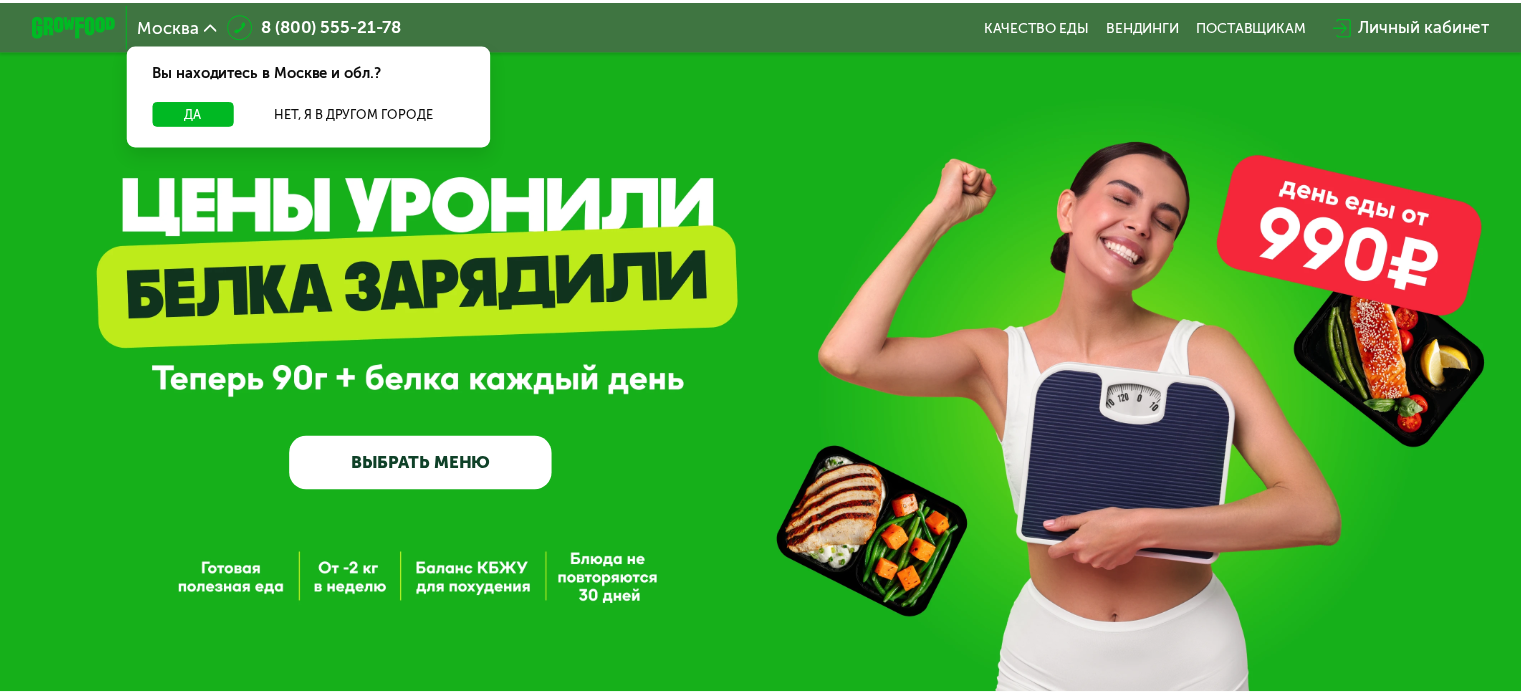 scroll, scrollTop: 0, scrollLeft: 0, axis: both 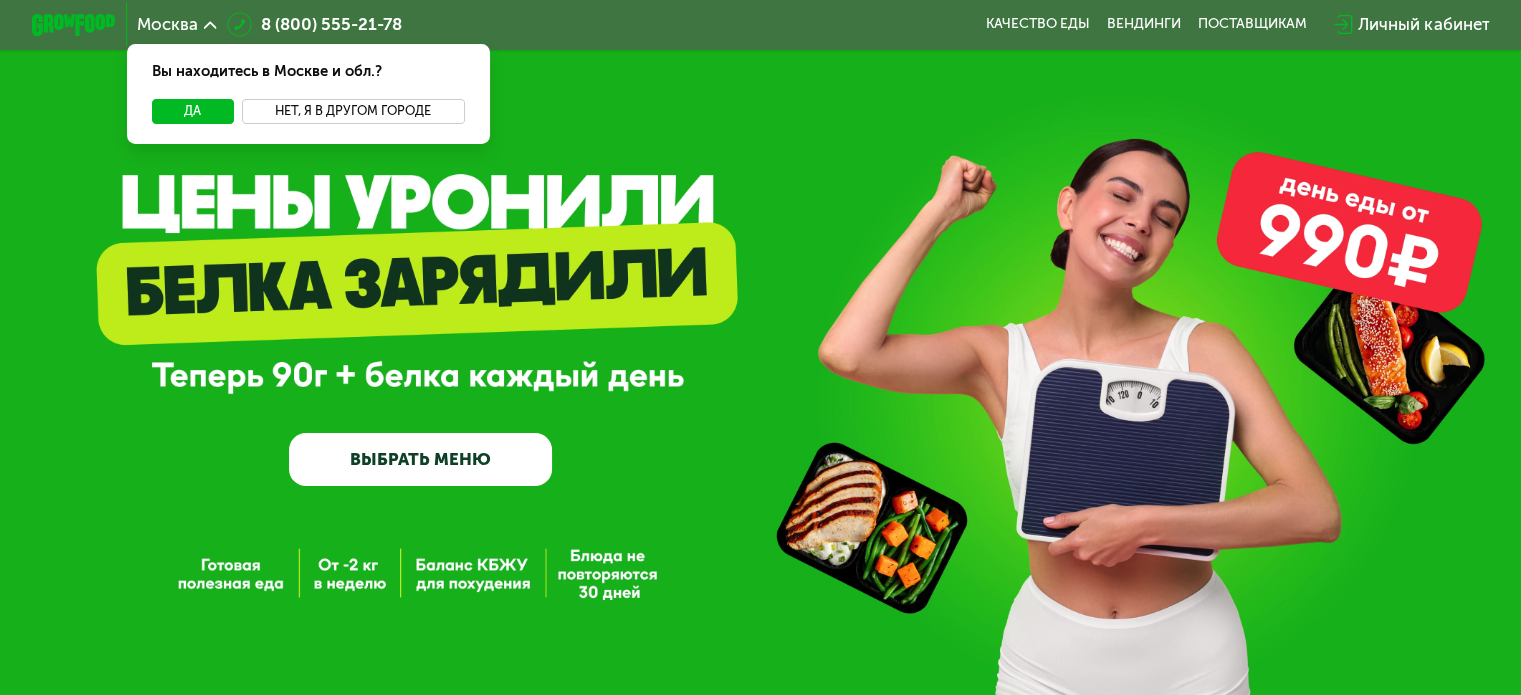 click on "Нет, я в другом городе" at bounding box center [353, 111] 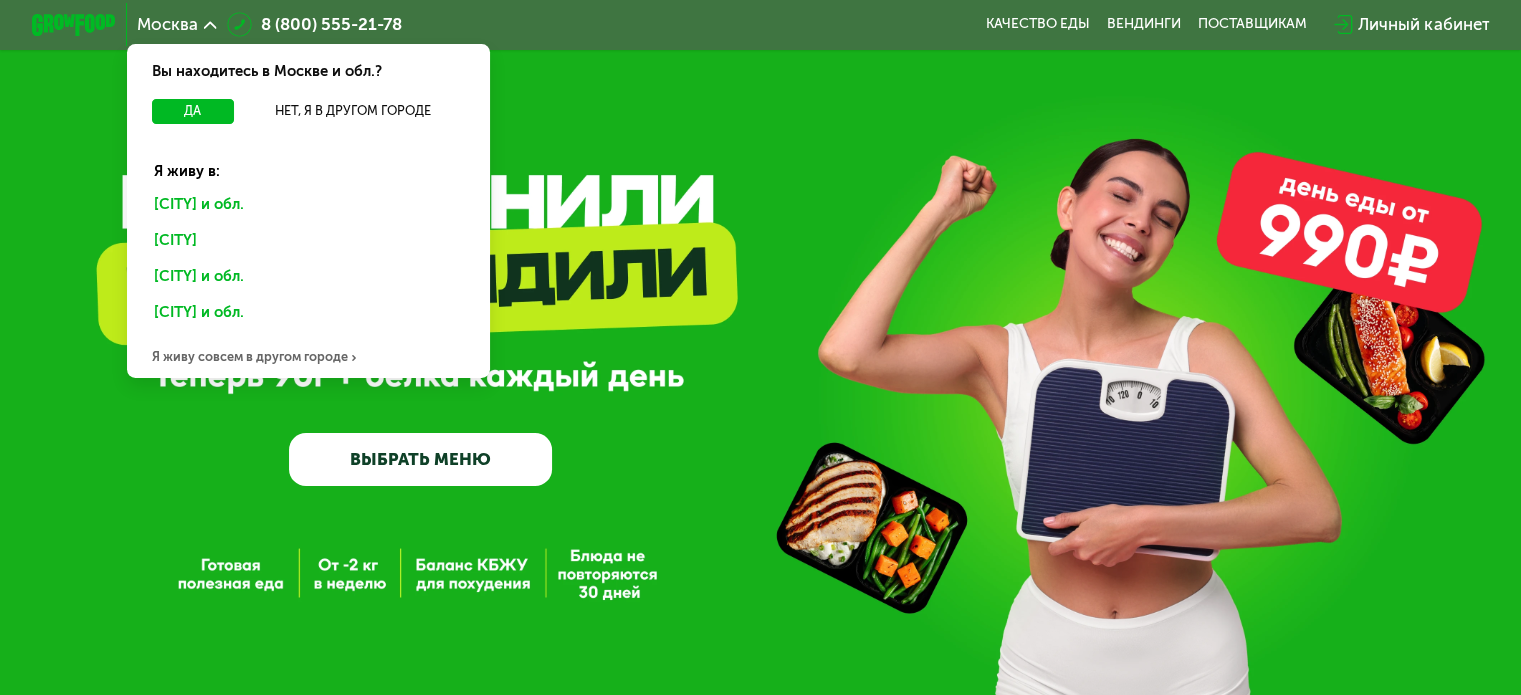 drag, startPoint x: 274, startPoint y: 208, endPoint x: 331, endPoint y: 310, distance: 116.846054 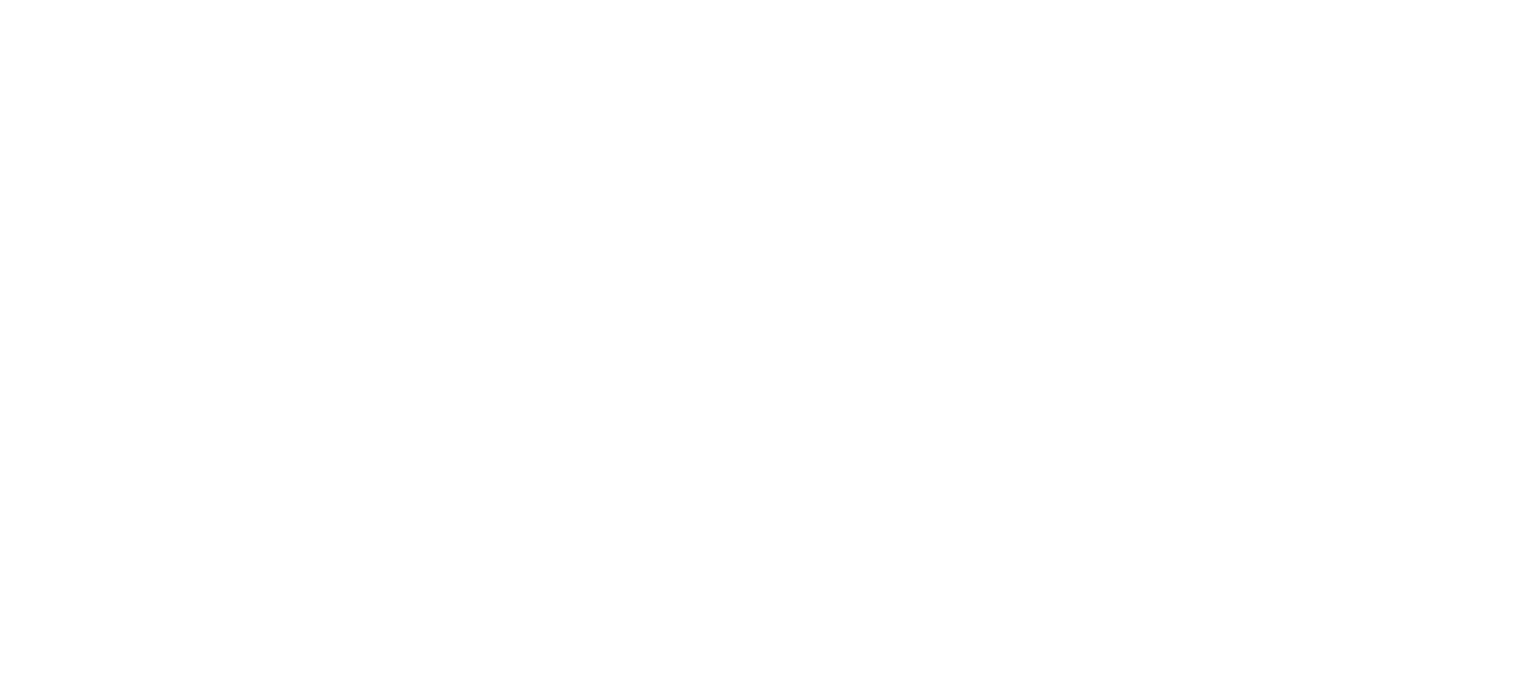scroll, scrollTop: 0, scrollLeft: 0, axis: both 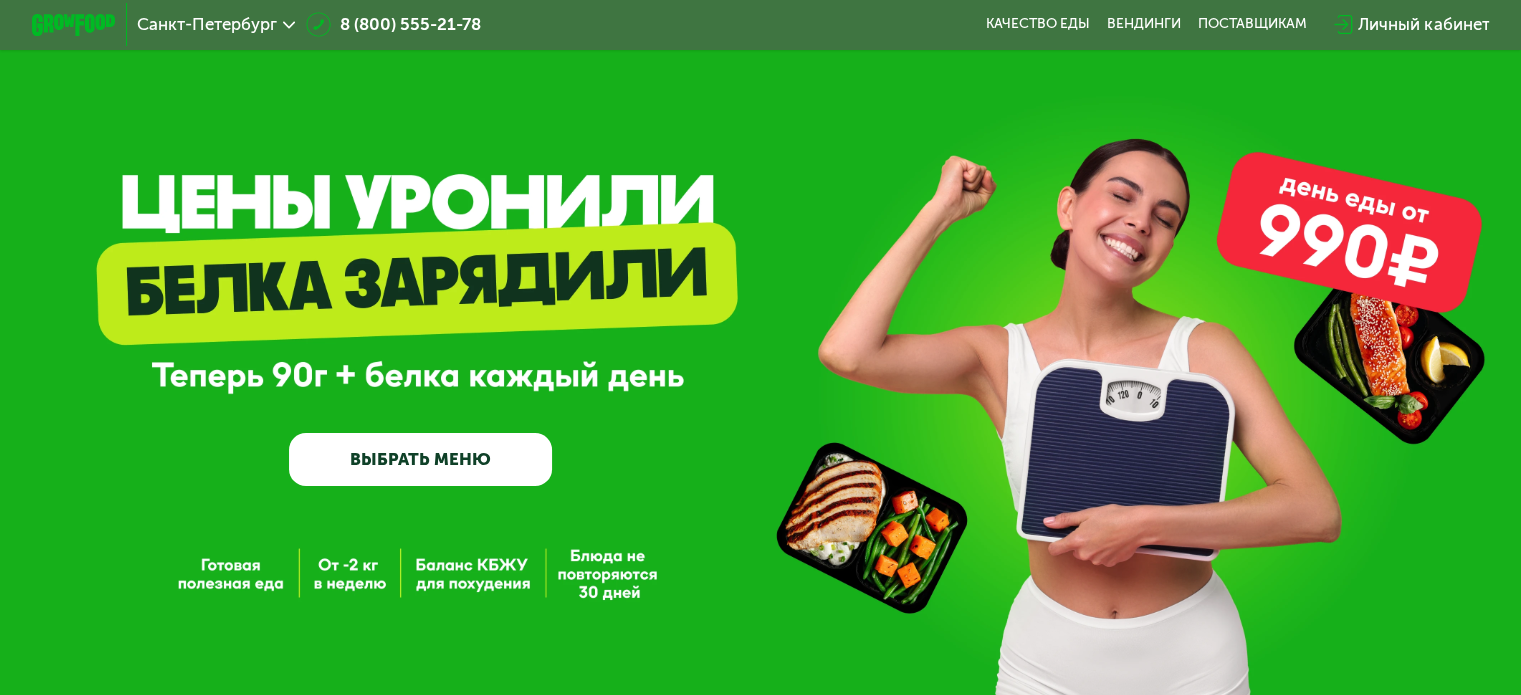 click on "ВЫБРАТЬ МЕНЮ" at bounding box center (420, 459) 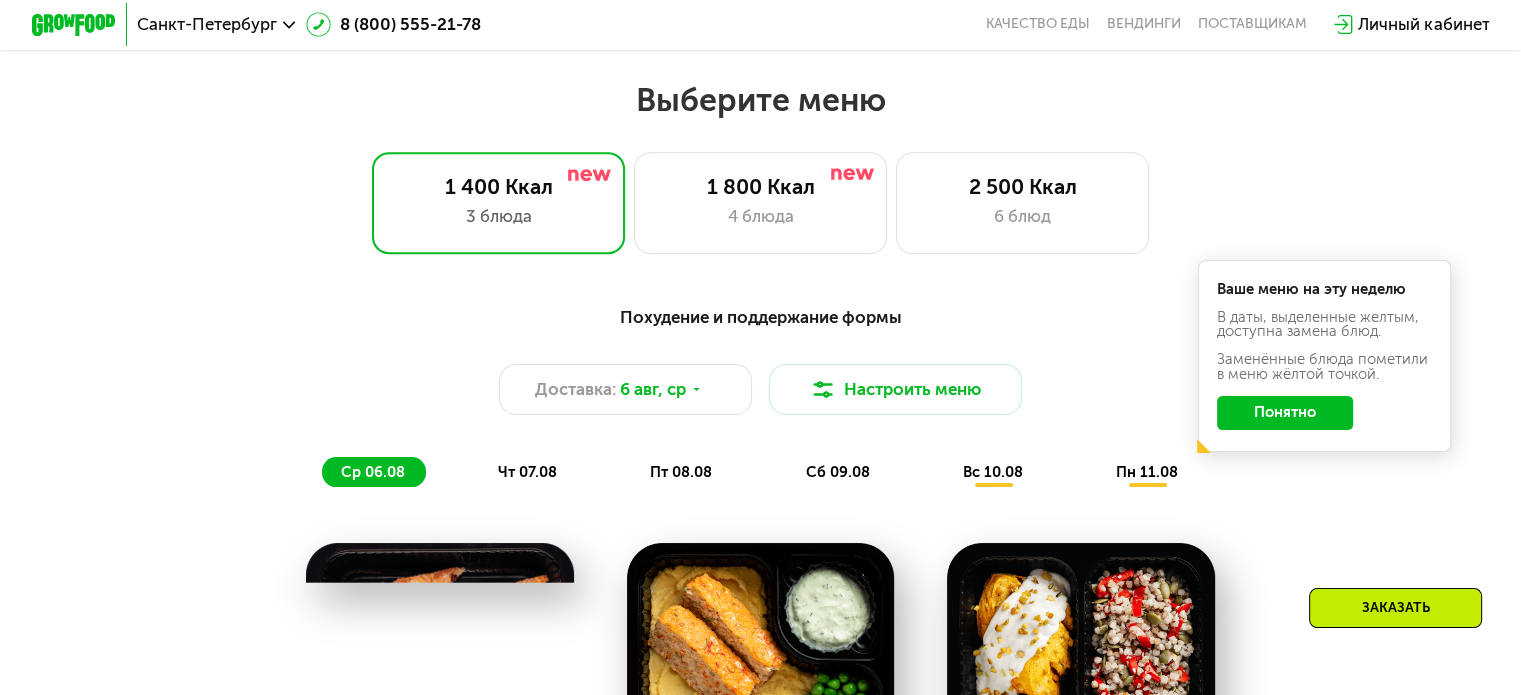 scroll, scrollTop: 900, scrollLeft: 0, axis: vertical 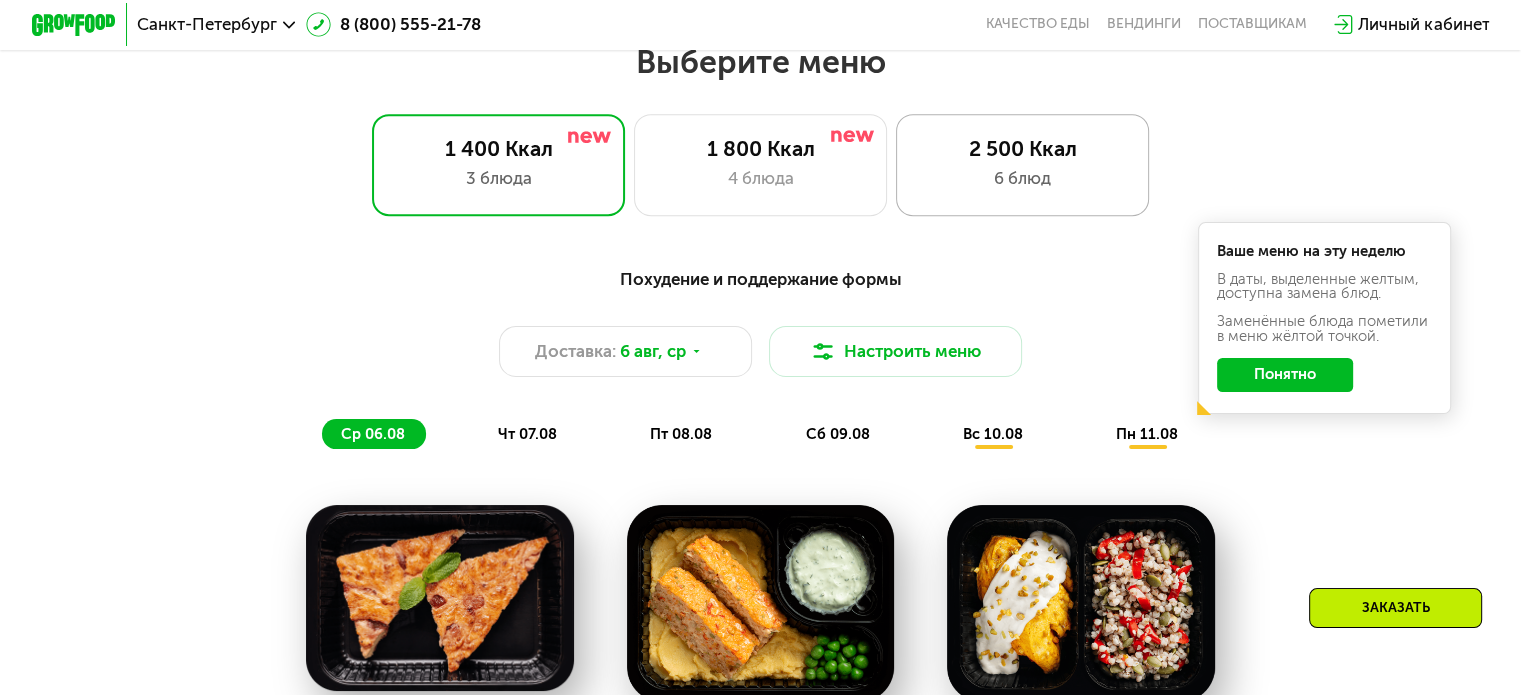 click on "2 500 Ккал" at bounding box center [1022, 148] 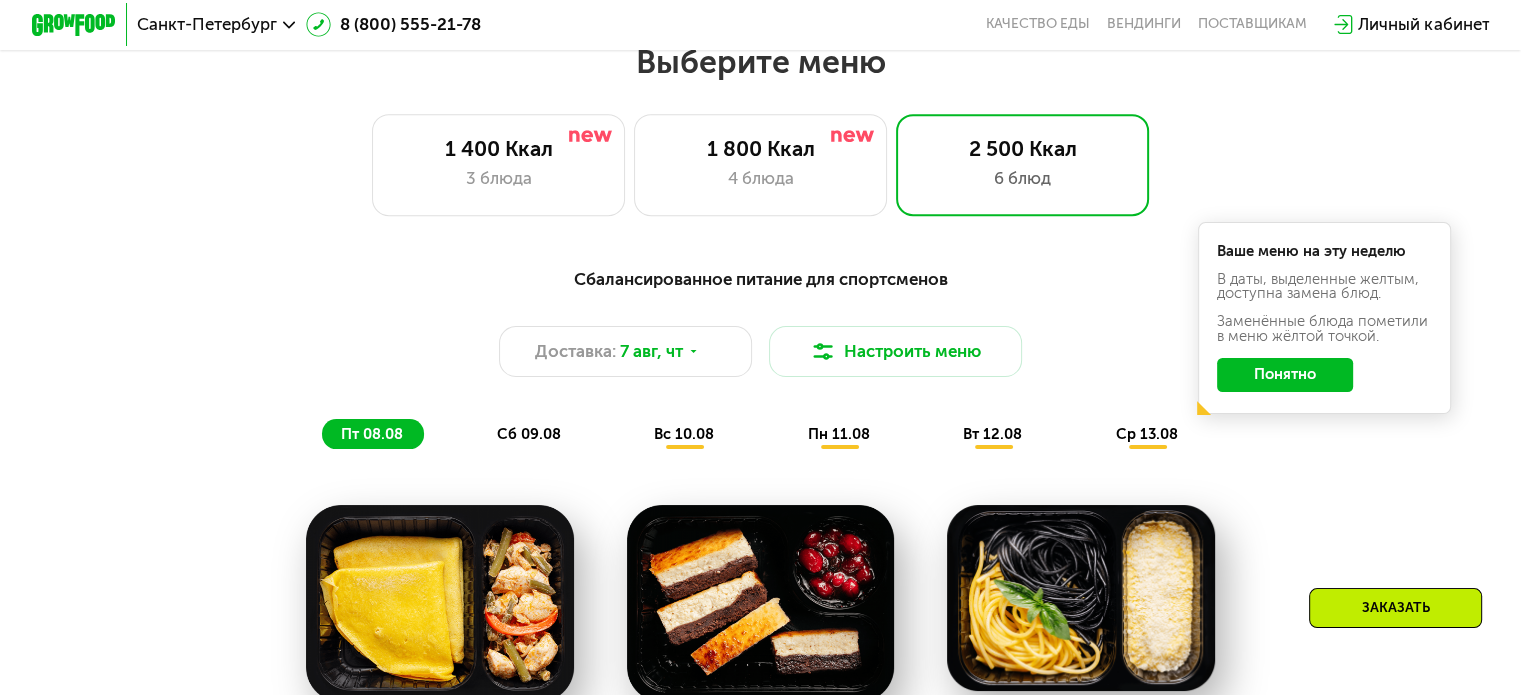 click on "Понятно" 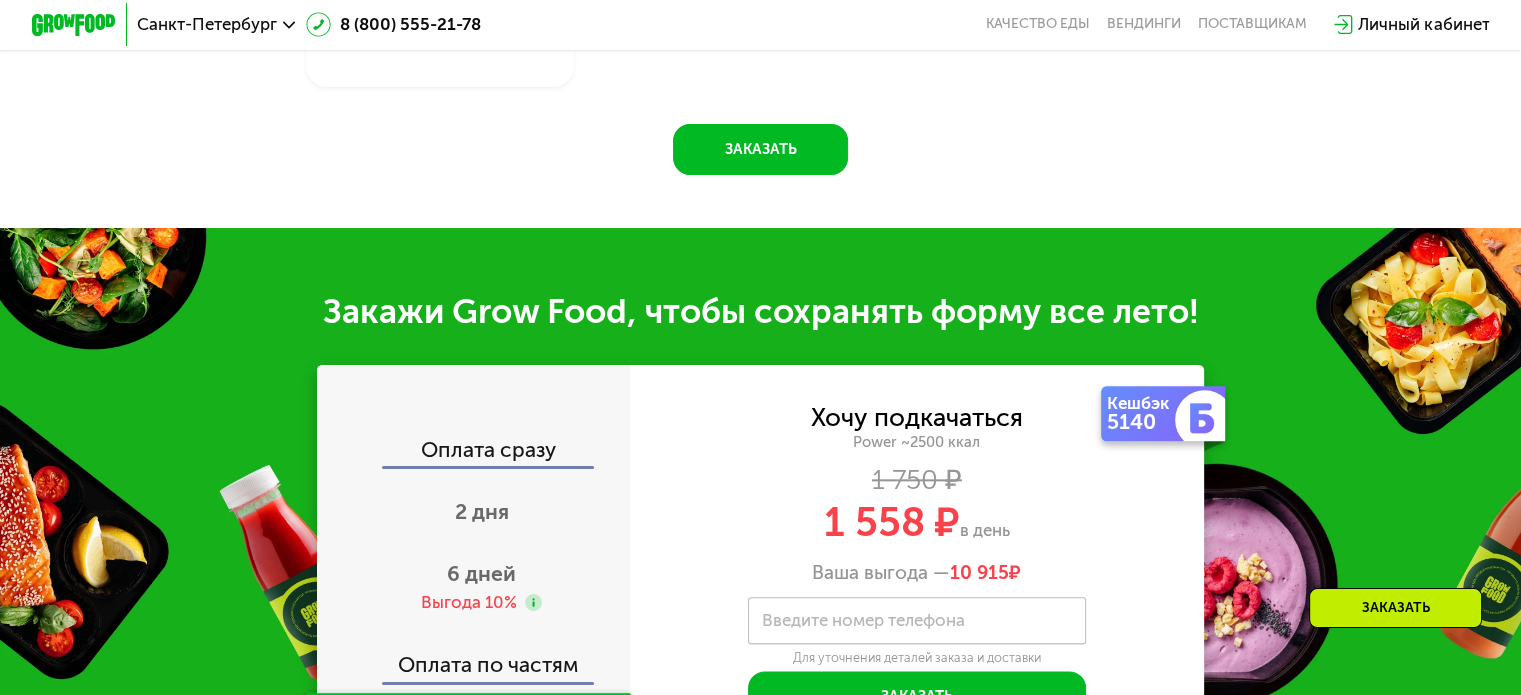 scroll, scrollTop: 2500, scrollLeft: 0, axis: vertical 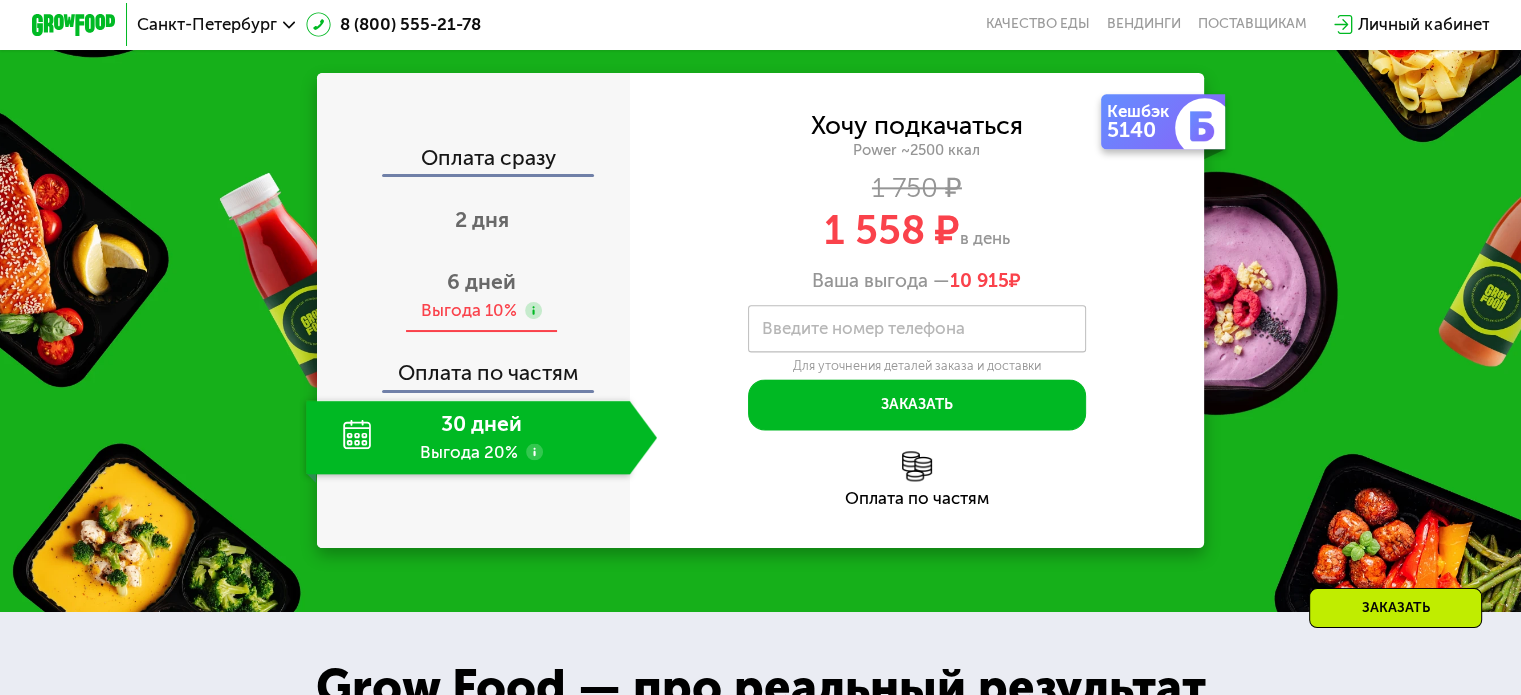 drag, startPoint x: 485, startPoint y: 408, endPoint x: 484, endPoint y: 343, distance: 65.00769 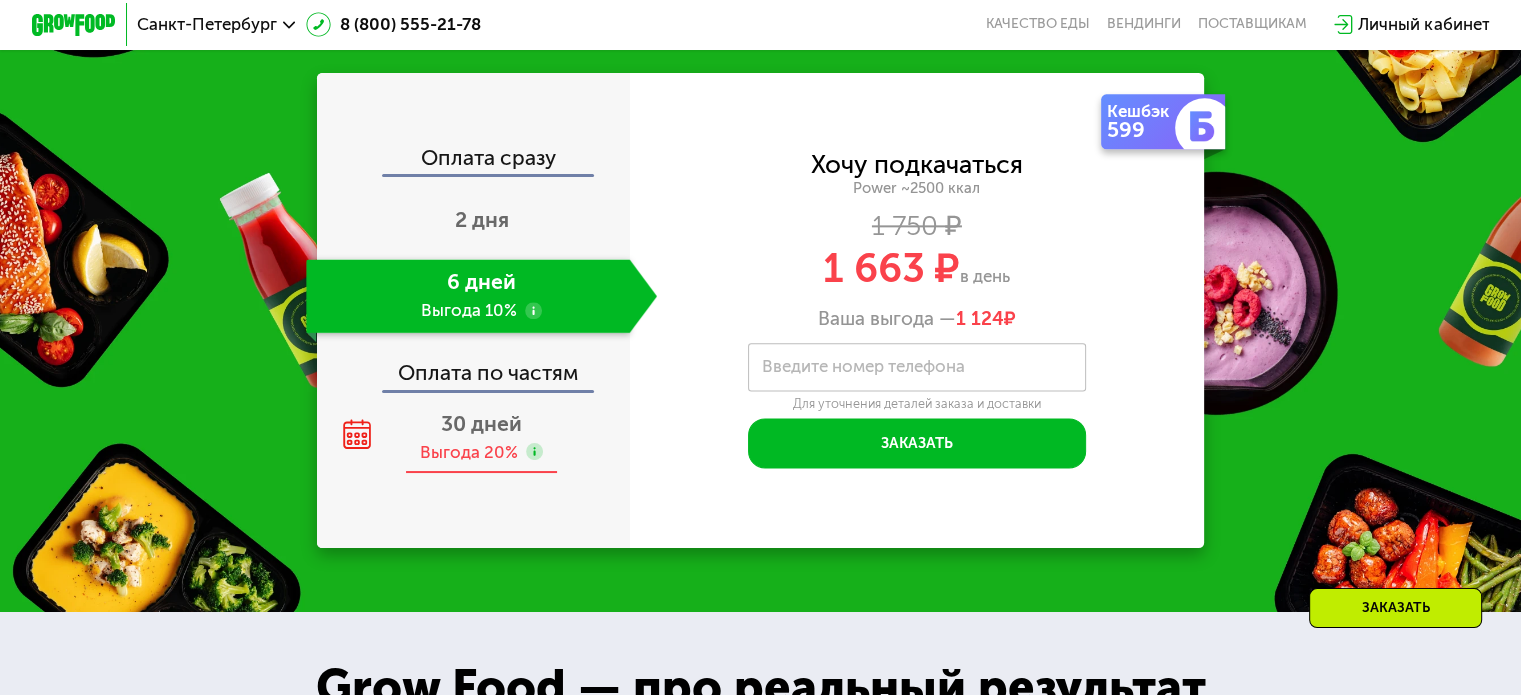 click on "30 дней Выгода 20%" at bounding box center [481, 437] 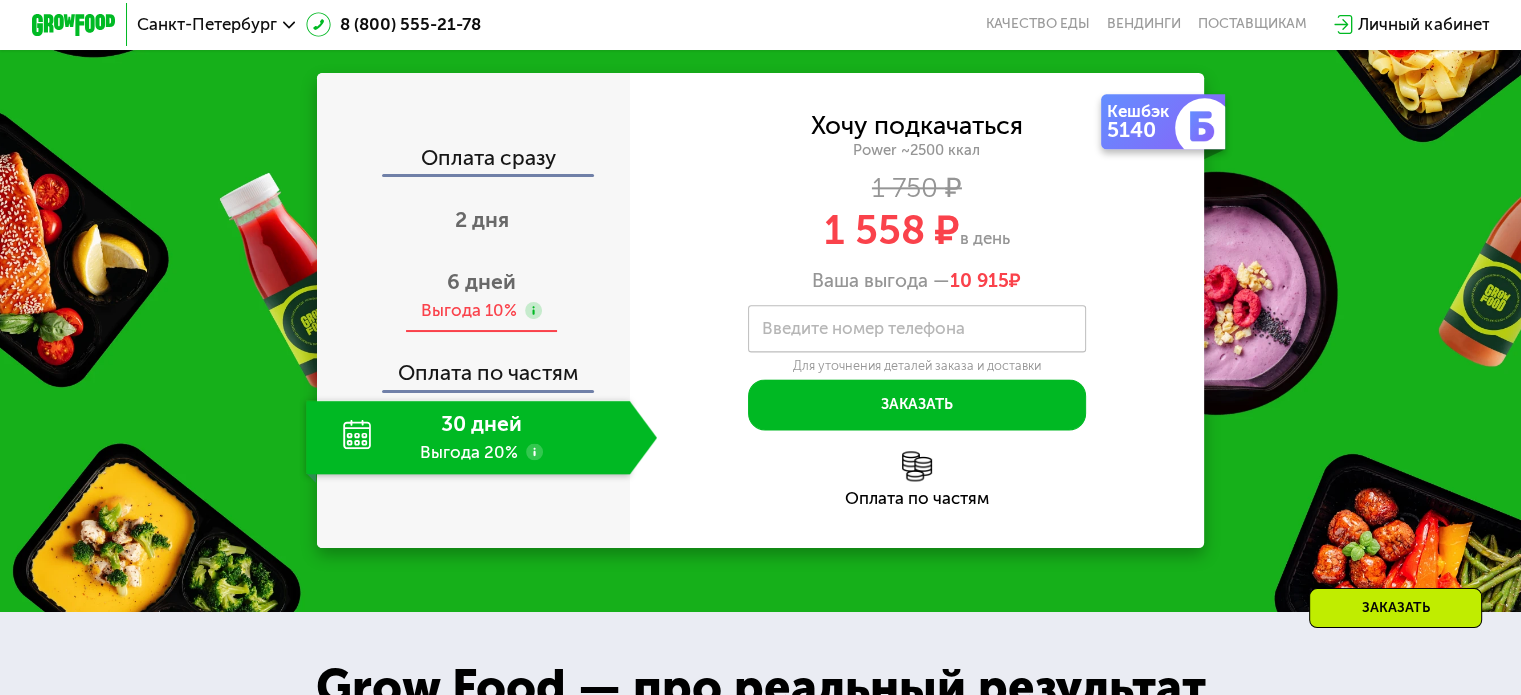 click on "6 дней Выгода 10%" at bounding box center (481, 296) 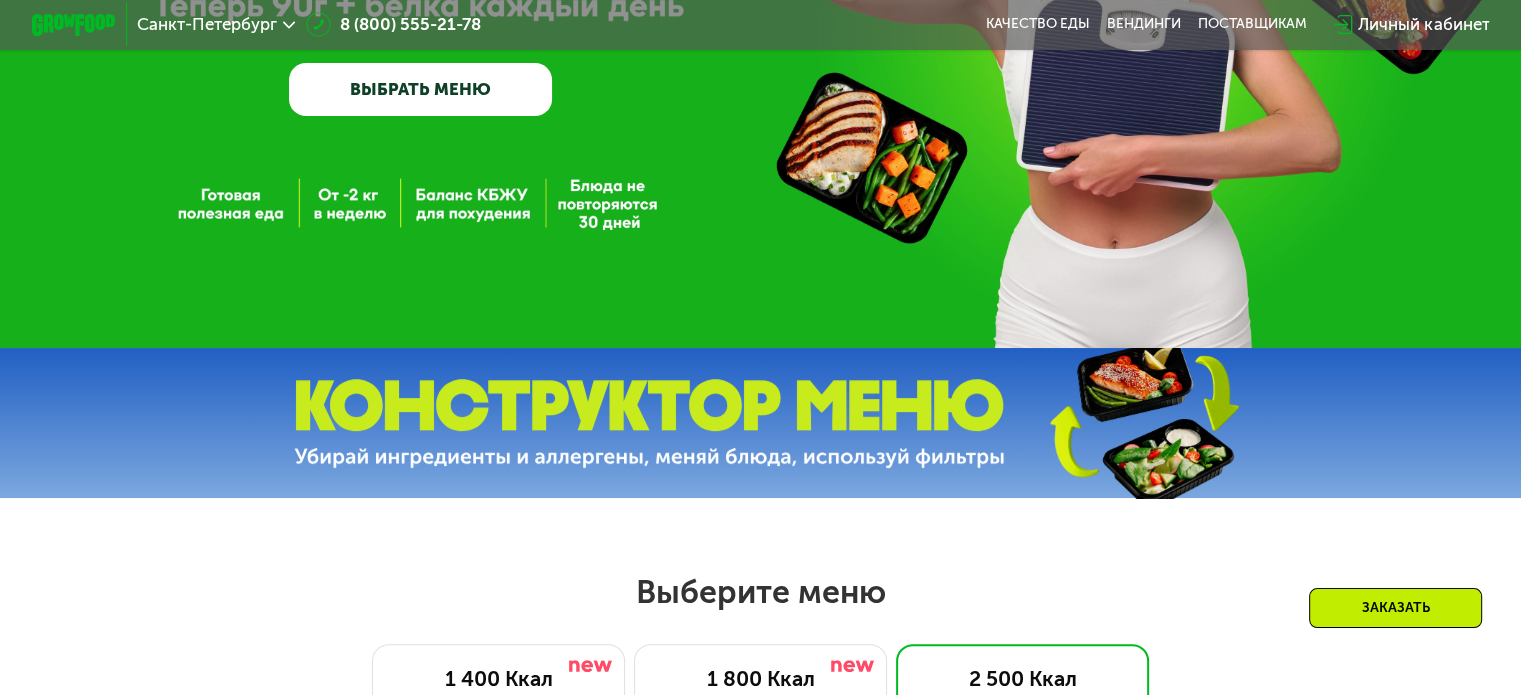 scroll, scrollTop: 0, scrollLeft: 0, axis: both 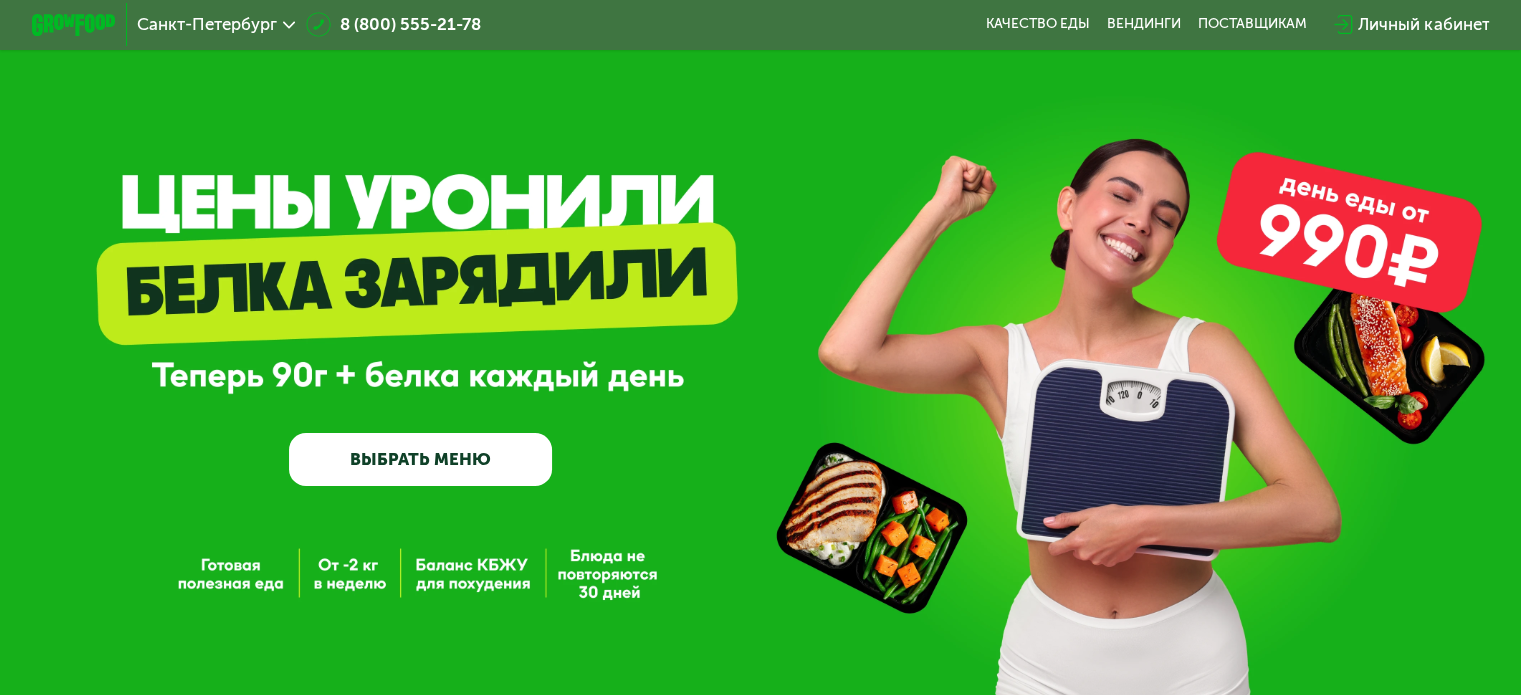 click on "ВЫБРАТЬ МЕНЮ" at bounding box center [420, 459] 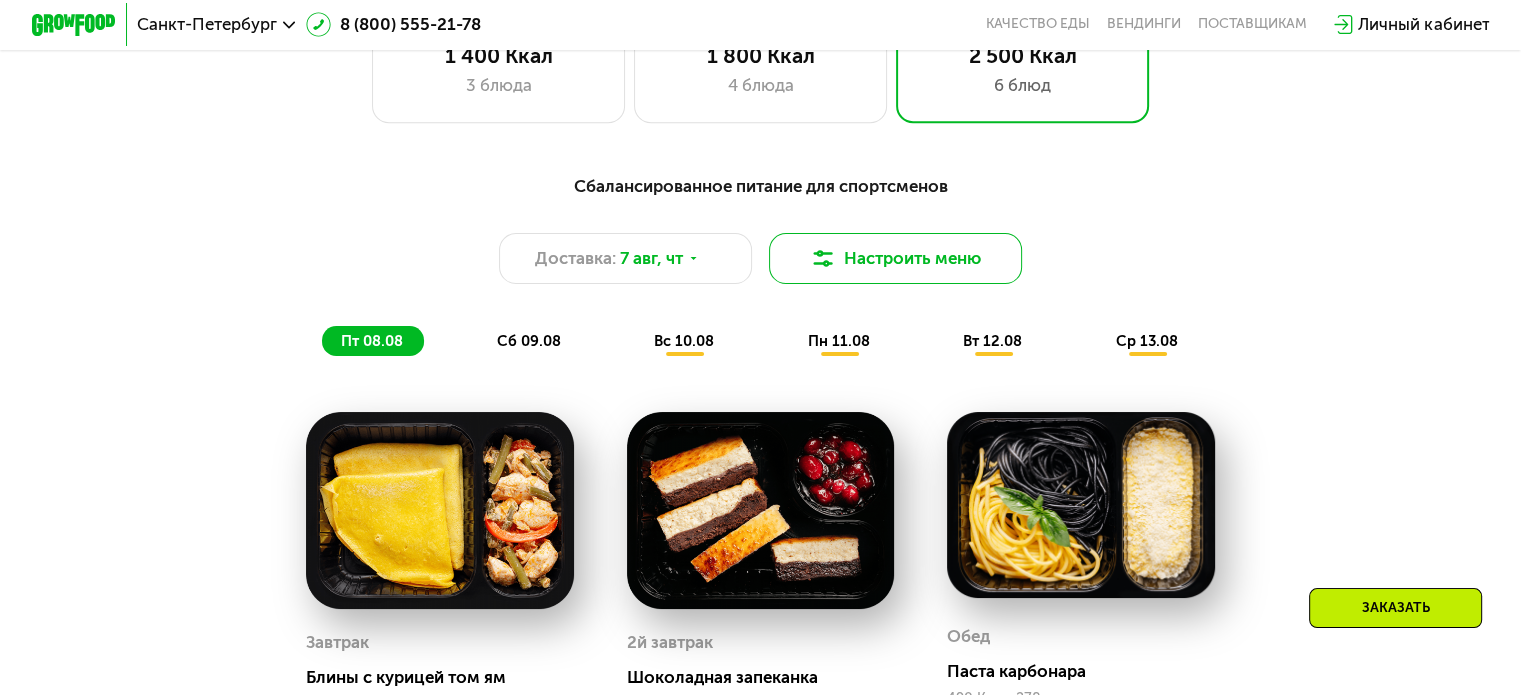 scroll, scrollTop: 1000, scrollLeft: 0, axis: vertical 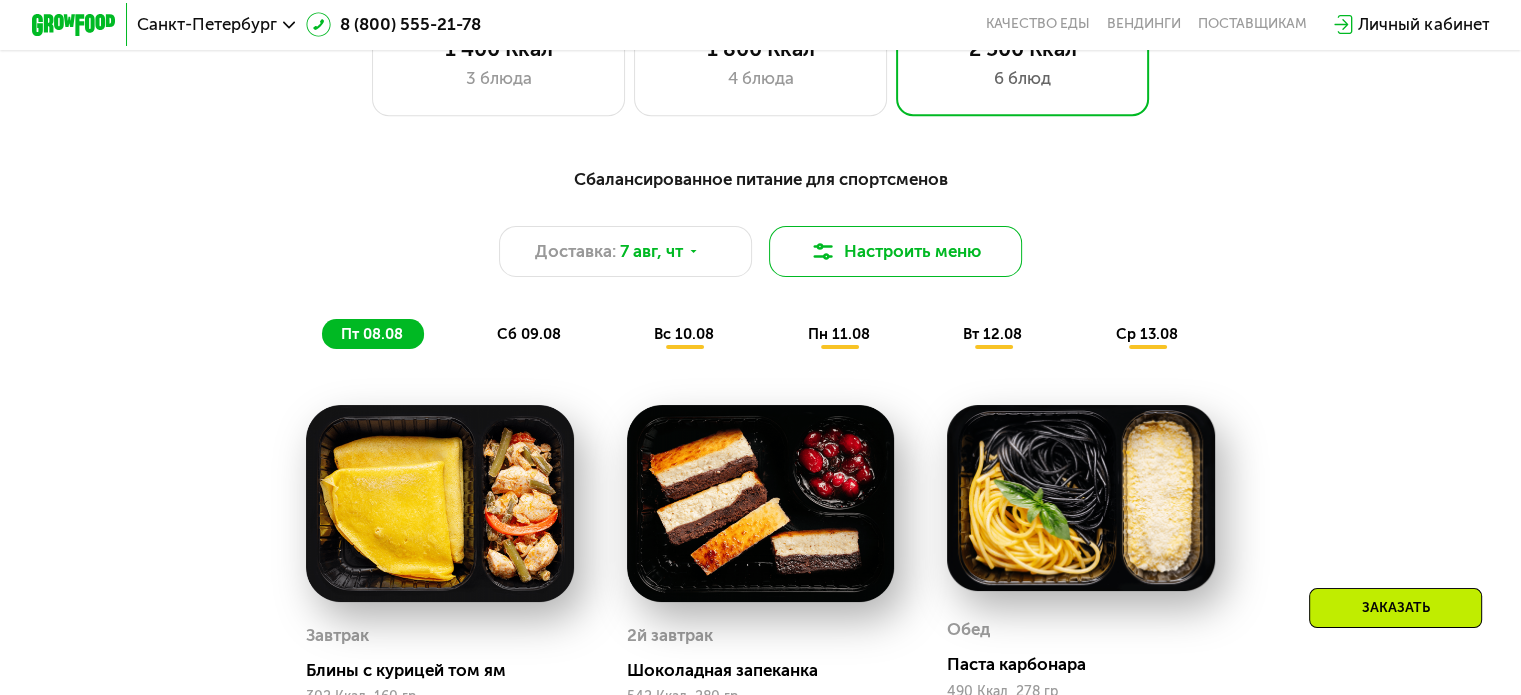 click on "Настроить меню" at bounding box center (896, 251) 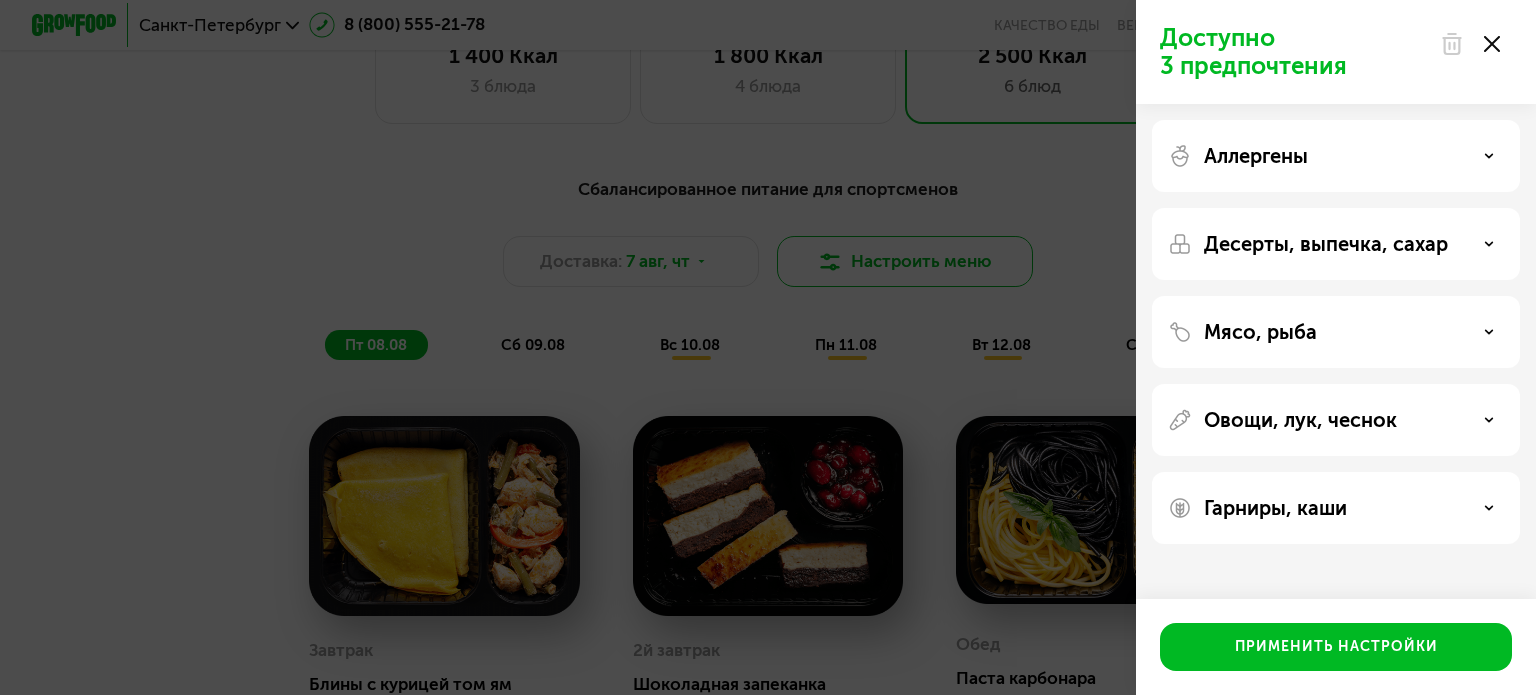 click on "Доступно 3 предпочтения Аллергены Десерты, выпечка, сахар Мясо, рыба Овощи, лук, чеснок Гарниры, каши  Применить настройки" 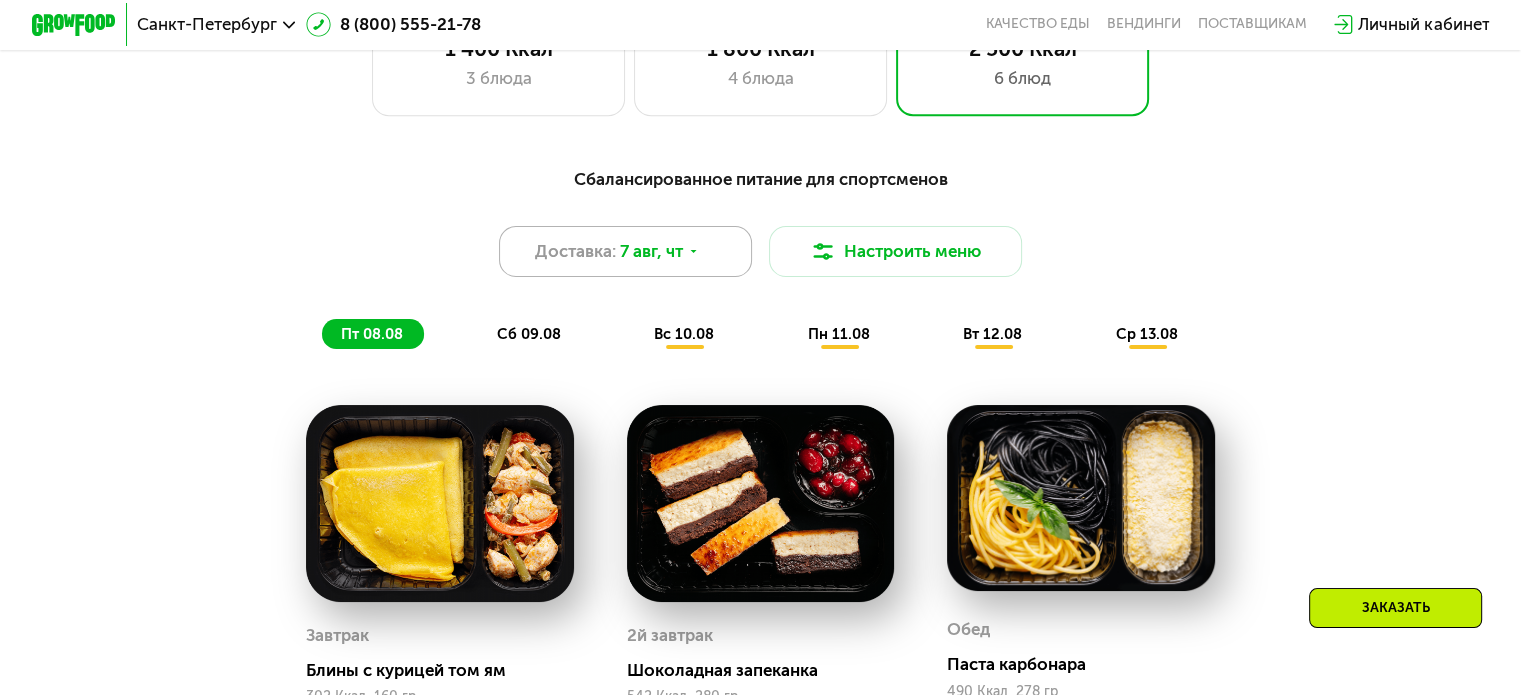 click 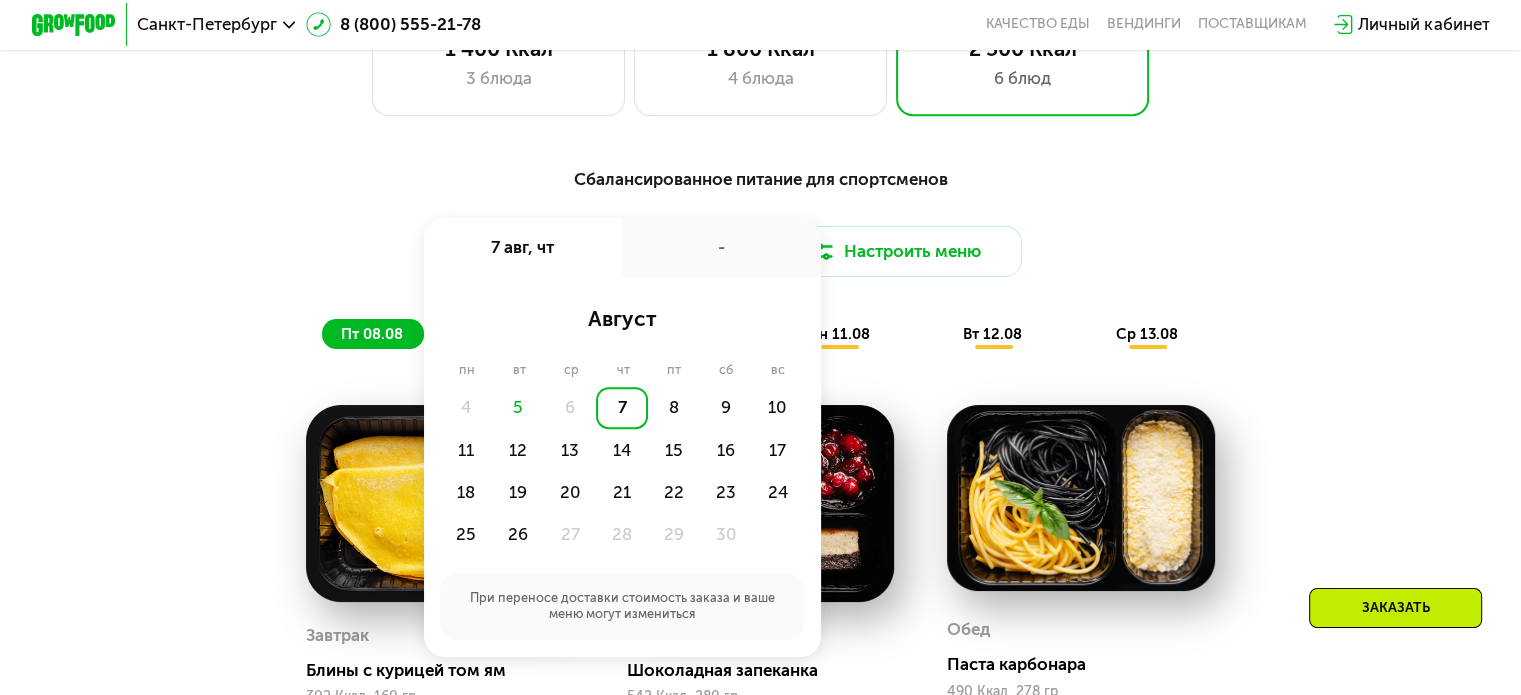 click on "-" at bounding box center (721, 247) 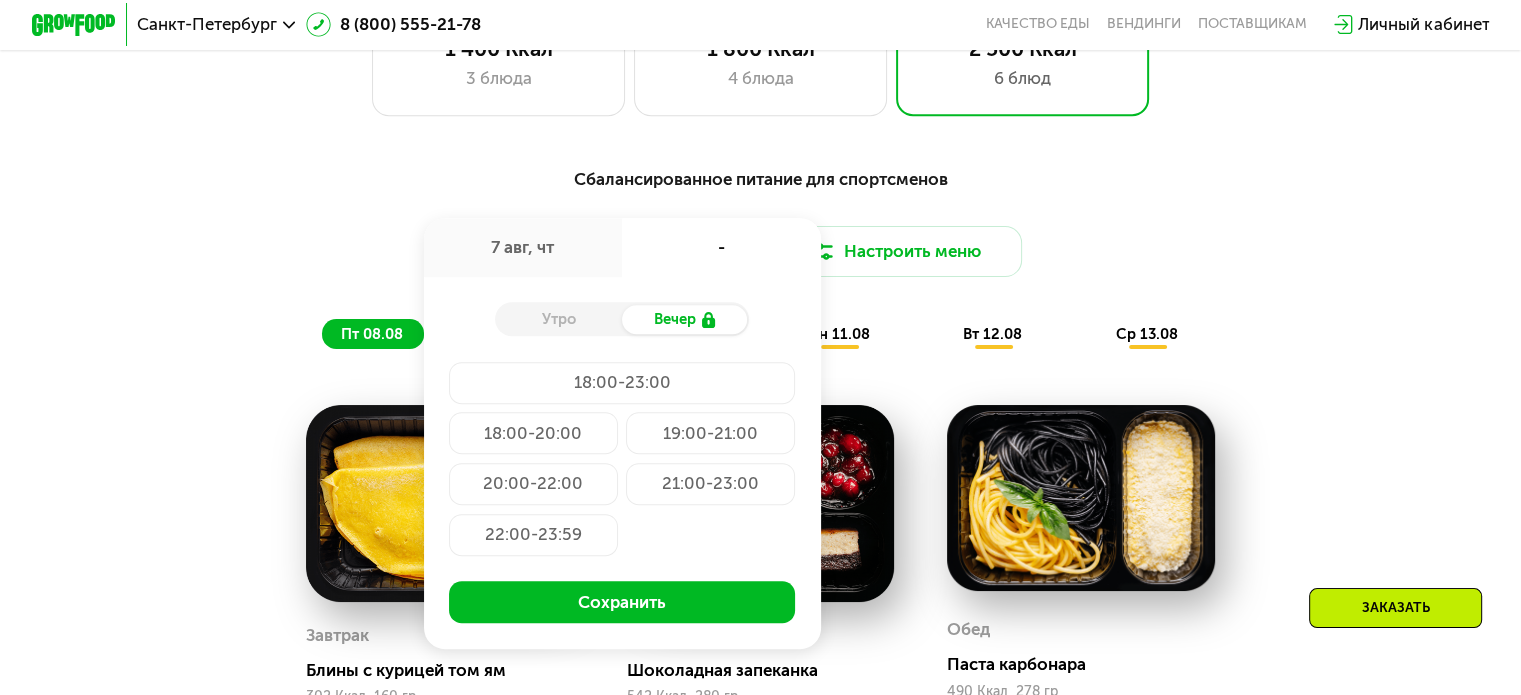 click on "Доставка: 7 авг, чт 7 авг, чт -  Утро  Вечер 18:00-23:00 18:00-20:00 19:00-21:00 20:00-22:00 21:00-23:00 22:00-23:59 Сохранить Настроить меню" at bounding box center (760, 251) 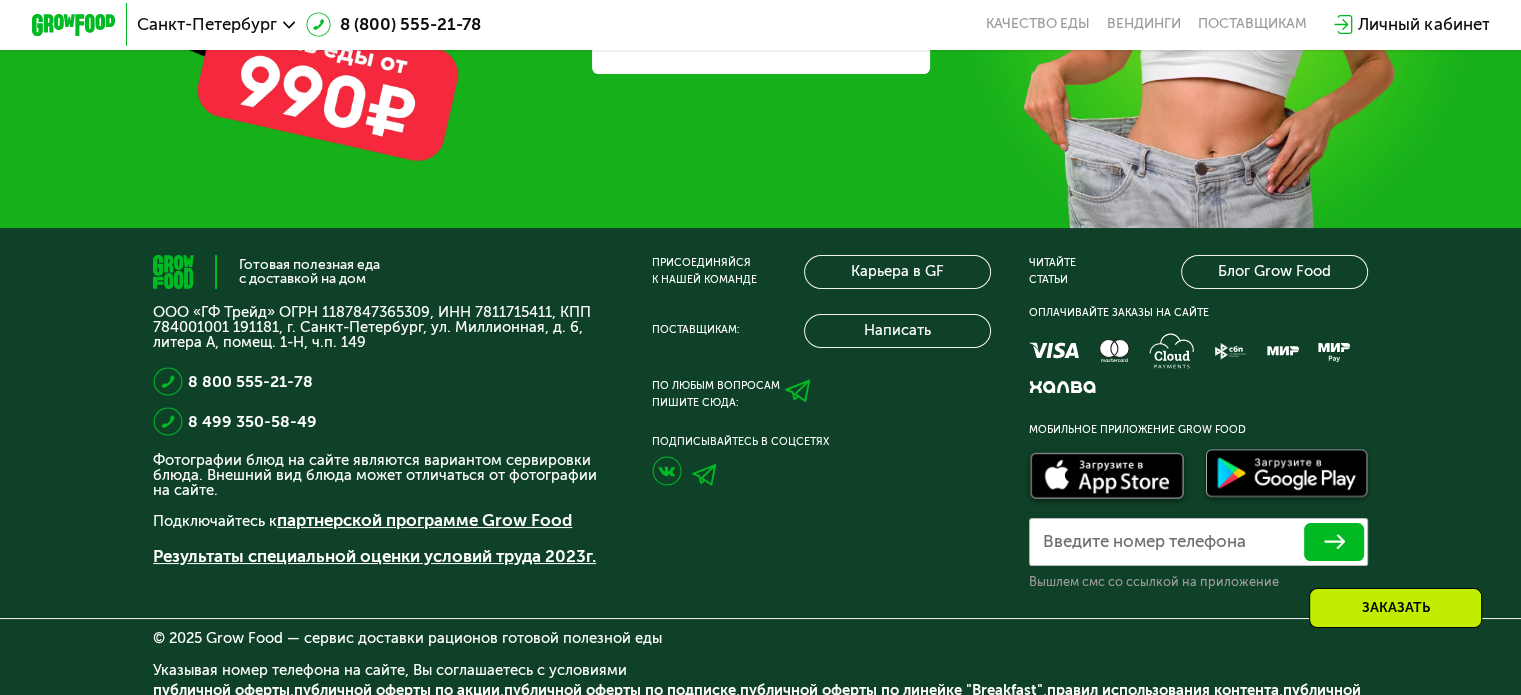 scroll, scrollTop: 6300, scrollLeft: 0, axis: vertical 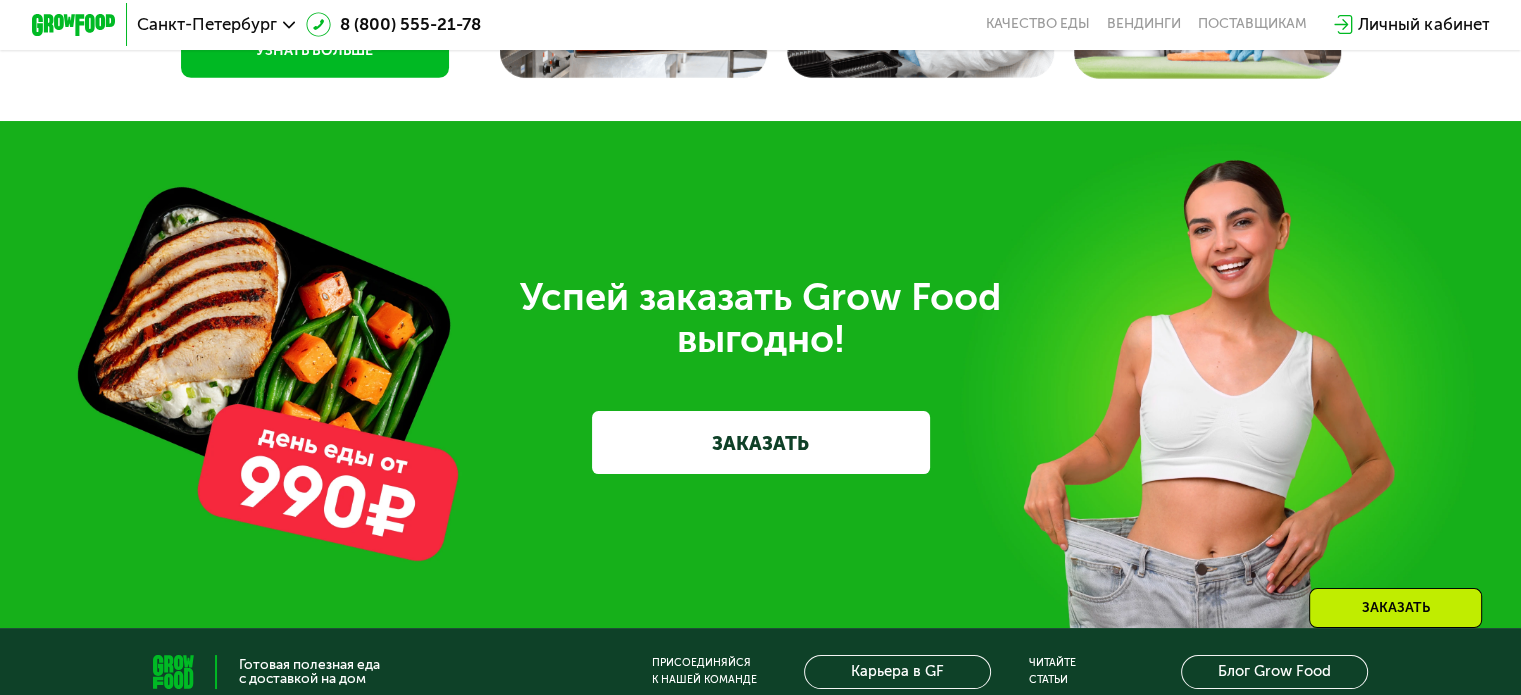 click on "ЗАКАЗАТЬ" at bounding box center (761, 442) 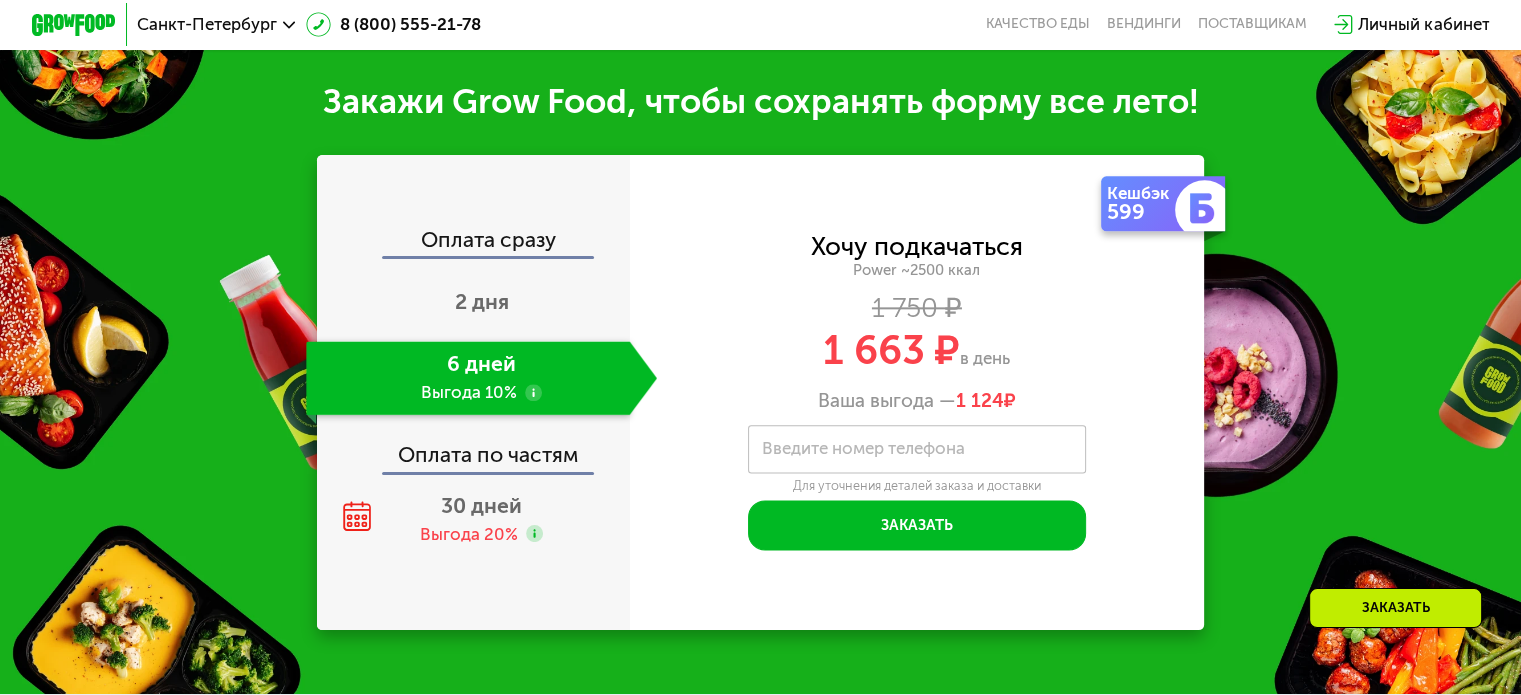 scroll, scrollTop: 2408, scrollLeft: 0, axis: vertical 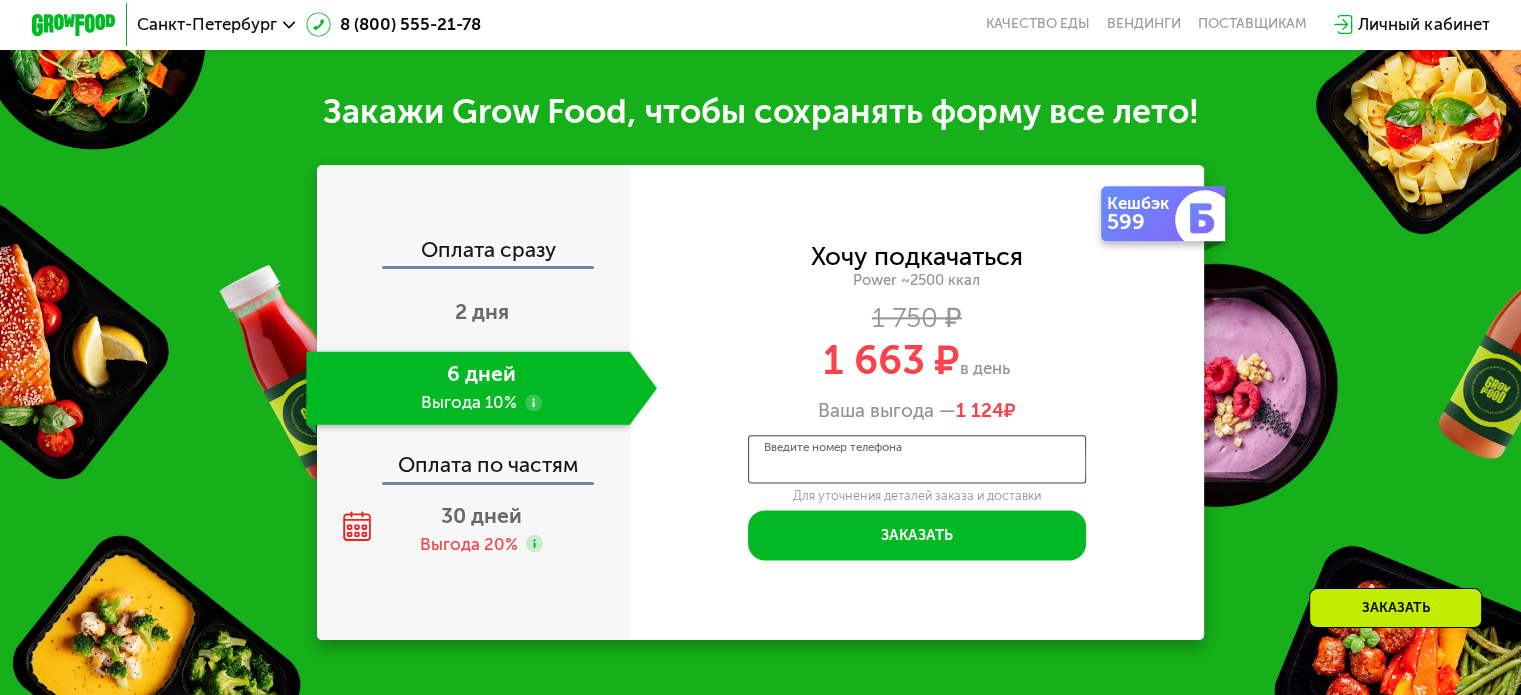 click on "Введите номер телефона" at bounding box center (917, 459) 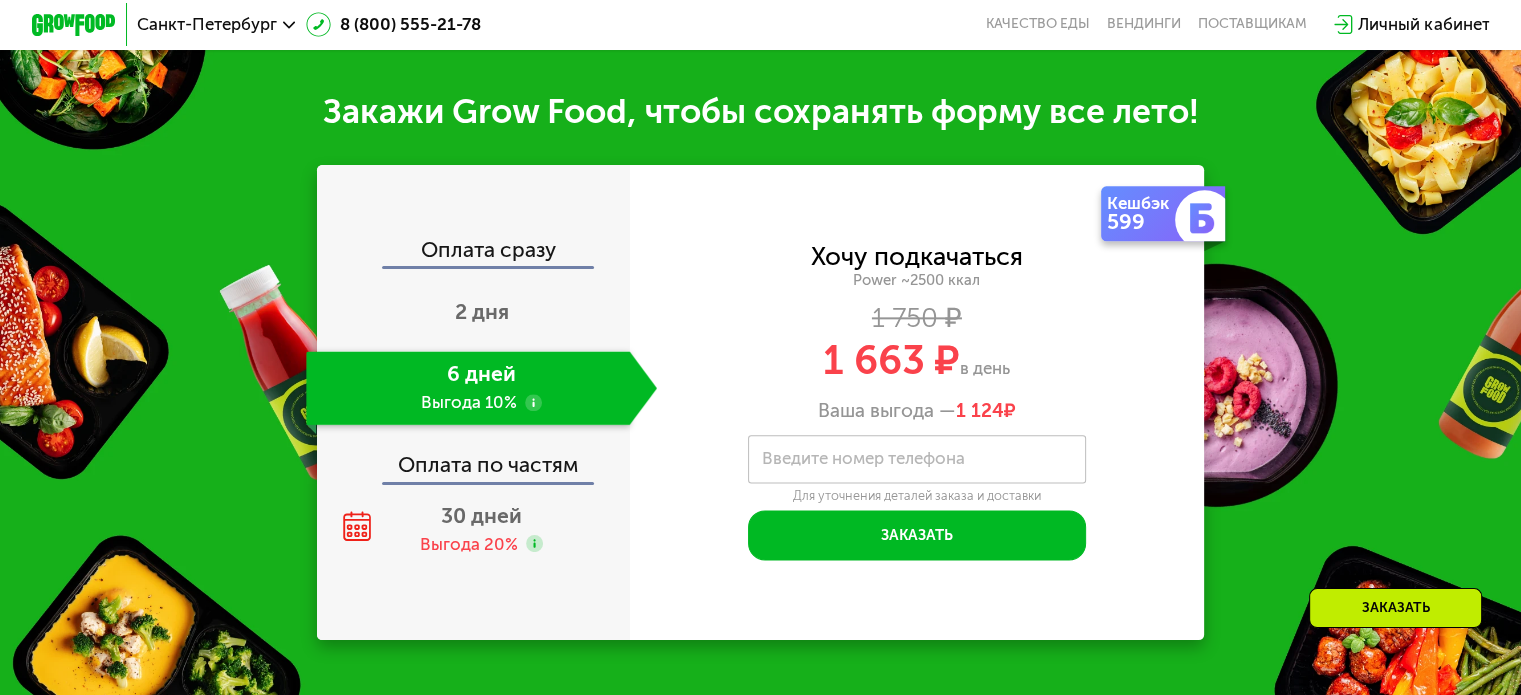 click on "Личный кабинет" at bounding box center (1423, 24) 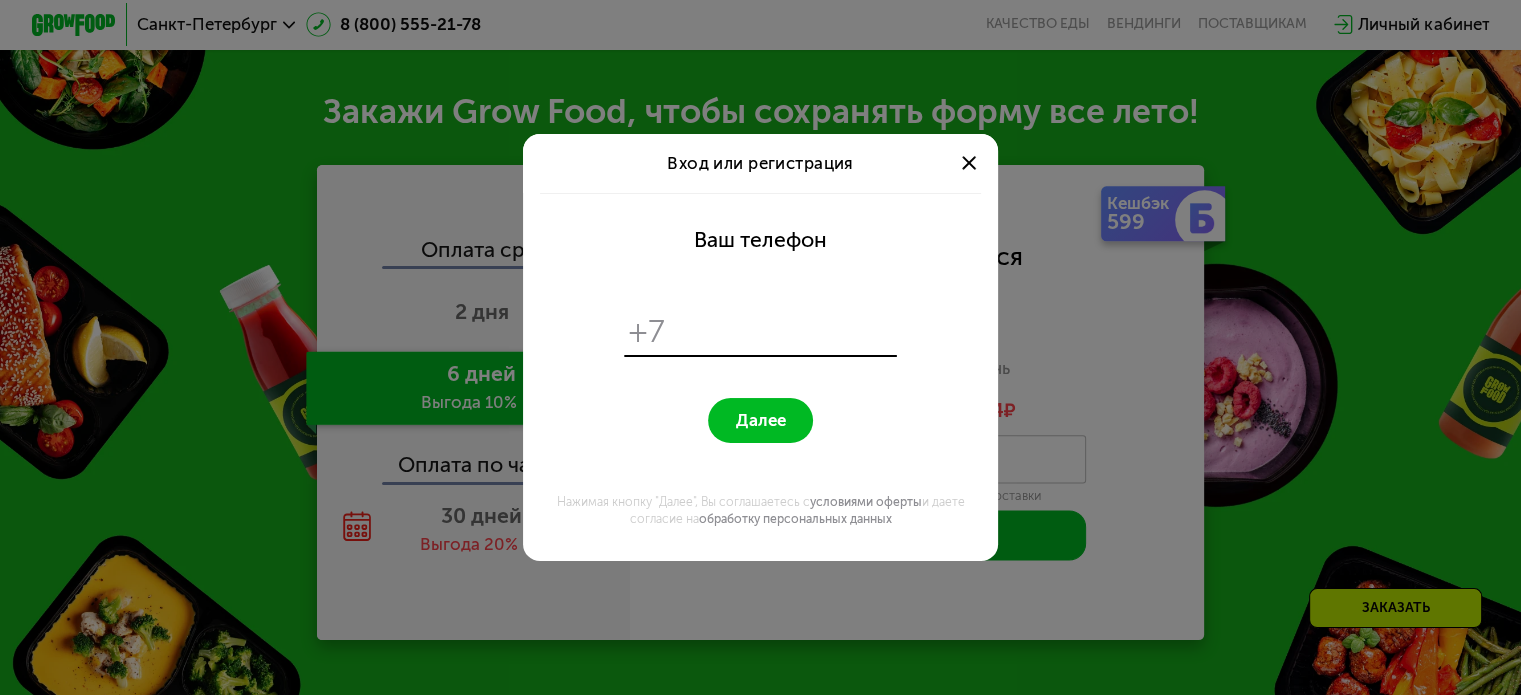 scroll, scrollTop: 0, scrollLeft: 0, axis: both 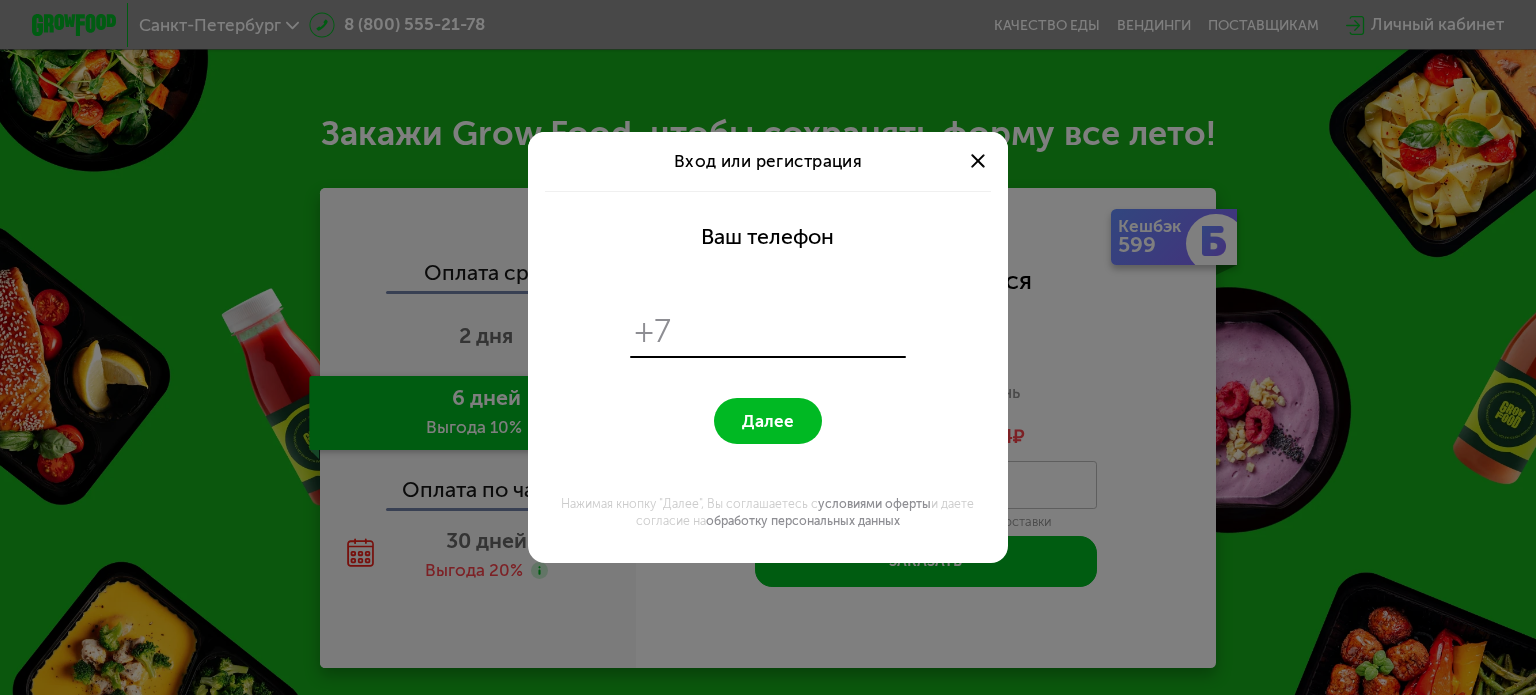 click at bounding box center (791, 331) 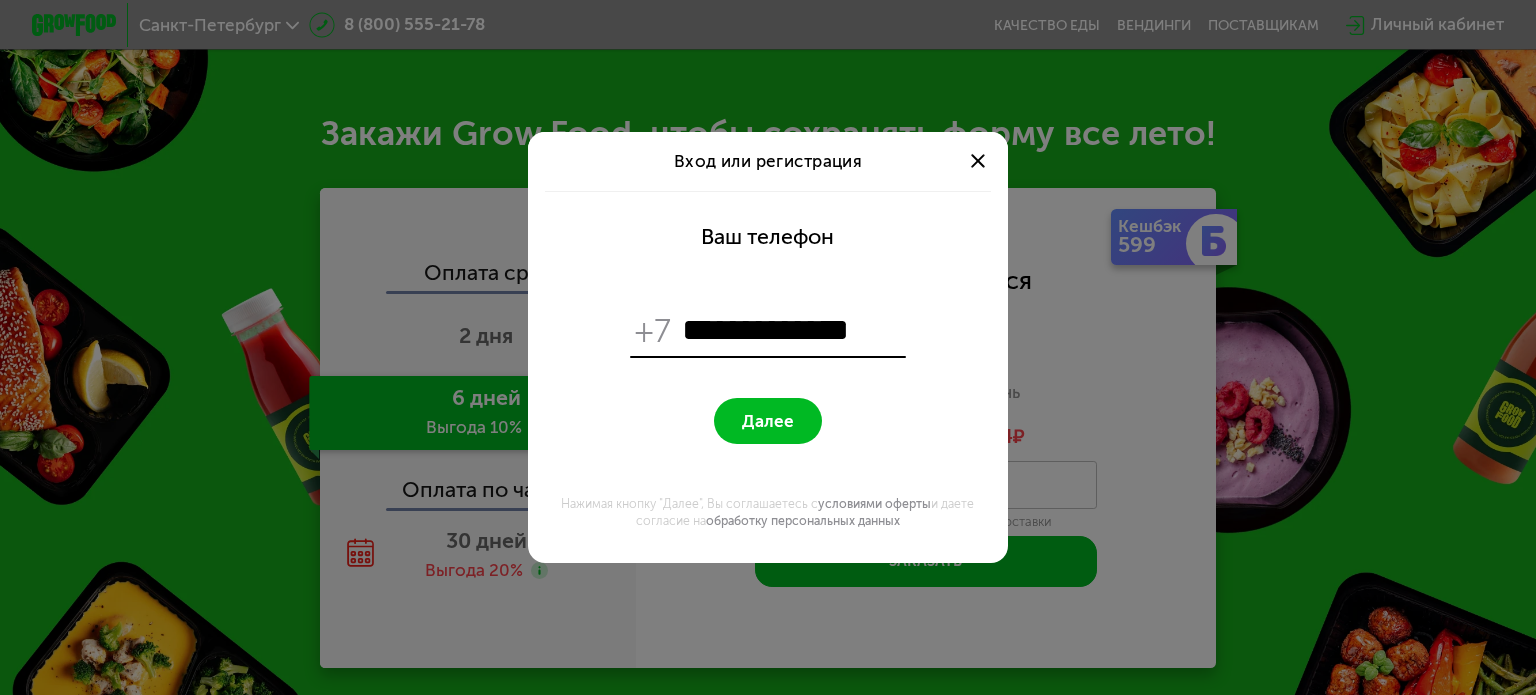 type on "**********" 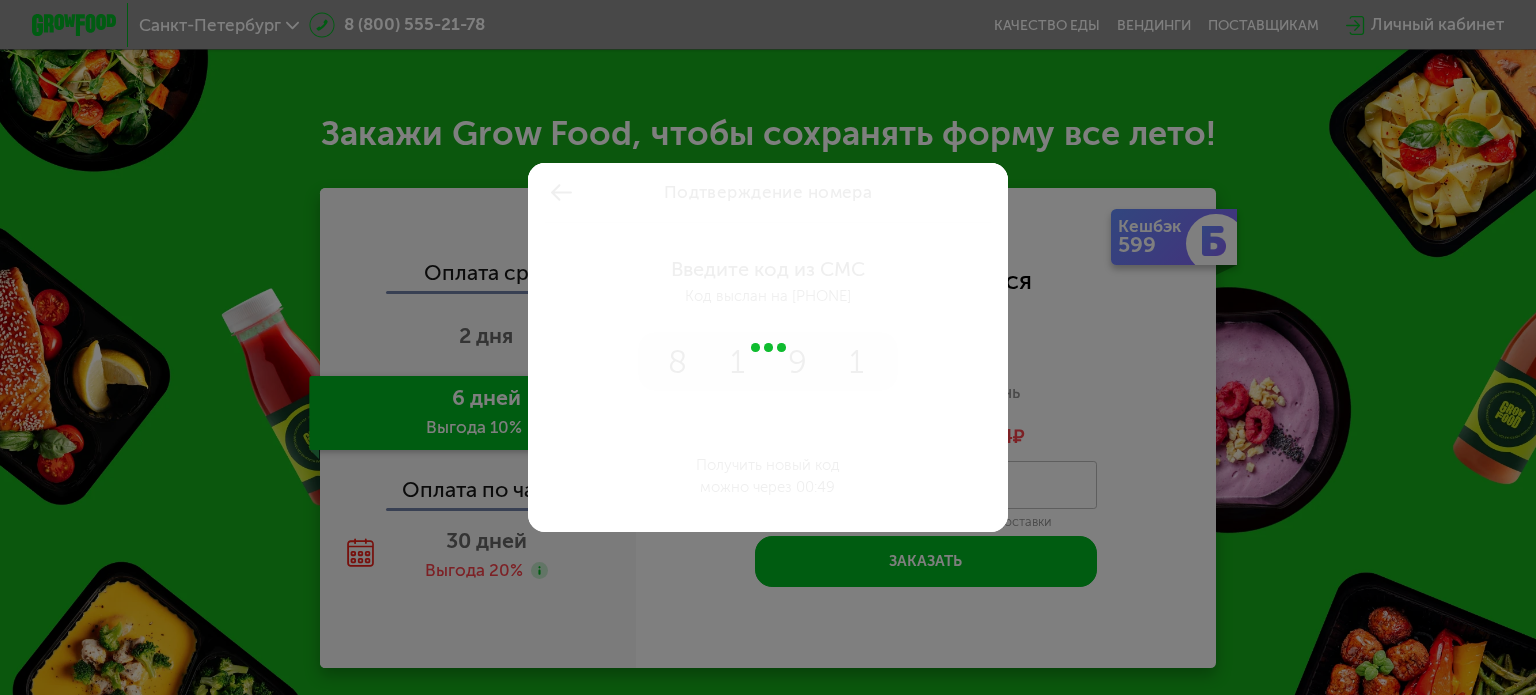 type on "****" 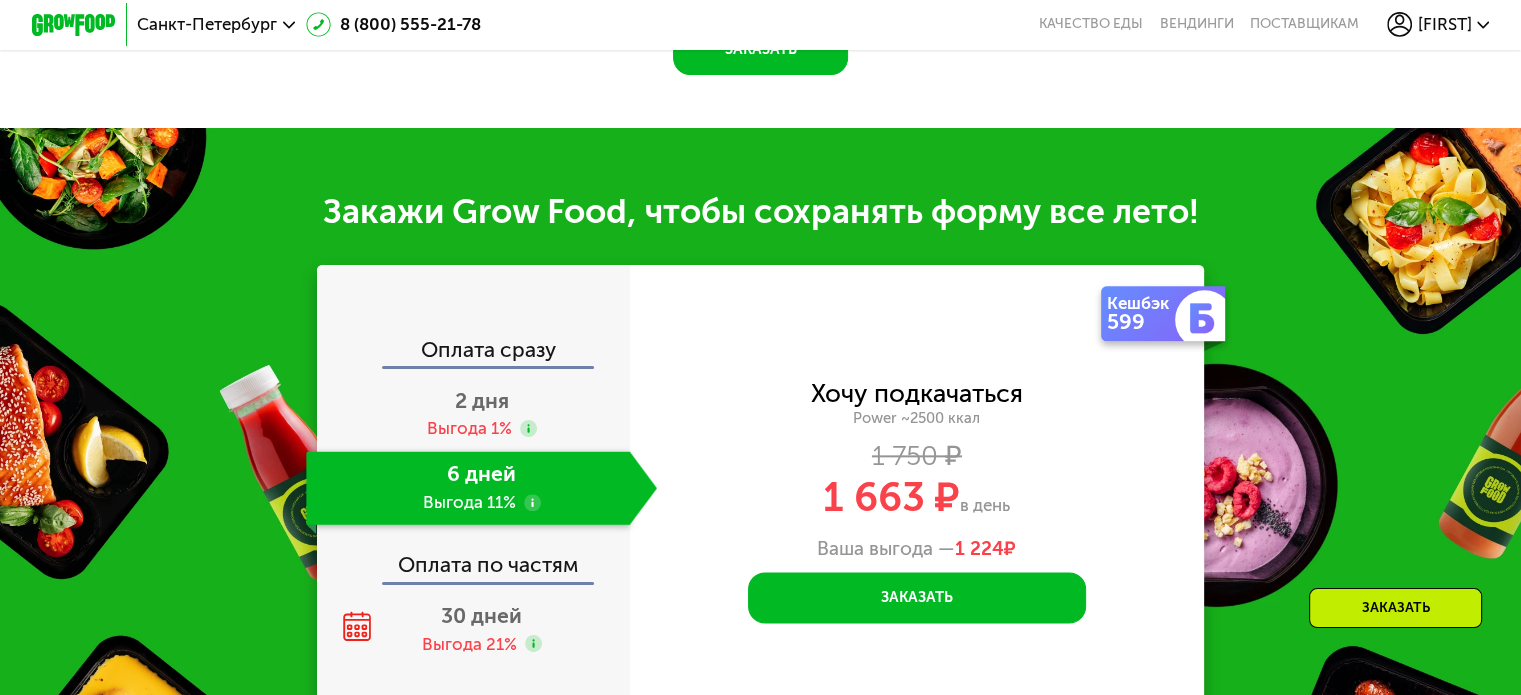 scroll, scrollTop: 2292, scrollLeft: 0, axis: vertical 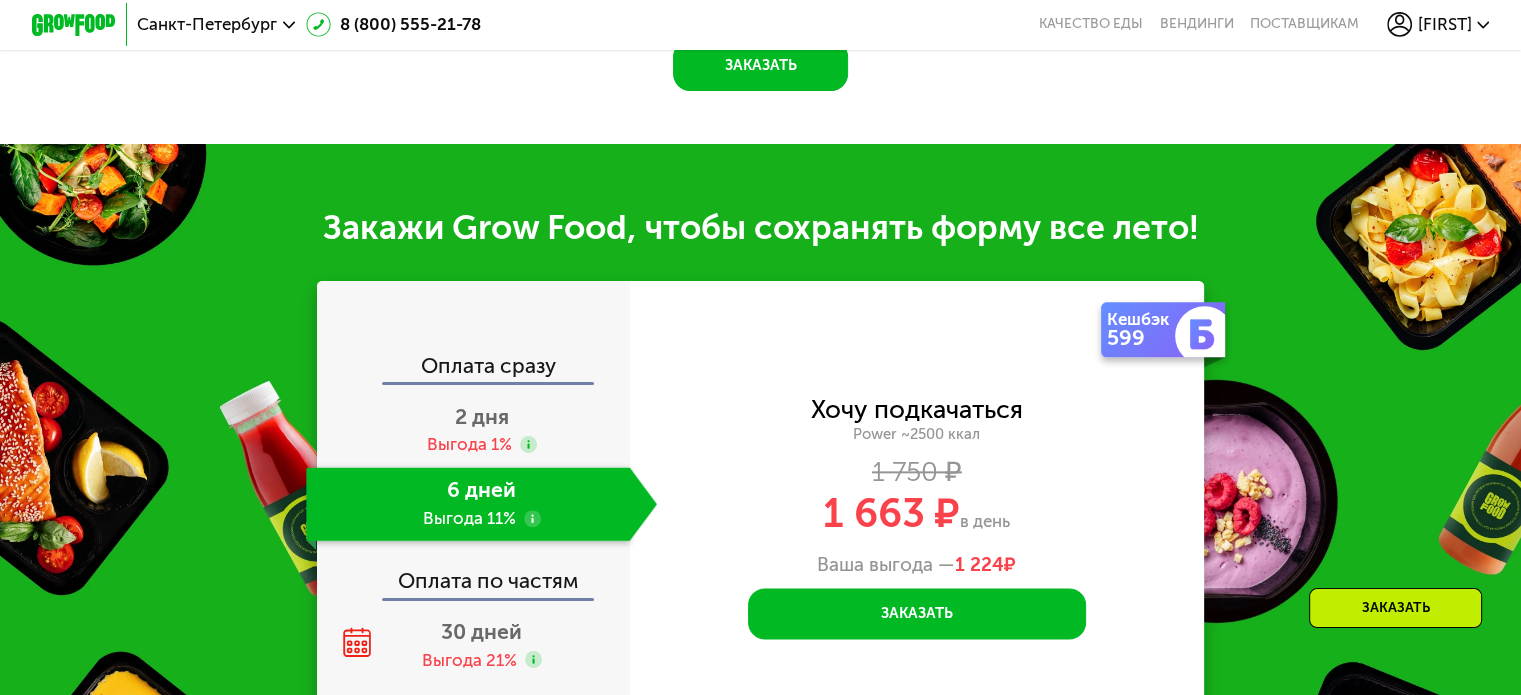 click on "[FIRST]" at bounding box center [1444, 24] 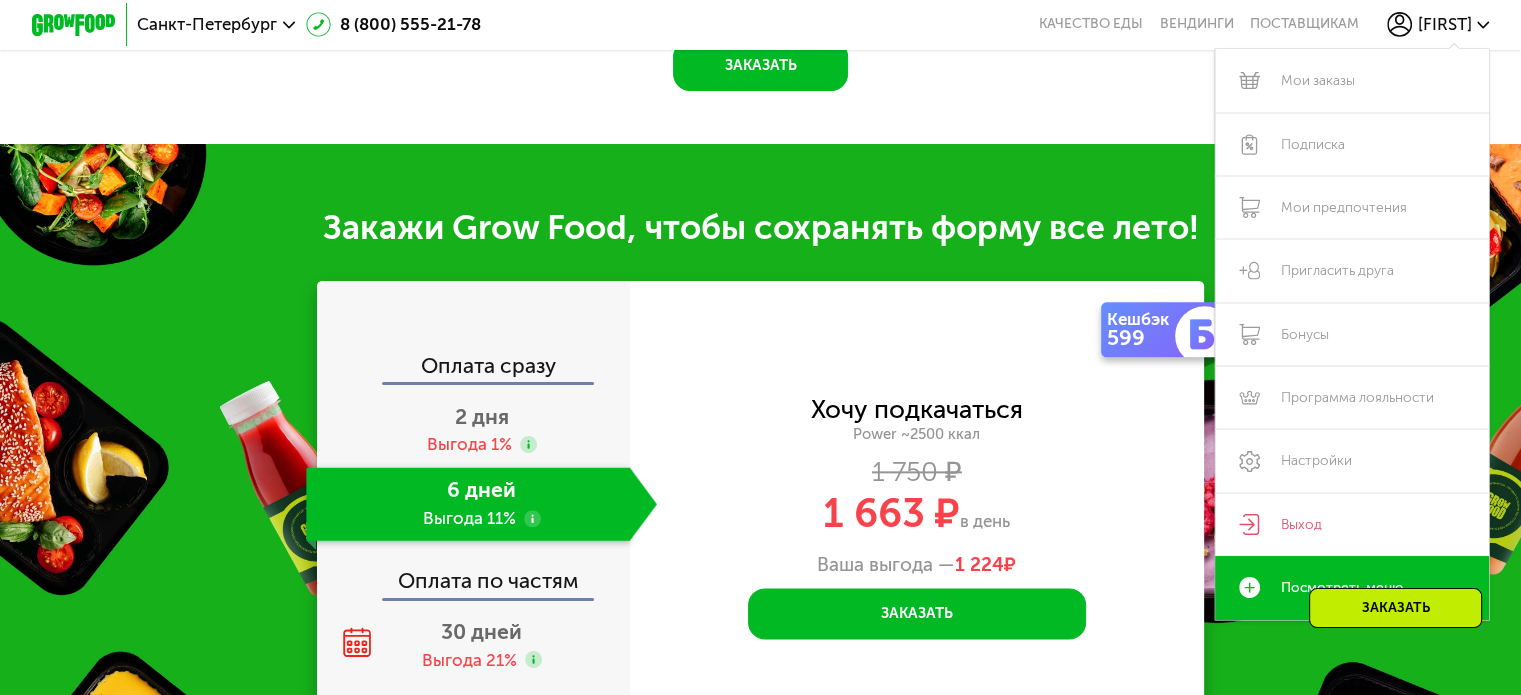 click on "Хочу подкачаться Power ~2500 ккал 1 750 ₽  1 663 ₽  в день Ваша выгода —  1 224  ₽" at bounding box center [917, 487] 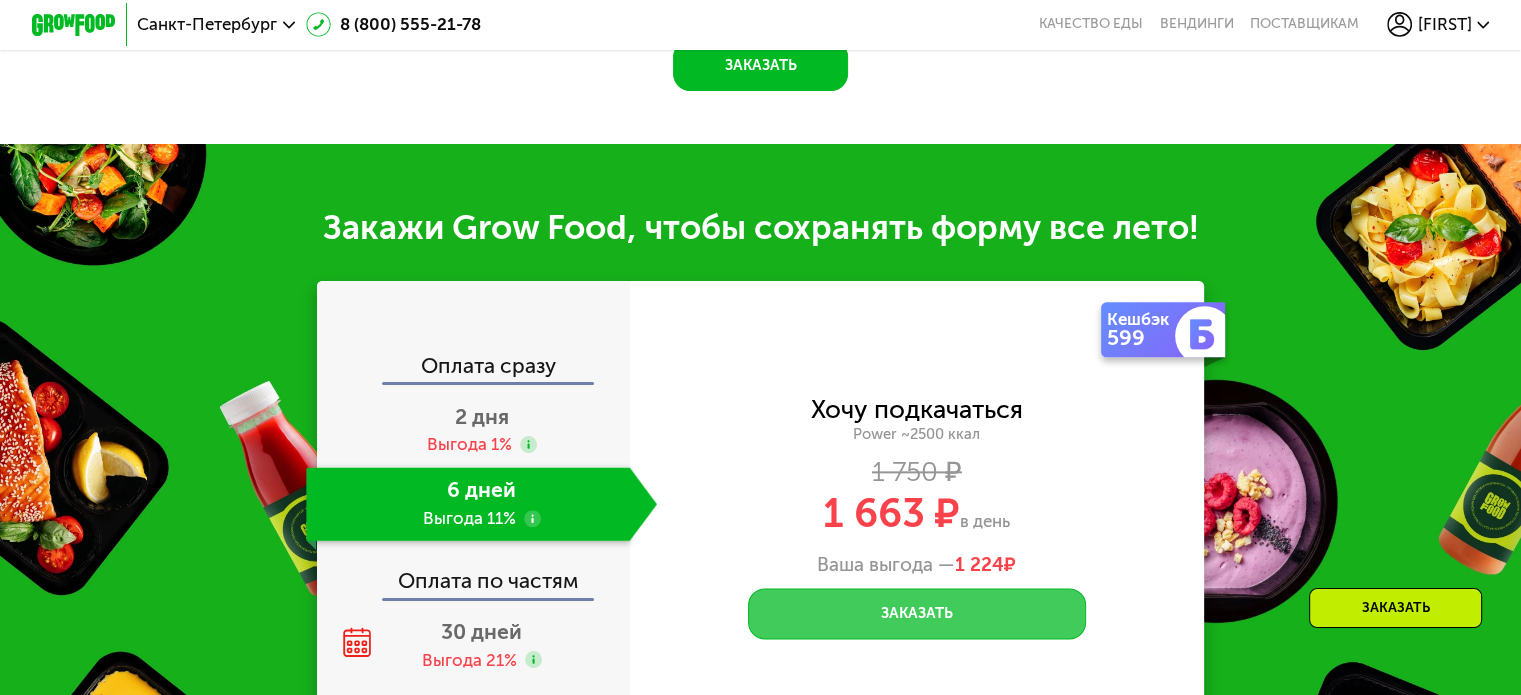 click on "Заказать" at bounding box center [917, 613] 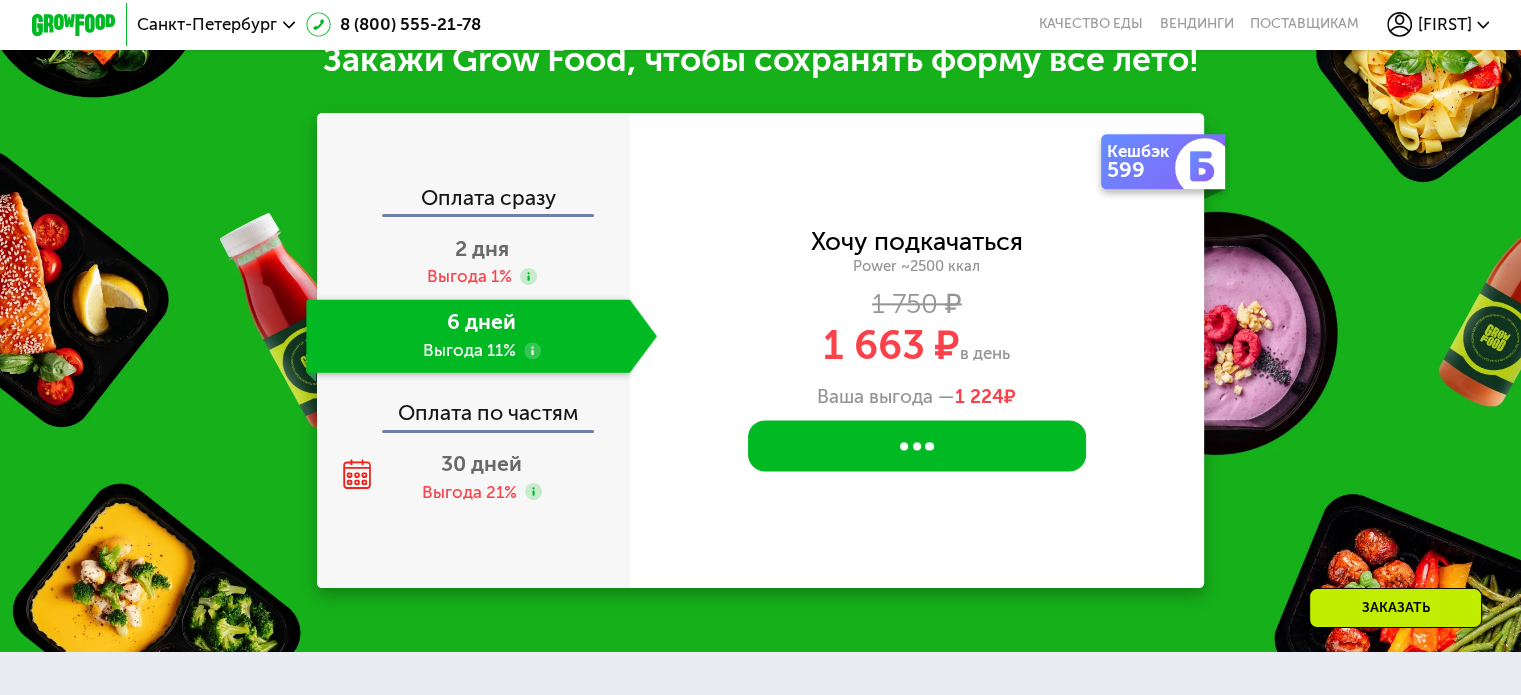 scroll, scrollTop: 2492, scrollLeft: 0, axis: vertical 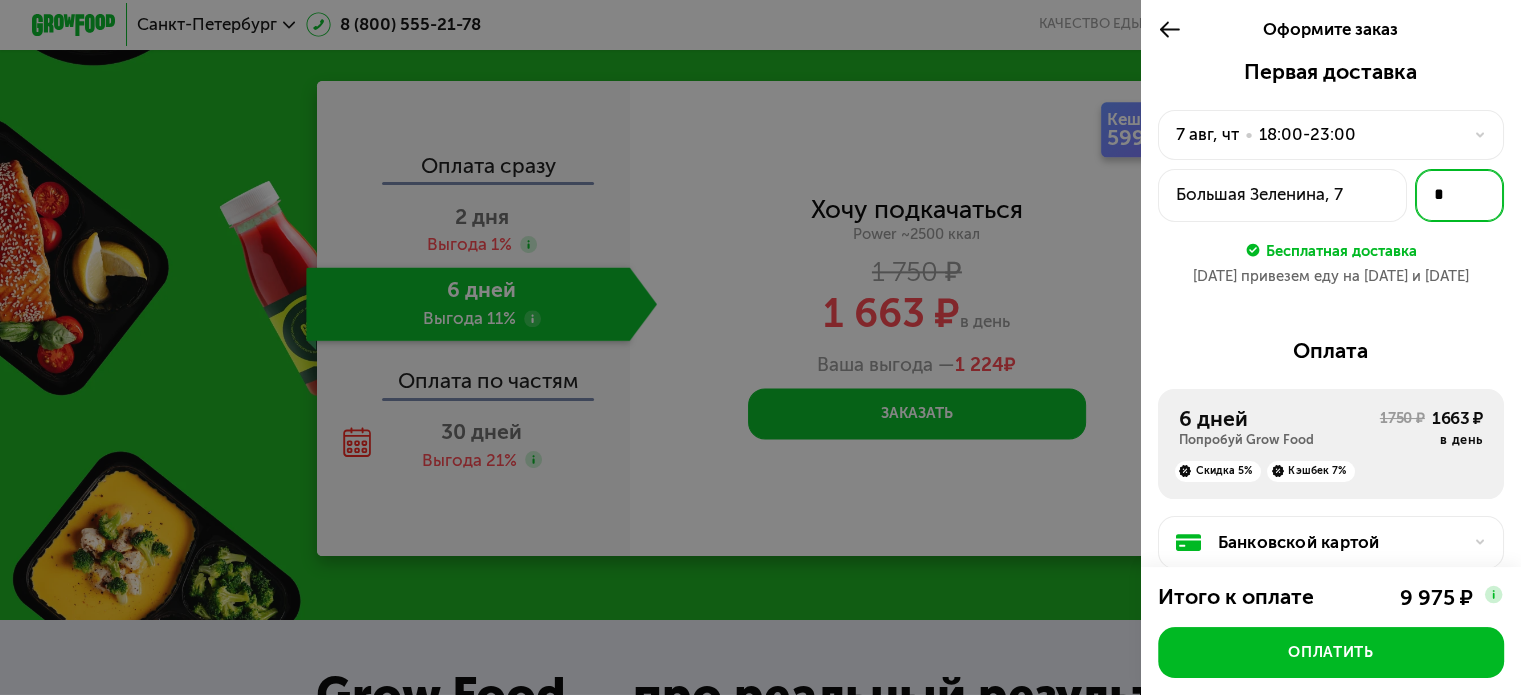 click on "*" at bounding box center [1459, 195] 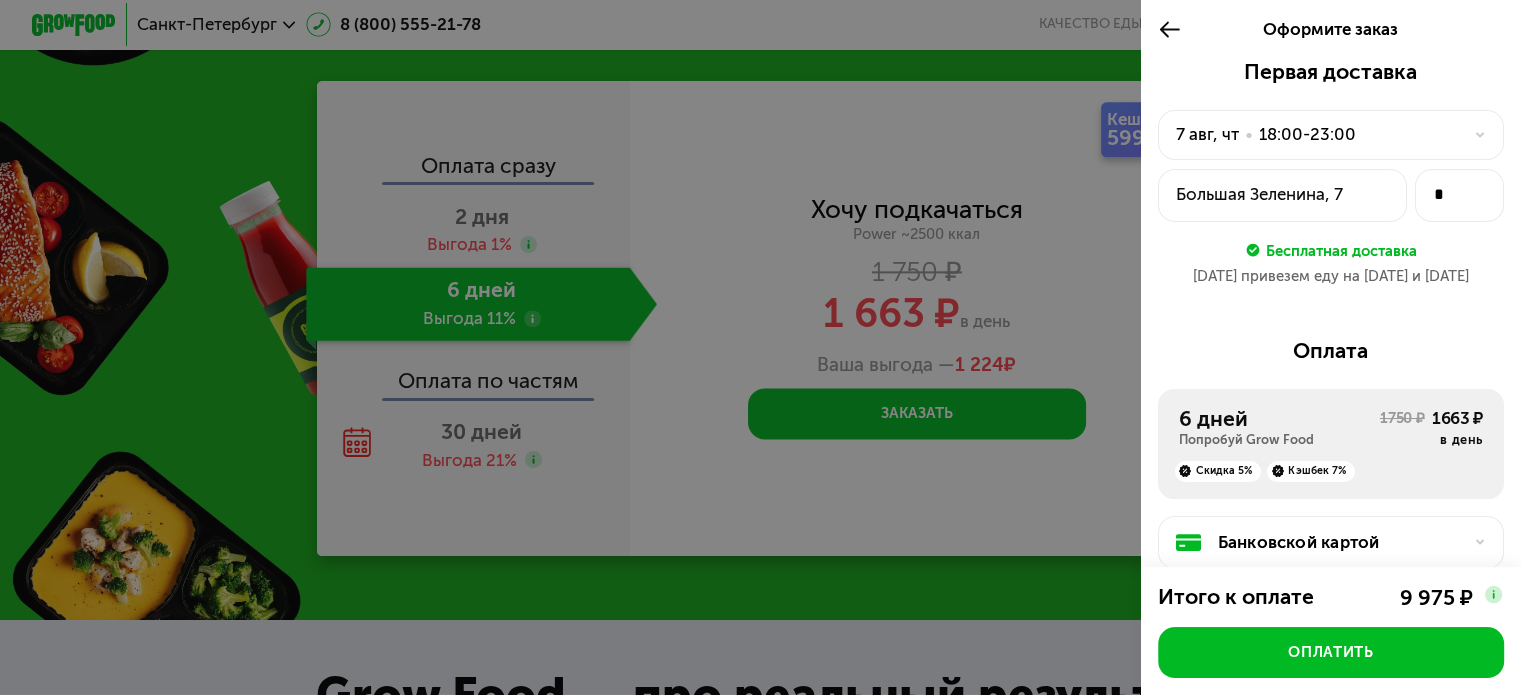 click on "7 авг, чт  •  18:00-23:00" 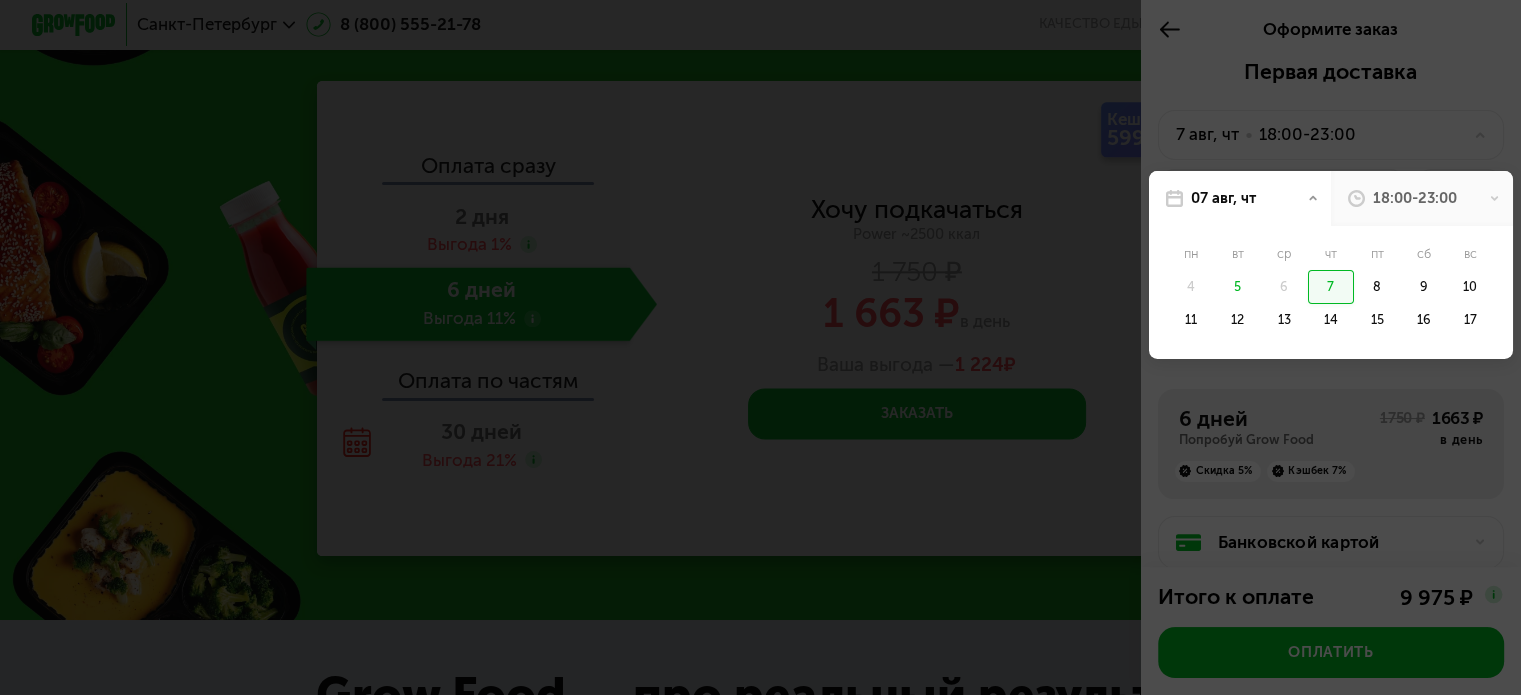 type 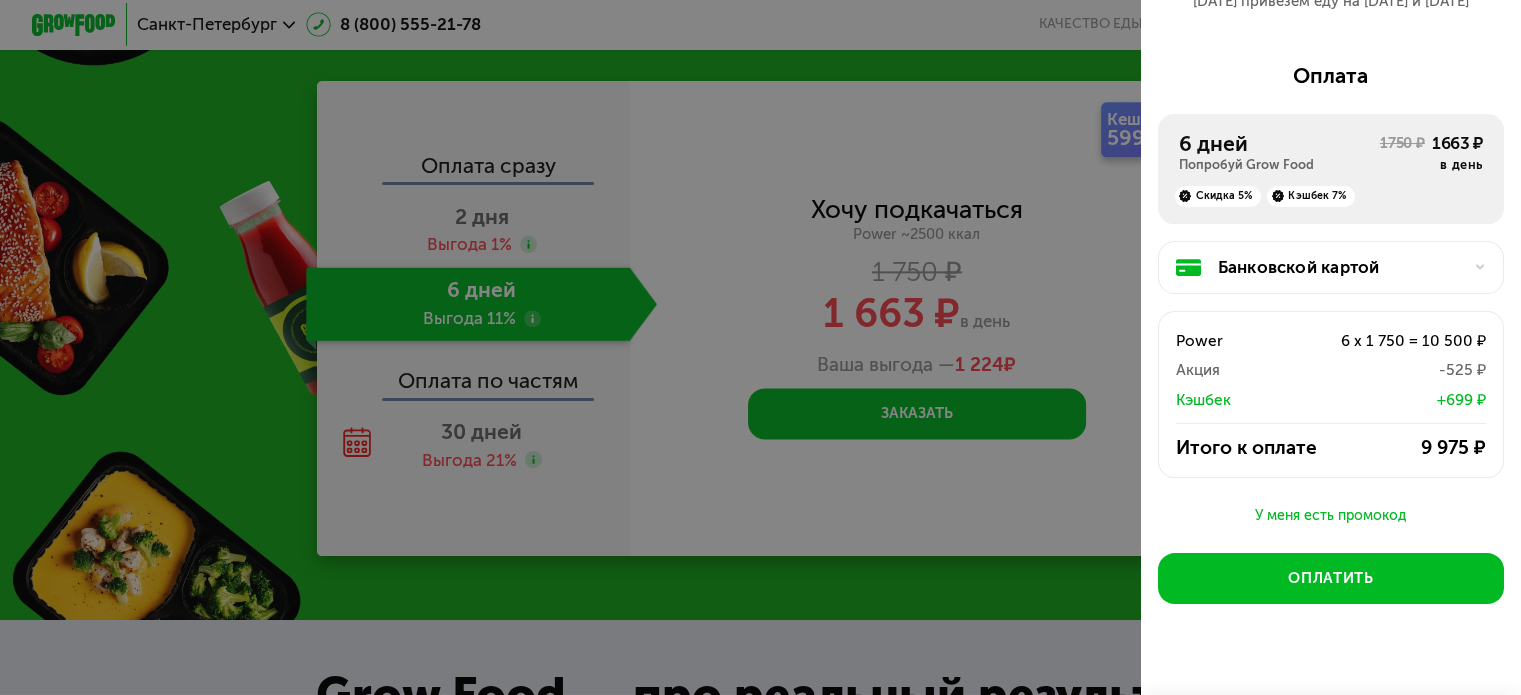 scroll, scrollTop: 300, scrollLeft: 0, axis: vertical 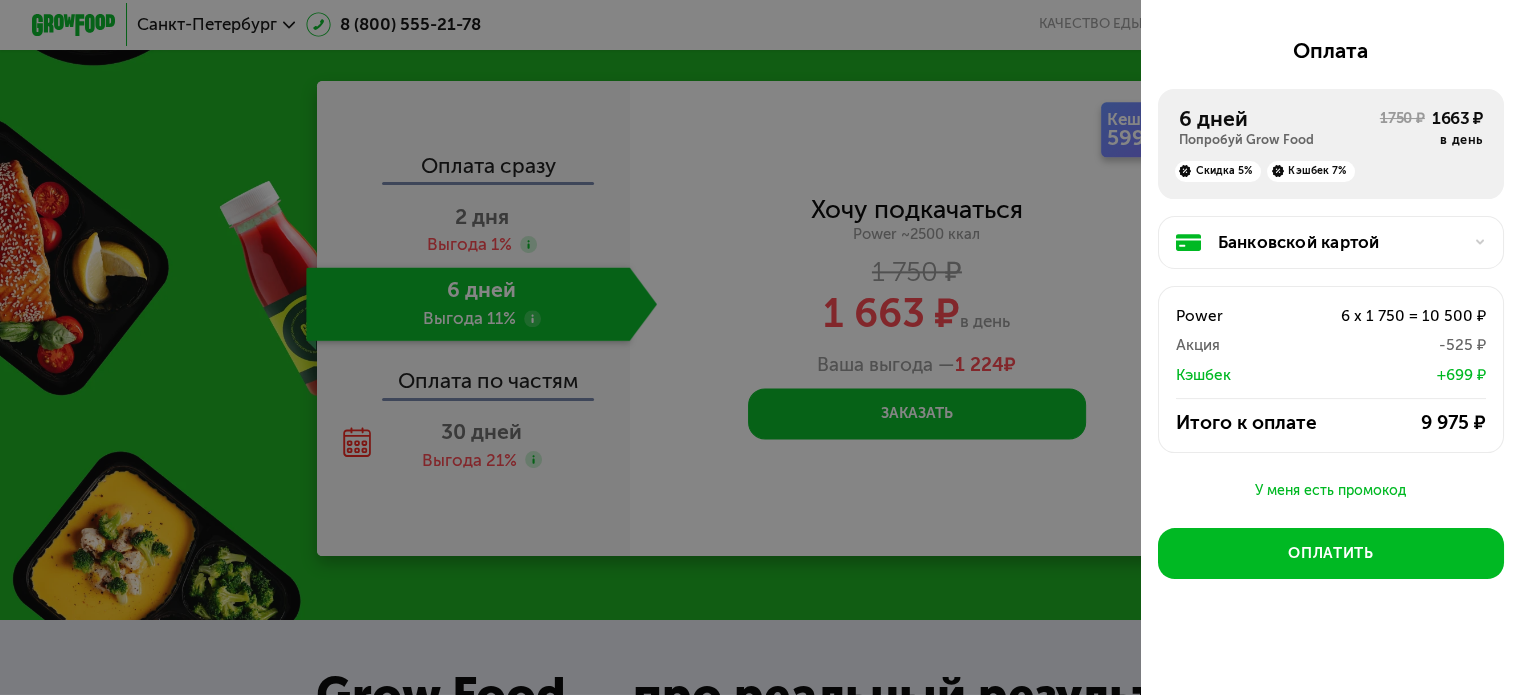 click at bounding box center [760, 347] 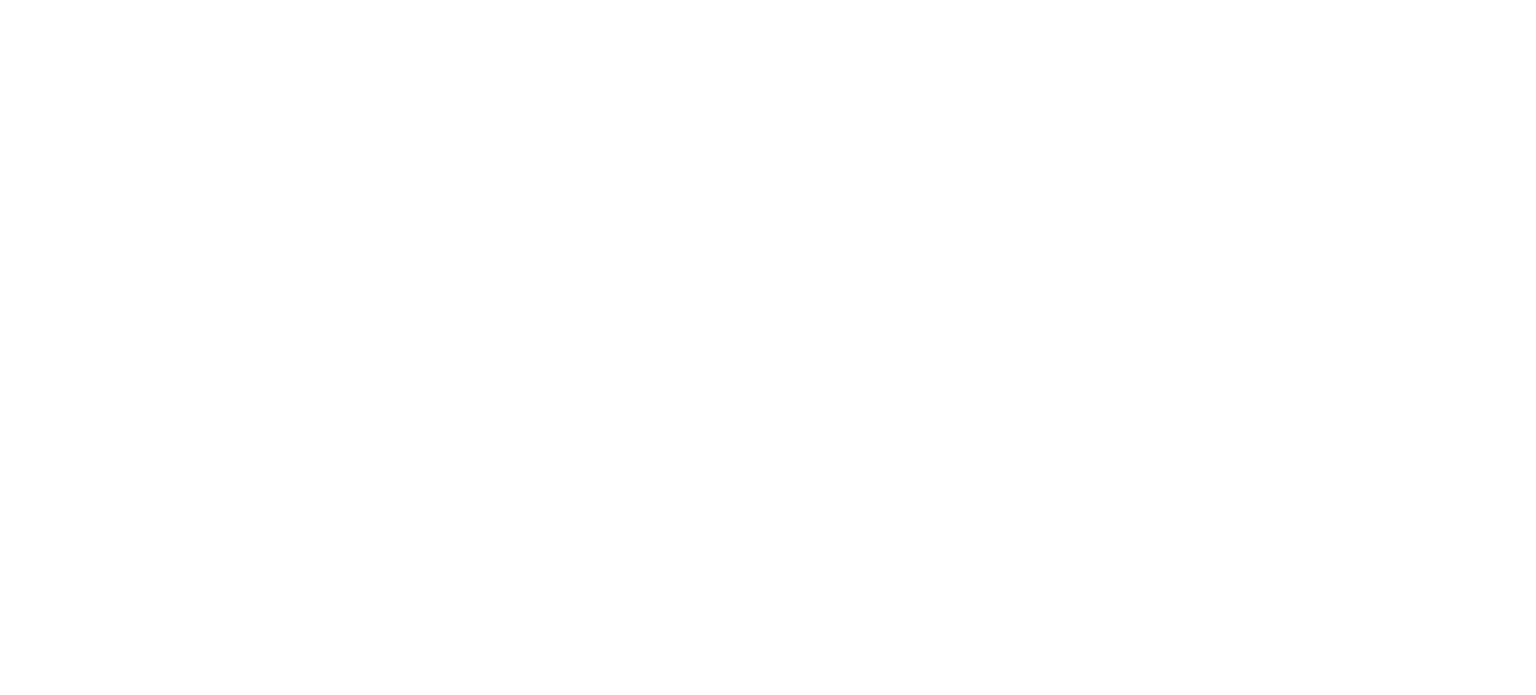 scroll, scrollTop: 0, scrollLeft: 0, axis: both 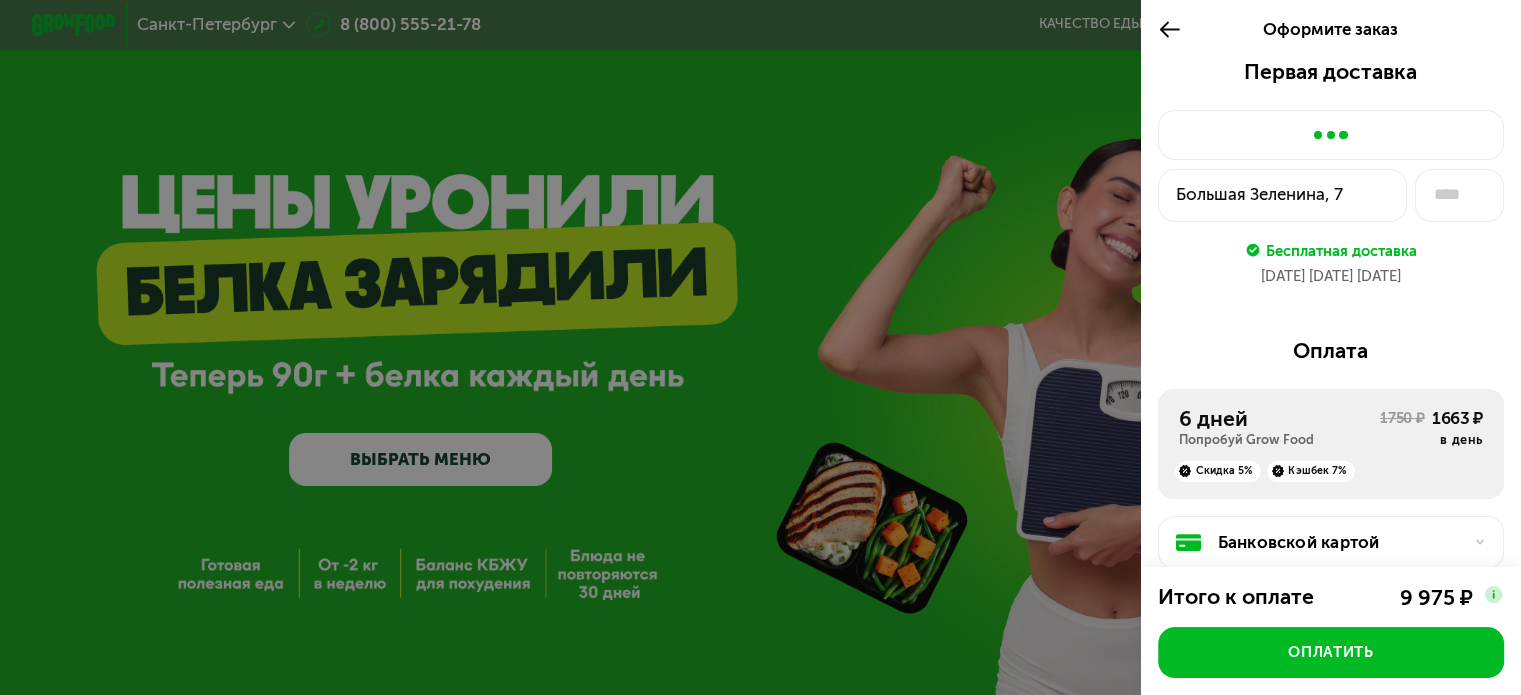 click at bounding box center (760, 347) 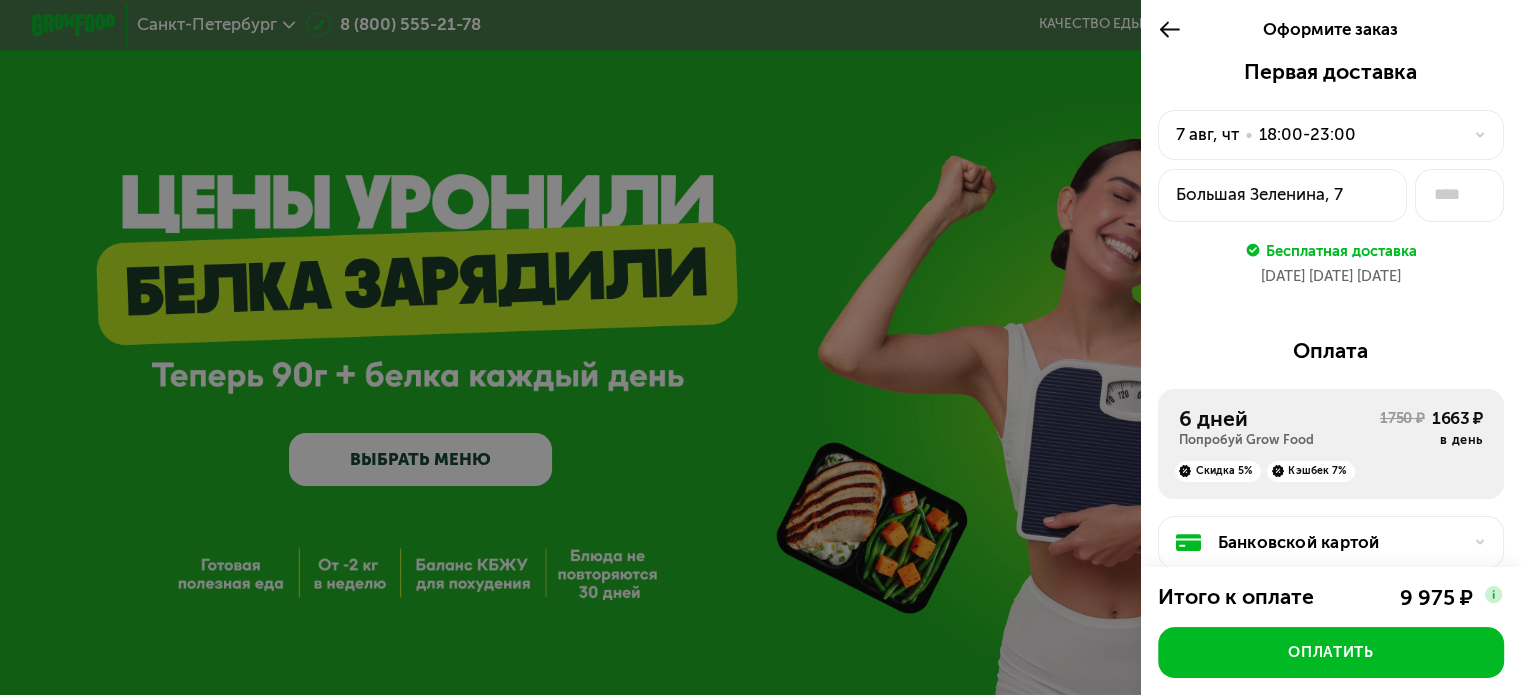 click at bounding box center [760, 347] 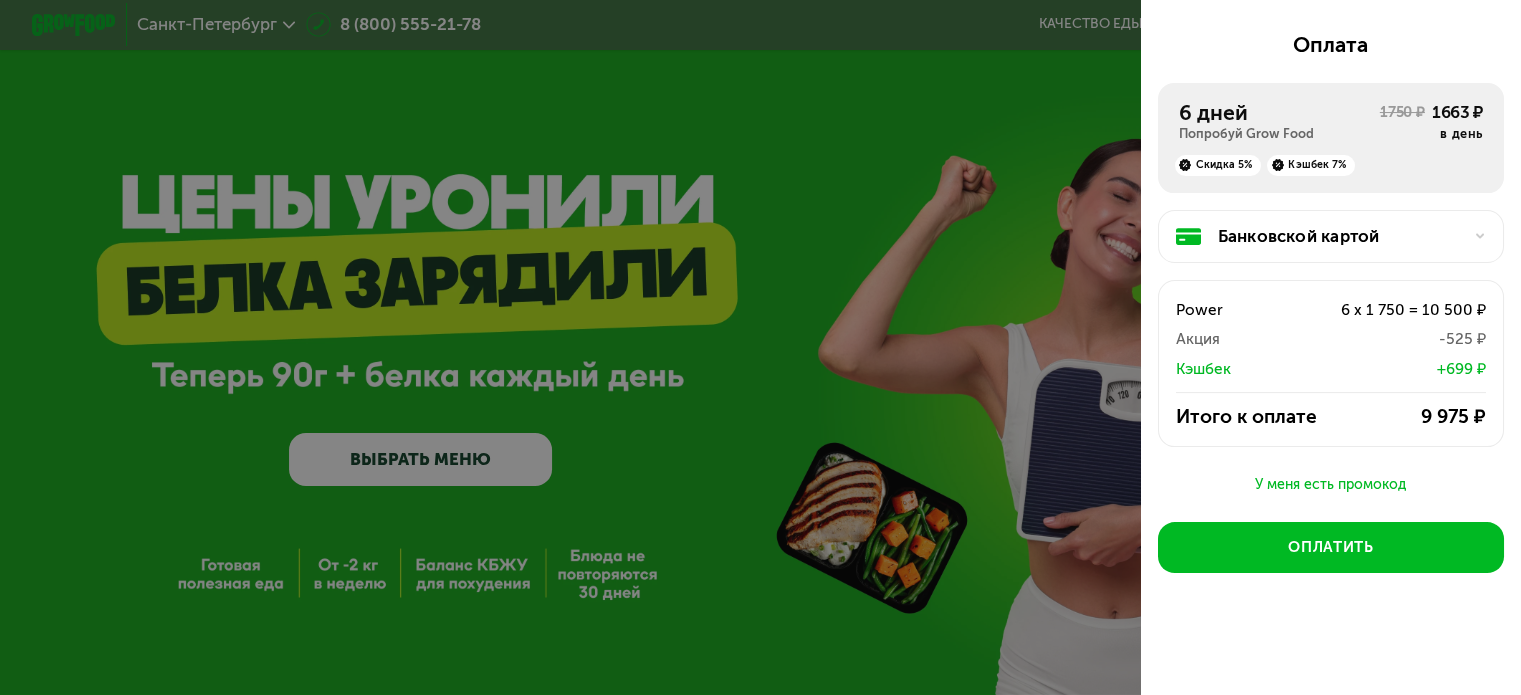 click at bounding box center (760, 347) 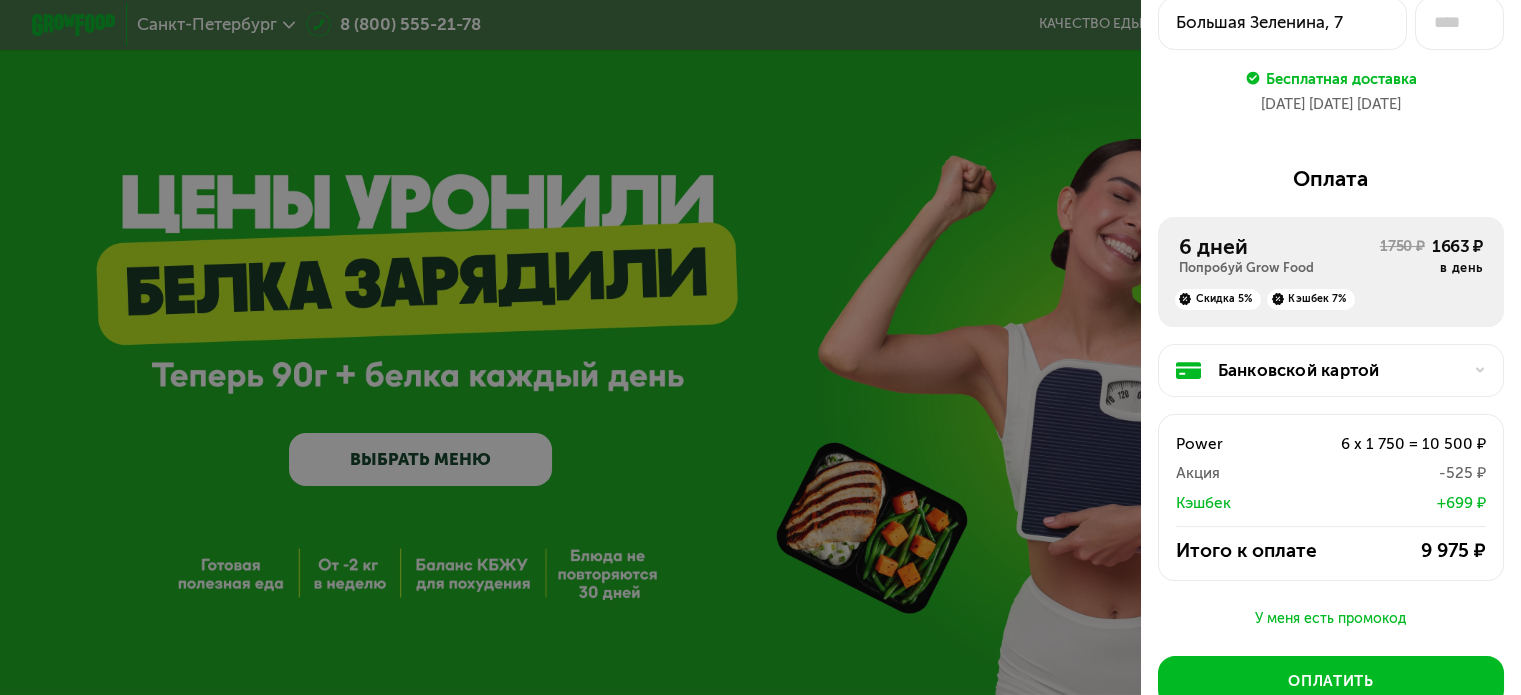 scroll, scrollTop: 0, scrollLeft: 0, axis: both 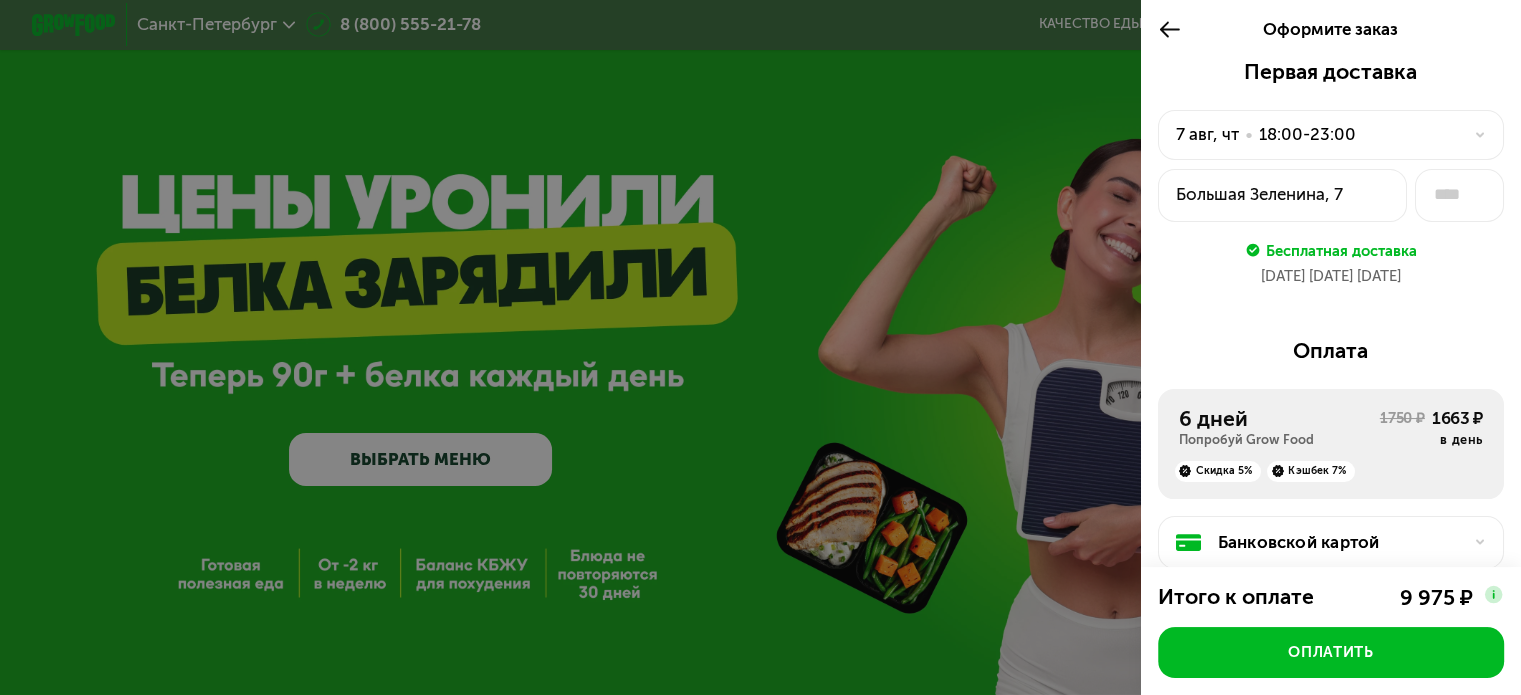 click 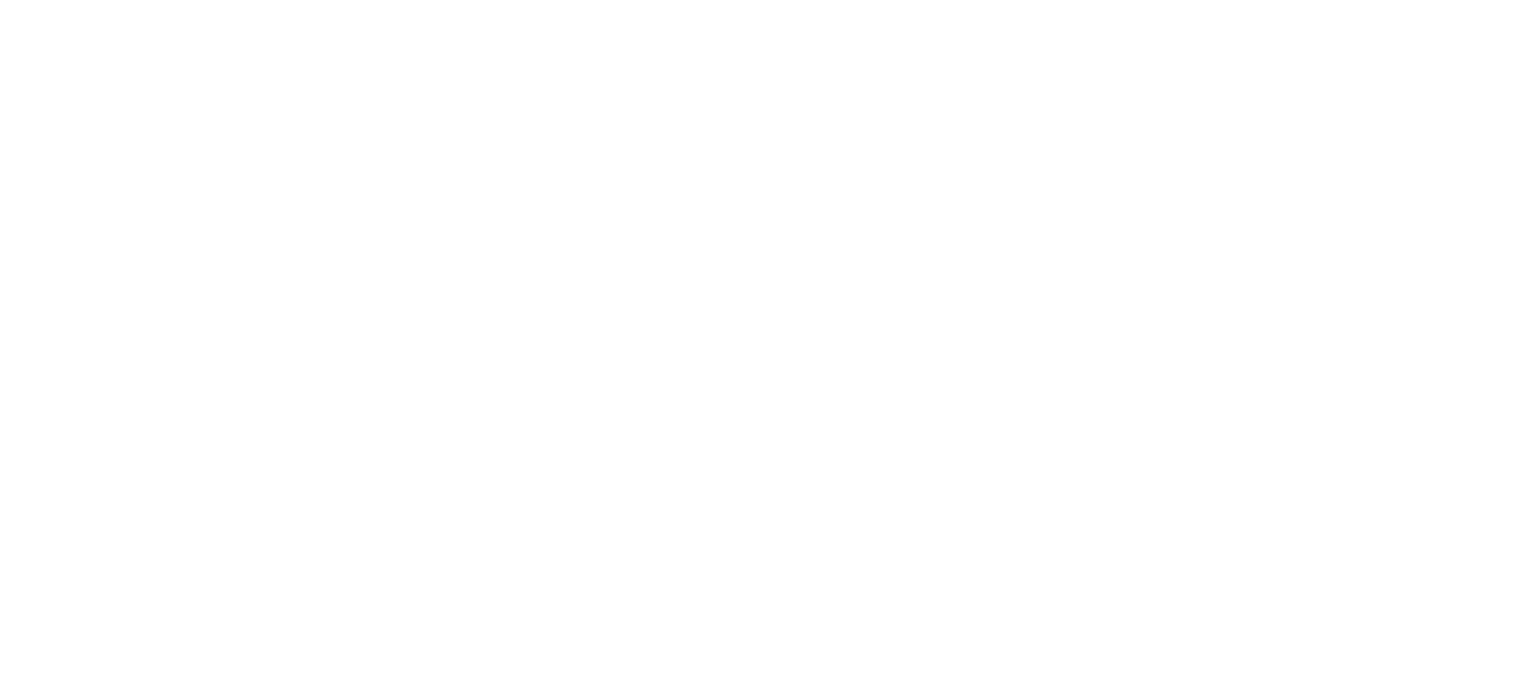 scroll, scrollTop: 0, scrollLeft: 0, axis: both 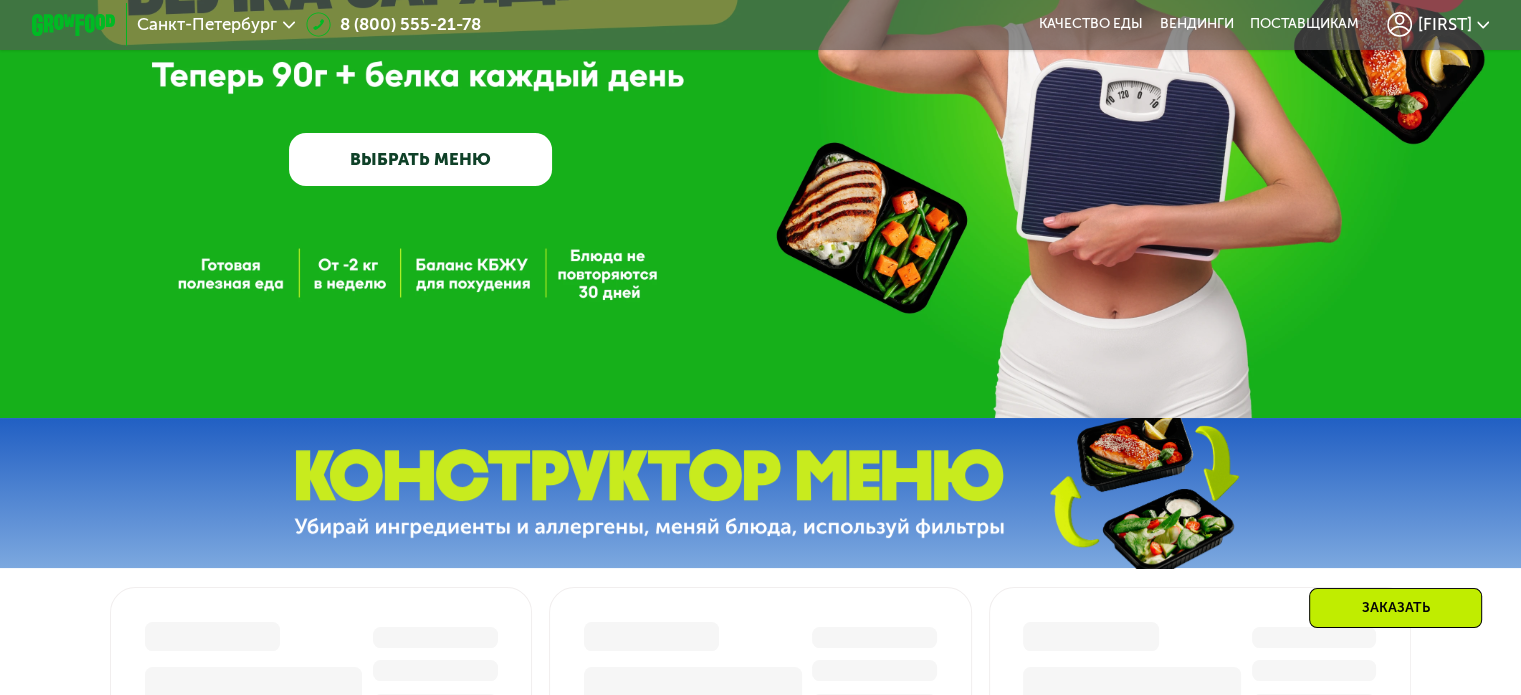 click on "ВЫБРАТЬ МЕНЮ" at bounding box center (420, 159) 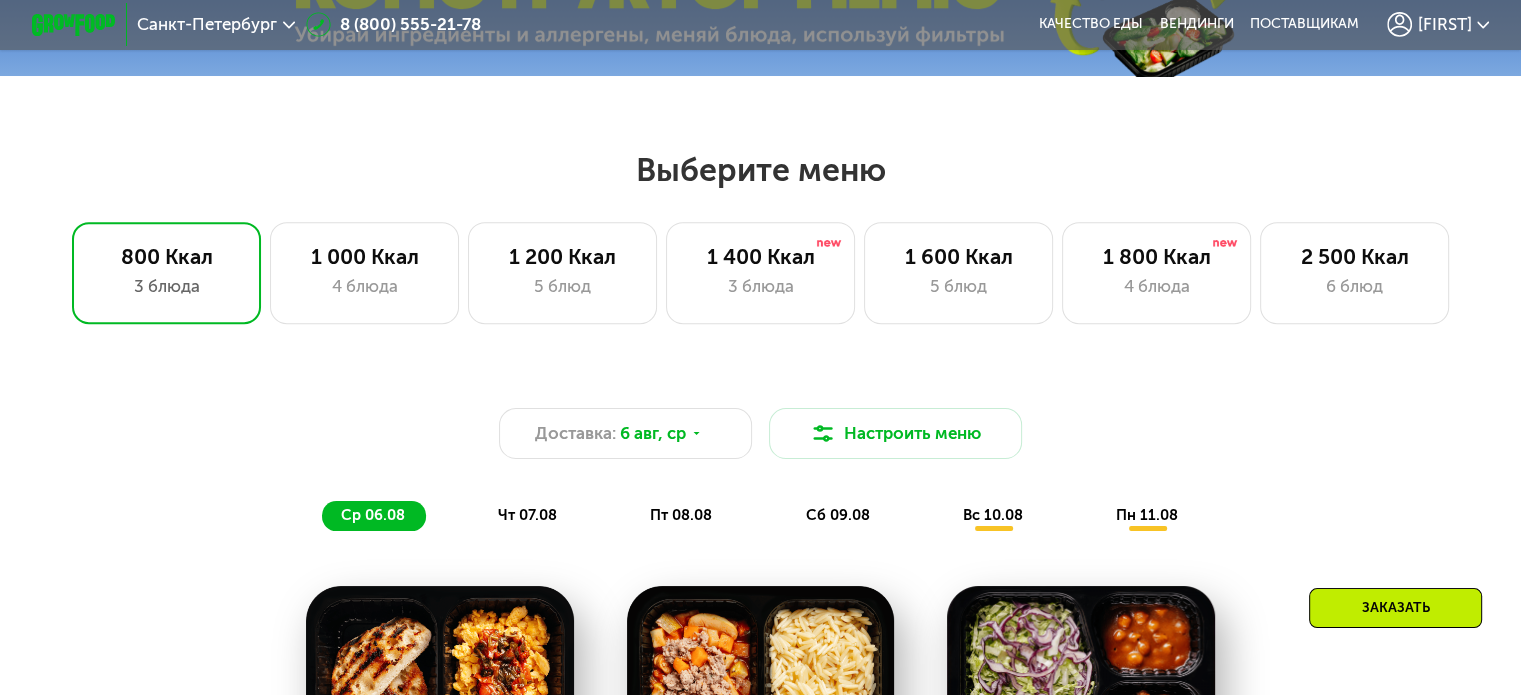 scroll, scrollTop: 800, scrollLeft: 0, axis: vertical 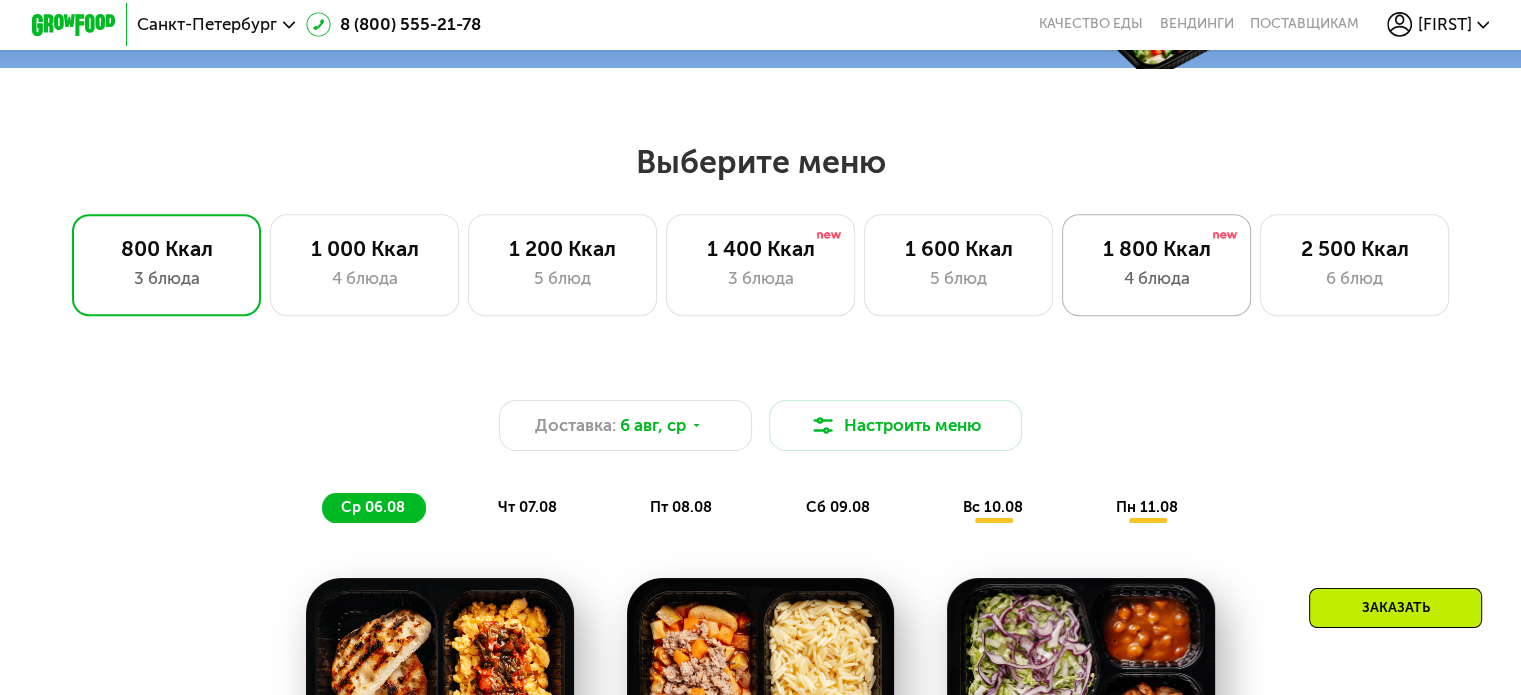 click on "4 блюда" at bounding box center [1156, 278] 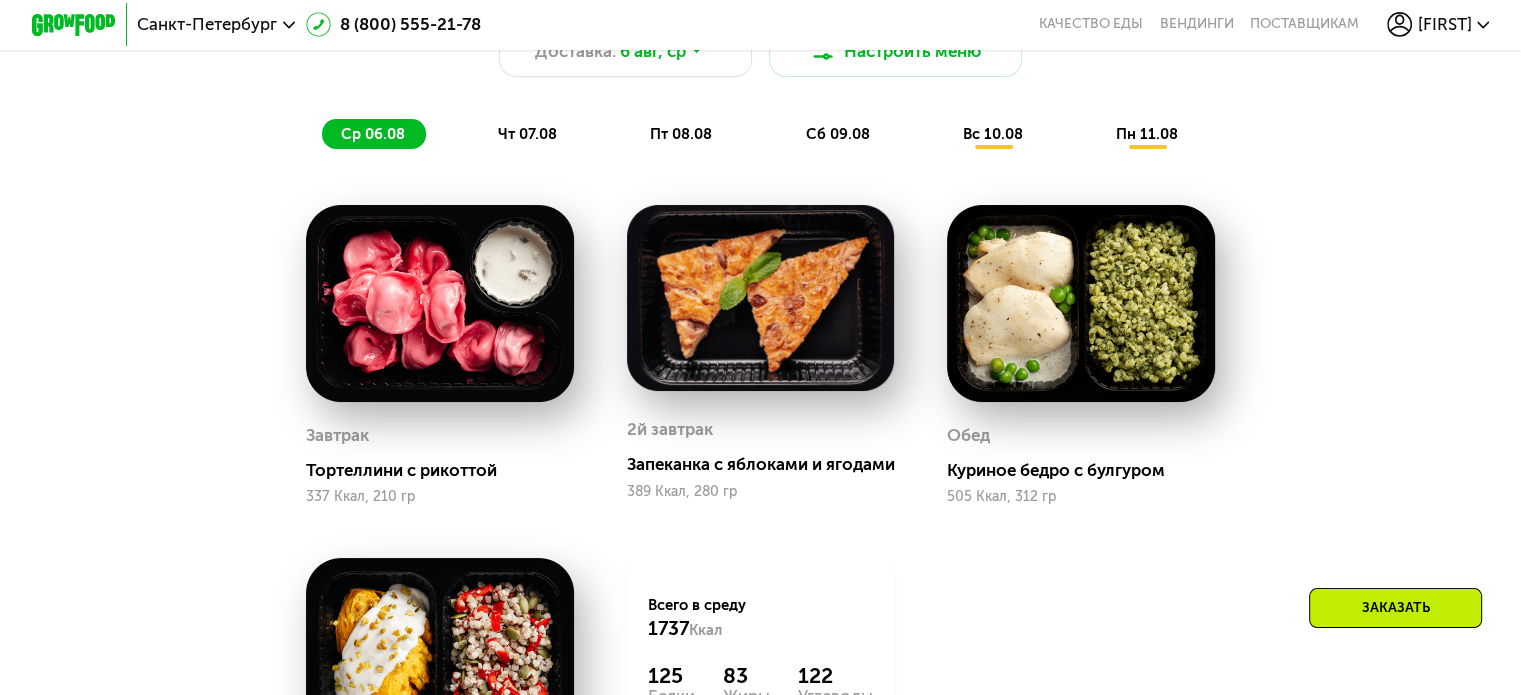 scroll, scrollTop: 700, scrollLeft: 0, axis: vertical 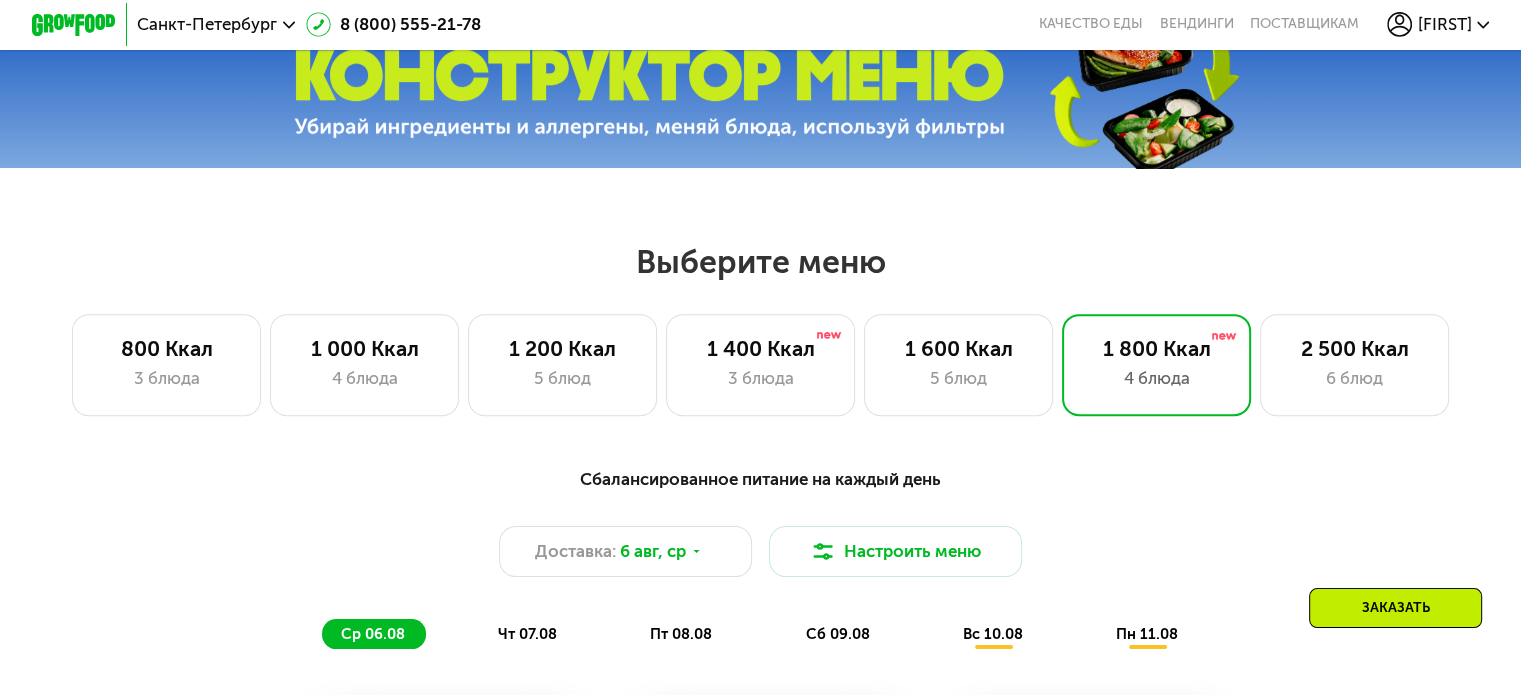 click on "Выберите меню  800 Ккал 3 блюда 1 000 Ккал 4 блюда 1 200 Ккал 5 блюд 1 400 Ккал 3 блюда 1 600 Ккал 5 блюд 1 800 Ккал 4 блюда 2 500 Ккал 6 блюд" at bounding box center [760, 328] 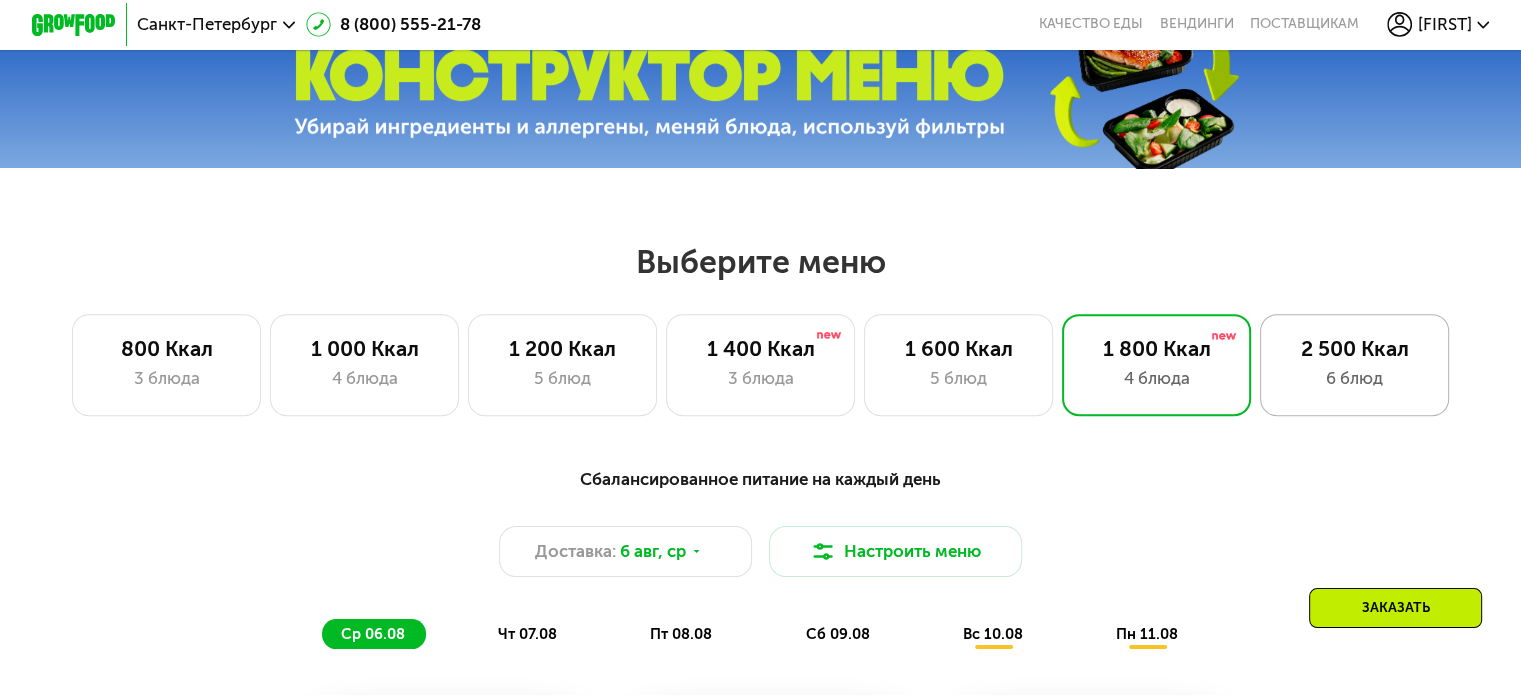 click on "2 500 Ккал" at bounding box center [1354, 348] 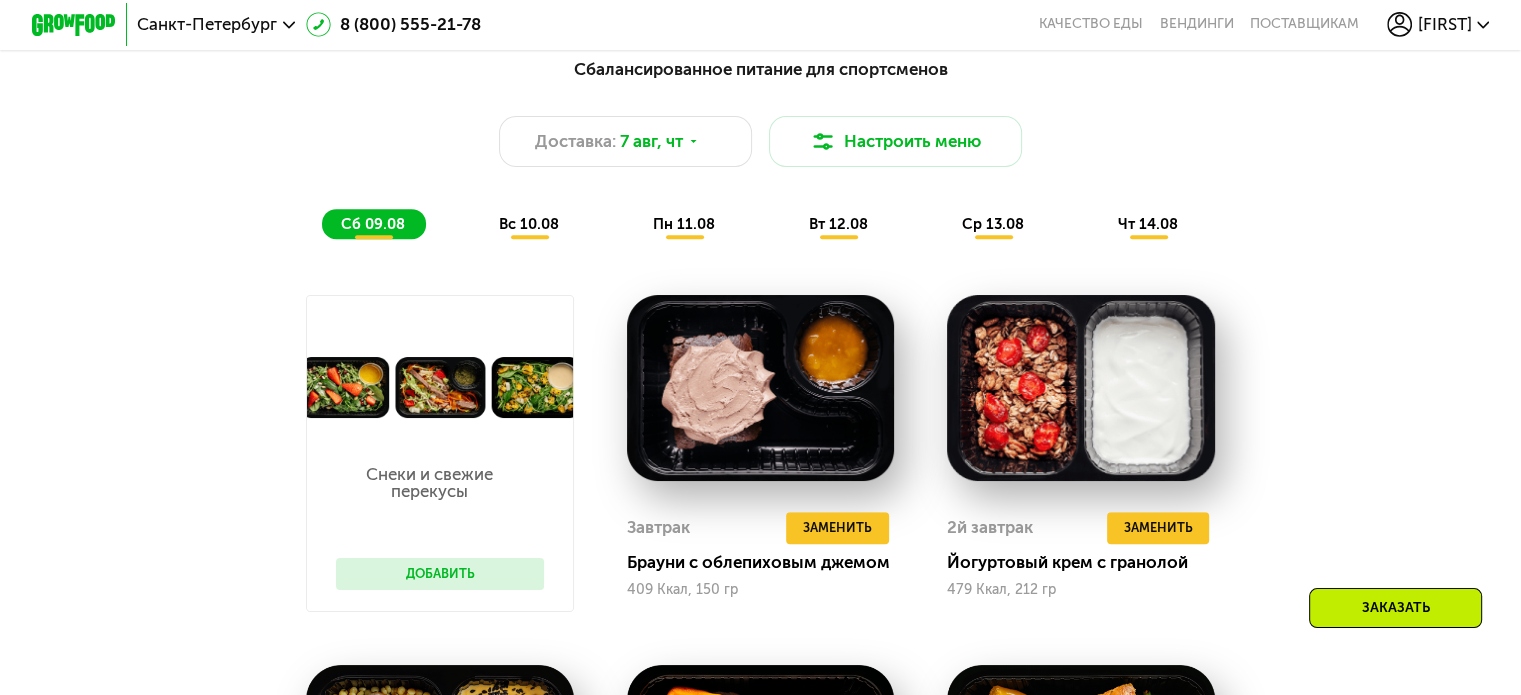 scroll, scrollTop: 900, scrollLeft: 0, axis: vertical 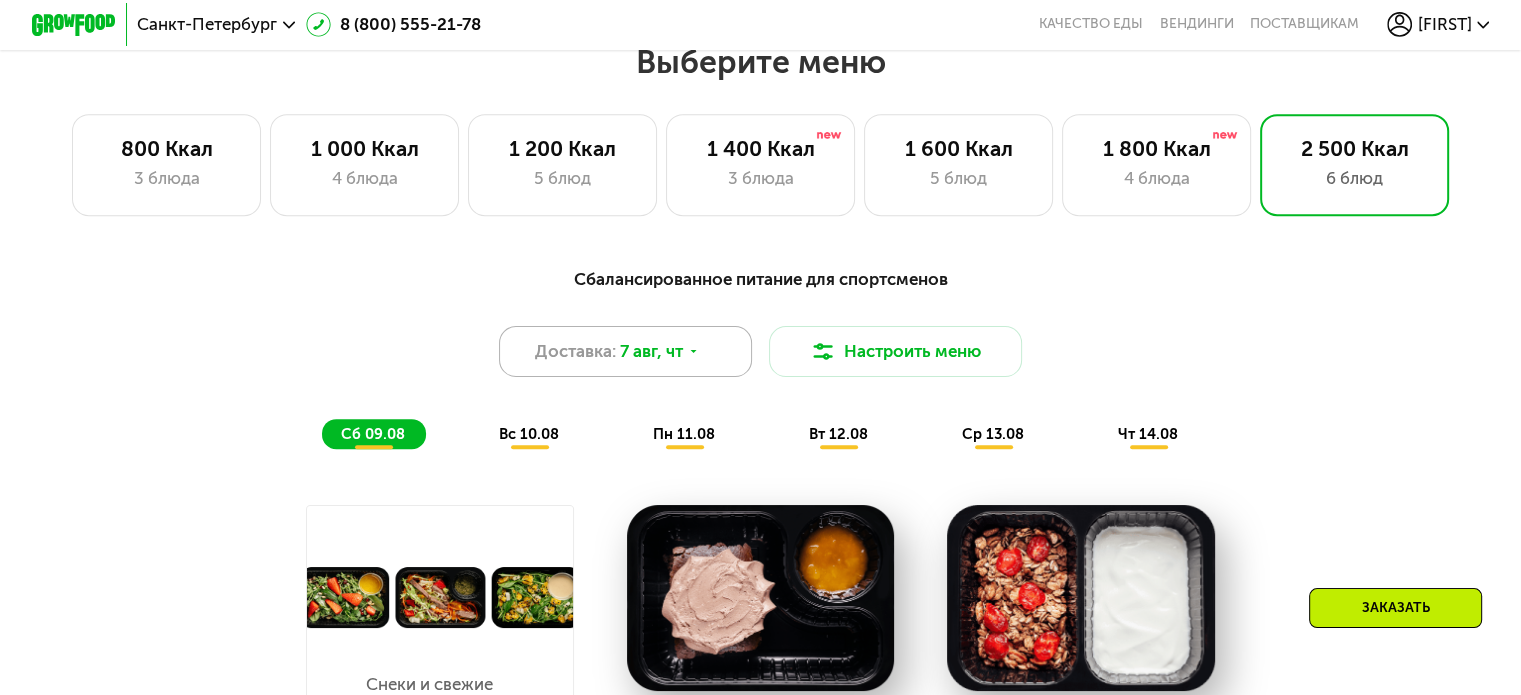 click 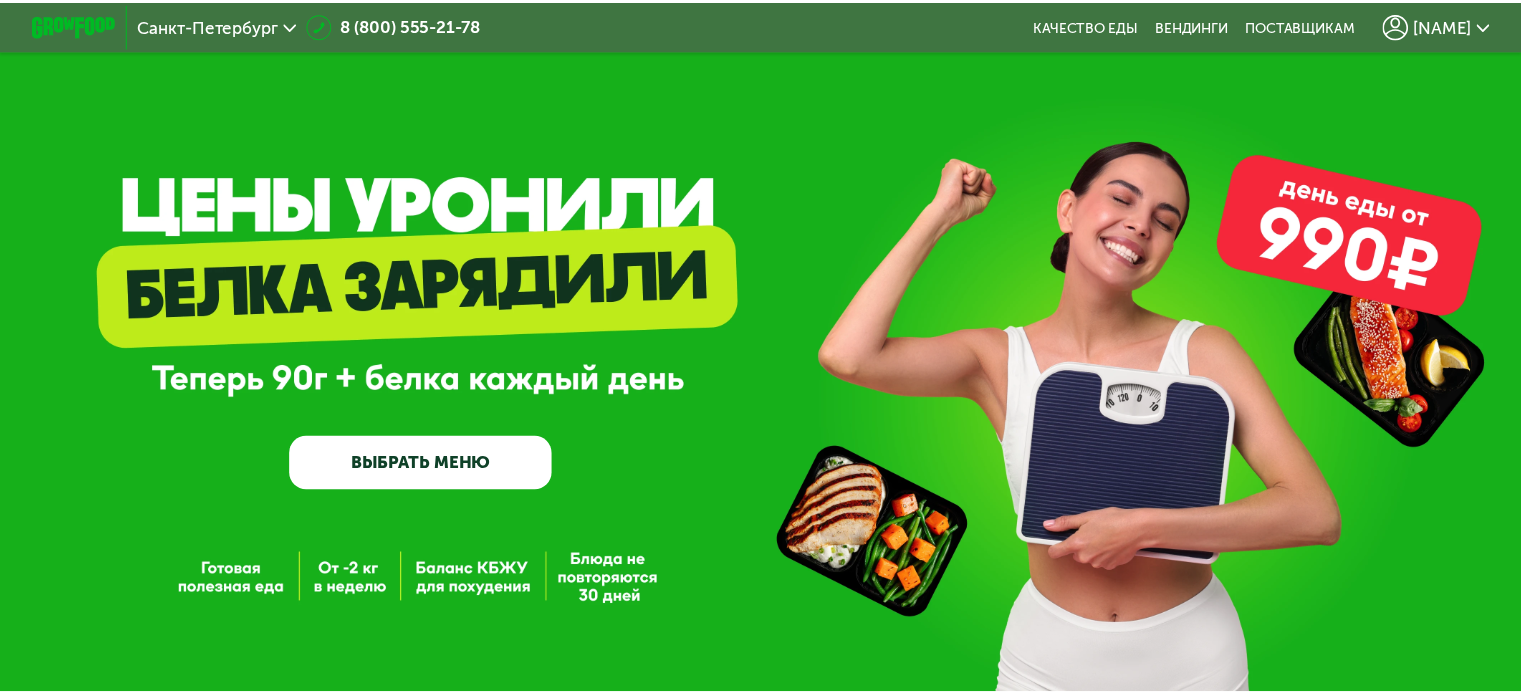 scroll, scrollTop: 0, scrollLeft: 0, axis: both 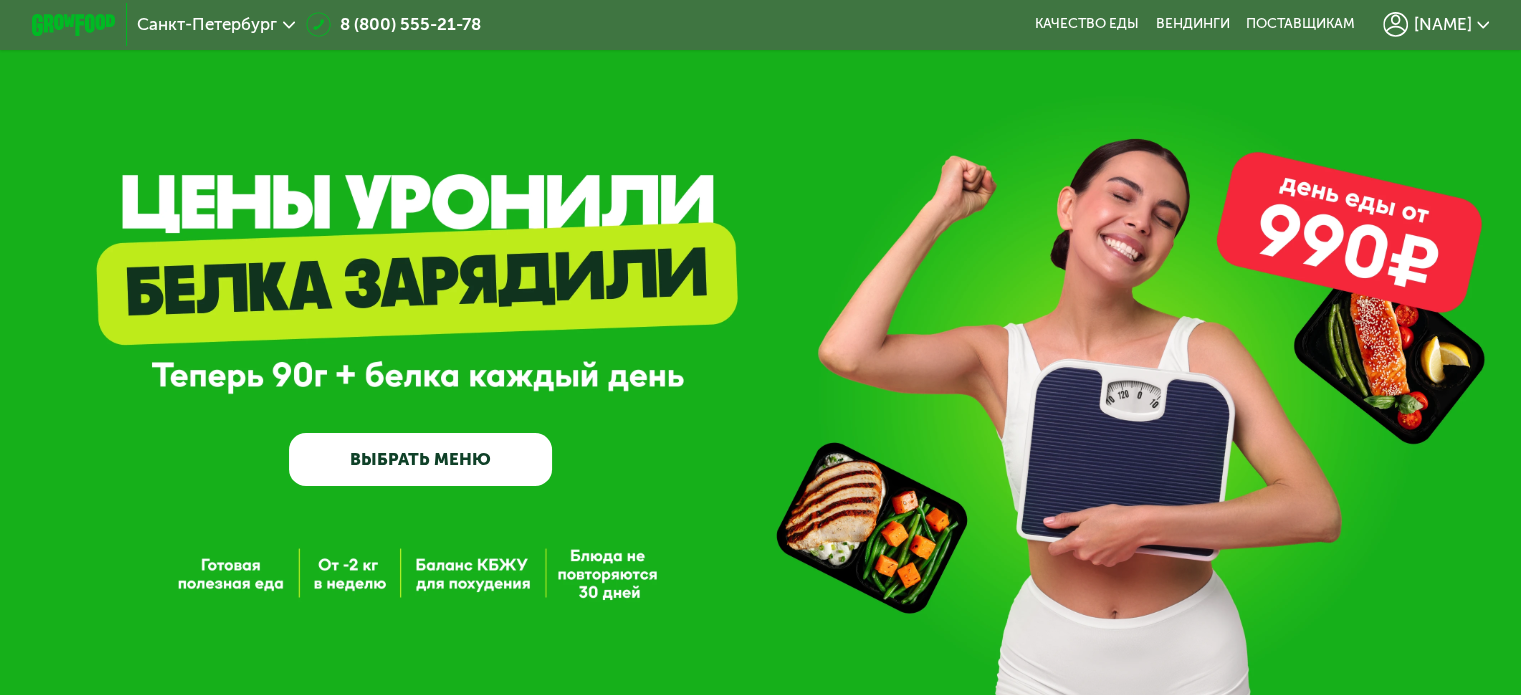 click on "ВЫБРАТЬ МЕНЮ" at bounding box center (420, 459) 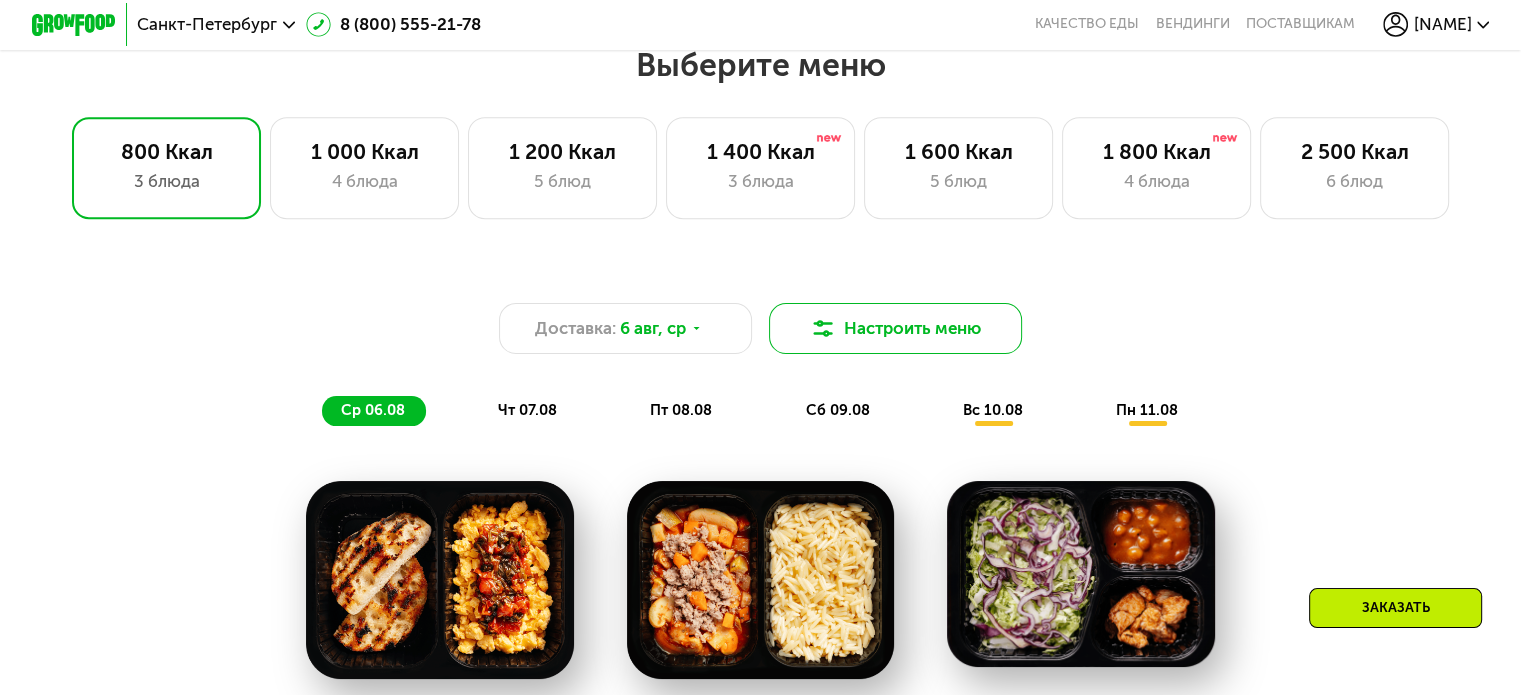 scroll, scrollTop: 900, scrollLeft: 0, axis: vertical 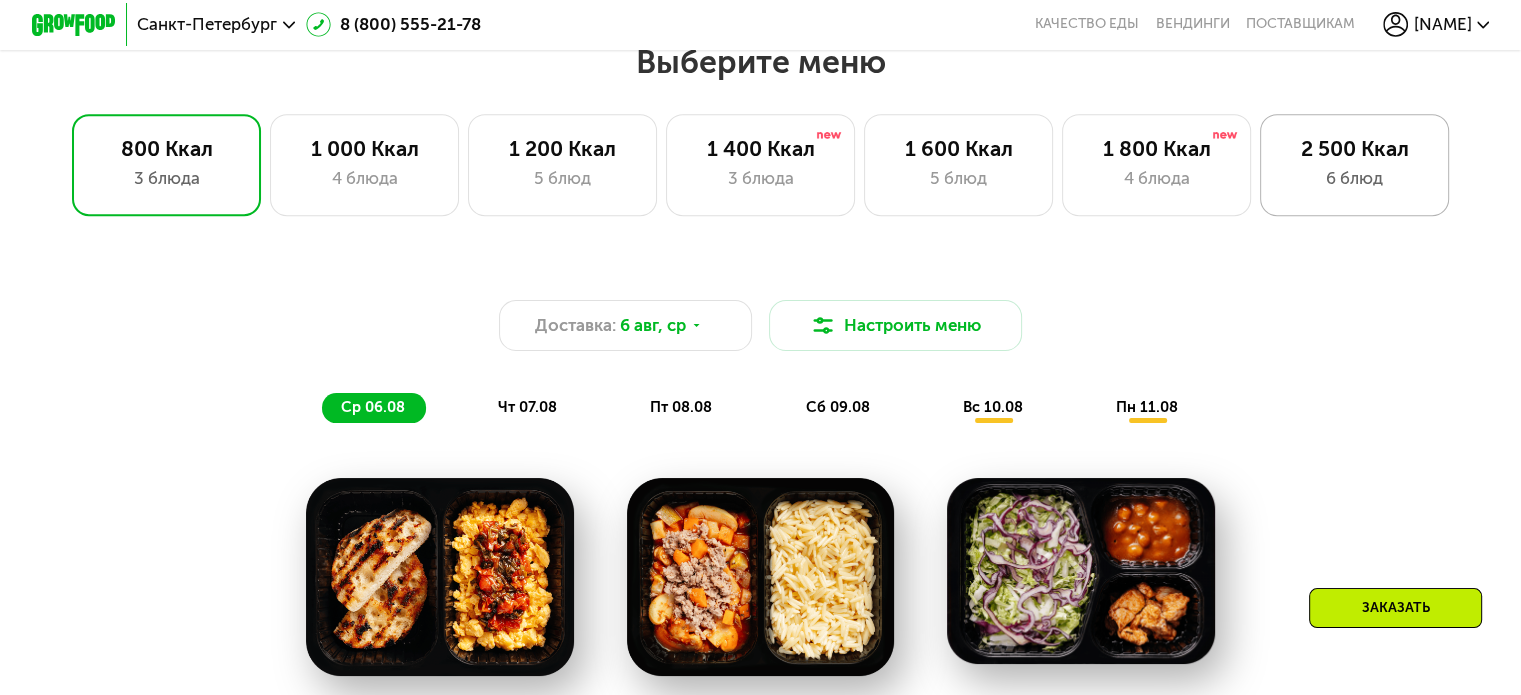 click on "2 500 Ккал 6 блюд" 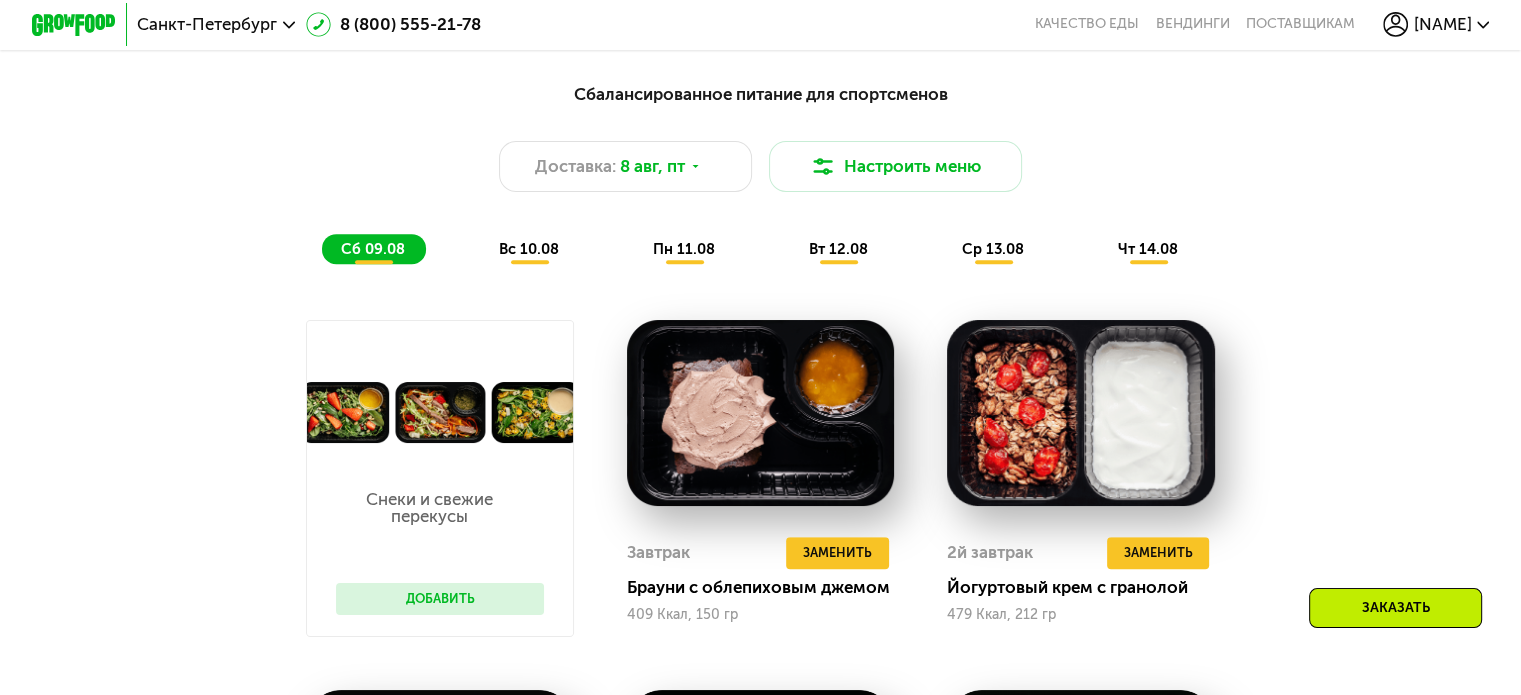 scroll, scrollTop: 1100, scrollLeft: 0, axis: vertical 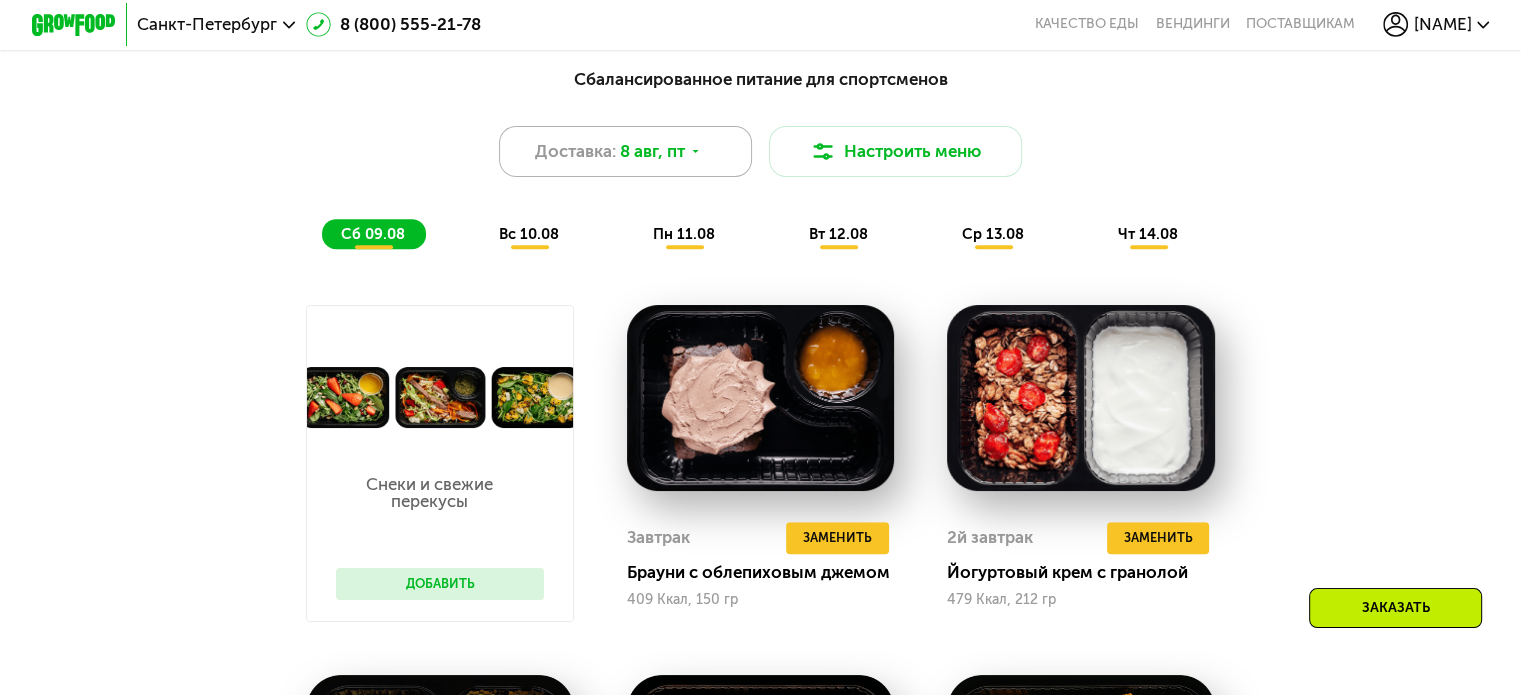 click on "8 авг, пт" at bounding box center [652, 151] 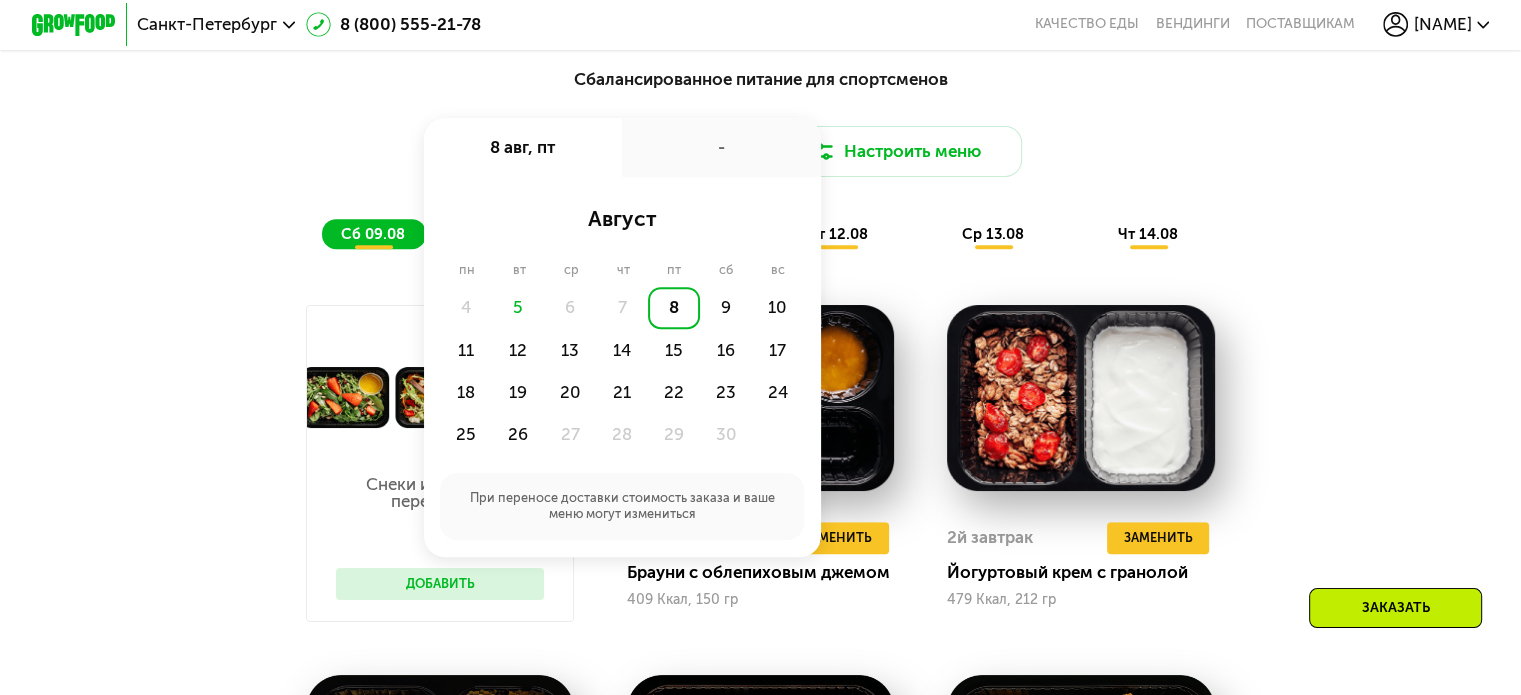 click on "-" at bounding box center [721, 147] 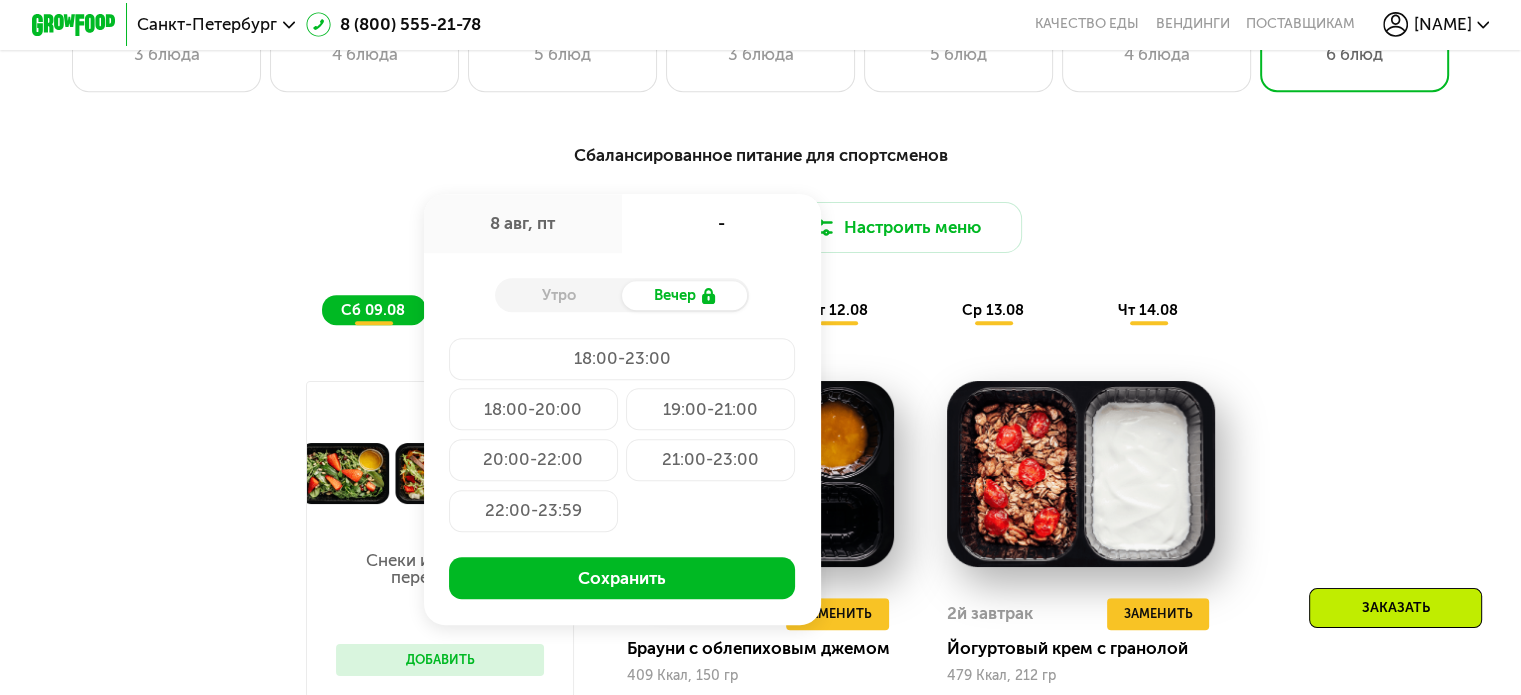 scroll, scrollTop: 900, scrollLeft: 0, axis: vertical 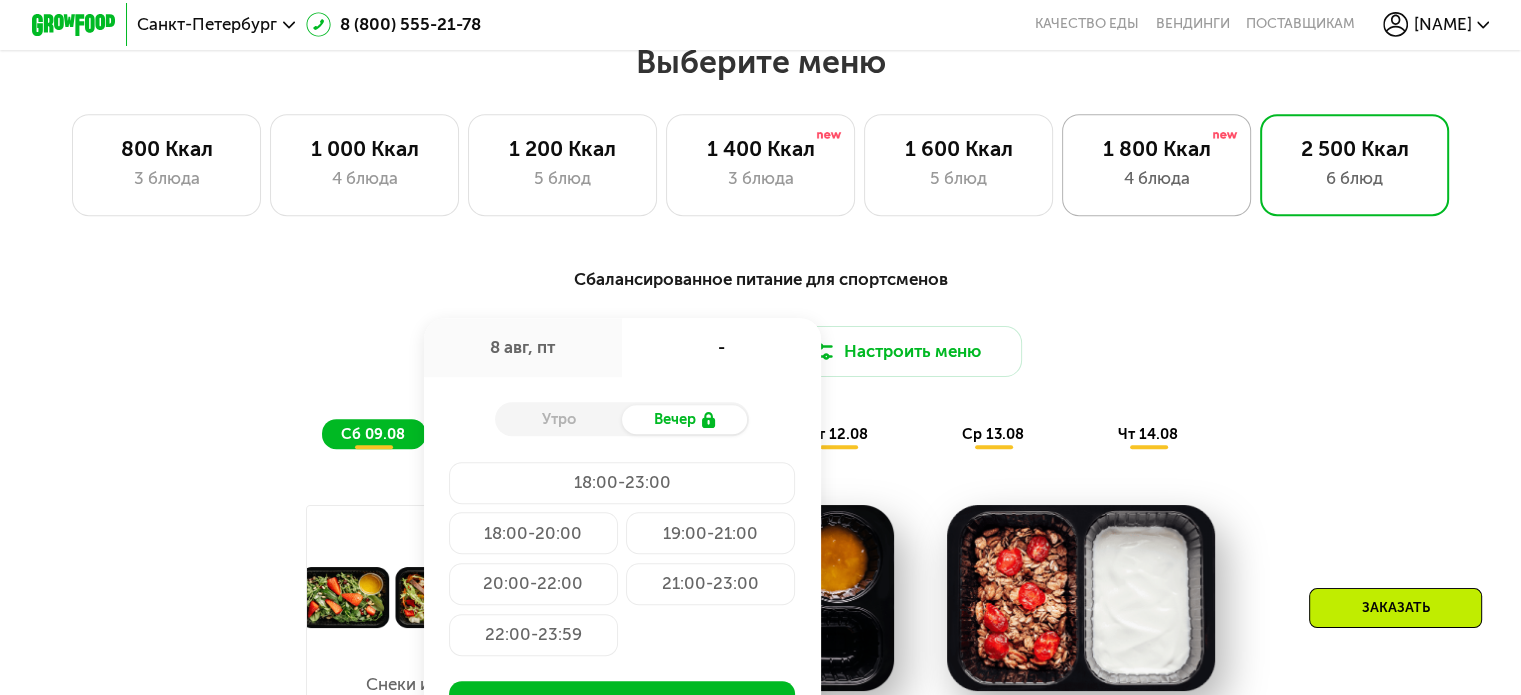 drag, startPoint x: 1157, startPoint y: 147, endPoint x: 1123, endPoint y: 175, distance: 44.04543 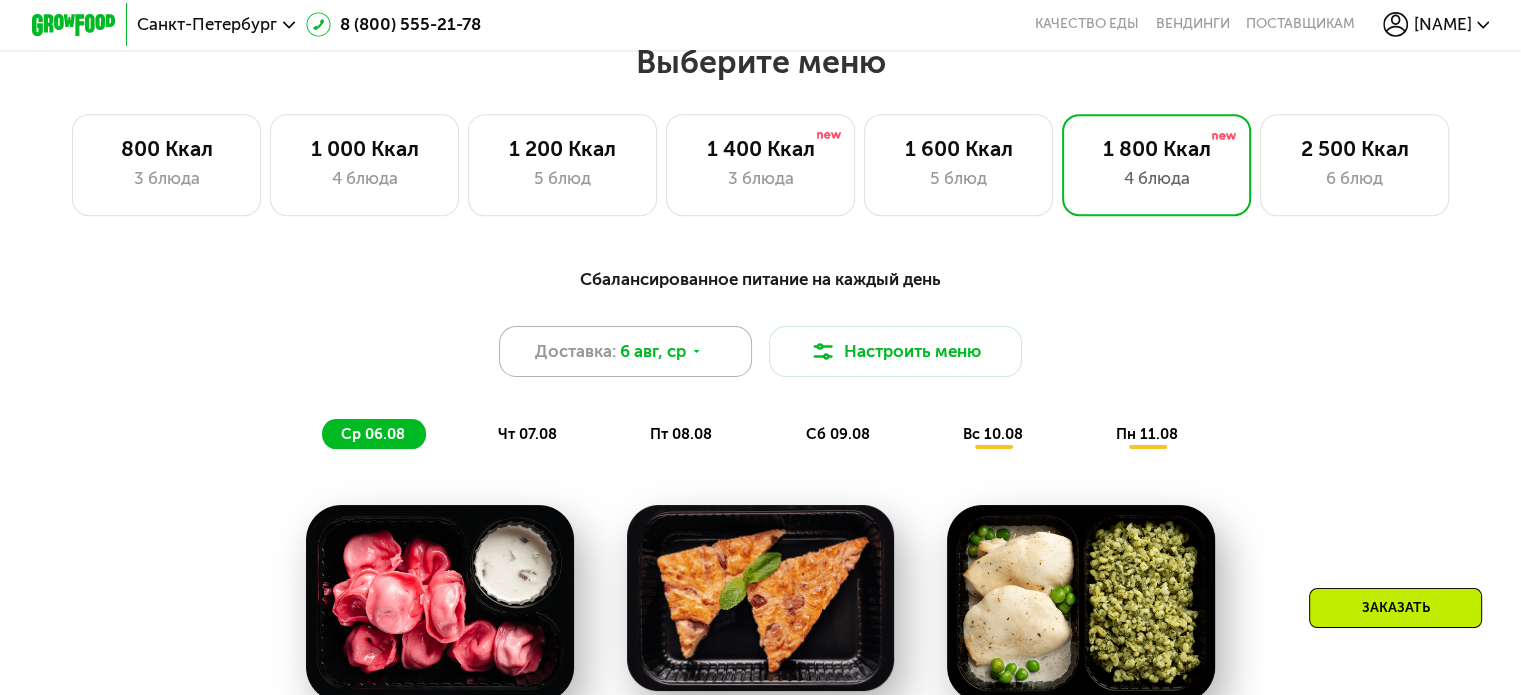 click on "Доставка: 6 авг, ср" at bounding box center (626, 351) 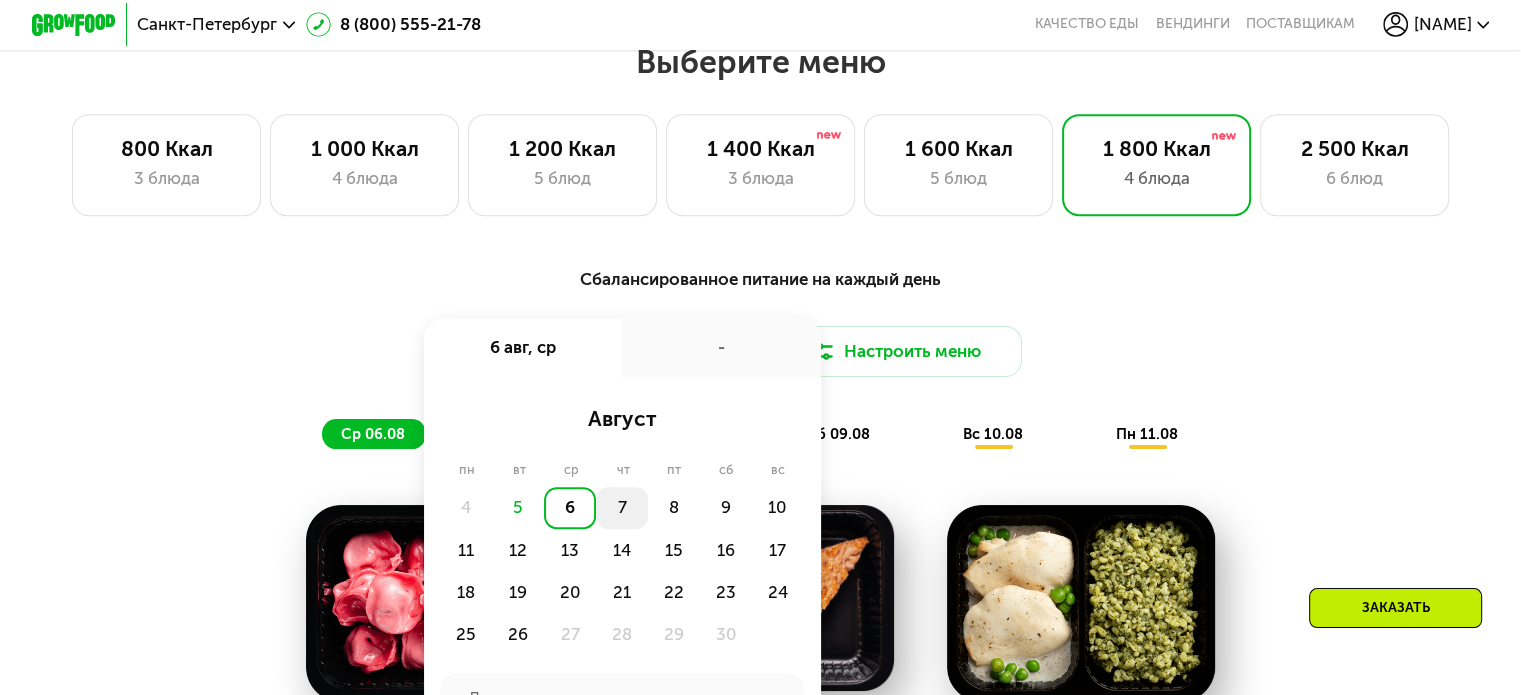 click on "7" 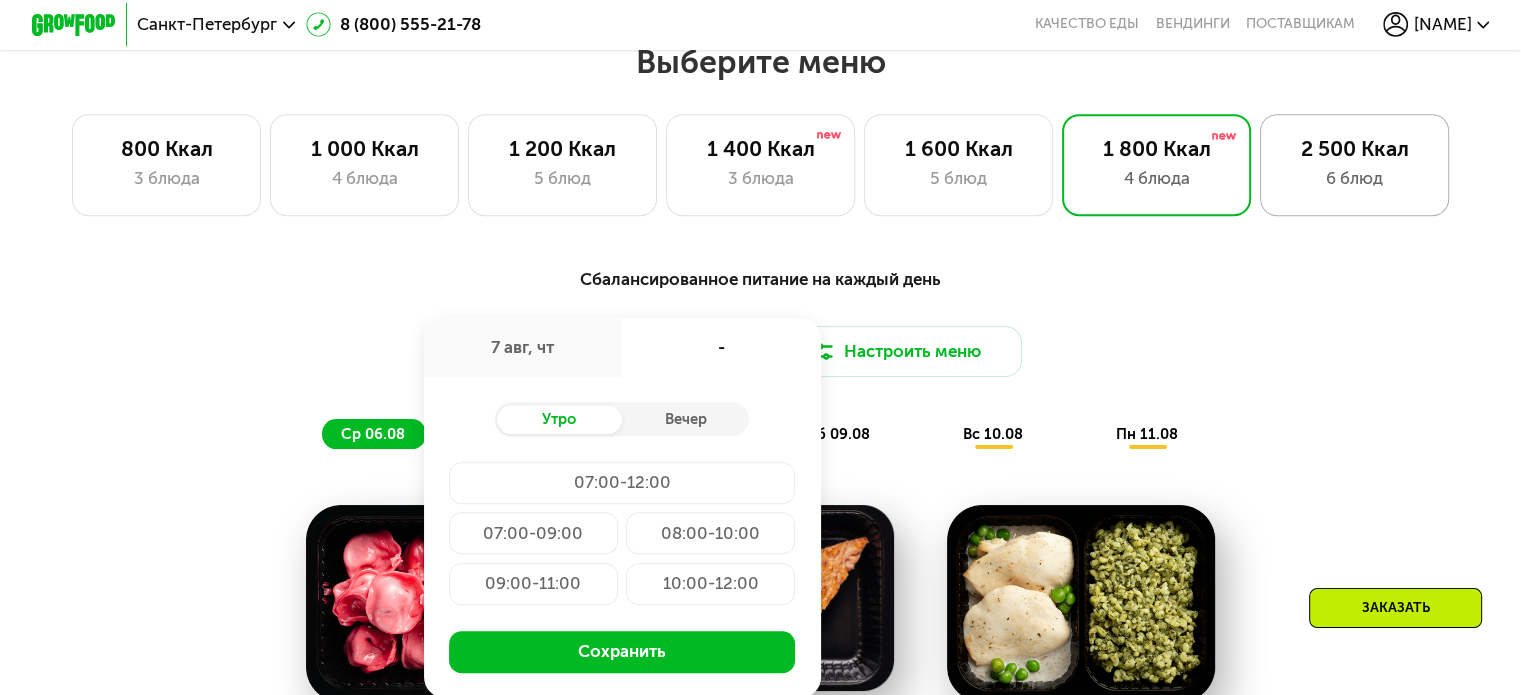 click on "2 500 Ккал 6 блюд" 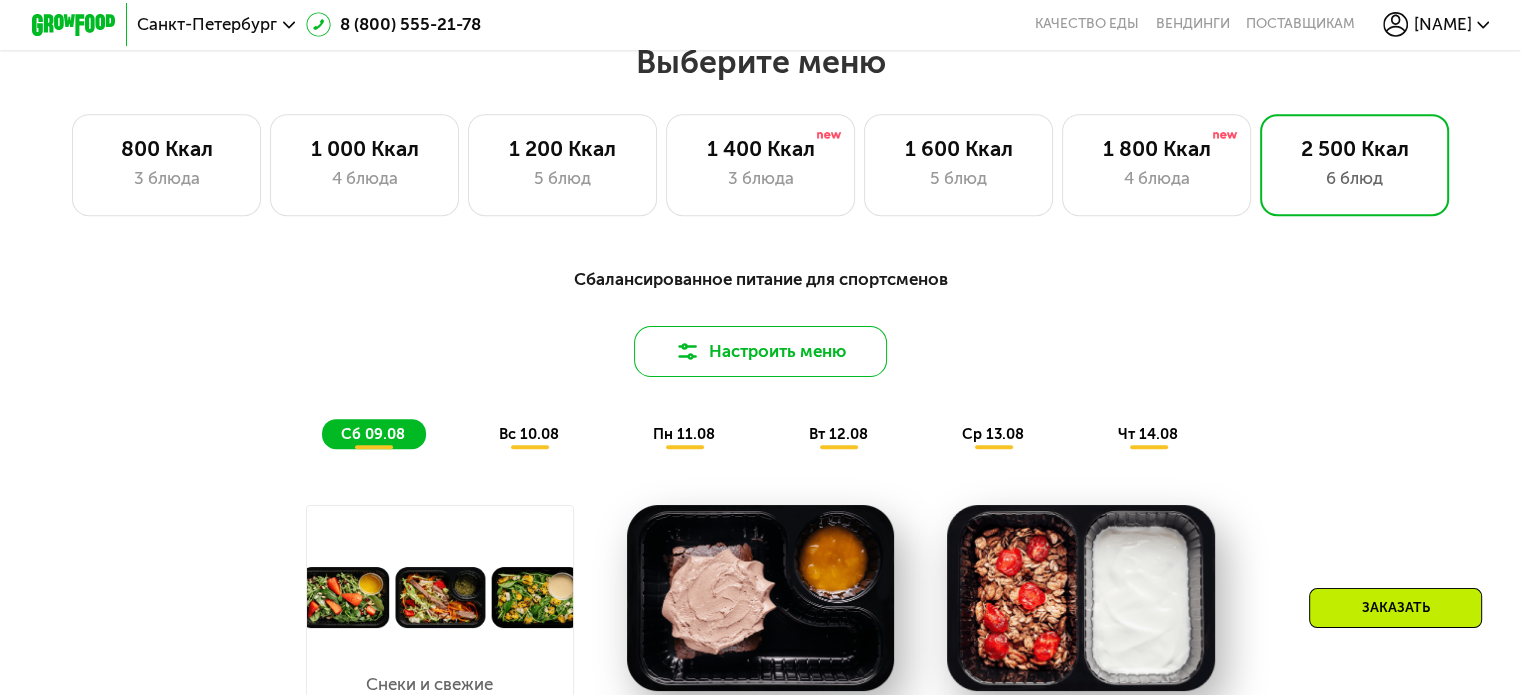 click on "Настроить меню" at bounding box center [760, 351] 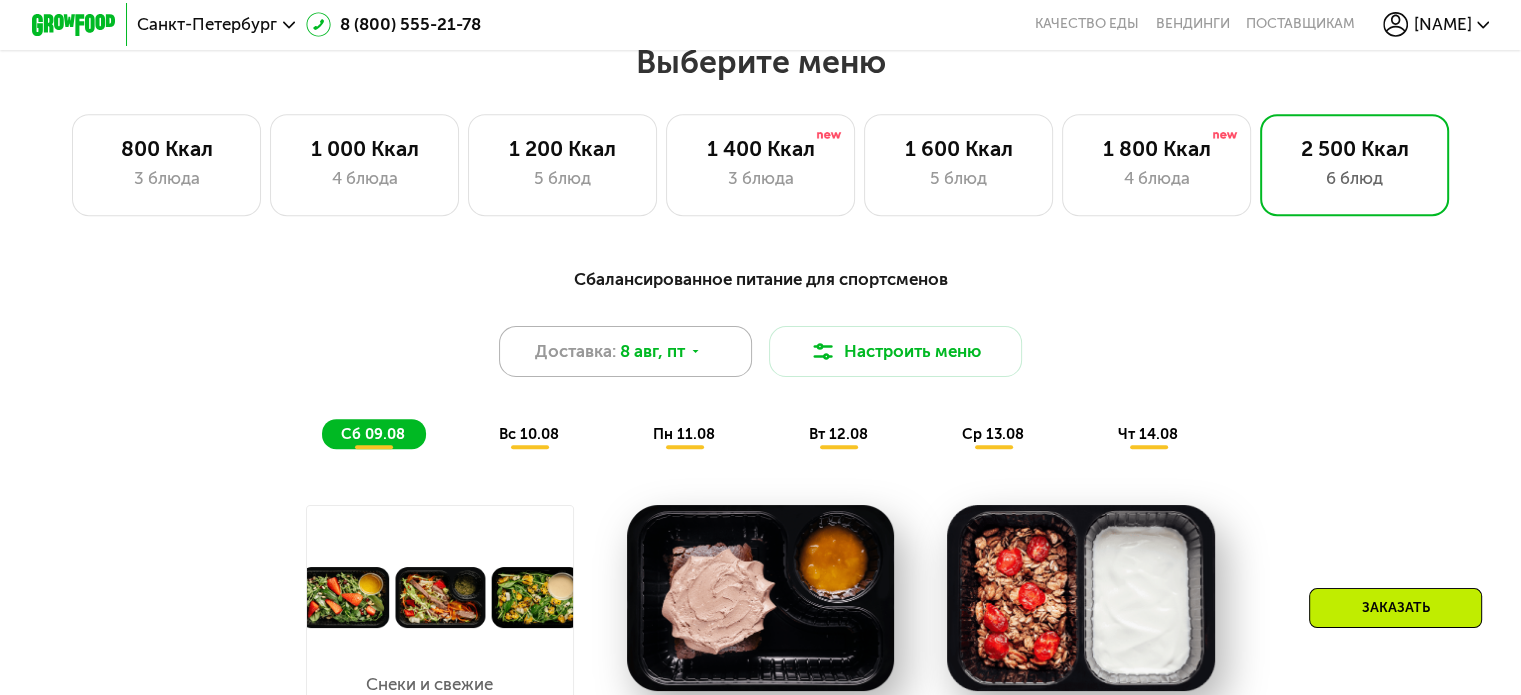 click on "Доставка: 8 авг, пт" at bounding box center [626, 351] 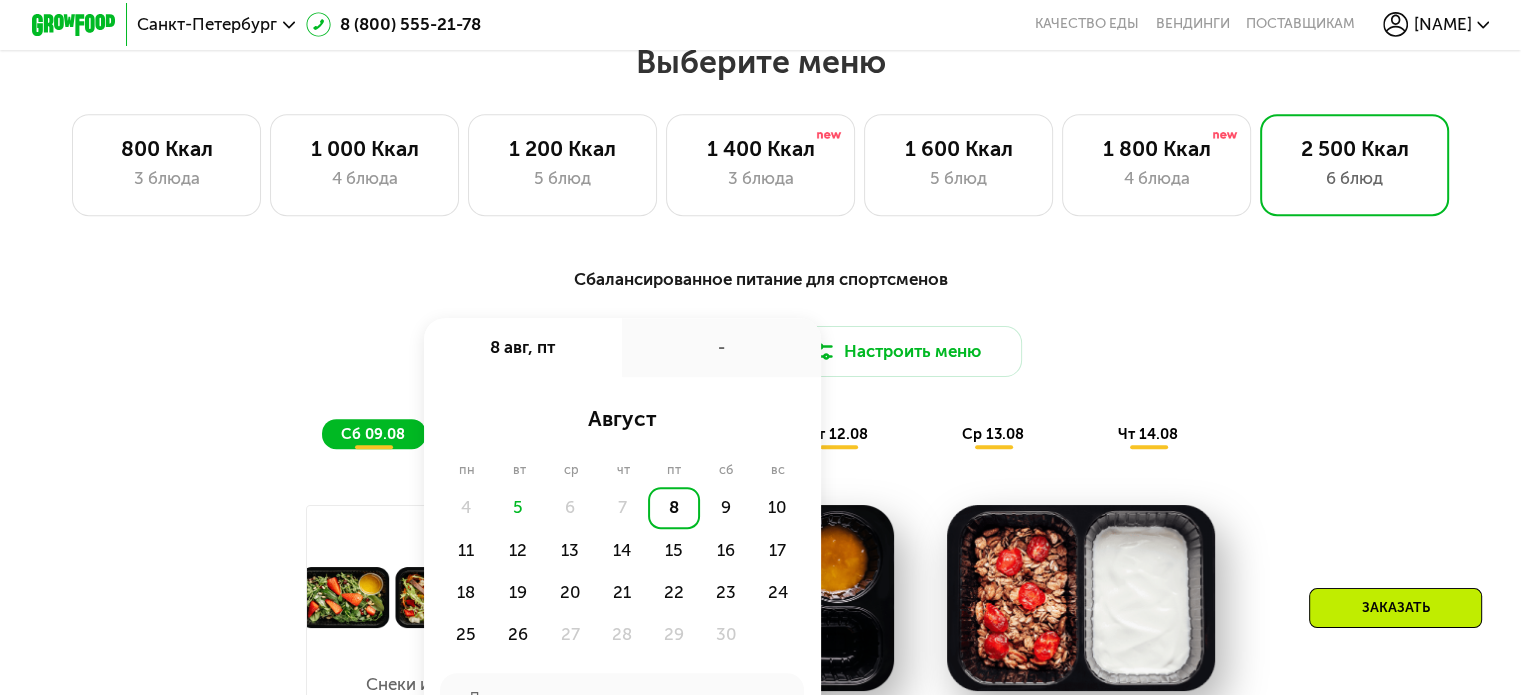 click on "7" 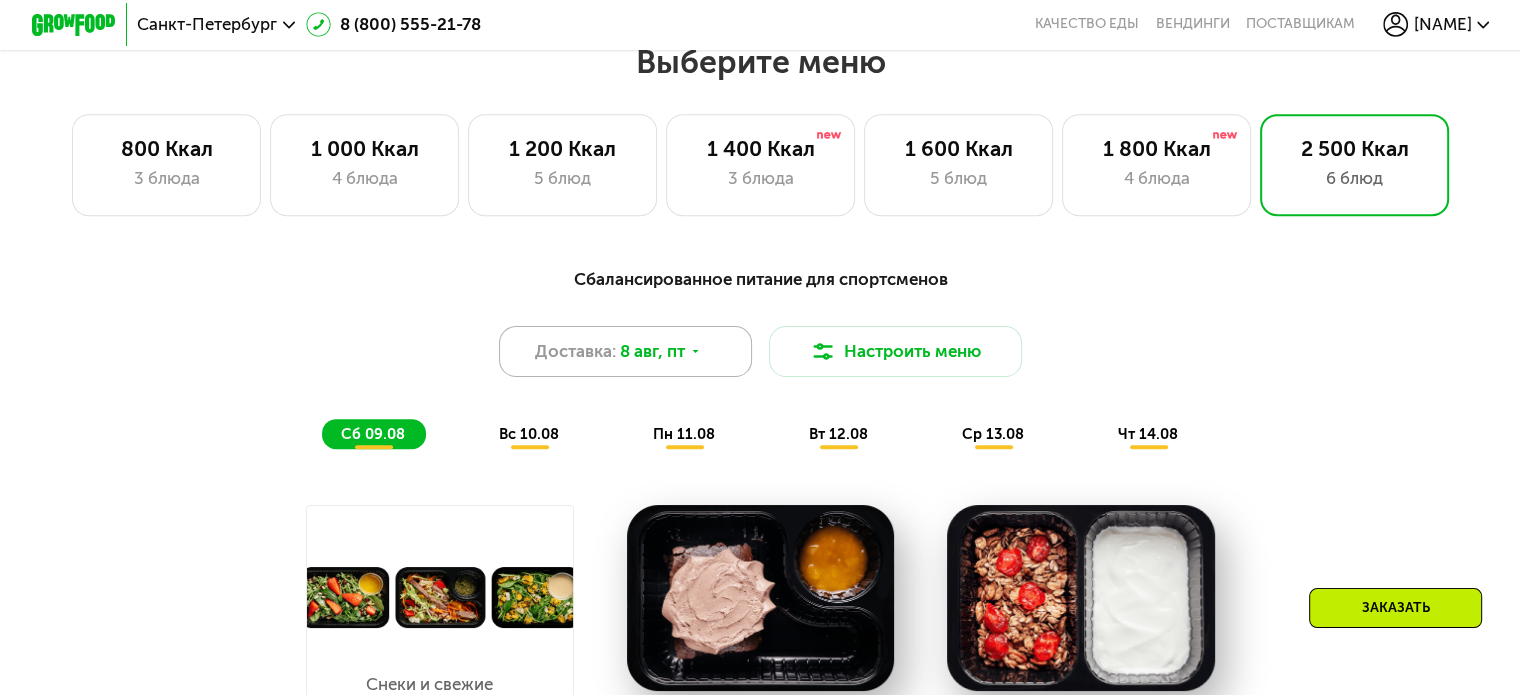 click on "Доставка: 8 авг, пт" at bounding box center (626, 351) 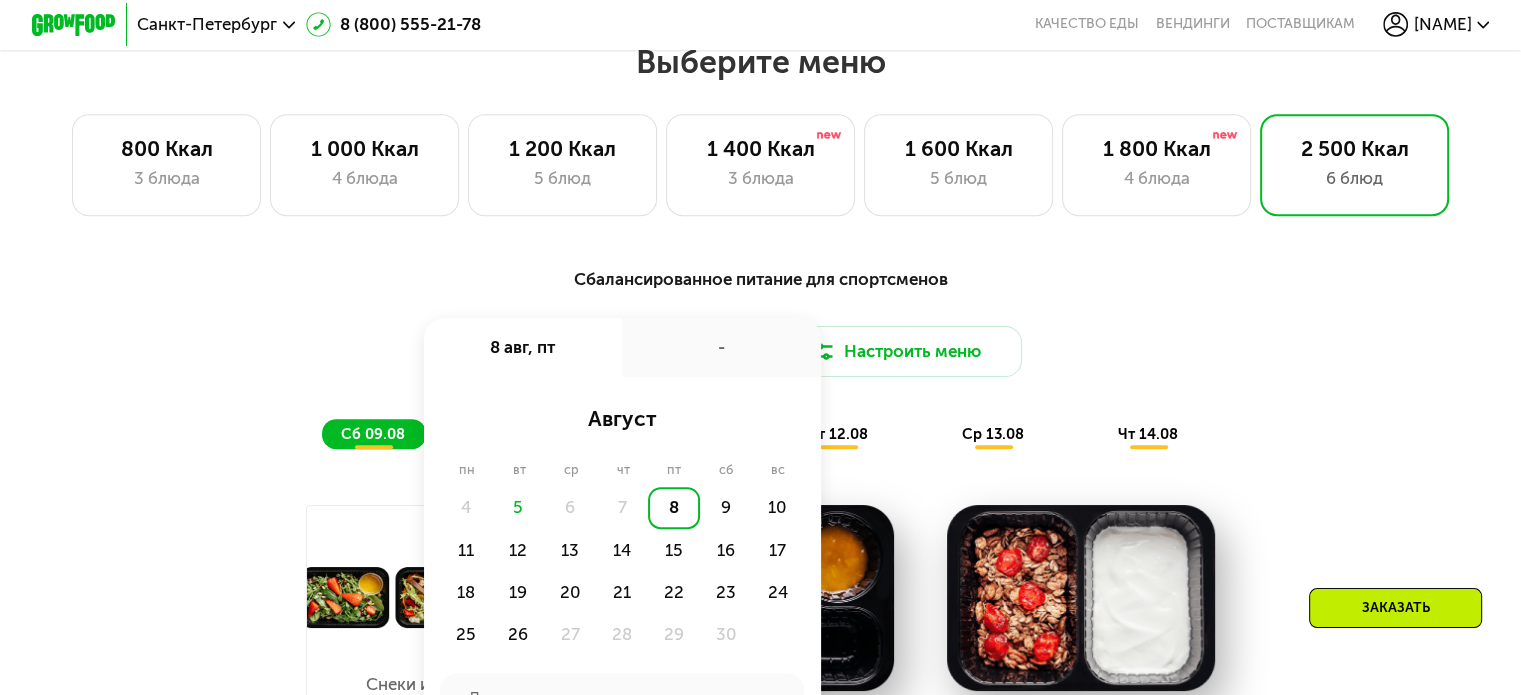click on "Сбалансированное питание для спортсменов Доставка: 8 авг, пт 8 авг, пт - август пн вт ср чт пт сб вс 4 5 6 7 8 9 10 11 12 13 14 15 16 17 18 19 20 21 22 23 24 25 26 27 28 29 30  При переносе доставки стоимость заказа и ваше меню могут измениться  Настроить меню  сб 09.08 вс 10.08 пн 11.08 вт 12.08 ср 13.08 чт 14.08" at bounding box center (760, 357) 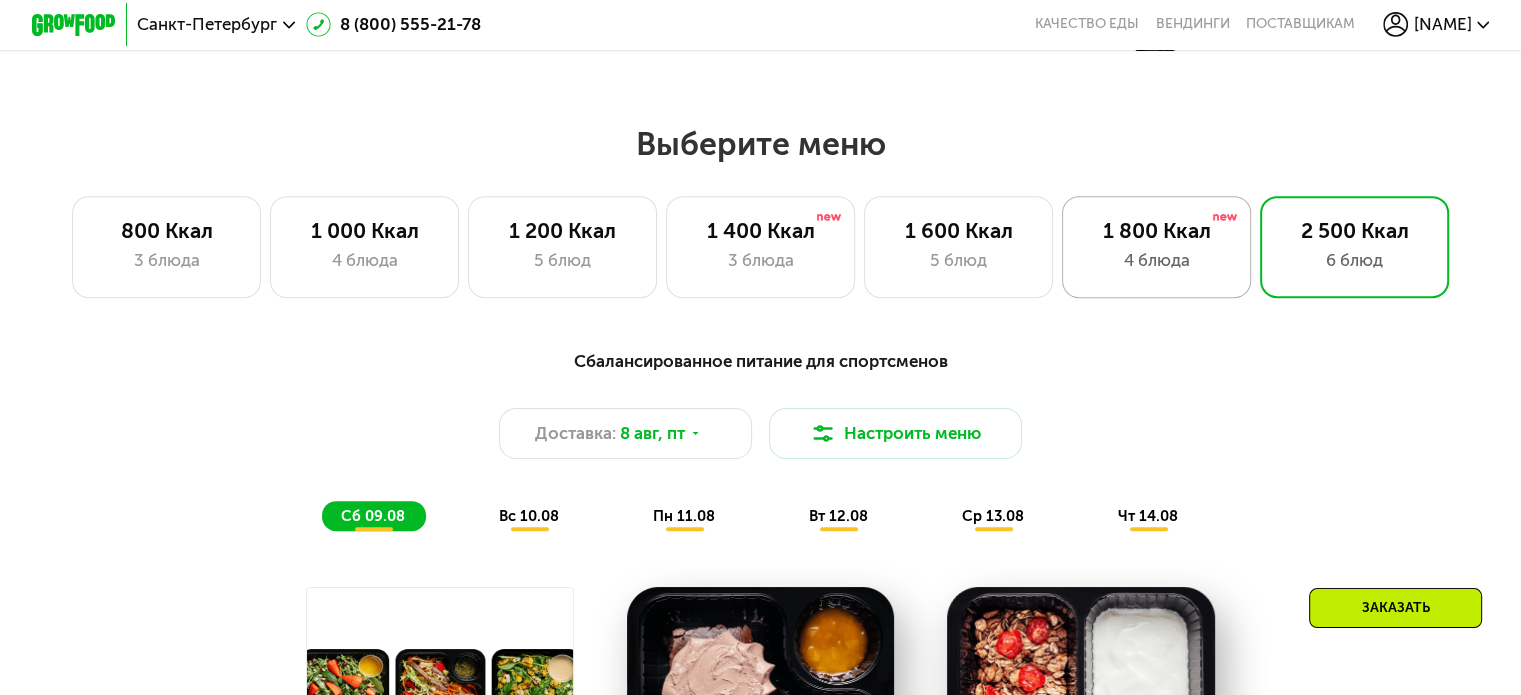 scroll, scrollTop: 800, scrollLeft: 0, axis: vertical 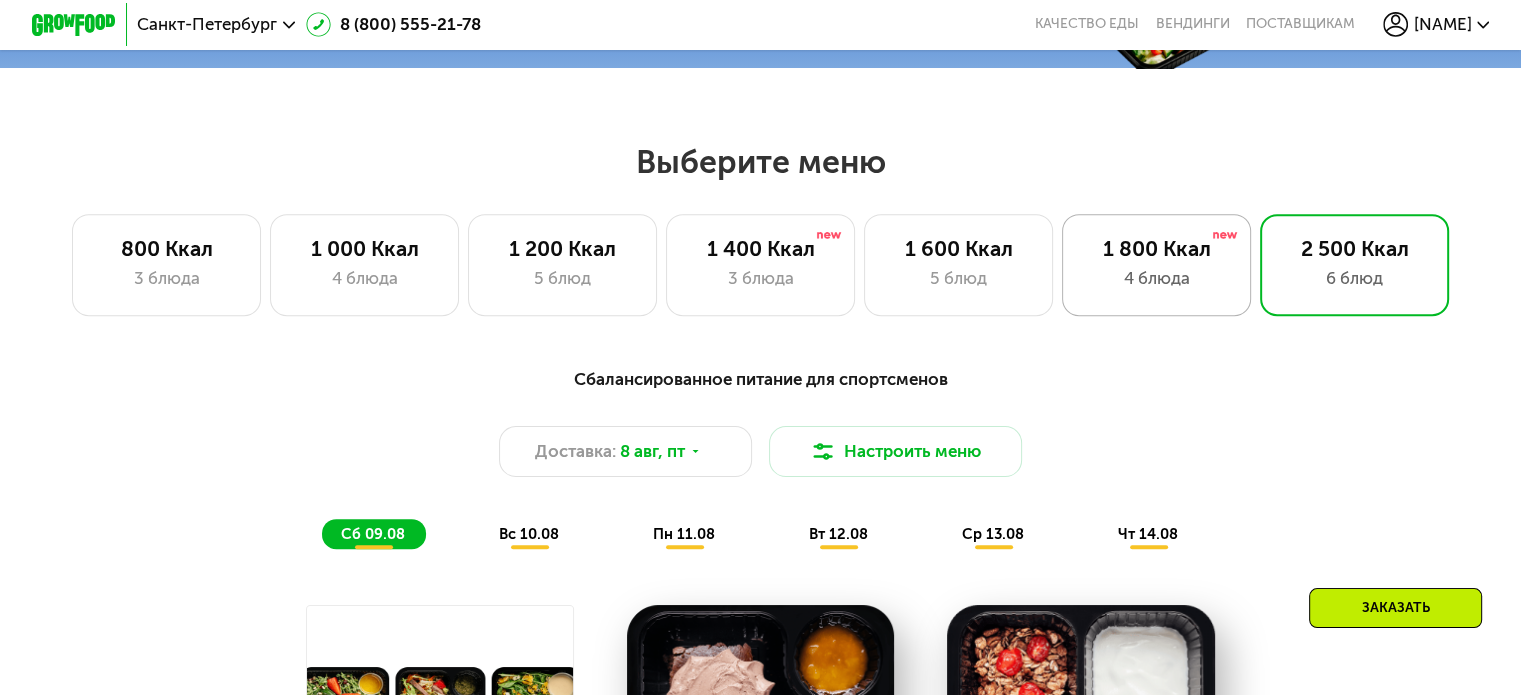 click on "4 блюда" at bounding box center [1156, 278] 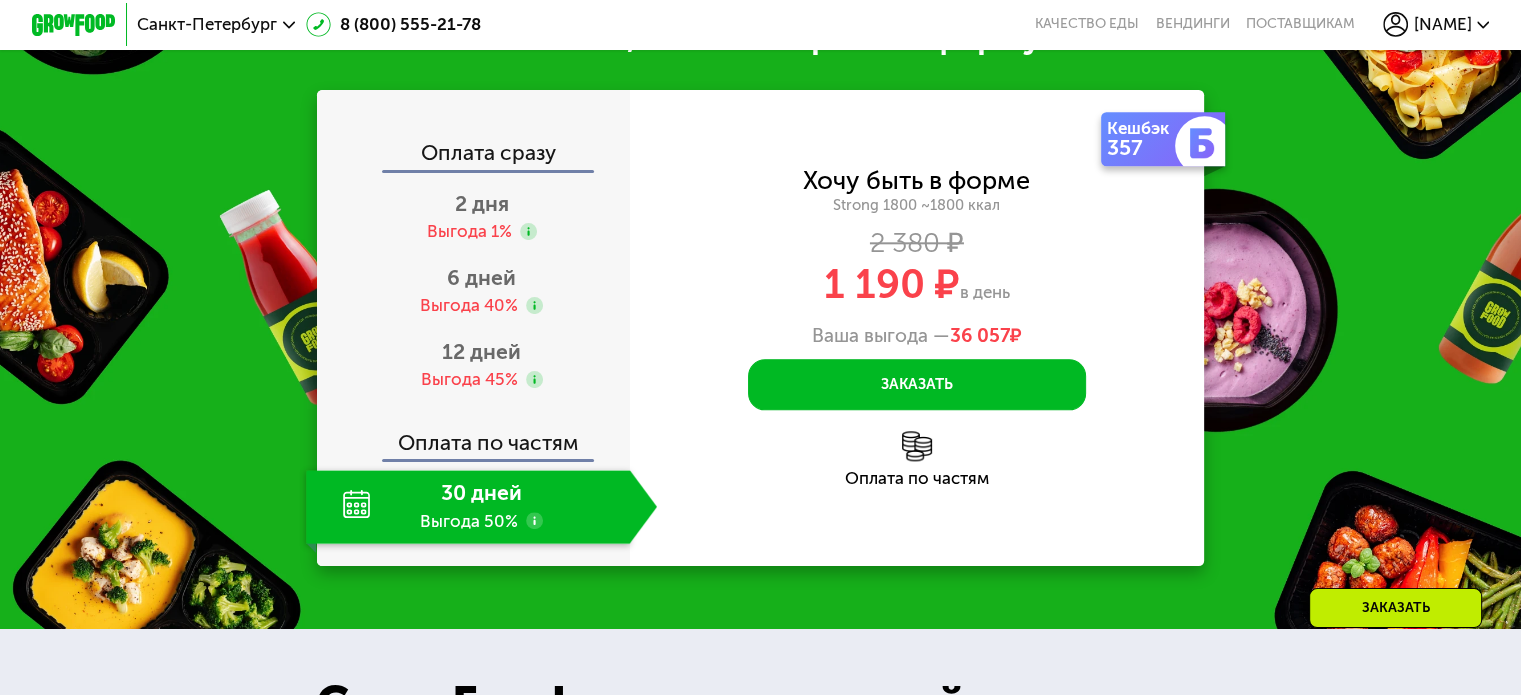 scroll, scrollTop: 2300, scrollLeft: 0, axis: vertical 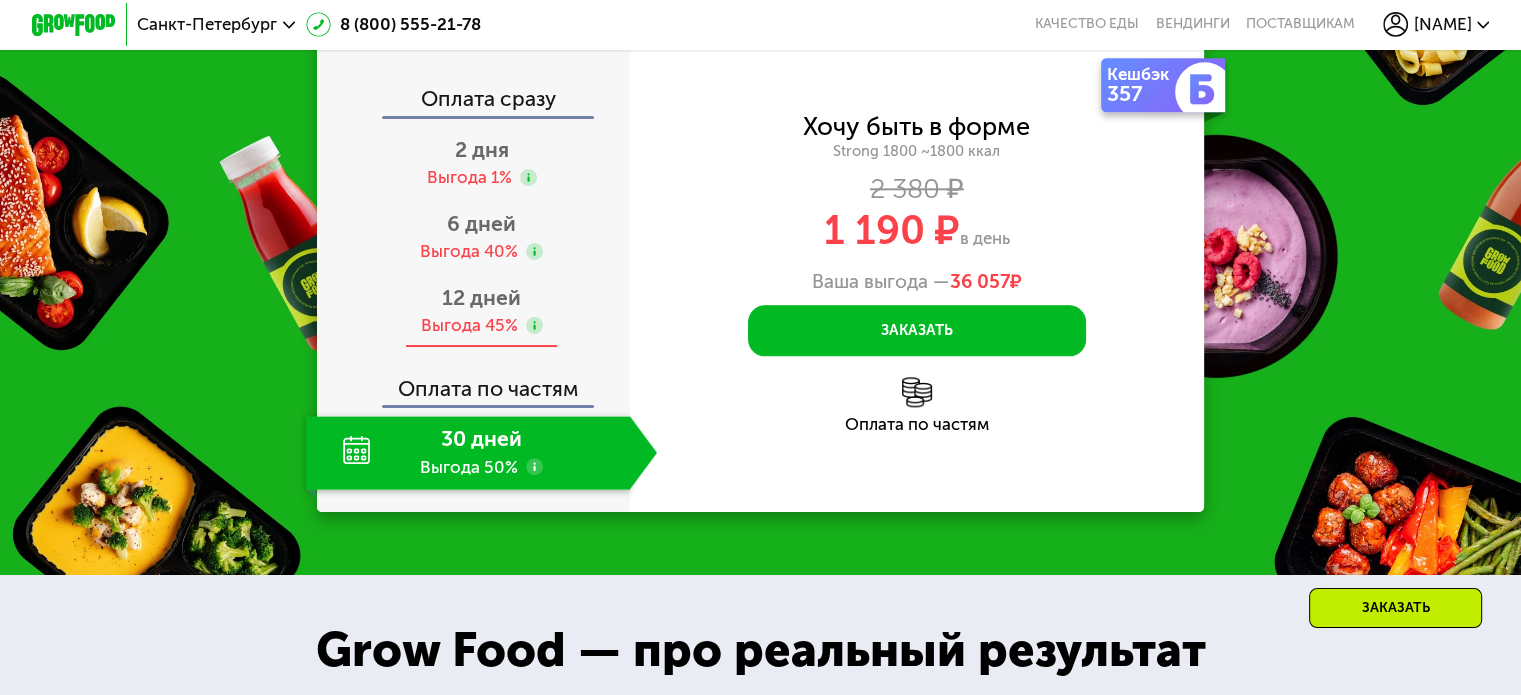 click on "Выгода 45%" at bounding box center [468, 325] 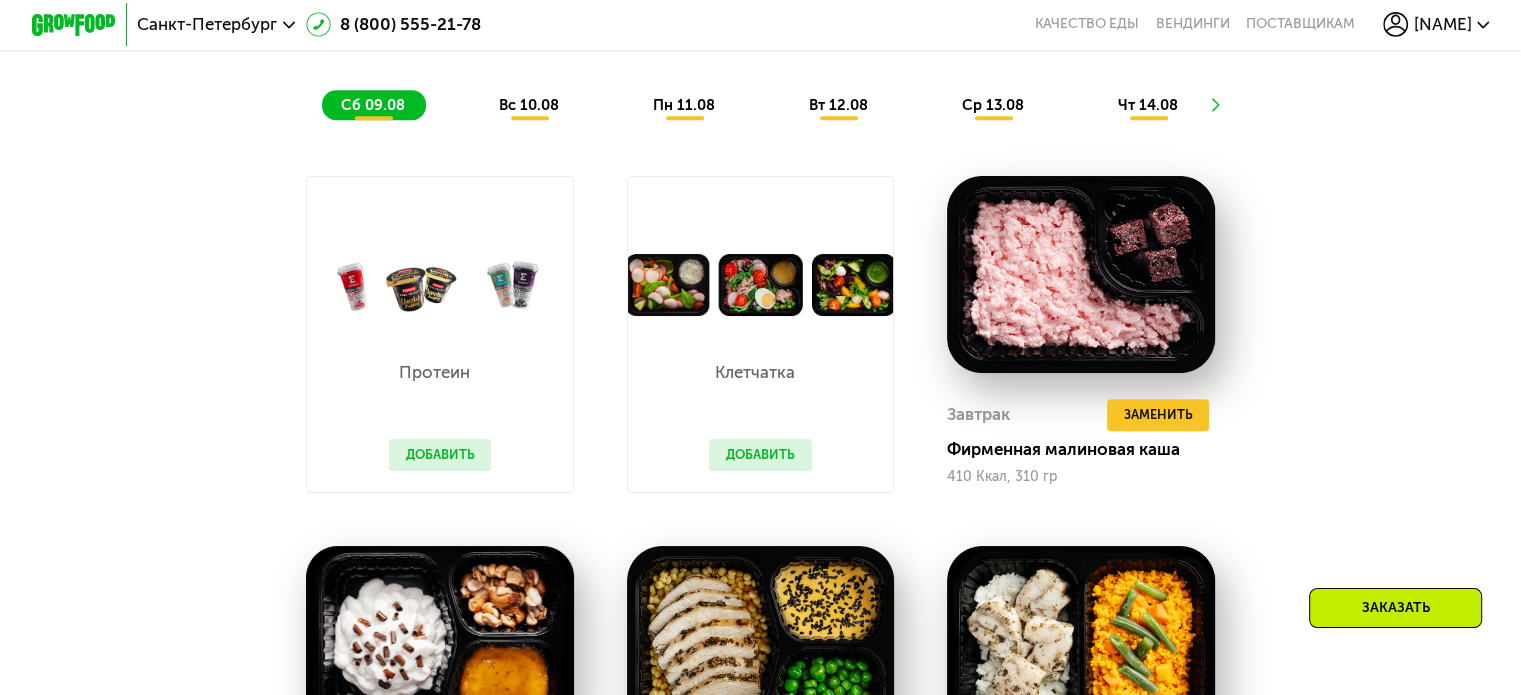 scroll, scrollTop: 955, scrollLeft: 0, axis: vertical 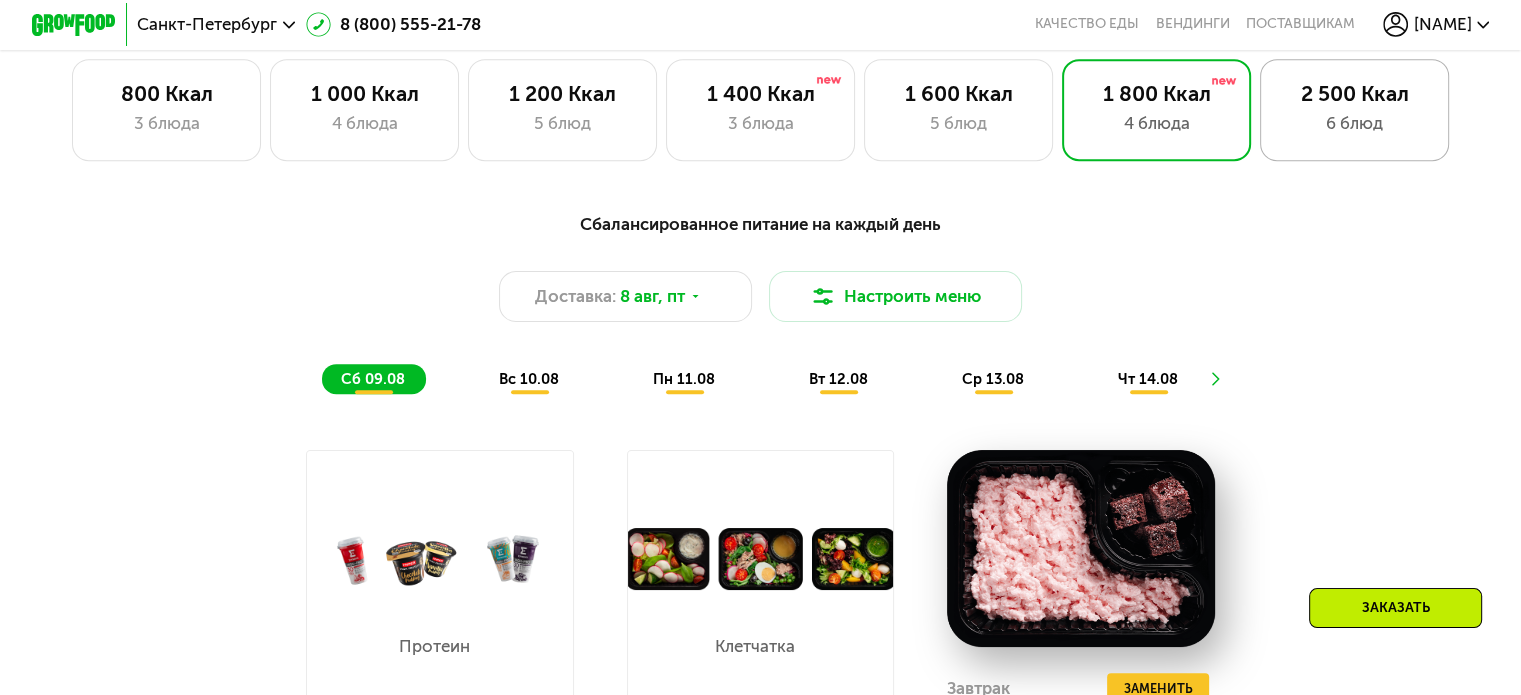 click on "2 500 Ккал" at bounding box center (1354, 93) 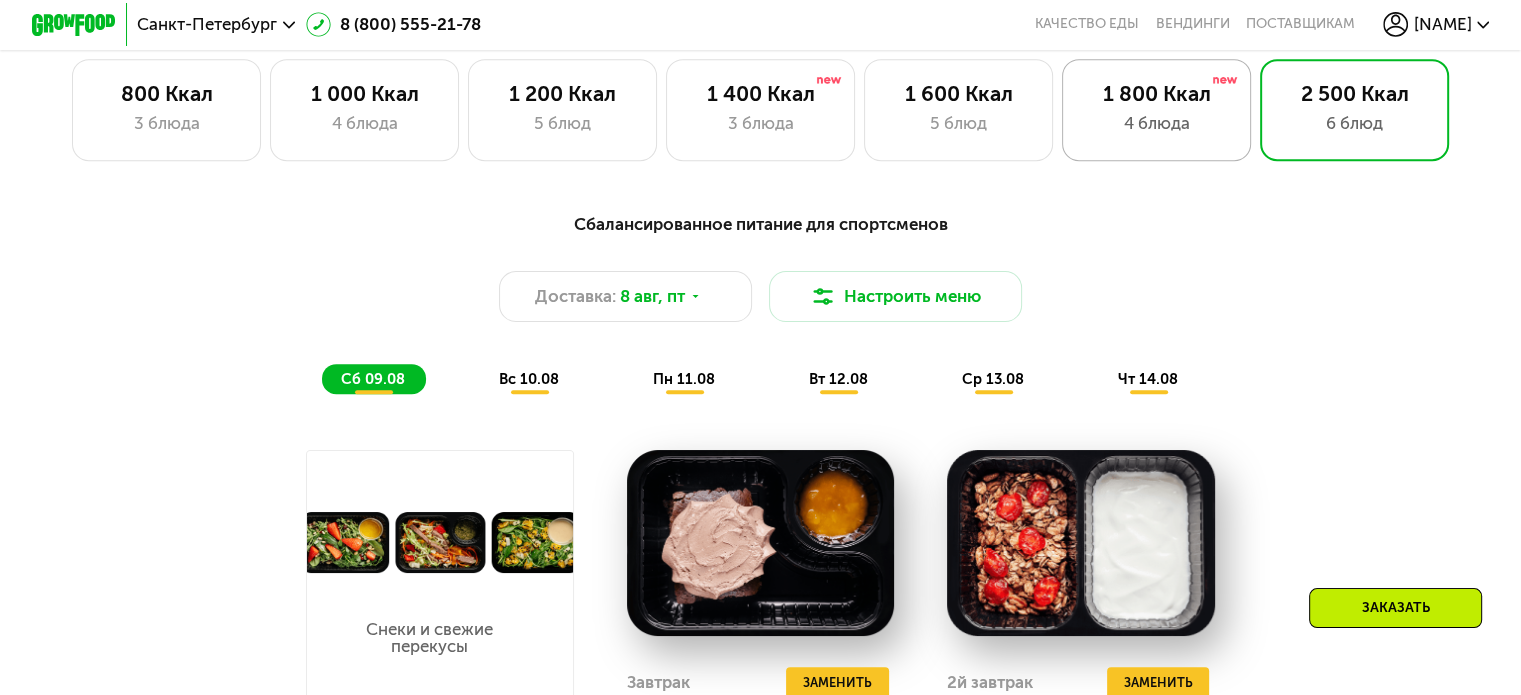 click on "1 800 Ккал" at bounding box center (1156, 93) 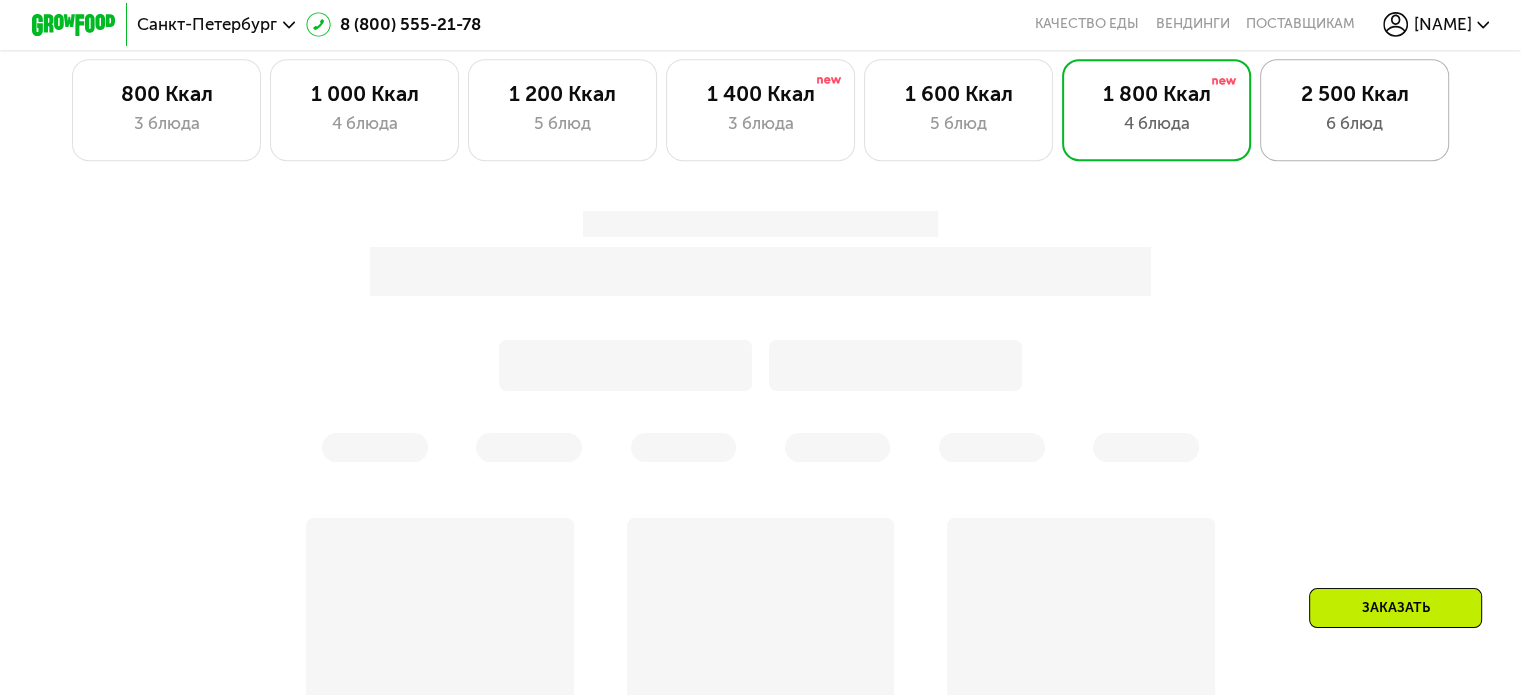 click on "6 блюд" at bounding box center [1354, 123] 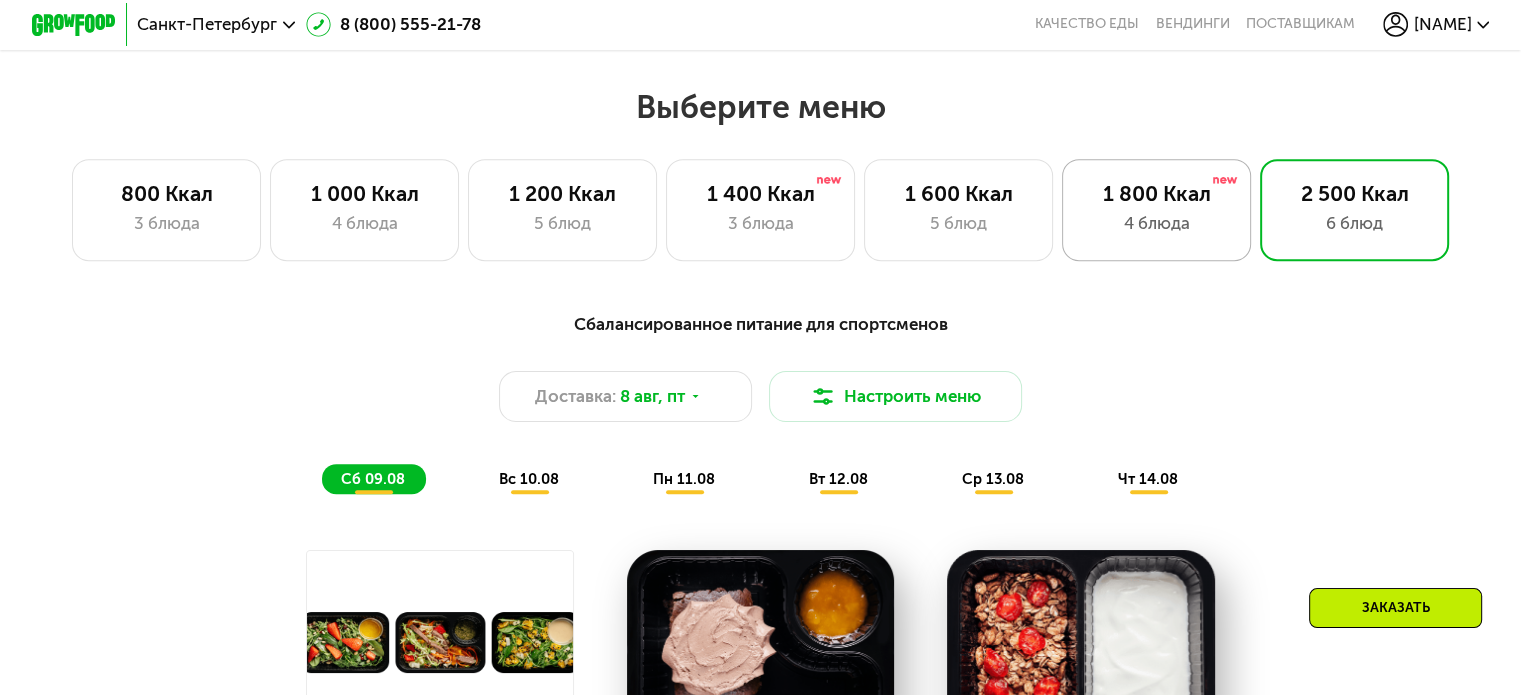 click on "4 блюда" at bounding box center [1156, 223] 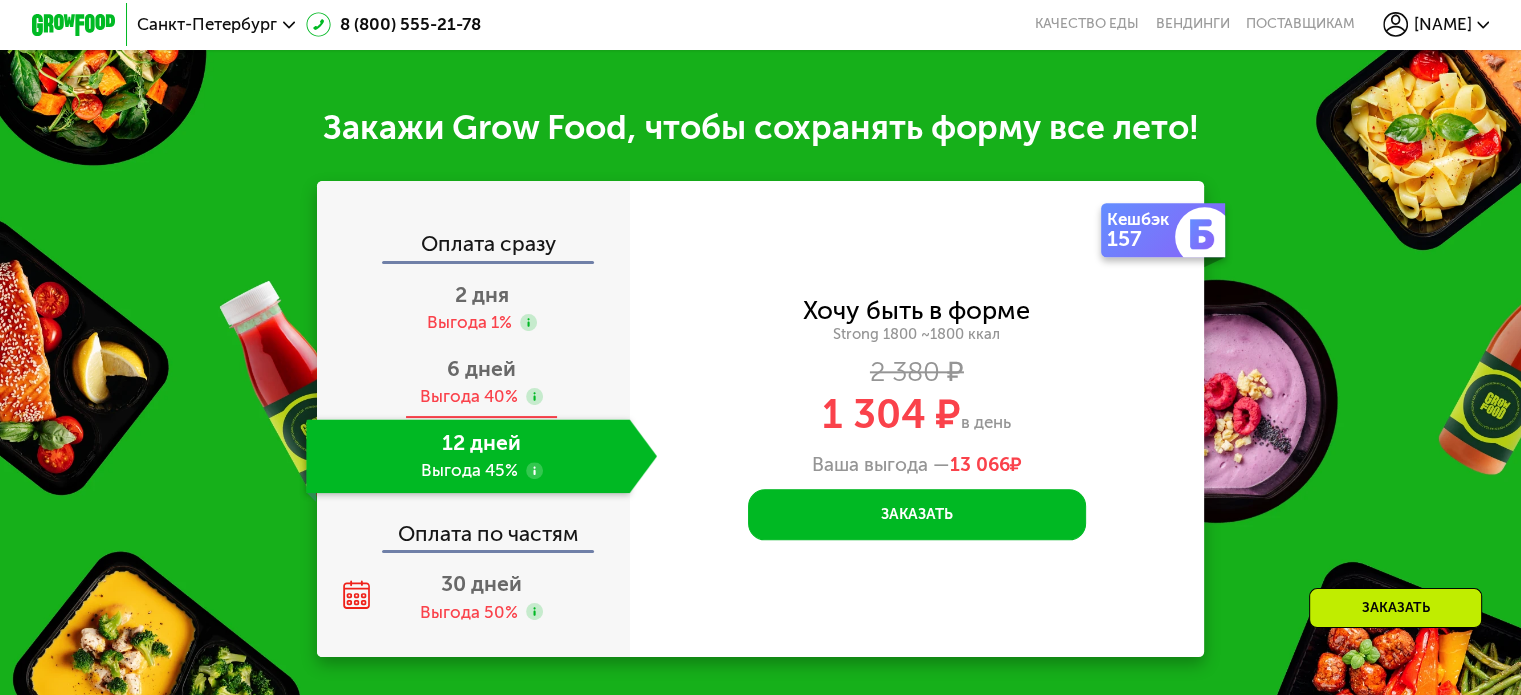 drag, startPoint x: 533, startPoint y: 403, endPoint x: 540, endPoint y: 423, distance: 21.189621 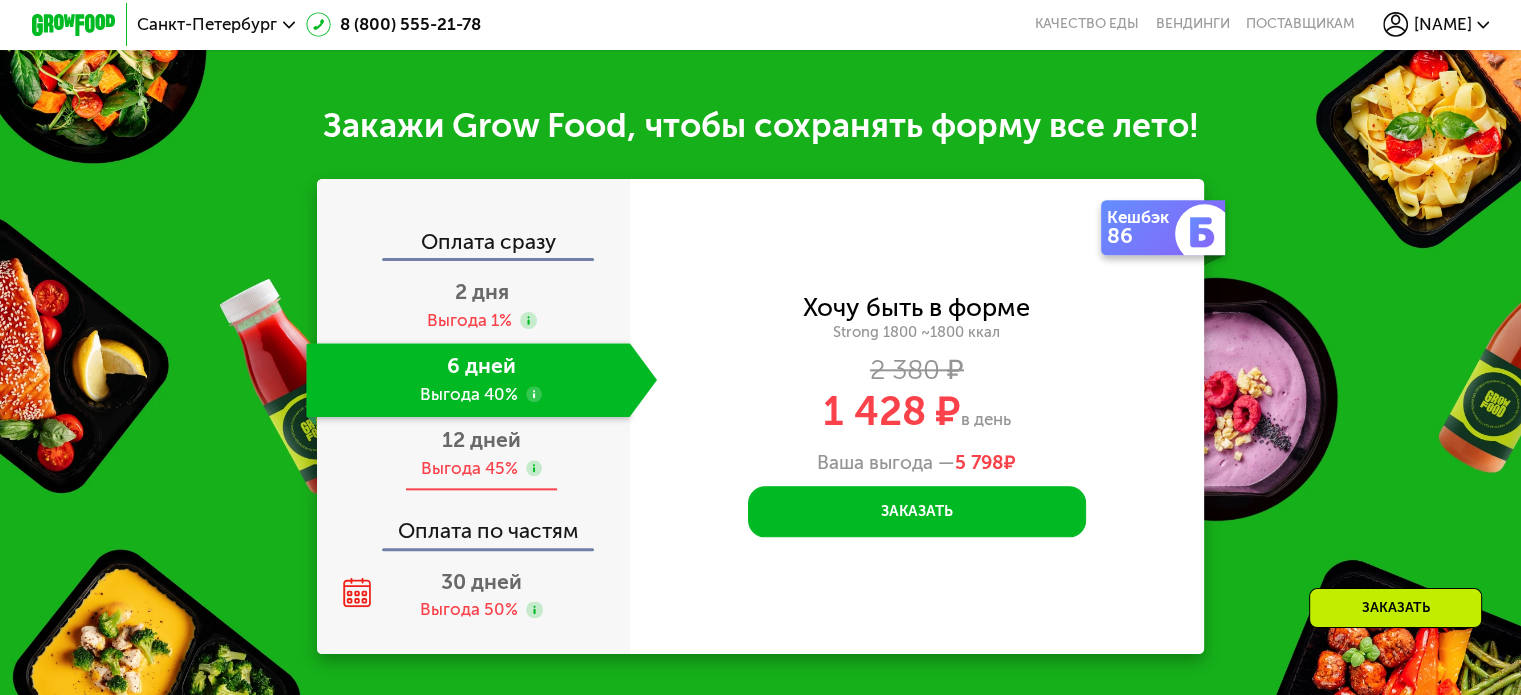 click on "12 дней Выгода 45%" at bounding box center [481, 454] 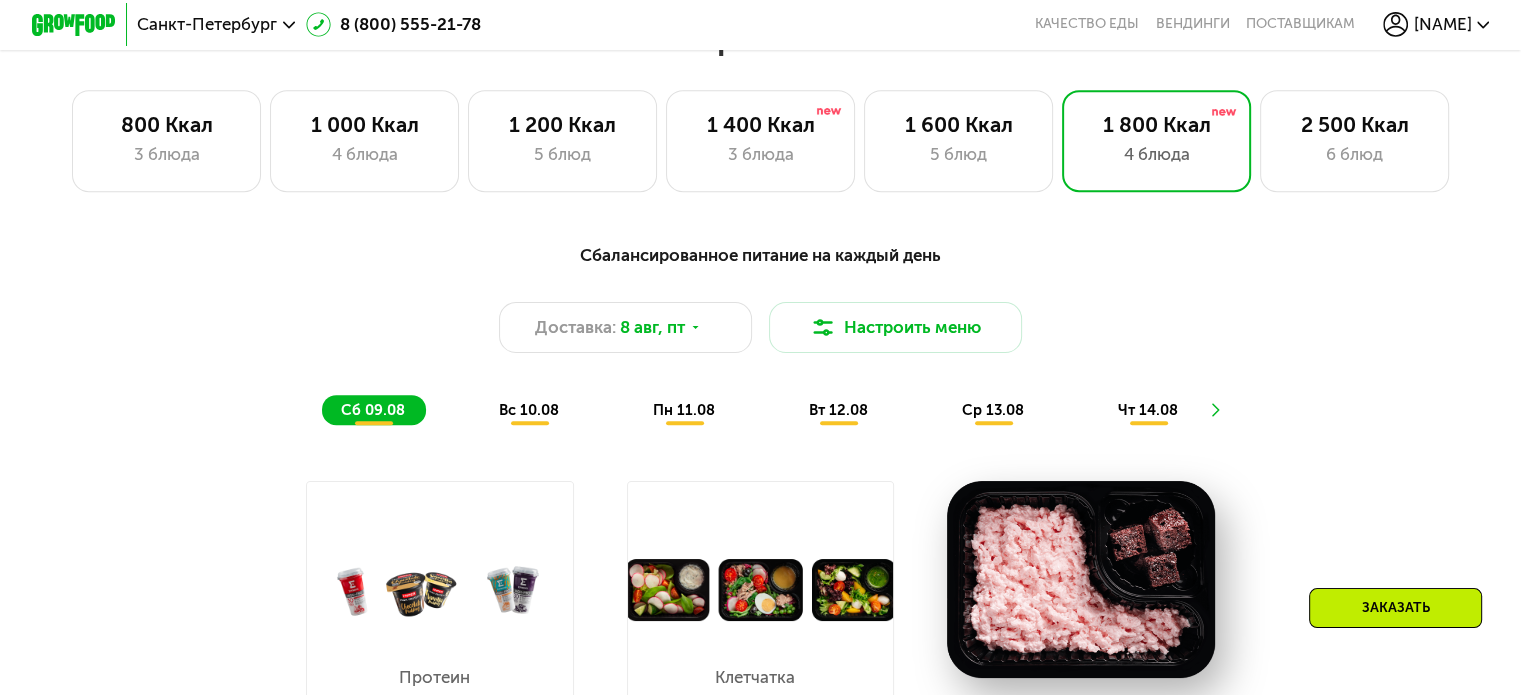 scroll, scrollTop: 909, scrollLeft: 0, axis: vertical 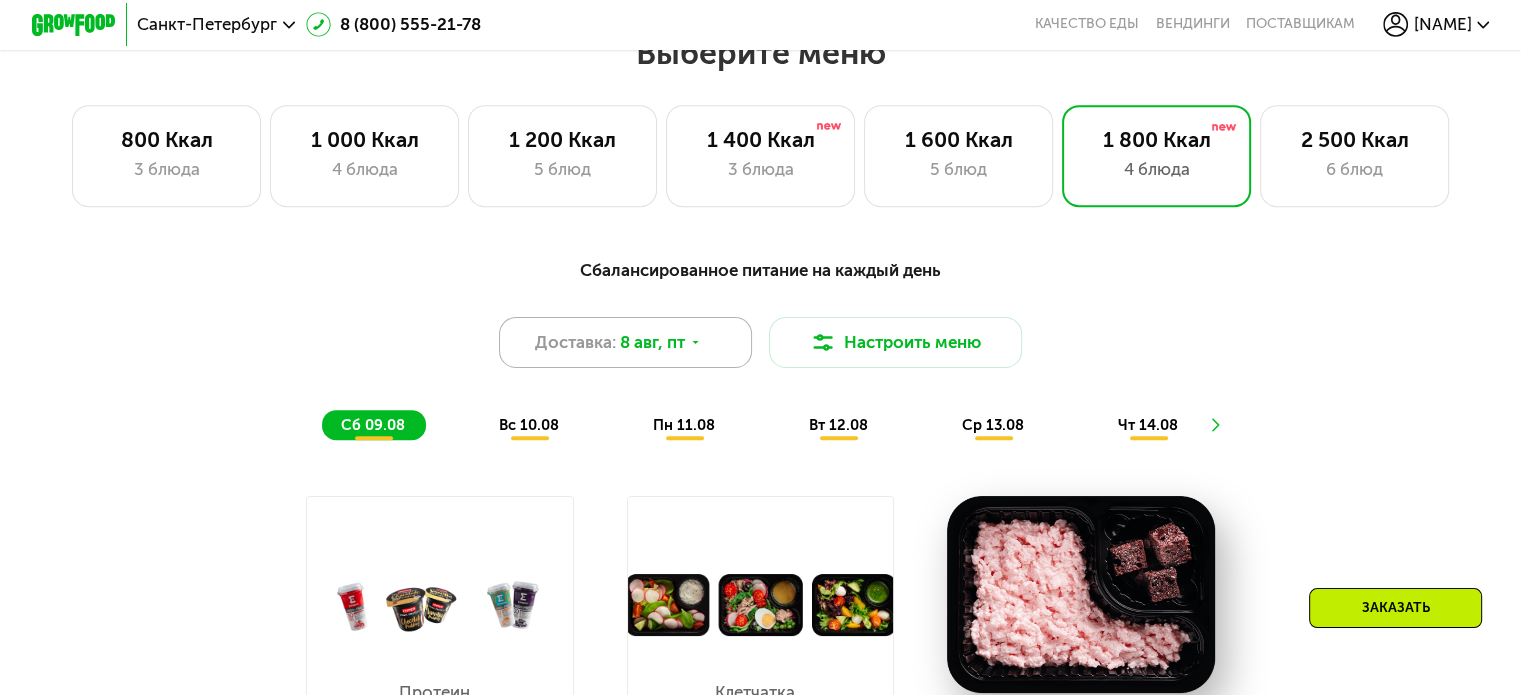 click on "Доставка:" at bounding box center (575, 342) 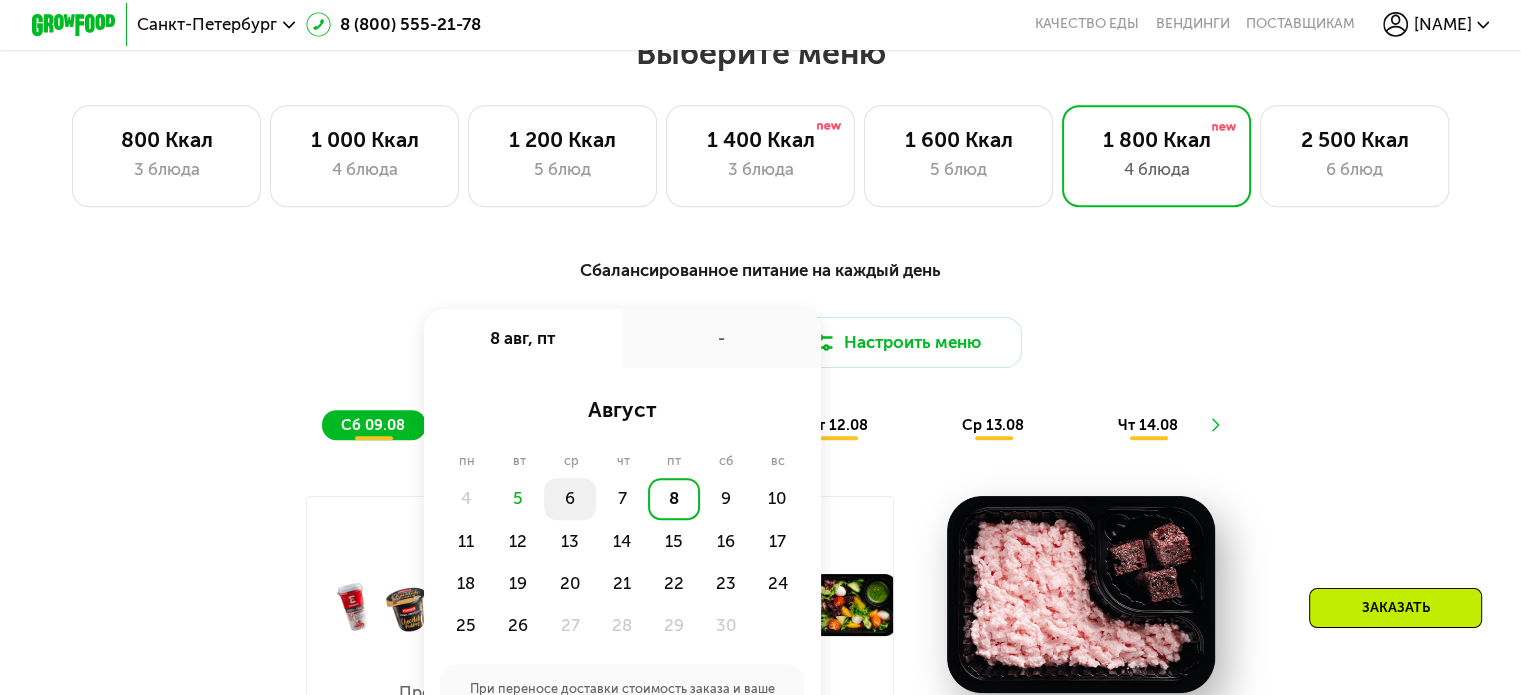 click on "6" 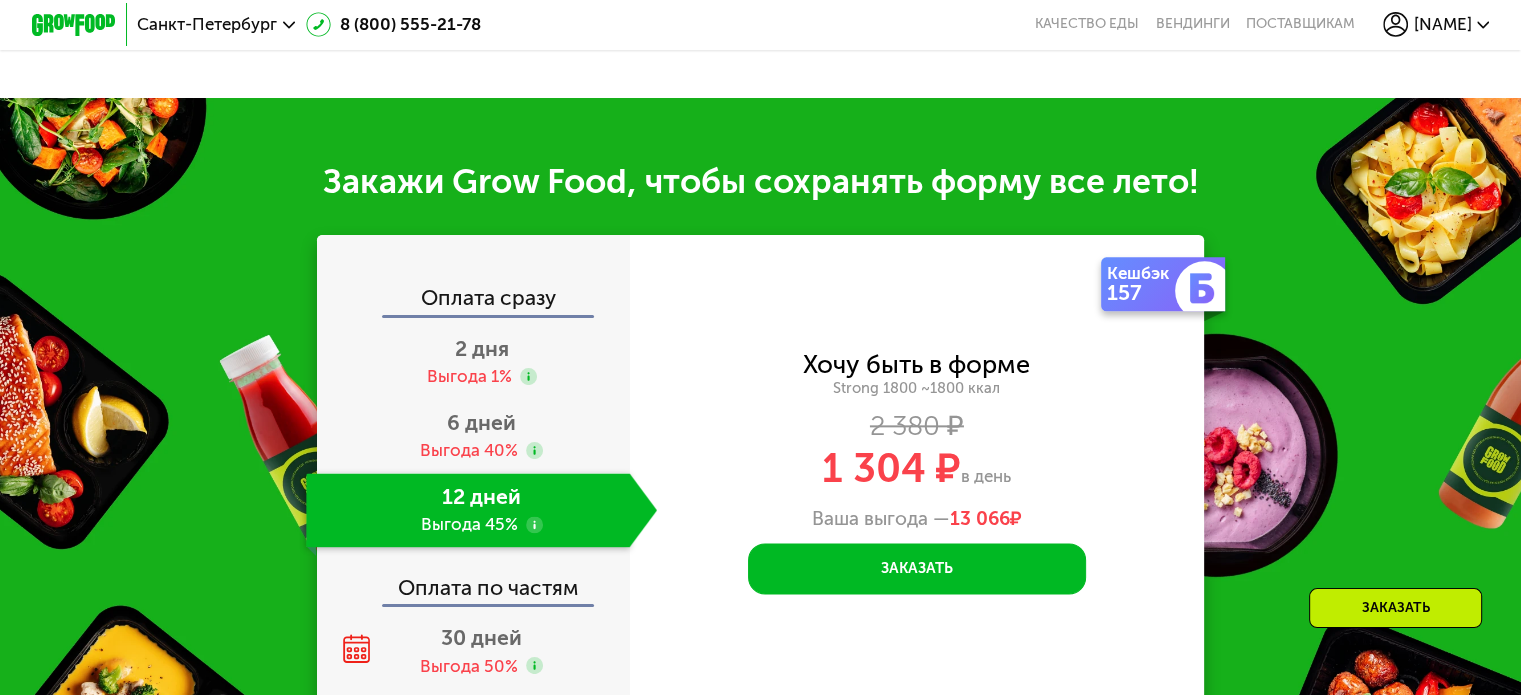 scroll, scrollTop: 2309, scrollLeft: 0, axis: vertical 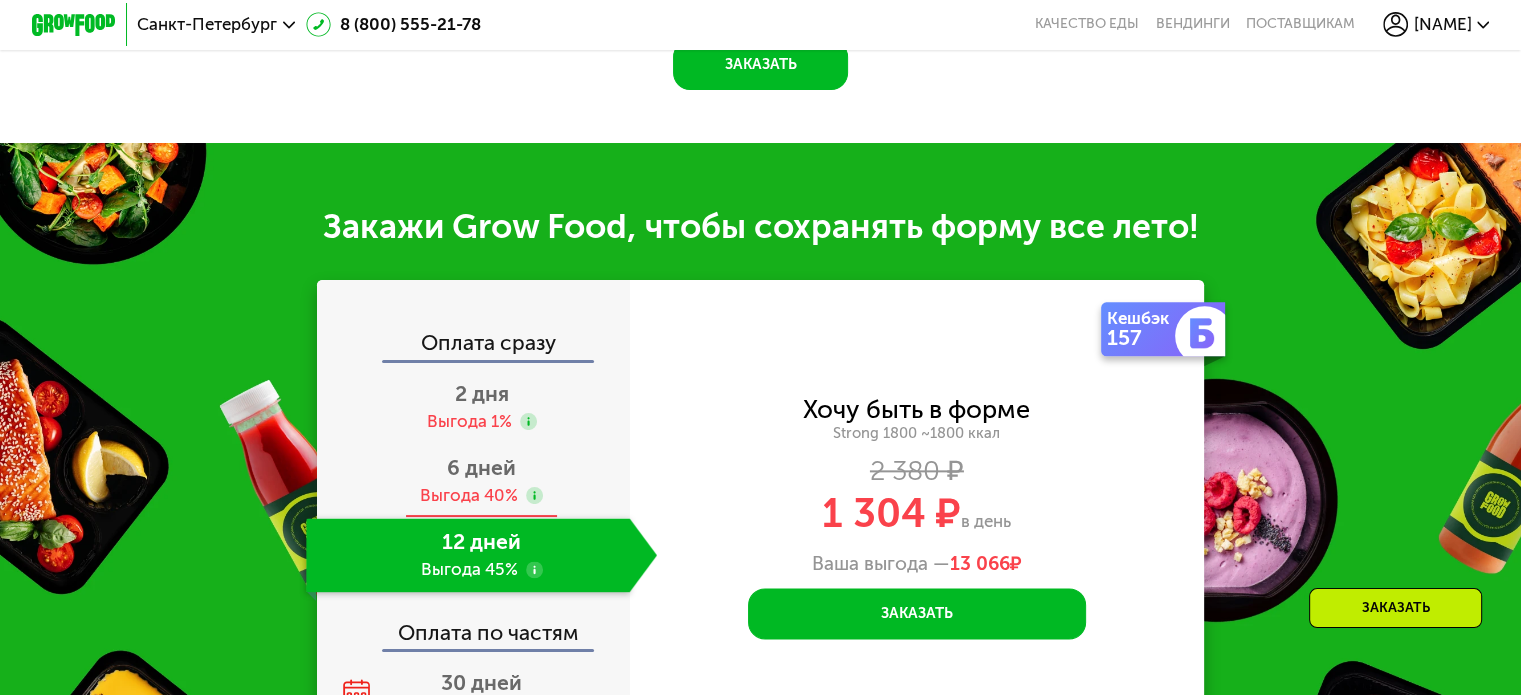 click on "6 дней Выгода 40%" at bounding box center [481, 481] 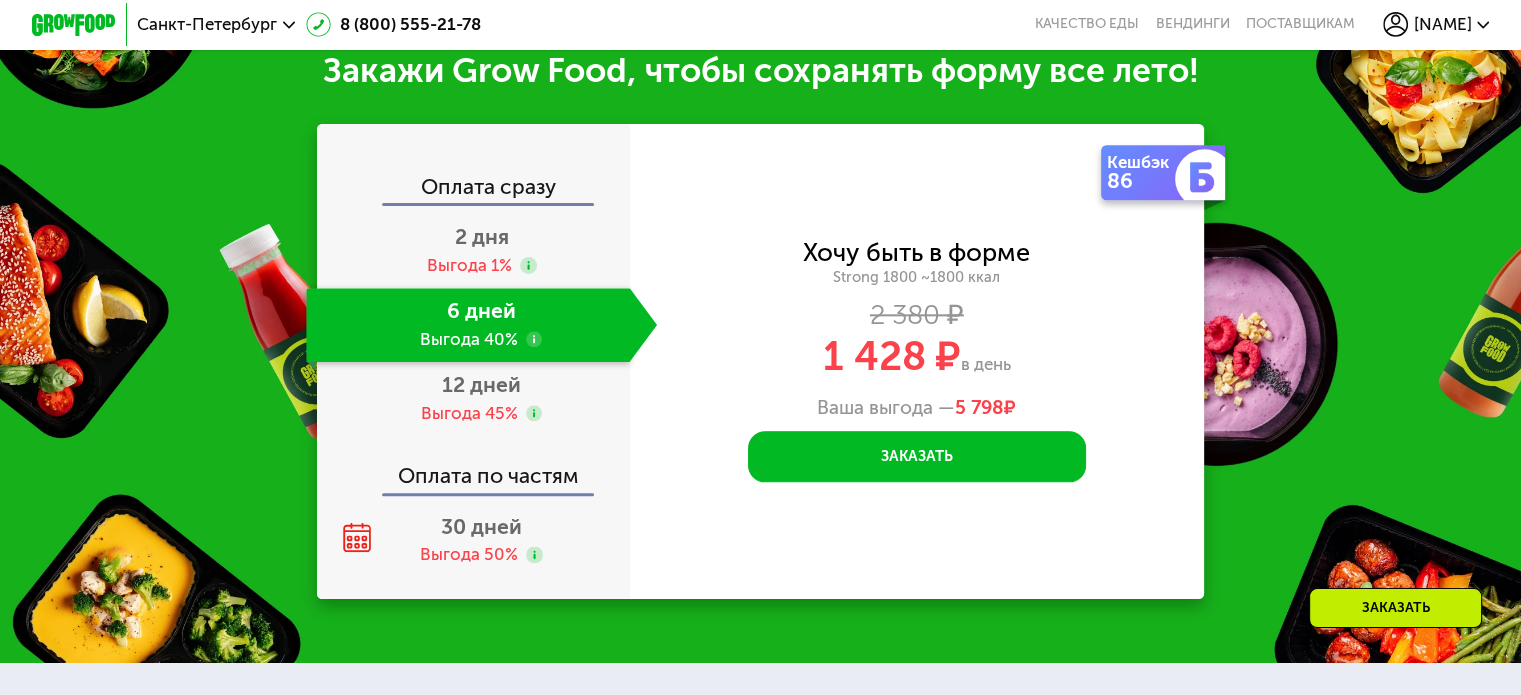 scroll, scrollTop: 2309, scrollLeft: 0, axis: vertical 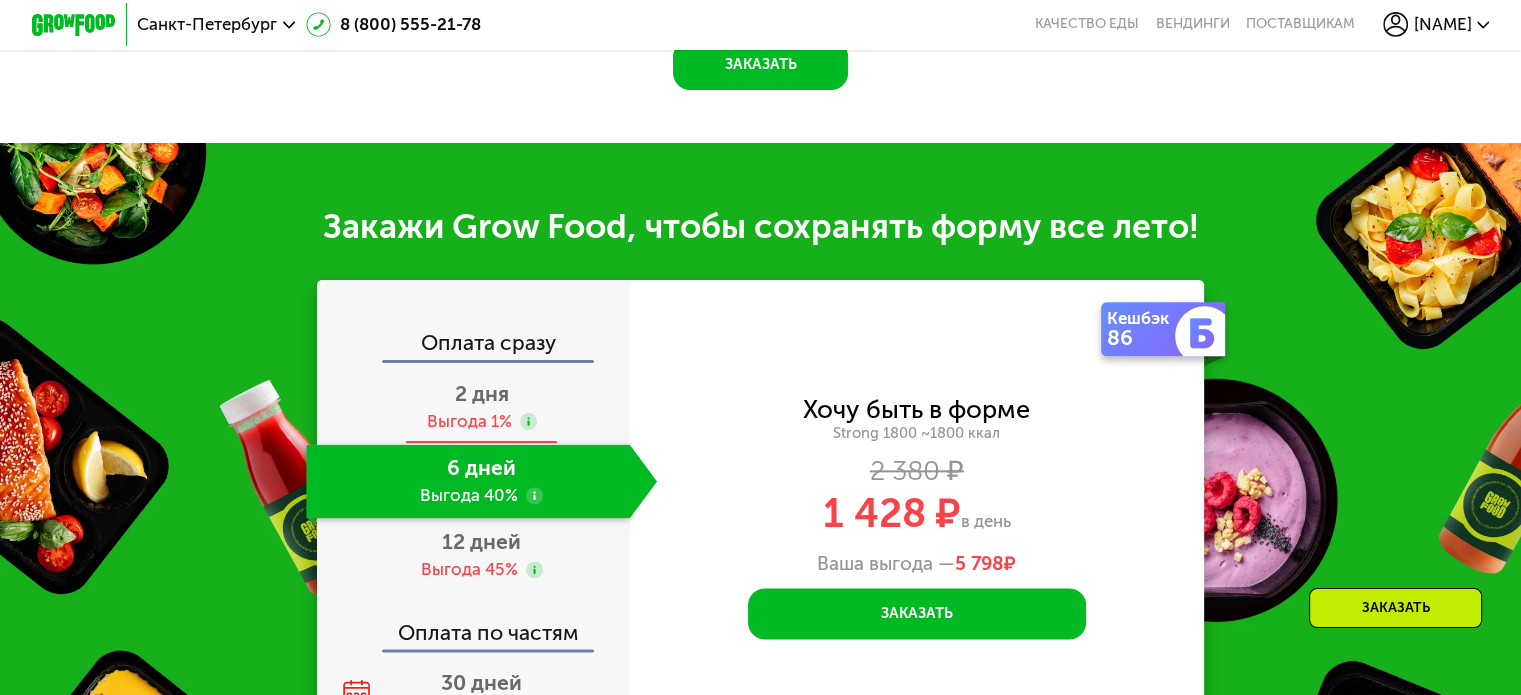 click 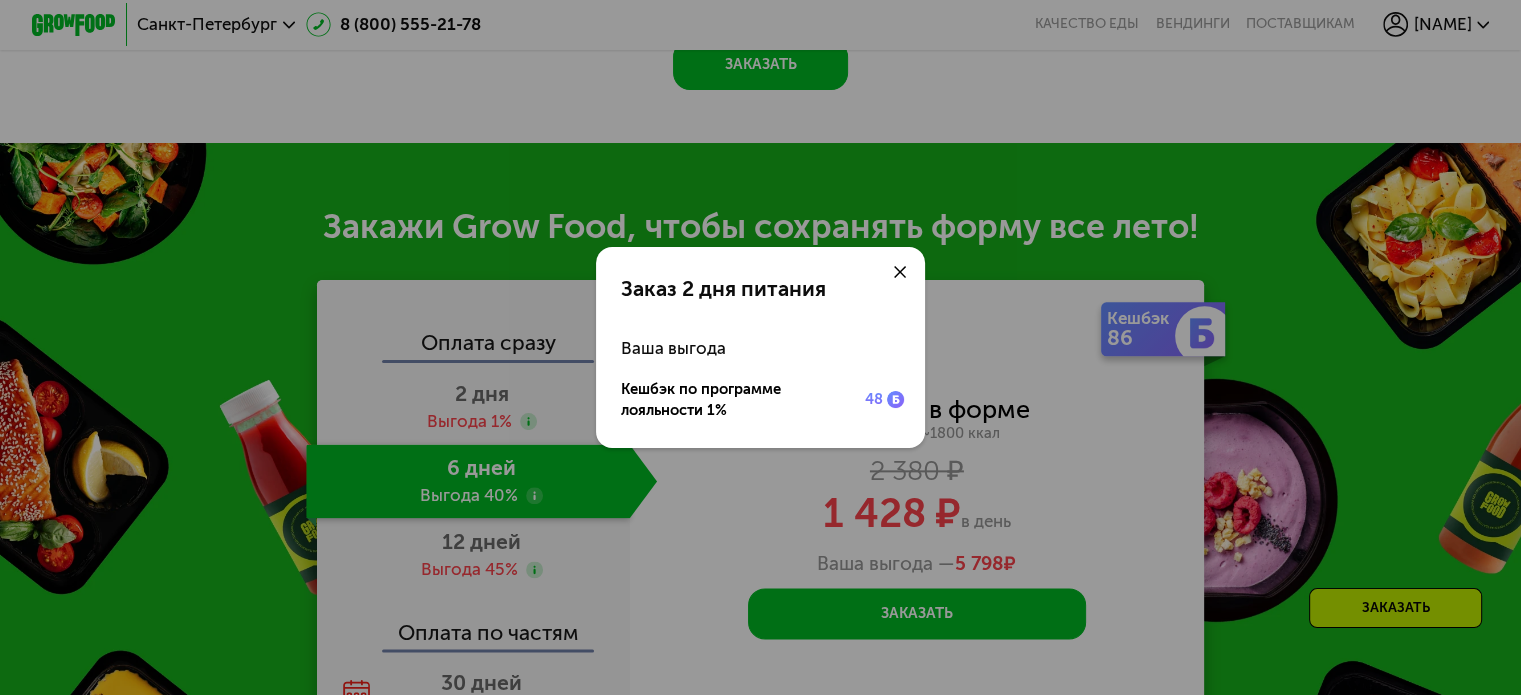 click on "Заказ 2 дня питания Ваша выгода Кешбэк по программе лояльности 1% 48" 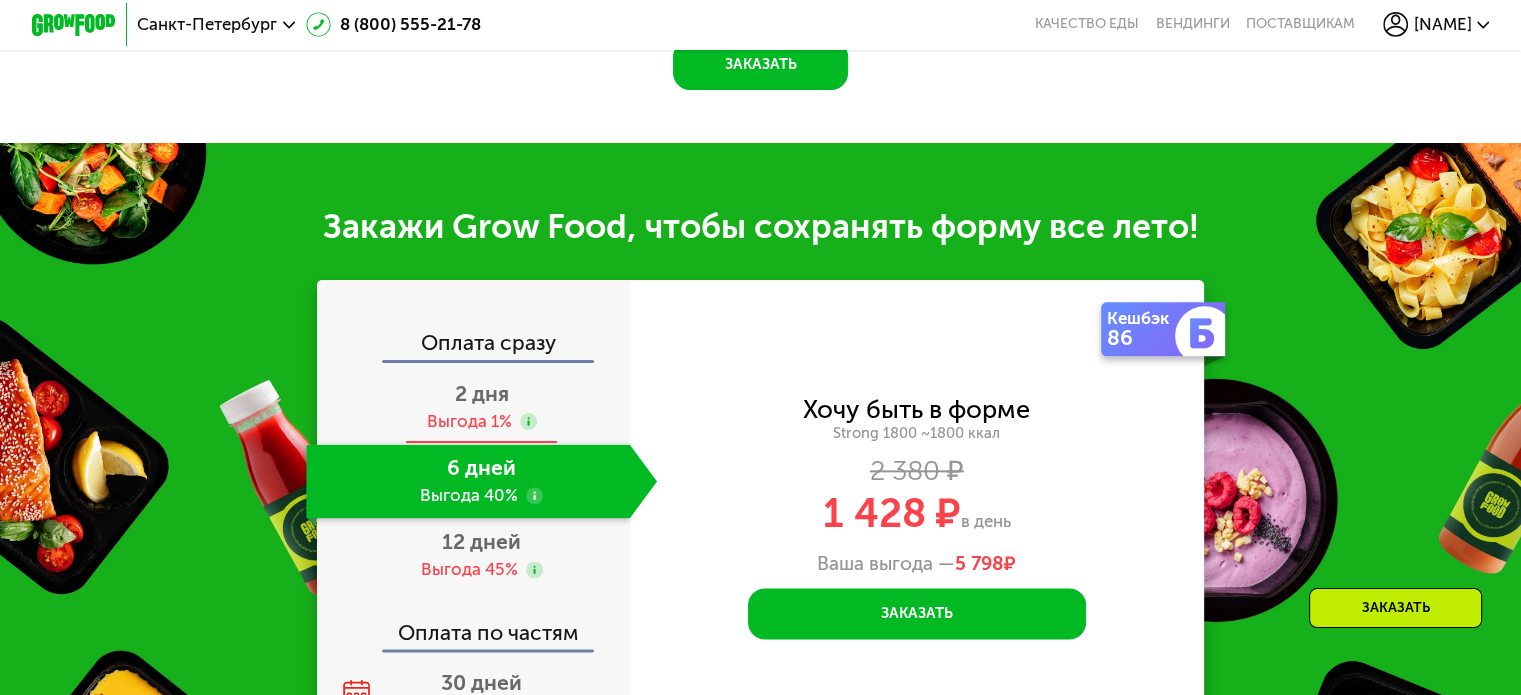click on "Выгода 1%" at bounding box center [468, 421] 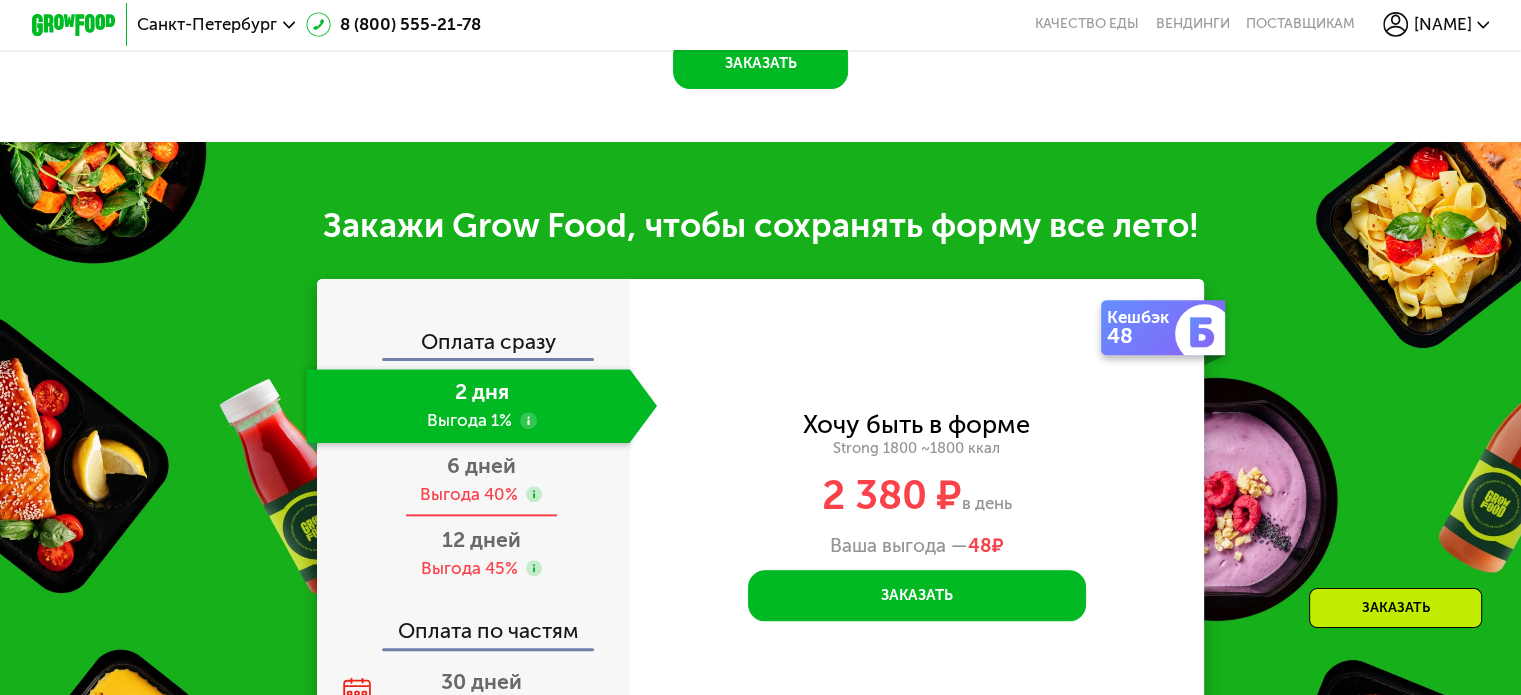 click on "6 дней" at bounding box center (481, 465) 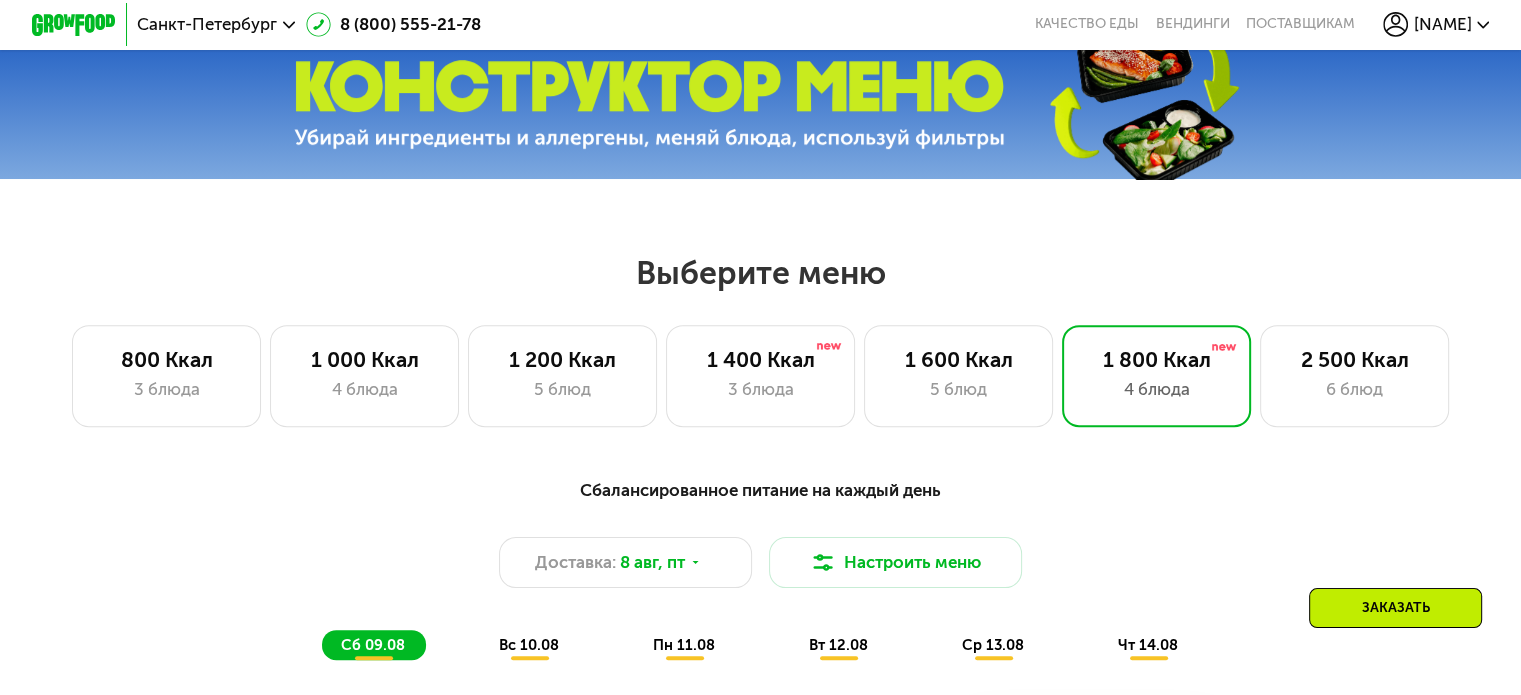 scroll, scrollTop: 709, scrollLeft: 0, axis: vertical 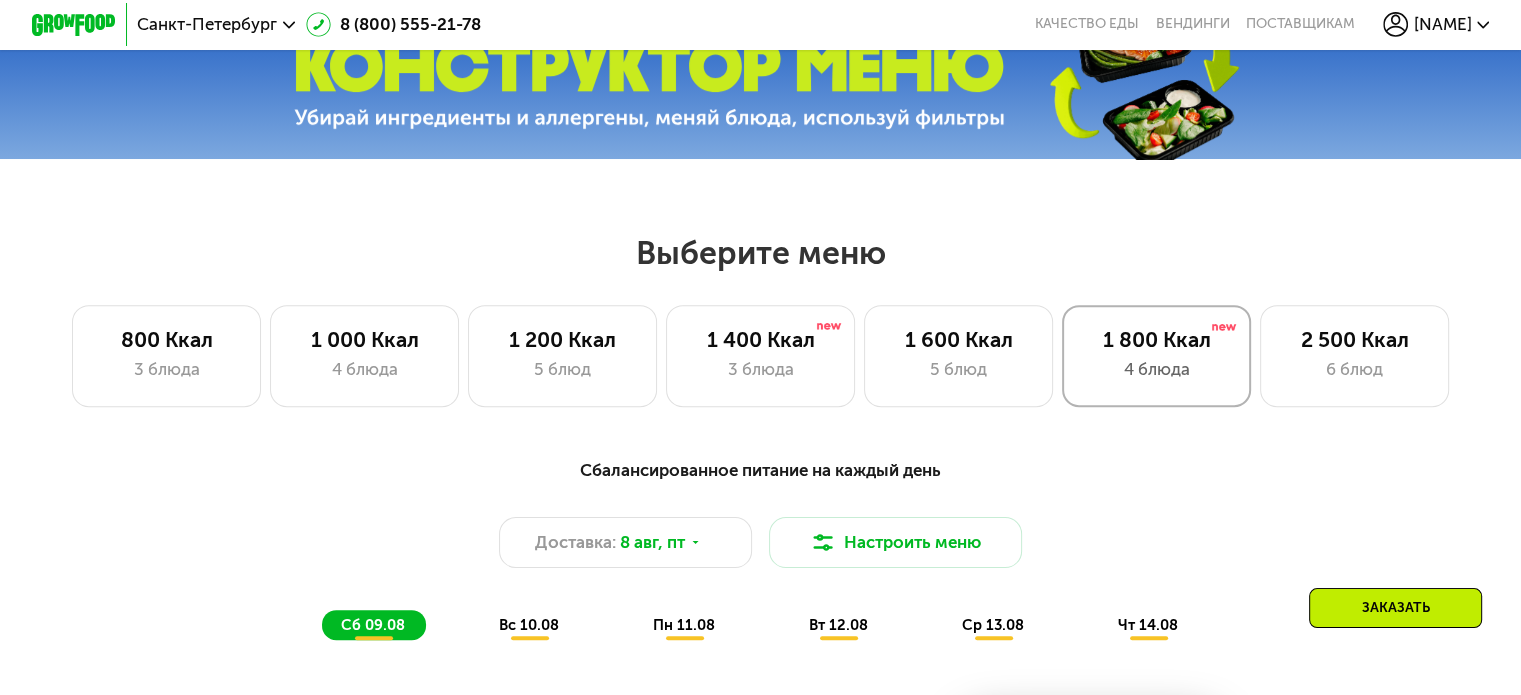 click on "2 500 Ккал 6 блюд" 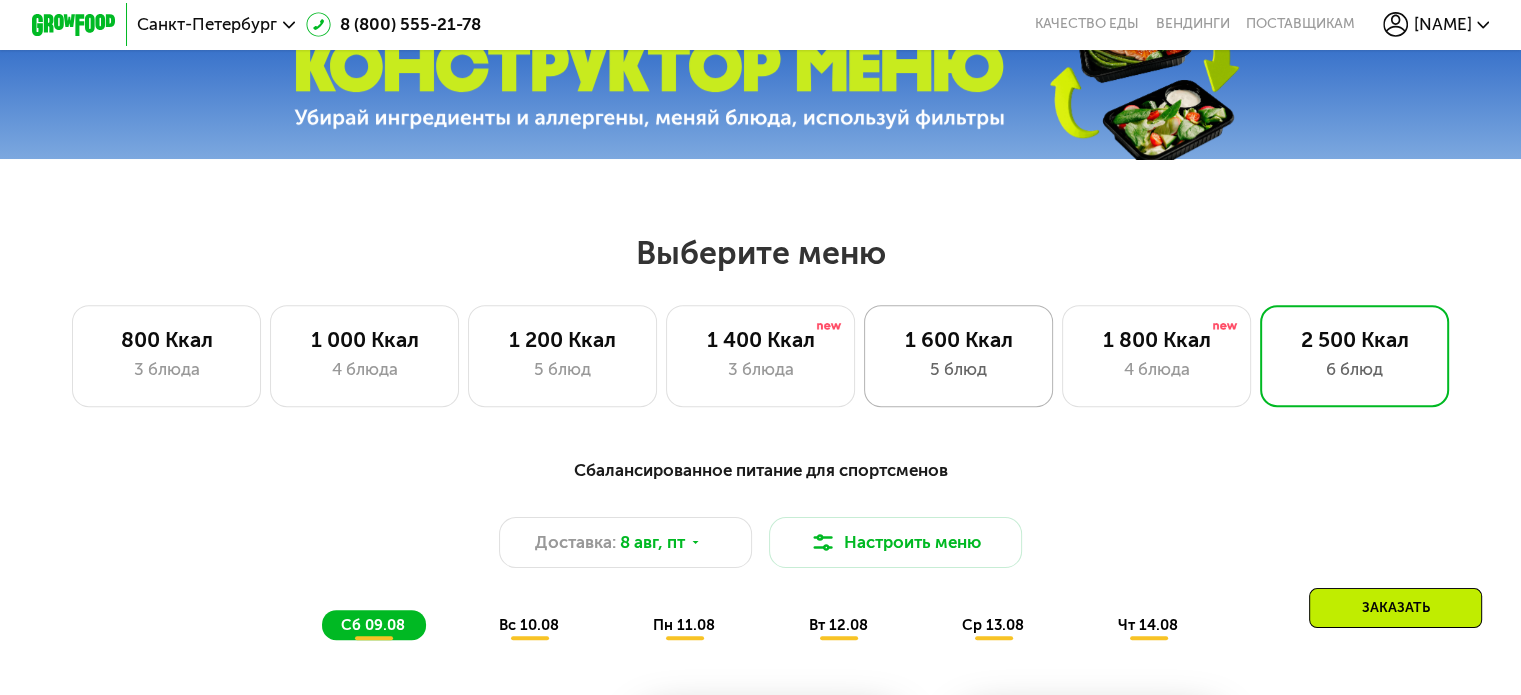 drag, startPoint x: 960, startPoint y: 347, endPoint x: 959, endPoint y: 322, distance: 25.019993 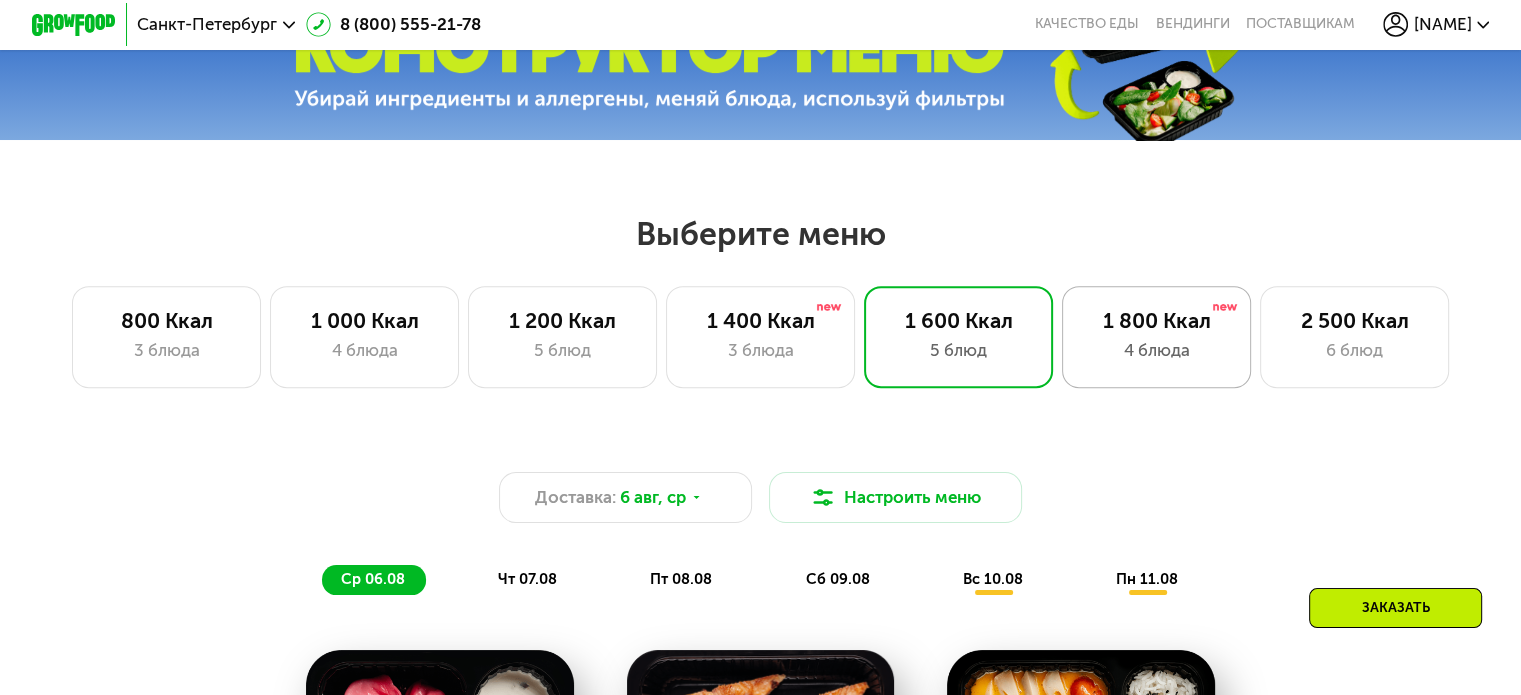scroll, scrollTop: 709, scrollLeft: 0, axis: vertical 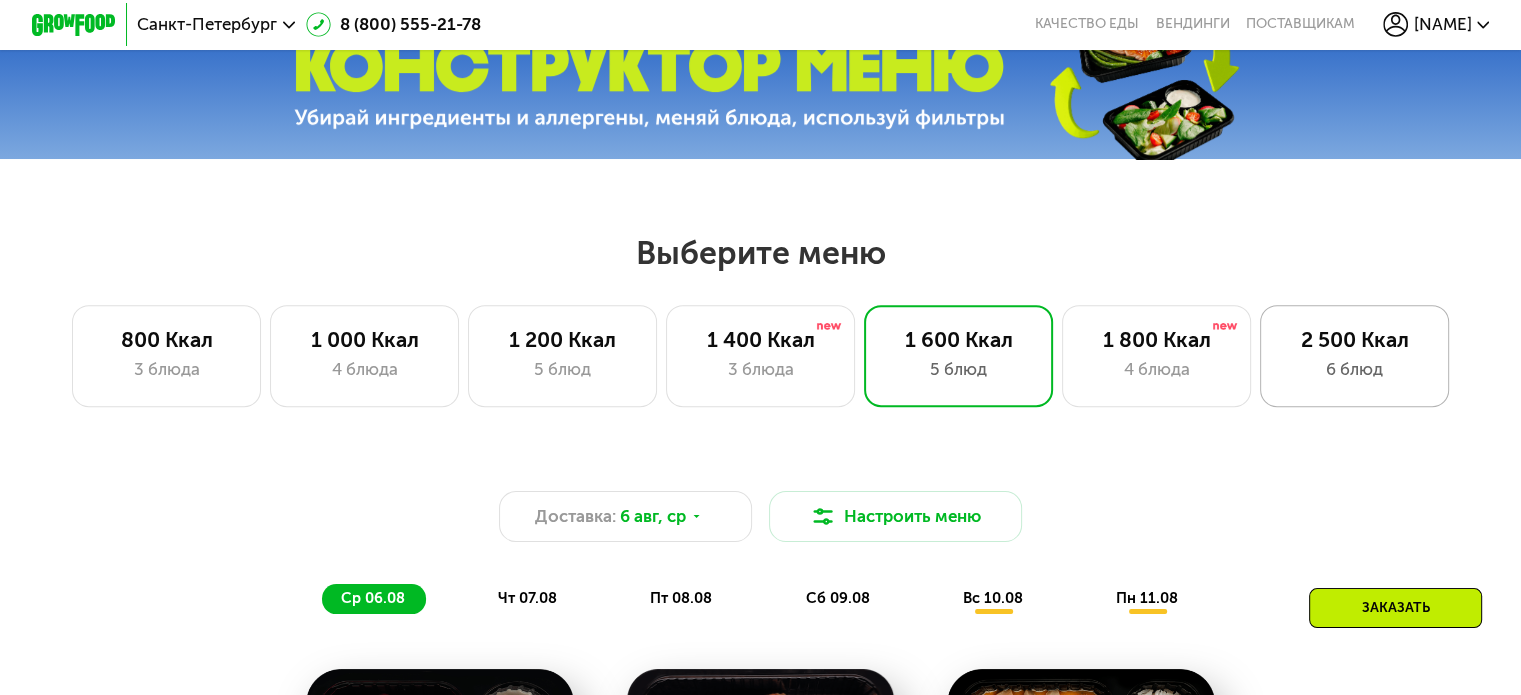 click on "2 500 Ккал" at bounding box center [1354, 339] 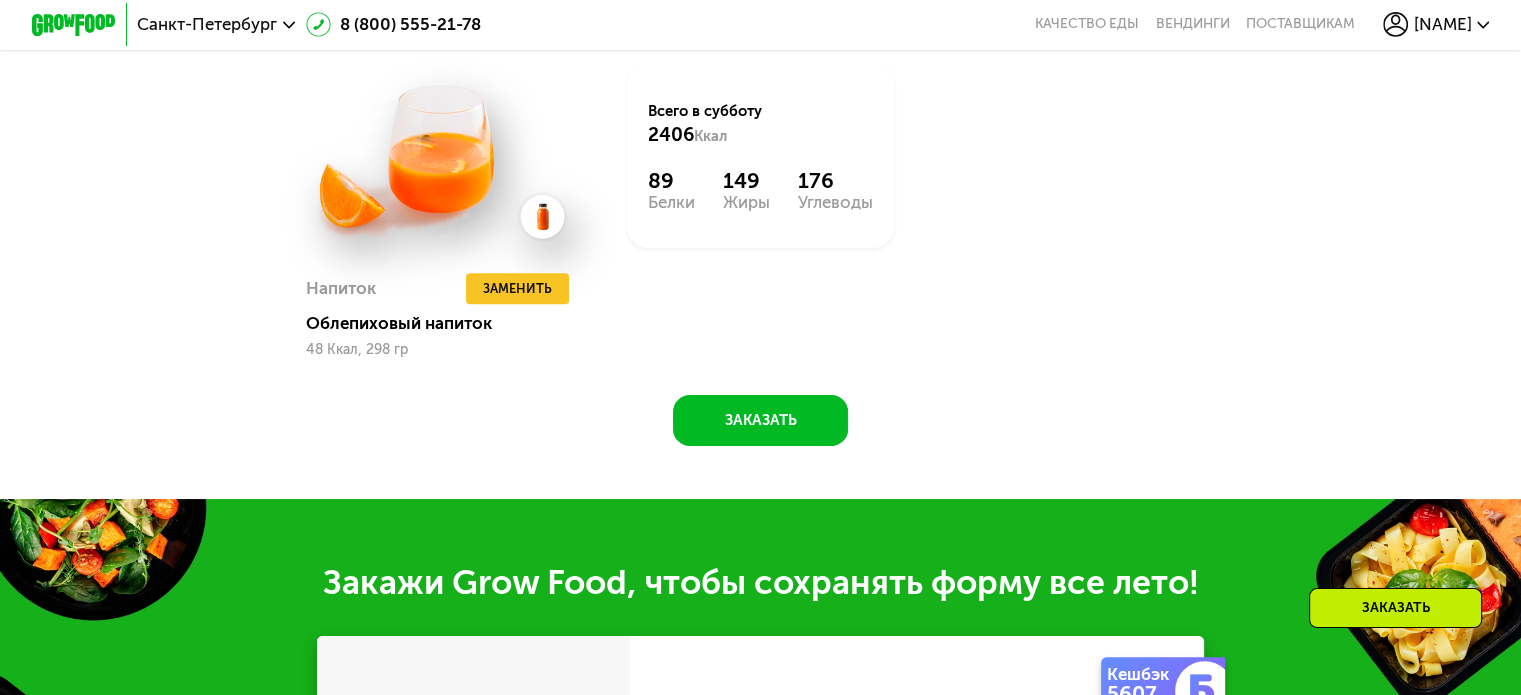 scroll, scrollTop: 2509, scrollLeft: 0, axis: vertical 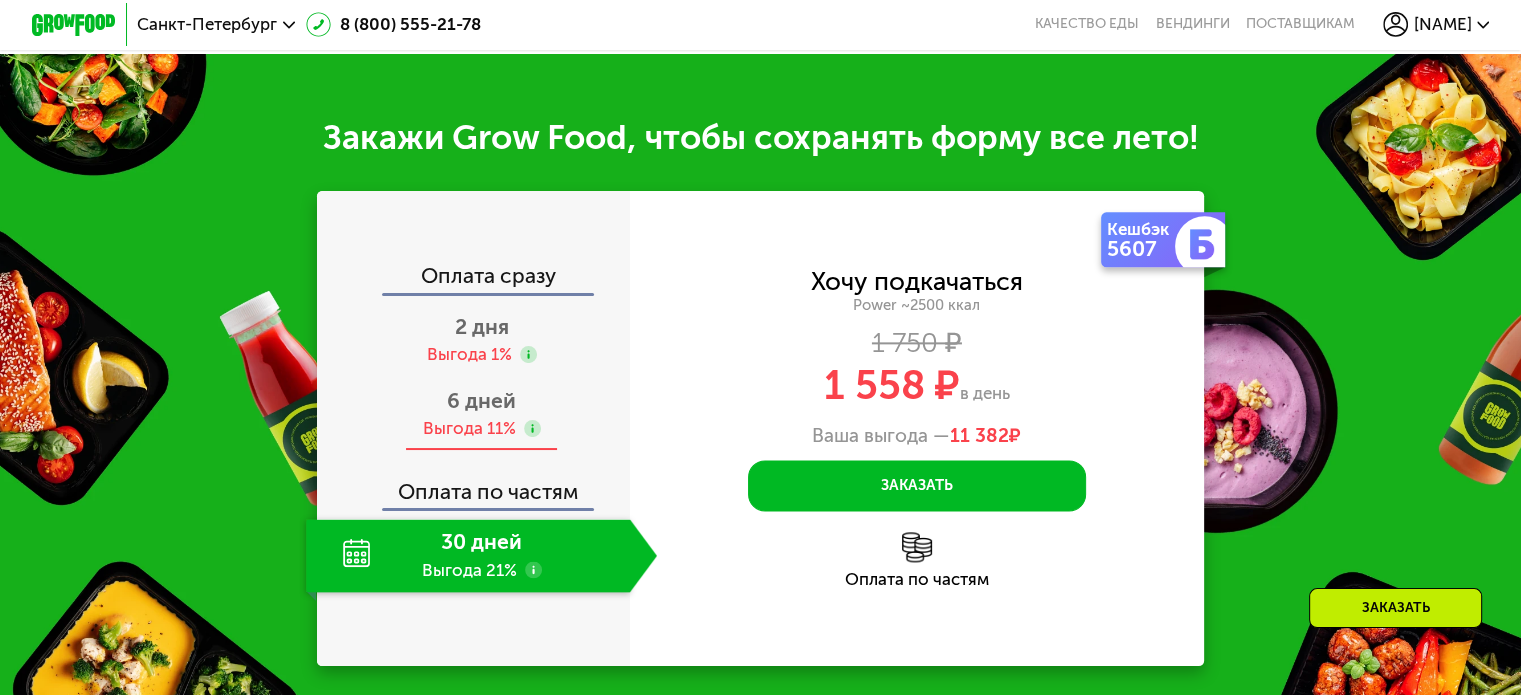 click on "Выгода 11%" at bounding box center [468, 428] 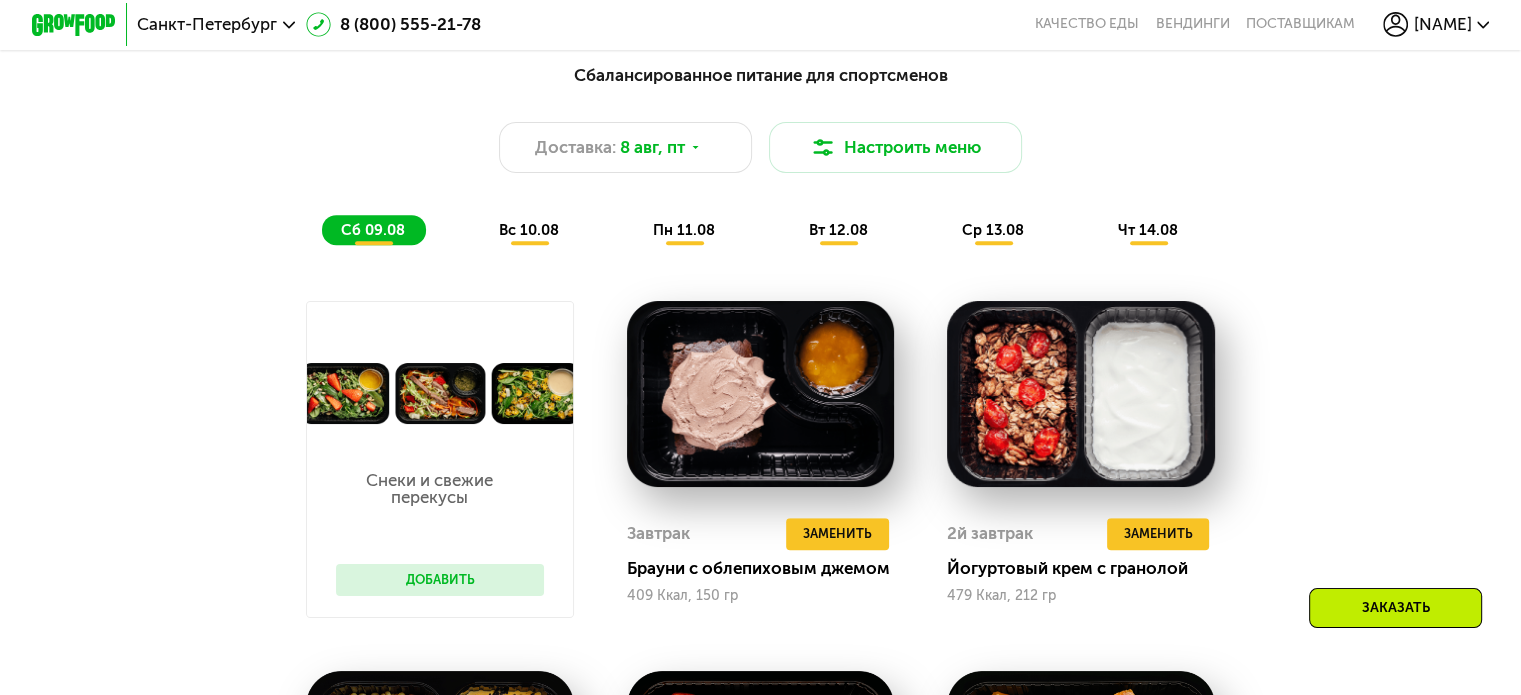 scroll, scrollTop: 909, scrollLeft: 0, axis: vertical 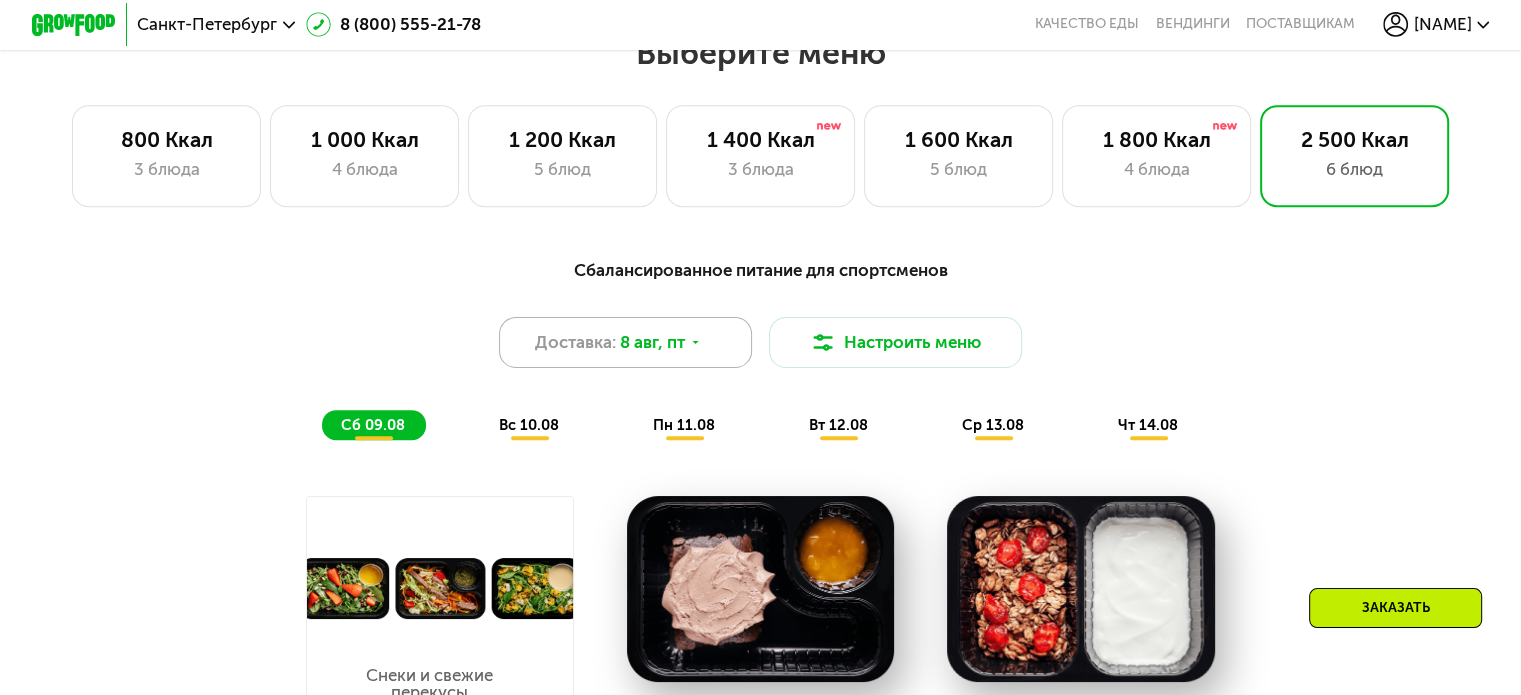 click on "Доставка: 8 авг, пт" at bounding box center (626, 342) 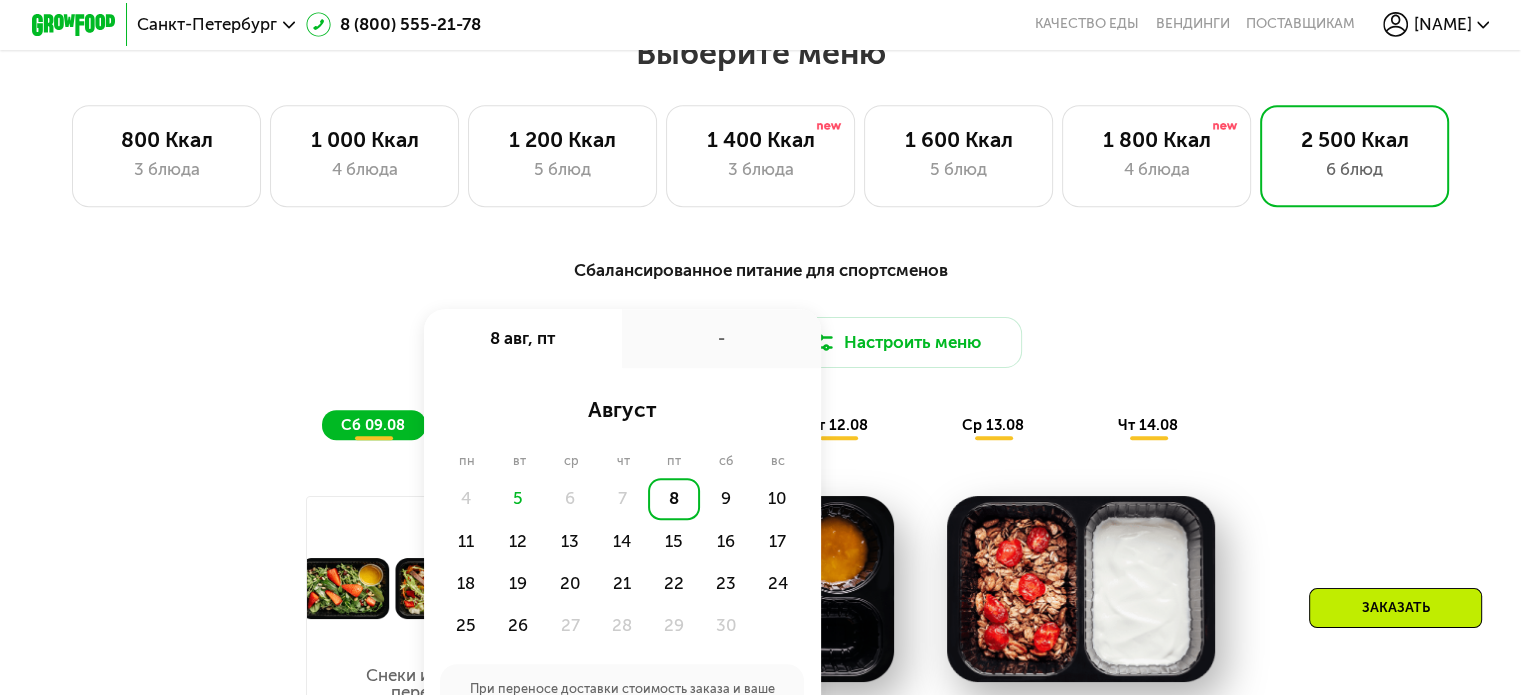 click on "8" 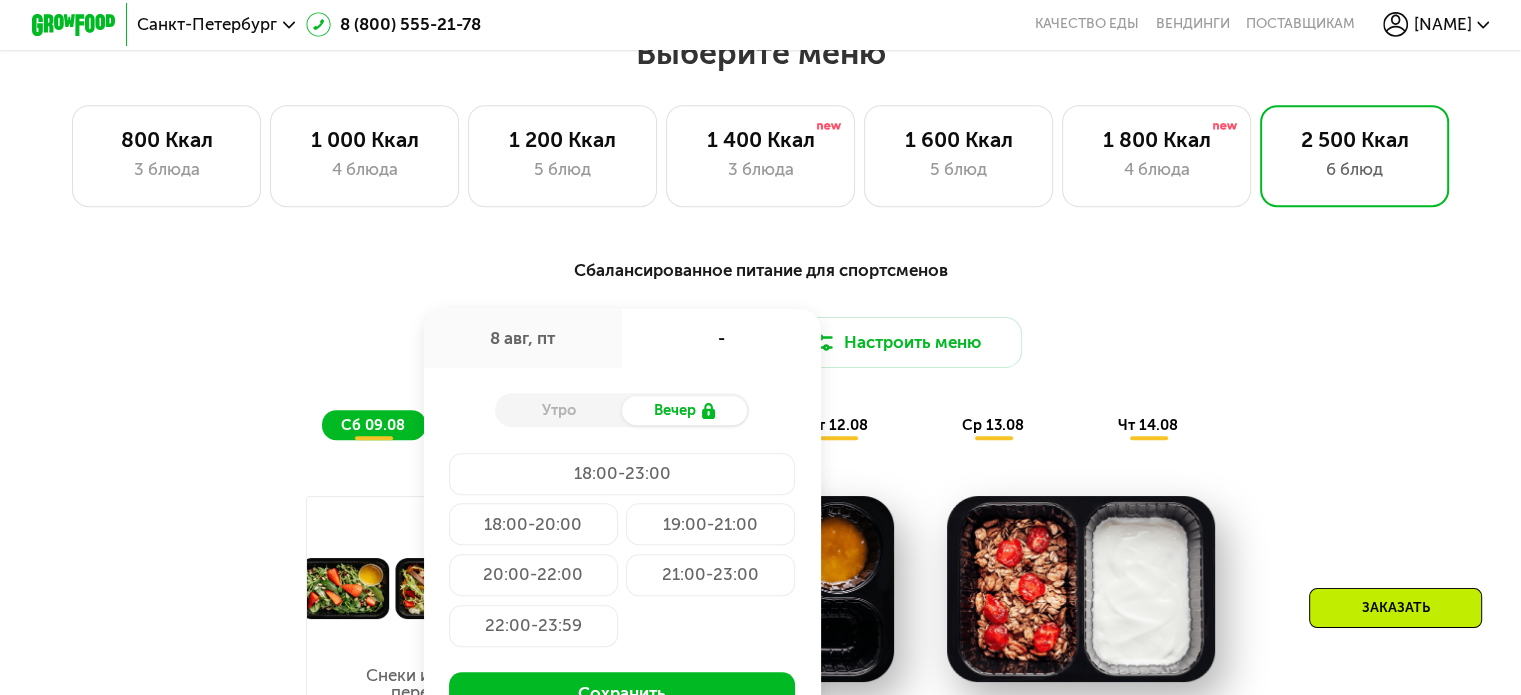 click on "Утро" at bounding box center (558, 411) 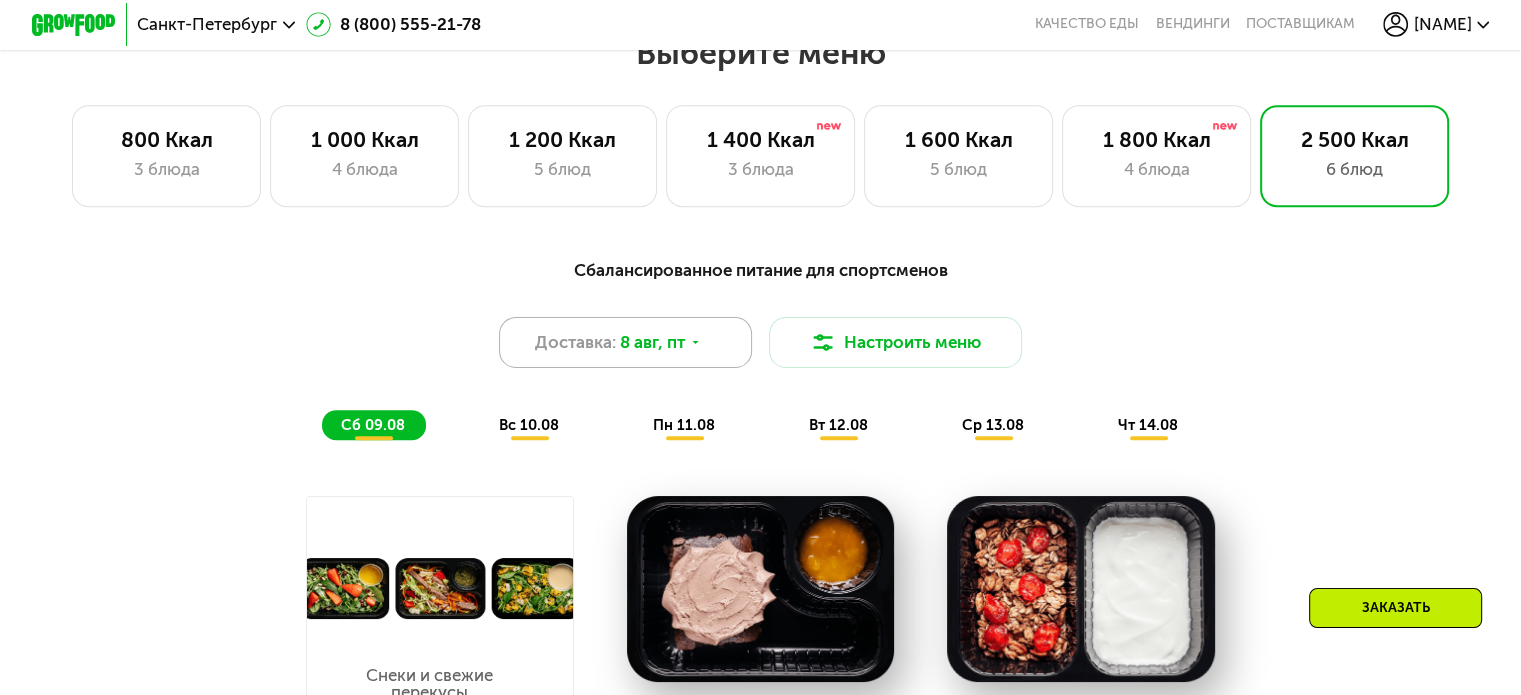 click on "8 авг, пт" at bounding box center (652, 342) 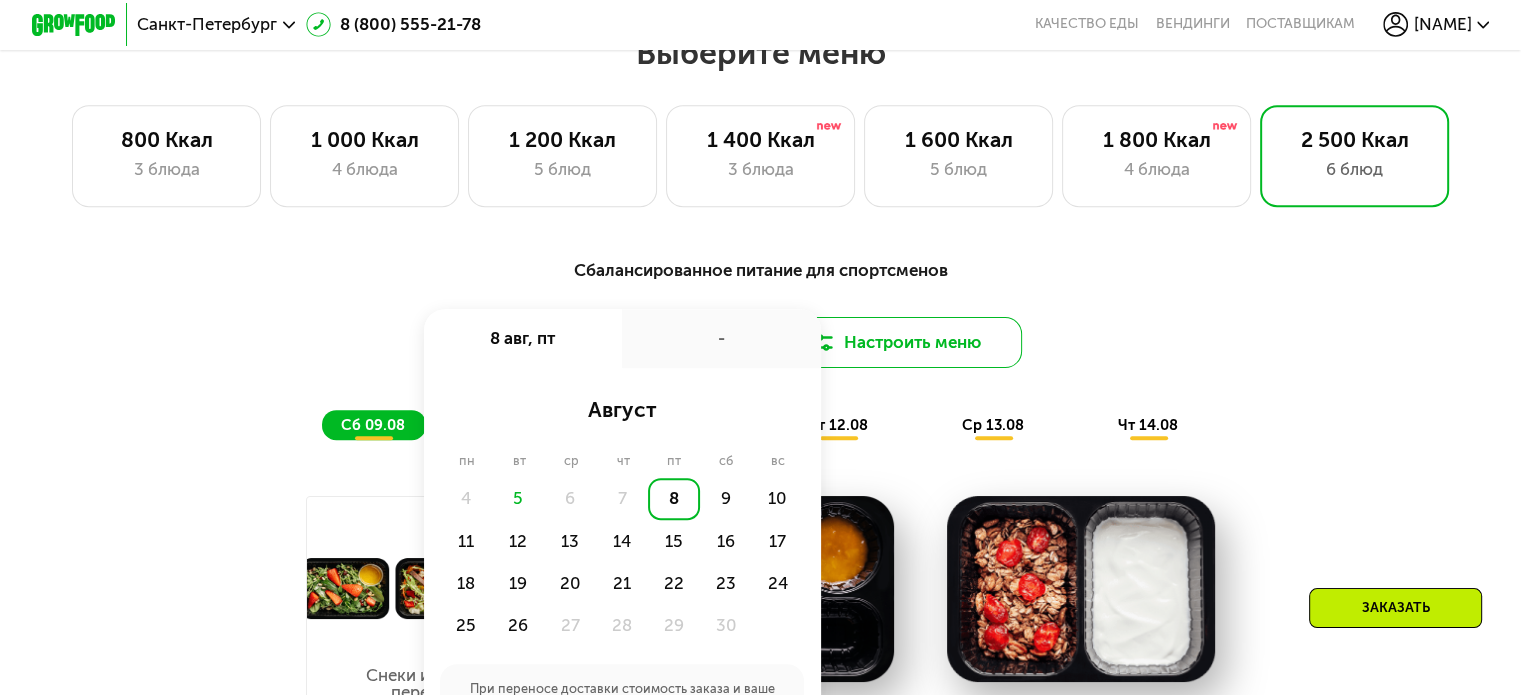 click on "Настроить меню" at bounding box center [896, 342] 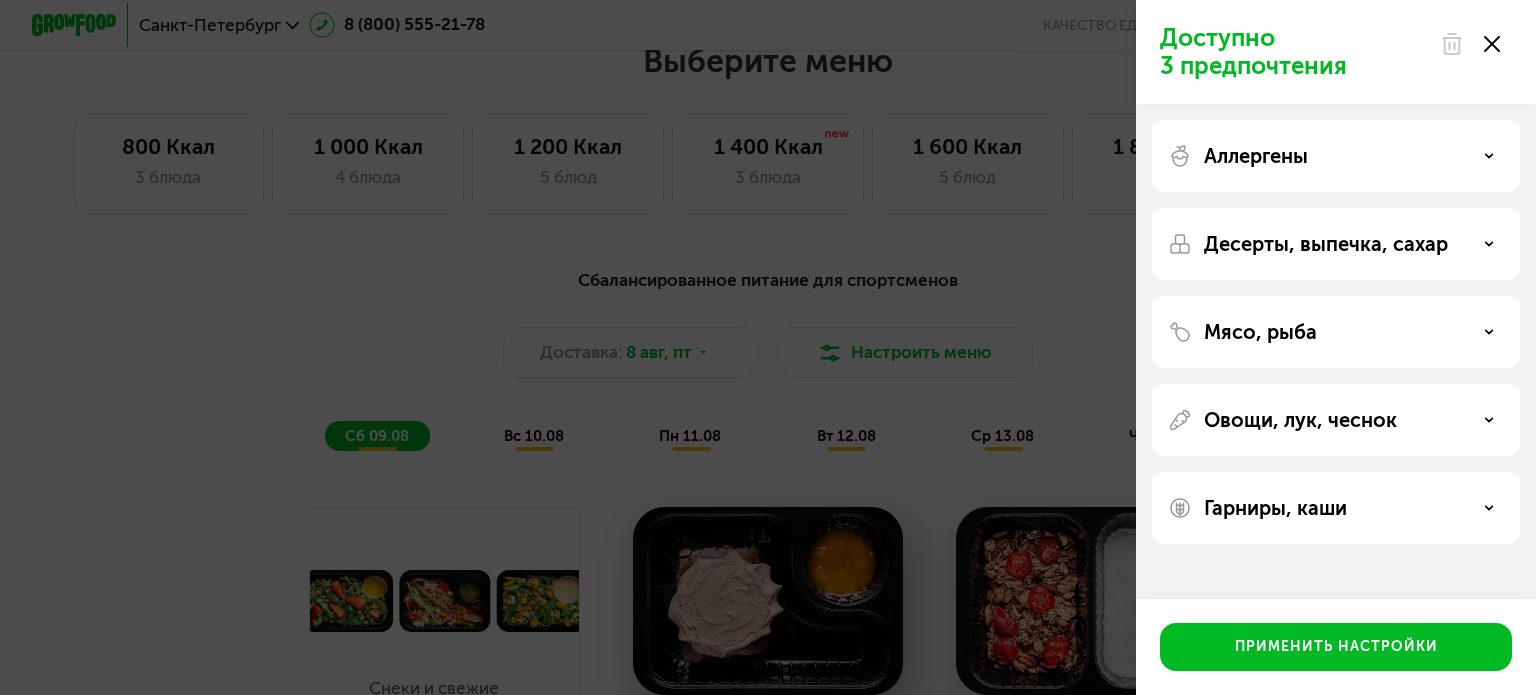 drag, startPoint x: 861, startPoint y: 344, endPoint x: 832, endPoint y: 335, distance: 30.364452 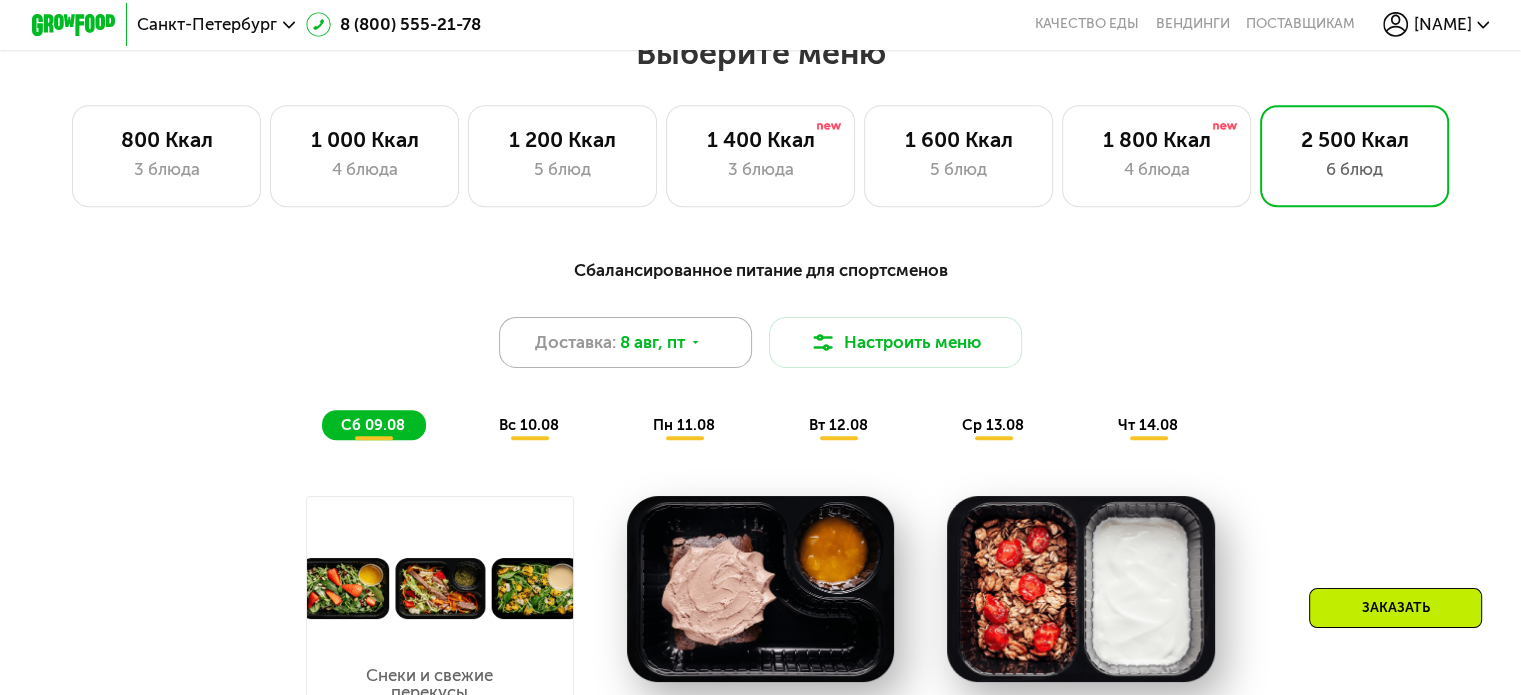 click on "Доставка: 8 авг, пт" at bounding box center [626, 342] 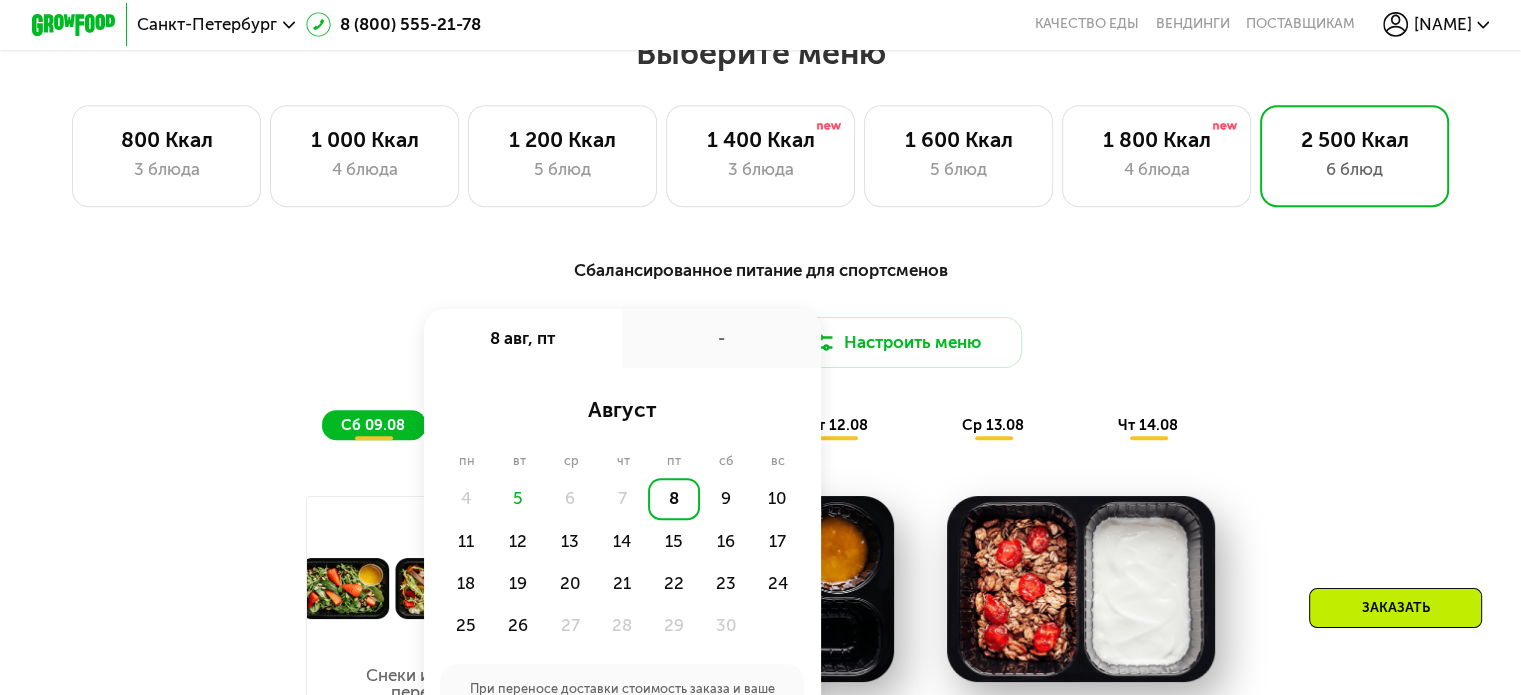 click on "-" at bounding box center [721, 338] 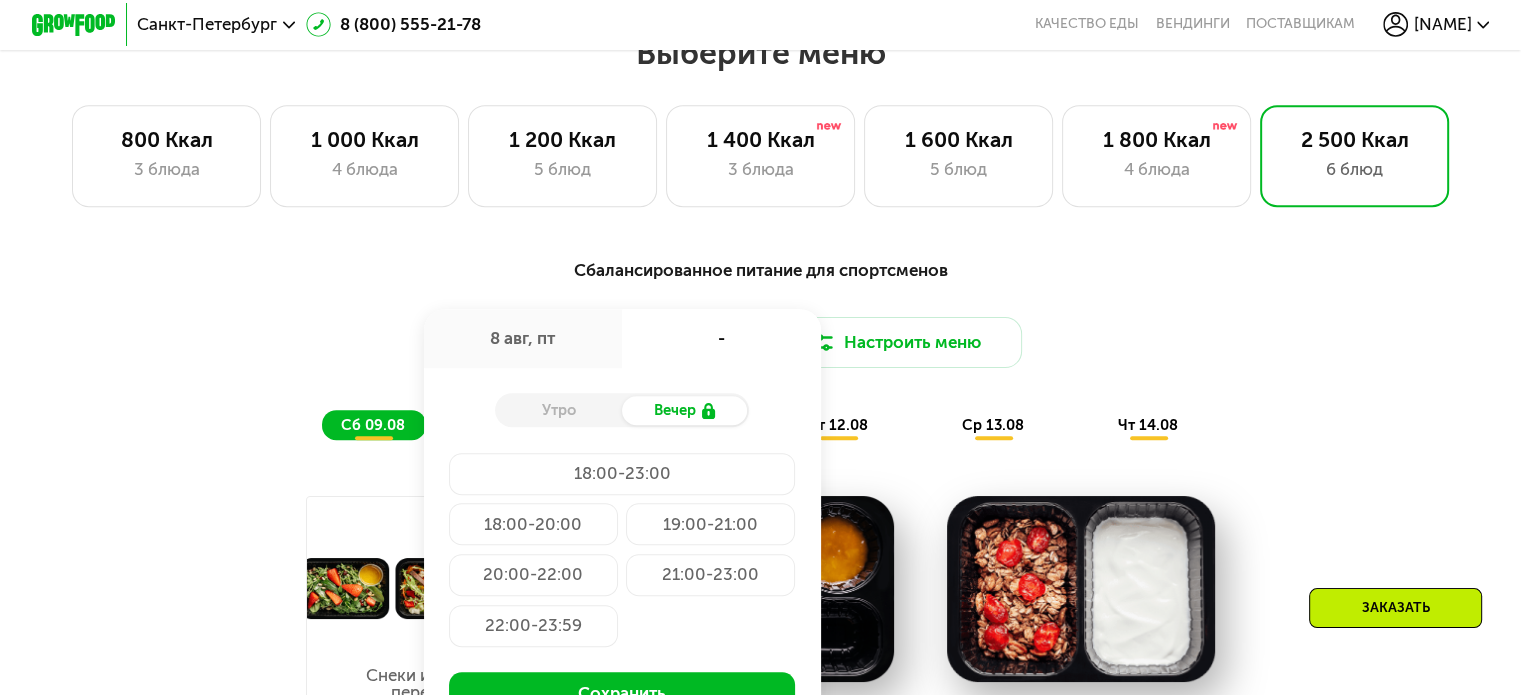 click on "Утро" at bounding box center [558, 411] 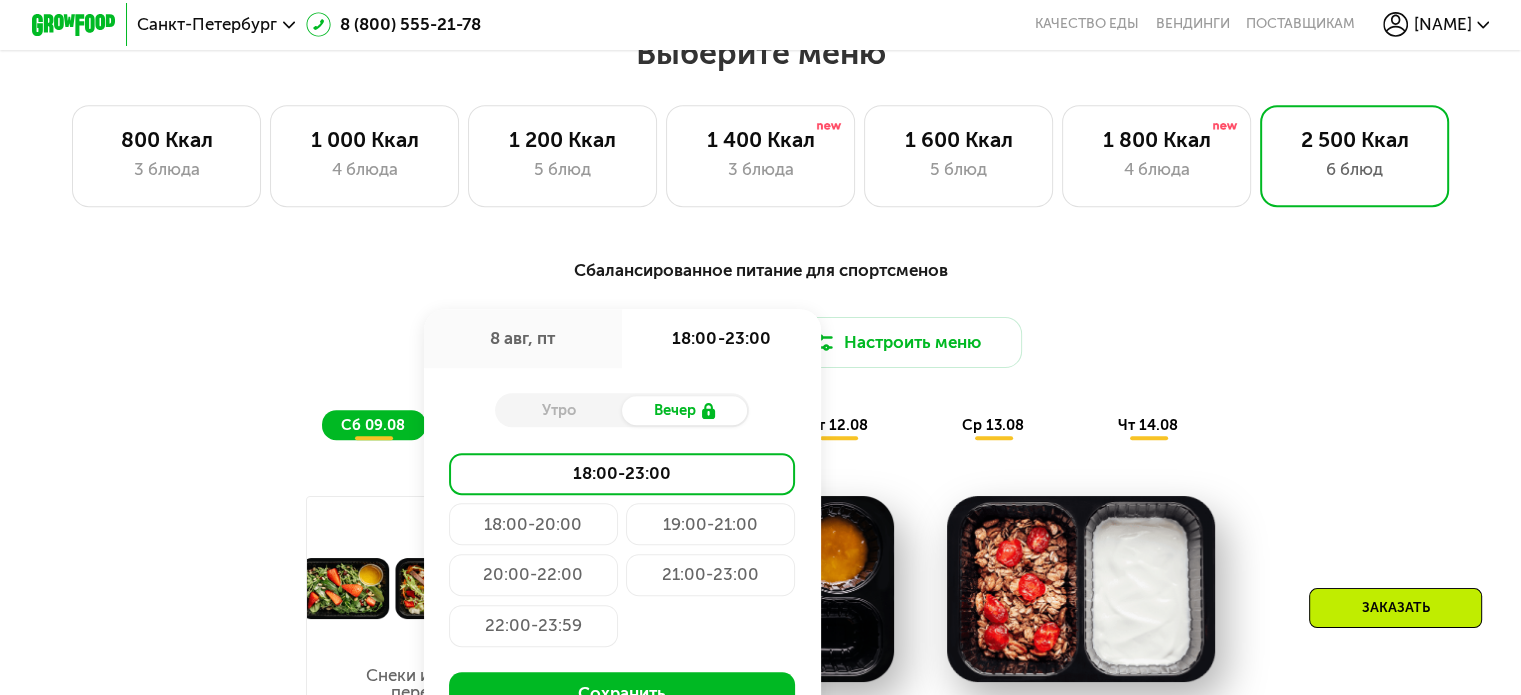 click on "Сбалансированное питание для спортсменов Доставка: 8 авг, пт 8 авг, пт 18:00-23:00  Утро  Вечер 18:00-23:00 18:00-20:00 19:00-21:00 20:00-22:00 21:00-23:00 22:00-23:59 Сохранить Настроить меню  сб 09.08 вс 10.08 пн 11.08 вт 12.08 ср 13.08 чт 14.08 Снеки и свежие перекусы  Добавить  Завтрак  Удалить Завтрак  Заменить   Заменить Завтрак Брауни с облепиховым джемом 409 Ккал, 150 гр 2й завтрак  Удалить 2й завтрак  Заменить   Заменить 2й завтрак Йогуртовый крем с гранолой 479 Ккал, 212 гр Обед  Удалить Обед  Заменить   Заменить Обед Курица и птитим с овощами 493 Ккал, 282 гр Полдник  Удалить Полдник  Заменить   Заменить Полдник Ужин 89" at bounding box center (760, 923) 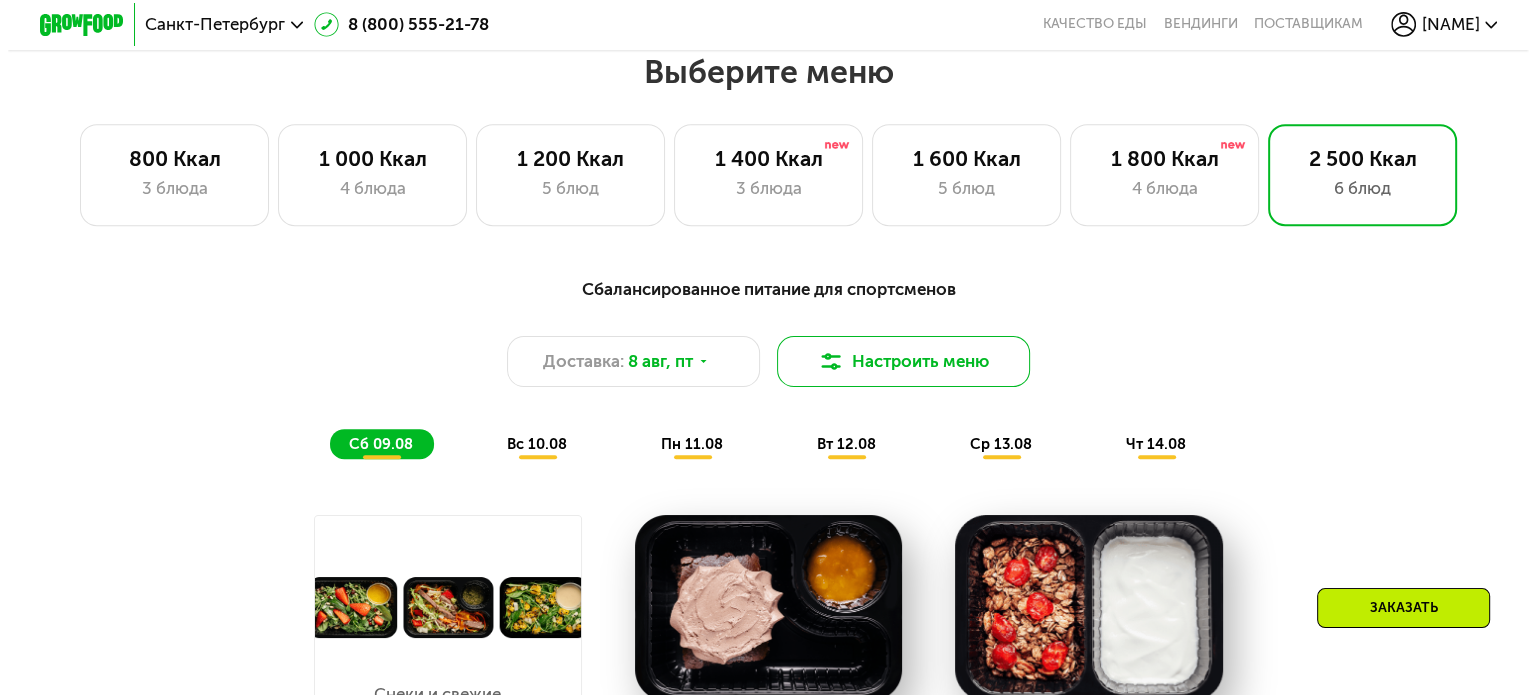 scroll, scrollTop: 909, scrollLeft: 0, axis: vertical 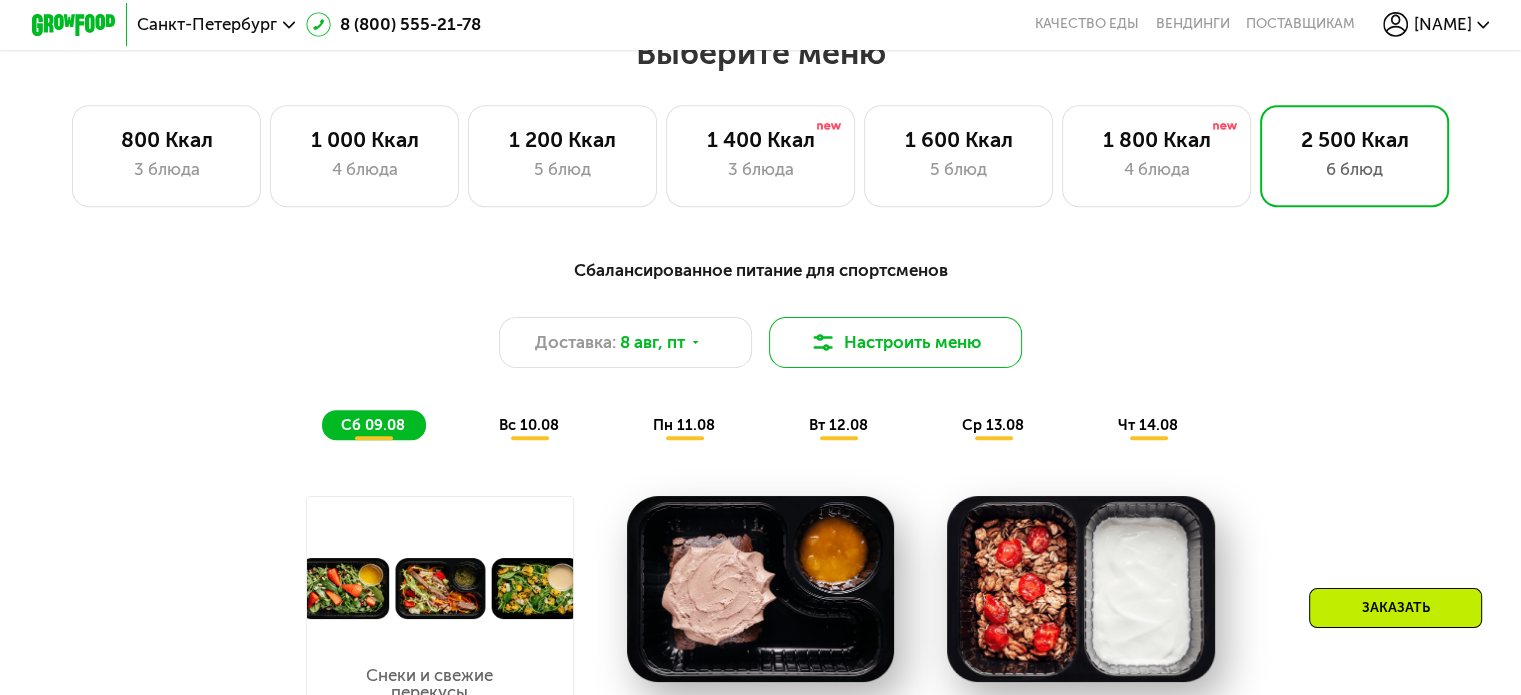 click on "Настроить меню" at bounding box center [896, 342] 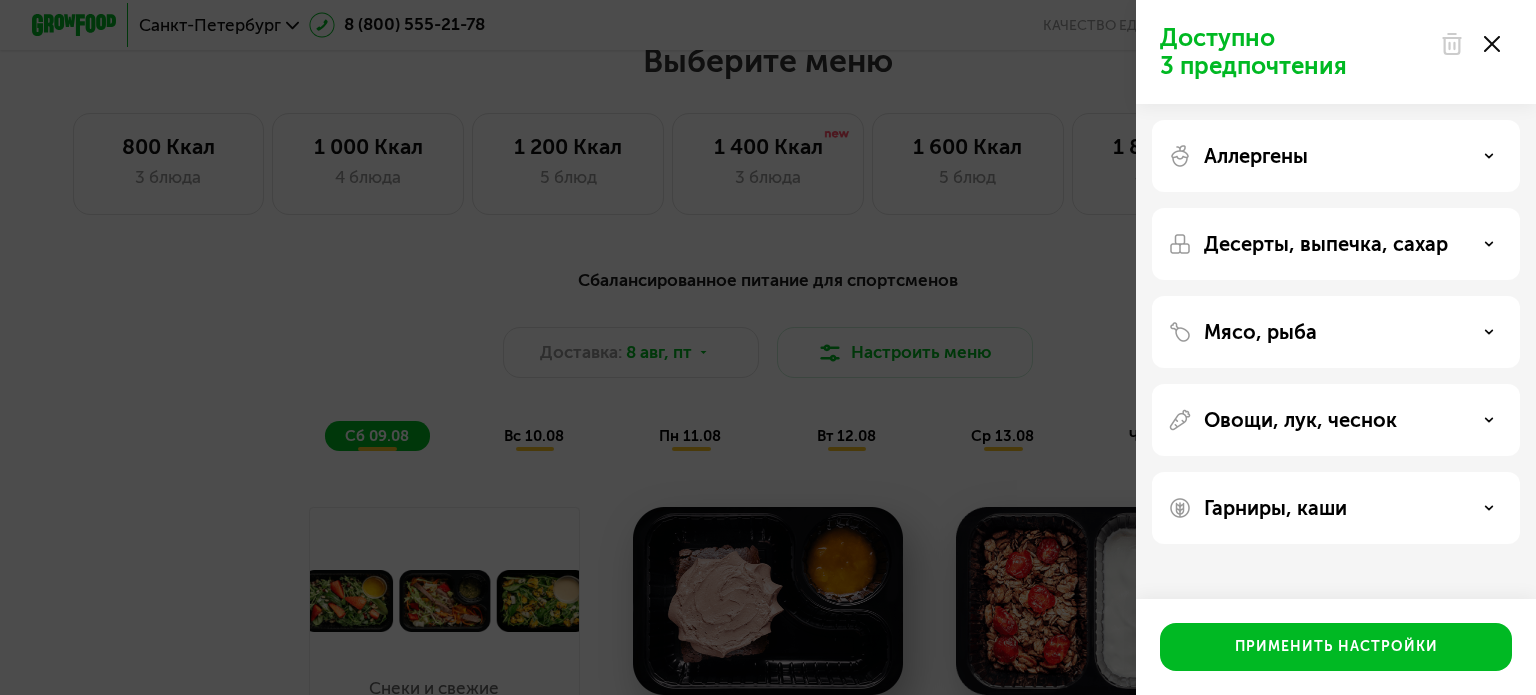 click on "Аллергены" at bounding box center (1256, 156) 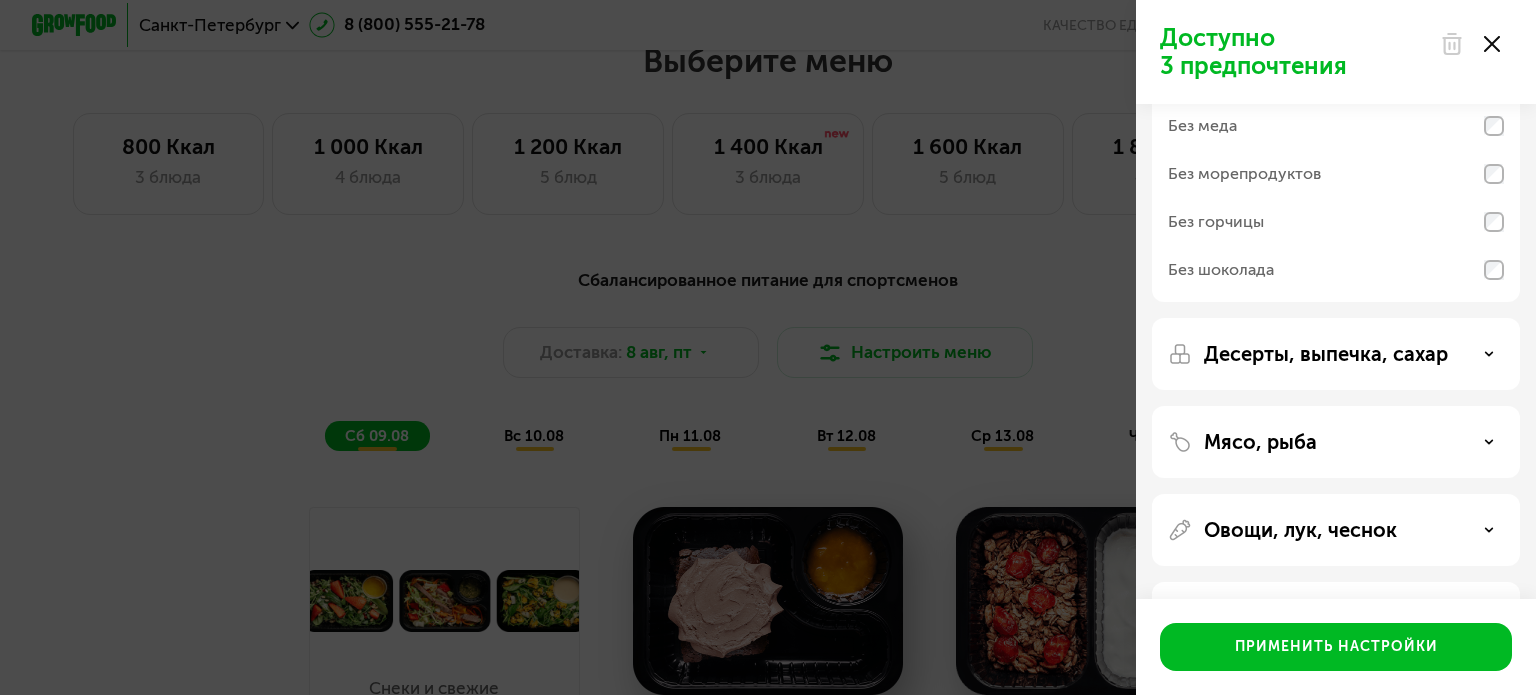 scroll, scrollTop: 200, scrollLeft: 0, axis: vertical 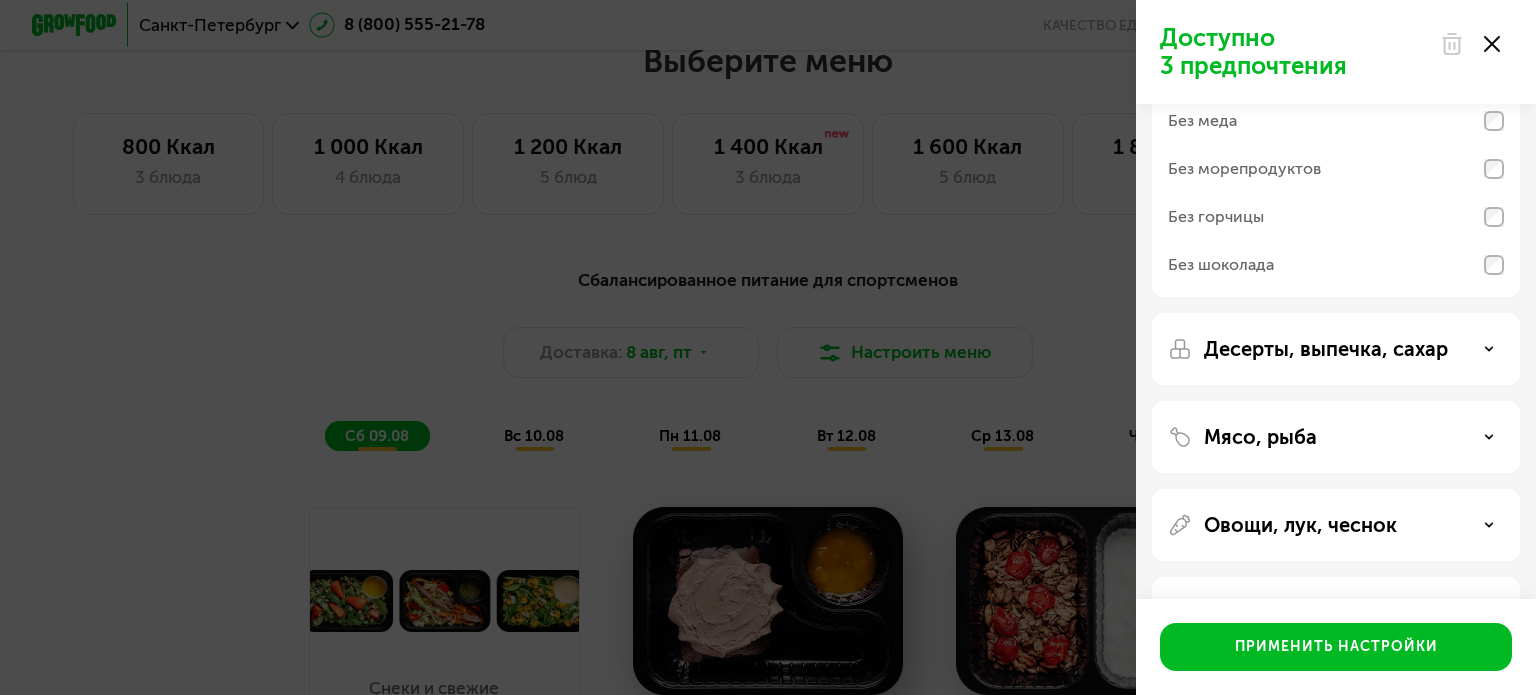 click on "Десерты, выпечка, сахар" at bounding box center [1326, 349] 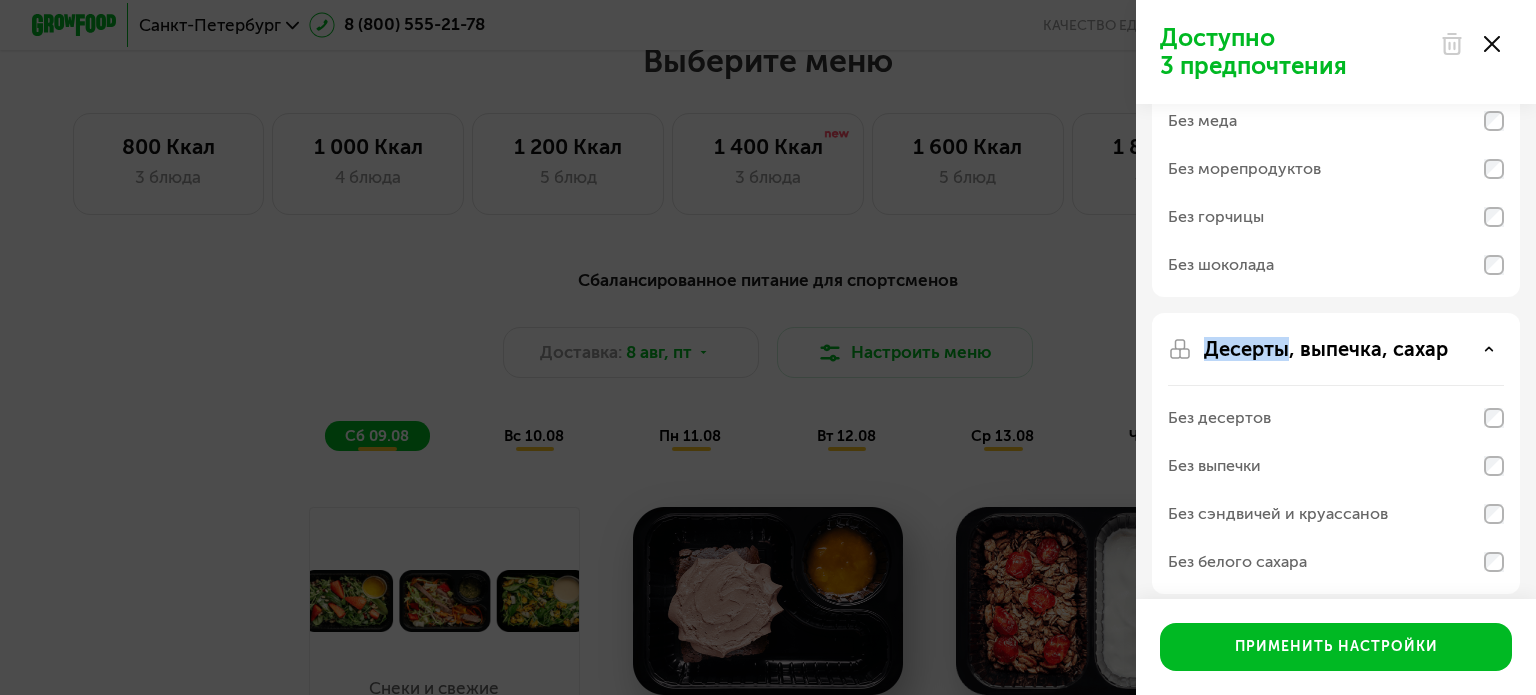 click on "Десерты, выпечка, сахар" at bounding box center (1326, 349) 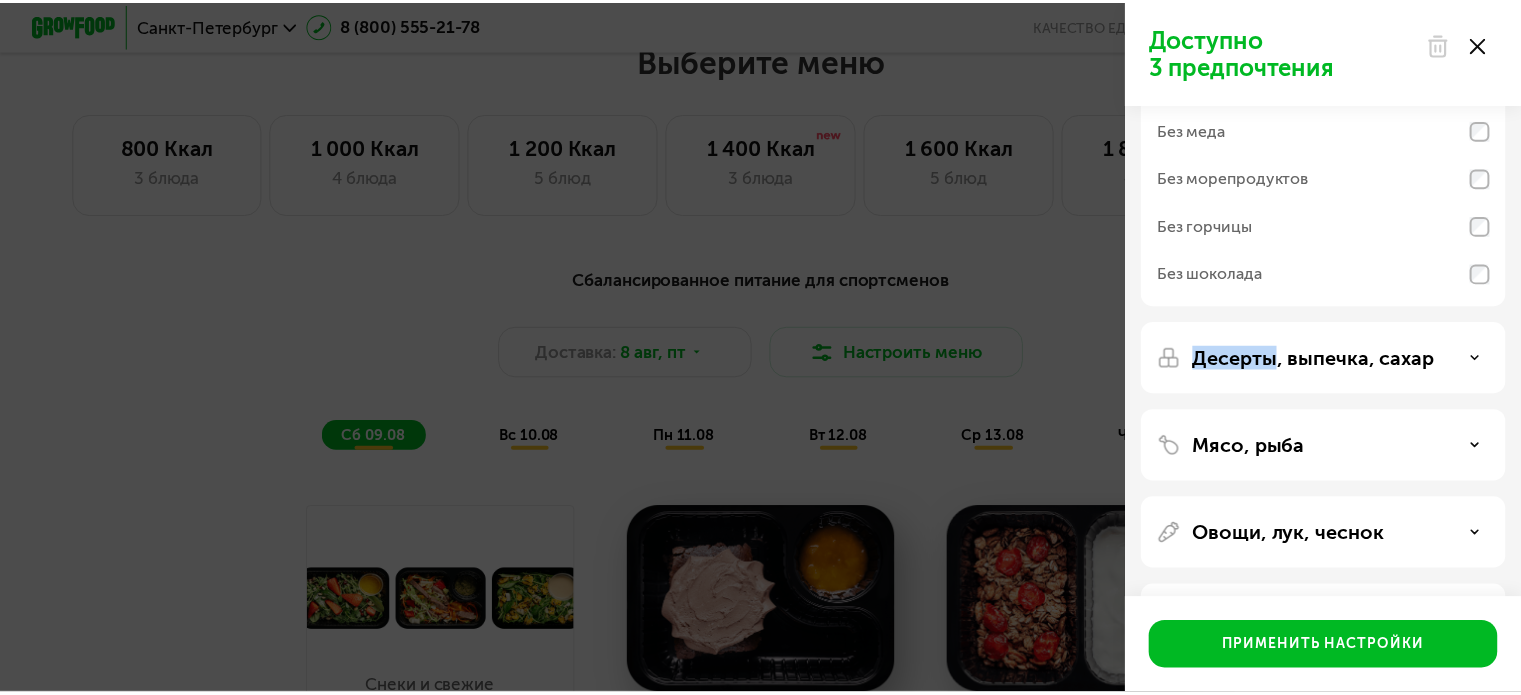scroll, scrollTop: 0, scrollLeft: 0, axis: both 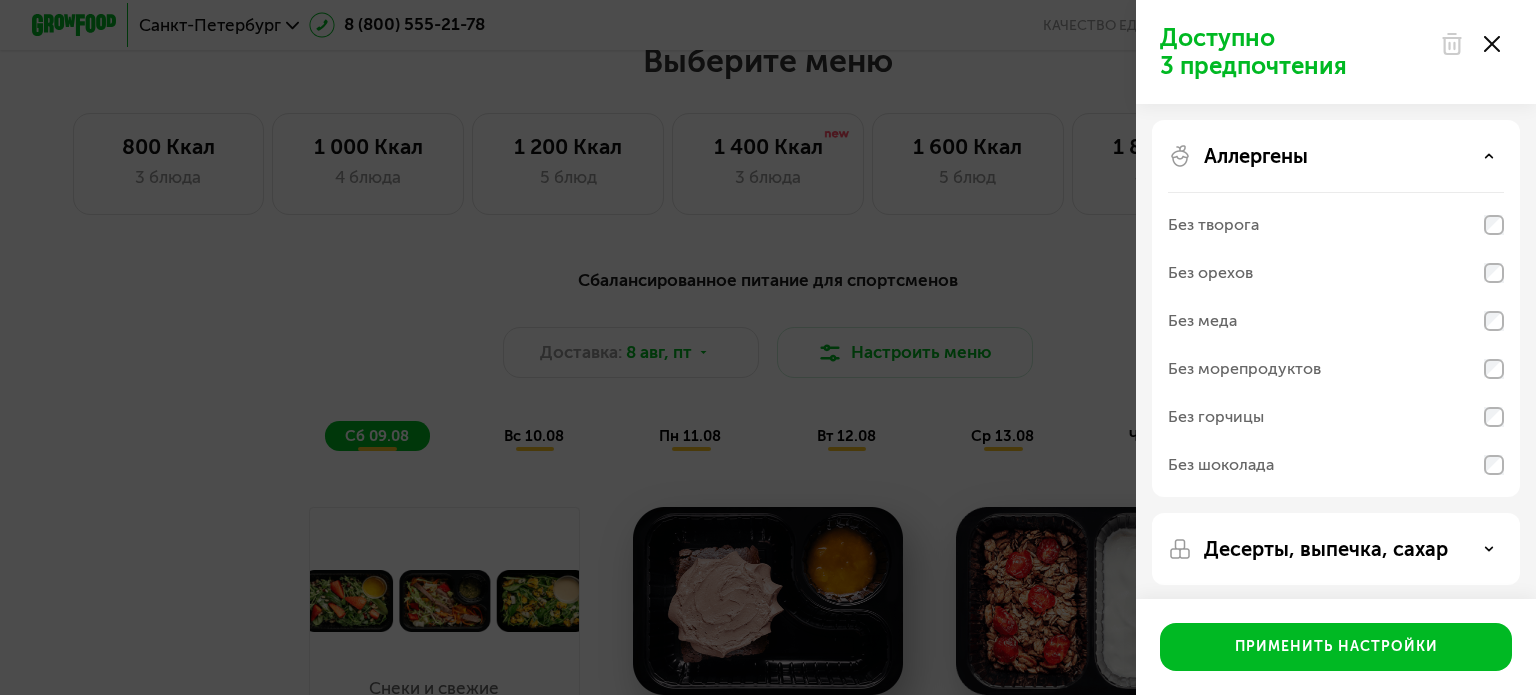 click on "Аллергены" at bounding box center (1256, 156) 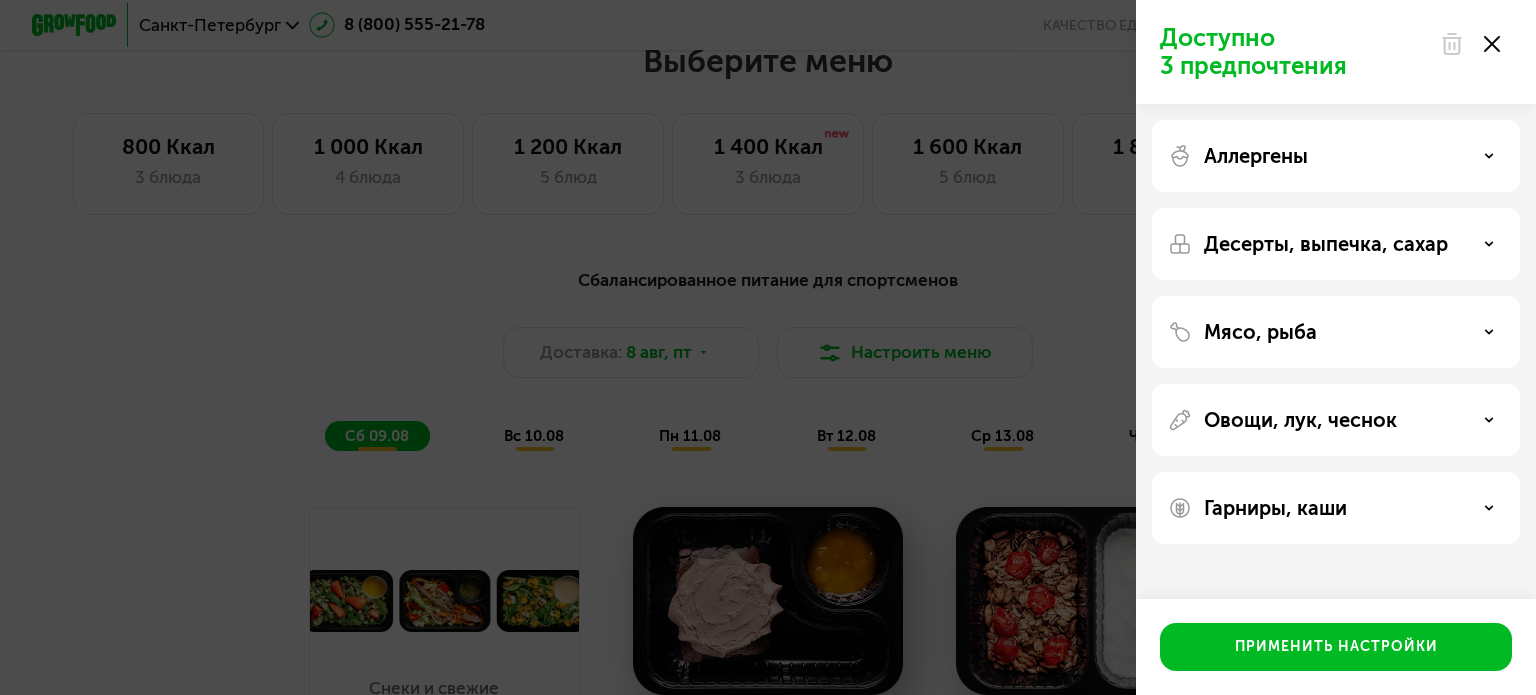 click on "Доступно 3 предпочтения Аллергены Десерты, выпечка, сахар Мясо, рыба Овощи, лук, чеснок Гарниры, каши  Применить настройки" 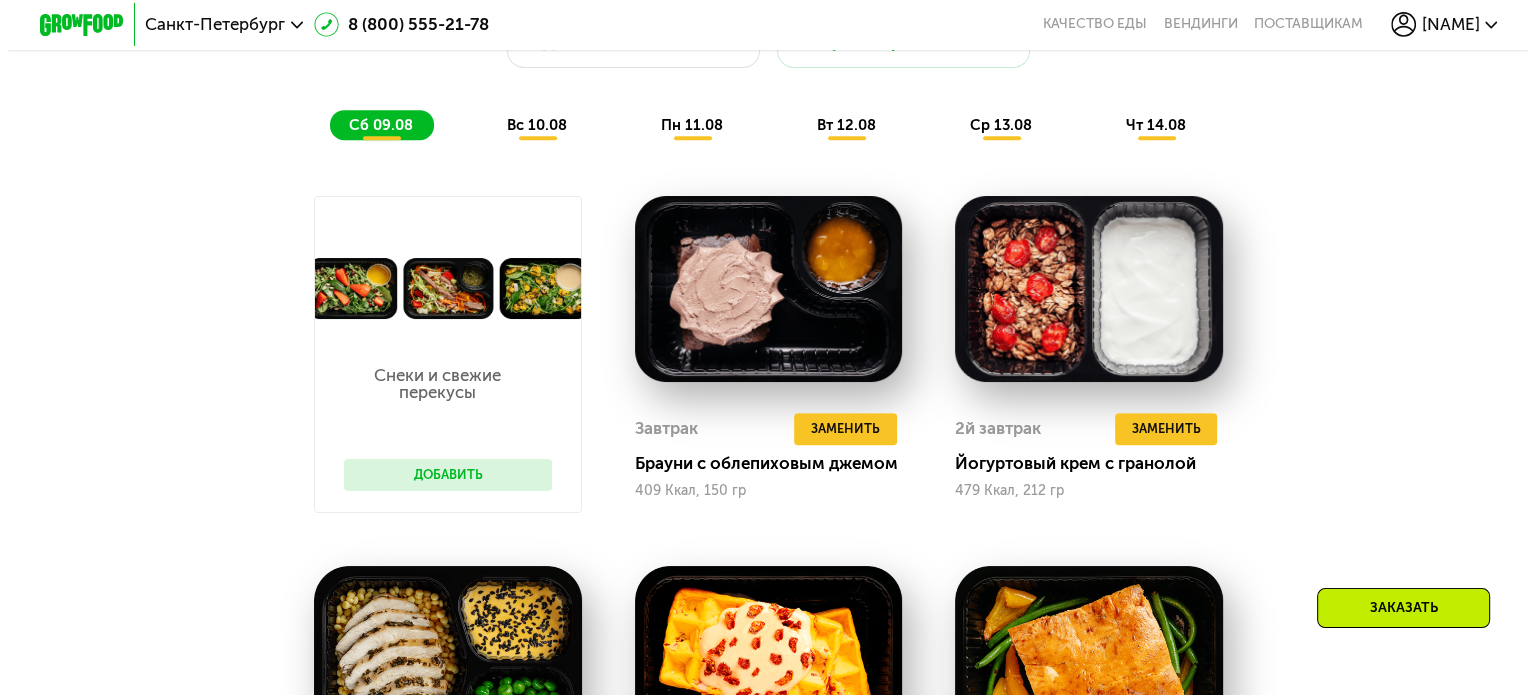 scroll, scrollTop: 809, scrollLeft: 0, axis: vertical 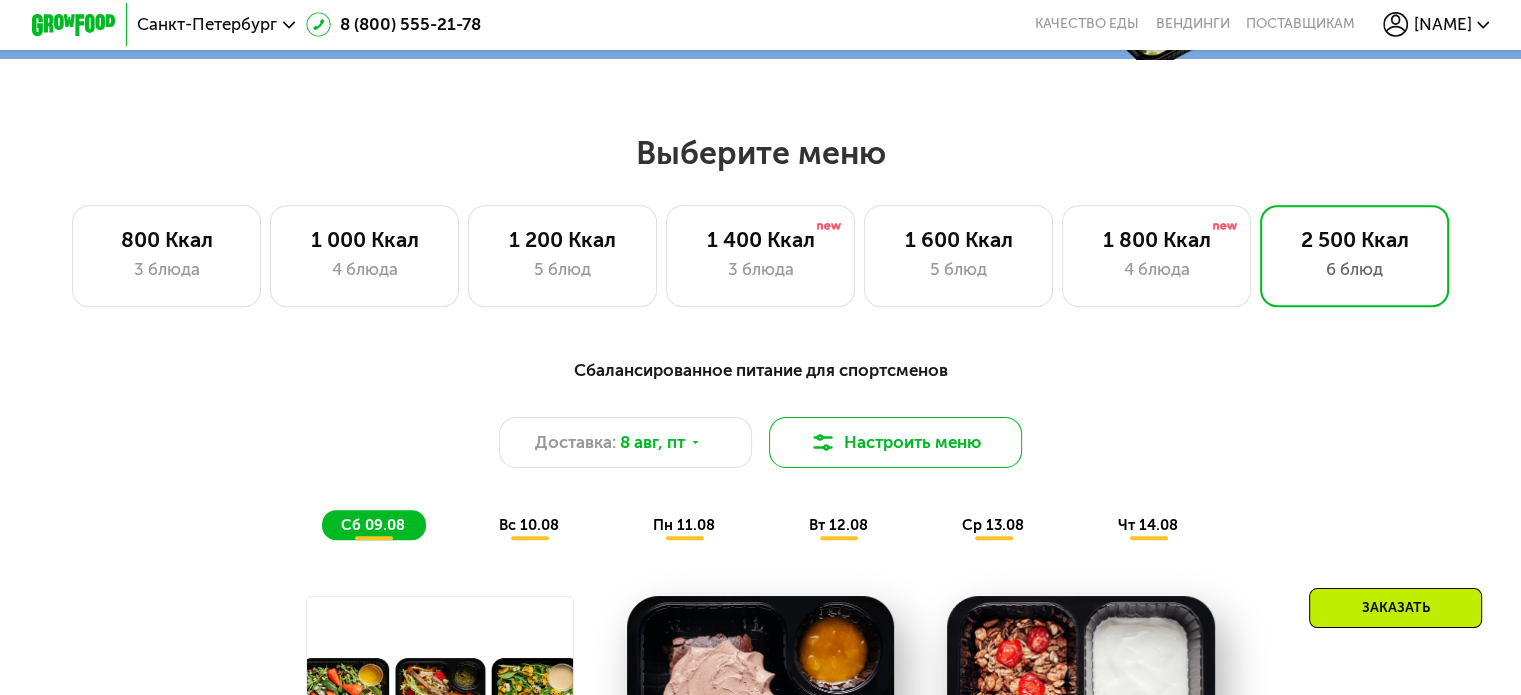 click on "Настроить меню" at bounding box center (896, 442) 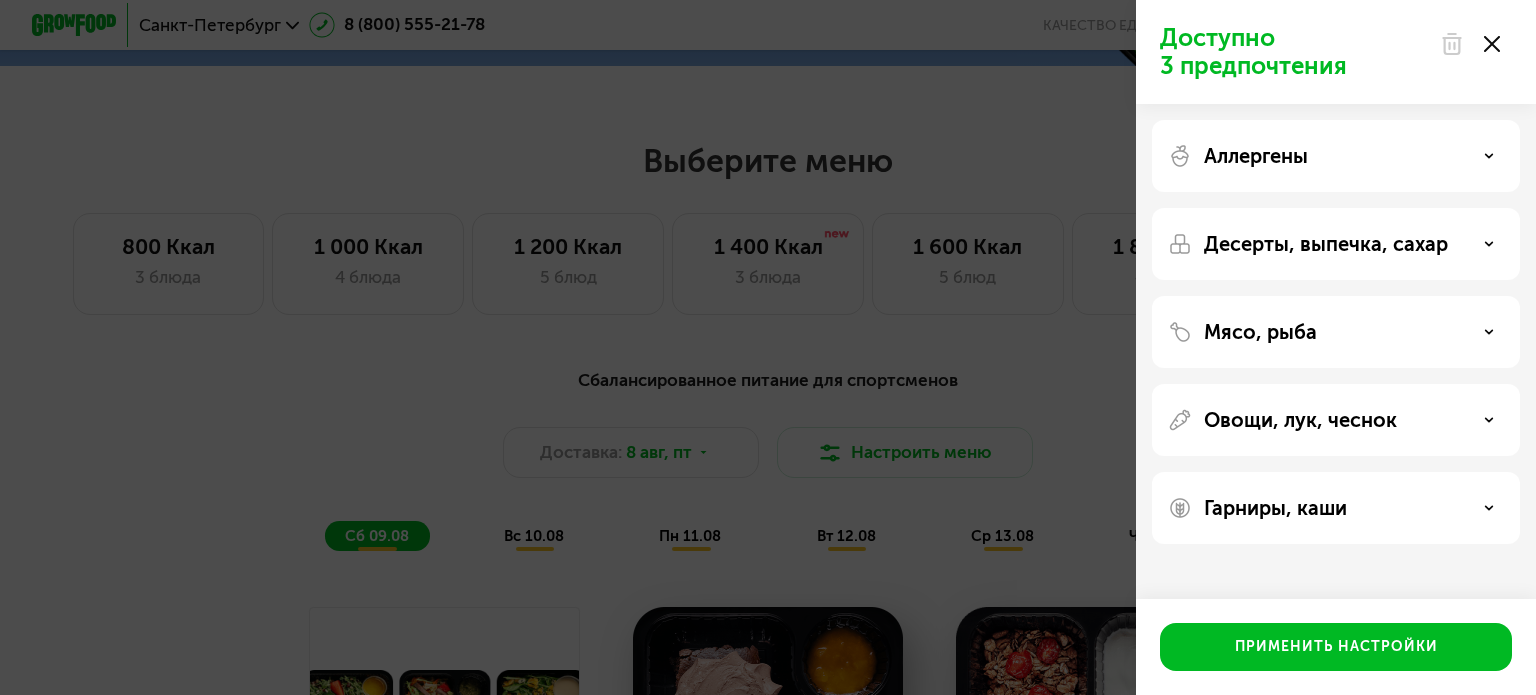 click on "Доступно 3 предпочтения Аллергены Десерты, выпечка, сахар Мясо, рыба Овощи, лук, чеснок Гарниры, каши  Применить настройки" 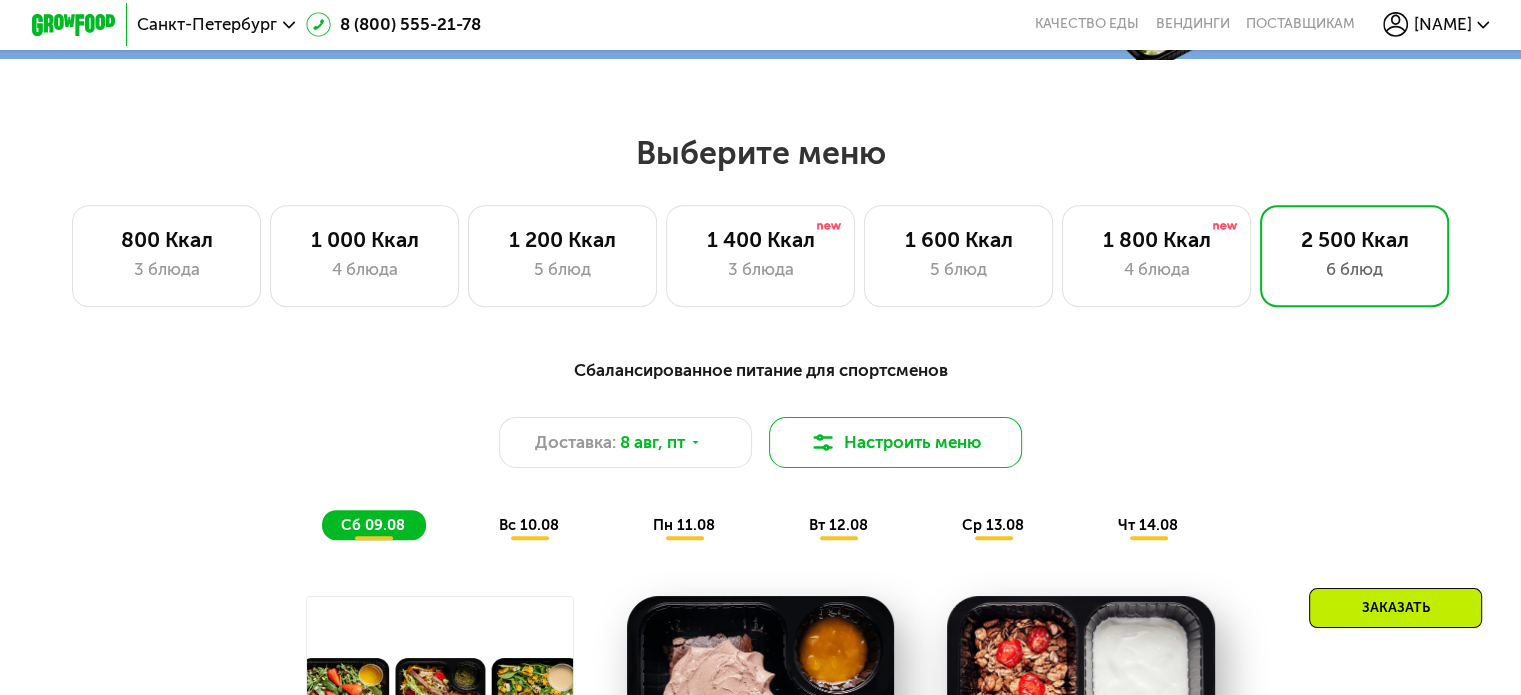 click on "Настроить меню" at bounding box center [896, 442] 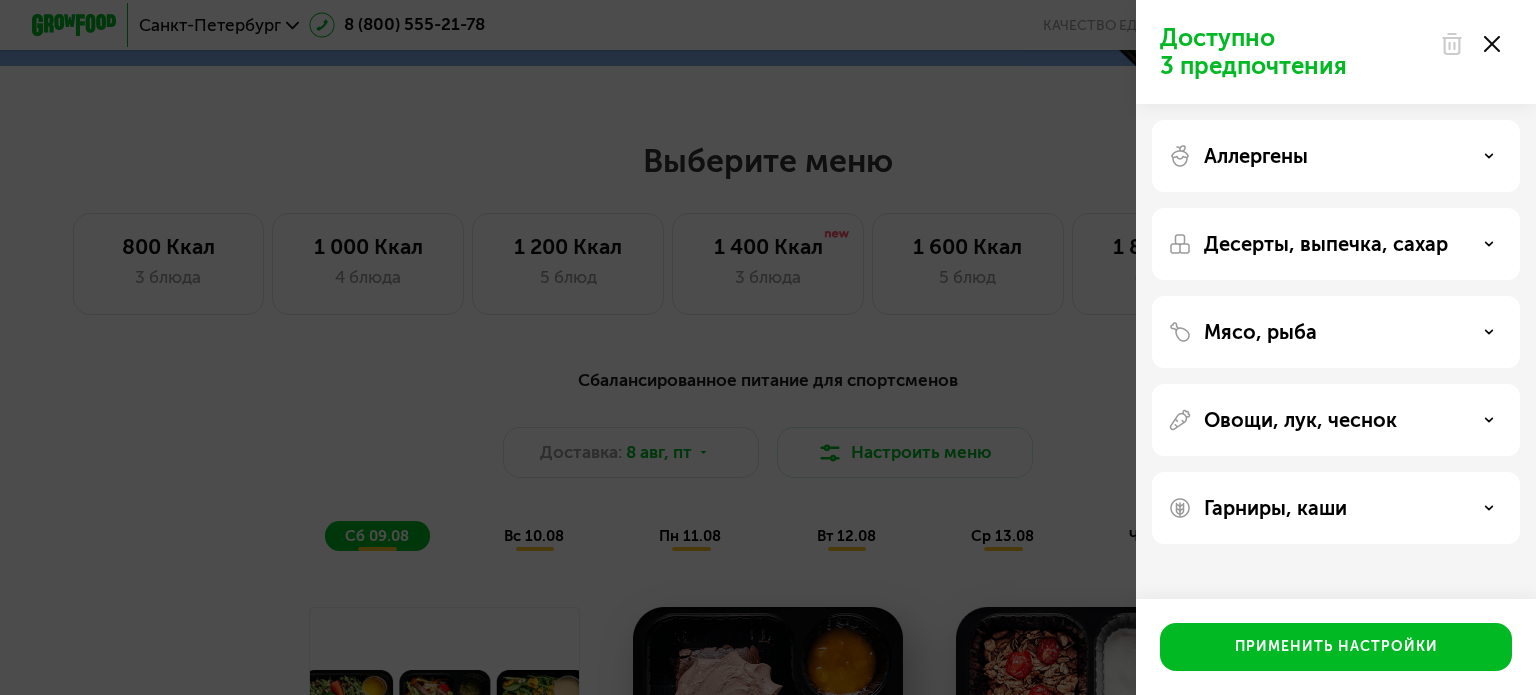 click on "Гарниры, каши" at bounding box center (1336, 508) 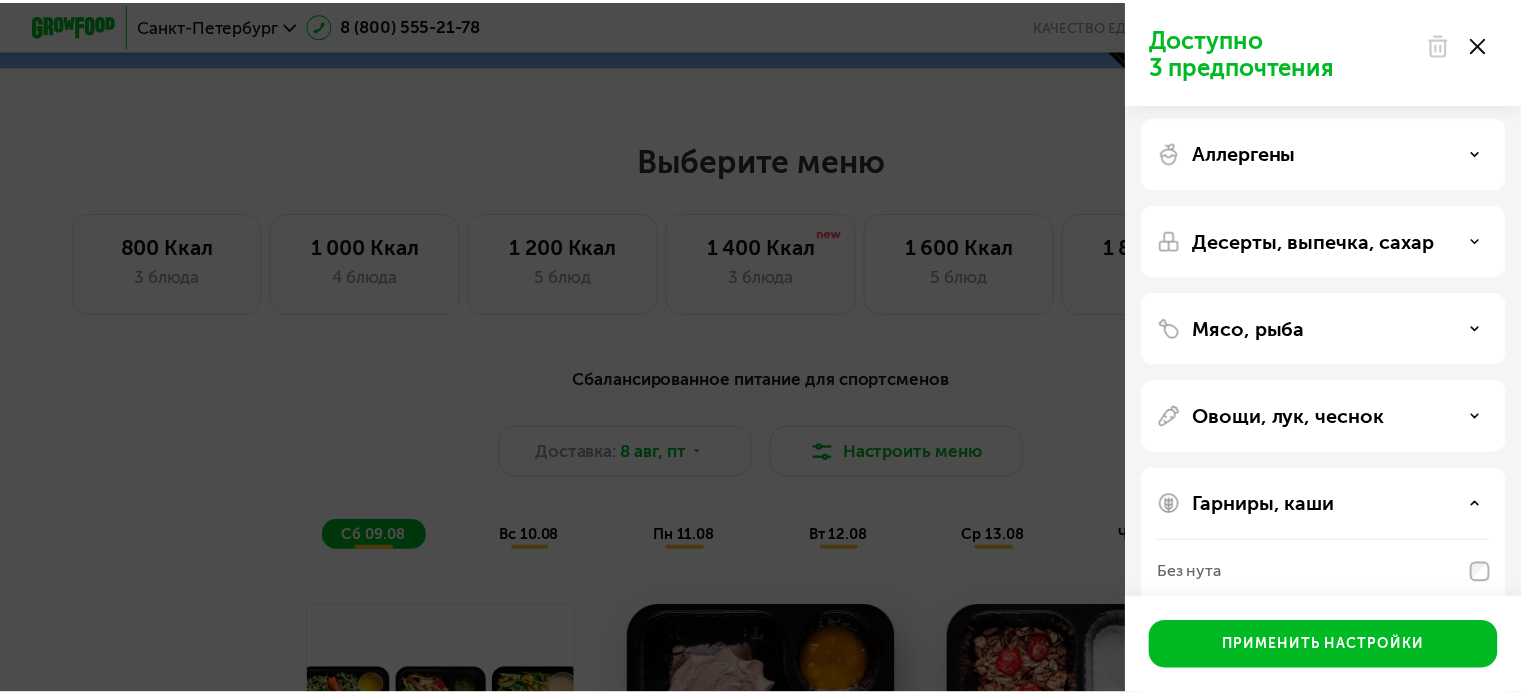 scroll, scrollTop: 0, scrollLeft: 0, axis: both 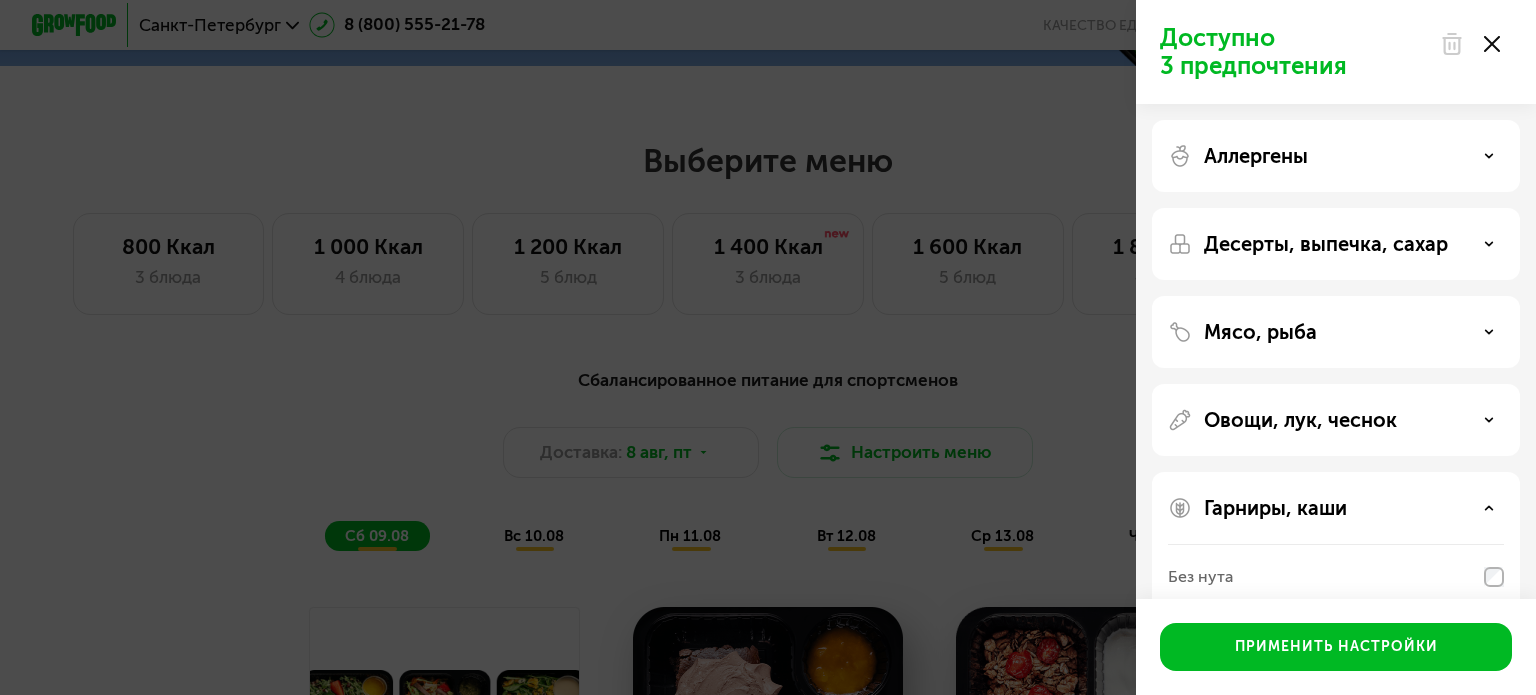 click on "Гарниры, каши Без нута Без булгура Без кускуса Без гречки Без молочных каш" 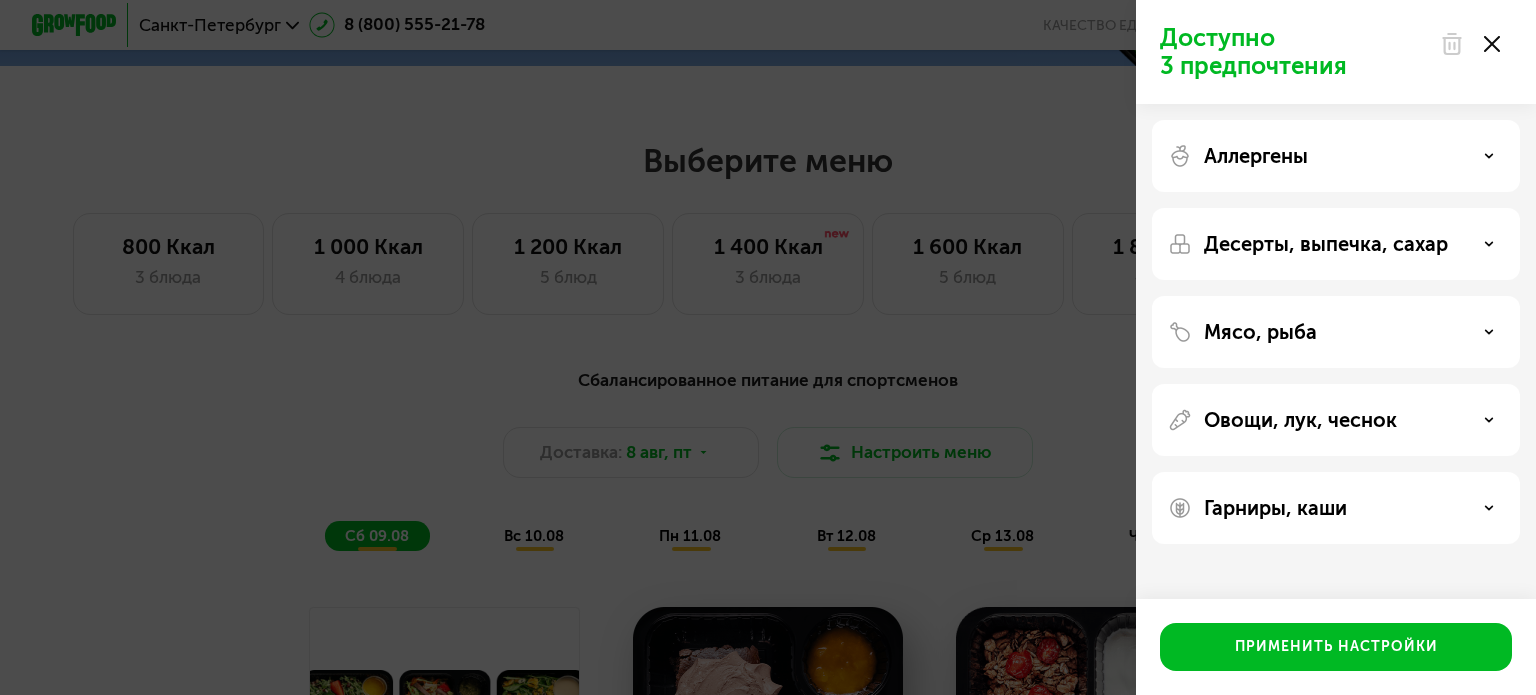click 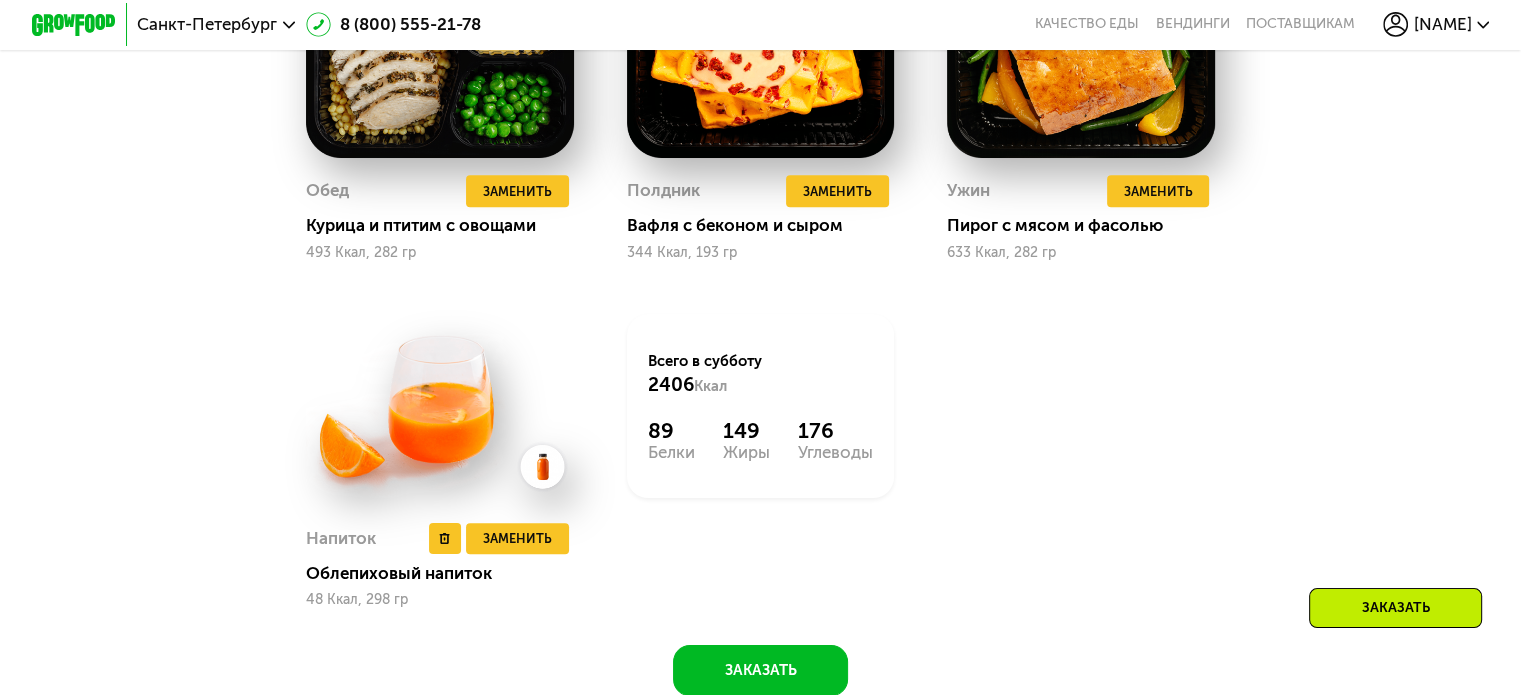 scroll, scrollTop: 1809, scrollLeft: 0, axis: vertical 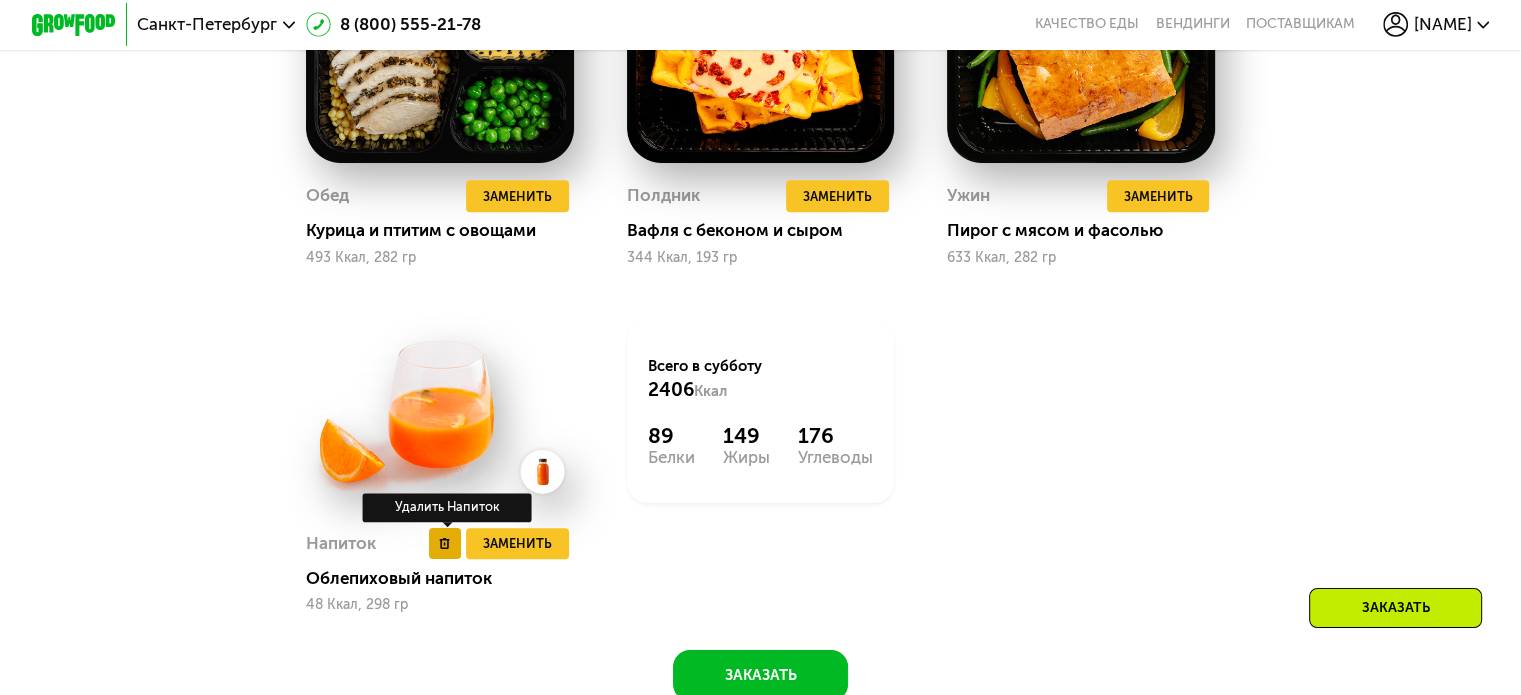 click at bounding box center (445, 544) 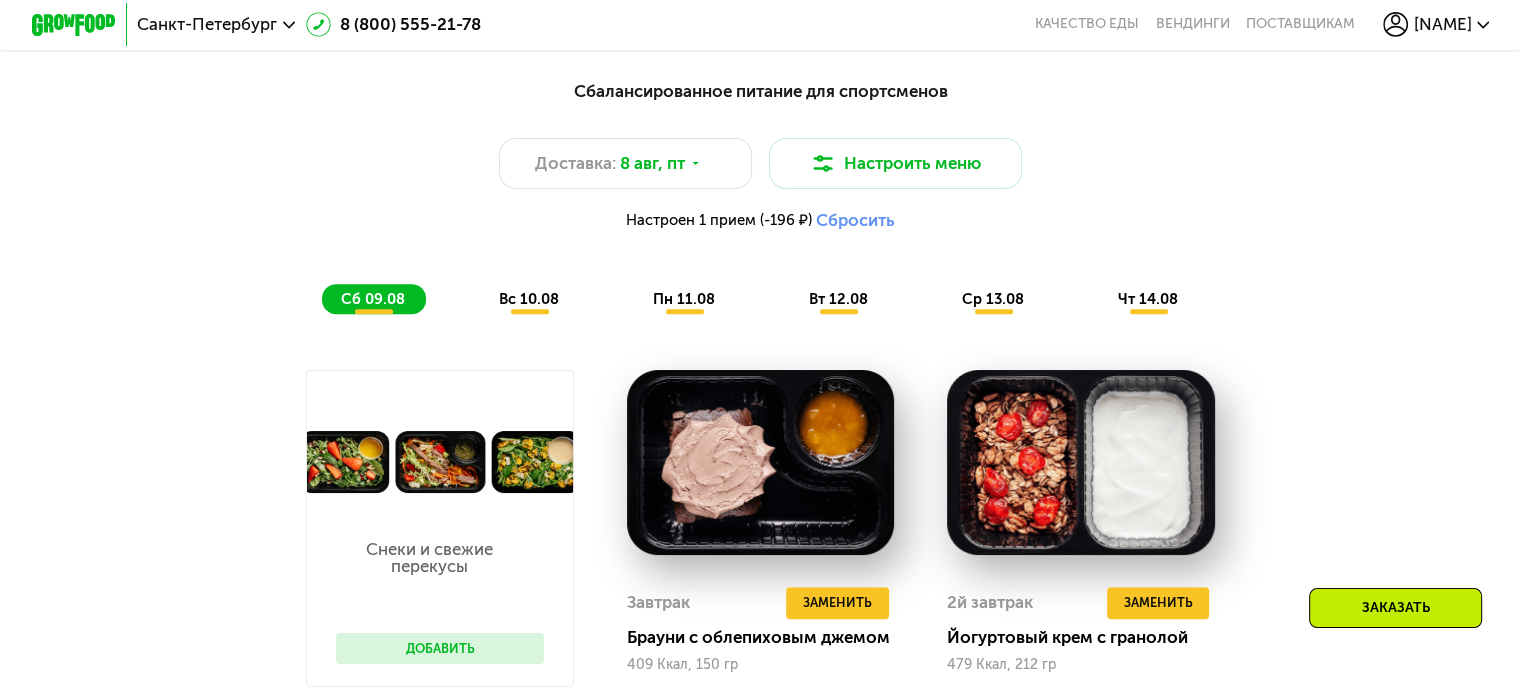 scroll, scrollTop: 1063, scrollLeft: 0, axis: vertical 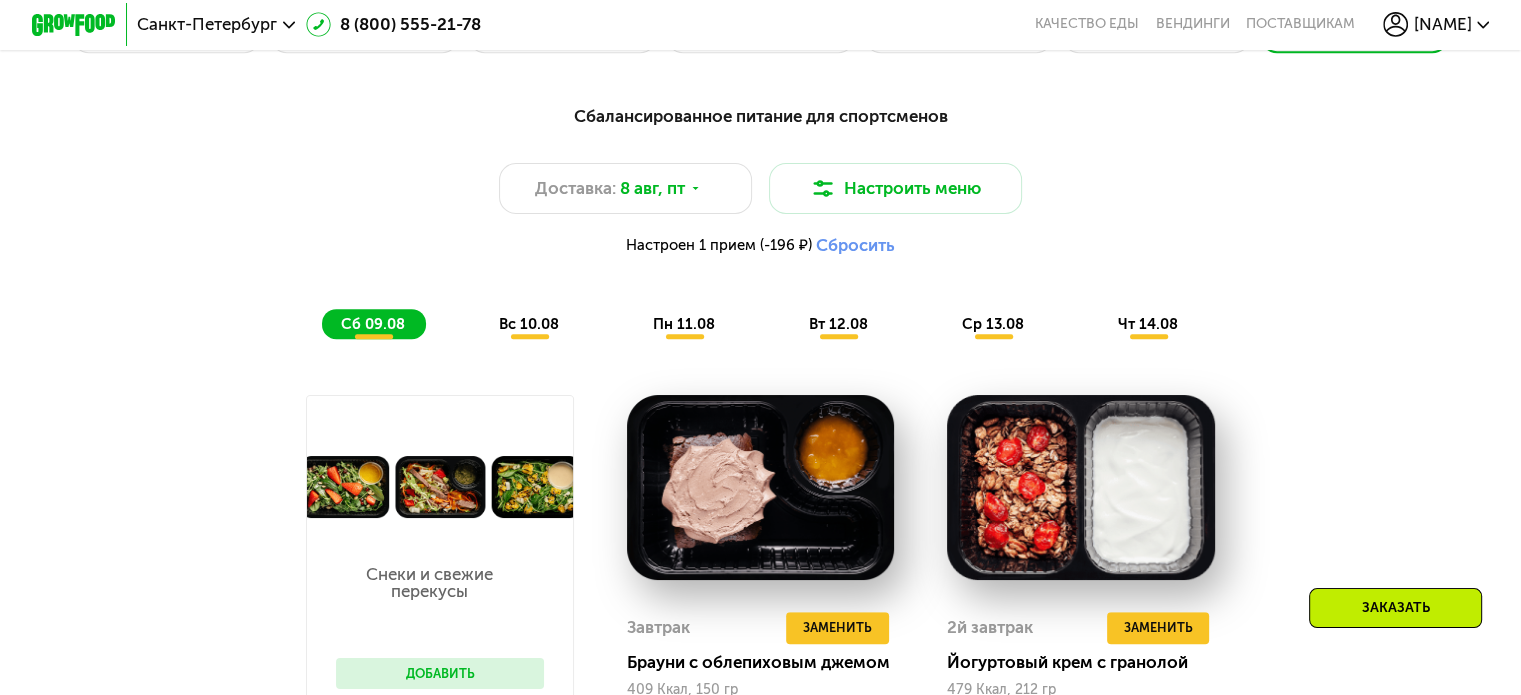 click on "вс 10.08" at bounding box center [529, 324] 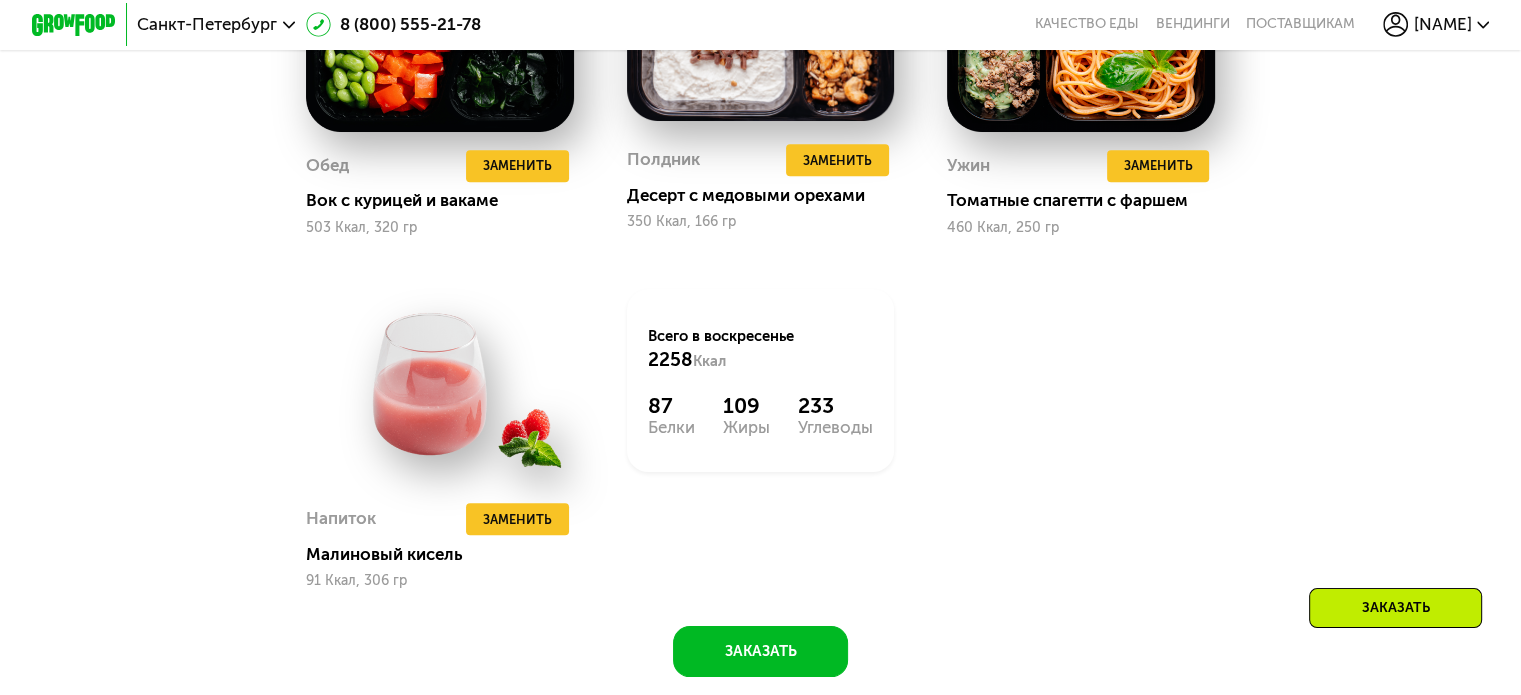 scroll, scrollTop: 2163, scrollLeft: 0, axis: vertical 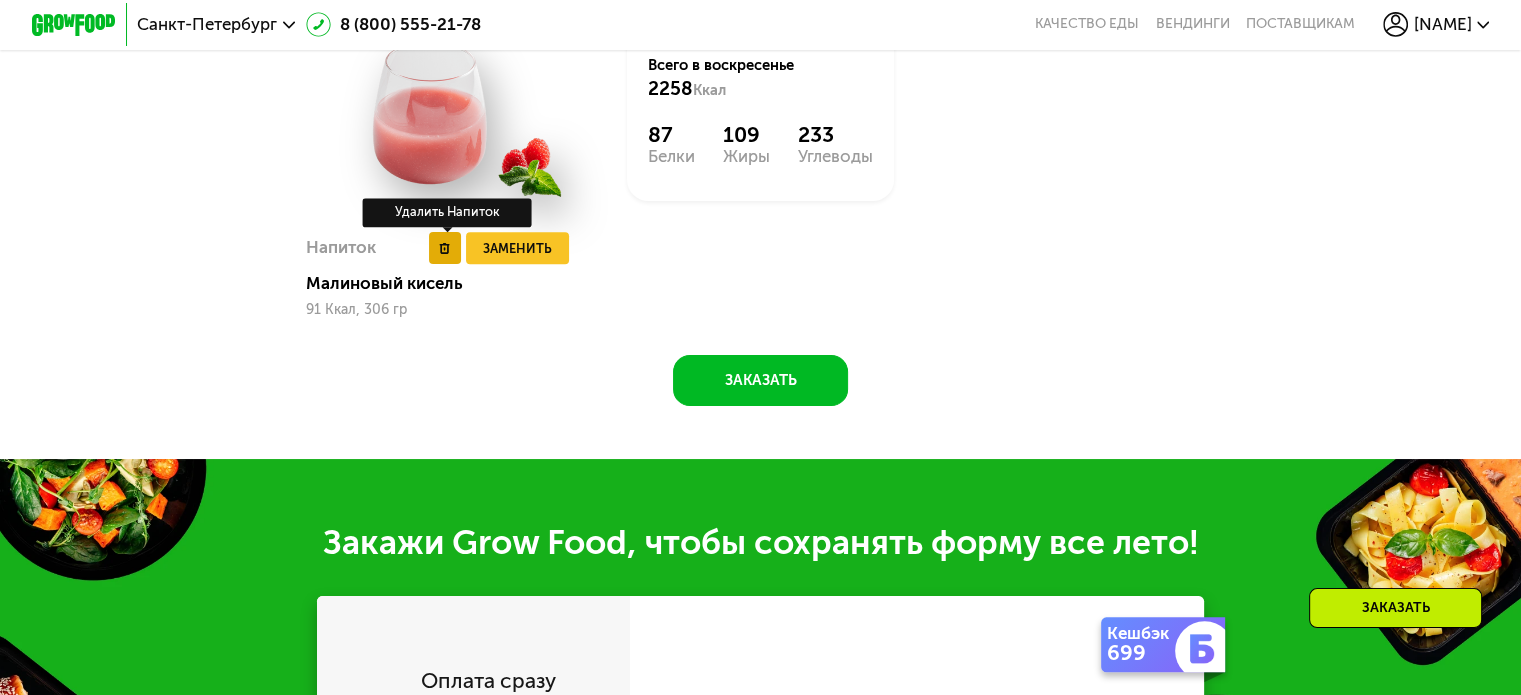 click 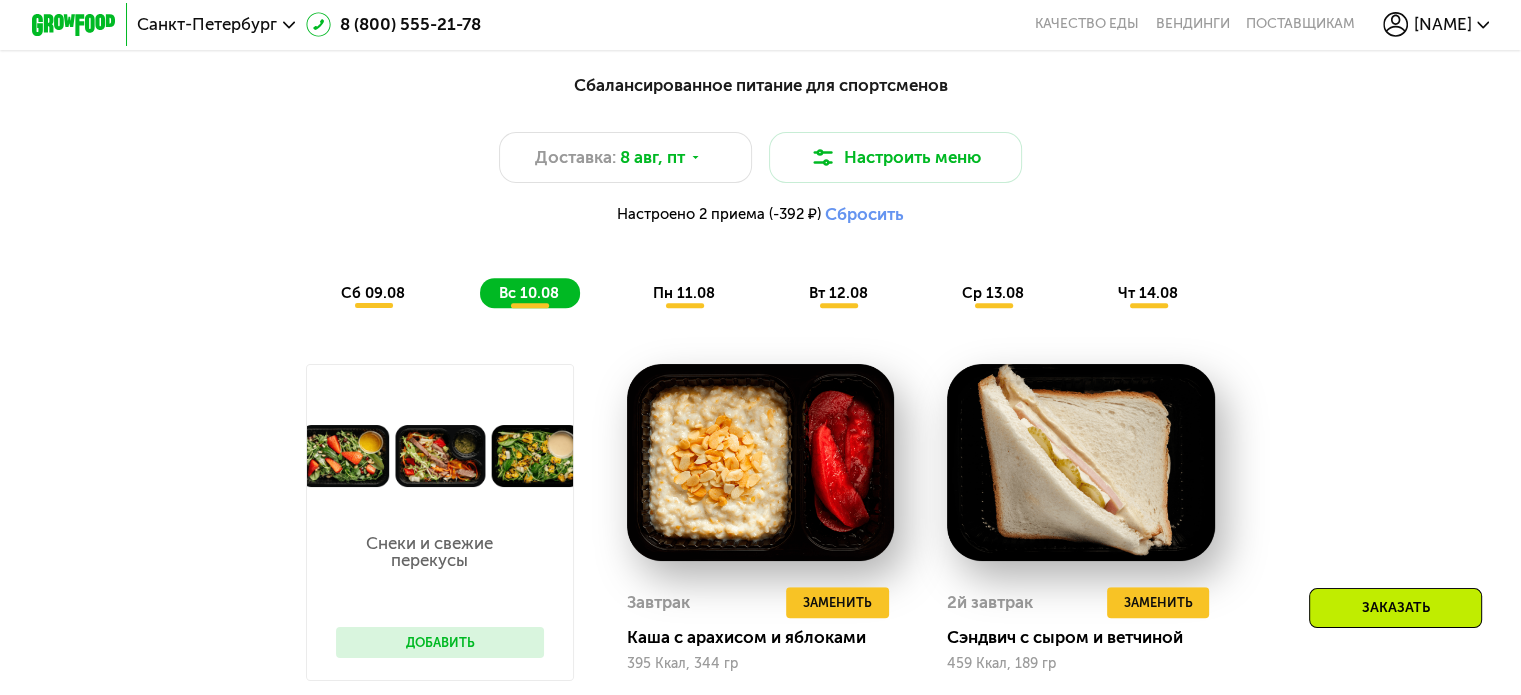 scroll, scrollTop: 1063, scrollLeft: 0, axis: vertical 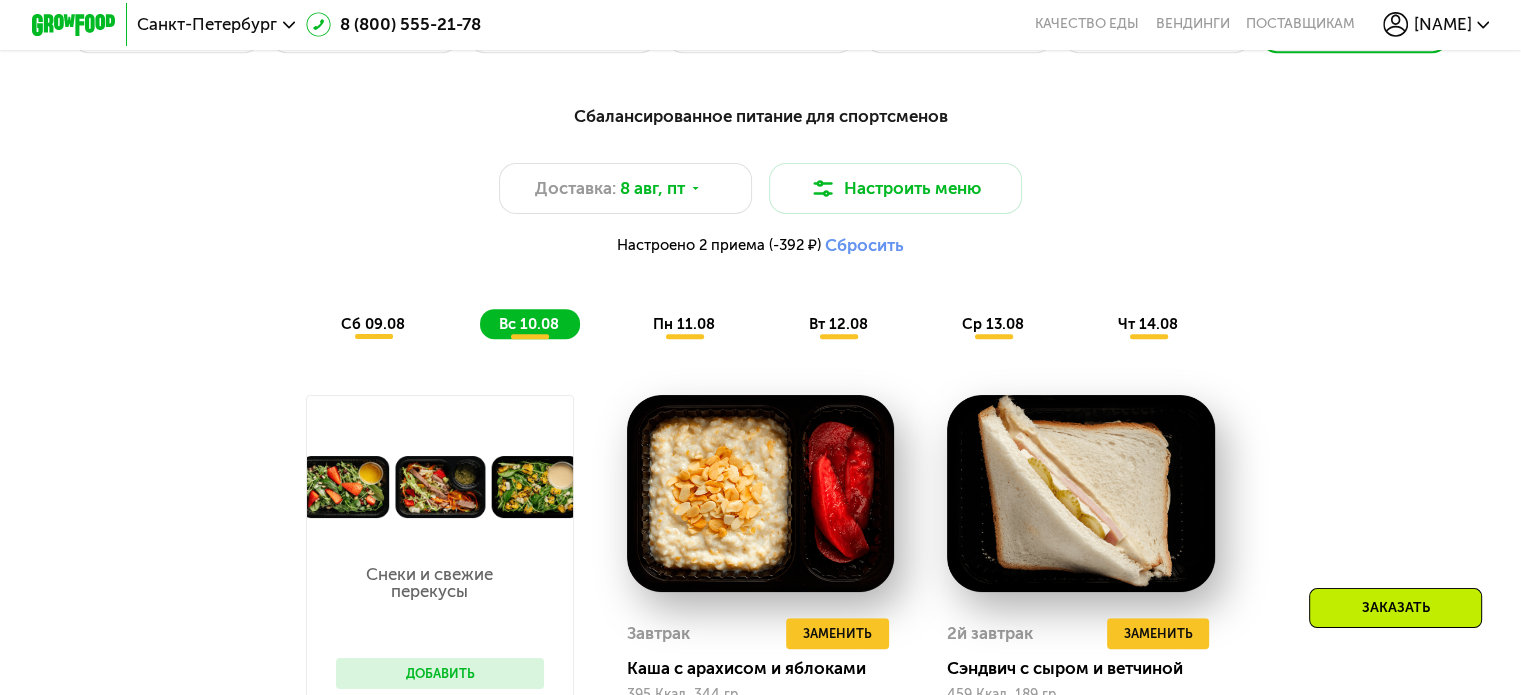 click on "пн 11.08" at bounding box center (684, 324) 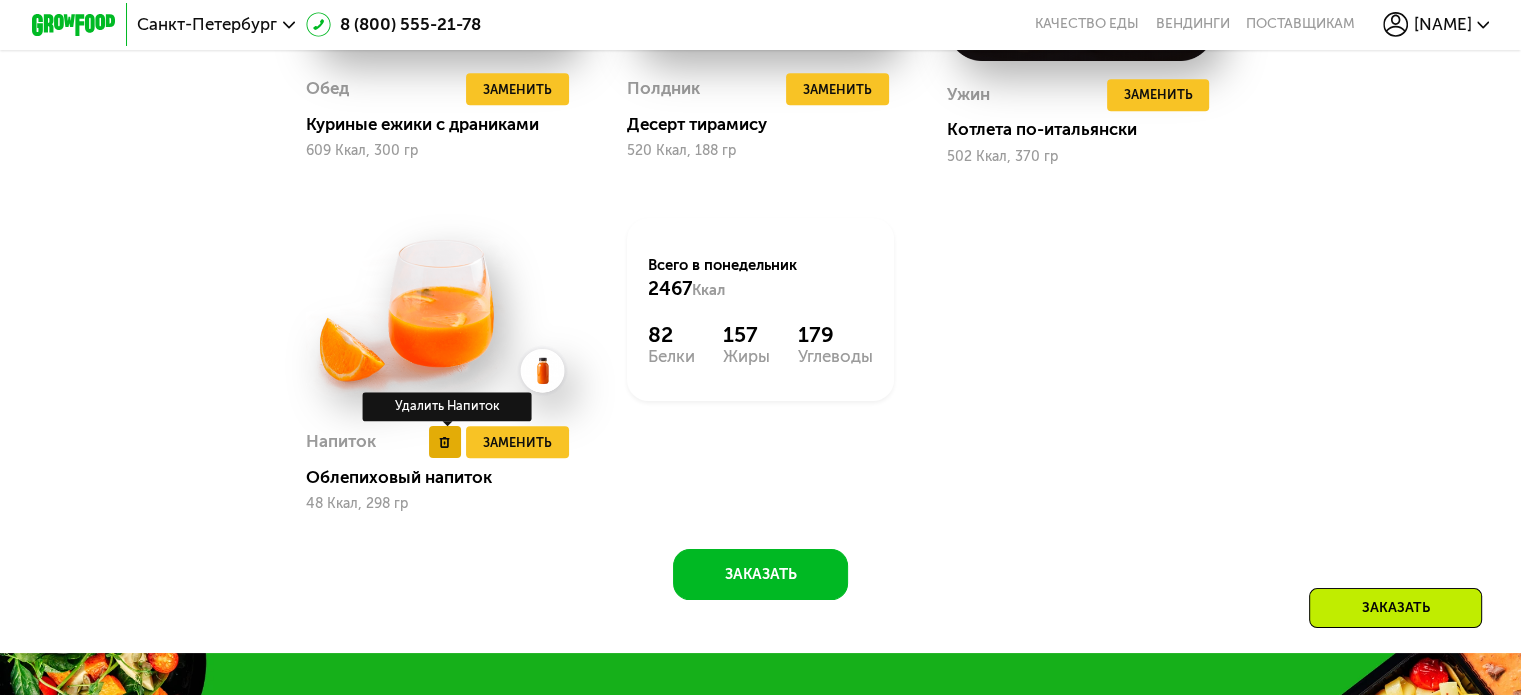 click 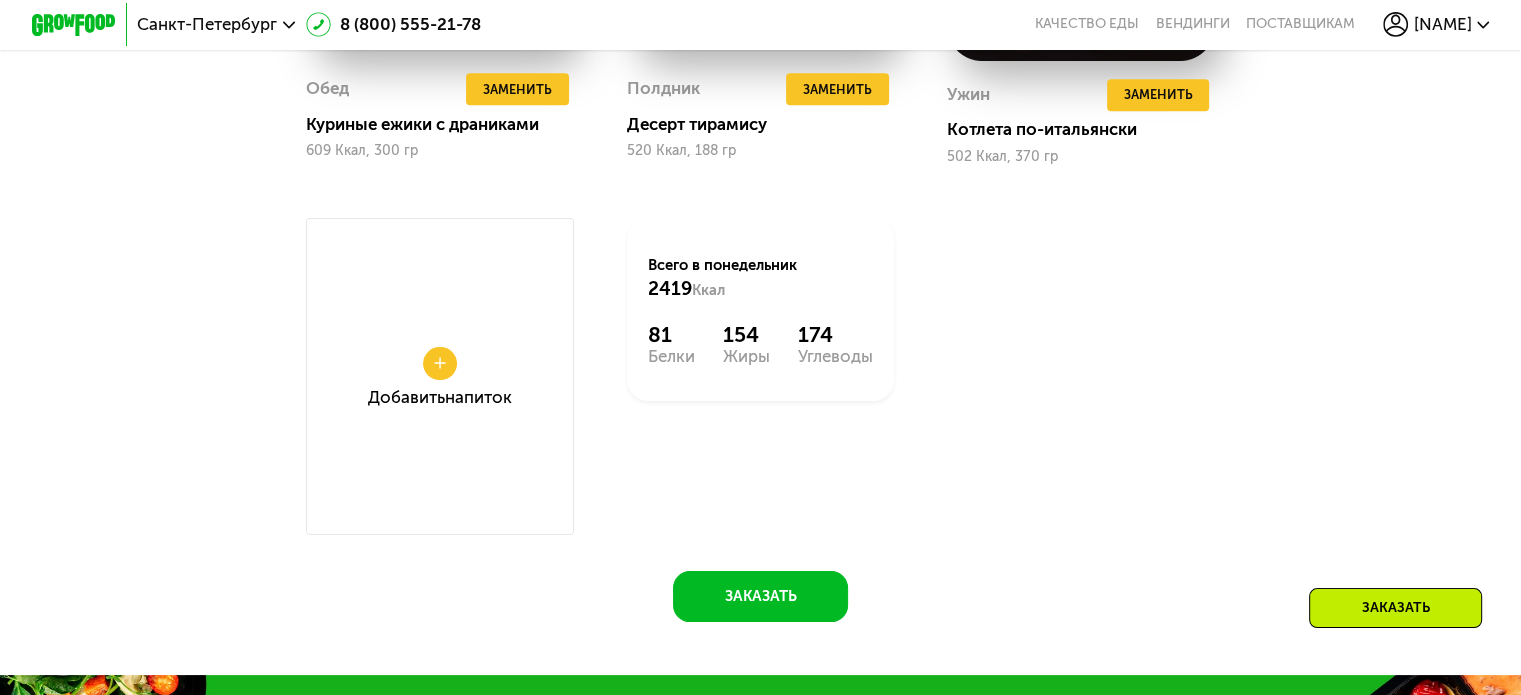 scroll, scrollTop: 1263, scrollLeft: 0, axis: vertical 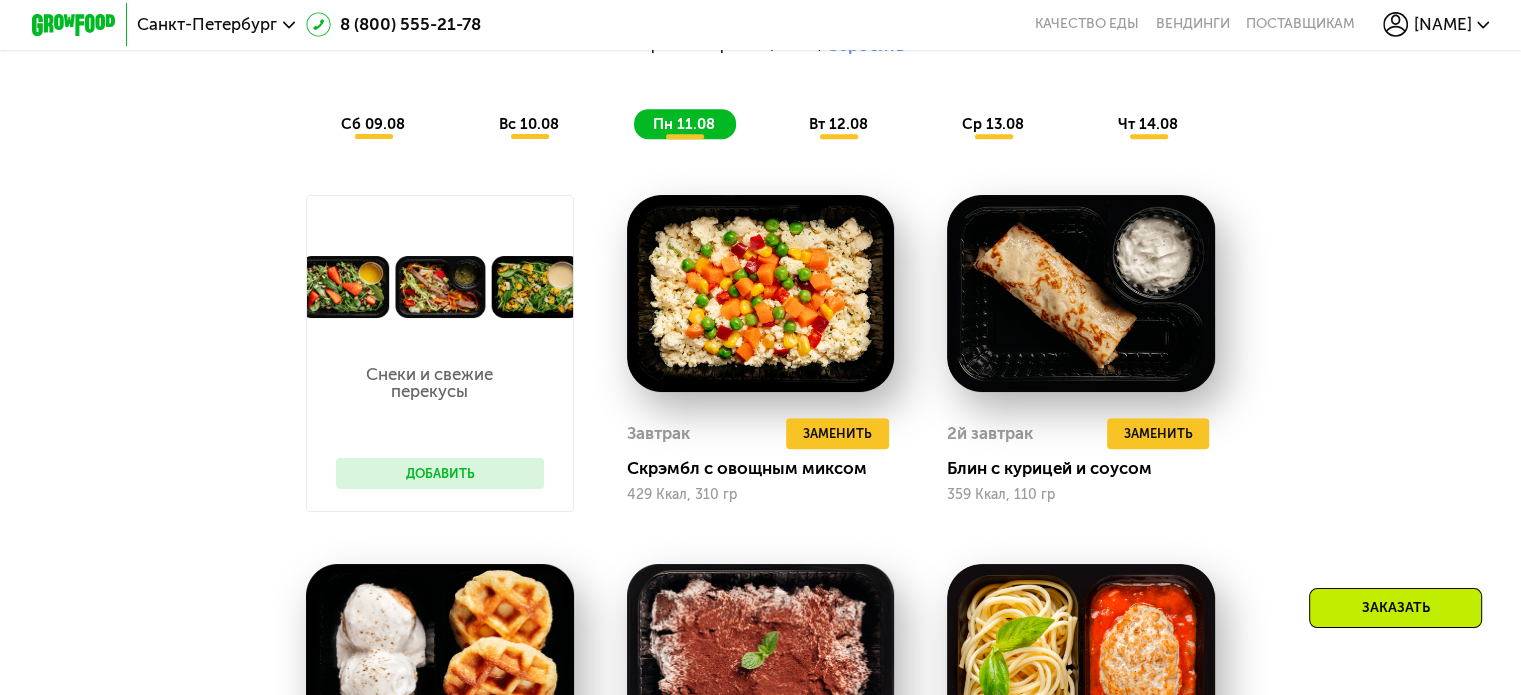 click on "вт 12.08" at bounding box center [838, 124] 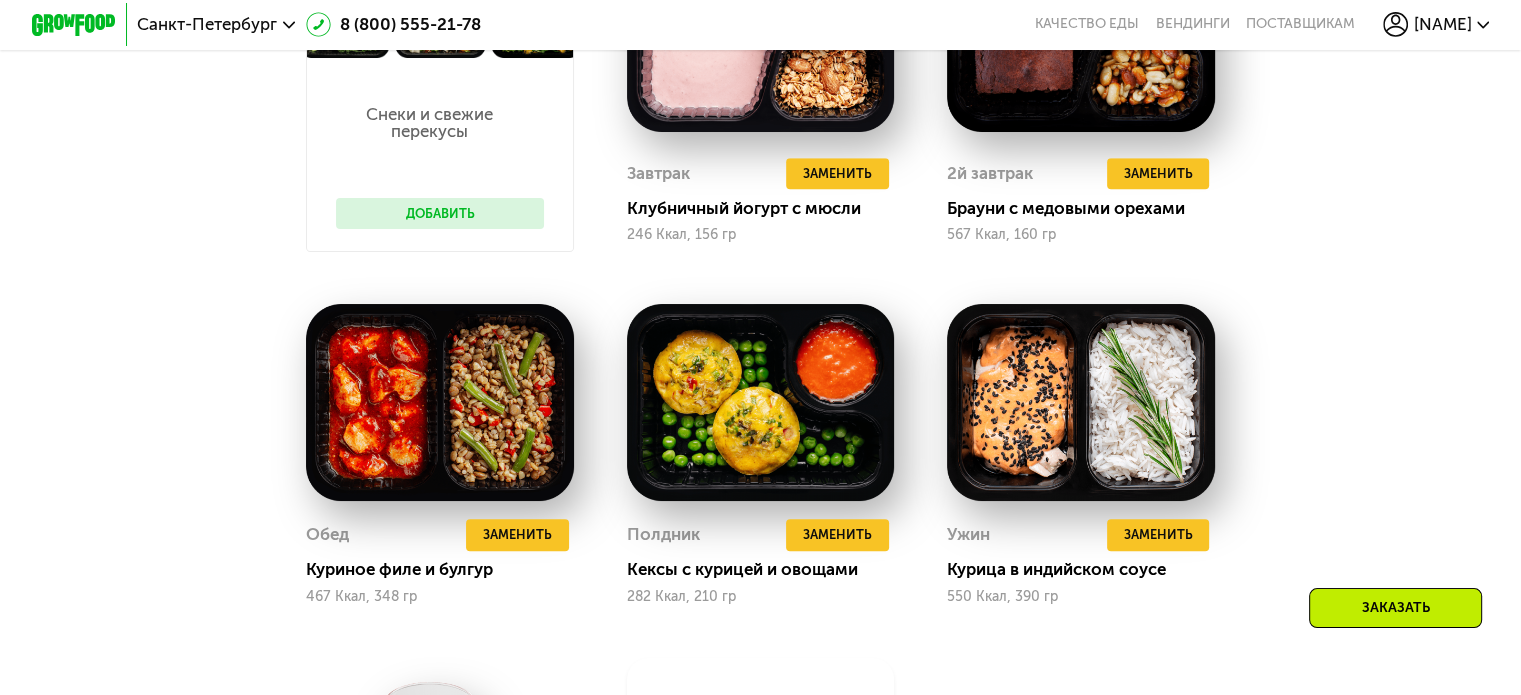 scroll, scrollTop: 1963, scrollLeft: 0, axis: vertical 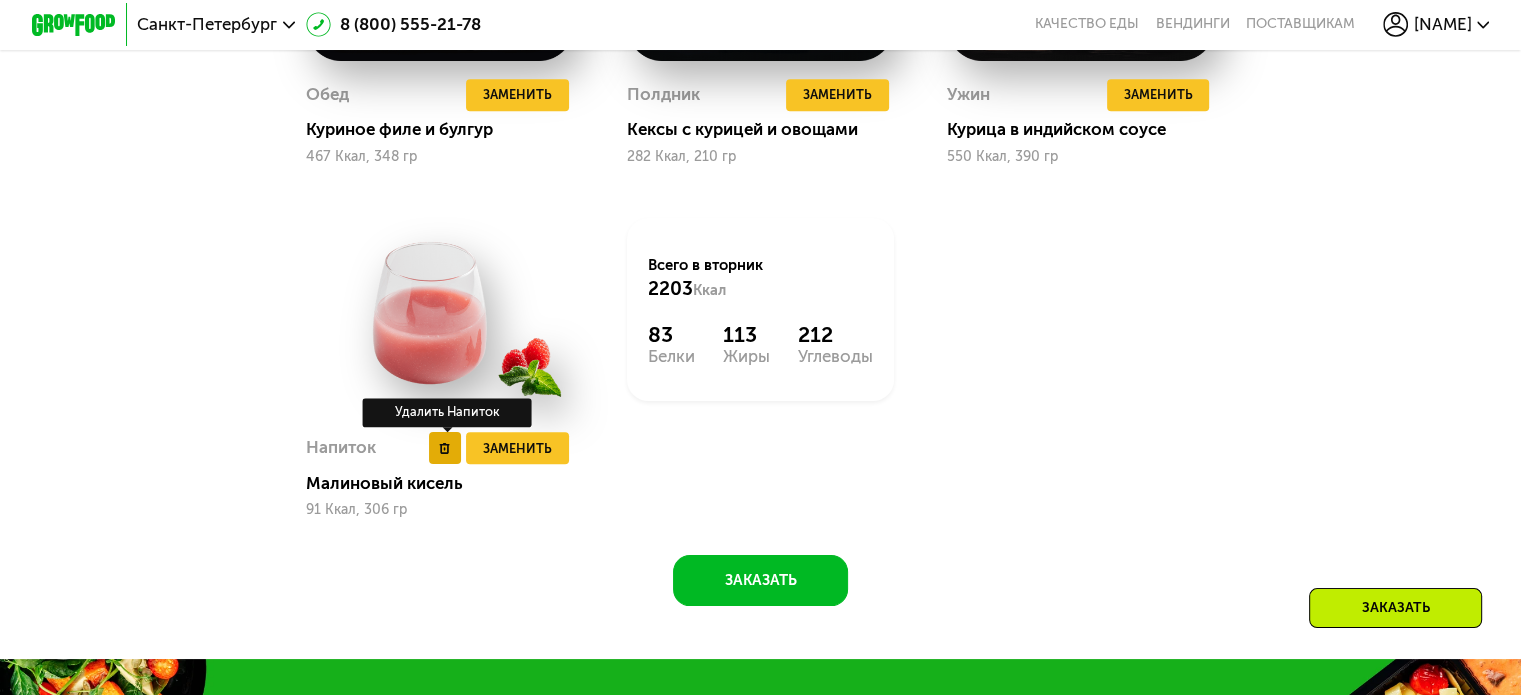 click 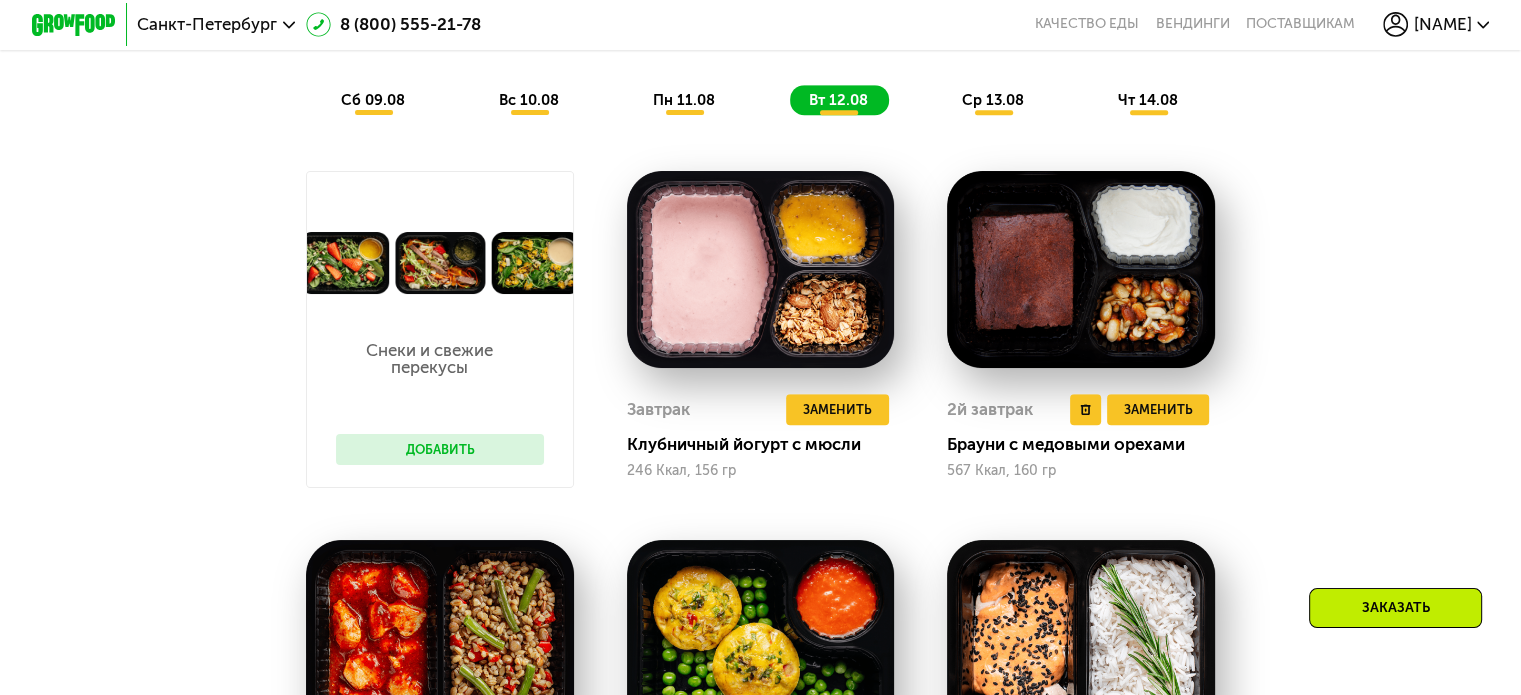 scroll, scrollTop: 1263, scrollLeft: 0, axis: vertical 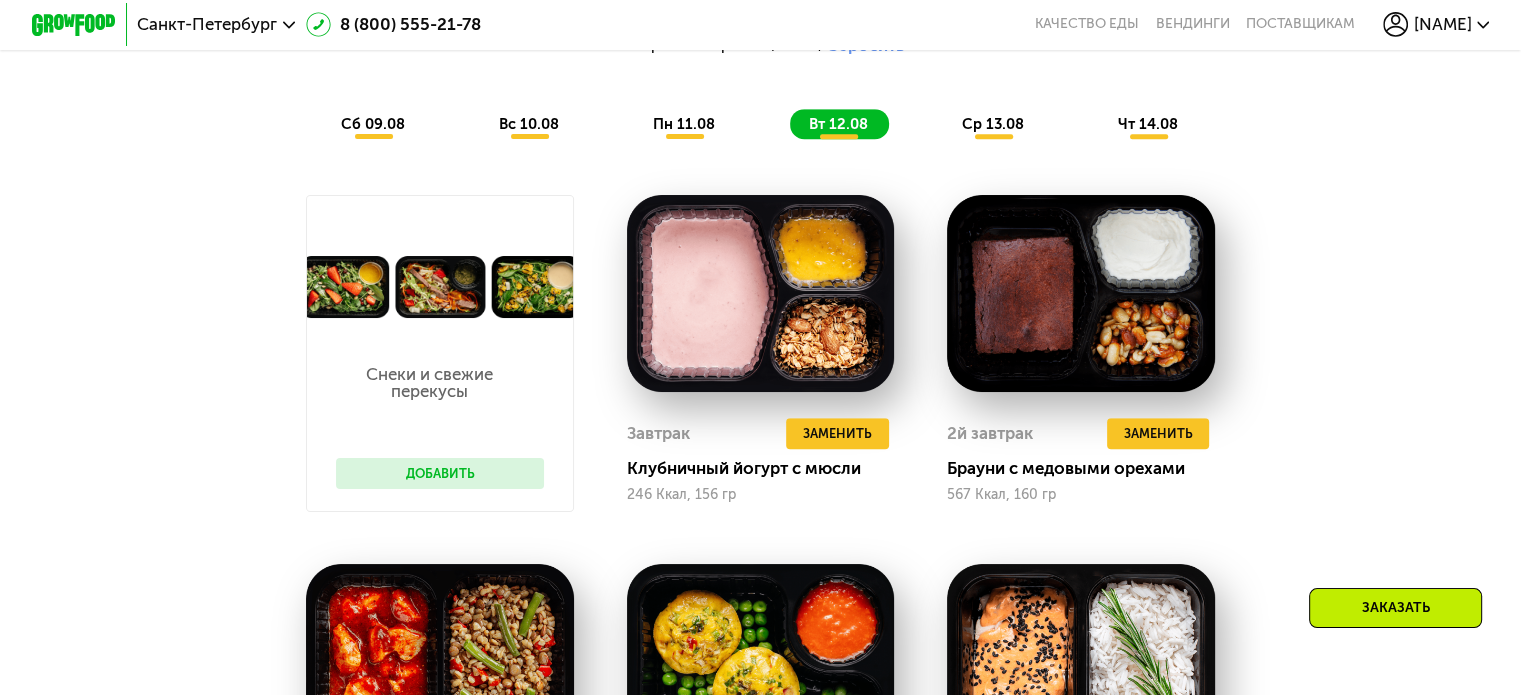 click on "ср 13.08" 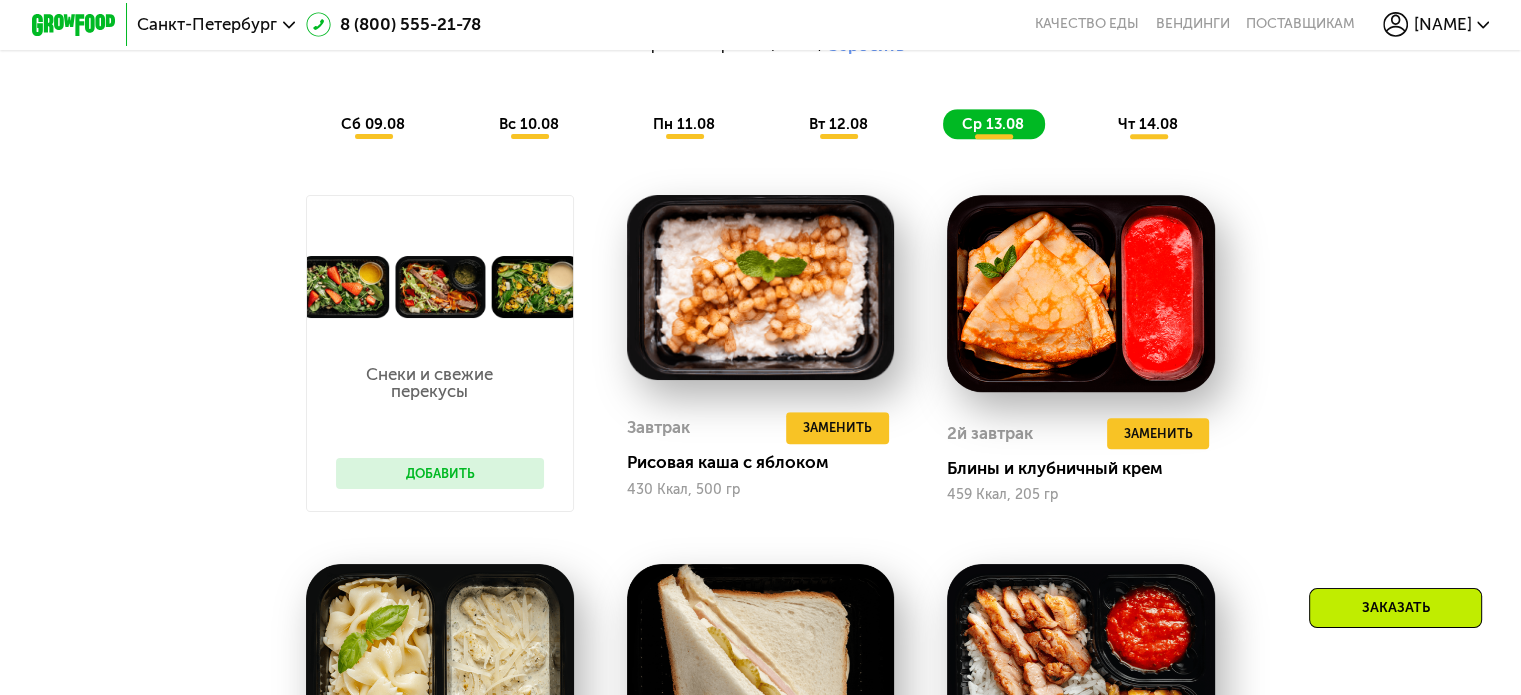 scroll, scrollTop: 1863, scrollLeft: 0, axis: vertical 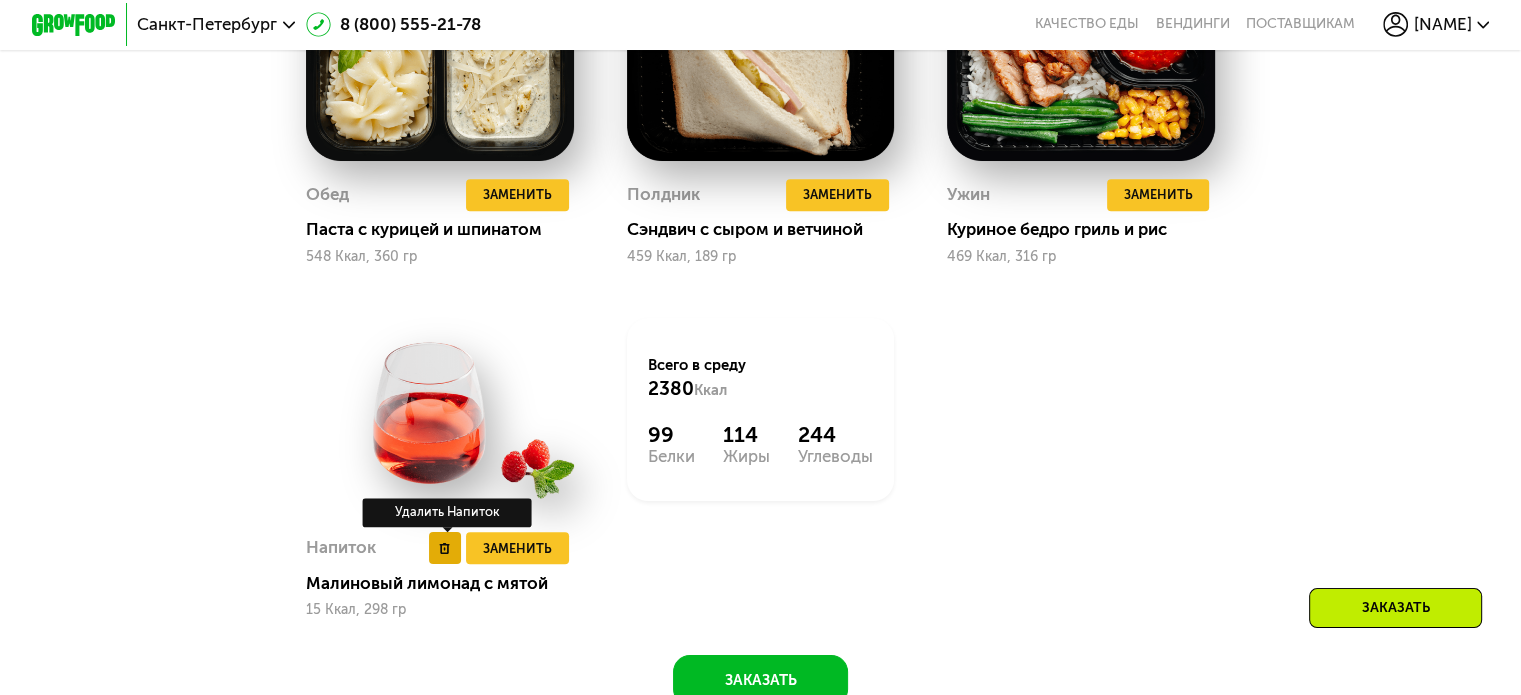 click at bounding box center (445, 548) 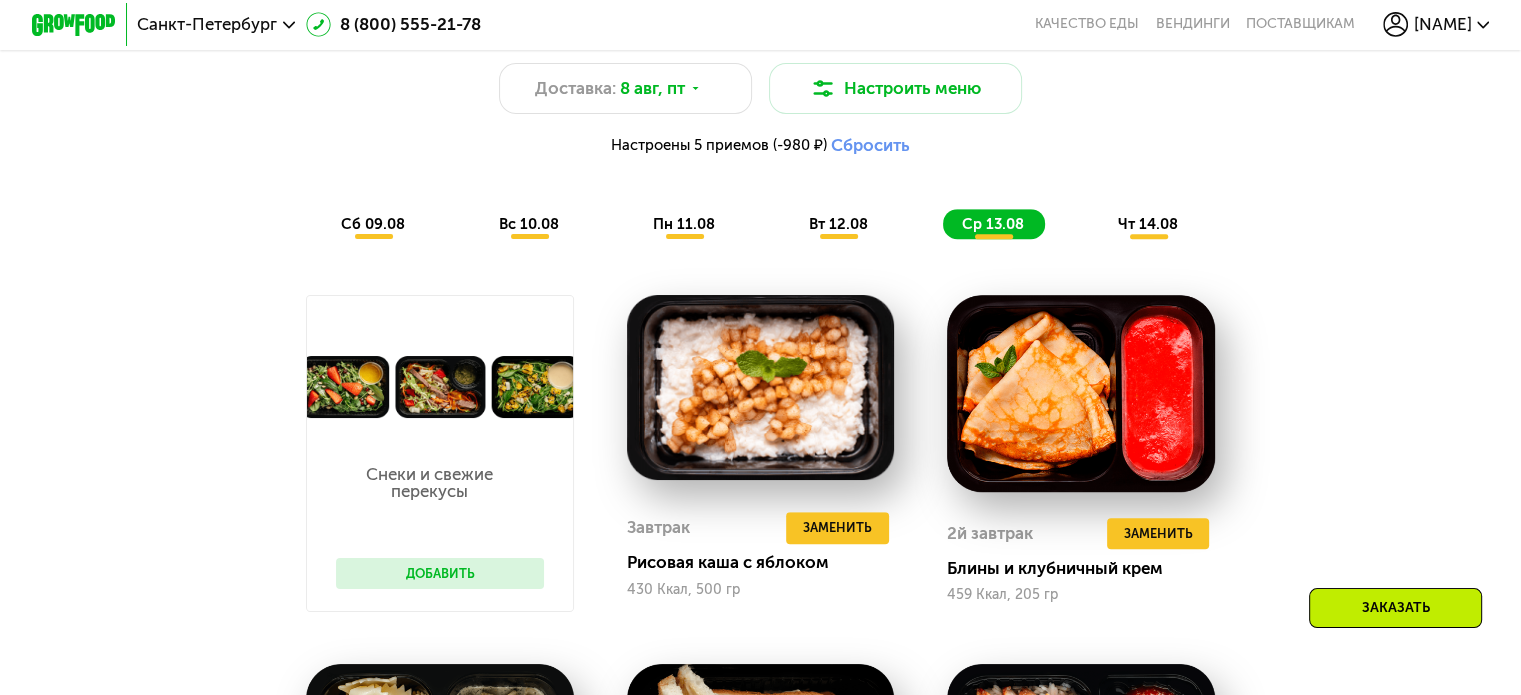 click on "чт 14.08" at bounding box center (1148, 224) 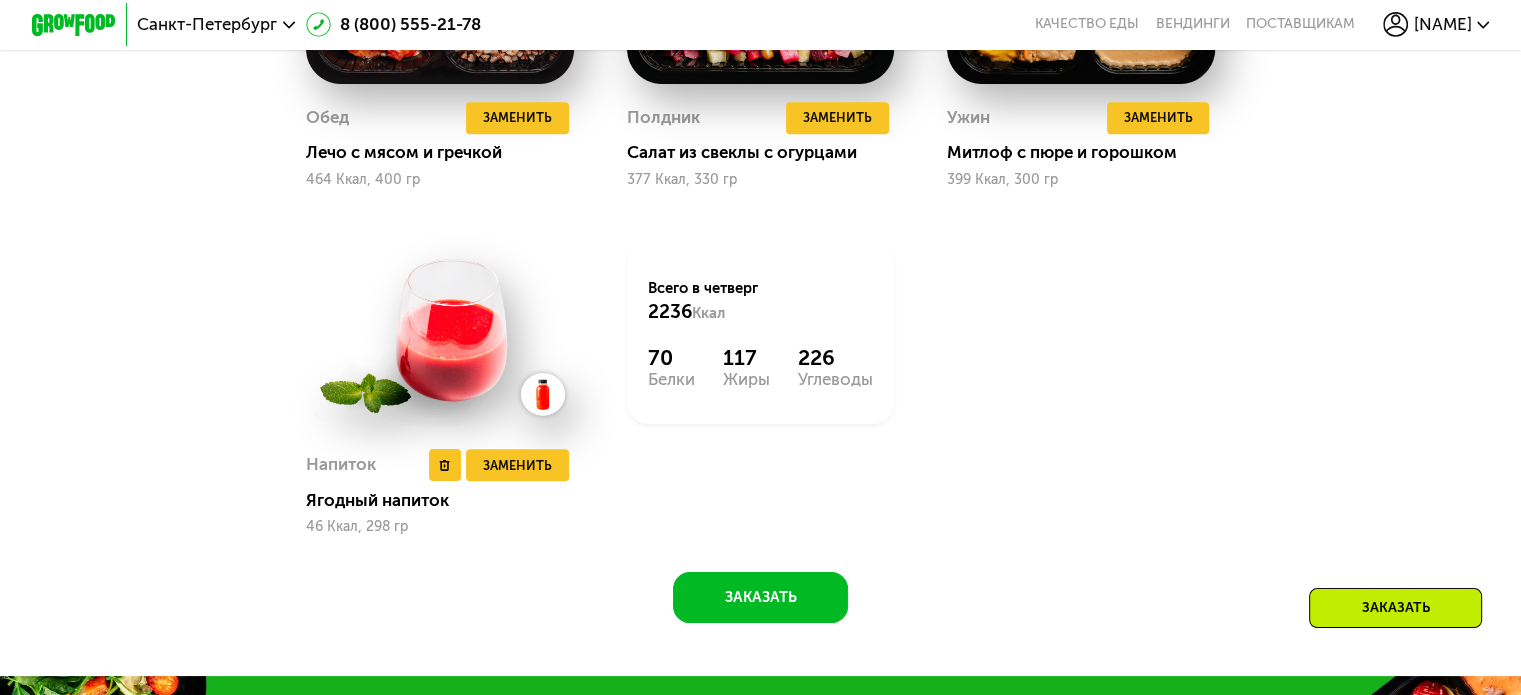 scroll, scrollTop: 1963, scrollLeft: 0, axis: vertical 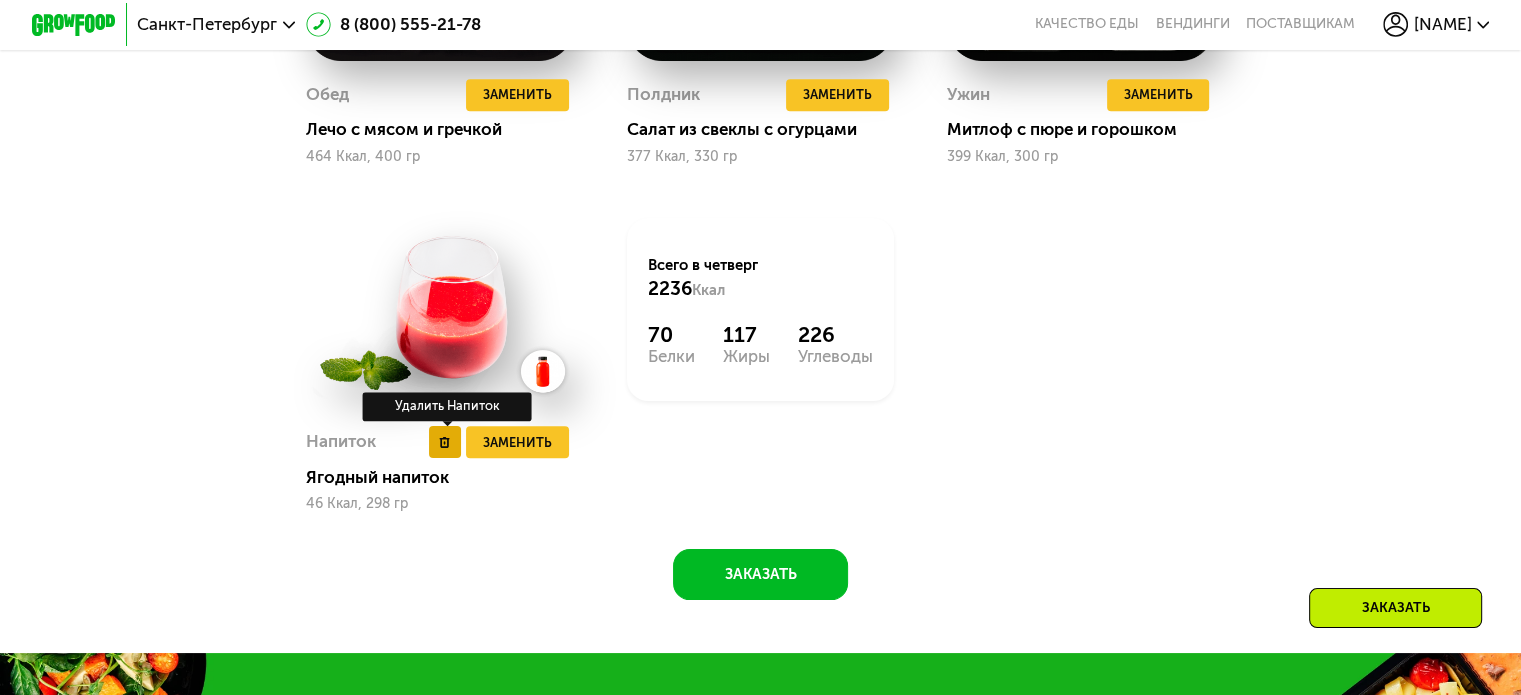 click at bounding box center (445, 442) 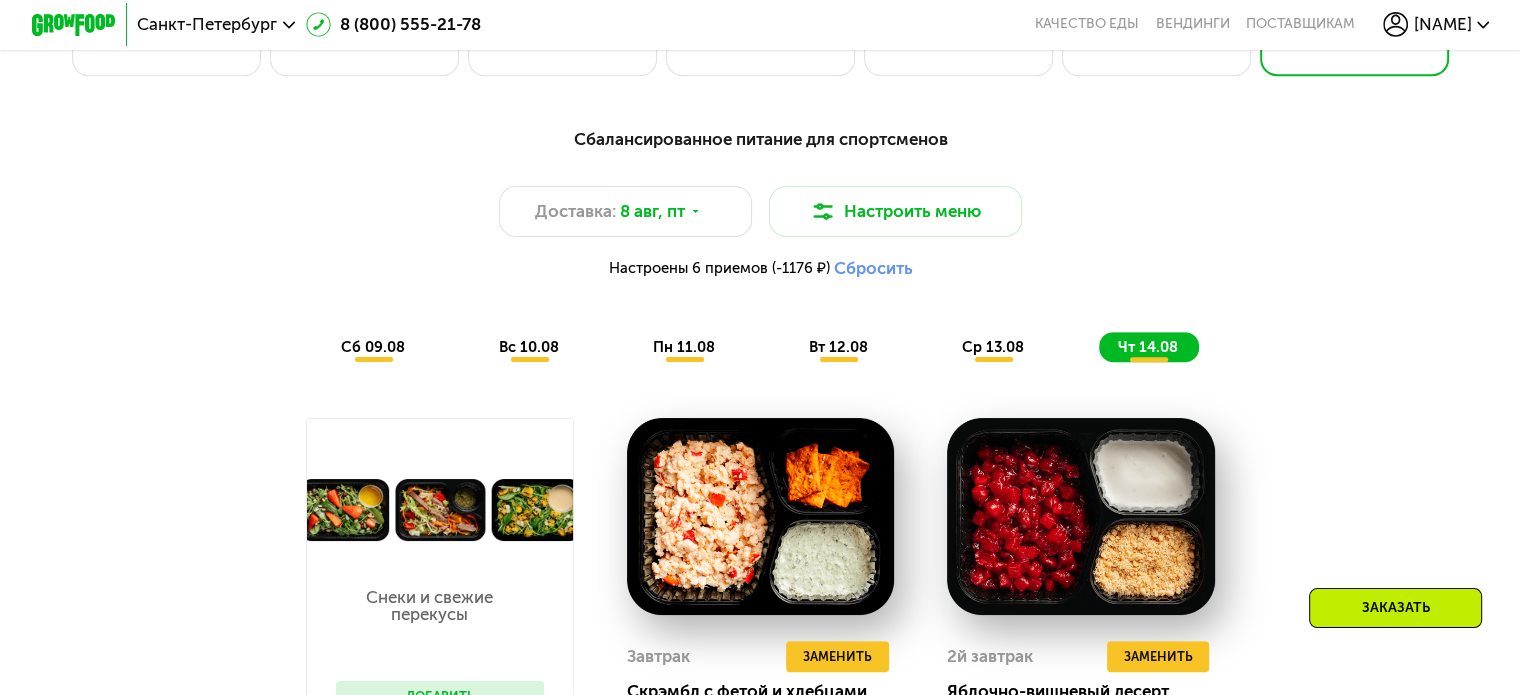 scroll, scrollTop: 1063, scrollLeft: 0, axis: vertical 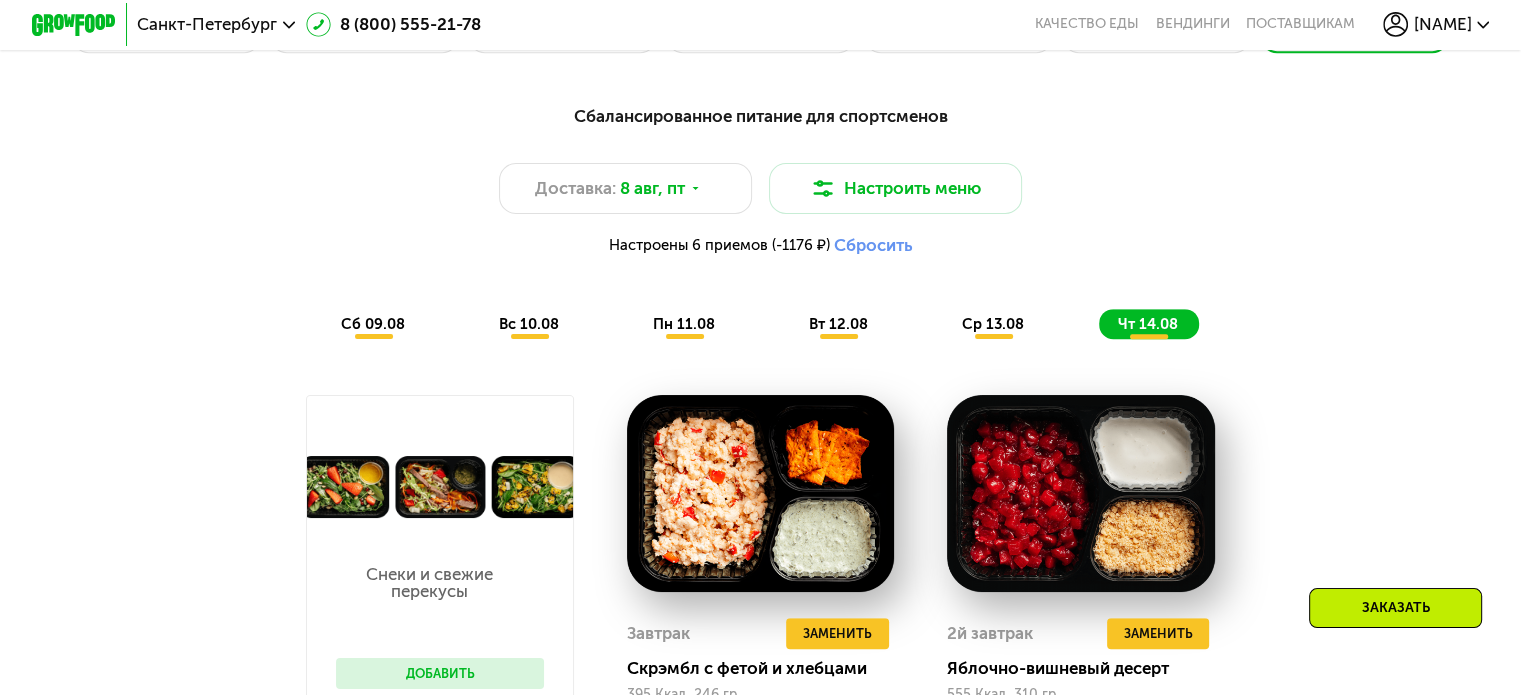 click on "сб 09.08" at bounding box center (373, 324) 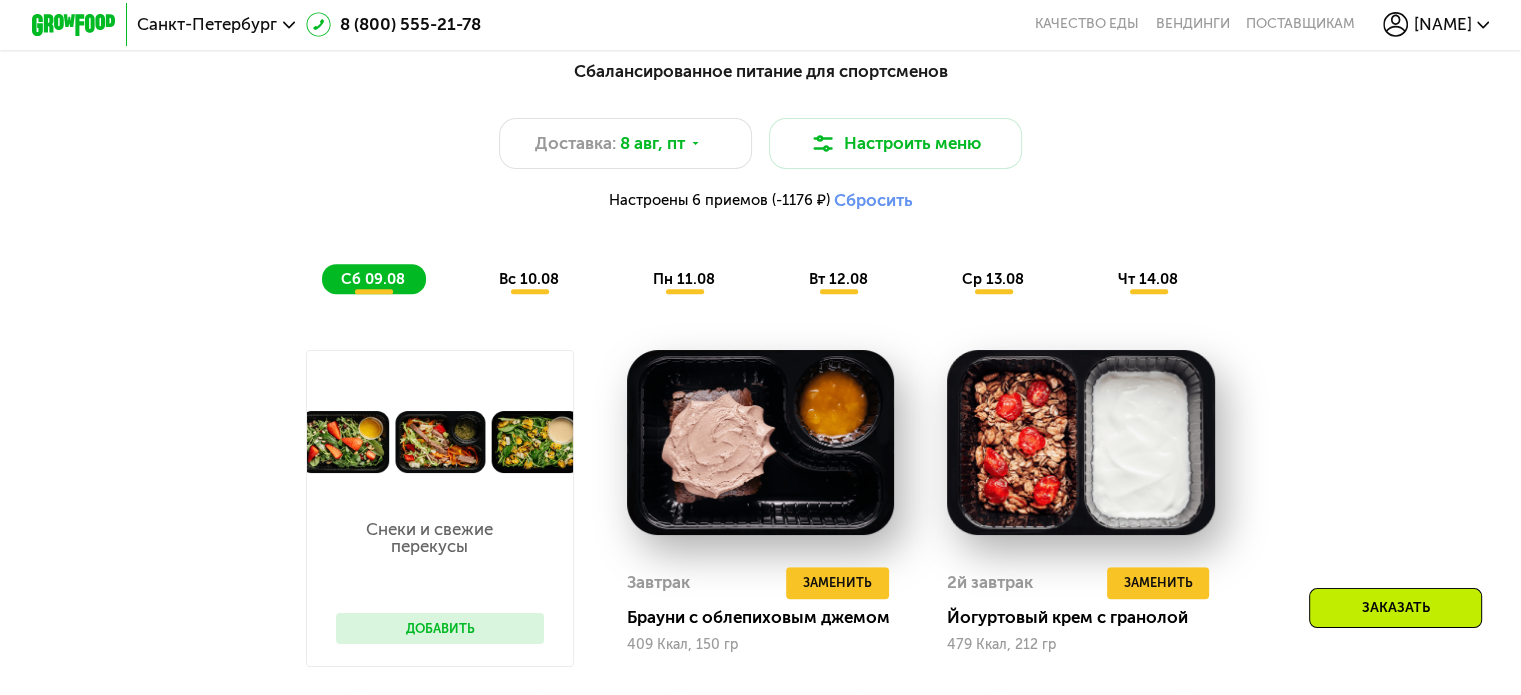 scroll, scrollTop: 1463, scrollLeft: 0, axis: vertical 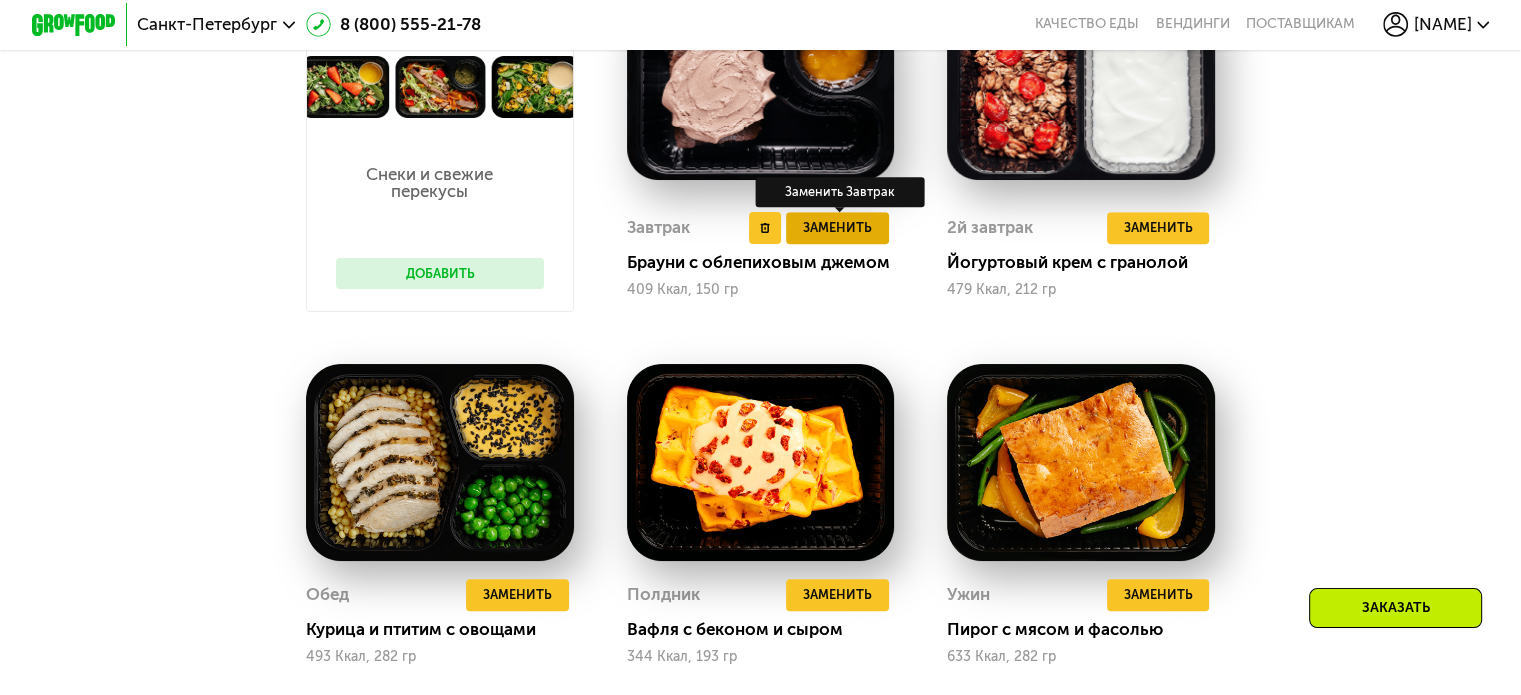 click on "Заменить" at bounding box center [837, 227] 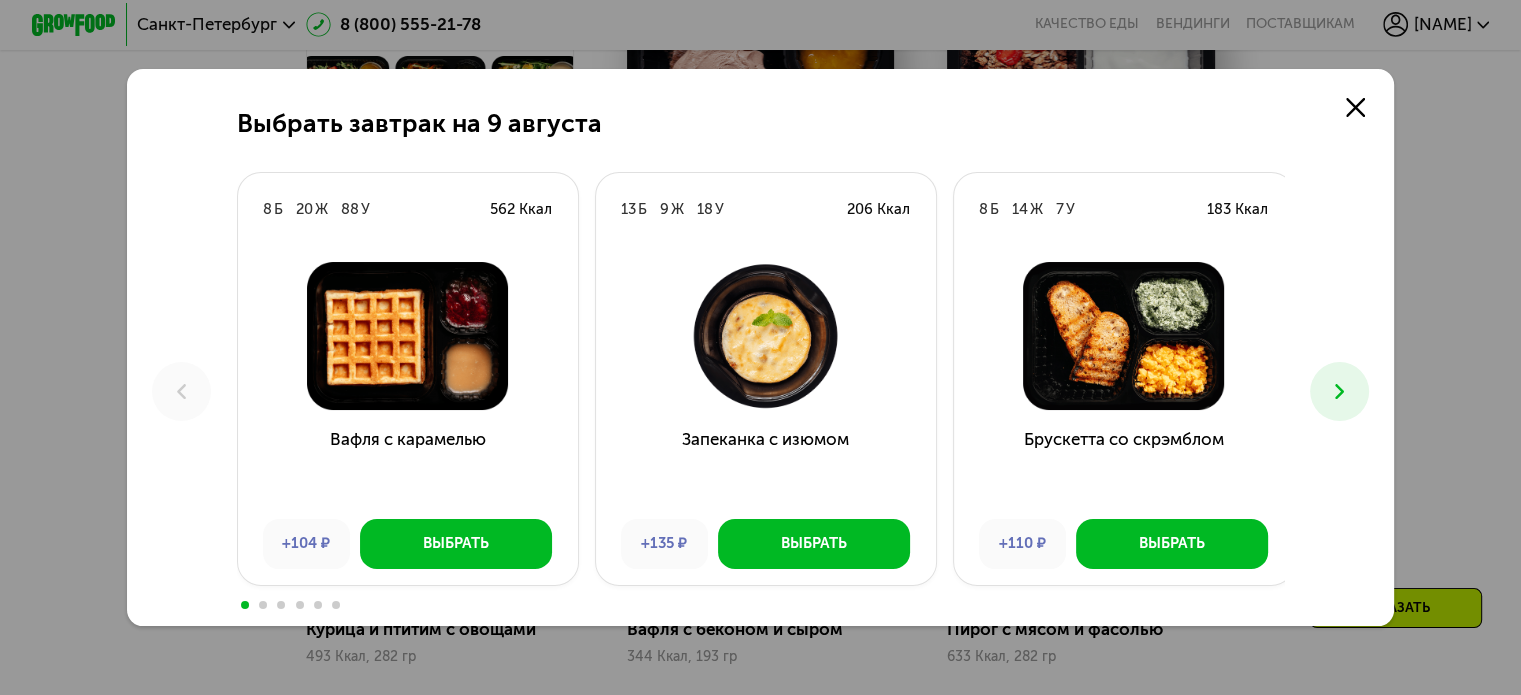 click at bounding box center (1339, 391) 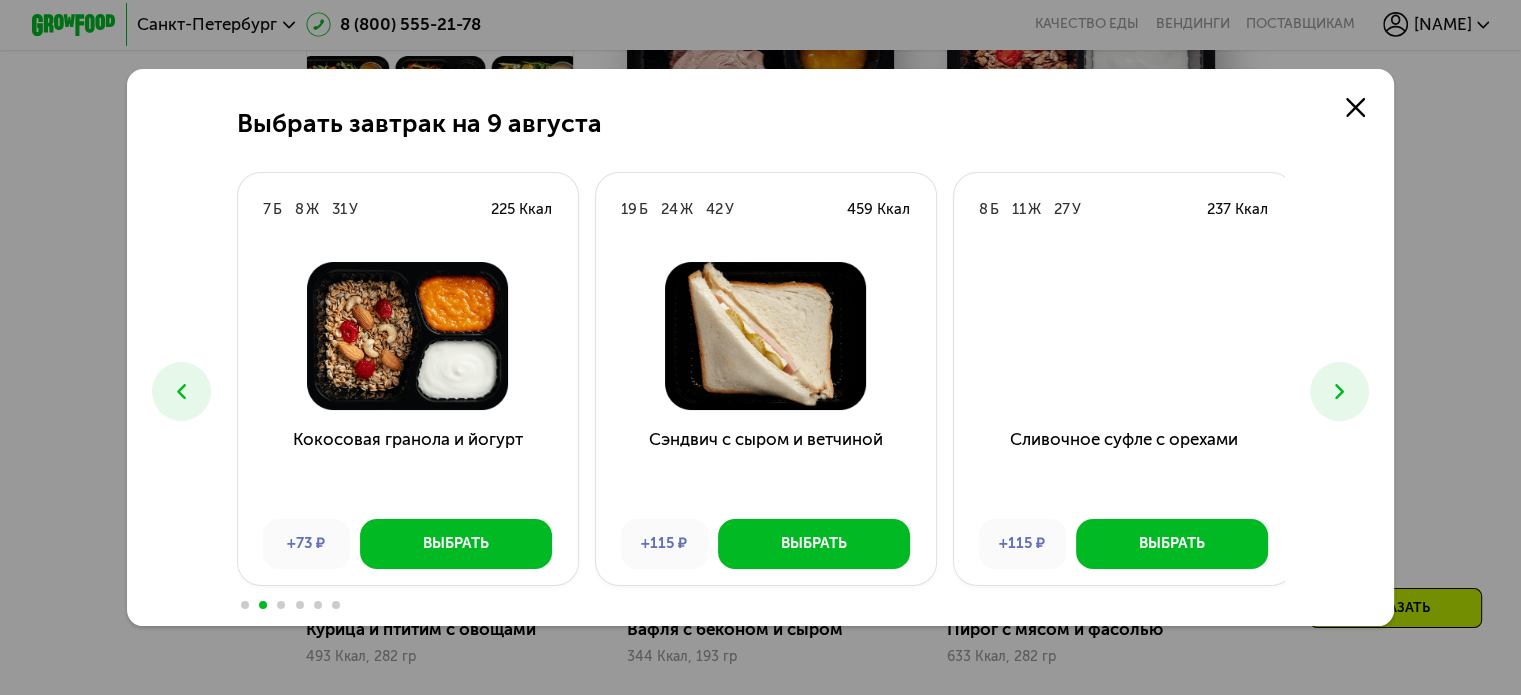 click at bounding box center [1339, 391] 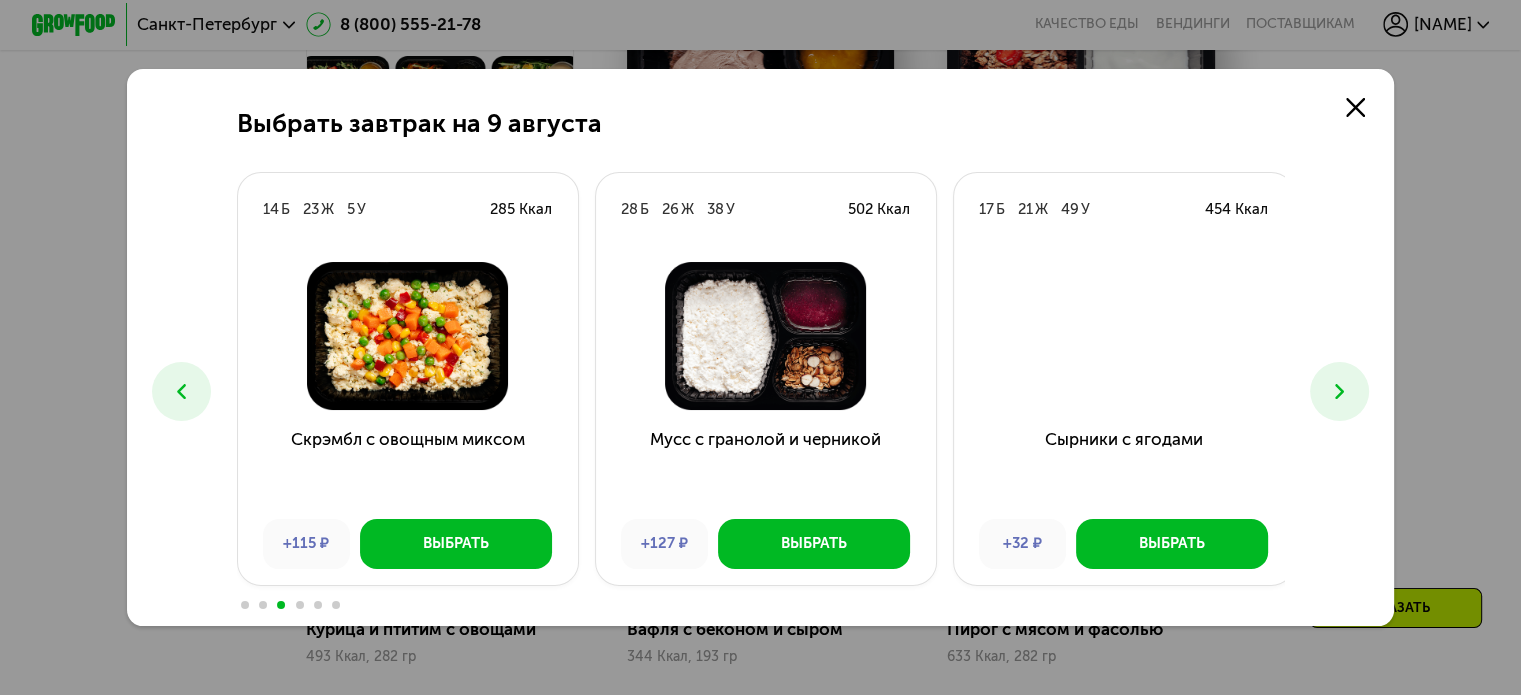 click at bounding box center (1339, 391) 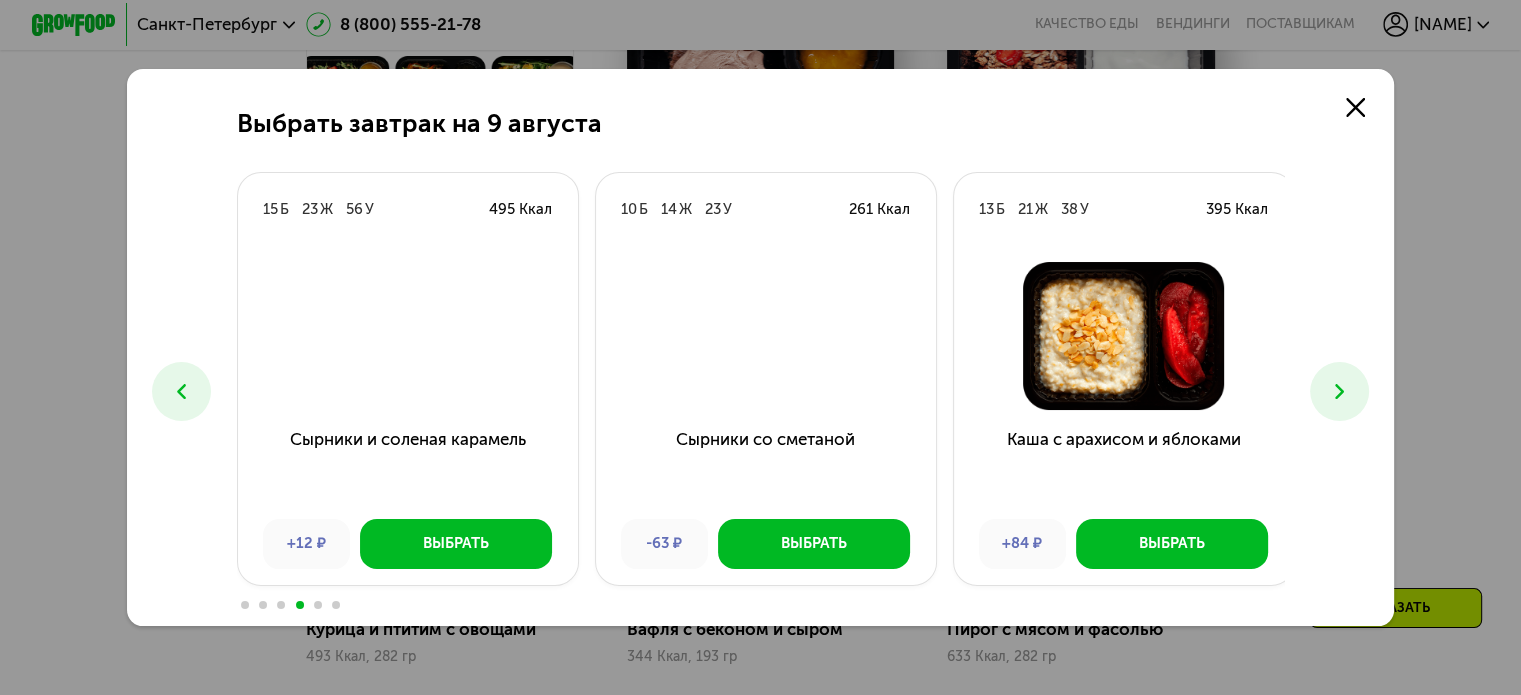 click at bounding box center (1339, 391) 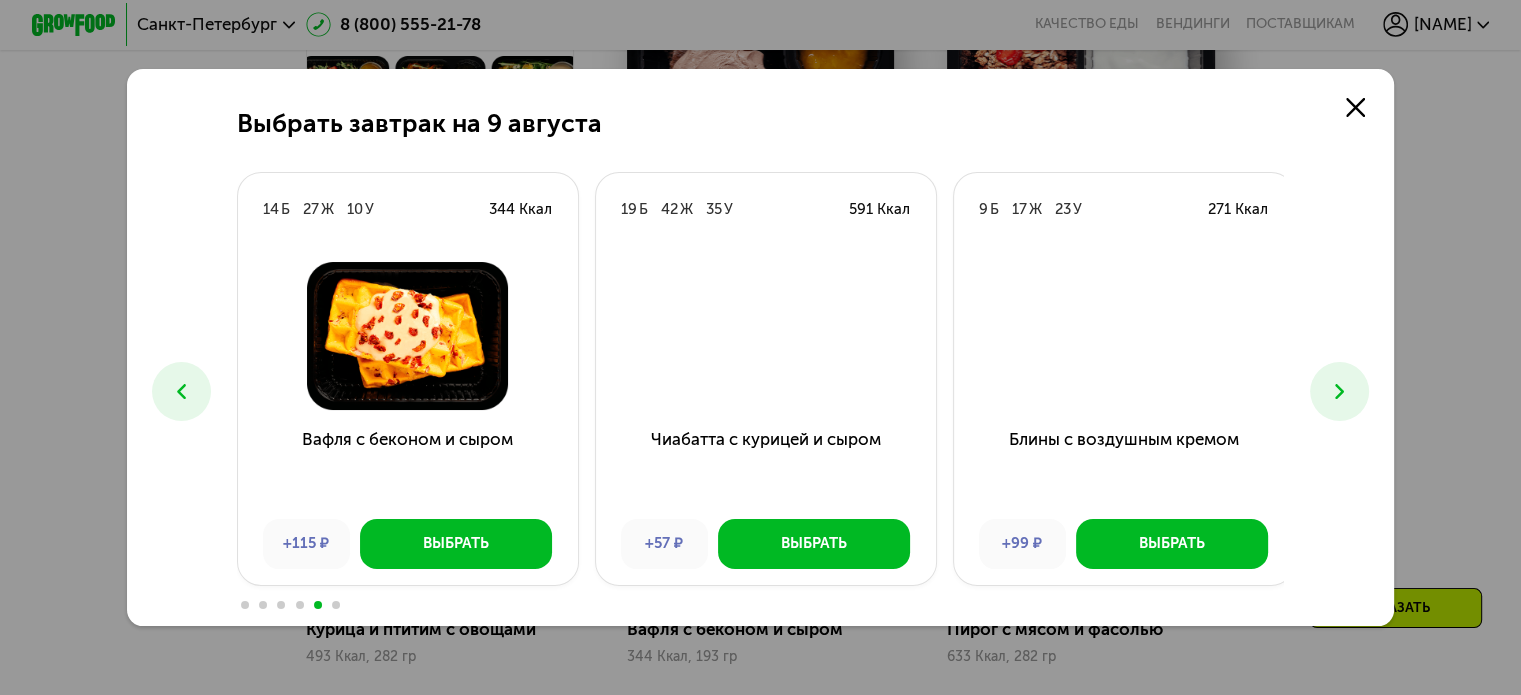 click at bounding box center [1339, 391] 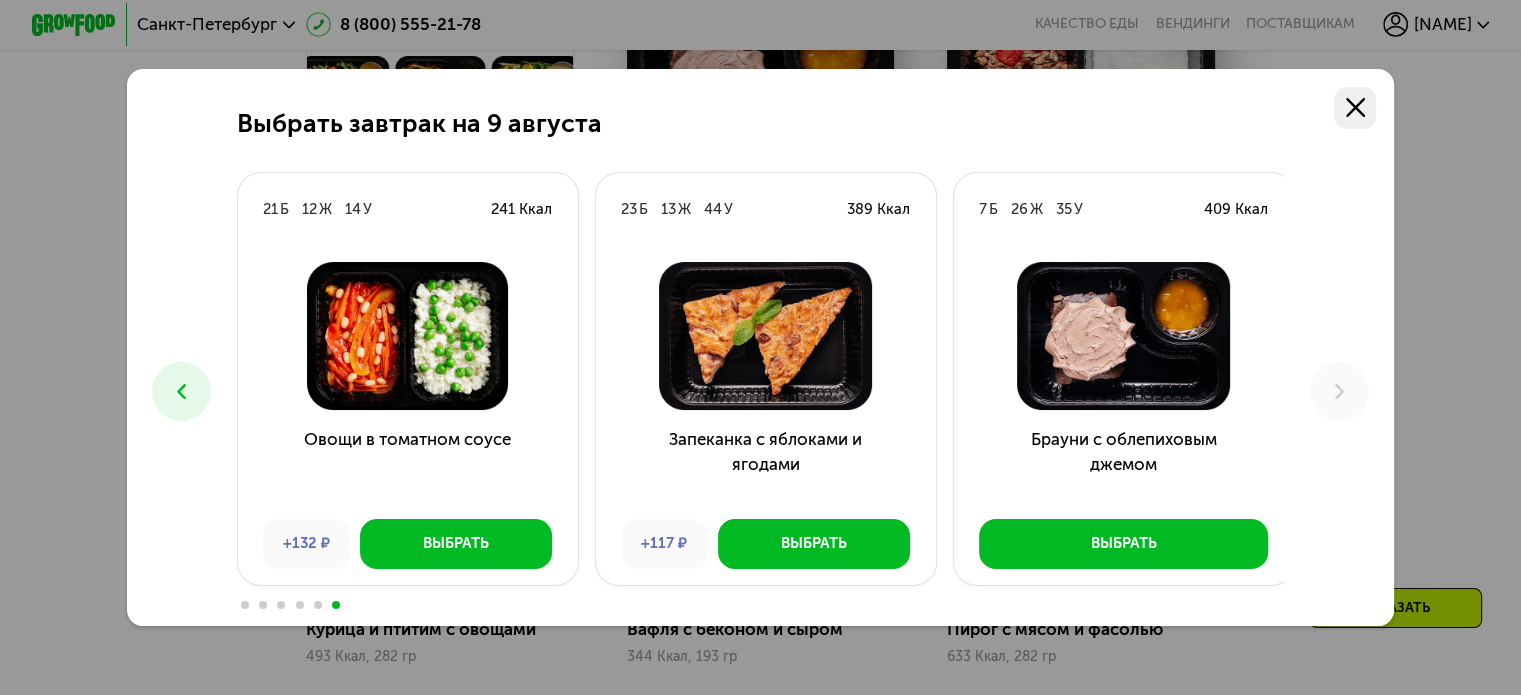 click 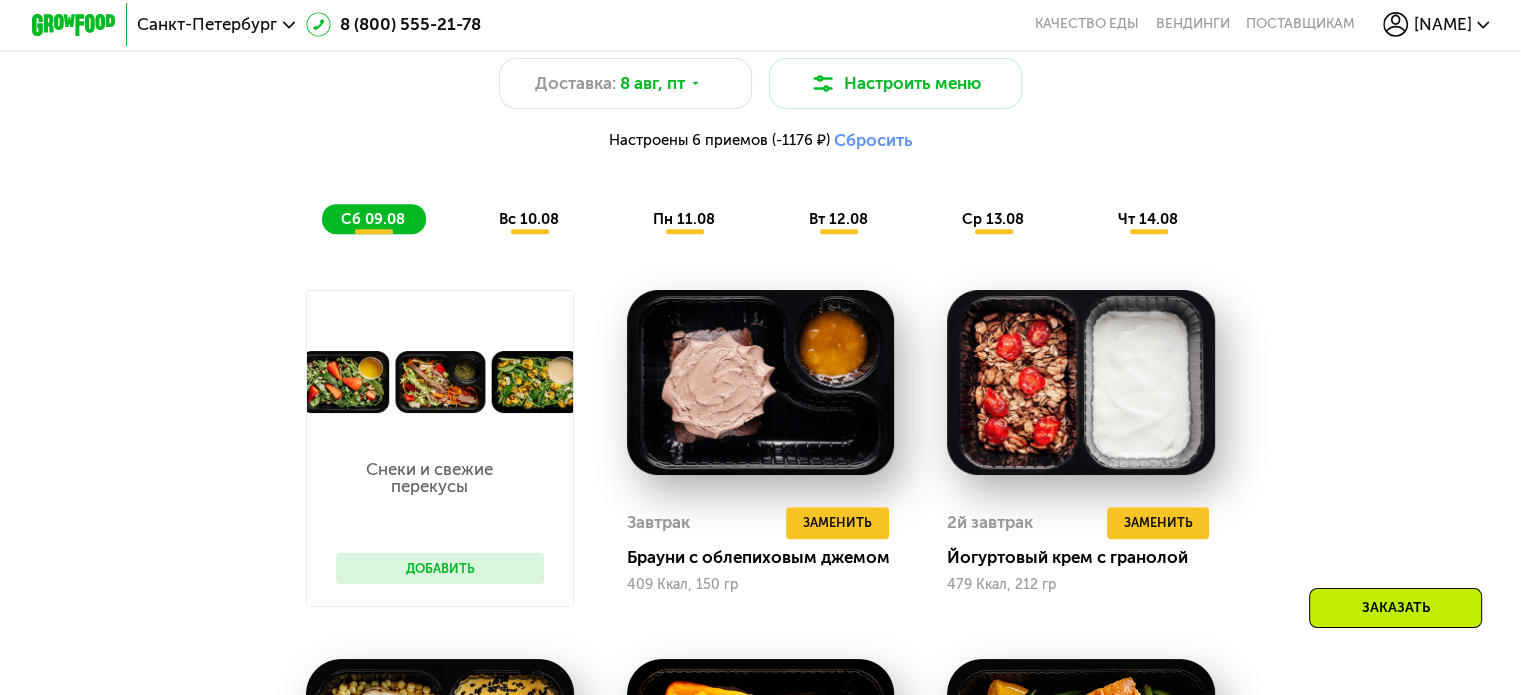 scroll, scrollTop: 1163, scrollLeft: 0, axis: vertical 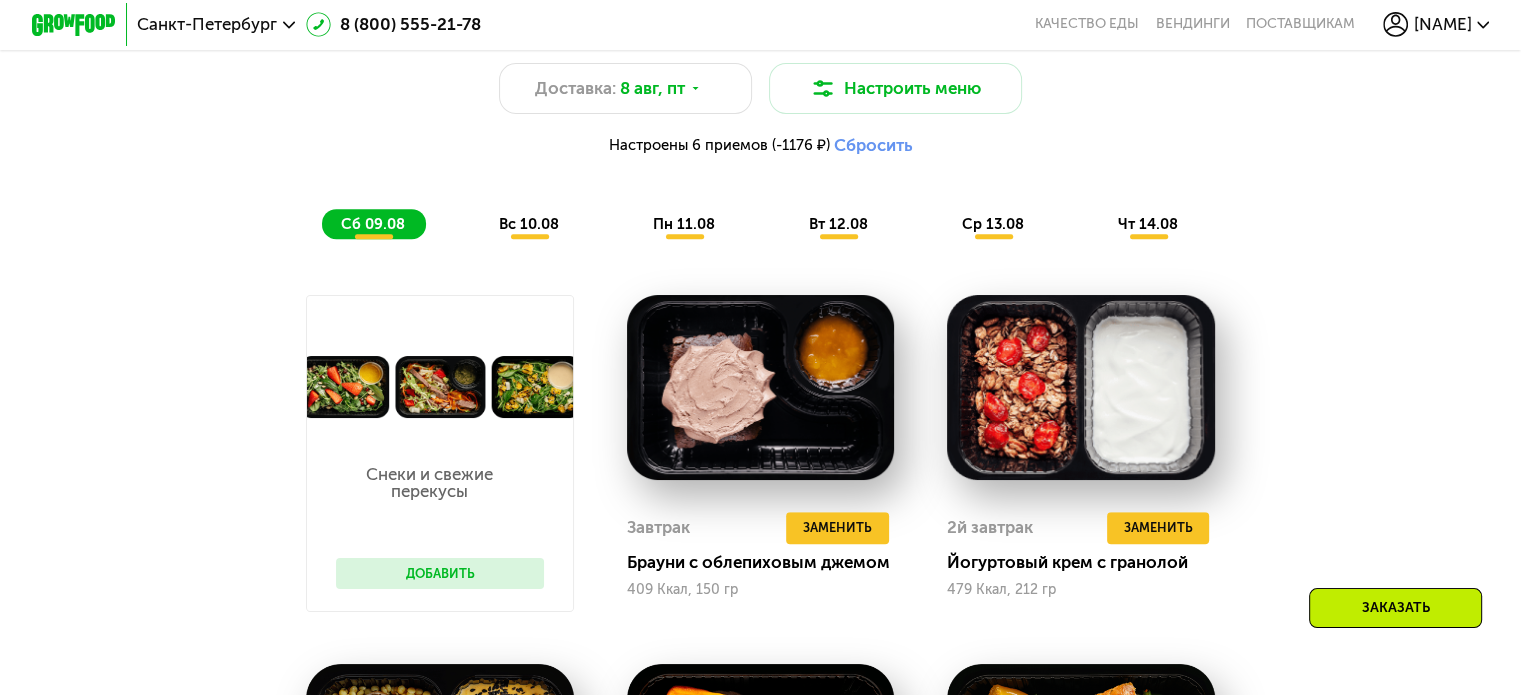 click on "вс 10.08" at bounding box center (529, 224) 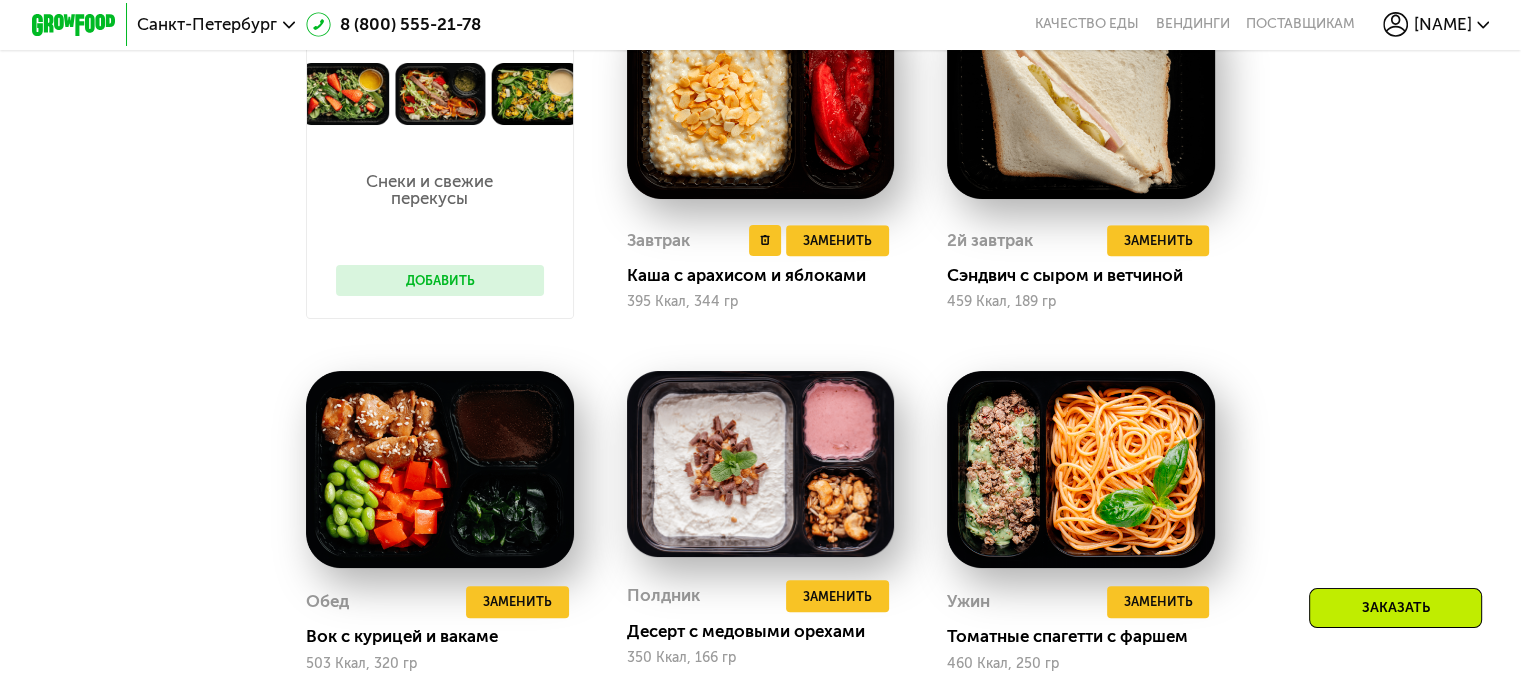 scroll, scrollTop: 1463, scrollLeft: 0, axis: vertical 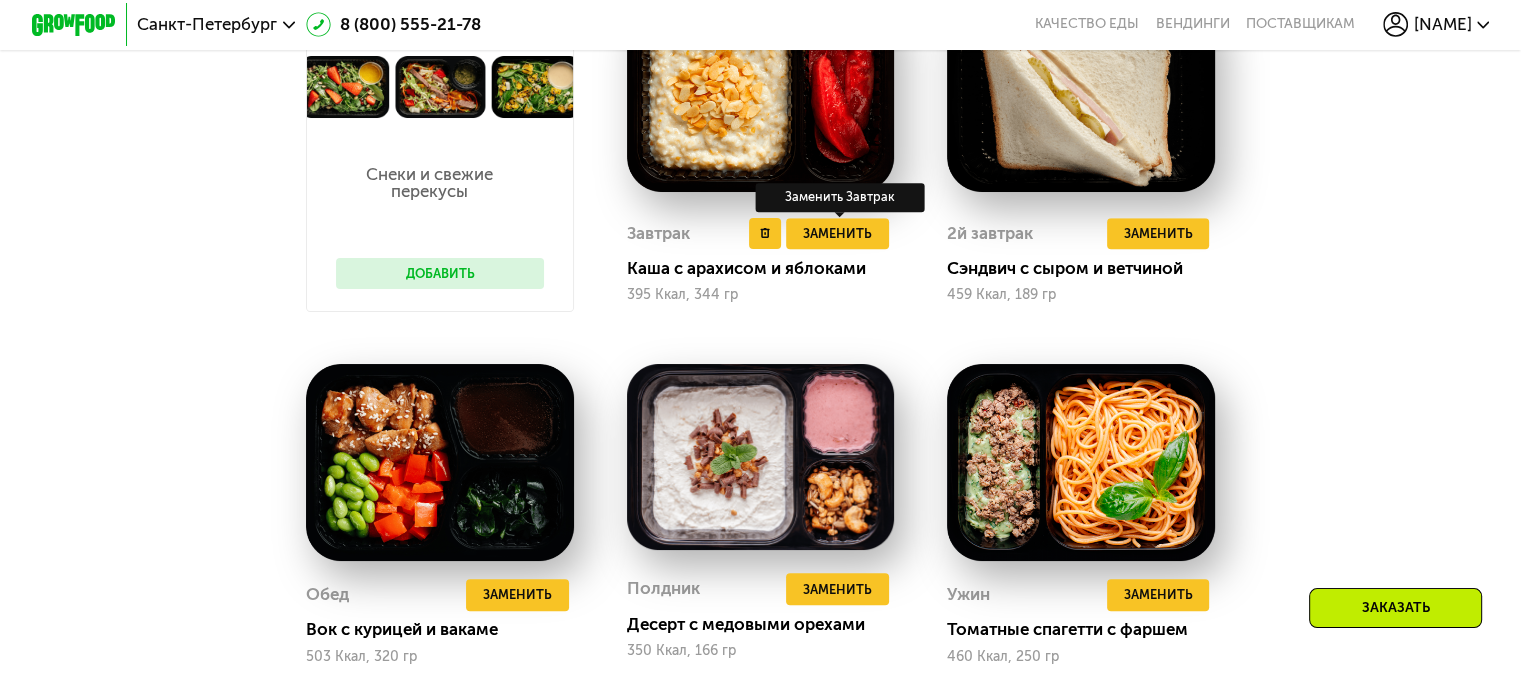 click on "Заменить Завтрак" at bounding box center (840, 198) 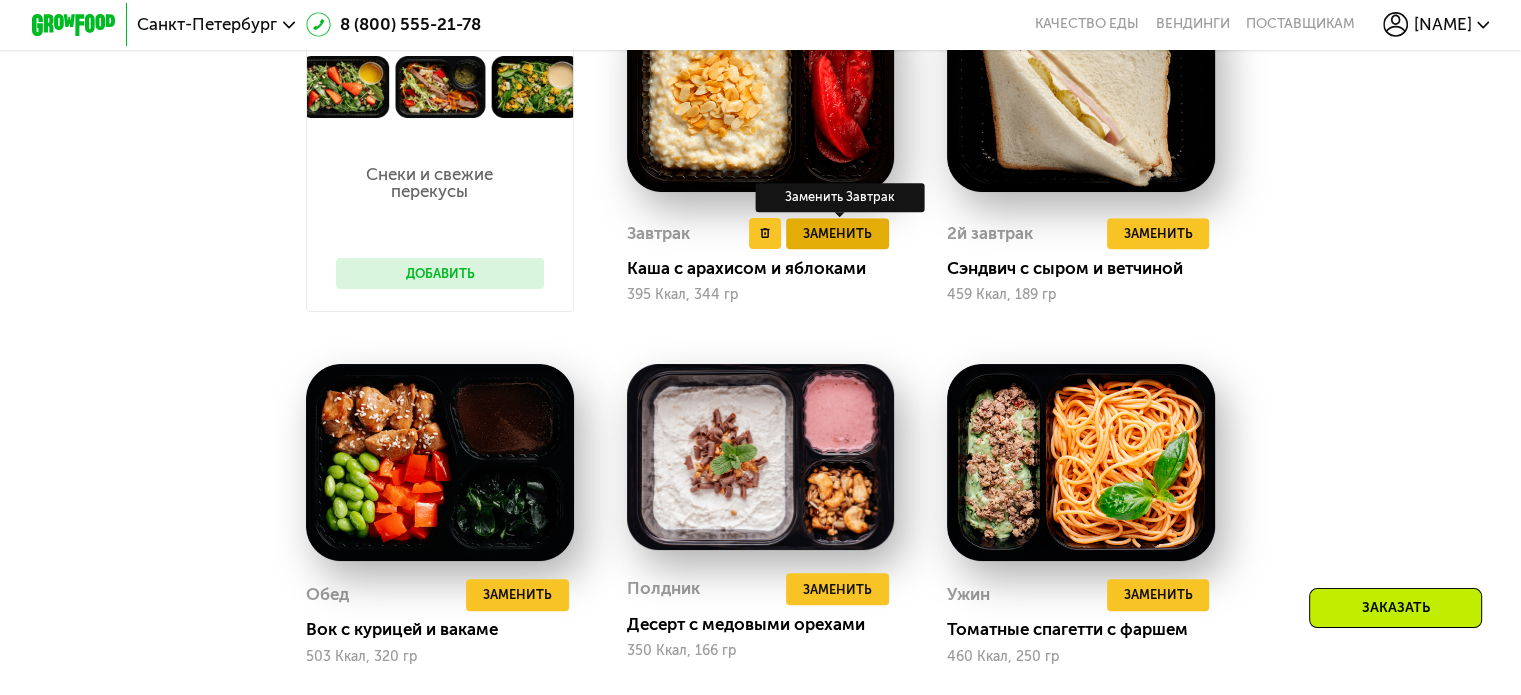 click on "Заменить" at bounding box center [837, 233] 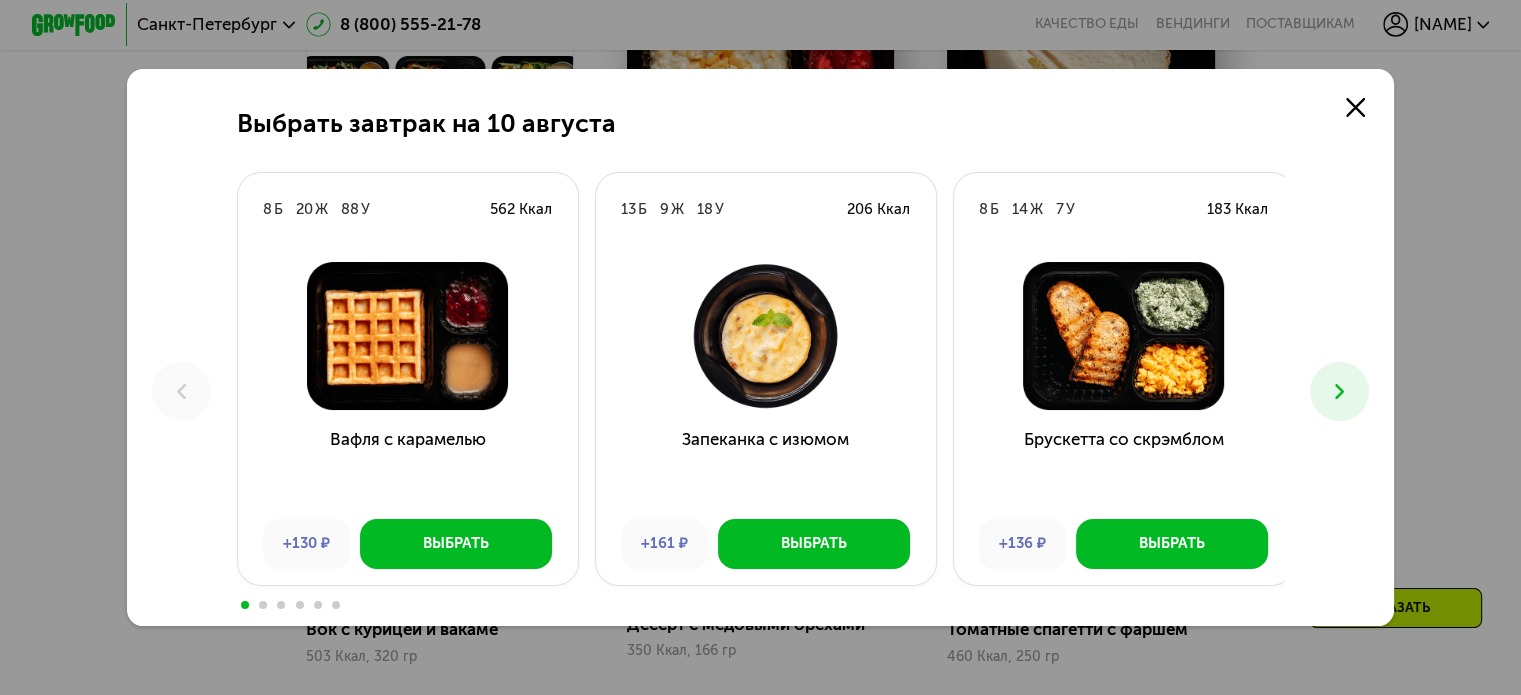click at bounding box center [1339, 391] 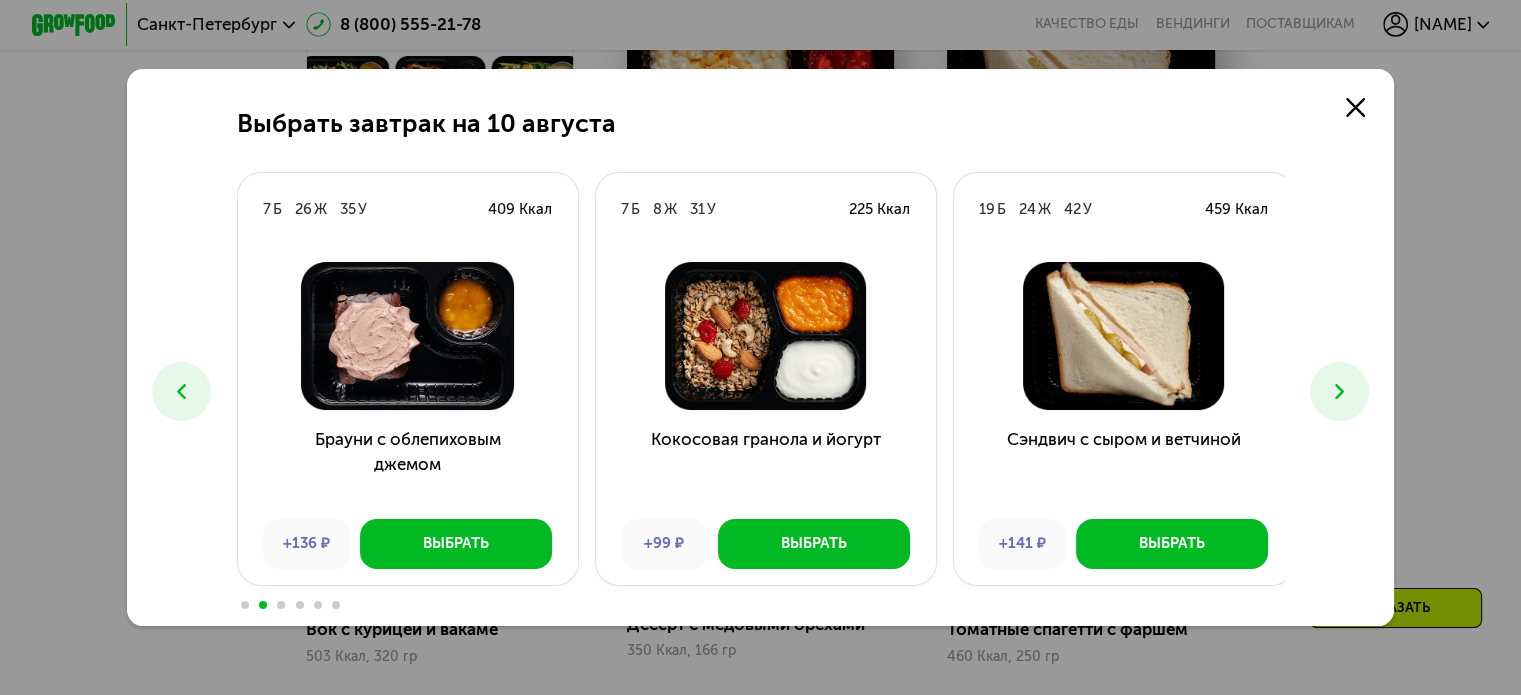 click at bounding box center [1339, 391] 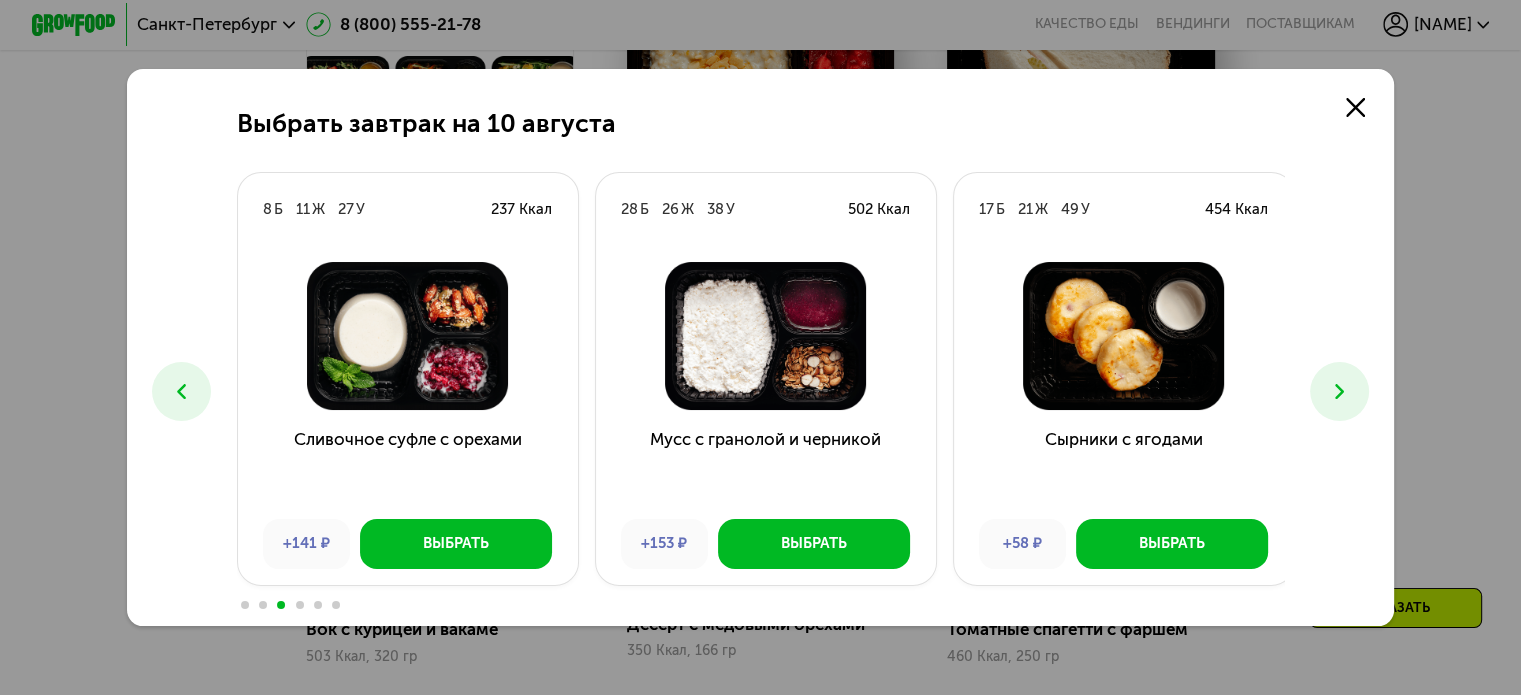 click at bounding box center [1339, 391] 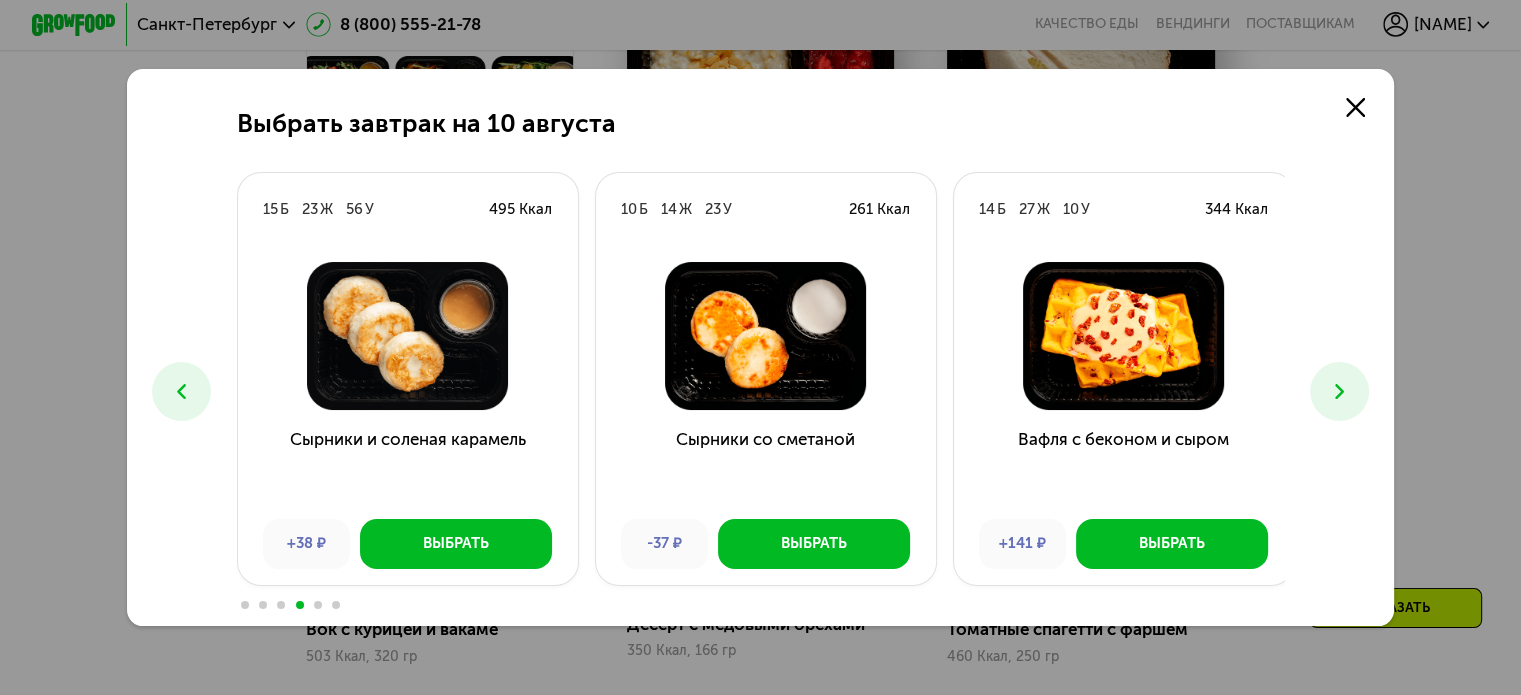 click at bounding box center [1339, 391] 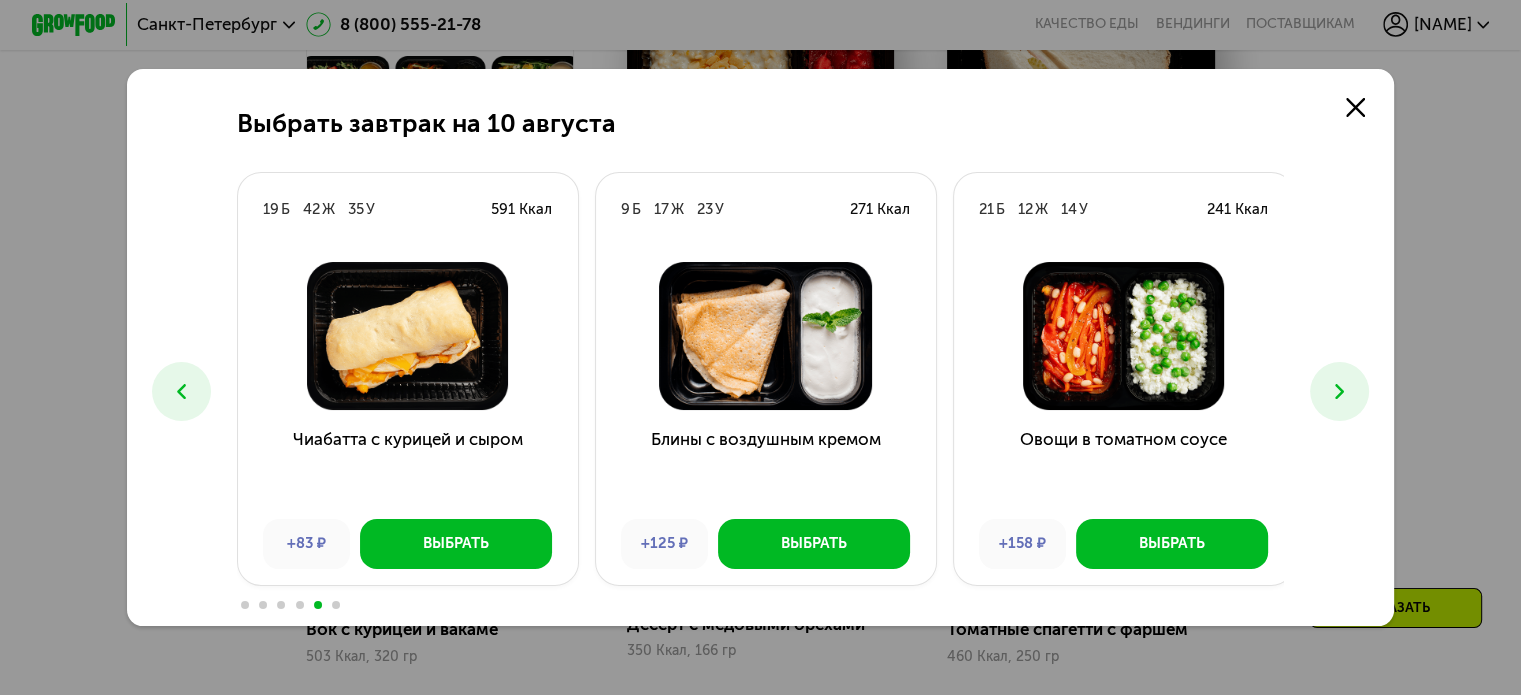 click at bounding box center [181, 391] 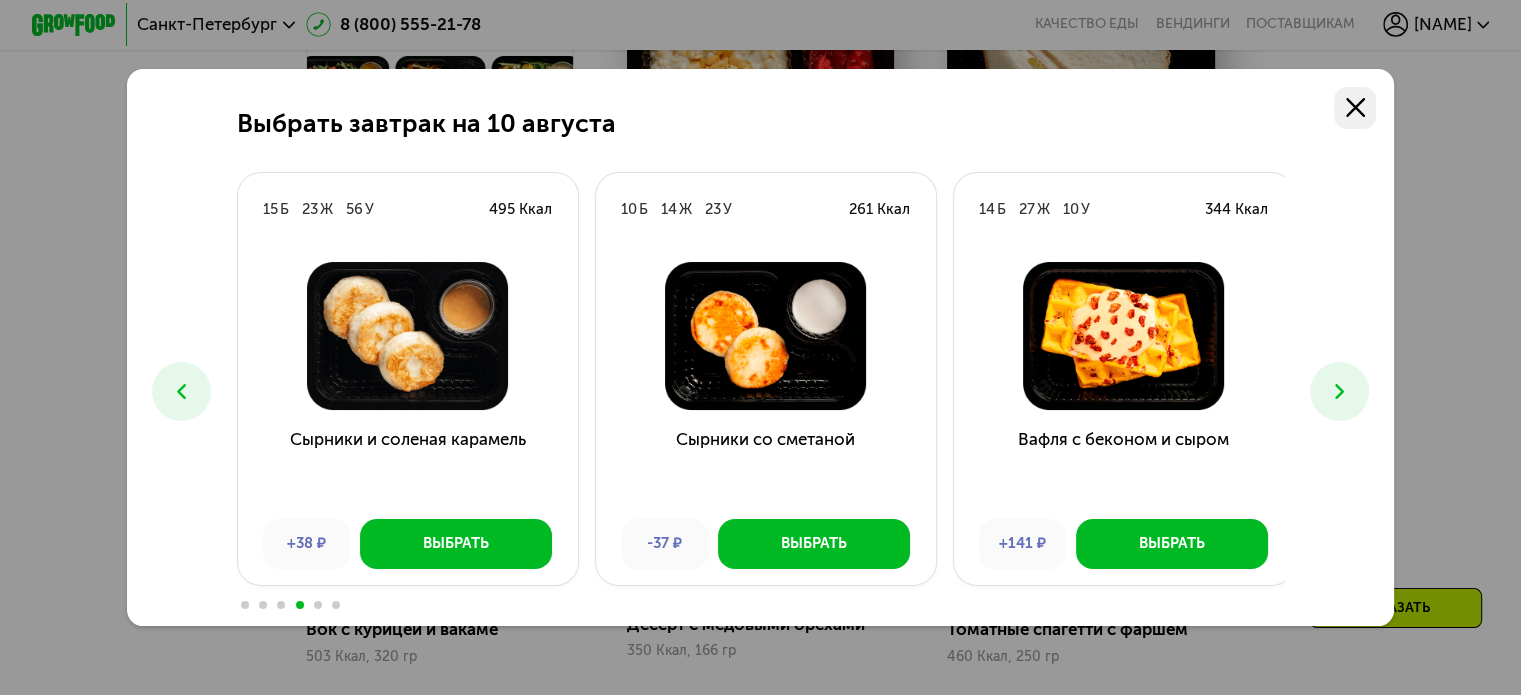 click at bounding box center [1355, 108] 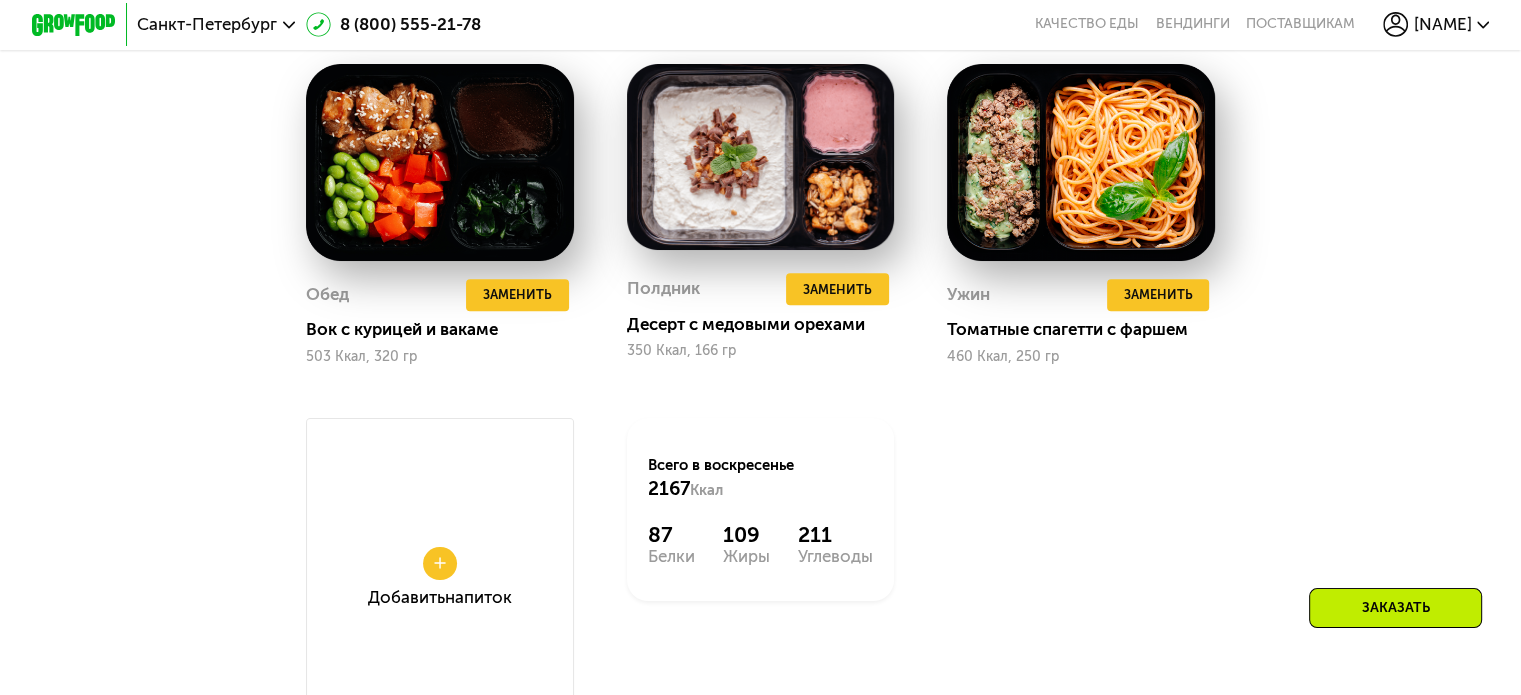 scroll, scrollTop: 863, scrollLeft: 0, axis: vertical 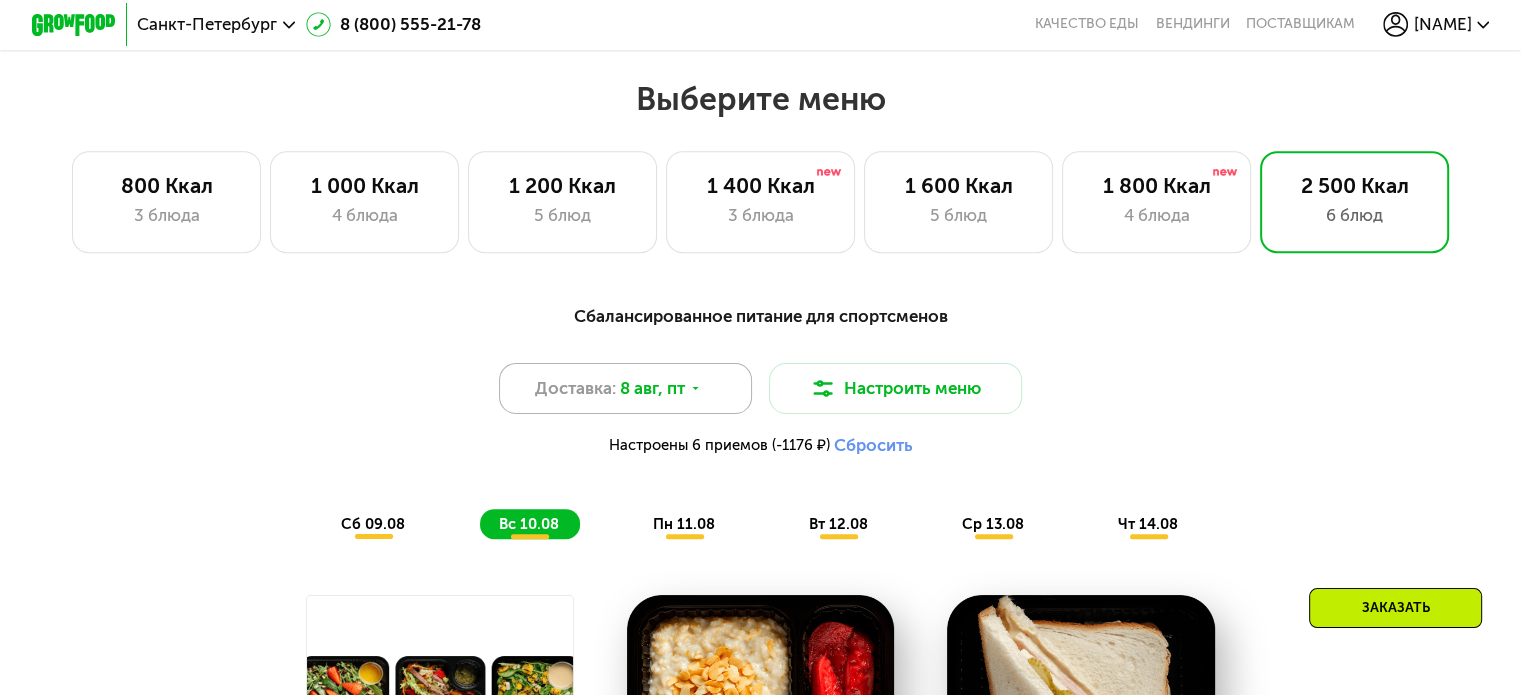 click on "Доставка: 8 авг, пт" at bounding box center [626, 388] 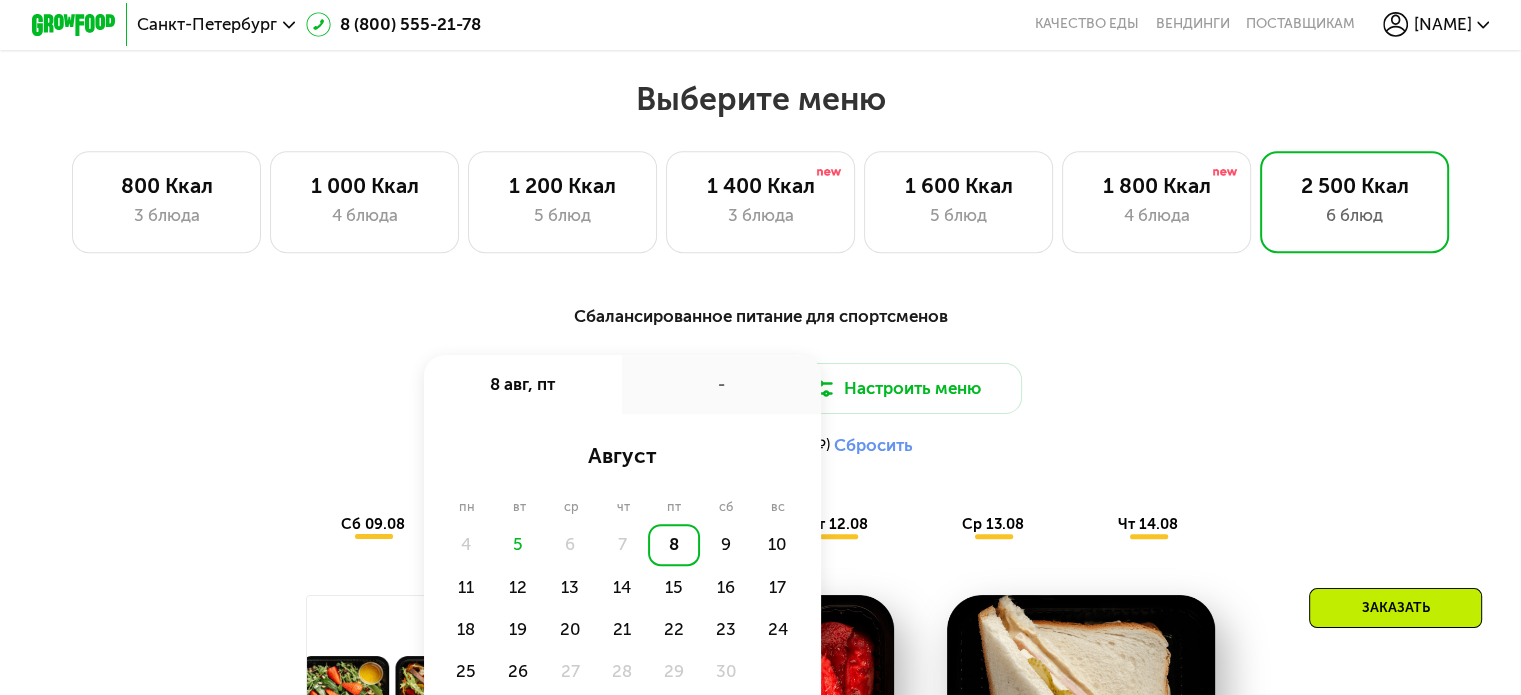 click on "-" at bounding box center (721, 384) 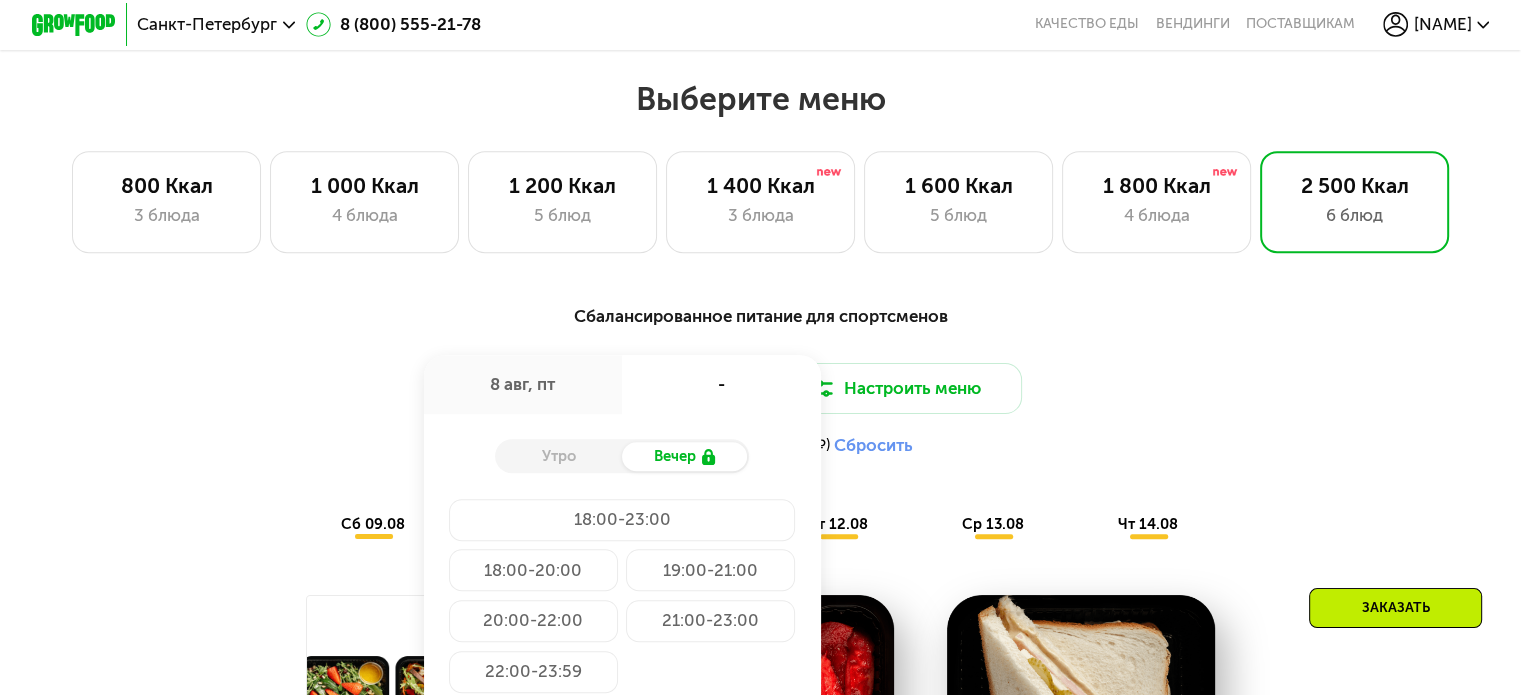click on "Доставка: 8 авг, пт 8 авг, пт -  Утро  Вечер 18:00-23:00 18:00-20:00 19:00-21:00 20:00-22:00 21:00-23:00 22:00-23:59 Сохранить Настроить меню   Настроены 6 приемов (-1176 ₽)     Сбросить" at bounding box center (760, 415) 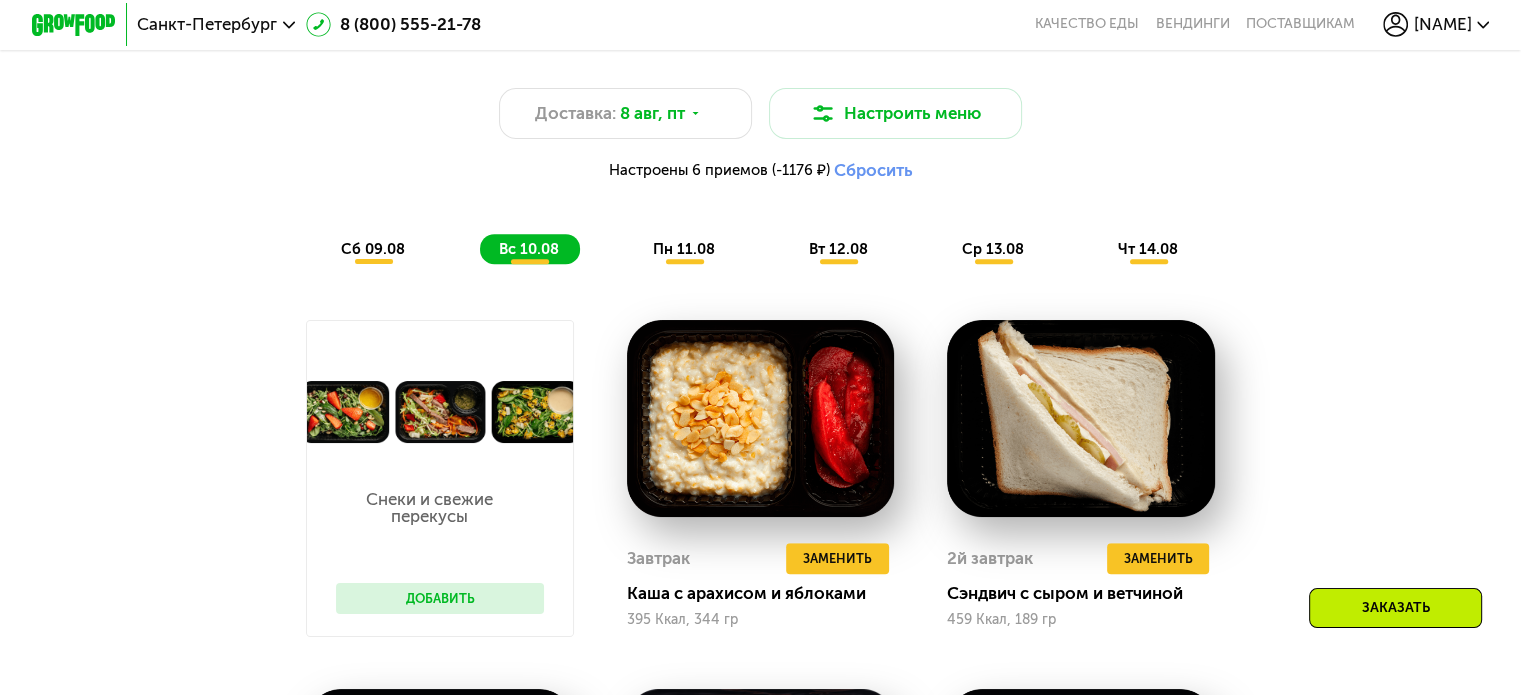 scroll, scrollTop: 1163, scrollLeft: 0, axis: vertical 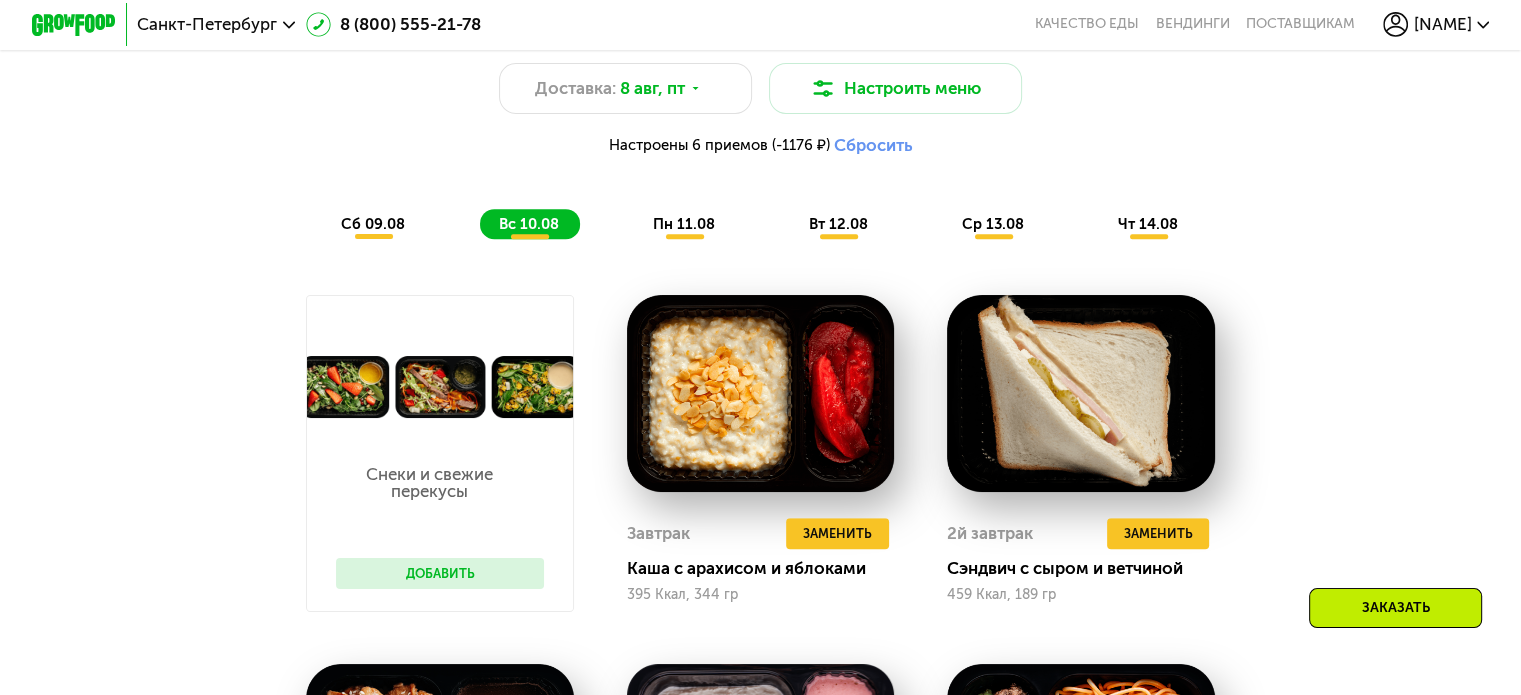 click on "сб 09.08" at bounding box center [373, 224] 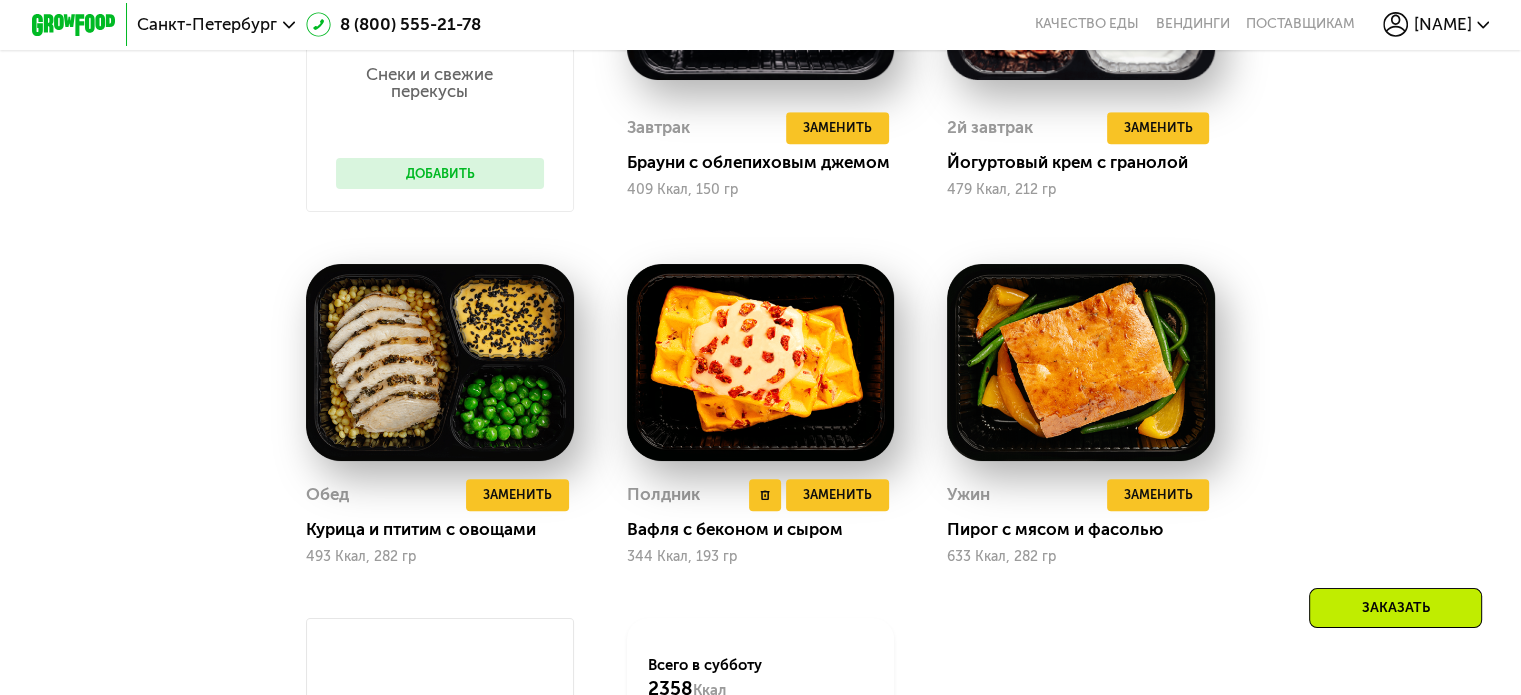 scroll, scrollTop: 1063, scrollLeft: 0, axis: vertical 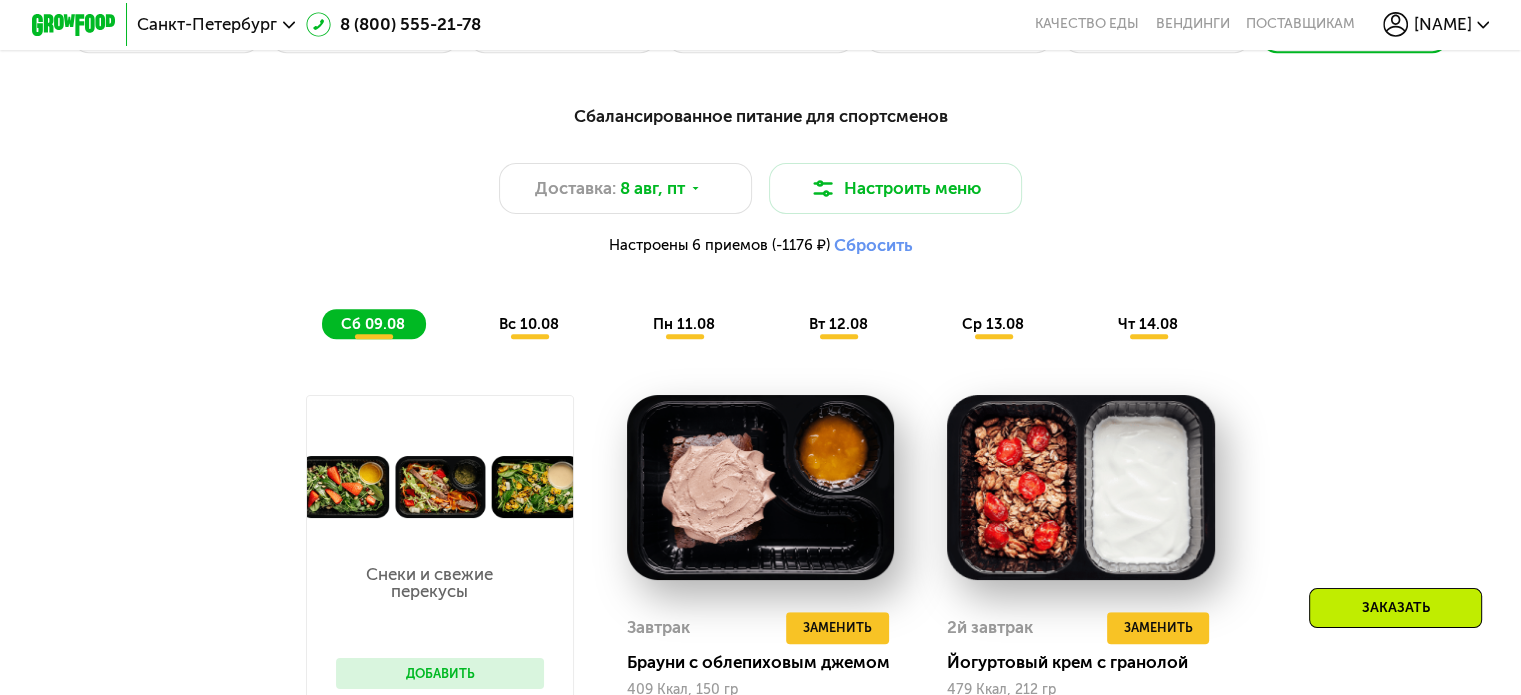 click on "вс 10.08" 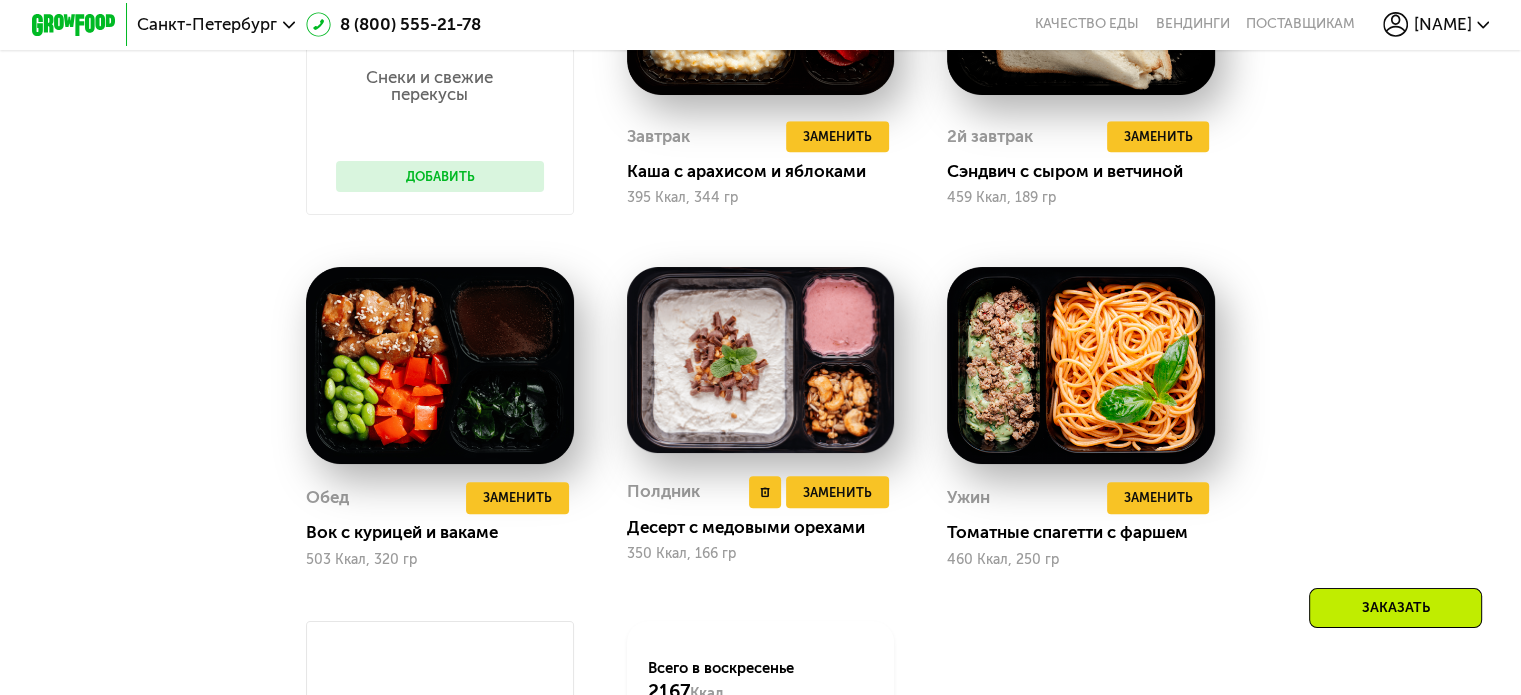 scroll, scrollTop: 1563, scrollLeft: 0, axis: vertical 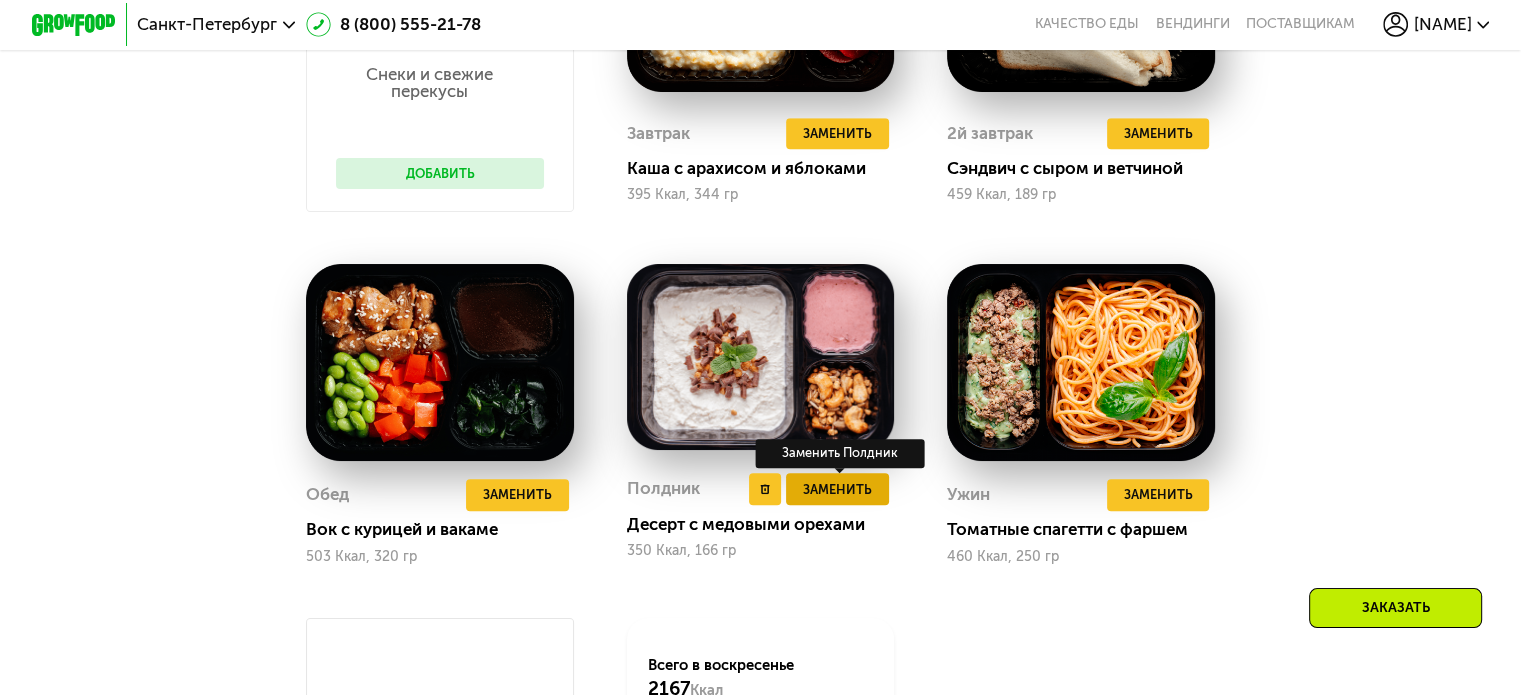 click on "Заменить" at bounding box center (837, 489) 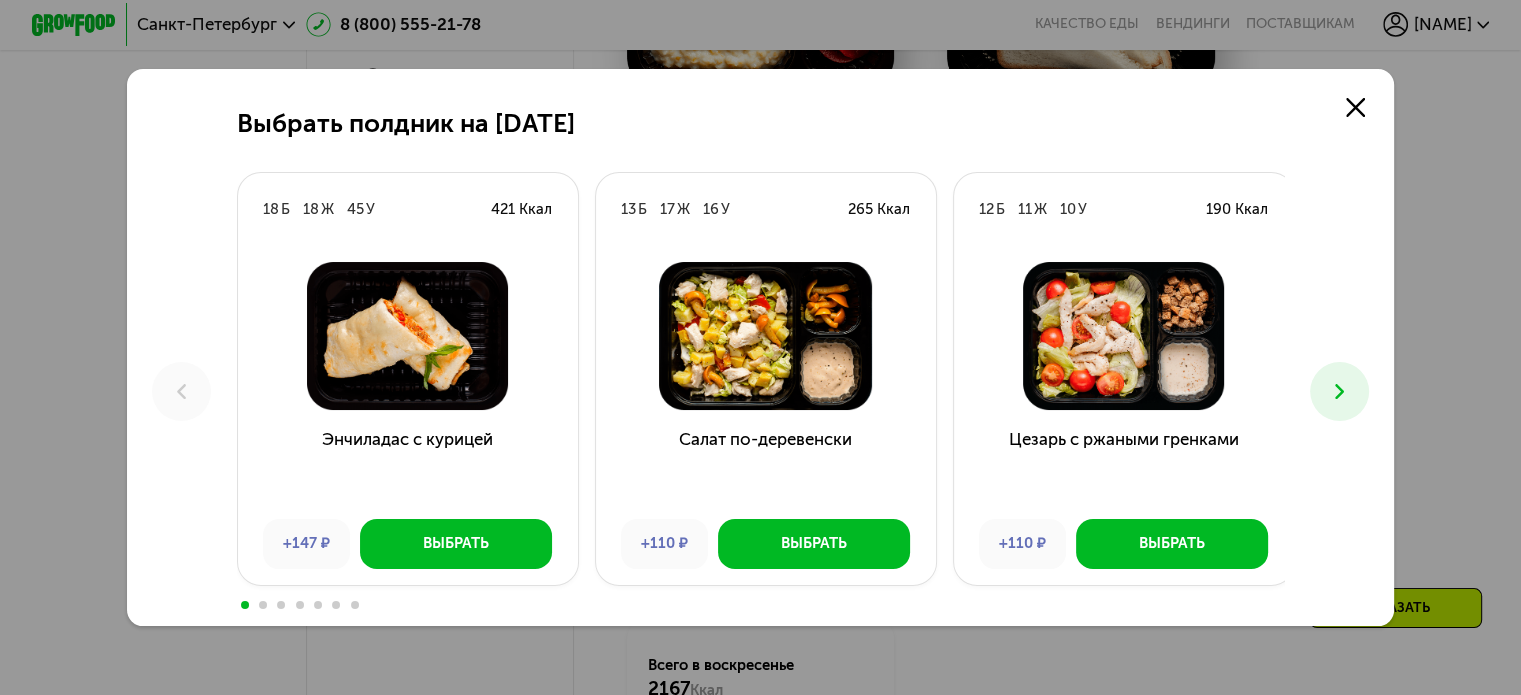 click 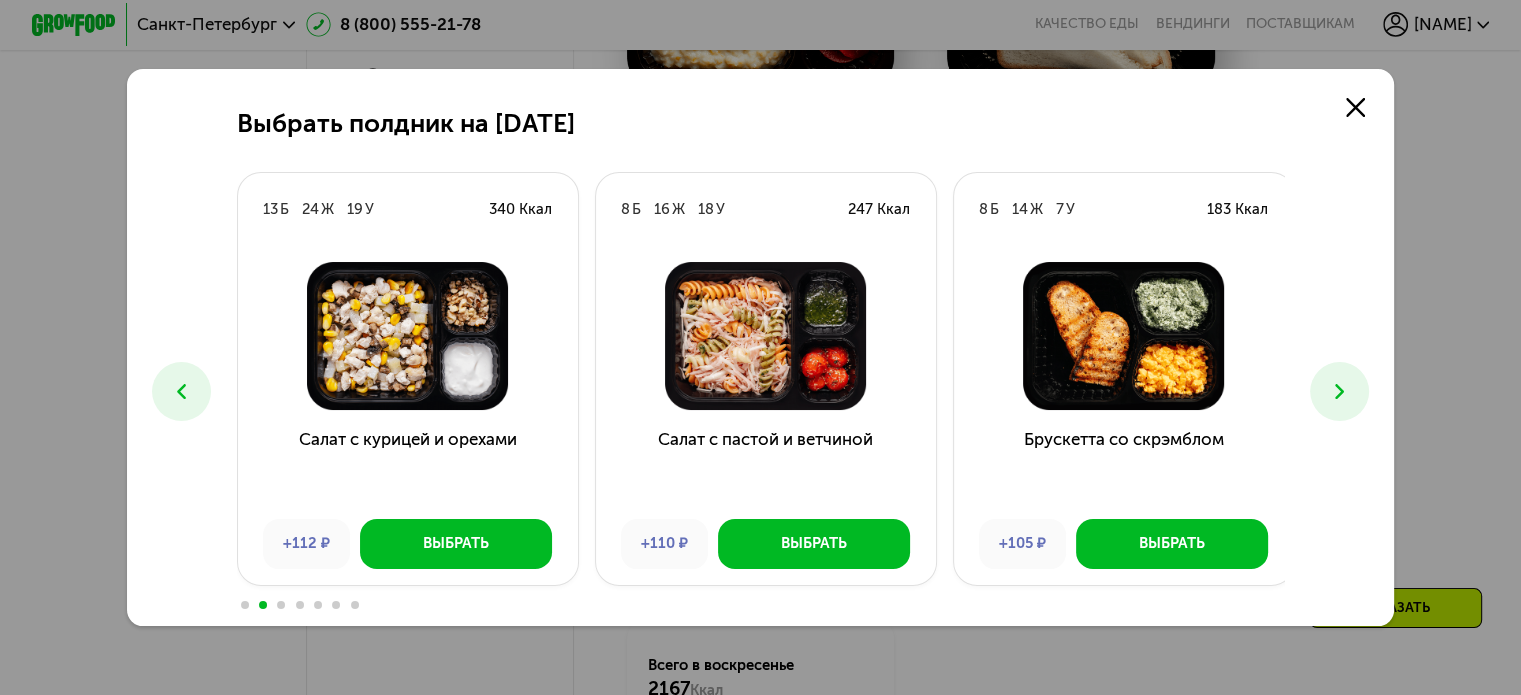 click 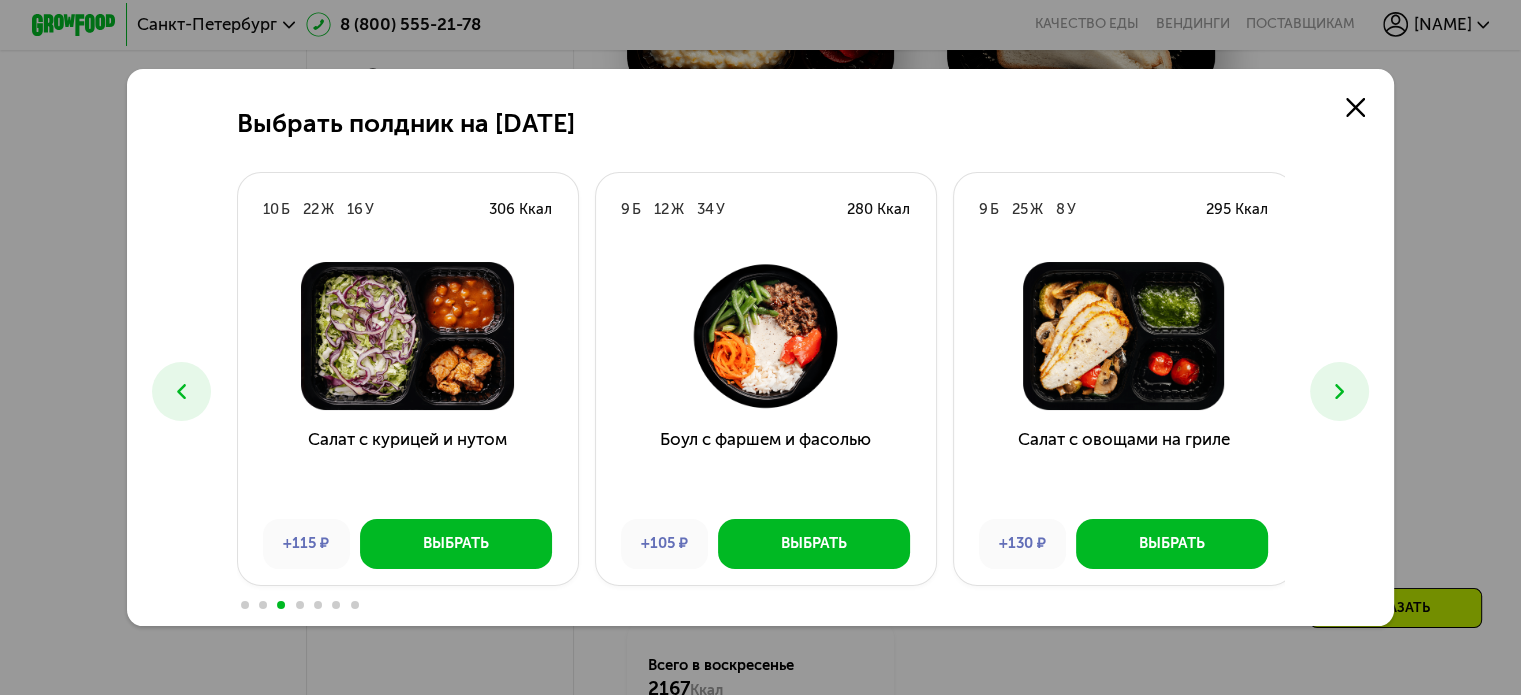 click 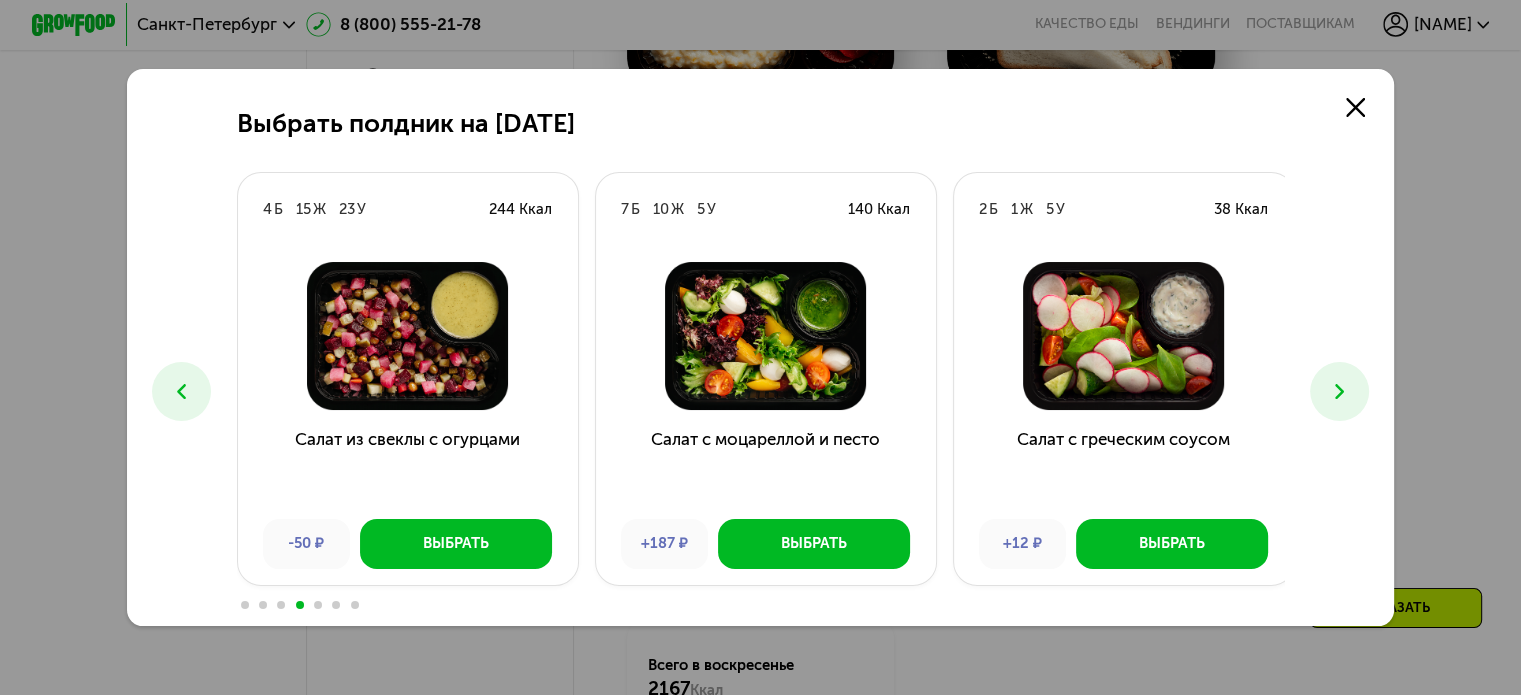 click 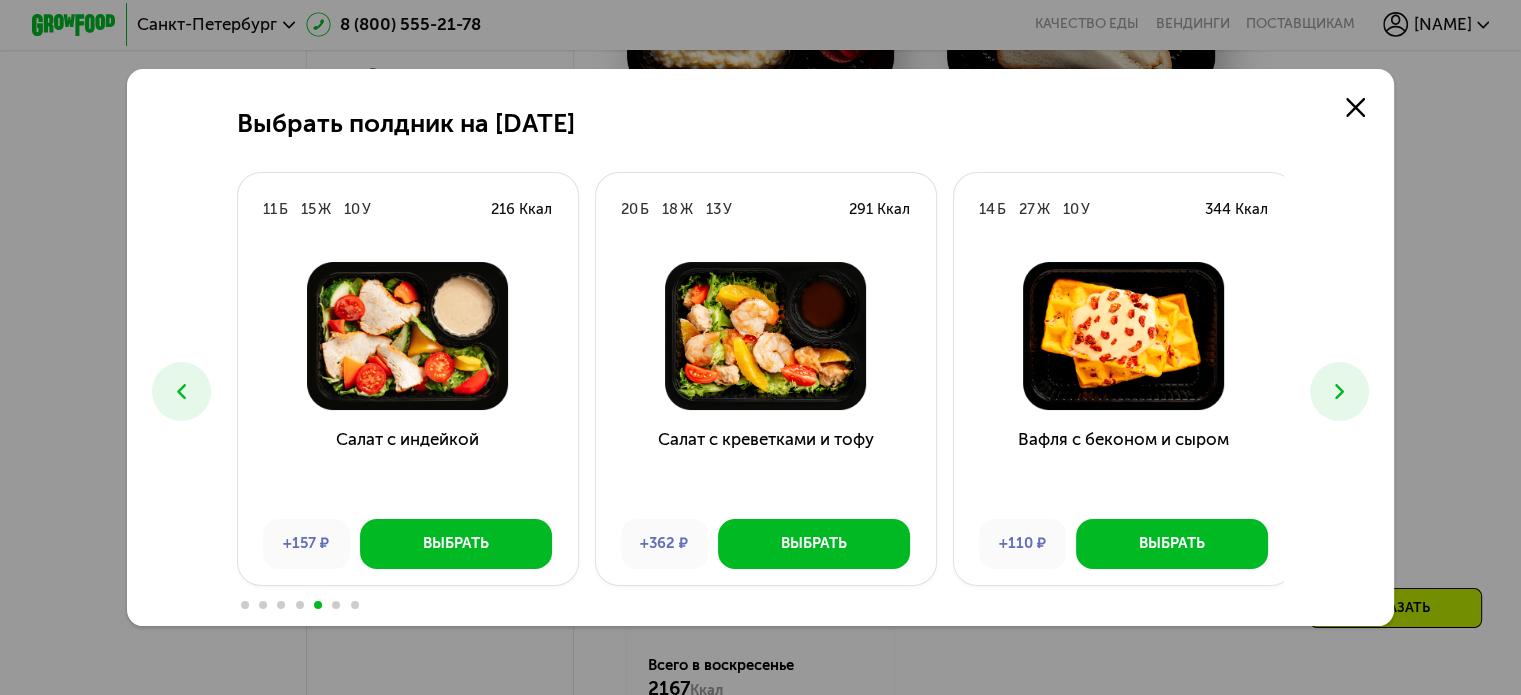 click 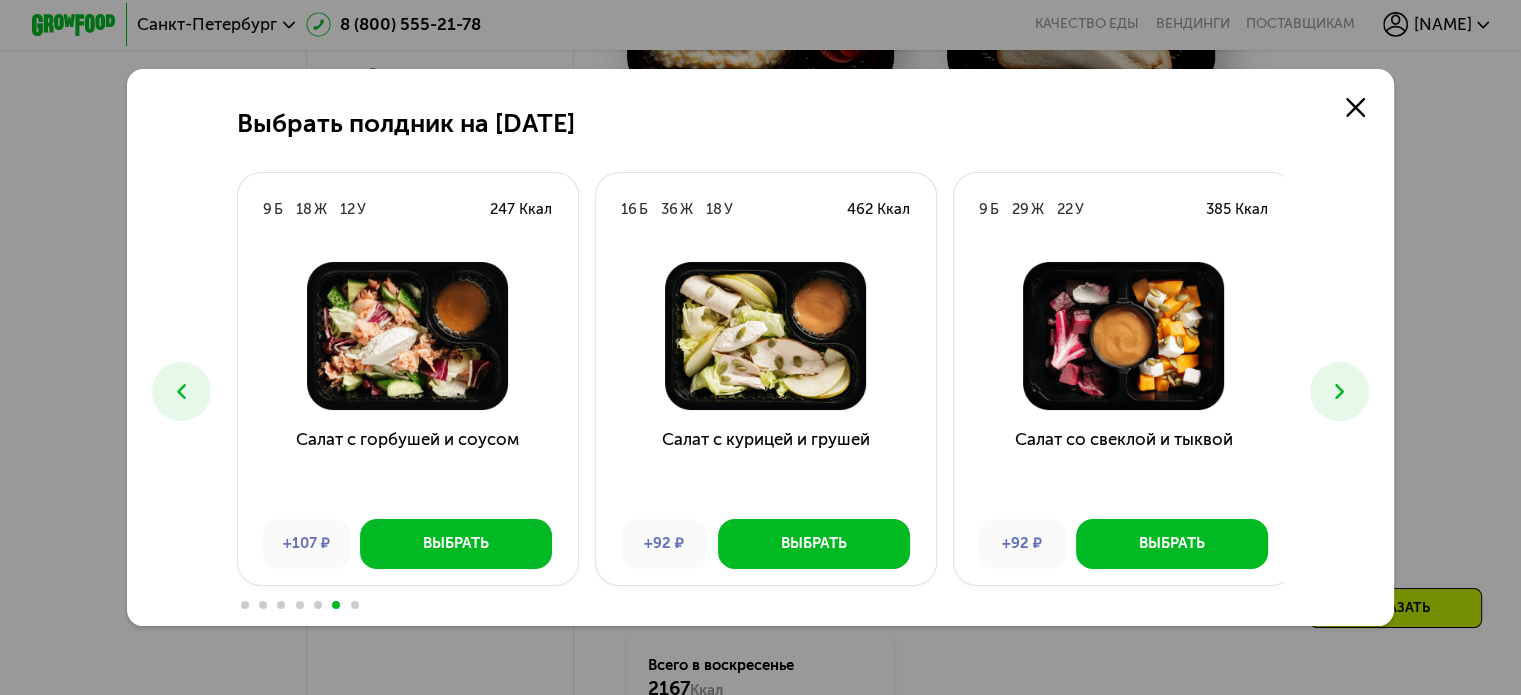 click 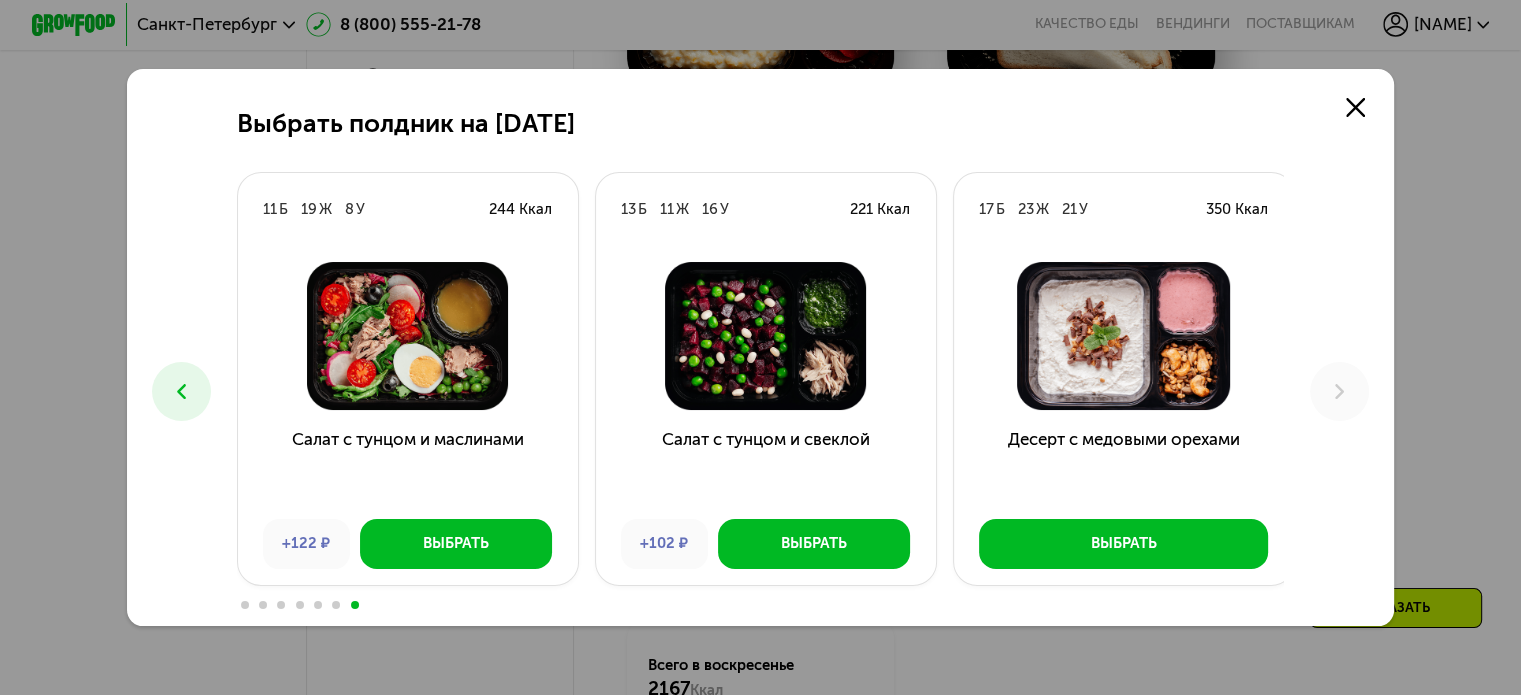 click 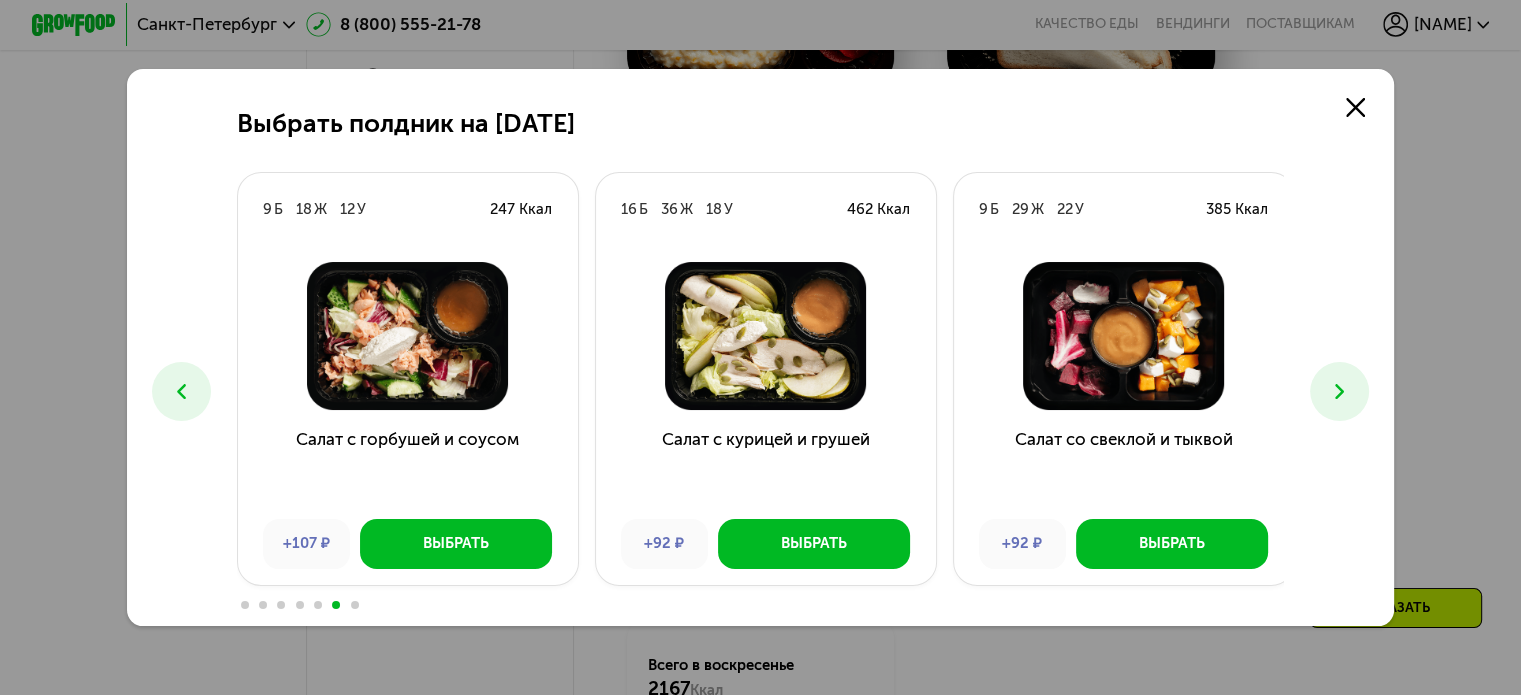 click 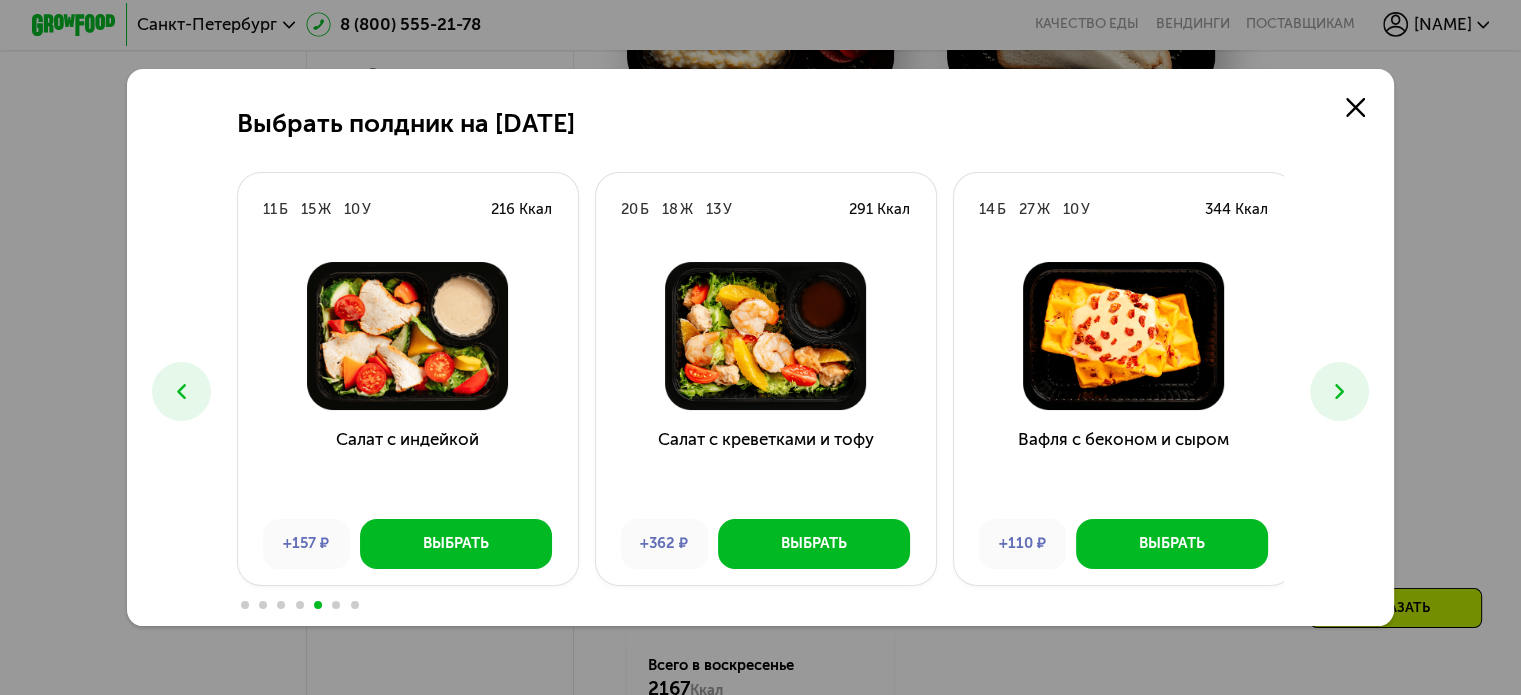 click 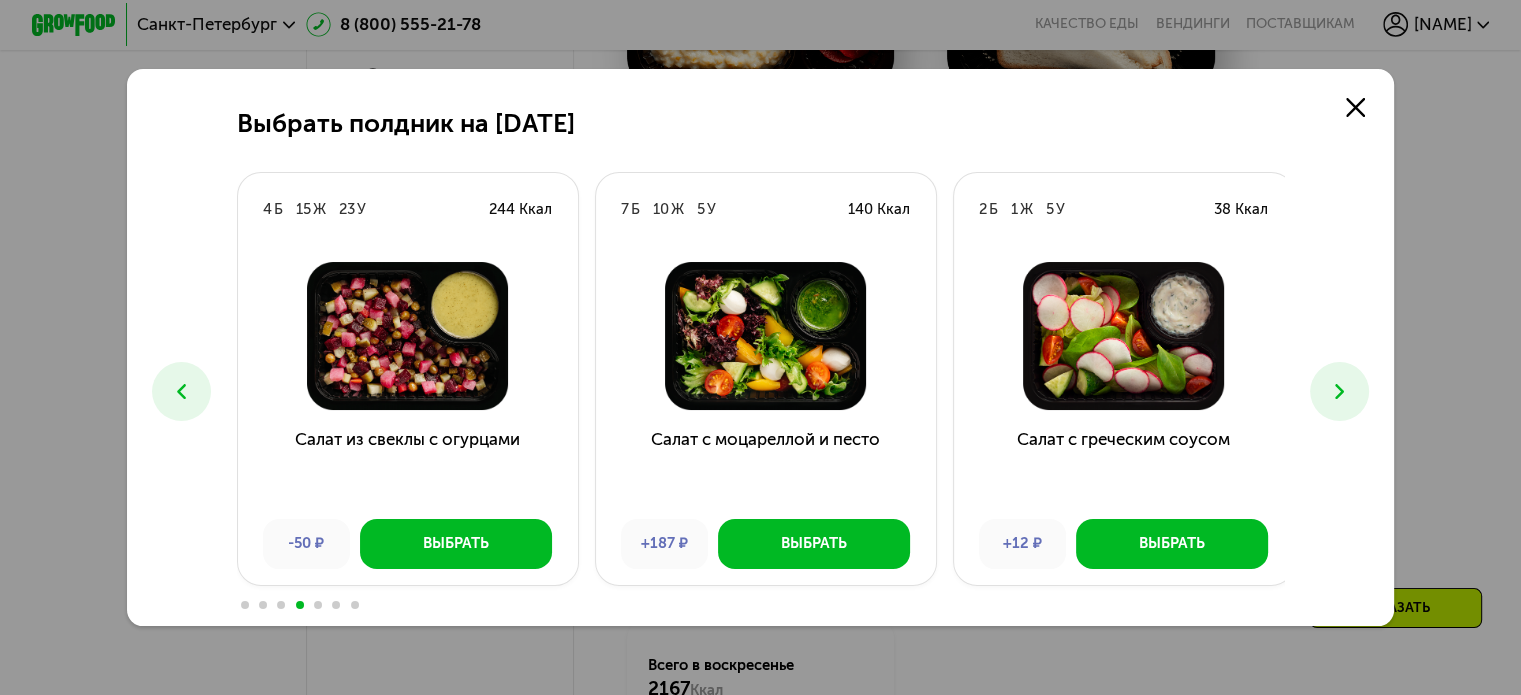 click 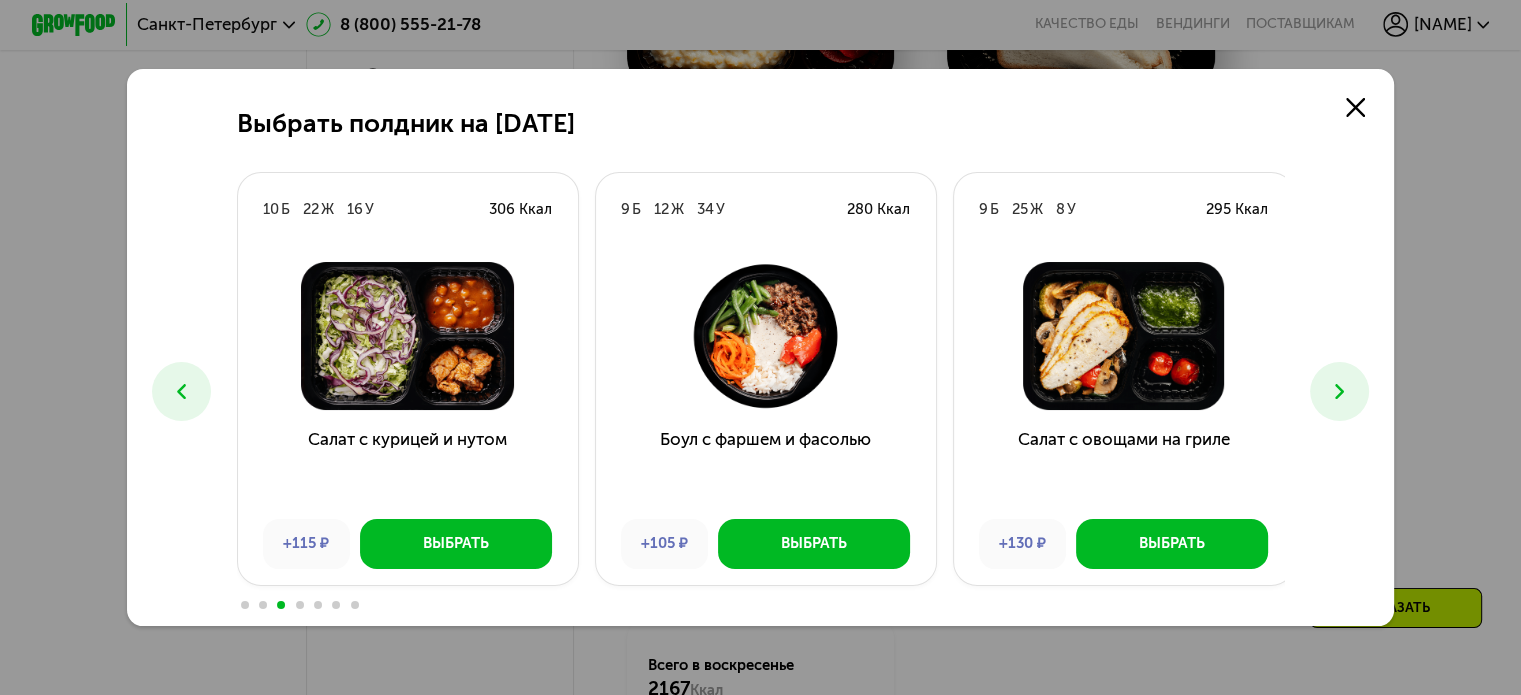 click 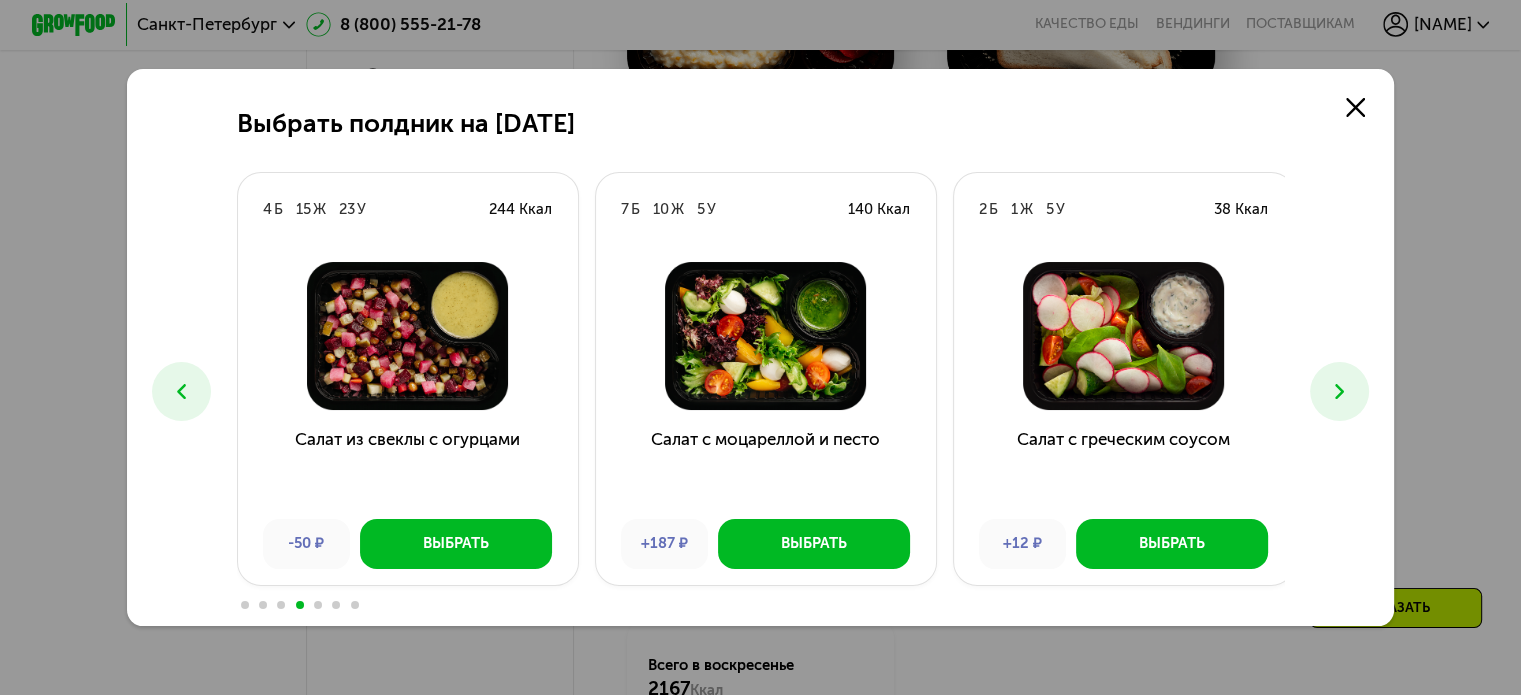 click at bounding box center [181, 391] 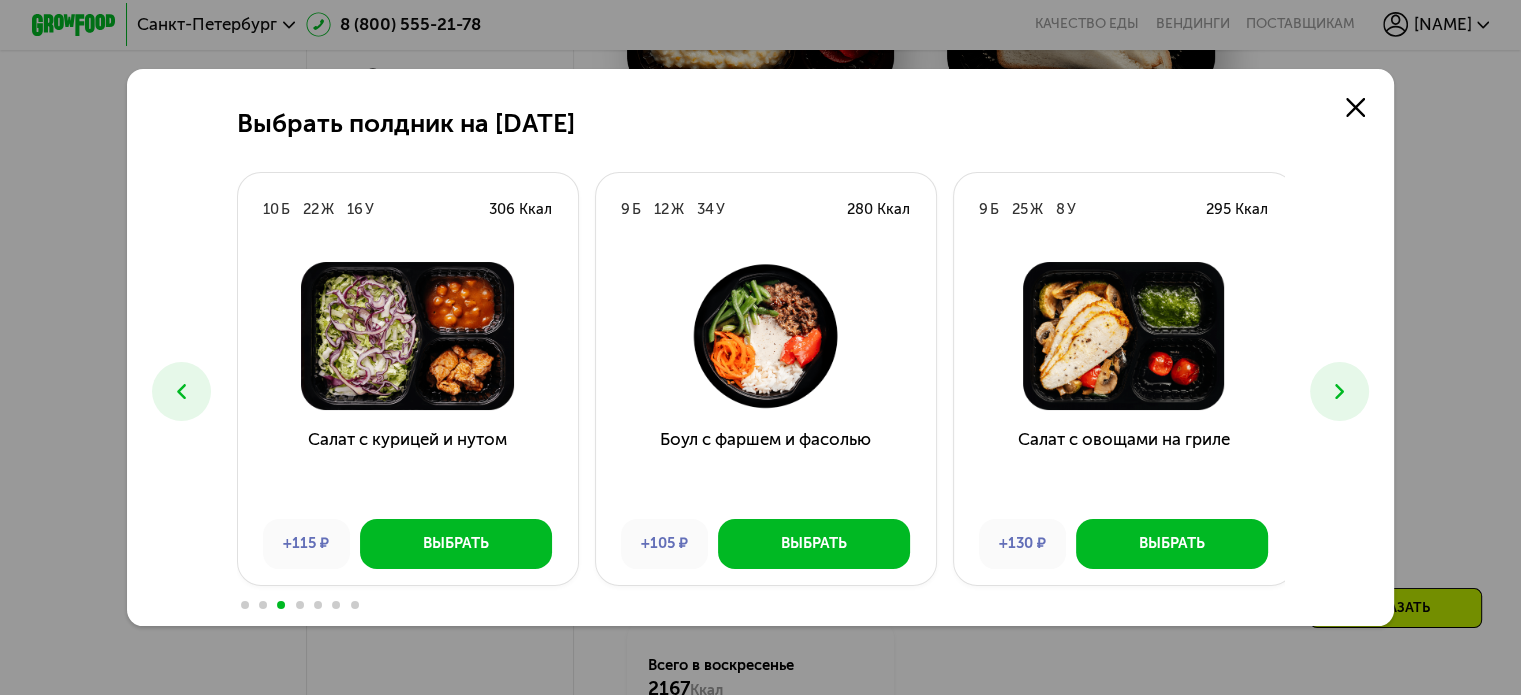 click at bounding box center (181, 391) 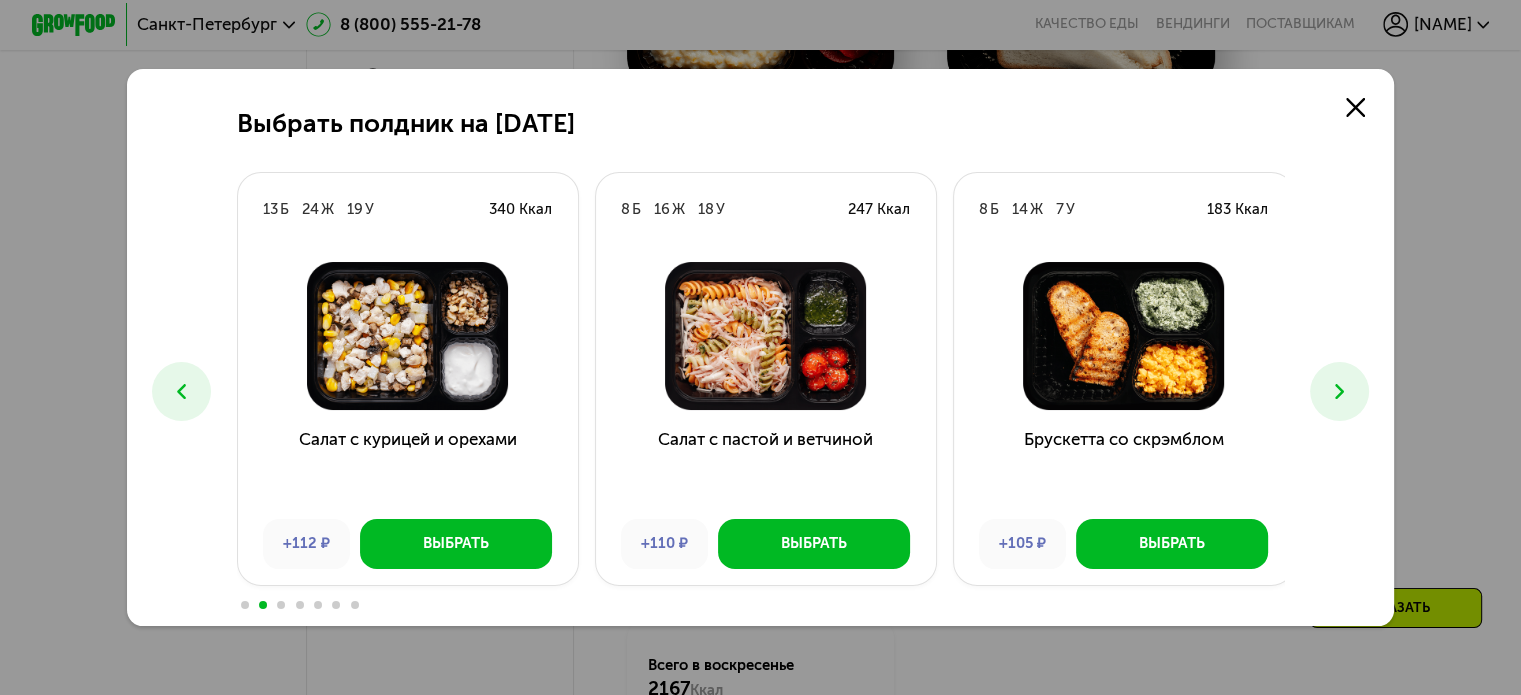 click at bounding box center (181, 391) 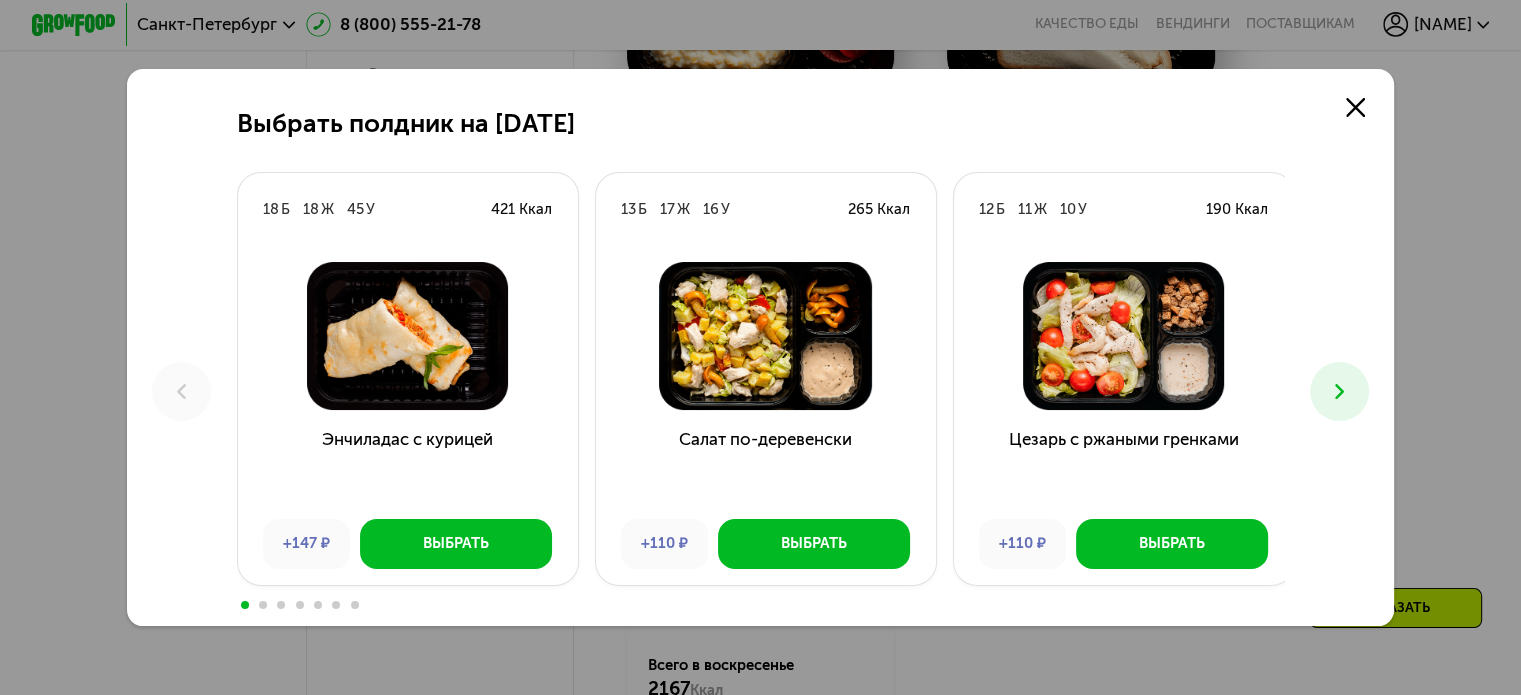 click at bounding box center (1339, 391) 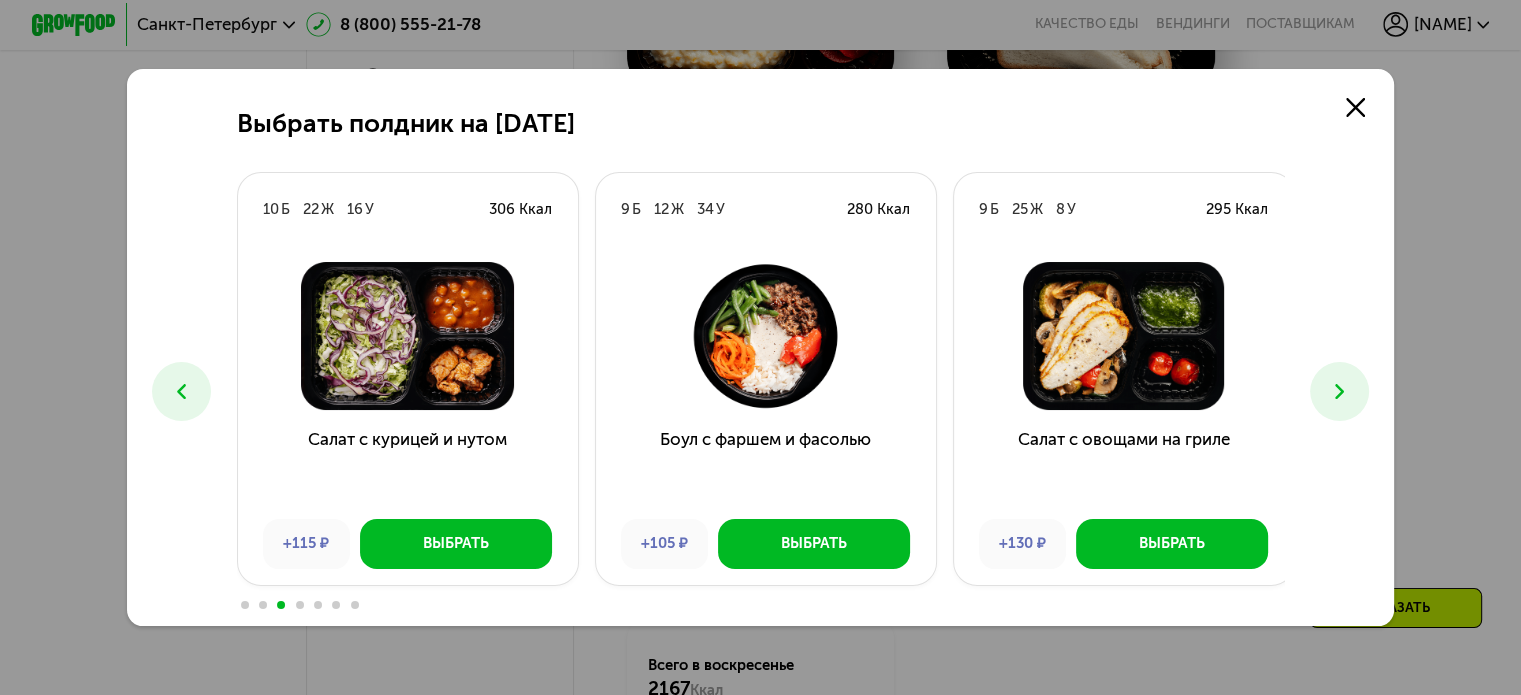 click at bounding box center [1339, 391] 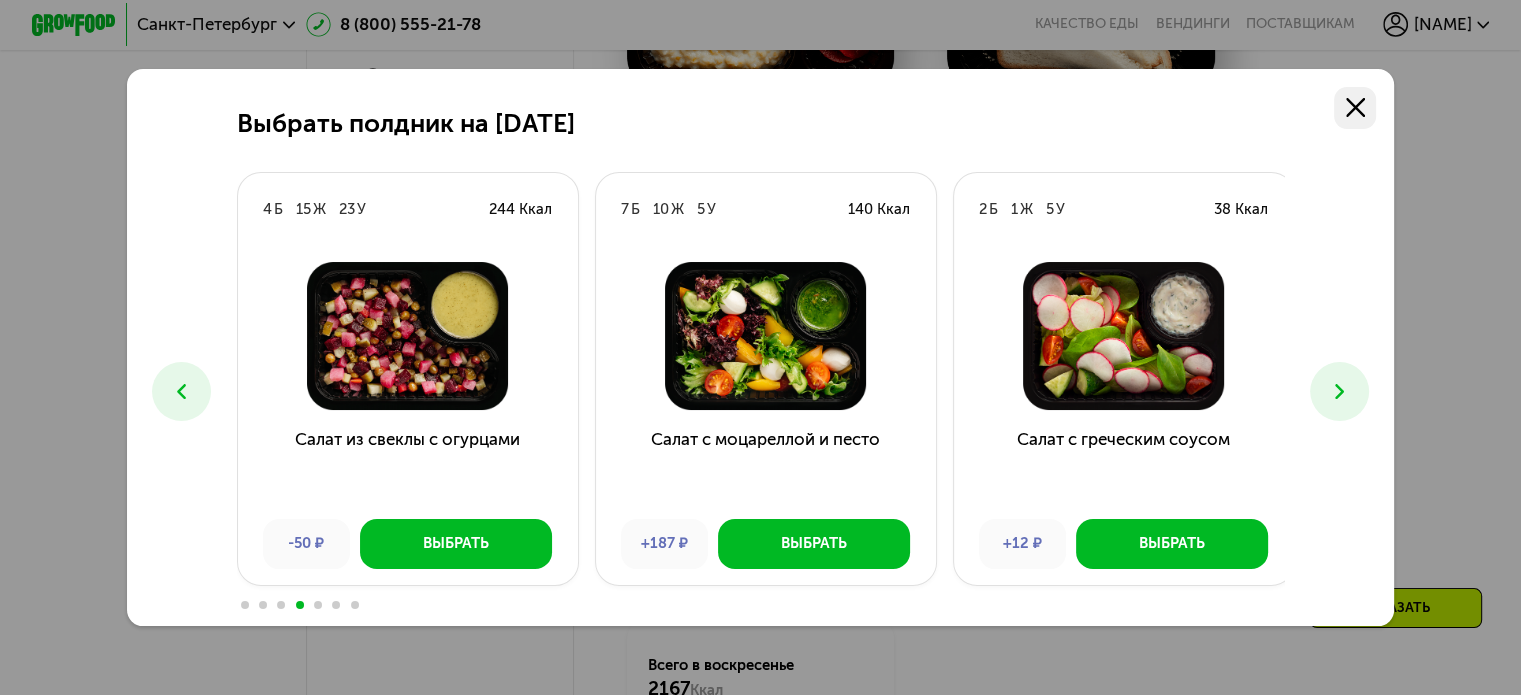 click 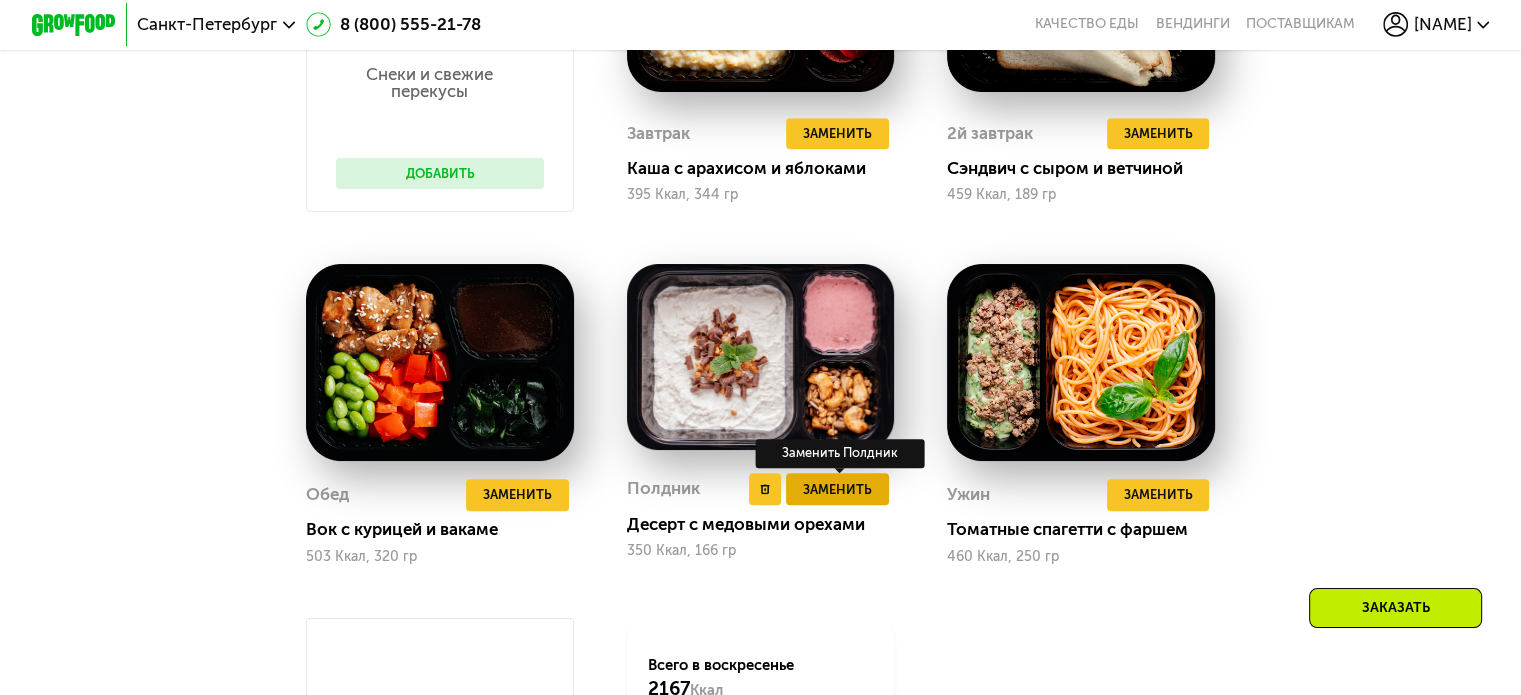 click on "Заменить" at bounding box center [837, 489] 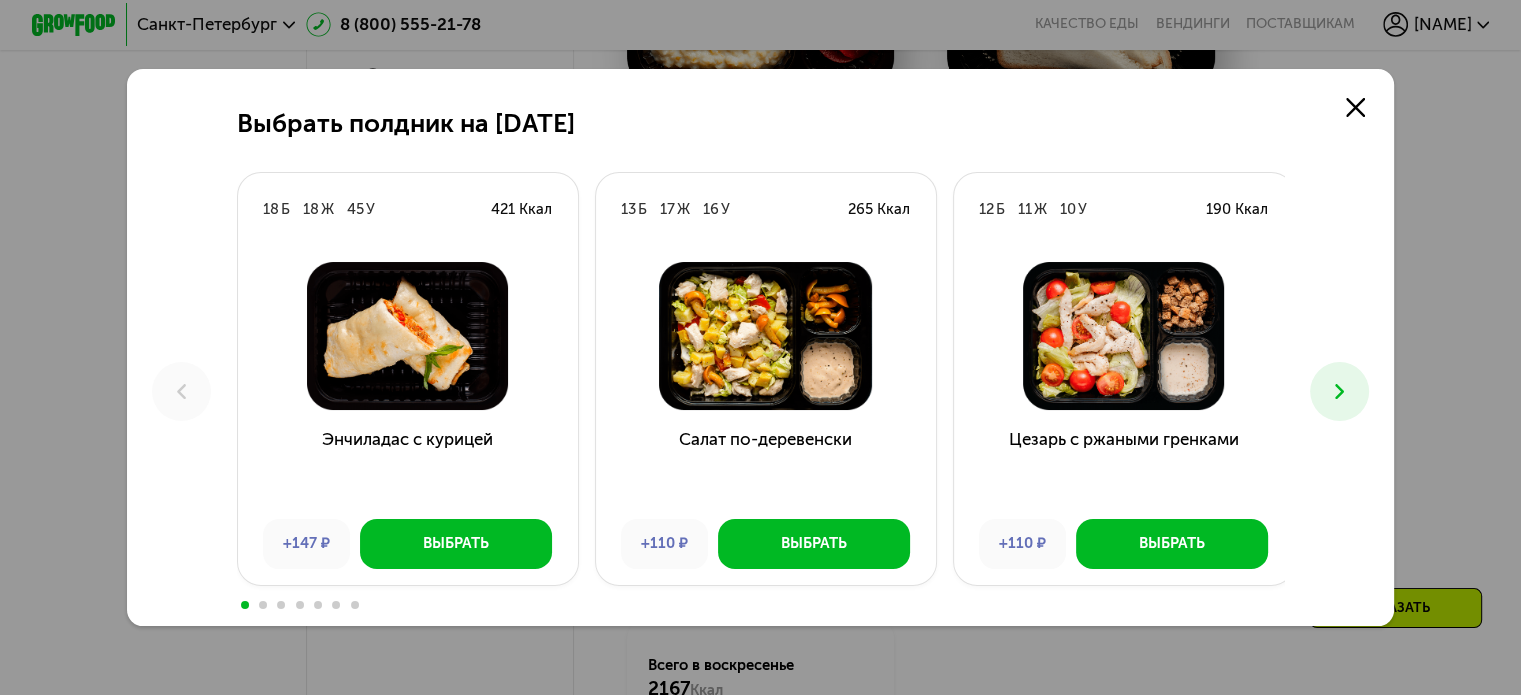 click on "Выбрать полдник на 10 августа 18  Б  18  Ж  45  У  421 Ккал  Энчиладас с курицей +147 ₽ Выбрать 13  Б  17  Ж  16  У  265 Ккал  Салат по-деревенски +110 ₽ Выбрать 12  Б  11  Ж  10  У  190 Ккал  Цезарь с ржаными гренками +110 ₽ Выбрать 13  Б  24  Ж  19  У  340 Ккал  Салат с курицей и орехами +112 ₽ Выбрать 8  Б  16  Ж  18  У  247 Ккал  Салат с пастой и ветчиной +110 ₽ Выбрать 8  Б  14  Ж  7  У  183 Ккал  Брускетта со скрэмблом +105 ₽ Выбрать 10  Б  22  Ж  16  У  306 Ккал  Салат с курицей и нутом +115 ₽ Выбрать 9  Б  12  Ж  34  У  280 Ккал  Боул с фаршем и фасолью +105 ₽ Выбрать 9  Б  25  Ж  8  У  295 Ккал  Салат с овощами на гриле +130 ₽ Выбрать 4  Б  15  Ж  23  У  7  Б" 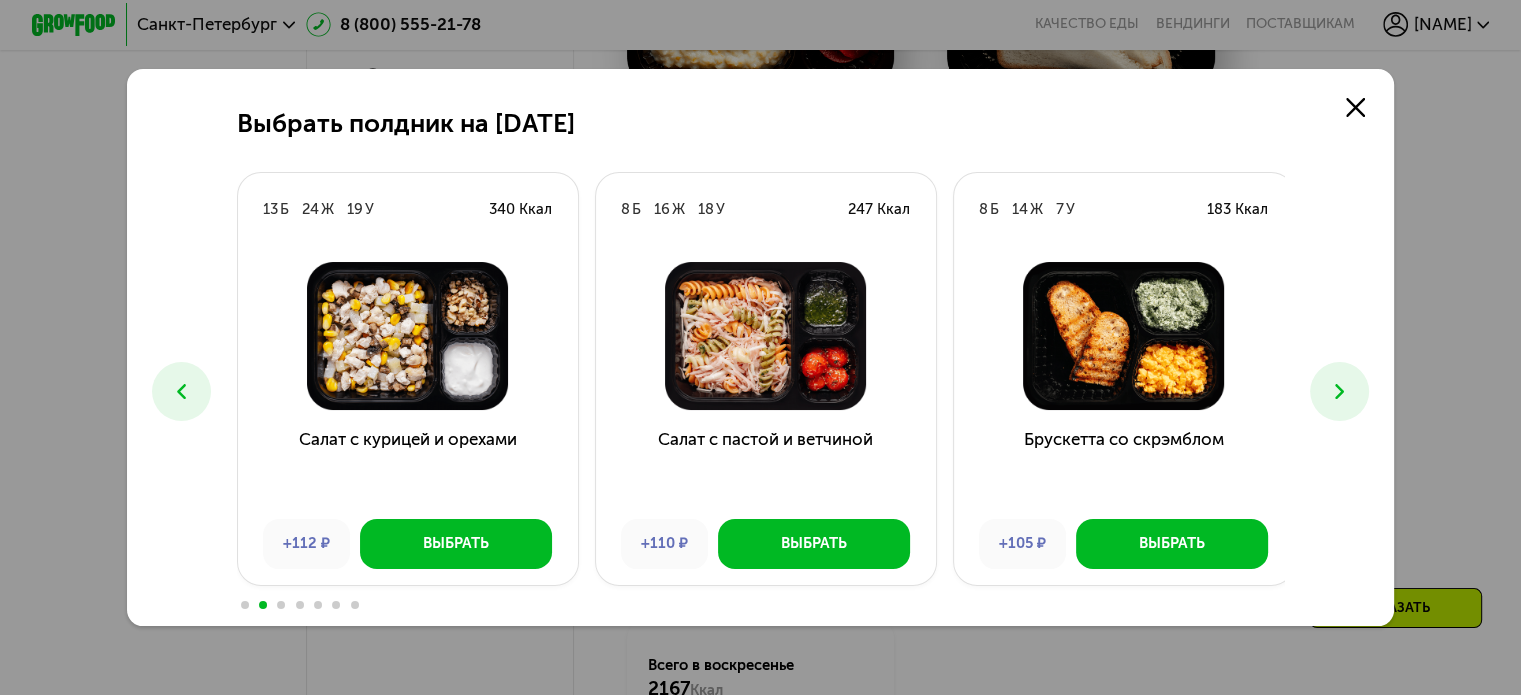 click 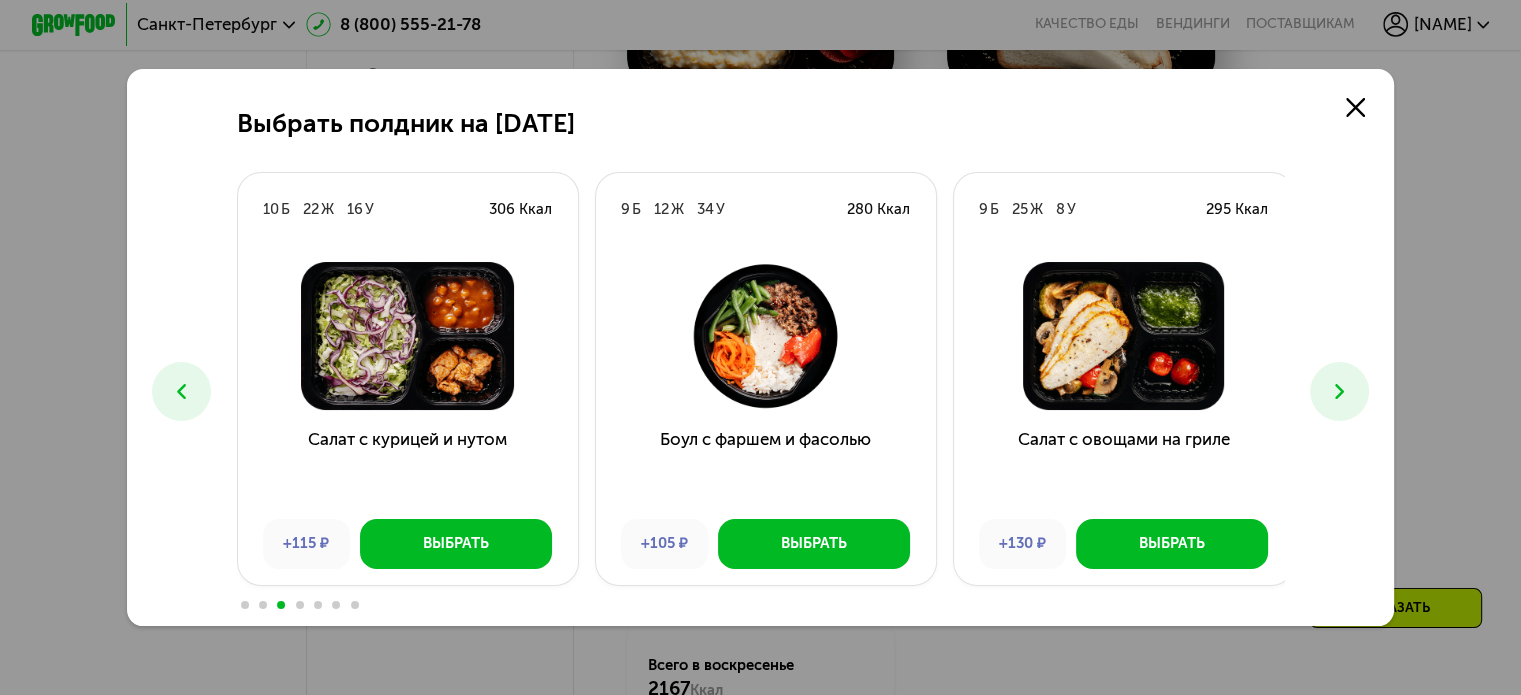 click 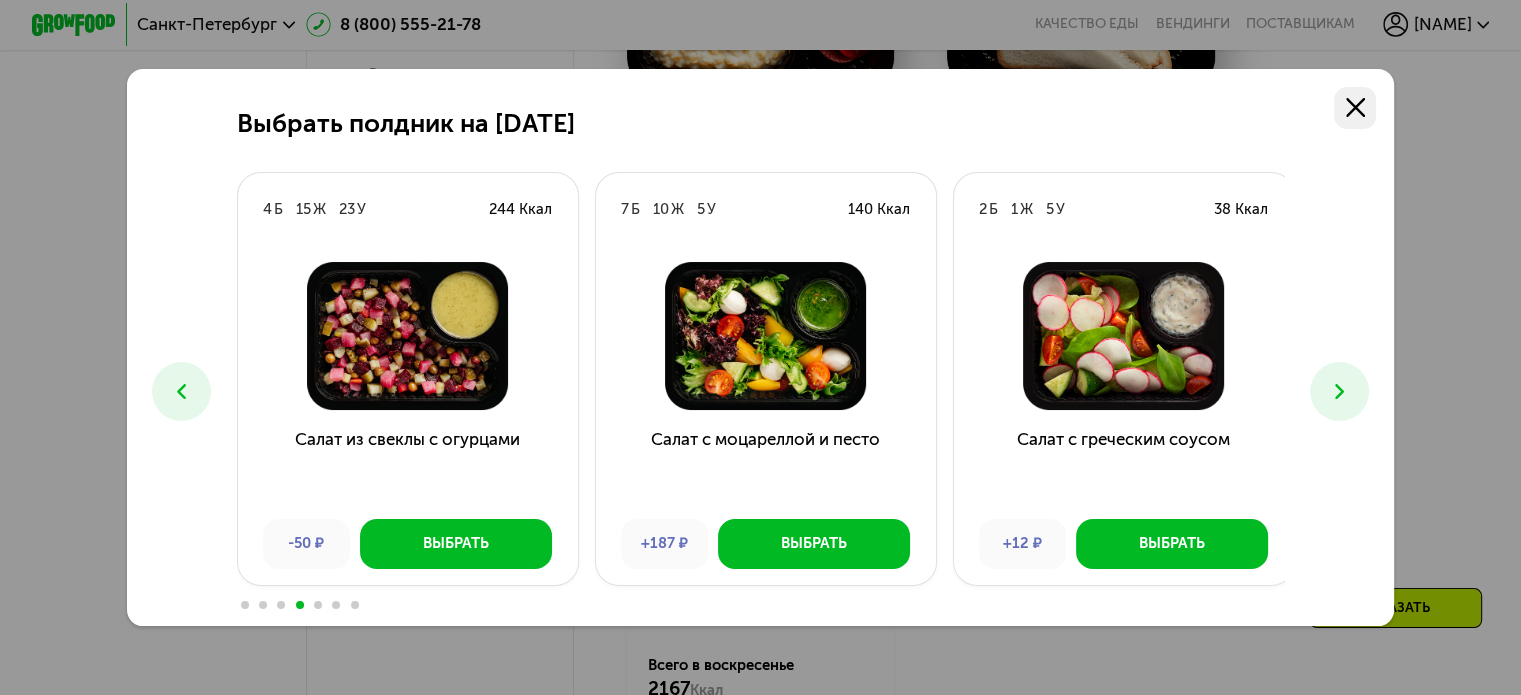 click 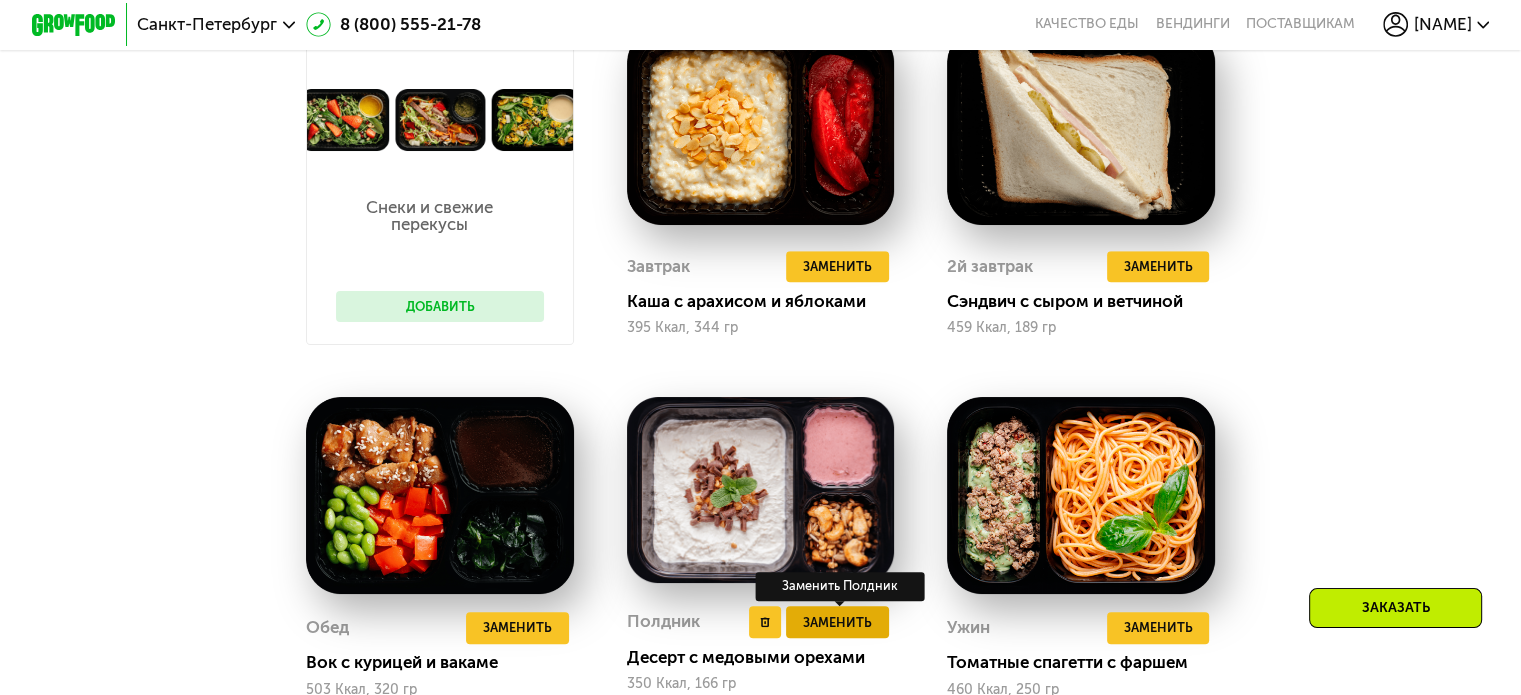 scroll, scrollTop: 1263, scrollLeft: 0, axis: vertical 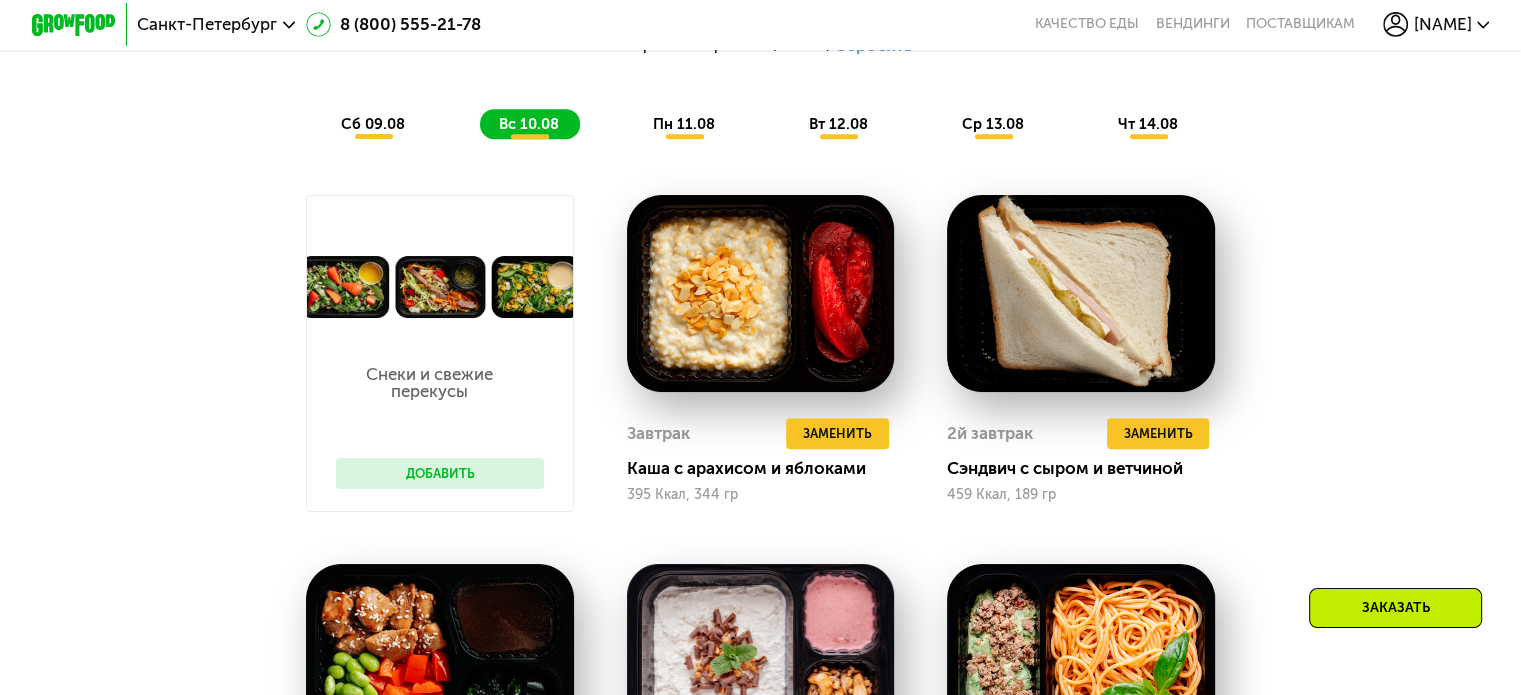 click on "пн 11.08" at bounding box center [684, 124] 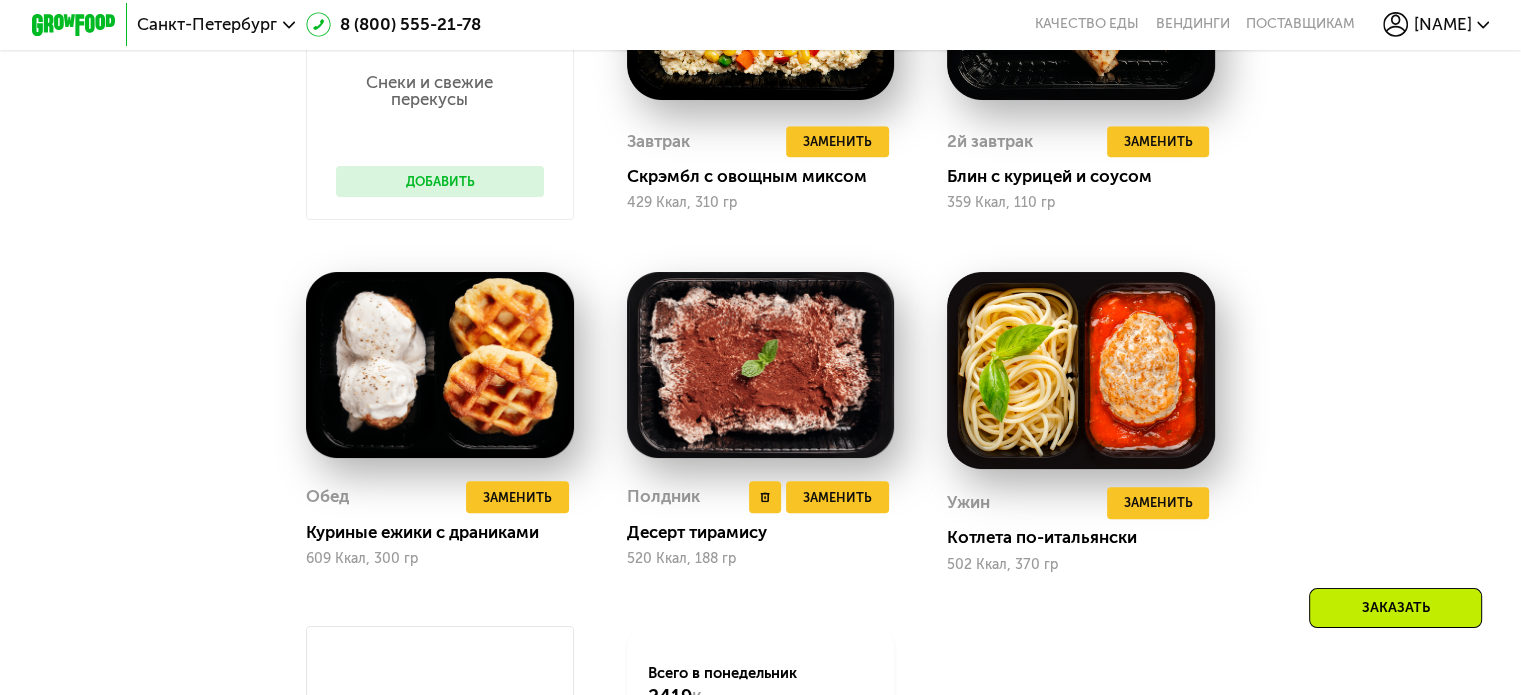 scroll, scrollTop: 1563, scrollLeft: 0, axis: vertical 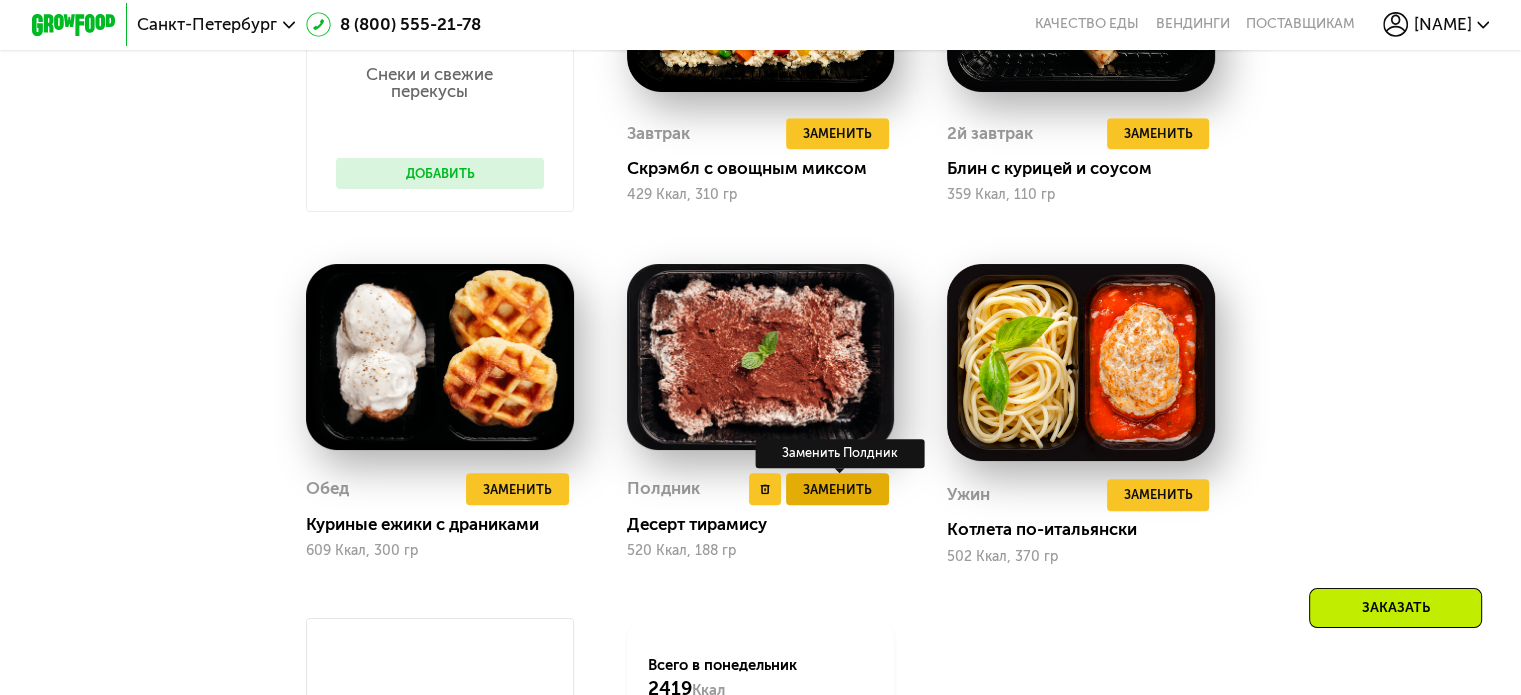 click on "Заменить" at bounding box center [837, 489] 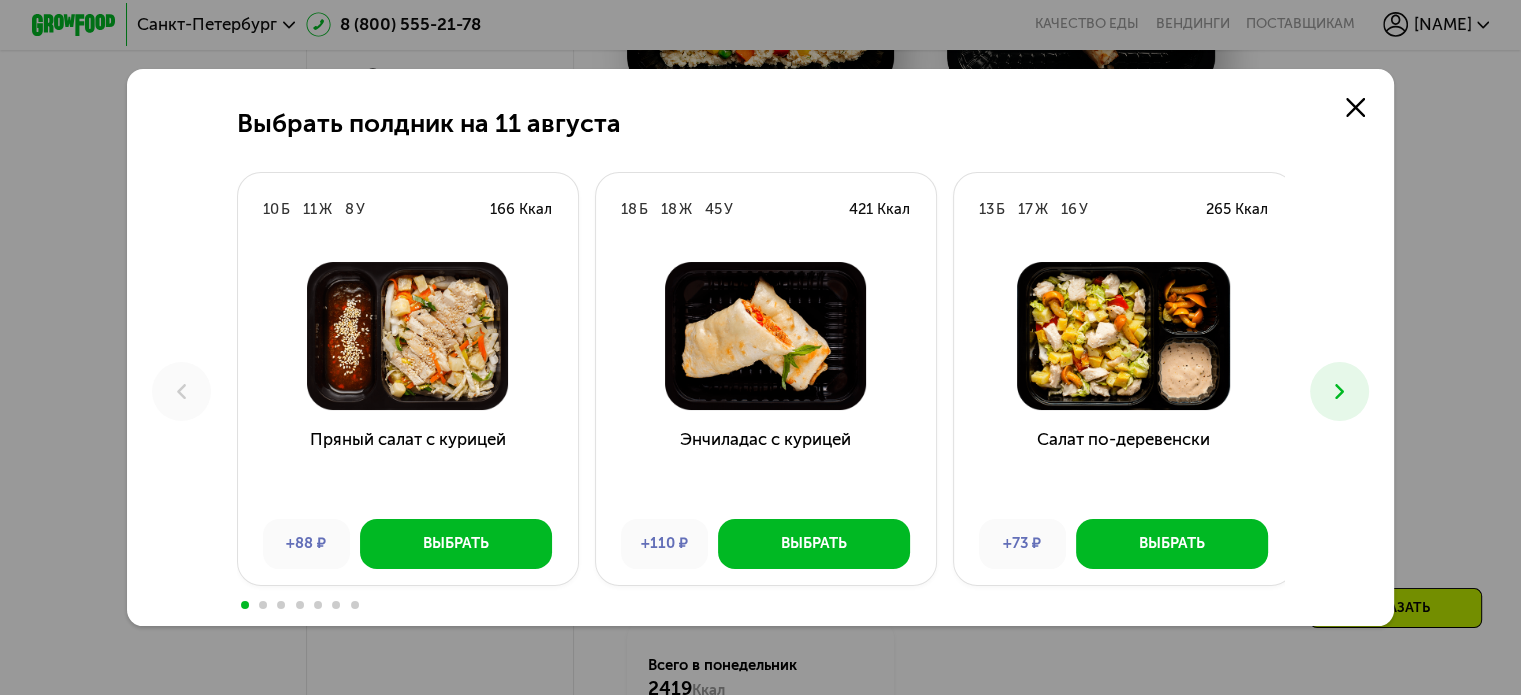 click 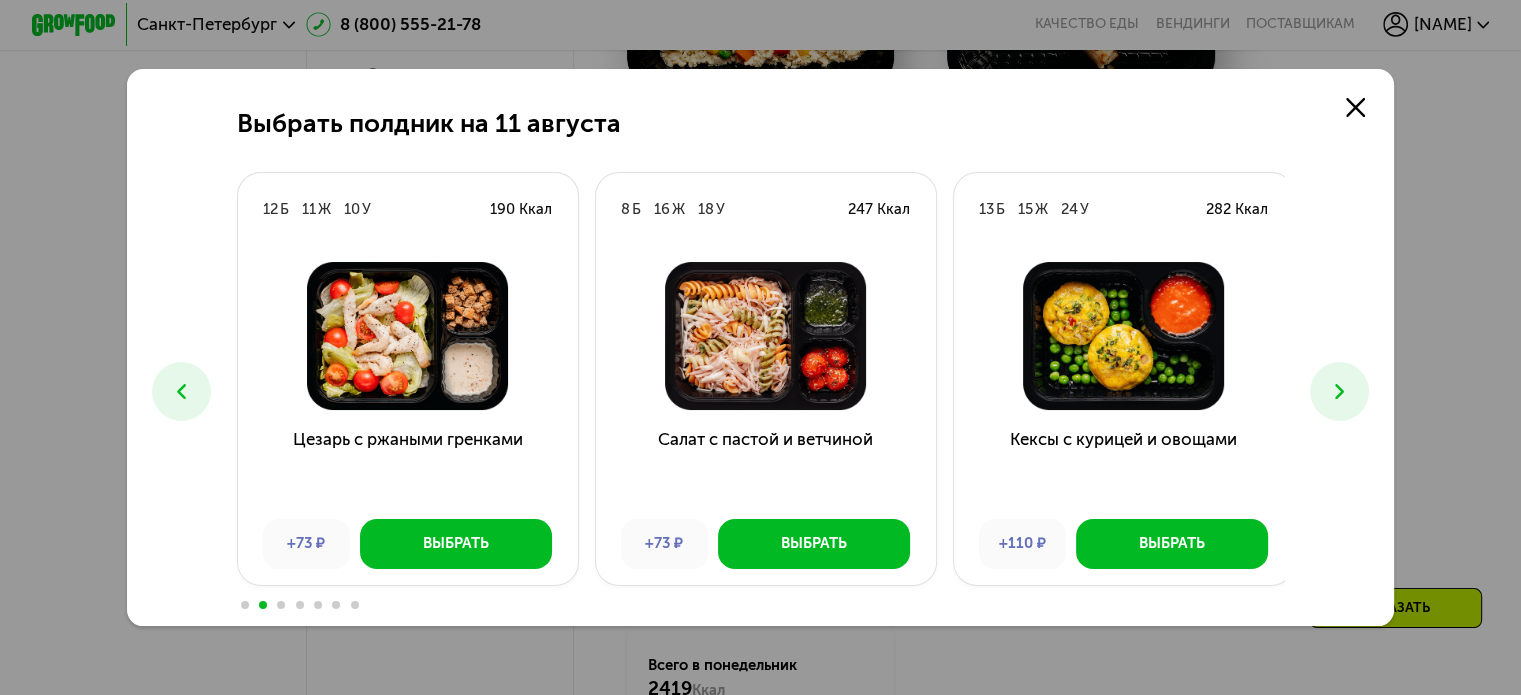 click 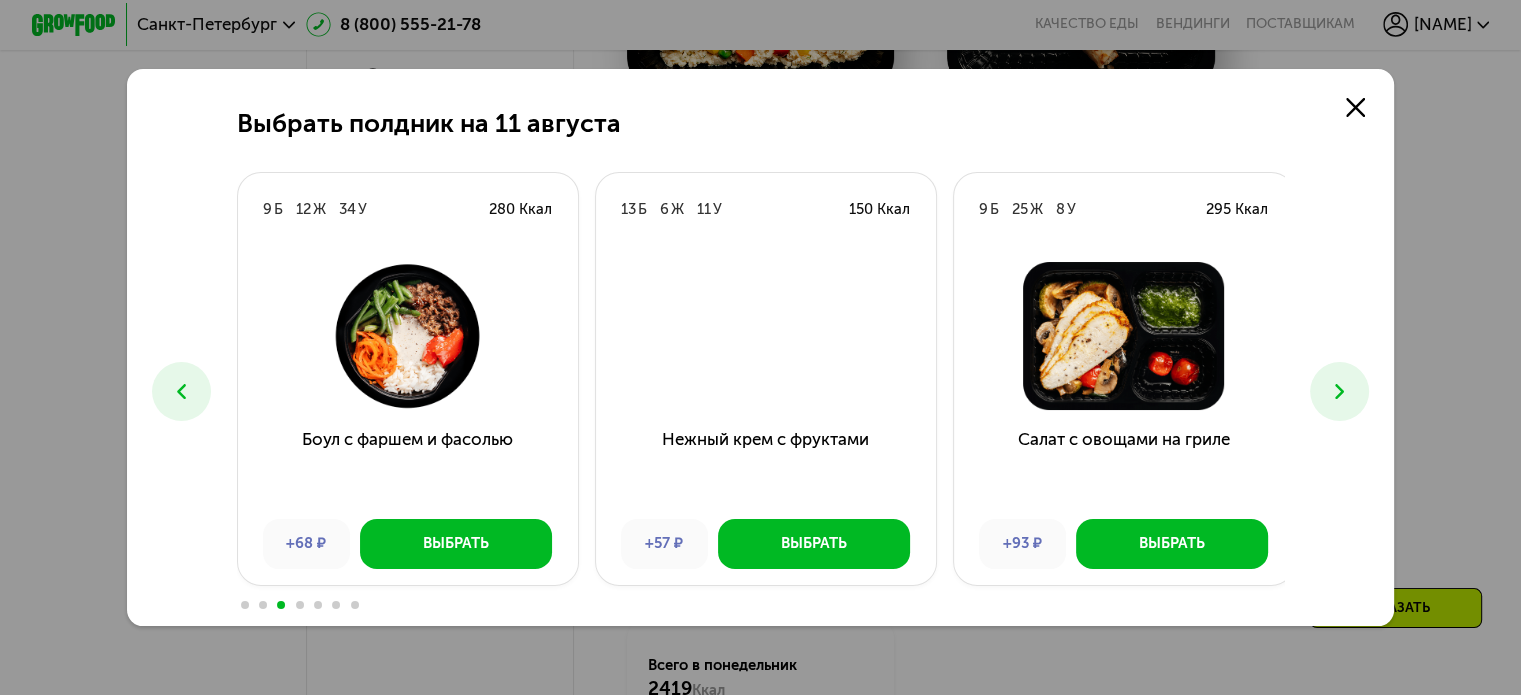 click 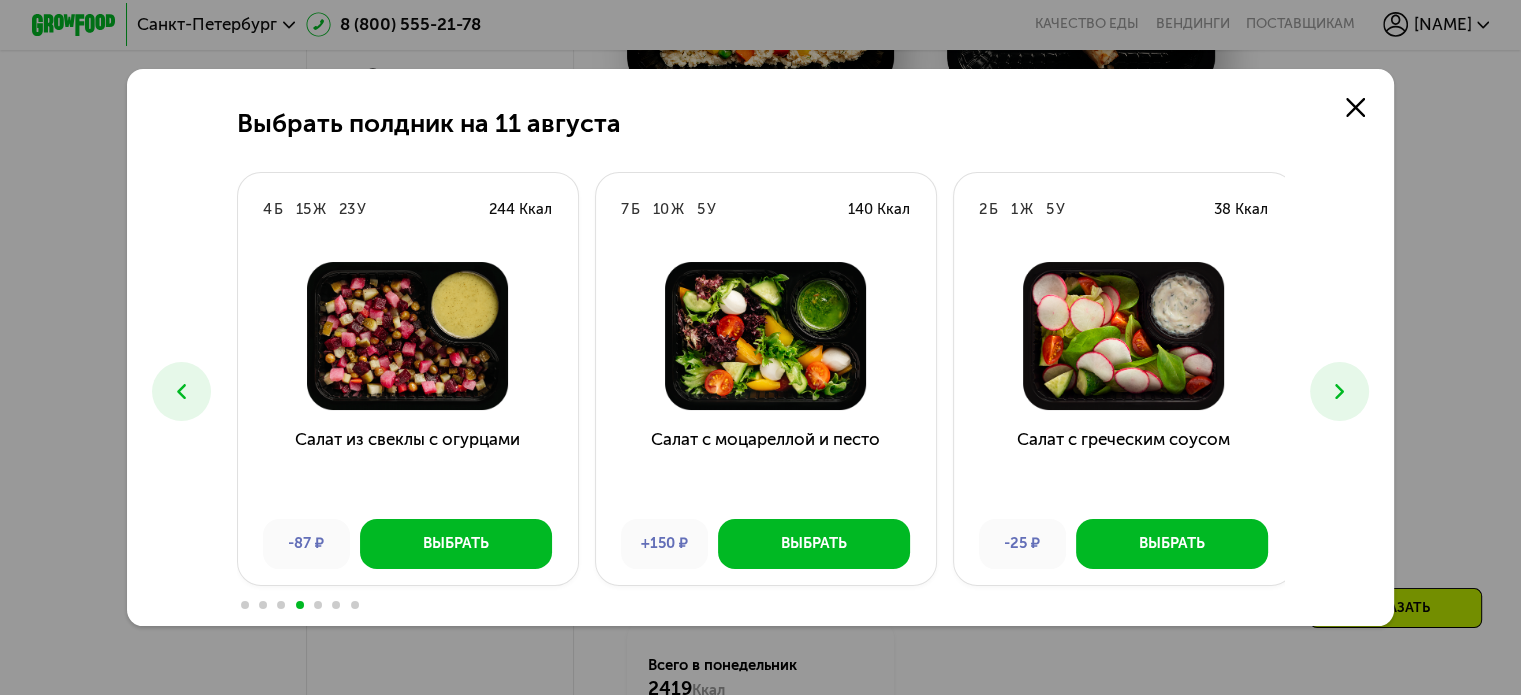 click 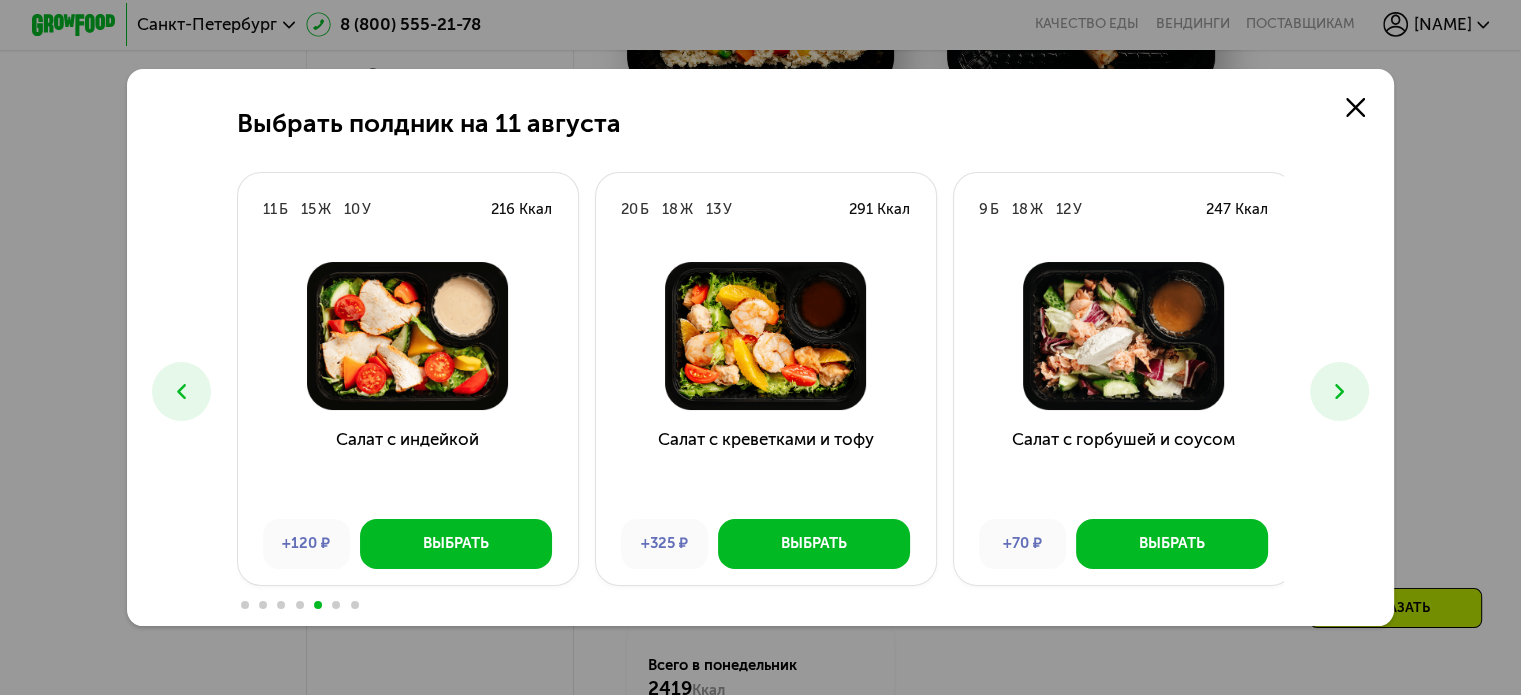 click 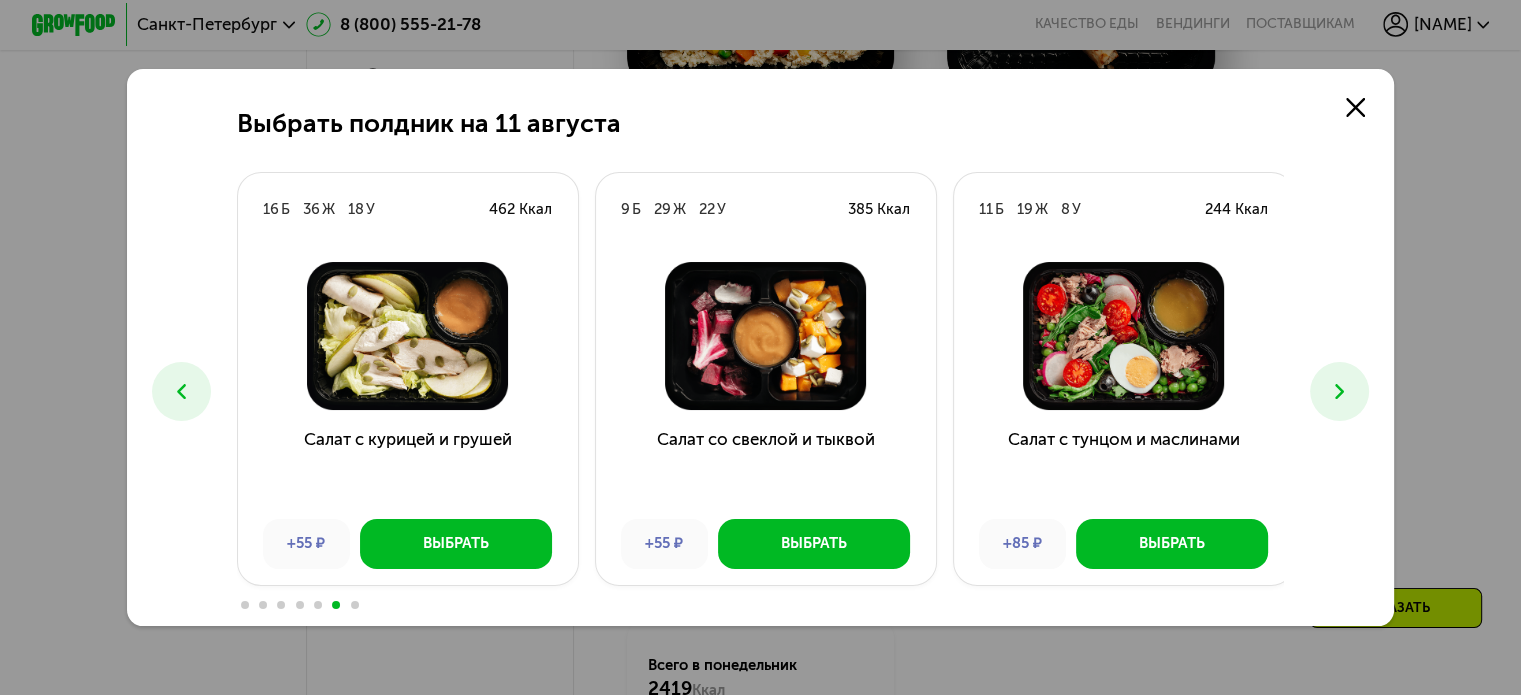 click 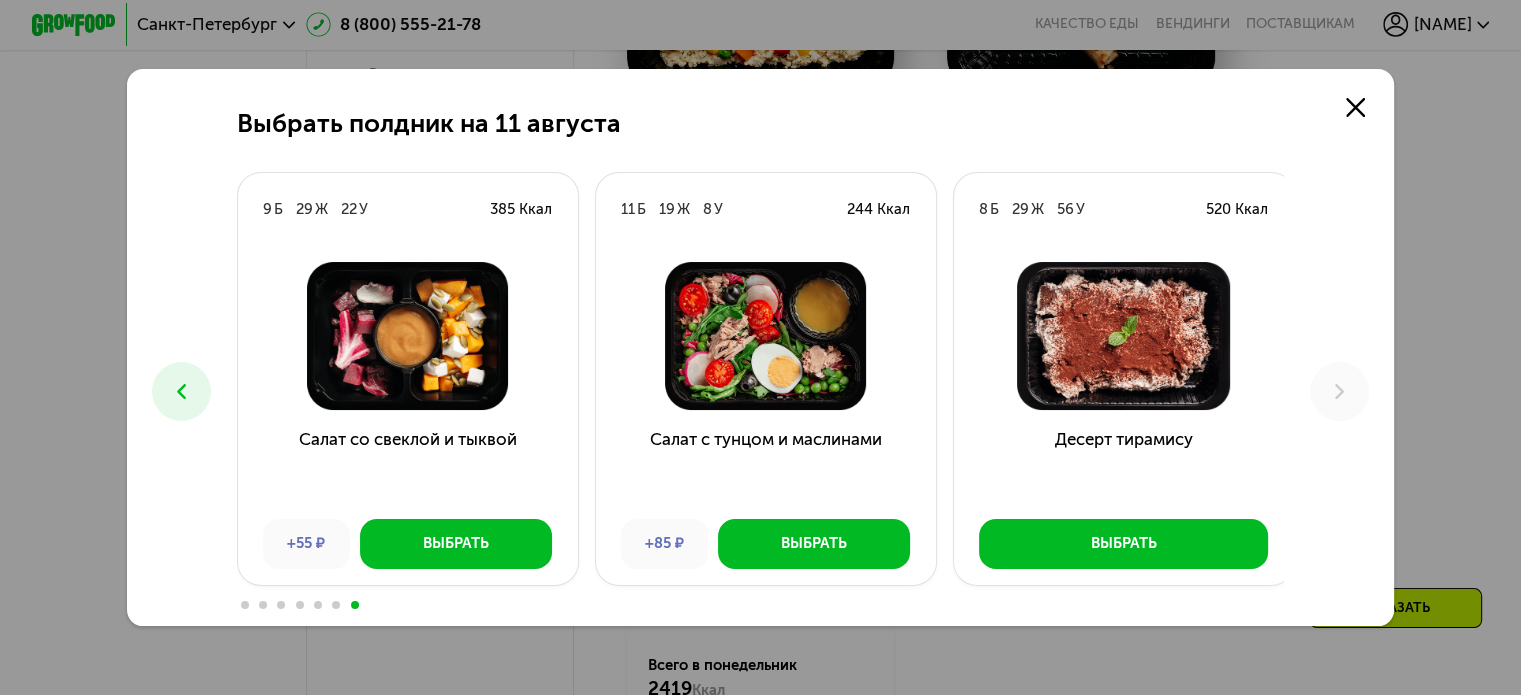 click at bounding box center (181, 391) 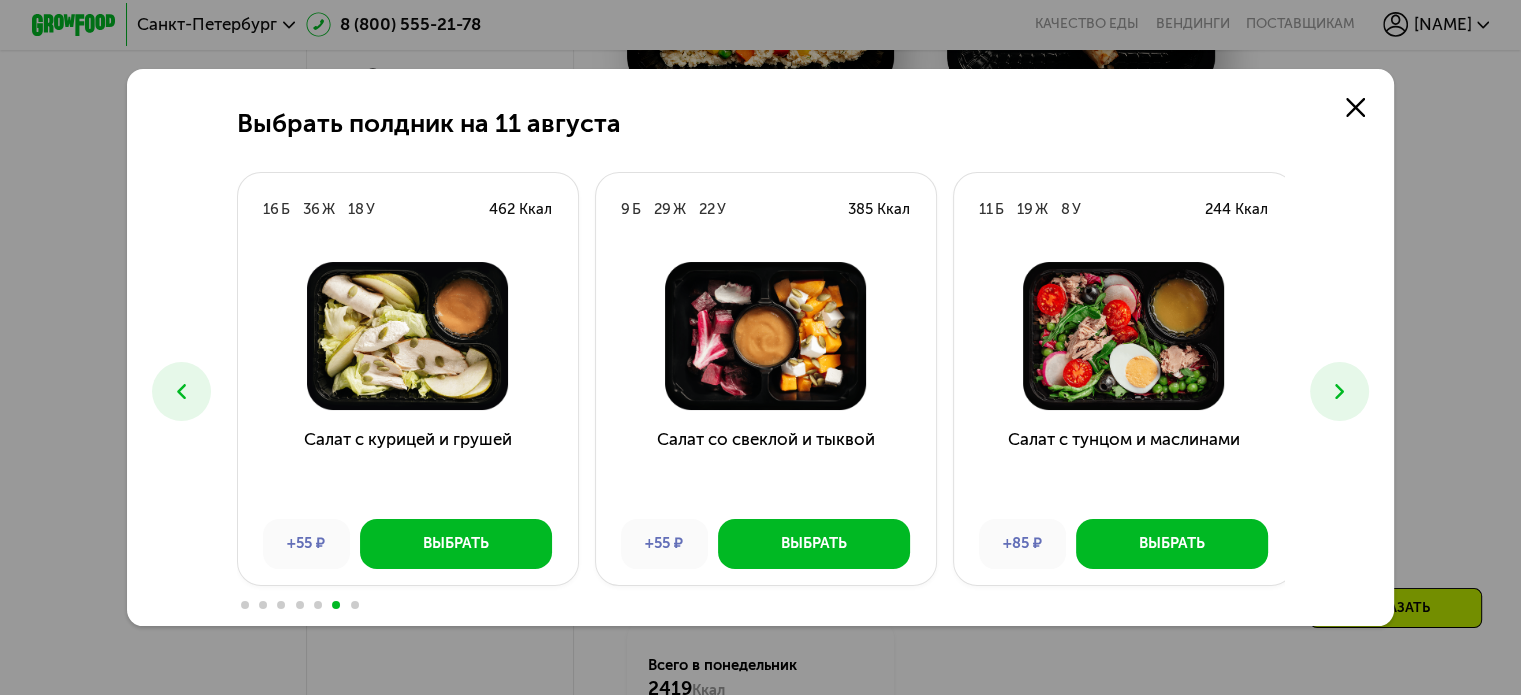 click at bounding box center (181, 391) 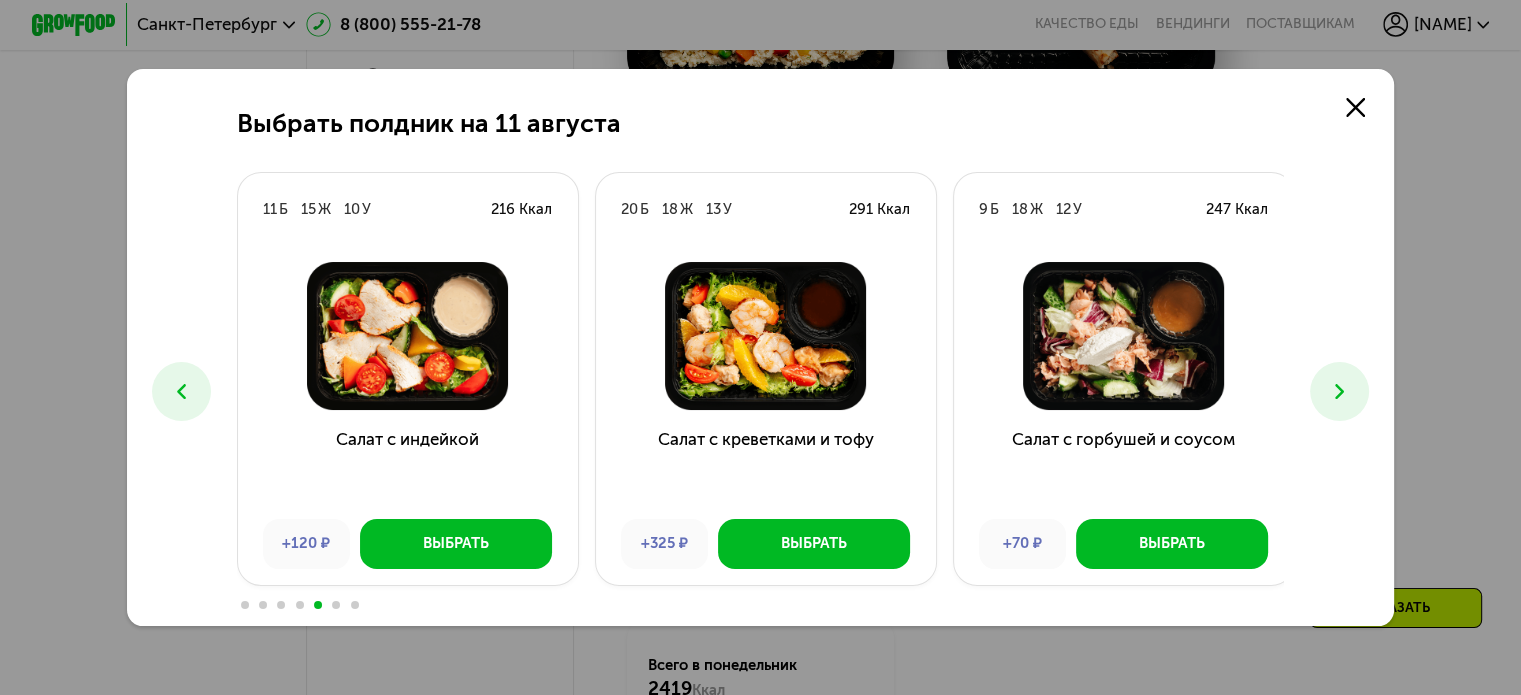 click at bounding box center [181, 391] 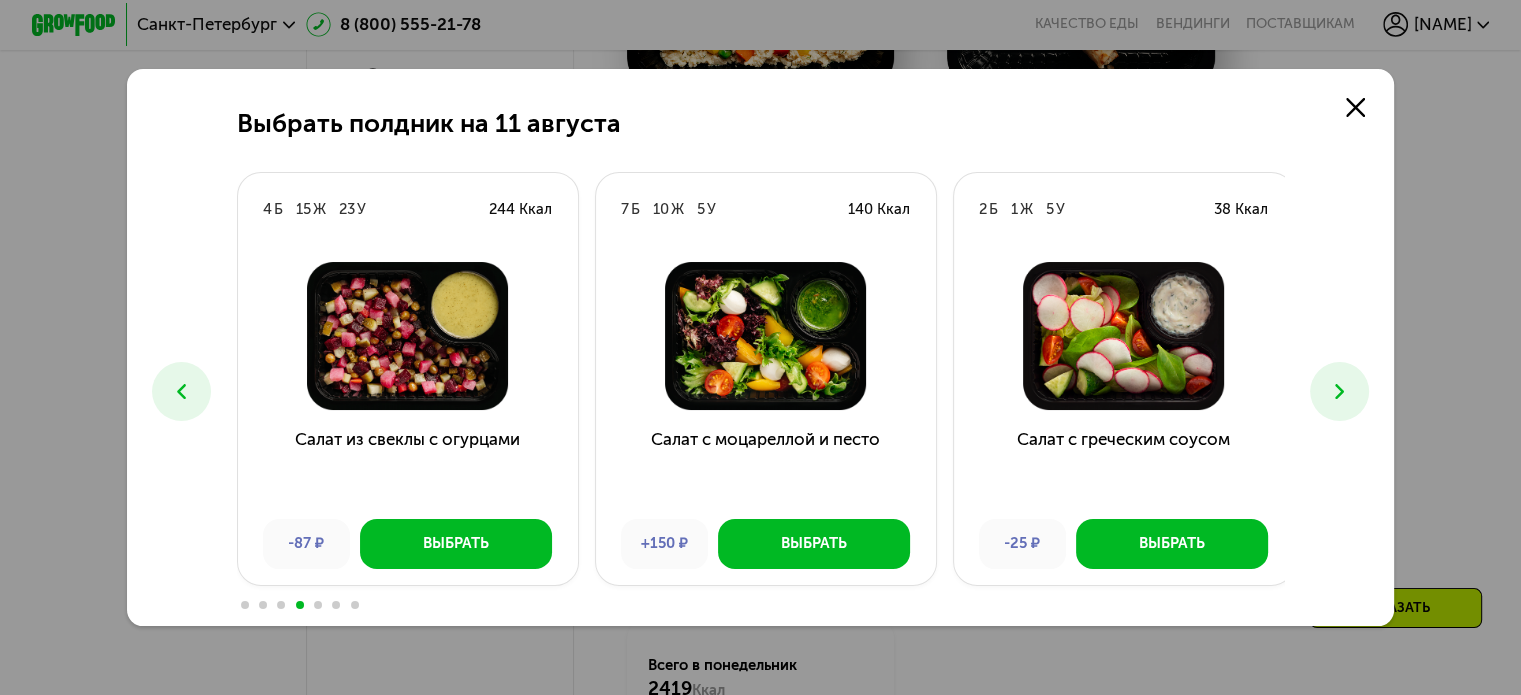 click at bounding box center [181, 391] 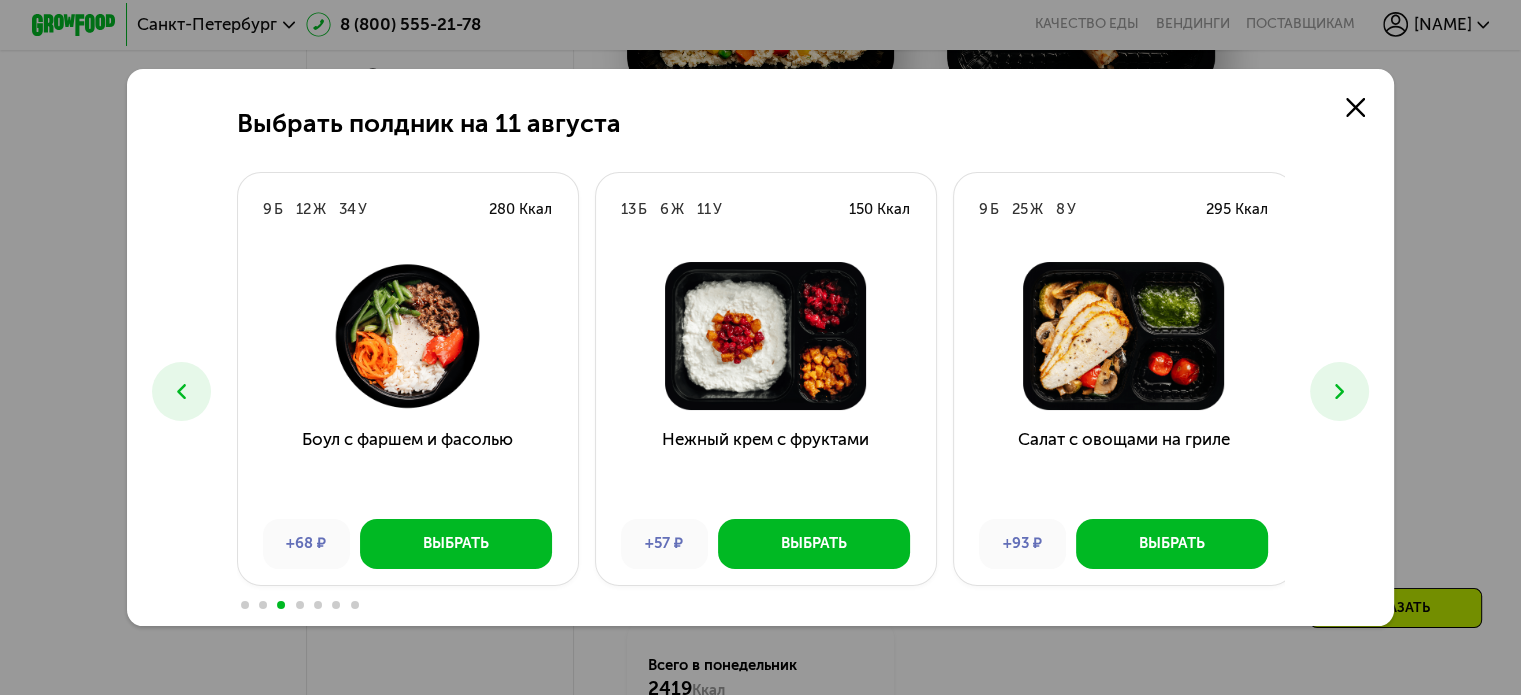 click at bounding box center (181, 391) 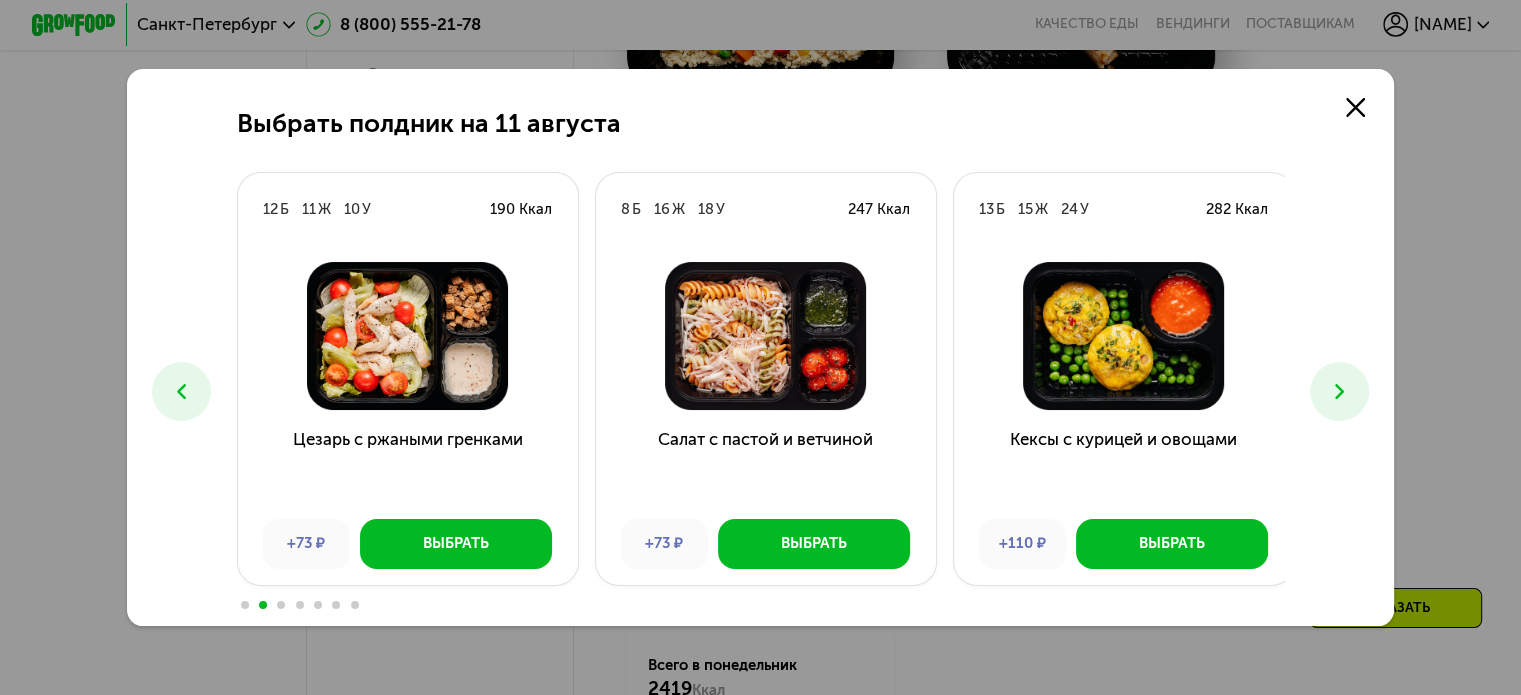 click at bounding box center (181, 391) 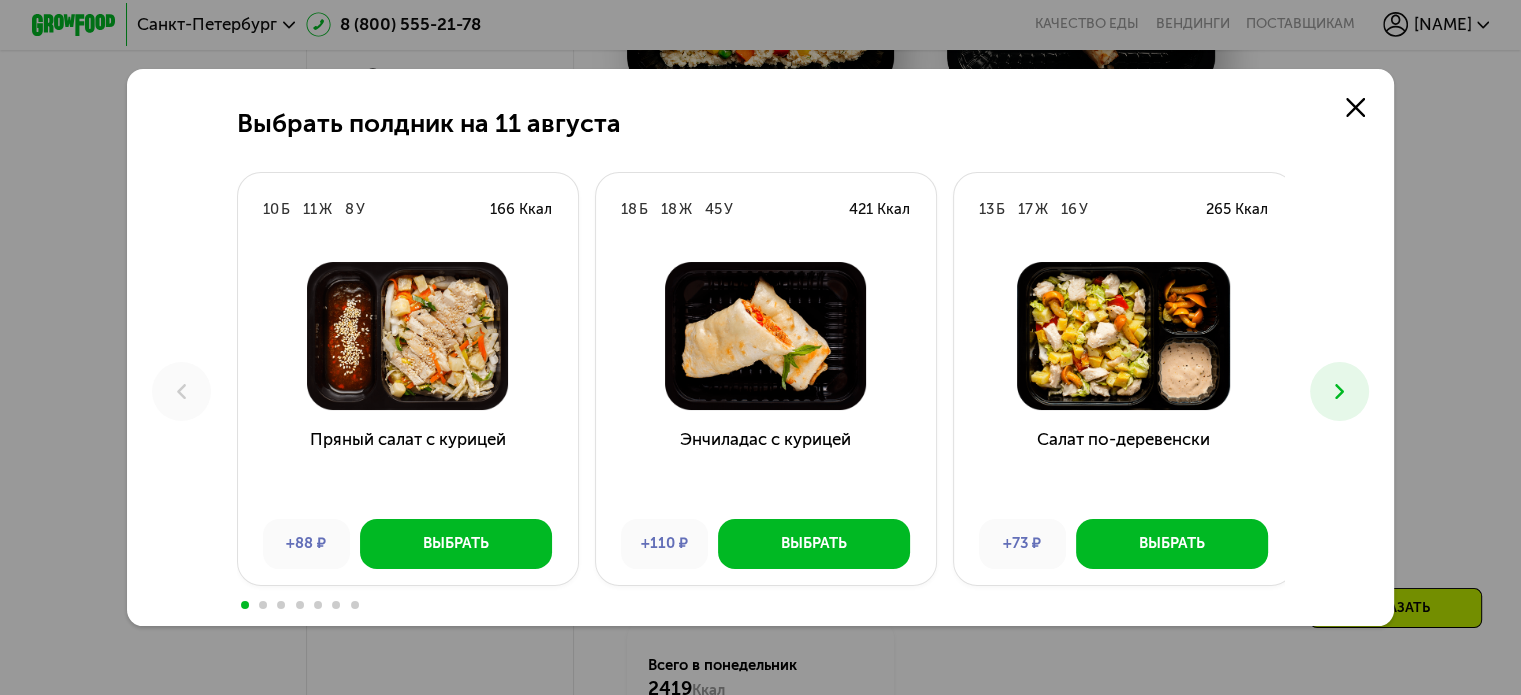 click 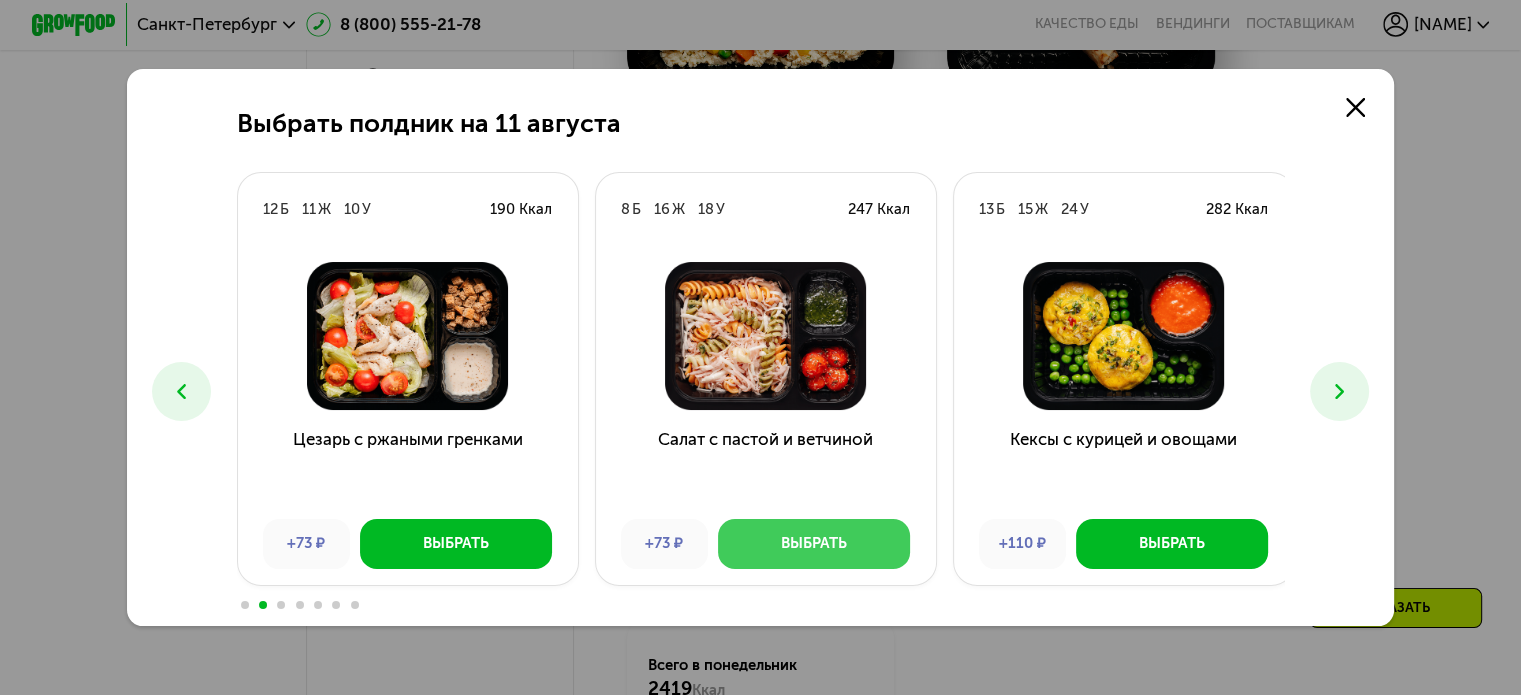 click on "Выбрать" at bounding box center (814, 544) 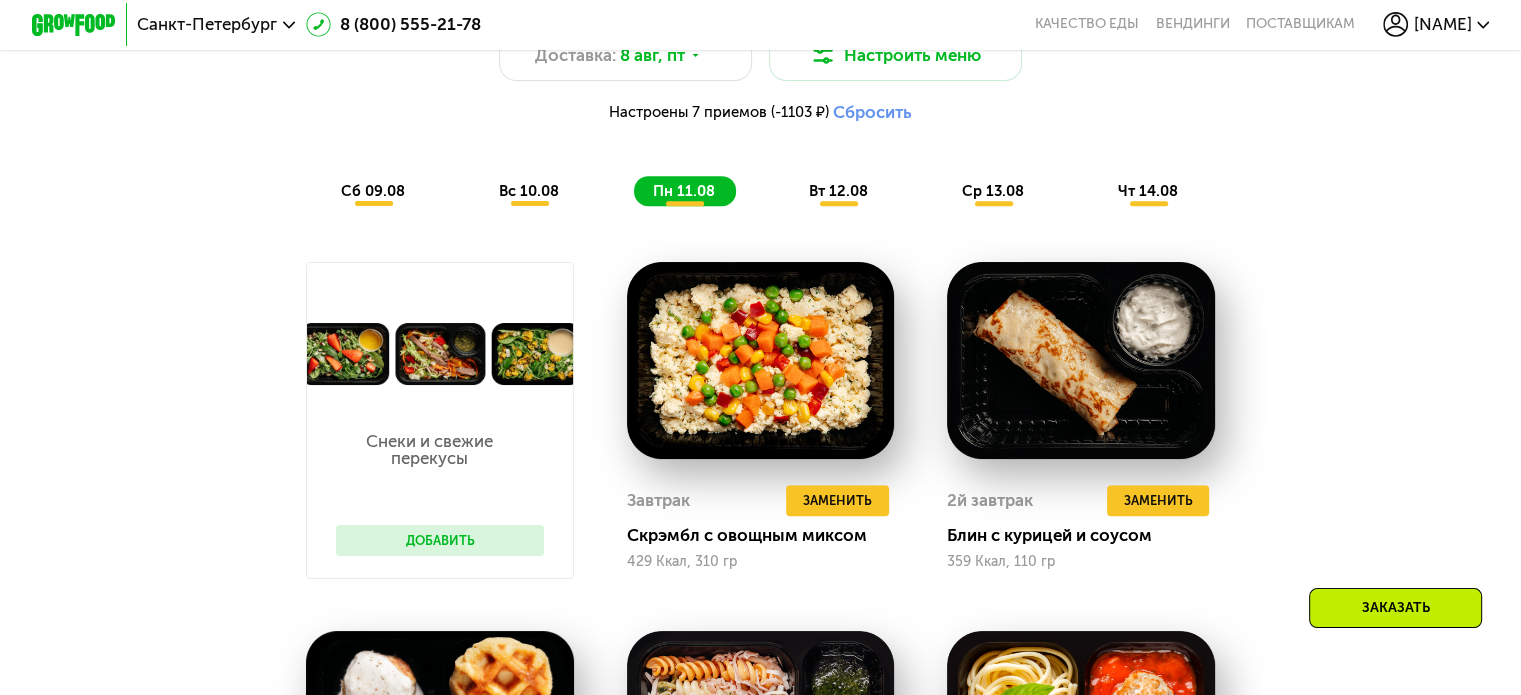 scroll, scrollTop: 1163, scrollLeft: 0, axis: vertical 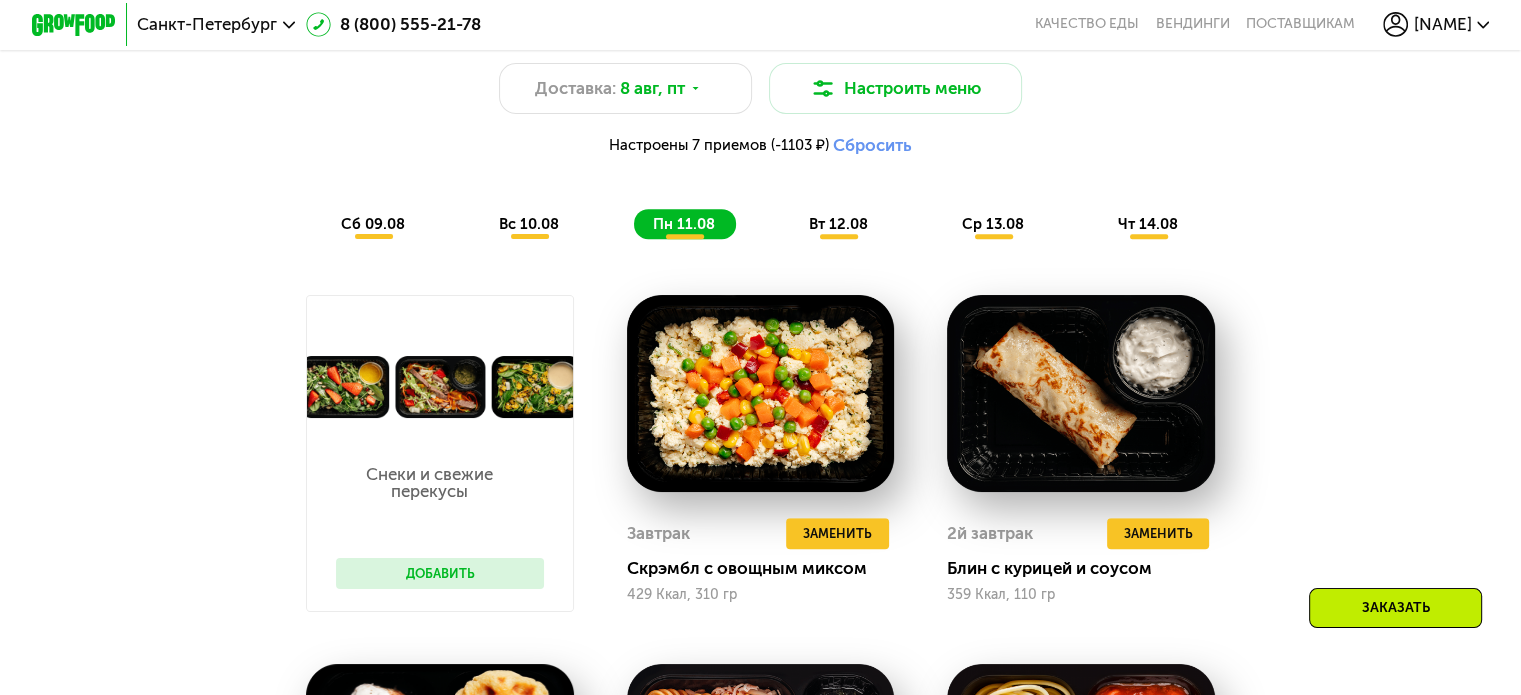 click on "вт 12.08" at bounding box center [838, 224] 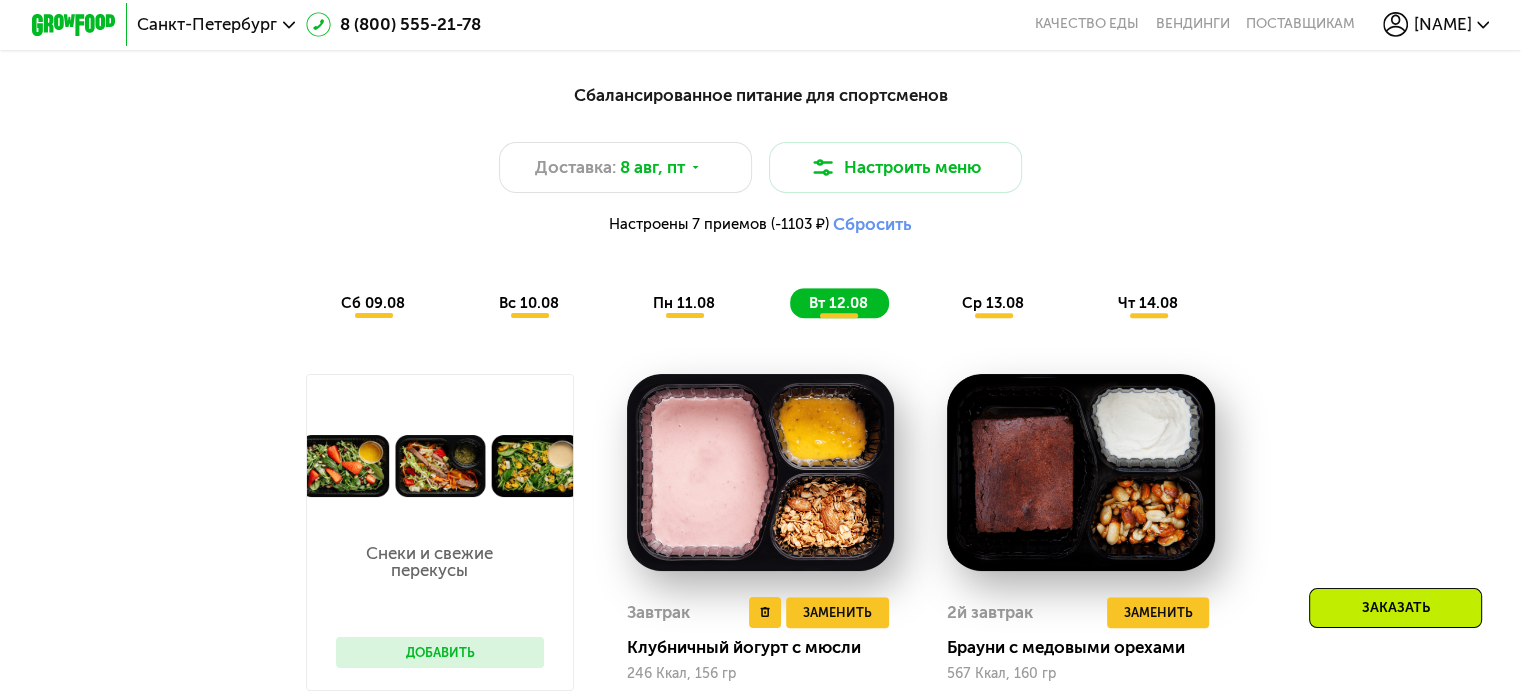 scroll, scrollTop: 1063, scrollLeft: 0, axis: vertical 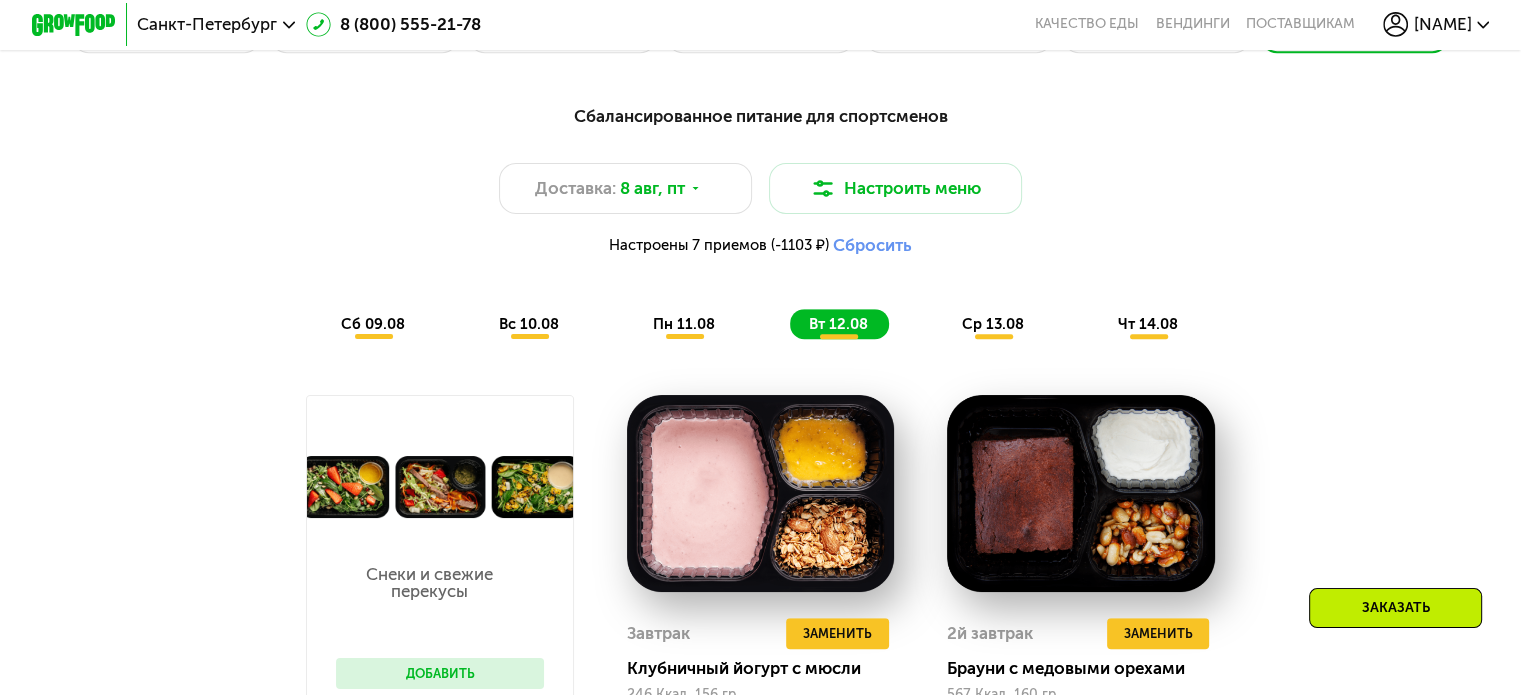 click on "ср 13.08" at bounding box center [993, 324] 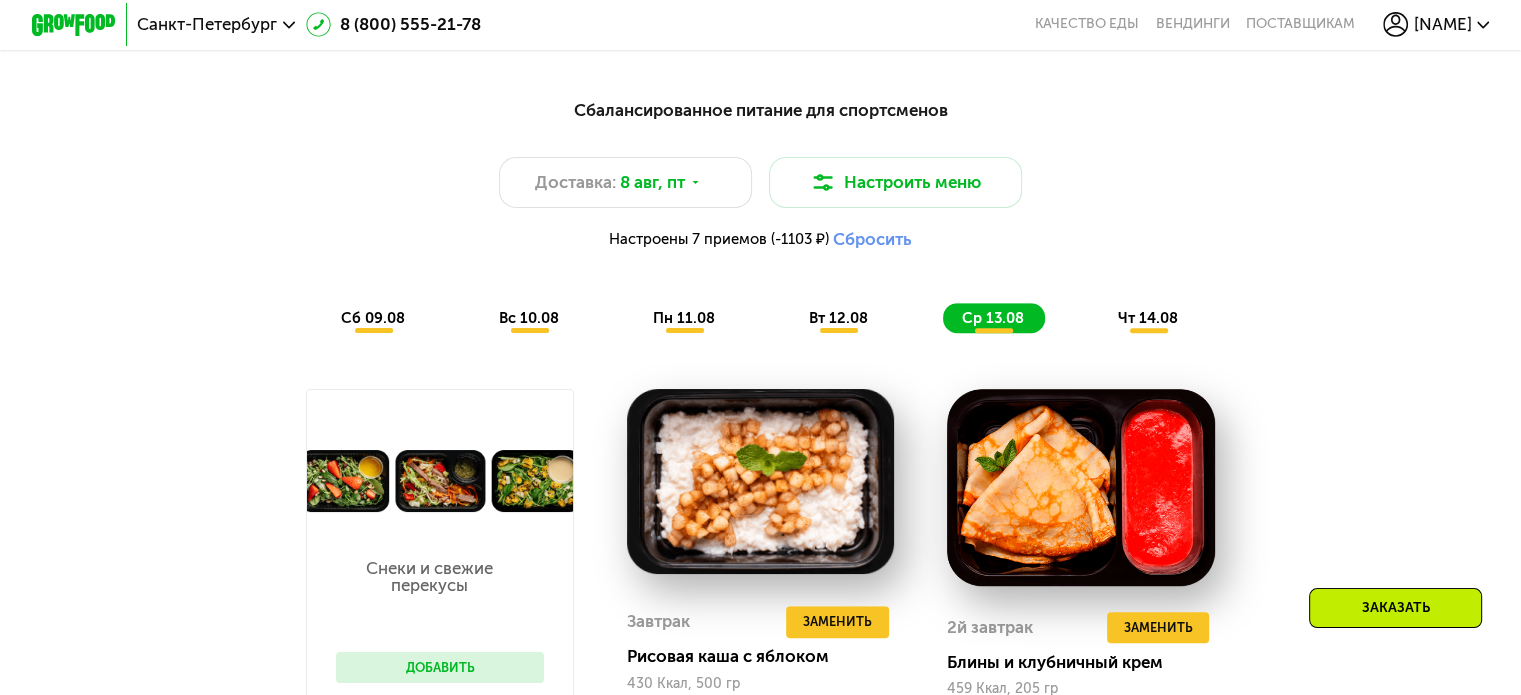scroll, scrollTop: 1063, scrollLeft: 0, axis: vertical 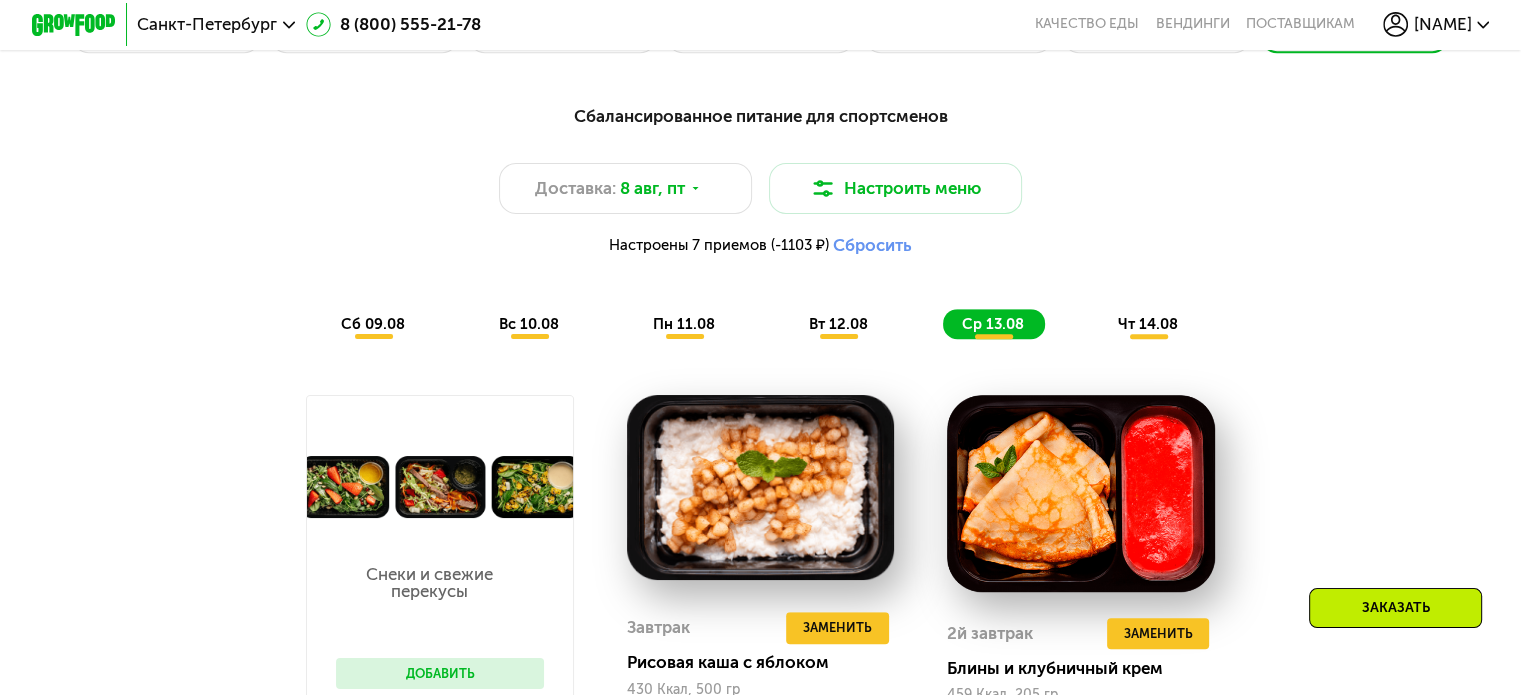 click on "чт 14.08" at bounding box center (1148, 324) 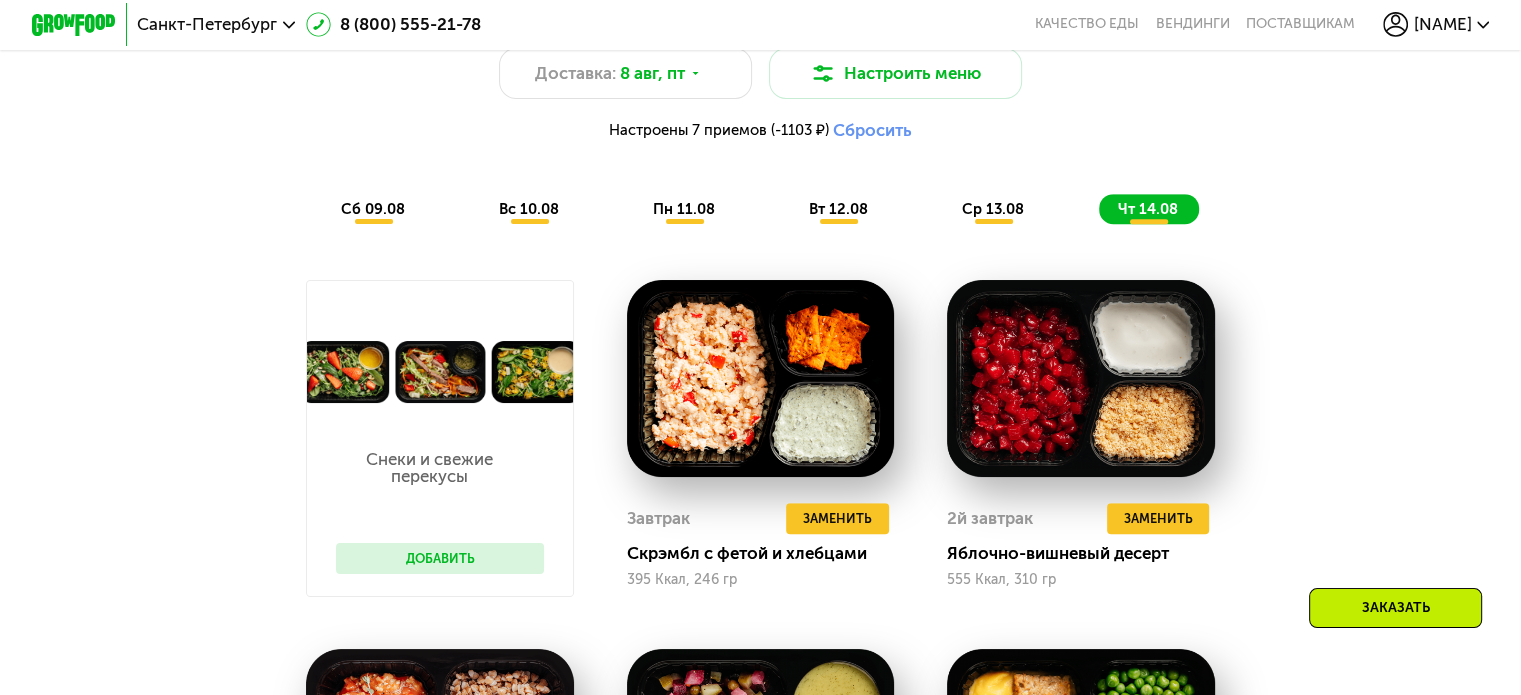 scroll, scrollTop: 1163, scrollLeft: 0, axis: vertical 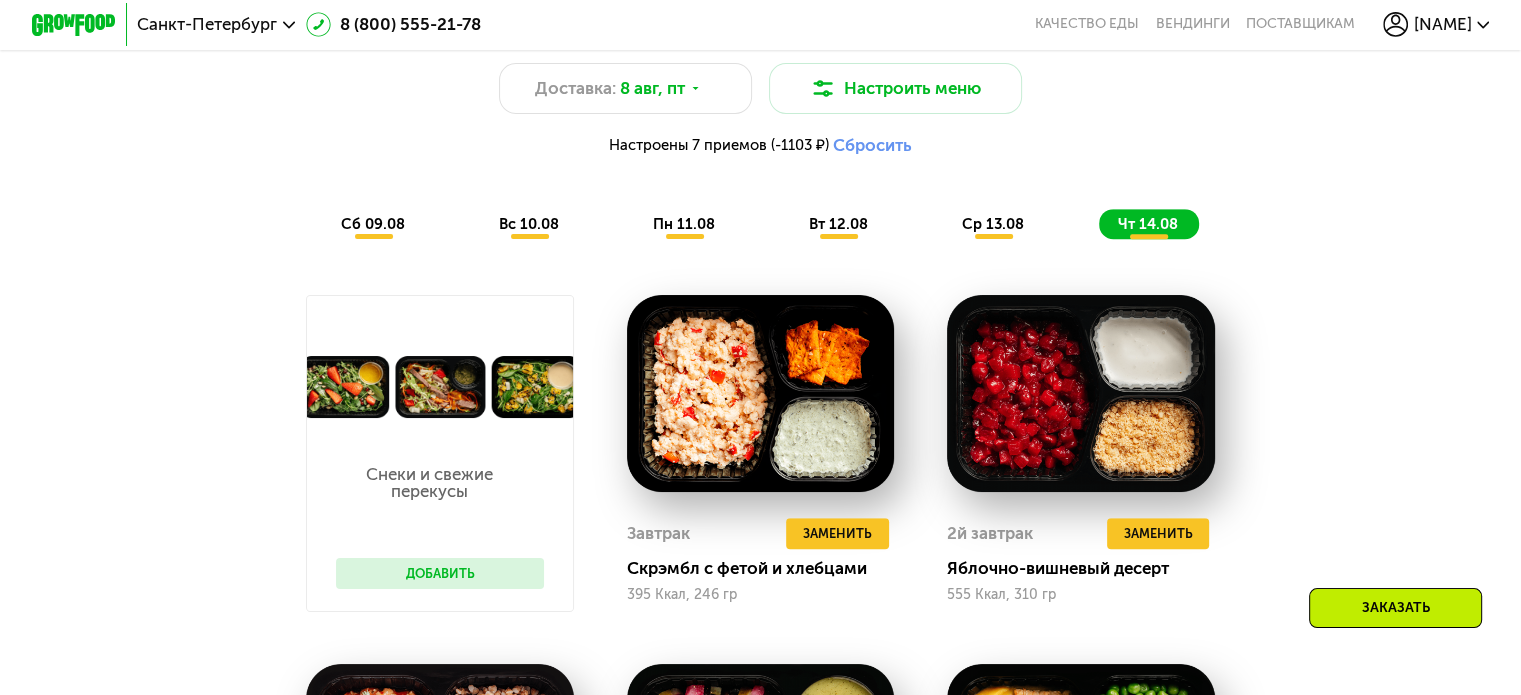 click on "вс 10.08" at bounding box center (529, 224) 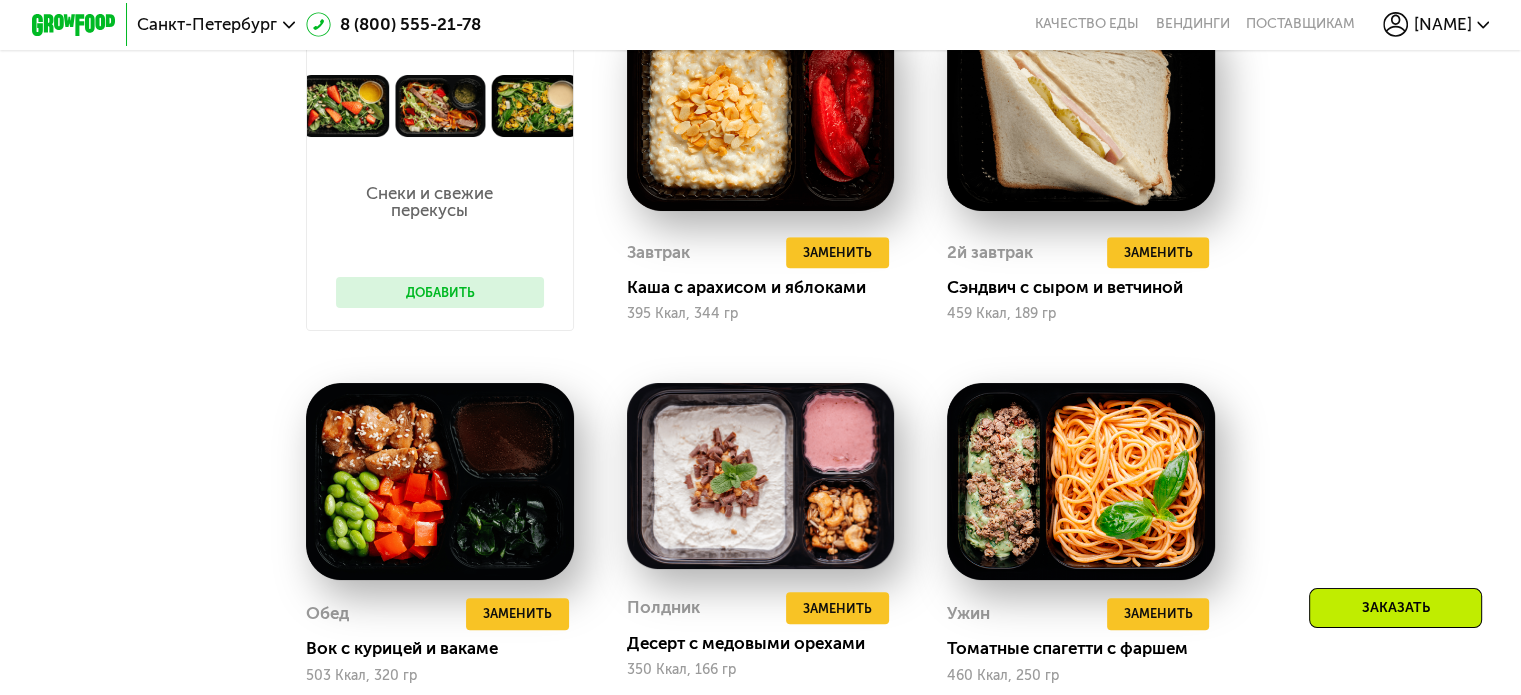 scroll, scrollTop: 1163, scrollLeft: 0, axis: vertical 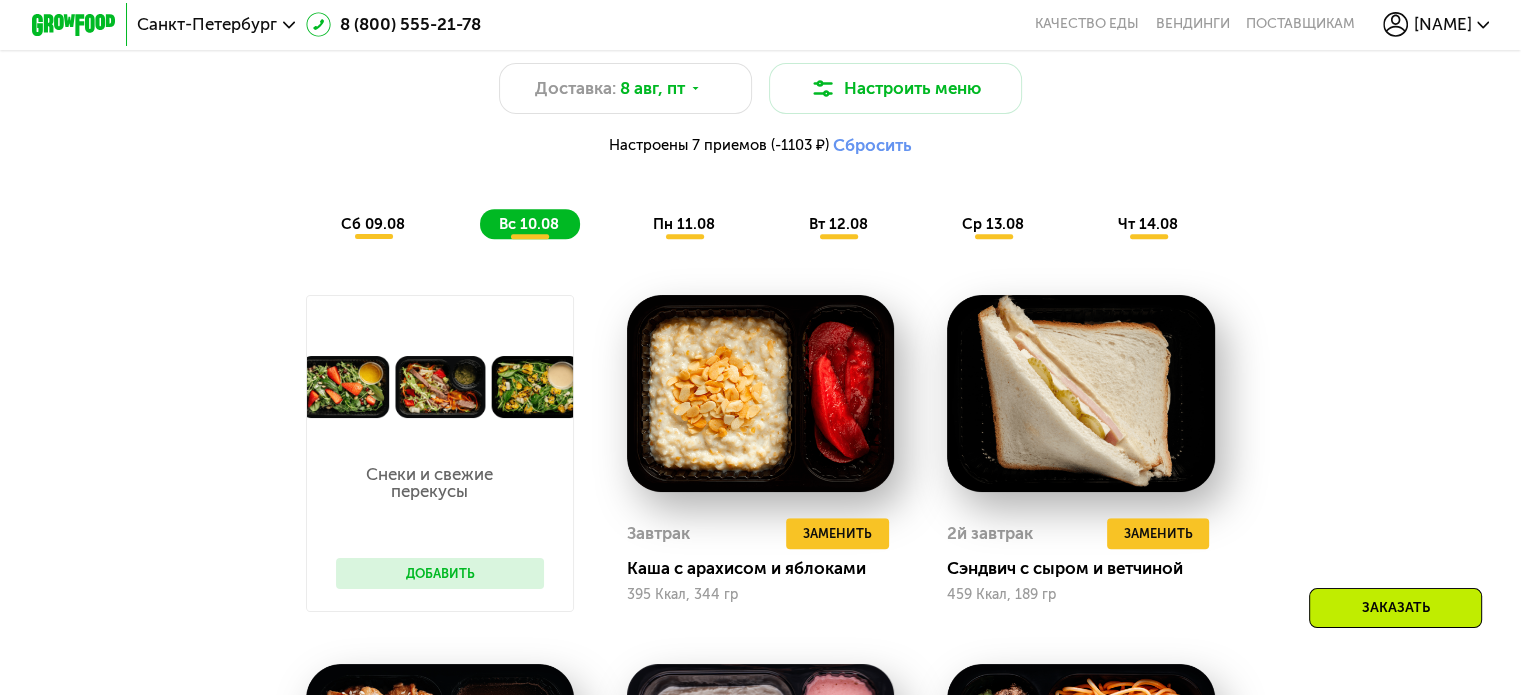click on "сб 09.08" at bounding box center [373, 224] 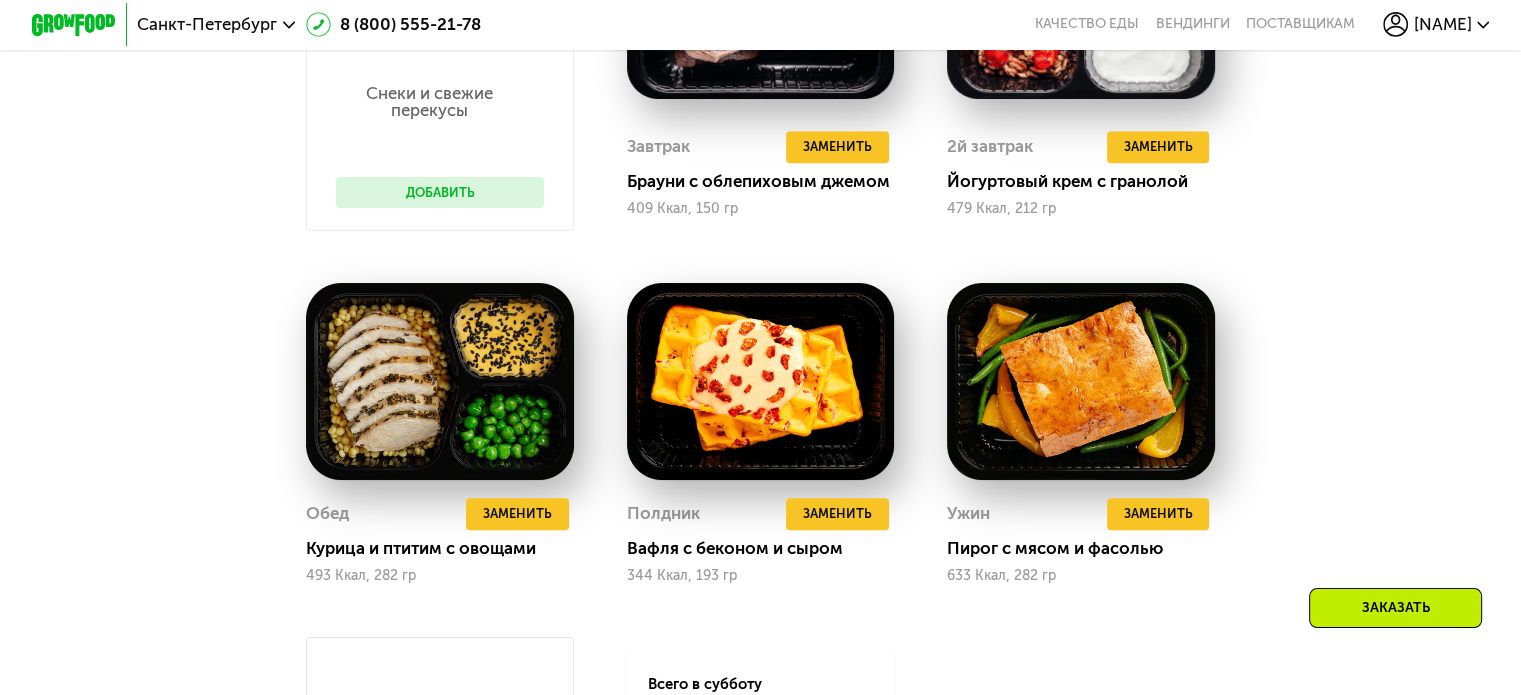 scroll, scrollTop: 1263, scrollLeft: 0, axis: vertical 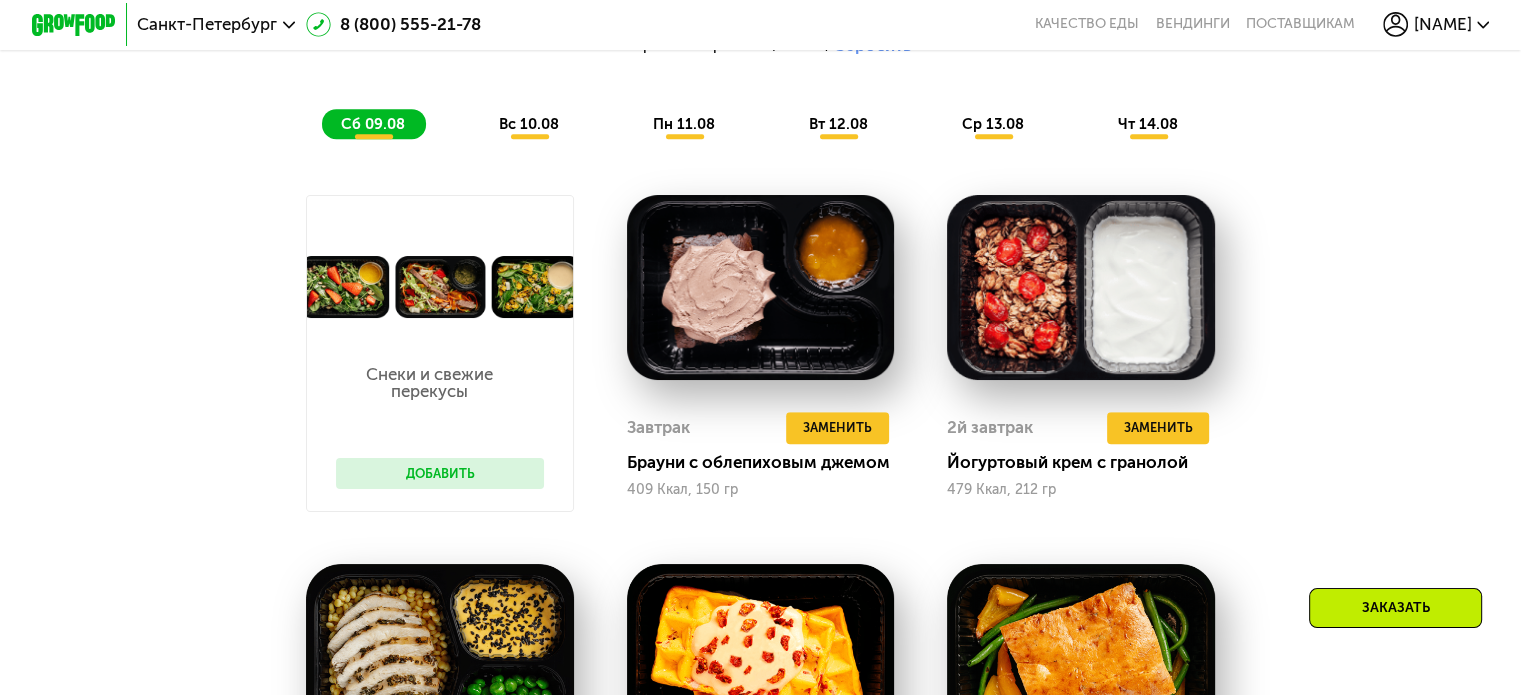 click on "вс 10.08" at bounding box center (529, 124) 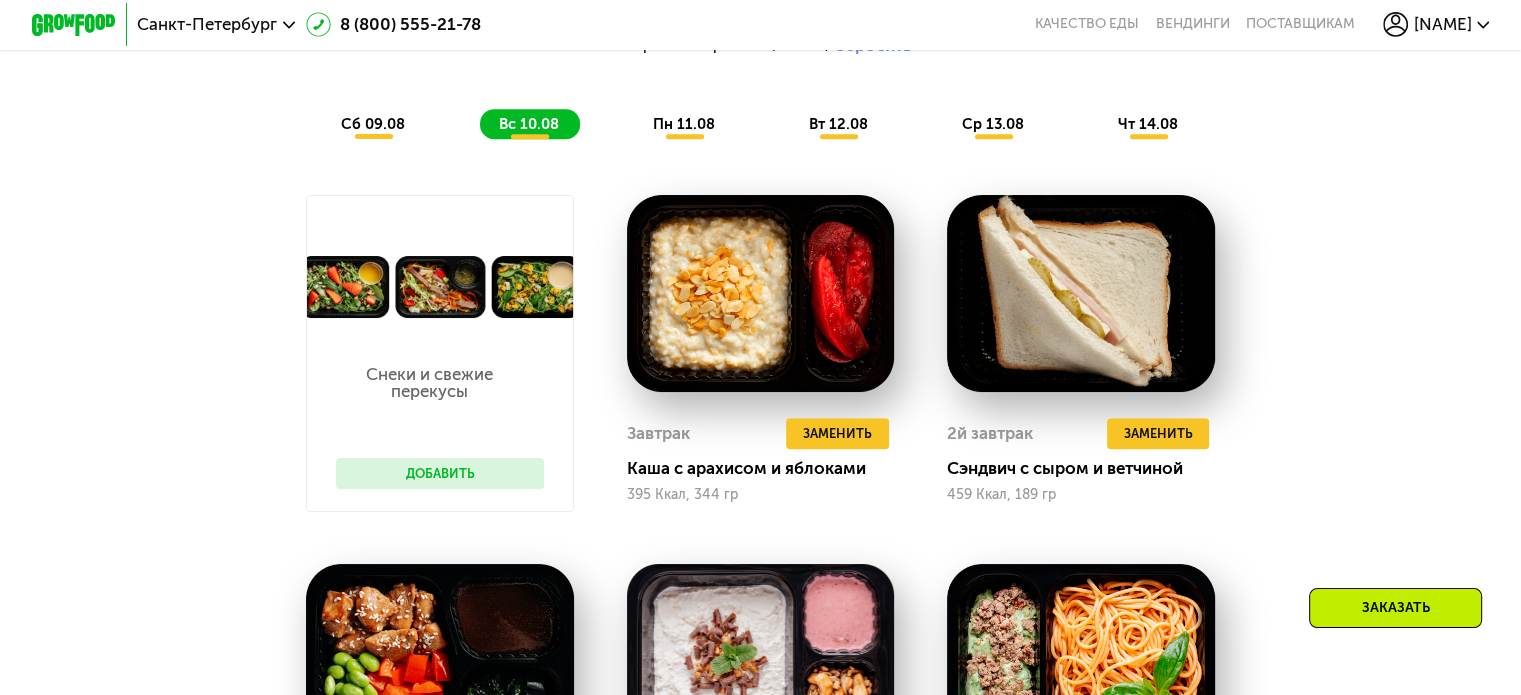 scroll, scrollTop: 1663, scrollLeft: 0, axis: vertical 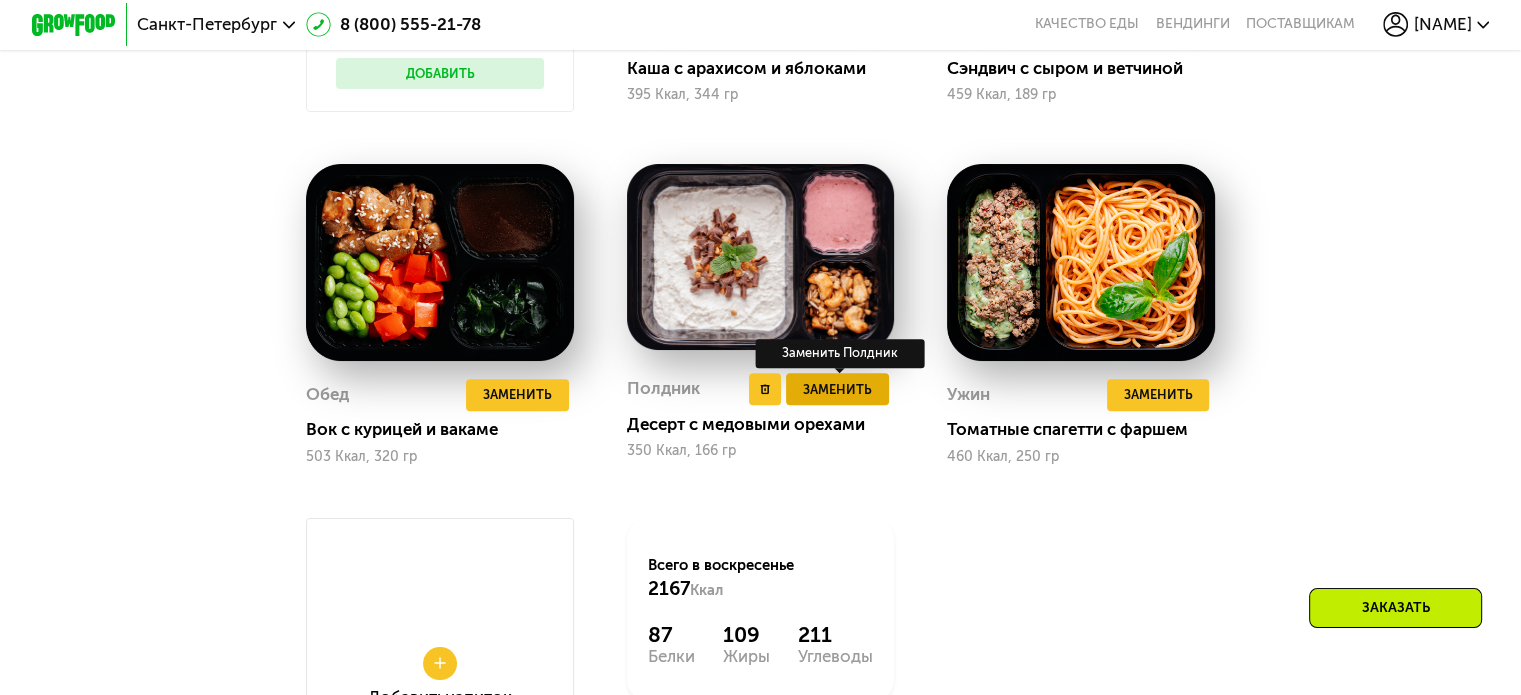 click on "Заменить" at bounding box center (837, 389) 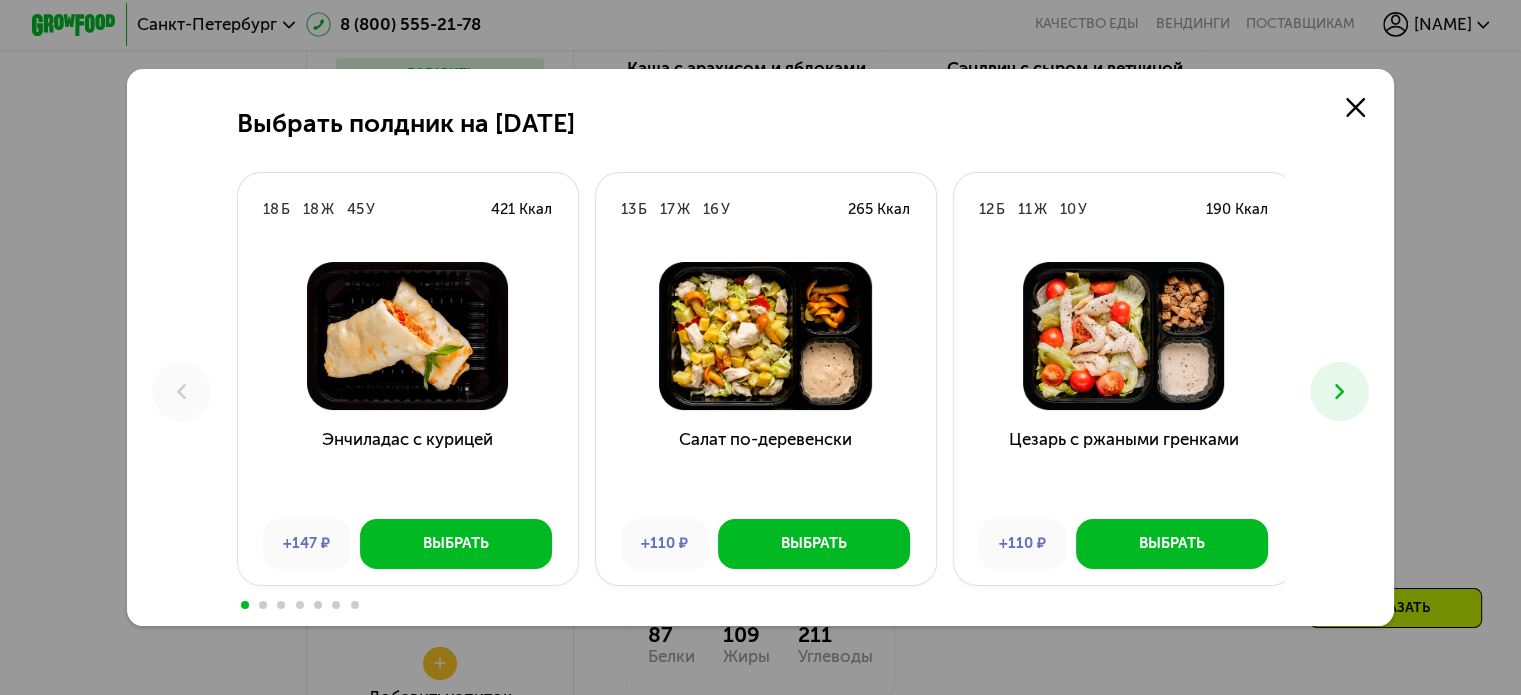 click 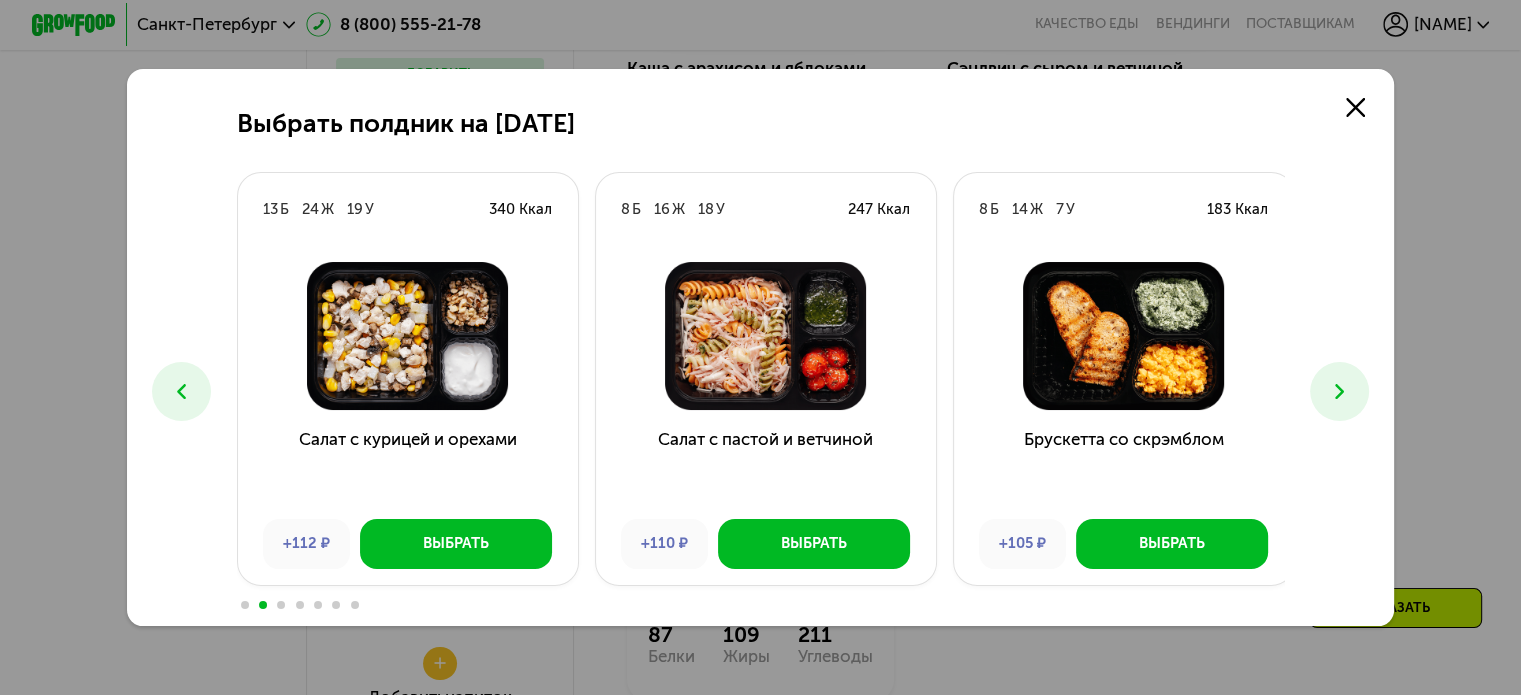 click 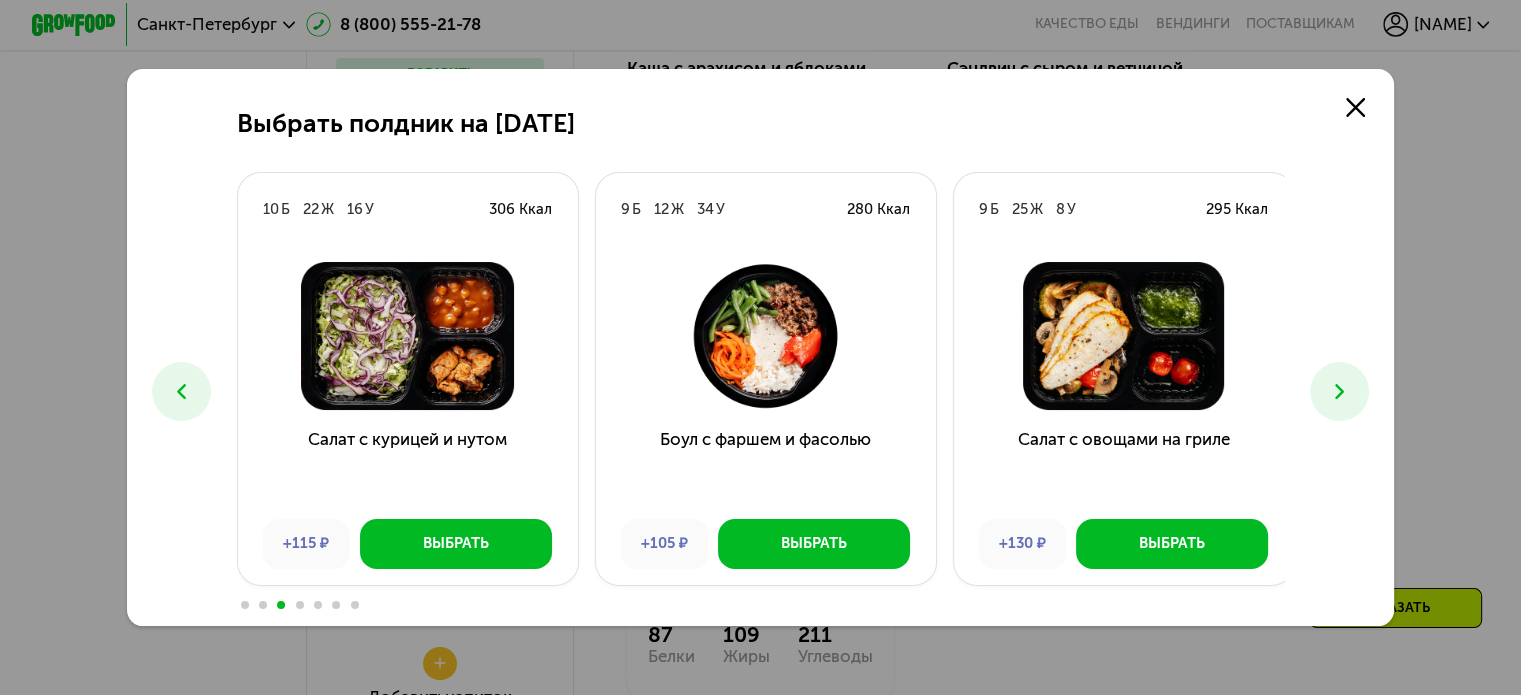 click 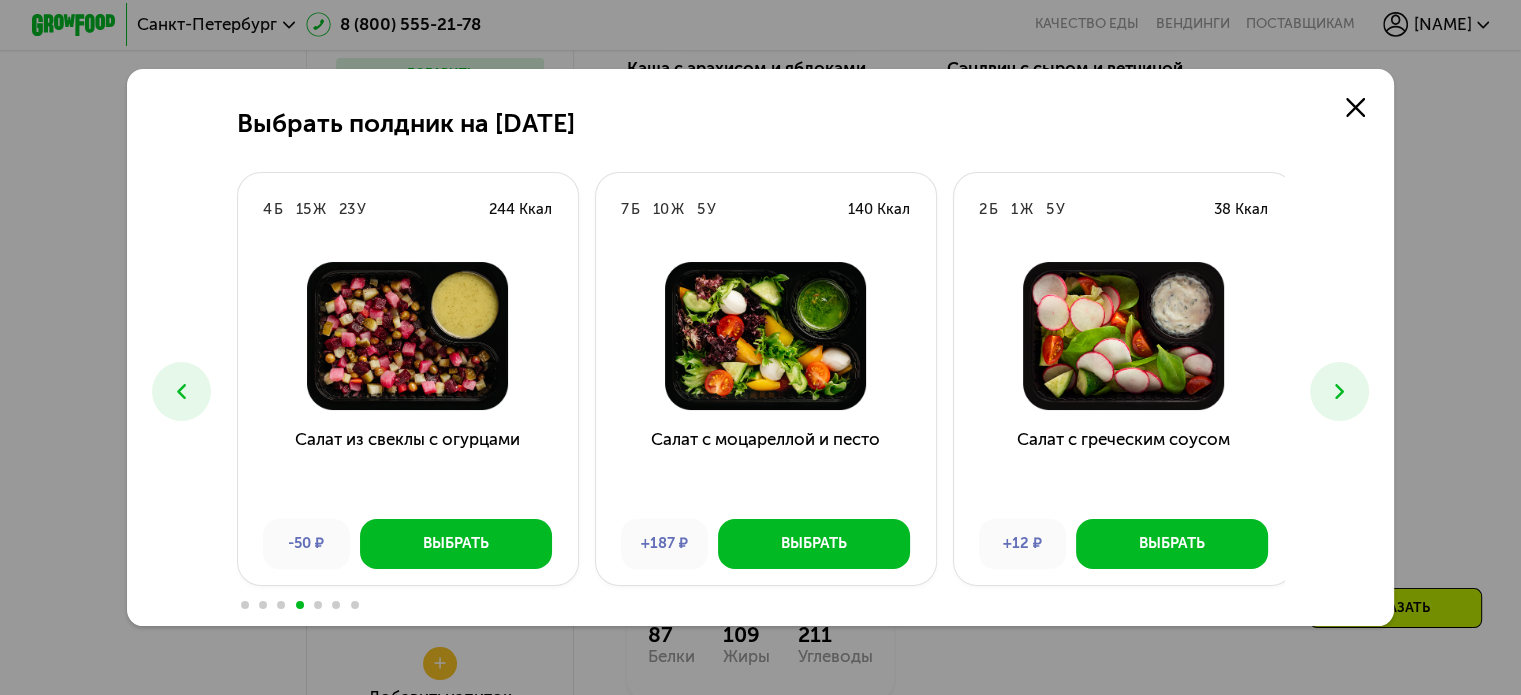 click 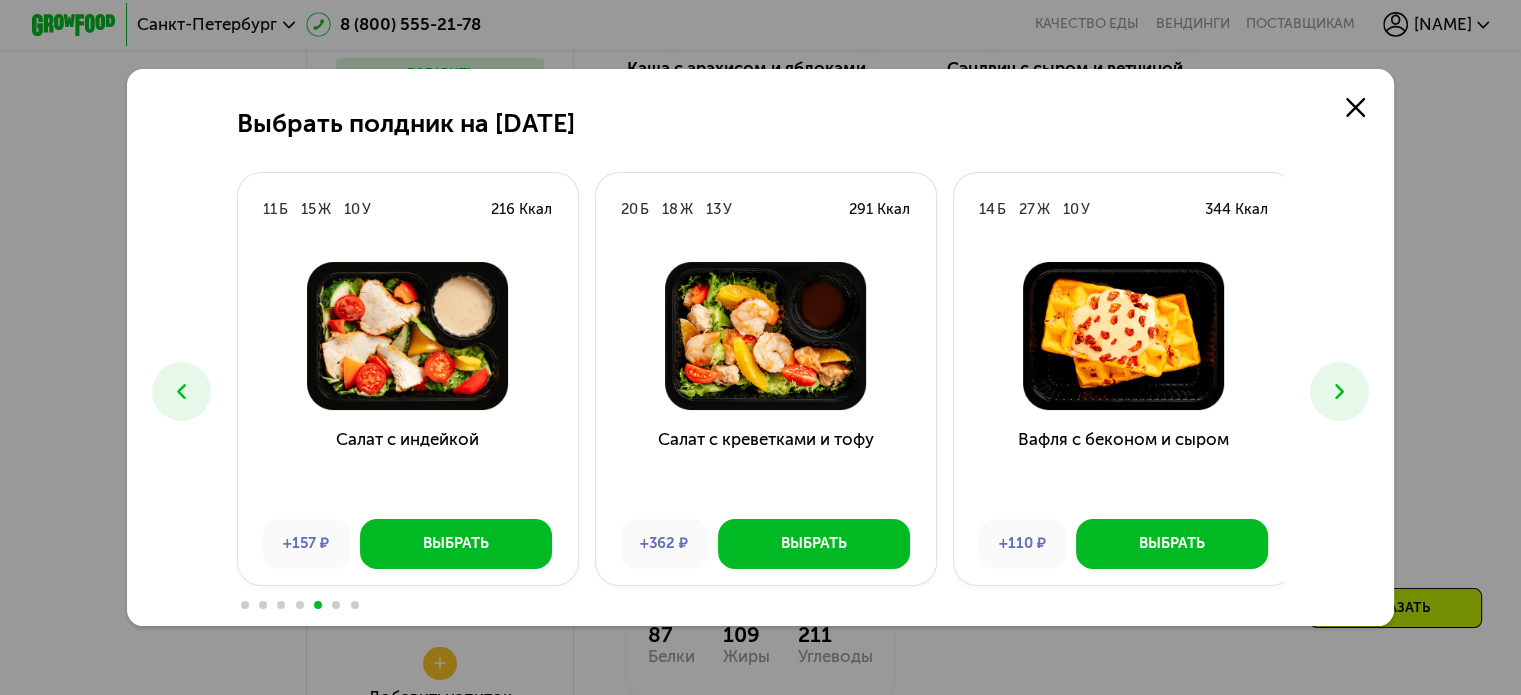 click 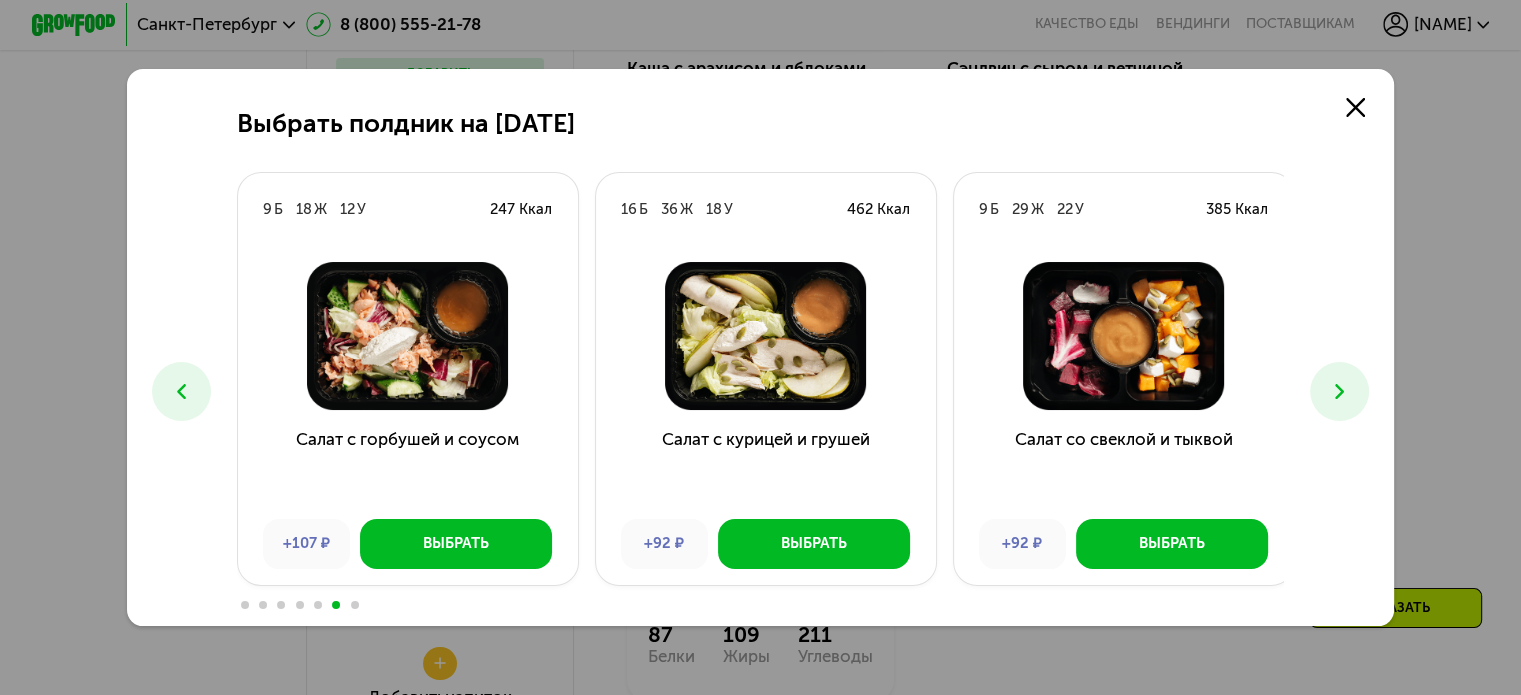 click 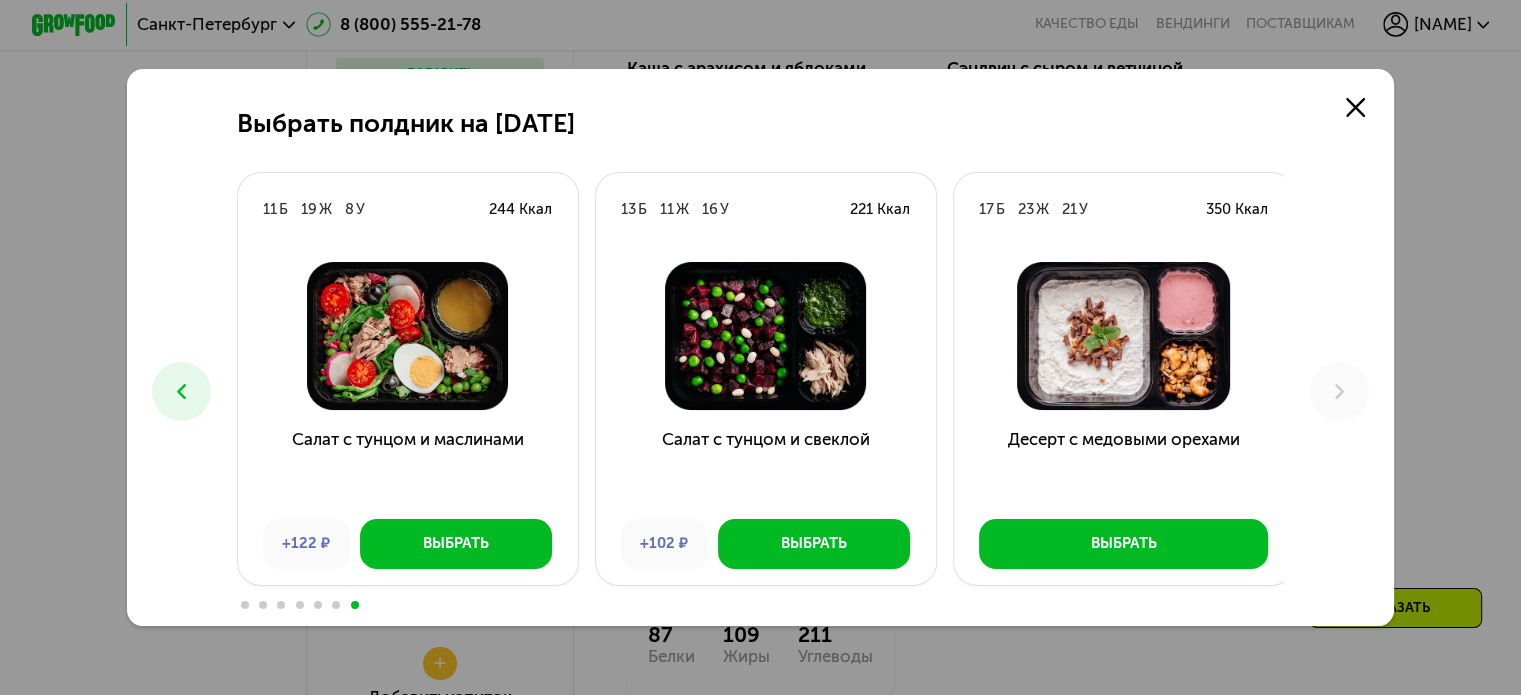 click at bounding box center [181, 391] 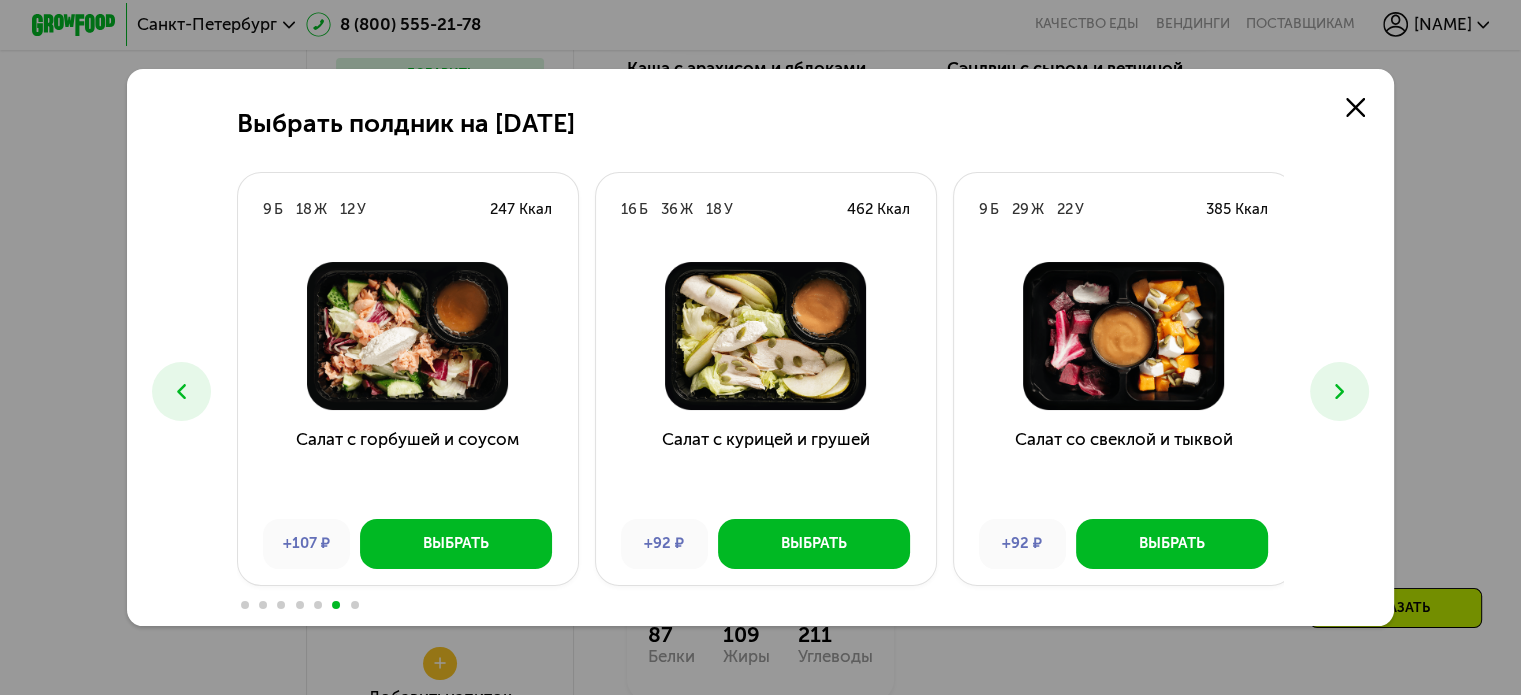 click at bounding box center [181, 391] 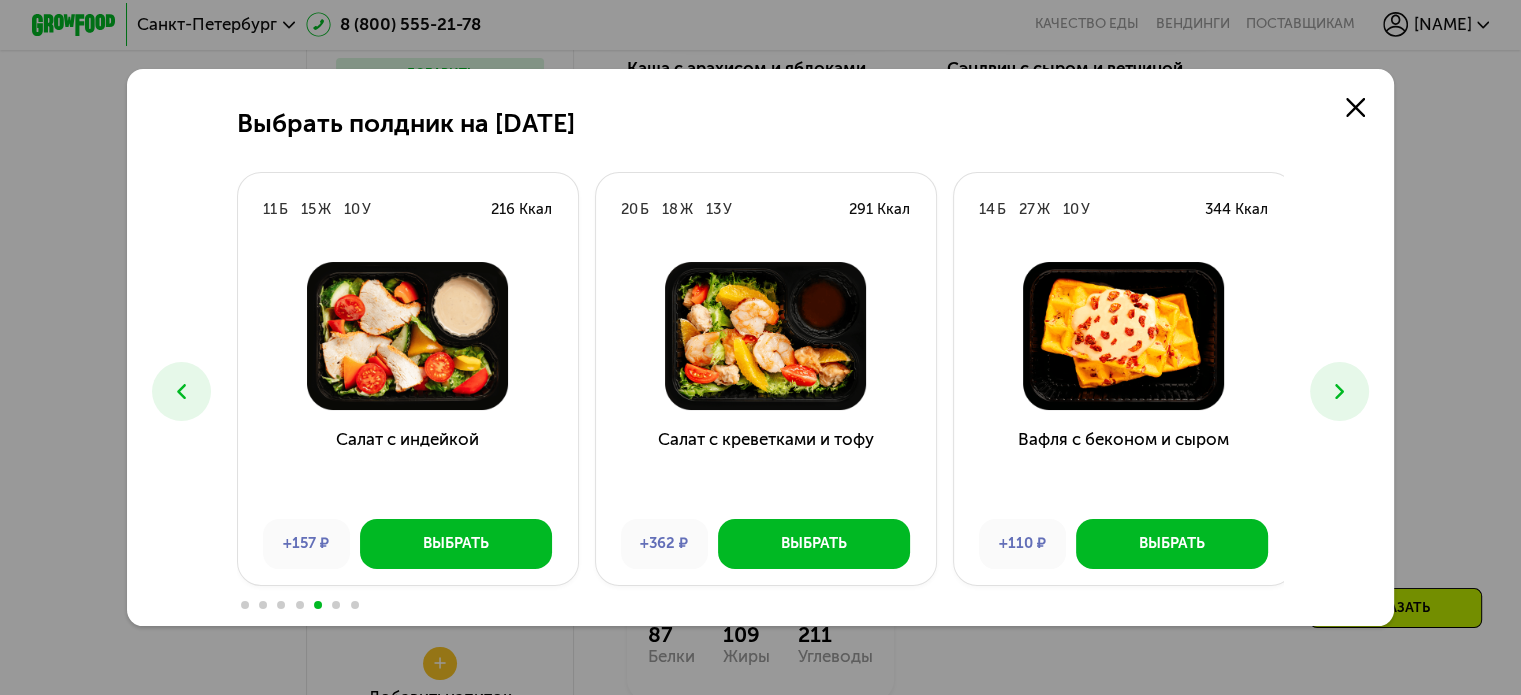 click at bounding box center (181, 391) 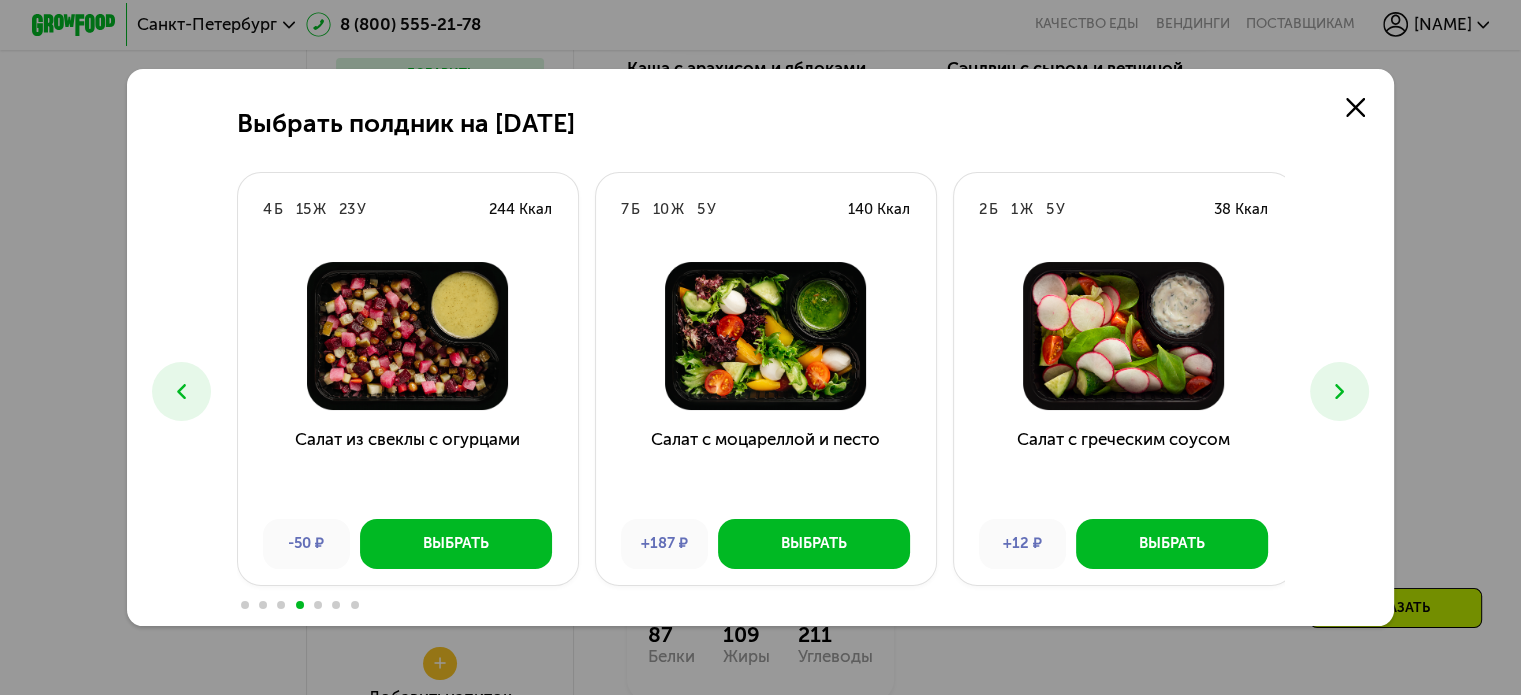 click at bounding box center [181, 391] 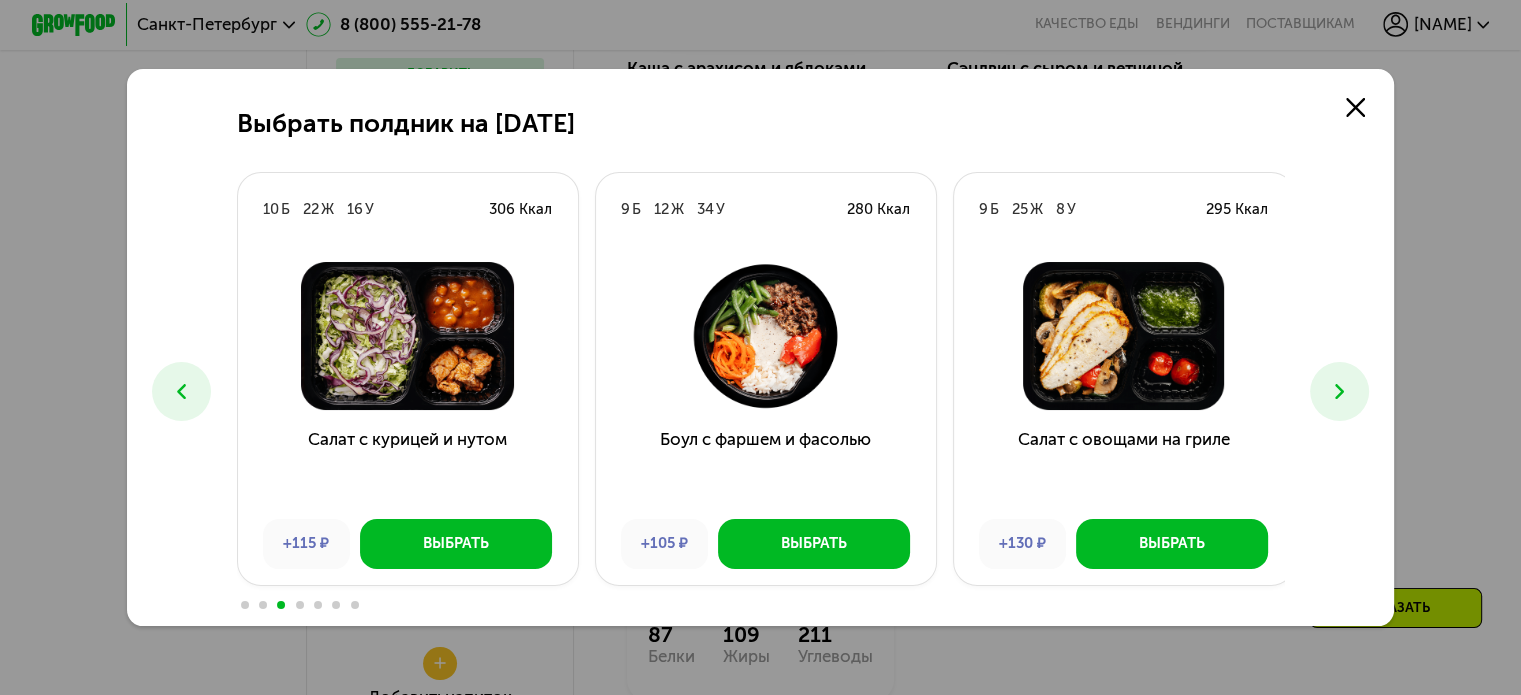 click at bounding box center [181, 391] 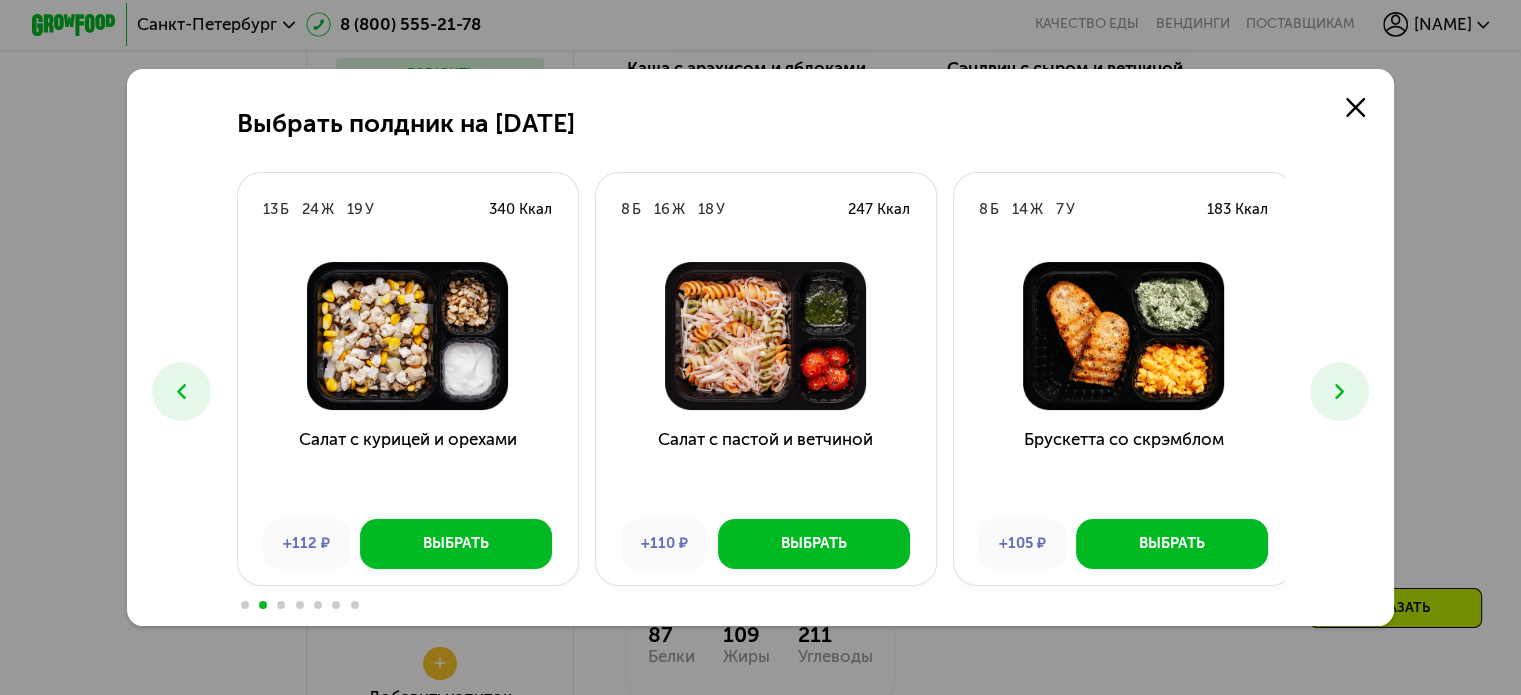 click at bounding box center [181, 391] 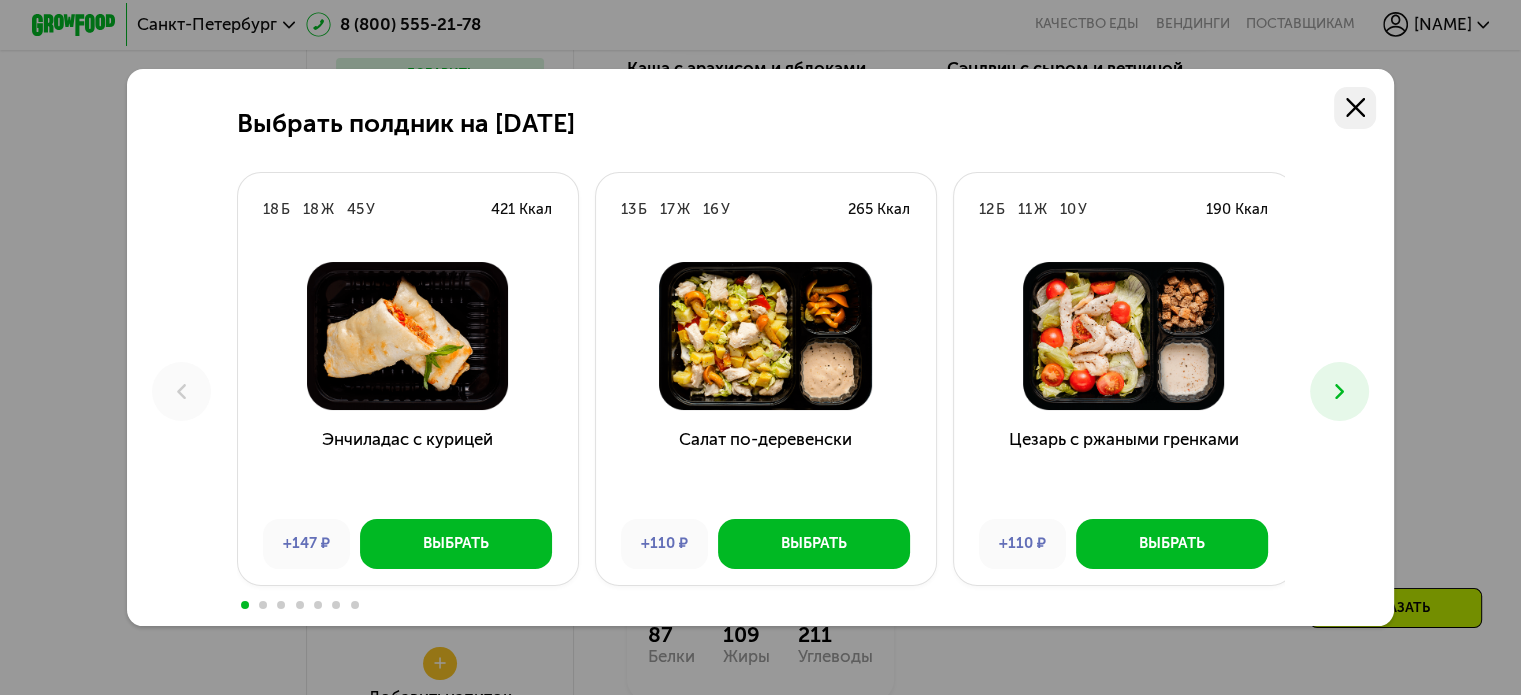 click 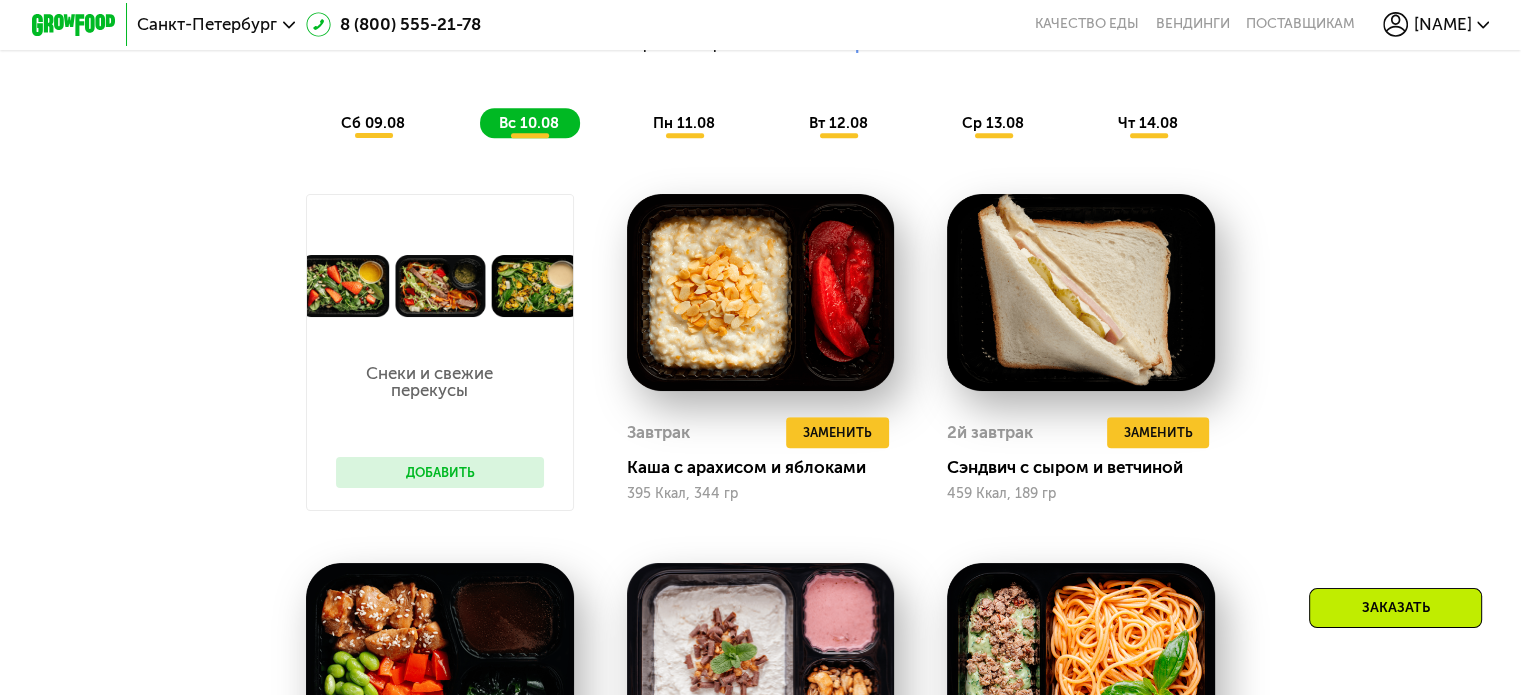 scroll, scrollTop: 1263, scrollLeft: 0, axis: vertical 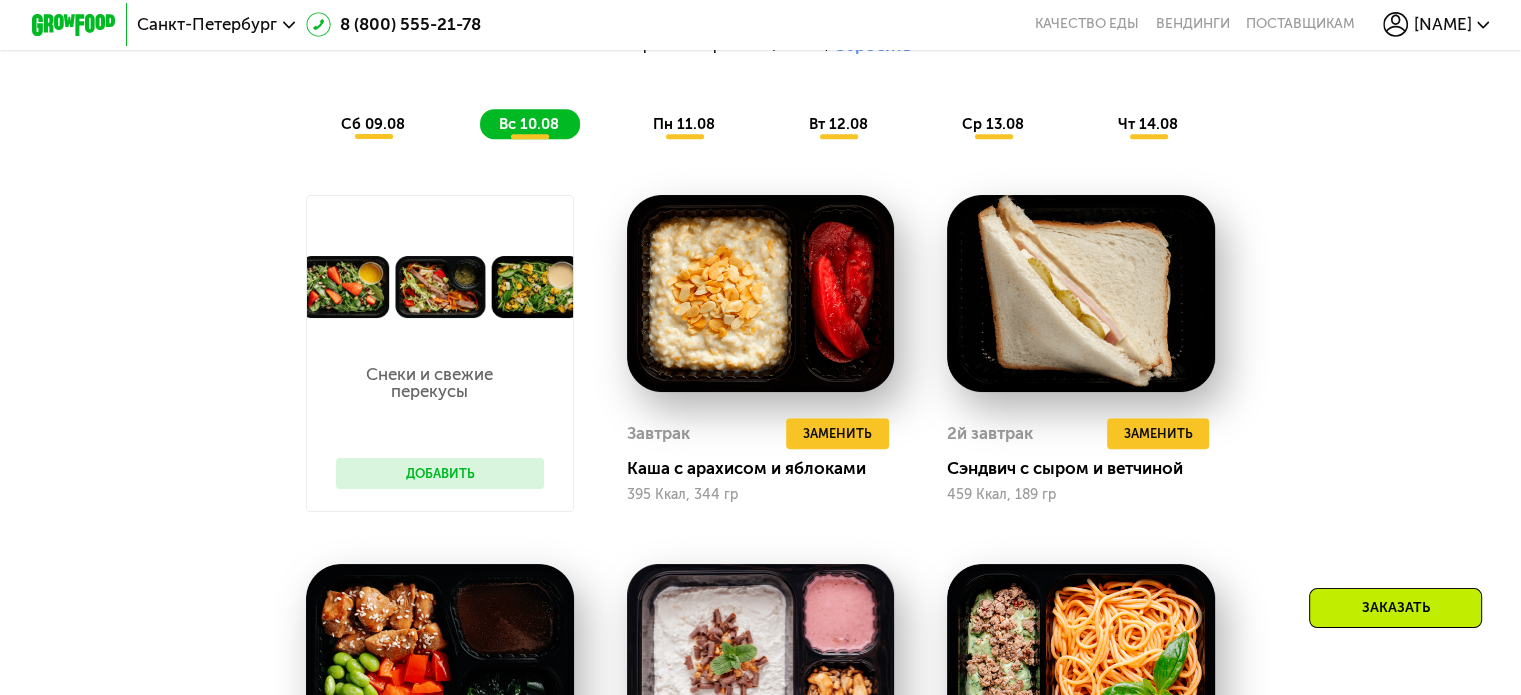 click on "сб 09.08" at bounding box center (373, 124) 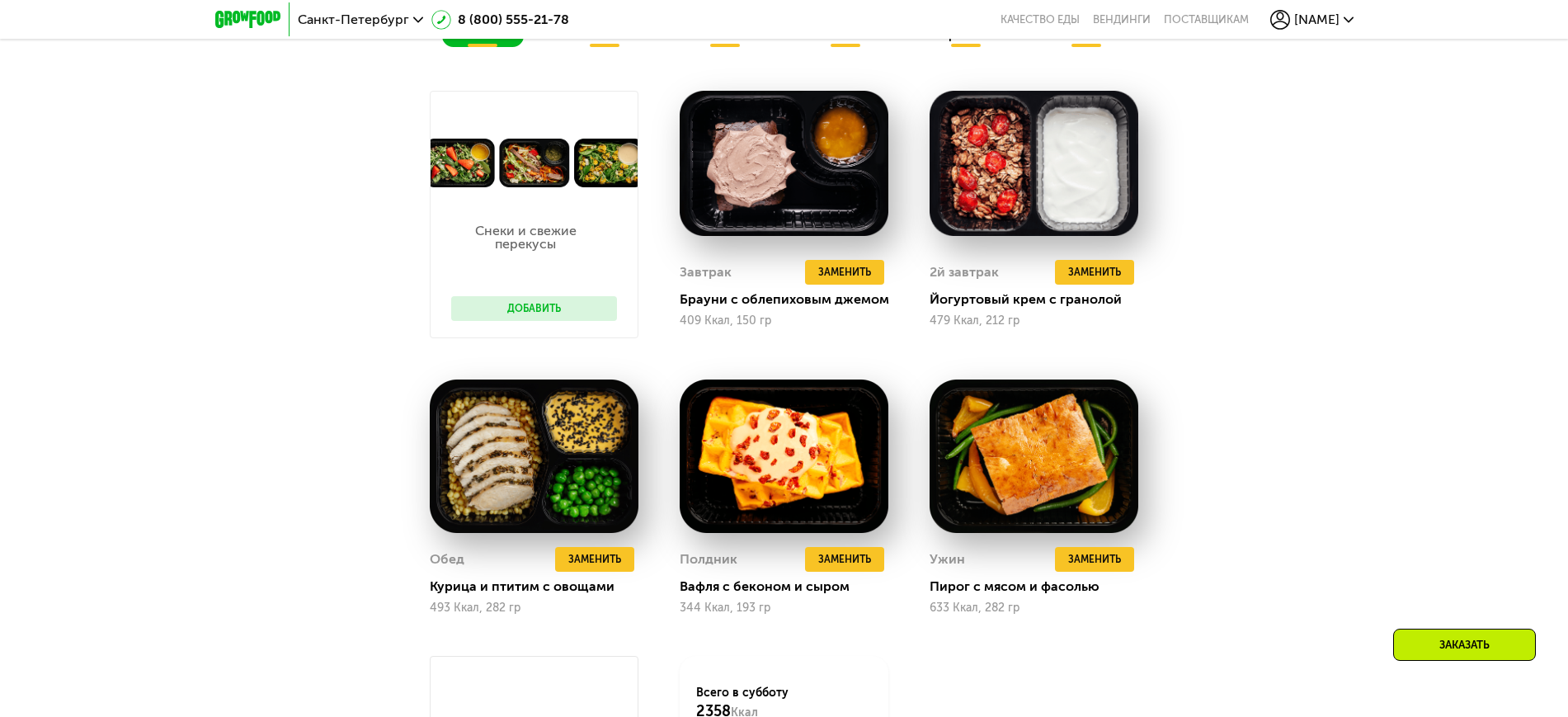 scroll, scrollTop: 1183, scrollLeft: 0, axis: vertical 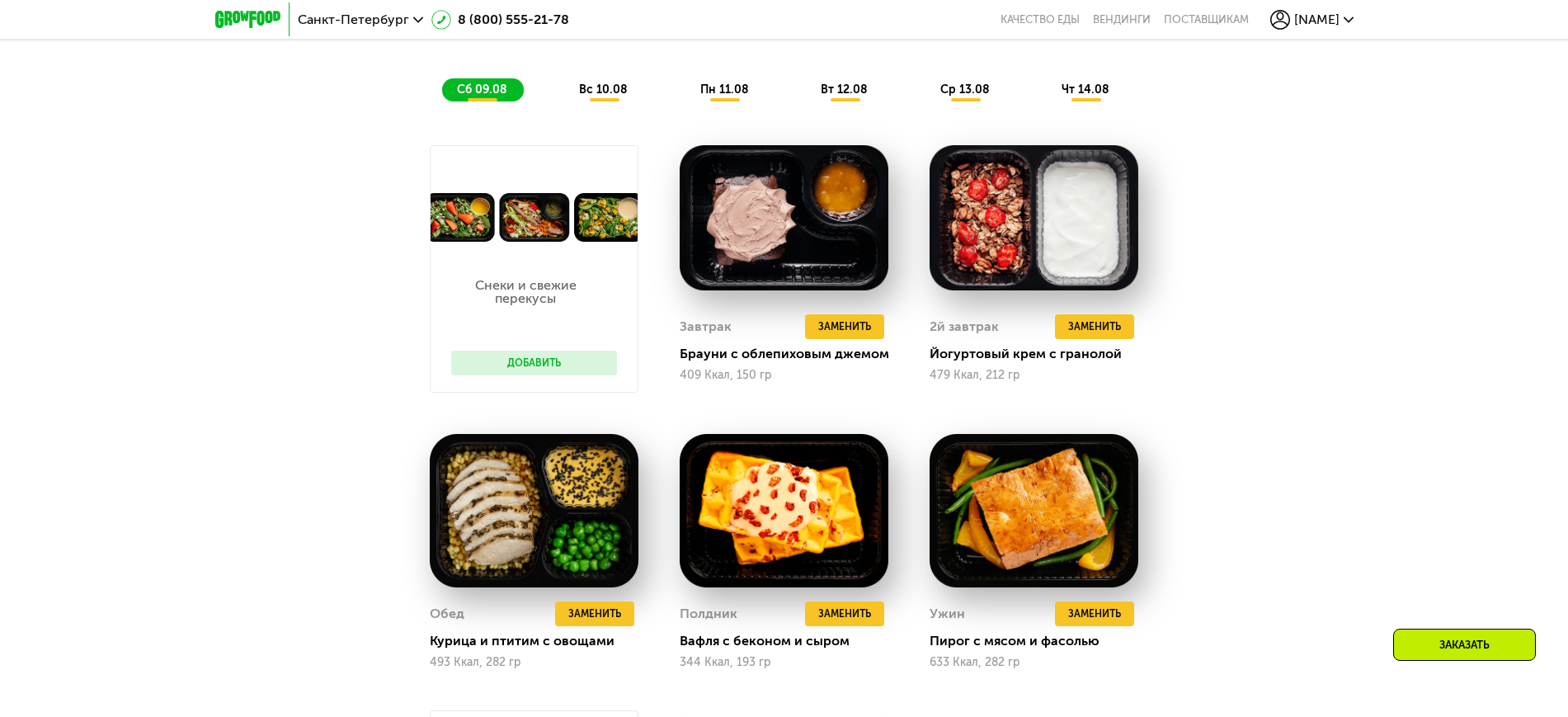 click on "вс 10.08" at bounding box center (603, 89) 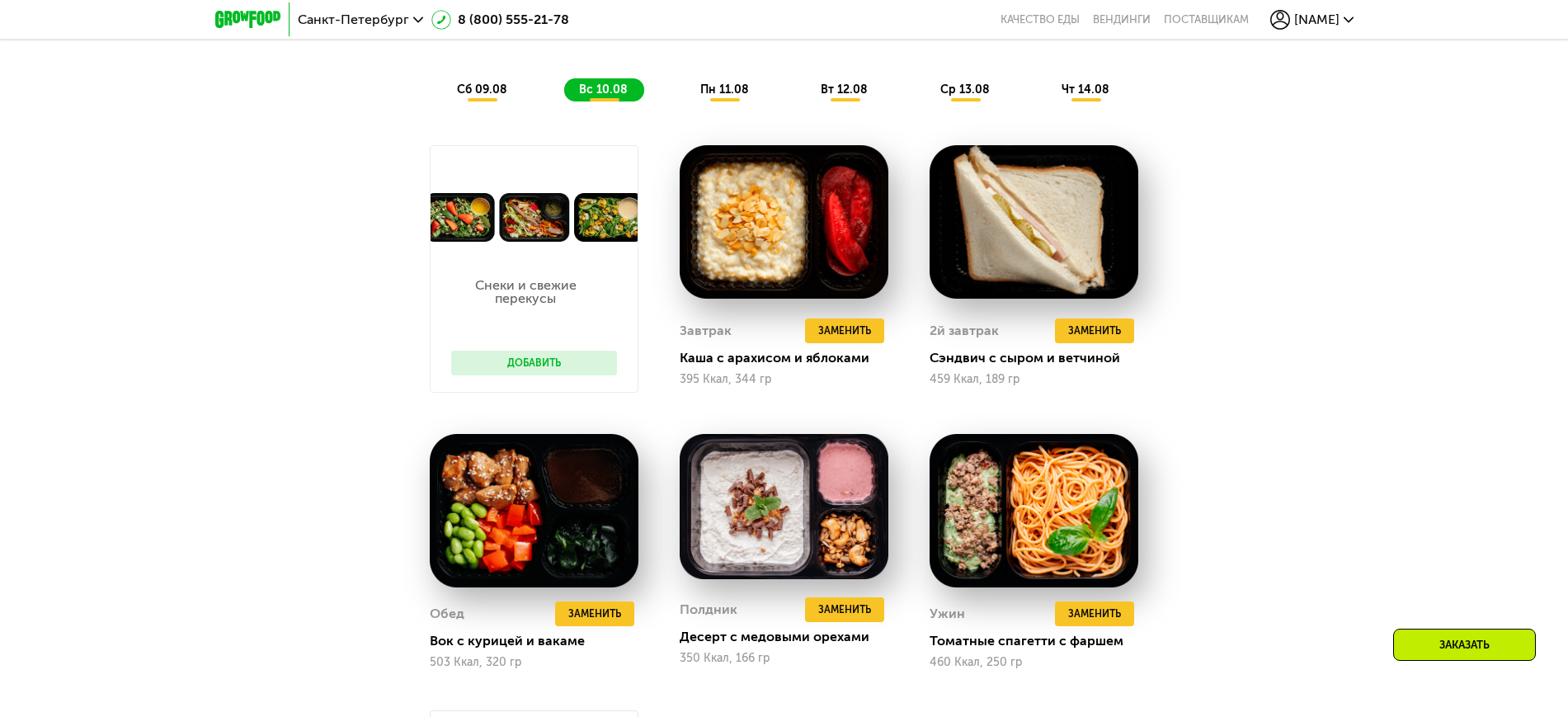 click on "пн 11.08" at bounding box center (724, 89) 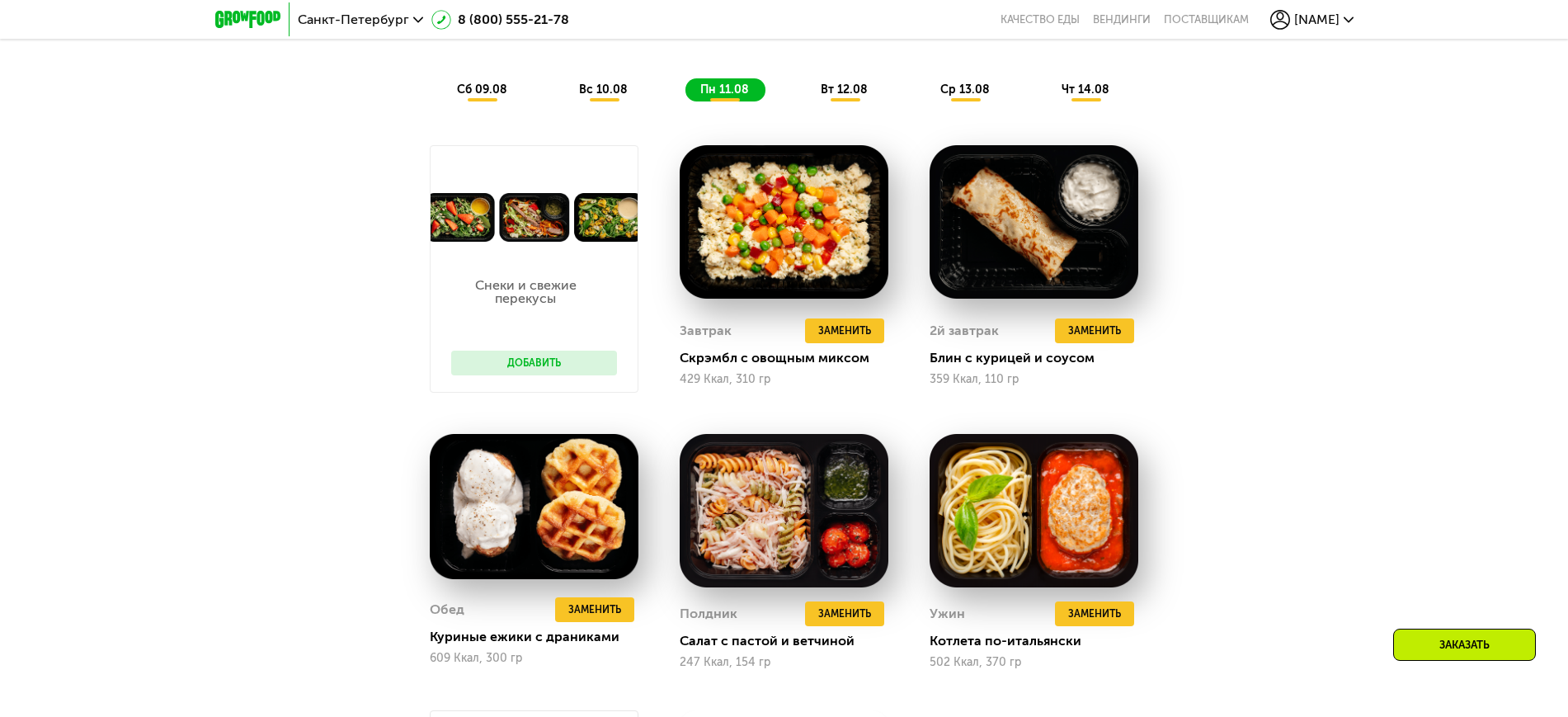 click on "вт 12.08" 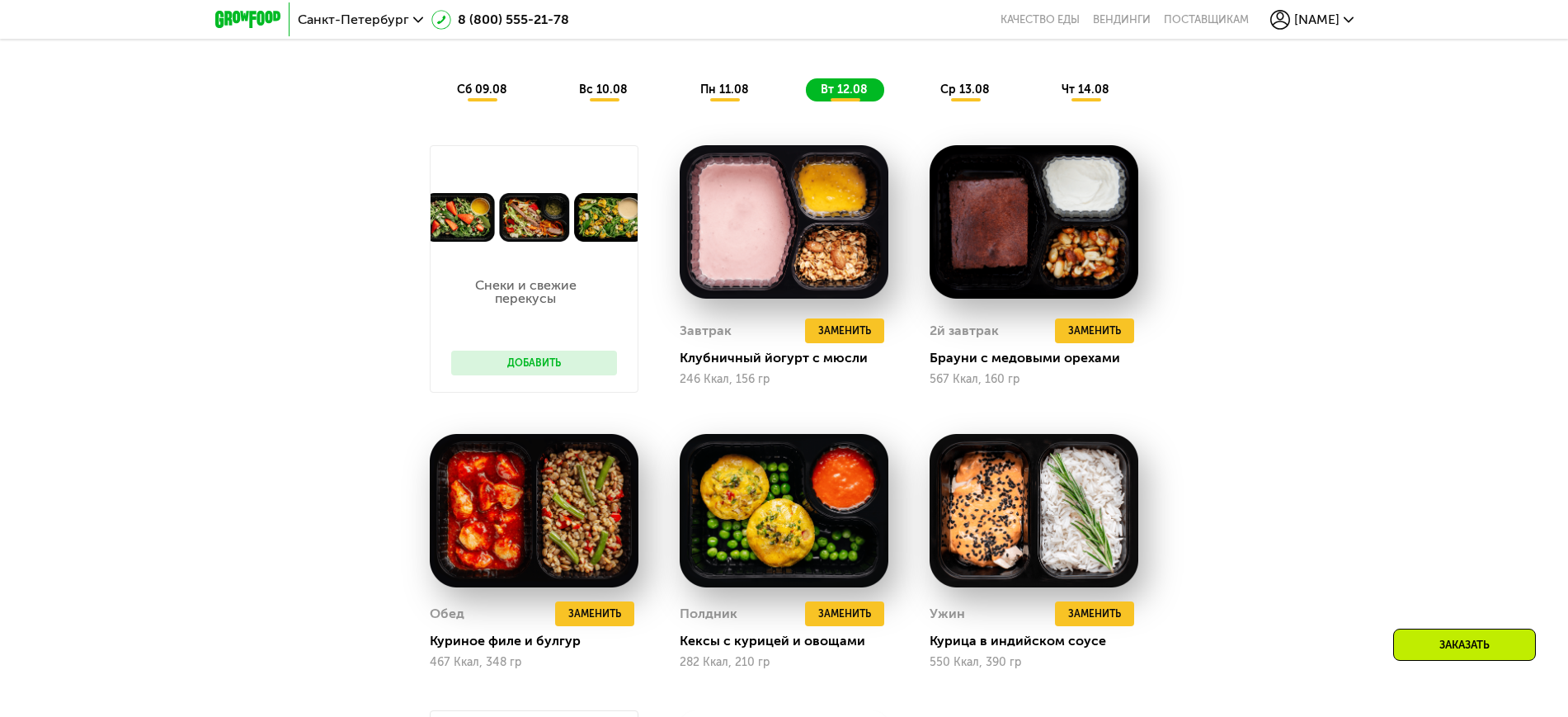 click on "ср 13.08" at bounding box center (965, 89) 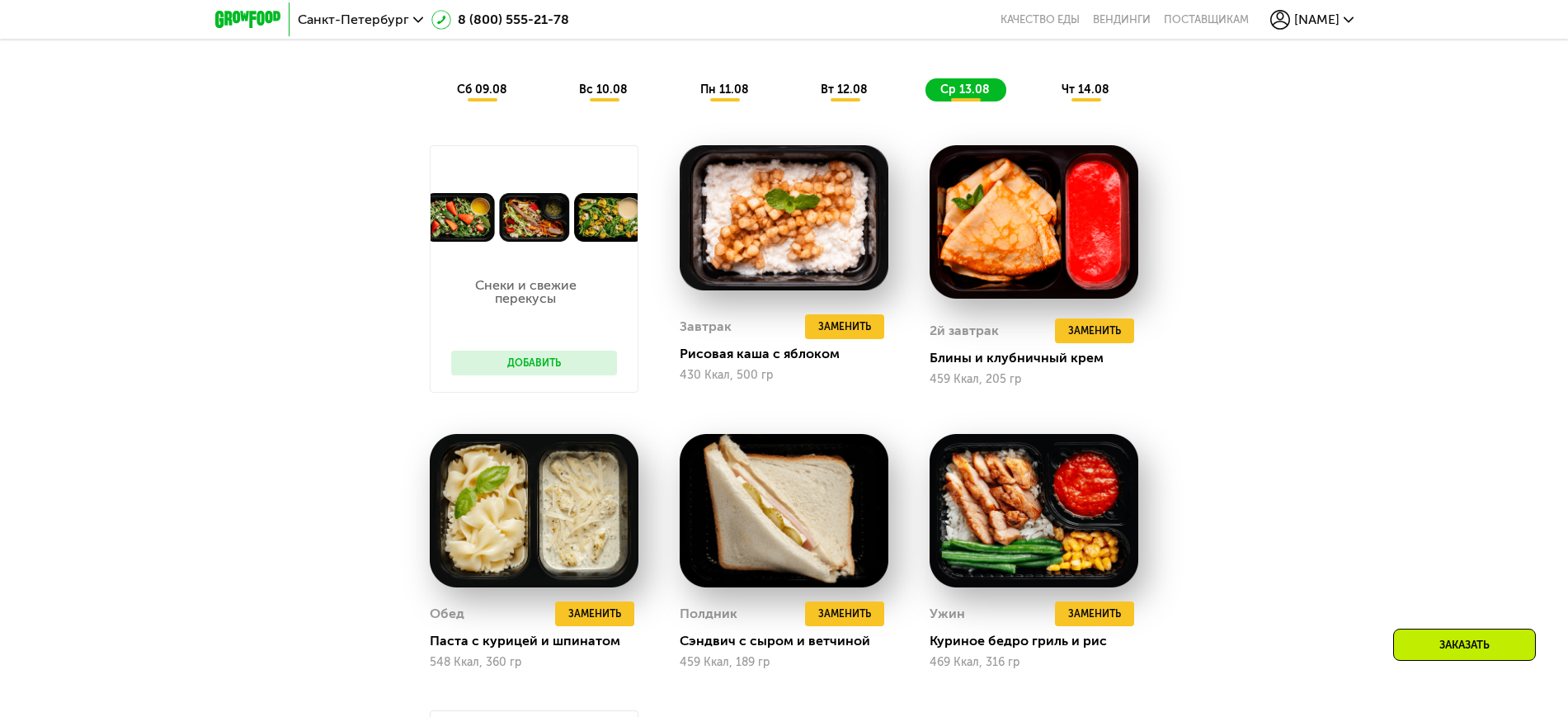 click on "Сбалансированное питание для спортсменов Доставка: 8 авг, пт Настроить меню   Настроены 7 приемов (-1103 ₽)     Сбросить  сб 09.08 вс 10.08 пн 11.08 вт 12.08 ср 13.08 чт 14.08" at bounding box center [784, 9] 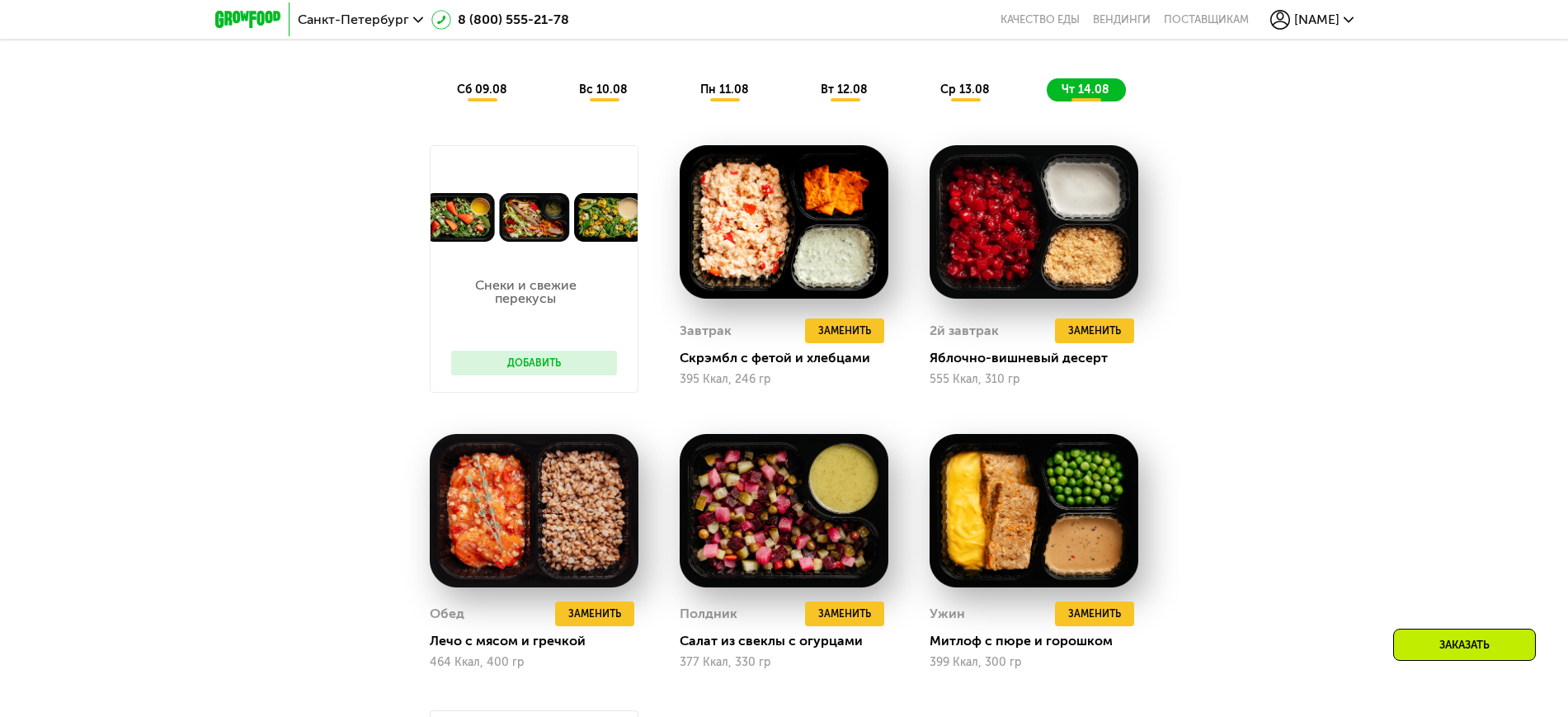click on "вс 10.08" 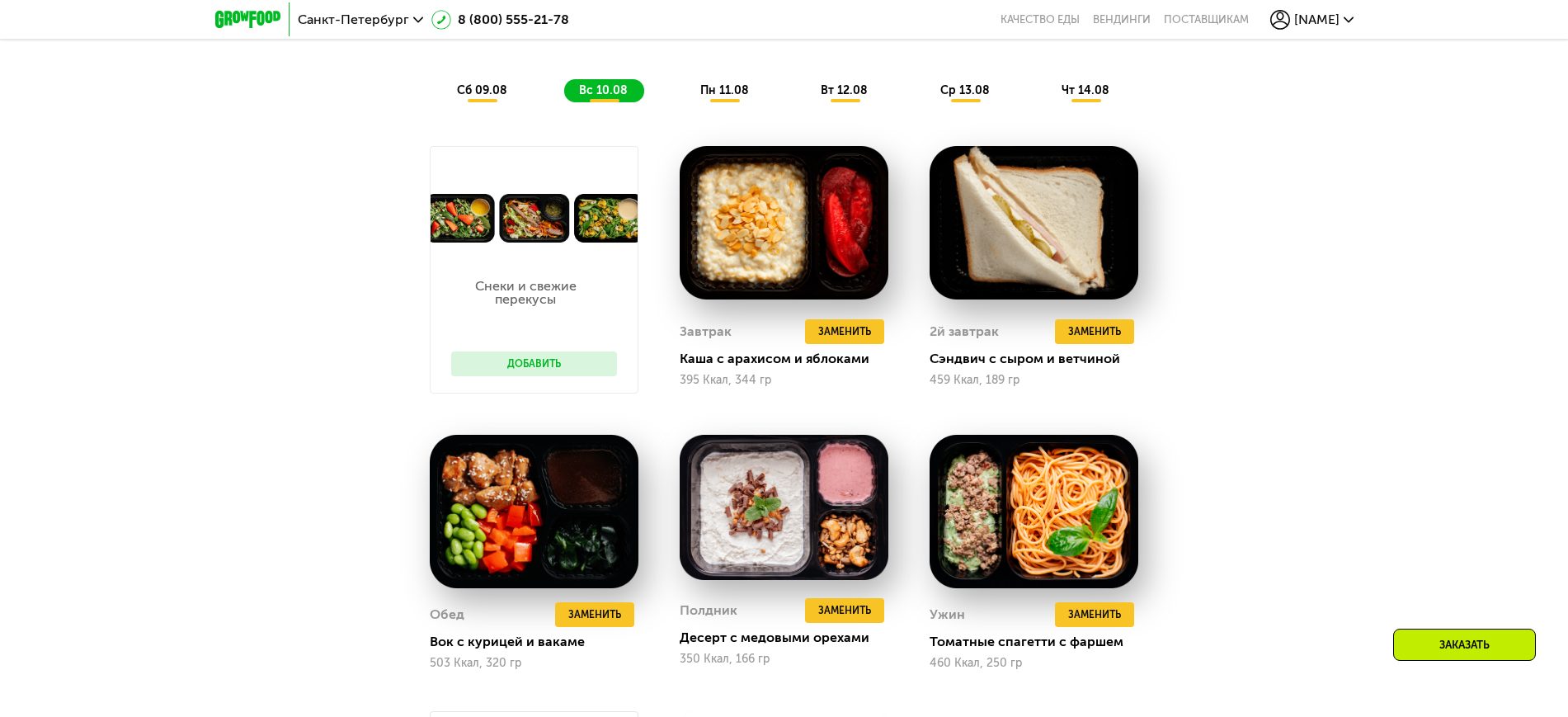 scroll, scrollTop: 1183, scrollLeft: 0, axis: vertical 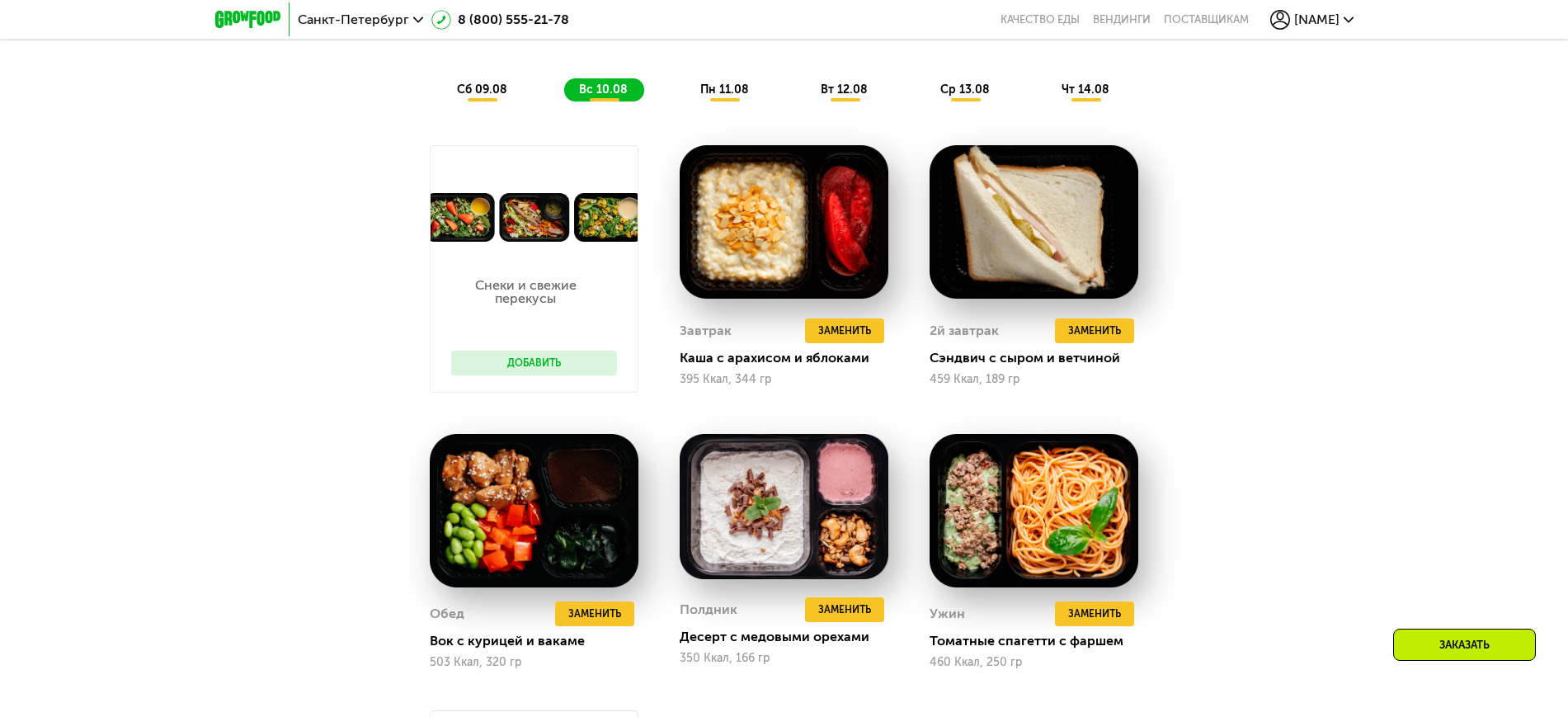 click on "пн 11.08" at bounding box center (724, 89) 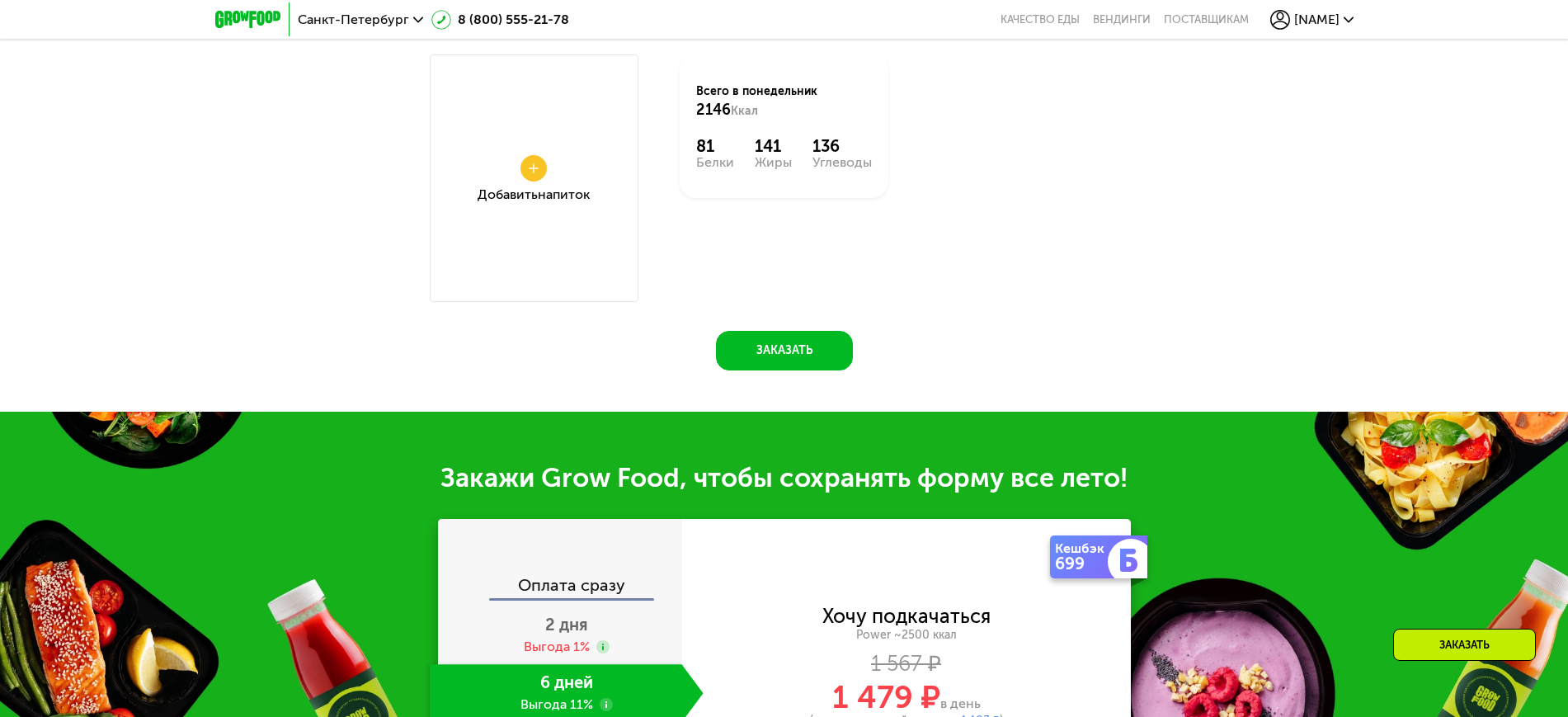 scroll, scrollTop: 2111, scrollLeft: 0, axis: vertical 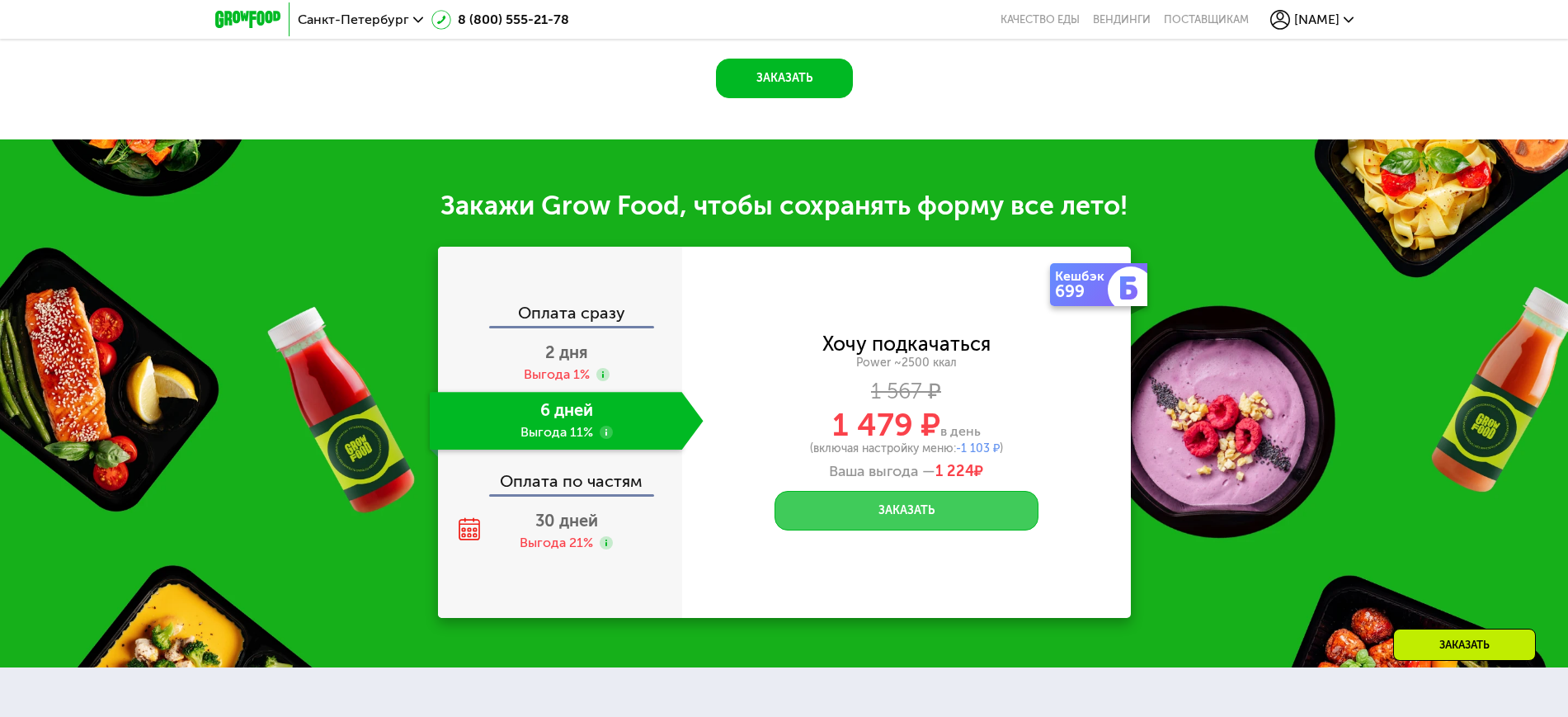 click on "Заказать" at bounding box center (906, 511) 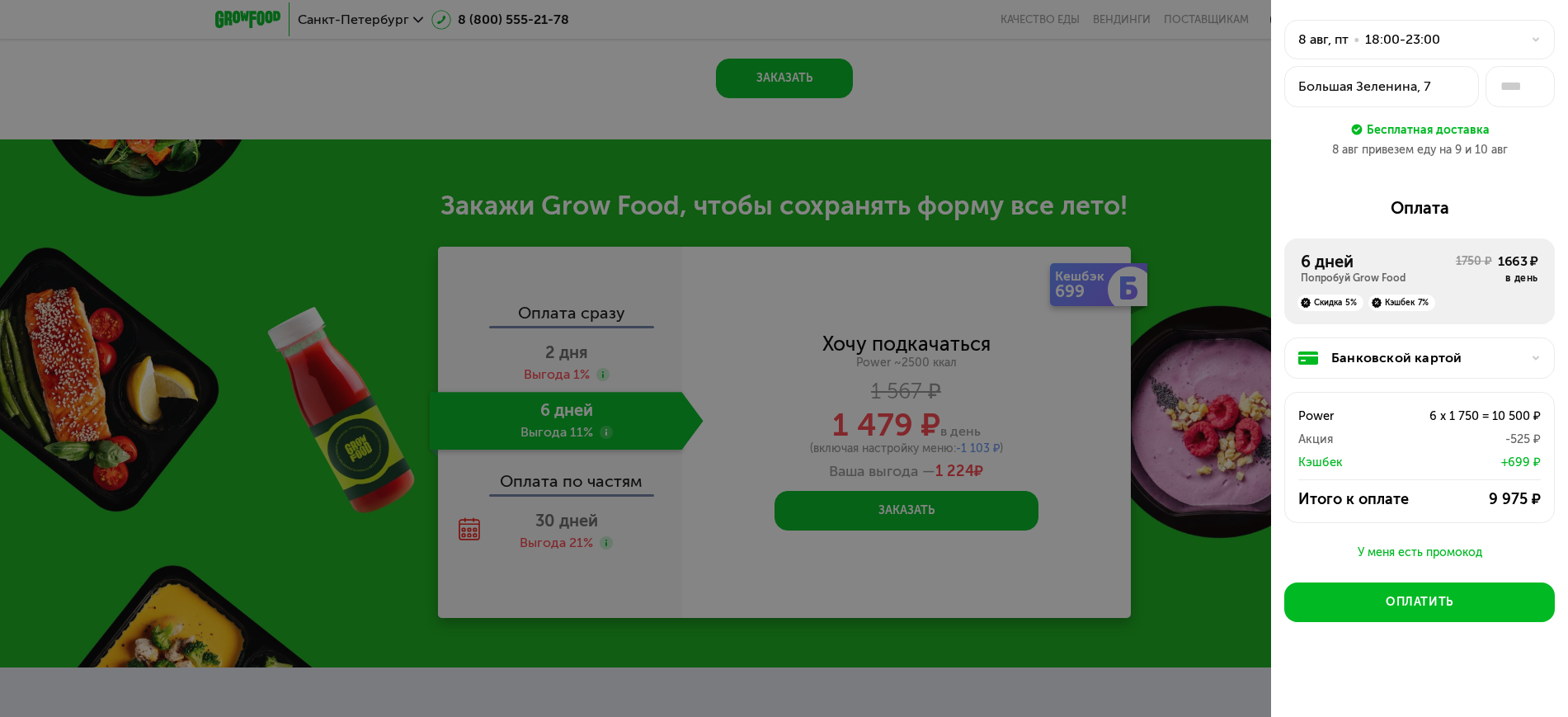 scroll, scrollTop: 67, scrollLeft: 0, axis: vertical 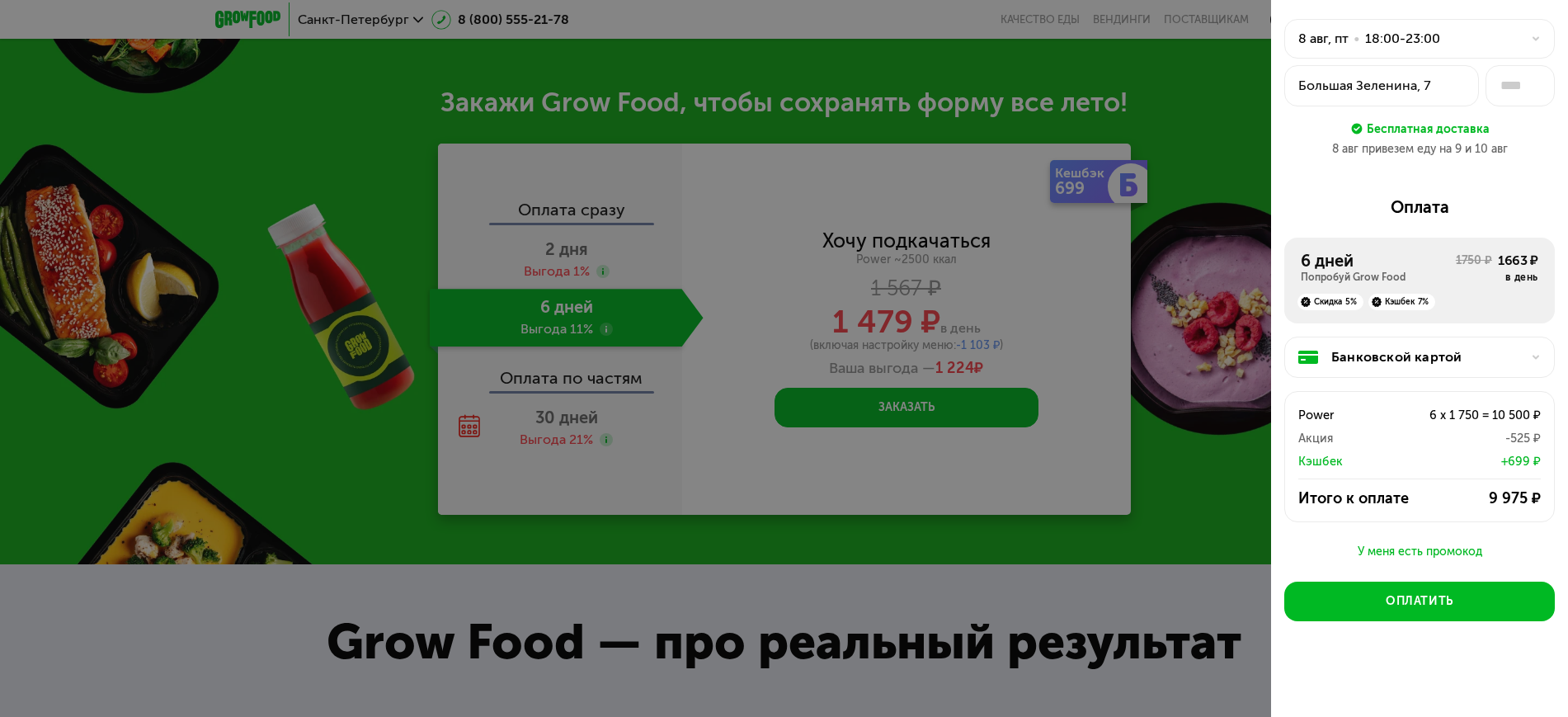 click on "Кэшбек" at bounding box center [1347, 461] 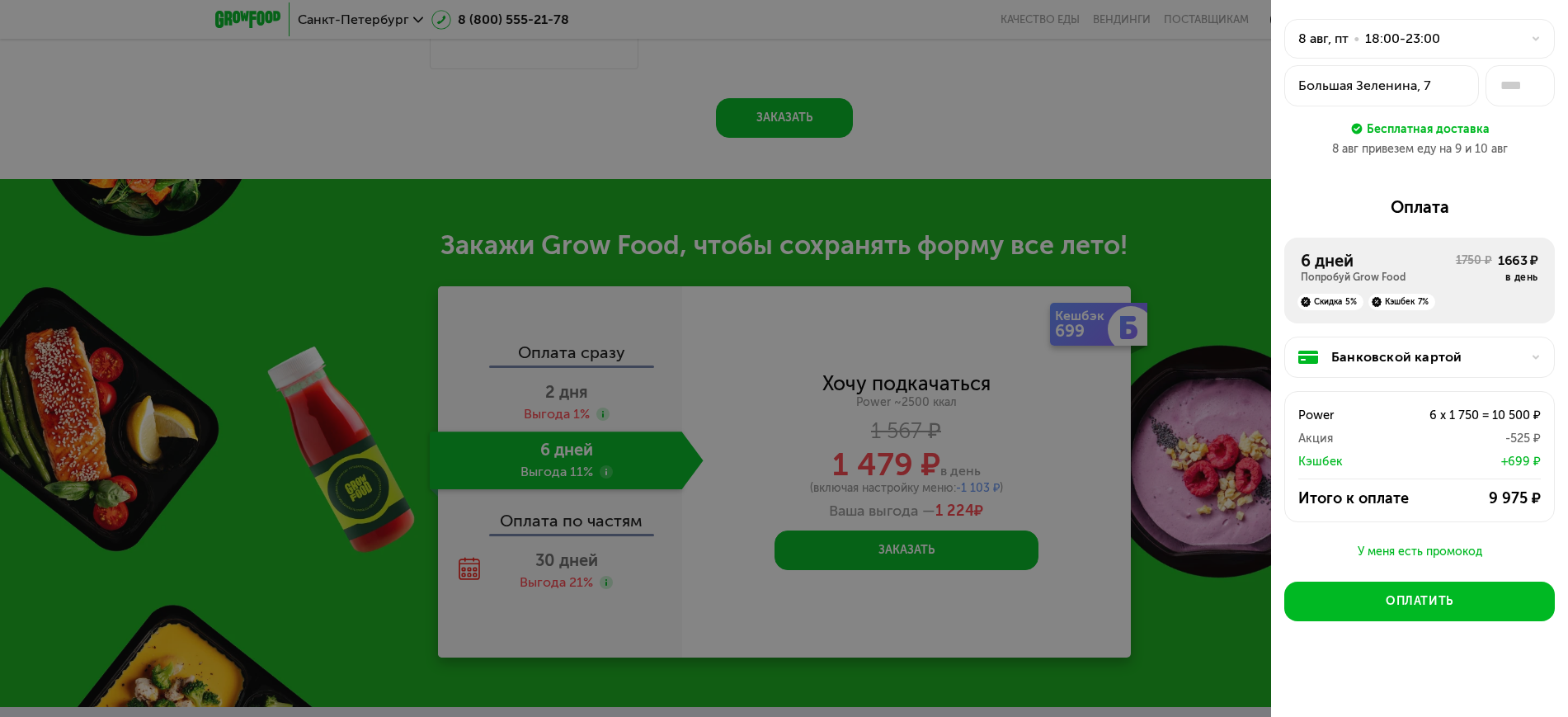 scroll, scrollTop: 2111, scrollLeft: 0, axis: vertical 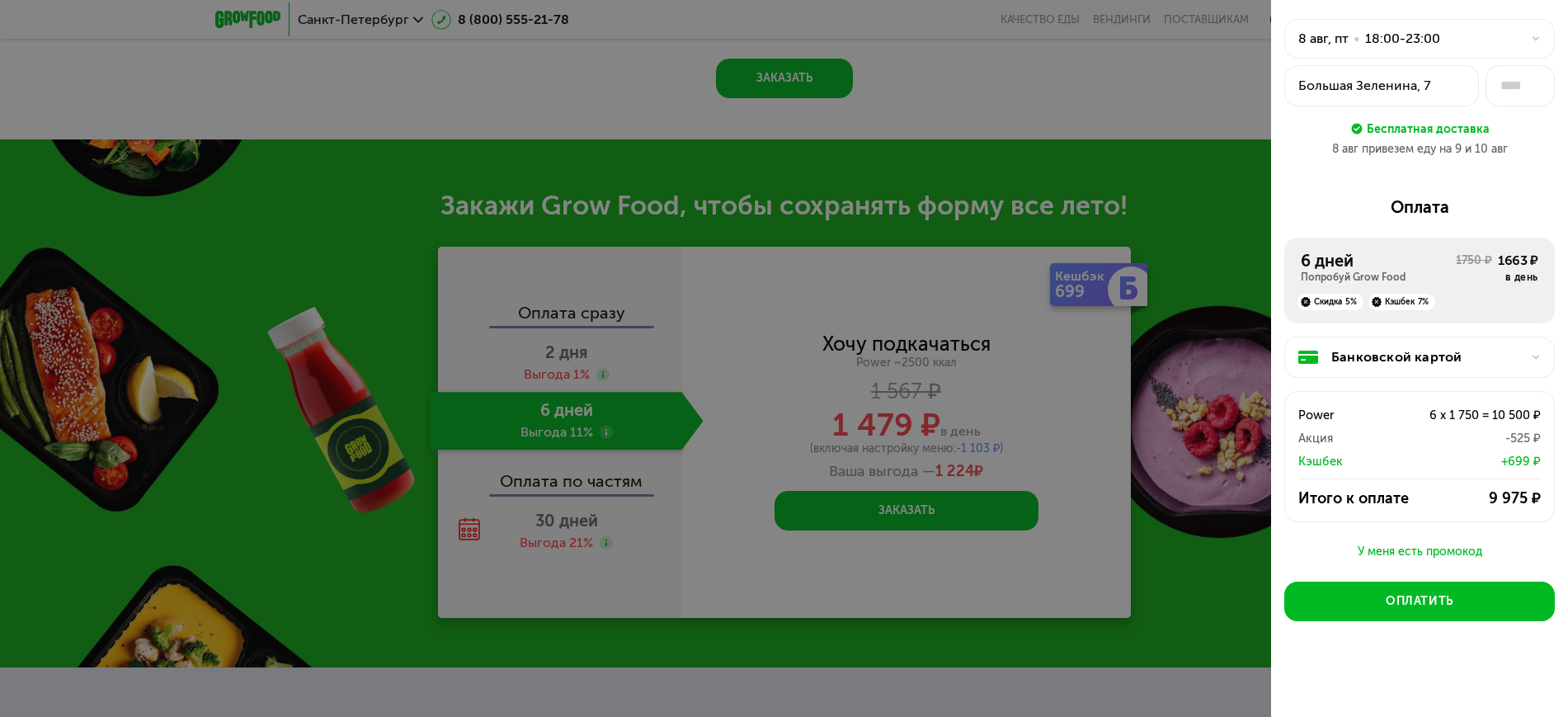 click at bounding box center (784, 358) 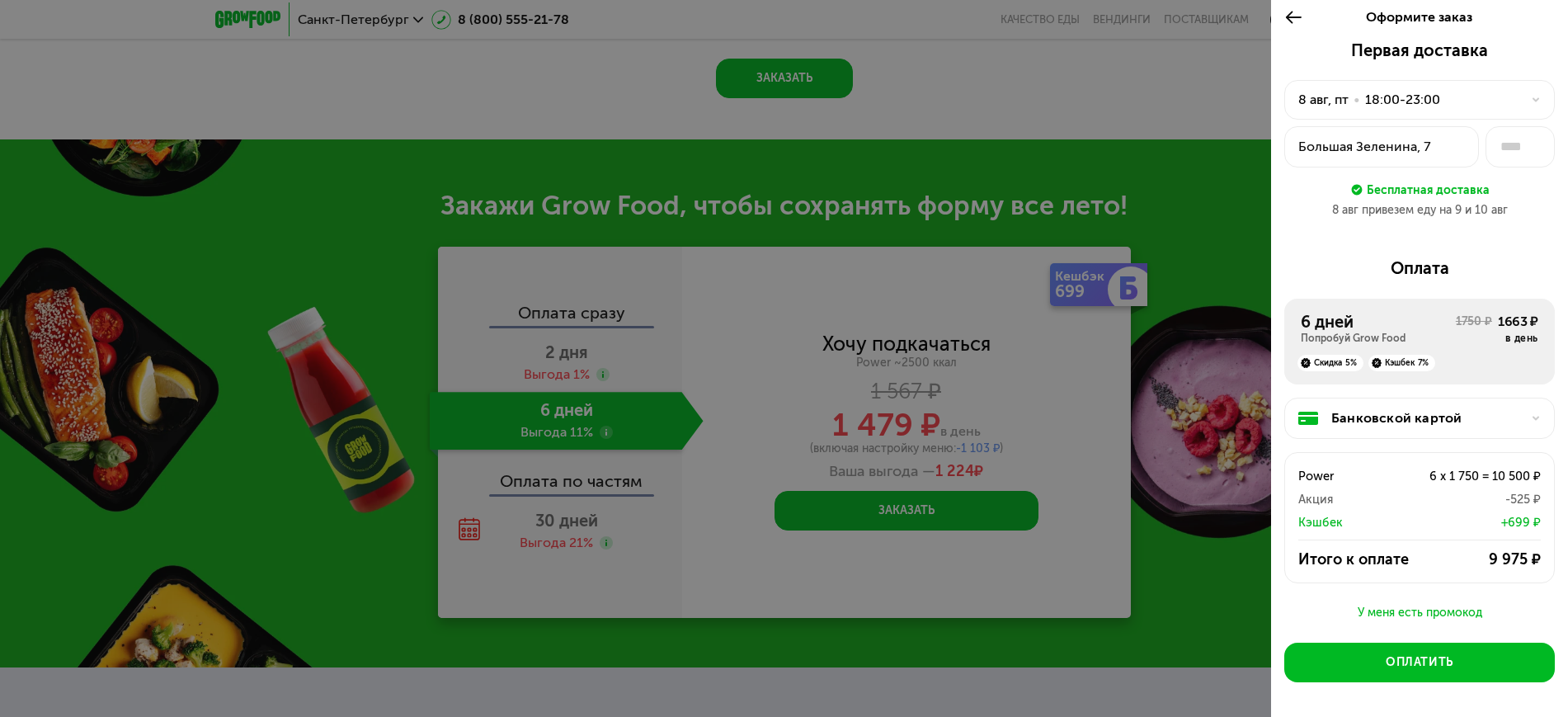 scroll, scrollTop: 0, scrollLeft: 0, axis: both 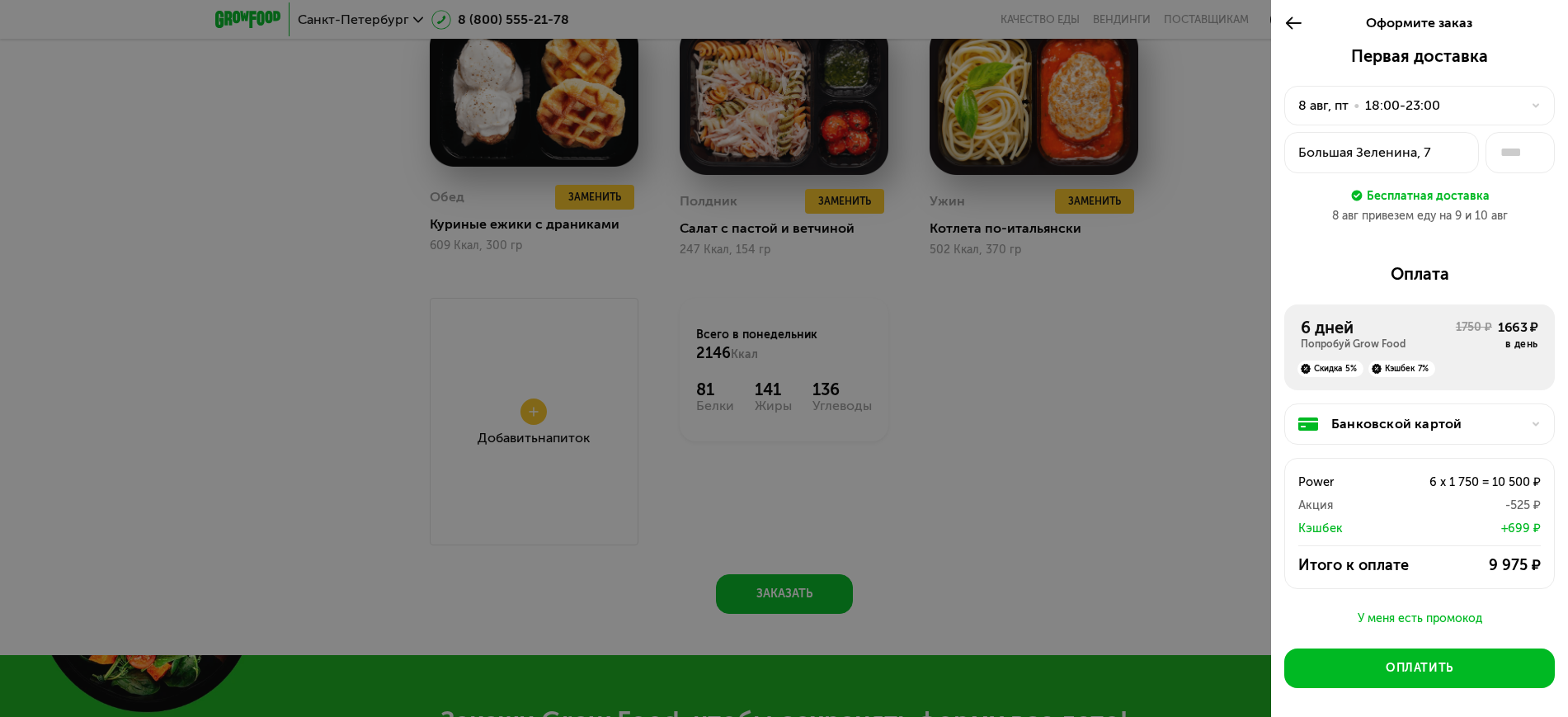 click 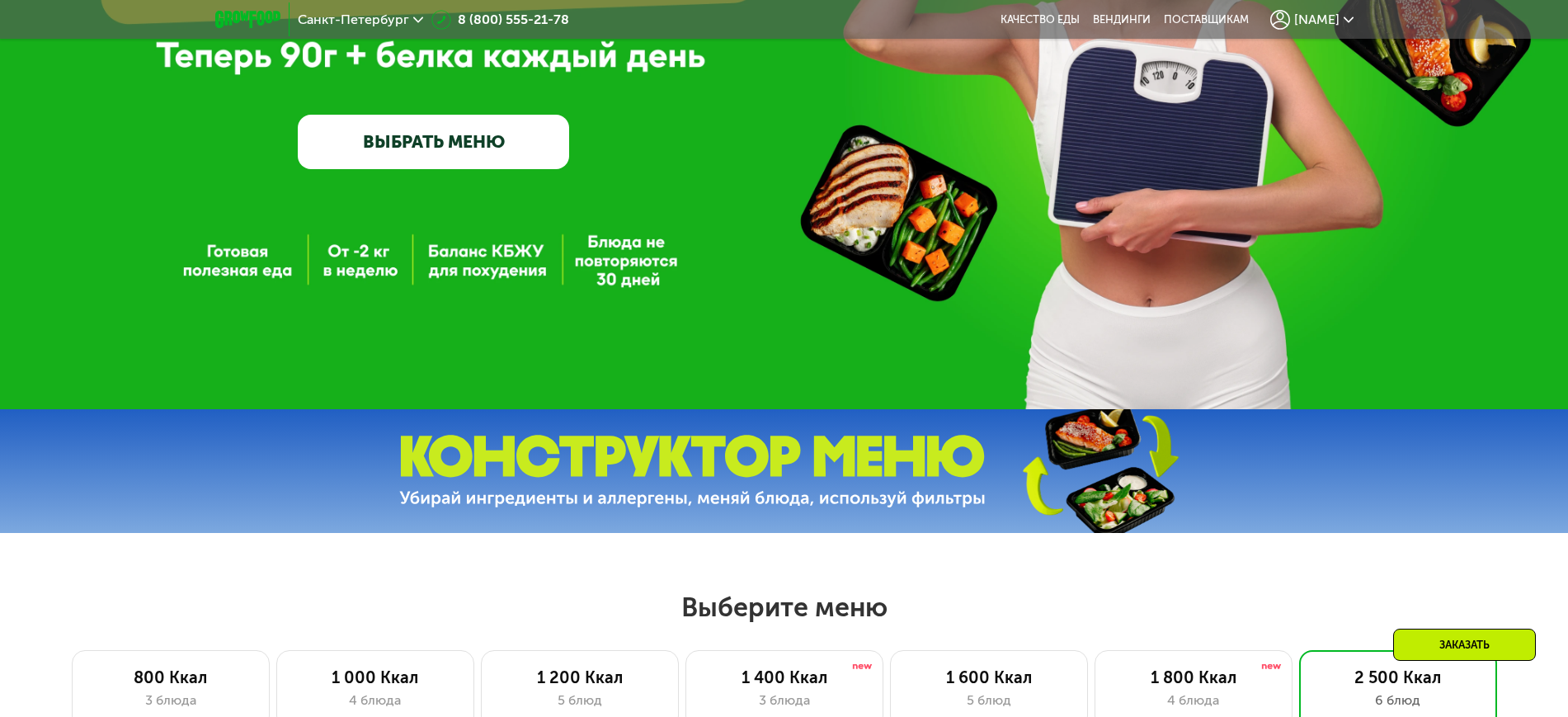 scroll, scrollTop: 152, scrollLeft: 0, axis: vertical 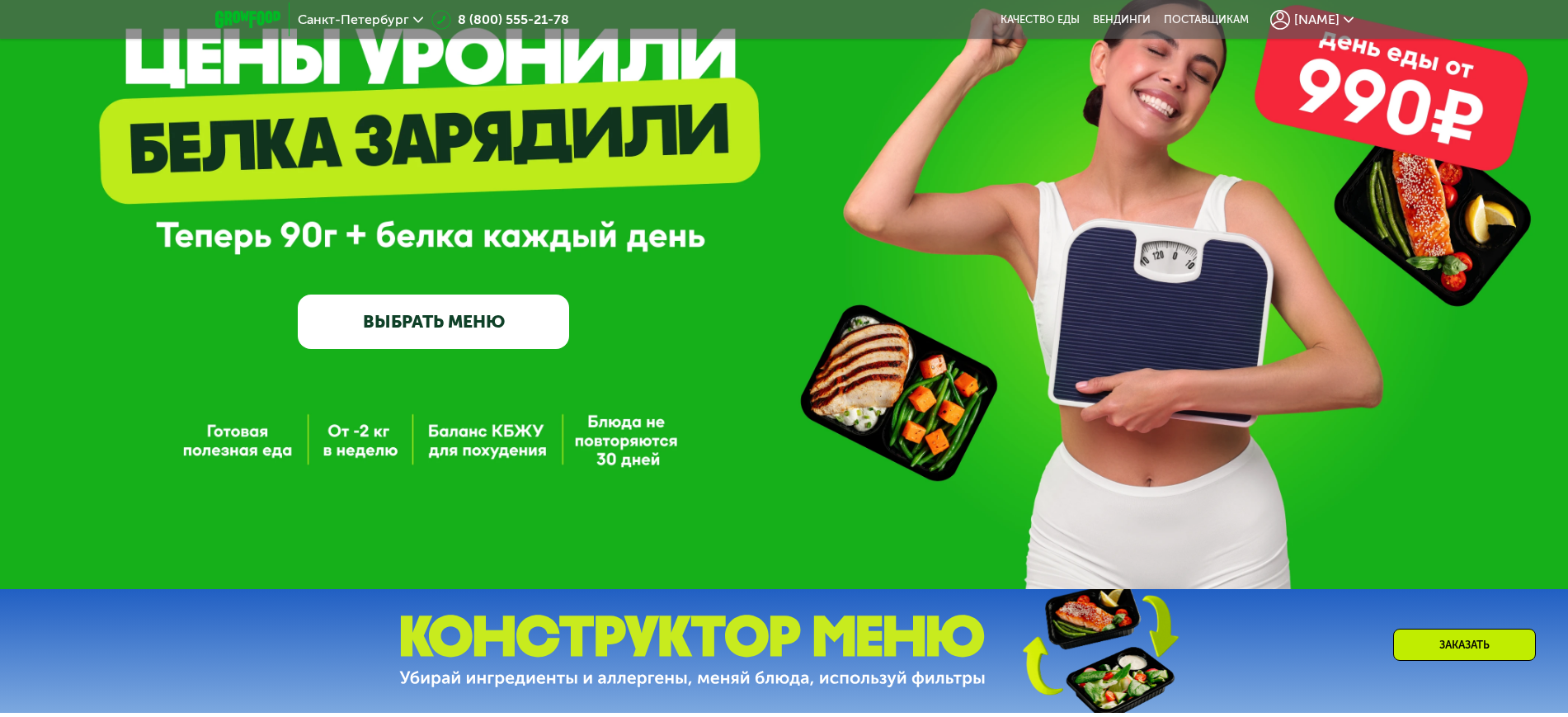 click on "[FIRST]" 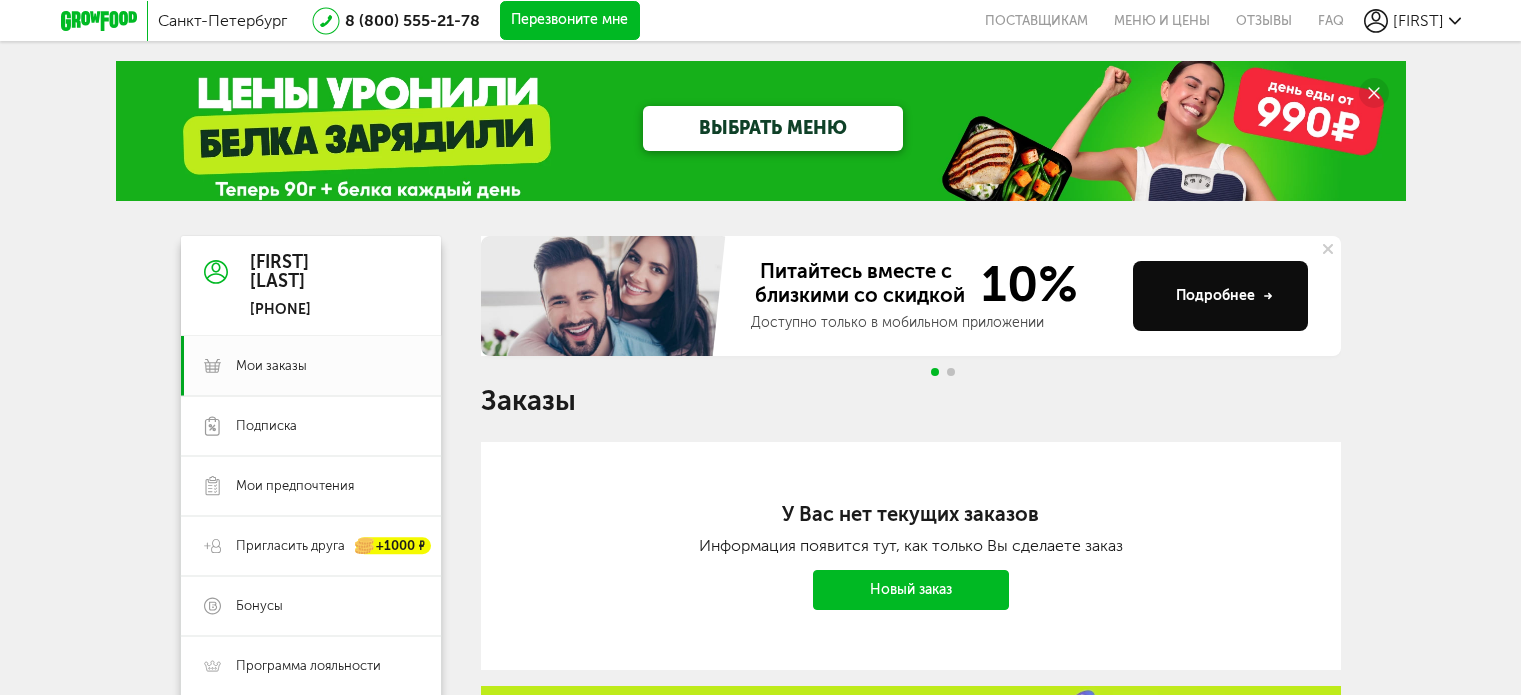 scroll, scrollTop: 0, scrollLeft: 0, axis: both 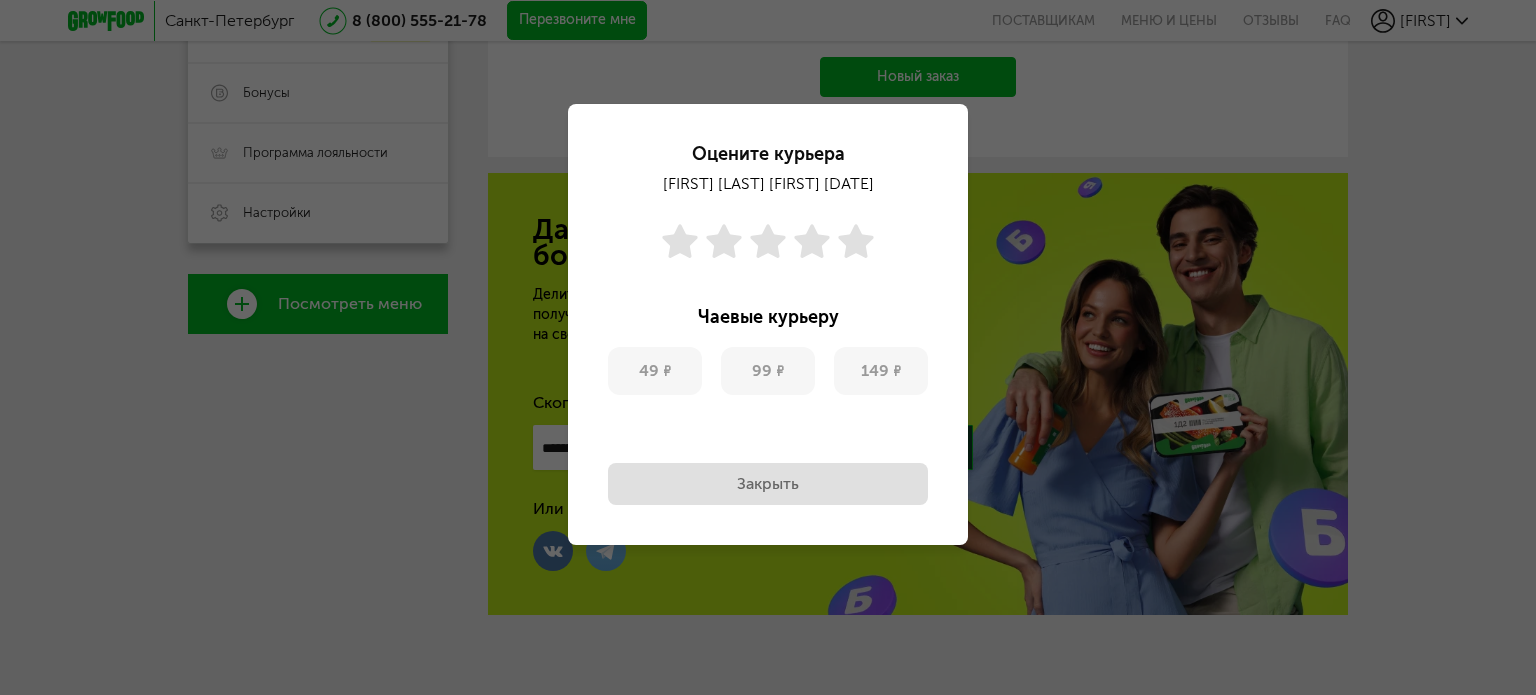 click on "Закрыть" at bounding box center [768, 484] 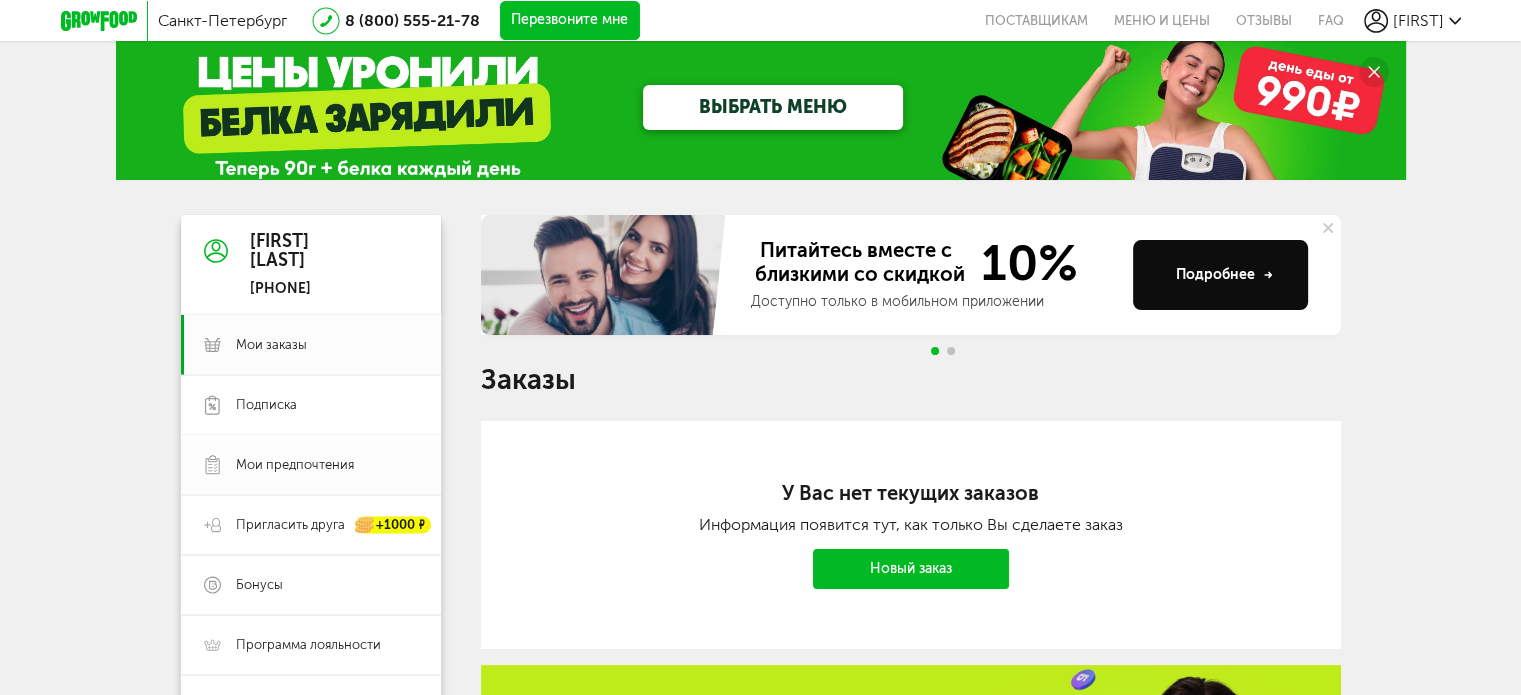scroll, scrollTop: 13, scrollLeft: 0, axis: vertical 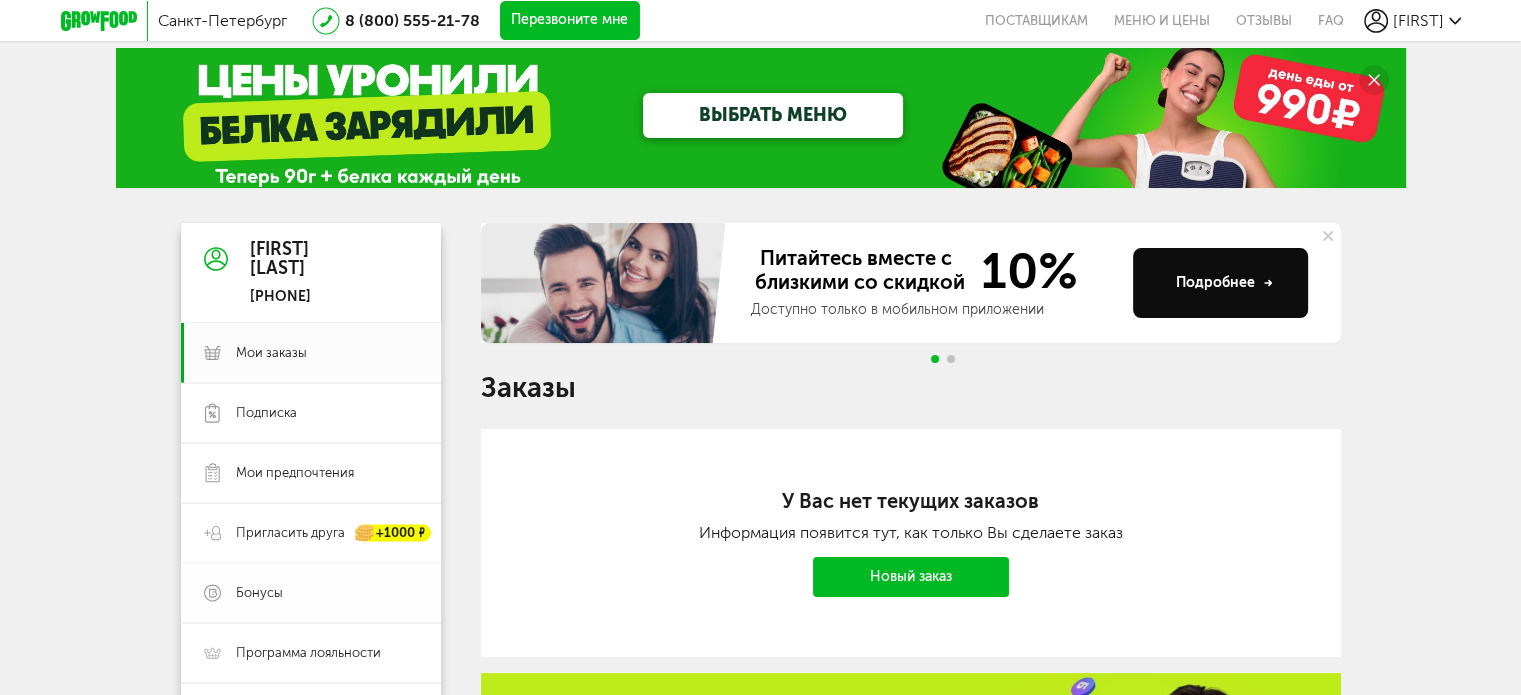 click on "Бонусы" at bounding box center (311, 593) 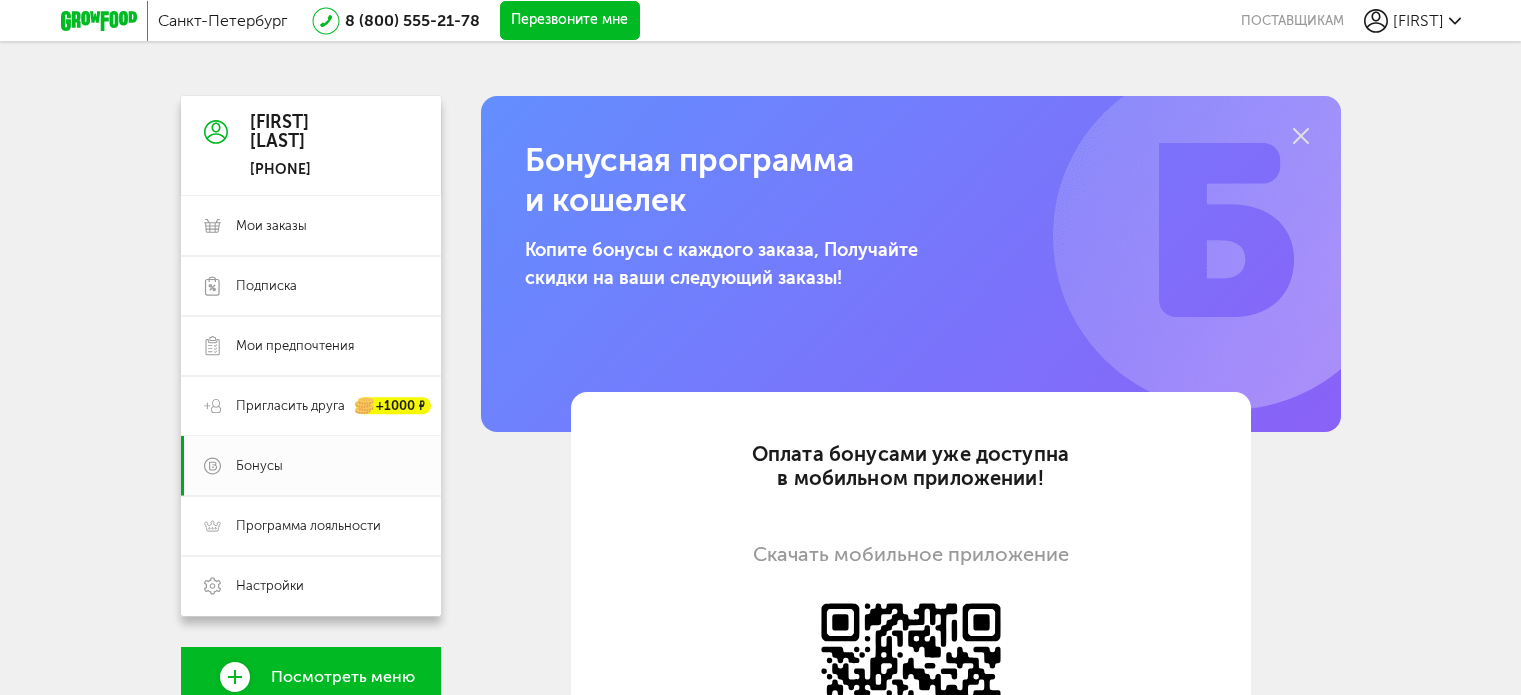 scroll, scrollTop: 20, scrollLeft: 0, axis: vertical 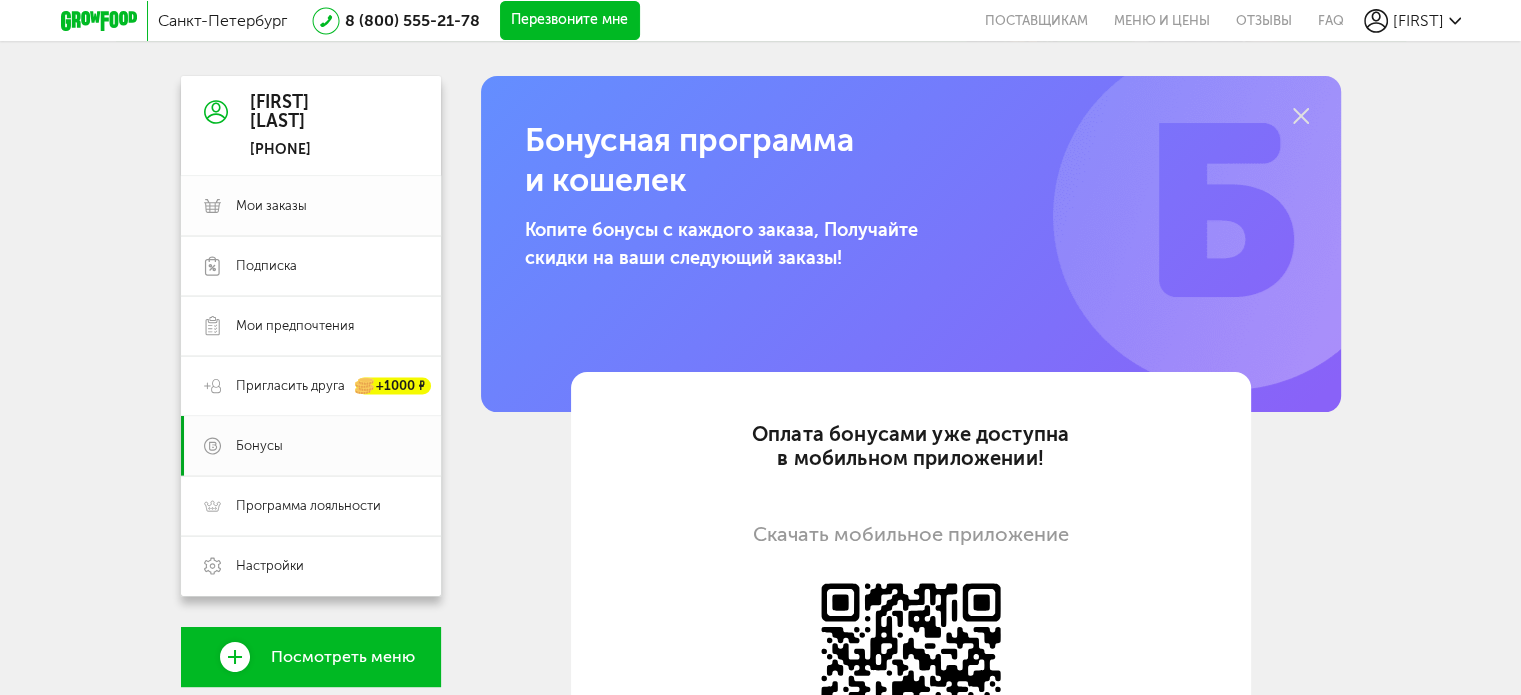 click on "Мои заказы" at bounding box center (311, 206) 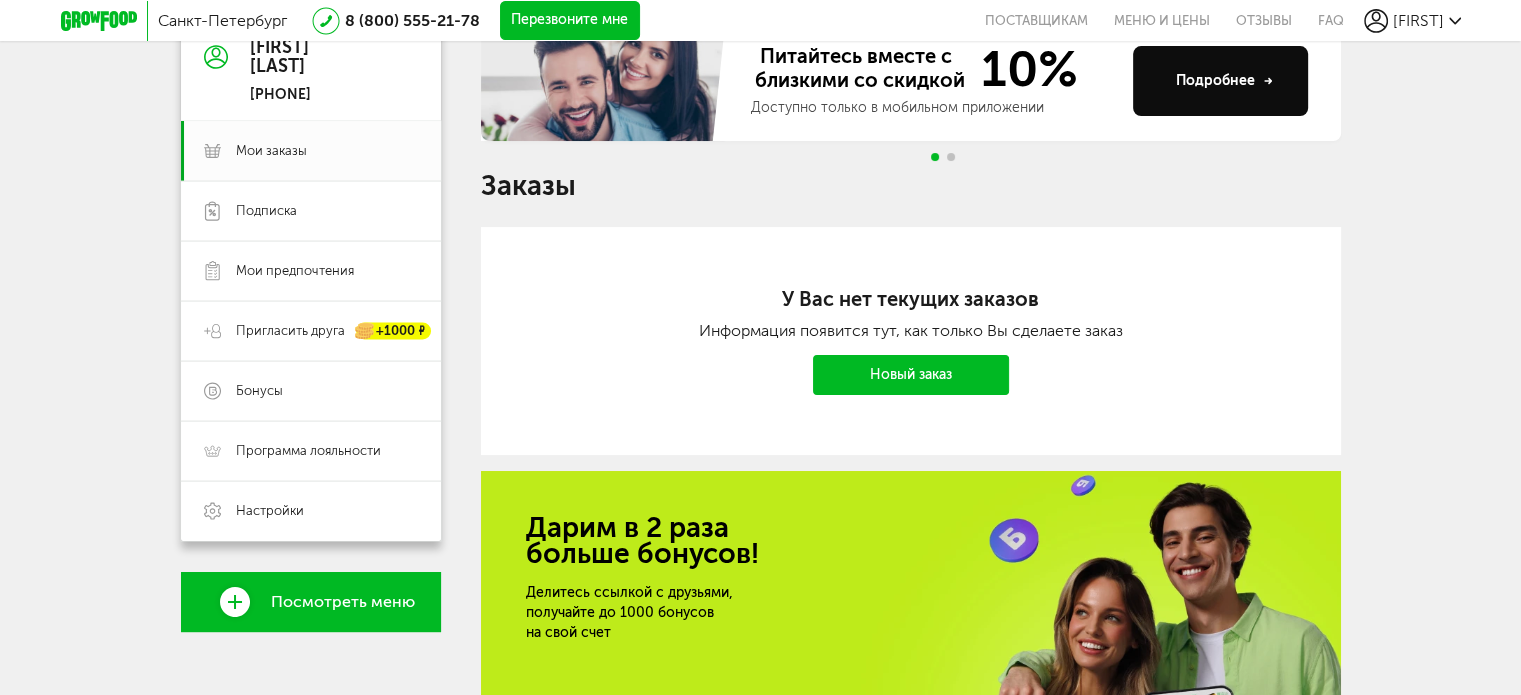 scroll, scrollTop: 213, scrollLeft: 0, axis: vertical 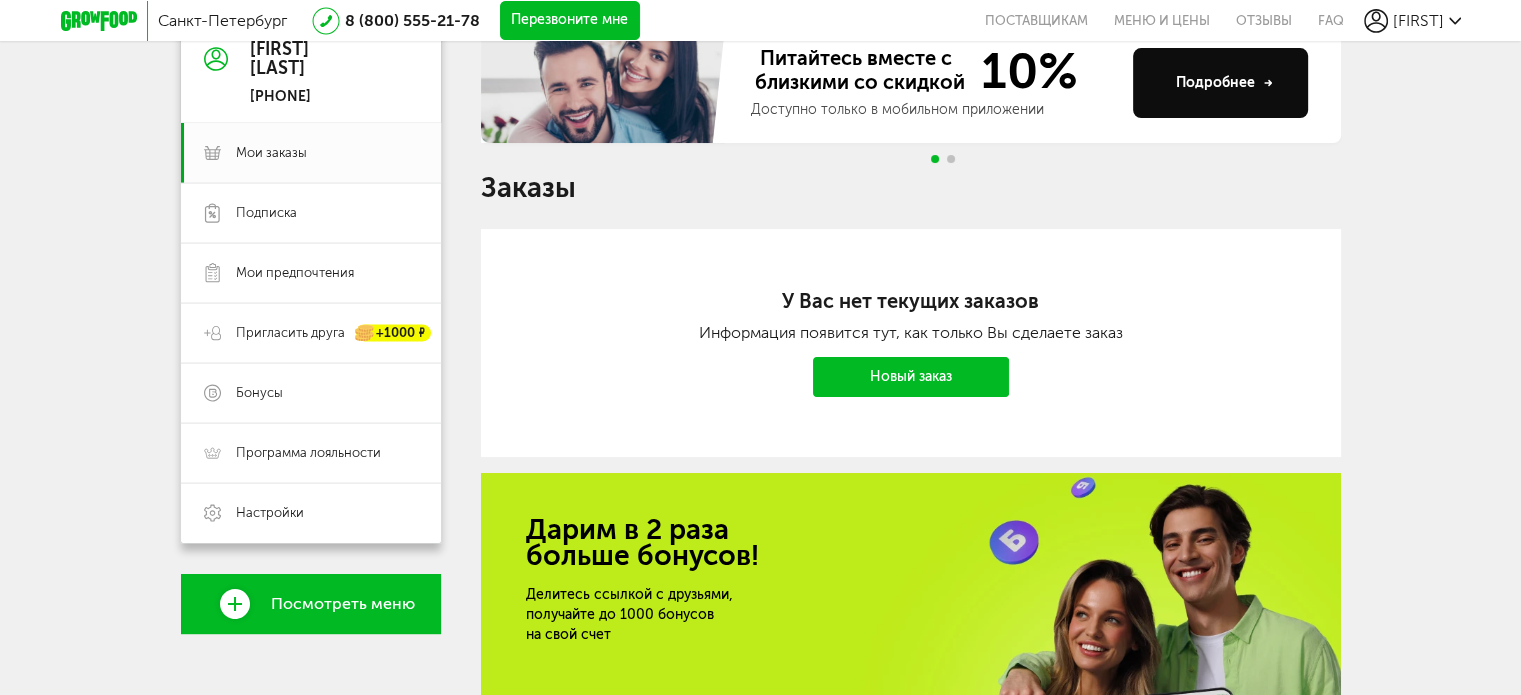 click on "Новый заказ" at bounding box center (911, 377) 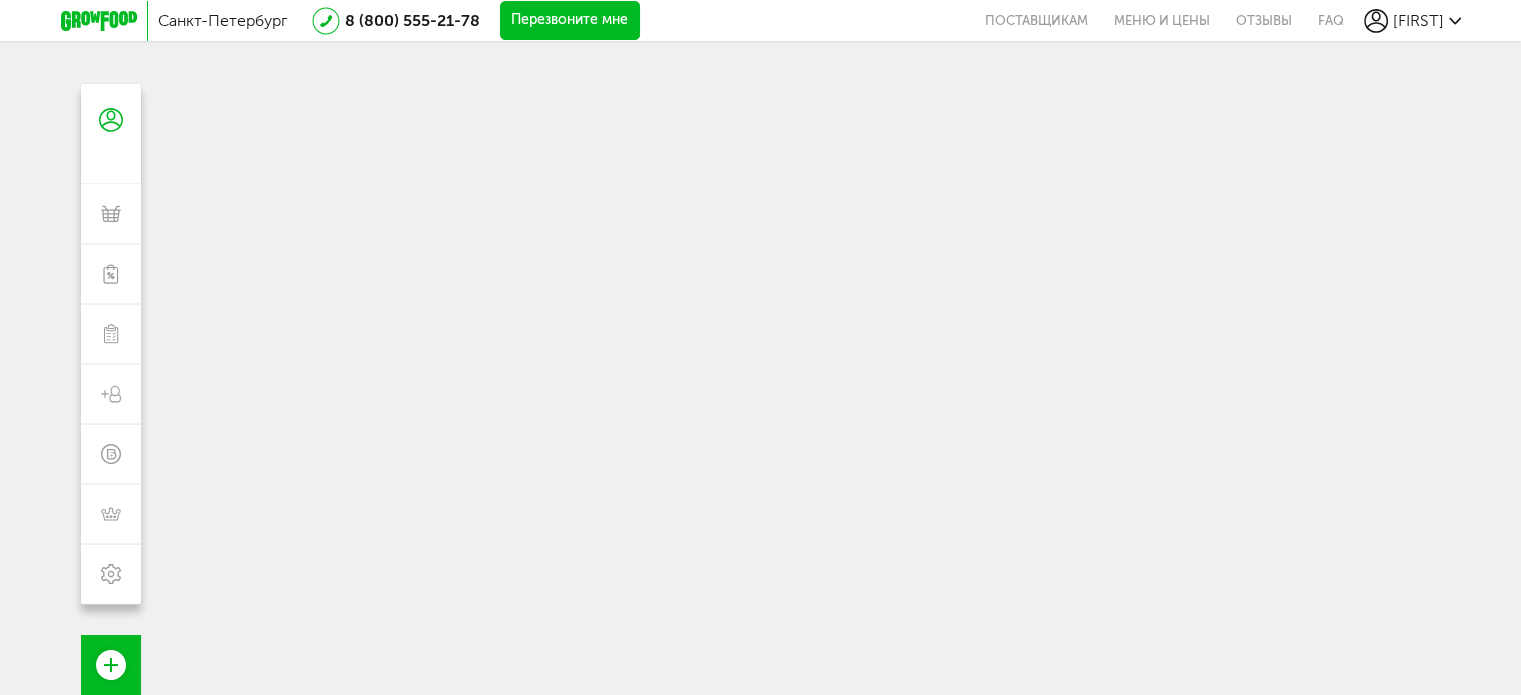 scroll, scrollTop: 0, scrollLeft: 0, axis: both 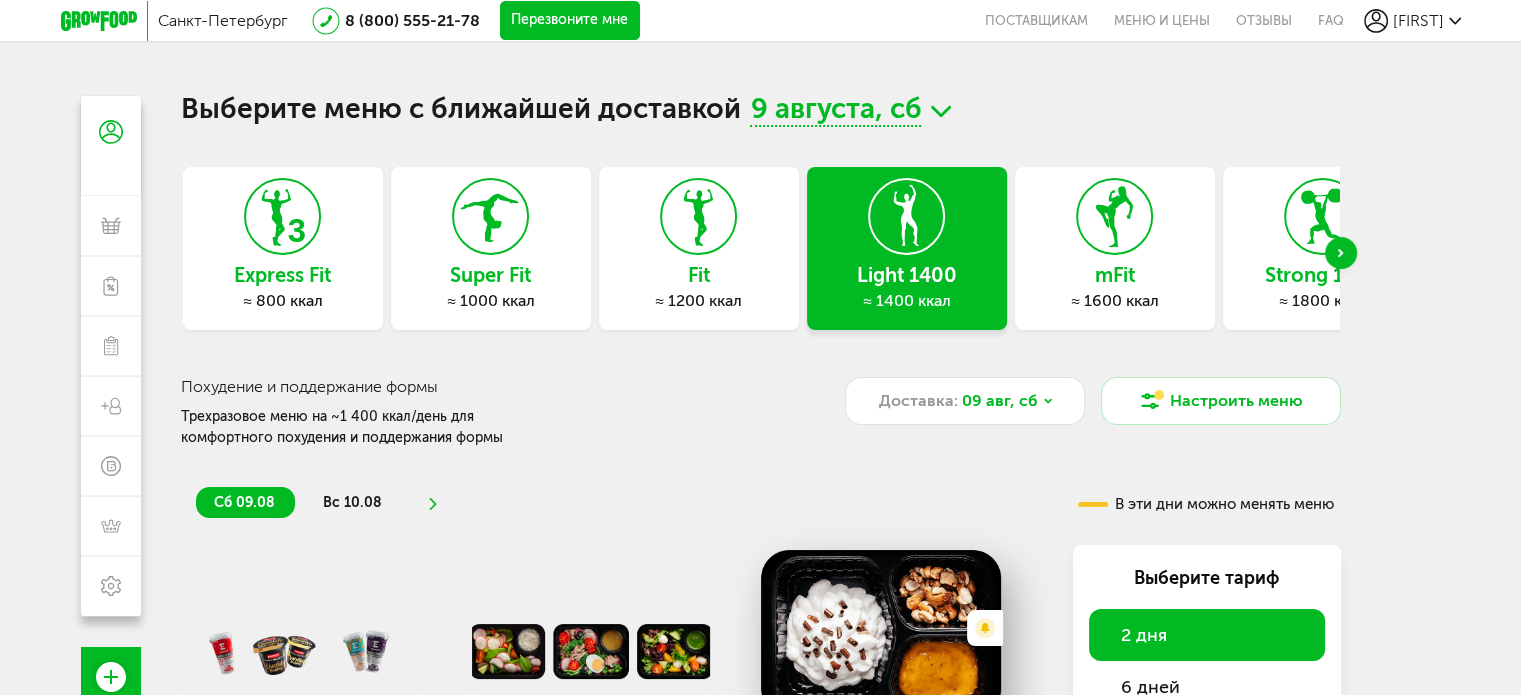 click 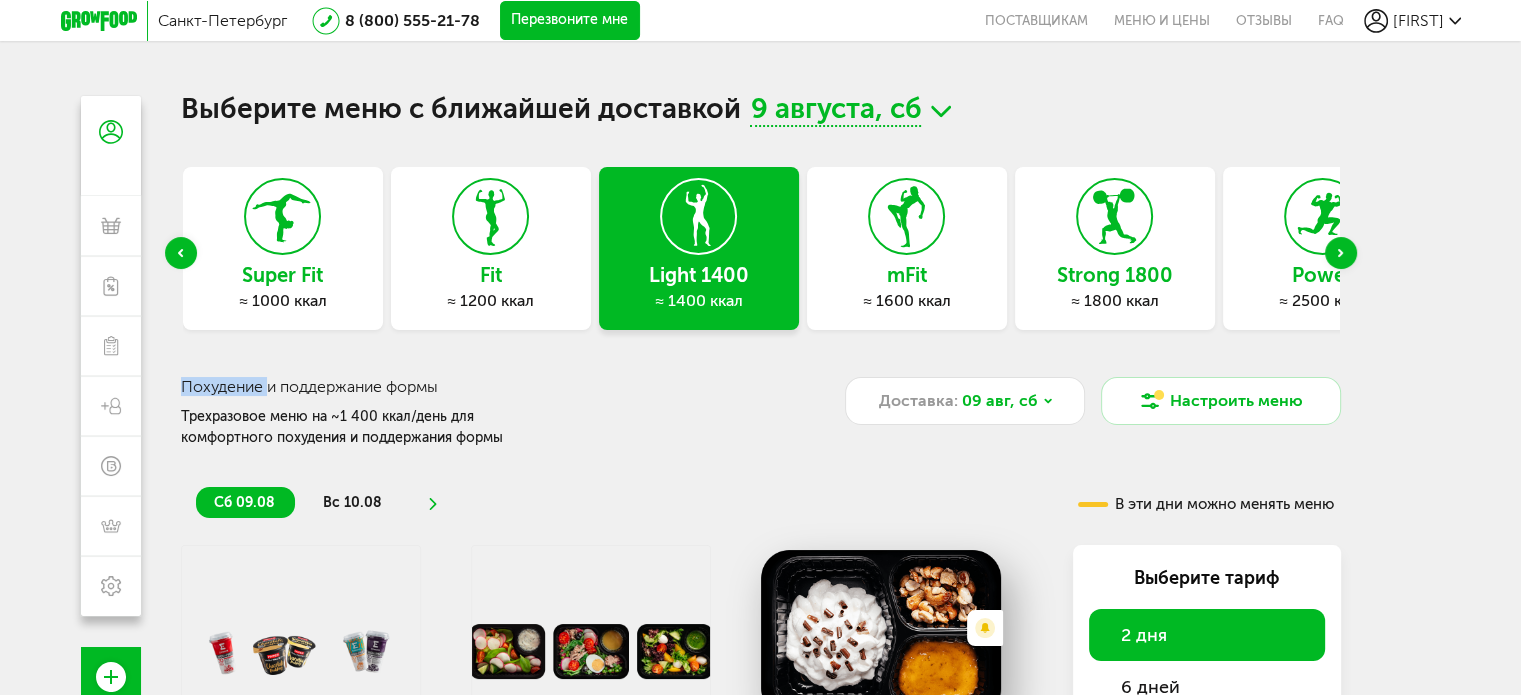 click 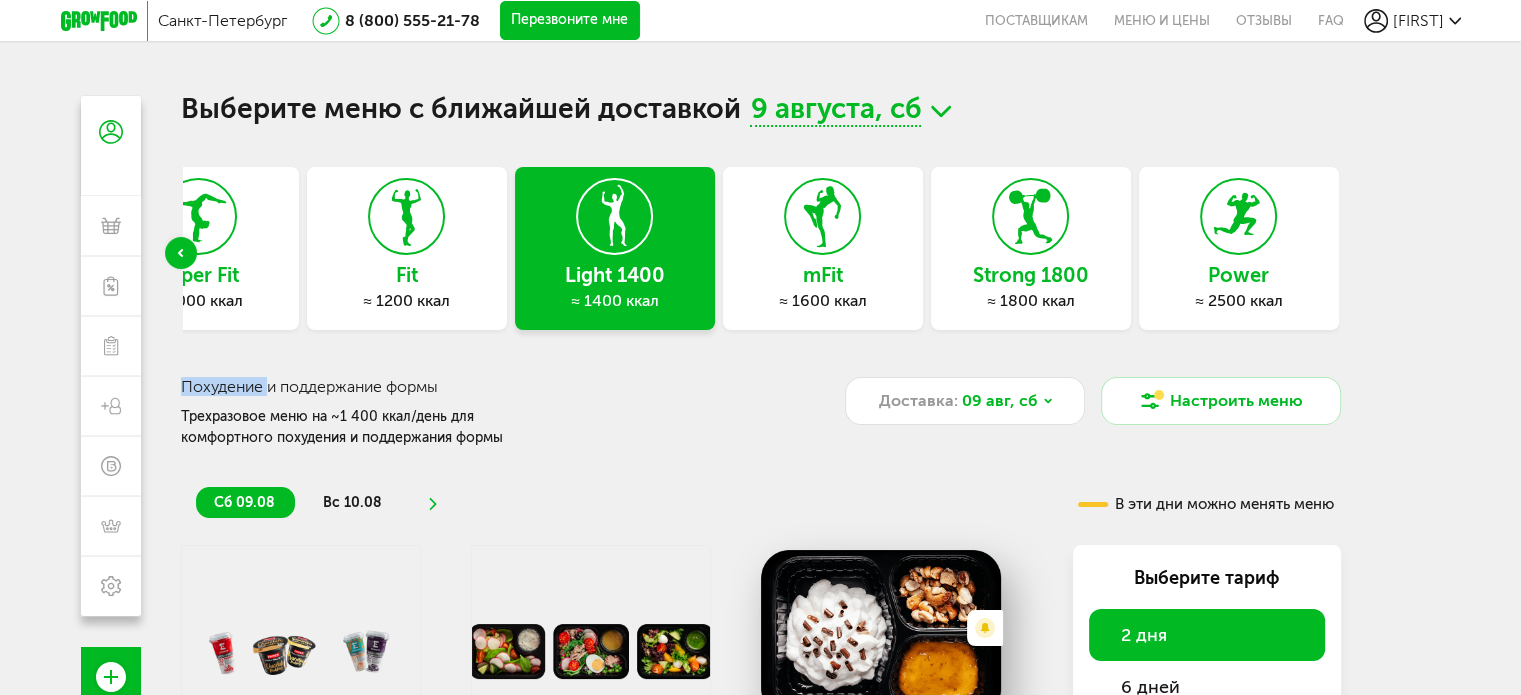 click on "Power   ≈ 2500 ккал" at bounding box center (1239, 248) 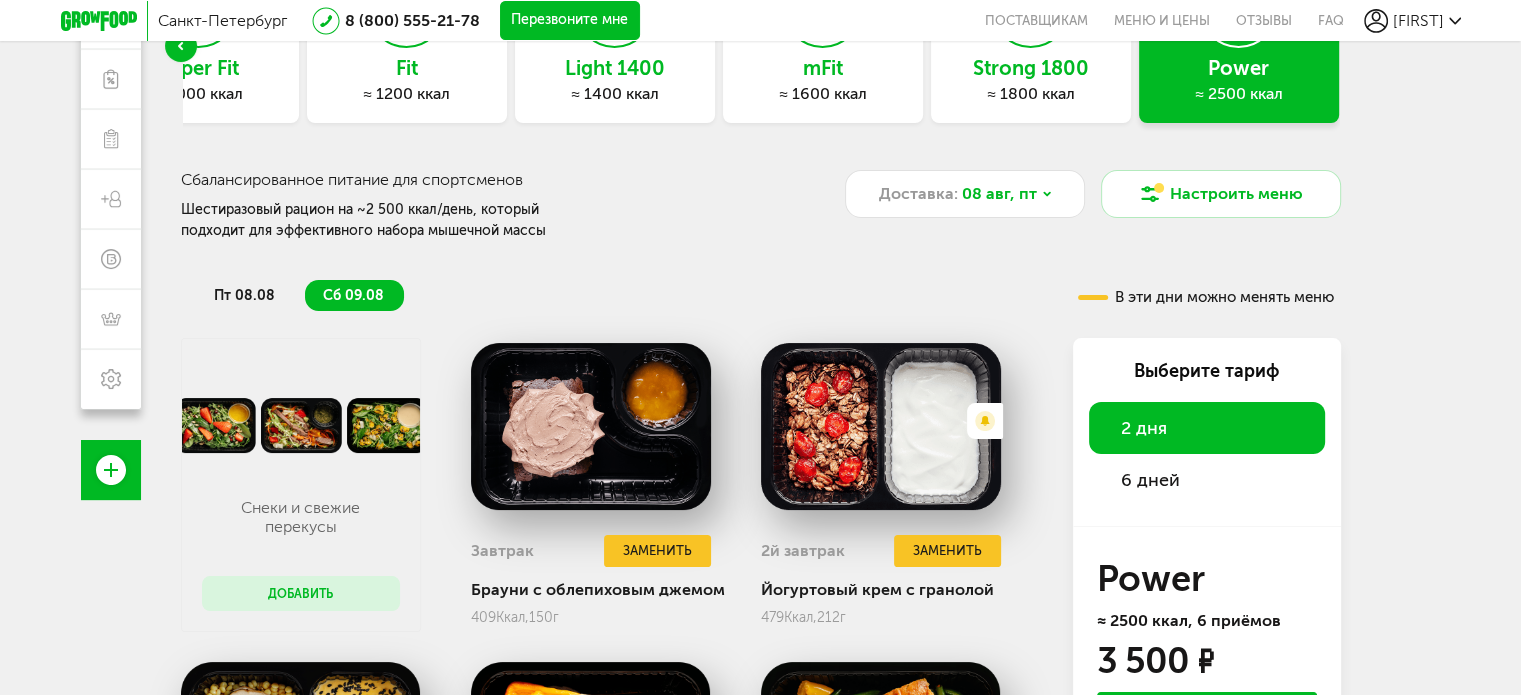 scroll, scrollTop: 144, scrollLeft: 0, axis: vertical 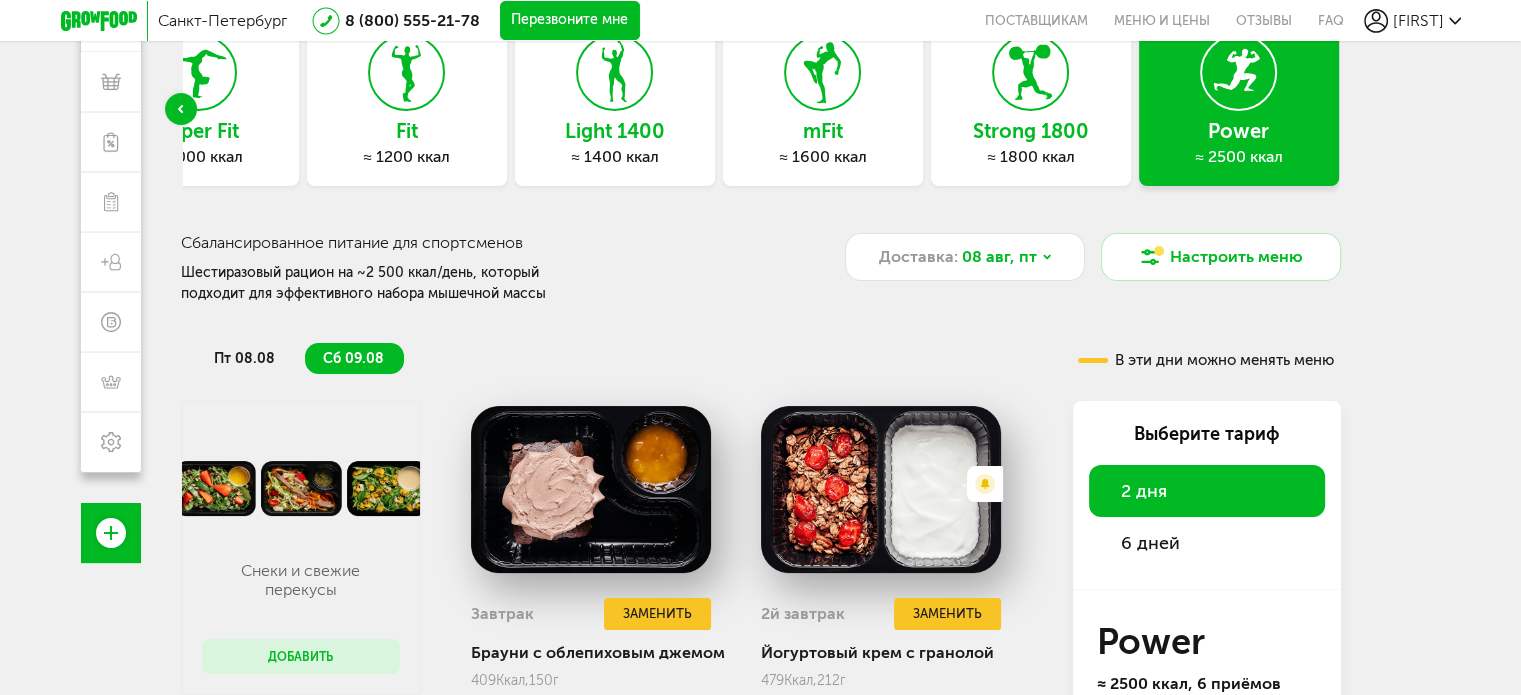 drag, startPoint x: 1158, startPoint y: 542, endPoint x: 1014, endPoint y: 482, distance: 156 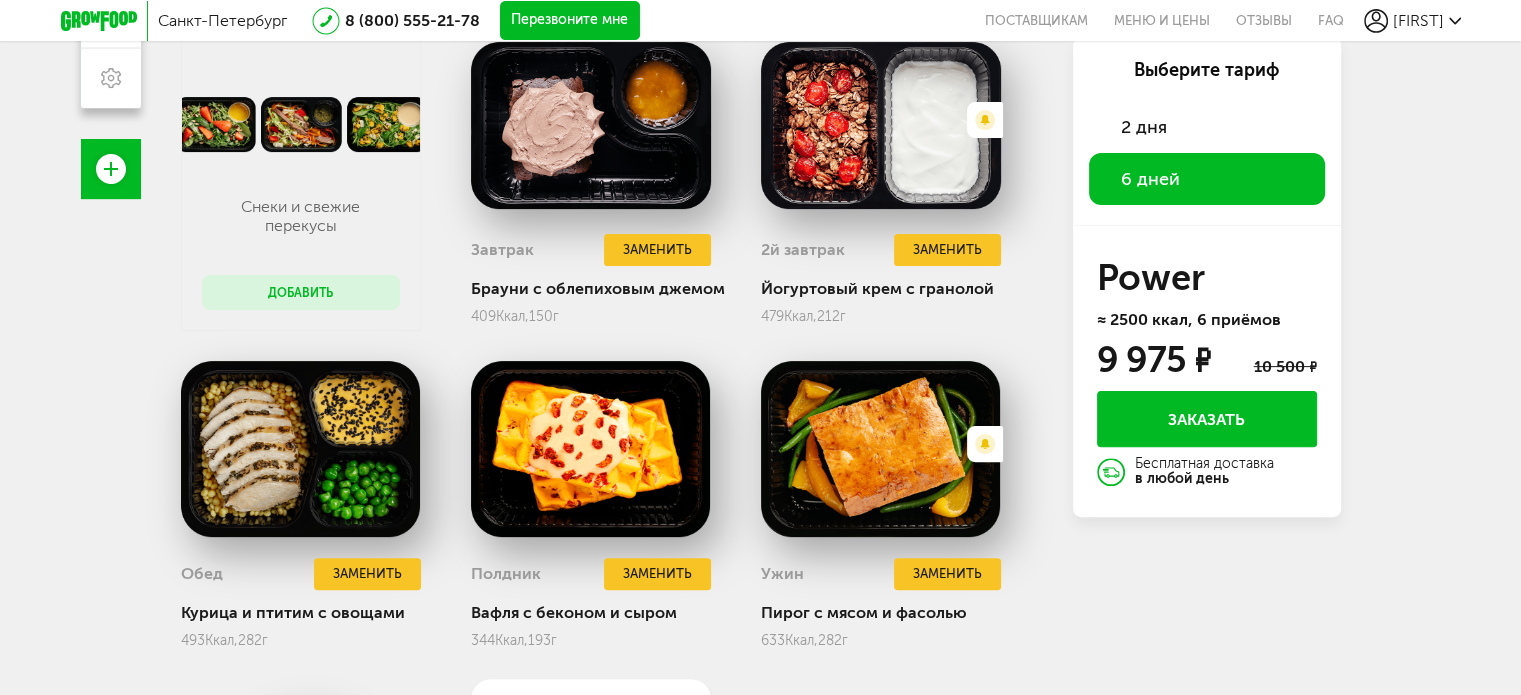 scroll, scrollTop: 844, scrollLeft: 0, axis: vertical 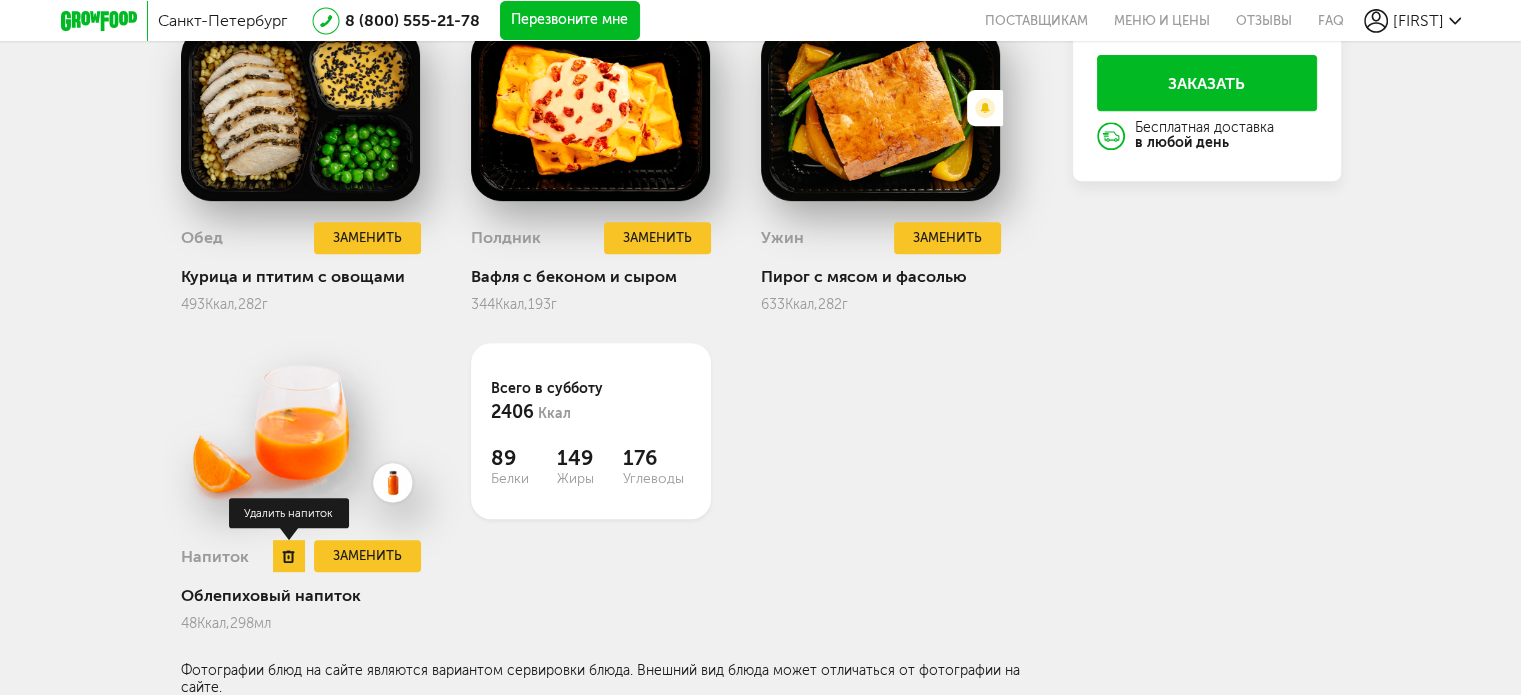 click 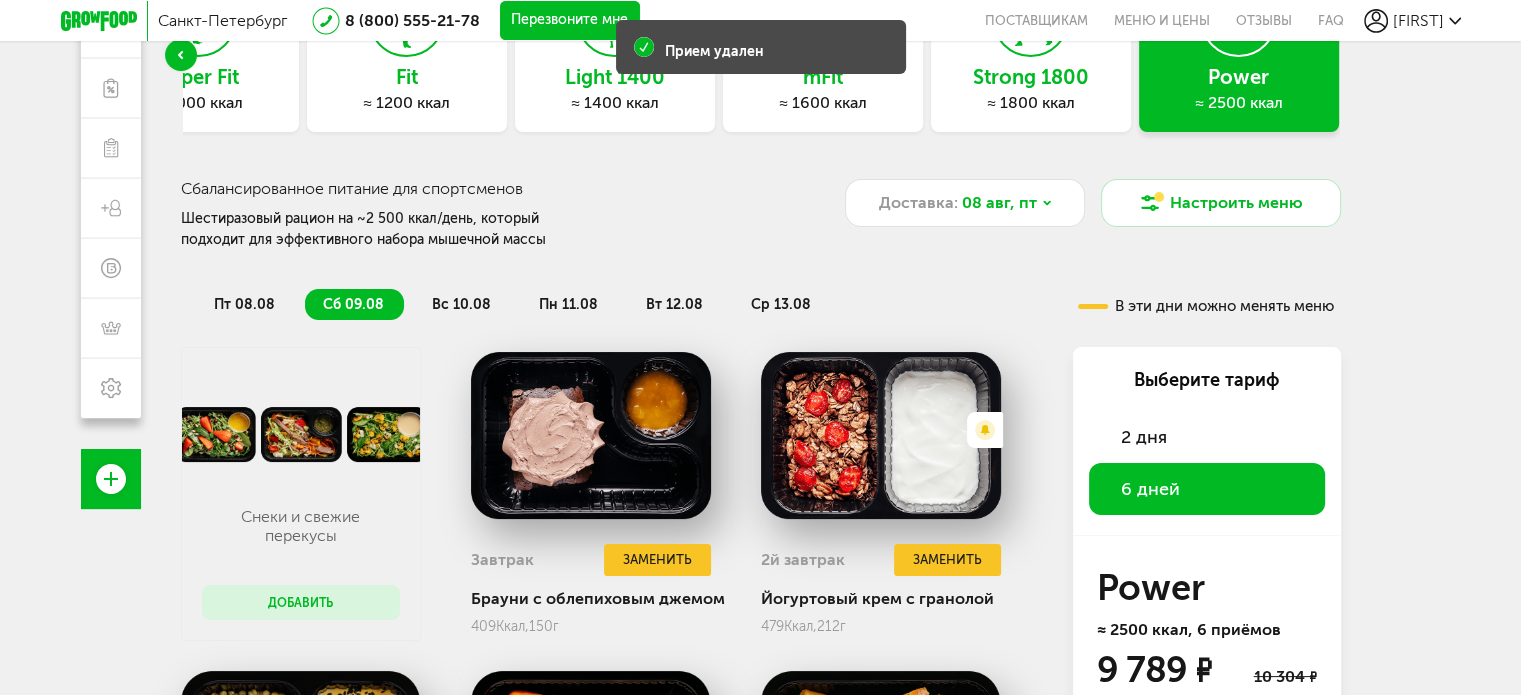 scroll, scrollTop: 149, scrollLeft: 0, axis: vertical 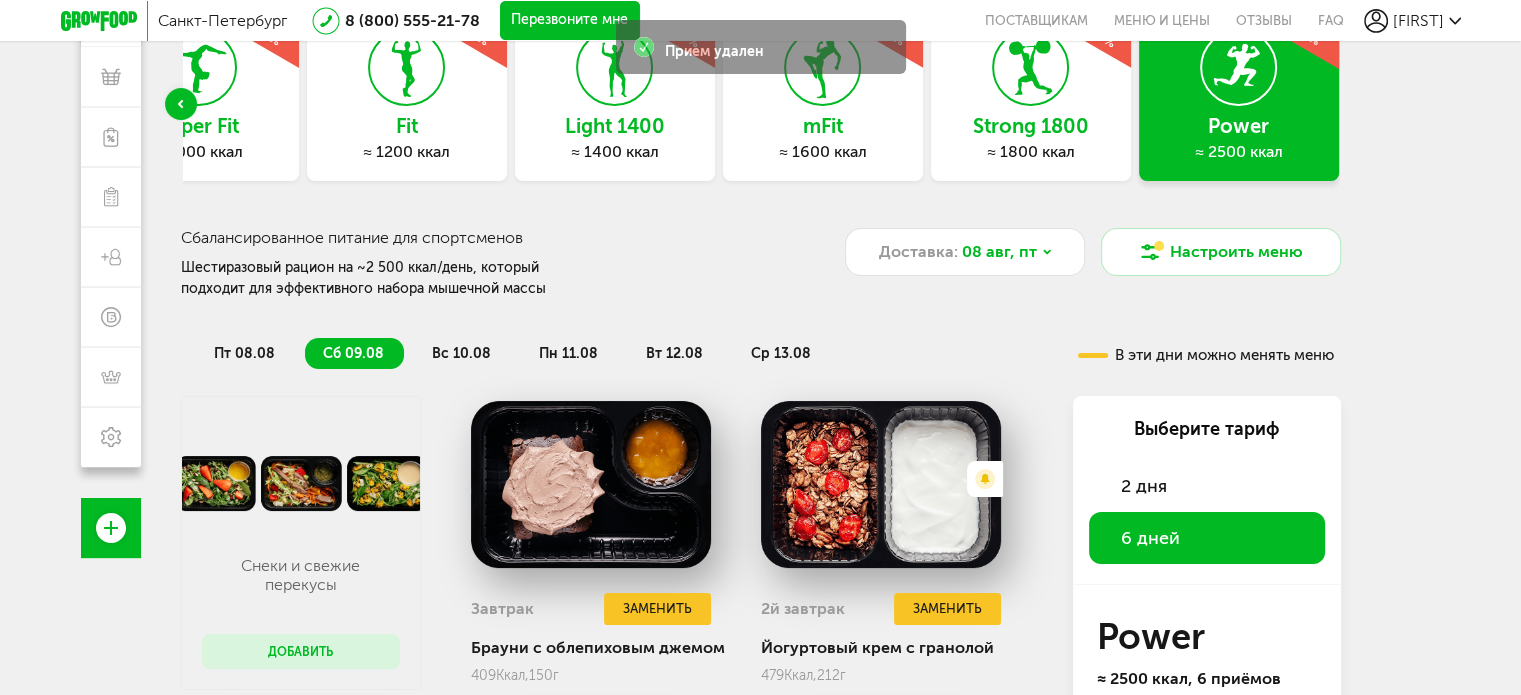 click on "пт 08.08" at bounding box center [244, 353] 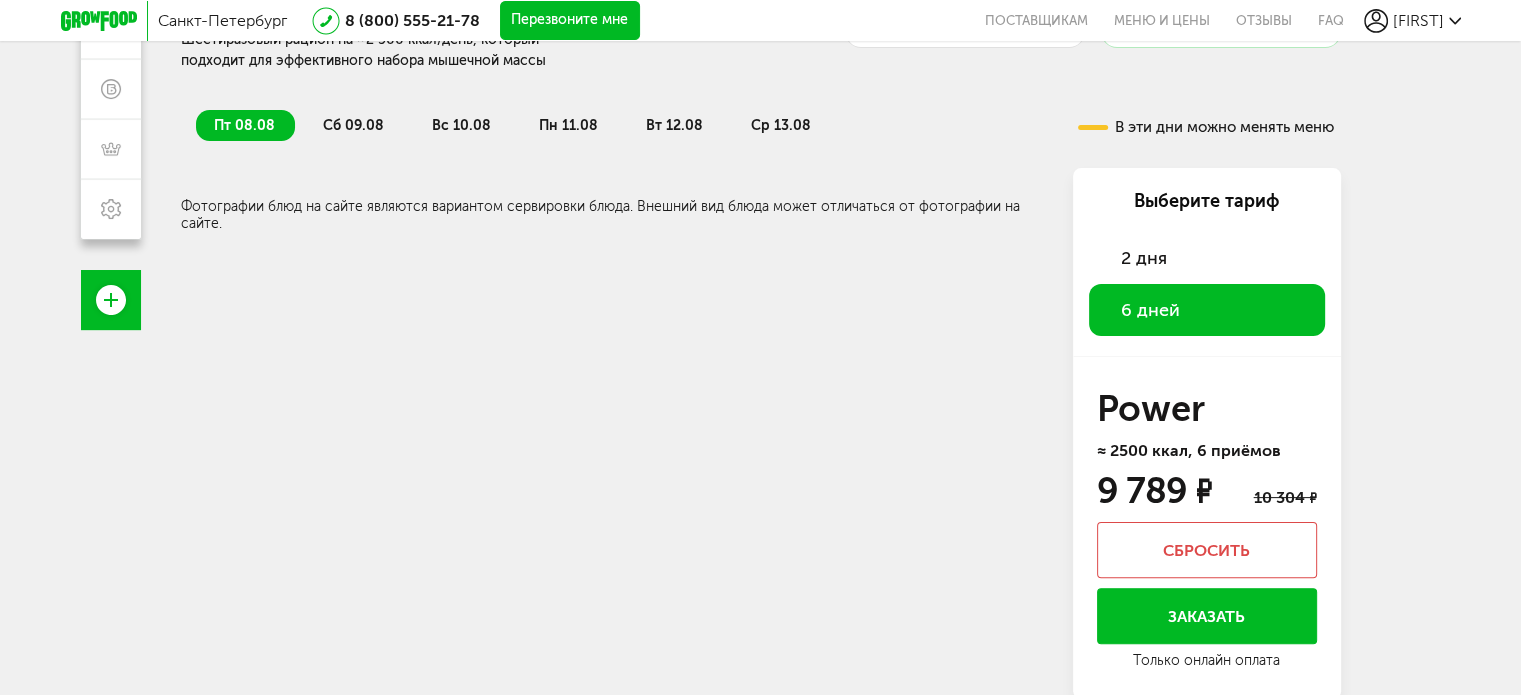 scroll, scrollTop: 379, scrollLeft: 0, axis: vertical 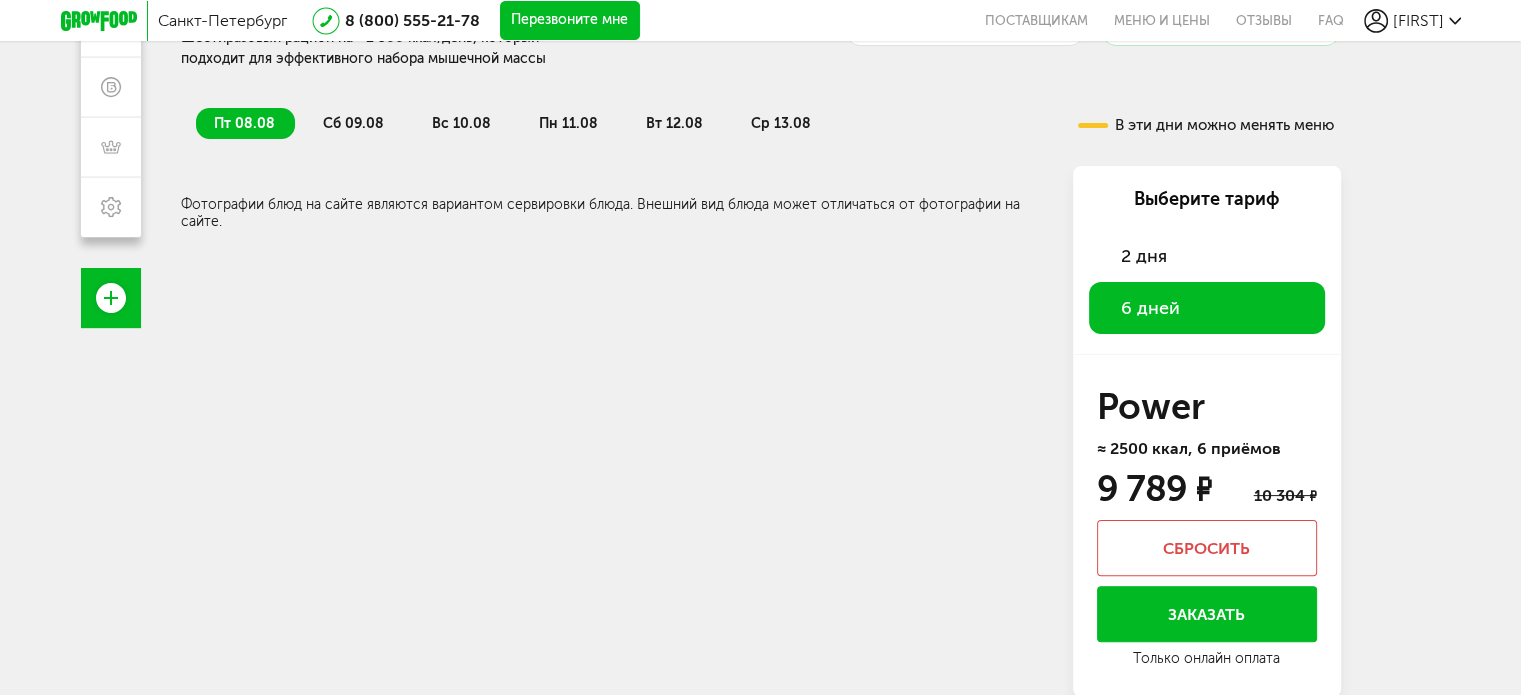 click on "сб 09.08" at bounding box center (353, 123) 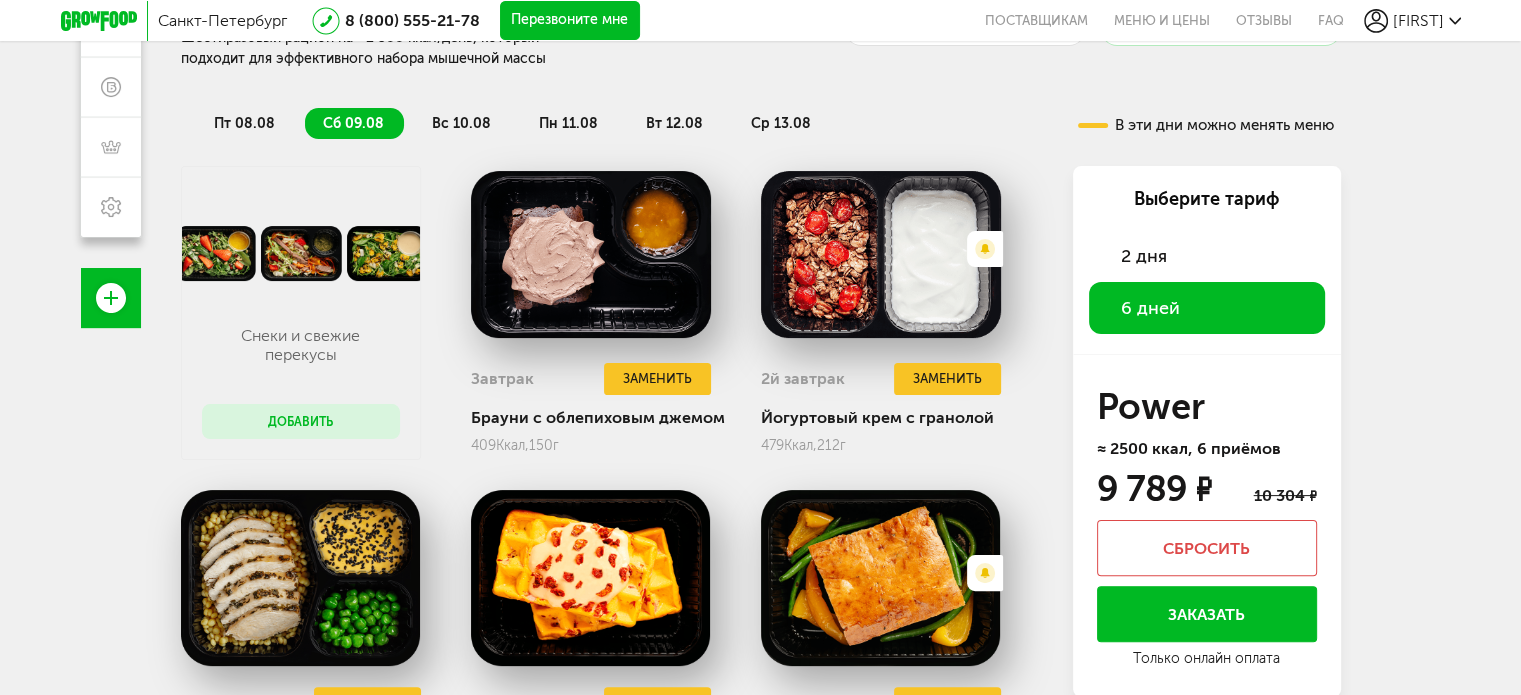 click on "вс 10.08" at bounding box center [462, 123] 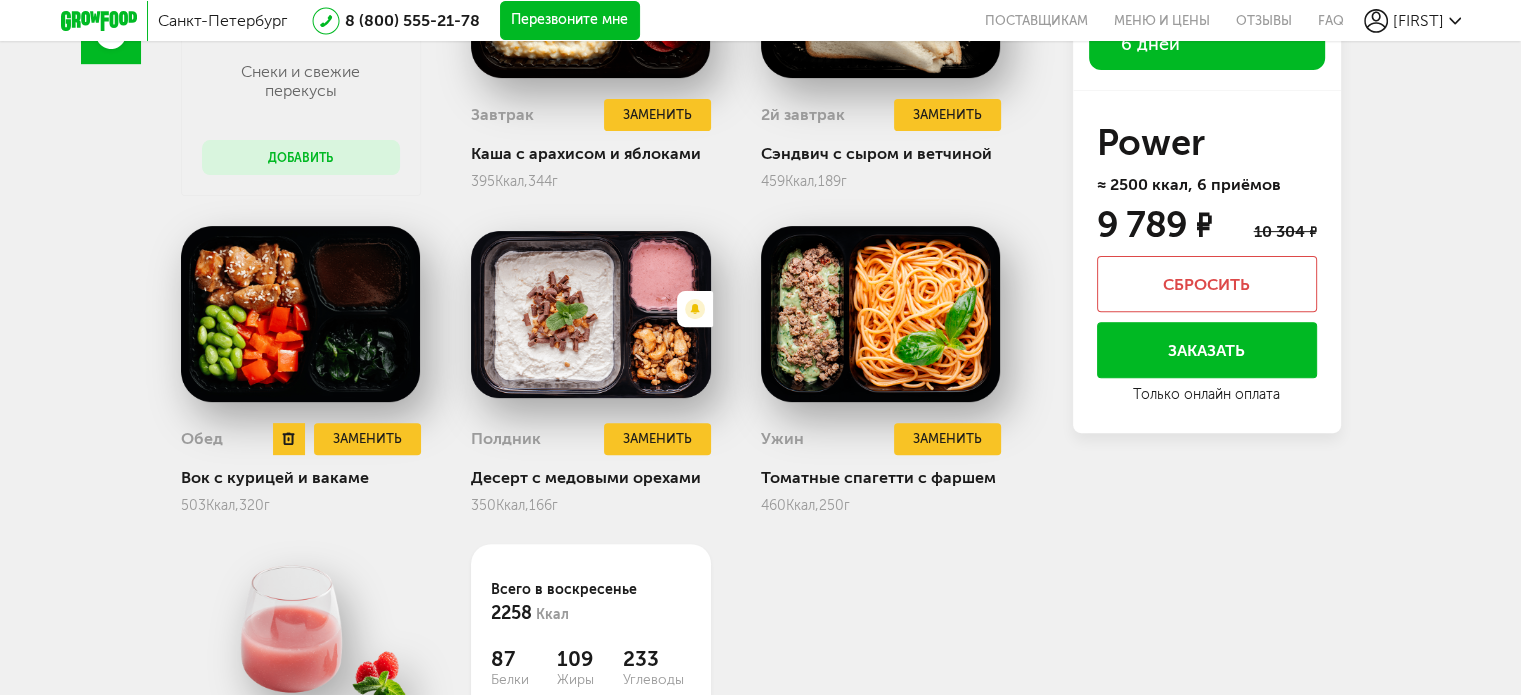 scroll, scrollTop: 844, scrollLeft: 0, axis: vertical 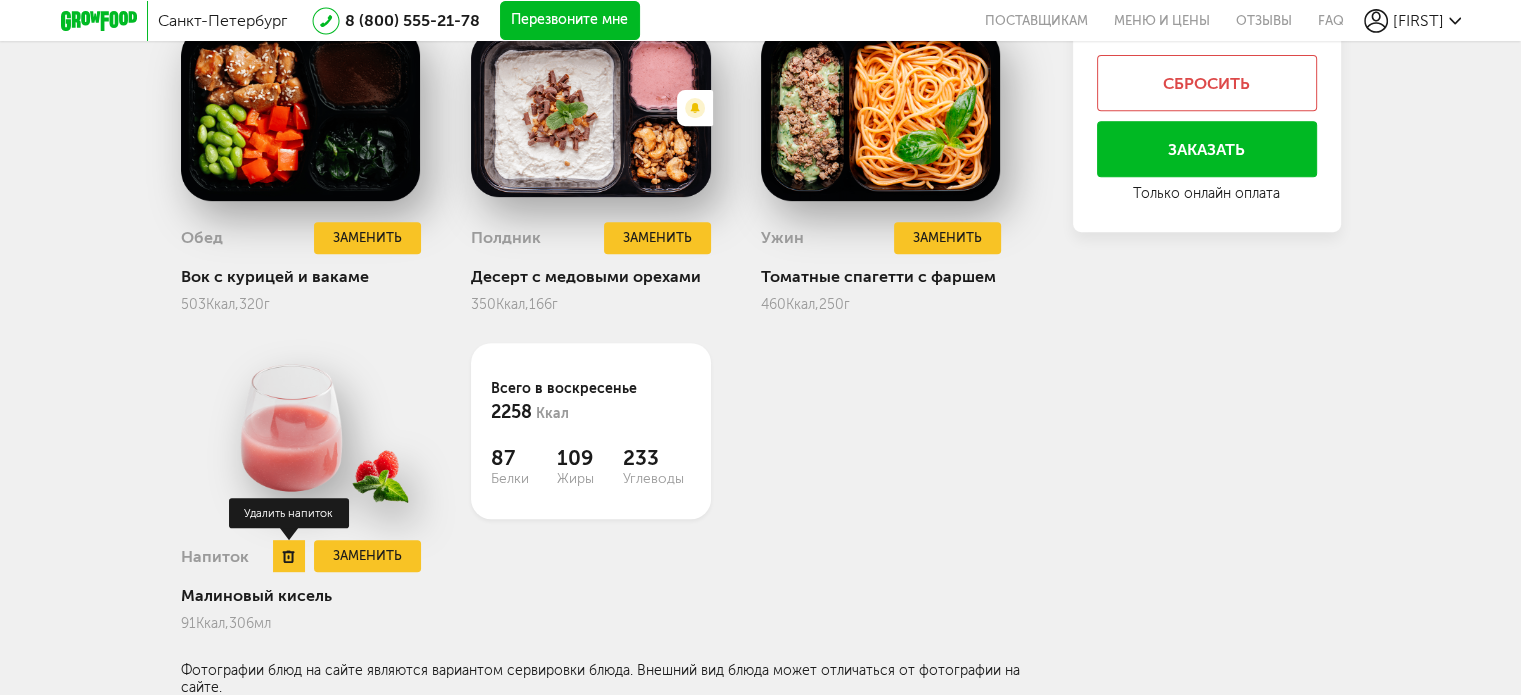 click at bounding box center [289, 556] 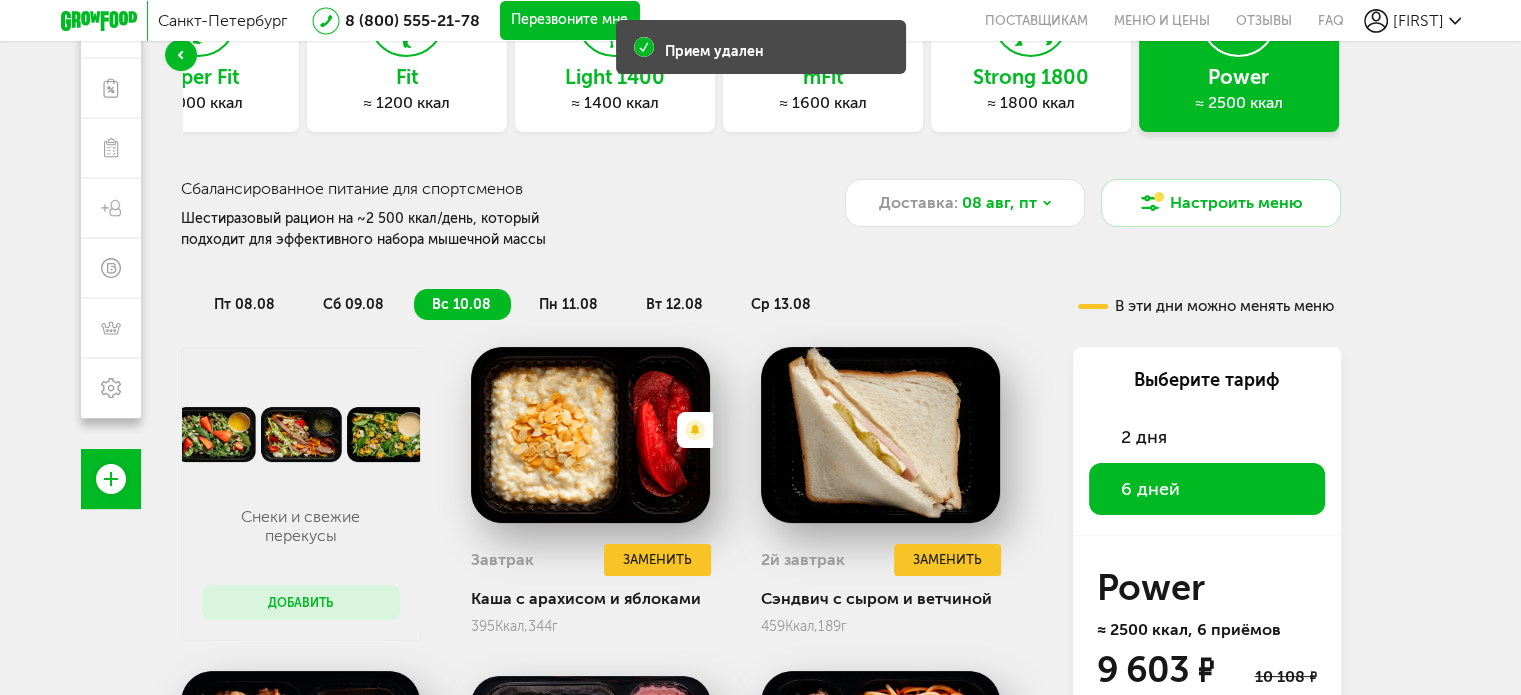 scroll, scrollTop: 0, scrollLeft: 0, axis: both 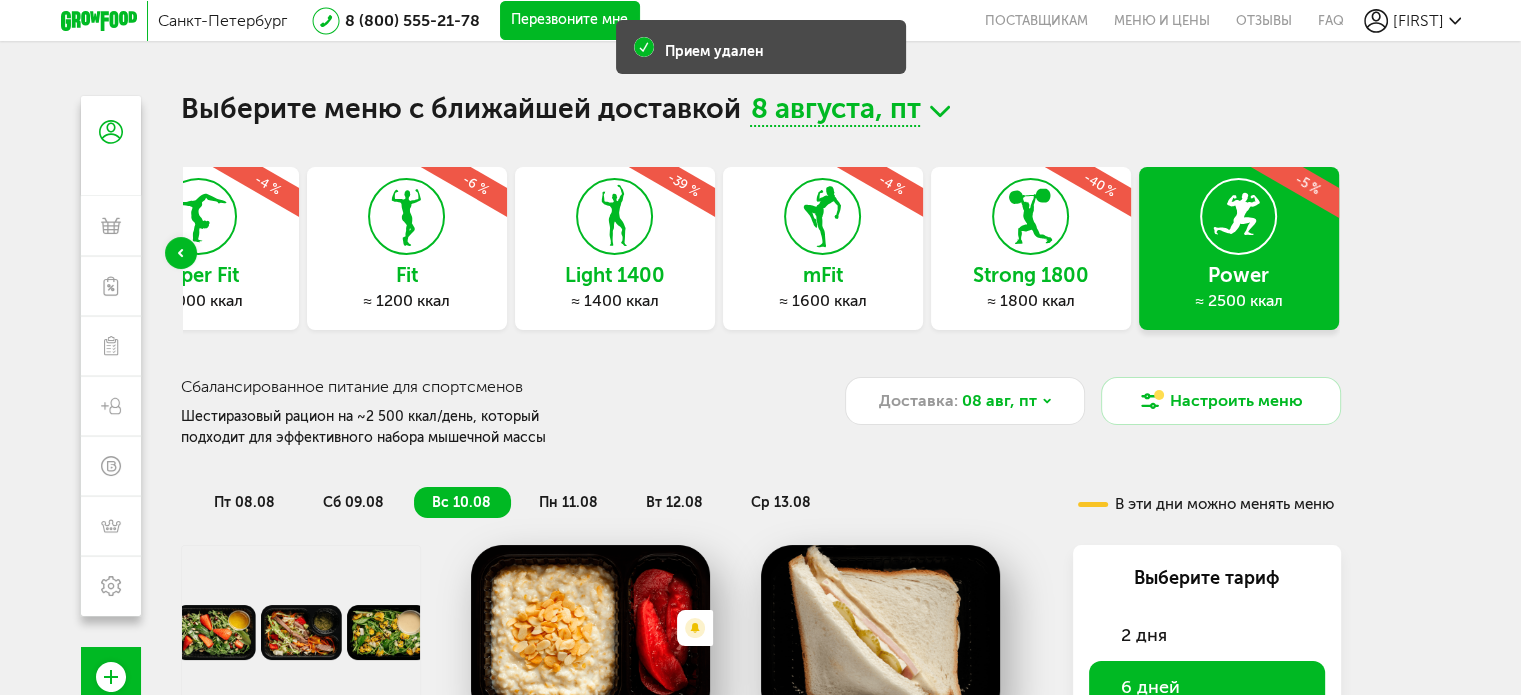 click on "пт 08.08 сб 09.08 вс 10.08 пн 11.08 вт 12.08 ср 13.08        В эти дни можно менять меню
Снеки и свежие перекусы
Добавить
Есть нежелательные ингредиенты:   Арахис     Завтрак   Заменить     Каша с арахисом и яблоками
395  Ккал,
344  г                     2й завтрак   Заменить     Сэндвич с сыром и ветчиной
459  Ккал,
189  г                     Обед   Заменить     Вок с курицей и вакаме
503  Ккал,
320  г                     Есть нежелательные ингредиенты:   Арахис     Полдник   Заменить     Десерт с медовыми орехами
350  Ккал,
166  г" at bounding box center (761, 1006) 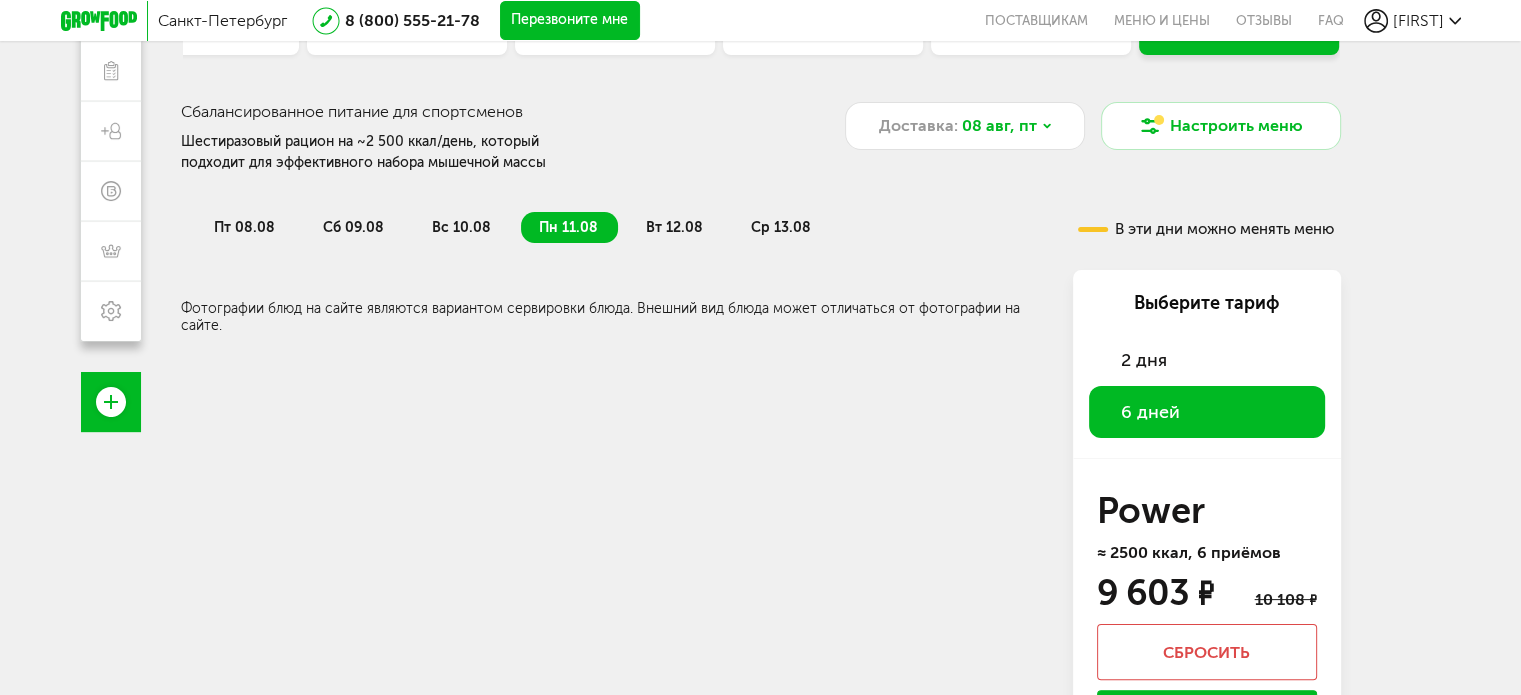 scroll, scrollTop: 279, scrollLeft: 0, axis: vertical 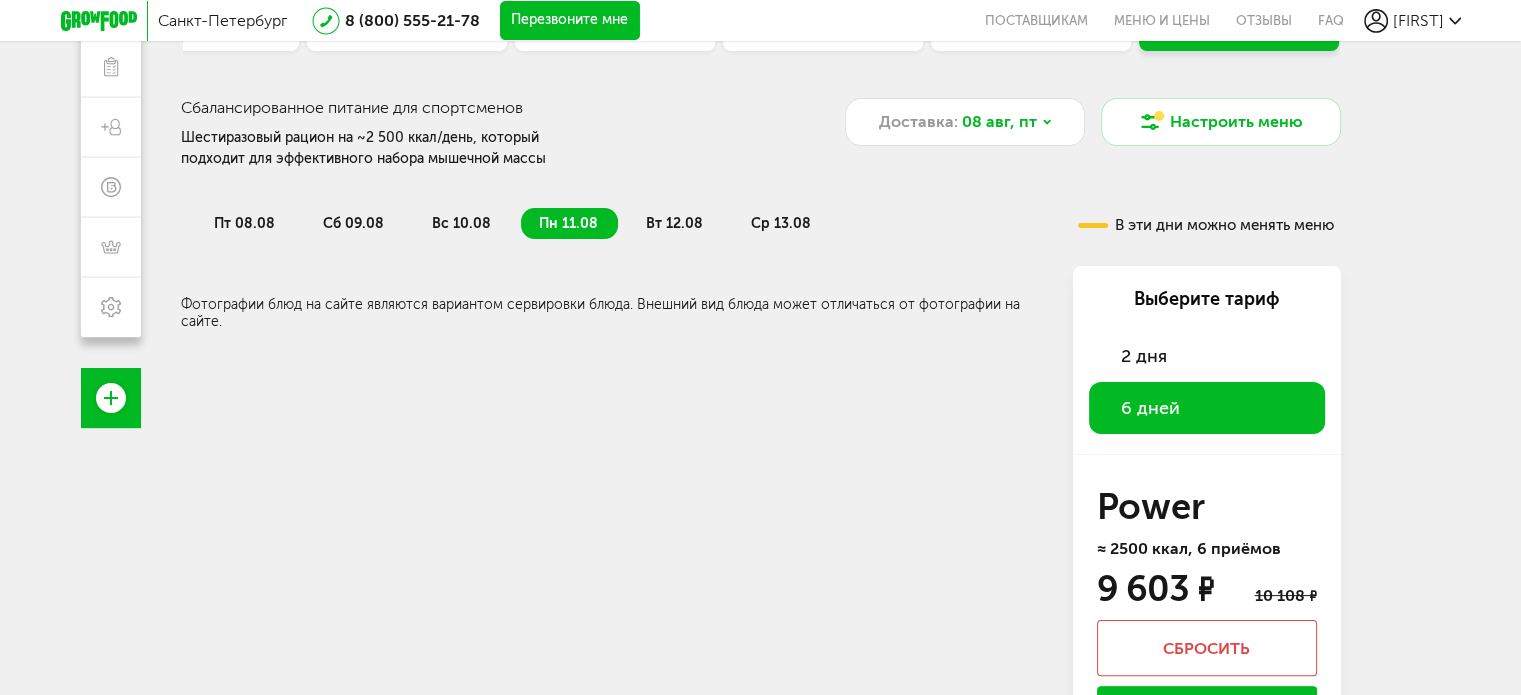 click on "вт 12.08" at bounding box center (674, 223) 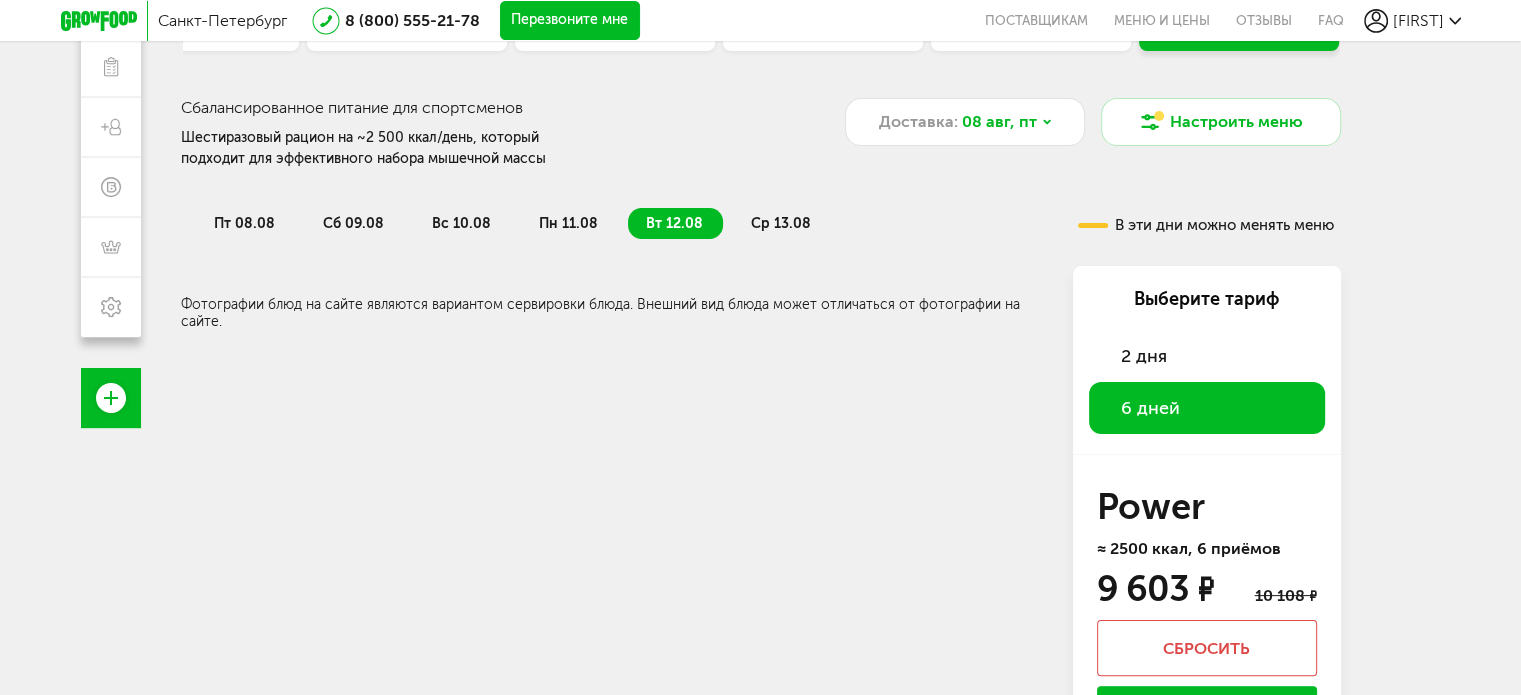 click on "пн 11.08" at bounding box center (568, 223) 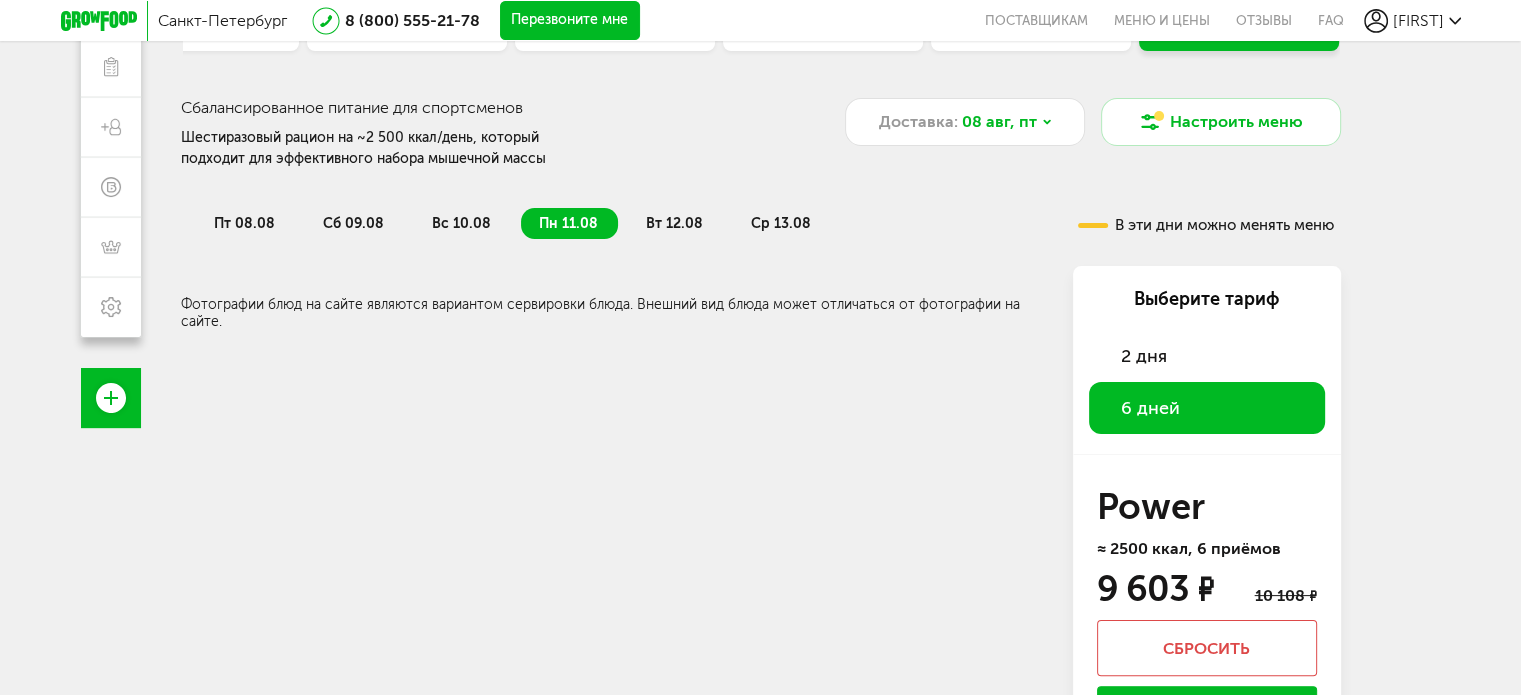 drag, startPoint x: 414, startPoint y: 219, endPoint x: 391, endPoint y: 219, distance: 23 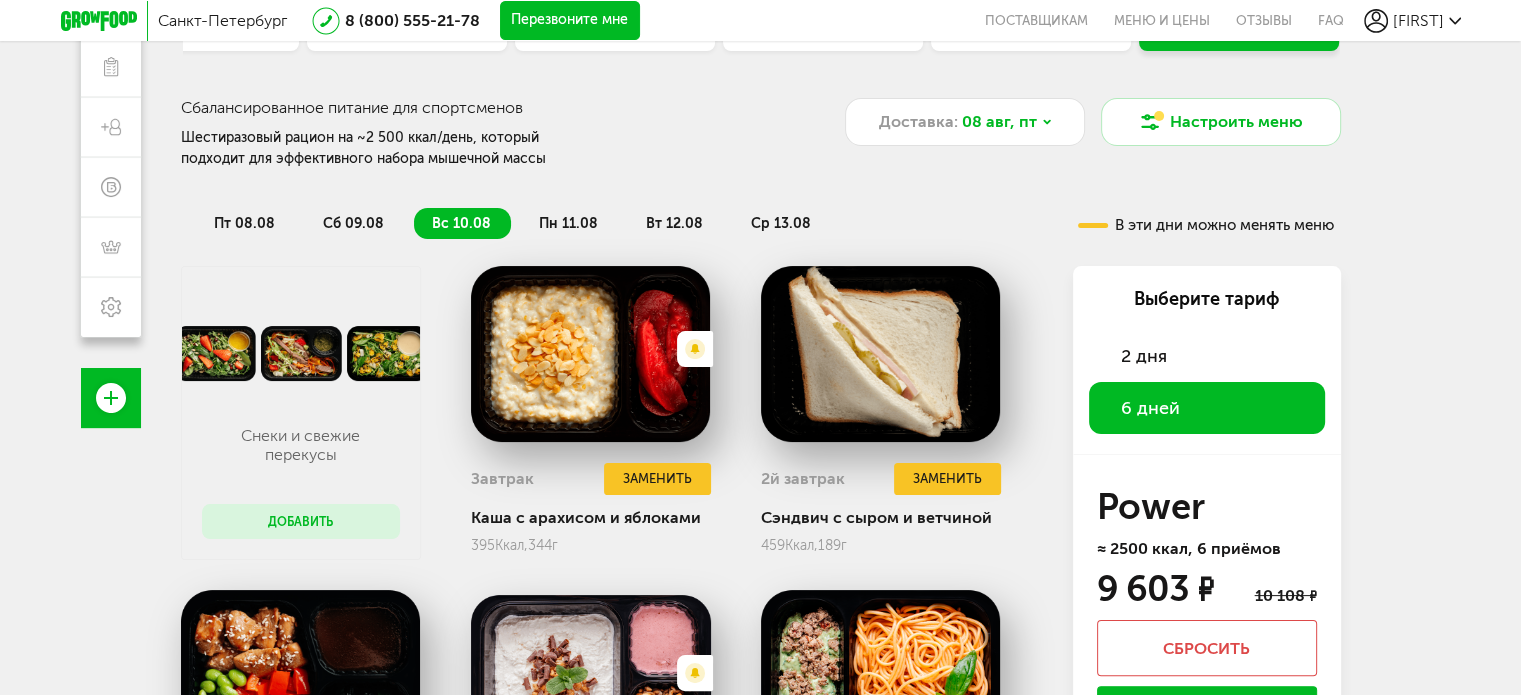 click on "сб 09.08" at bounding box center (353, 223) 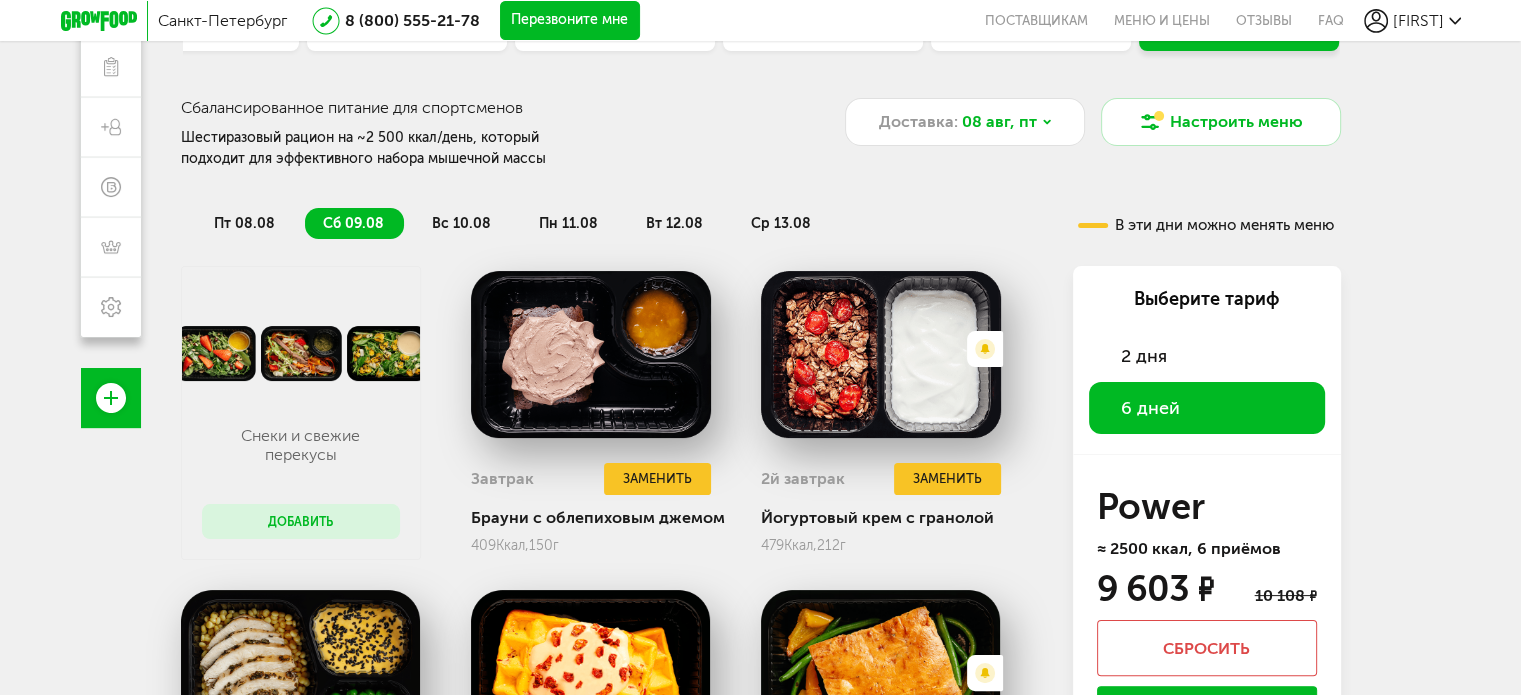 click on "пт 08.08" at bounding box center [244, 223] 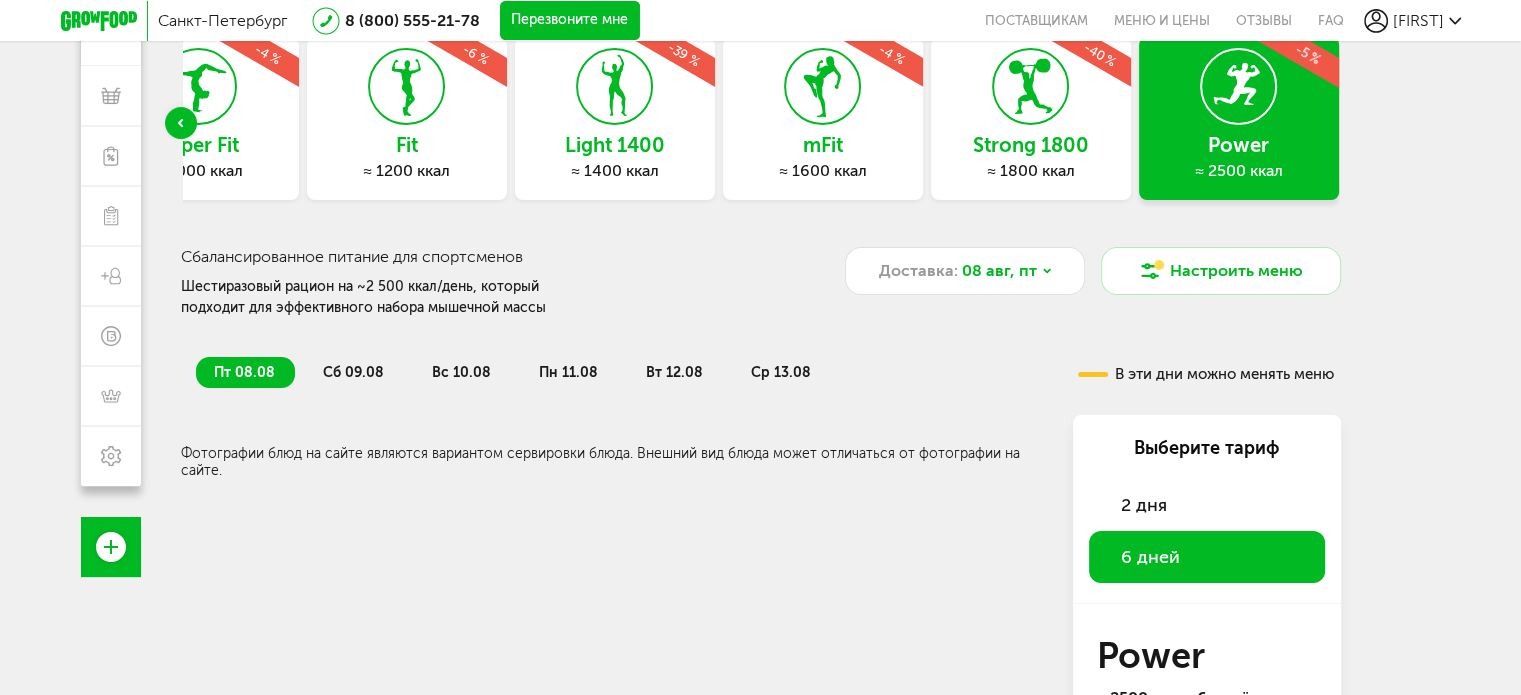 scroll, scrollTop: 379, scrollLeft: 0, axis: vertical 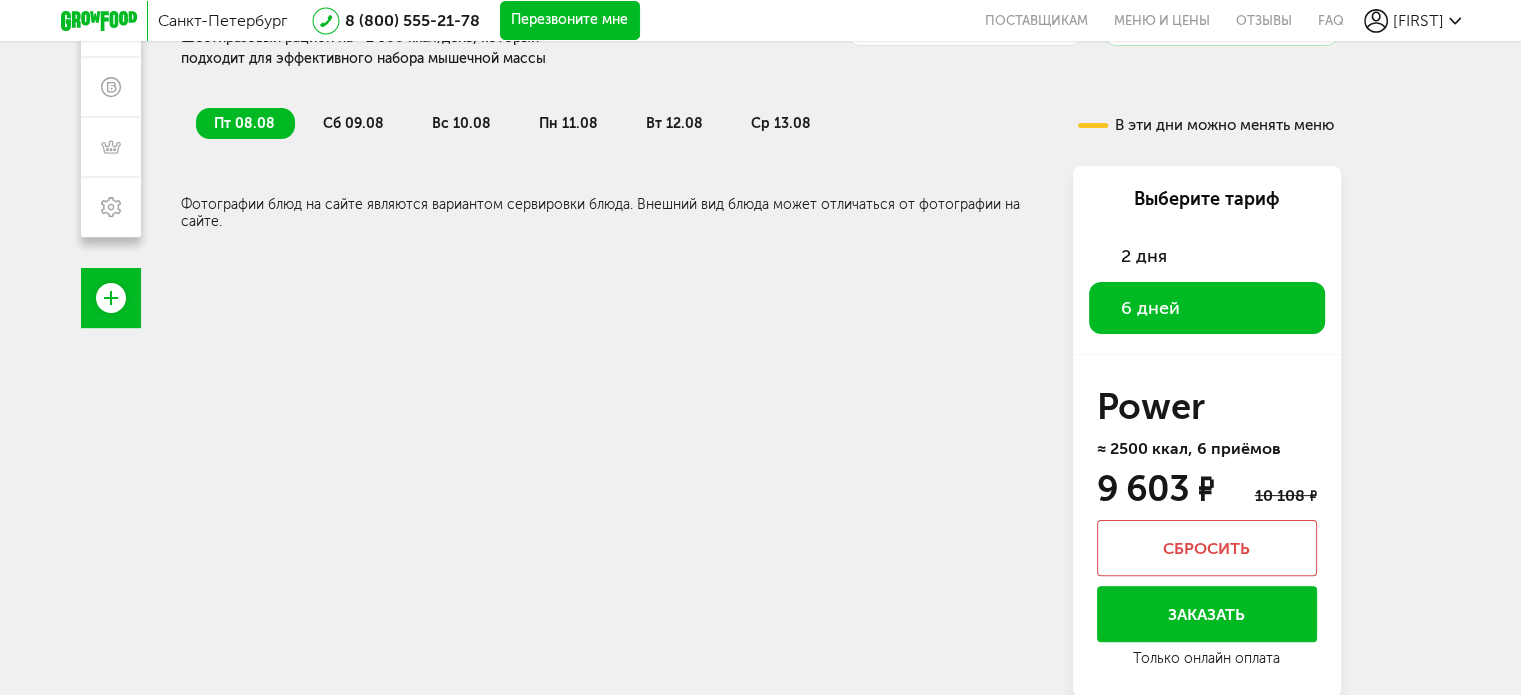 click on "вс 10.08" at bounding box center (462, 123) 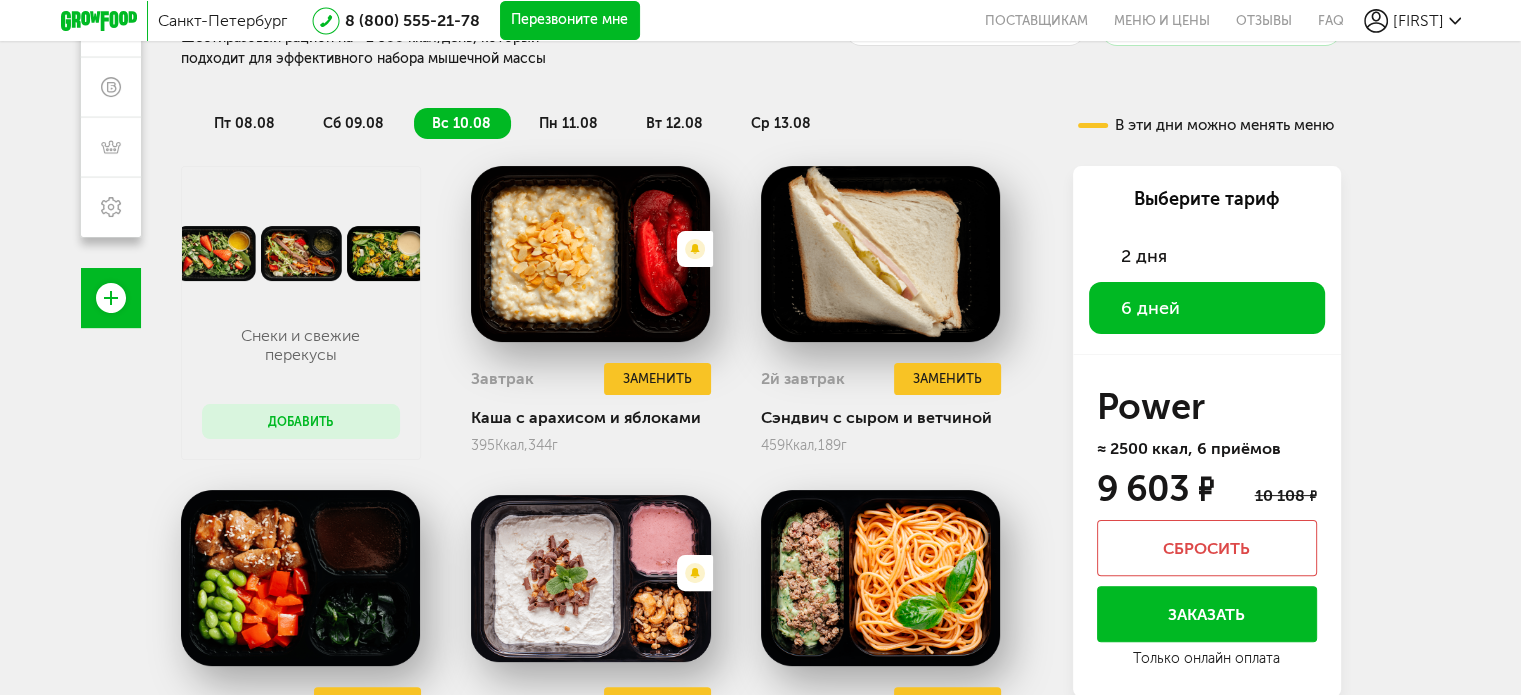 click on "пт 08.08 сб 09.08 вс 10.08 пн 11.08 вт 12.08 ср 13.08" at bounding box center [596, 123] 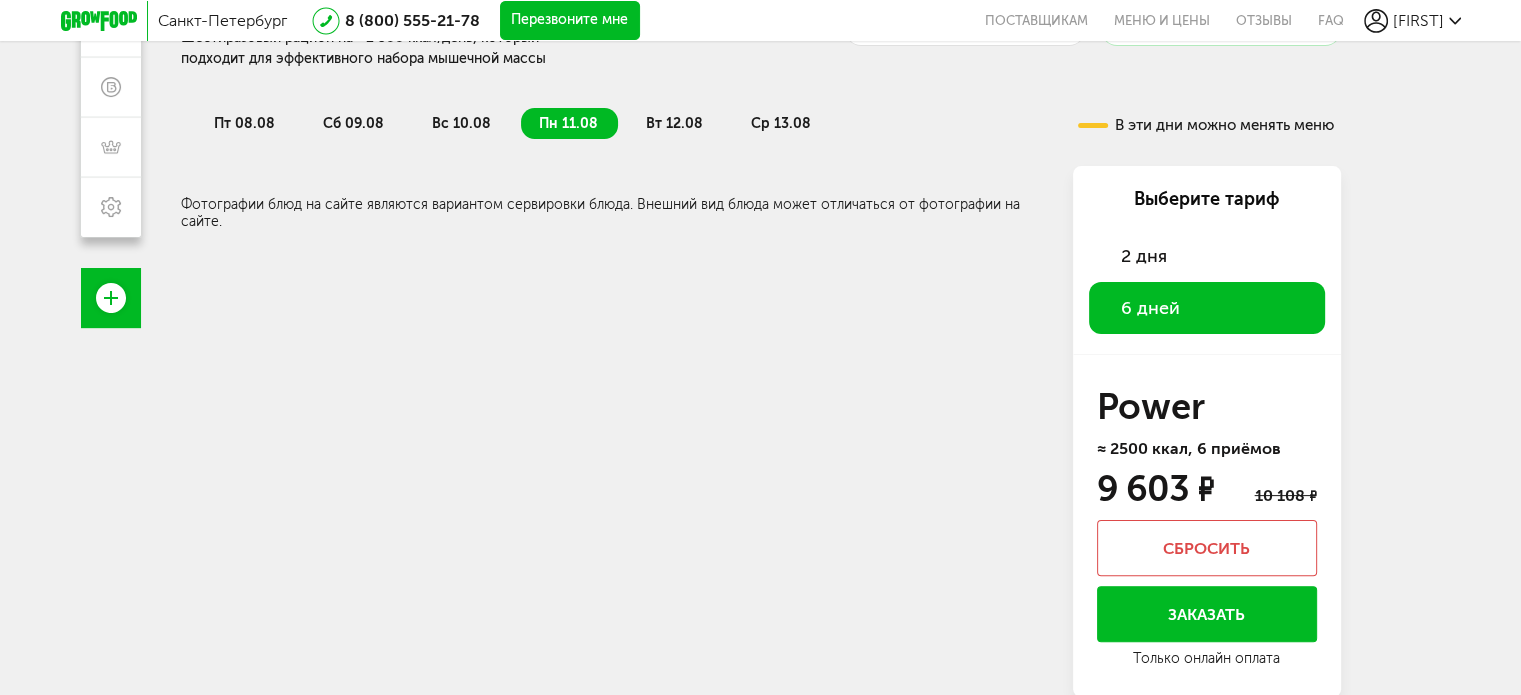 click on "вт 12.08" at bounding box center (674, 123) 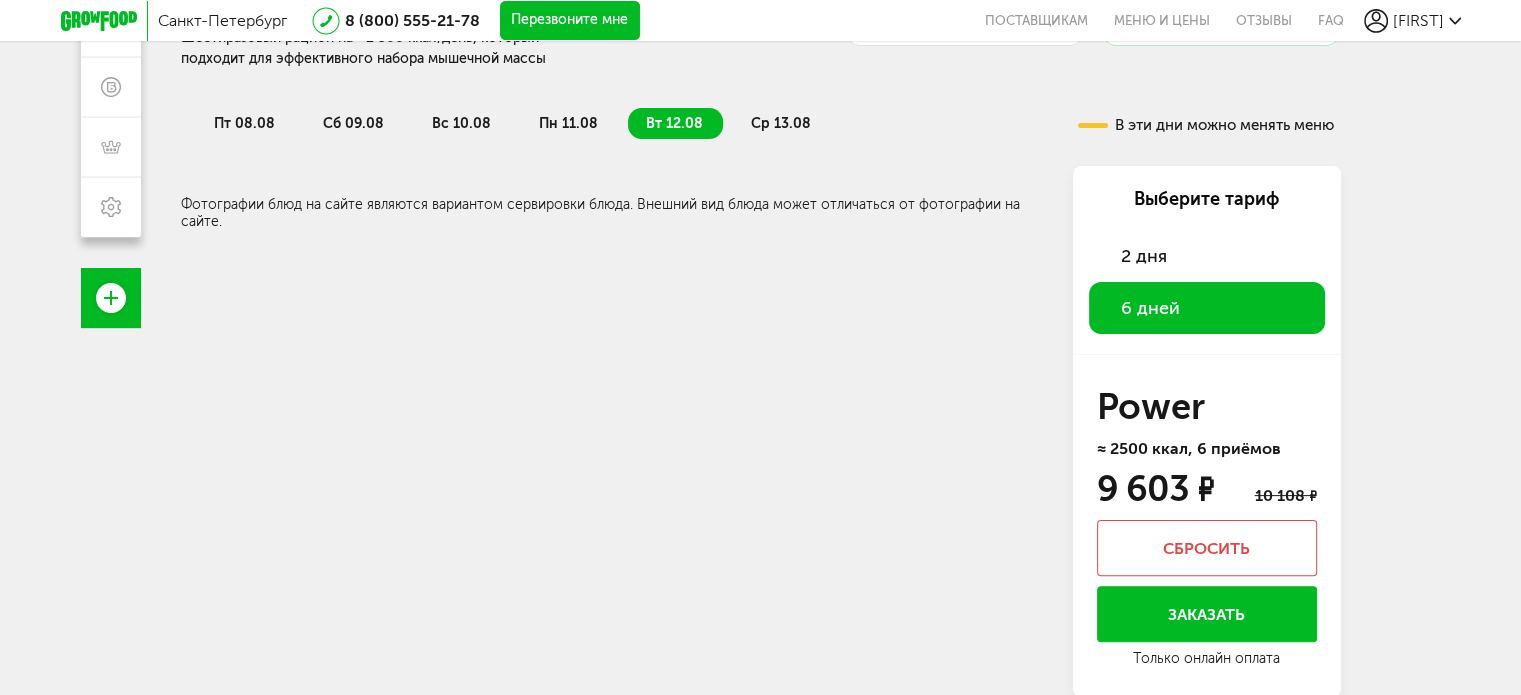 click on "ср 13.08" at bounding box center [782, 123] 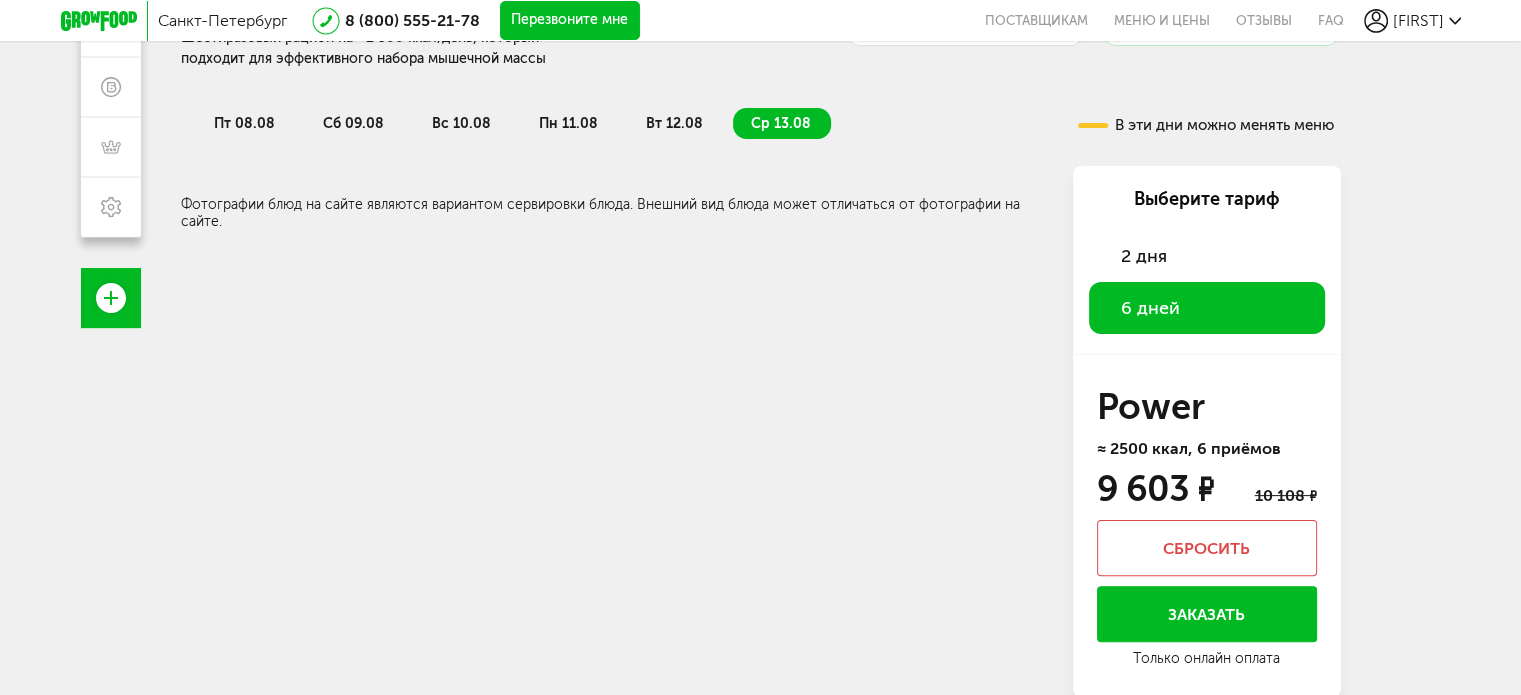 click on "вс 10.08" at bounding box center [461, 123] 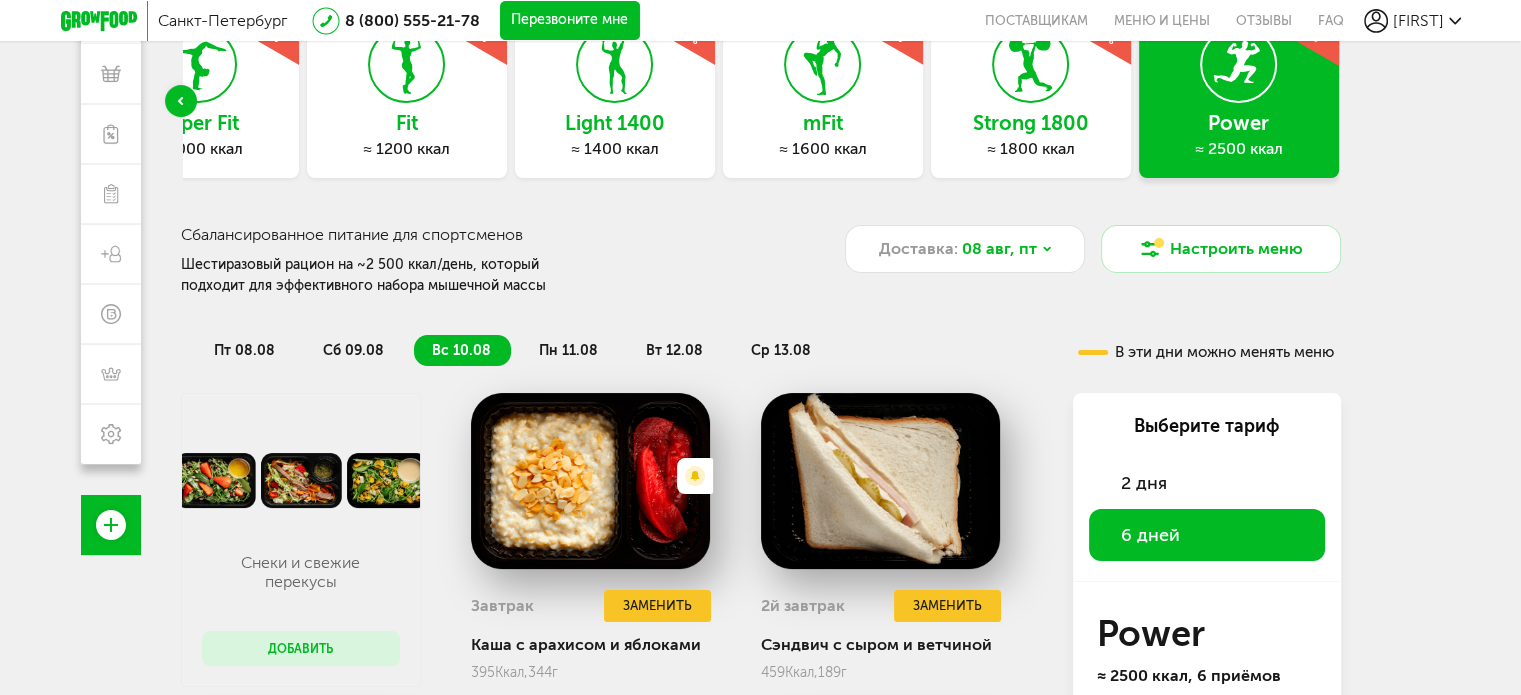 scroll, scrollTop: 149, scrollLeft: 0, axis: vertical 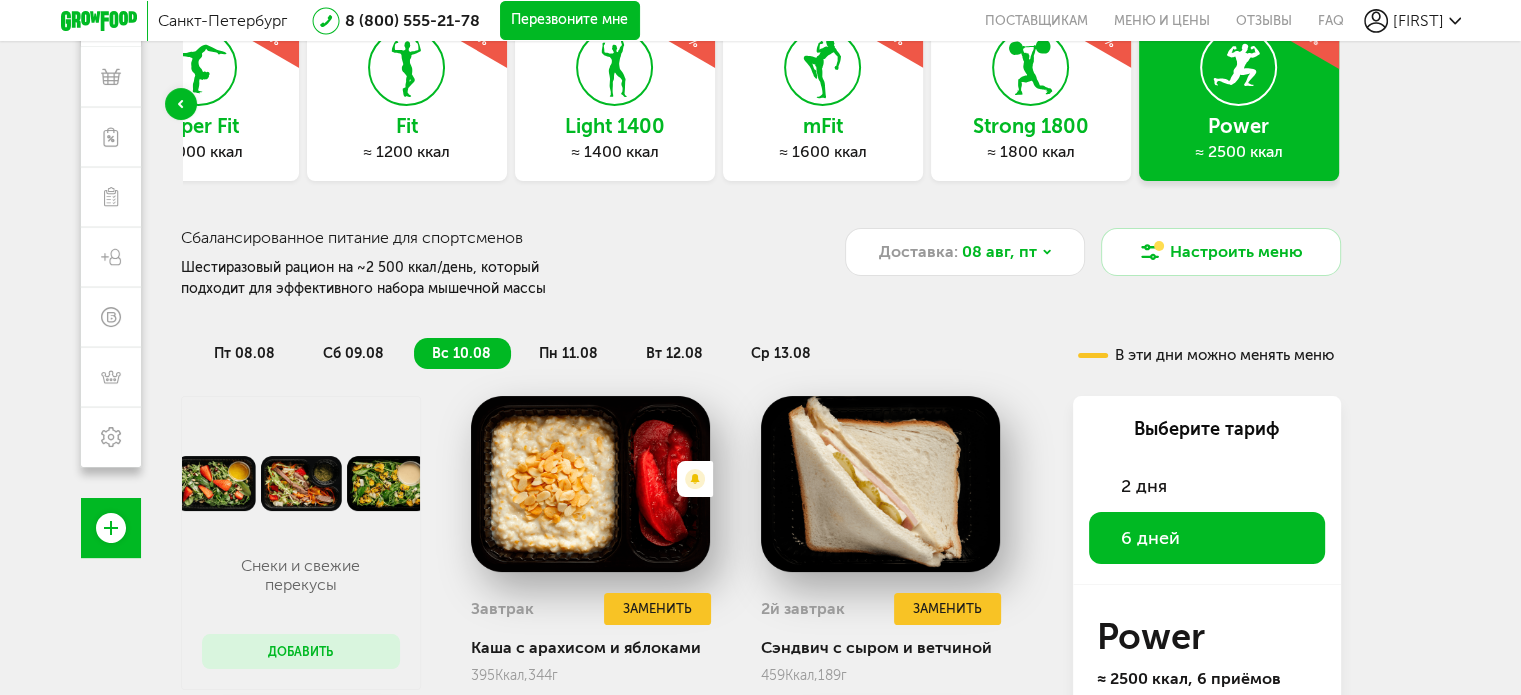 click on "пн 11.08" at bounding box center (569, 353) 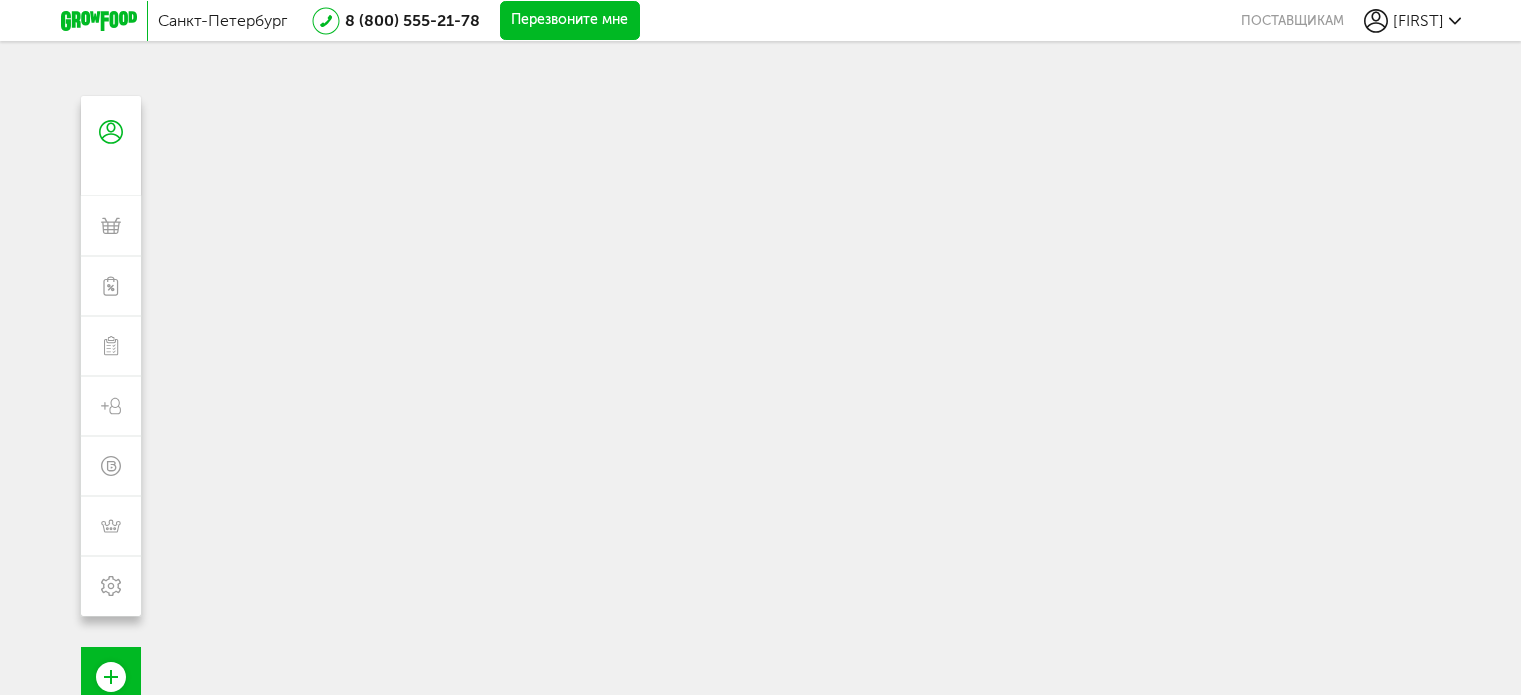 scroll, scrollTop: 149, scrollLeft: 0, axis: vertical 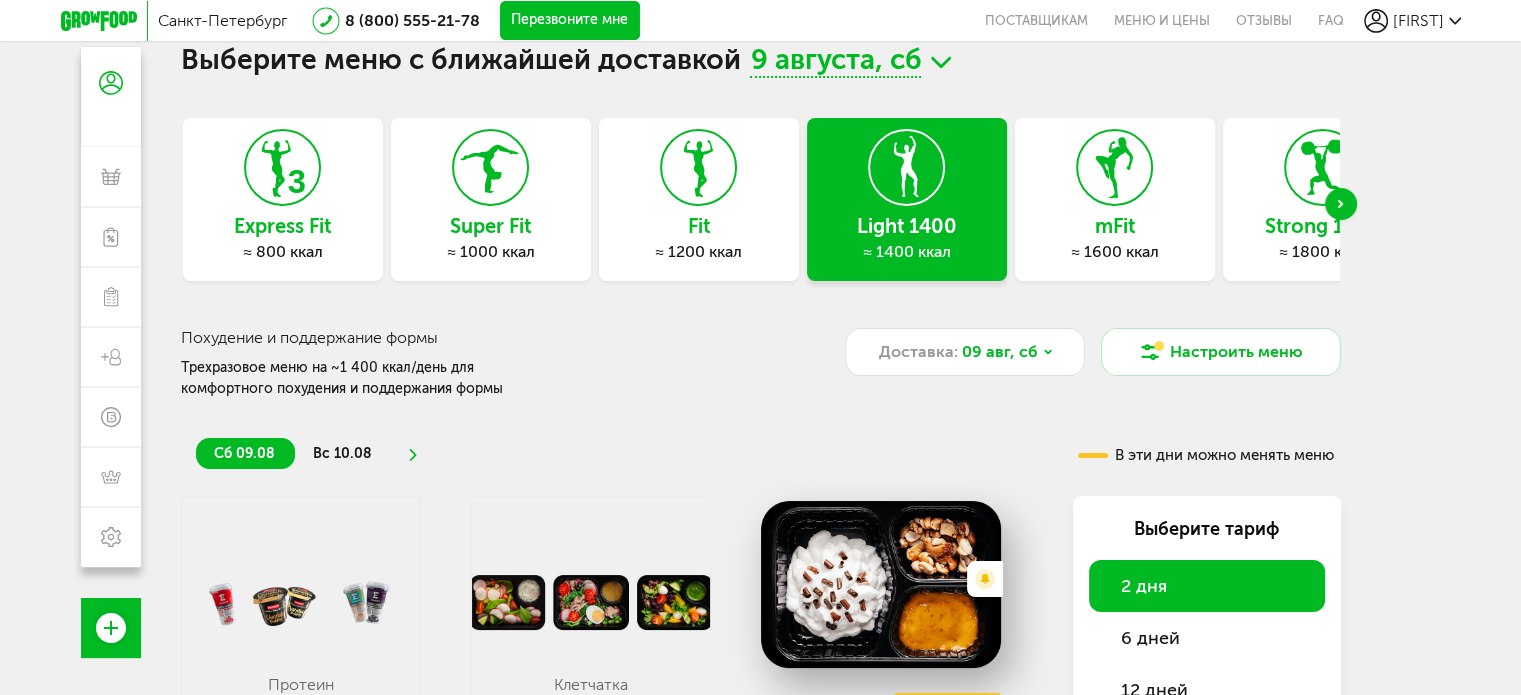click at bounding box center [1341, 204] 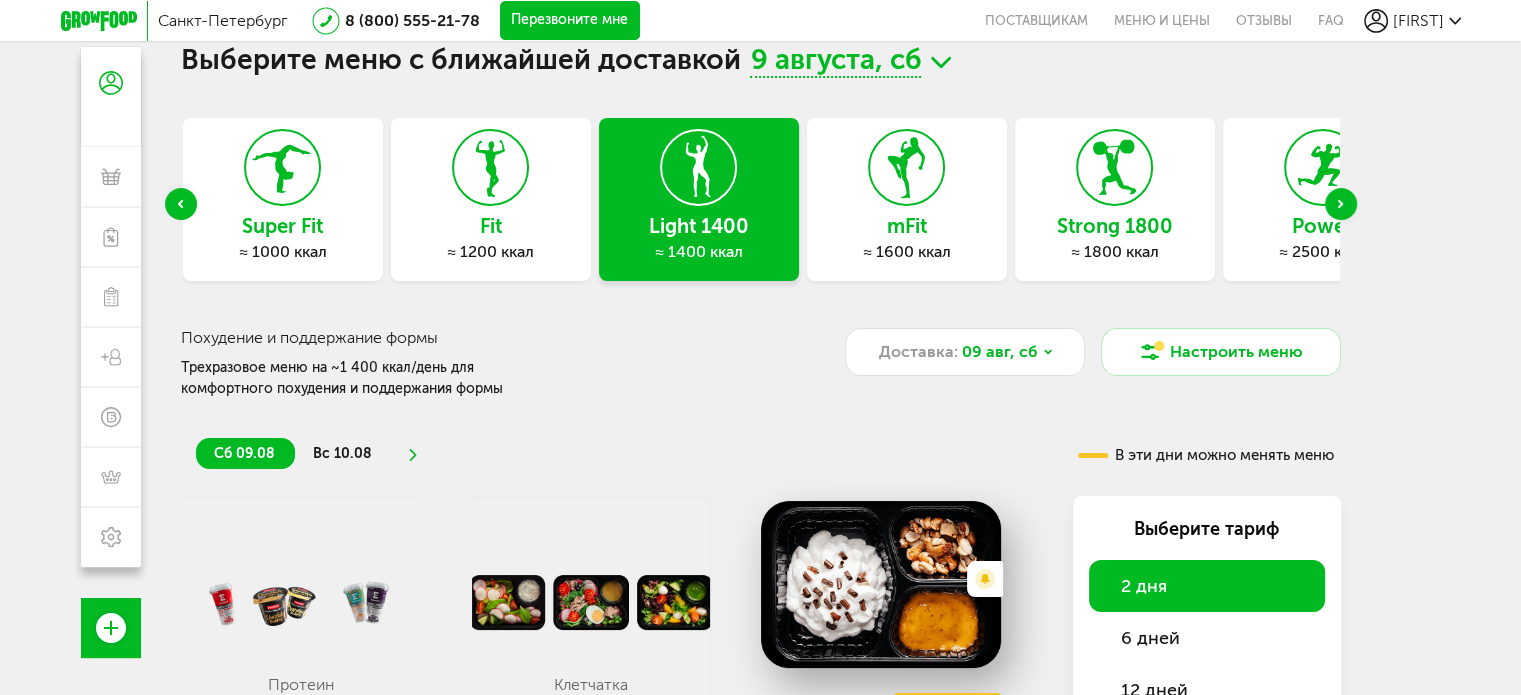click at bounding box center (1341, 204) 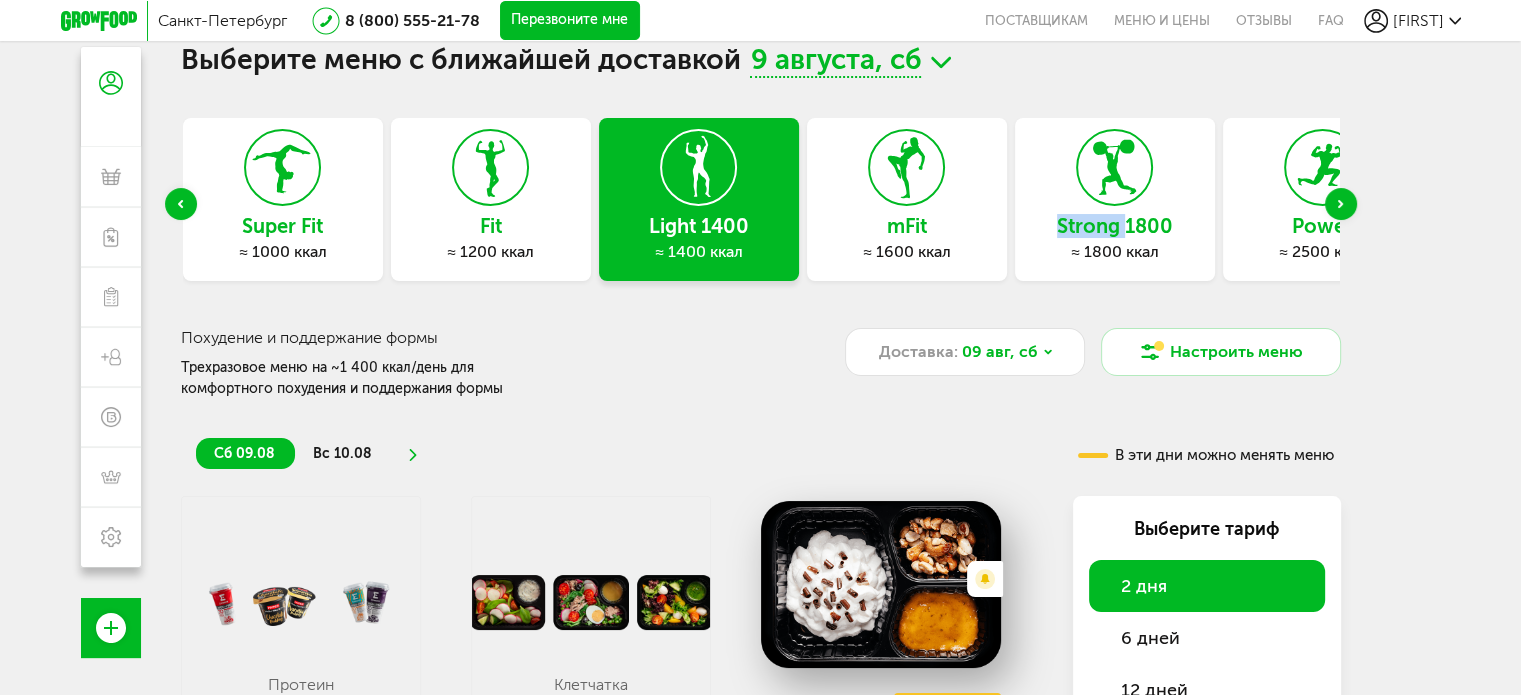 click on "Выберите меню с ближайшей доставкой  9 августа, сб           Express Fit   ≈ 800 ккал     Super Fit   ≈ 1000 ккал     Fit   ≈ 1200 ккал     Light 1400   ≈ 1400 ккал     mFit   ≈ 1600 ккал     Strong 1800   ≈ 1800 ккал     Power   ≈ 2500 ккал                    Похудение и поддержание формы   Трехразовое меню на ~1 400 ккал/день для комфортного похудения и поддержания формы   Доставка:  09 авг, сб         Настроить меню           сб 09.08 вс 10.08        В эти дни можно менять меню
Протеин
Добавить
Клетчатка
Добавить
Есть нежелательные ингредиенты:   Арахис     Завтрак   Заменить" at bounding box center (761, 394) 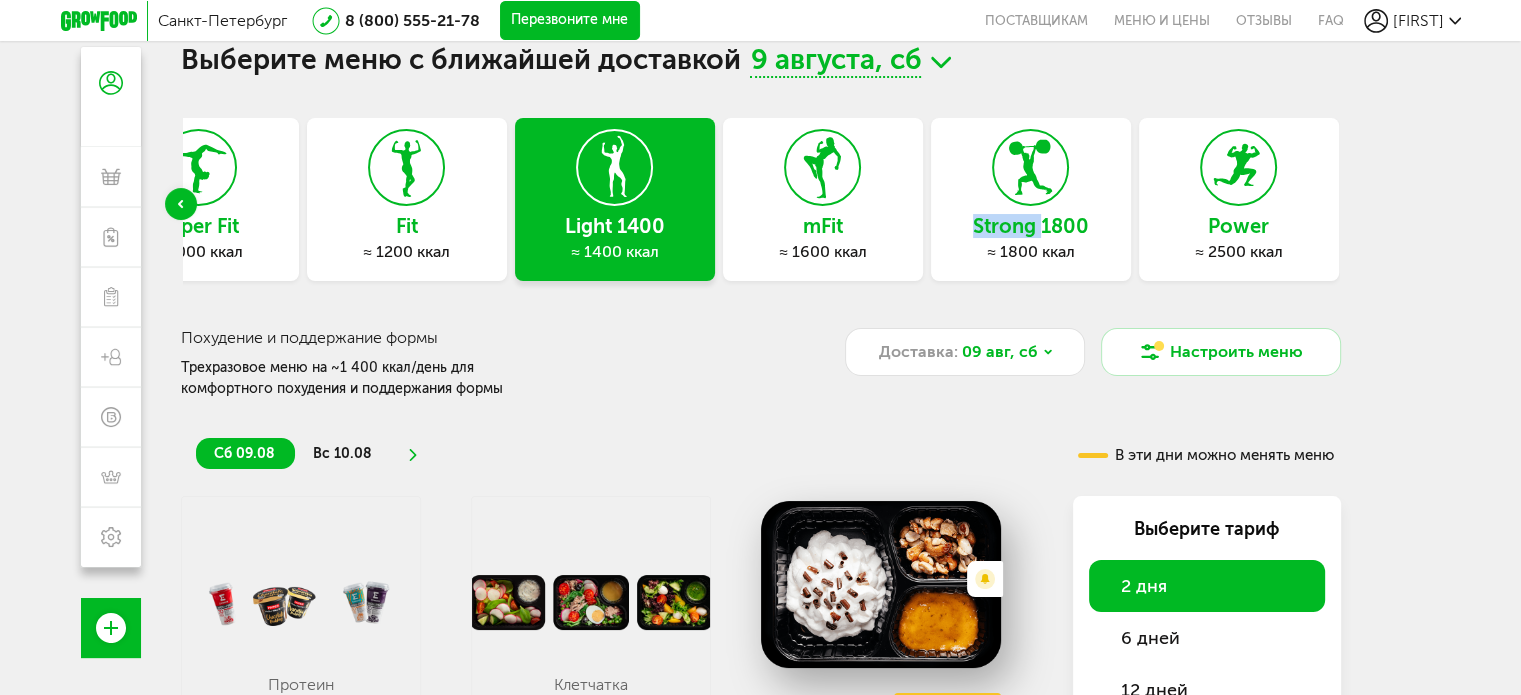 click at bounding box center [1336, 185] 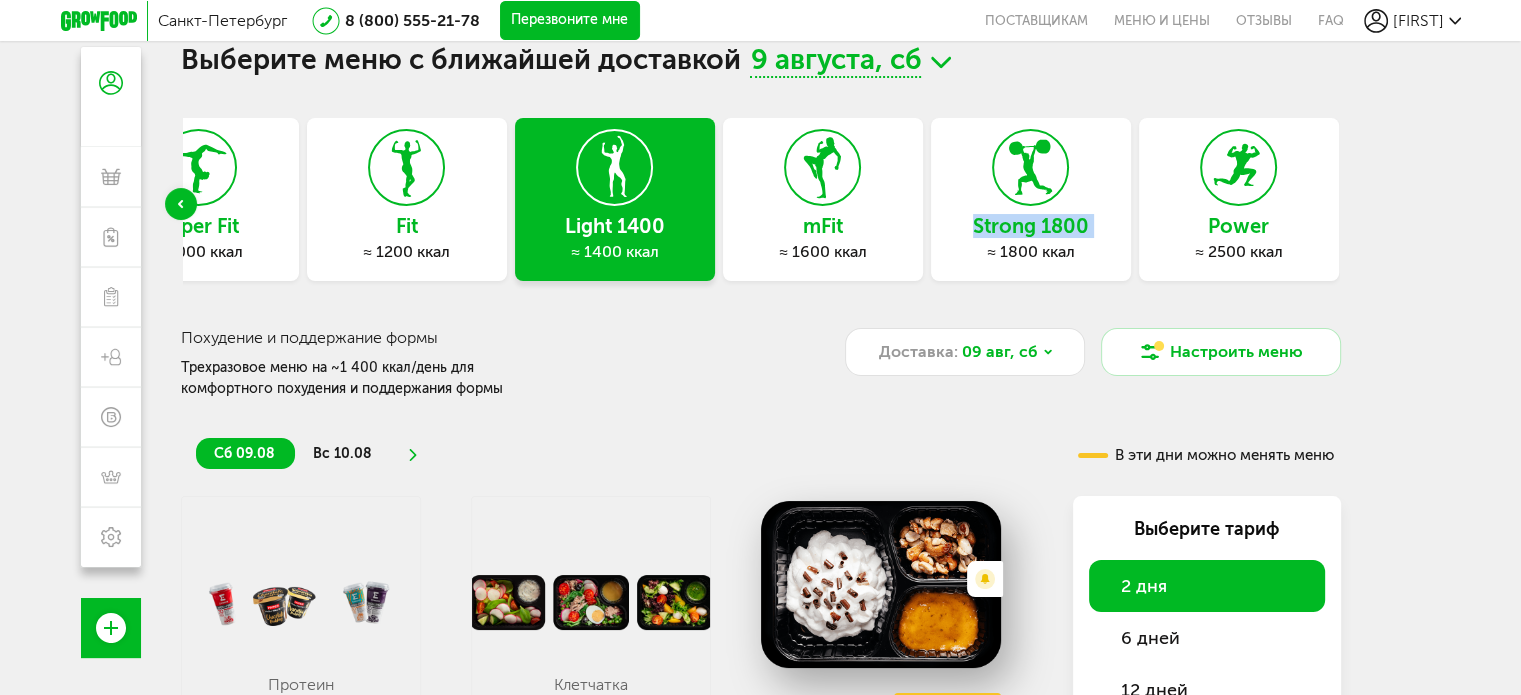 click on "Выберите меню с ближайшей доставкой  9 августа, сб           Express Fit   ≈ 800 ккал     Super Fit   ≈ 1000 ккал     Fit   ≈ 1200 ккал     Light 1400   ≈ 1400 ккал     mFit   ≈ 1600 ккал     Strong 1800   ≈ 1800 ккал     Power   ≈ 2500 ккал                    Похудение и поддержание формы   Трехразовое меню на ~1 400 ккал/день для комфортного похудения и поддержания формы   Доставка:  09 авг, сб         Настроить меню           сб 09.08 вс 10.08        В эти дни можно менять меню
Протеин
Добавить
Клетчатка
Добавить
Есть нежелательные ингредиенты:   Арахис     Завтрак   Заменить" at bounding box center [761, 394] 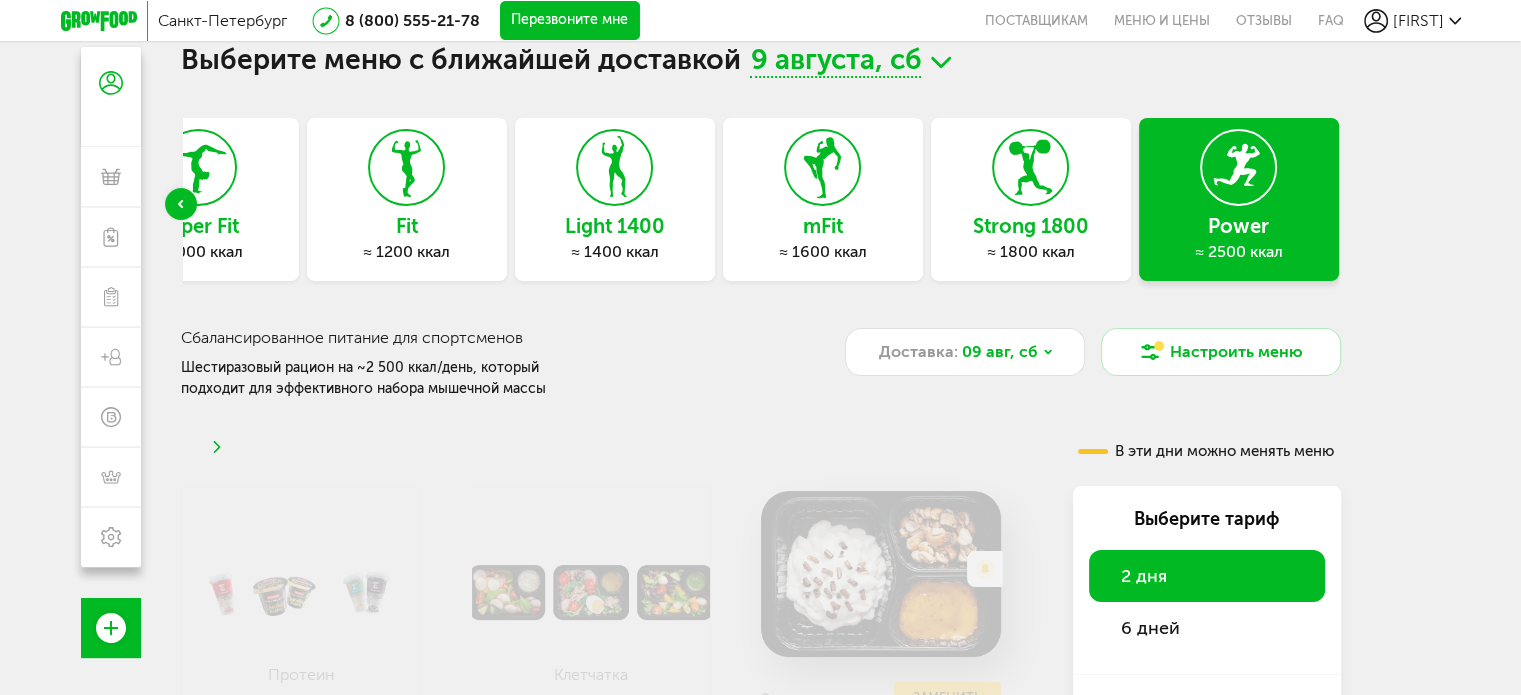 click on "Санкт-Петербург
8 (800) 555-21-78   Перезвоните мне
поставщикам
Меню и цены
Отзывы
FAQ
Павел               Павел   8 (931) 965-79-07       Мои заказы       Подписка           Мои предпочтения     Пригласить друга     +1000 ₽       Бонусы     Программа лояльности     Настройки       Выход       Меню и цены Отзывы FAQ     8 (800) 555-21-78   Перезвоните мне     По любым вопросам пишите сюда:       Подписывайтесь в соцсетях:       Присоединяйся к нашей команде:   Карьера в GF   Читайте статьи:   Блог GrowFood   Ты блогер?   Оставляй заявку   Поставщикам:   Написать   Новый заказ         Павел Воробьев" at bounding box center [760, 386] 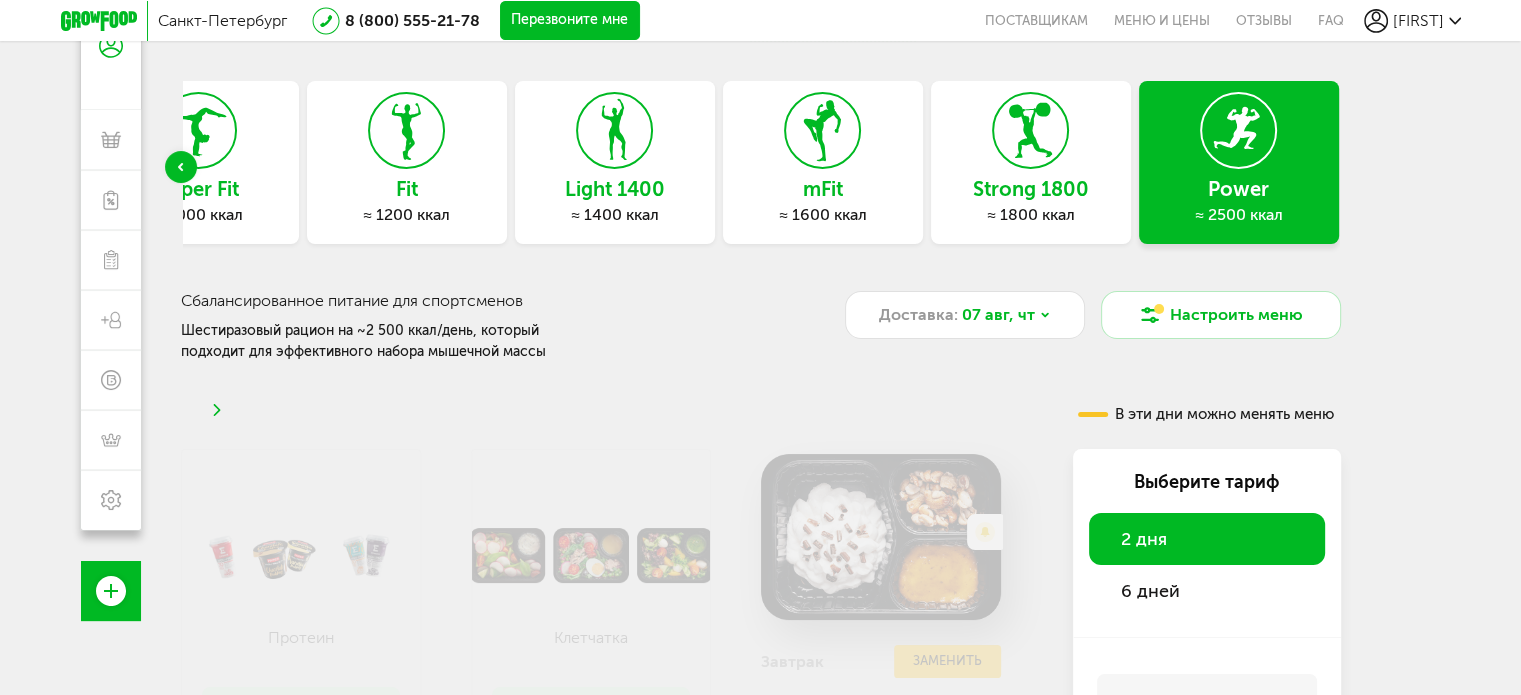 scroll, scrollTop: 149, scrollLeft: 0, axis: vertical 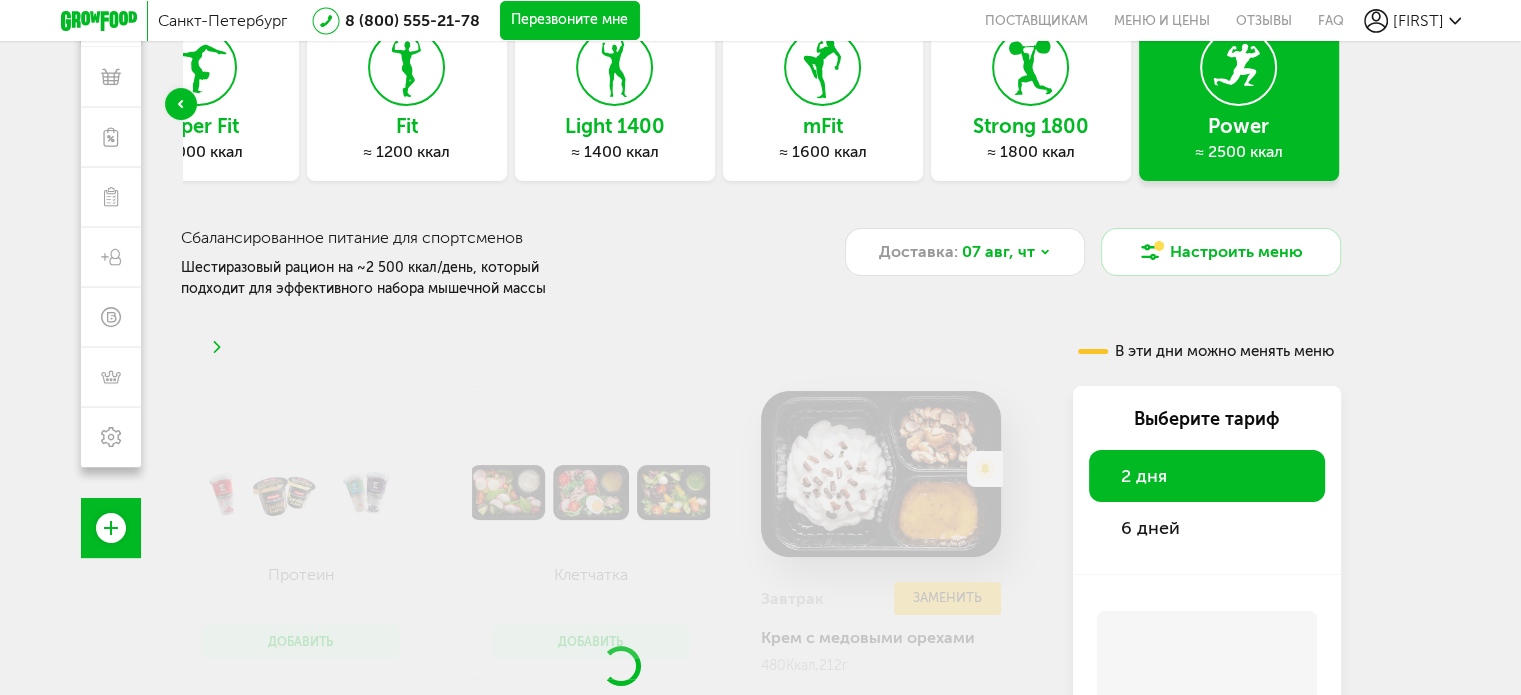 click on "6 дней" at bounding box center [1150, 528] 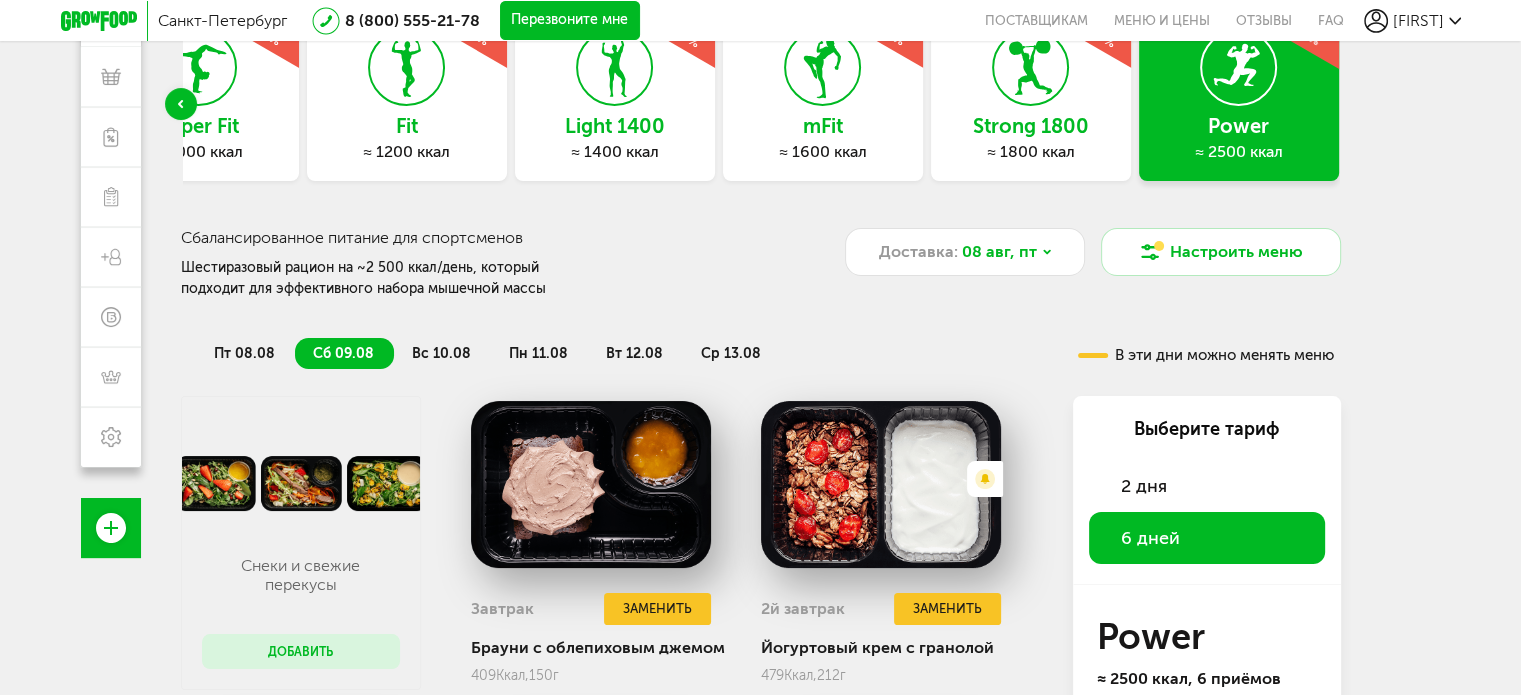 click on "пт 08.08 сб 09.08 вс 10.08 пн 11.08 вт 12.08 ср 13.08        В эти дни можно менять меню
Снеки и свежие перекусы
Добавить
Завтрак   Заменить     Брауни с облепиховым джемом
409  Ккал,
150  г                     Есть нежелательные ингредиенты:   Арахис     2й завтрак   Заменить     Йогуртовый крем с гранолой
479  Ккал,
212  г                     Обед   Заменить     Курица и птитим с овощами
493  Ккал,
282  г                     Полдник   Заменить     Вафля с беконом и сыром
344  Ккал,
193  г                     Есть нежелательные ингредиенты:       Ужин" at bounding box center [761, 854] 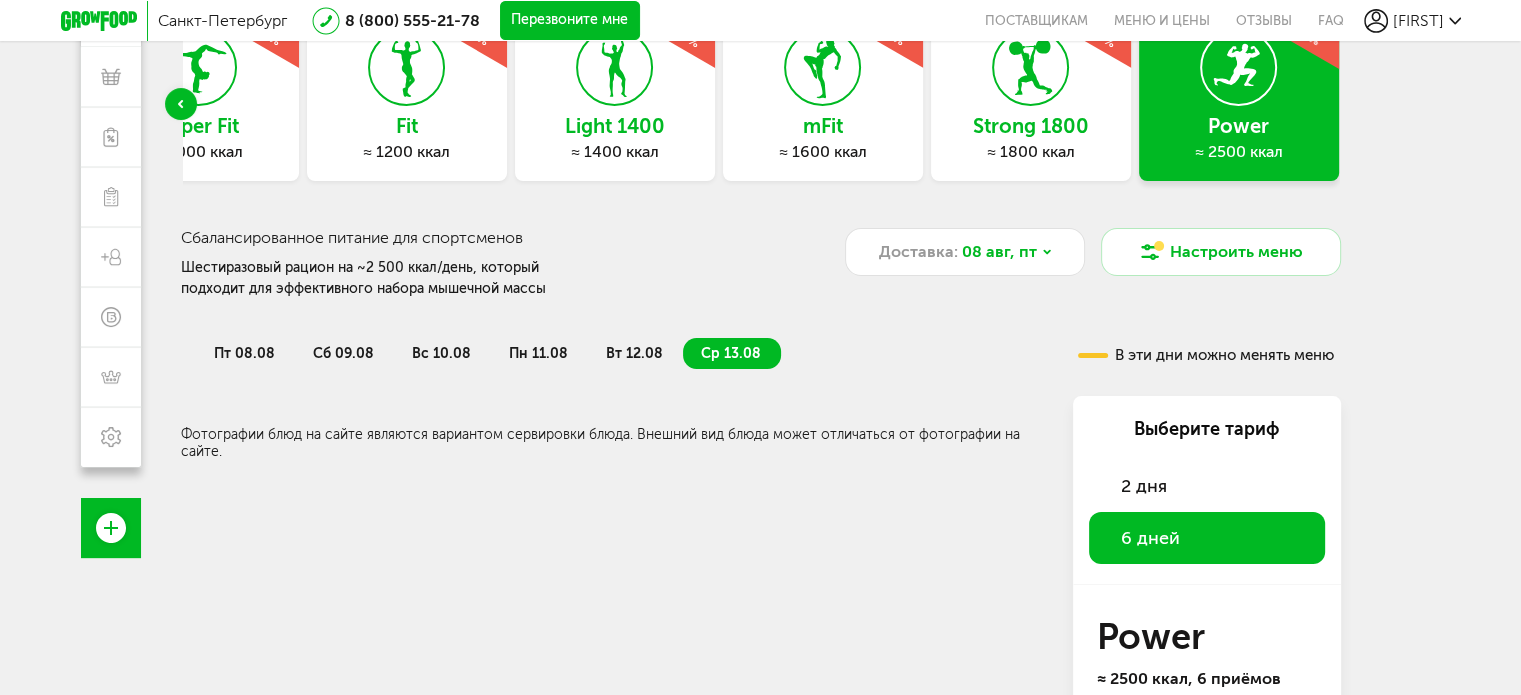 click on "вт 12.08" at bounding box center (634, 353) 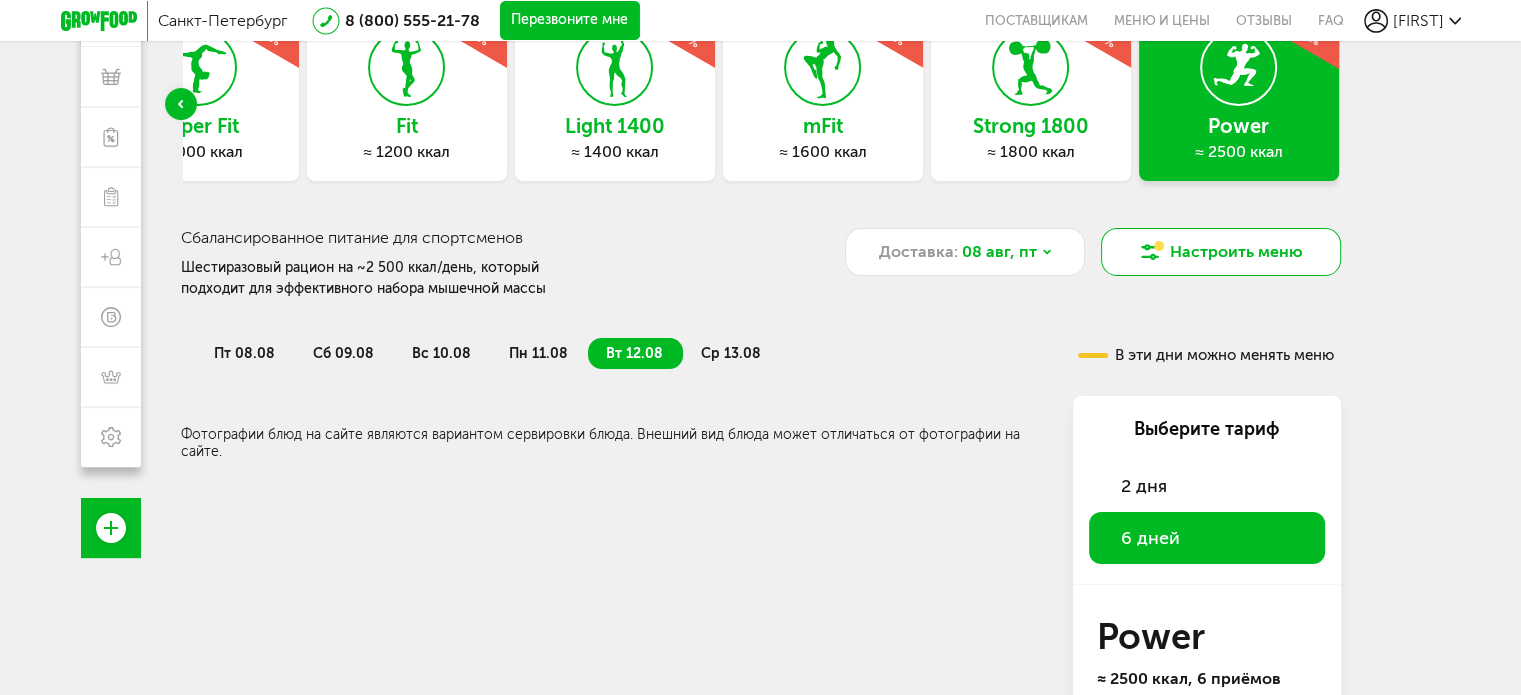 click on "Настроить меню" at bounding box center [1221, 252] 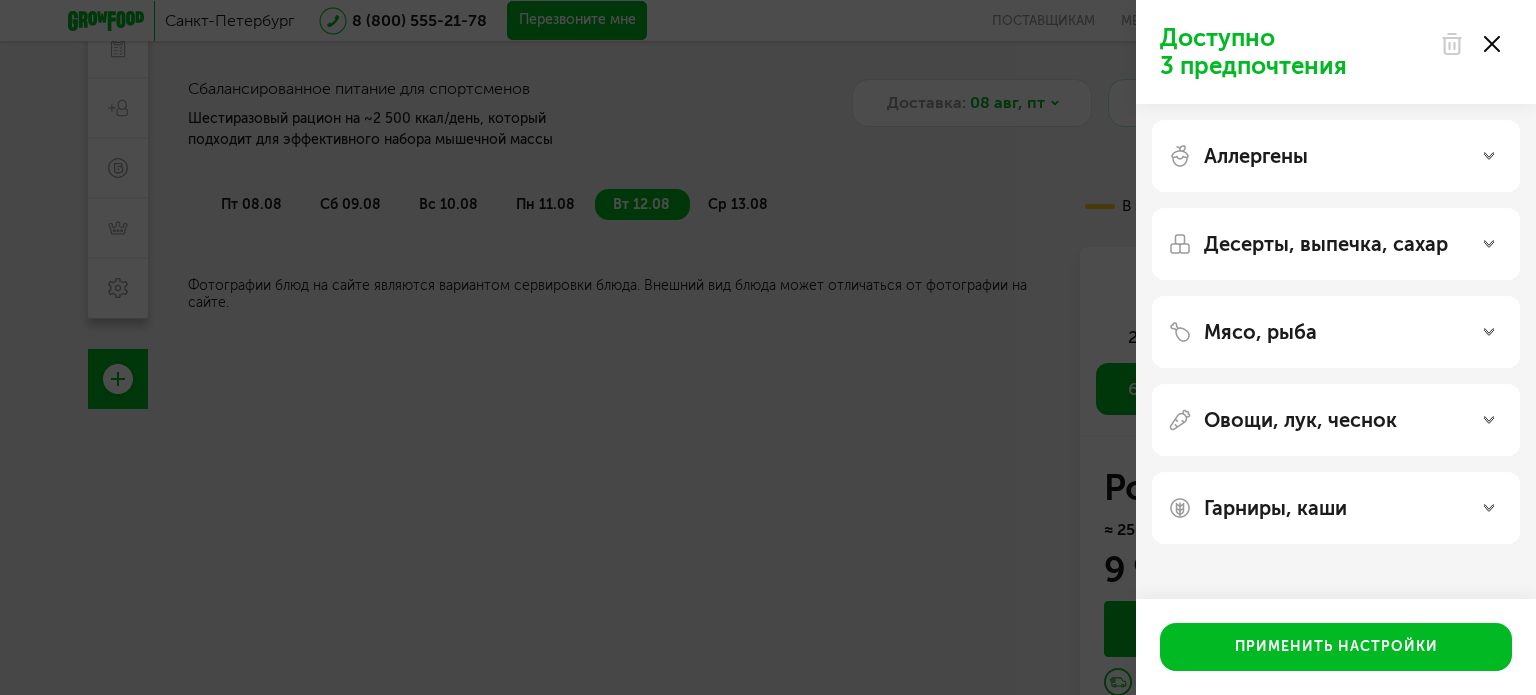 click on "Доступно 3 предпочтения
Аллергены
Десерты, выпечка, сахар
Мясо, рыба
Овощи, лук, чеснок
Гарниры, каши
Применить настройки" at bounding box center [768, 347] 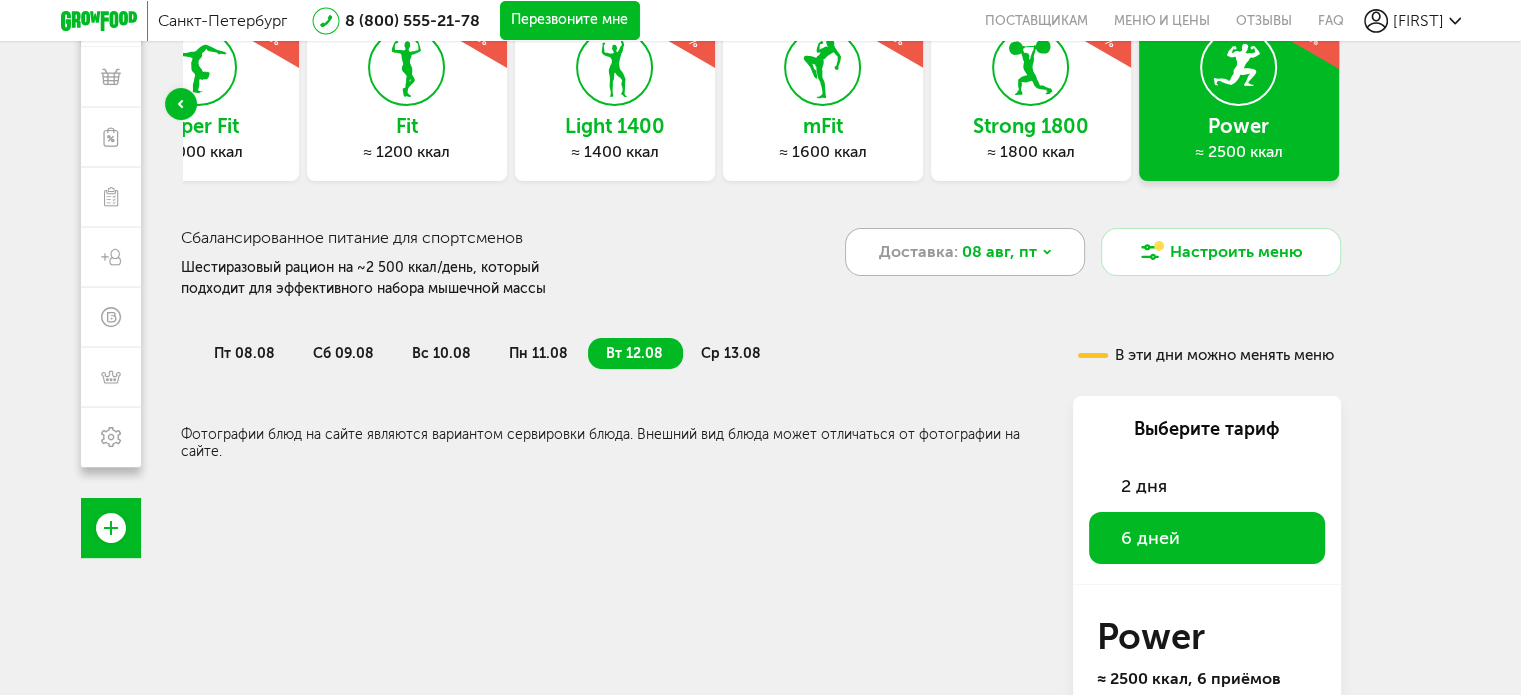 click on "Доставка:" at bounding box center (918, 252) 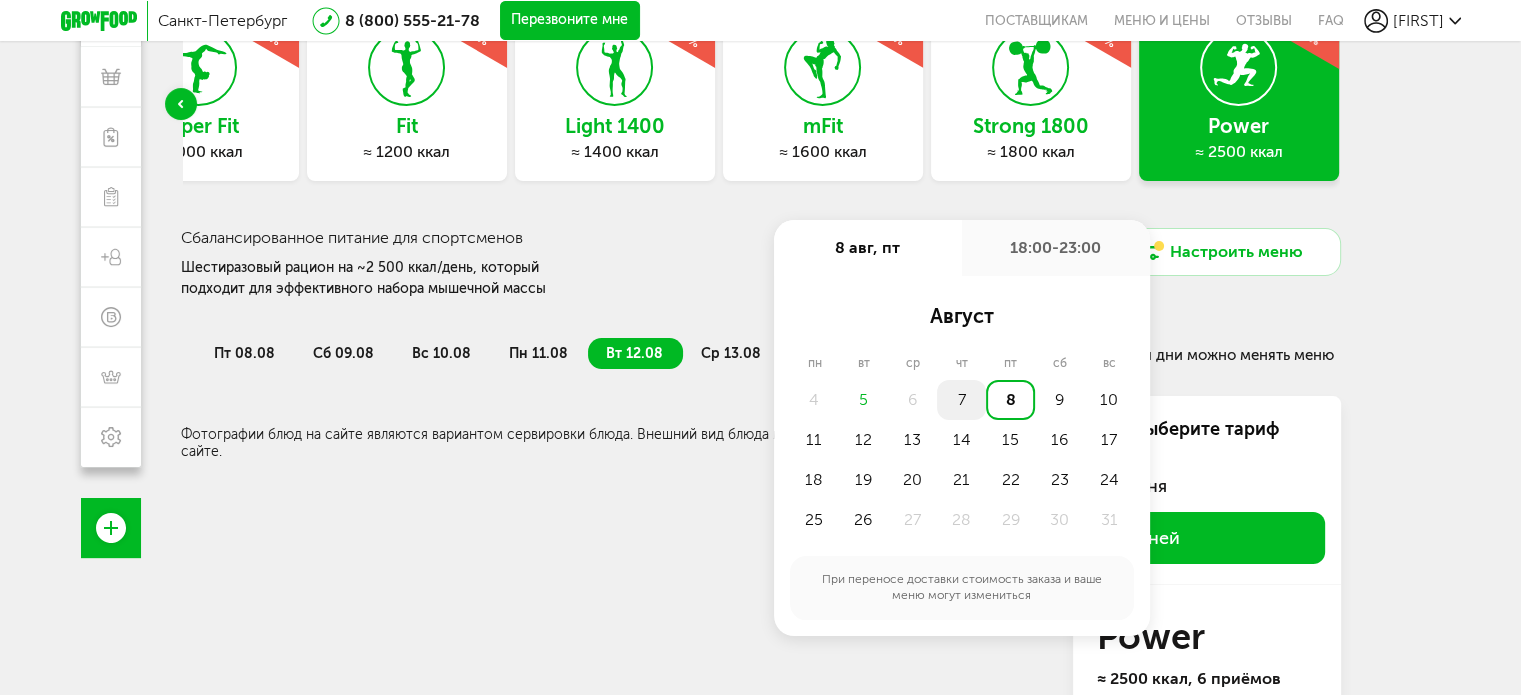 click on "7" at bounding box center (961, 400) 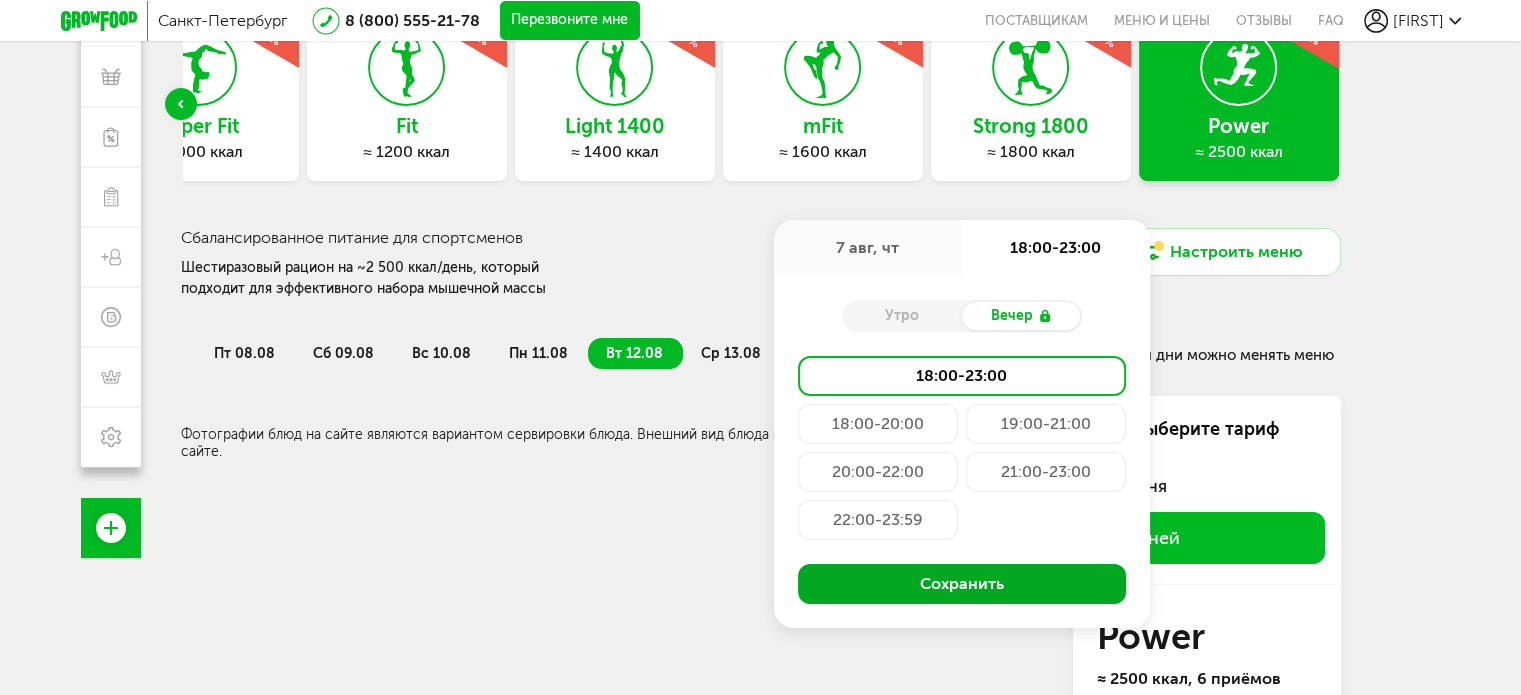 drag, startPoint x: 914, startPoint y: 598, endPoint x: 917, endPoint y: 582, distance: 16.27882 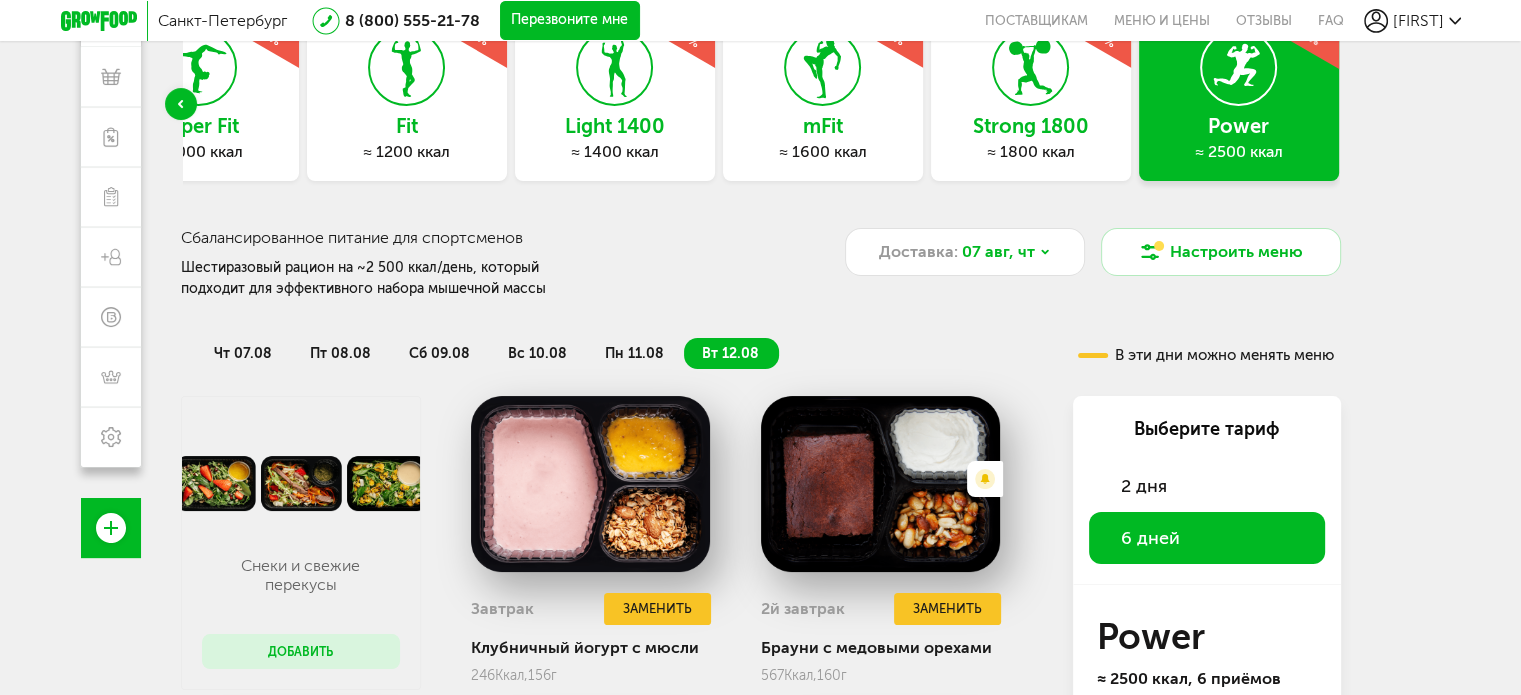 click on "чт 07.08" at bounding box center (243, 353) 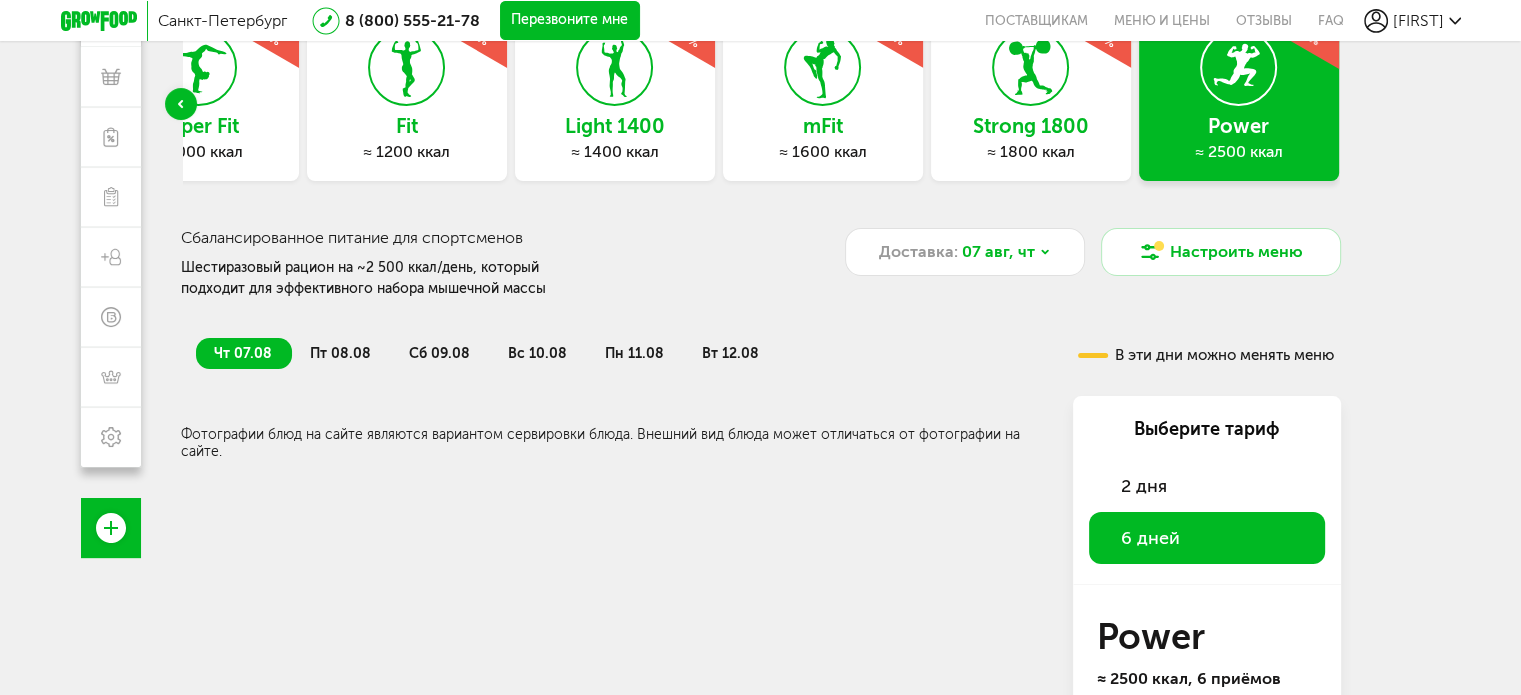 click on "пт 08.08" at bounding box center [340, 353] 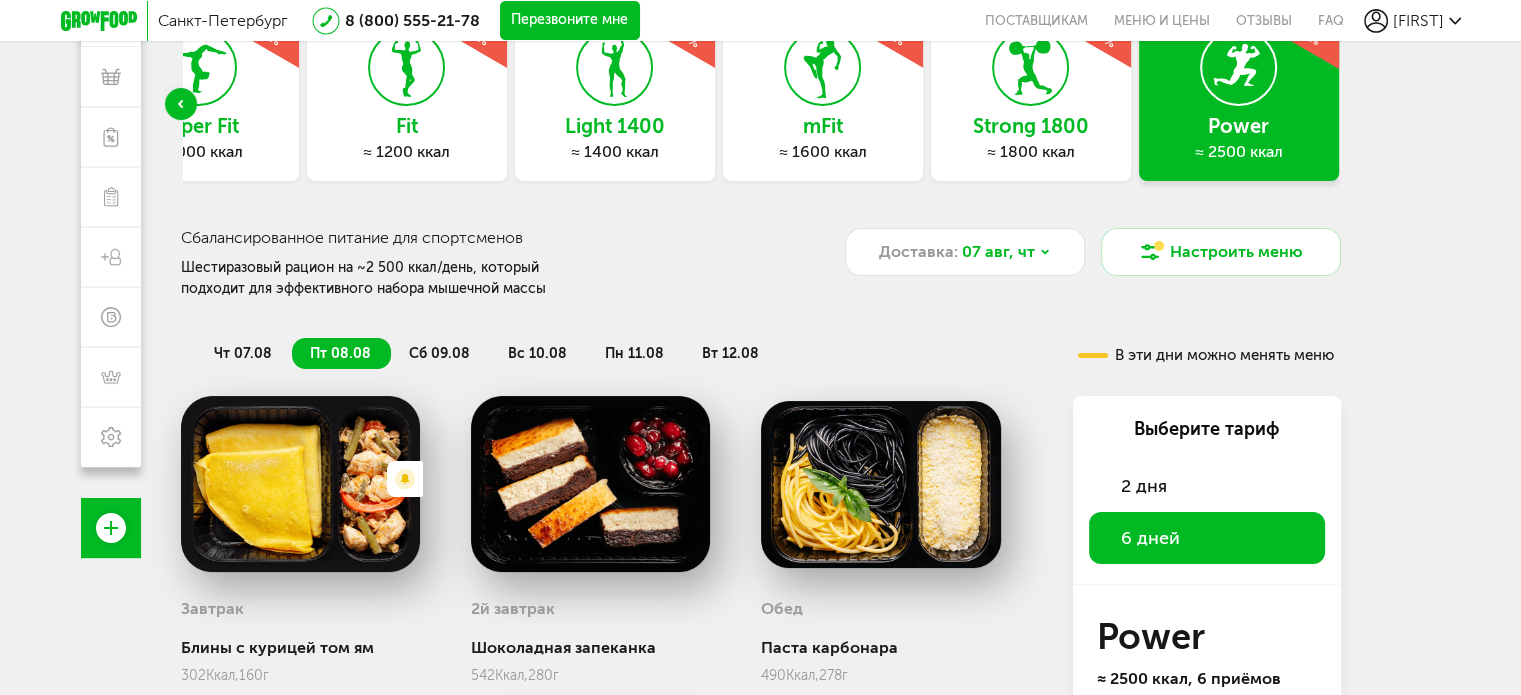 click on "чт 07.08" at bounding box center (243, 353) 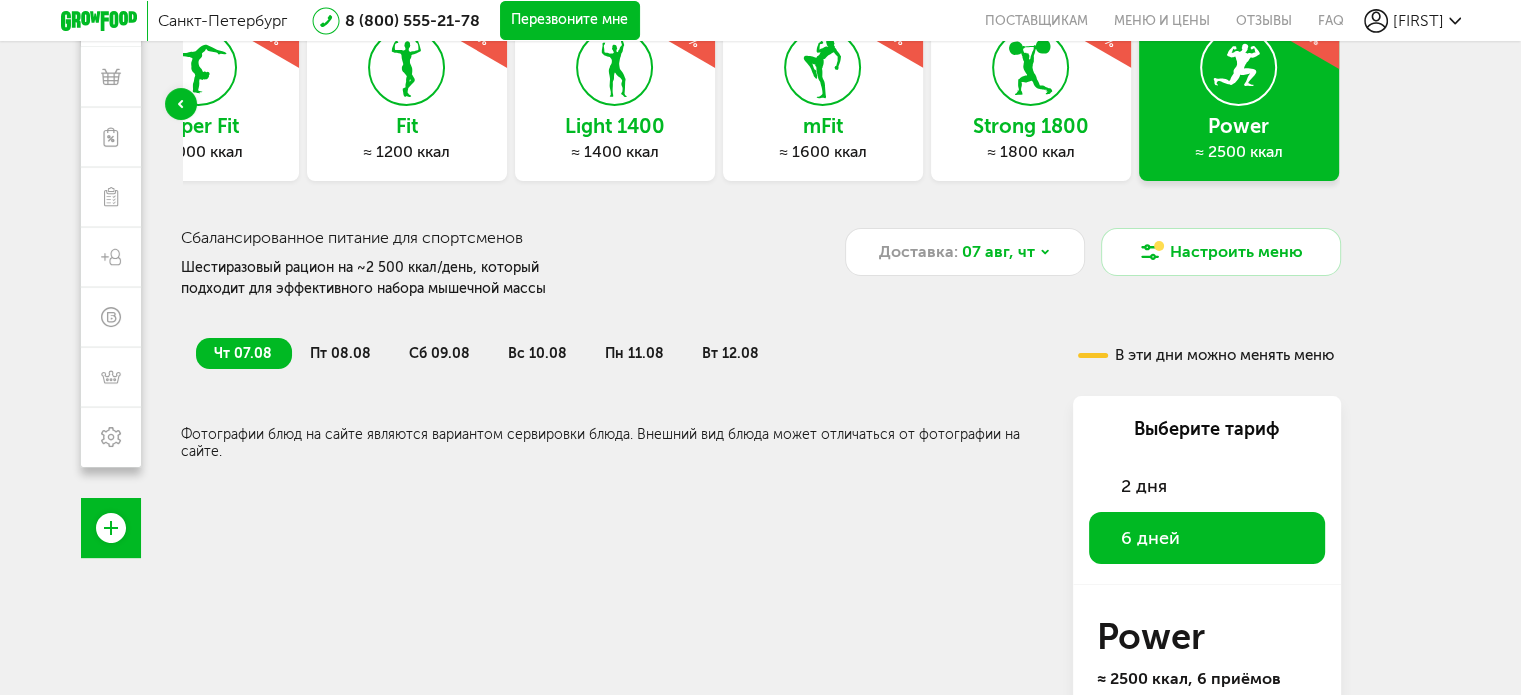 click on "пт 08.08" at bounding box center (341, 353) 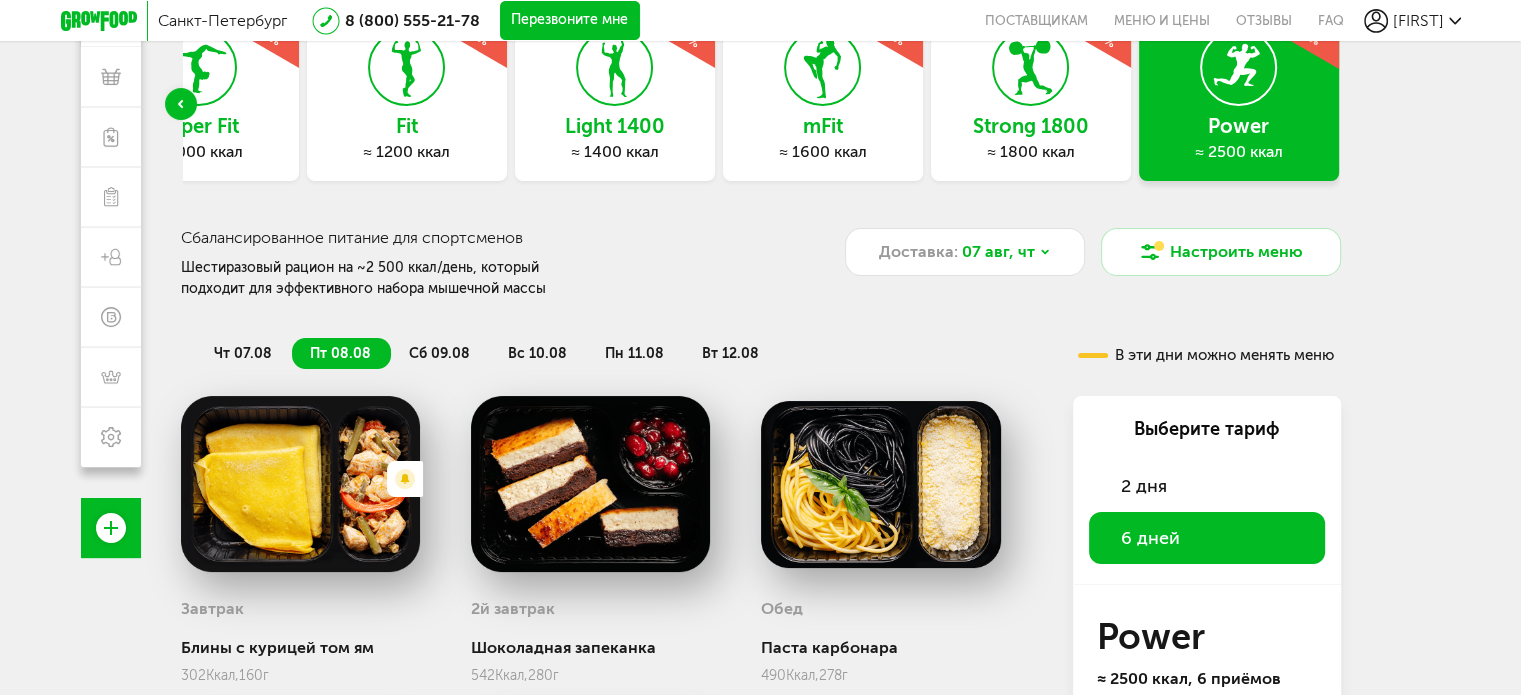 click on "сб 09.08" at bounding box center [440, 353] 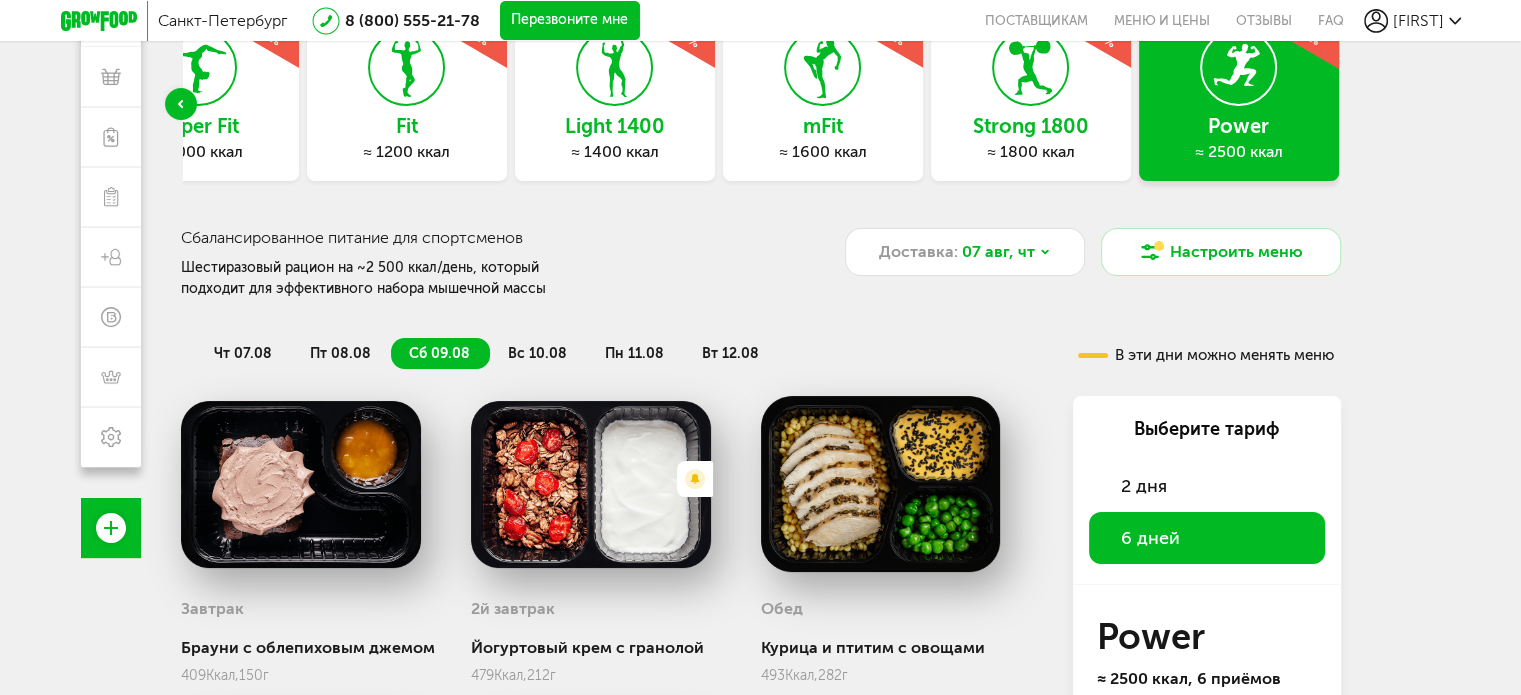 click on "вс 10.08" at bounding box center (538, 353) 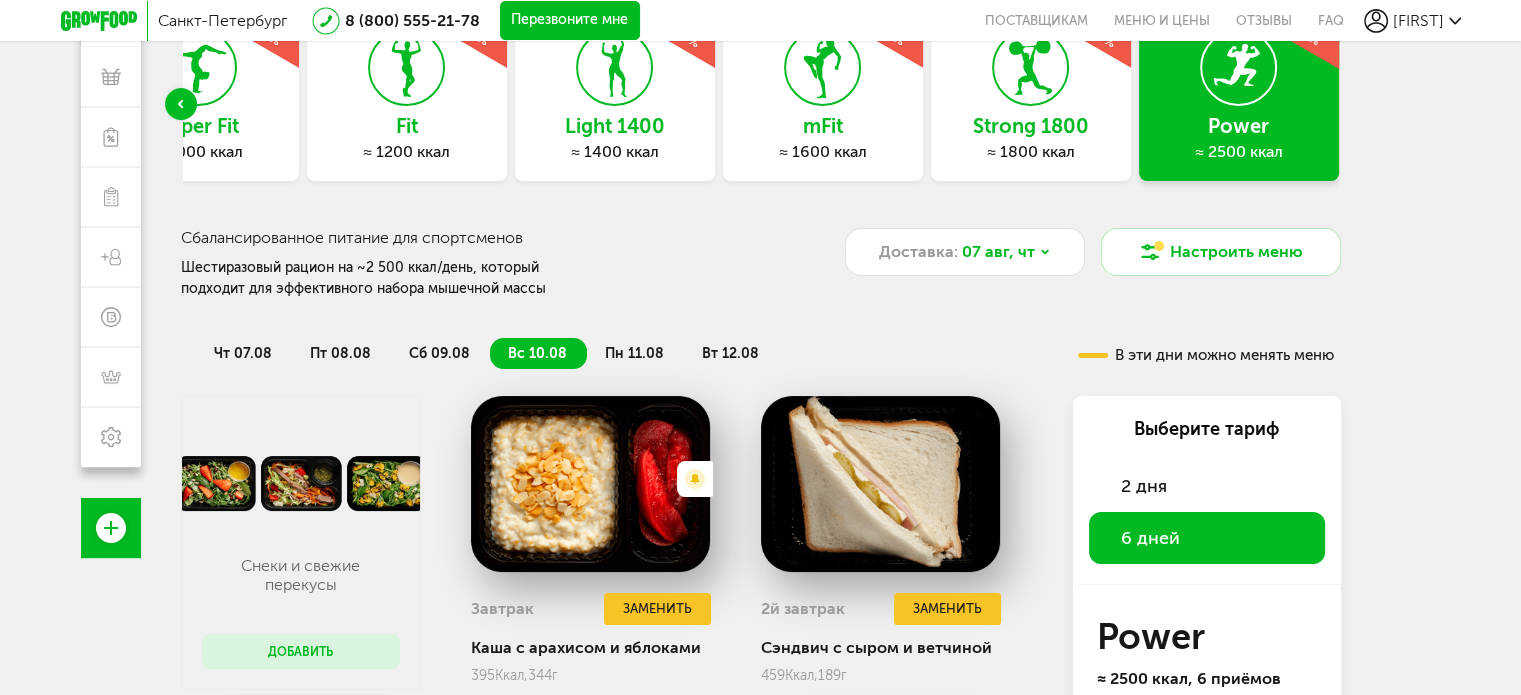 click on "пн 11.08" at bounding box center [634, 353] 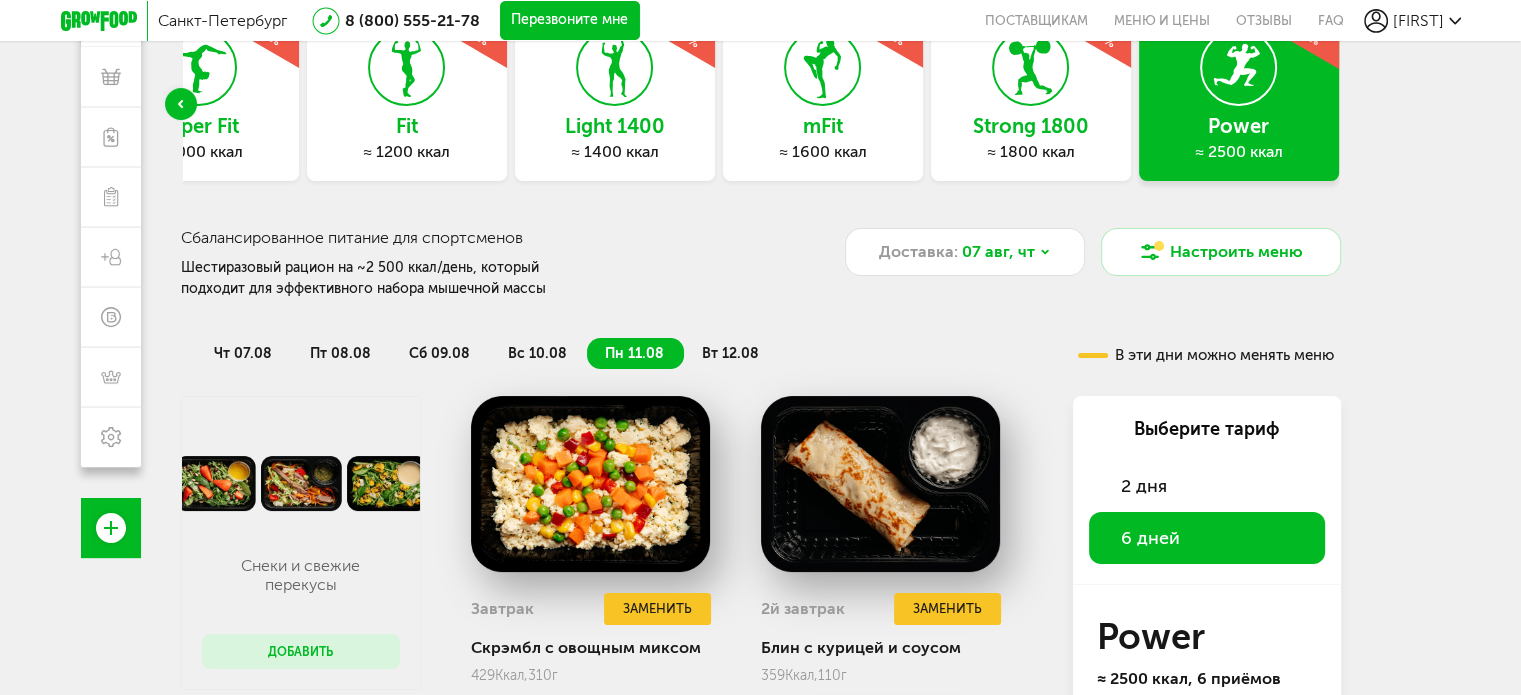 drag, startPoint x: 708, startPoint y: 351, endPoint x: 578, endPoint y: 363, distance: 130.55267 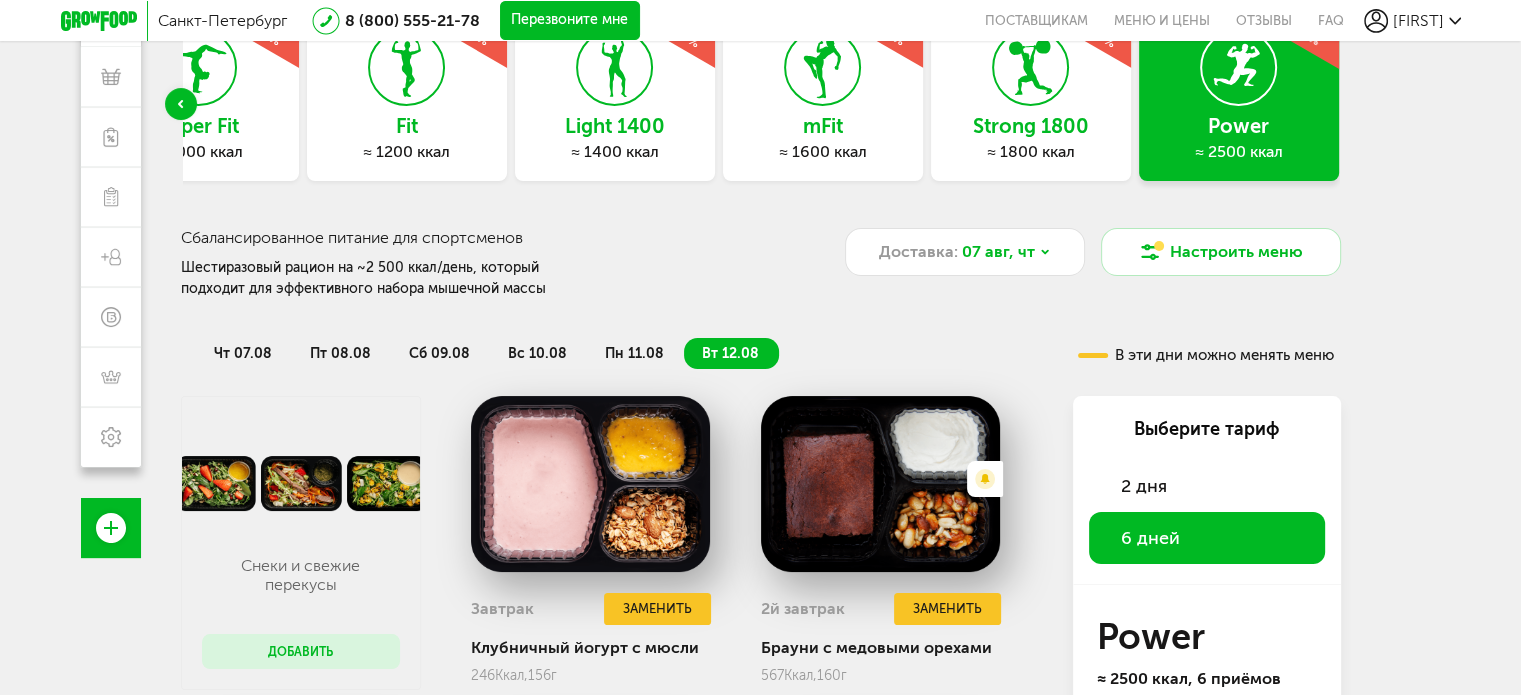 click on "чт 07.08" at bounding box center [243, 353] 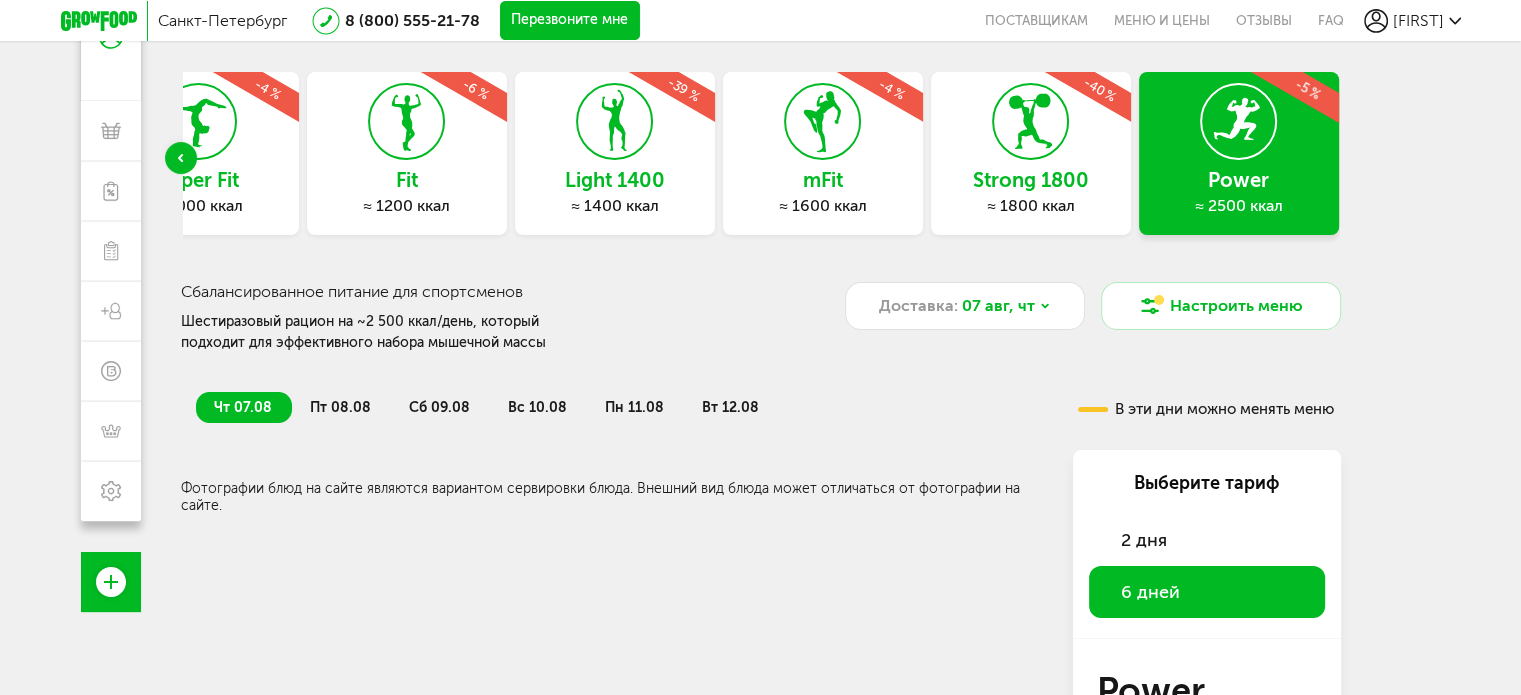 scroll, scrollTop: 100, scrollLeft: 0, axis: vertical 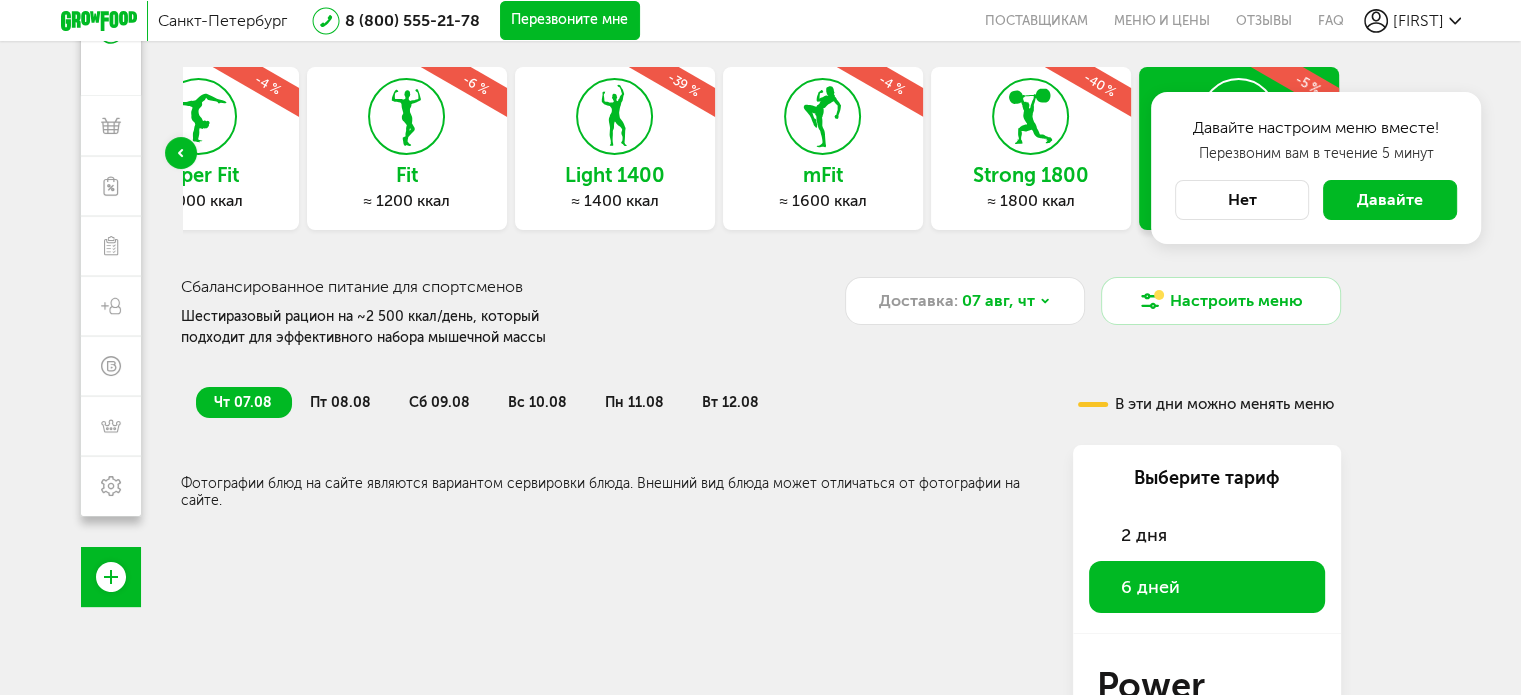 click on "Нет" at bounding box center (1242, 200) 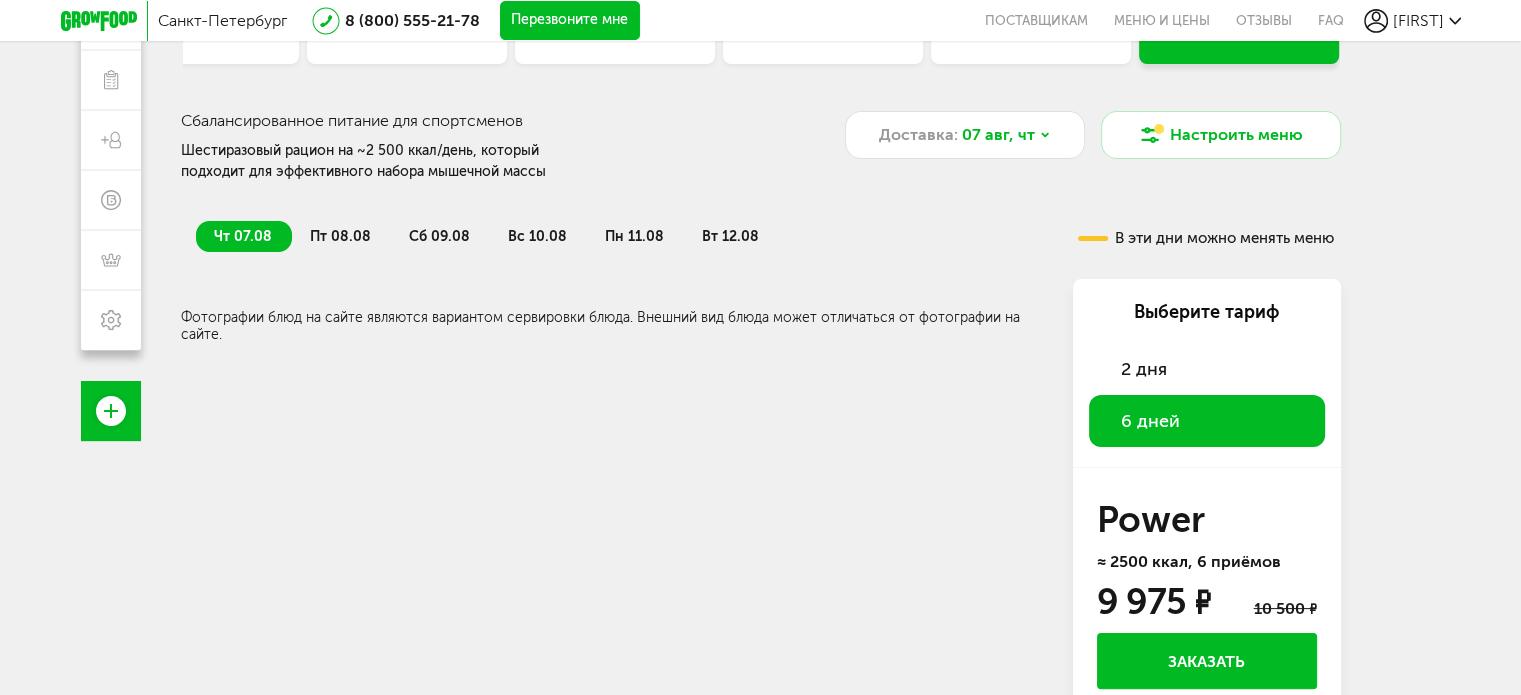 scroll, scrollTop: 328, scrollLeft: 0, axis: vertical 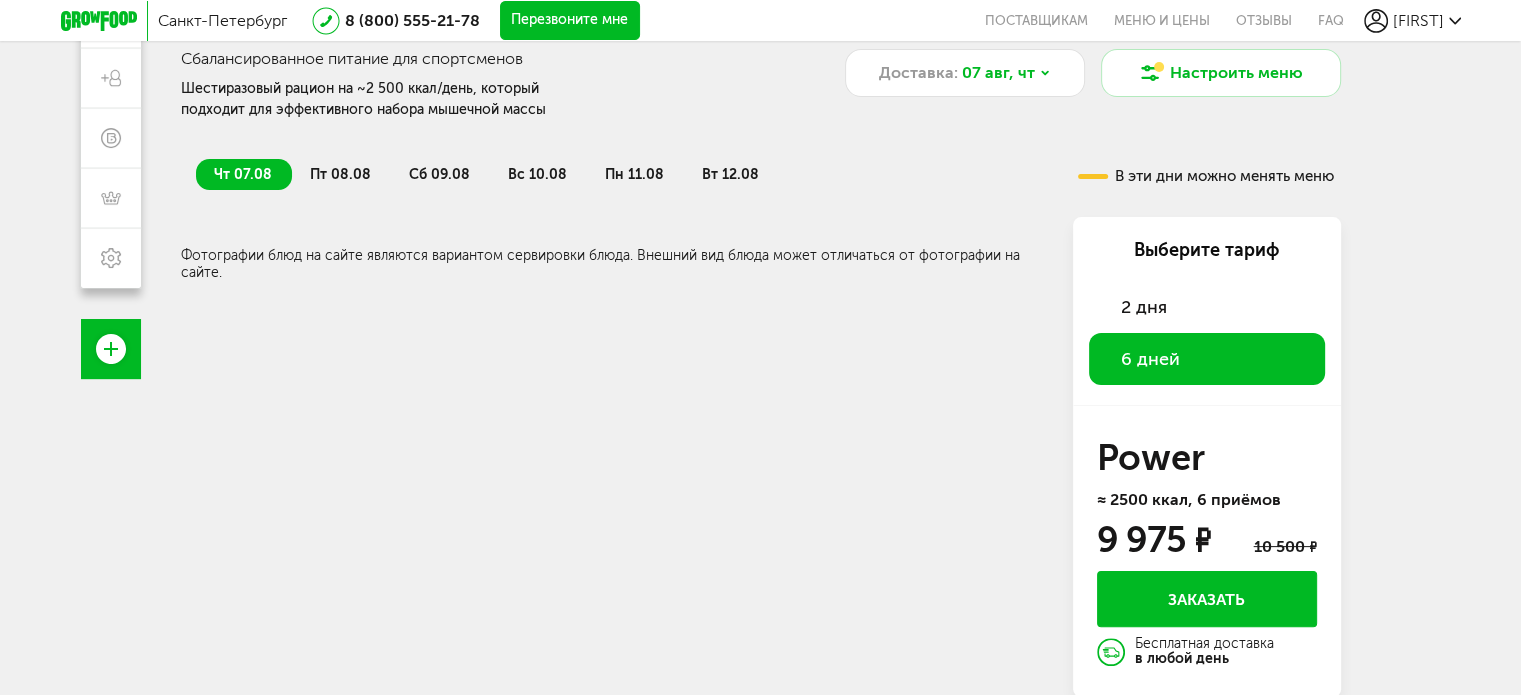 click on "пт 08.08" at bounding box center (340, 174) 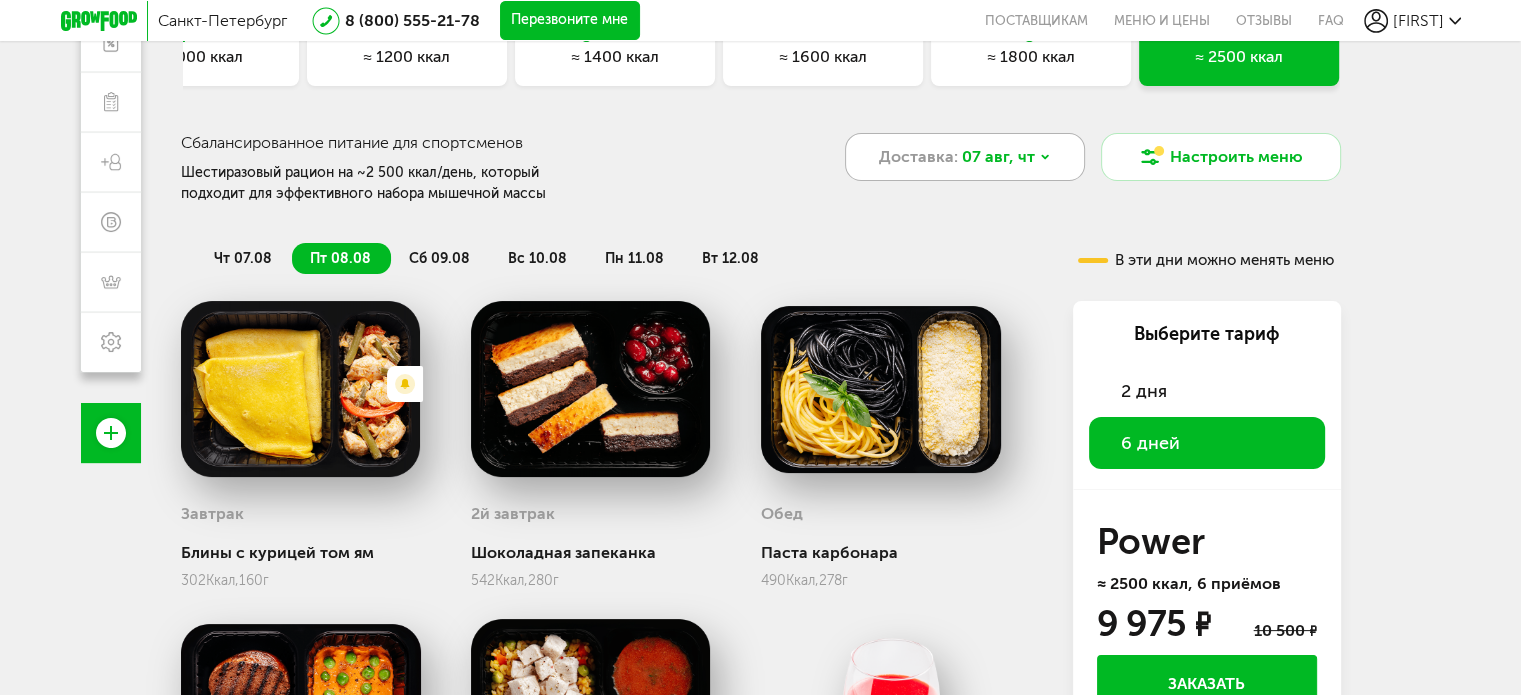 scroll, scrollTop: 128, scrollLeft: 0, axis: vertical 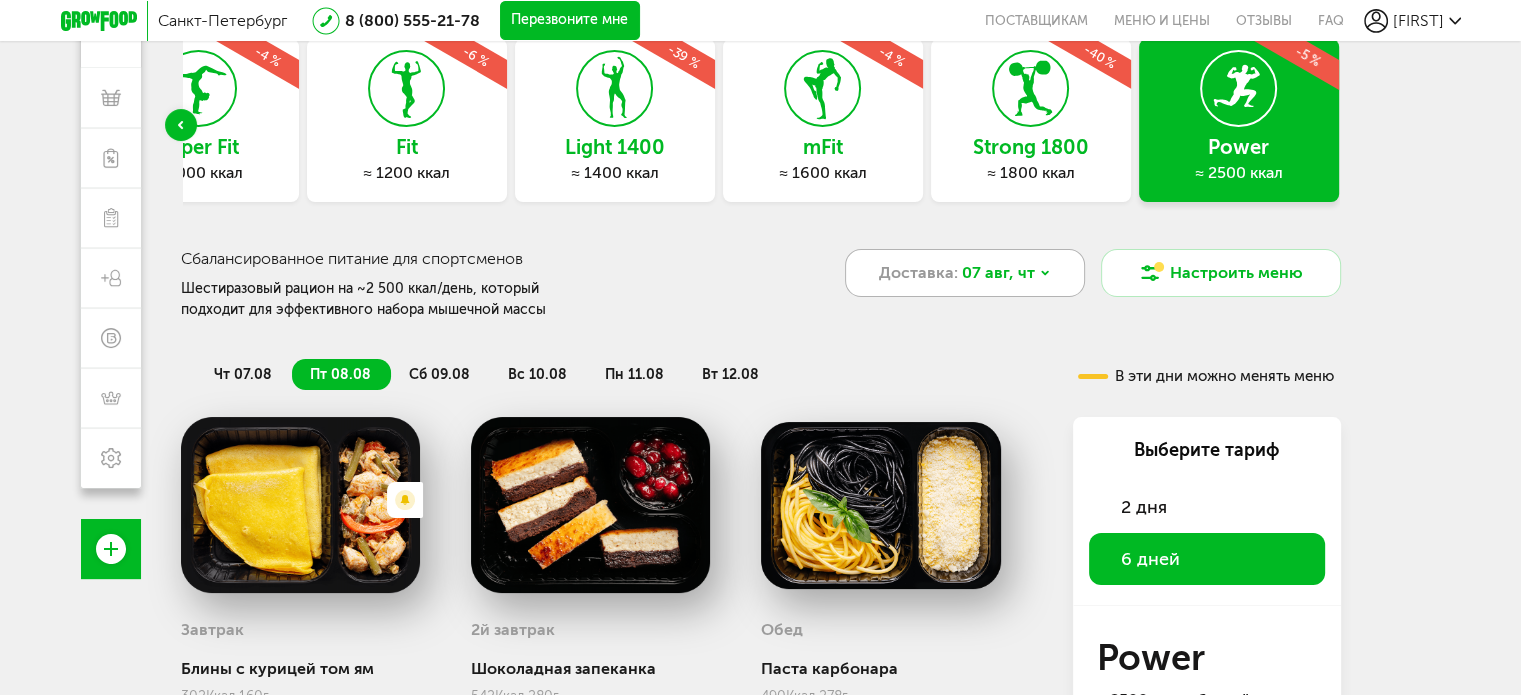 click on "07 авг, чт" at bounding box center [998, 273] 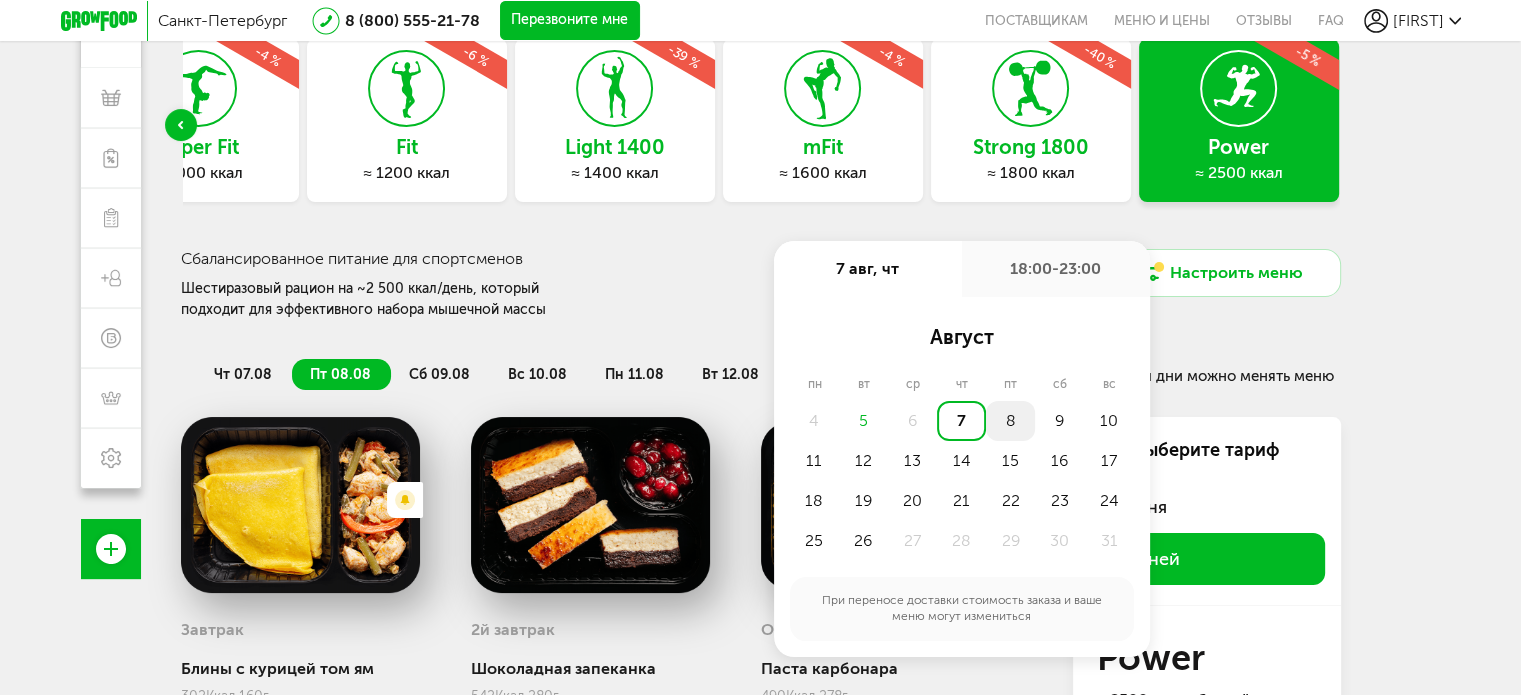 click on "8" at bounding box center [1010, 421] 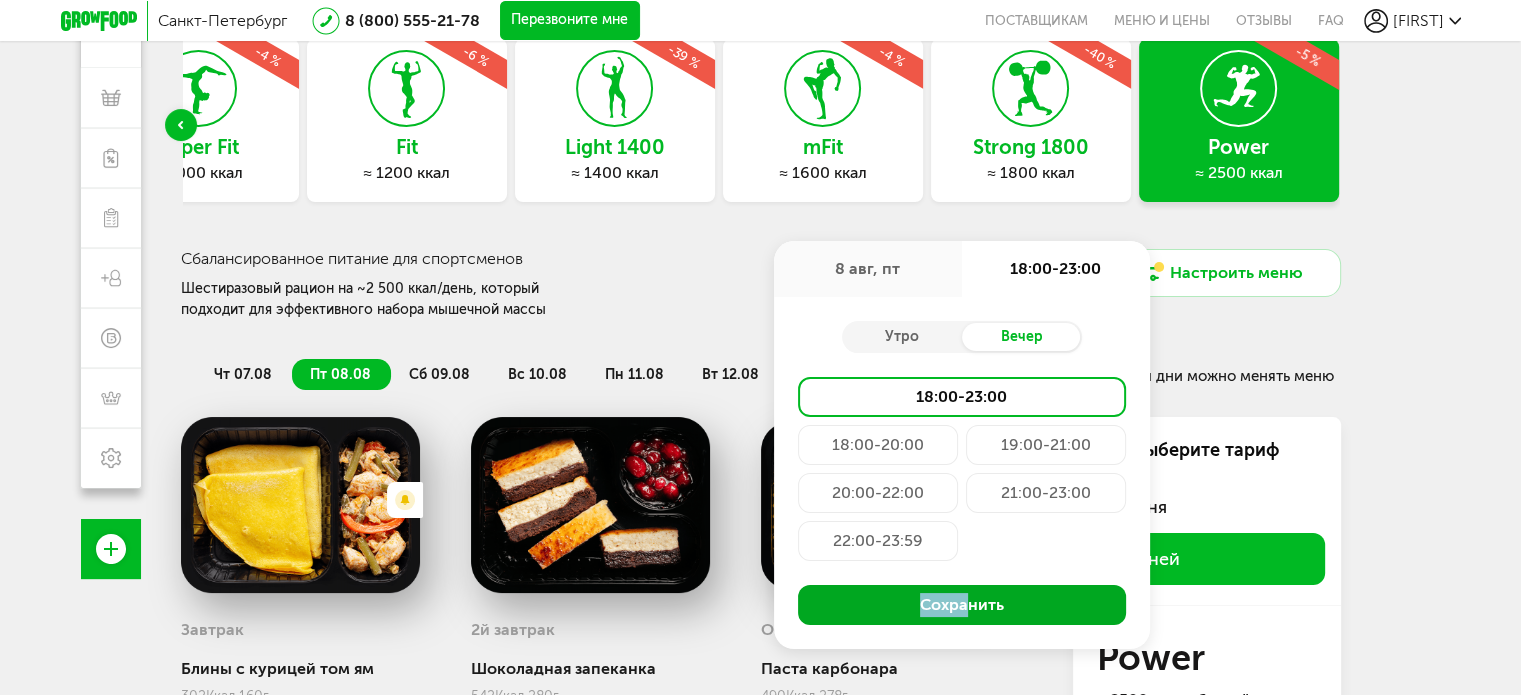click on "Утро   Вечер     18:00-23:00 18:00-20:00 19:00-21:00 20:00-22:00 21:00-23:00 22:00-23:59   Сохранить" at bounding box center (962, 473) 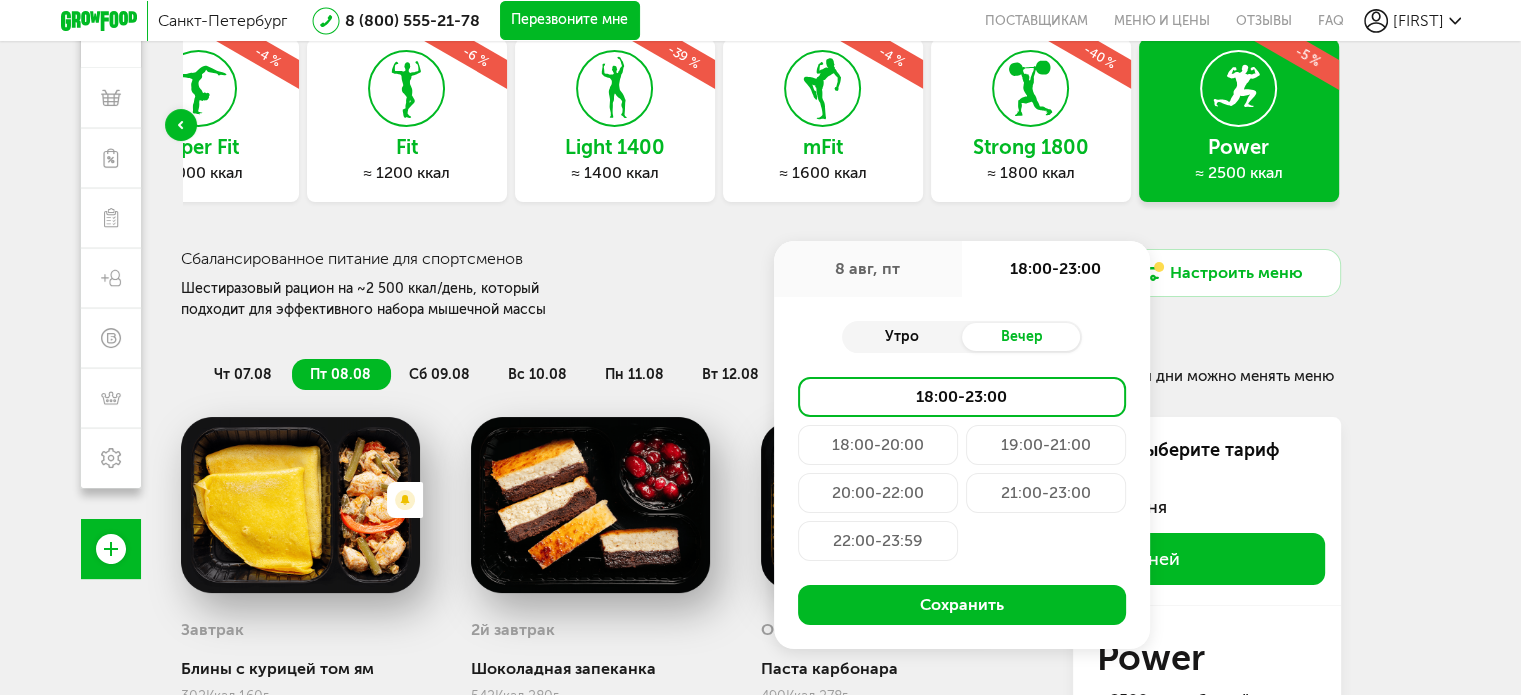 click on "Утро" at bounding box center (902, 337) 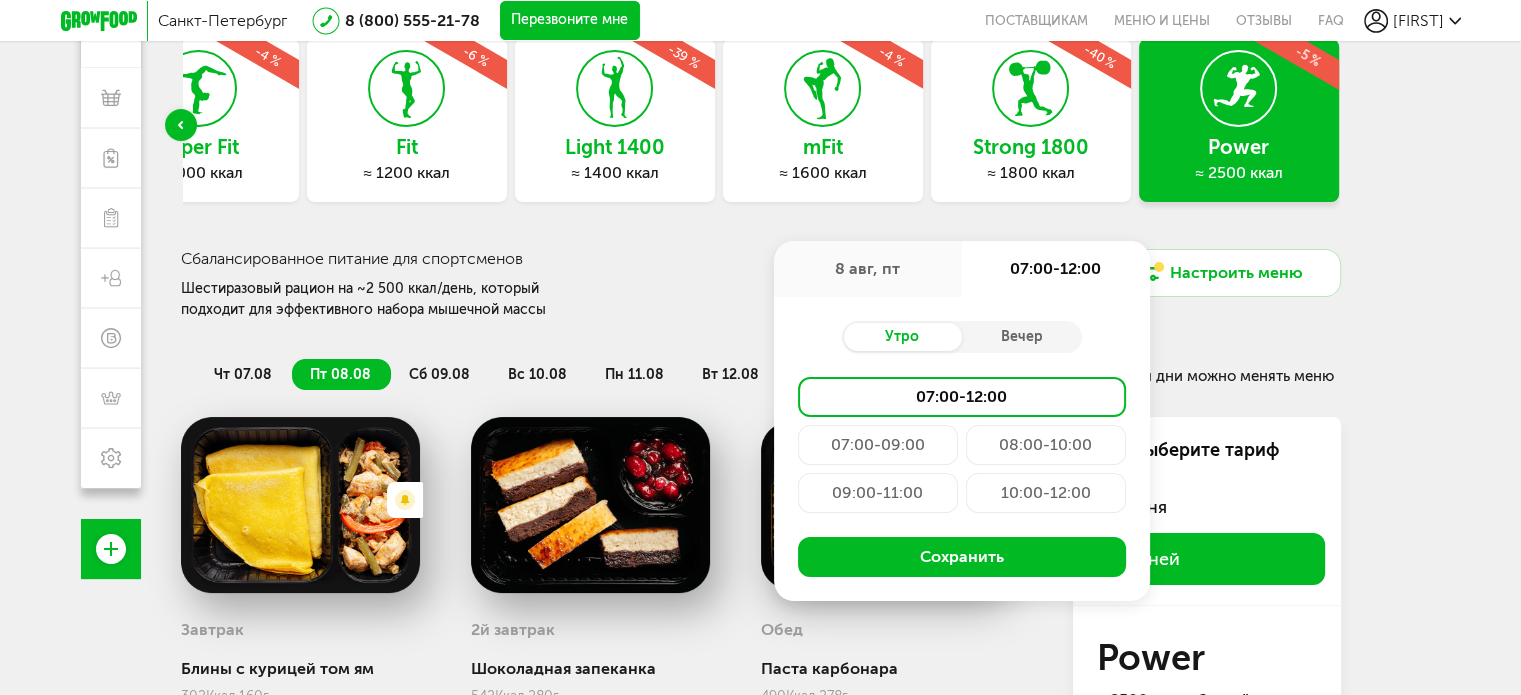 click on "10:00-12:00" at bounding box center (1046, 493) 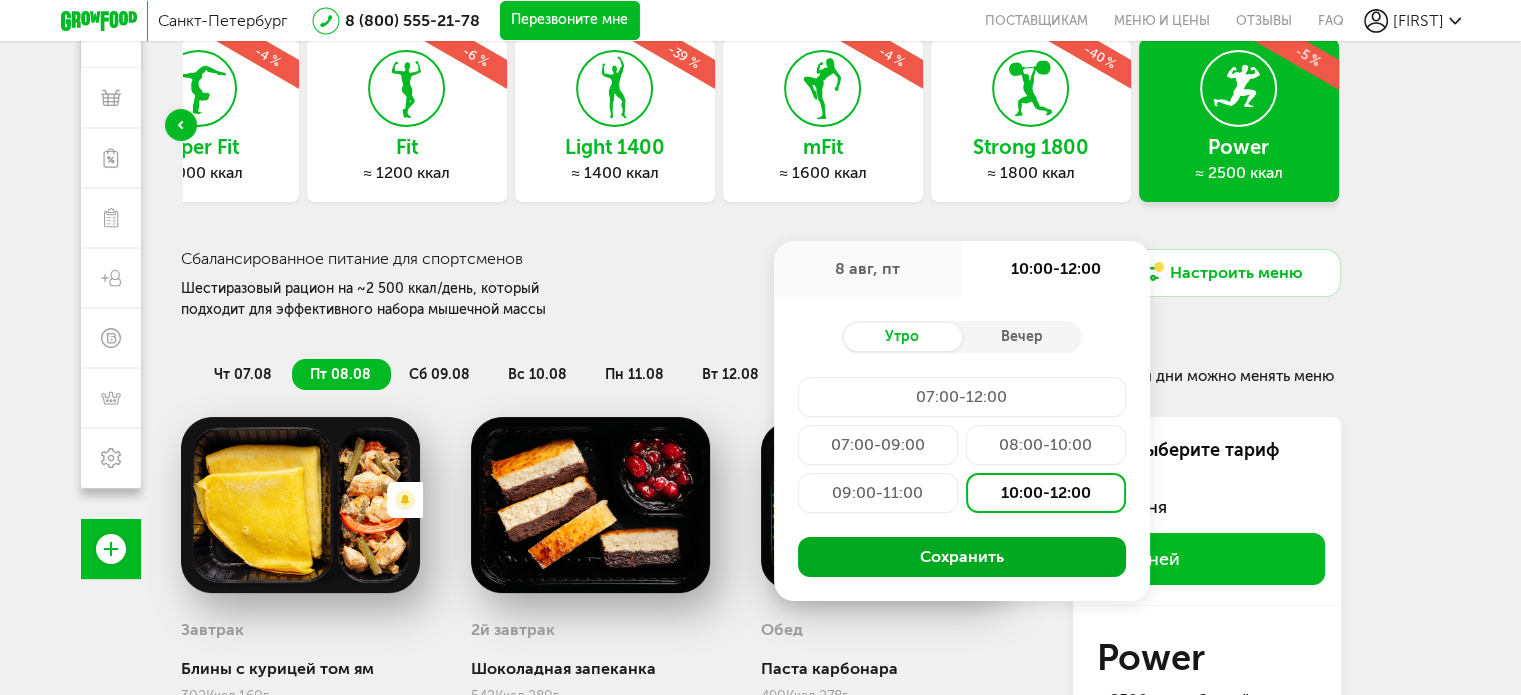 click on "Сохранить" at bounding box center [962, 557] 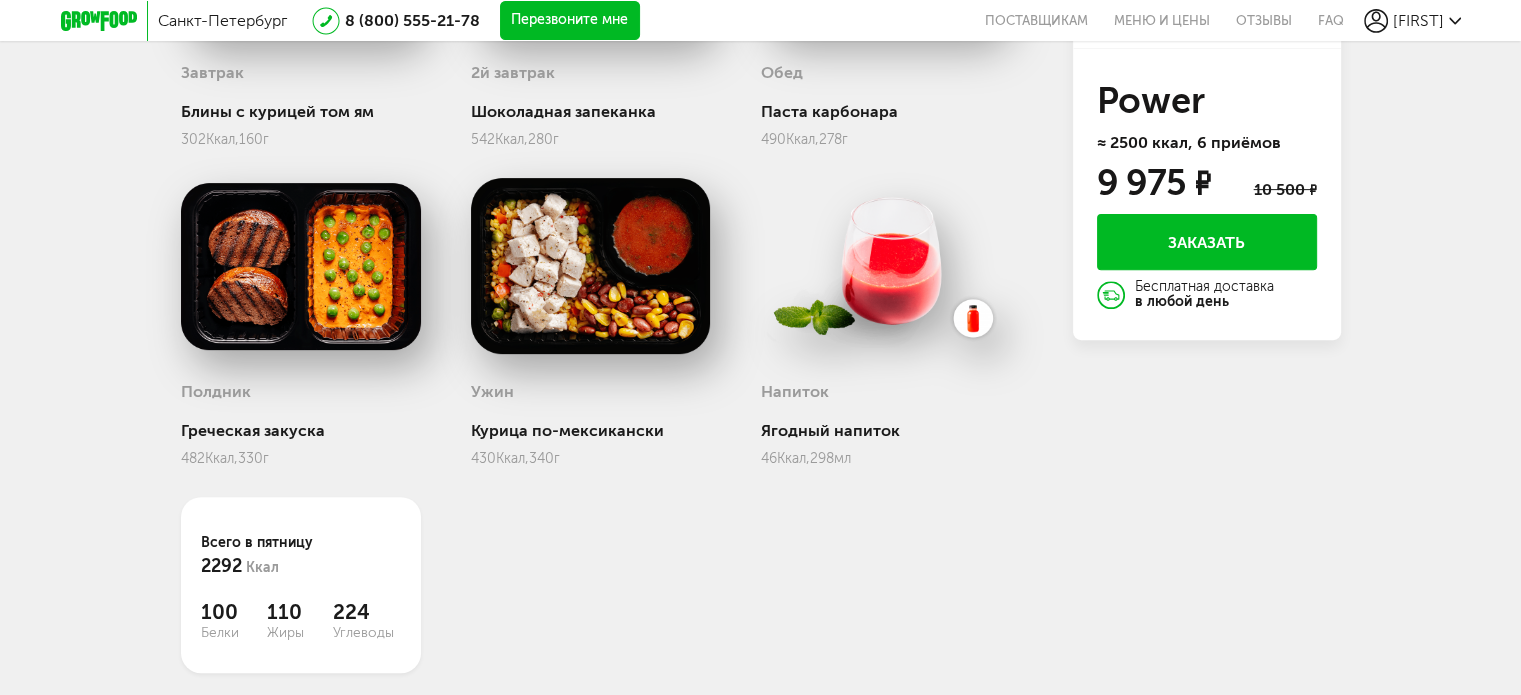 scroll, scrollTop: 700, scrollLeft: 0, axis: vertical 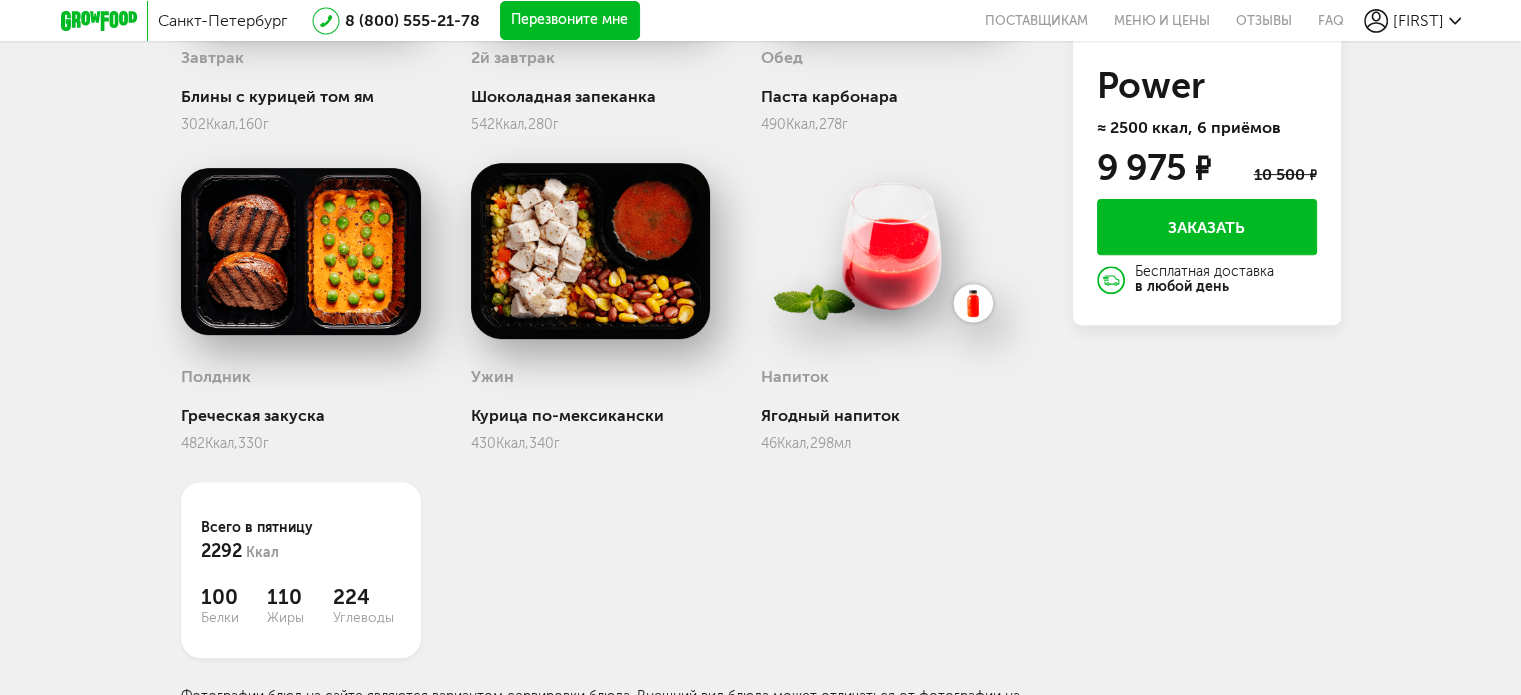 click on "Напиток" at bounding box center [881, 376] 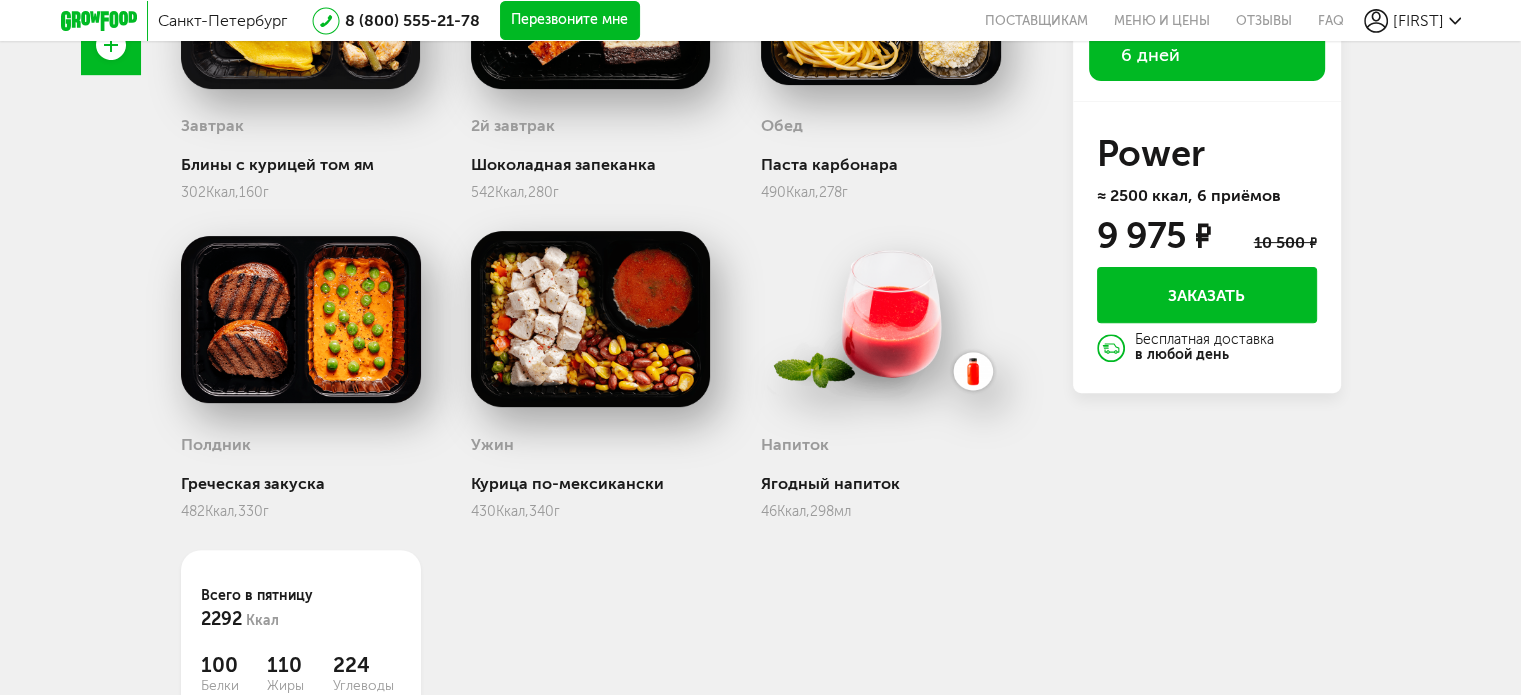 scroll, scrollTop: 200, scrollLeft: 0, axis: vertical 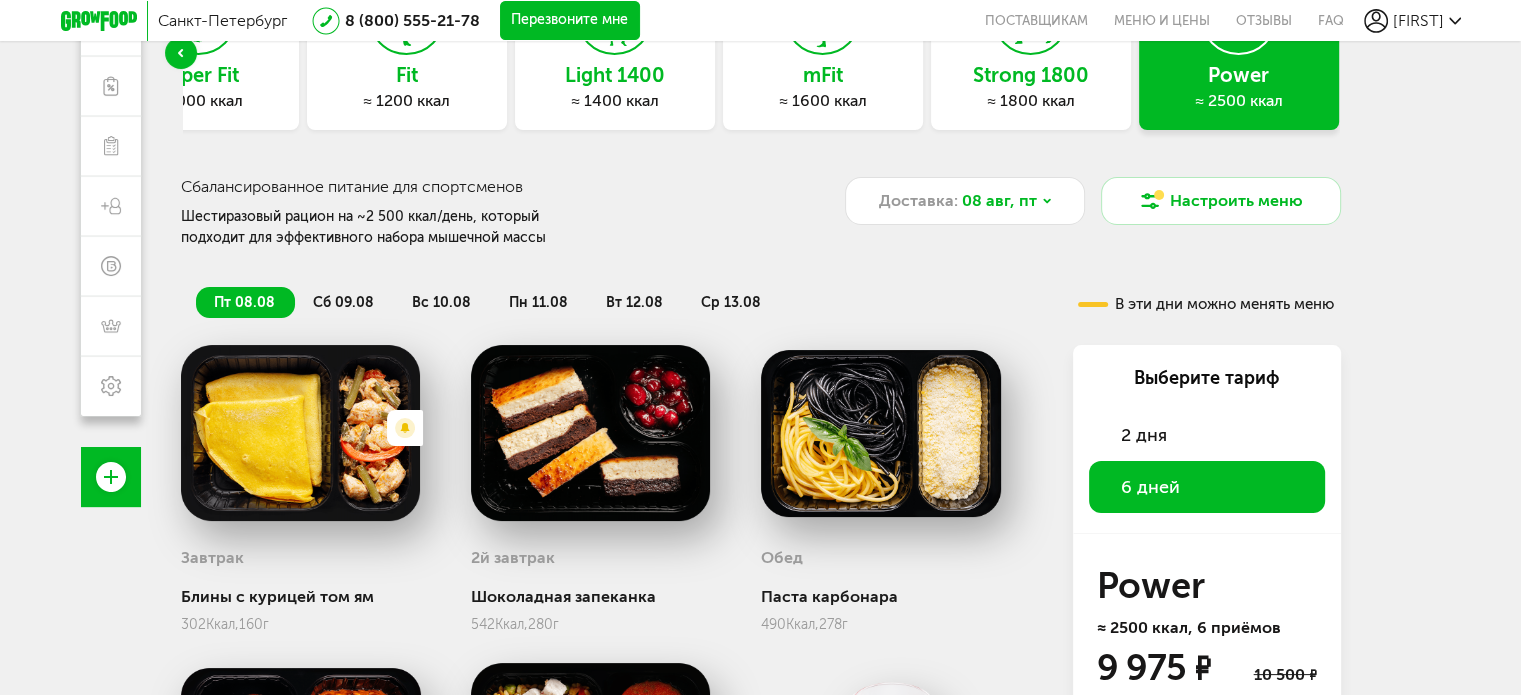click on "сб 09.08" at bounding box center [343, 302] 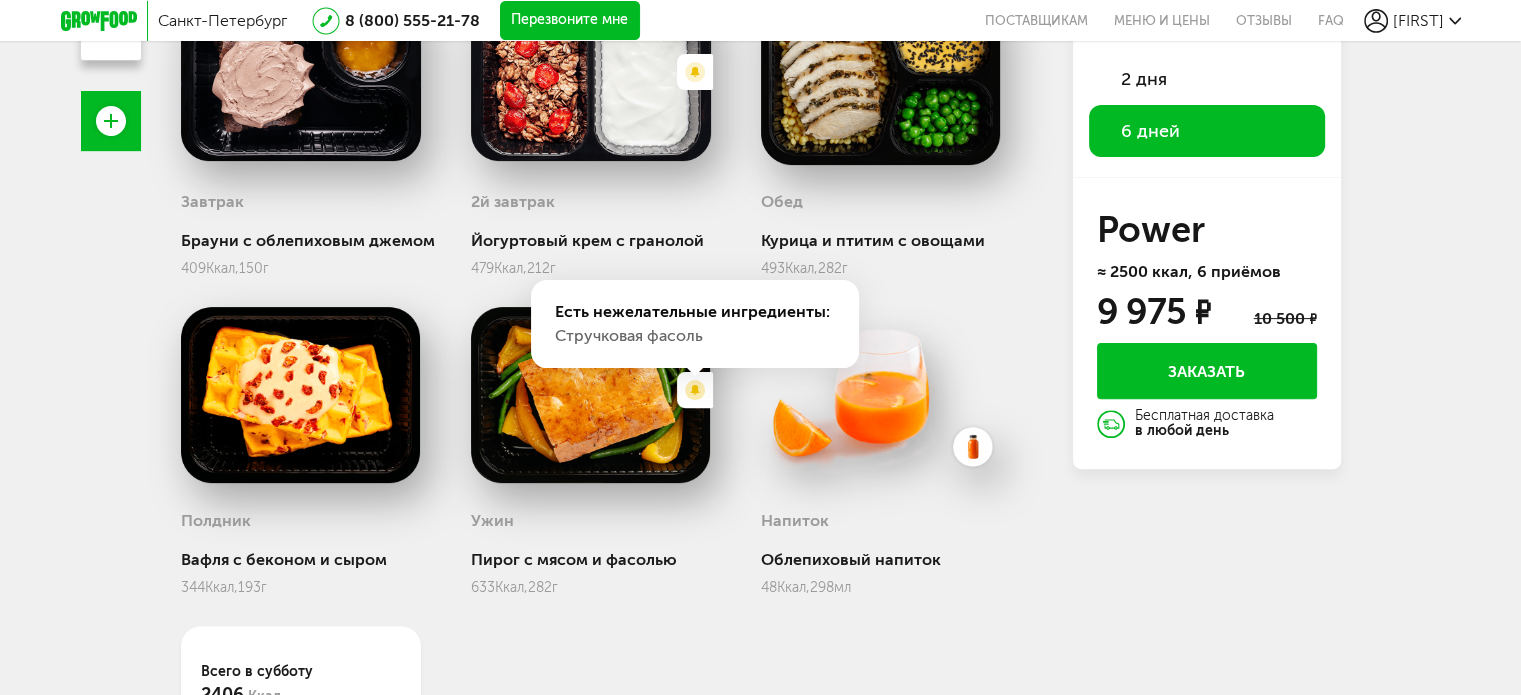 scroll, scrollTop: 200, scrollLeft: 0, axis: vertical 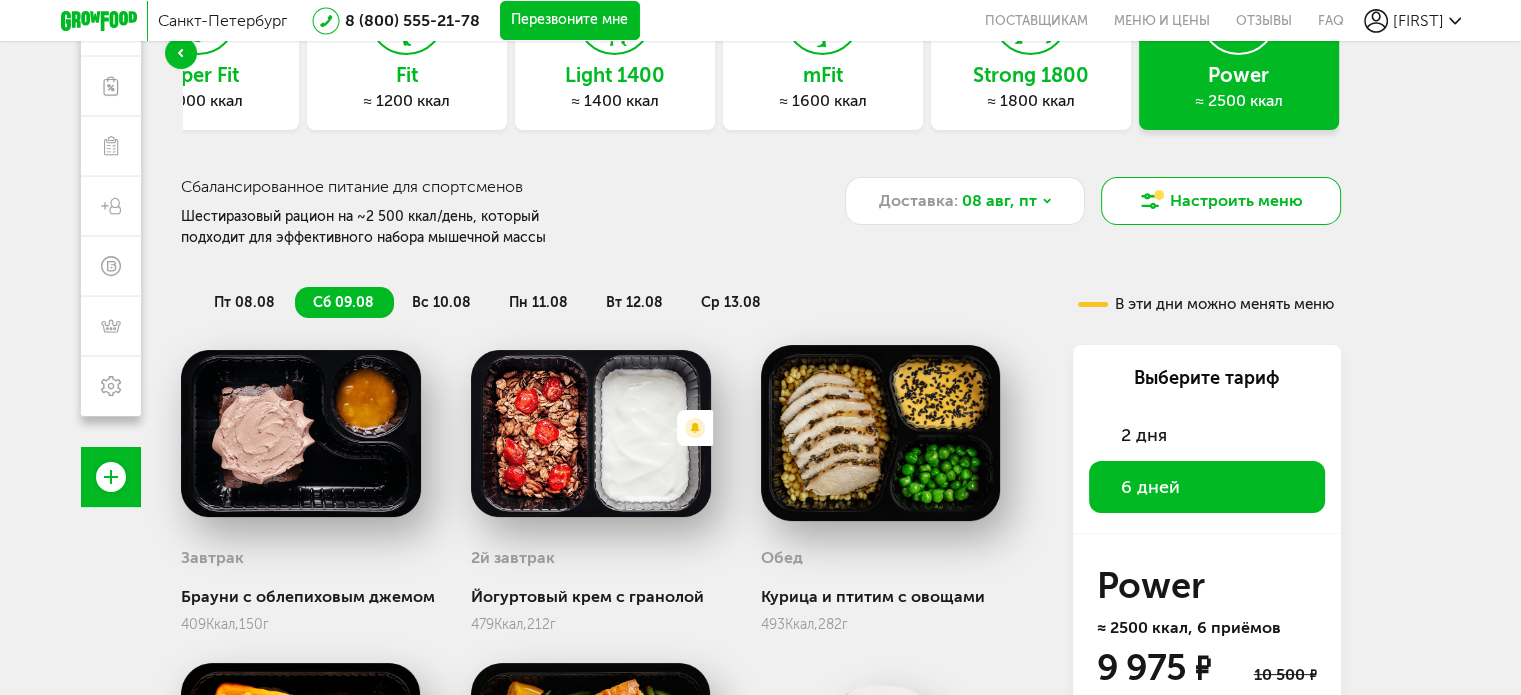 click on "Настроить меню" at bounding box center [1221, 201] 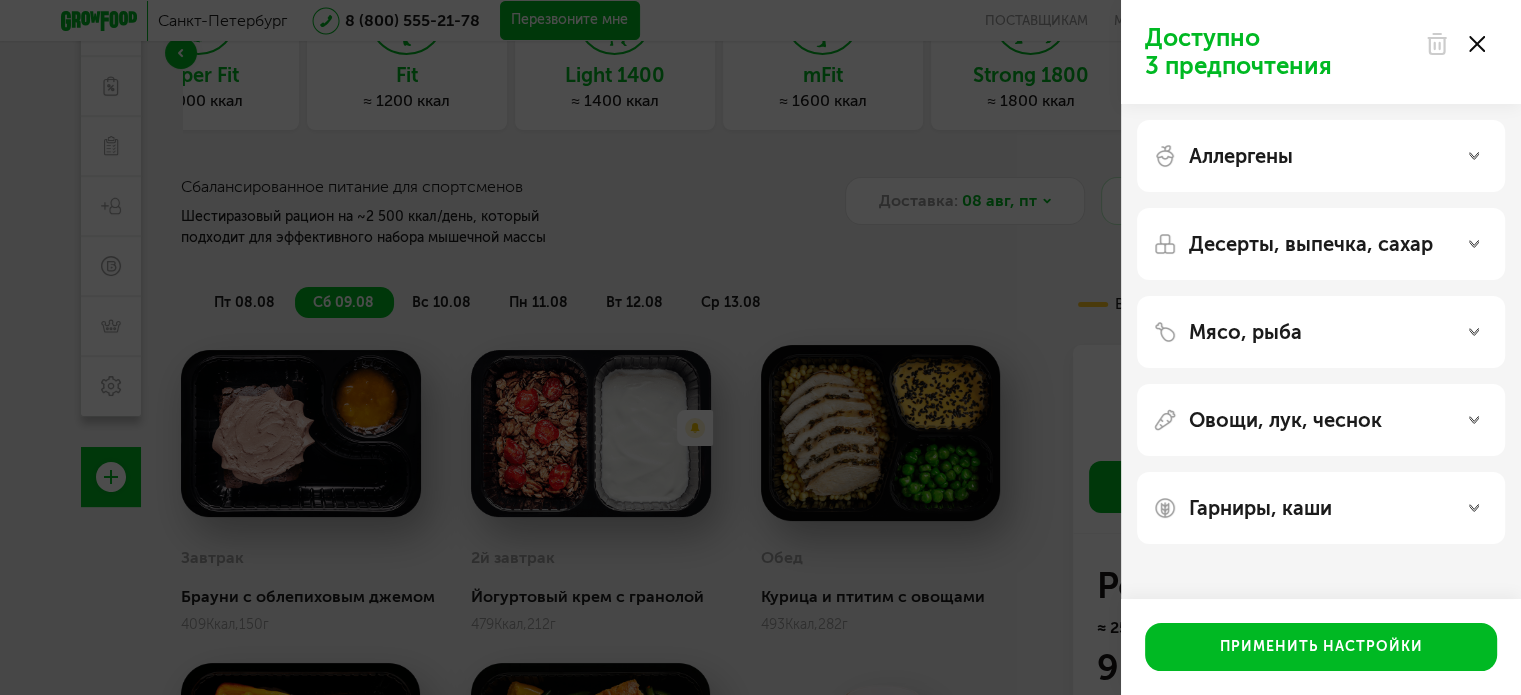 scroll, scrollTop: 176, scrollLeft: 0, axis: vertical 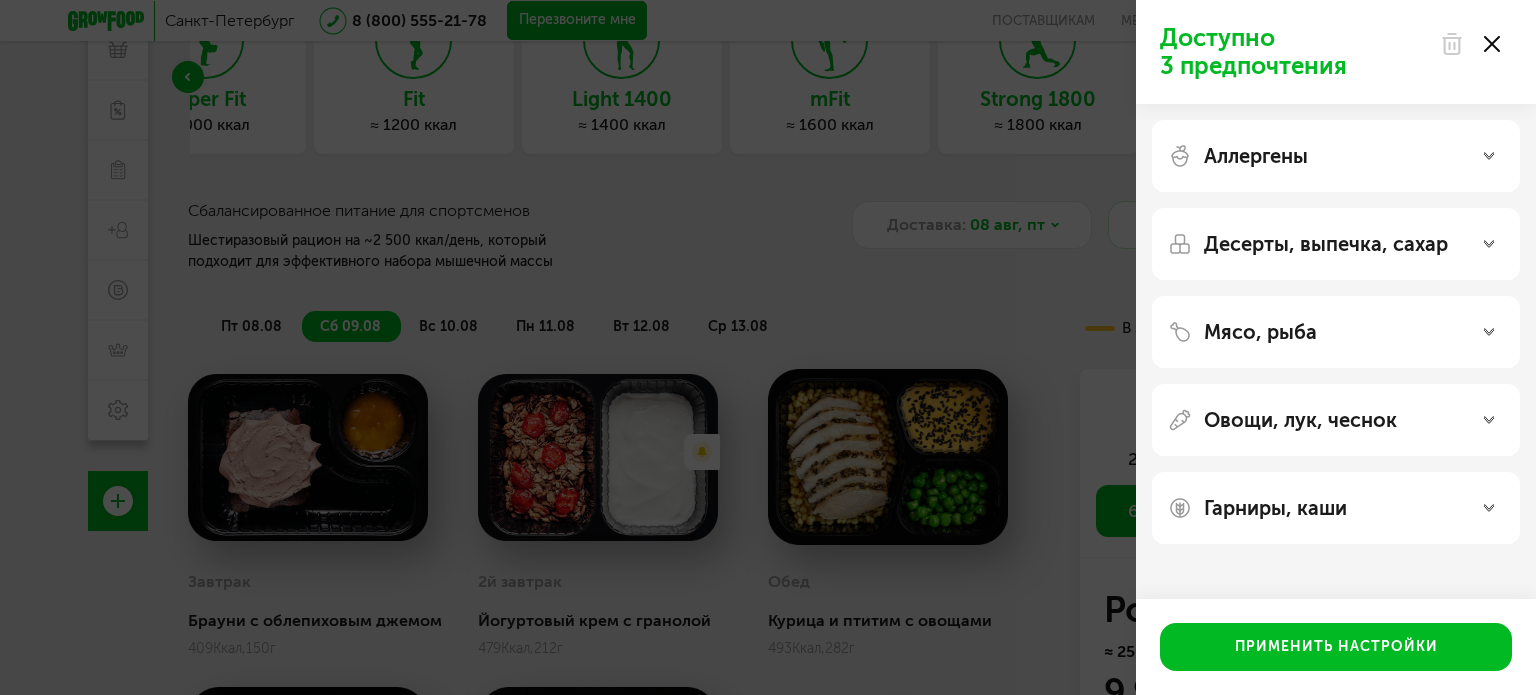 click on "Доступно 3 предпочтения
Аллергены
Десерты, выпечка, сахар
Мясо, рыба
Овощи, лук, чеснок
Гарниры, каши
Применить настройки" at bounding box center (768, 347) 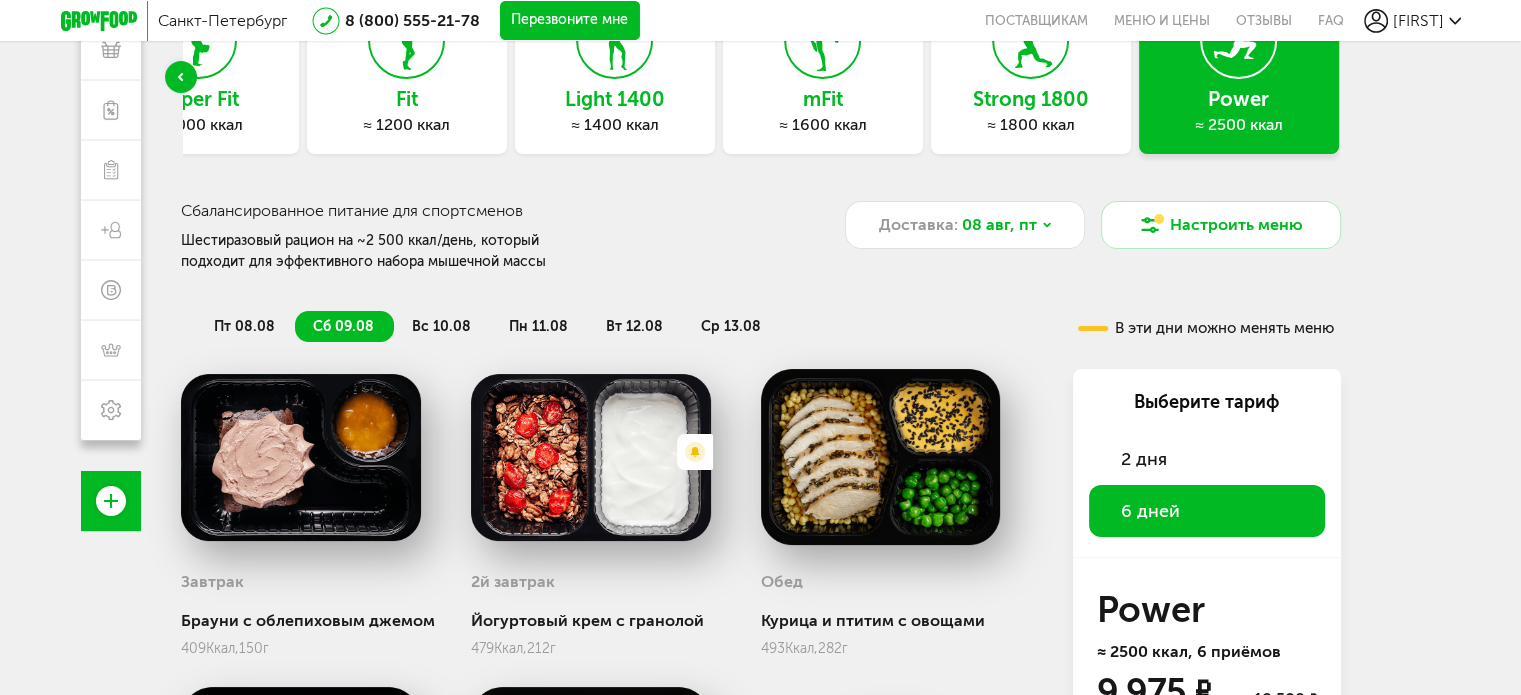click on "вс 10.08" at bounding box center (441, 326) 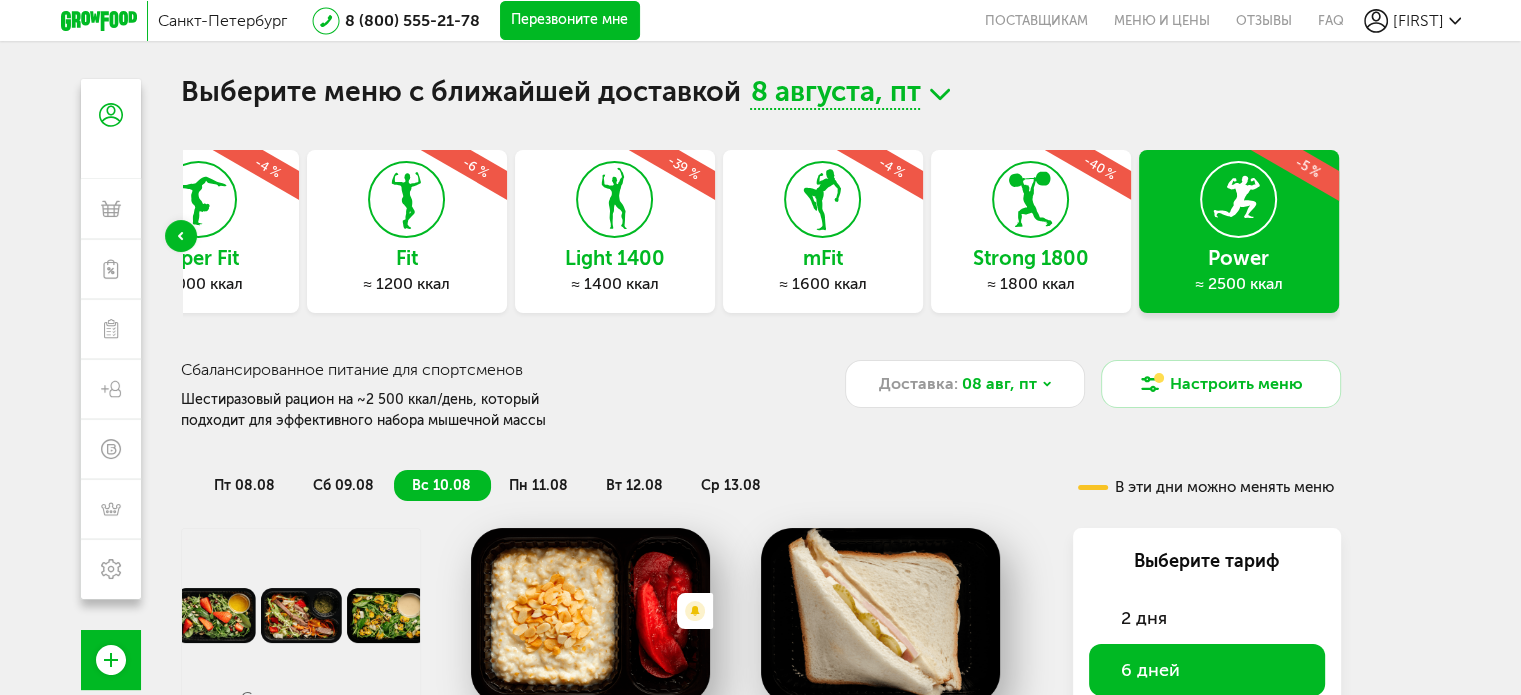 scroll, scrollTop: 0, scrollLeft: 0, axis: both 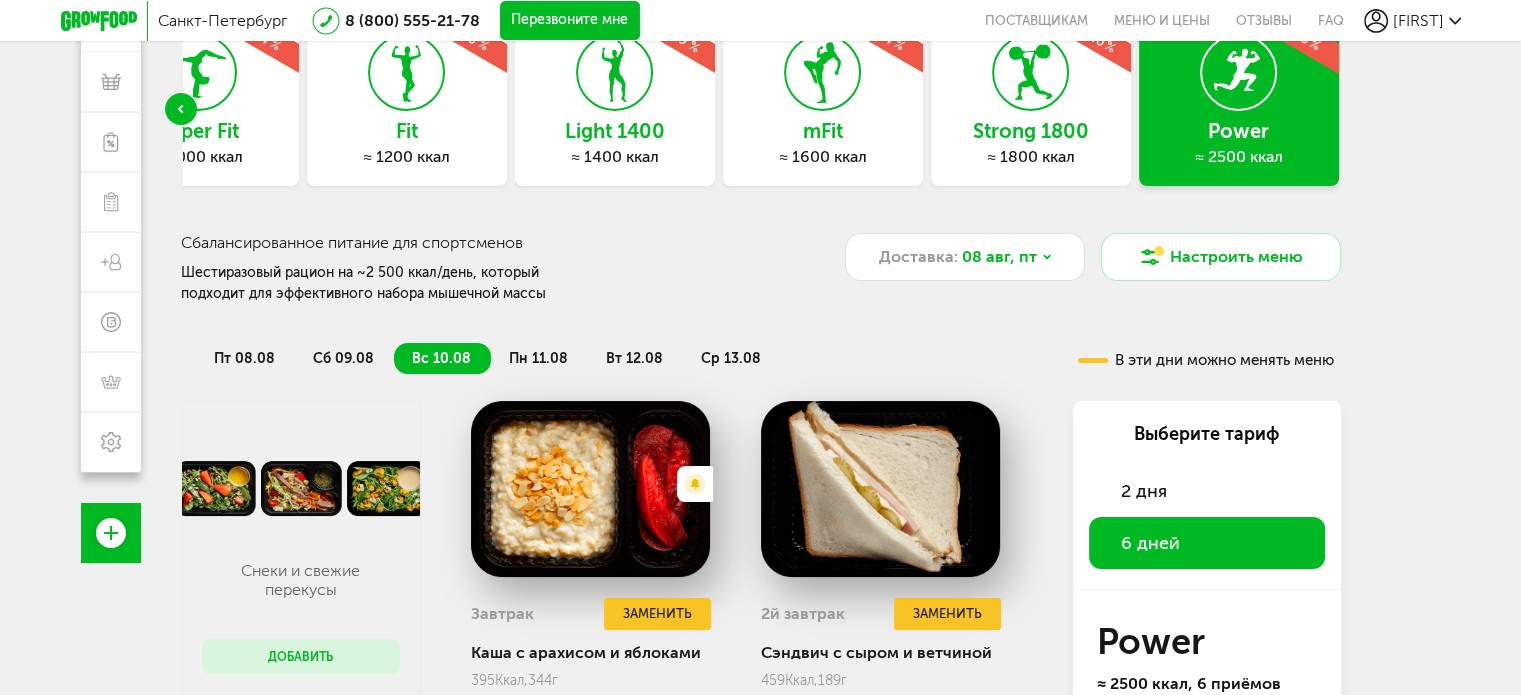 click on "сб 09.08" at bounding box center [343, 358] 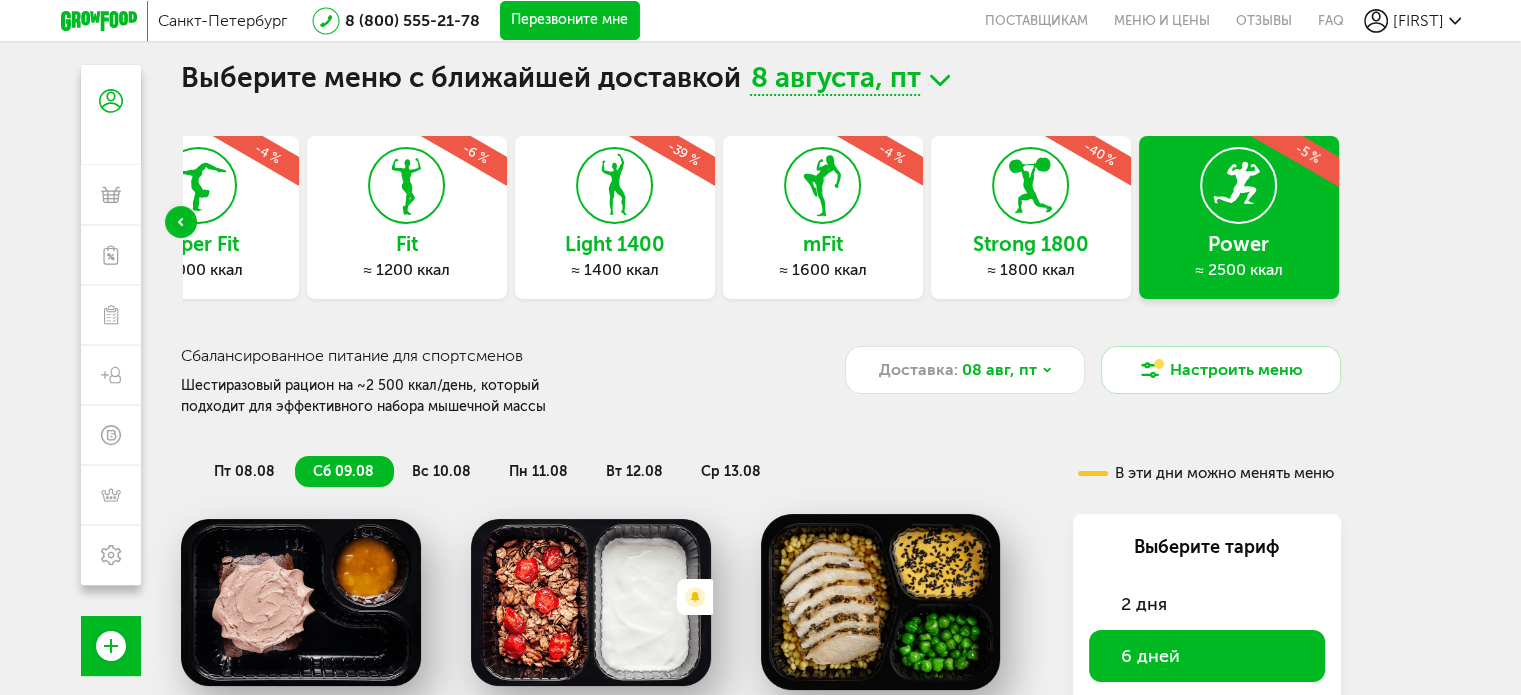 scroll, scrollTop: 25, scrollLeft: 0, axis: vertical 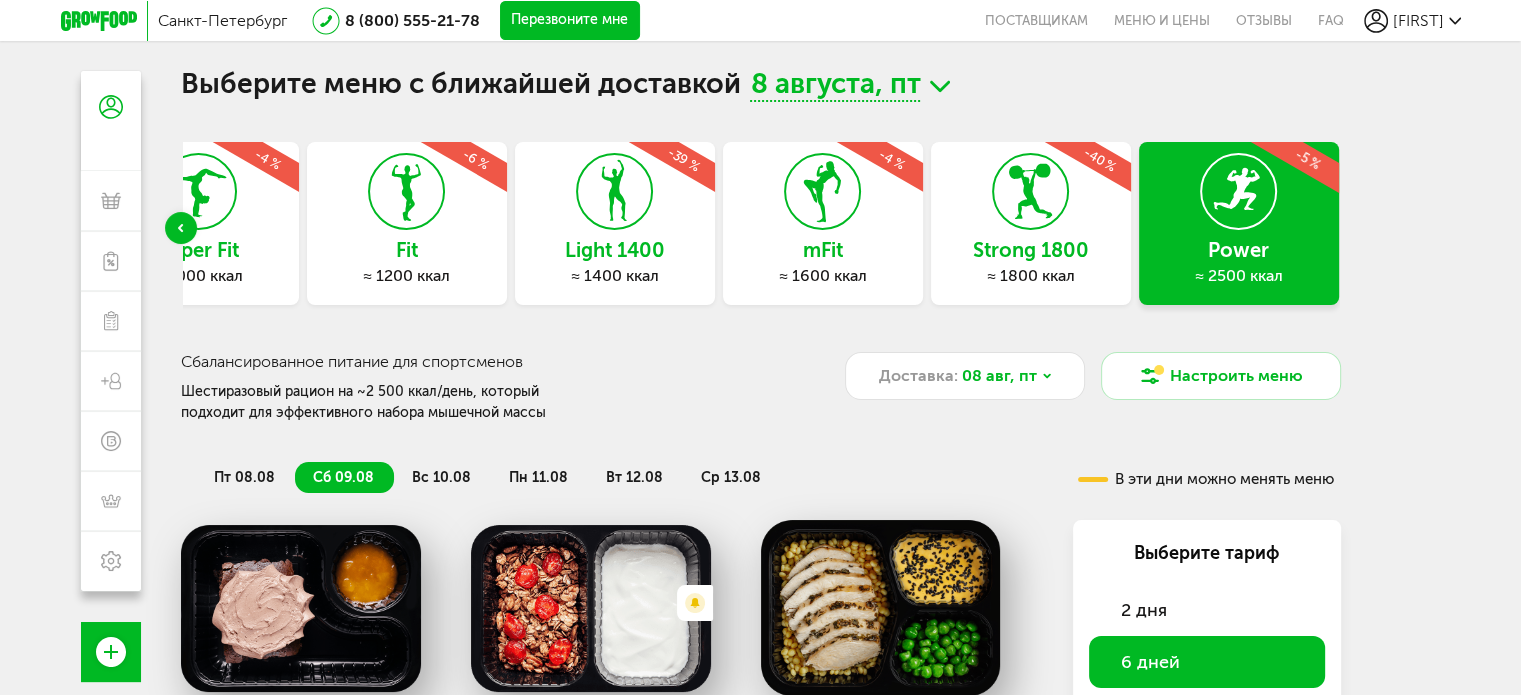 click on "пт 08.08" at bounding box center (244, 477) 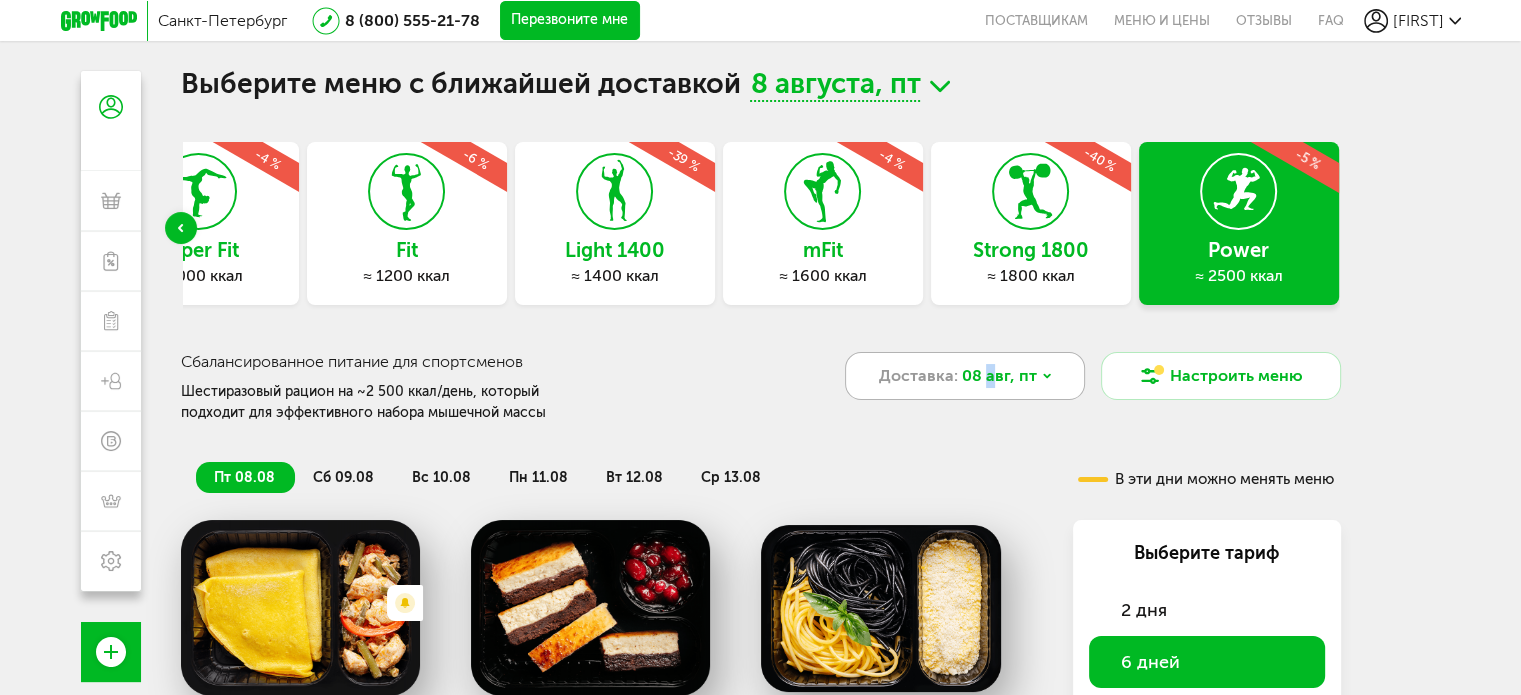 click on "08 авг, пт" at bounding box center (999, 376) 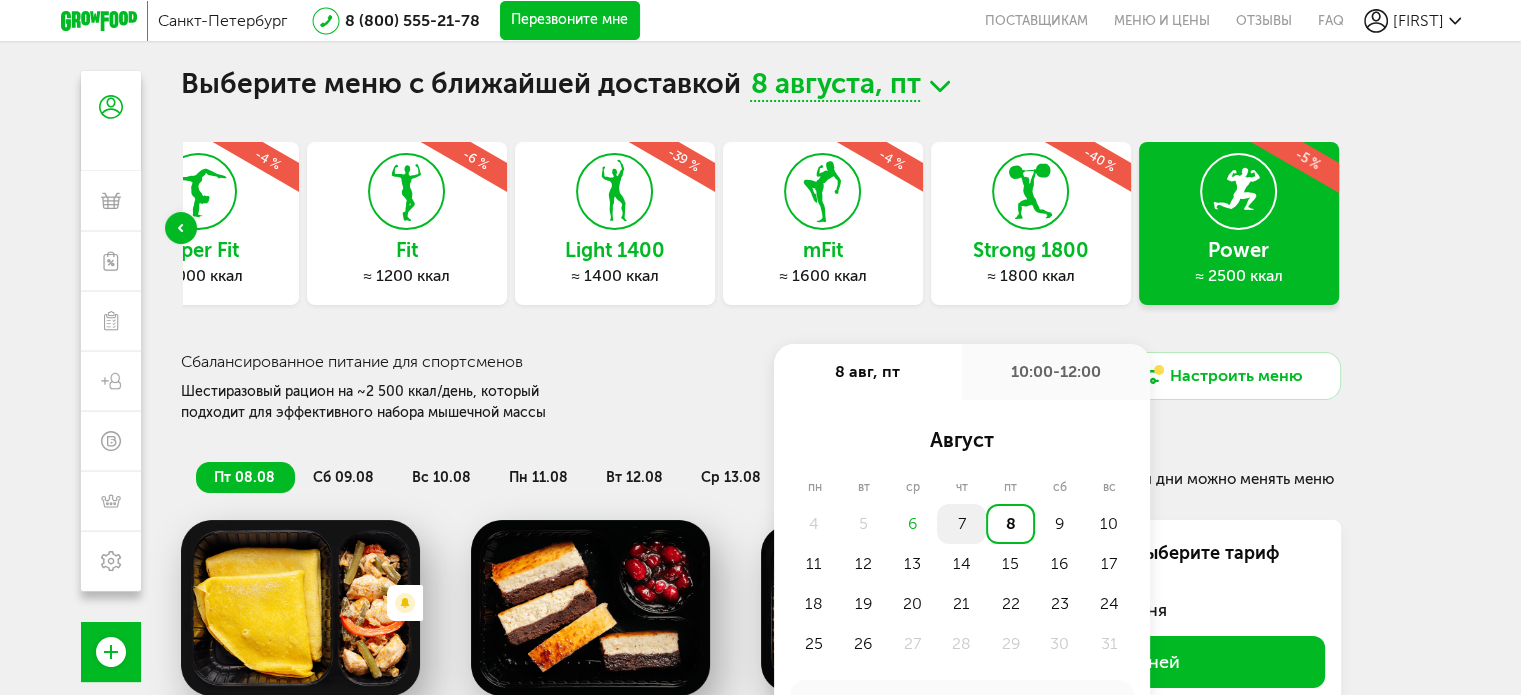 click on "7" at bounding box center (961, 524) 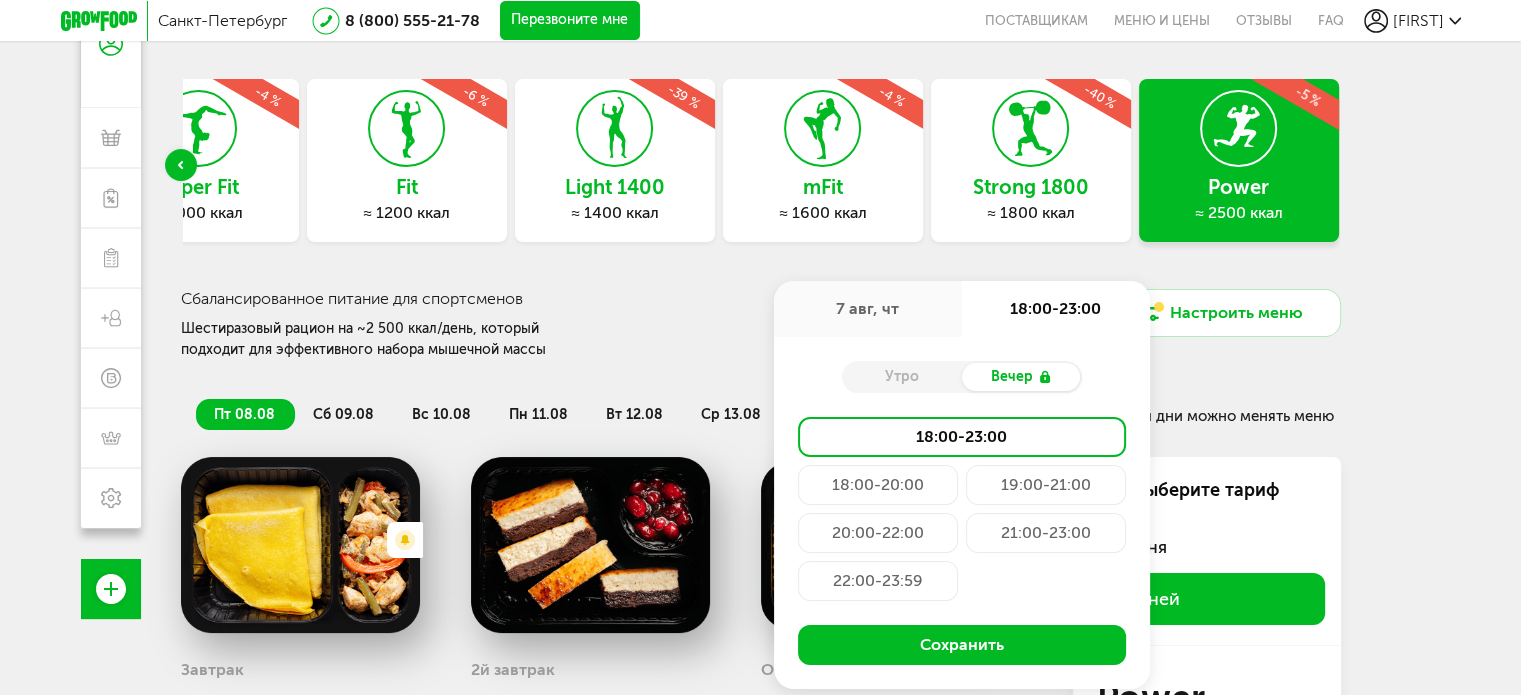 scroll, scrollTop: 225, scrollLeft: 0, axis: vertical 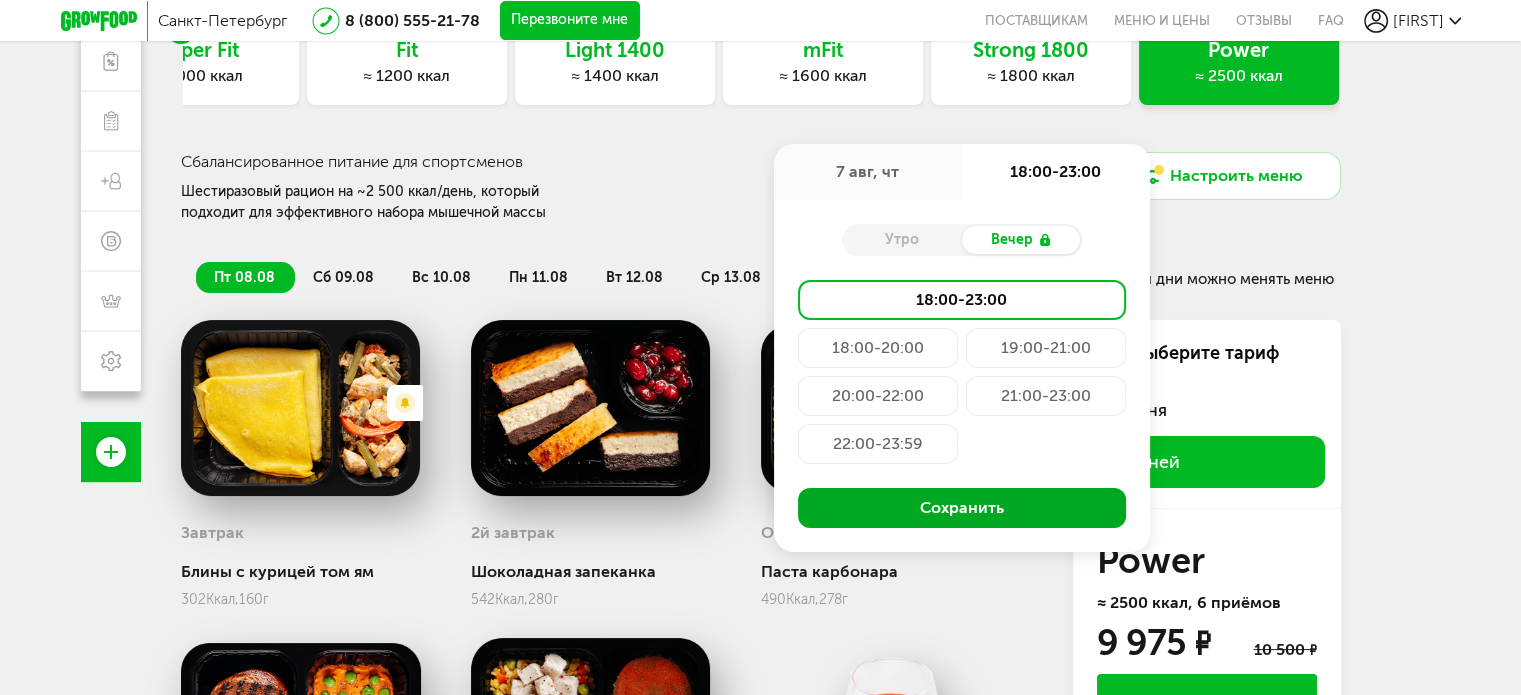 click on "Сохранить" at bounding box center [962, 508] 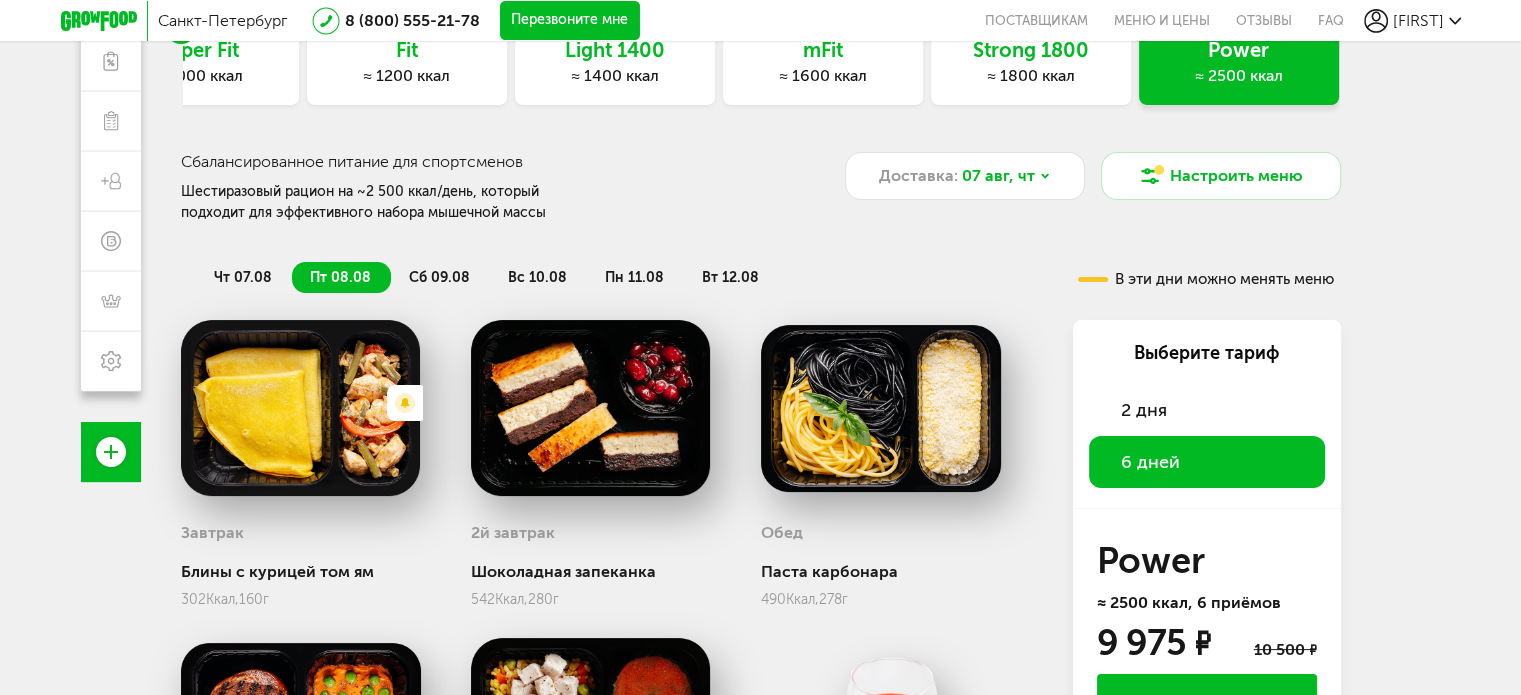 click on "сб 09.08" at bounding box center (439, 277) 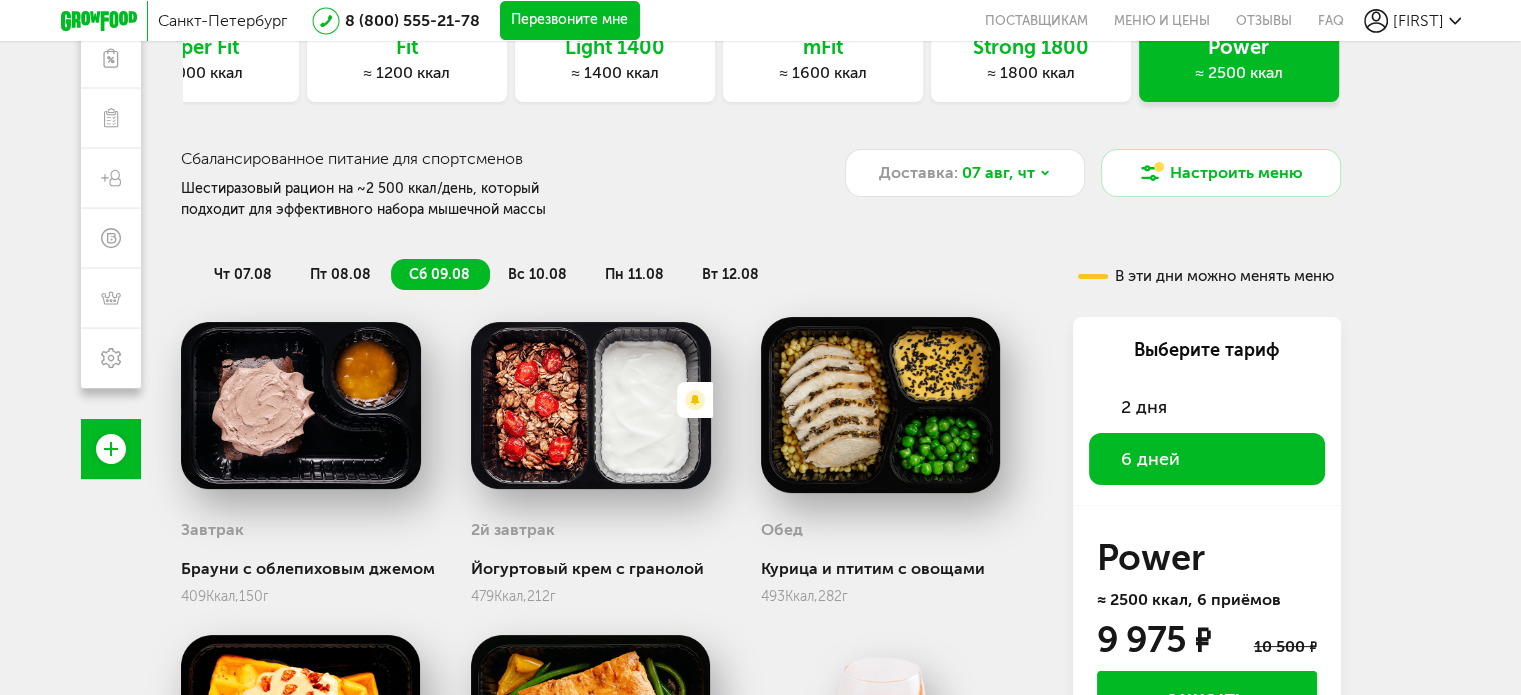 scroll, scrollTop: 225, scrollLeft: 0, axis: vertical 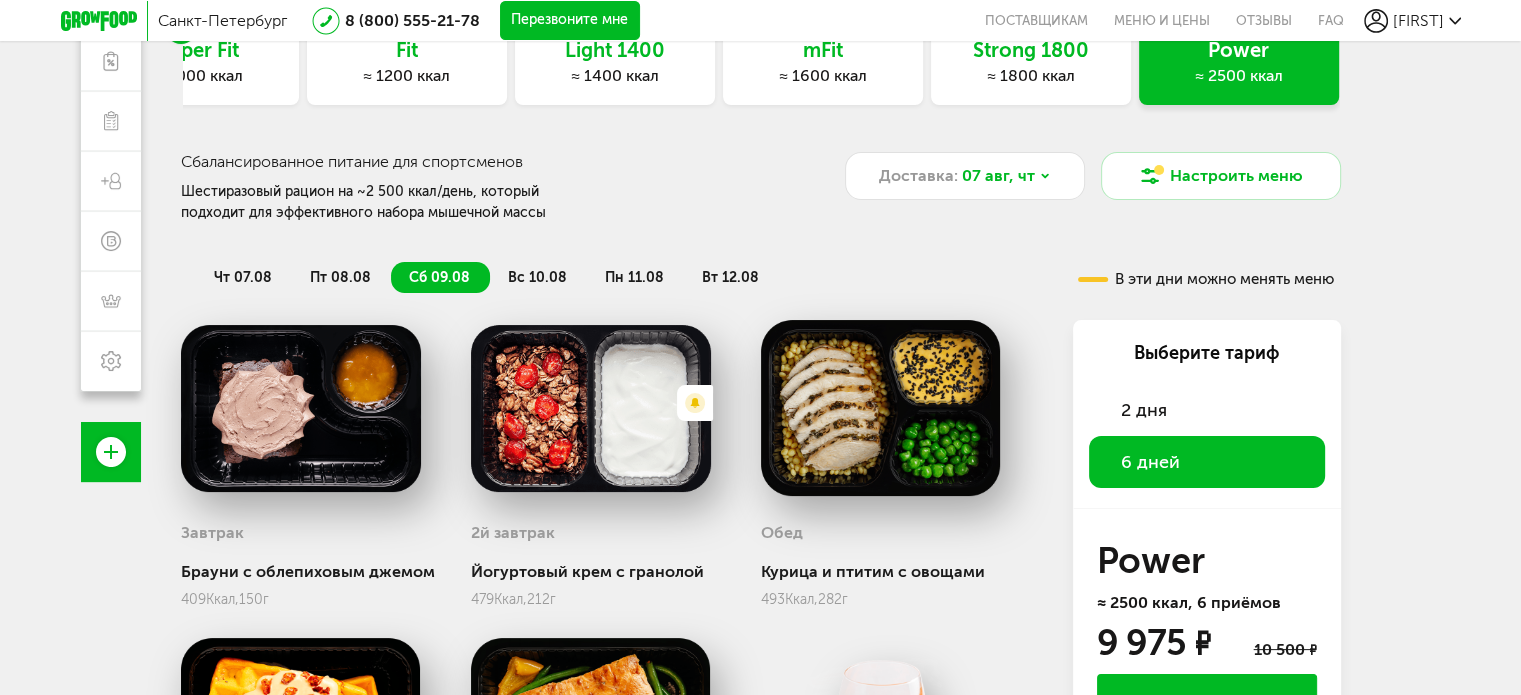 click on "вс 10.08" at bounding box center [538, 277] 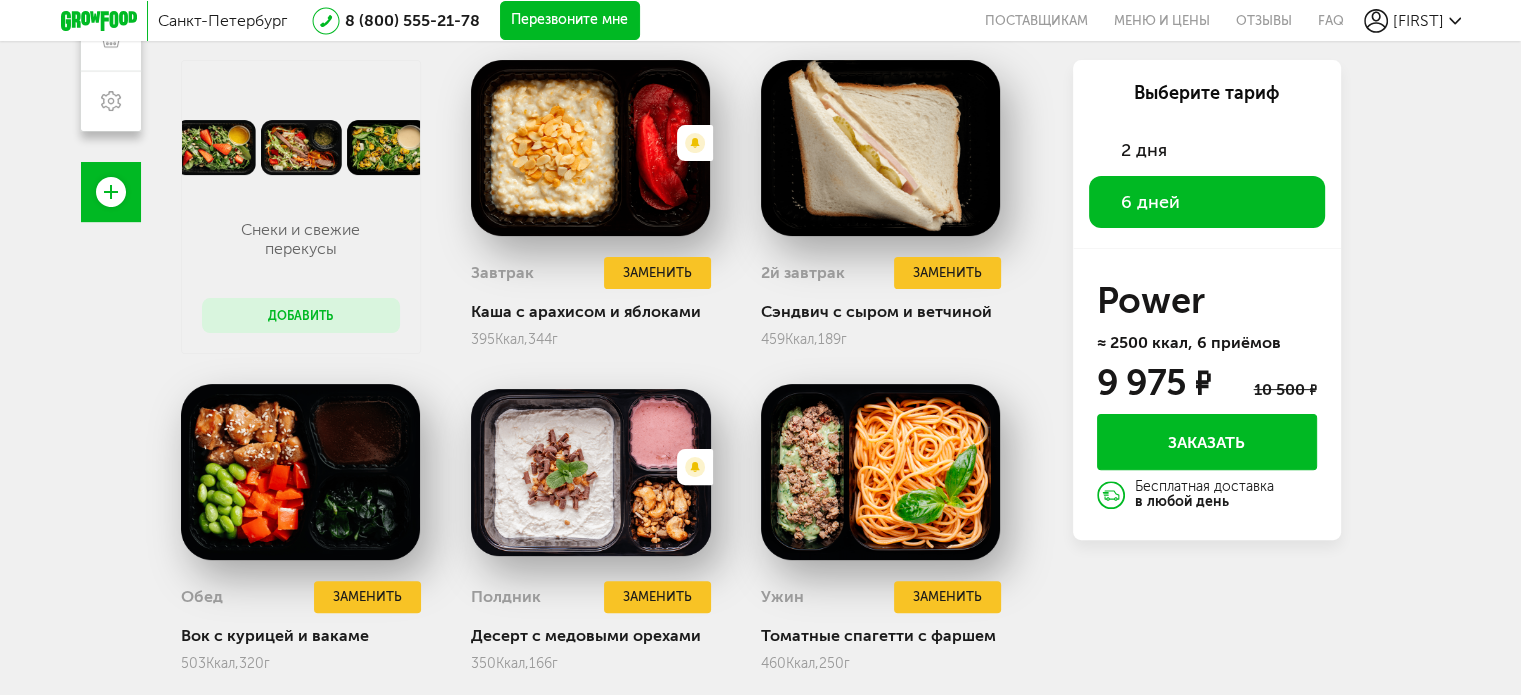 scroll, scrollTop: 225, scrollLeft: 0, axis: vertical 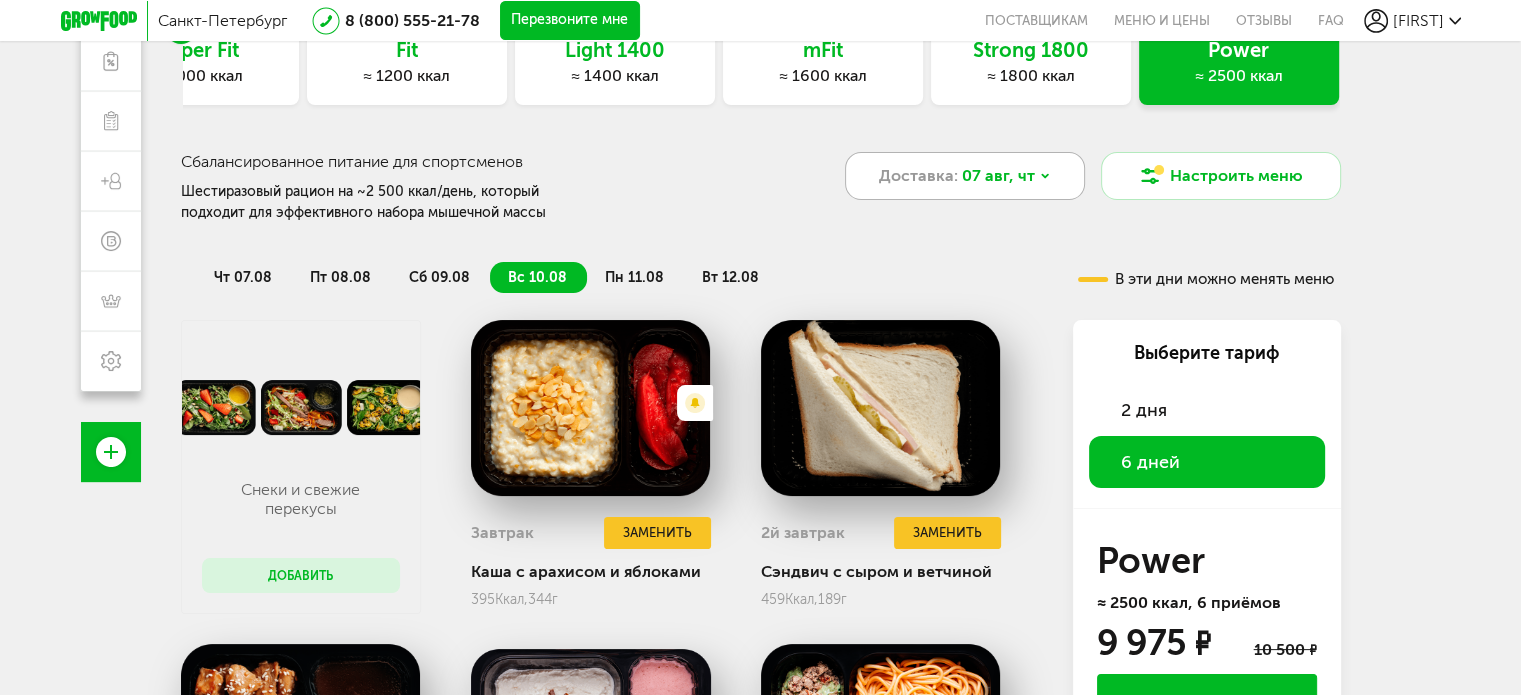 click on "07 авг, чт" at bounding box center [998, 176] 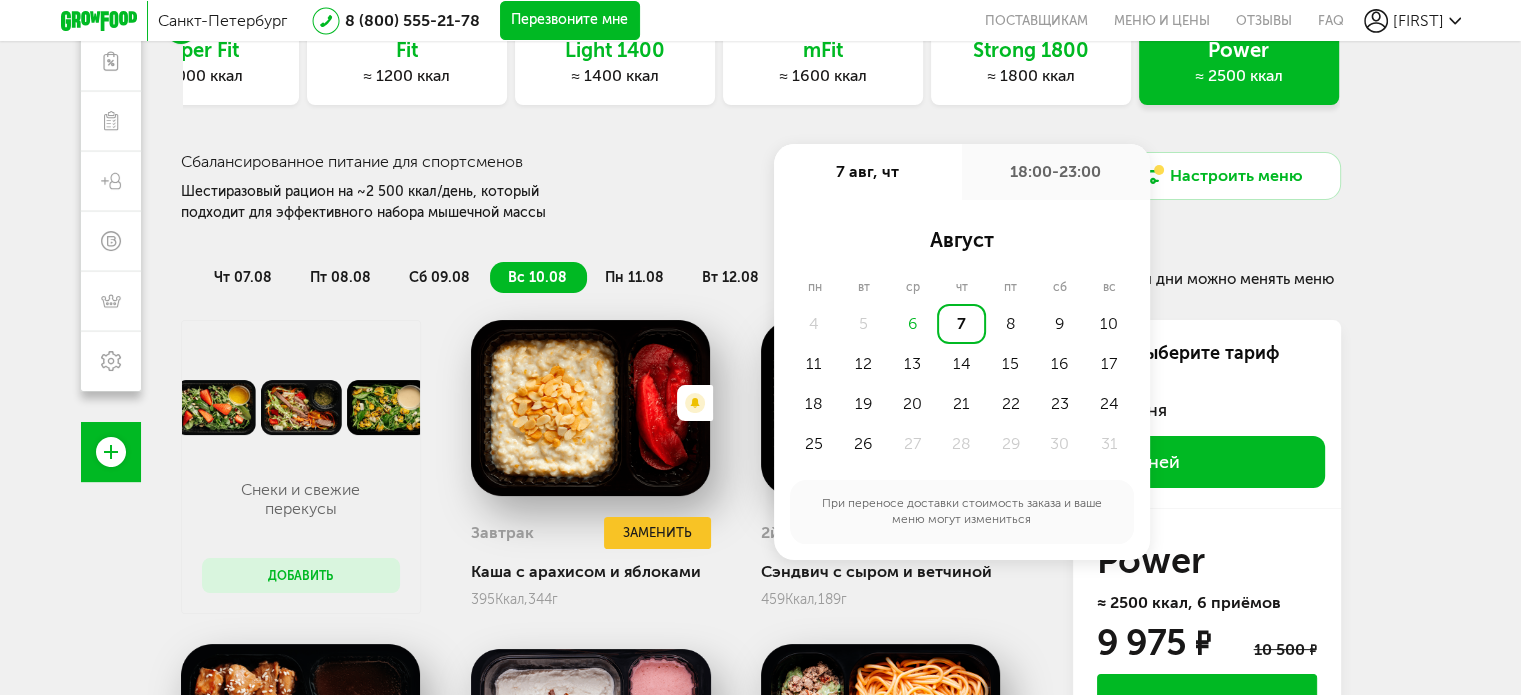 click on "6" at bounding box center [912, 324] 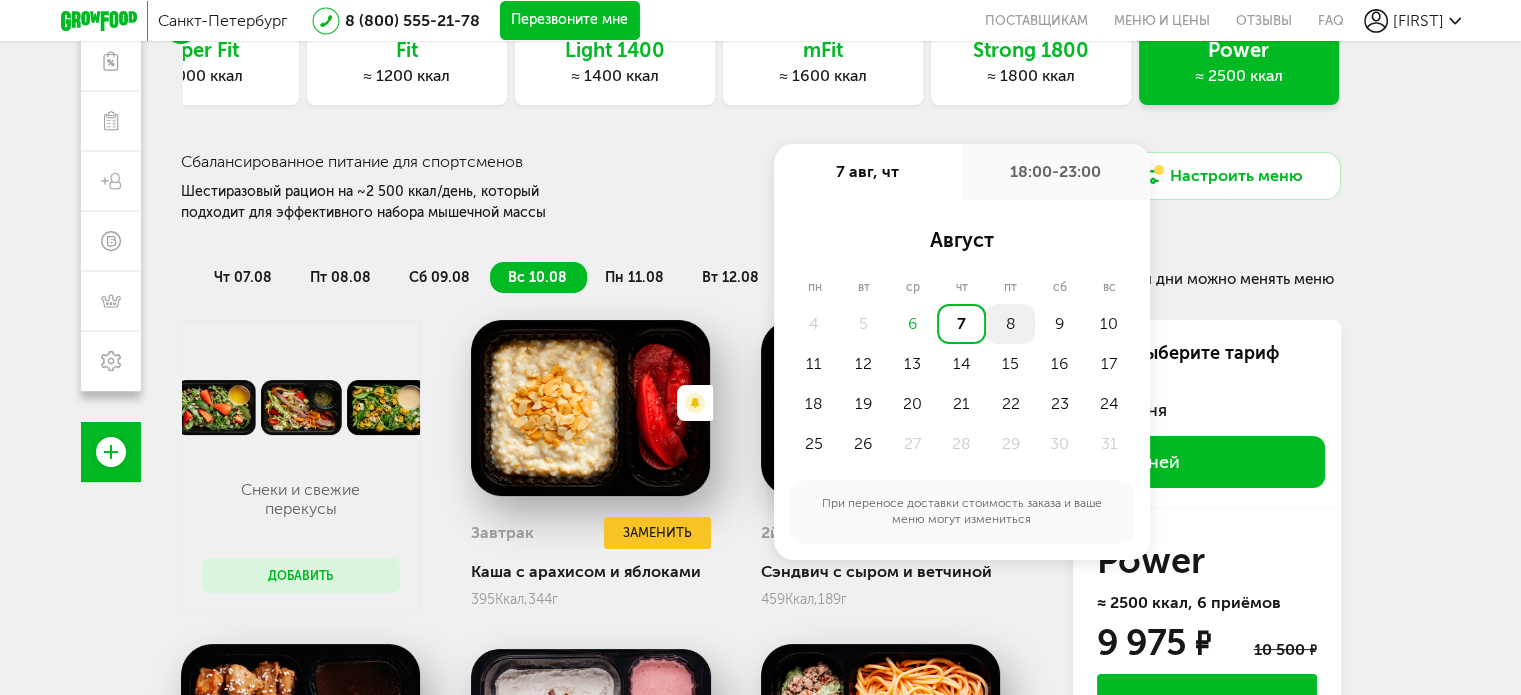 click on "8" at bounding box center (1010, 324) 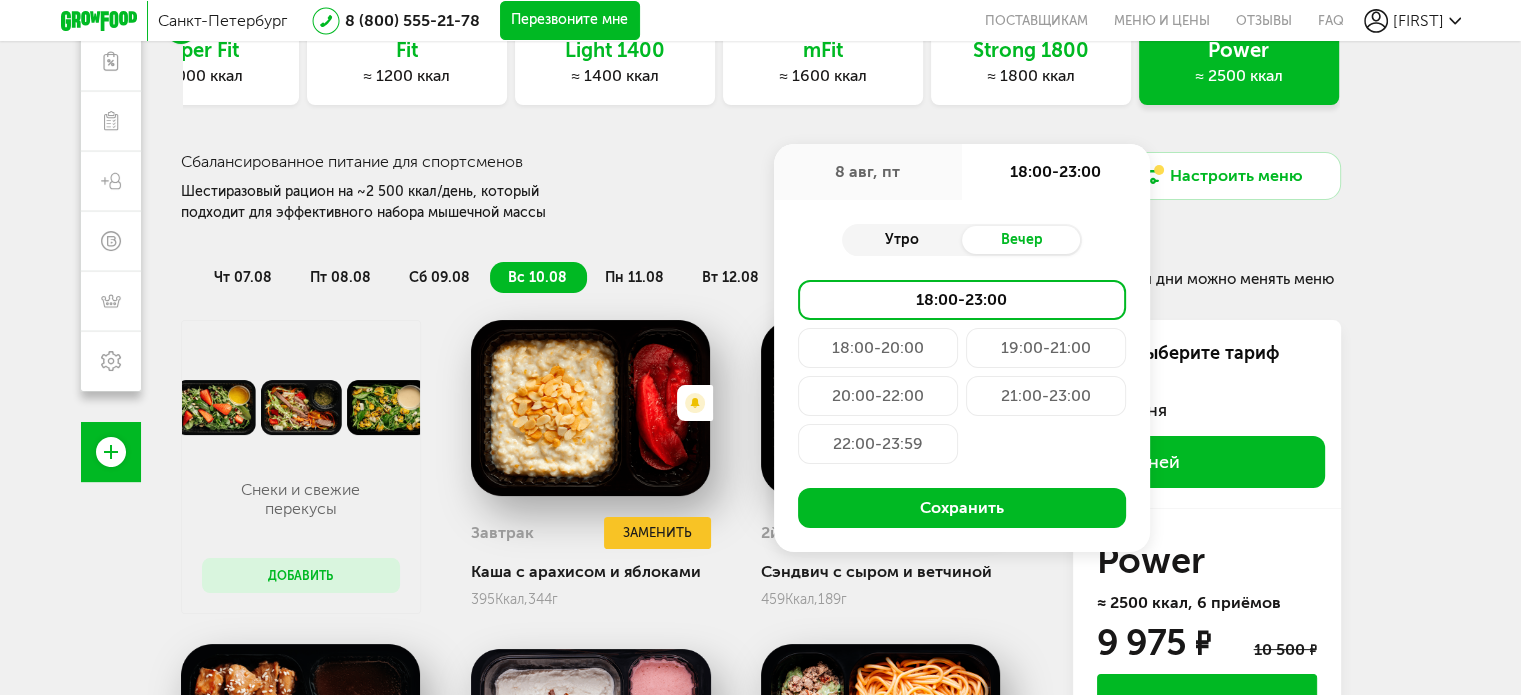 click on "Утро" at bounding box center [902, 240] 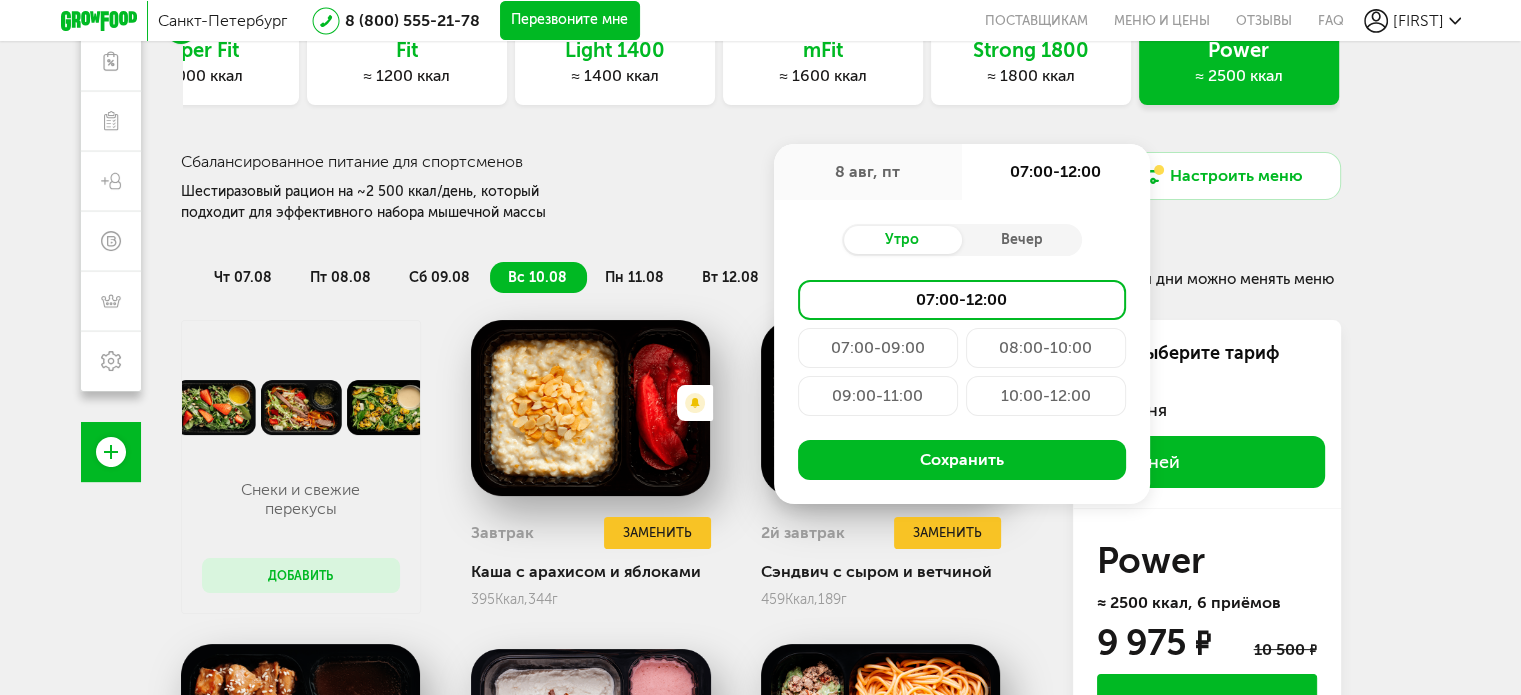 click on "10:00-12:00" at bounding box center (1046, 396) 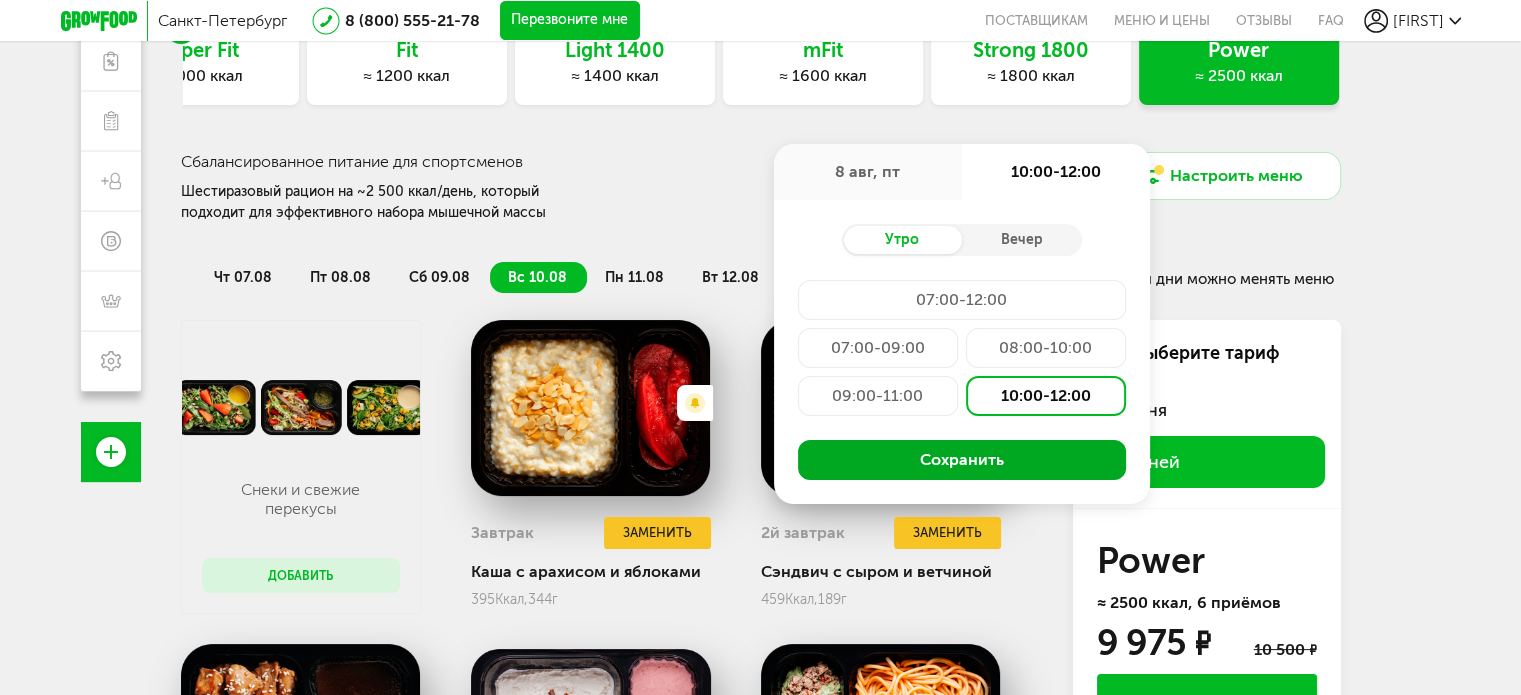 click on "Сохранить" at bounding box center [962, 460] 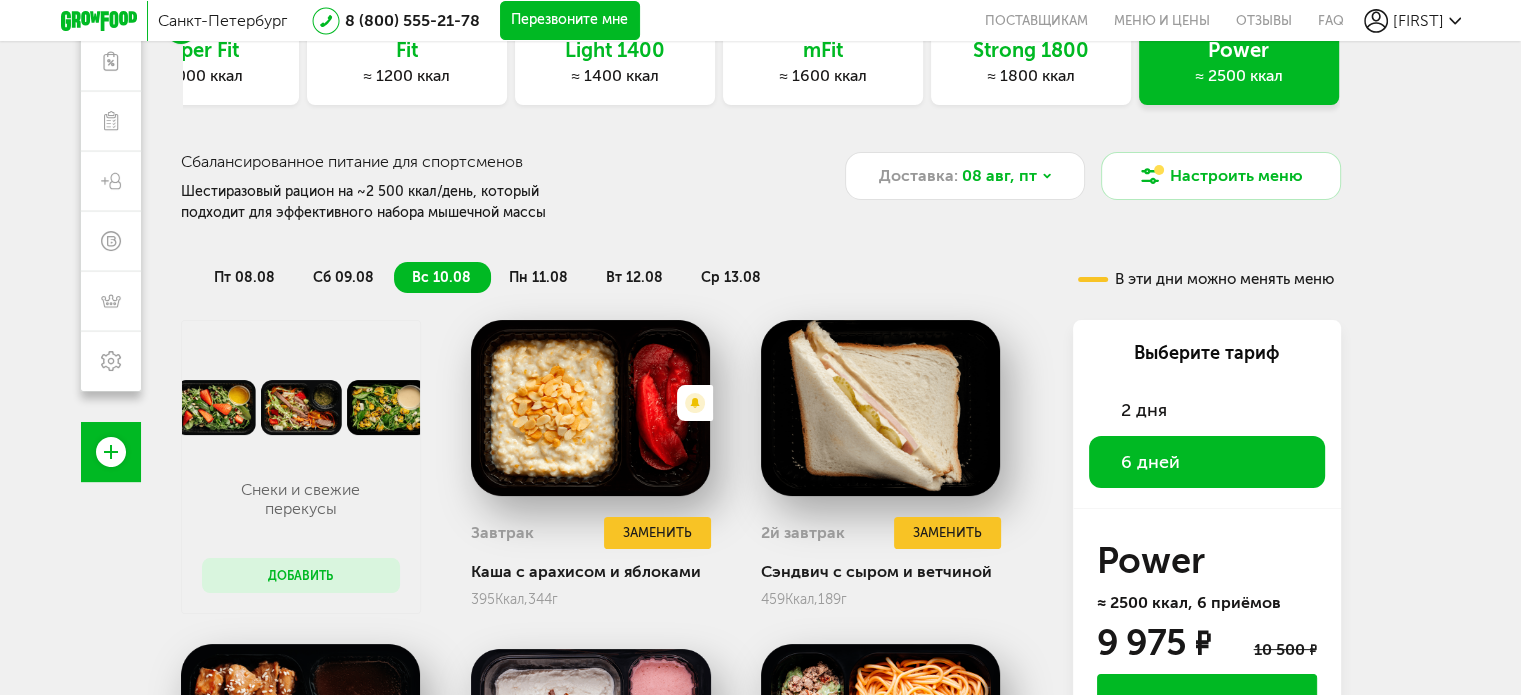 click on "сб 09.08" at bounding box center [343, 277] 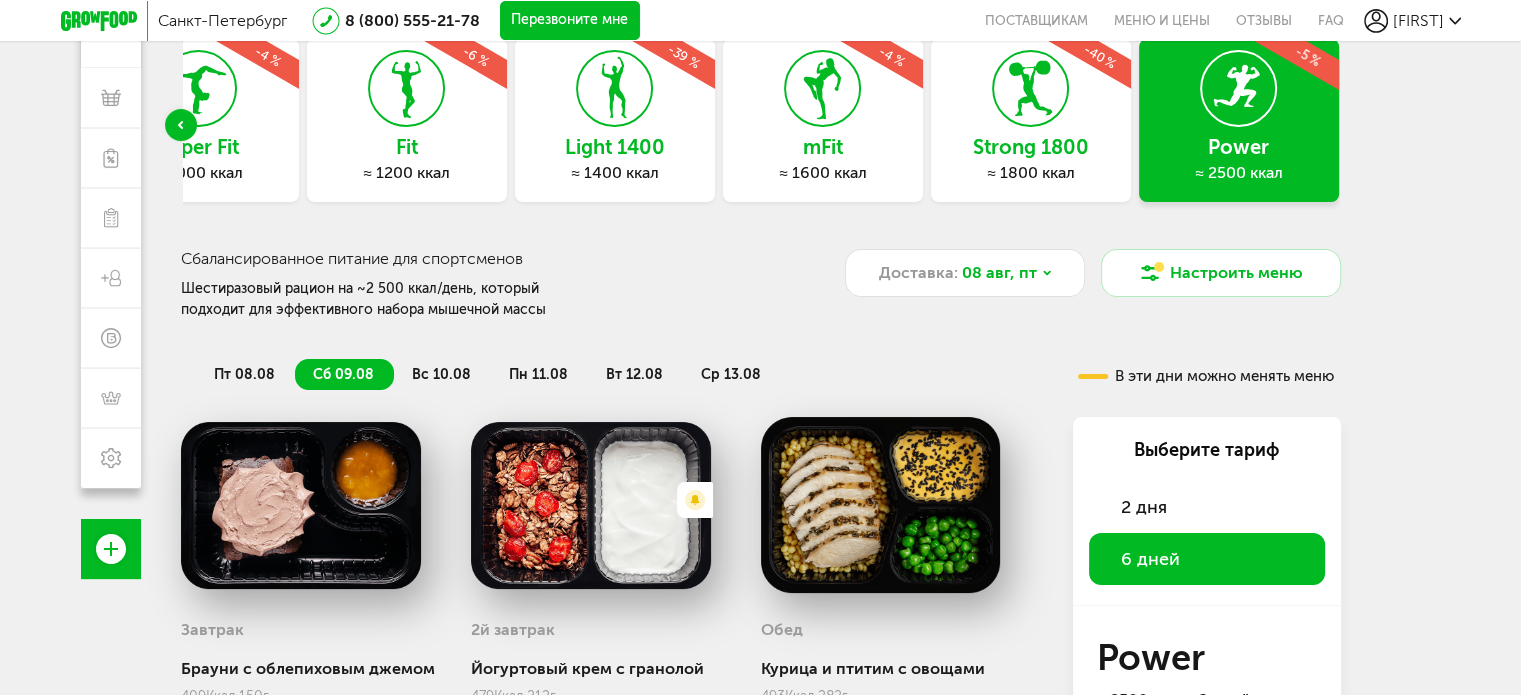 scroll, scrollTop: 125, scrollLeft: 0, axis: vertical 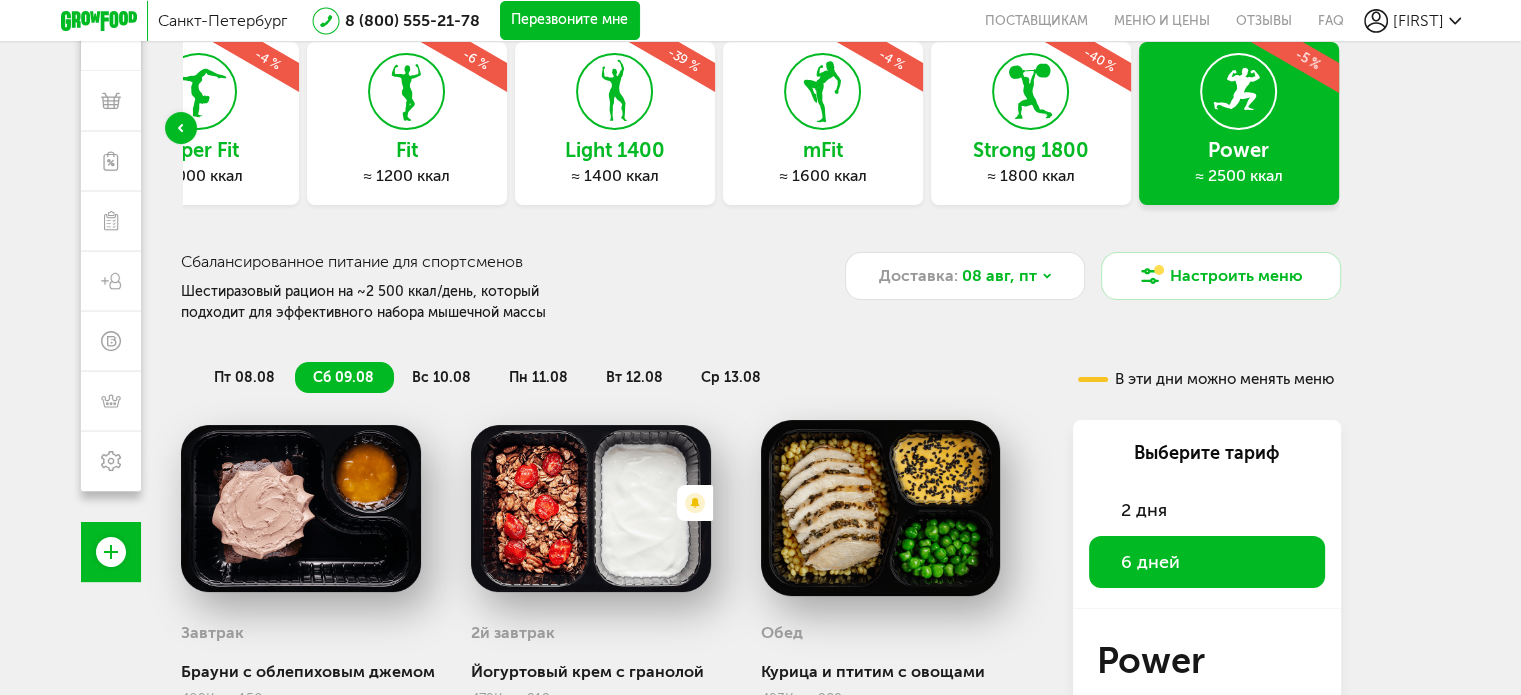 click on "вс 10.08" at bounding box center (441, 377) 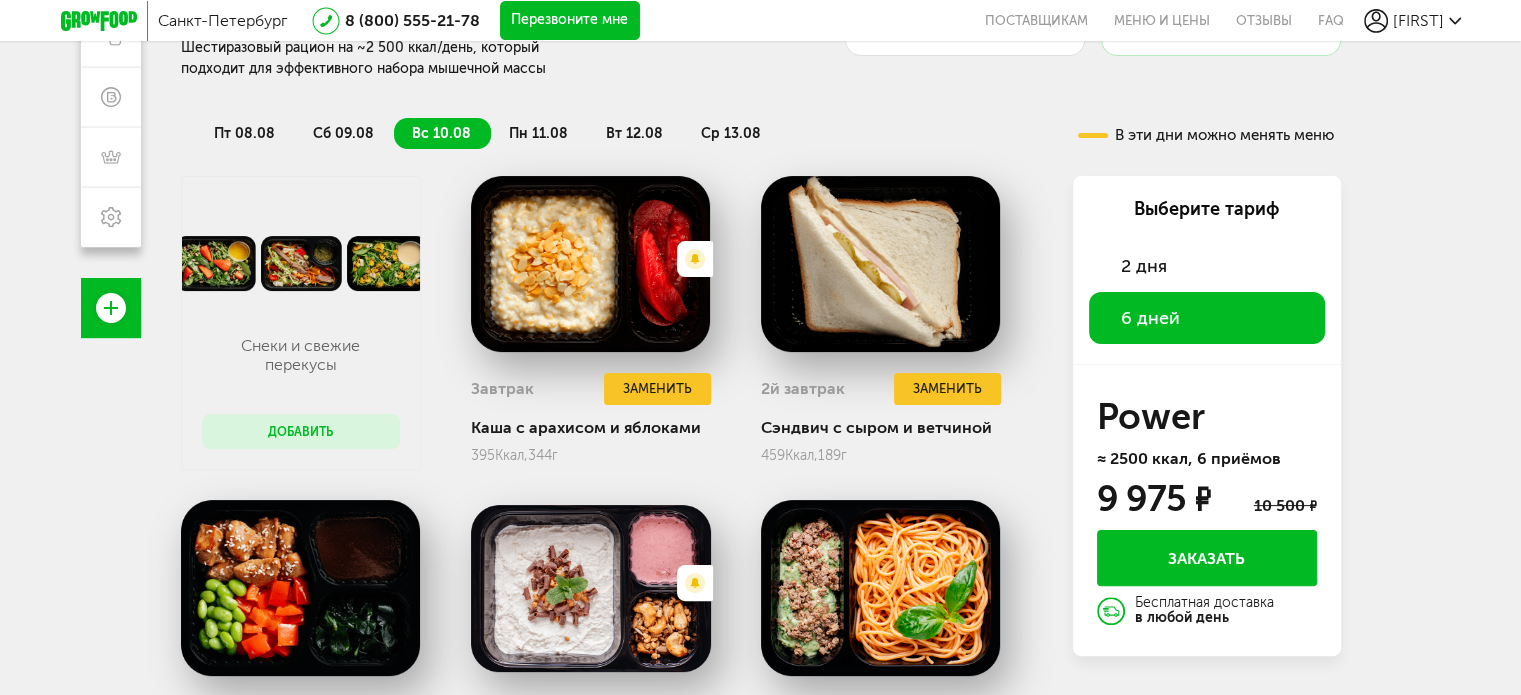 scroll, scrollTop: 725, scrollLeft: 0, axis: vertical 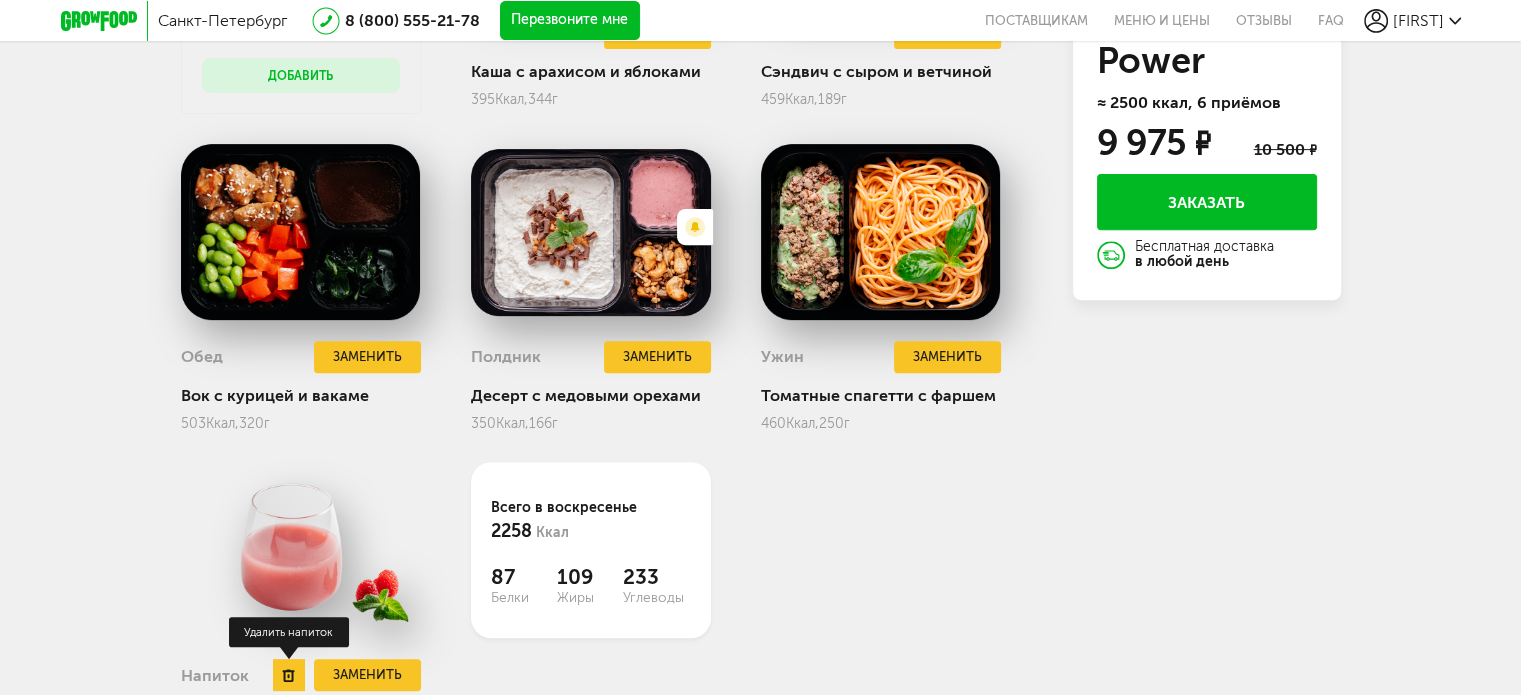 click at bounding box center (289, 675) 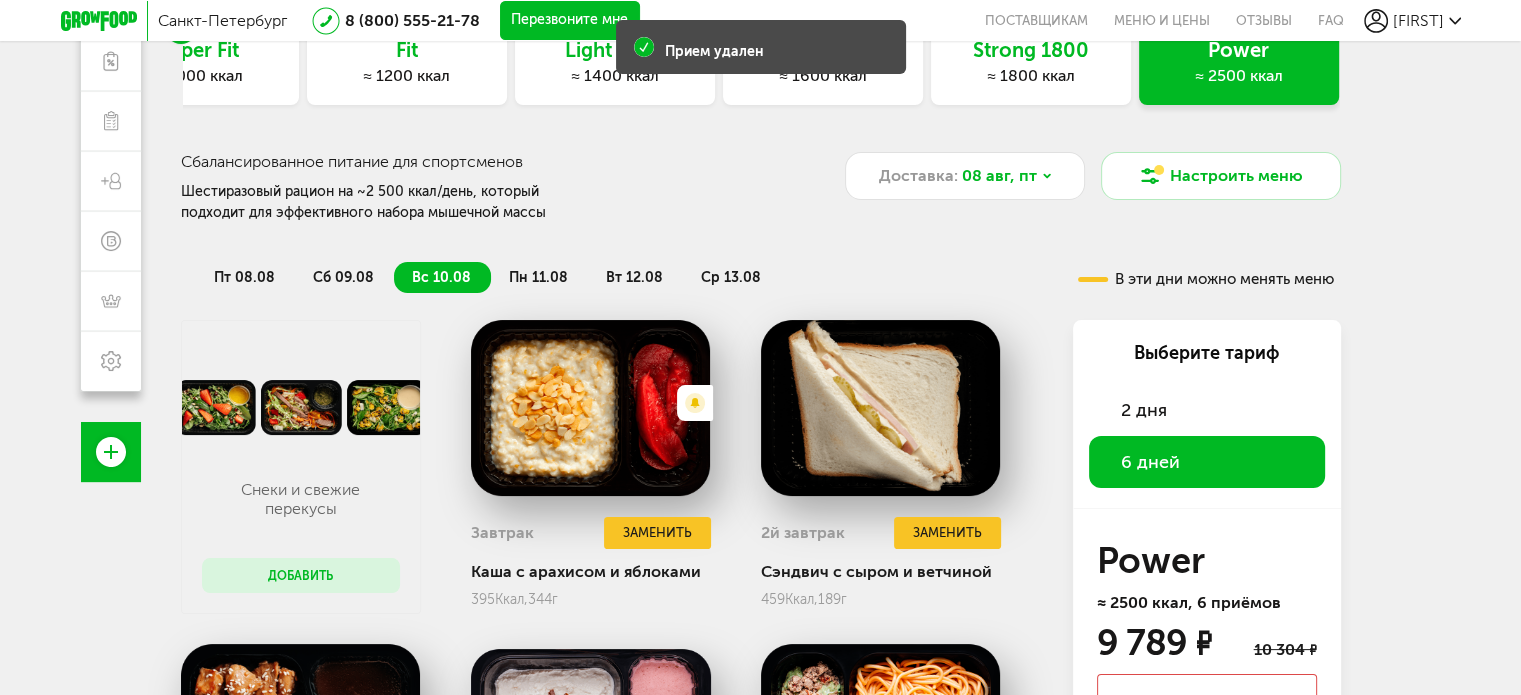 click on "пн 11.08" at bounding box center [538, 277] 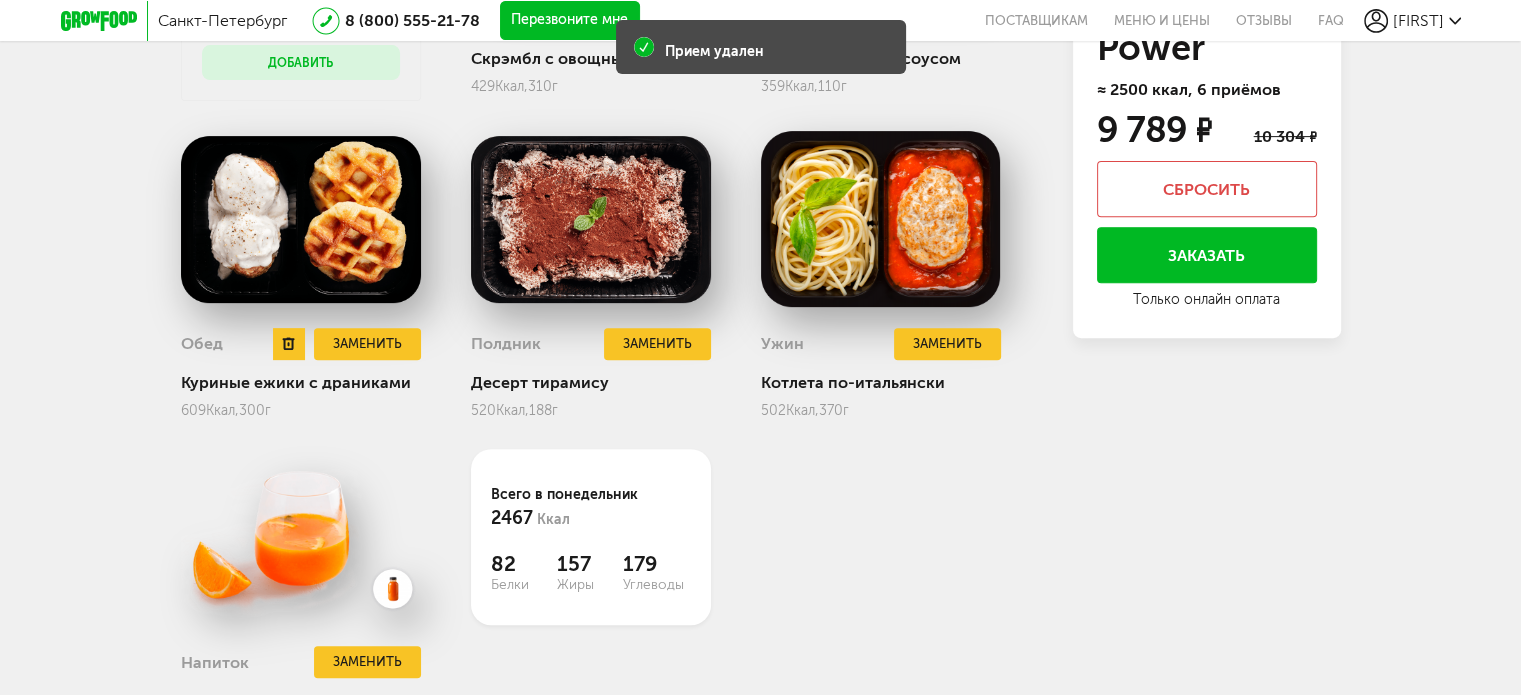 scroll, scrollTop: 844, scrollLeft: 0, axis: vertical 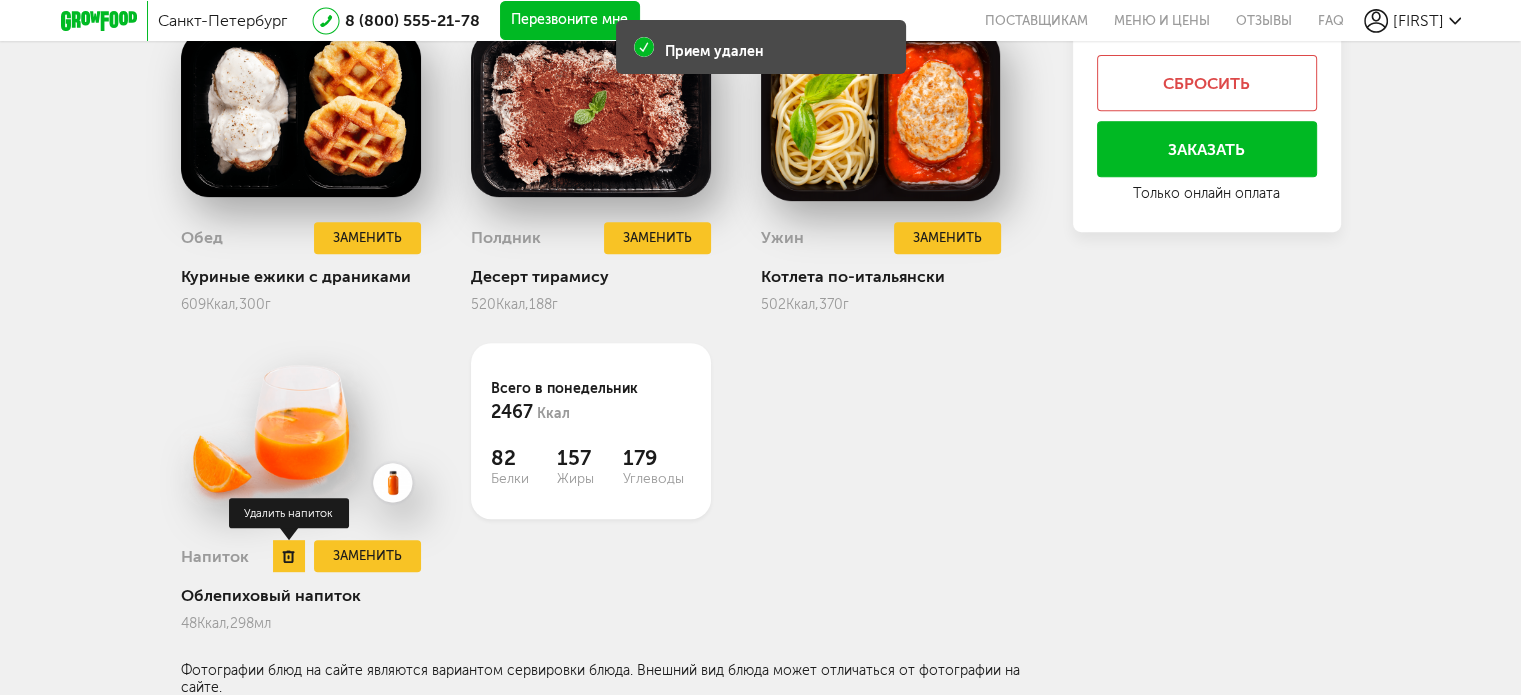 click at bounding box center (289, 556) 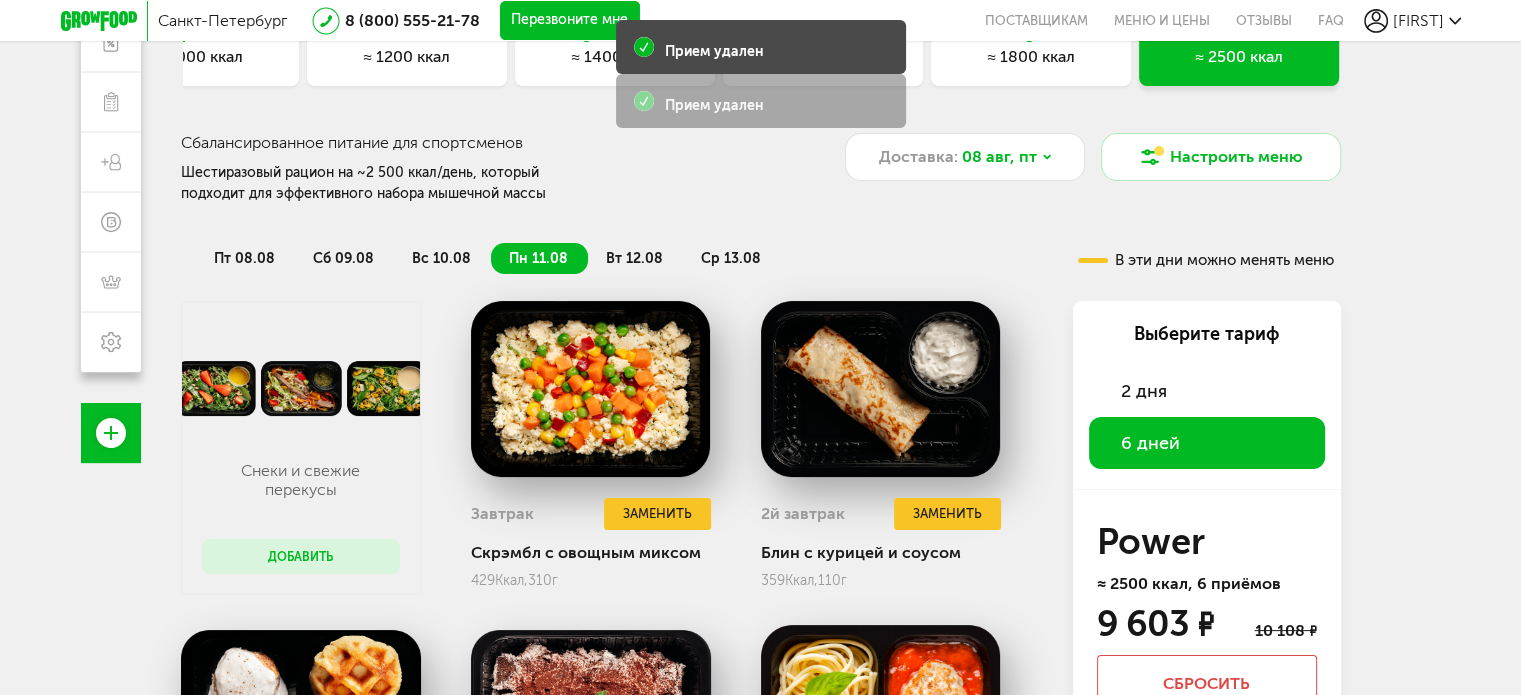 click on "вт 12.08" at bounding box center (635, 258) 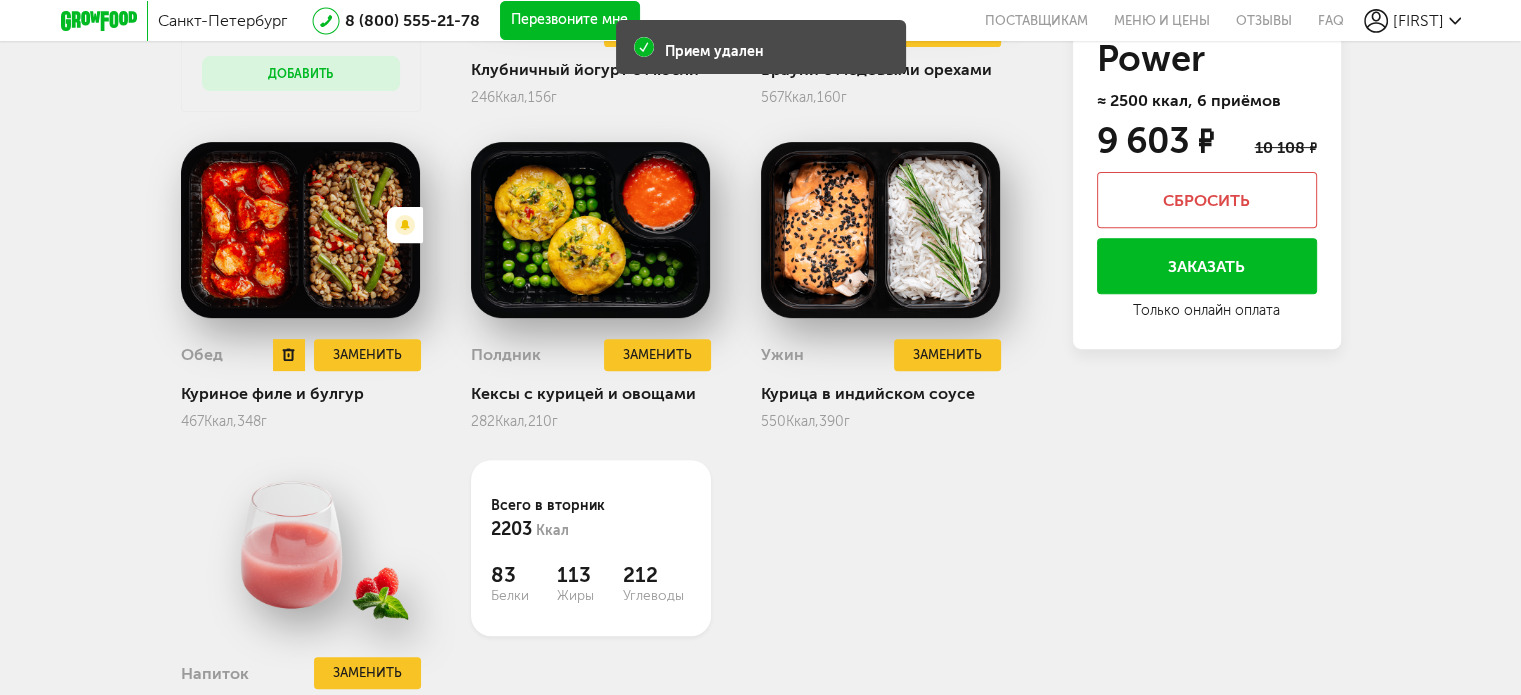 scroll, scrollTop: 844, scrollLeft: 0, axis: vertical 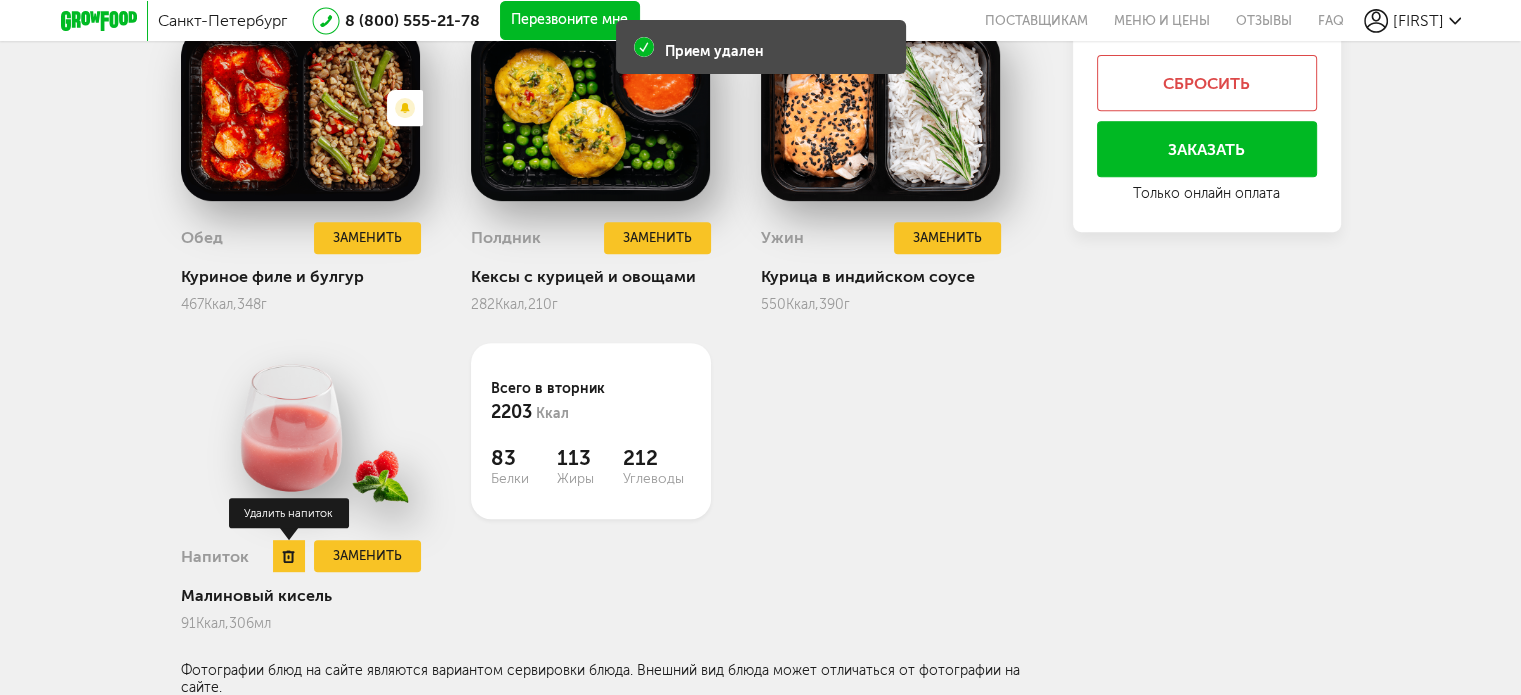 click at bounding box center [289, 556] 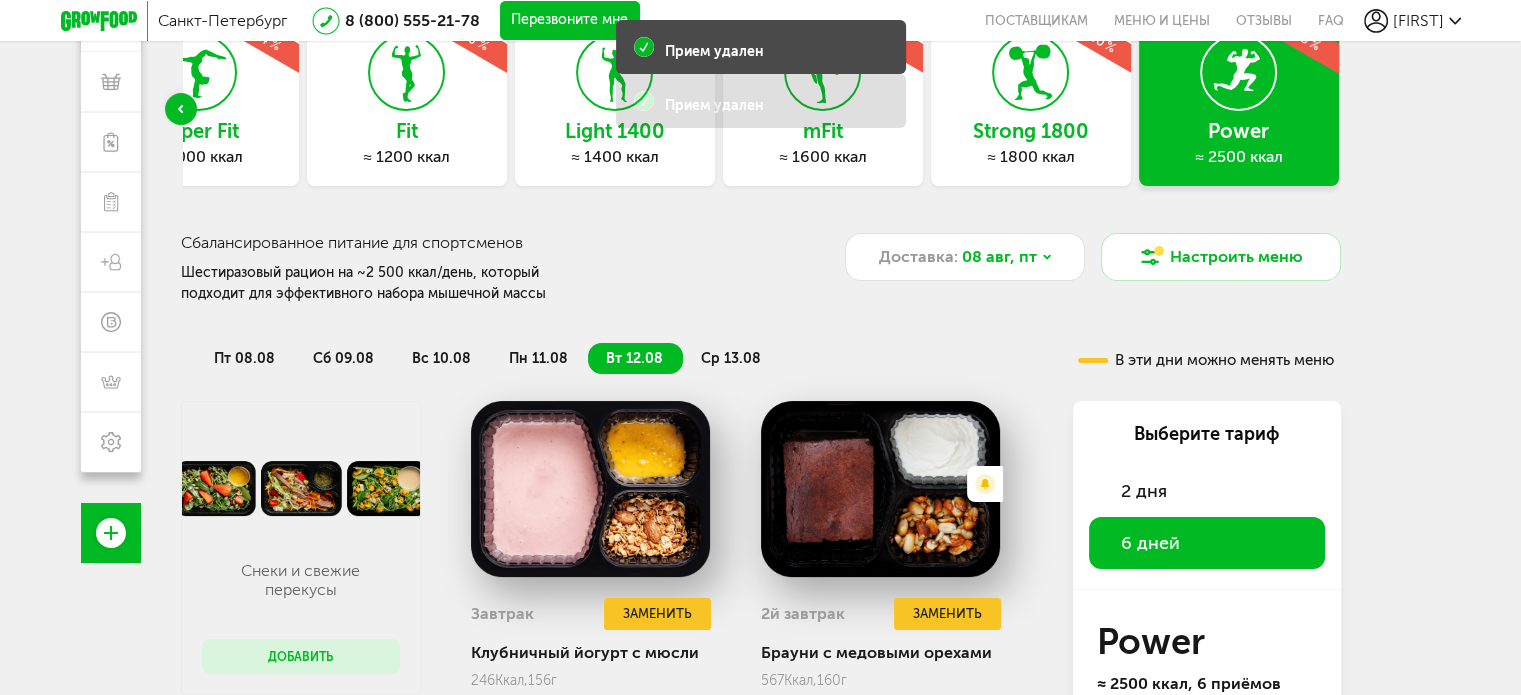 click on "ср 13.08" at bounding box center [731, 358] 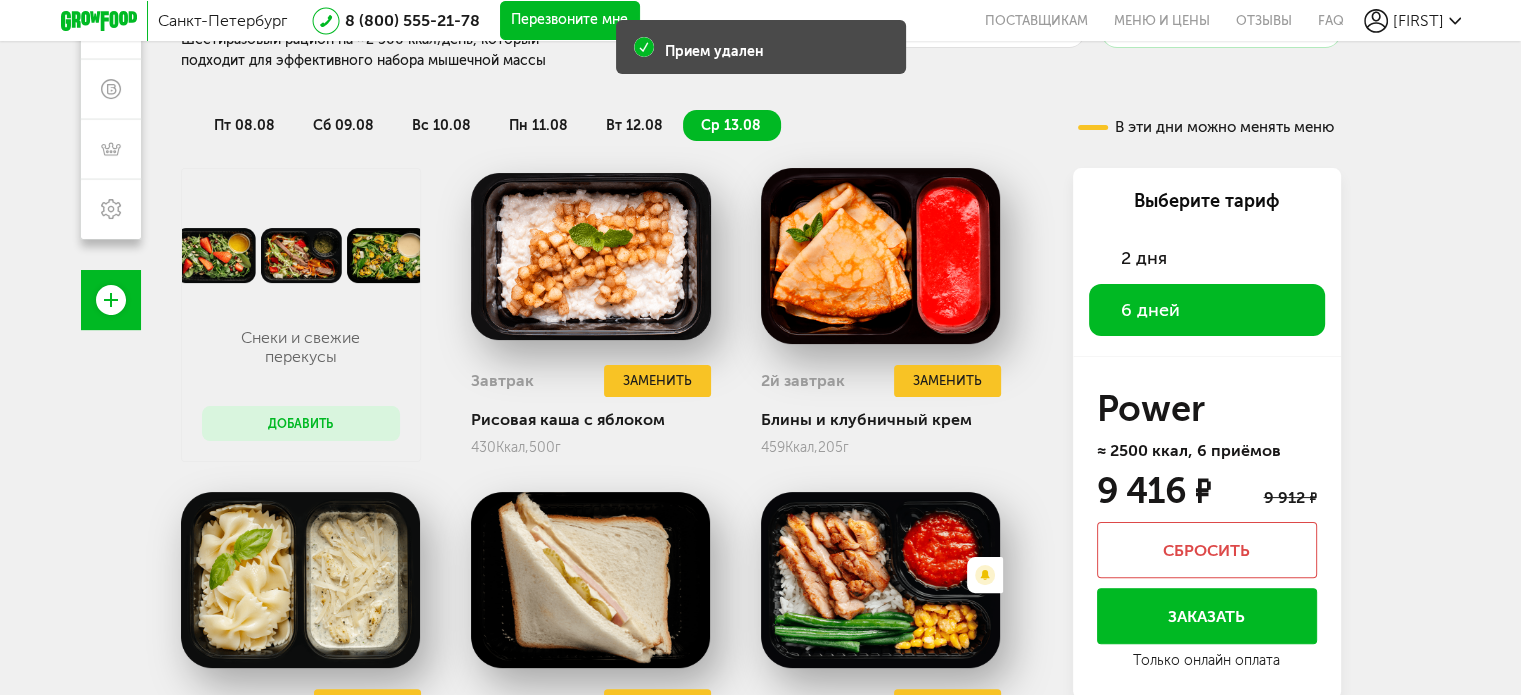 scroll, scrollTop: 744, scrollLeft: 0, axis: vertical 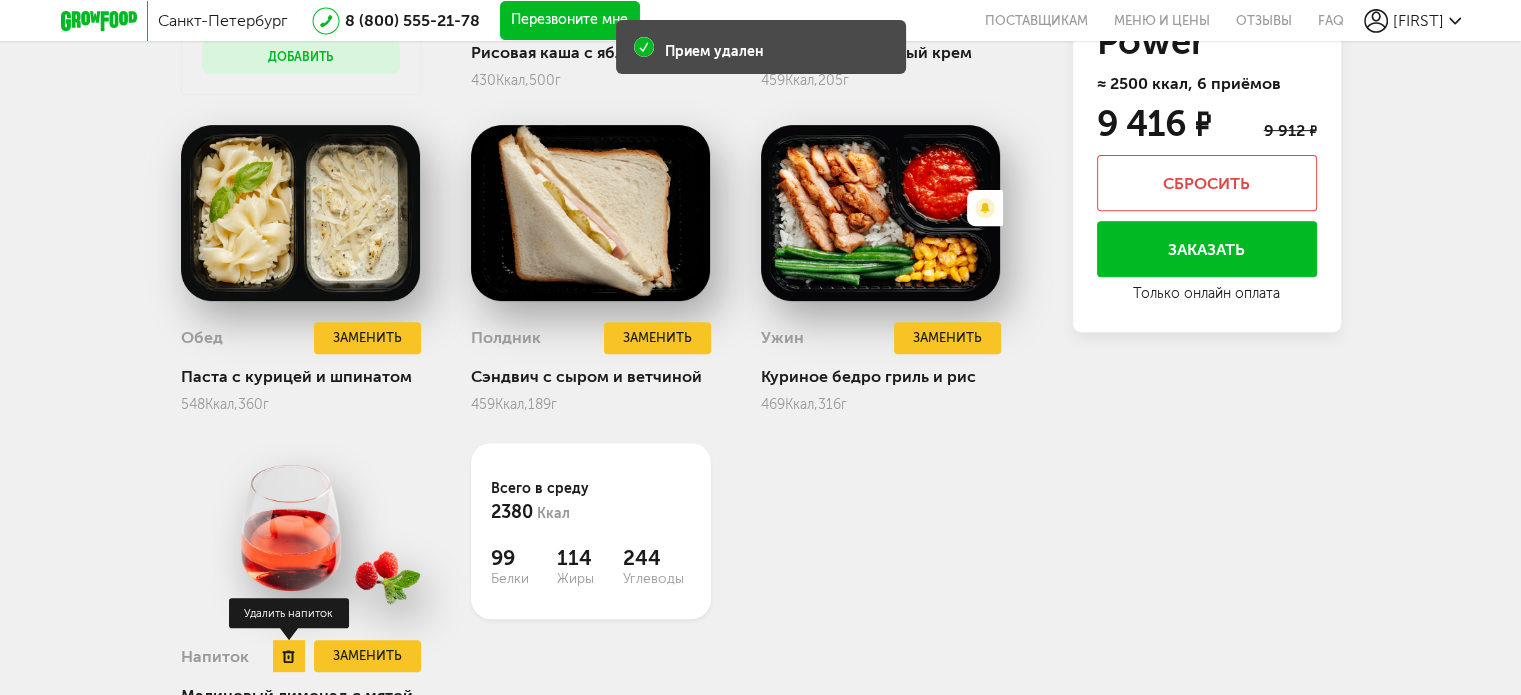 click at bounding box center [289, 656] 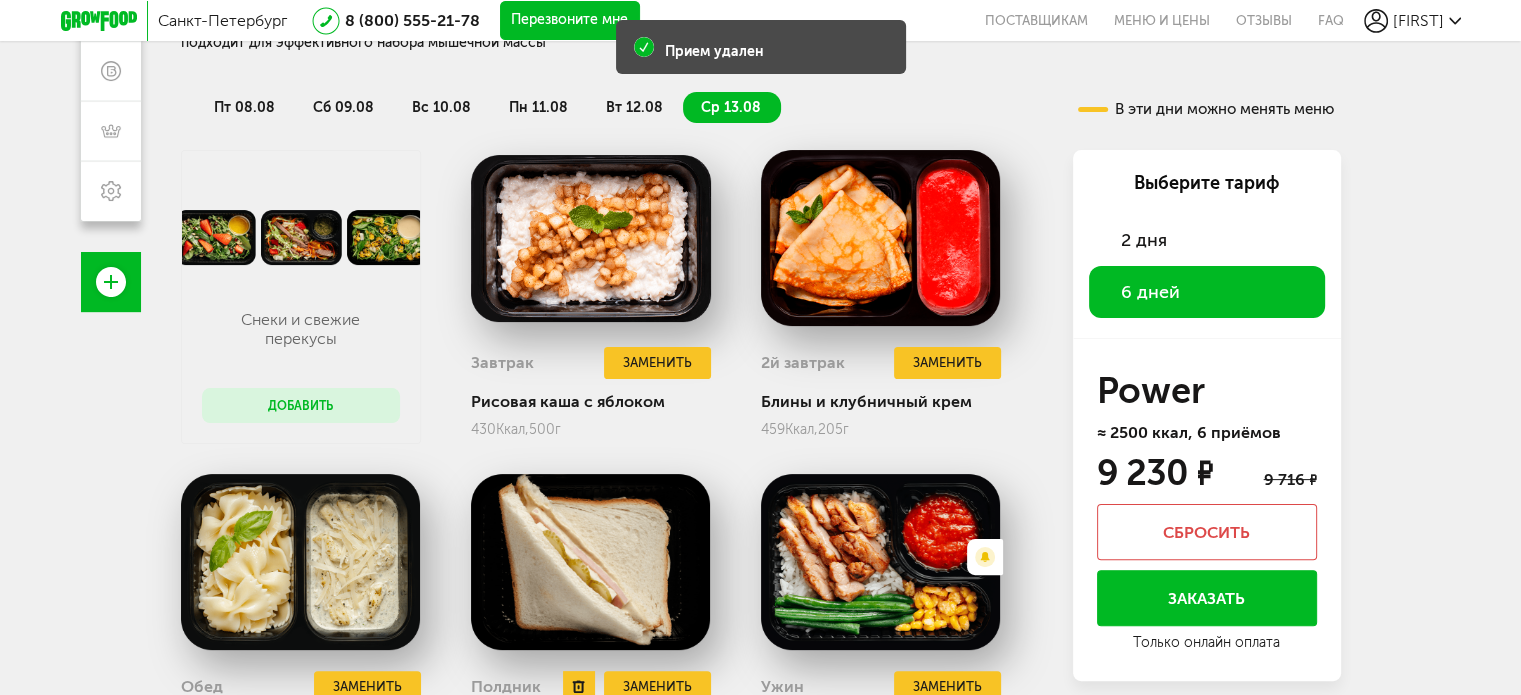 scroll, scrollTop: 344, scrollLeft: 0, axis: vertical 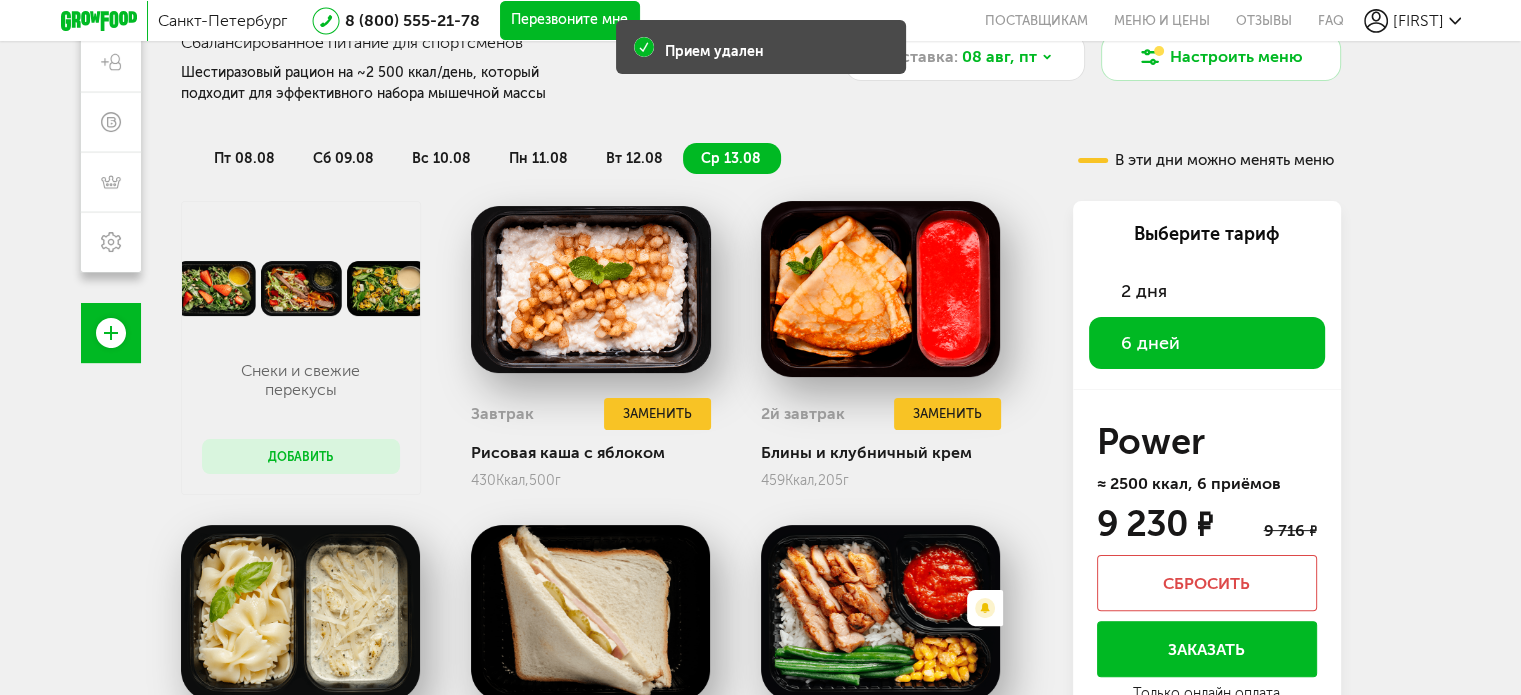click on "сб 09.08" at bounding box center (343, 158) 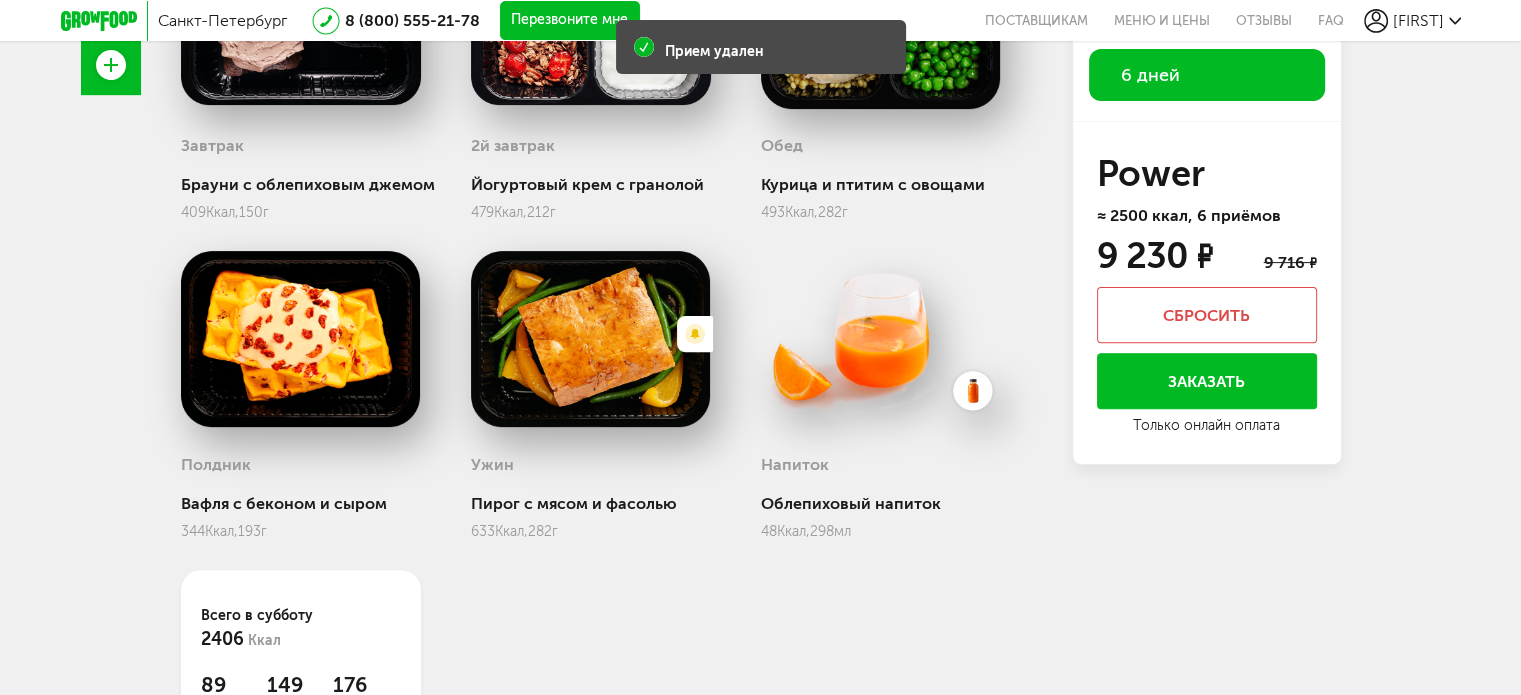 scroll, scrollTop: 725, scrollLeft: 0, axis: vertical 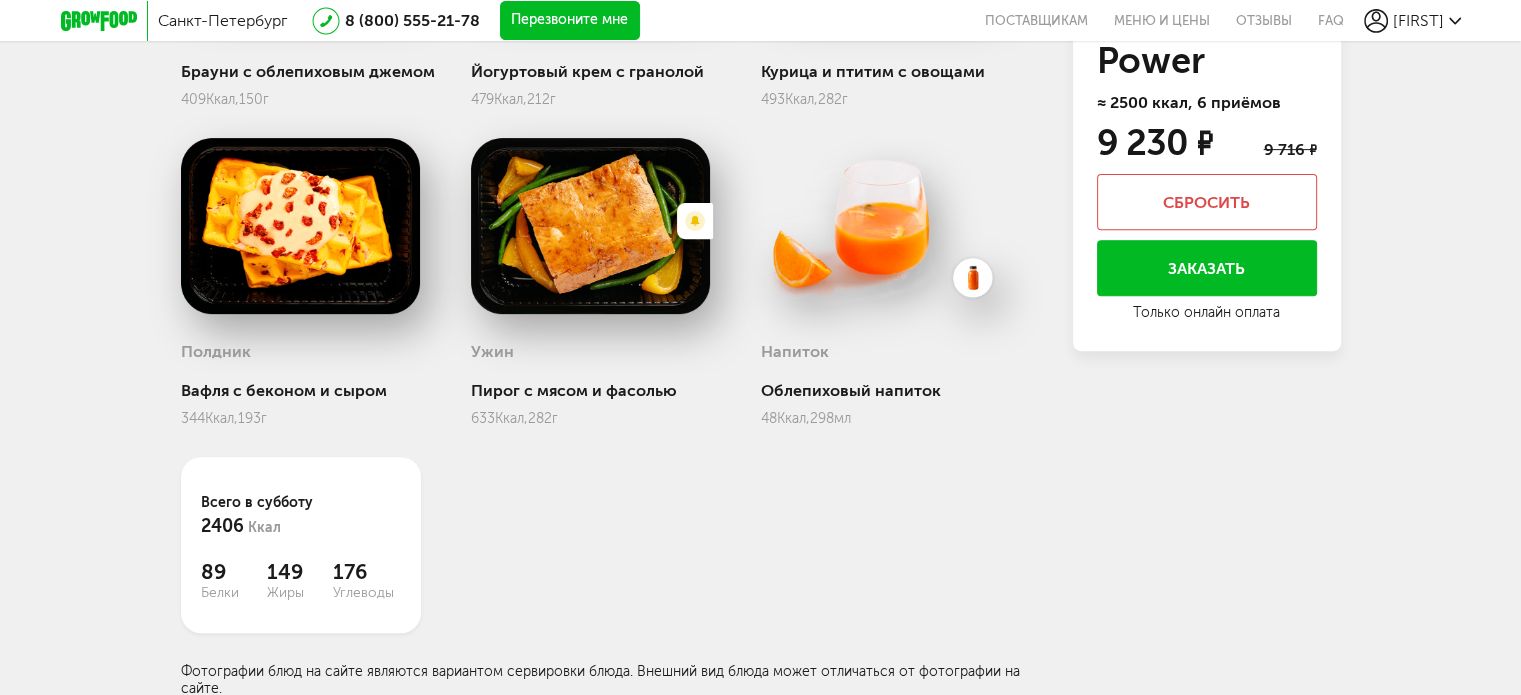 click at bounding box center (881, 226) 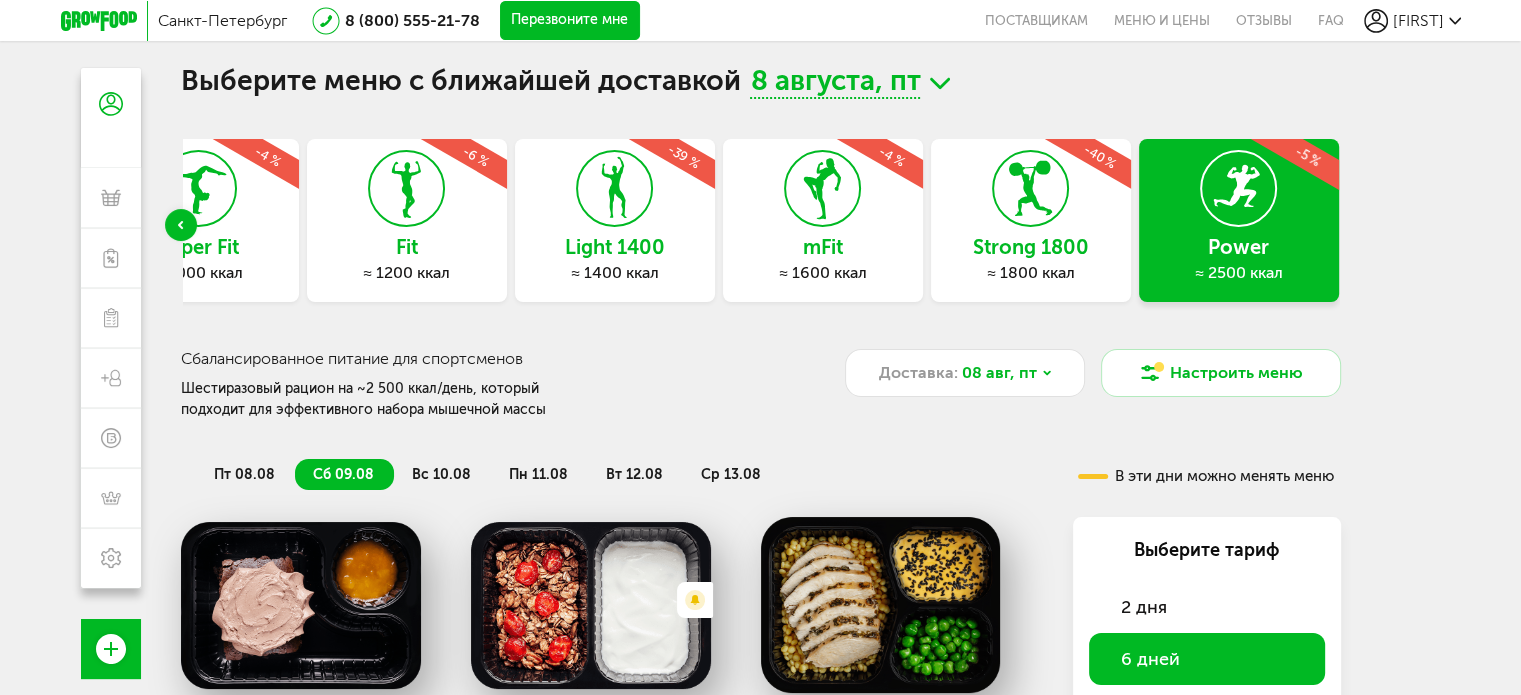 scroll, scrollTop: 25, scrollLeft: 0, axis: vertical 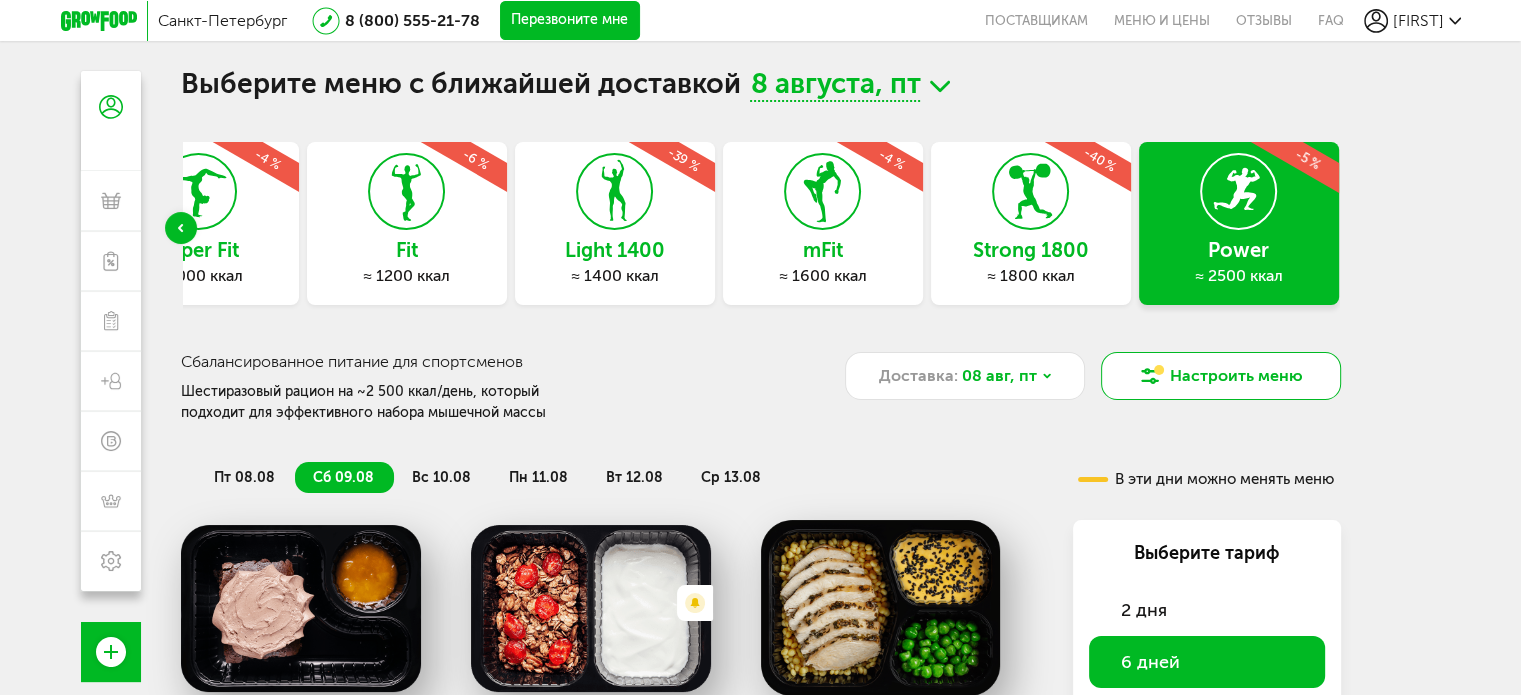 click on "Настроить меню" at bounding box center [1221, 376] 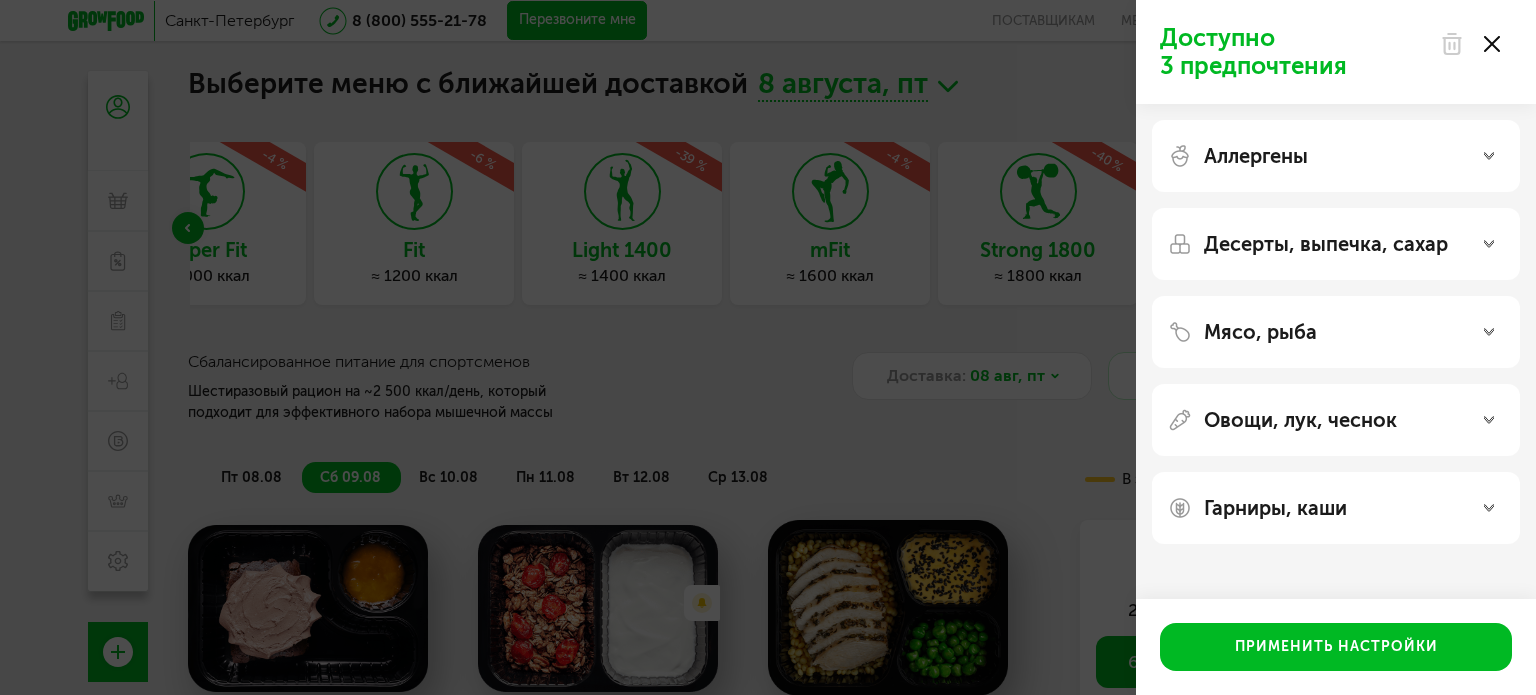 click on "Аллергены" at bounding box center [1256, 156] 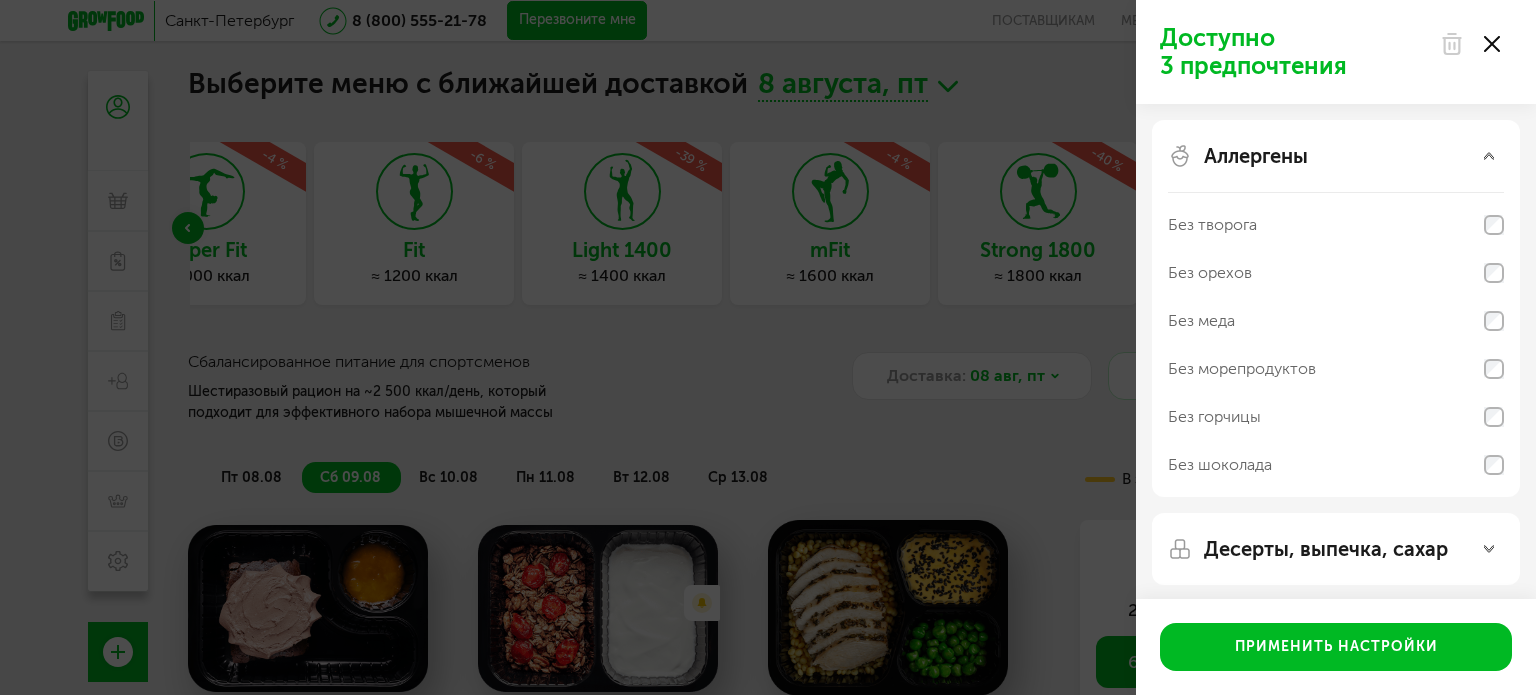 click on "Аллергены" at bounding box center [1256, 156] 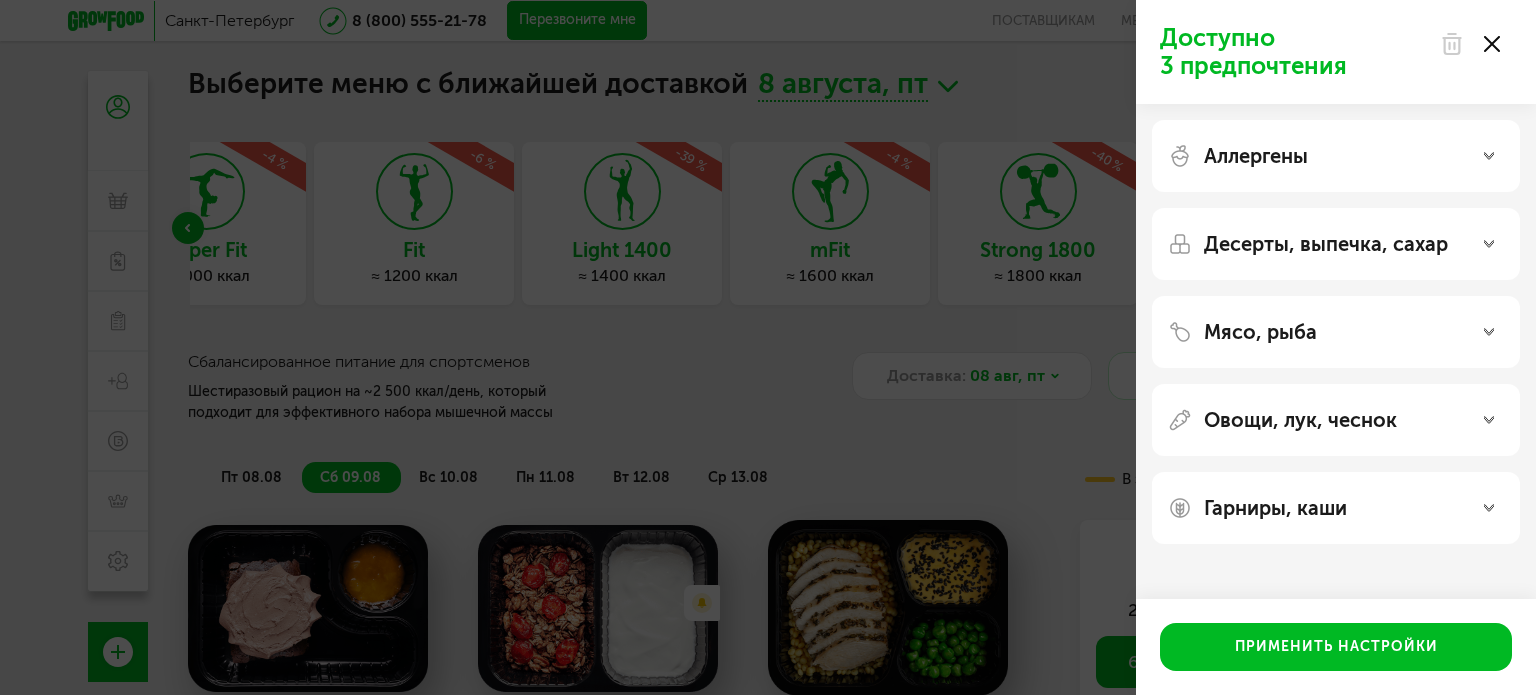 click on "Десерты, выпечка, сахар" at bounding box center (1326, 244) 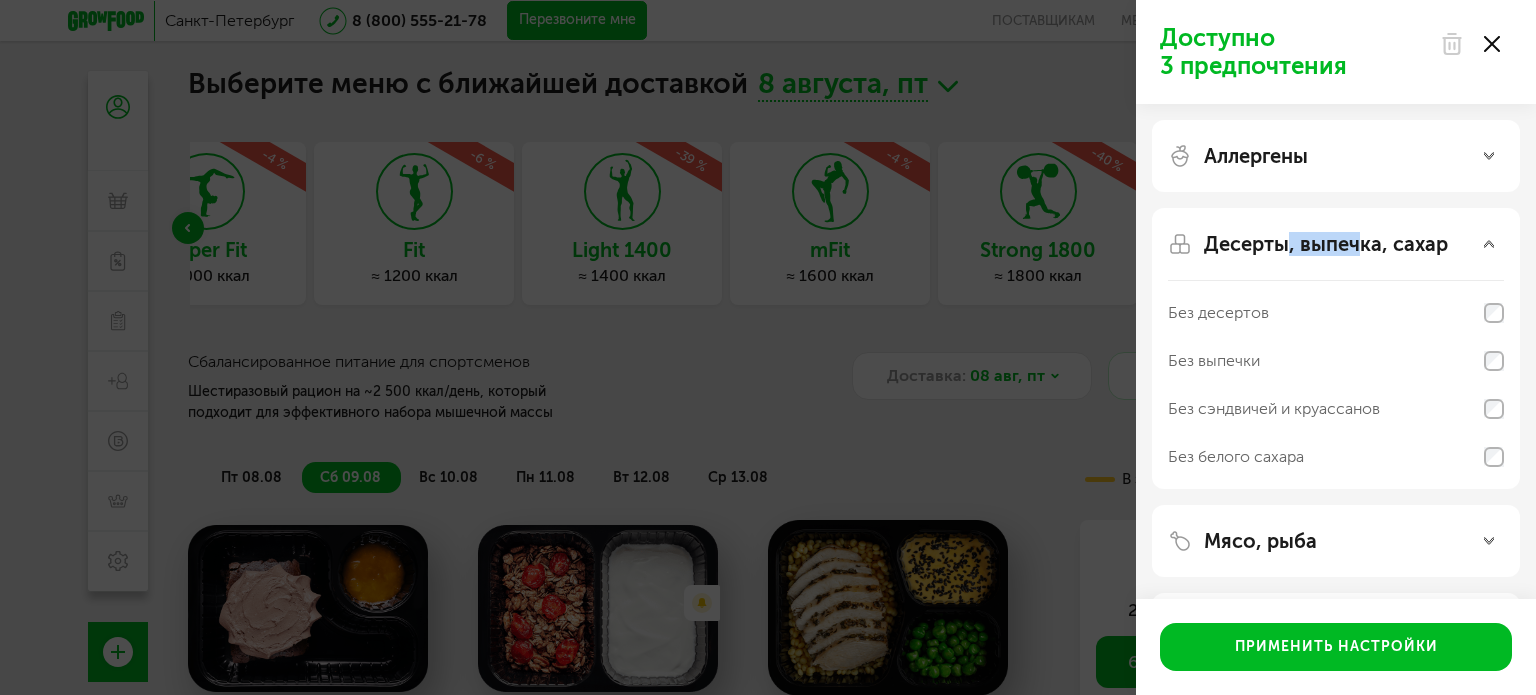click on "Десерты, выпечка, сахар" at bounding box center [1326, 244] 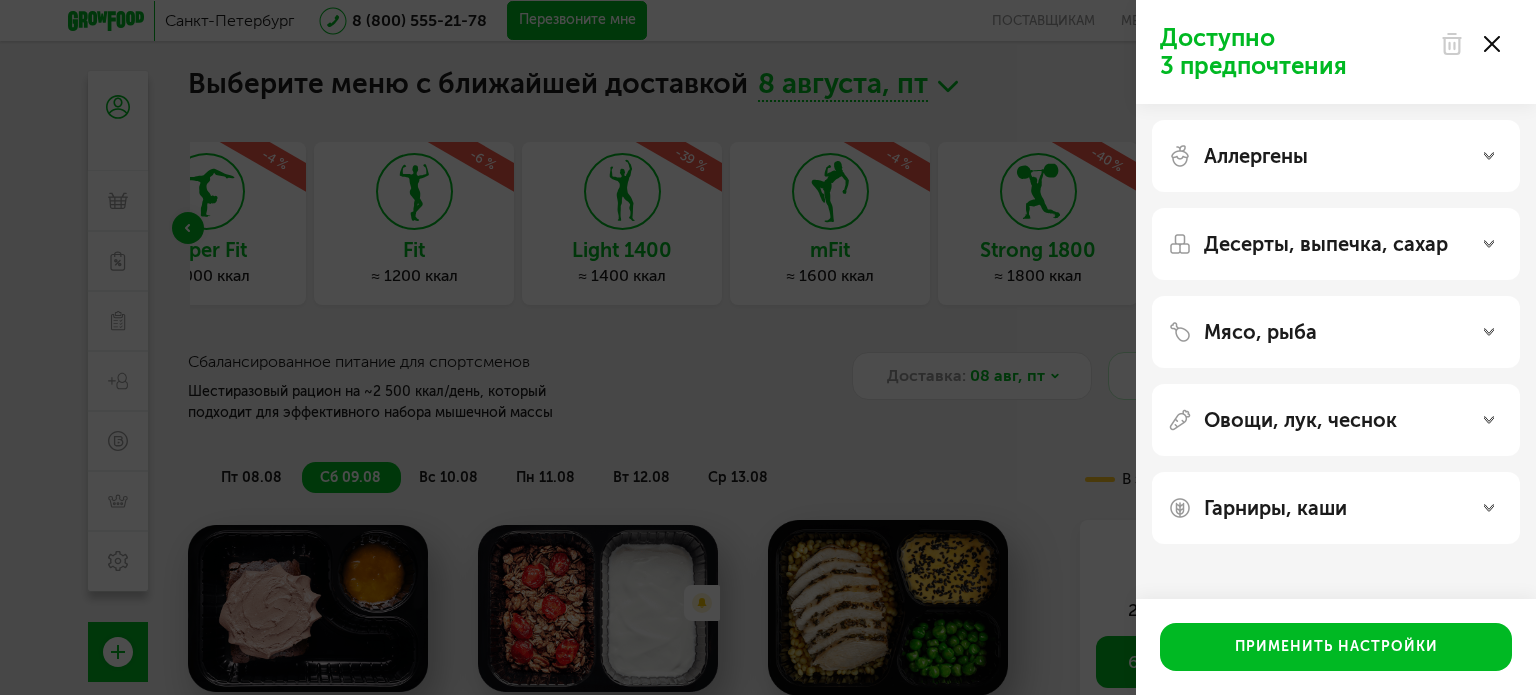 click on "Доступно 3 предпочтения
Аллергены
Десерты, выпечка, сахар
Мясо, рыба
Овощи, лук, чеснок
Гарниры, каши
Применить настройки" at bounding box center (768, 347) 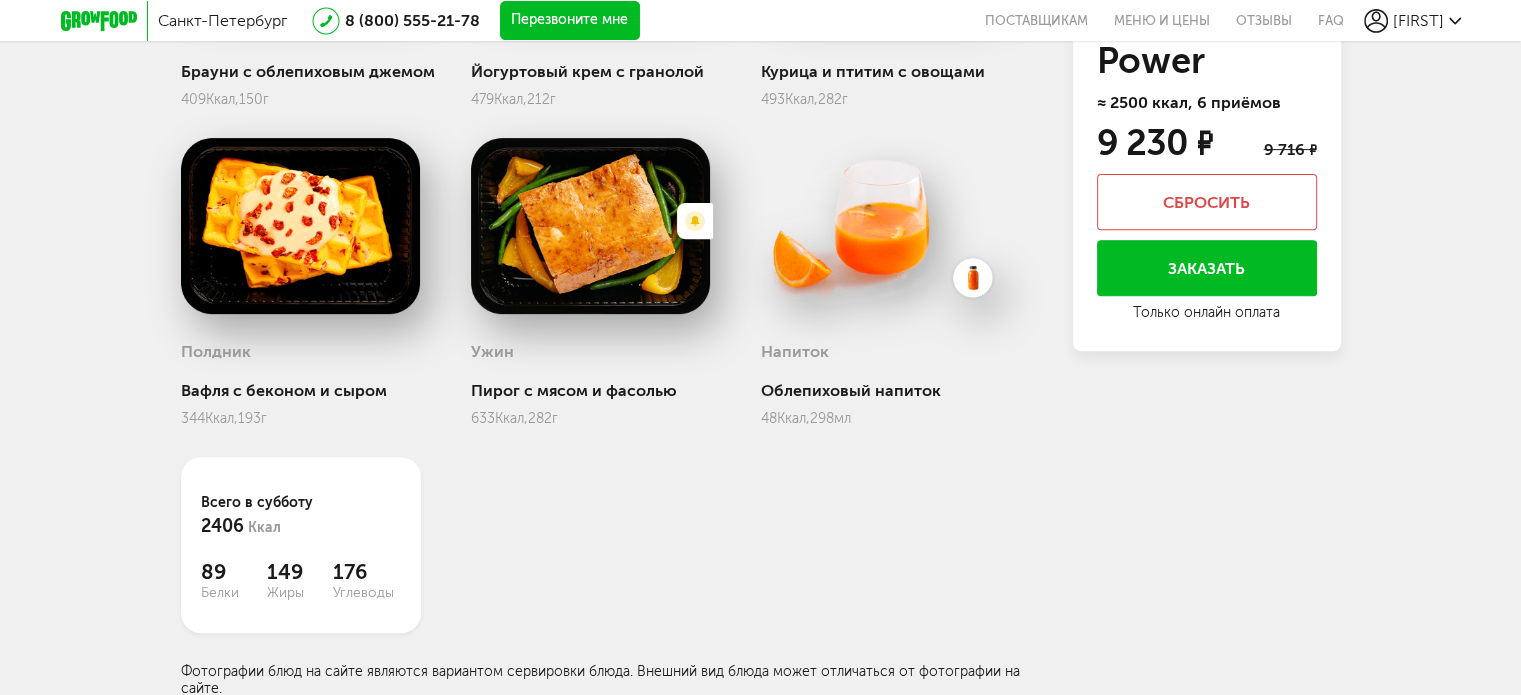 scroll, scrollTop: 325, scrollLeft: 0, axis: vertical 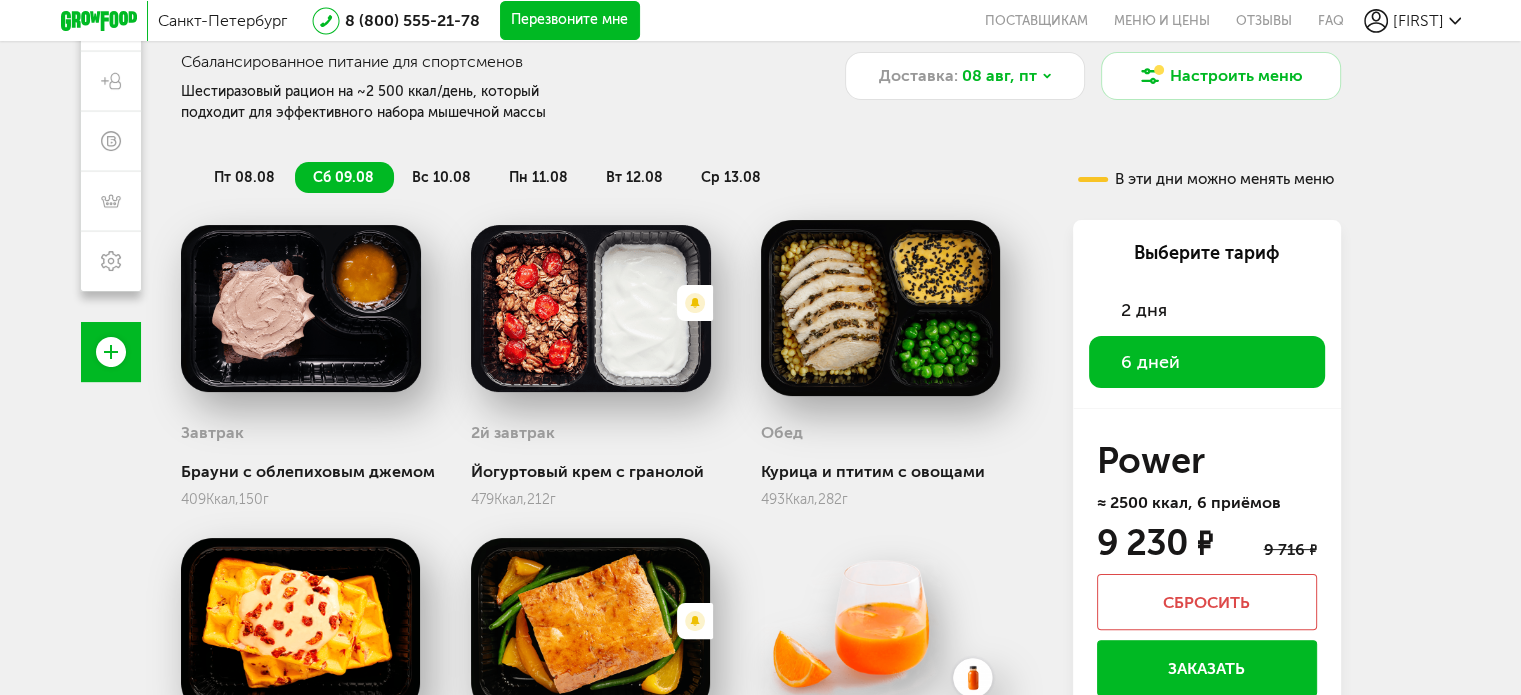 click on "вс 10.08" at bounding box center (442, 177) 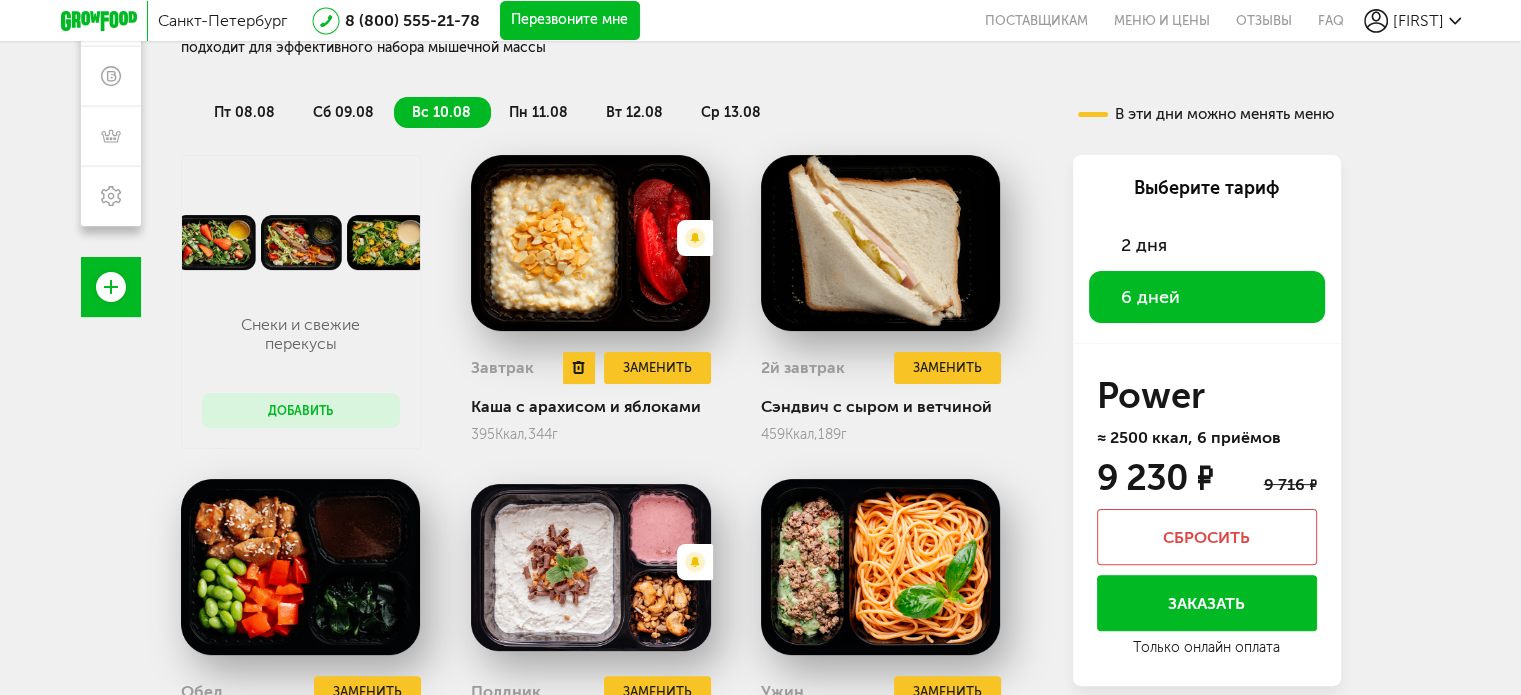 scroll, scrollTop: 325, scrollLeft: 0, axis: vertical 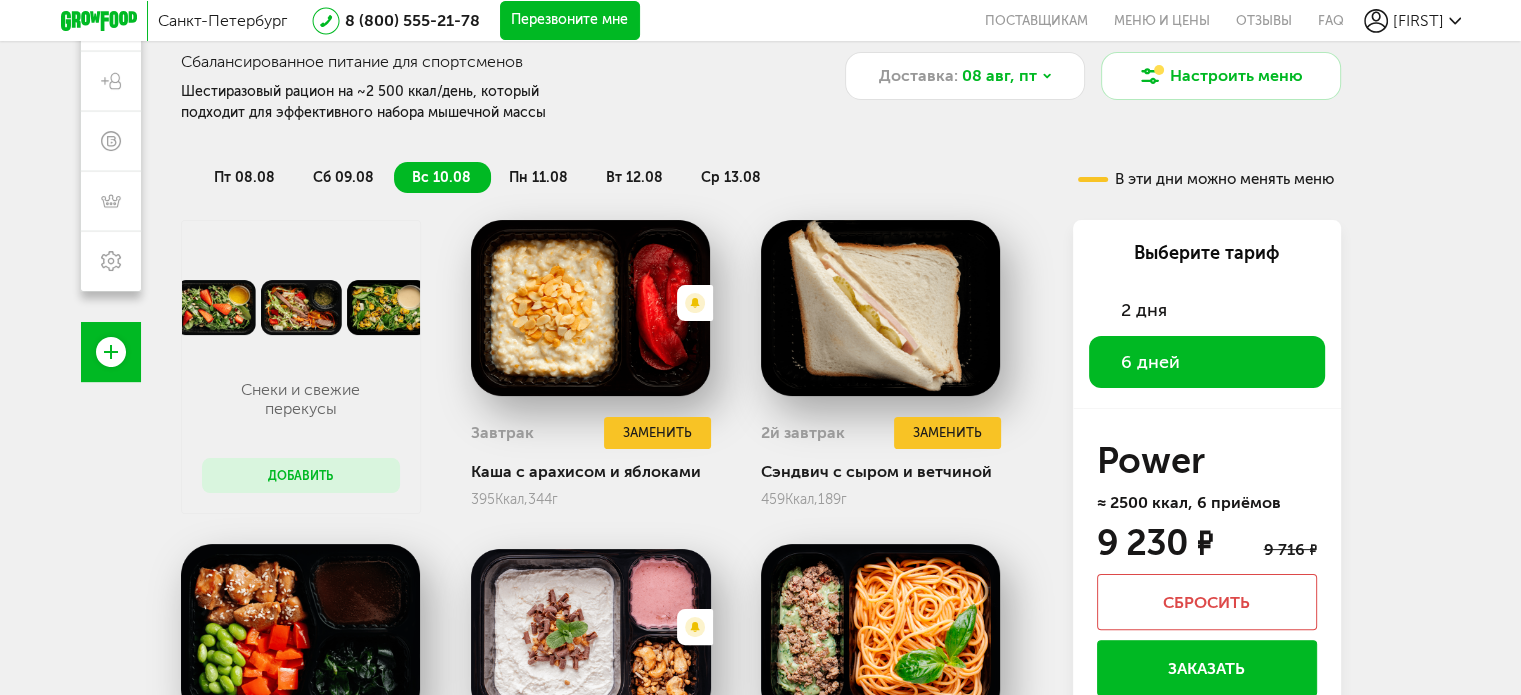 click on "пн 11.08" at bounding box center [538, 177] 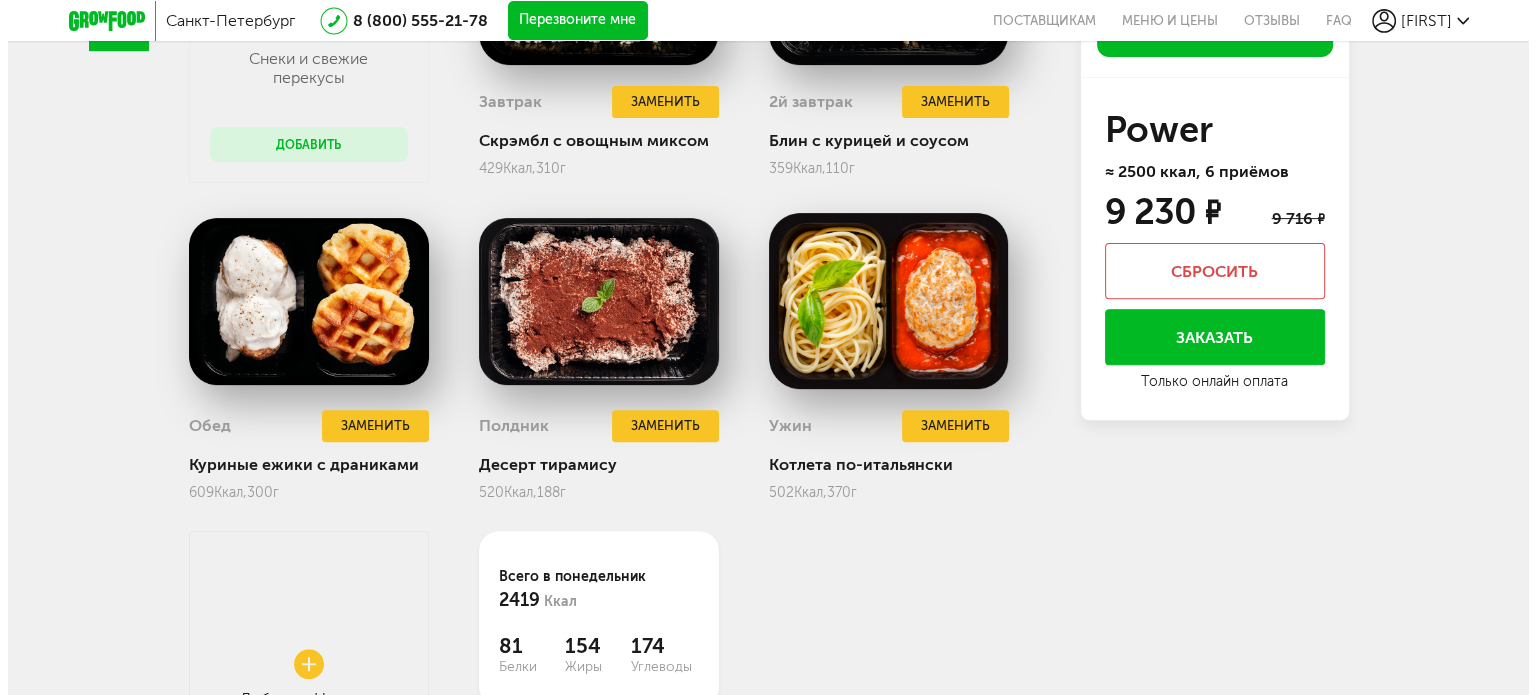 scroll, scrollTop: 725, scrollLeft: 0, axis: vertical 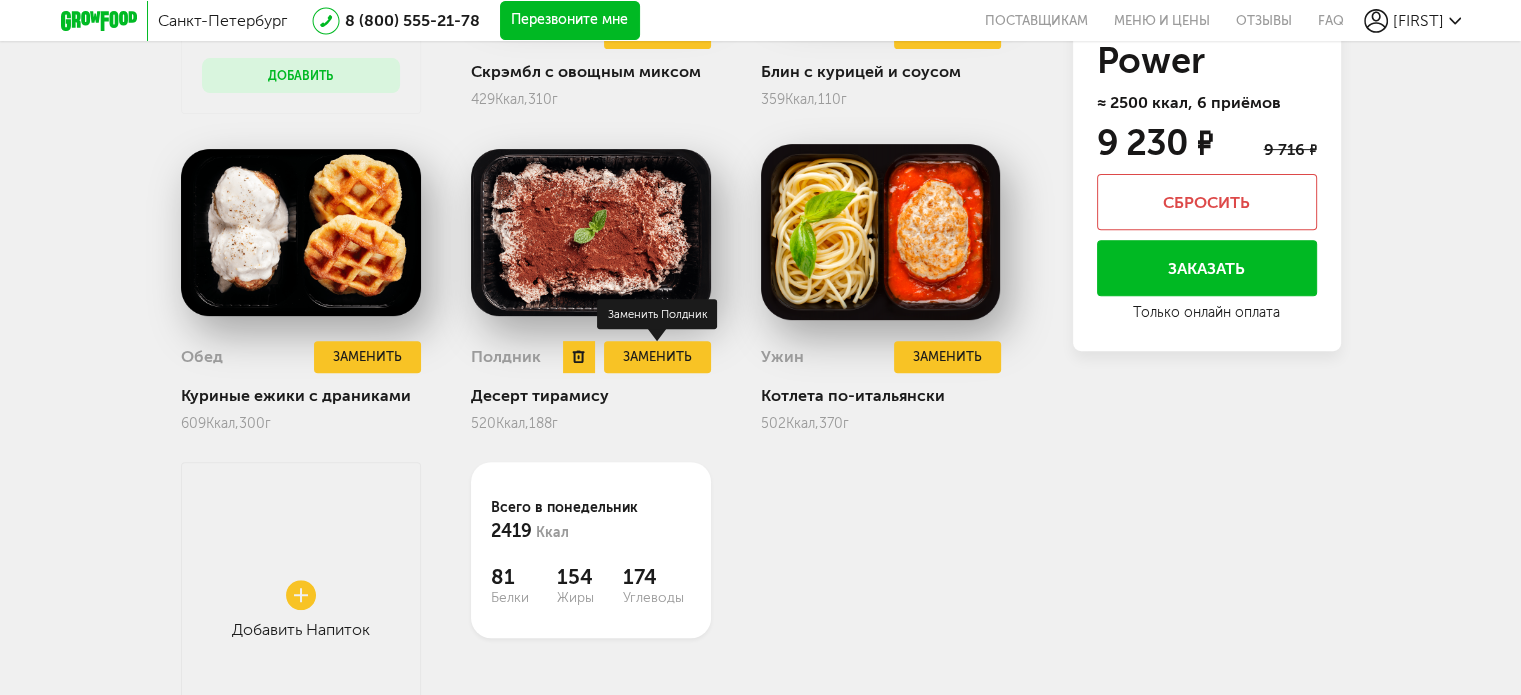 click on "Заменить" at bounding box center [657, 357] 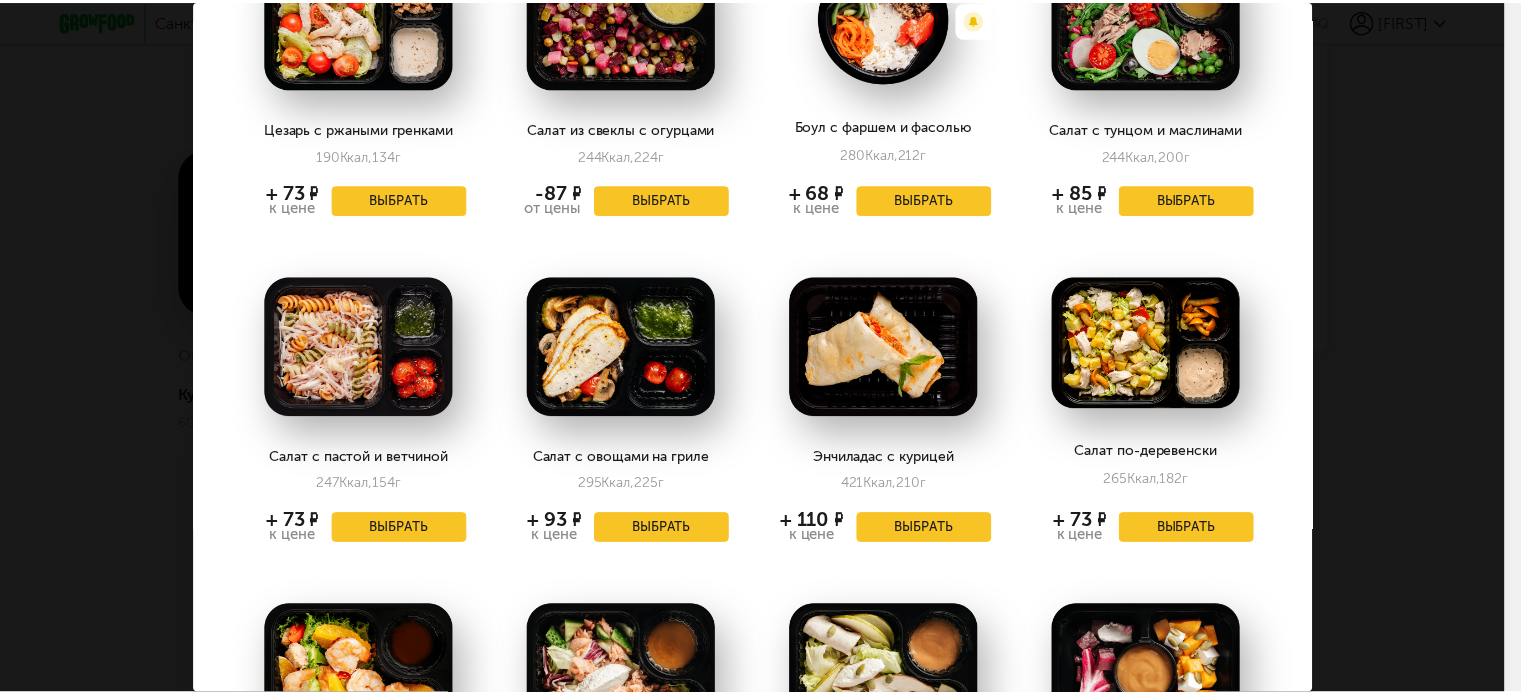 scroll, scrollTop: 500, scrollLeft: 0, axis: vertical 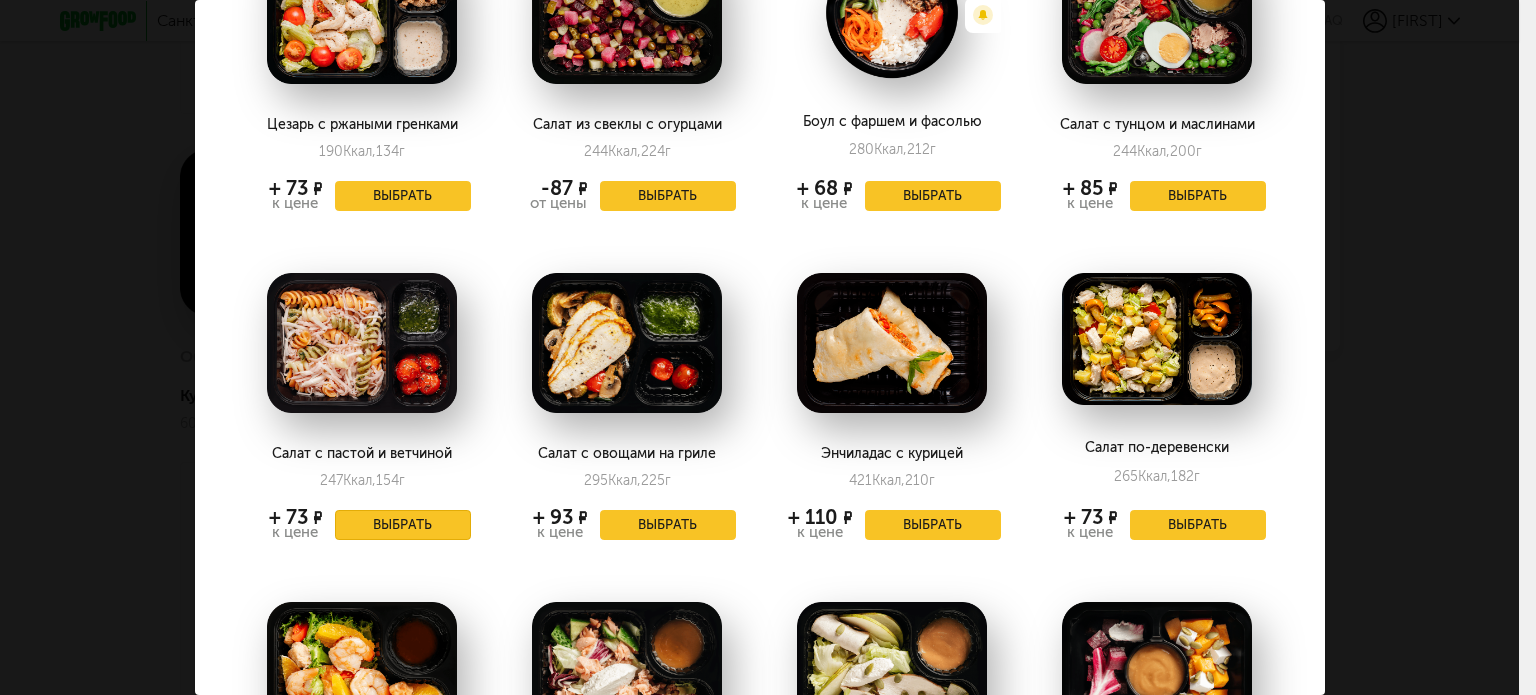 click on "Выбрать" at bounding box center (403, 525) 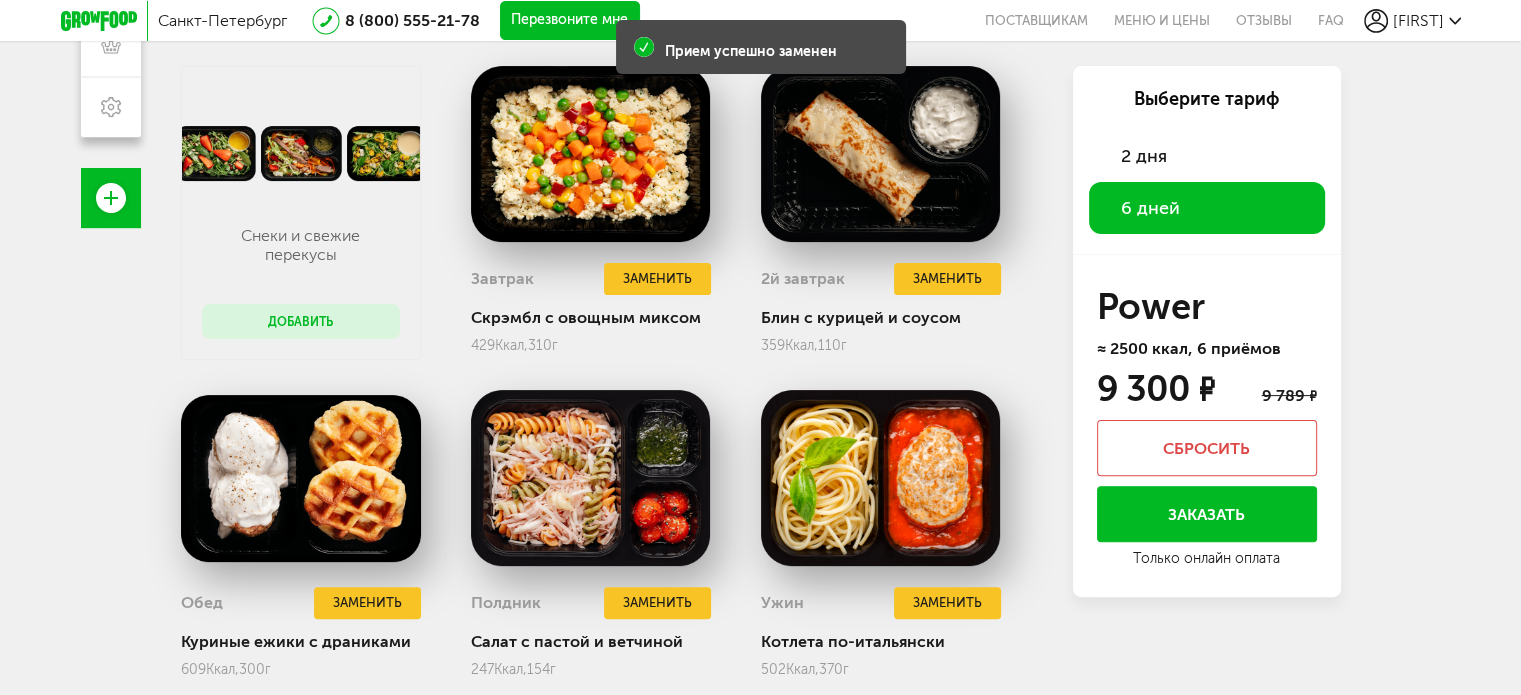 scroll, scrollTop: 425, scrollLeft: 0, axis: vertical 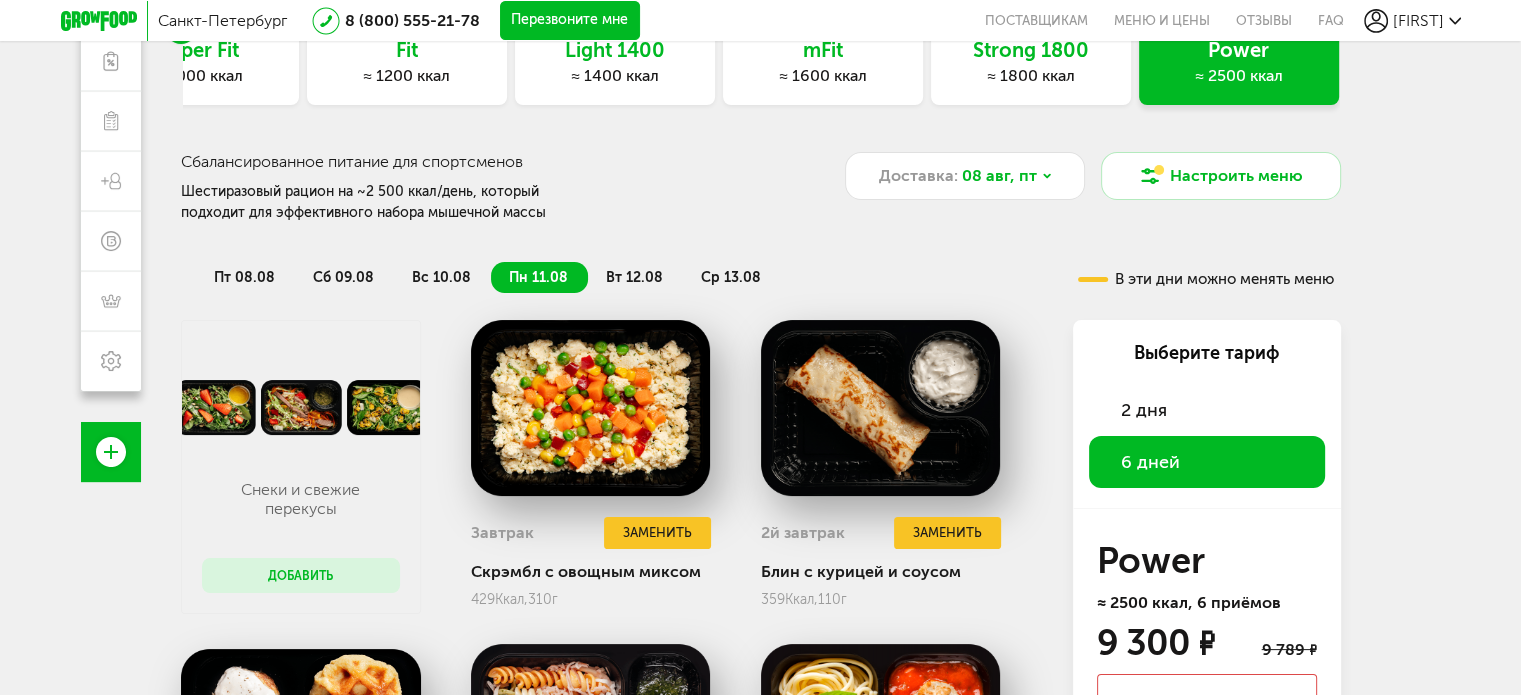 click on "вс 10.08" at bounding box center (441, 277) 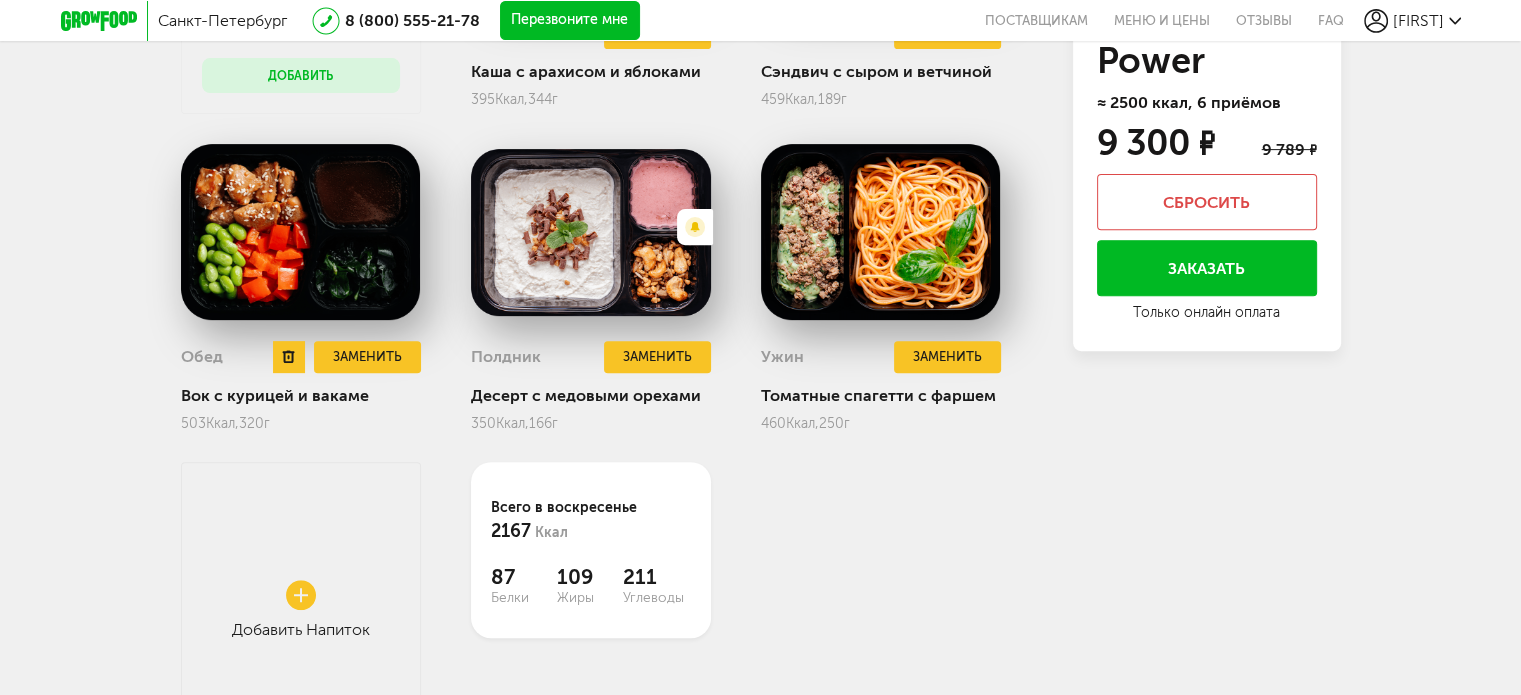 scroll, scrollTop: 225, scrollLeft: 0, axis: vertical 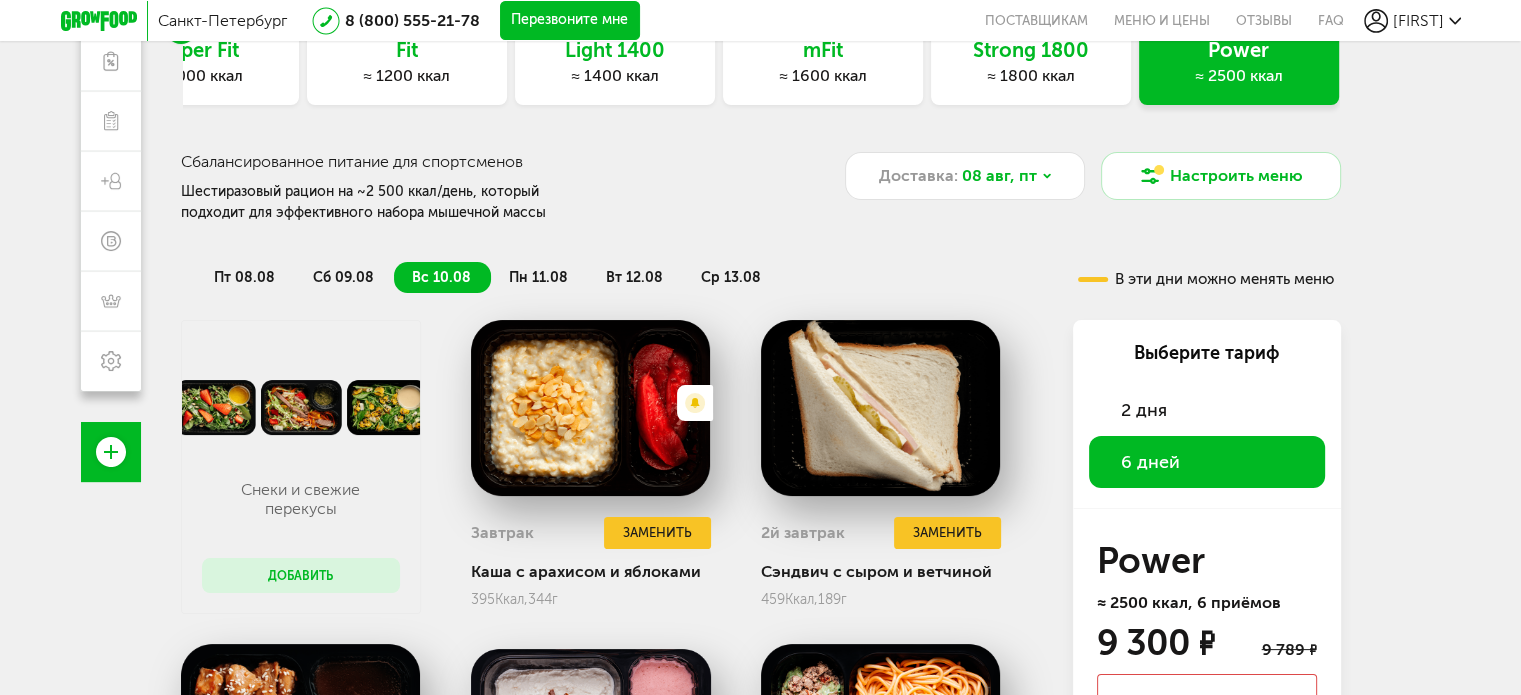 click on "пн 11.08" at bounding box center [539, 277] 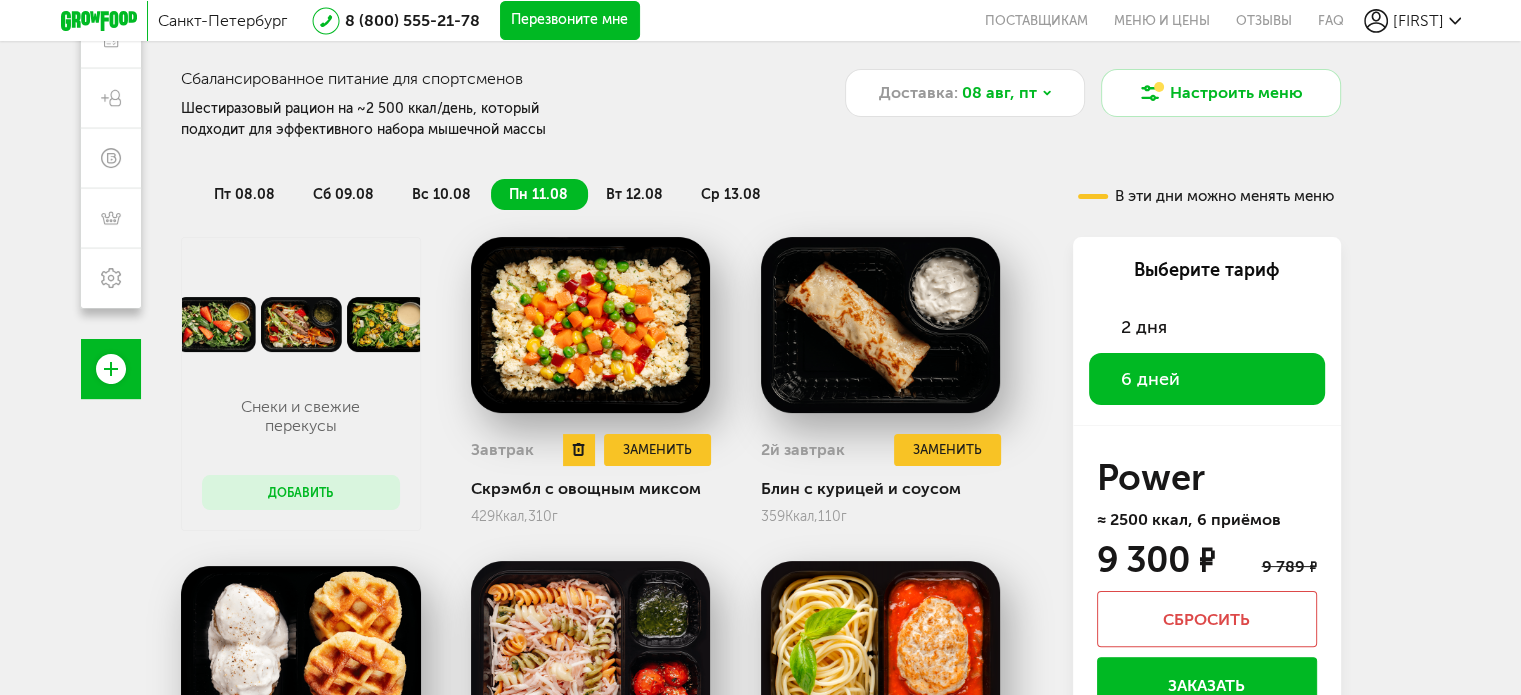 scroll, scrollTop: 300, scrollLeft: 0, axis: vertical 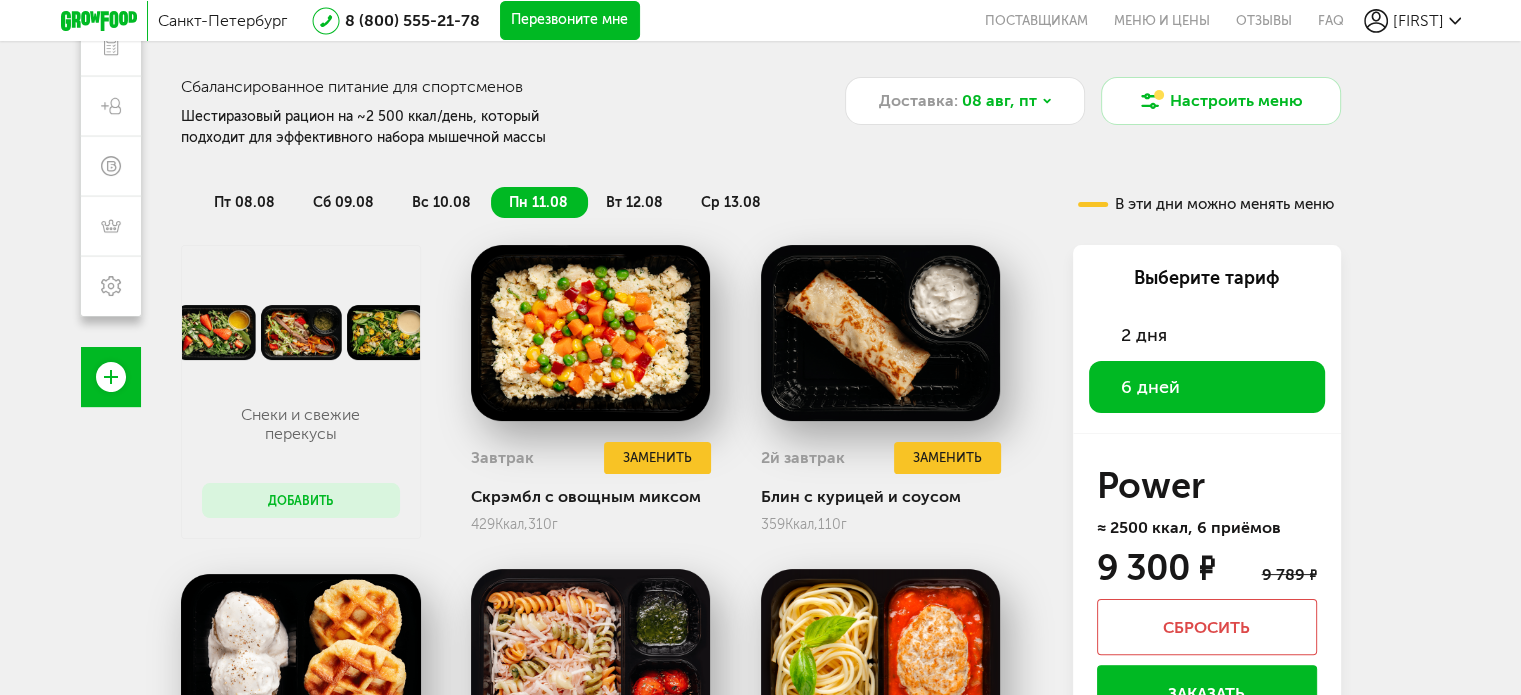 click on "пт 08.08" at bounding box center [244, 202] 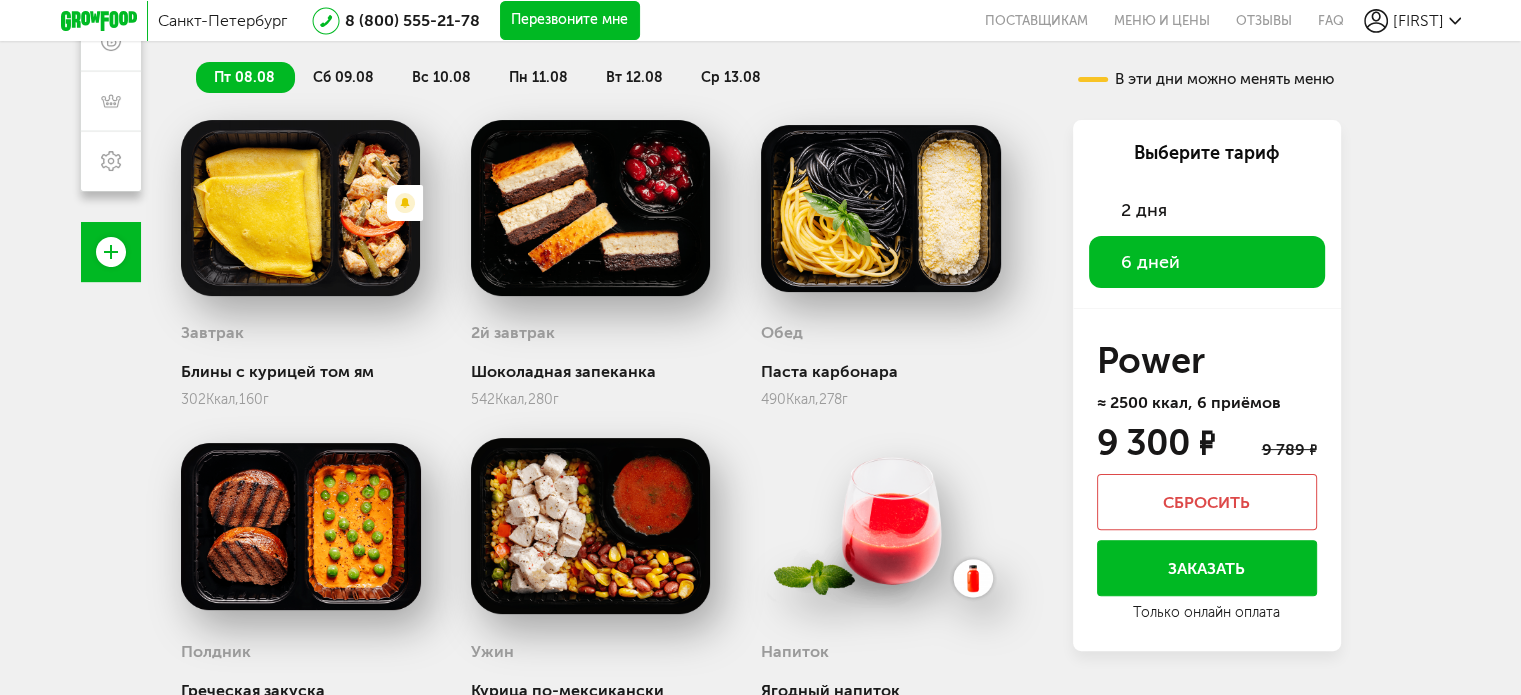 click on "сб 09.08" at bounding box center (343, 77) 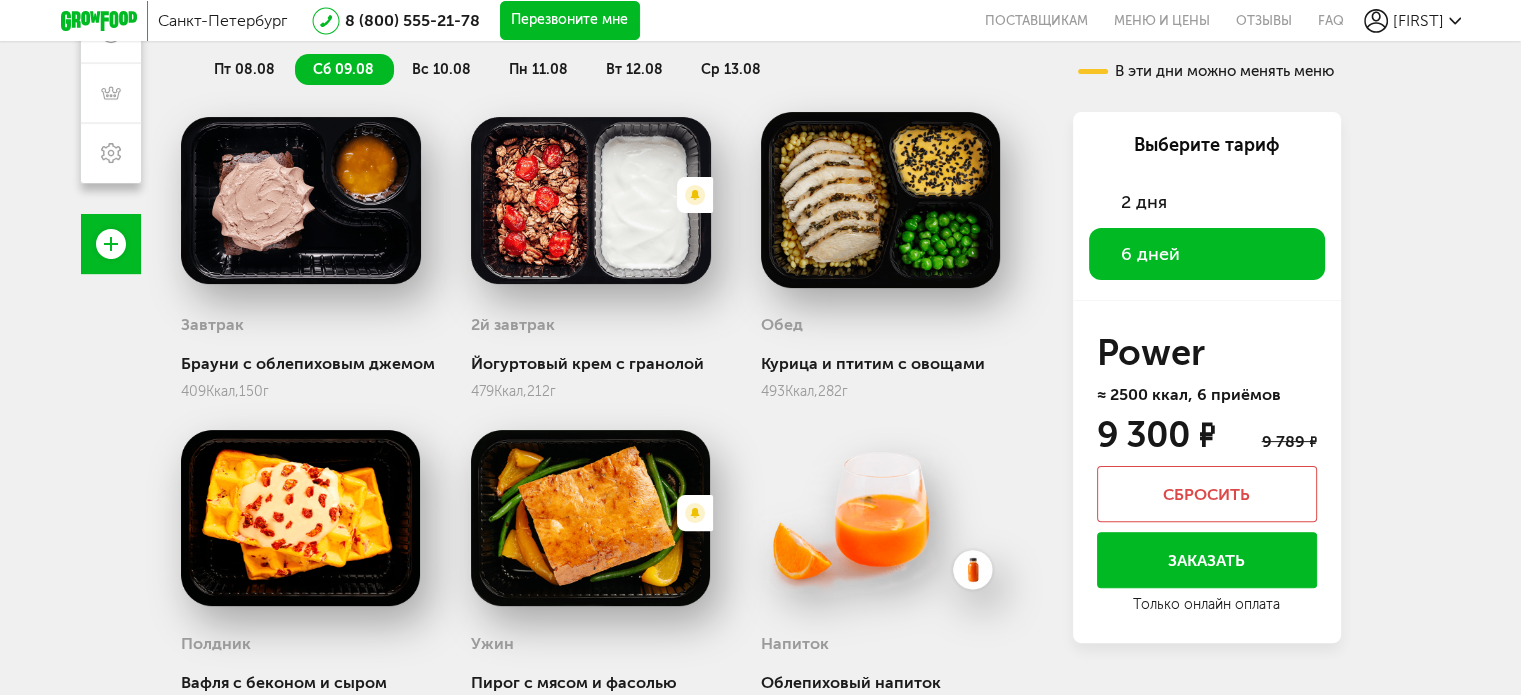 scroll, scrollTop: 225, scrollLeft: 0, axis: vertical 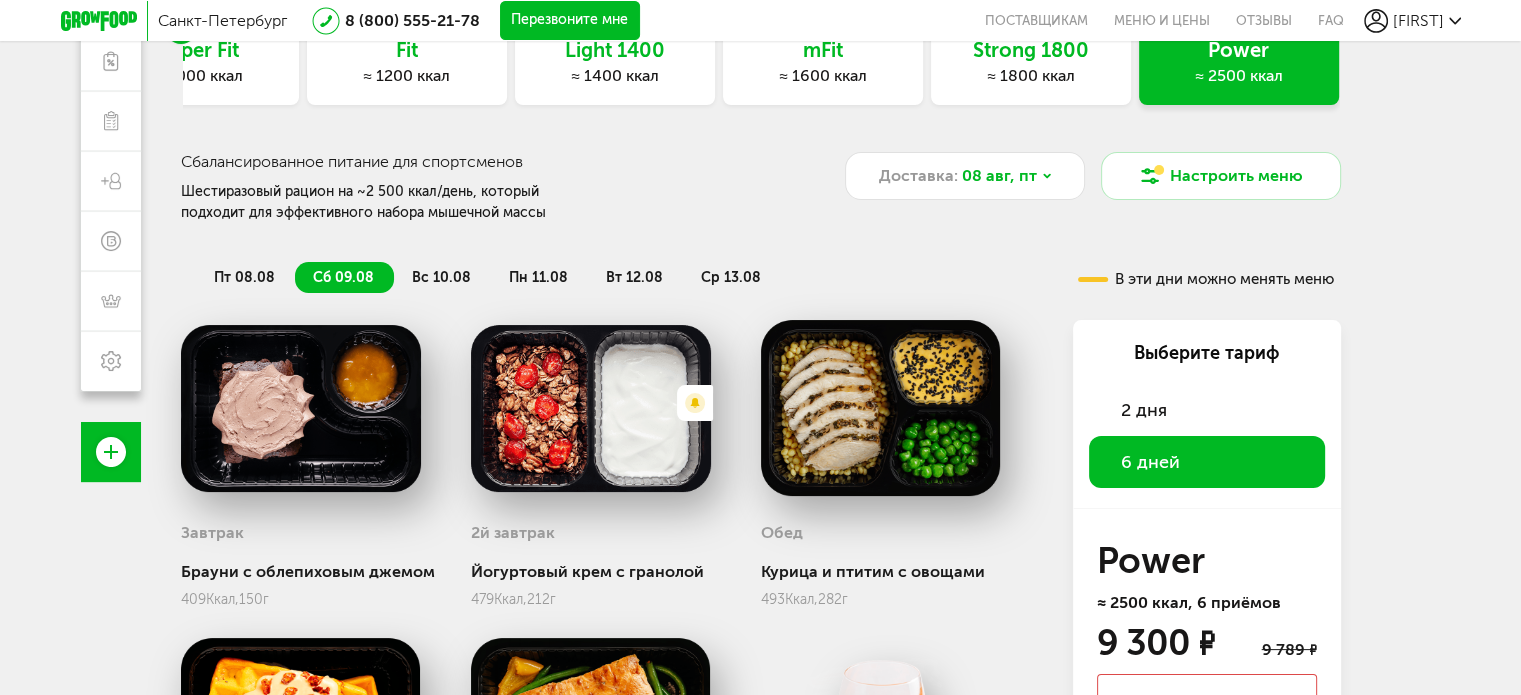 click on "вс 10.08" at bounding box center [441, 277] 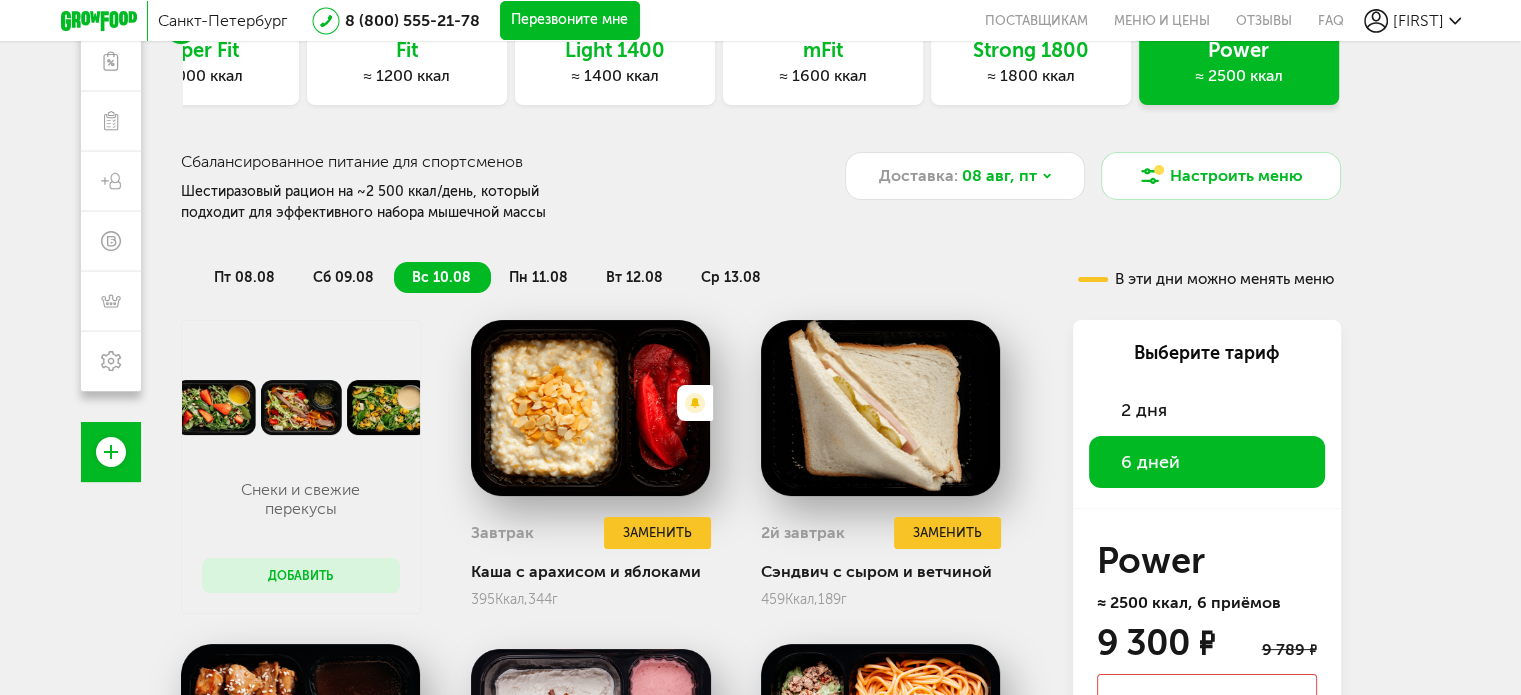 click on "пн 11.08" at bounding box center (538, 277) 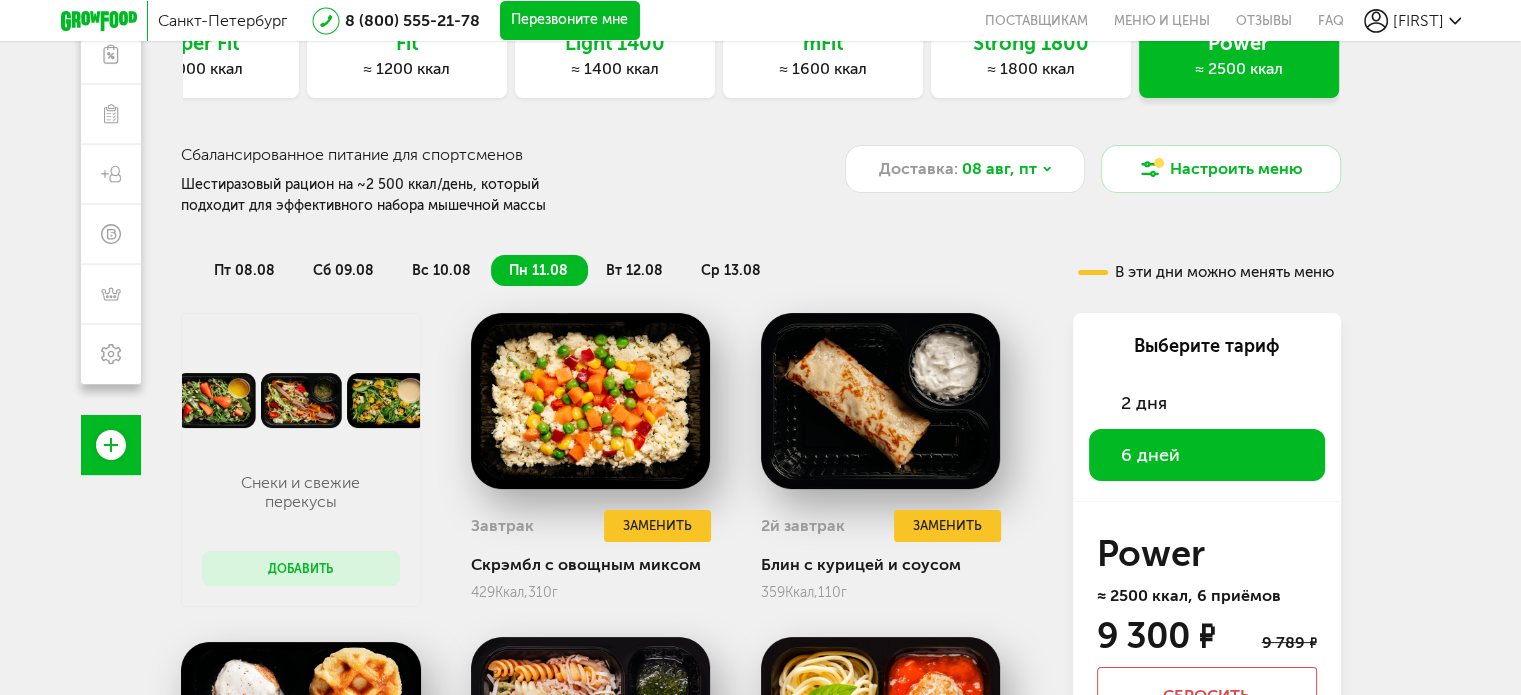 scroll, scrollTop: 225, scrollLeft: 0, axis: vertical 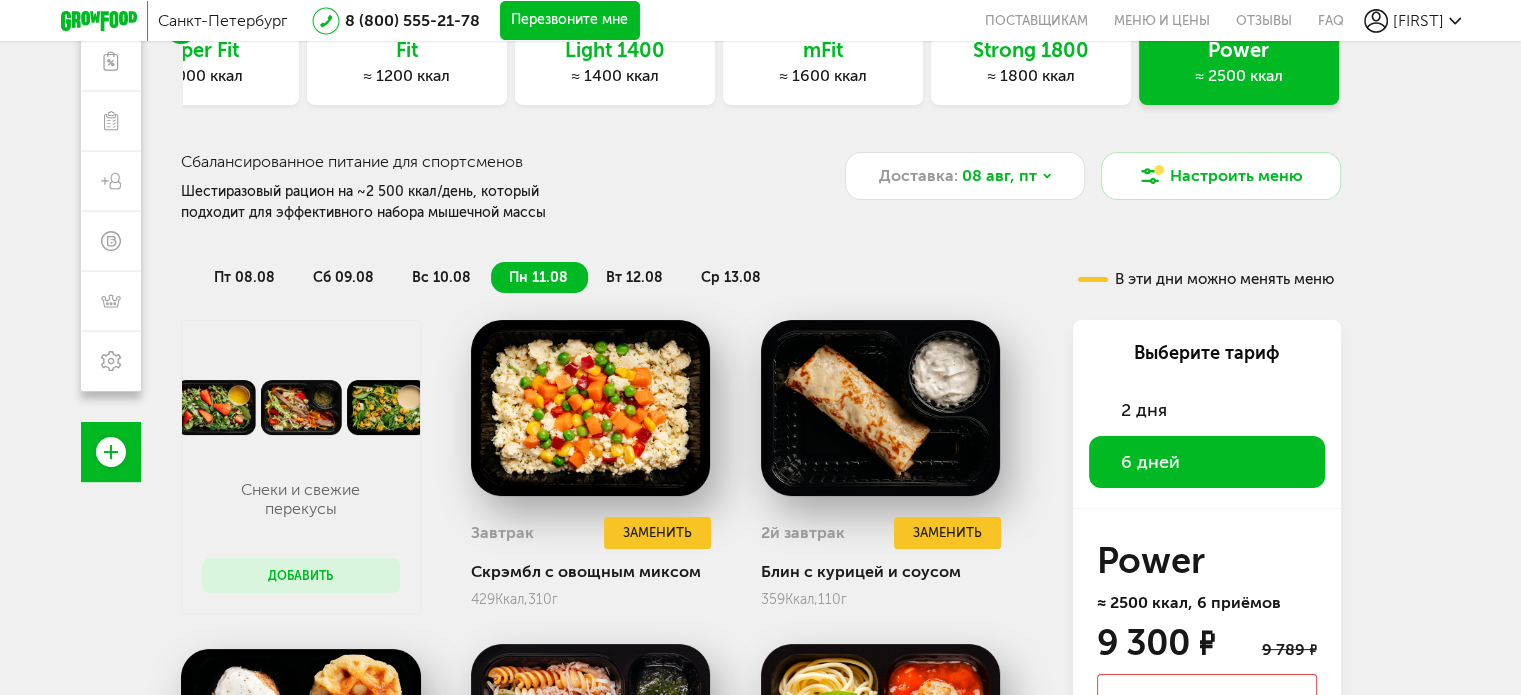 click on "вт 12.08" at bounding box center [634, 277] 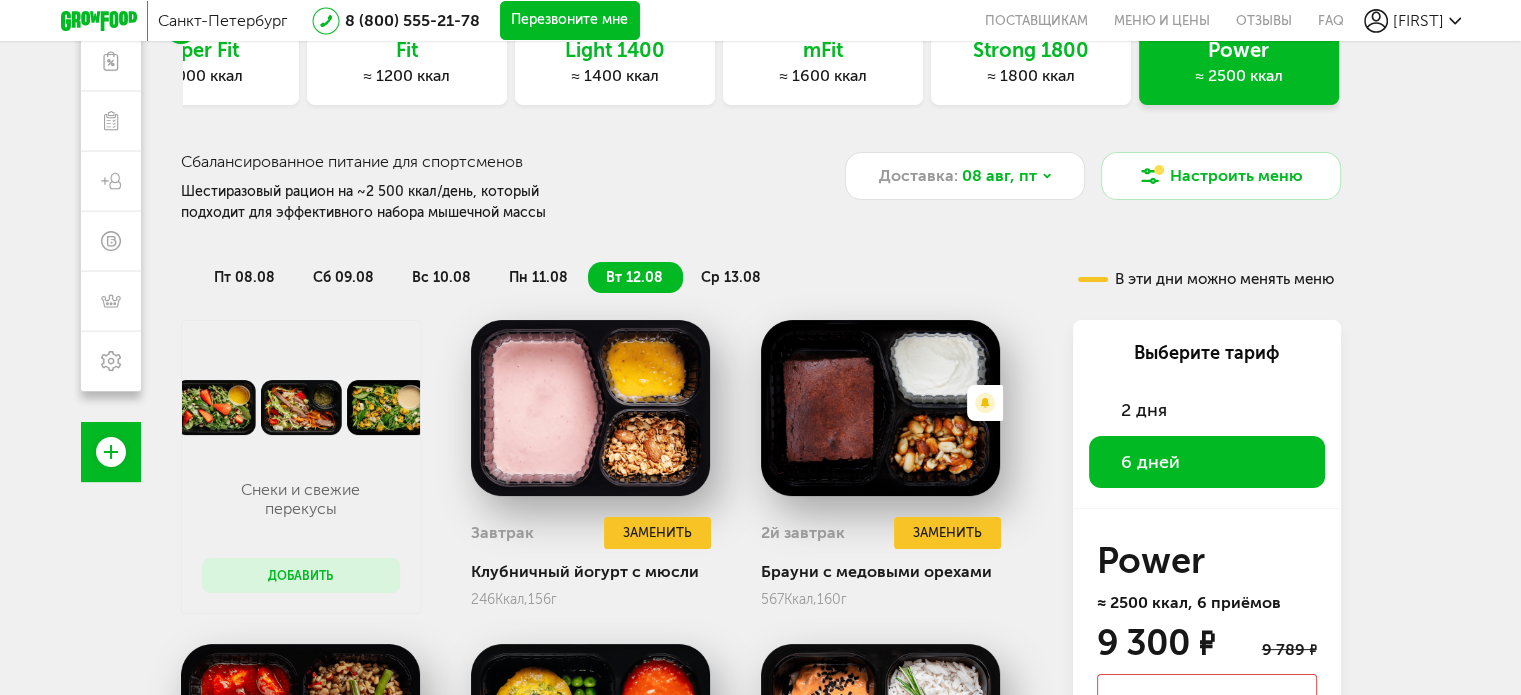 click on "ср 13.08" at bounding box center [731, 277] 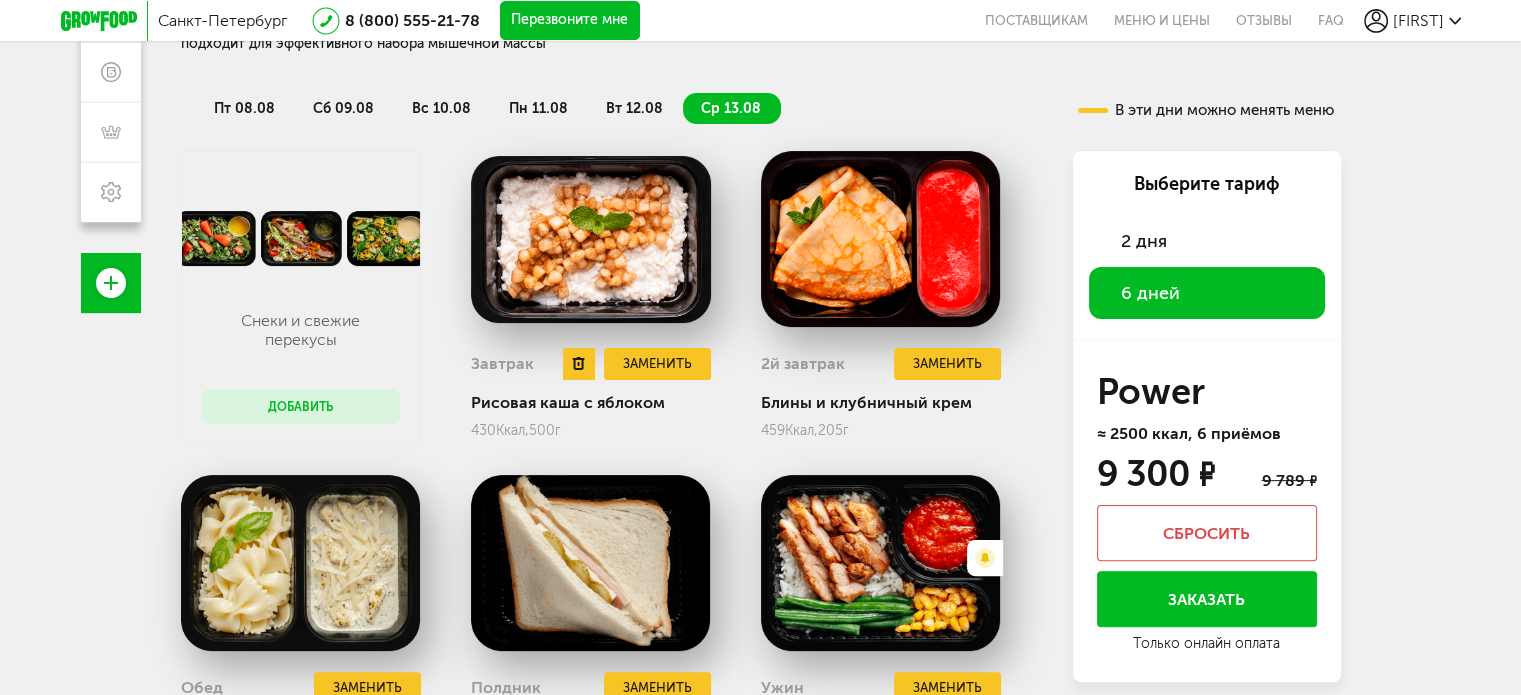 scroll, scrollTop: 400, scrollLeft: 0, axis: vertical 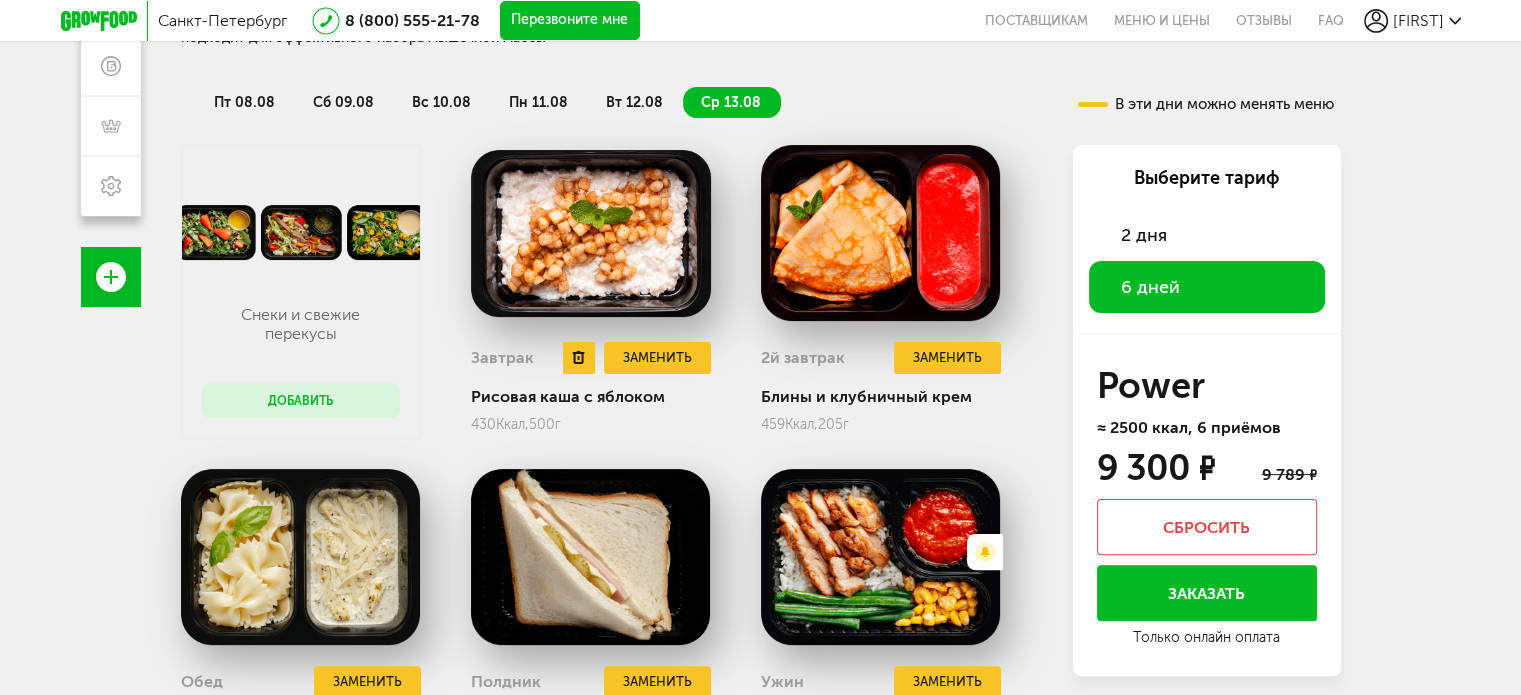 click at bounding box center [591, 233] 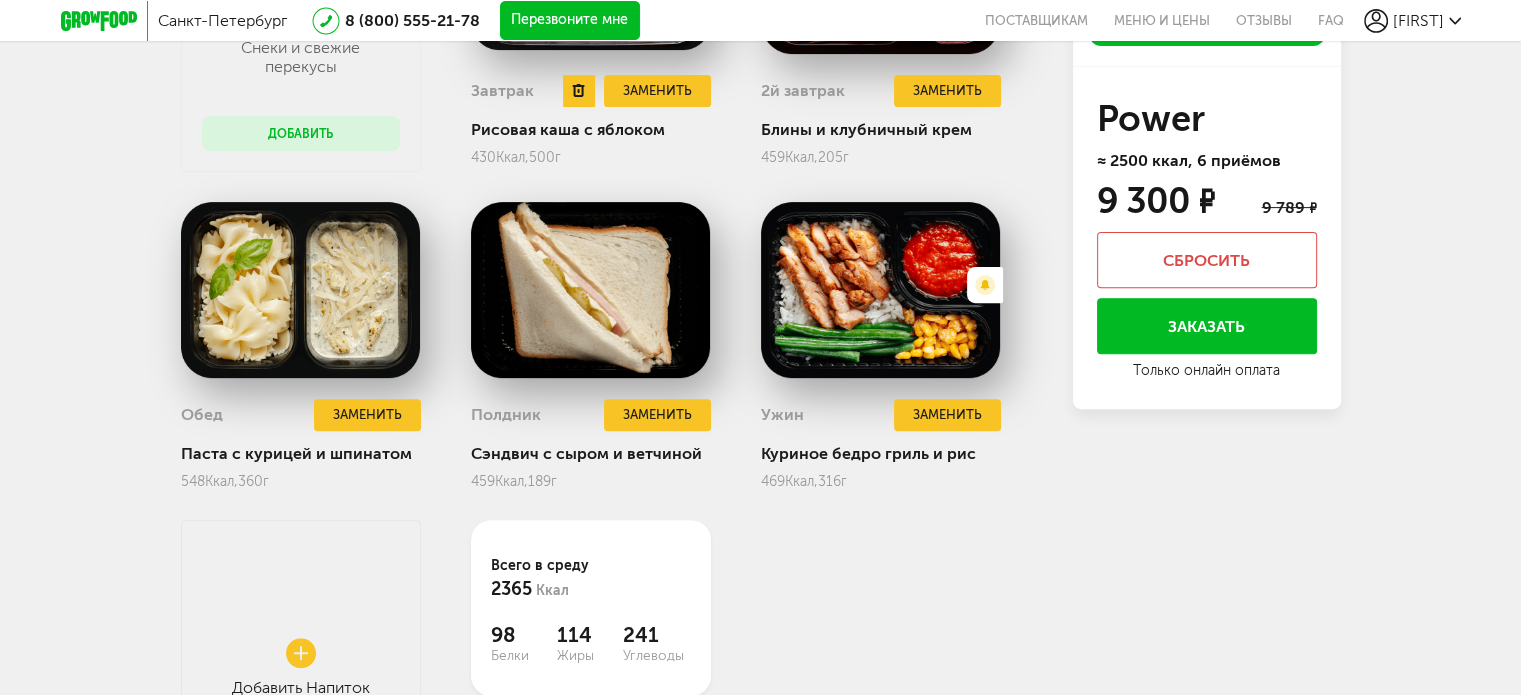 scroll, scrollTop: 700, scrollLeft: 0, axis: vertical 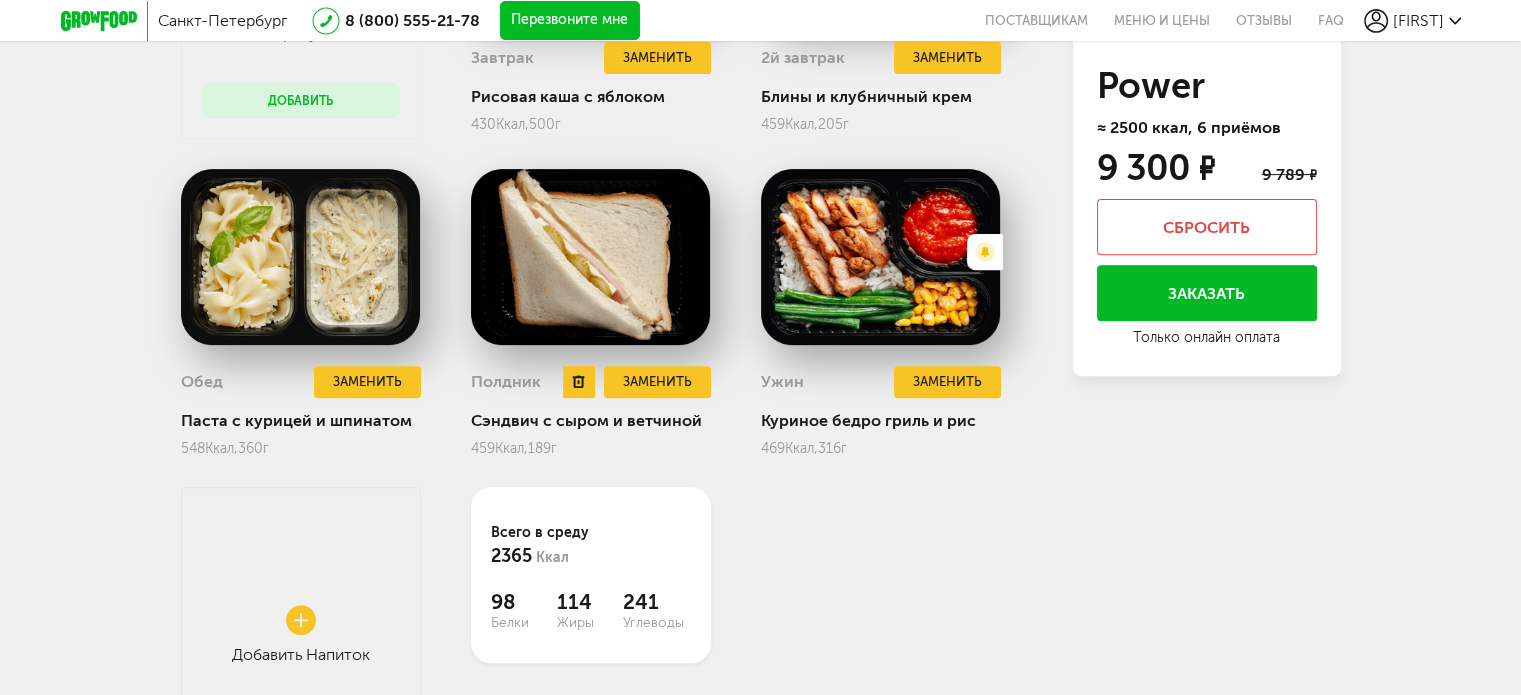 click at bounding box center (591, 257) 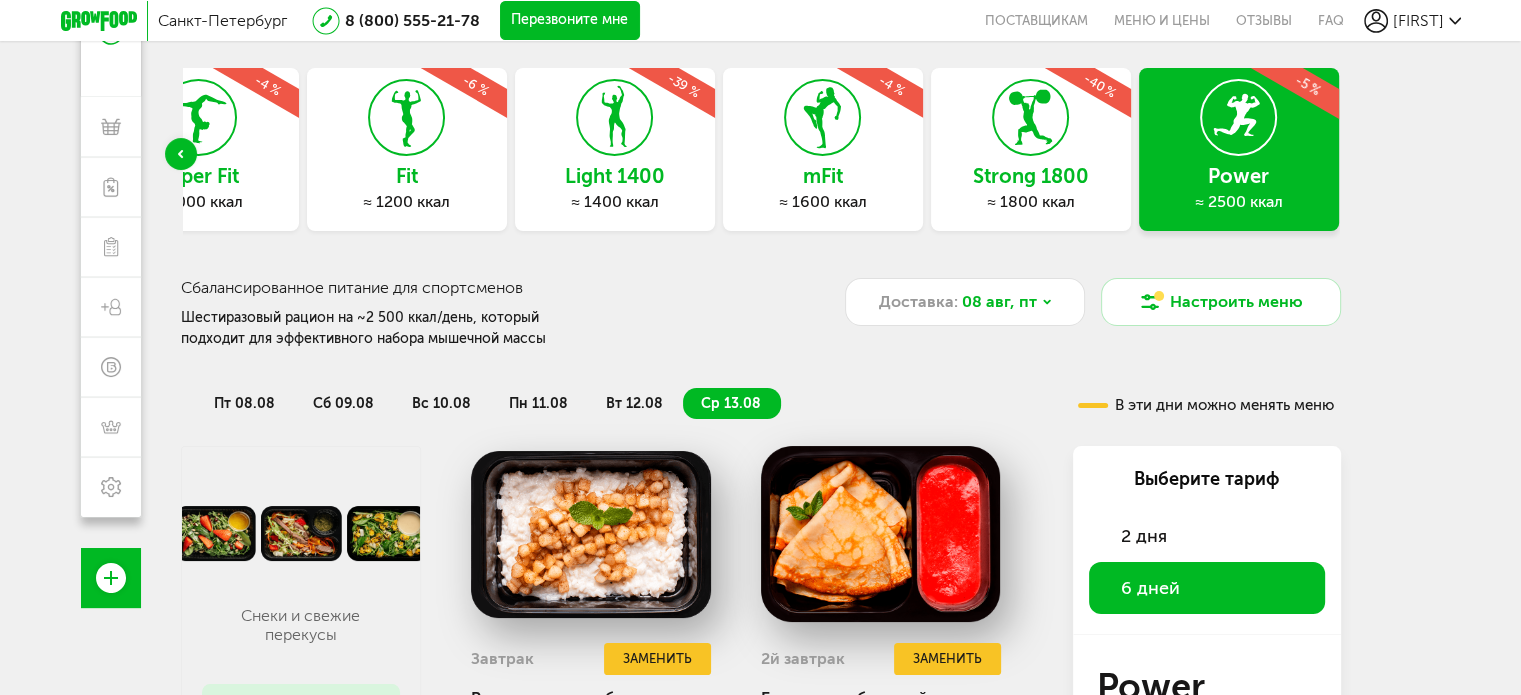 scroll, scrollTop: 100, scrollLeft: 0, axis: vertical 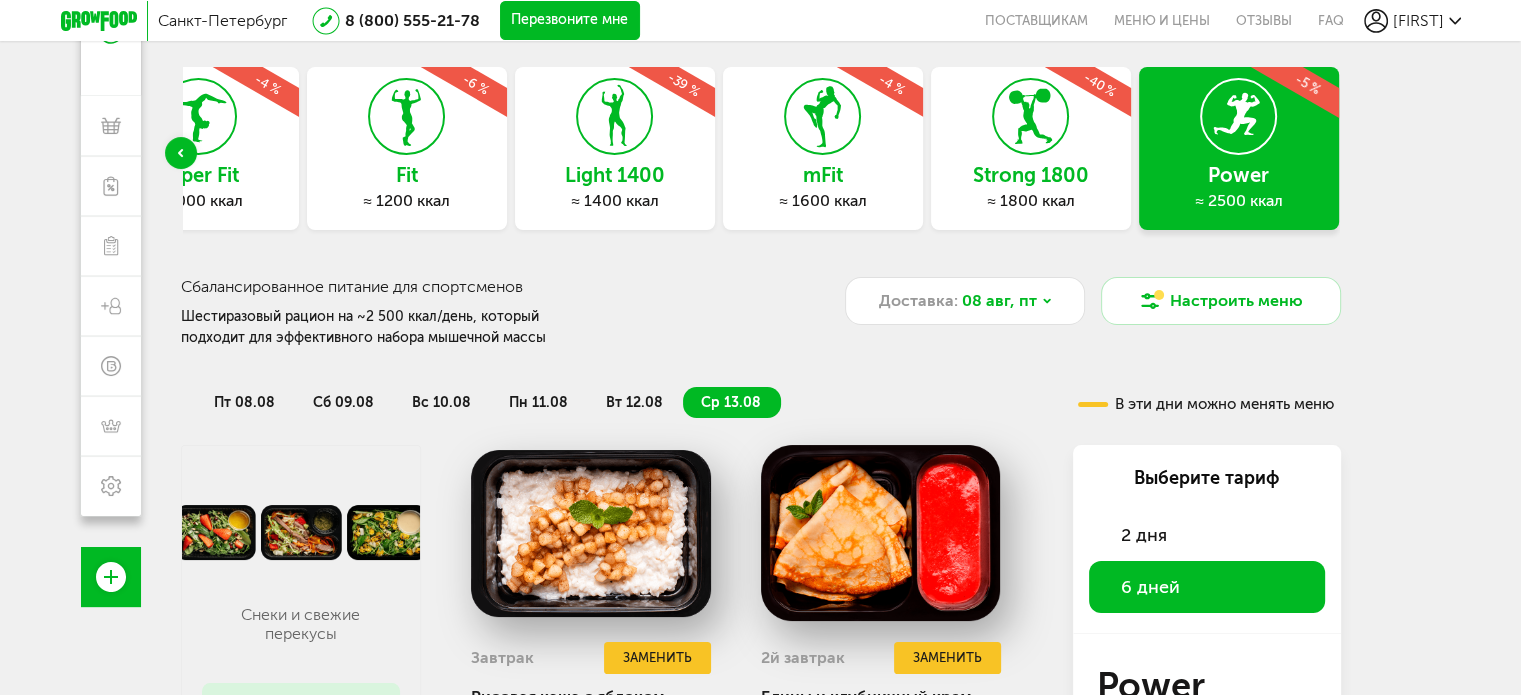 click on "вт 12.08" at bounding box center (634, 402) 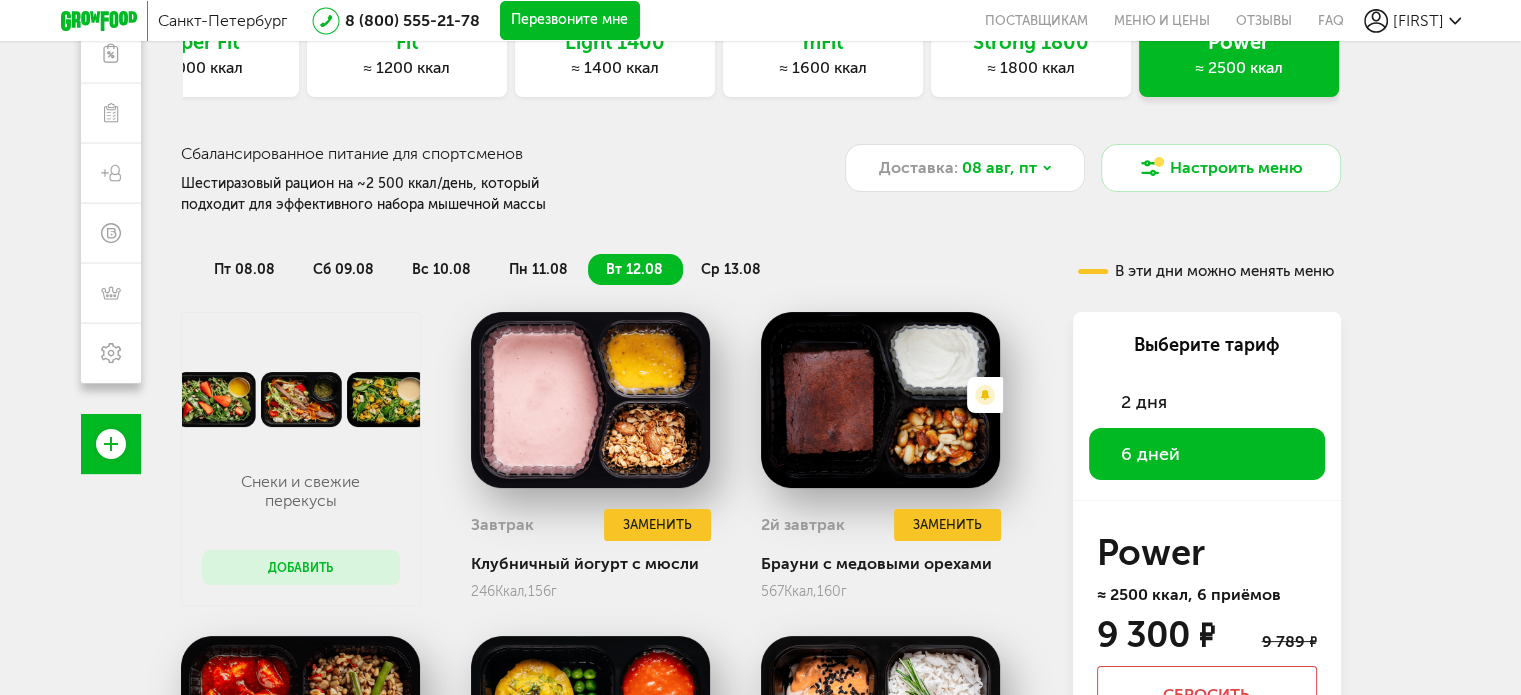 scroll, scrollTop: 200, scrollLeft: 0, axis: vertical 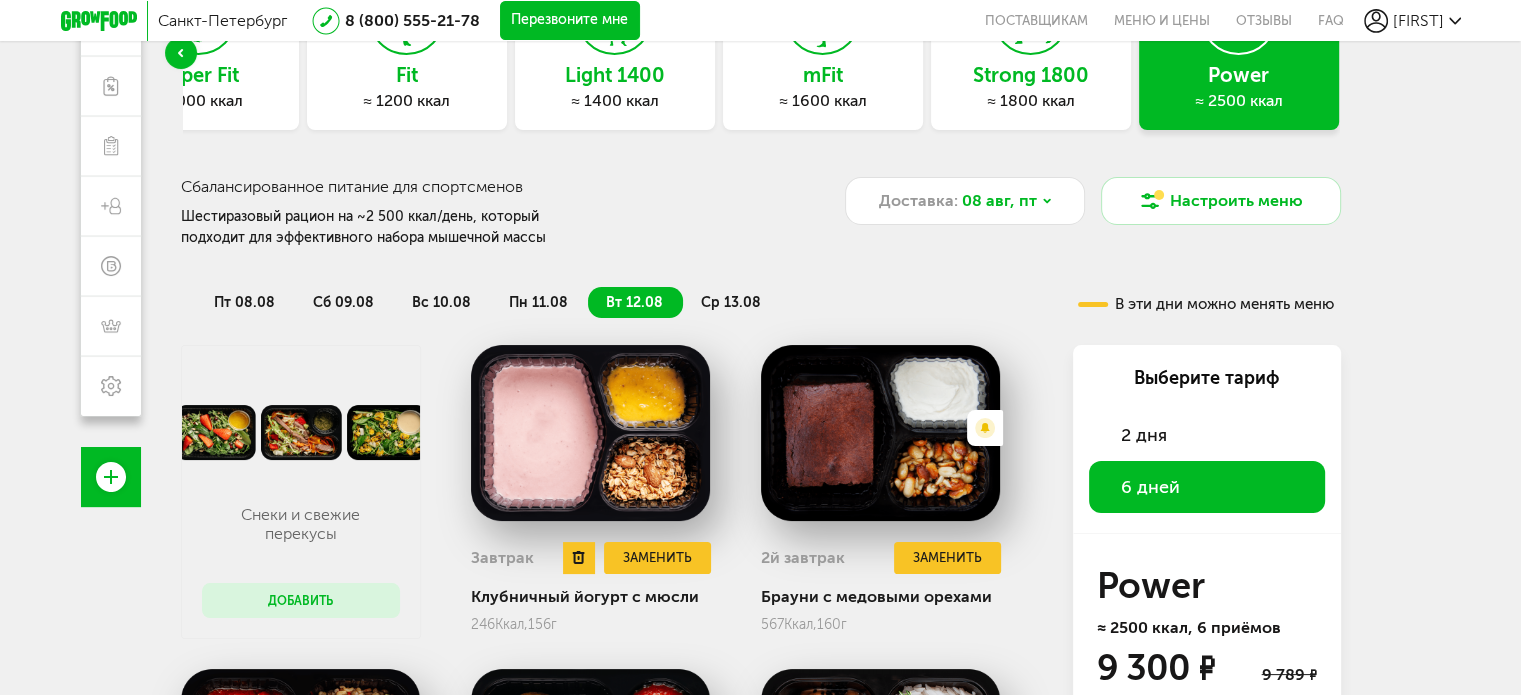 click at bounding box center [591, 433] 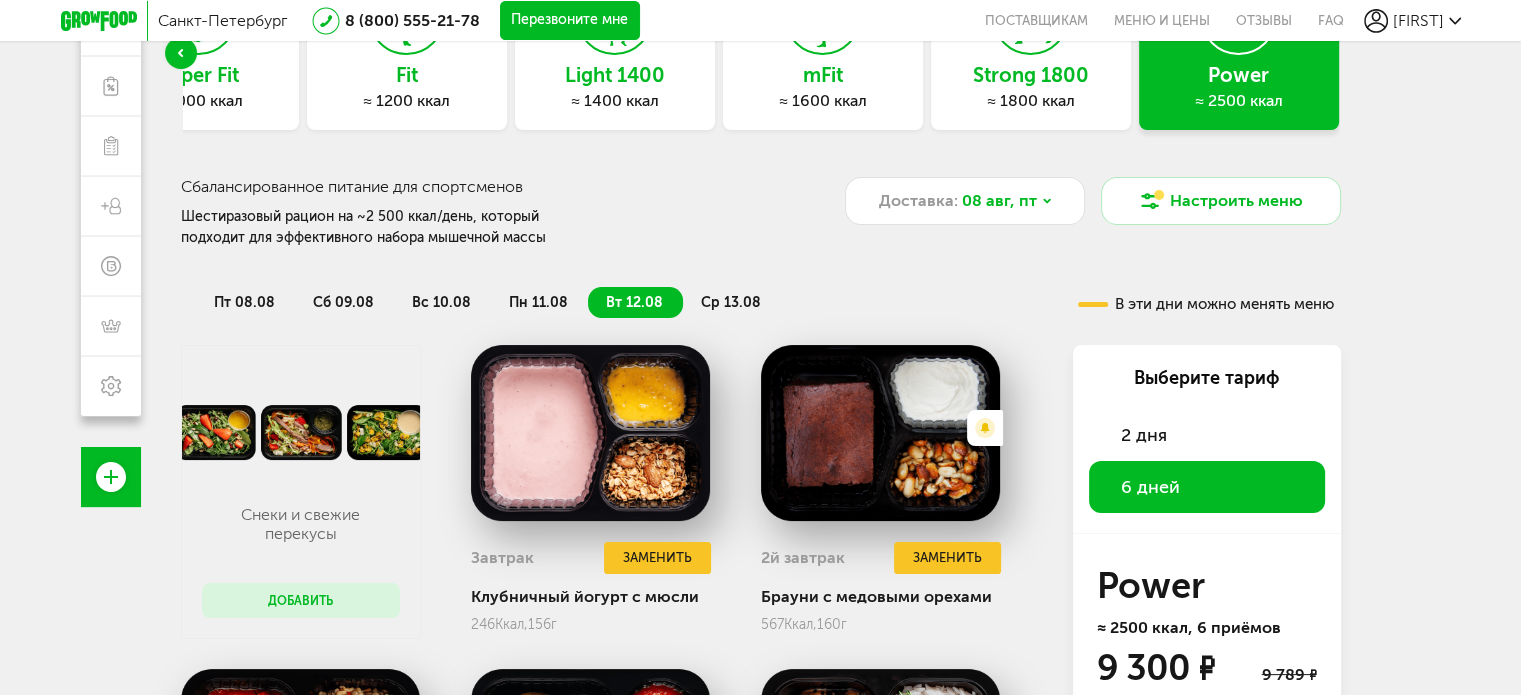 click on "пн 11.08" at bounding box center [538, 302] 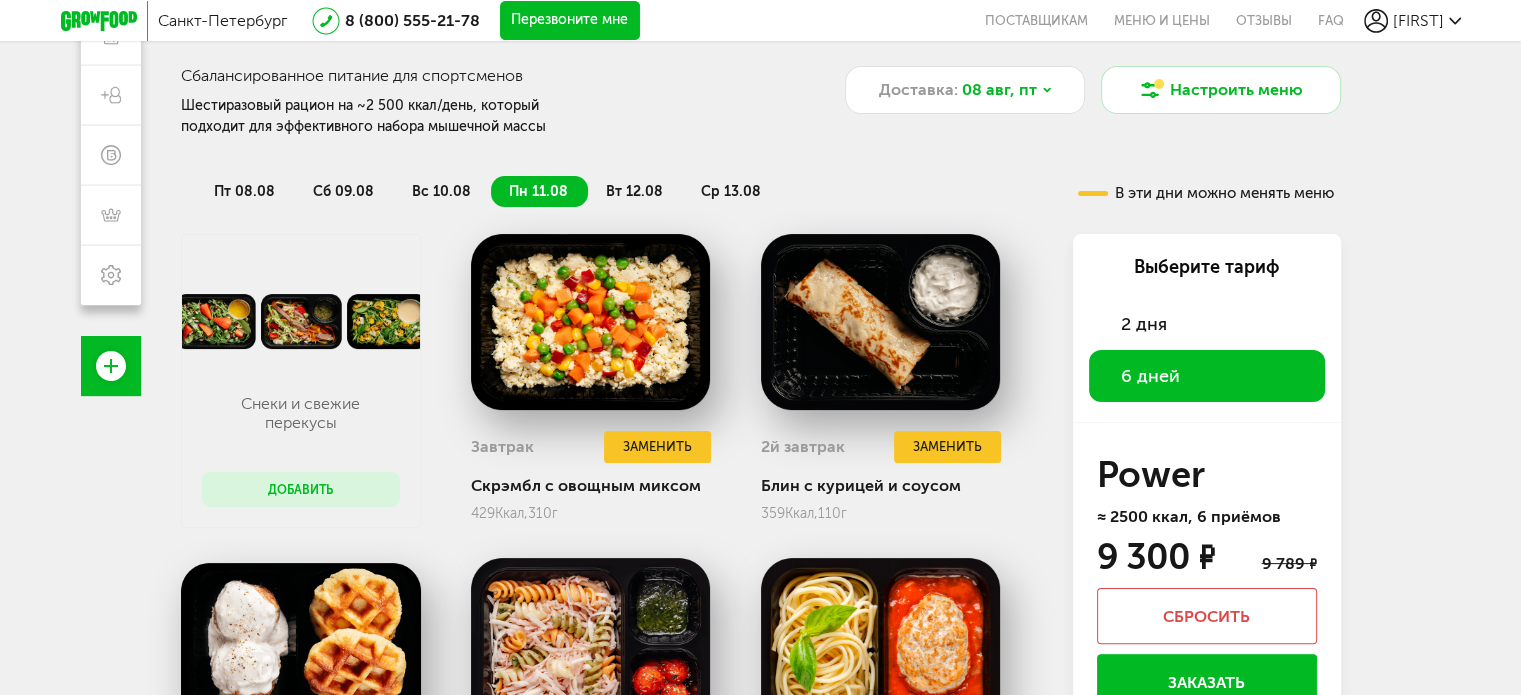 scroll, scrollTop: 300, scrollLeft: 0, axis: vertical 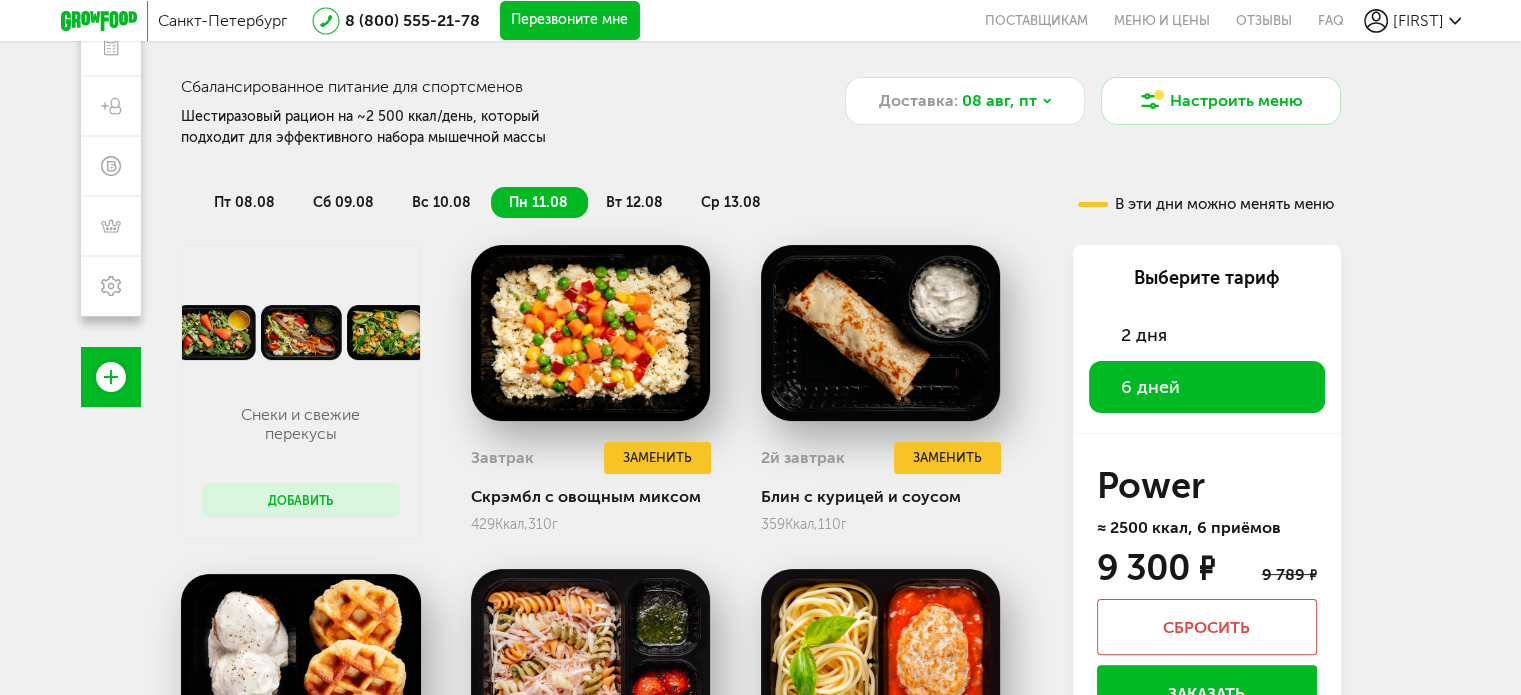 click on "вт 12.08" at bounding box center (634, 202) 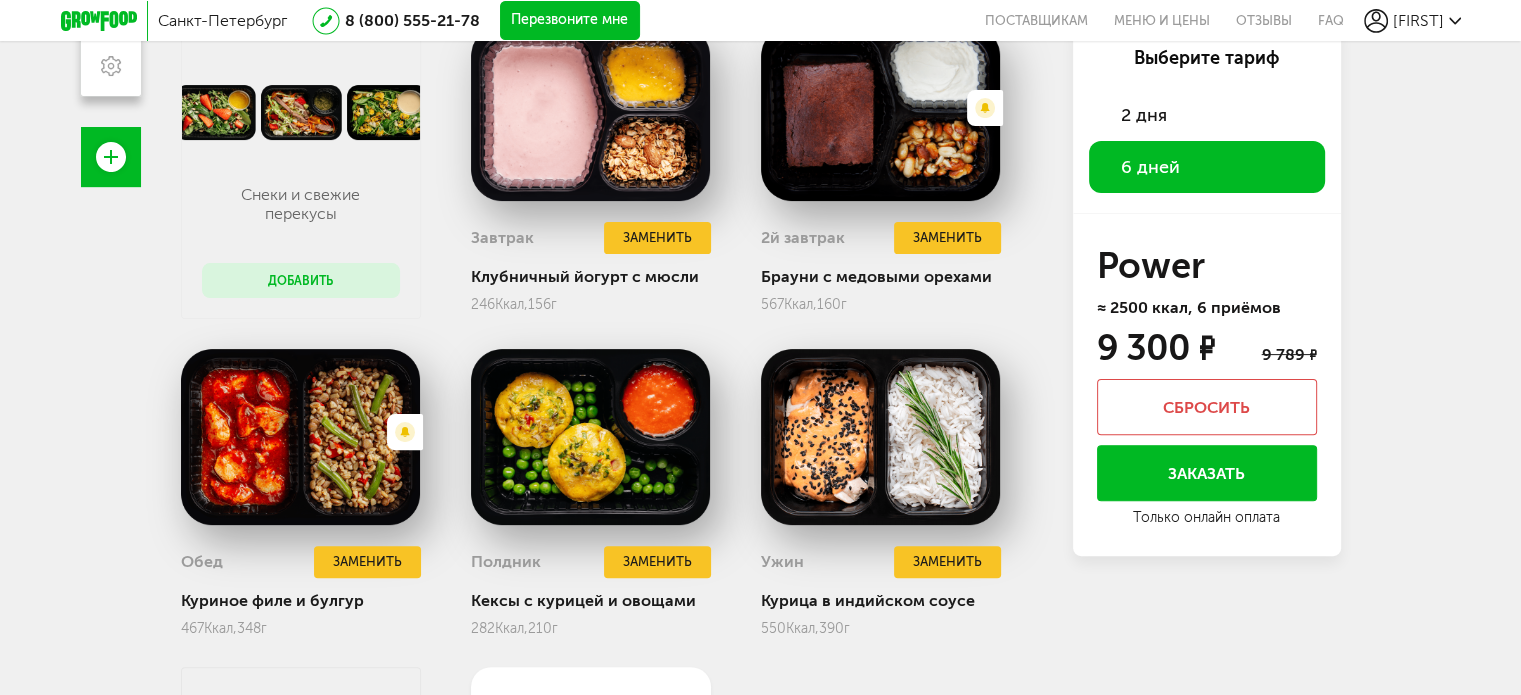 scroll, scrollTop: 249, scrollLeft: 0, axis: vertical 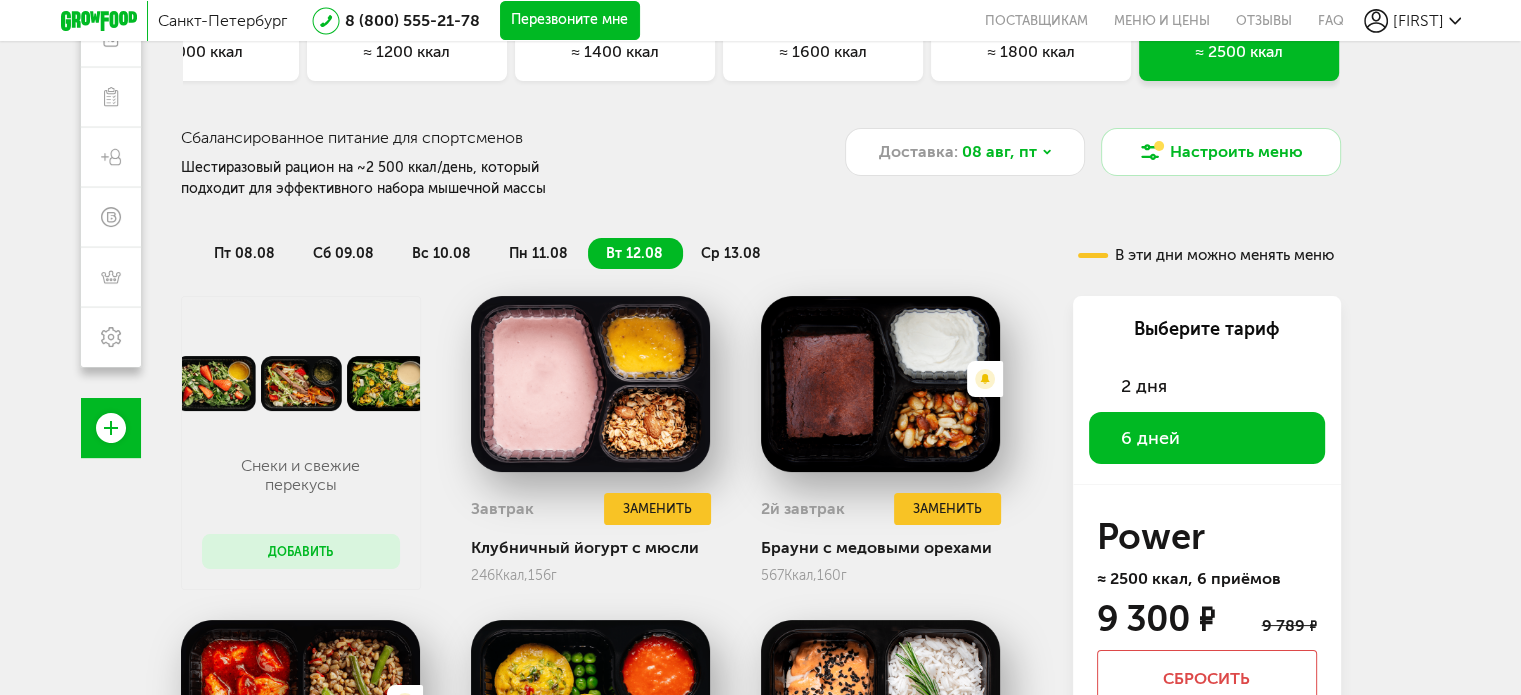 click on "ср 13.08" at bounding box center [731, 253] 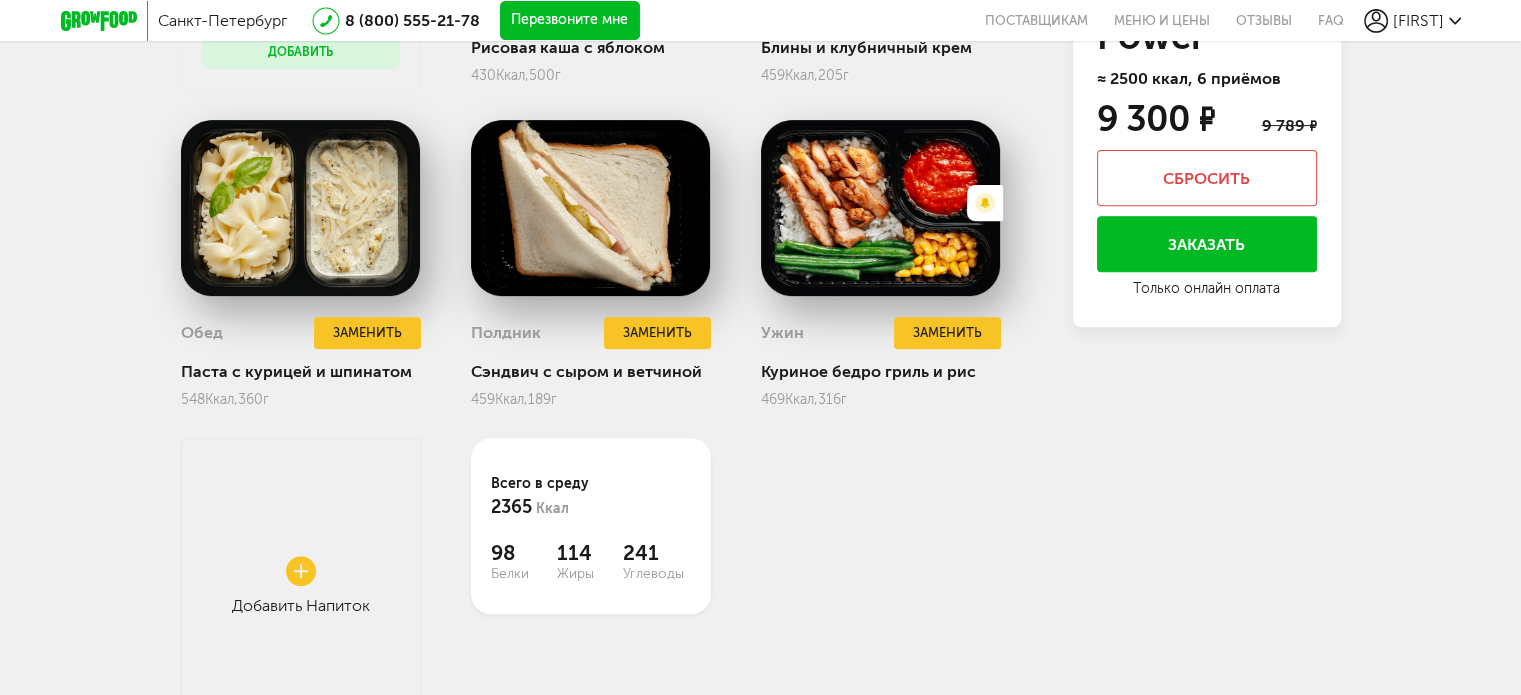 scroll, scrollTop: 249, scrollLeft: 0, axis: vertical 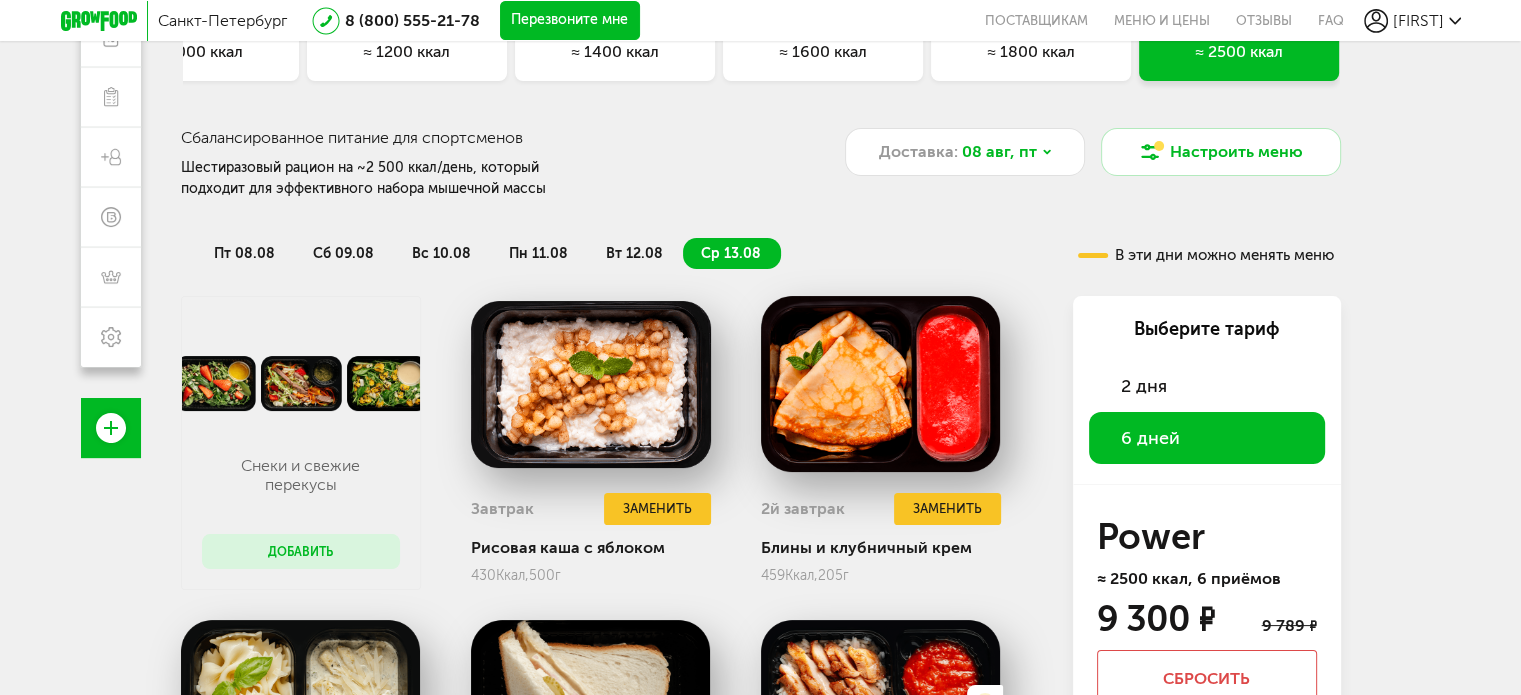 click on "пт 08.08" at bounding box center [244, 253] 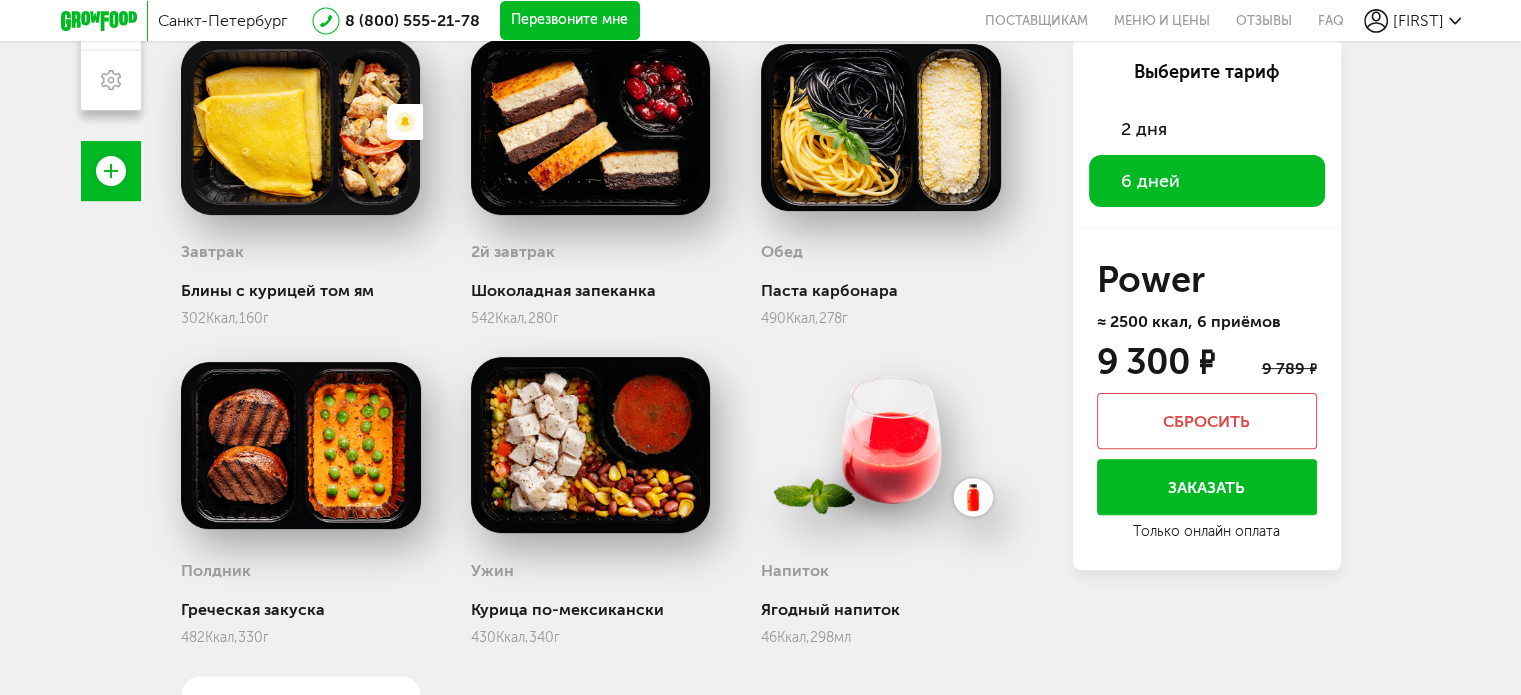 scroll, scrollTop: 125, scrollLeft: 0, axis: vertical 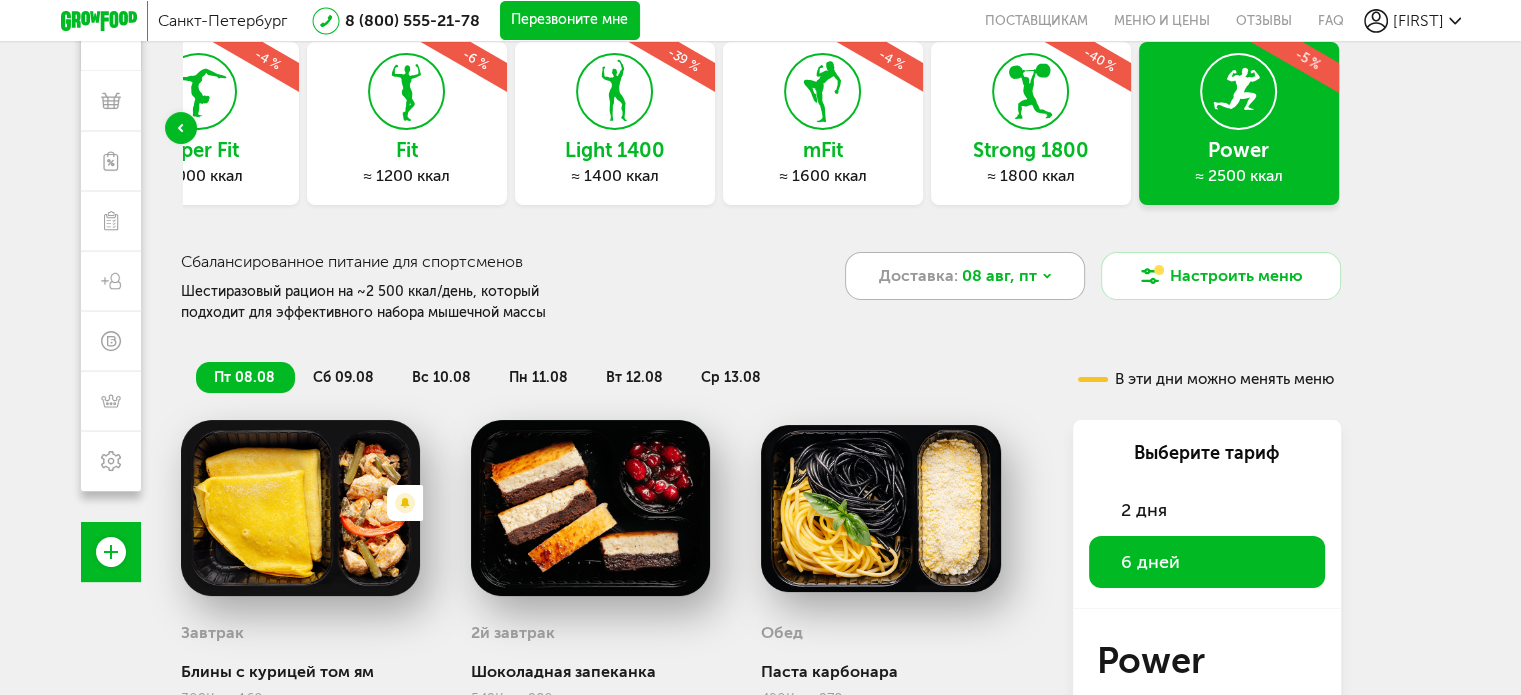 click on "08 авг, пт" at bounding box center [999, 276] 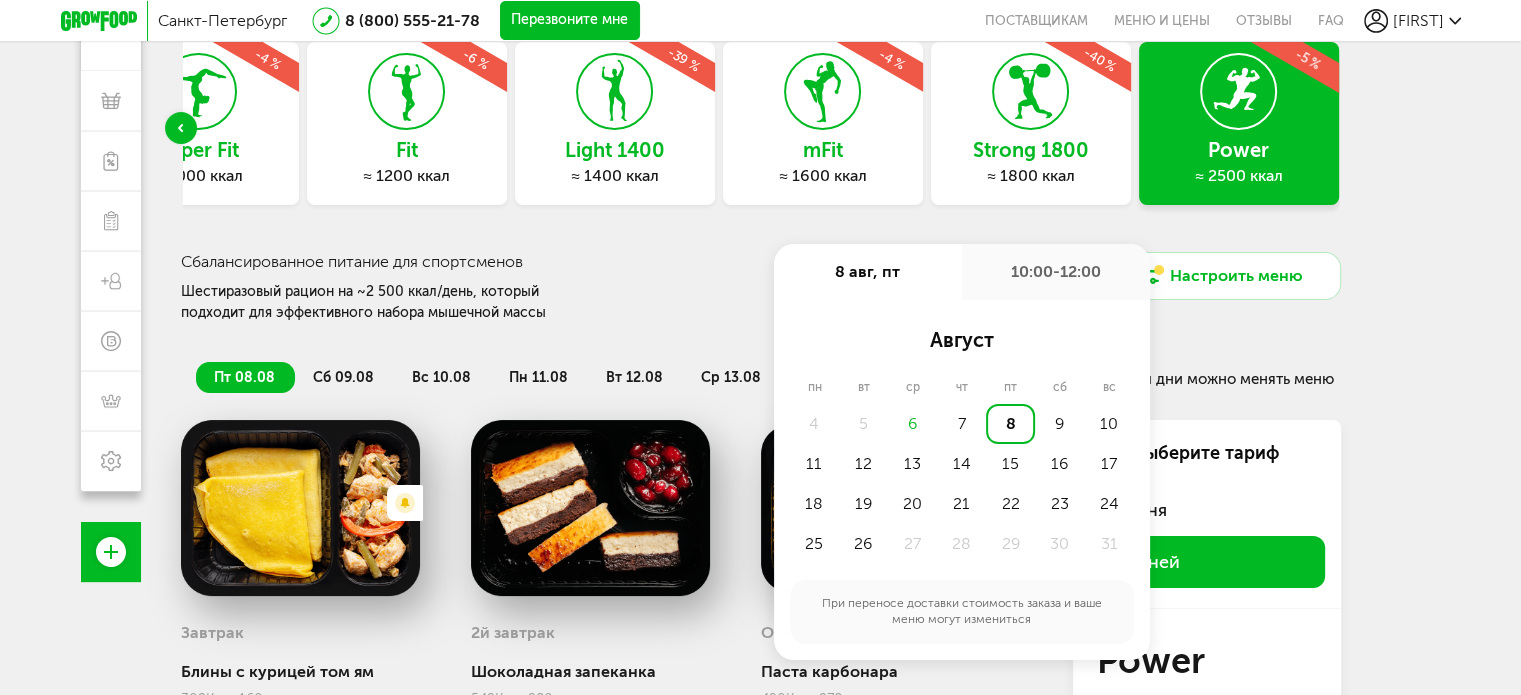 click on "8" at bounding box center [1010, 424] 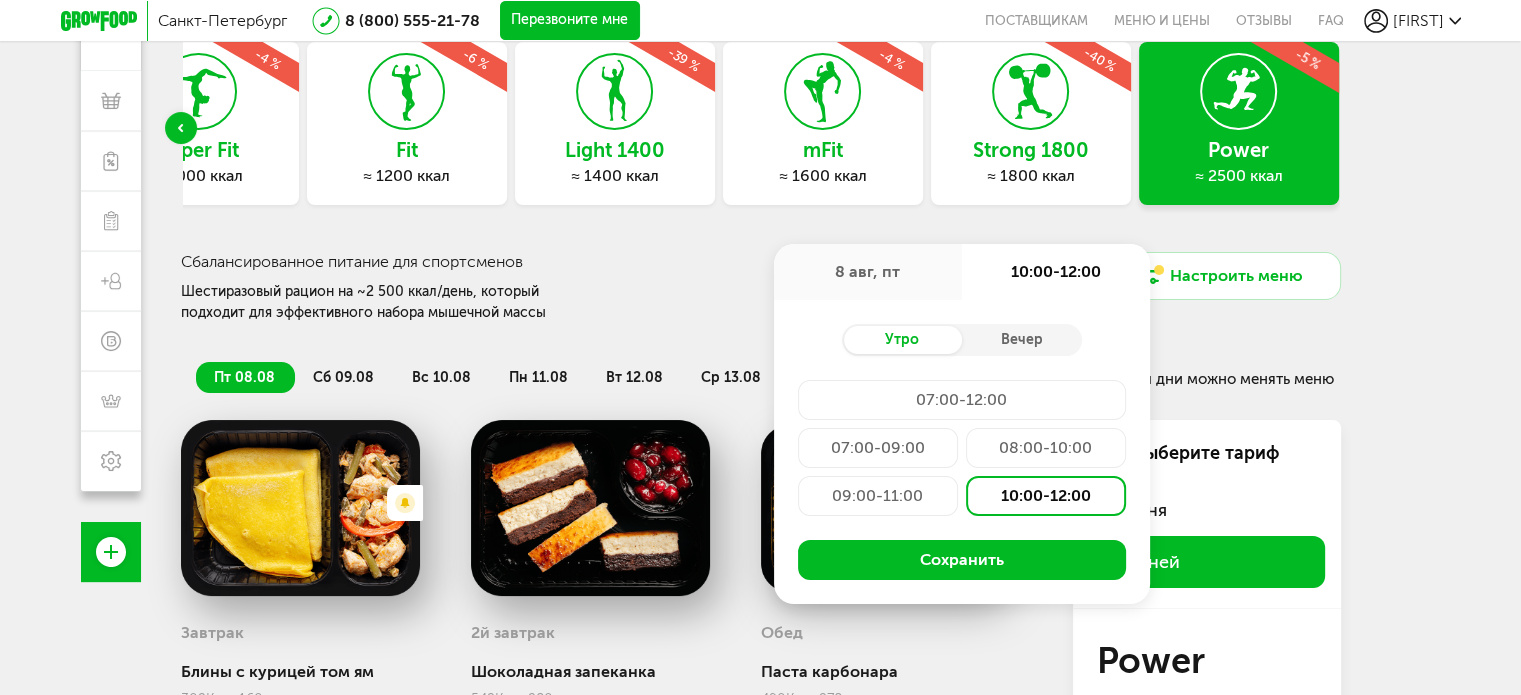 click on "пт 08.08 сб 09.08 вс 10.08 пн 11.08 вт 12.08 ср 13.08        В эти дни можно менять меню" at bounding box center (761, 368) 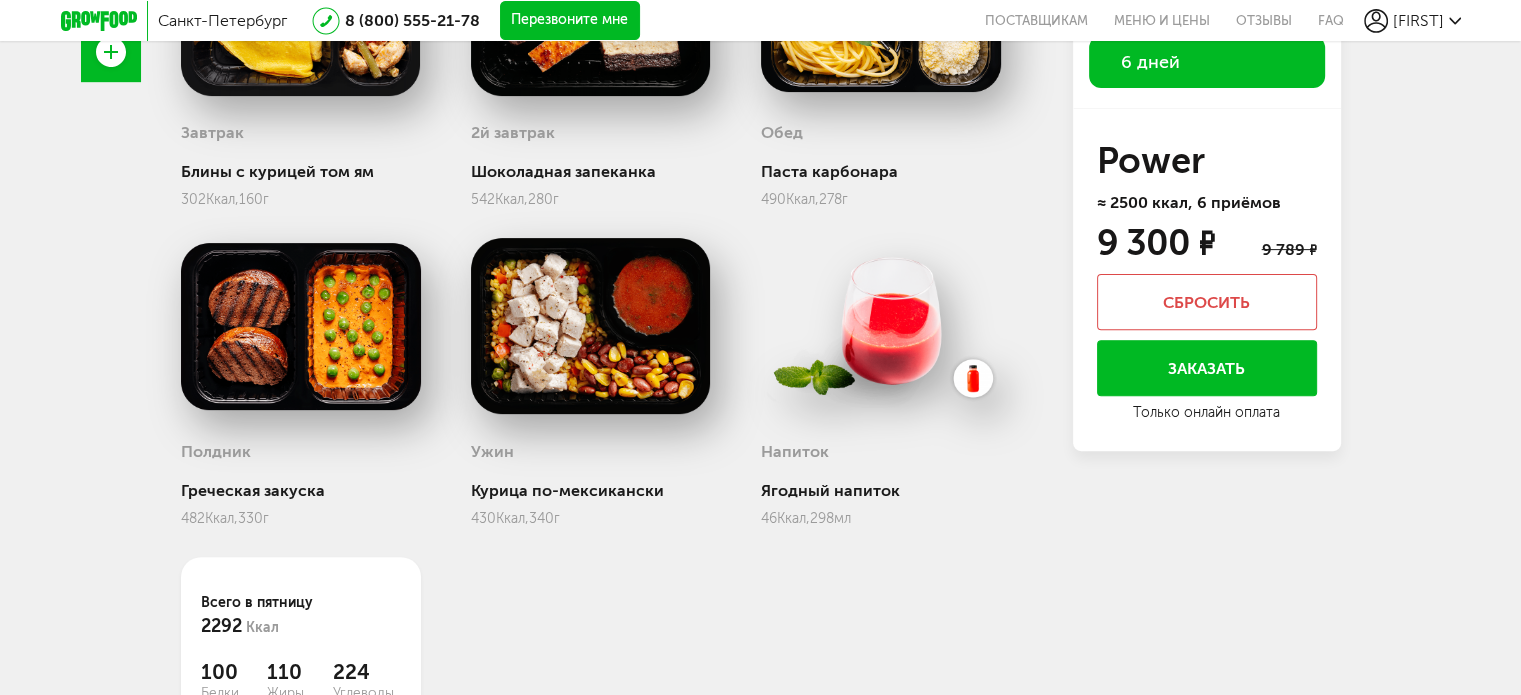 scroll, scrollTop: 225, scrollLeft: 0, axis: vertical 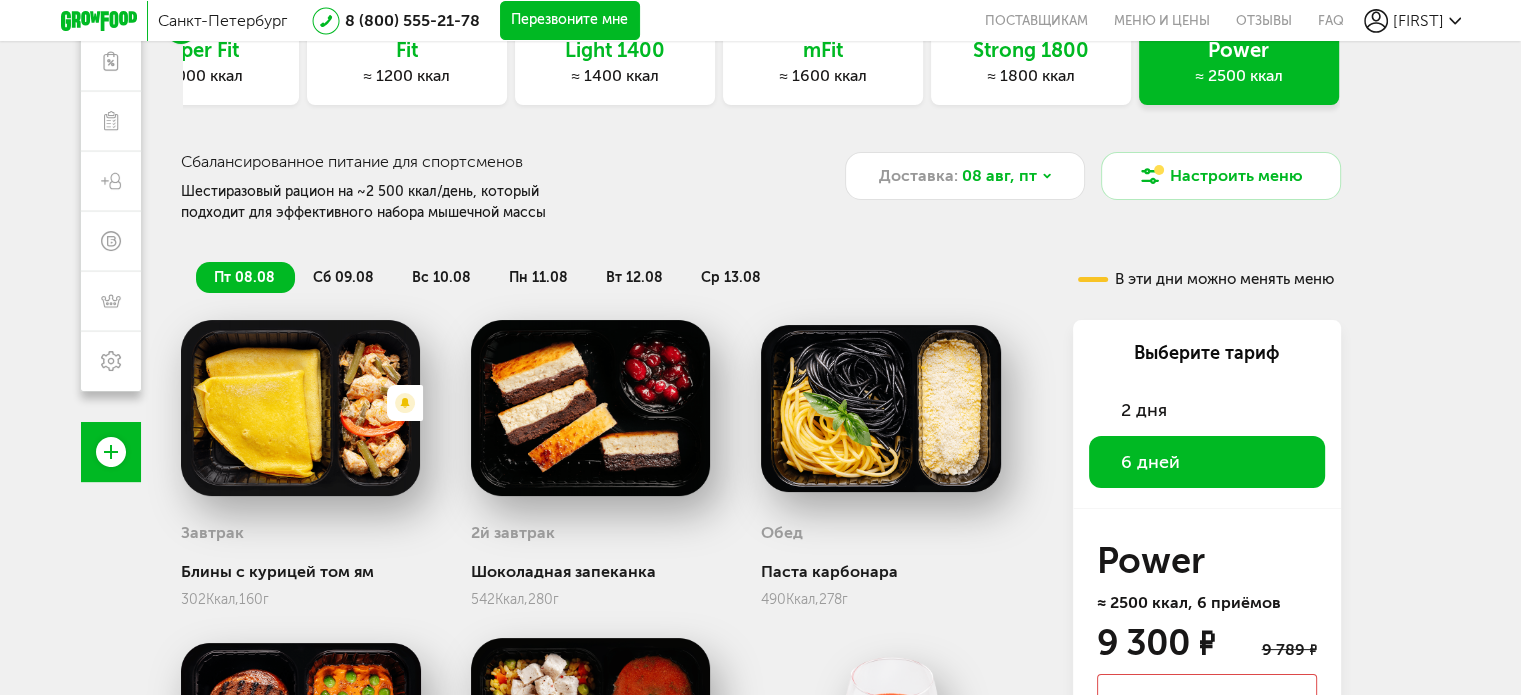 click on "пт 08.08 сб 09.08 вс 10.08 пн 11.08 вт 12.08 ср 13.08        В эти дни можно менять меню
Есть нежелательные ингредиенты:   Стручковая фасоль     Завтрак       Блины с курицей том ям
302  Ккал,
160  г                     2й завтрак       Шоколадная запеканка
542  Ккал,
280  г                     Обед       Паста карбонара
490  Ккал,
278  г                     Полдник       Греческая закуска
482  Ккал,
330  г                     Ужин       Курица по-мексикански
430  Ккал,
340  г                     Напиток       Ягодный напиток
46  Ккал,
298  мл         Всего в пятницу 2292   Ккал" at bounding box center [761, 719] 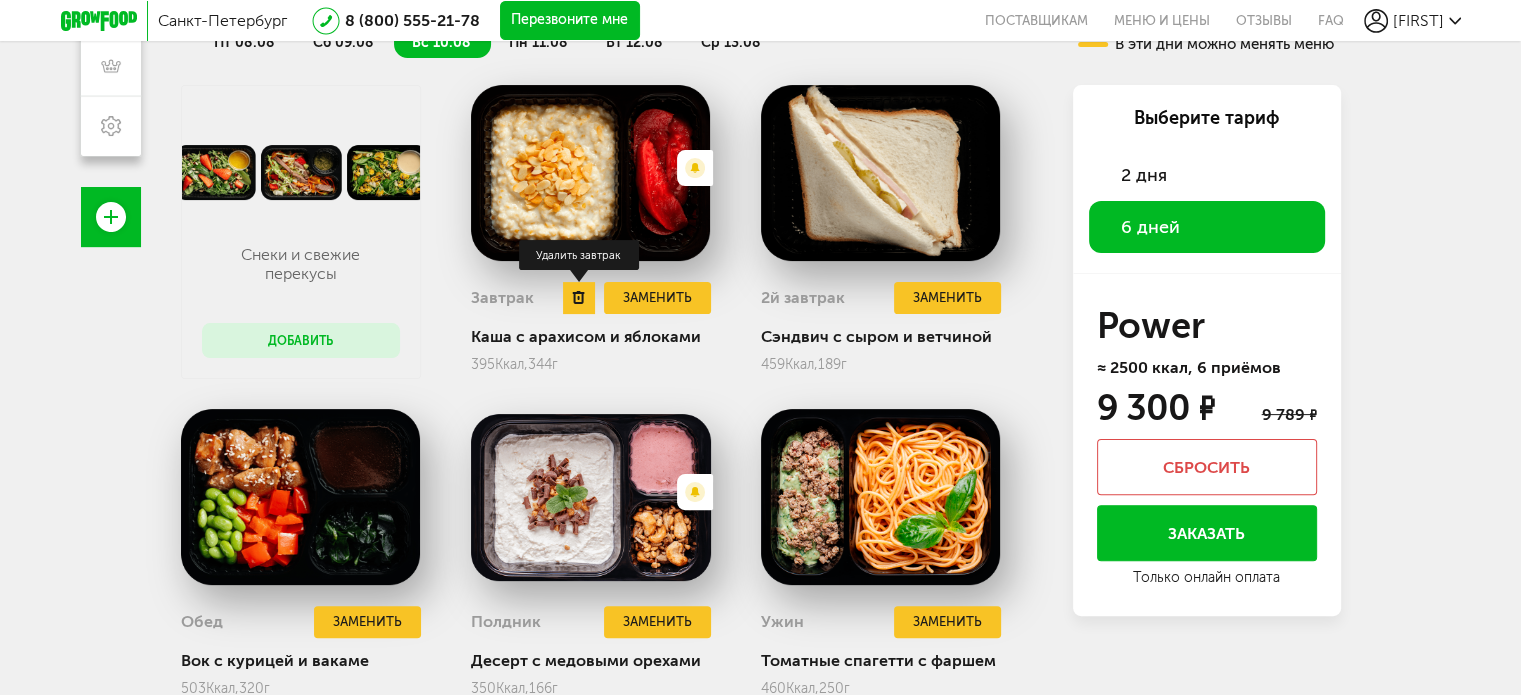 scroll, scrollTop: 425, scrollLeft: 0, axis: vertical 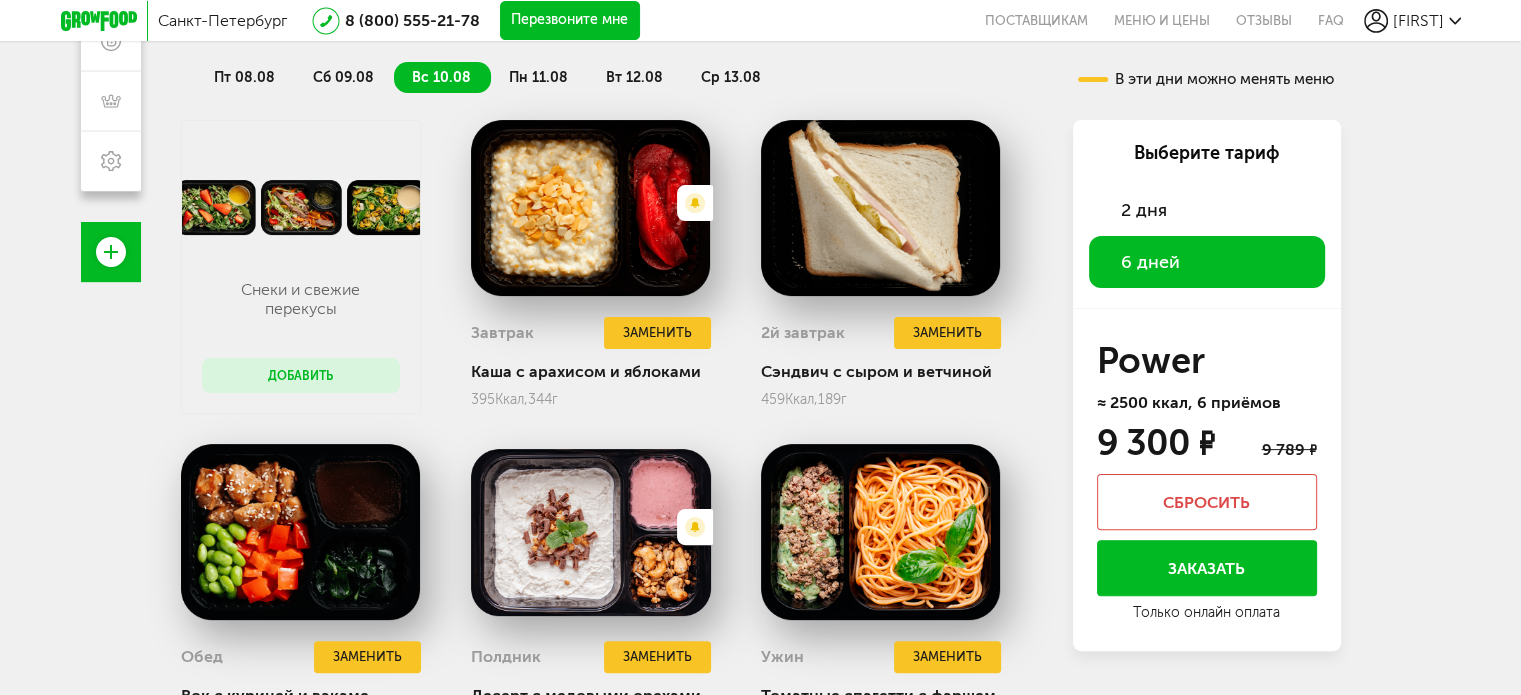 click on "пн 11.08" at bounding box center [539, 77] 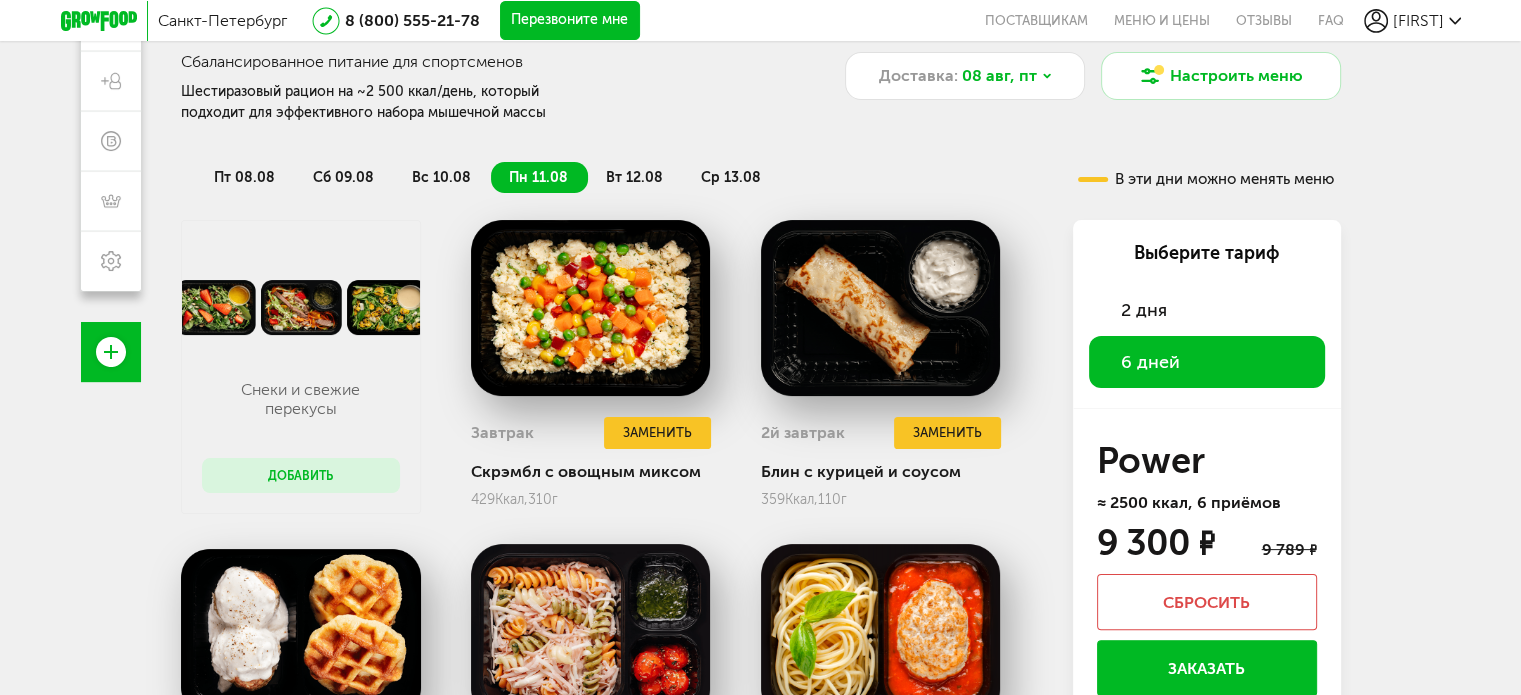 click on "вт 12.08" at bounding box center [634, 177] 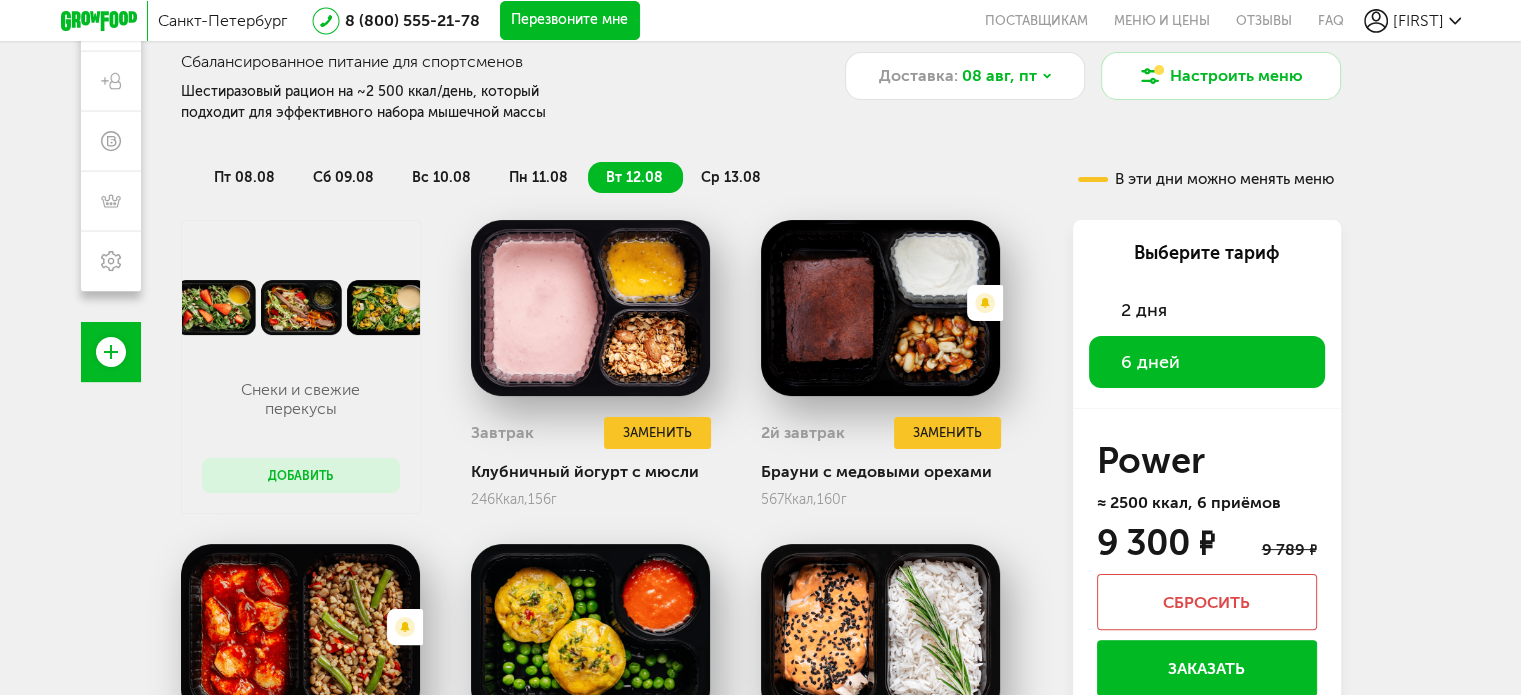 click on "ср 13.08" at bounding box center (731, 177) 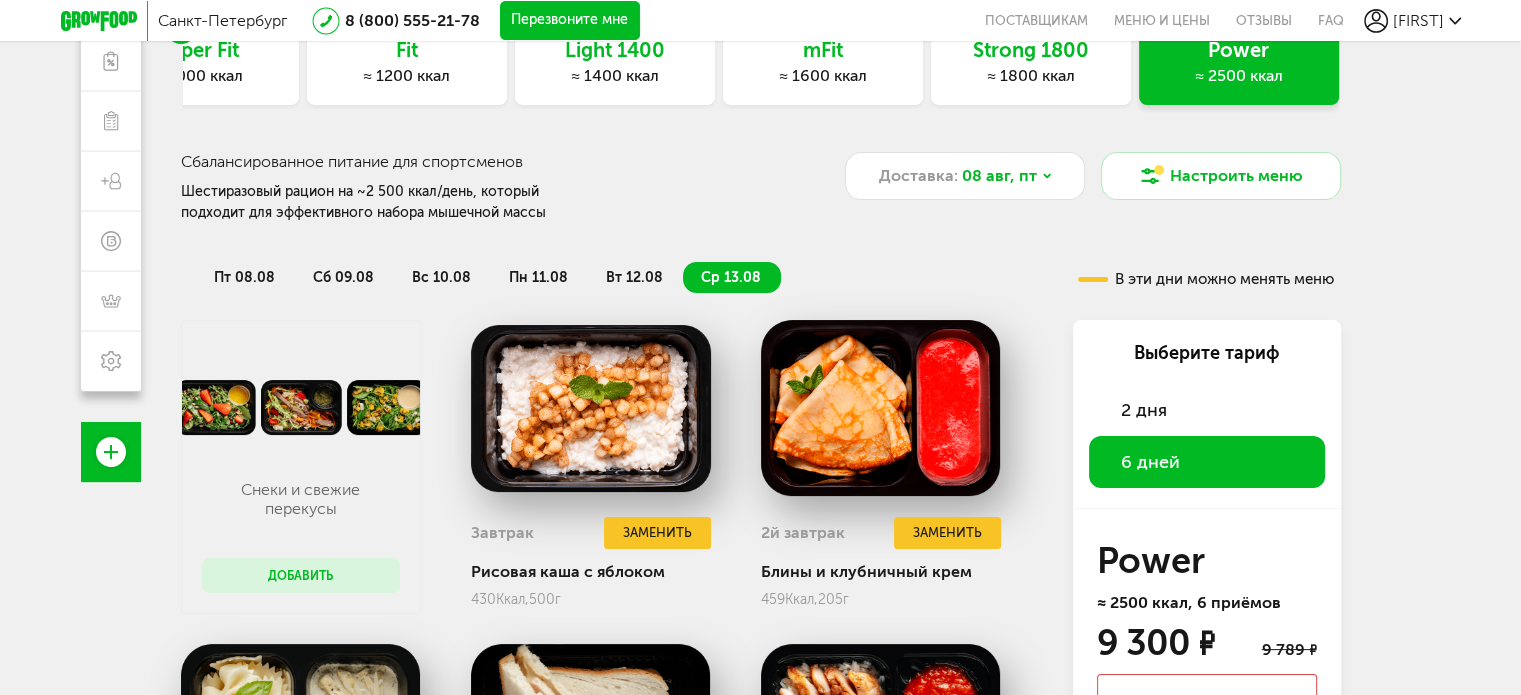 click on "сб 09.08" at bounding box center (343, 277) 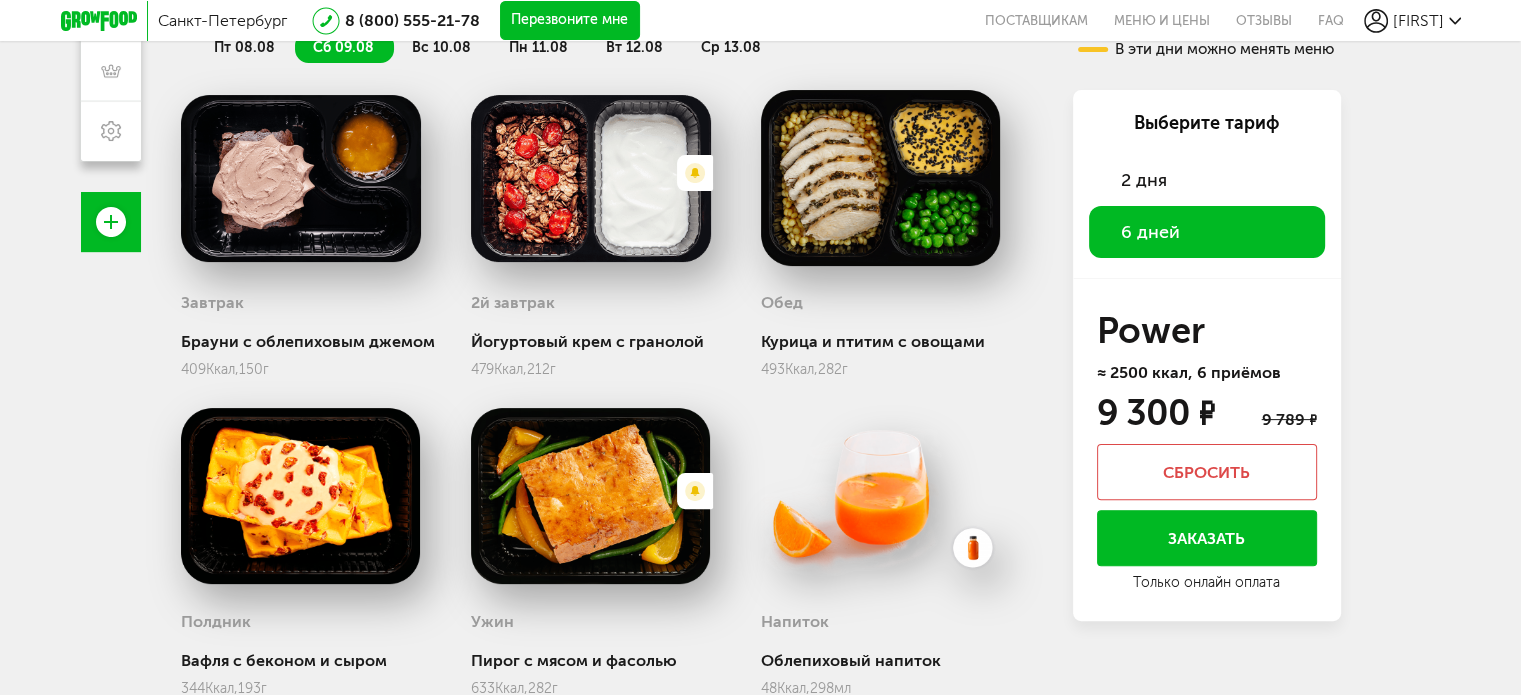 scroll, scrollTop: 725, scrollLeft: 0, axis: vertical 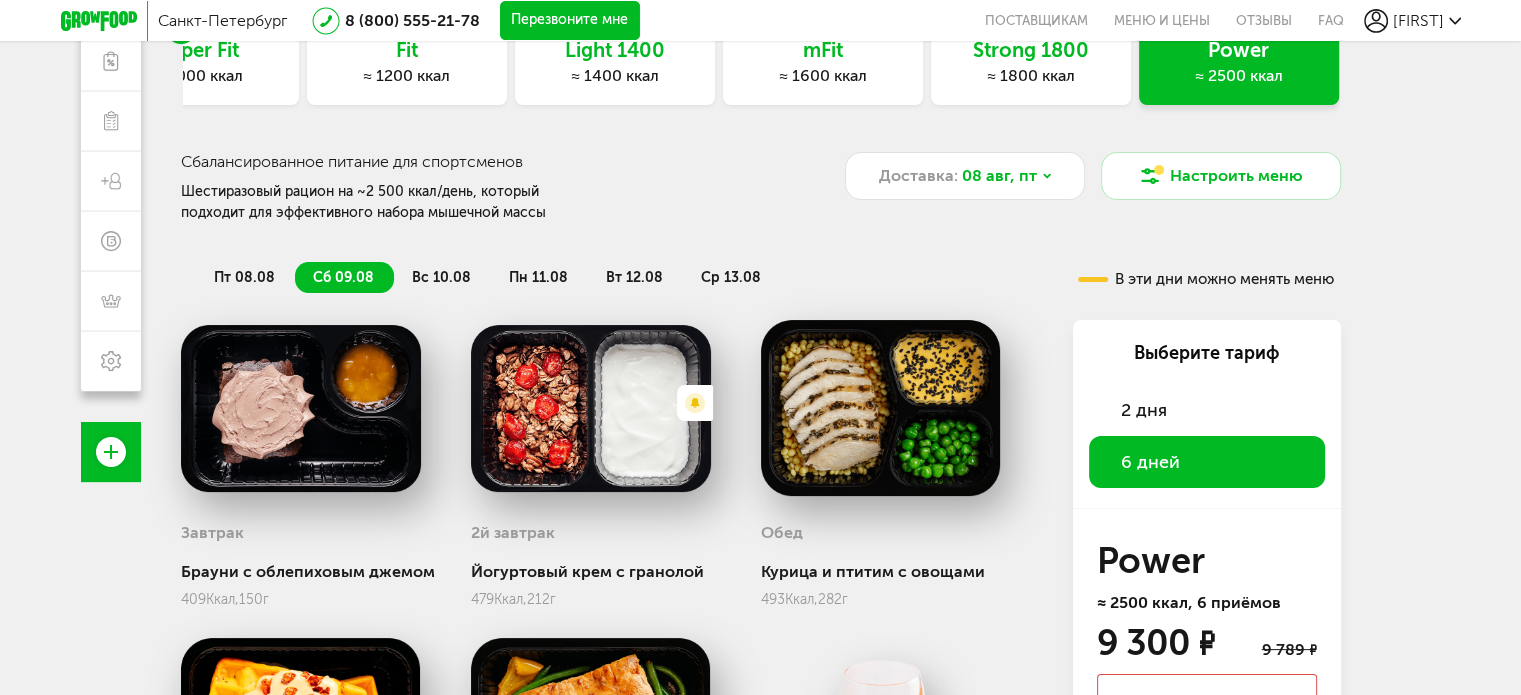 click on "пт 08.08" at bounding box center [244, 277] 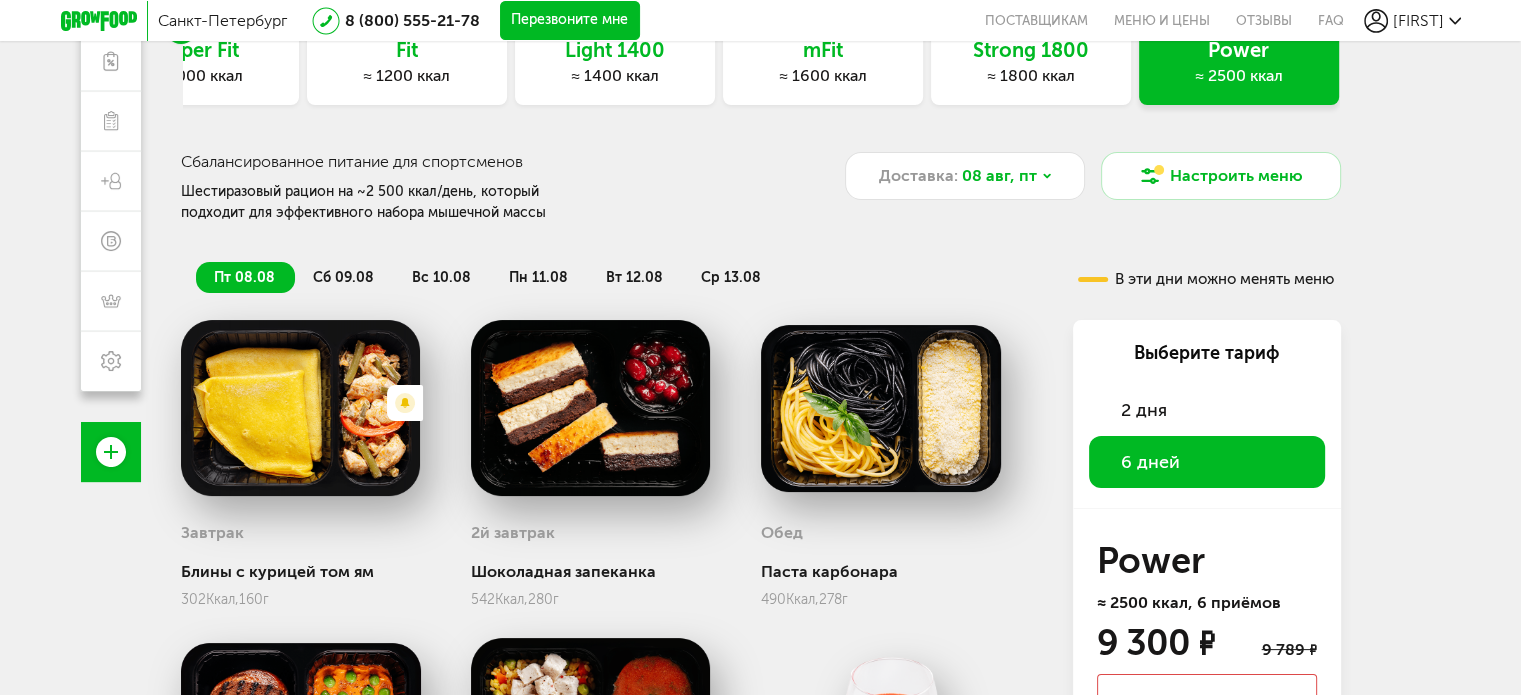 click on "вс 10.08" at bounding box center (442, 277) 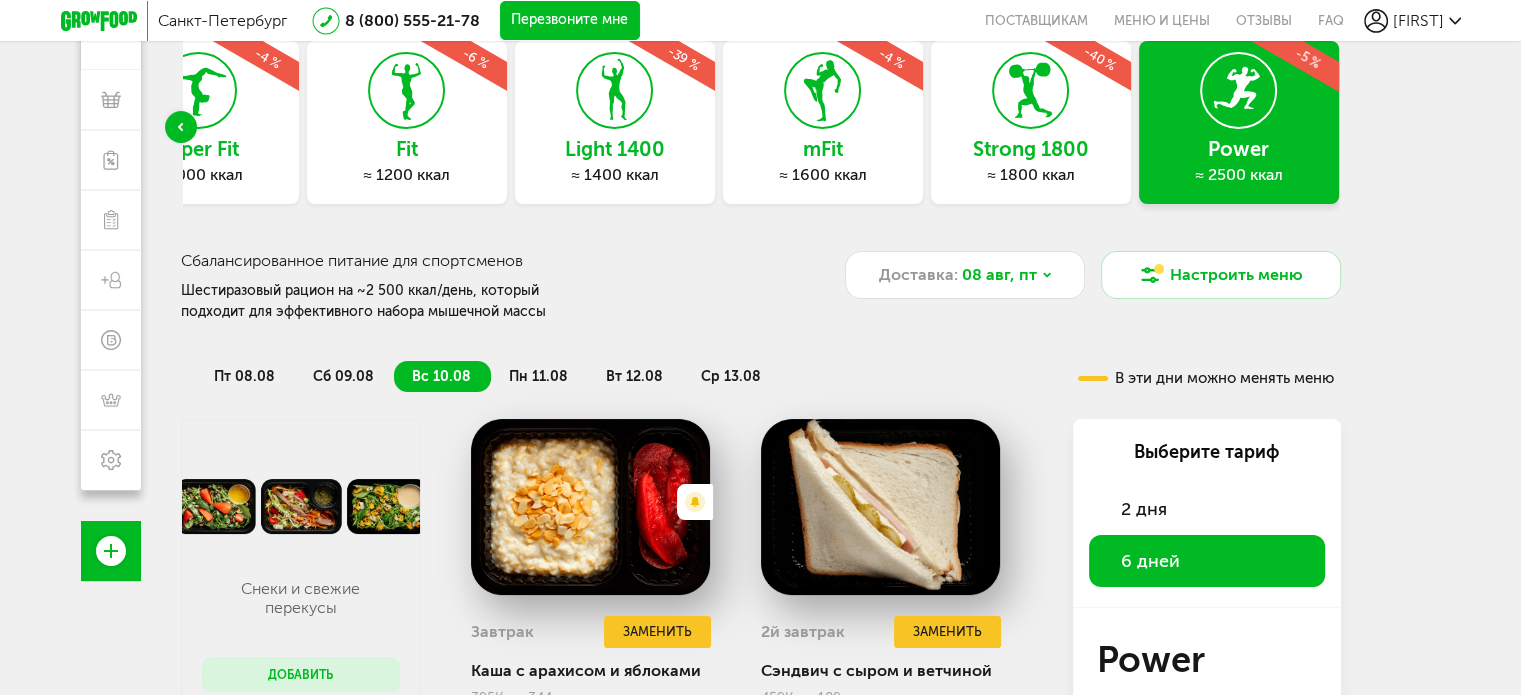 scroll, scrollTop: 125, scrollLeft: 0, axis: vertical 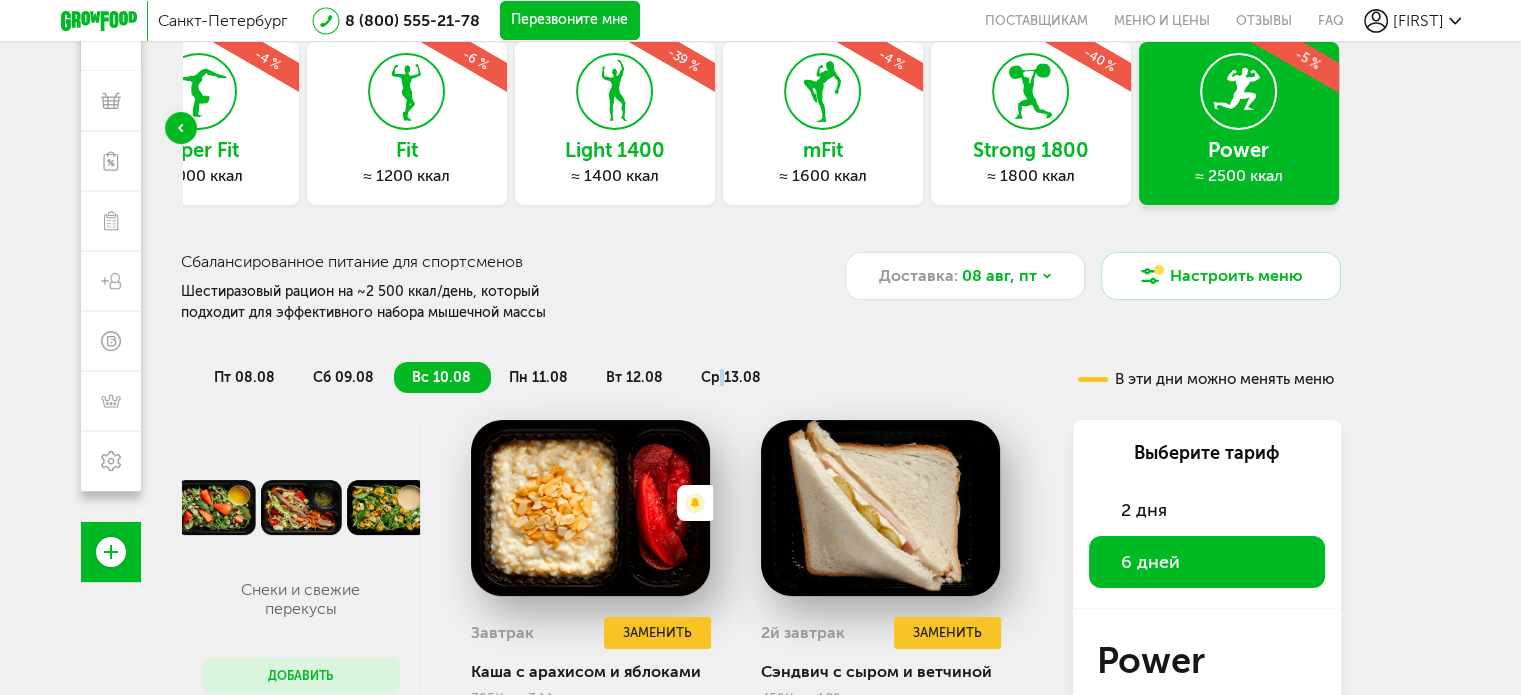 click on "ср 13.08" at bounding box center (731, 377) 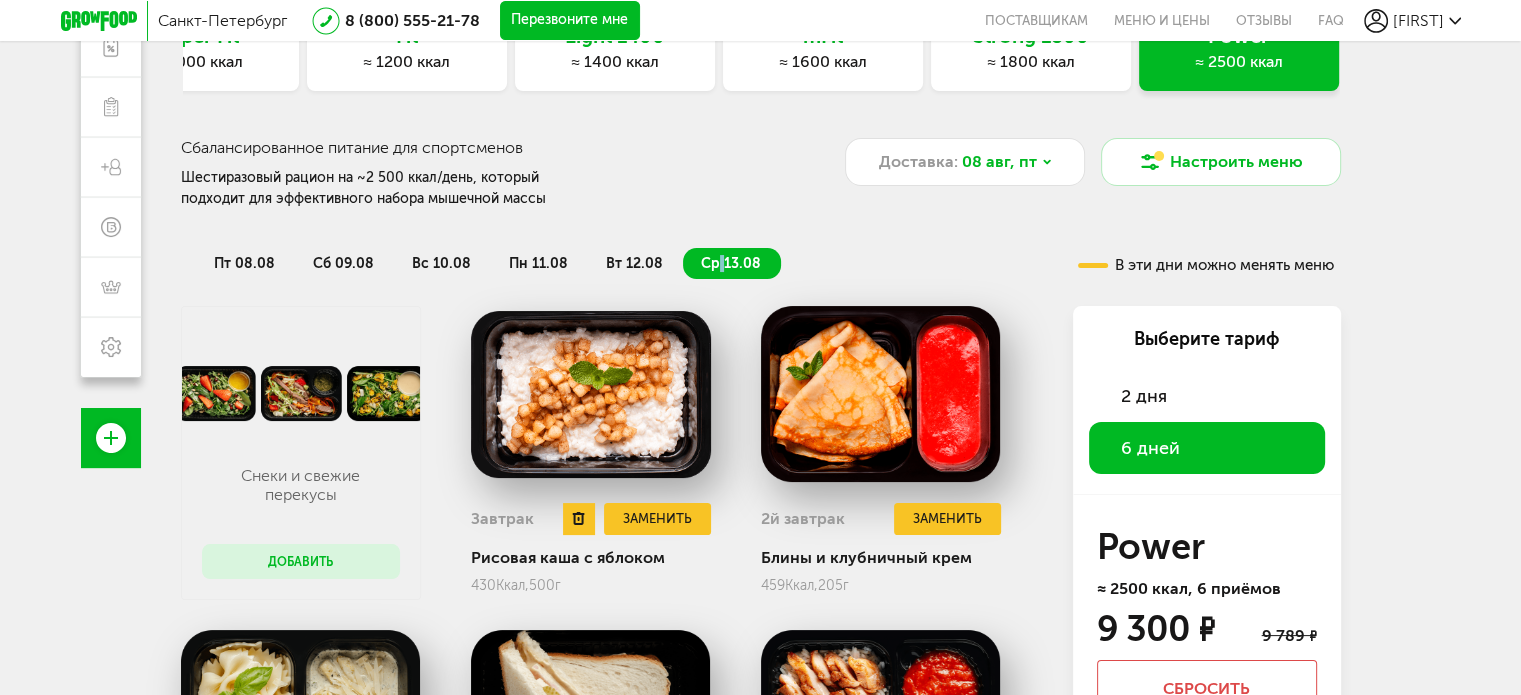 scroll, scrollTop: 25, scrollLeft: 0, axis: vertical 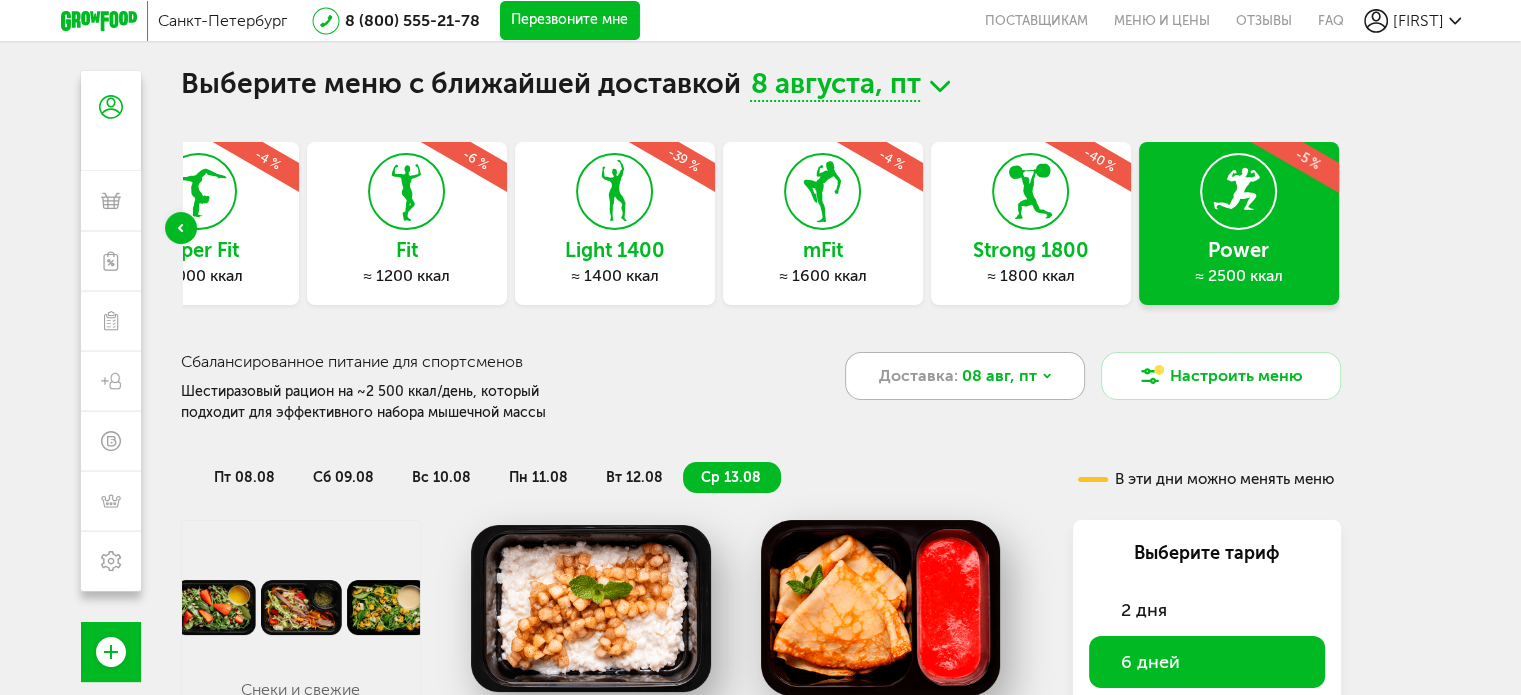 click on "08 авг, пт" at bounding box center [999, 376] 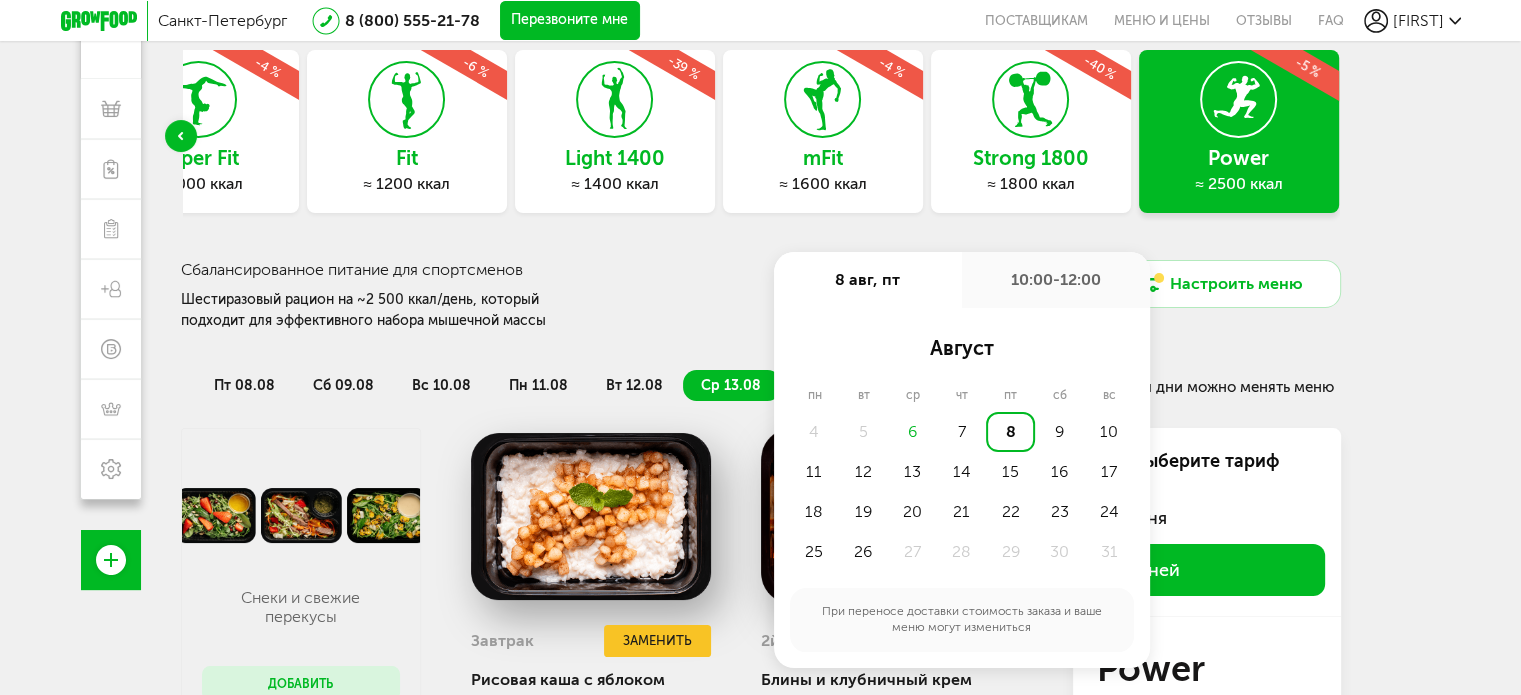 scroll, scrollTop: 125, scrollLeft: 0, axis: vertical 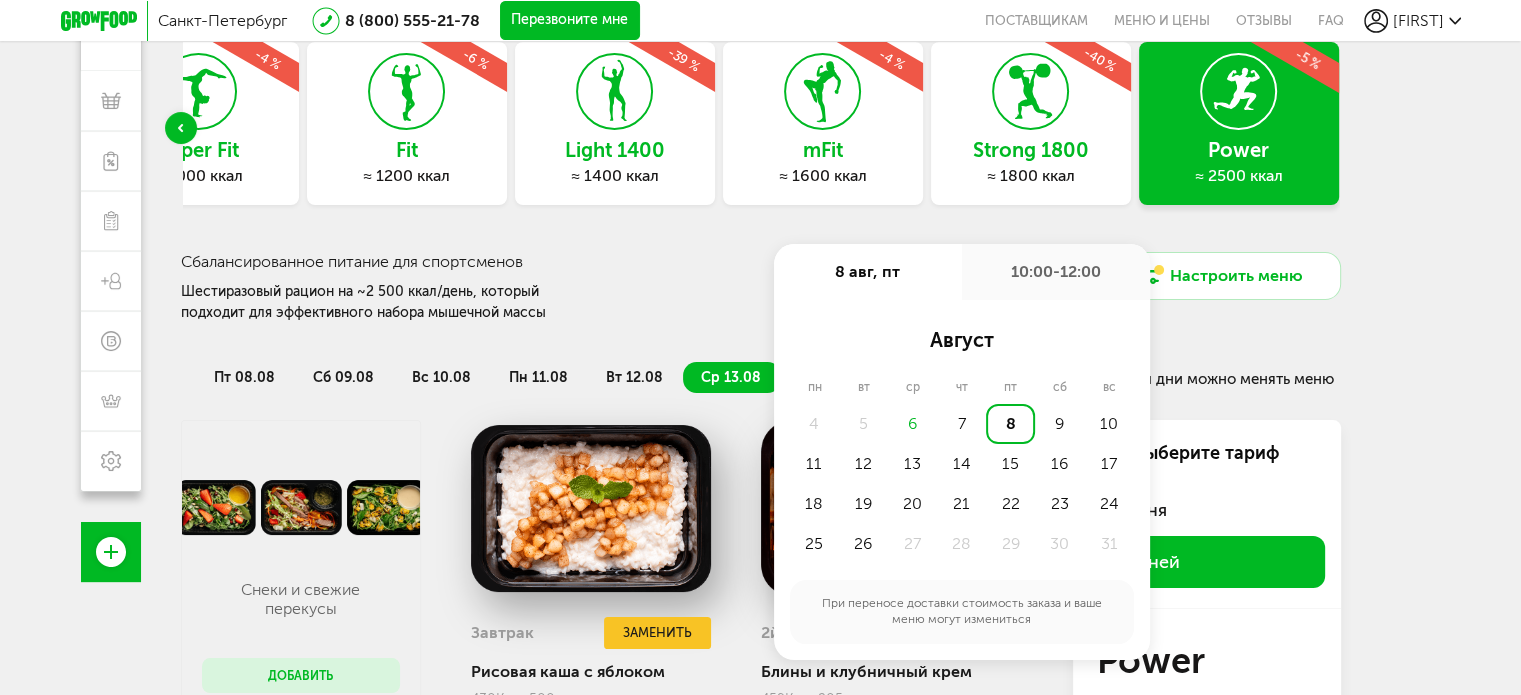 click on "10:00-12:00" at bounding box center (1056, 272) 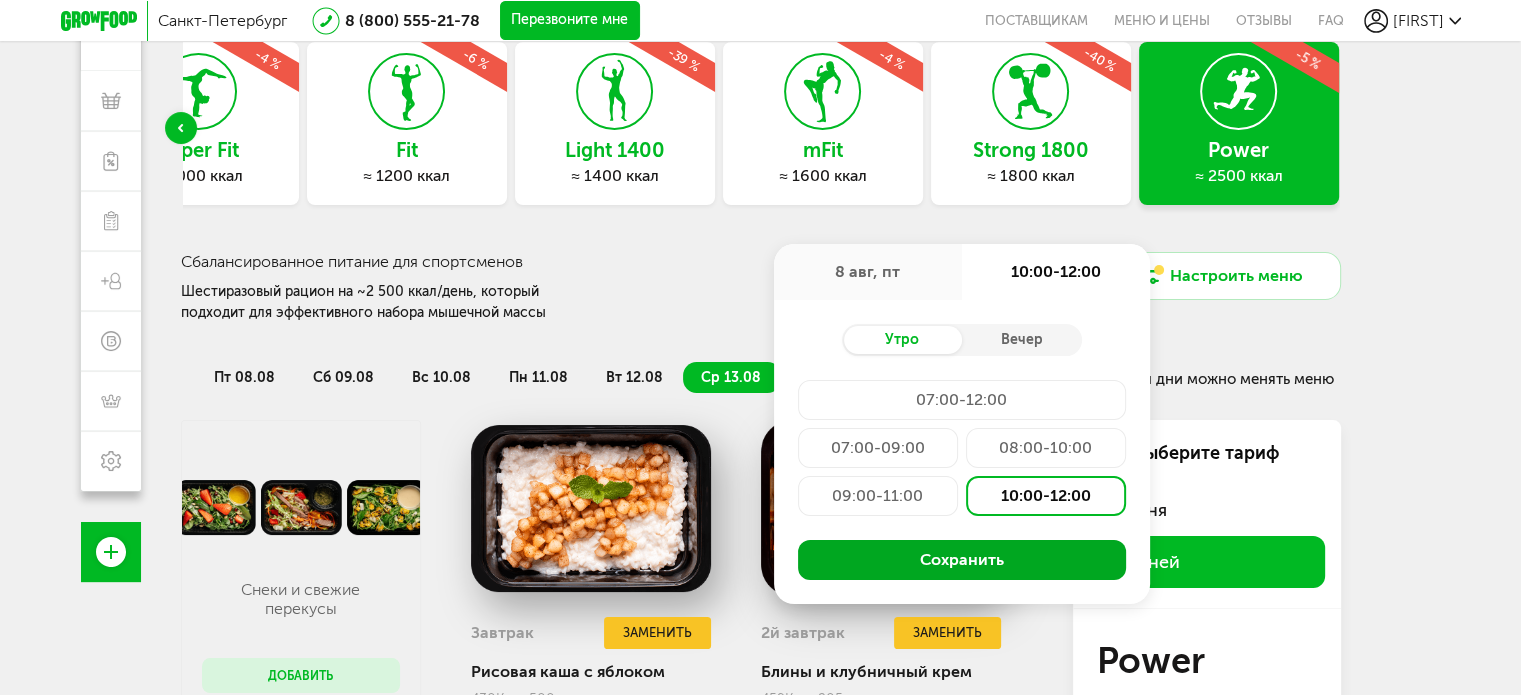 click on "Сохранить" at bounding box center (962, 560) 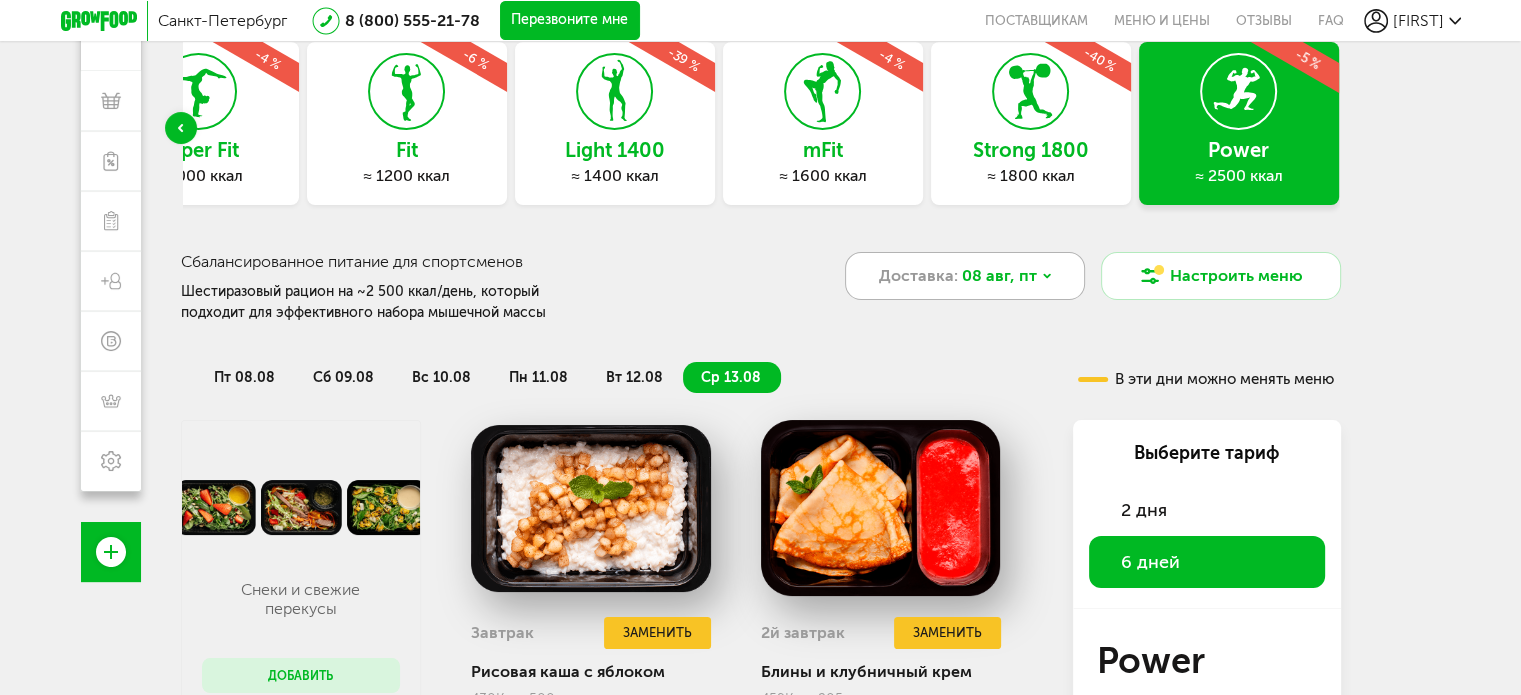 click on "08 авг, пт" at bounding box center (999, 276) 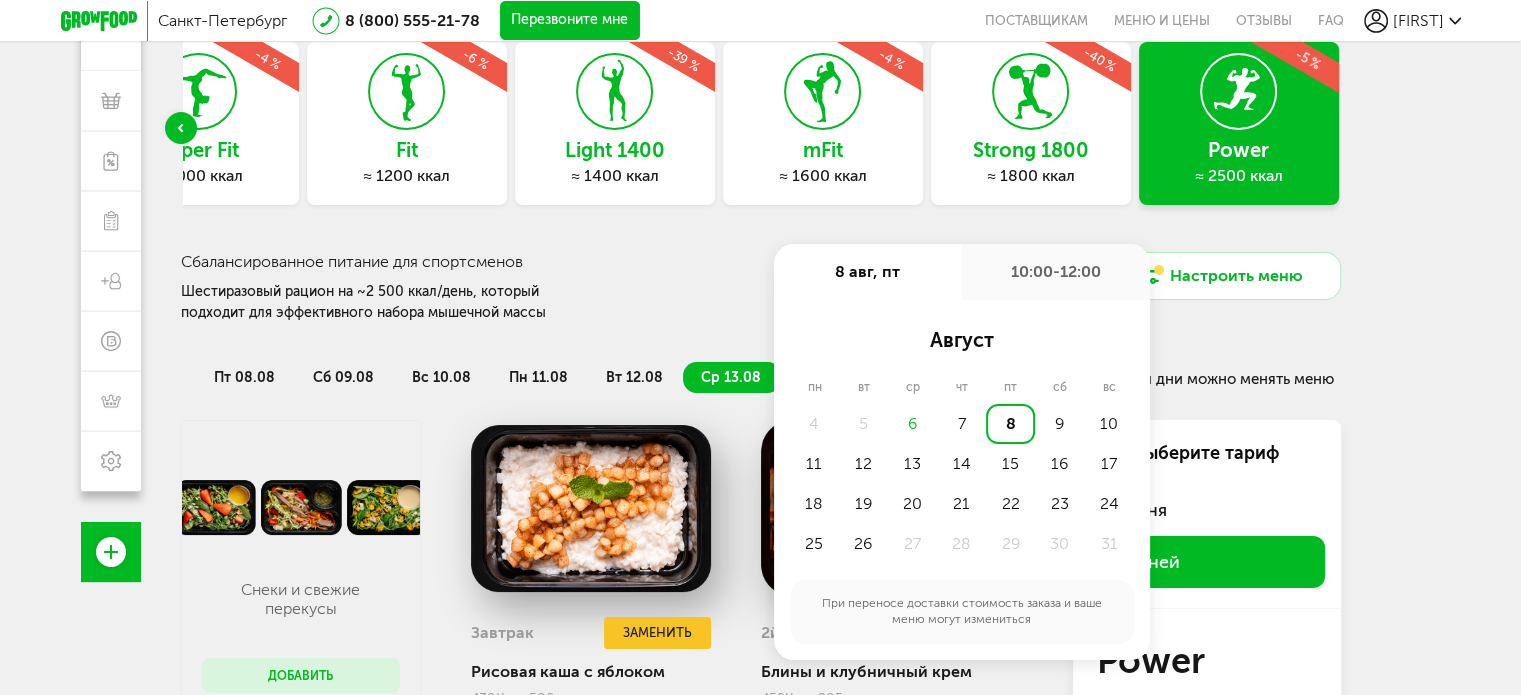 click on "8" at bounding box center [1010, 424] 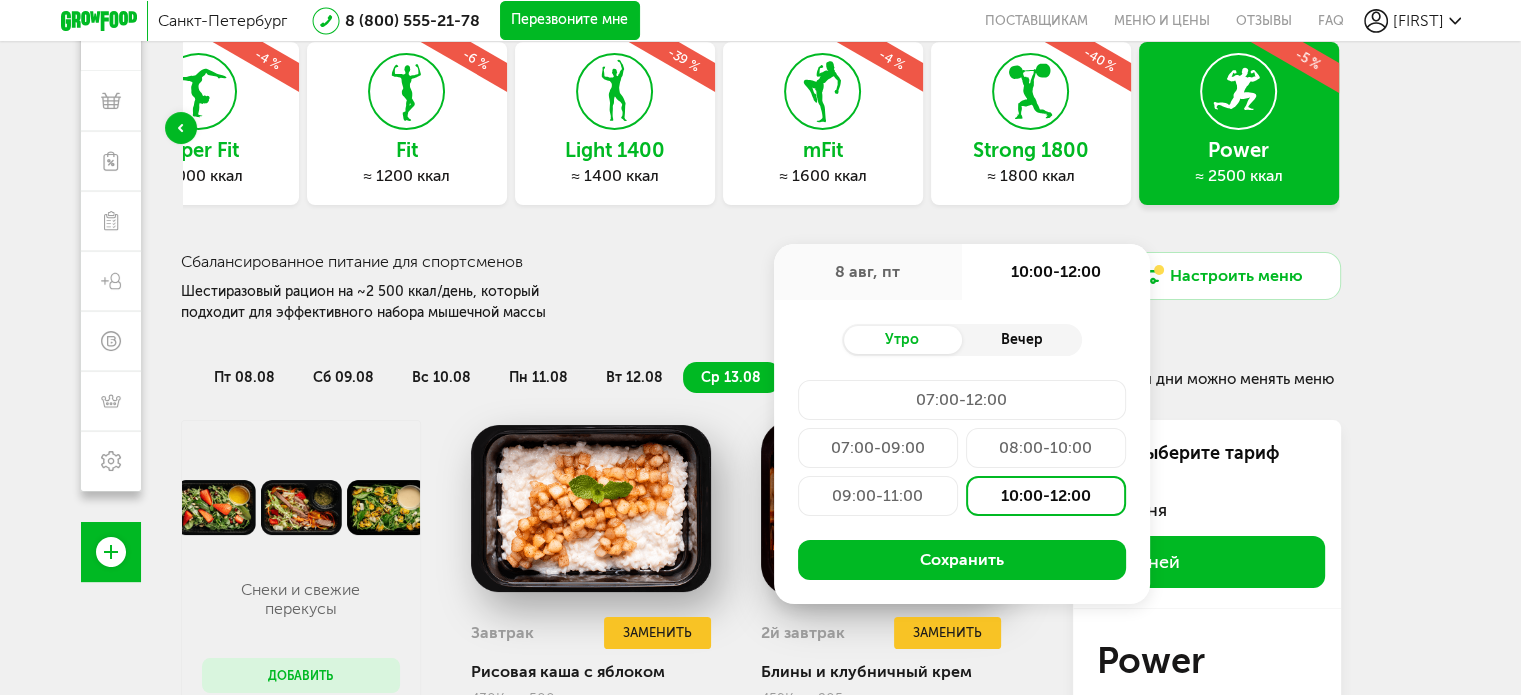 click on "Вечер" at bounding box center [1022, 340] 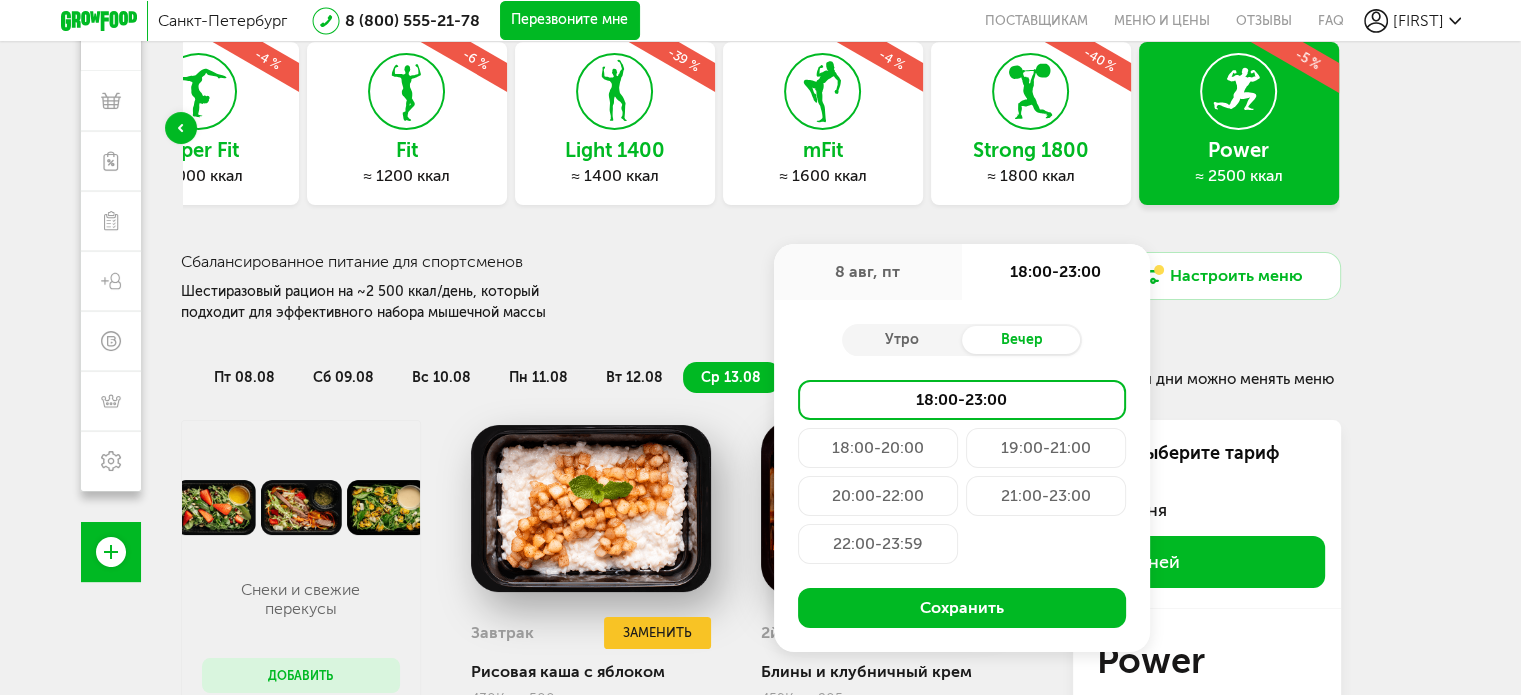 click on "22:00-23:59" at bounding box center [878, 544] 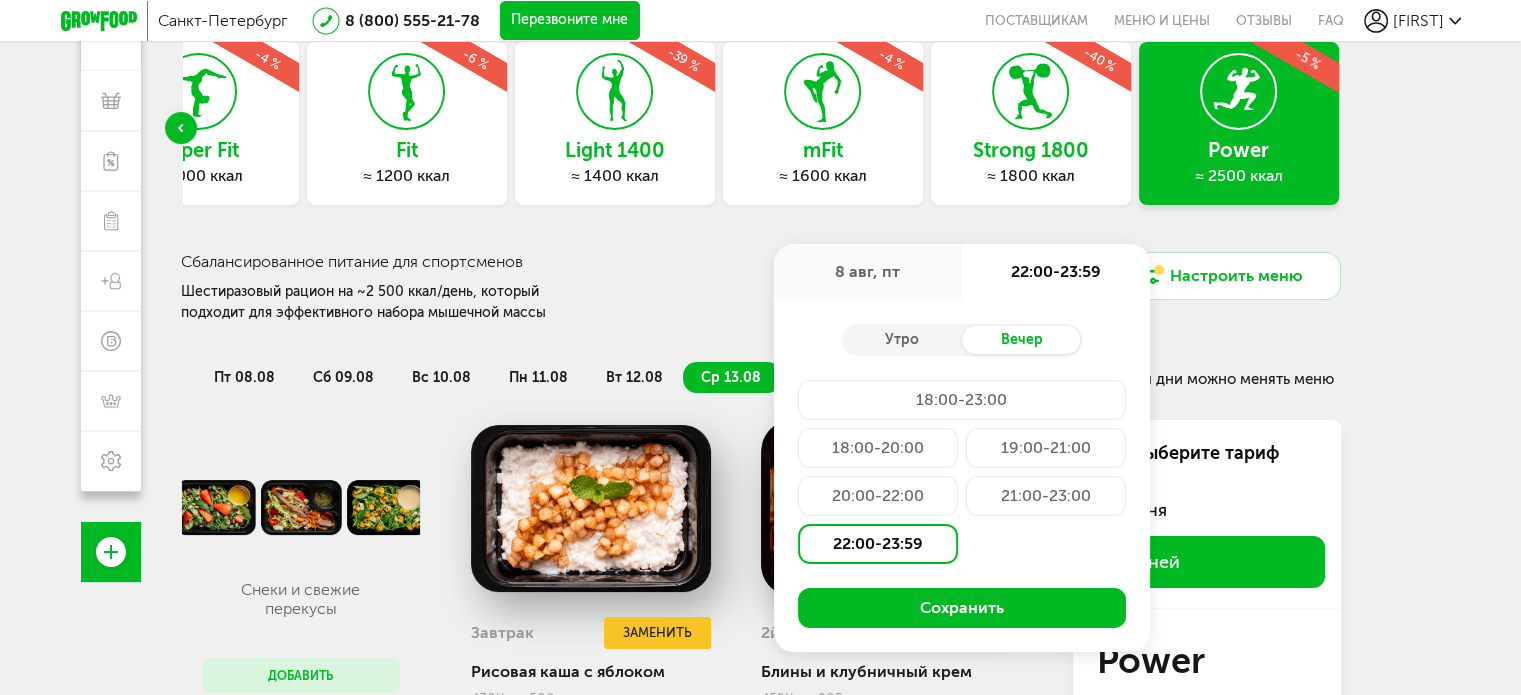 click on "21:00-23:00" at bounding box center [1046, 496] 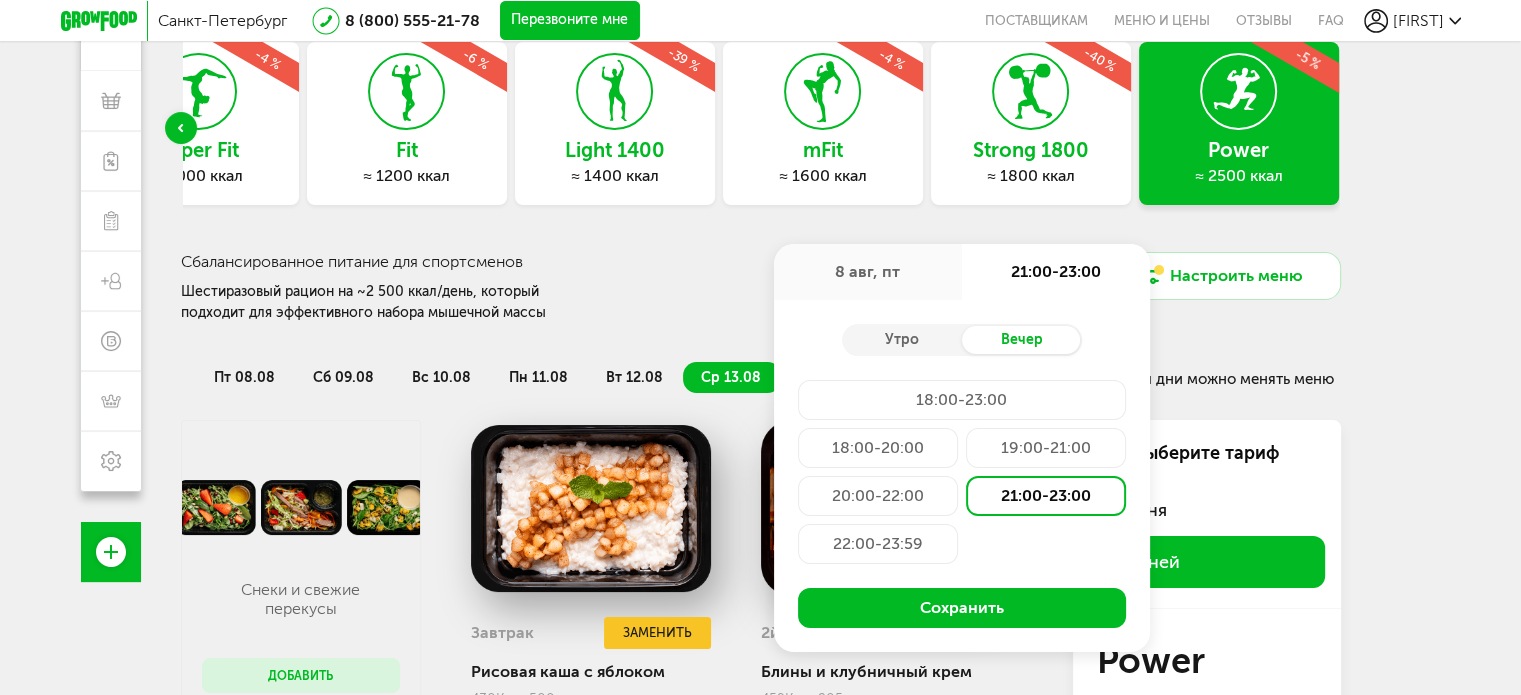 click on "19:00-21:00" at bounding box center [1046, 448] 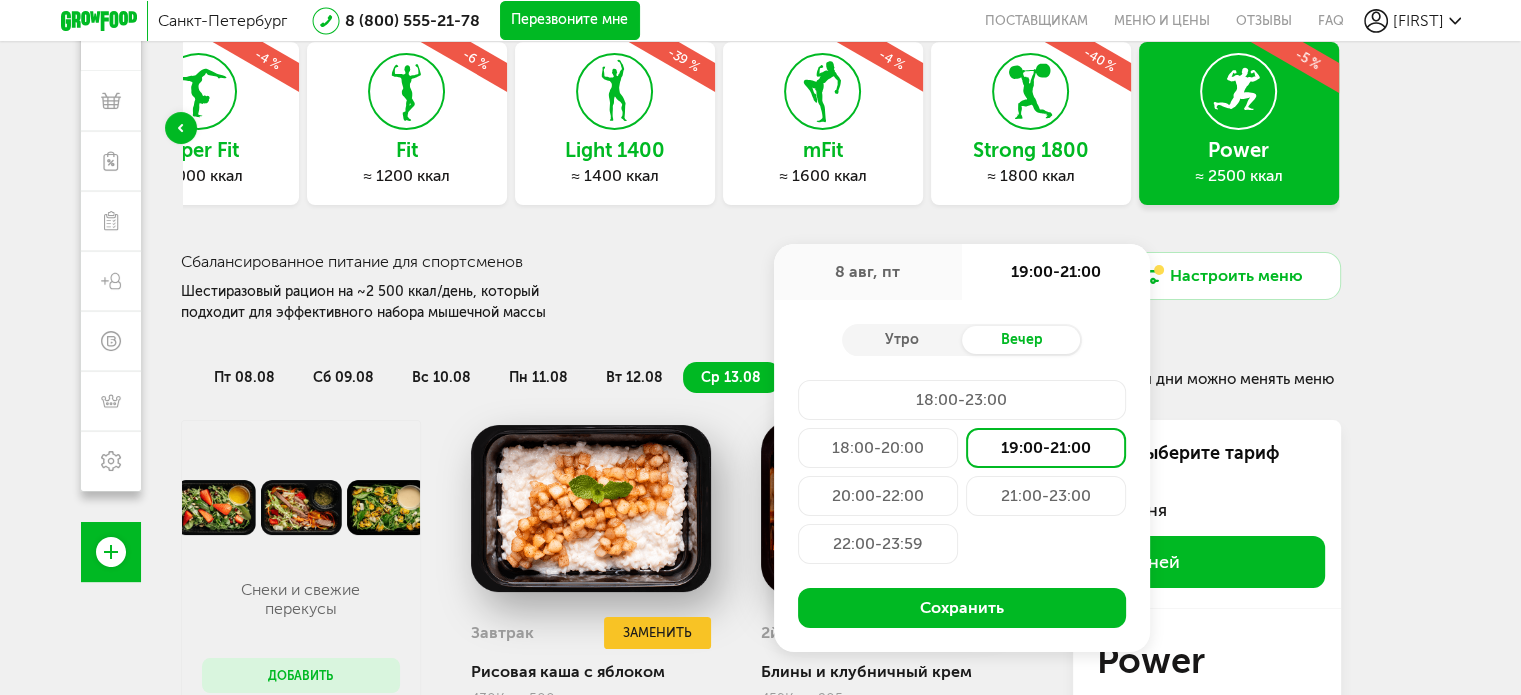 drag, startPoint x: 854, startPoint y: 511, endPoint x: 859, endPoint y: 531, distance: 20.615528 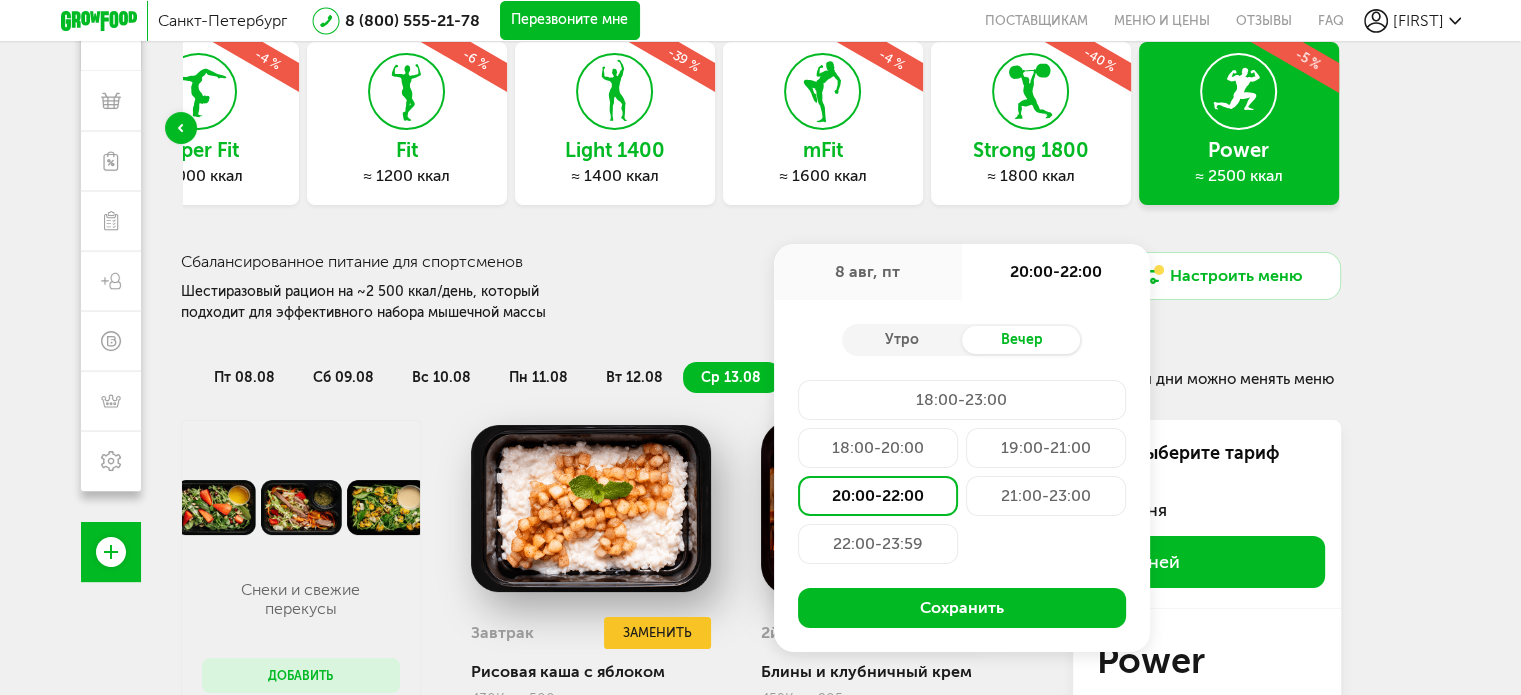 click on "22:00-23:59" at bounding box center (878, 544) 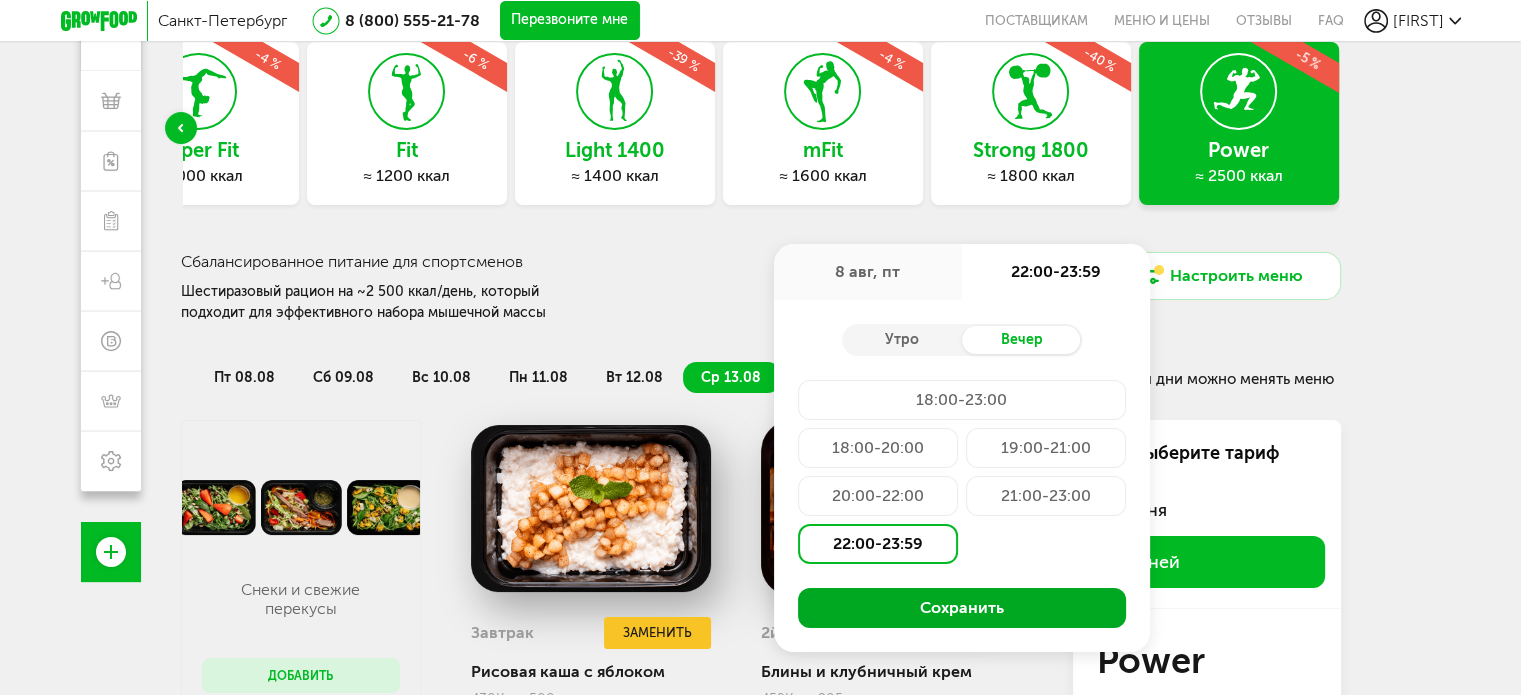 click on "Сохранить" at bounding box center [962, 608] 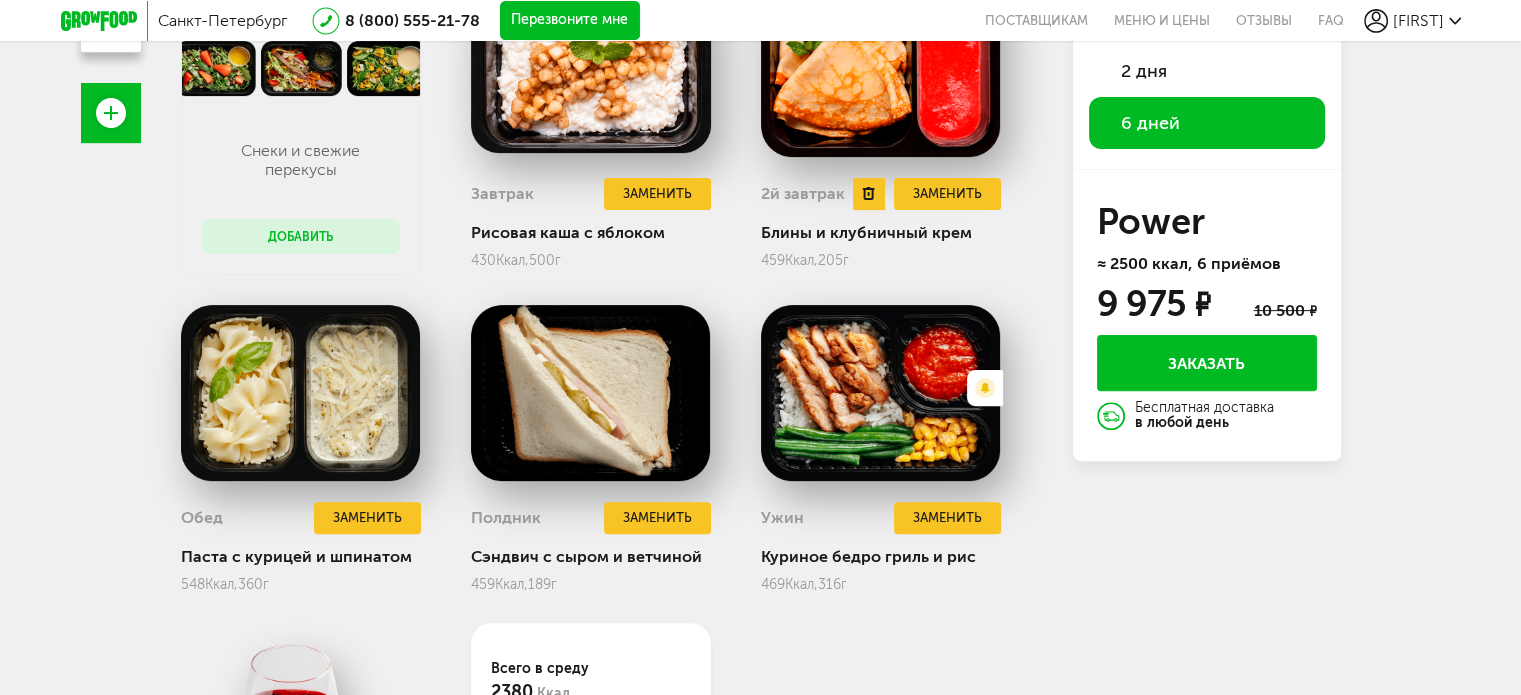 scroll, scrollTop: 844, scrollLeft: 0, axis: vertical 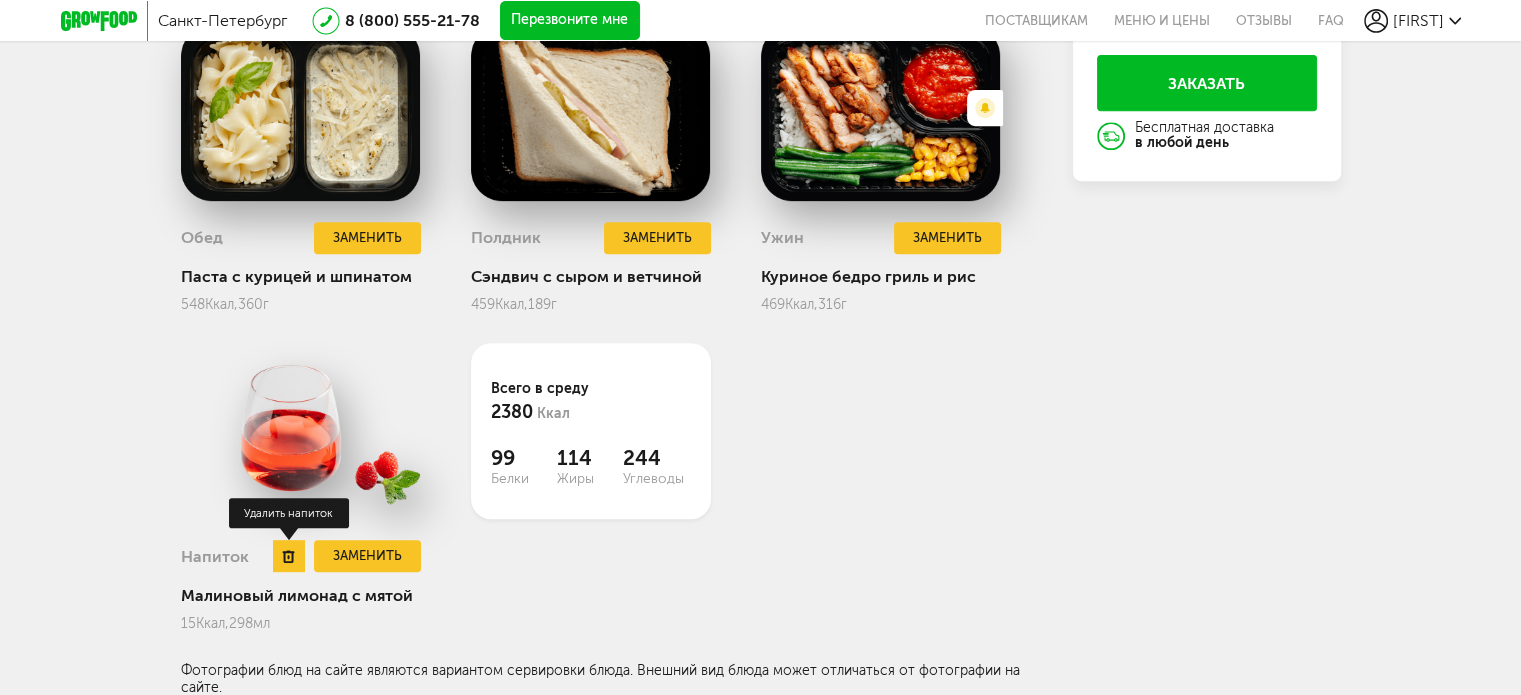click at bounding box center (289, 556) 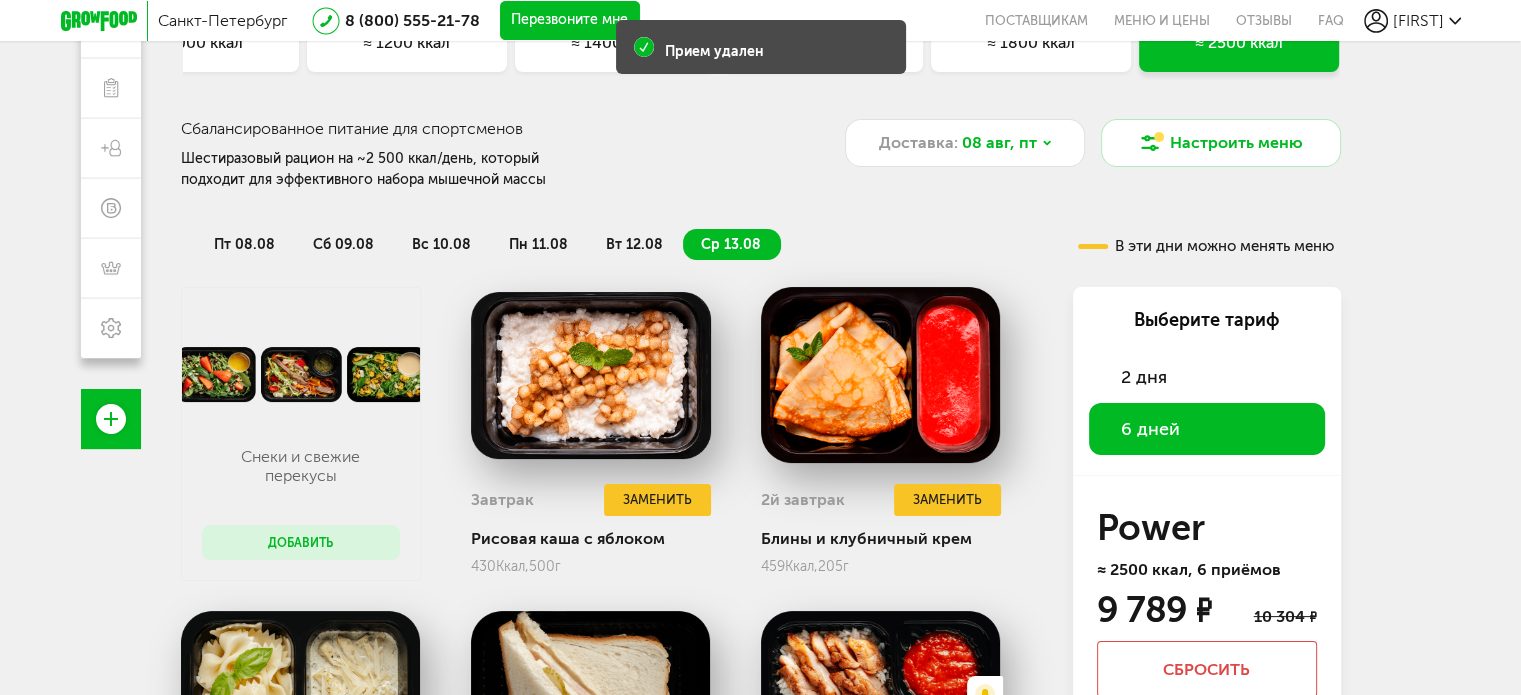 scroll, scrollTop: 244, scrollLeft: 0, axis: vertical 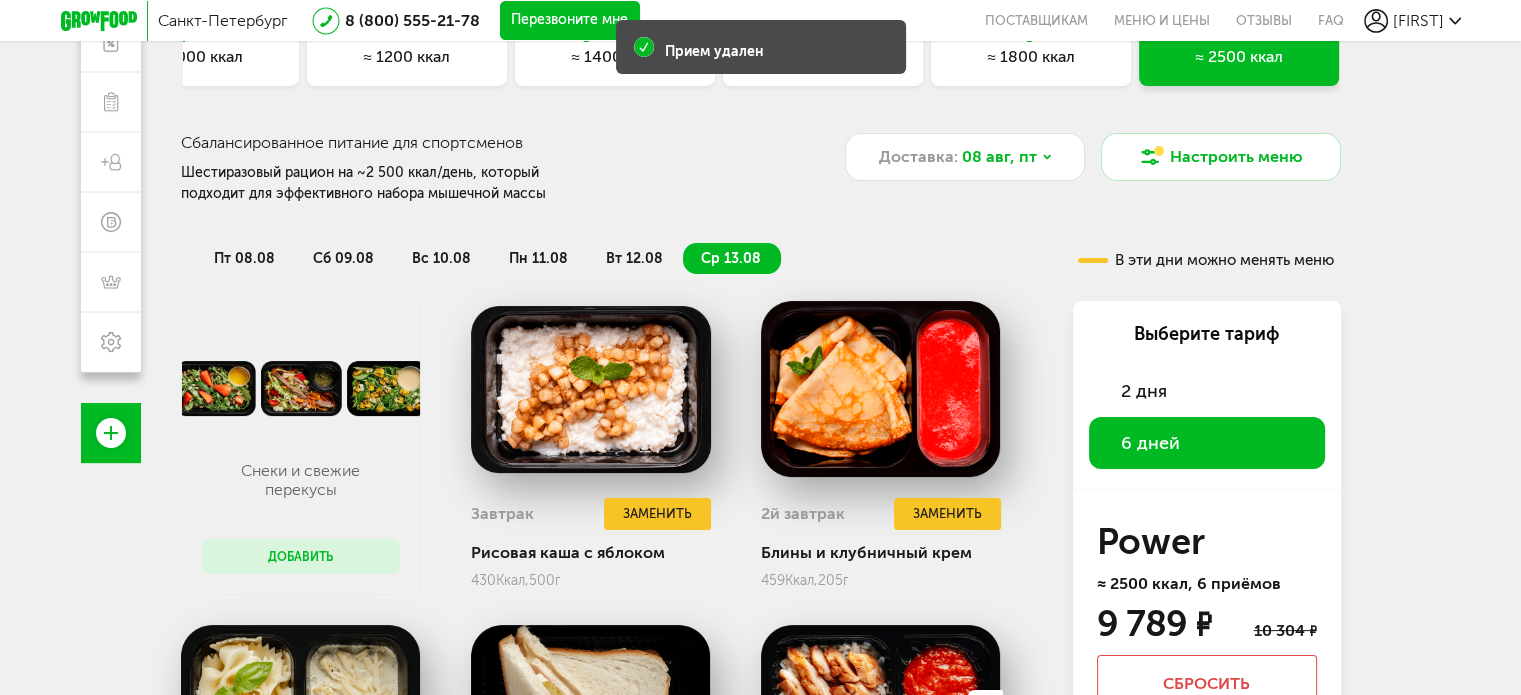 click on "вт 12.08" at bounding box center [634, 258] 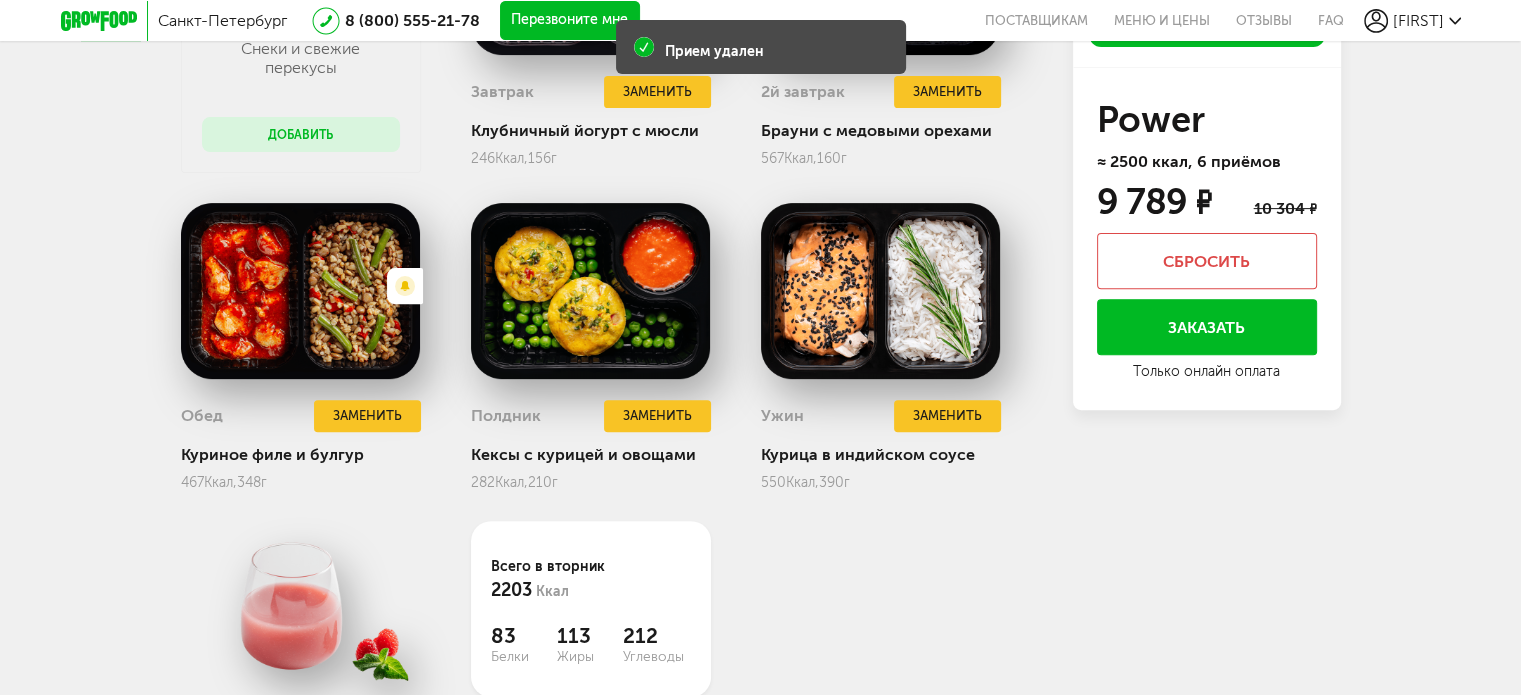 scroll, scrollTop: 744, scrollLeft: 0, axis: vertical 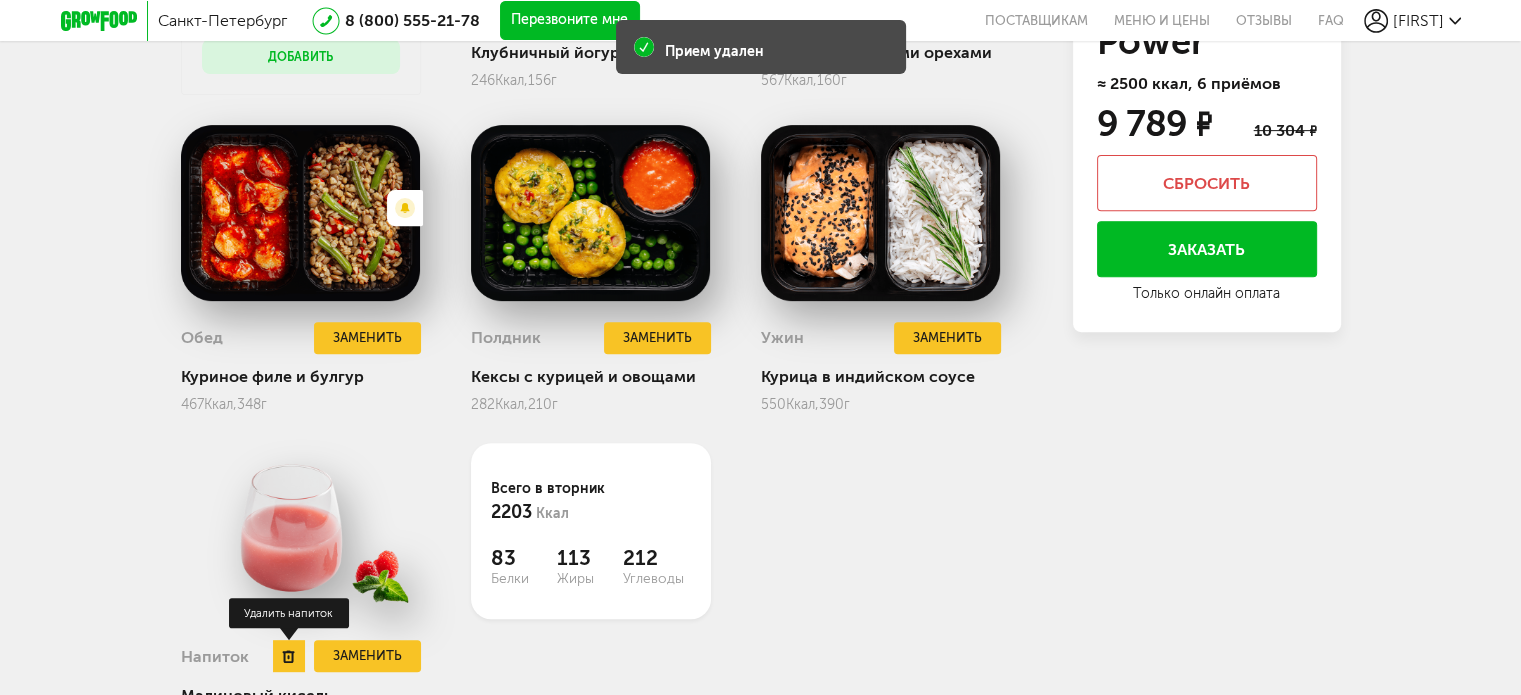 click 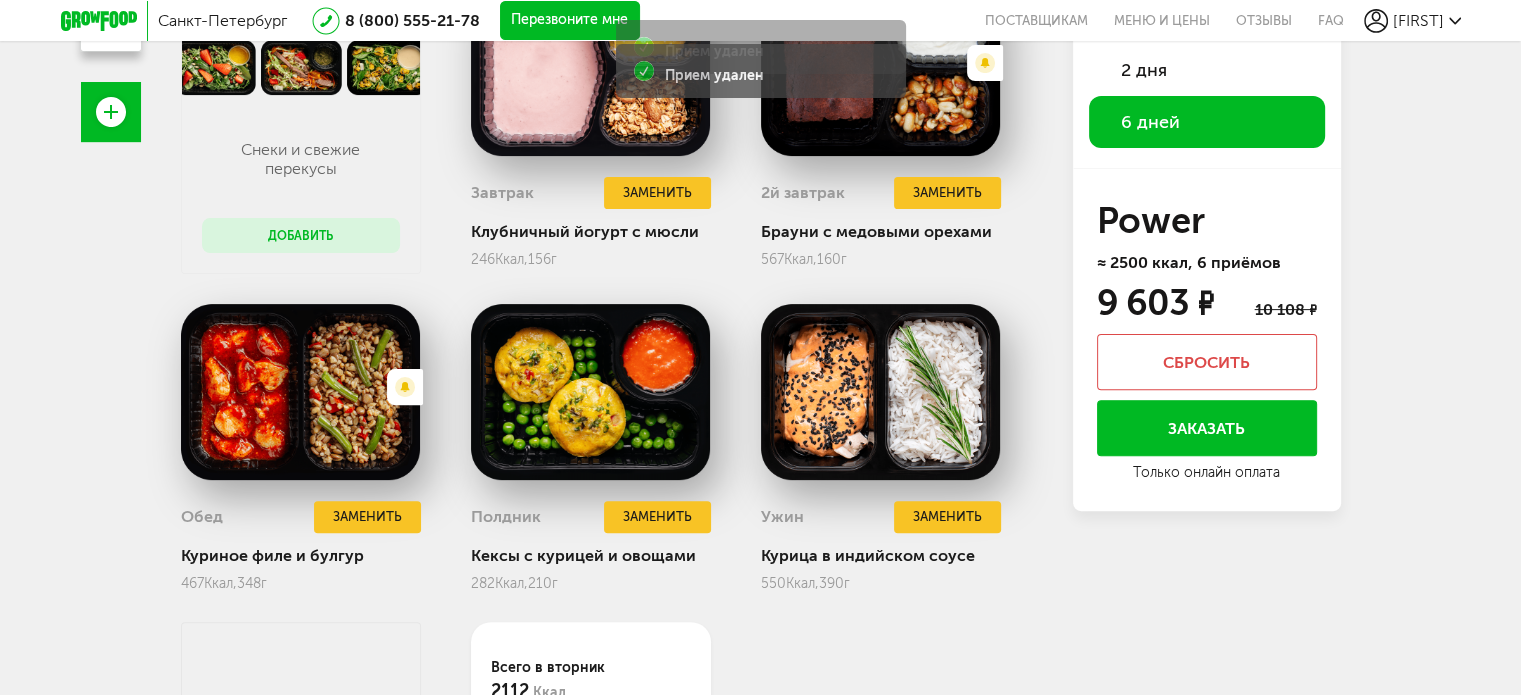 scroll, scrollTop: 244, scrollLeft: 0, axis: vertical 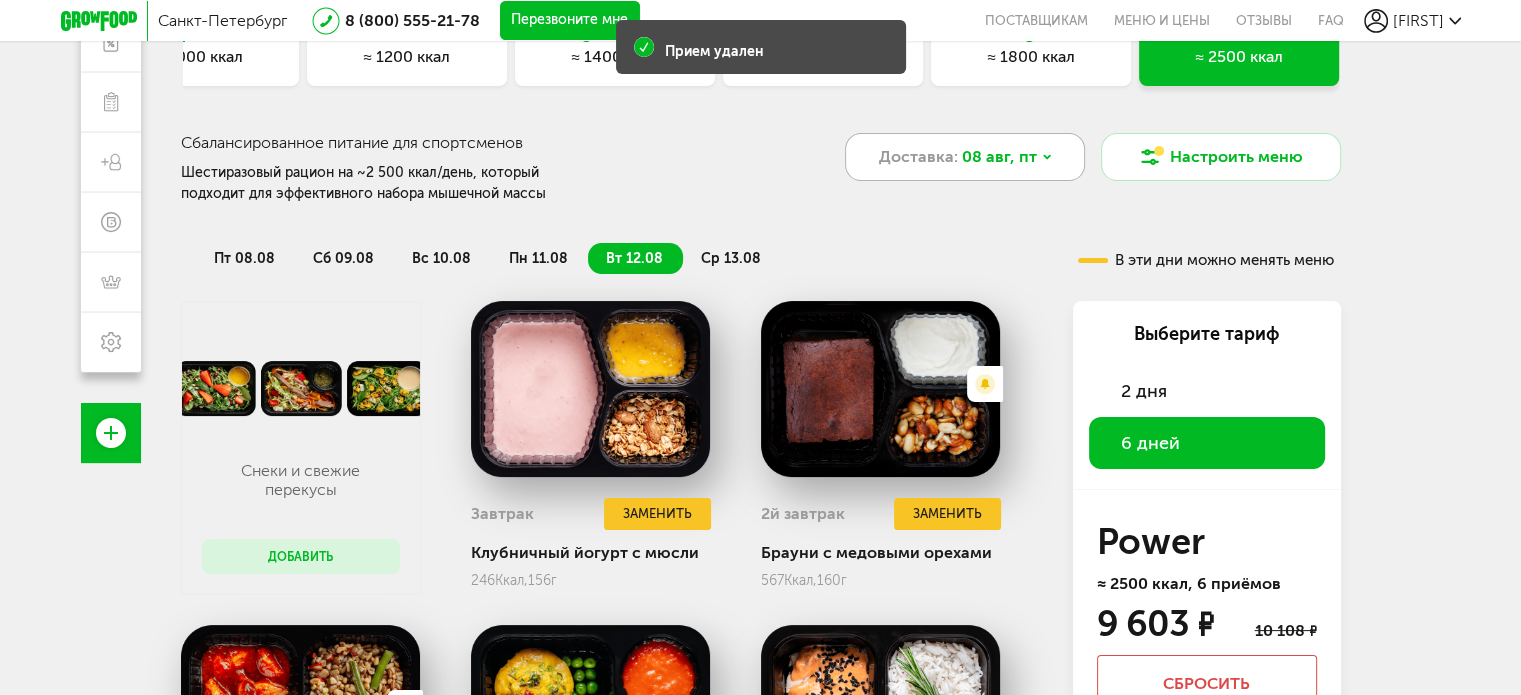 click on "Доставка:" at bounding box center (918, 157) 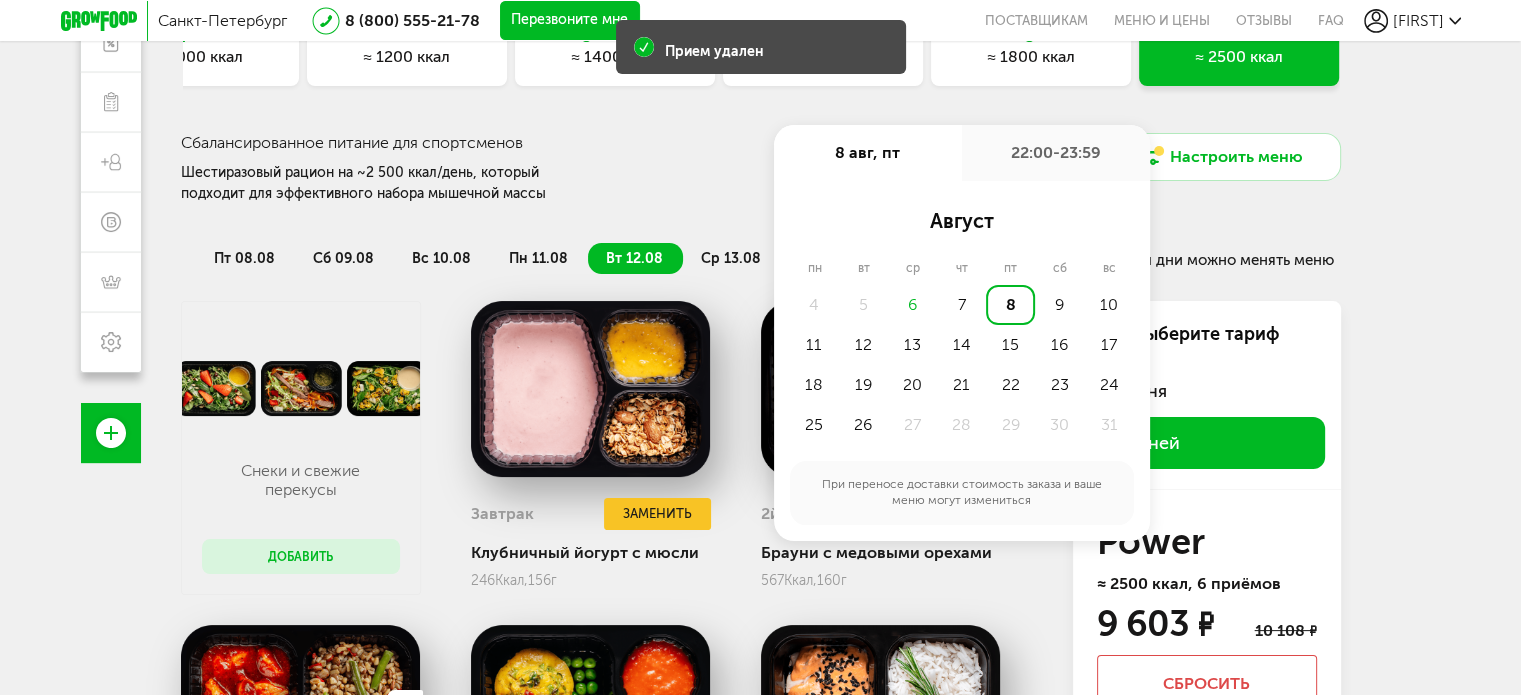 click on "Сбалансированное питание для спортсменов   Шестиразовый рацион на ~2 500 ккал/день, который подходит для эффективного набора мышечной массы" at bounding box center [513, 169] 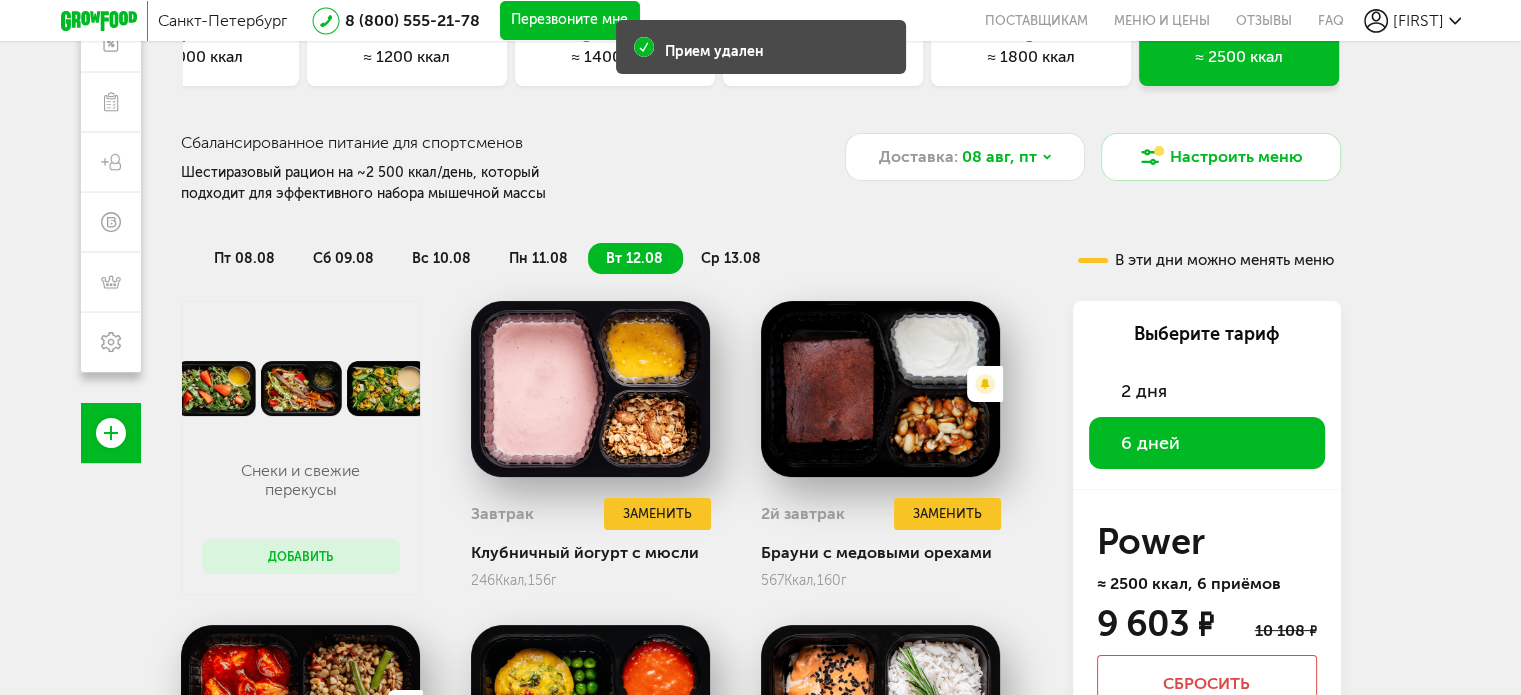 click on "вс 10.08" at bounding box center (442, 258) 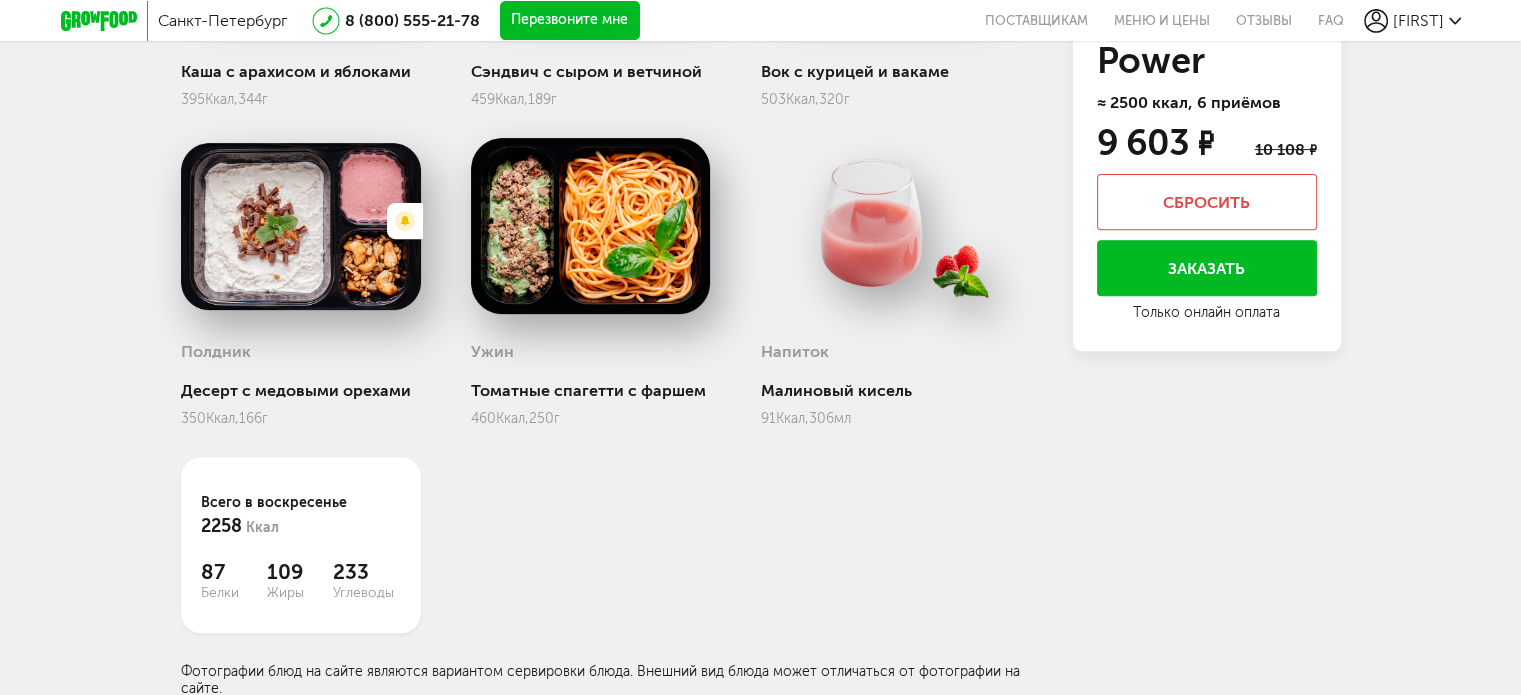 scroll, scrollTop: 125, scrollLeft: 0, axis: vertical 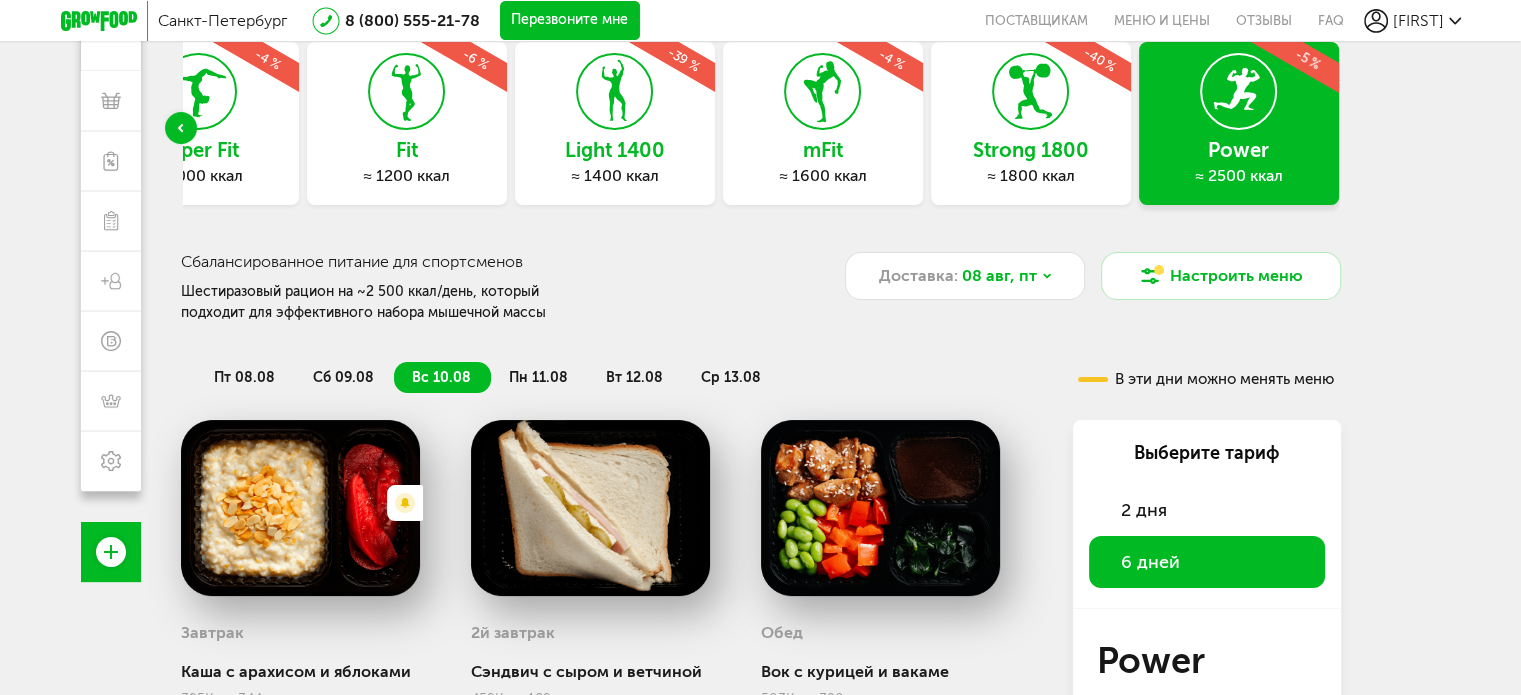 click on "сб 09.08" at bounding box center [343, 377] 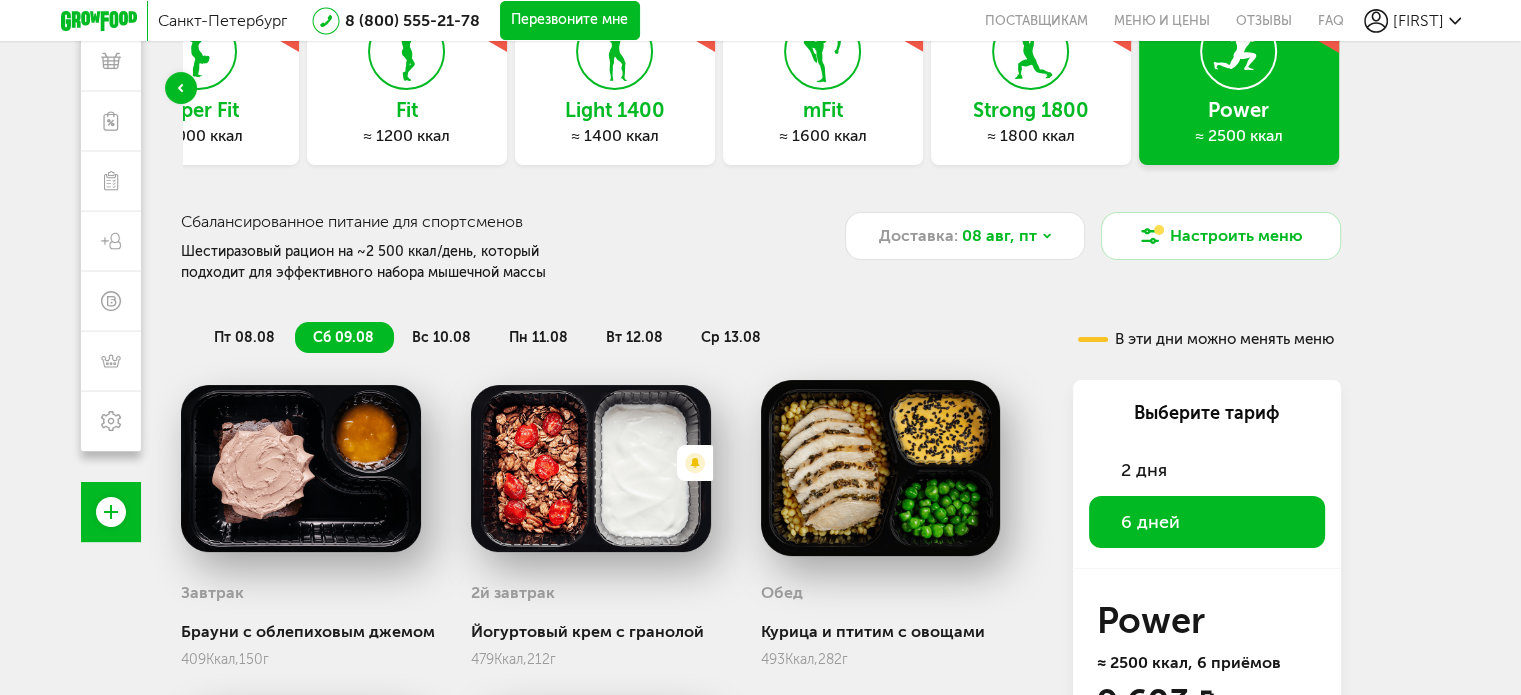 scroll, scrollTop: 125, scrollLeft: 0, axis: vertical 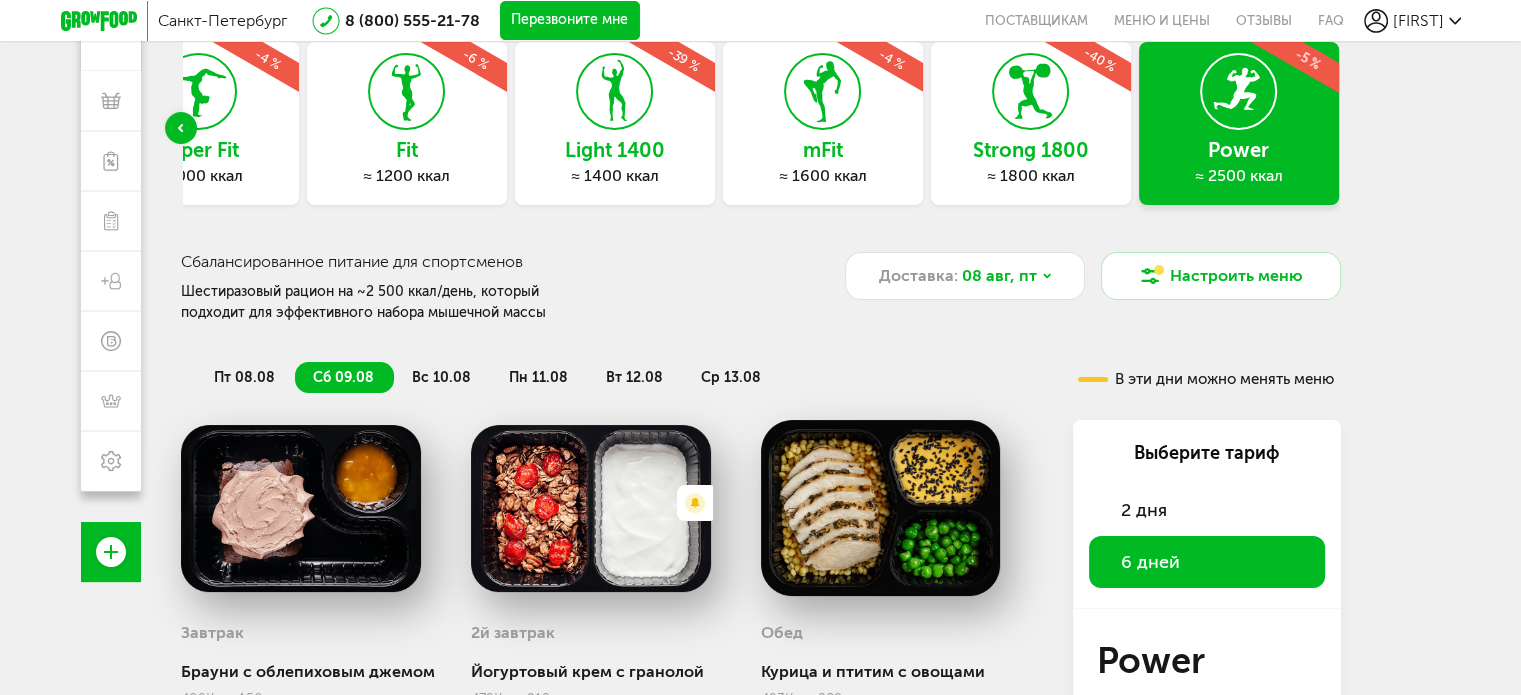 click on "вс 10.08" at bounding box center (442, 377) 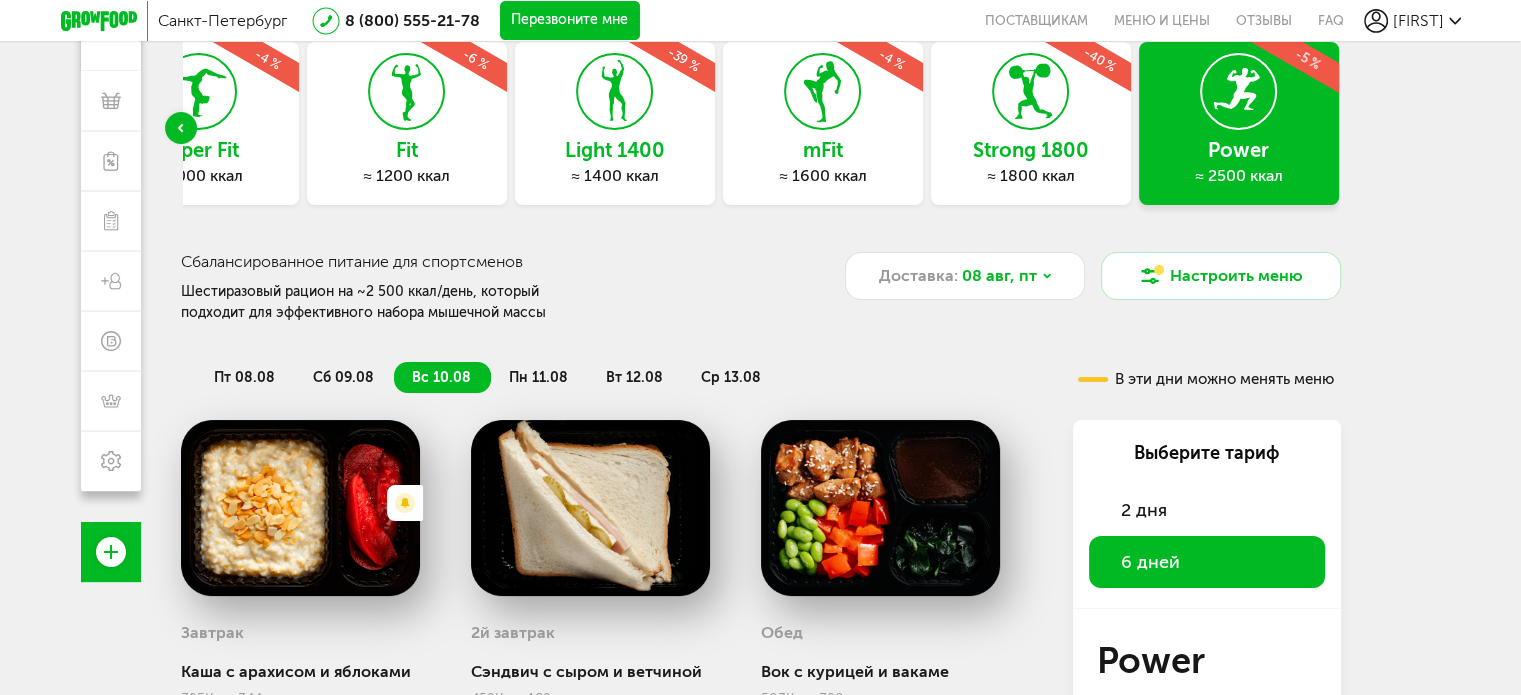click on "пн 11.08" at bounding box center [538, 377] 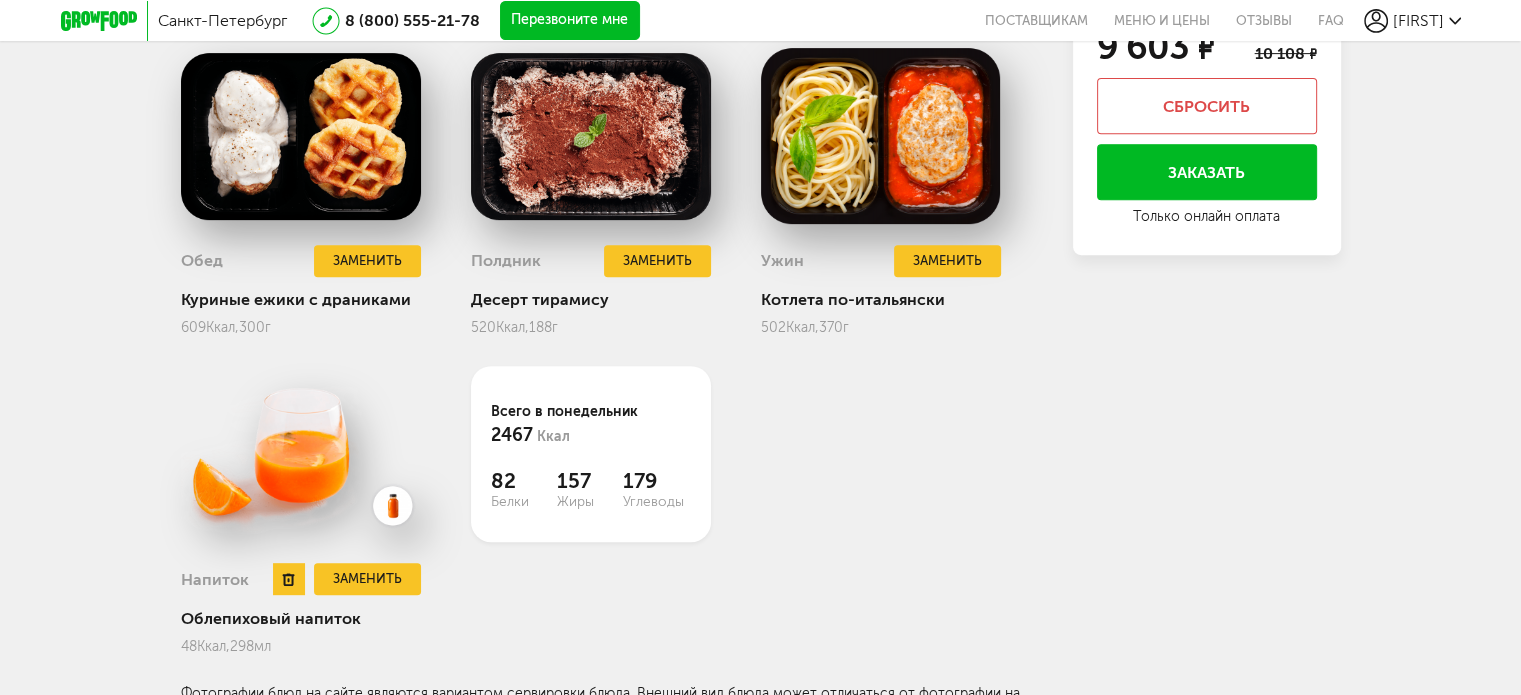 scroll, scrollTop: 844, scrollLeft: 0, axis: vertical 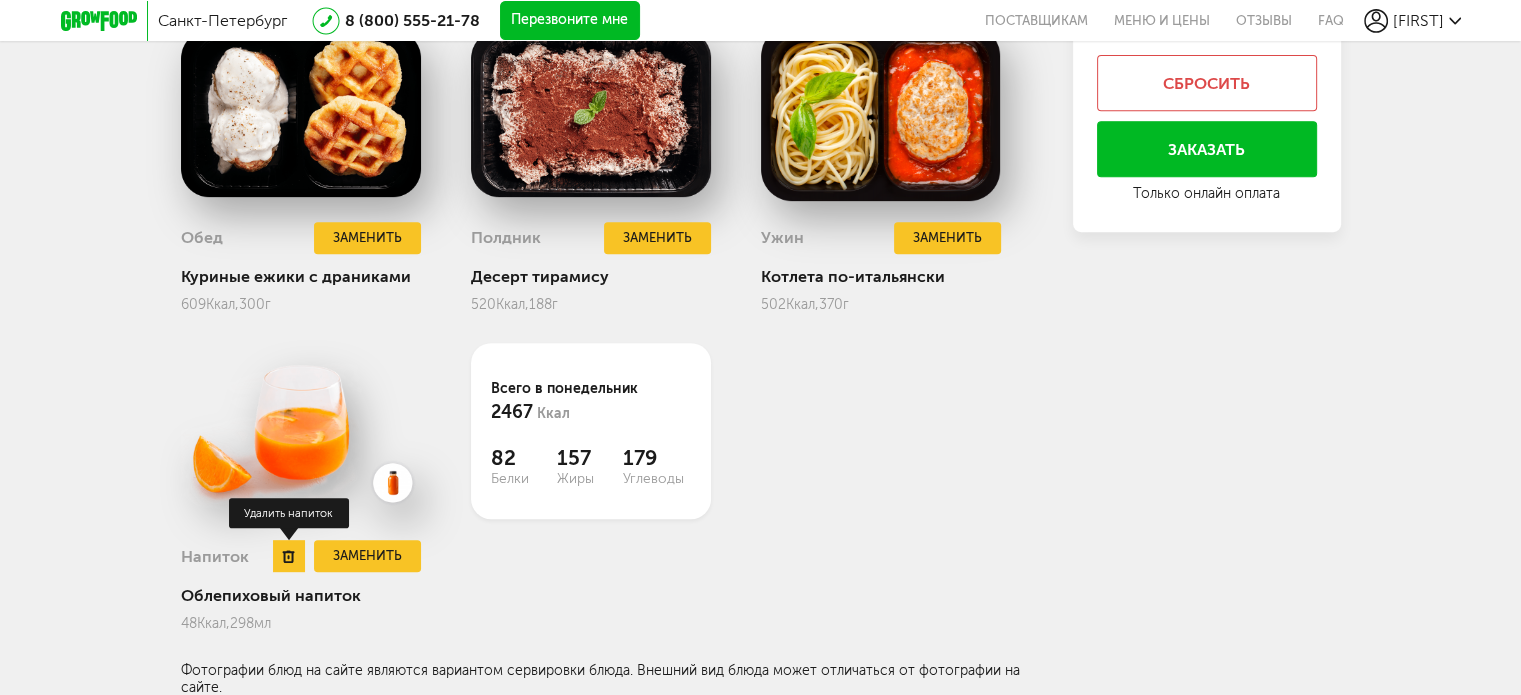 click at bounding box center [289, 556] 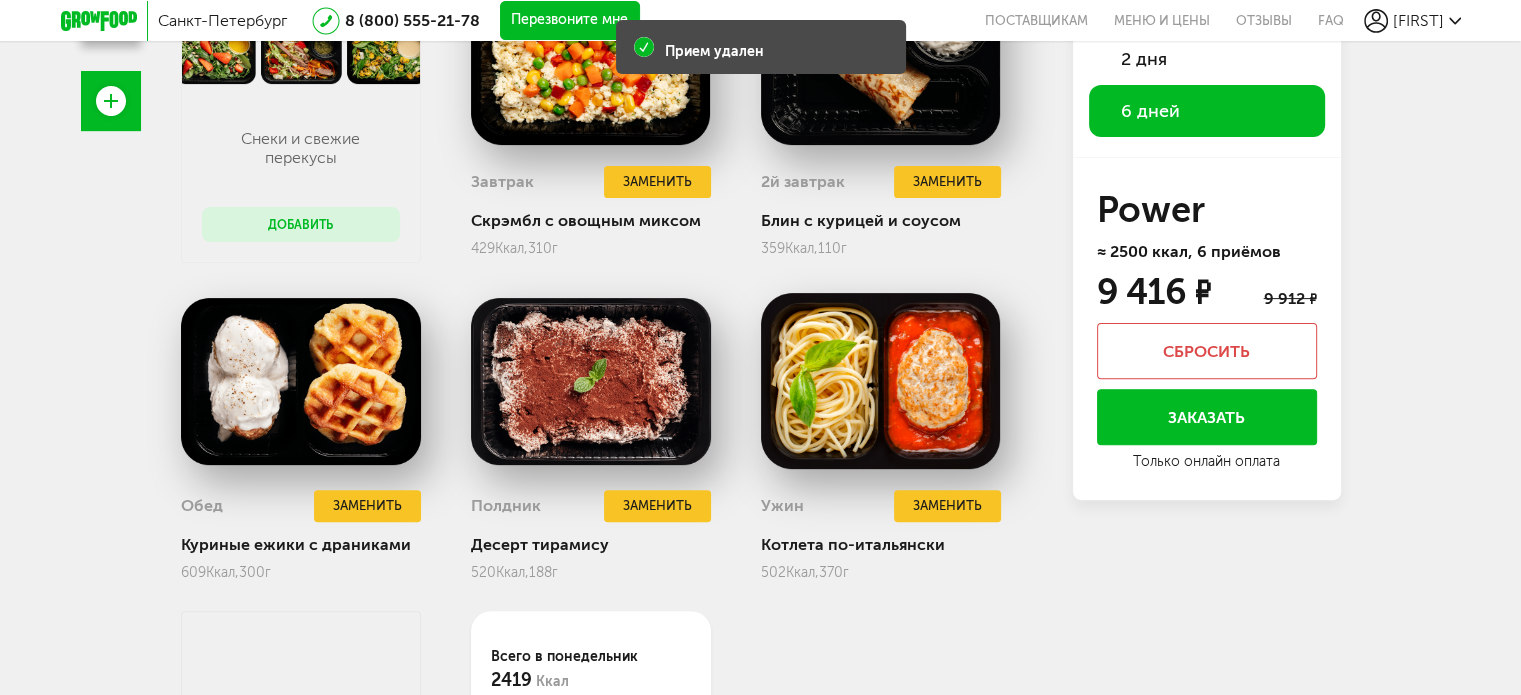 scroll, scrollTop: 344, scrollLeft: 0, axis: vertical 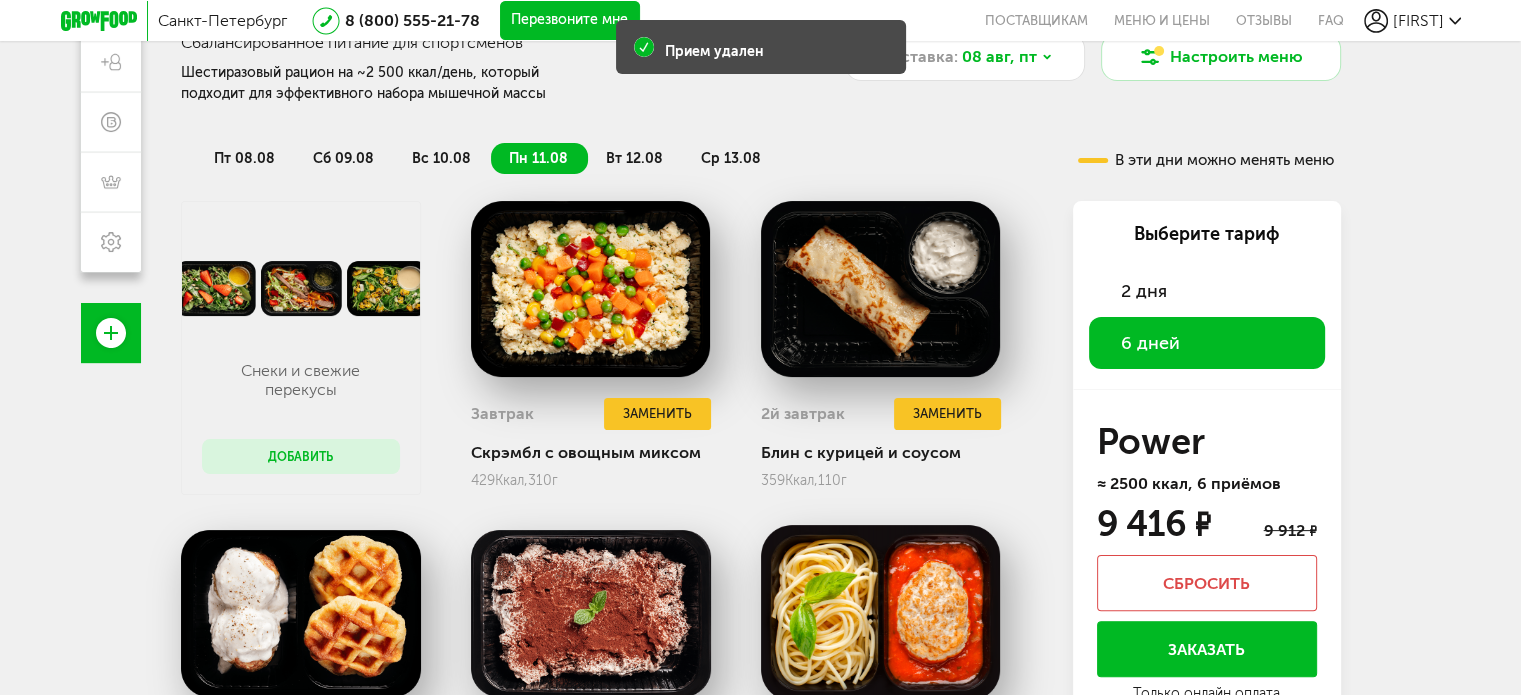 click on "вт 12.08" at bounding box center (635, 158) 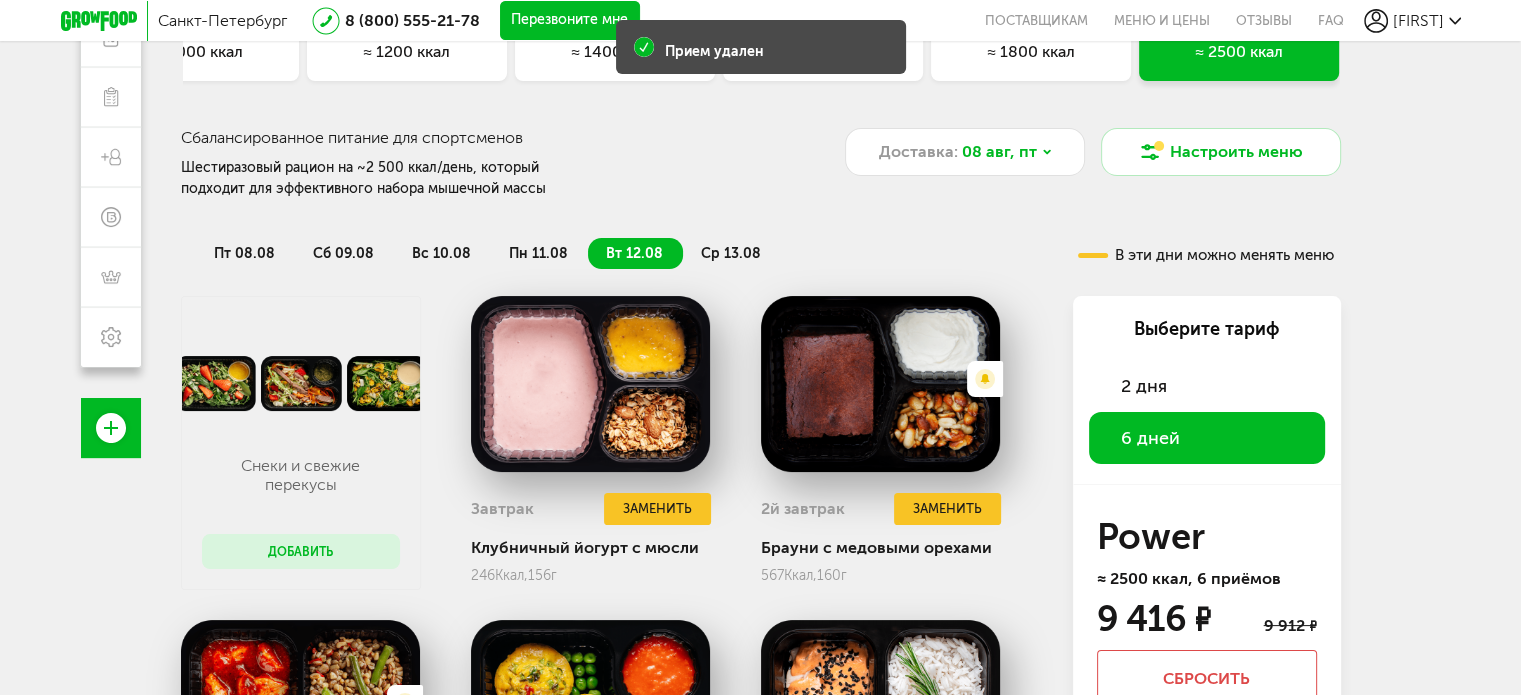 click on "ср 13.08" at bounding box center (731, 253) 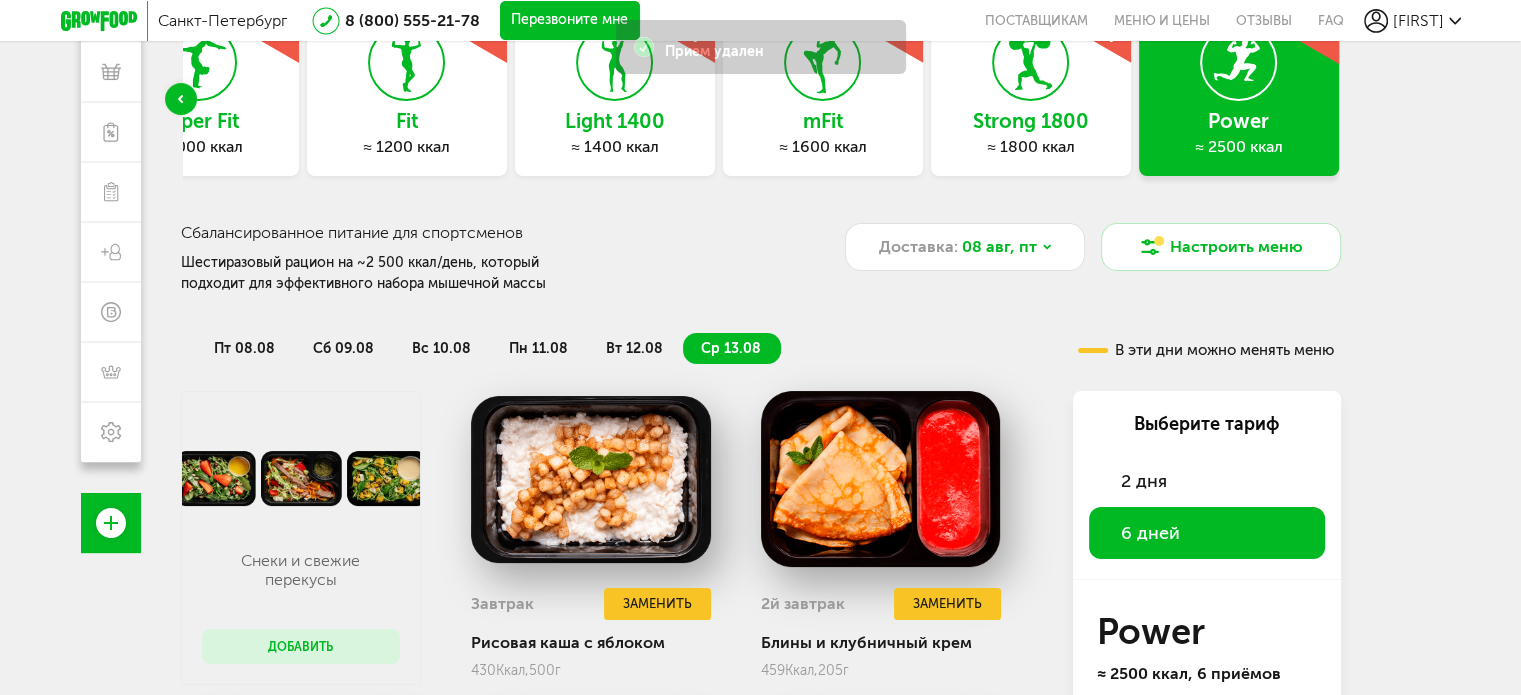 scroll, scrollTop: 149, scrollLeft: 0, axis: vertical 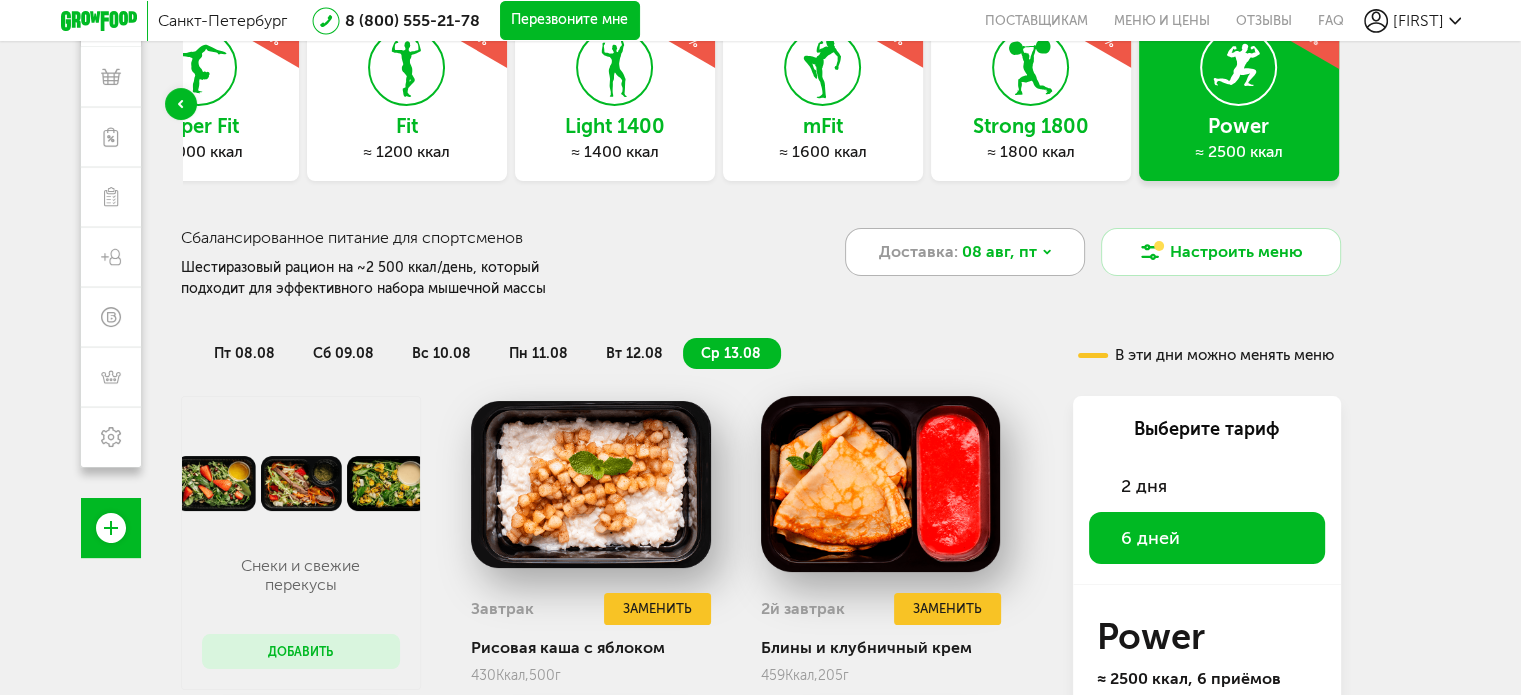 click on "08 авг, пт" at bounding box center (999, 252) 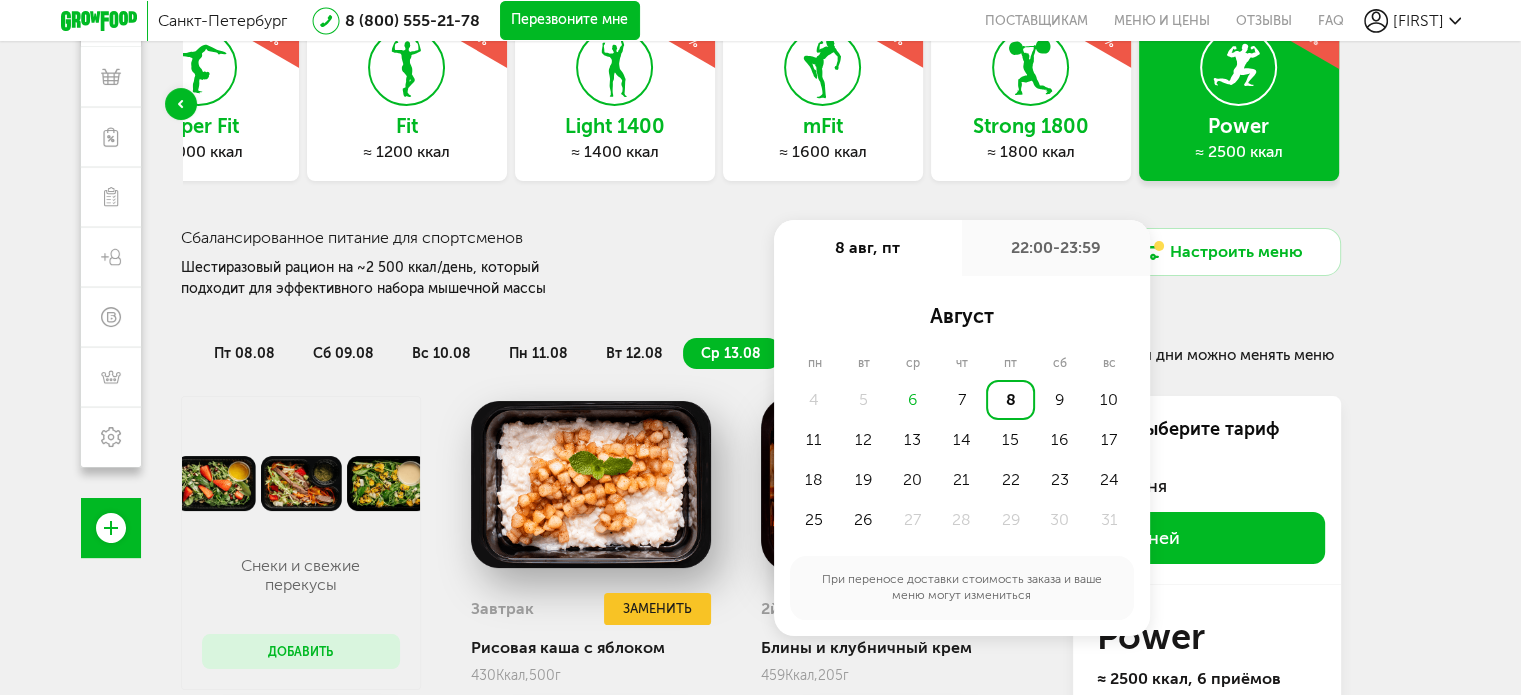 click on "8" at bounding box center (1010, 400) 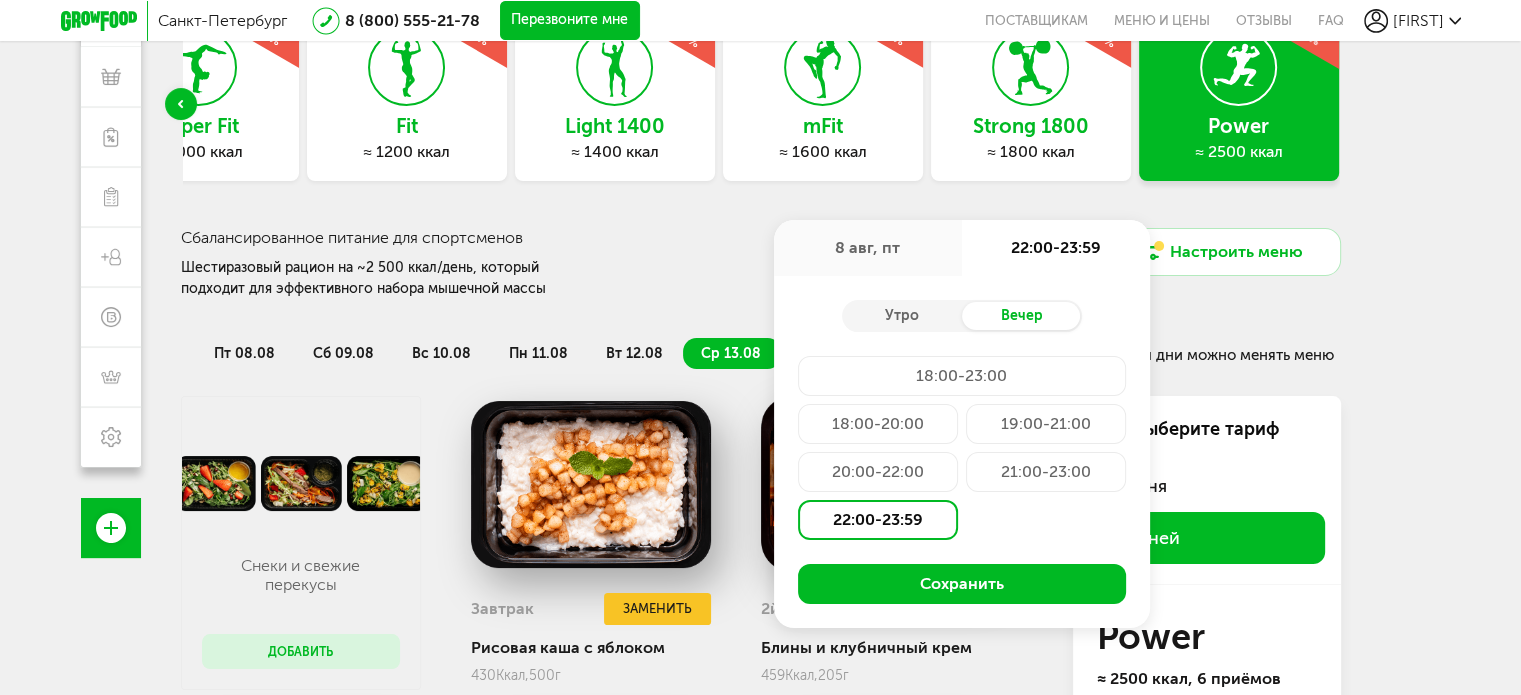 click on "19:00-21:00" at bounding box center [1046, 424] 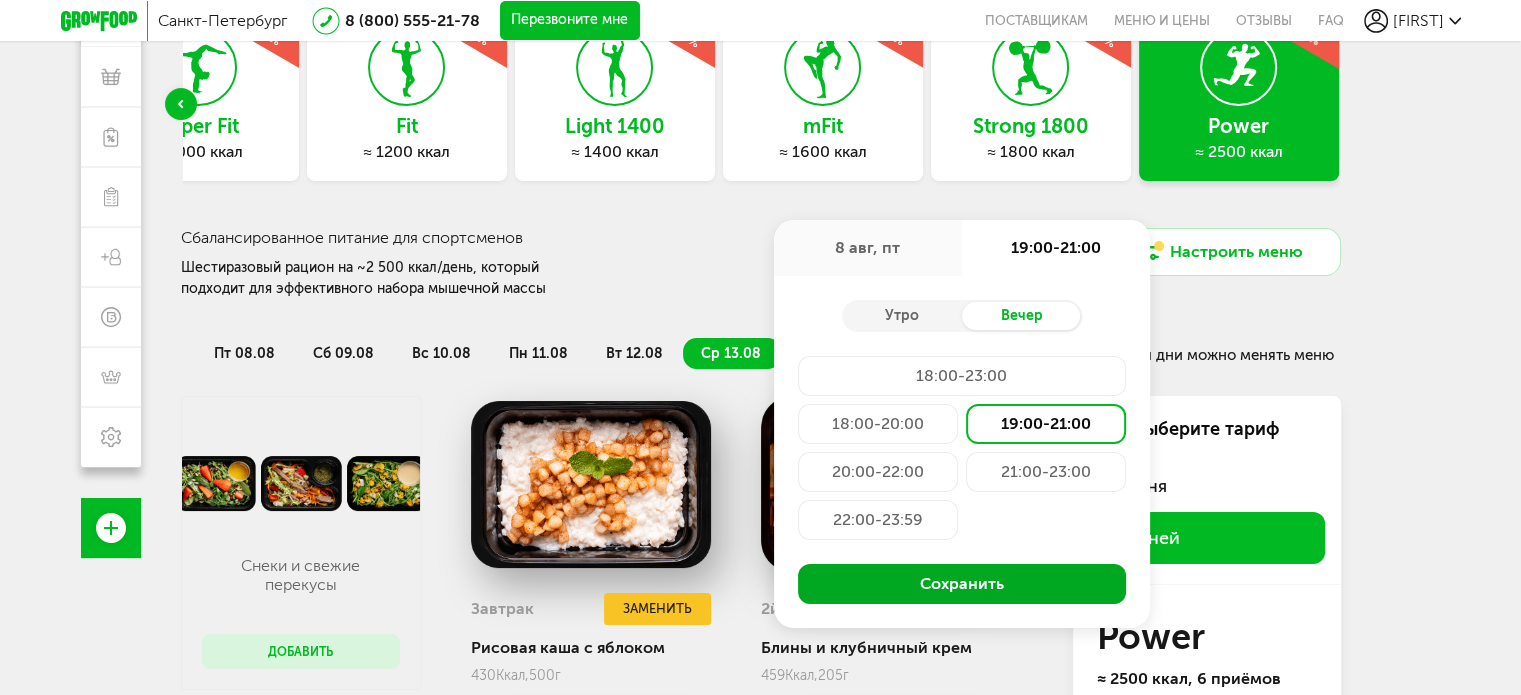 click on "Сохранить" at bounding box center (962, 584) 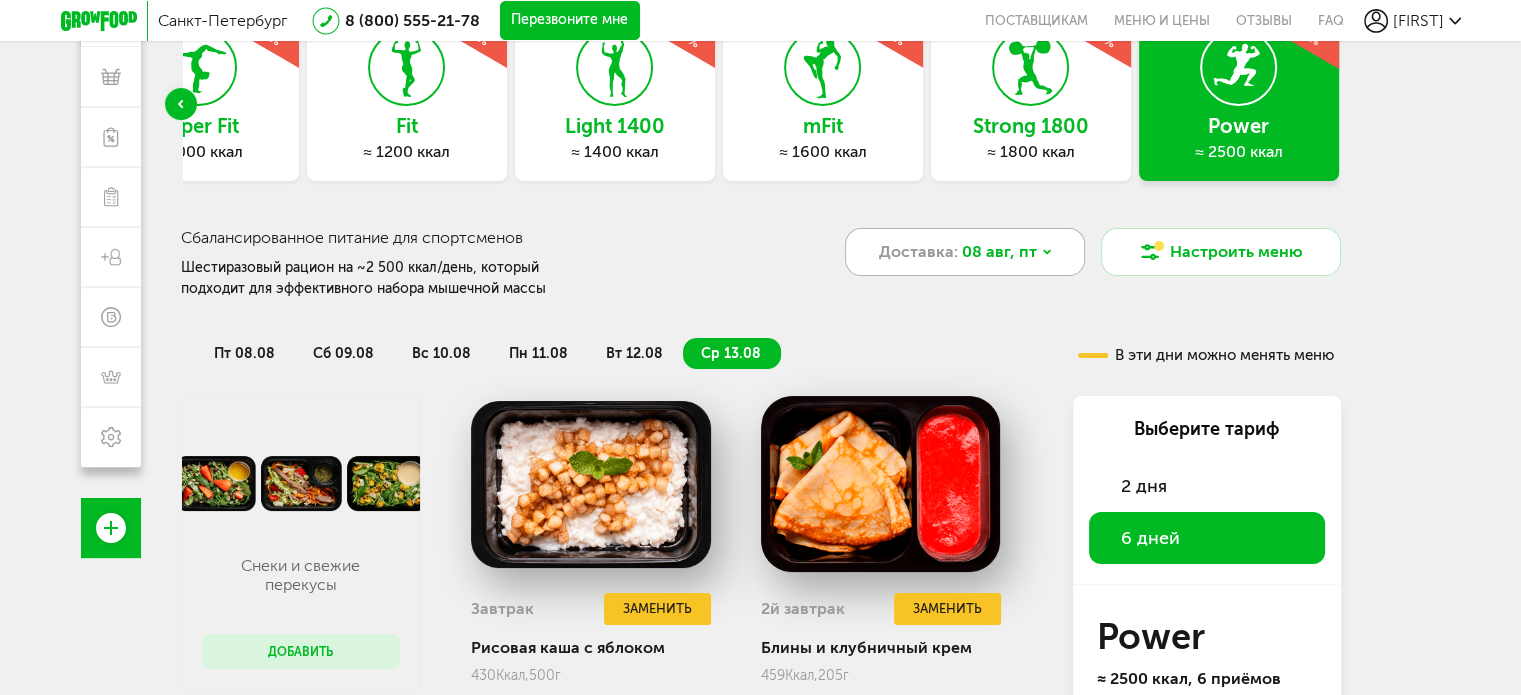 click on "08 авг, пт" at bounding box center [999, 252] 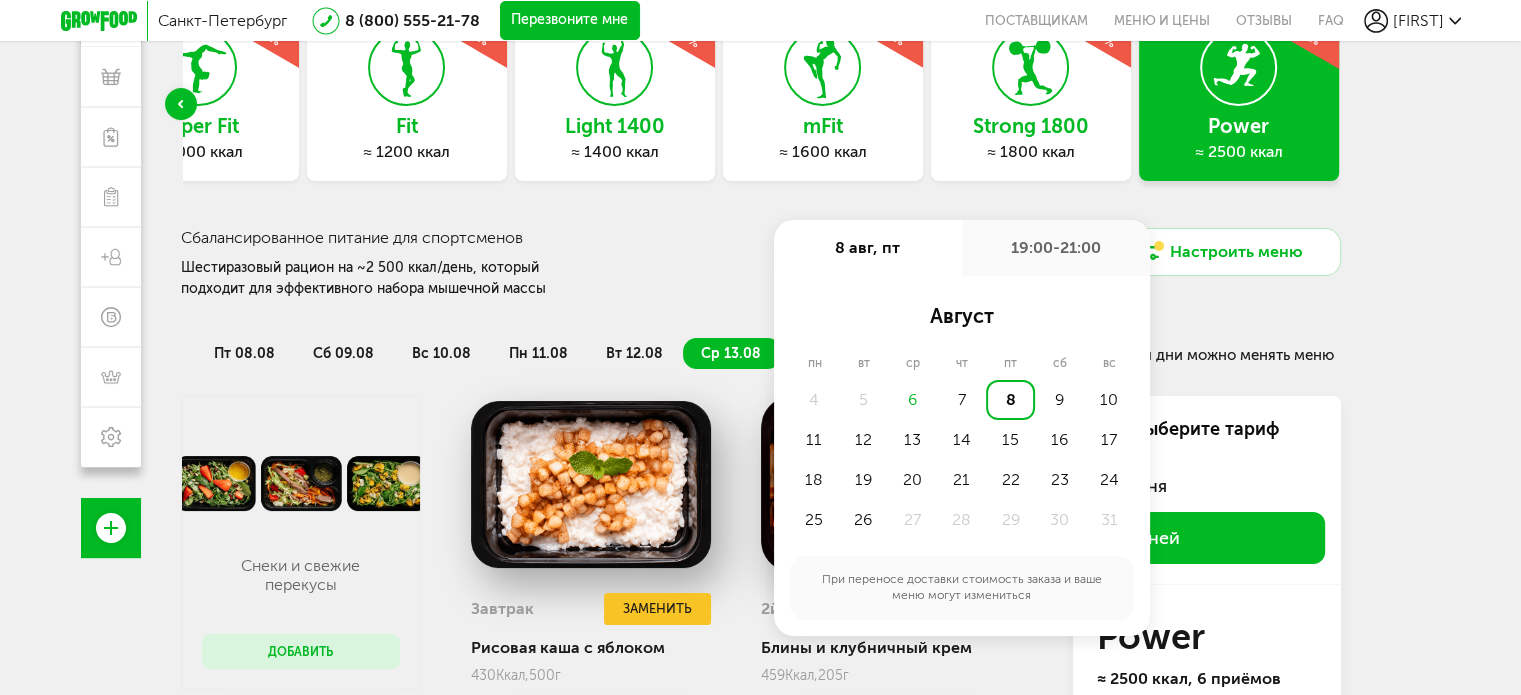click on "19:00-21:00" at bounding box center [1056, 248] 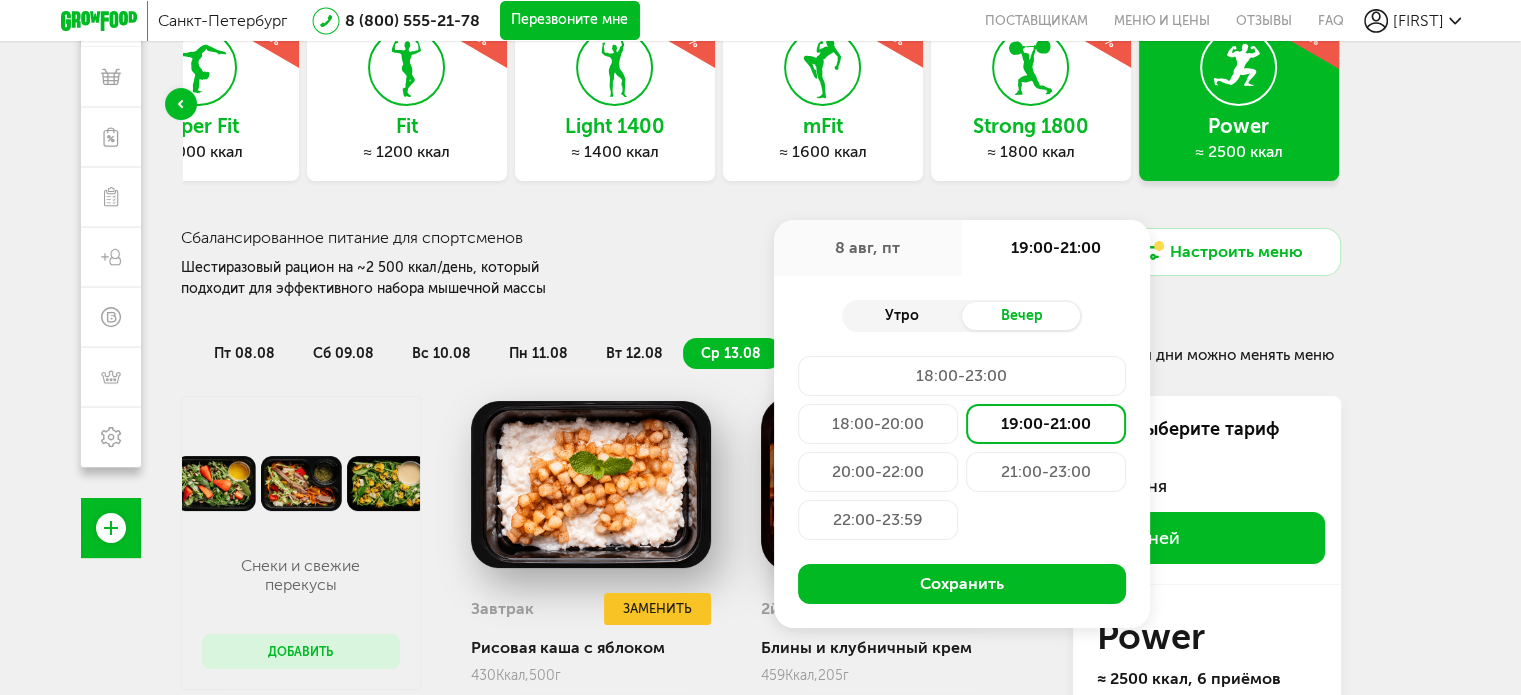 click on "Утро" at bounding box center (902, 316) 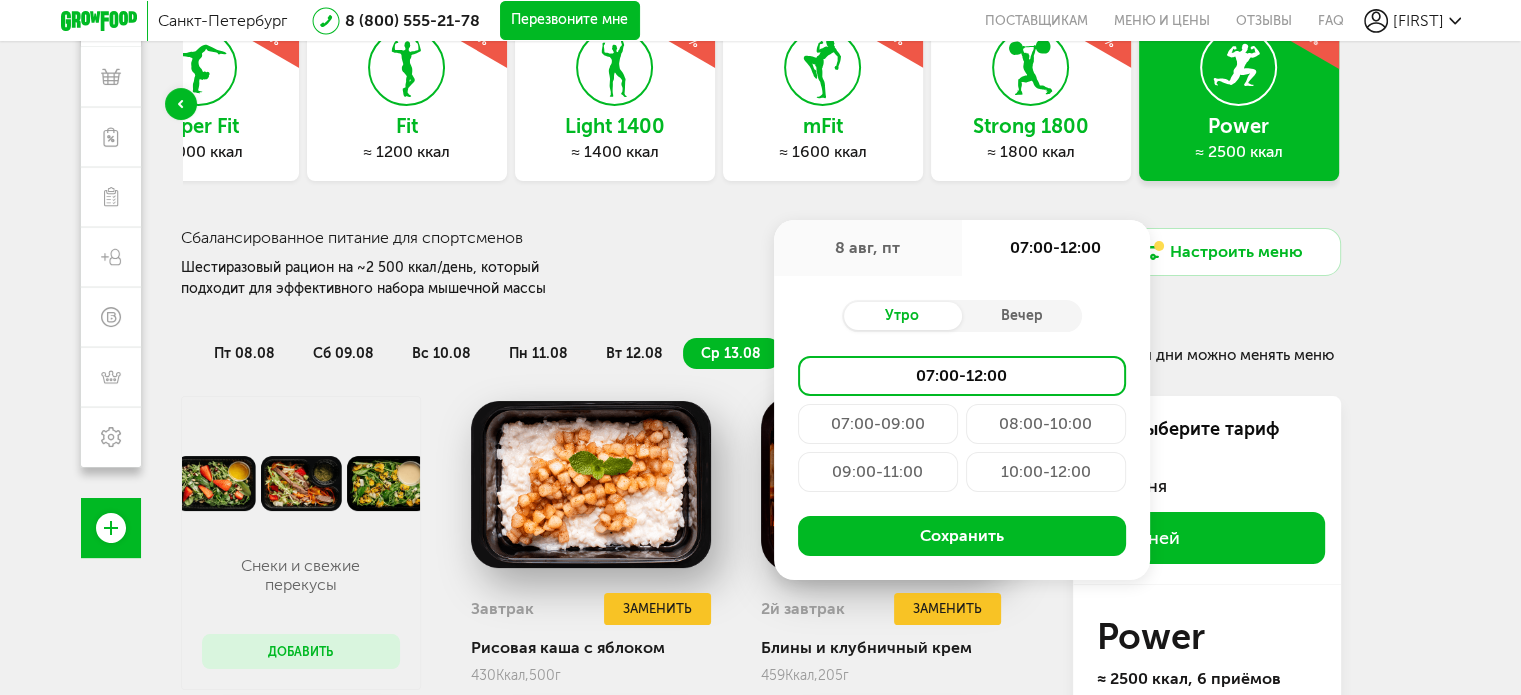 click on "10:00-12:00" at bounding box center [1046, 472] 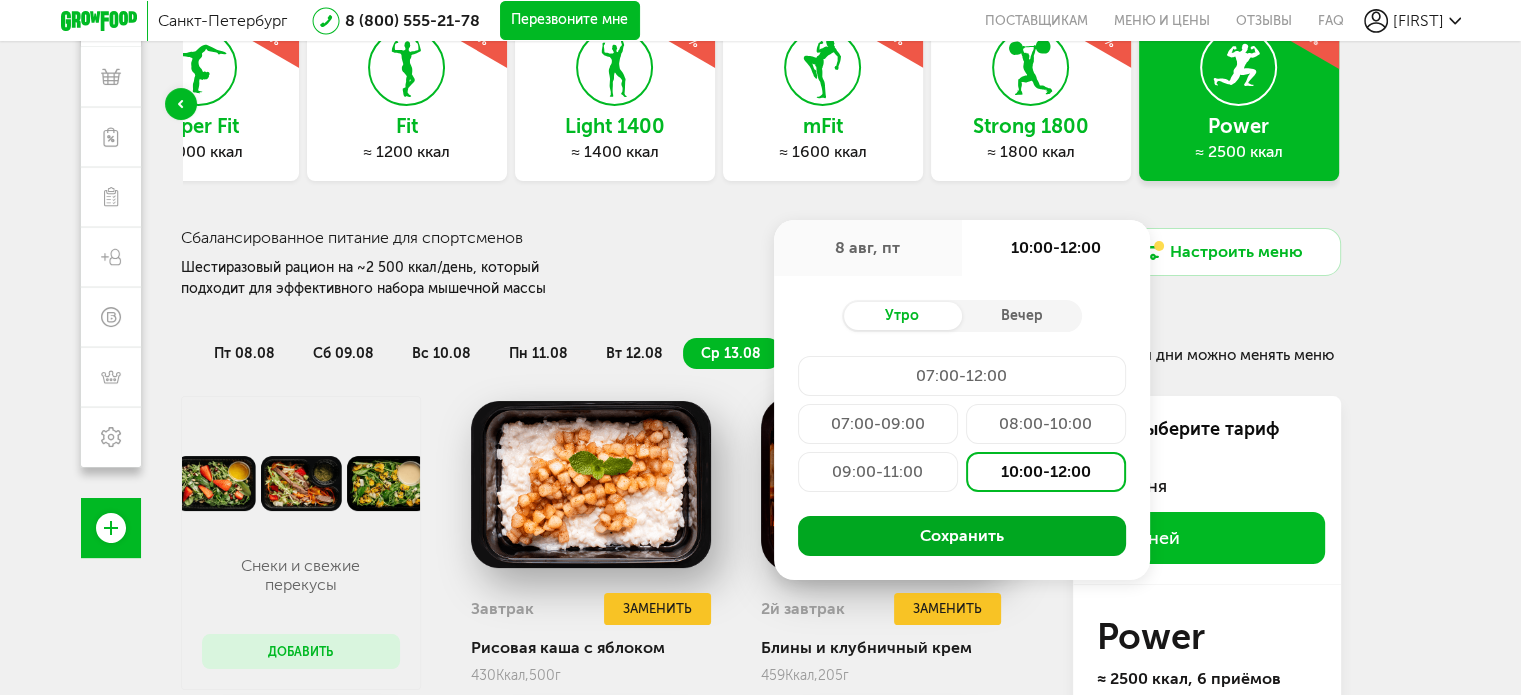 click on "Сохранить" at bounding box center [962, 536] 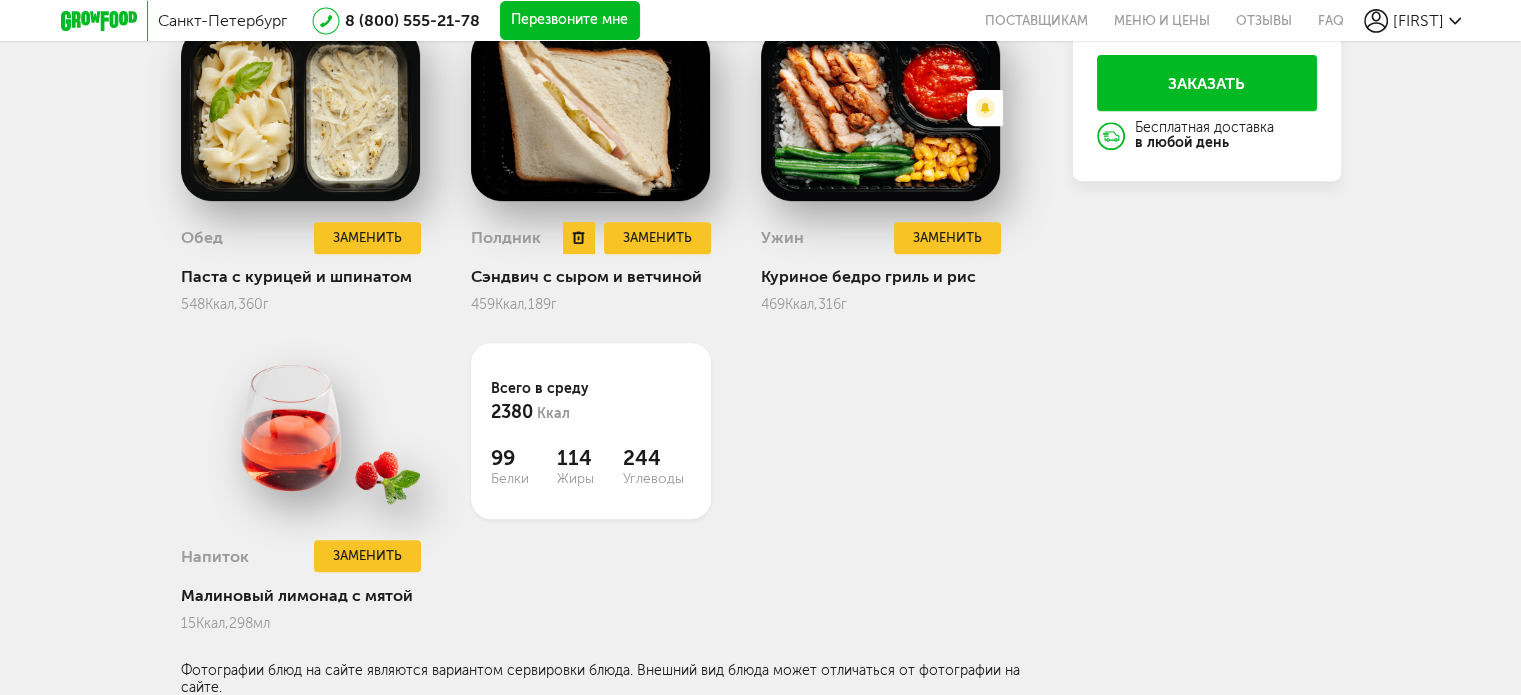 scroll, scrollTop: 144, scrollLeft: 0, axis: vertical 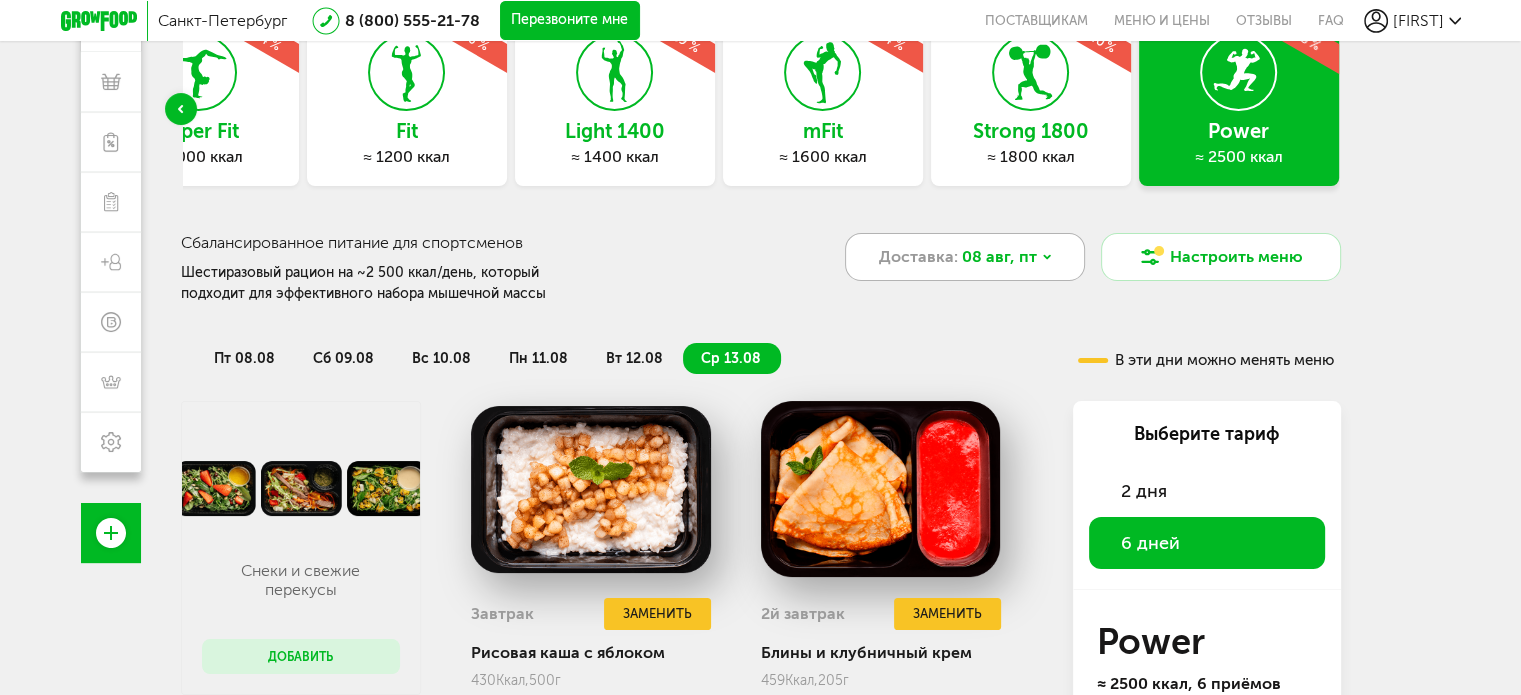 click on "Доставка:  08 авг, пт" at bounding box center (965, 257) 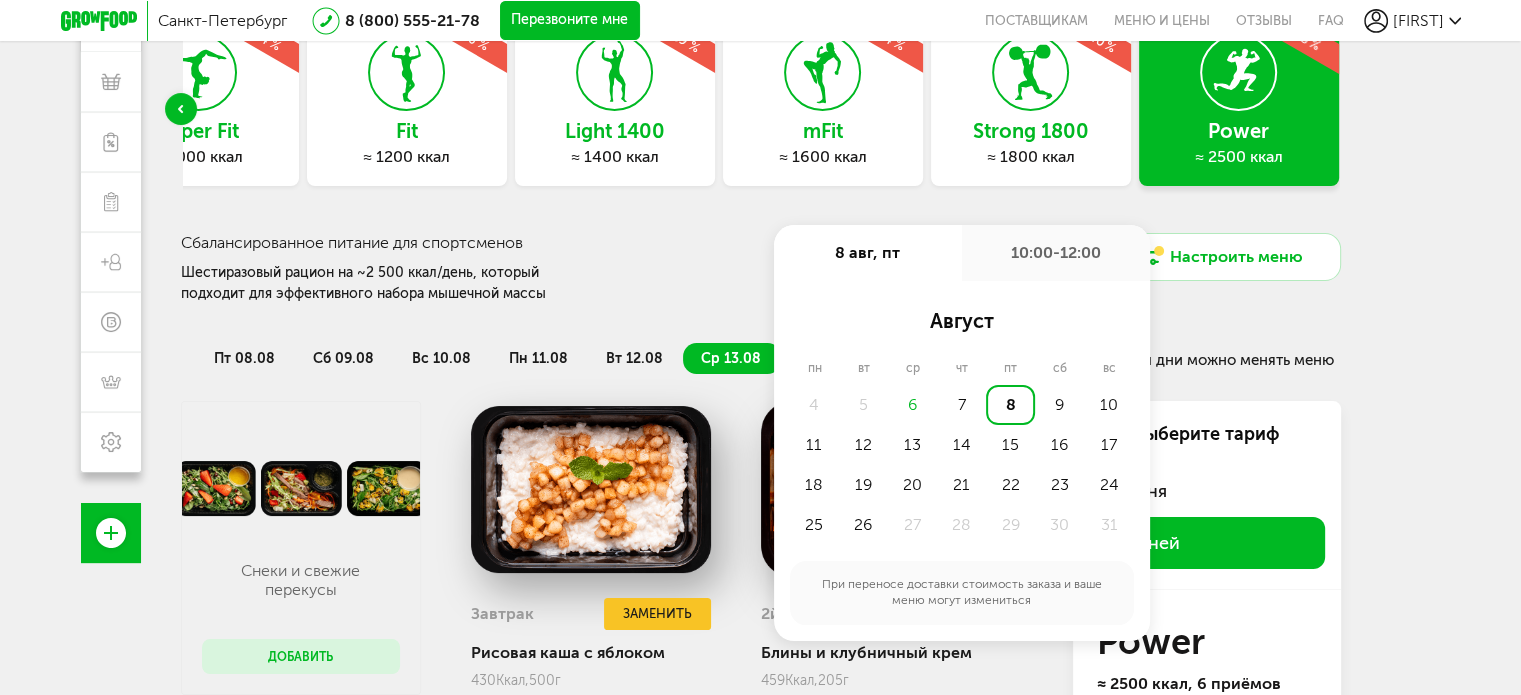 click on "10:00-12:00" at bounding box center (1056, 253) 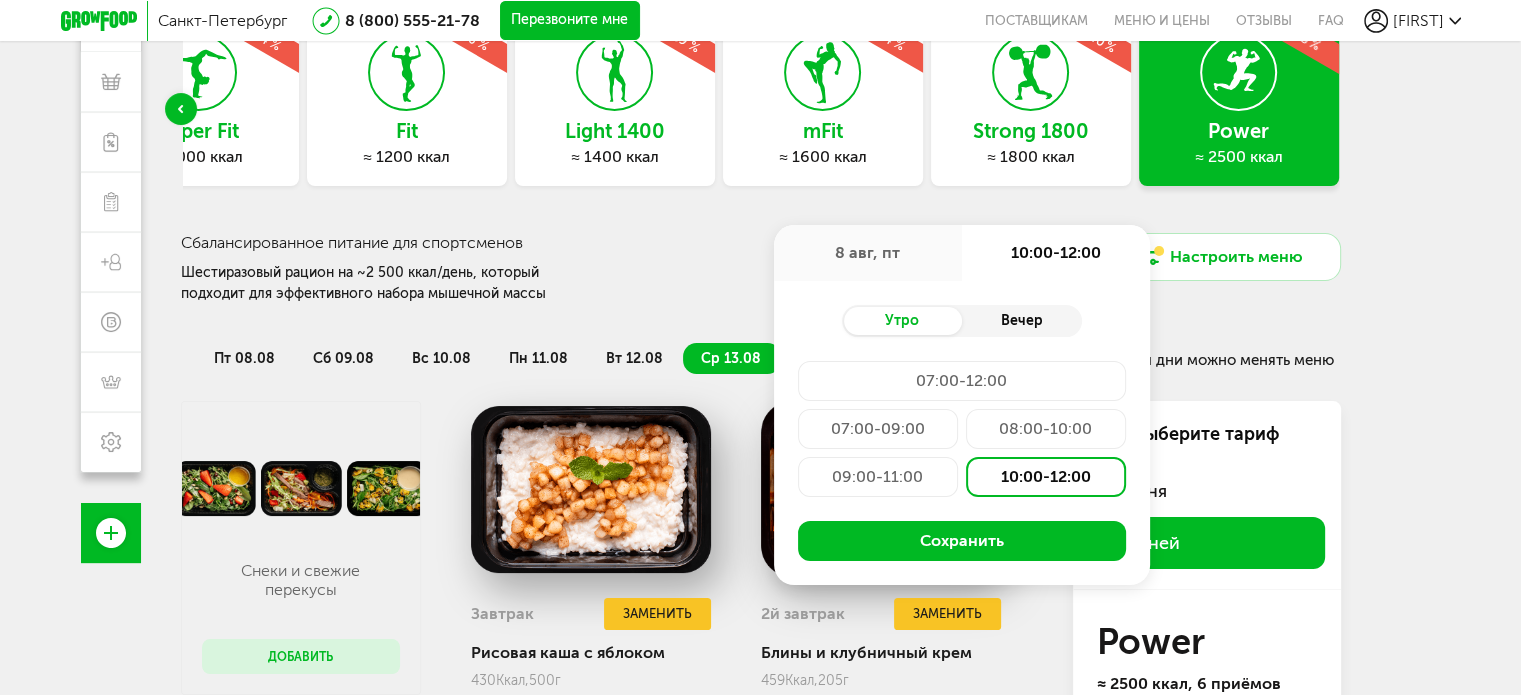 click on "Вечер" at bounding box center [1022, 321] 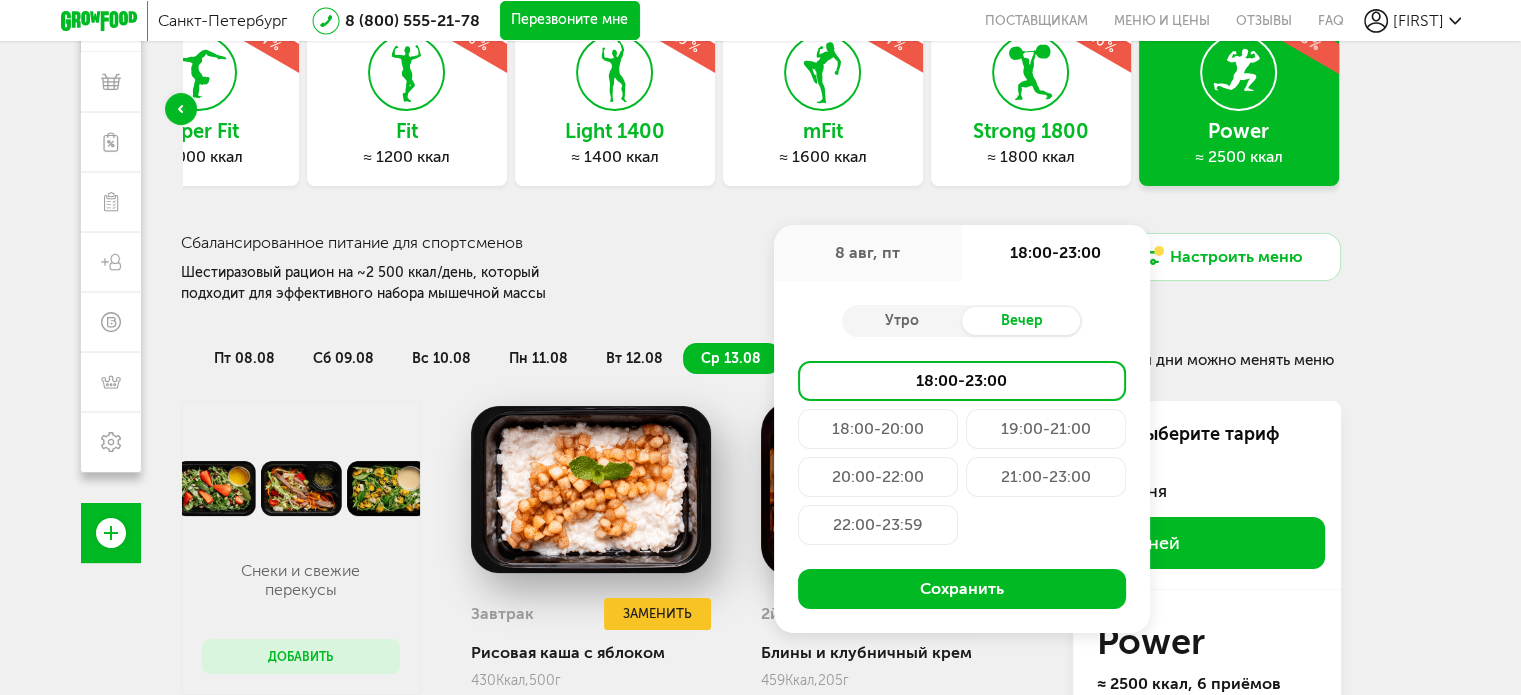 click on "22:00-23:59" at bounding box center (878, 525) 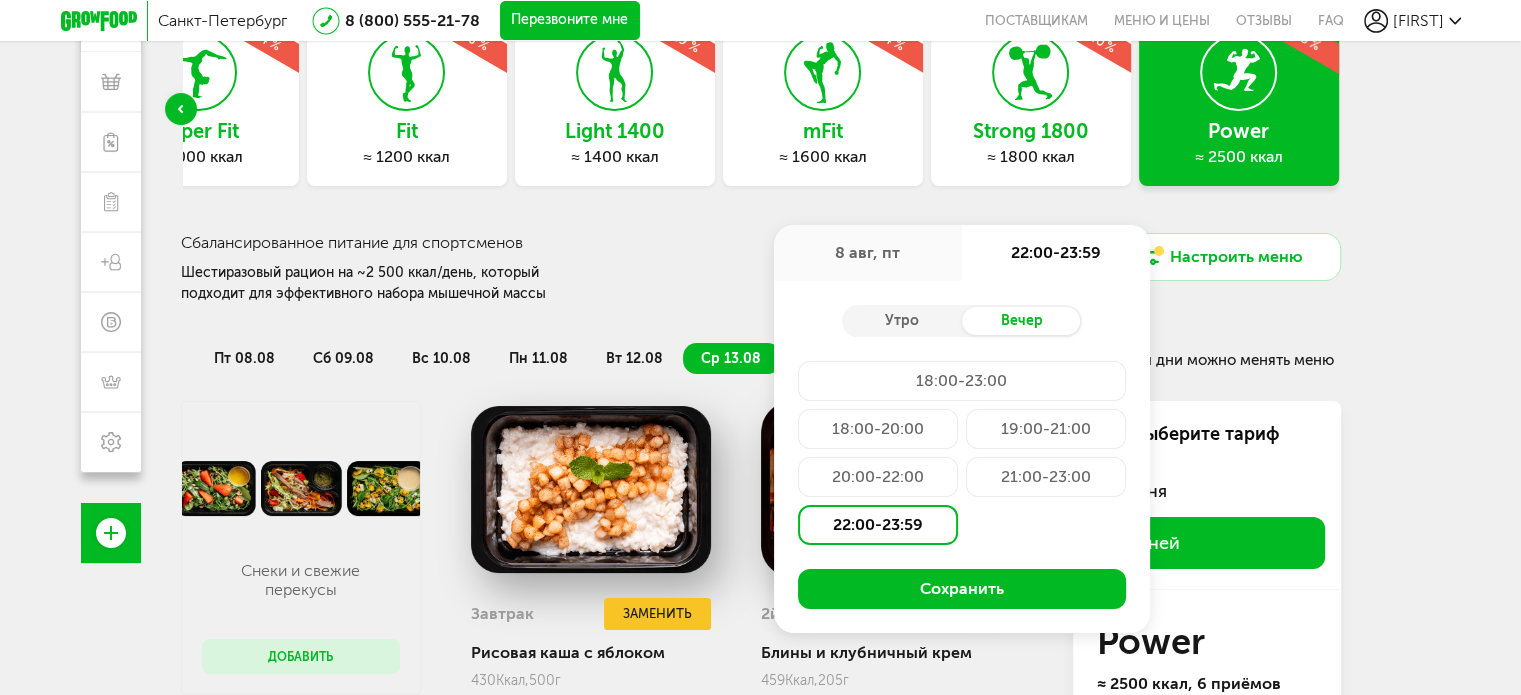 click on "8 авг, пт" at bounding box center (868, 253) 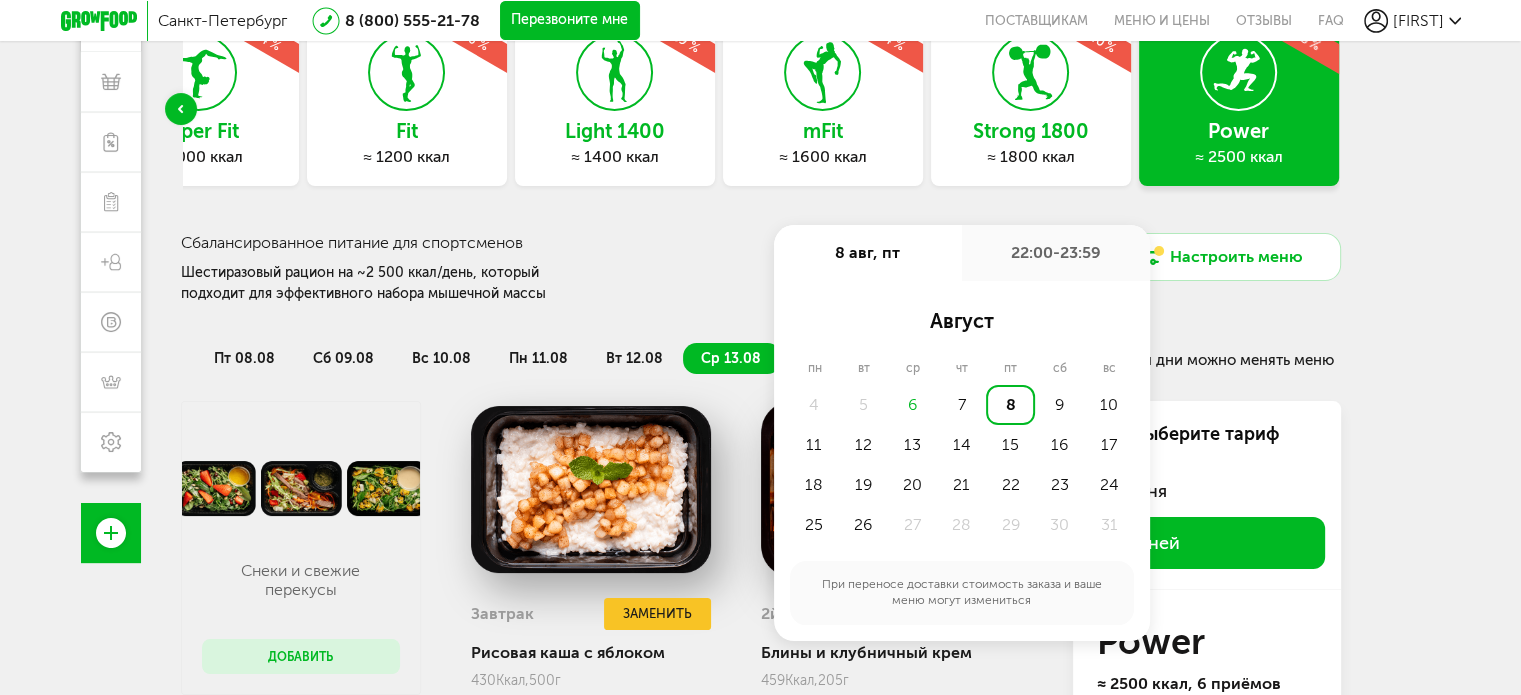 click on "7" at bounding box center [961, 405] 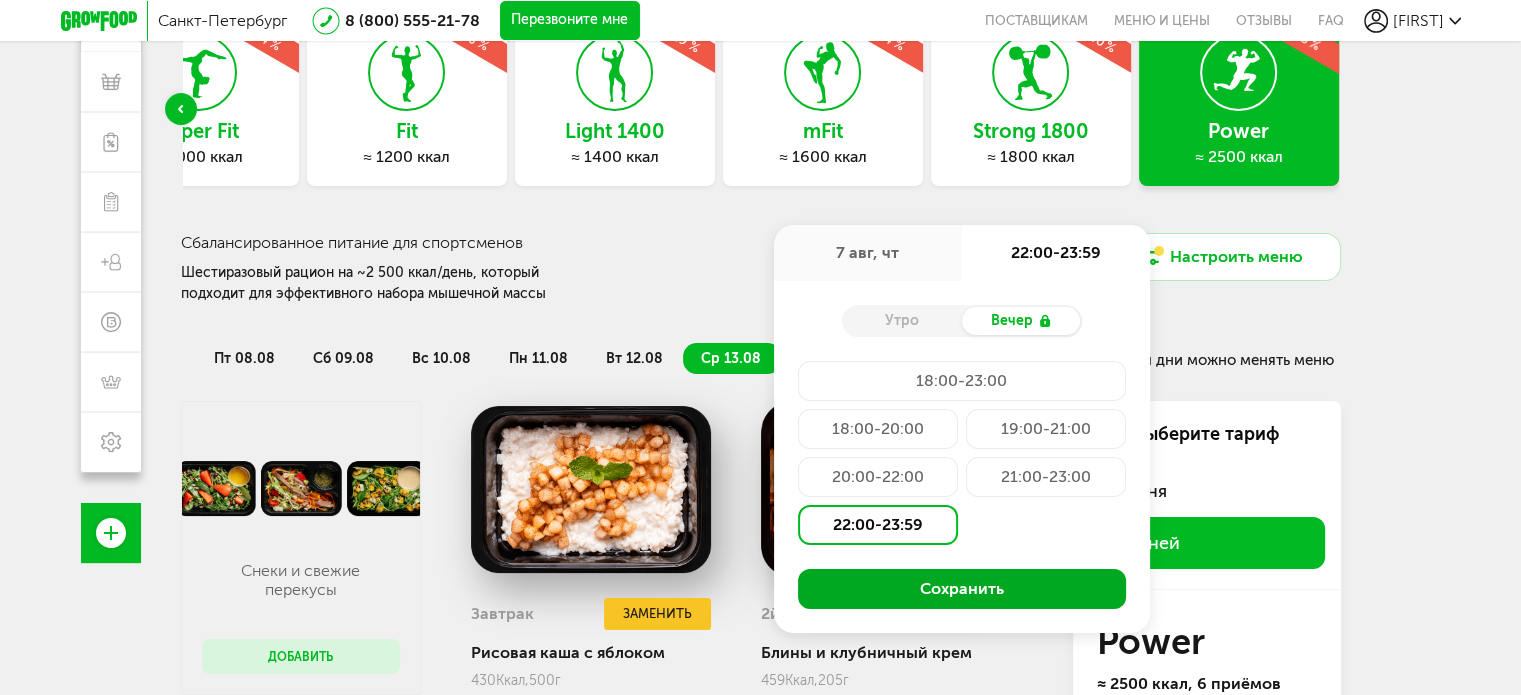 click on "Сохранить" at bounding box center (962, 589) 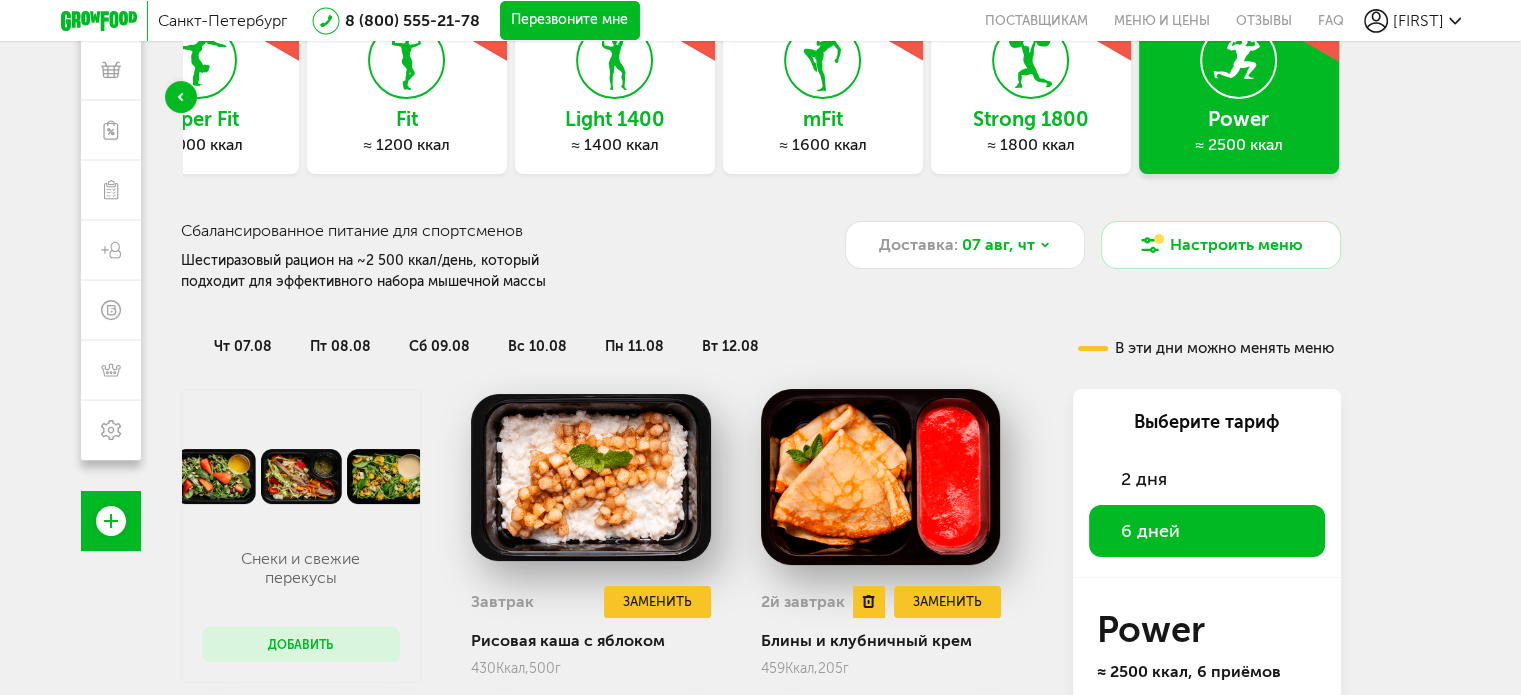 scroll, scrollTop: 144, scrollLeft: 0, axis: vertical 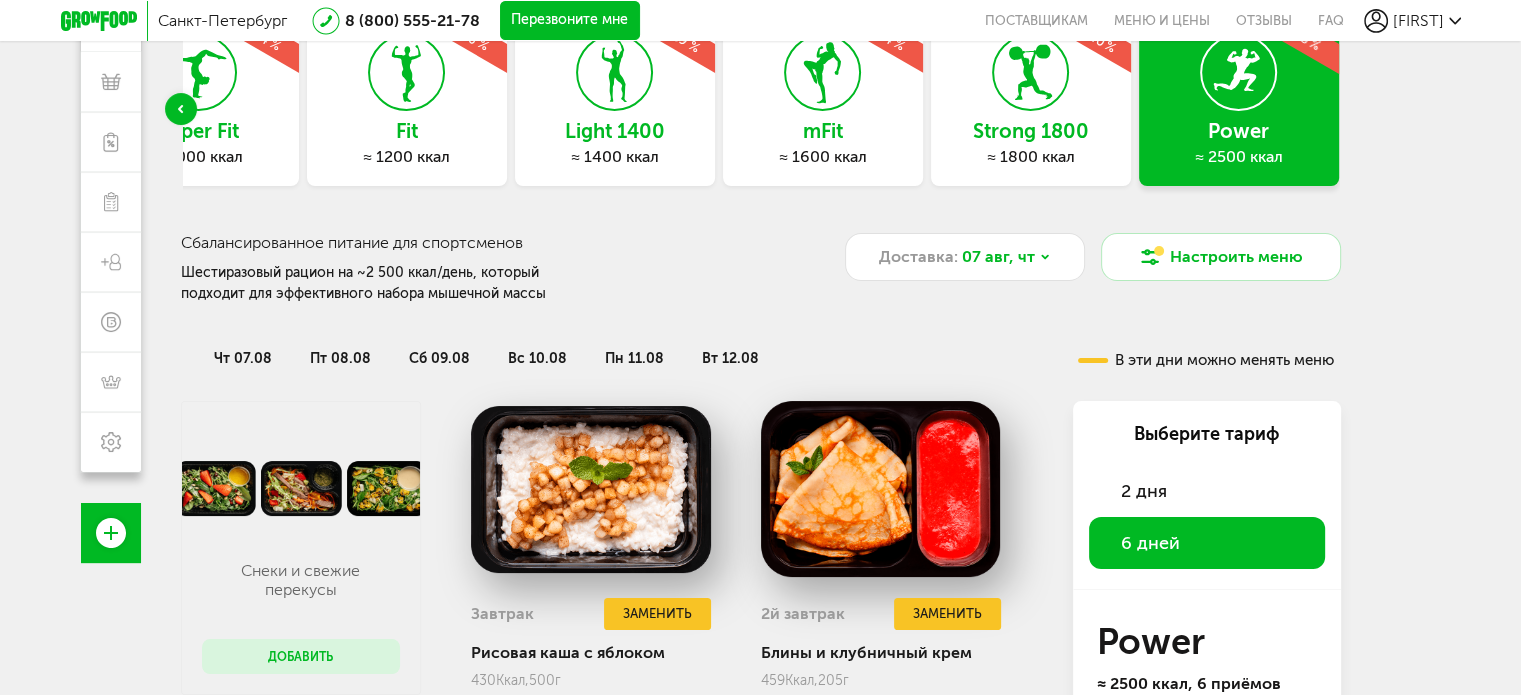 click on "чт 07.08 пт 08.08 сб 09.08 вс 10.08 пн 11.08 вт 12.08" at bounding box center (596, 349) 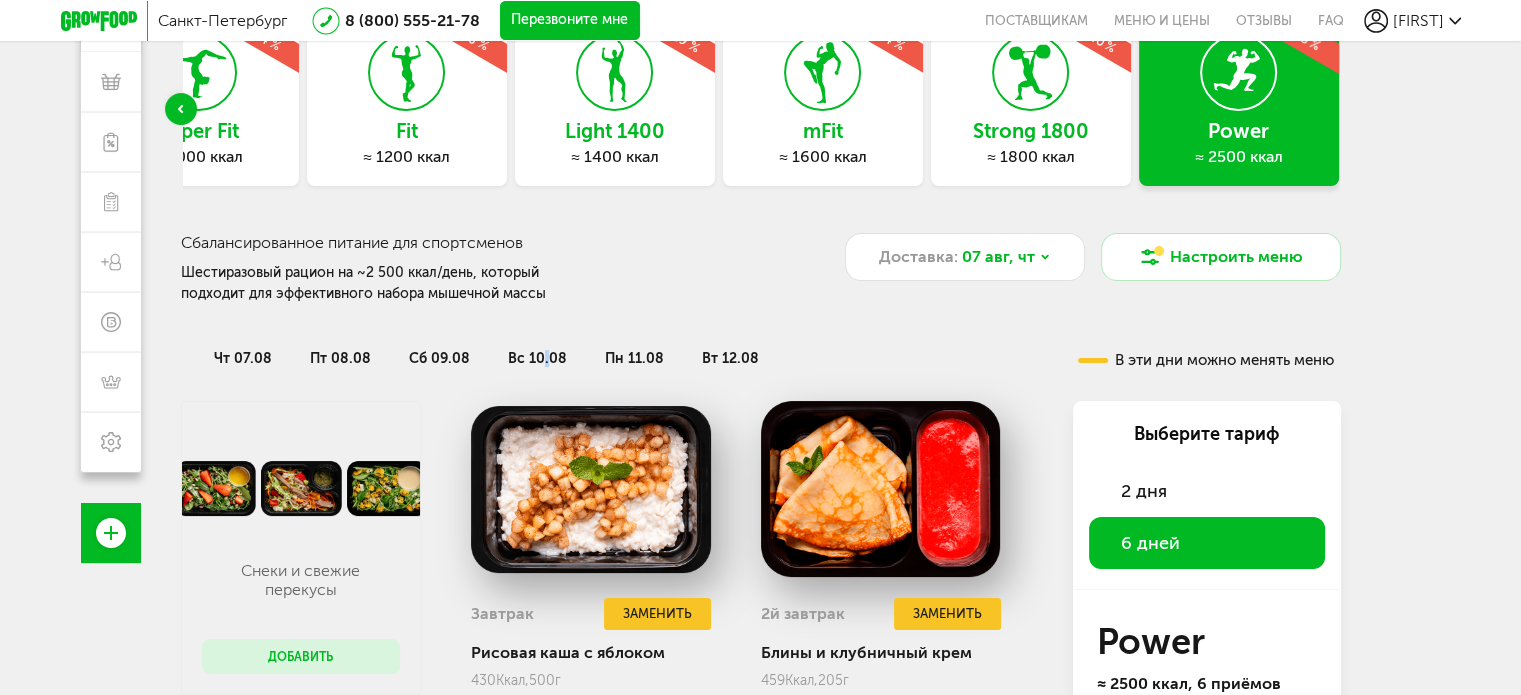 click on "вс 10.08" at bounding box center (538, 358) 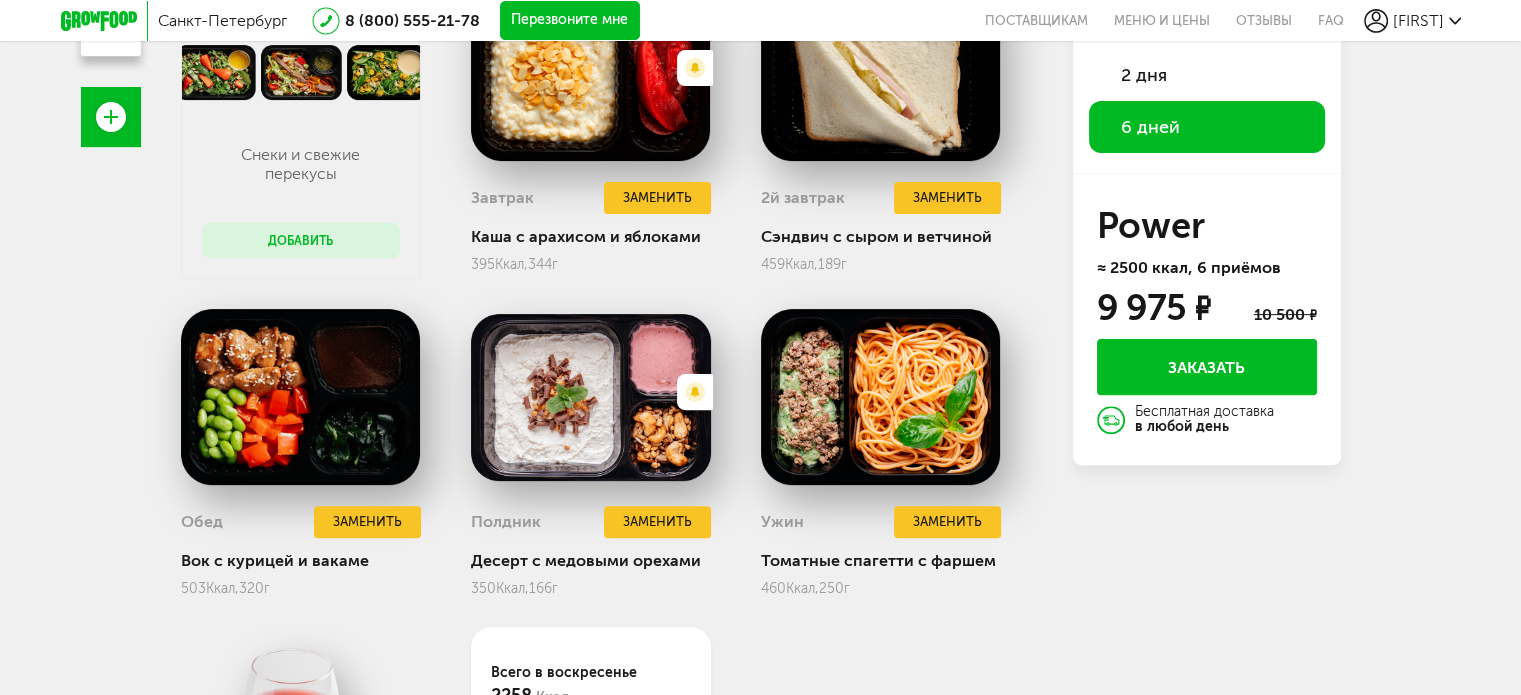 scroll, scrollTop: 844, scrollLeft: 0, axis: vertical 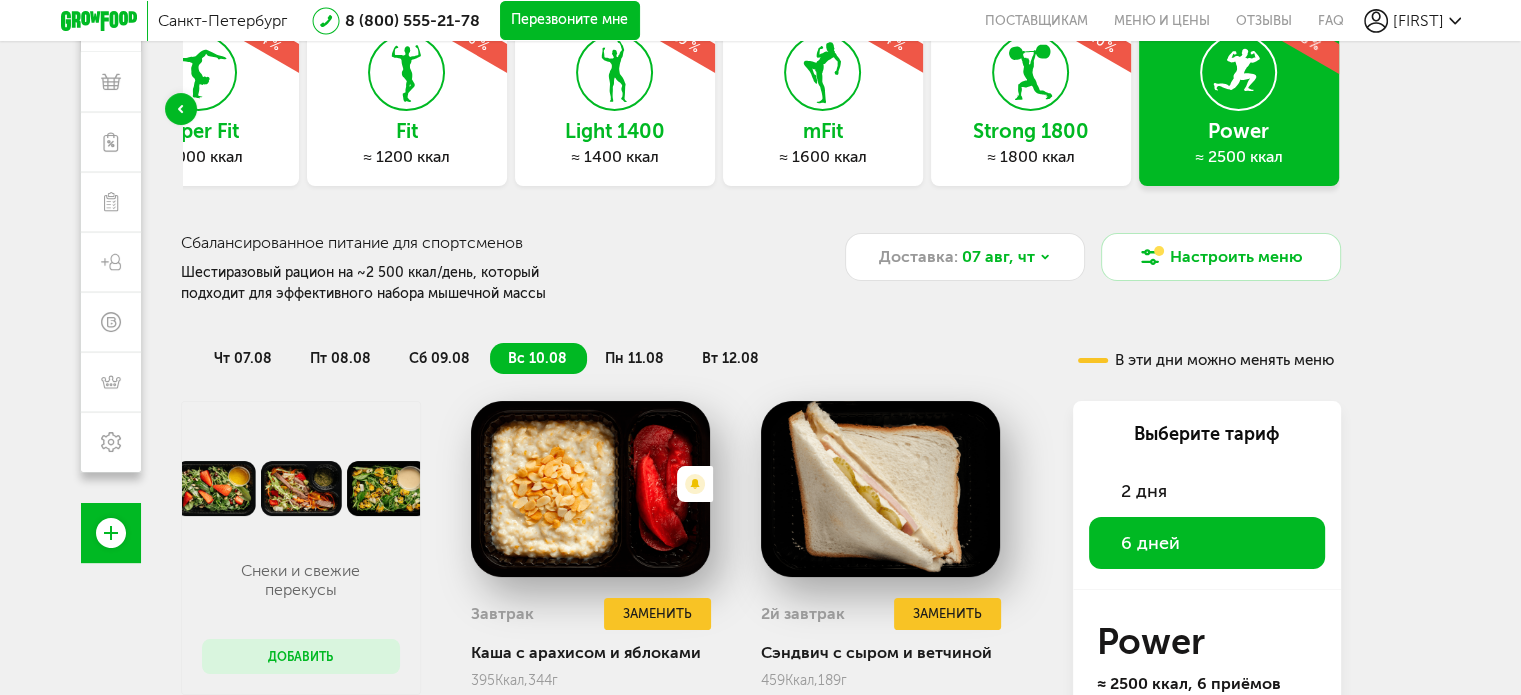 click on "сб 09.08" at bounding box center (439, 358) 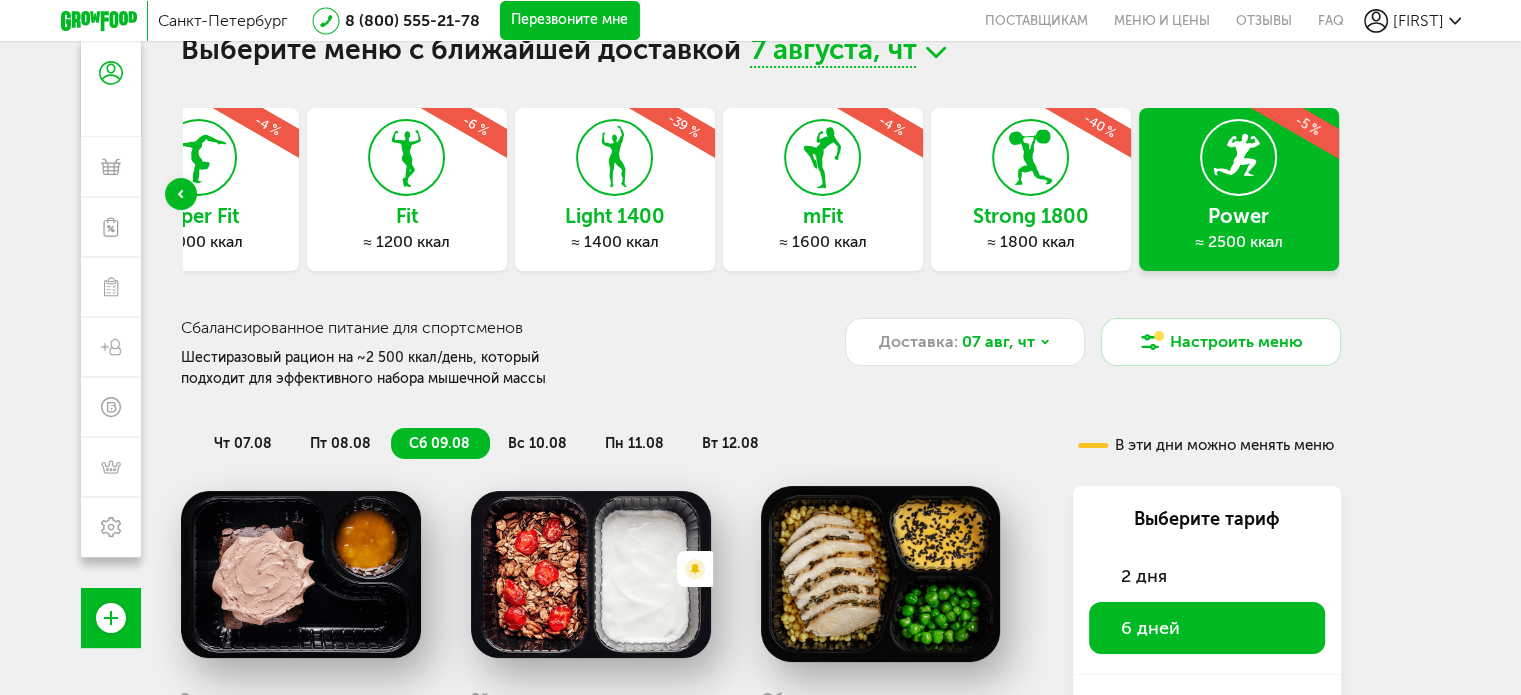 scroll, scrollTop: 0, scrollLeft: 0, axis: both 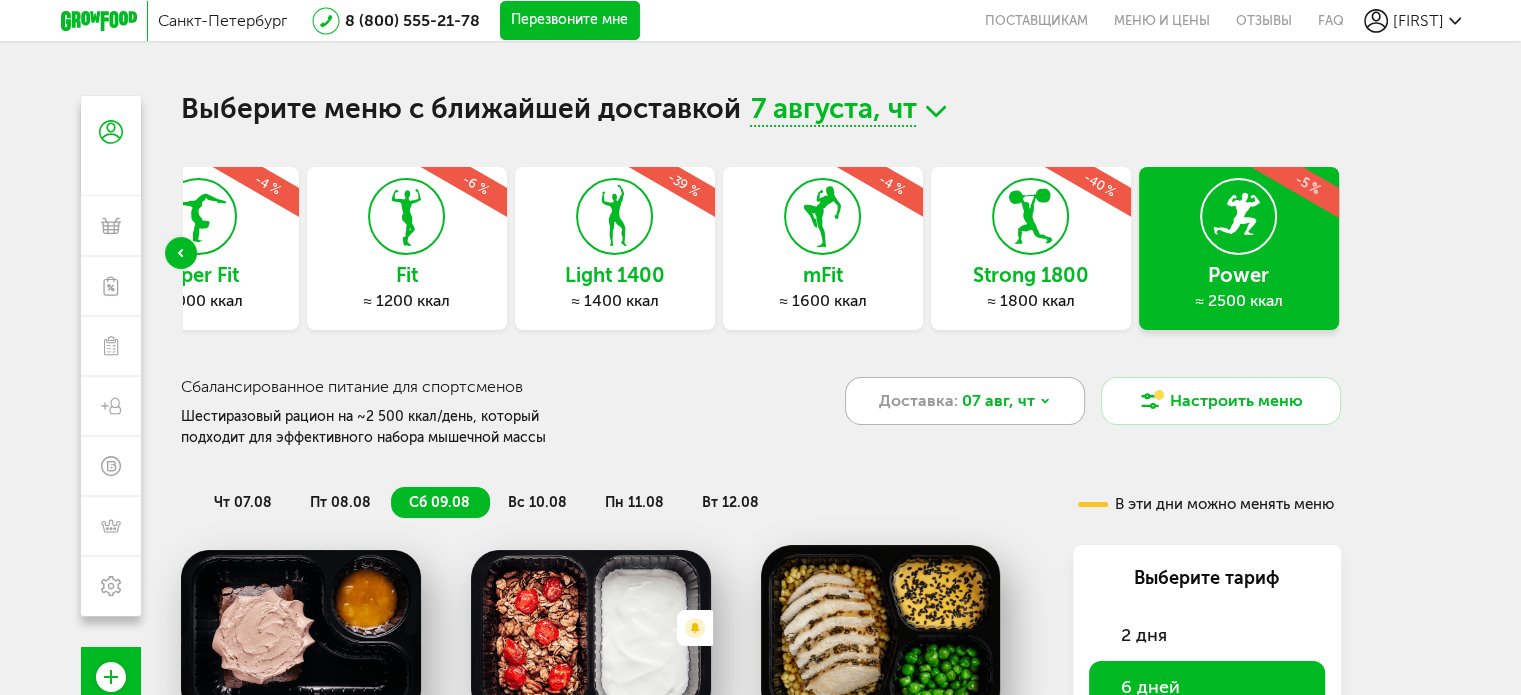click on "07 авг, чт" at bounding box center (998, 401) 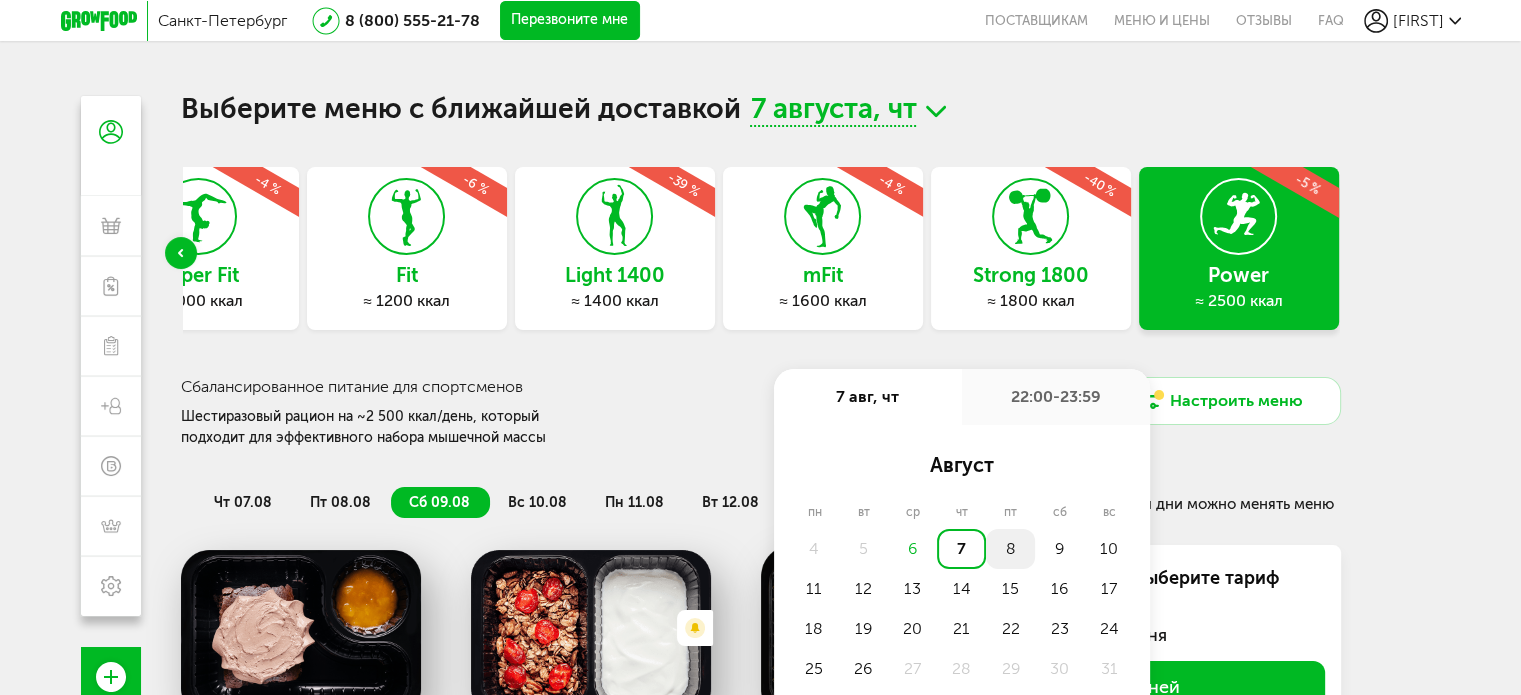 click on "8" at bounding box center (1010, 549) 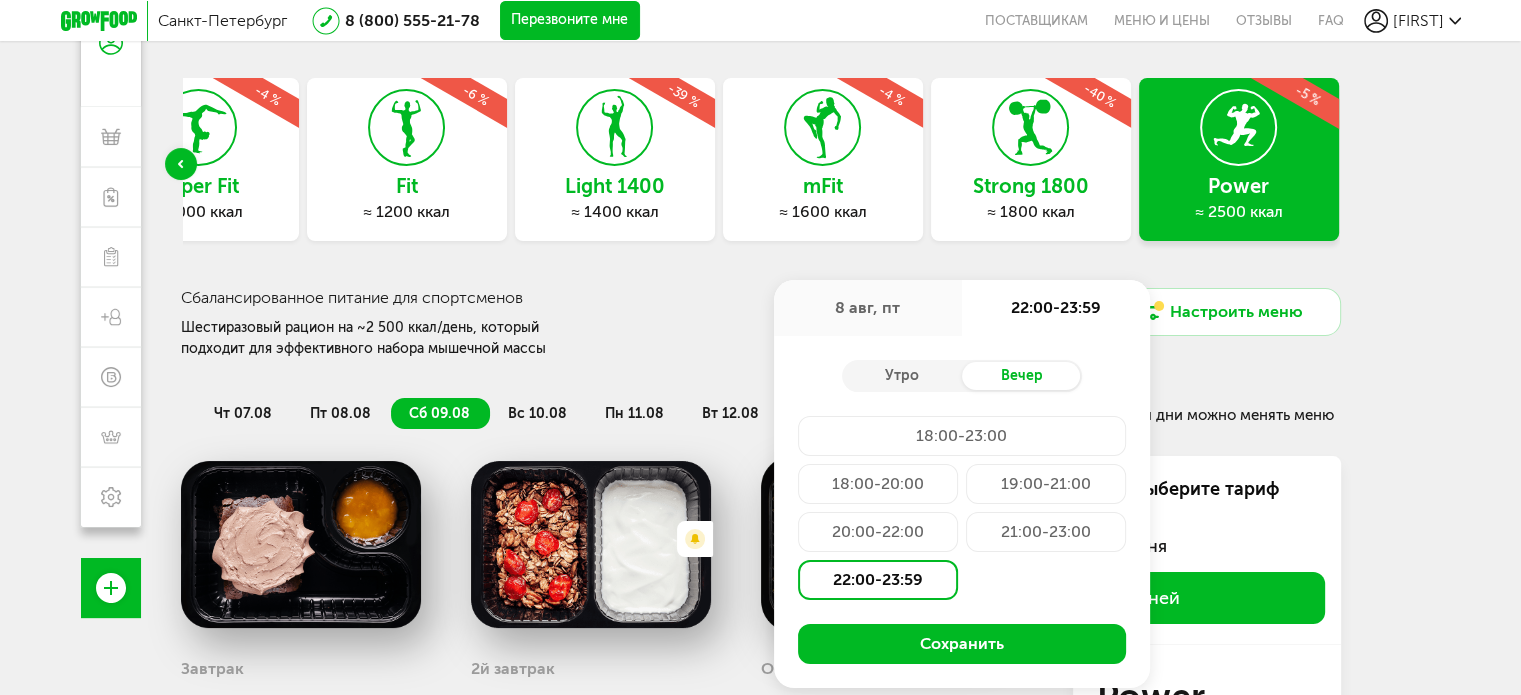scroll, scrollTop: 300, scrollLeft: 0, axis: vertical 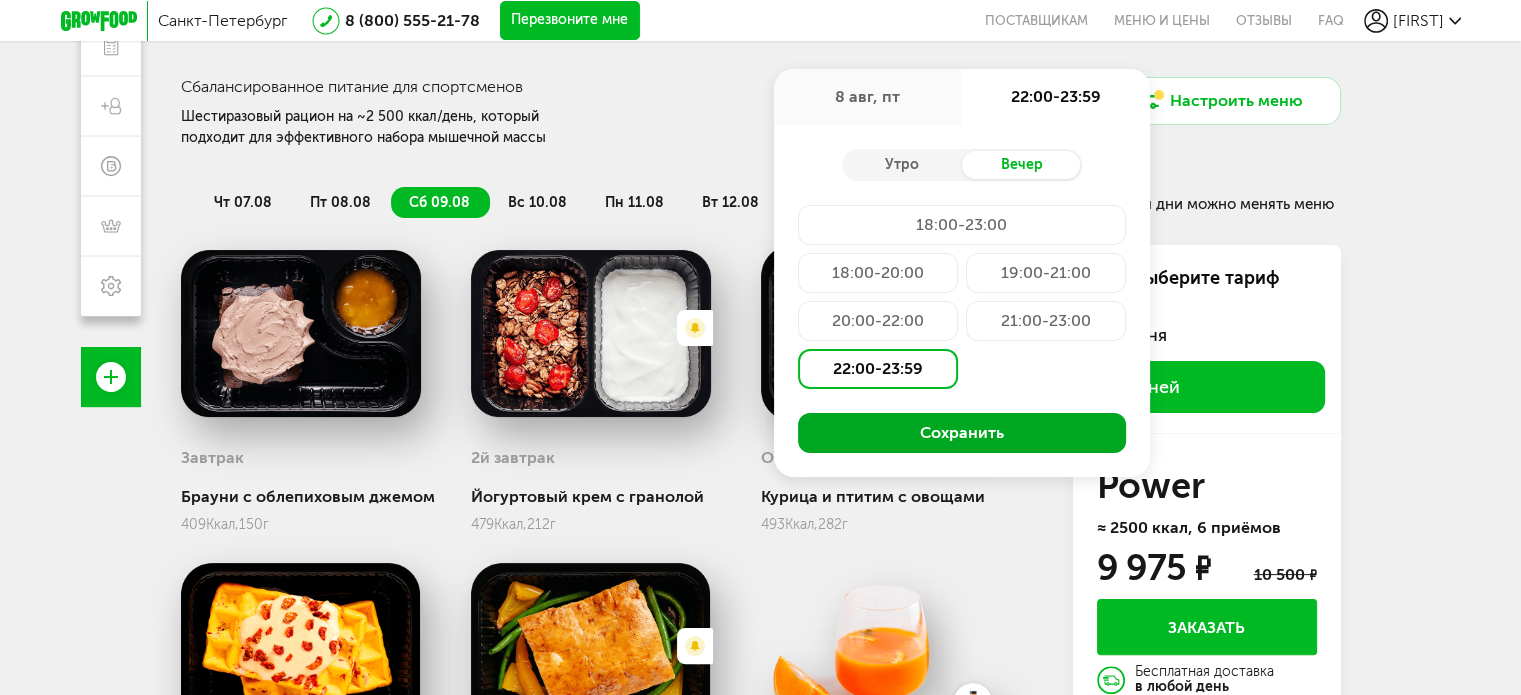 click on "Сохранить" at bounding box center [962, 433] 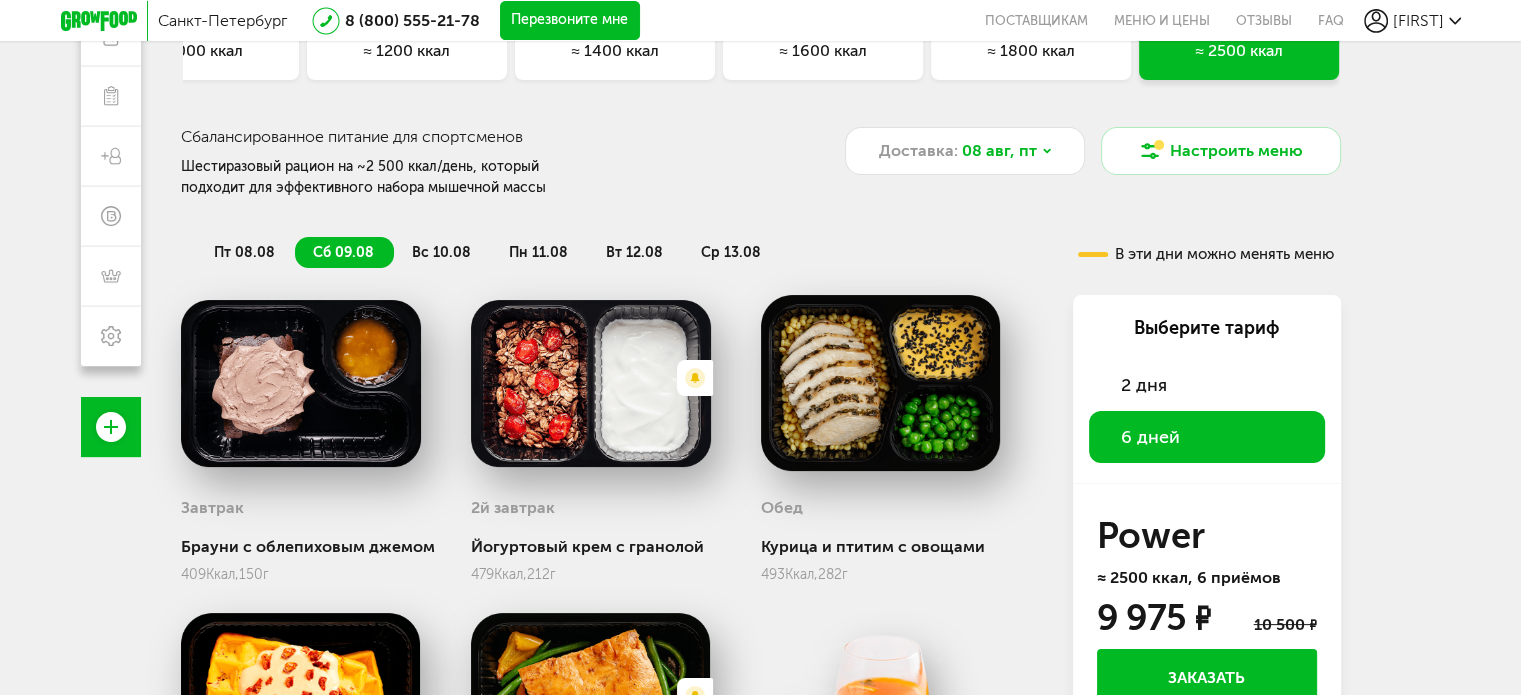 scroll, scrollTop: 225, scrollLeft: 0, axis: vertical 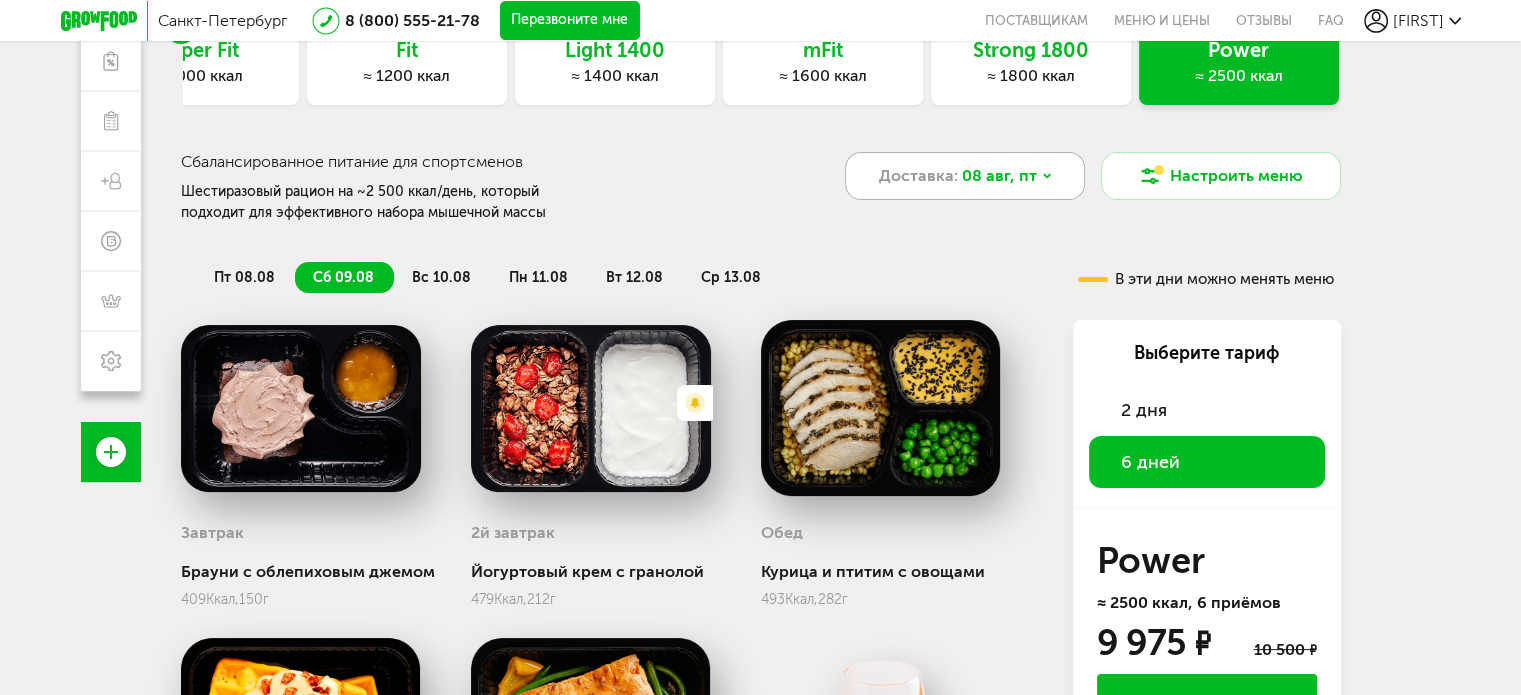 click on "08 авг, пт" at bounding box center [999, 176] 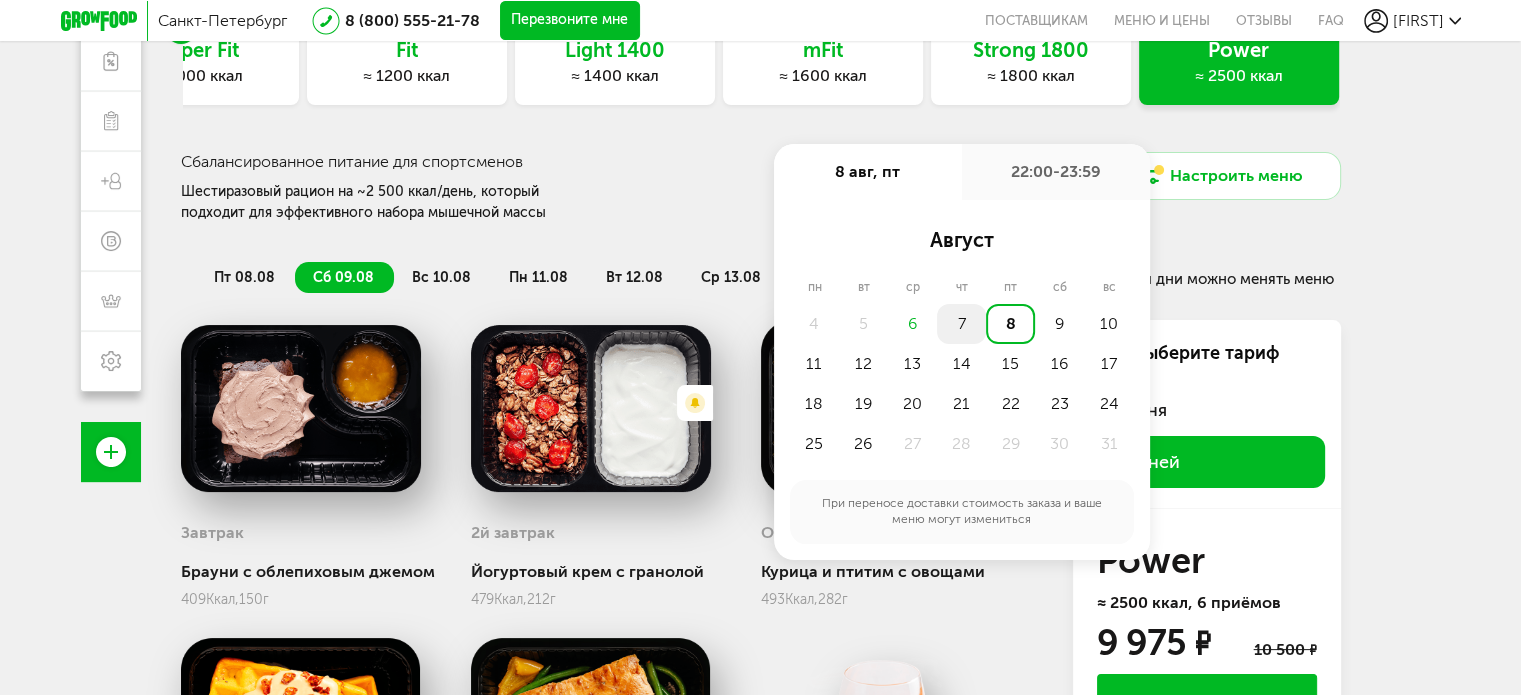 click on "7" at bounding box center (961, 324) 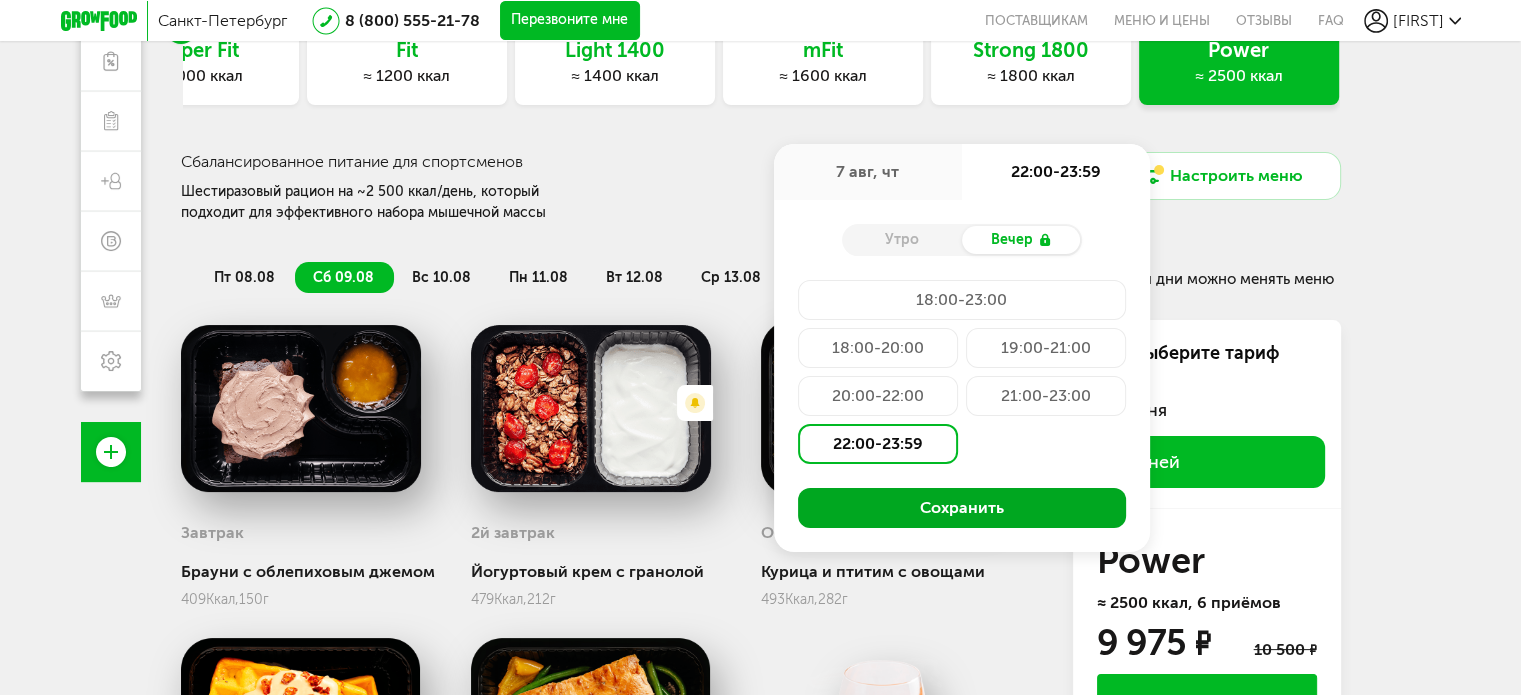 click on "Сохранить" at bounding box center [962, 508] 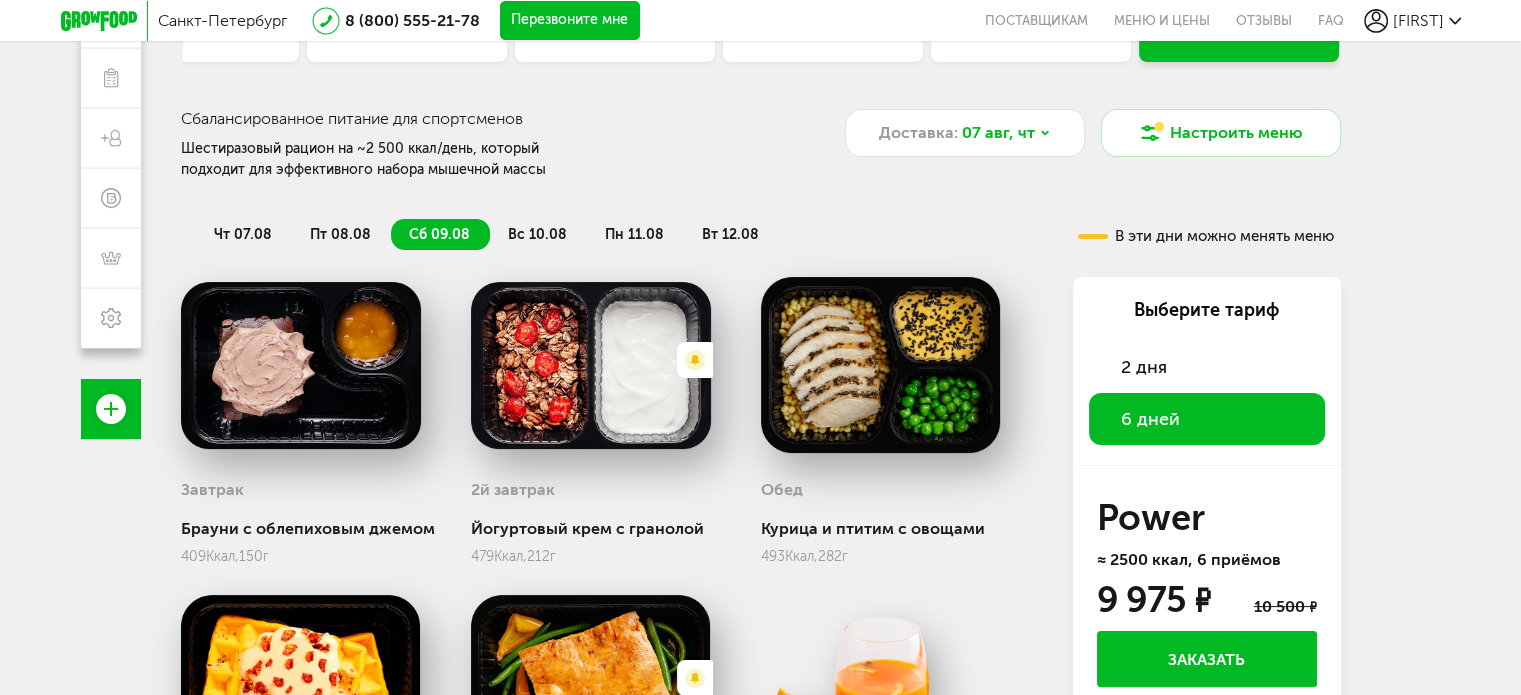 scroll, scrollTop: 325, scrollLeft: 0, axis: vertical 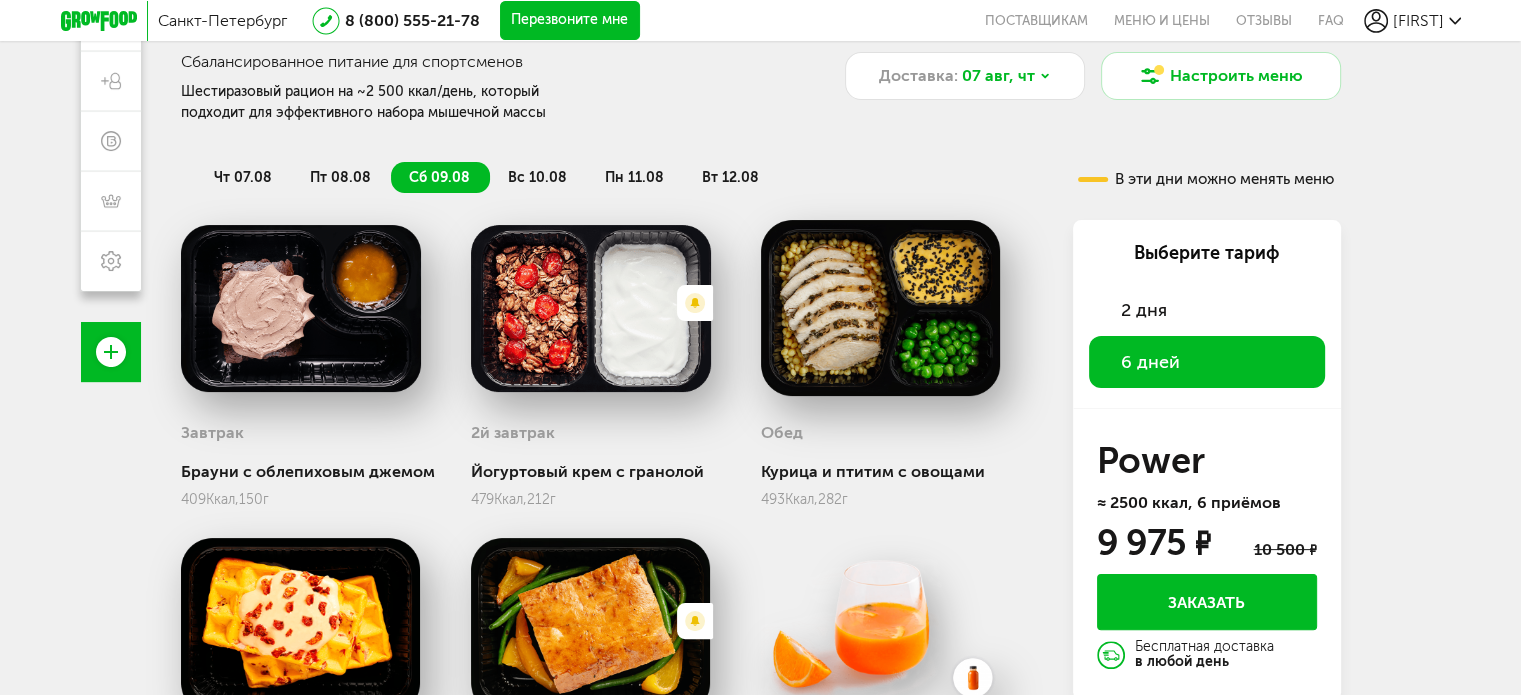 click on "чт 07.08" at bounding box center (244, 177) 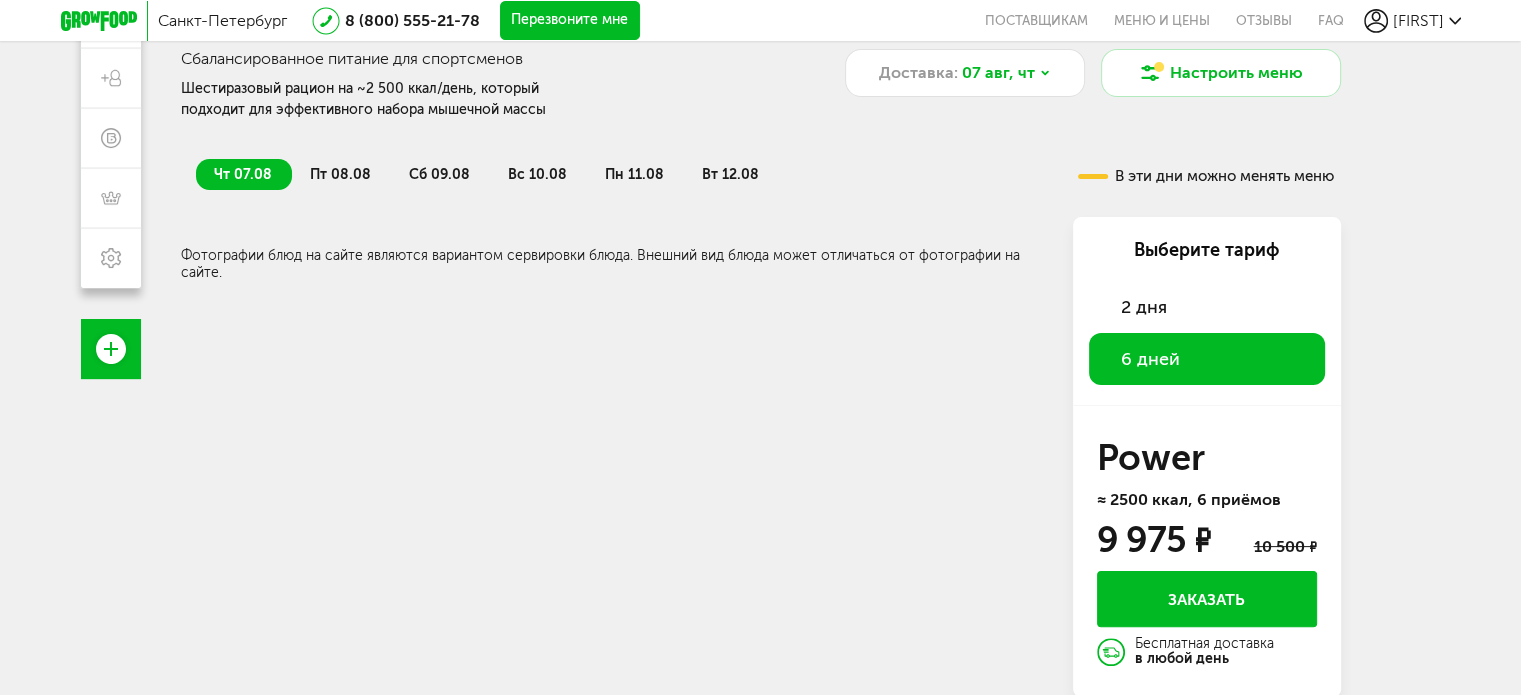 scroll, scrollTop: 328, scrollLeft: 0, axis: vertical 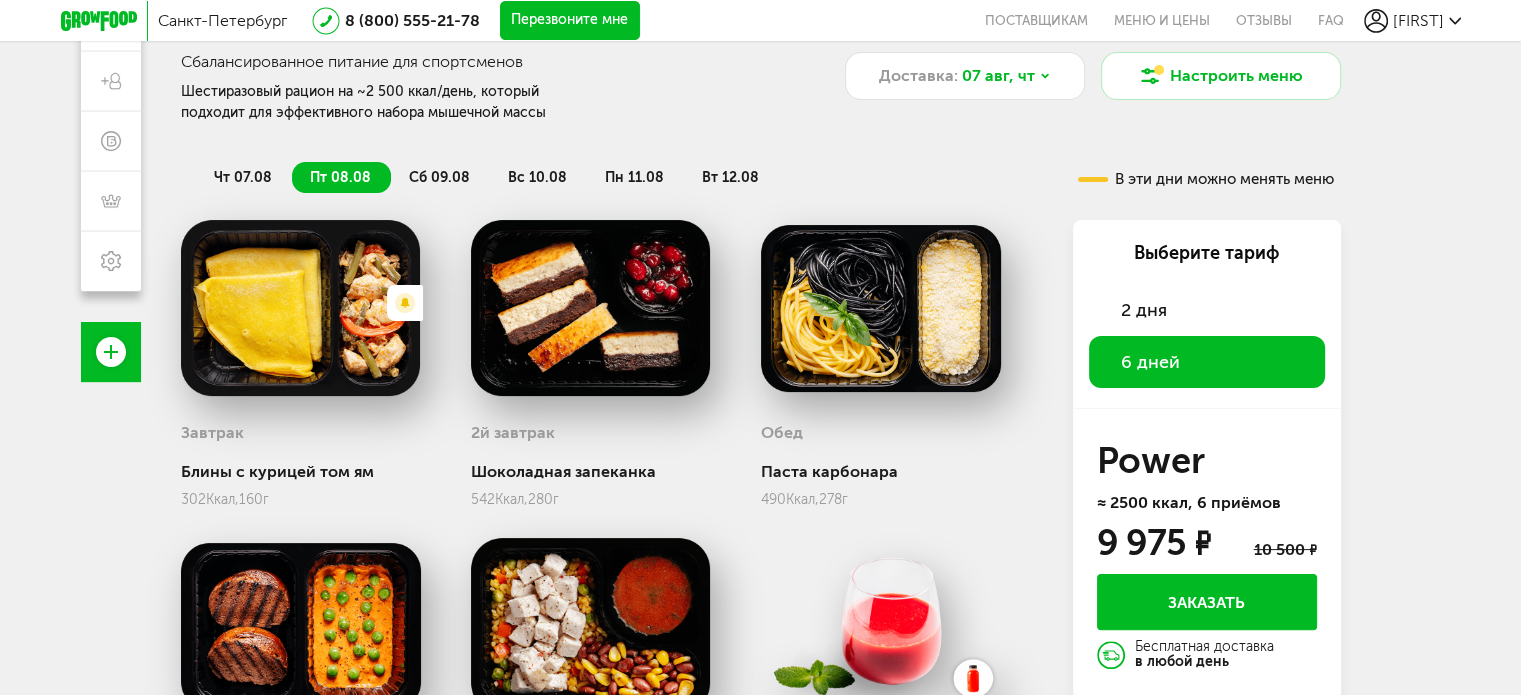 click on "сб 09.08" at bounding box center (439, 177) 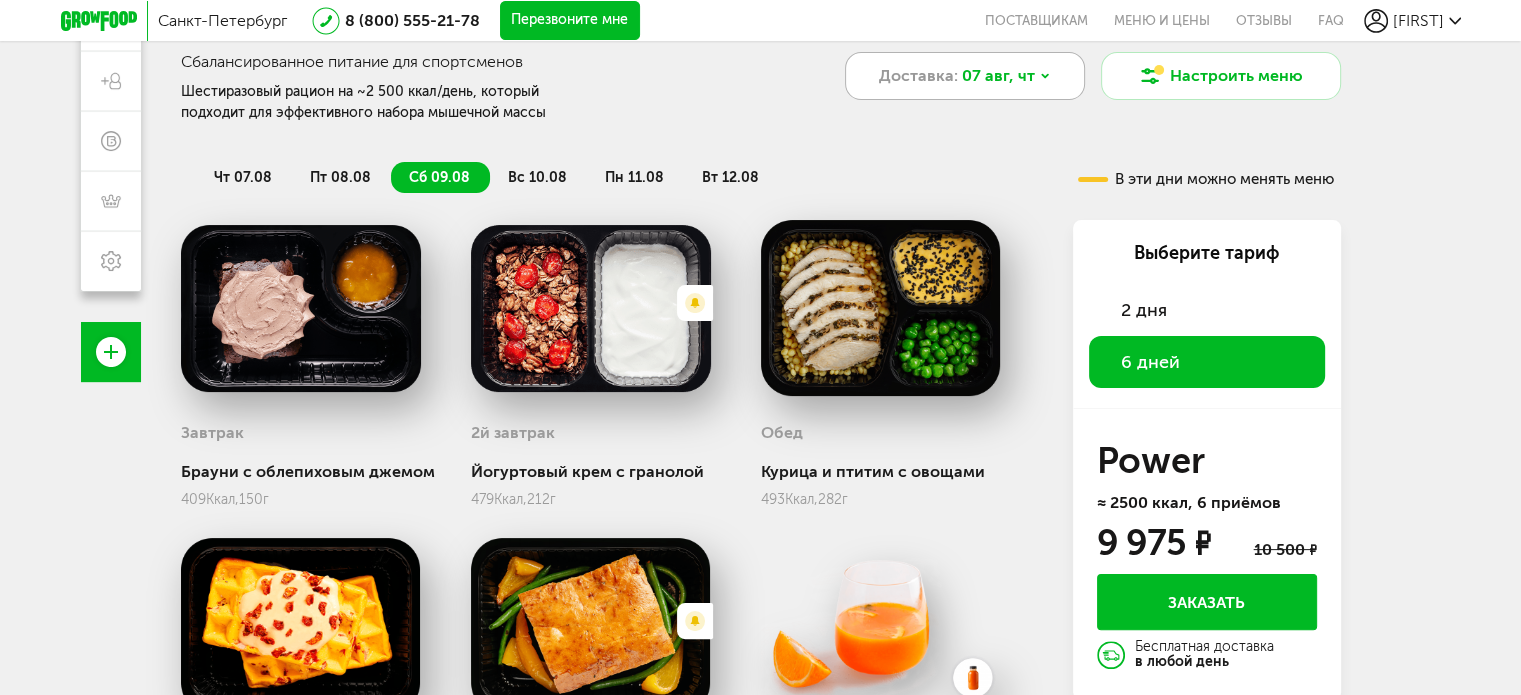 click on "Доставка:" at bounding box center [918, 76] 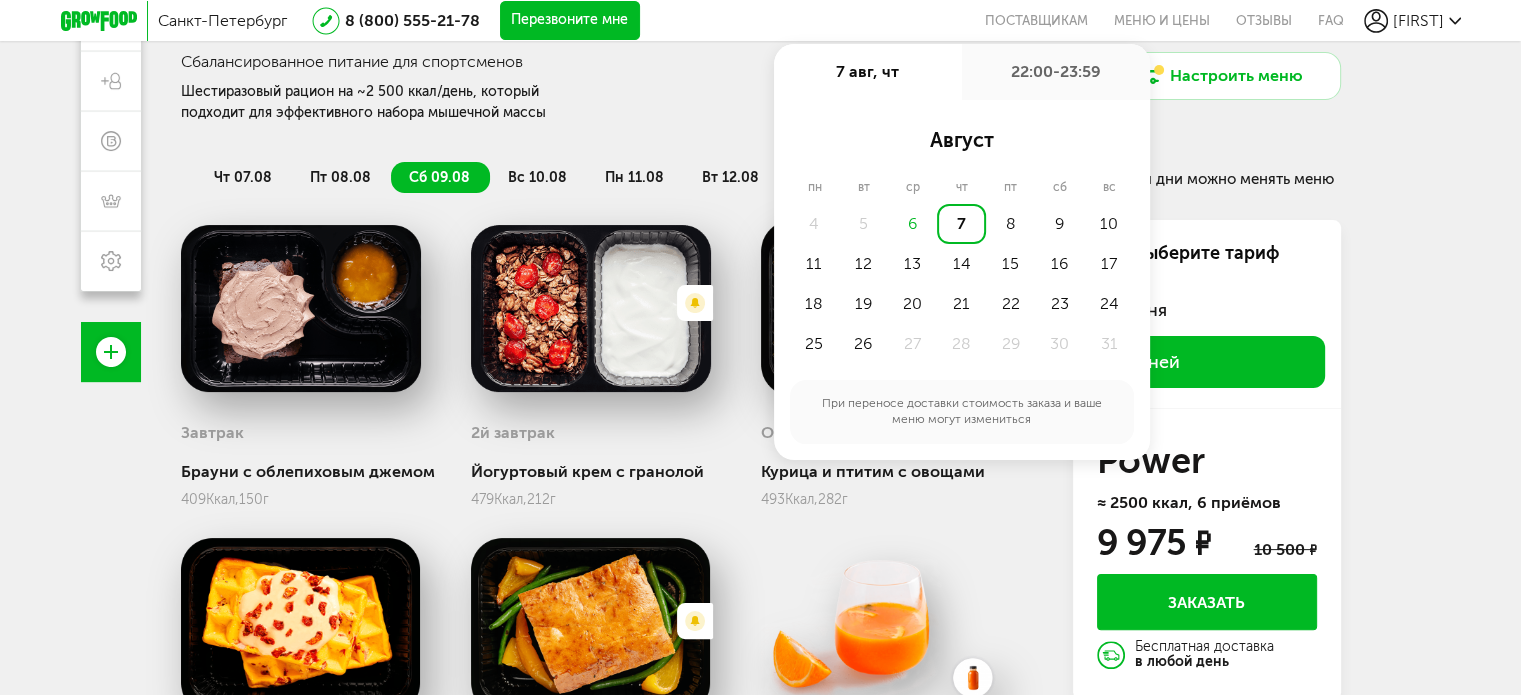 click on "22:00-23:59" at bounding box center [1056, 72] 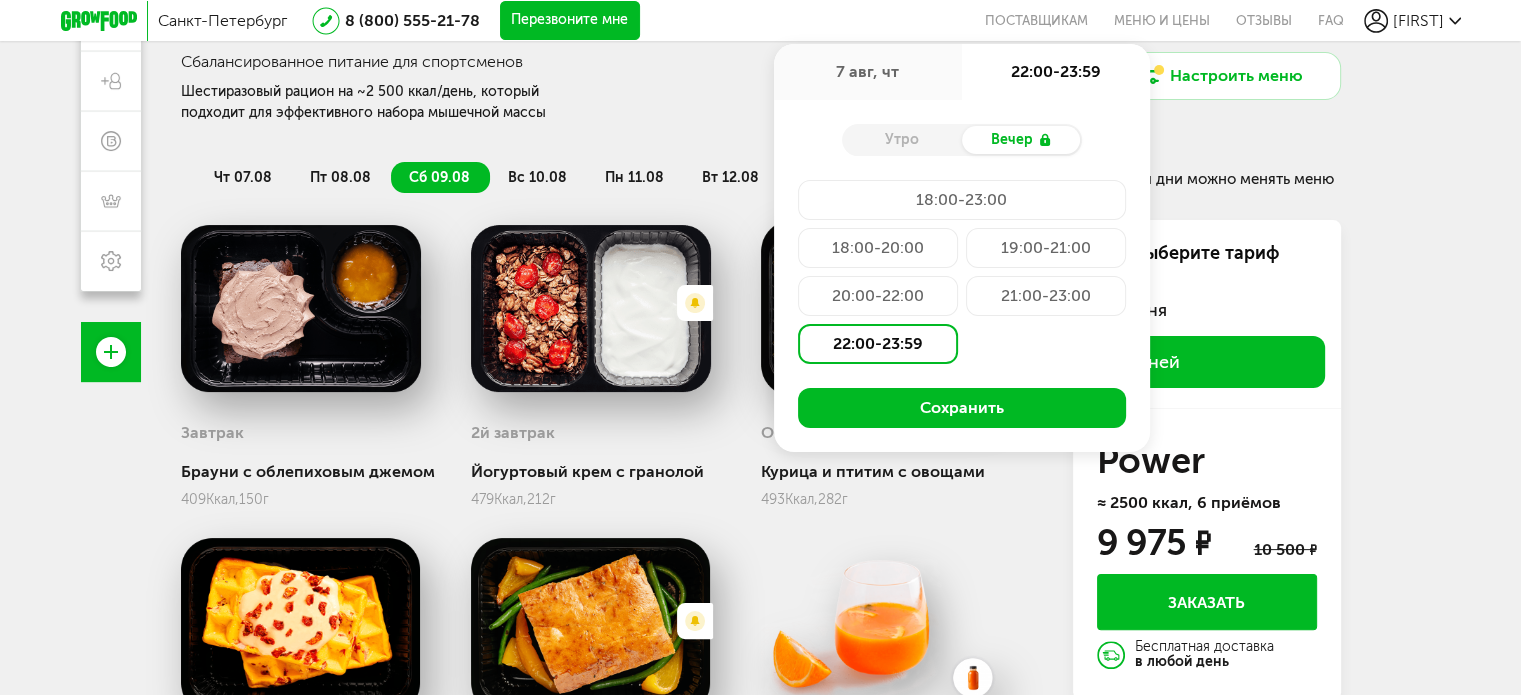 click on "Утро" at bounding box center [902, 140] 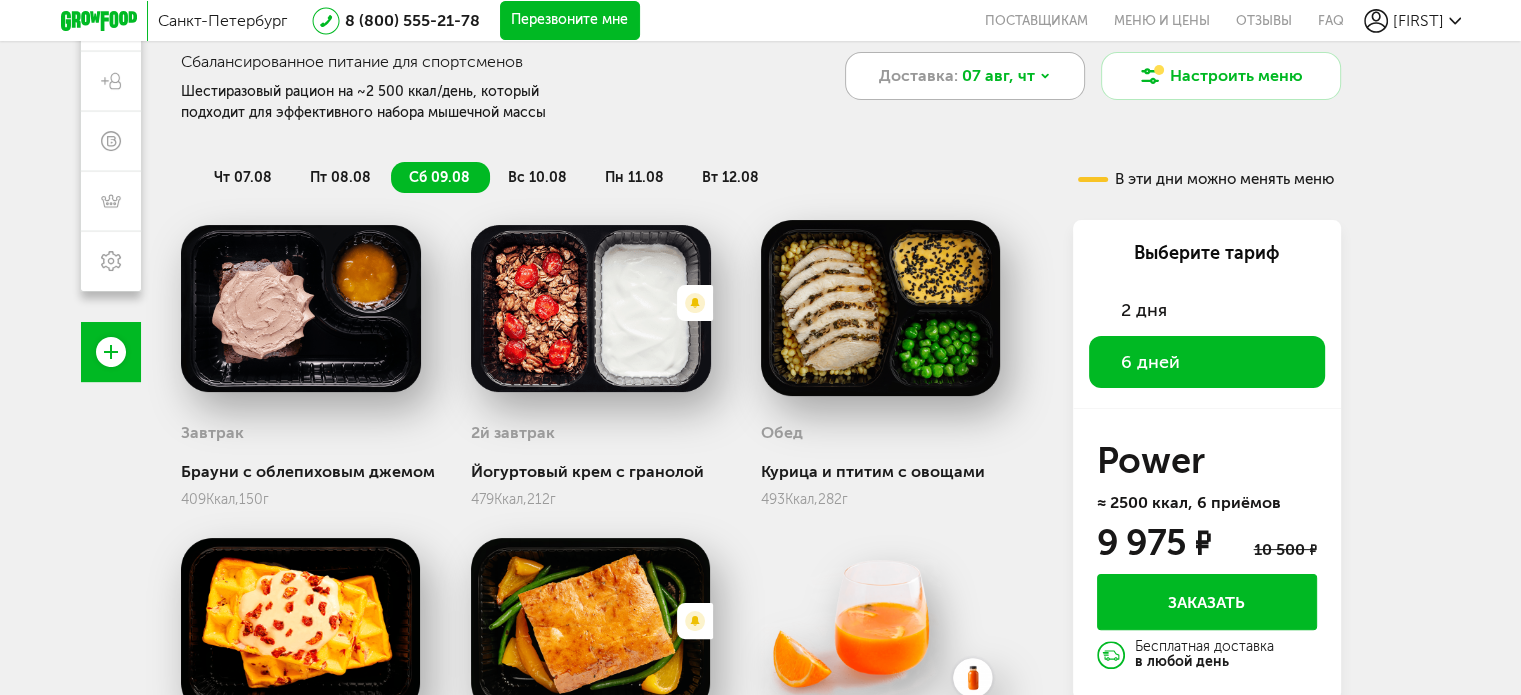 click on "07 авг, чт" at bounding box center (998, 76) 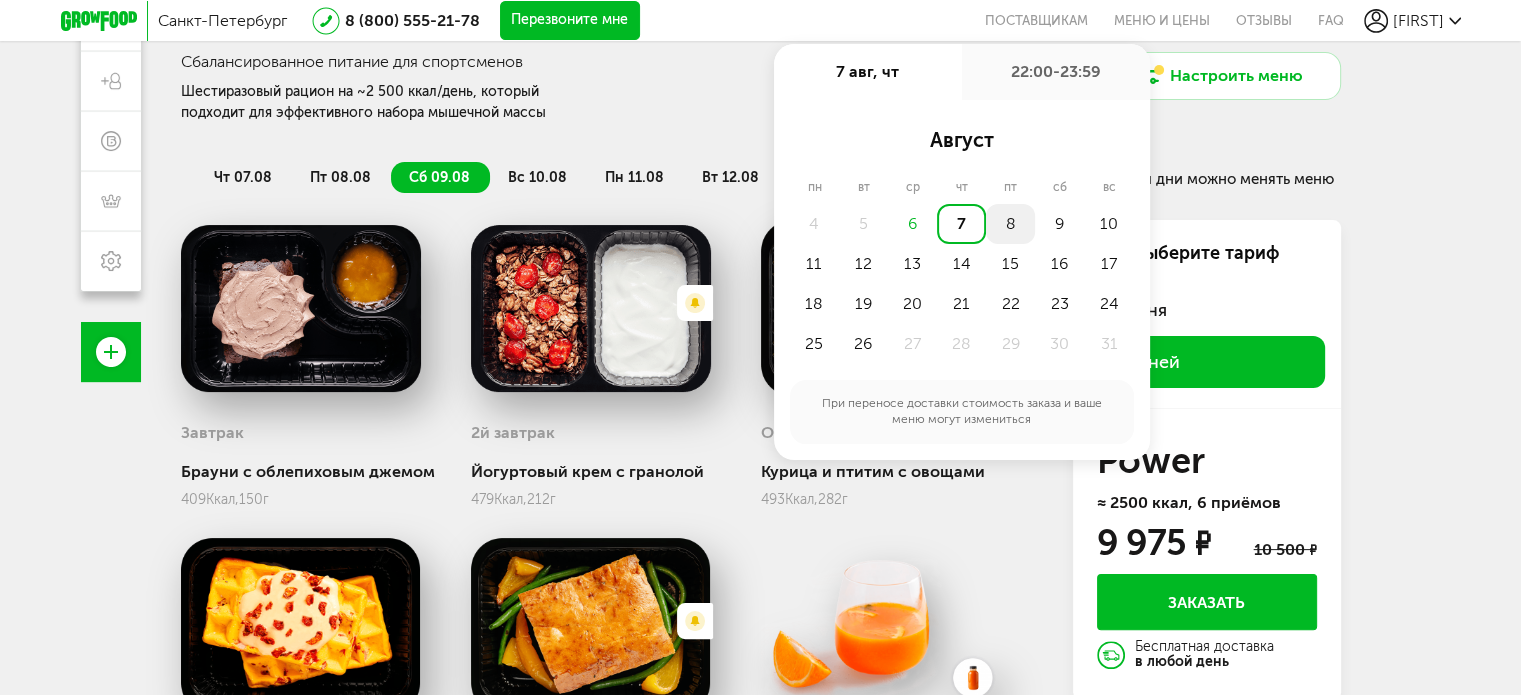 click on "8" at bounding box center (1010, 224) 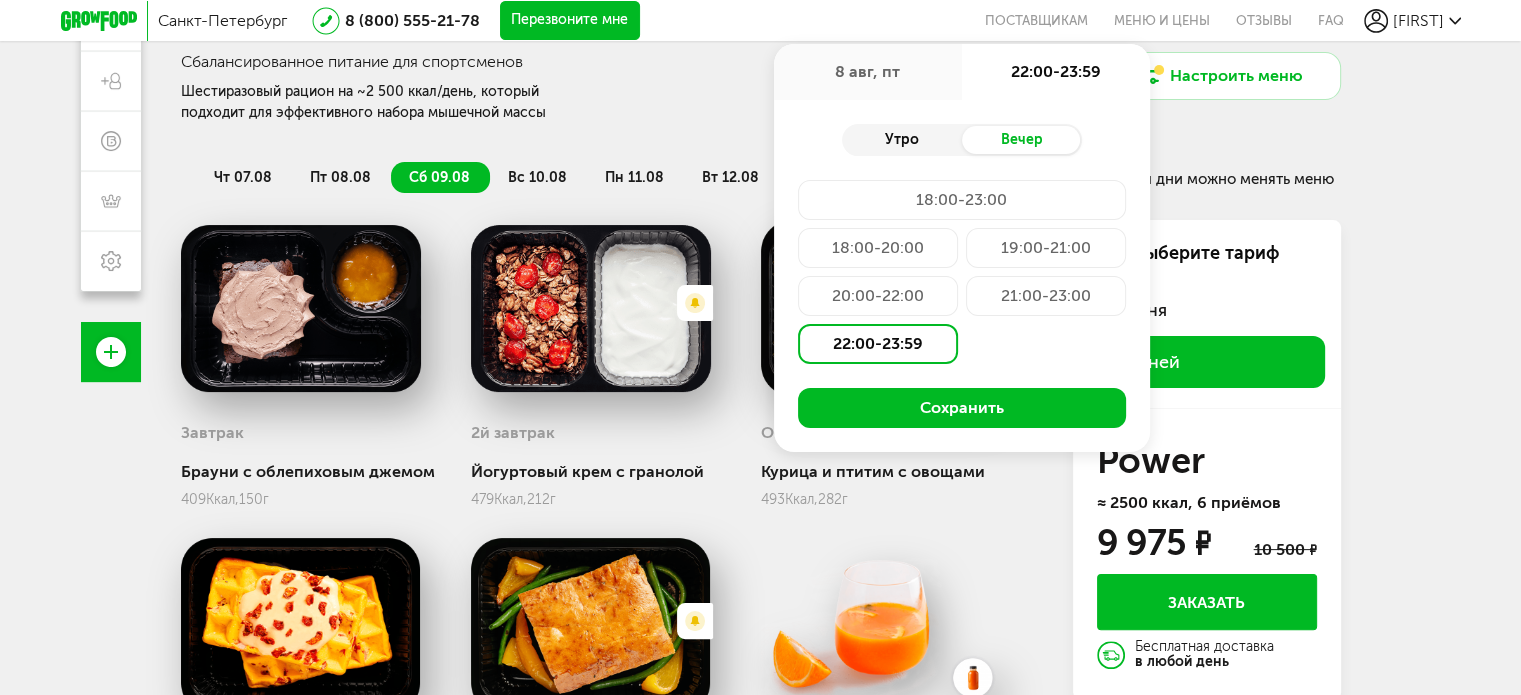click on "Утро" at bounding box center [902, 140] 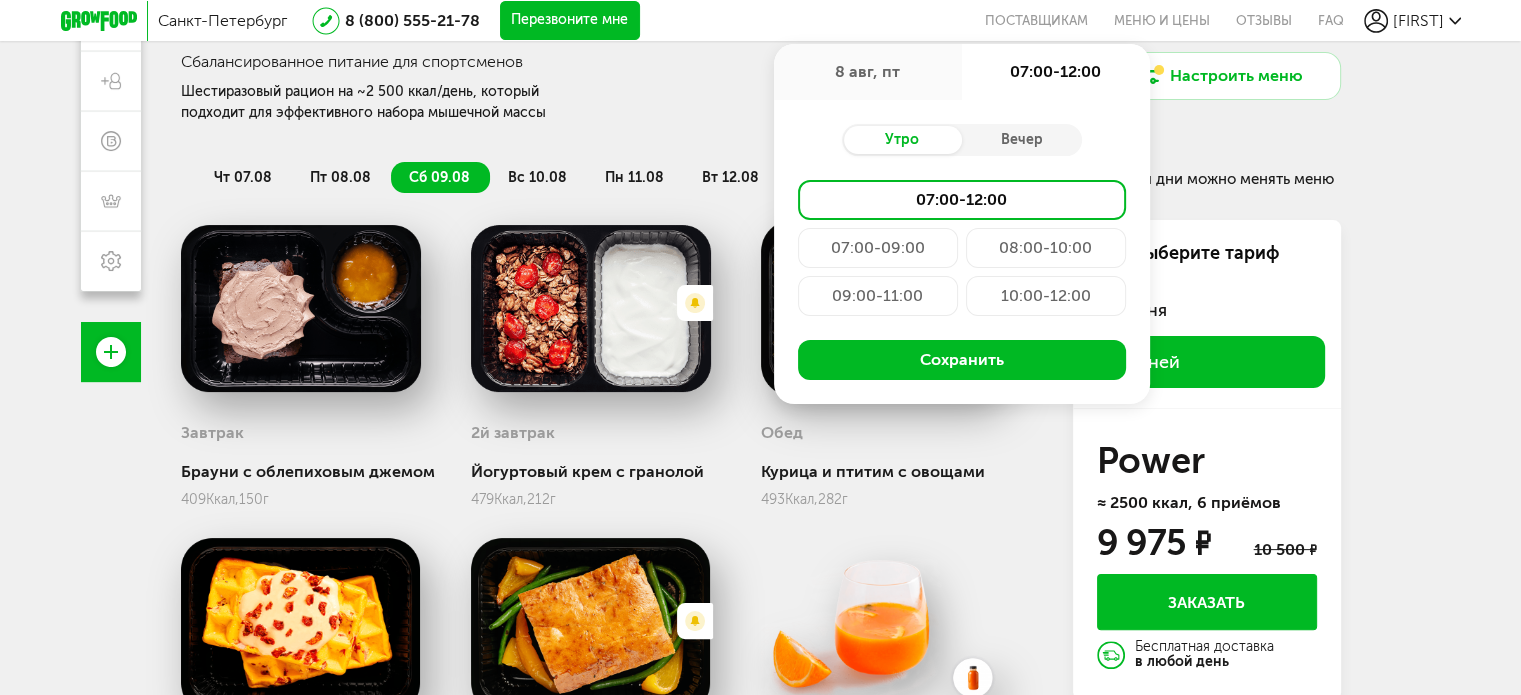 click on "07:00-09:00" at bounding box center (878, 248) 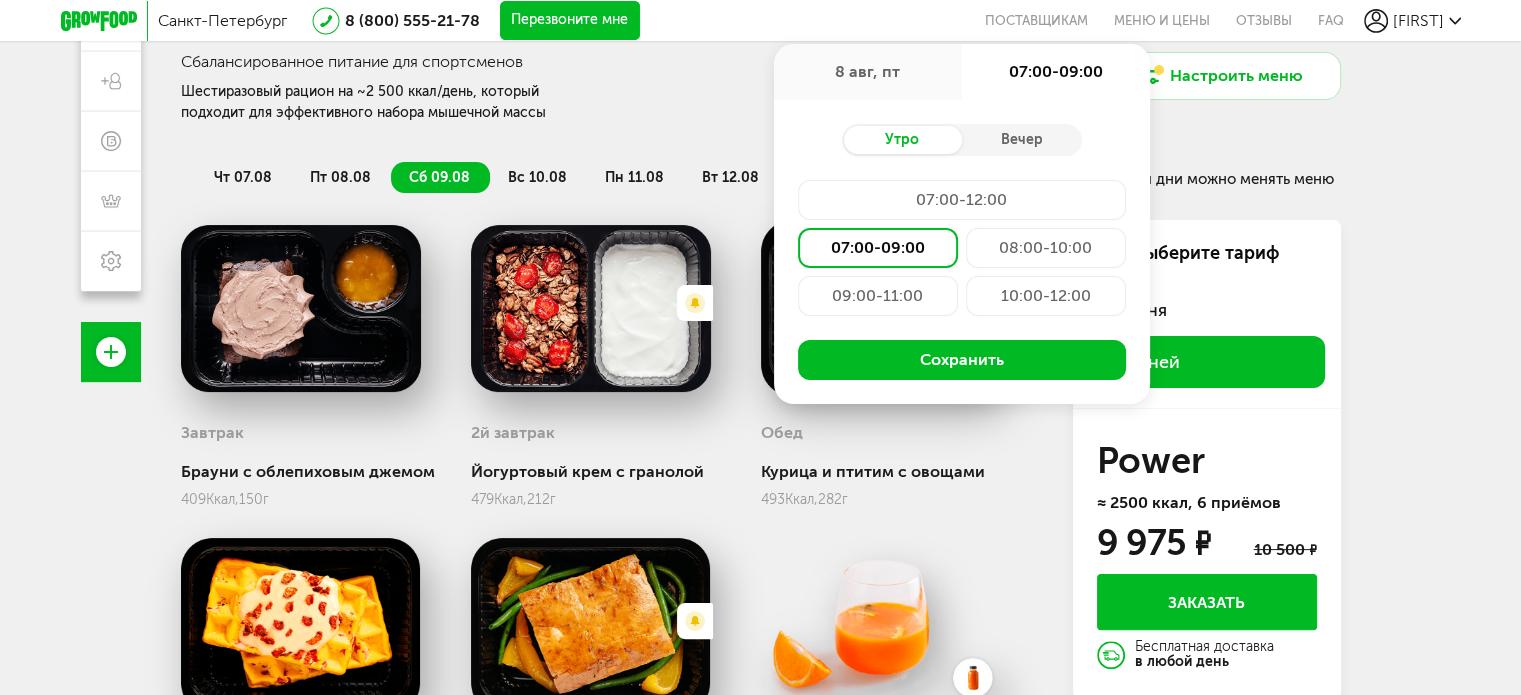 click at bounding box center (591, 308) 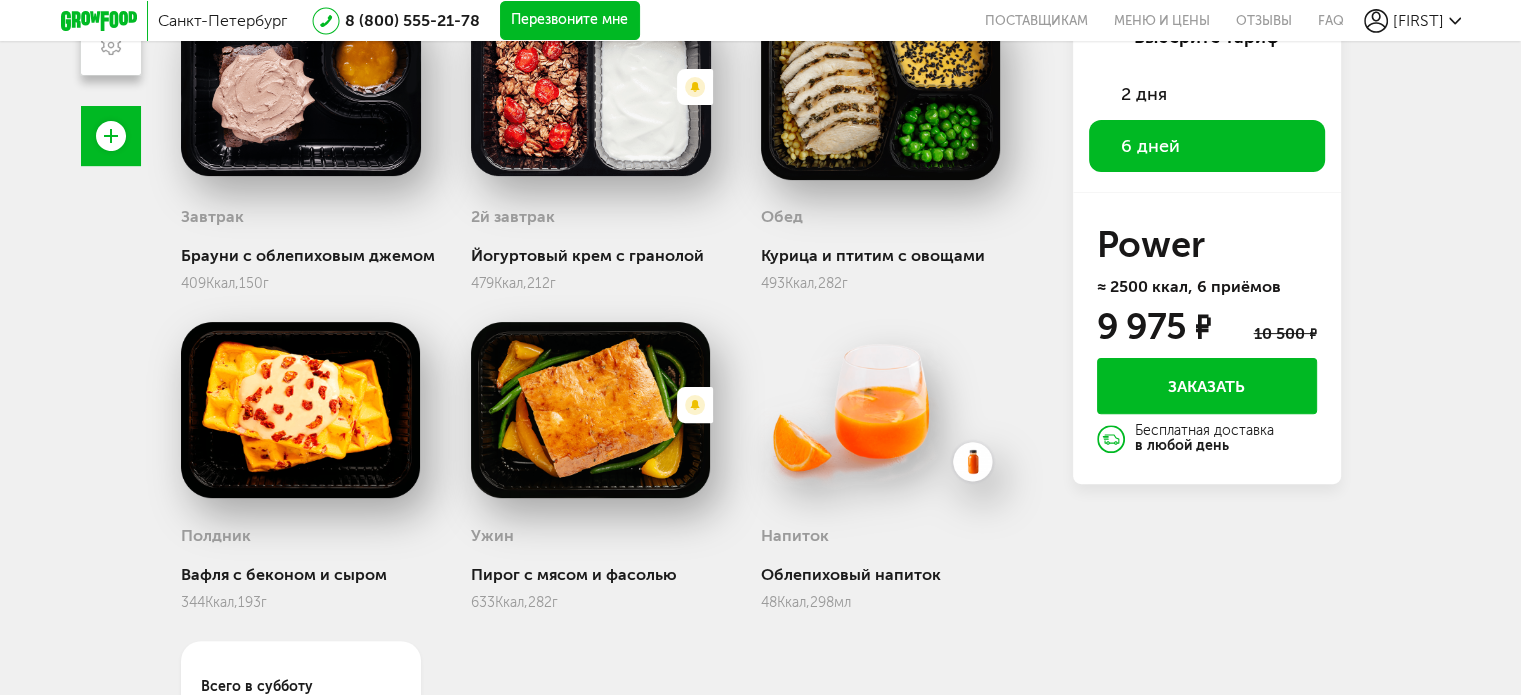 scroll, scrollTop: 725, scrollLeft: 0, axis: vertical 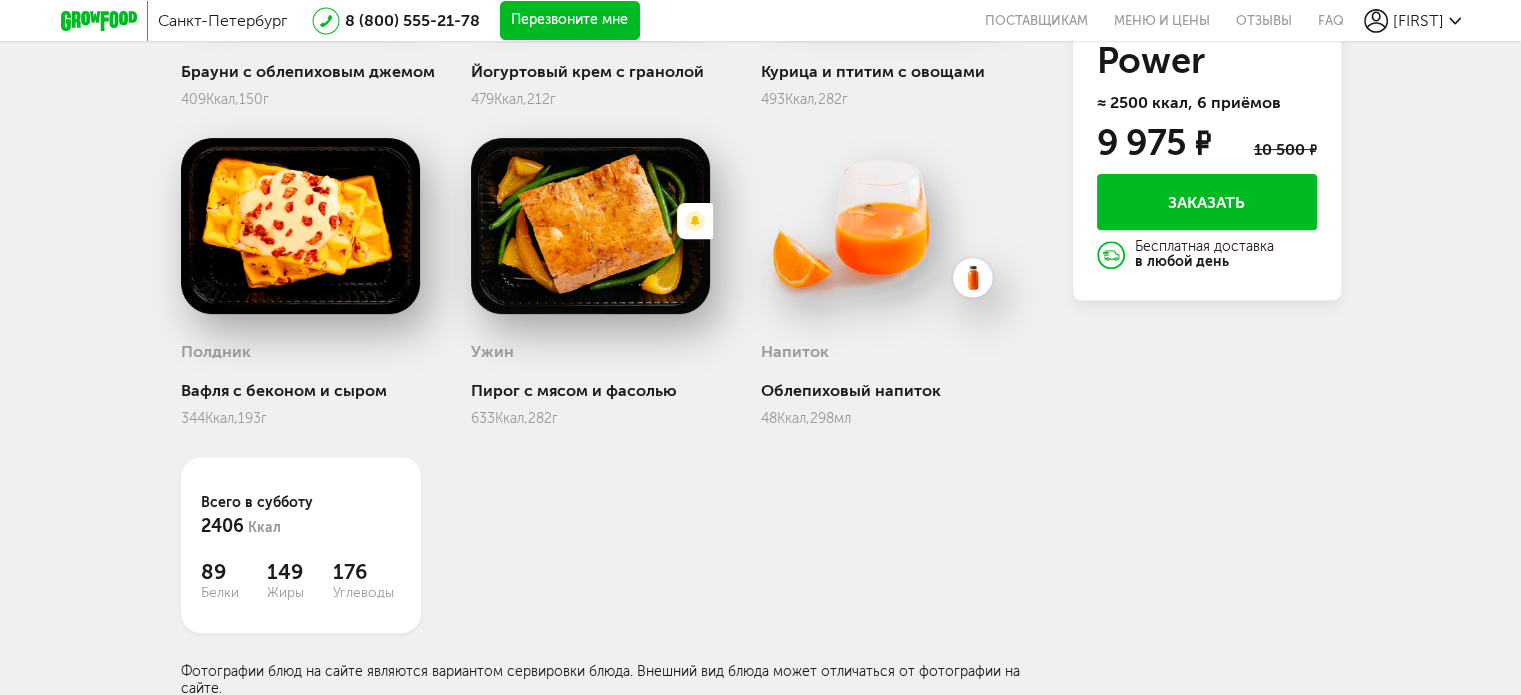 drag, startPoint x: 929, startPoint y: 311, endPoint x: 947, endPoint y: 287, distance: 30 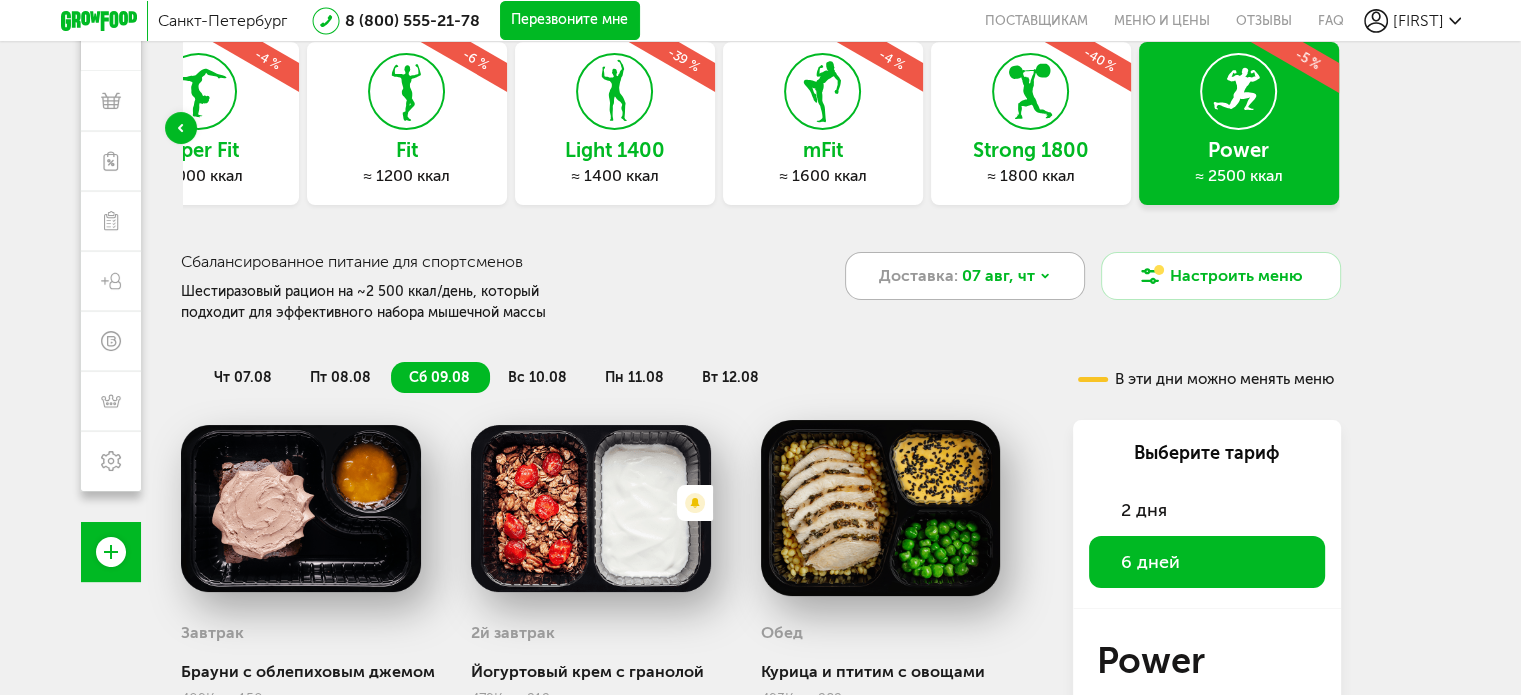 click on "07 авг, чт" at bounding box center (998, 276) 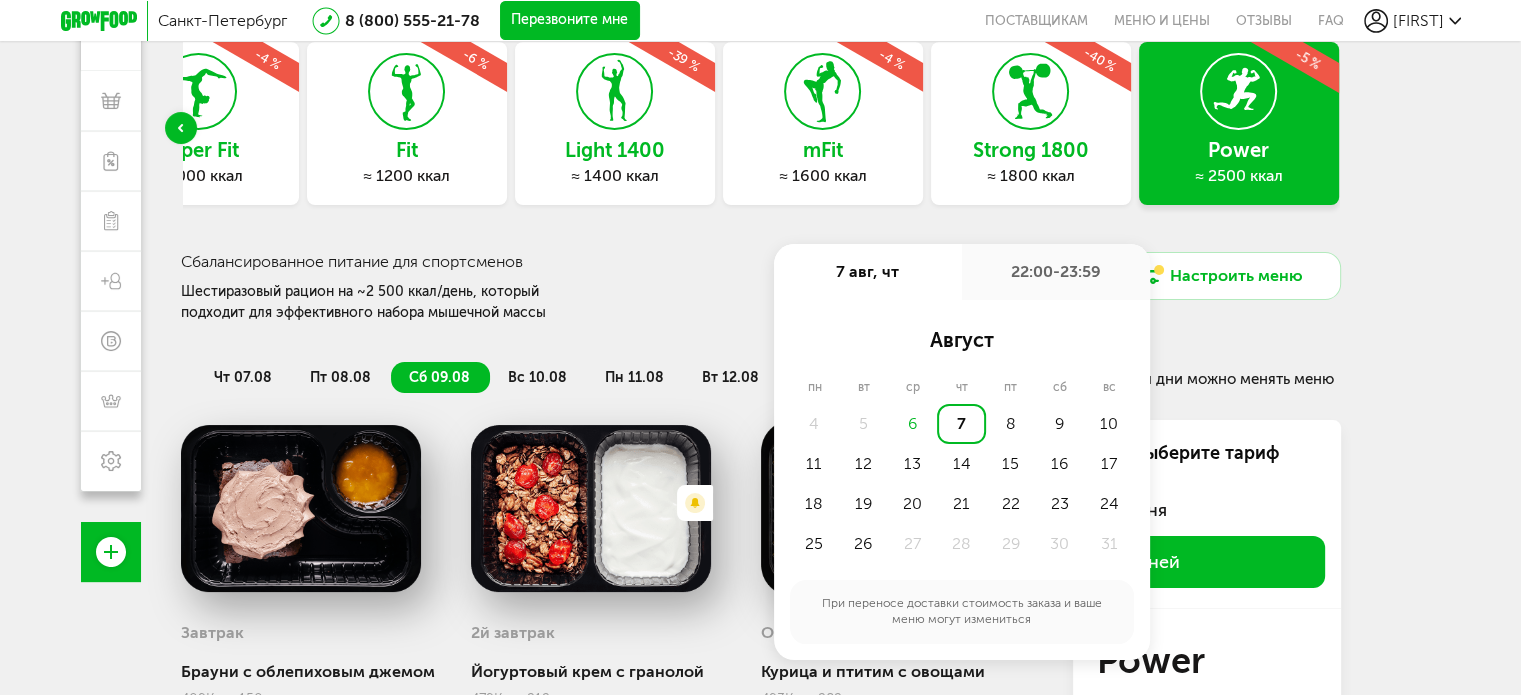 click on "7" at bounding box center (961, 424) 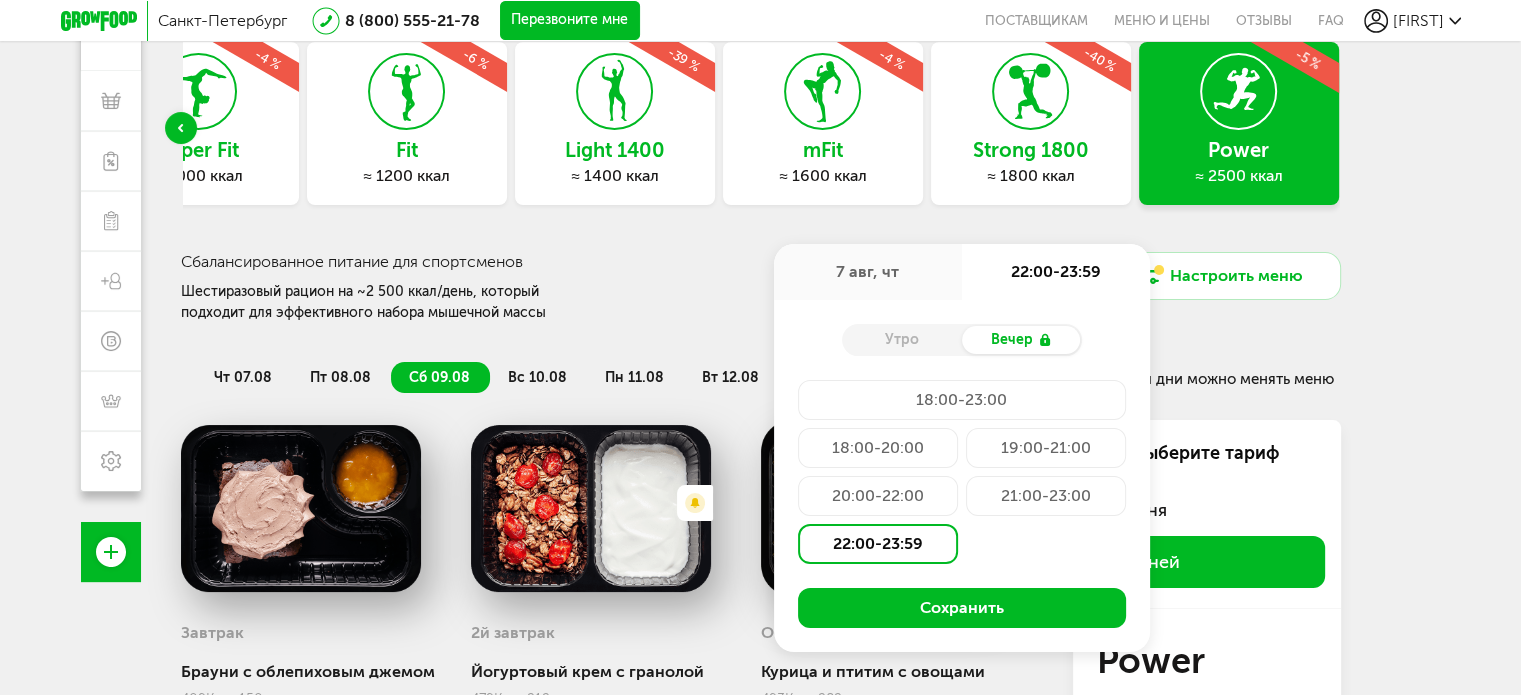 click on "Утро" at bounding box center (902, 340) 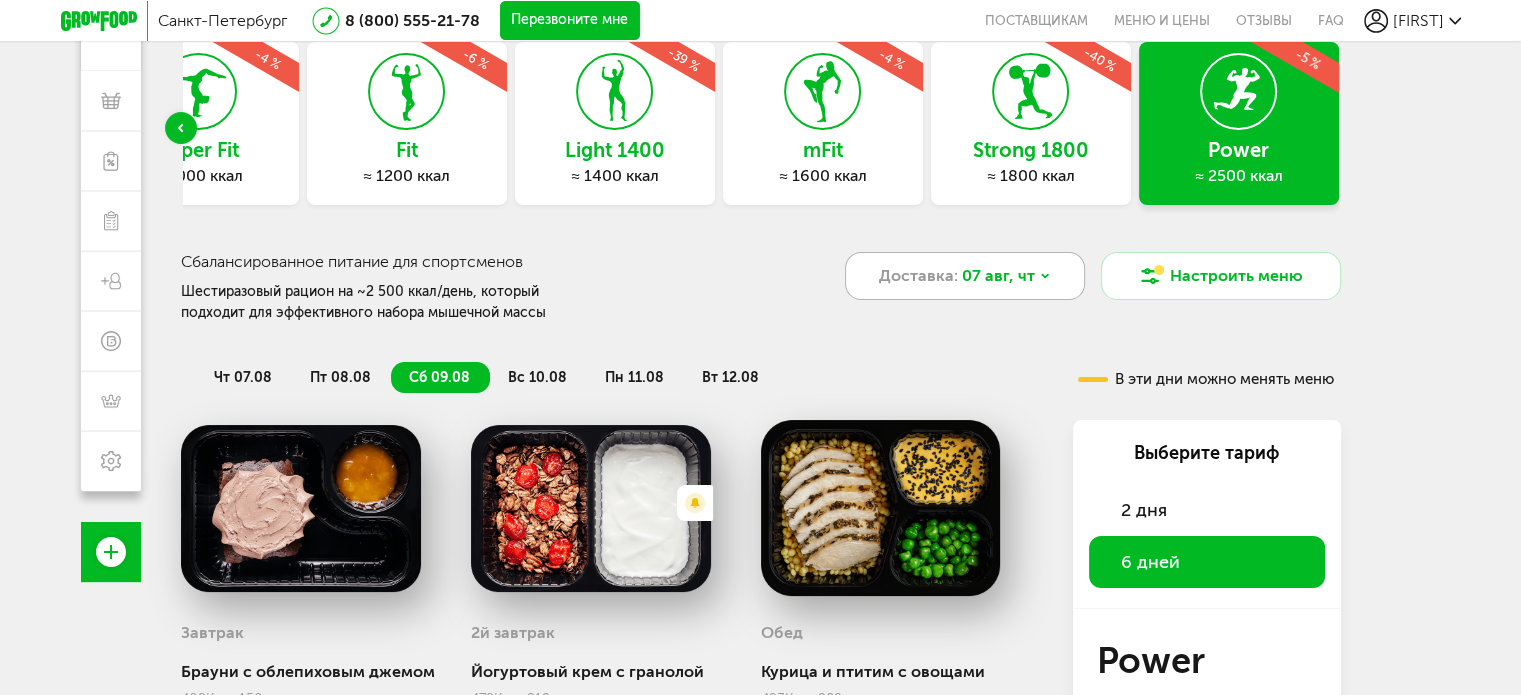 click on "Доставка:  07 авг, чт" at bounding box center (965, 276) 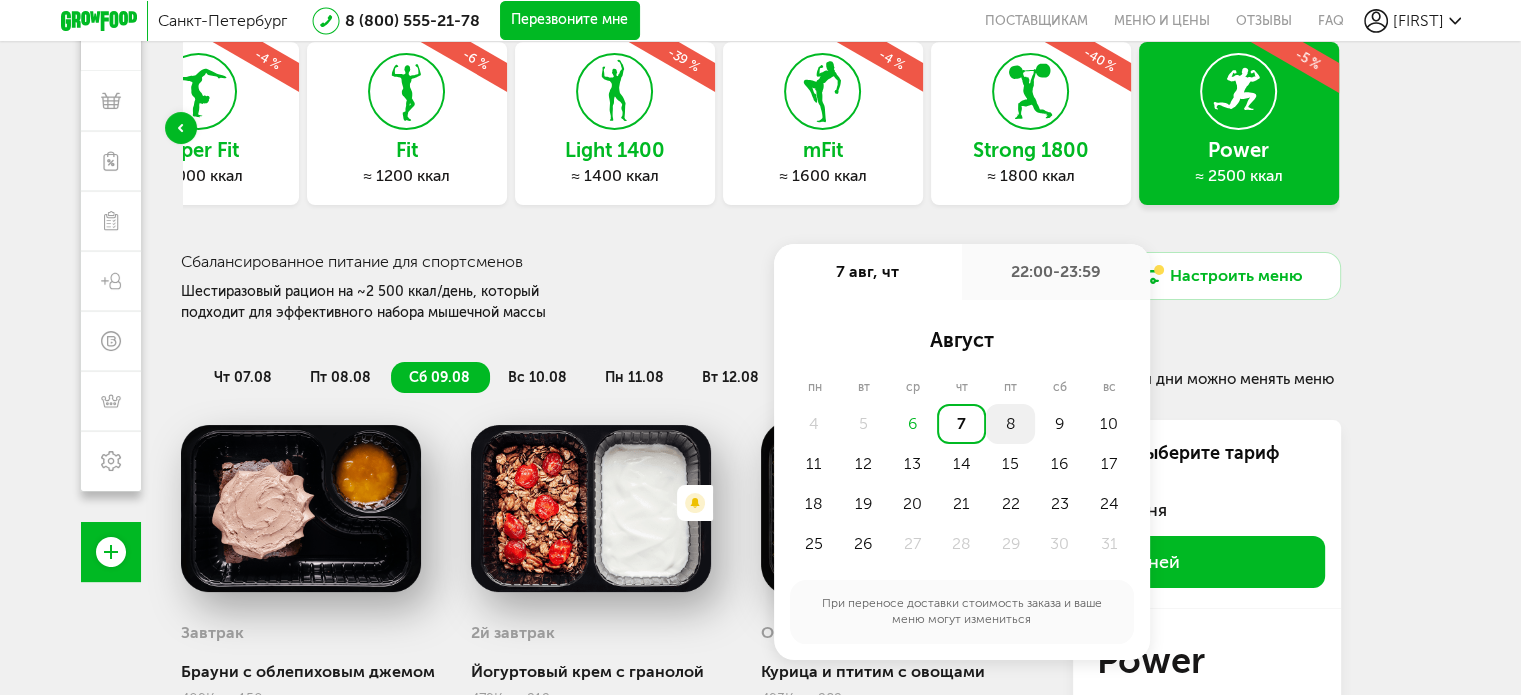 click on "8" at bounding box center [1010, 424] 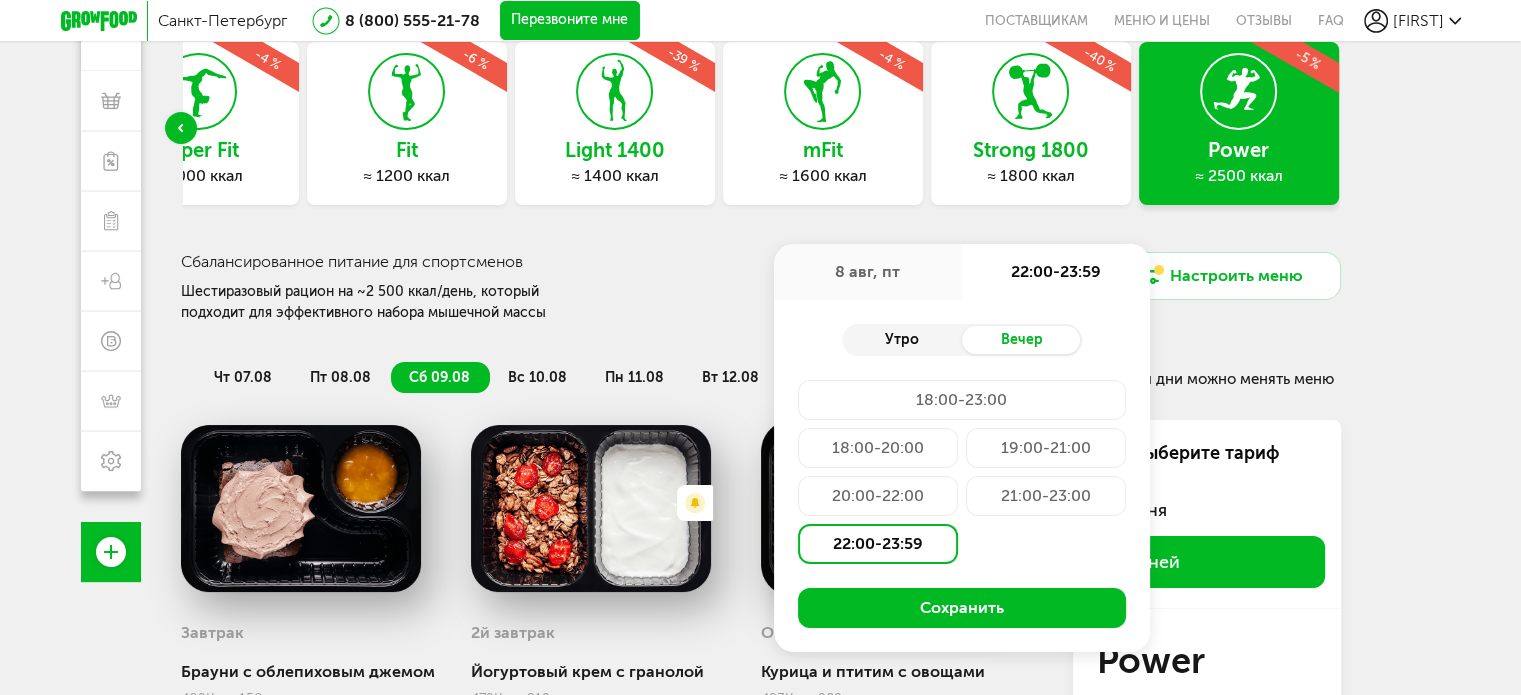 click on "Утро" at bounding box center (902, 340) 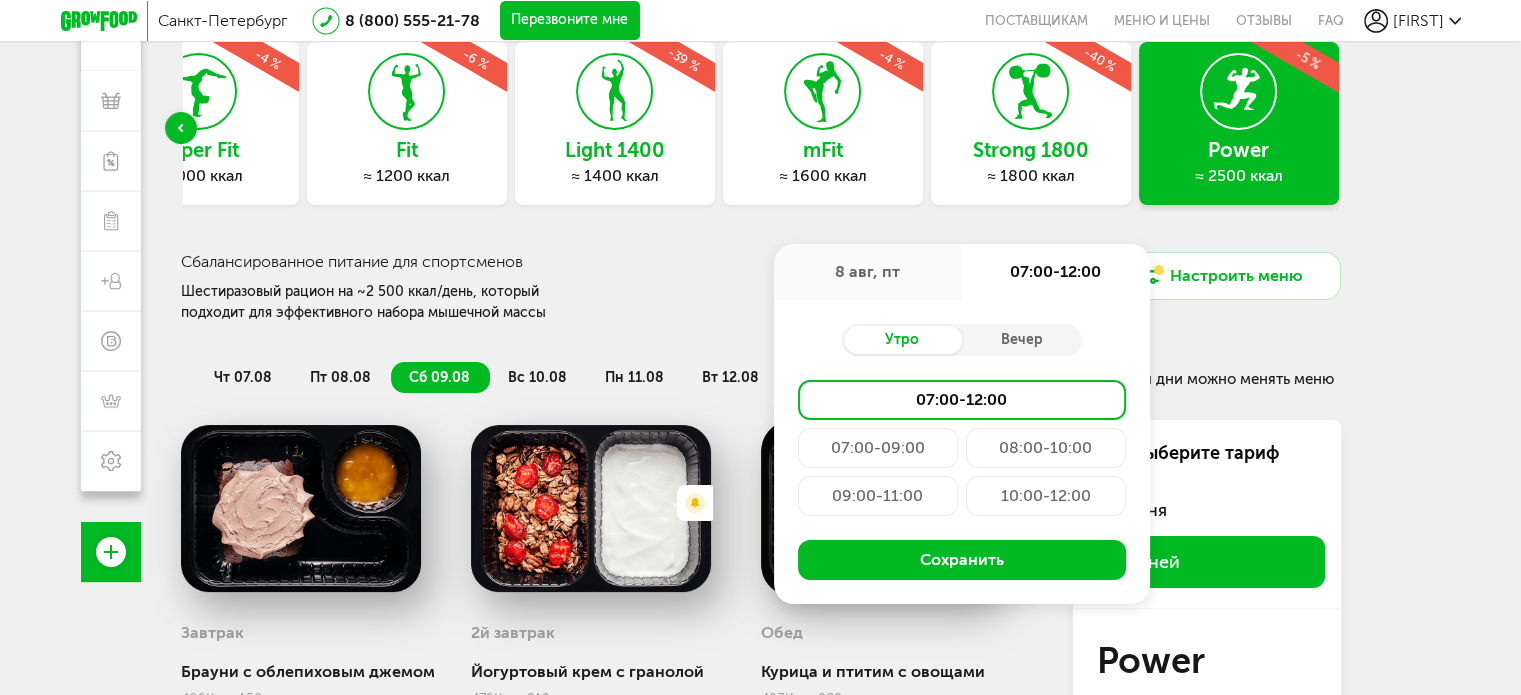 click on "07:00-09:00" at bounding box center [878, 448] 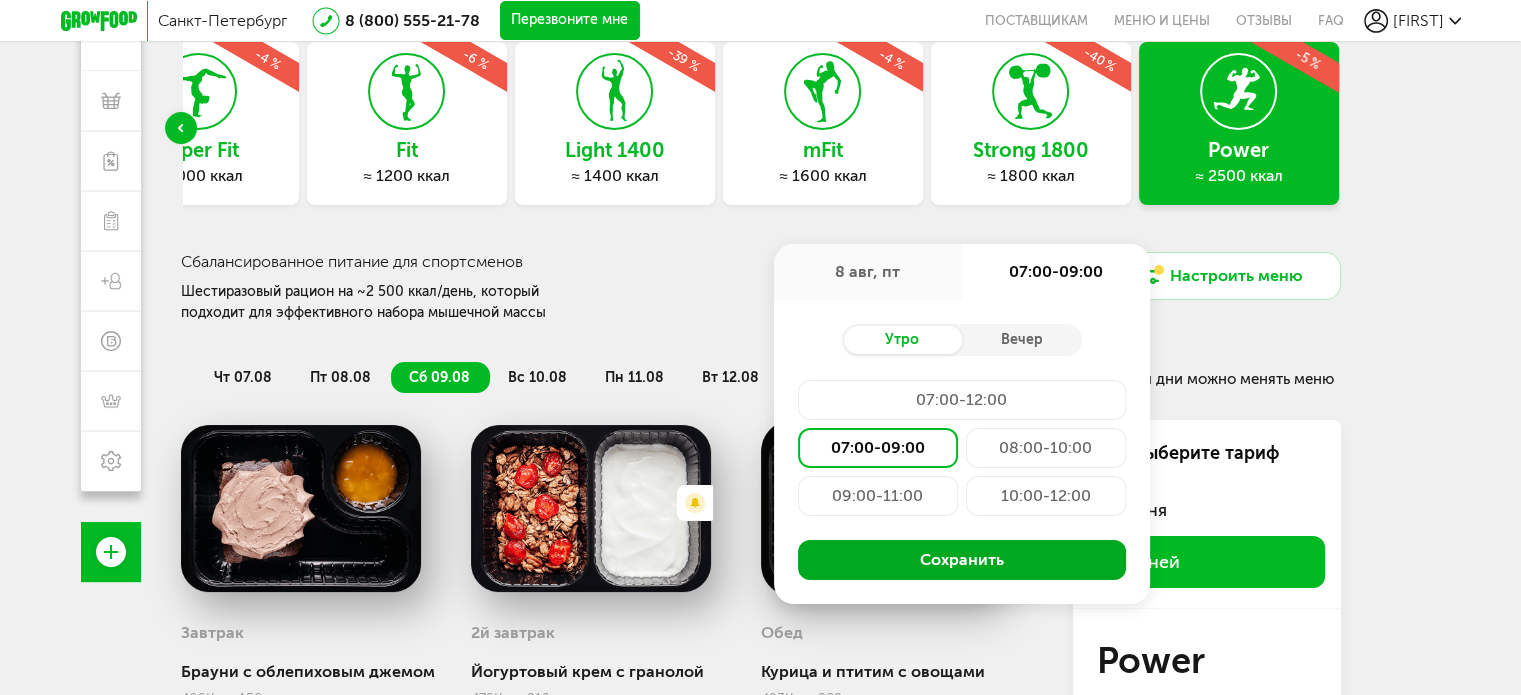 click on "Сохранить" at bounding box center (962, 560) 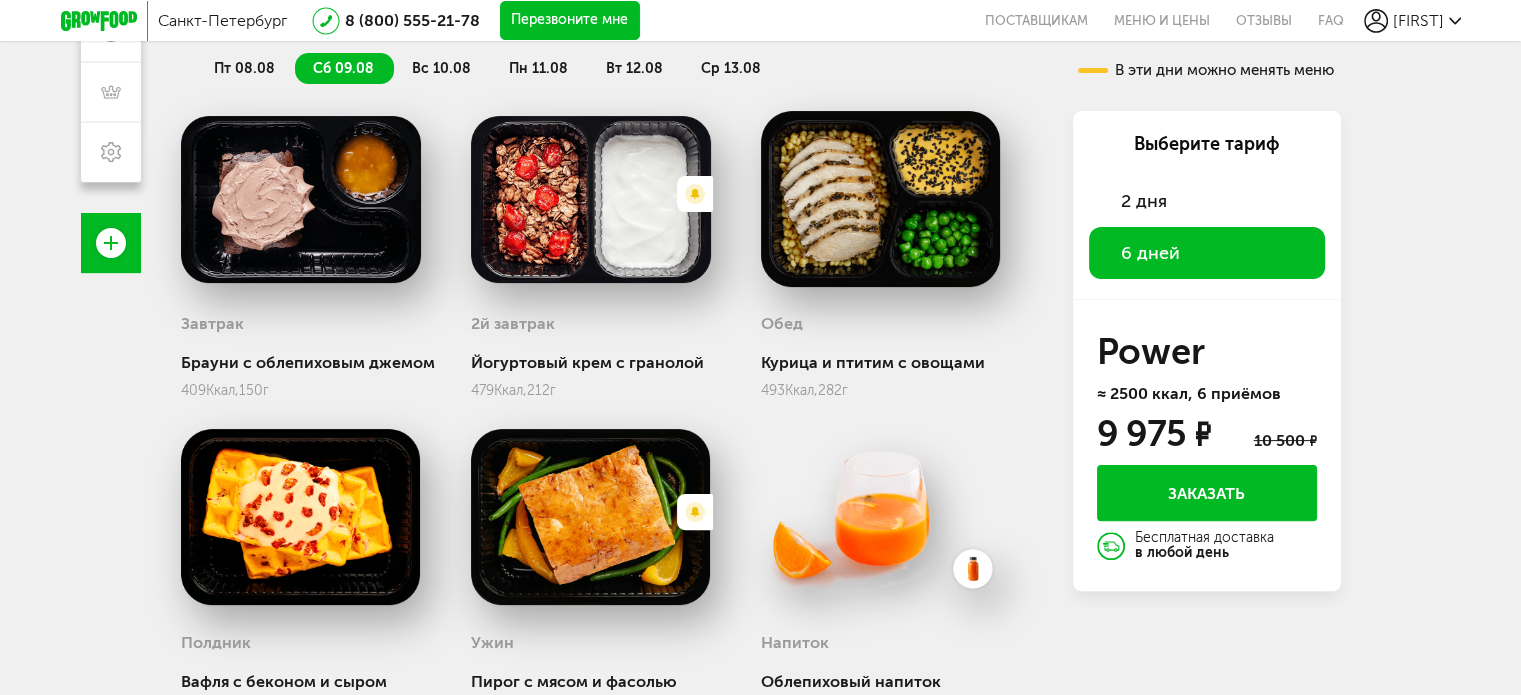 scroll, scrollTop: 425, scrollLeft: 0, axis: vertical 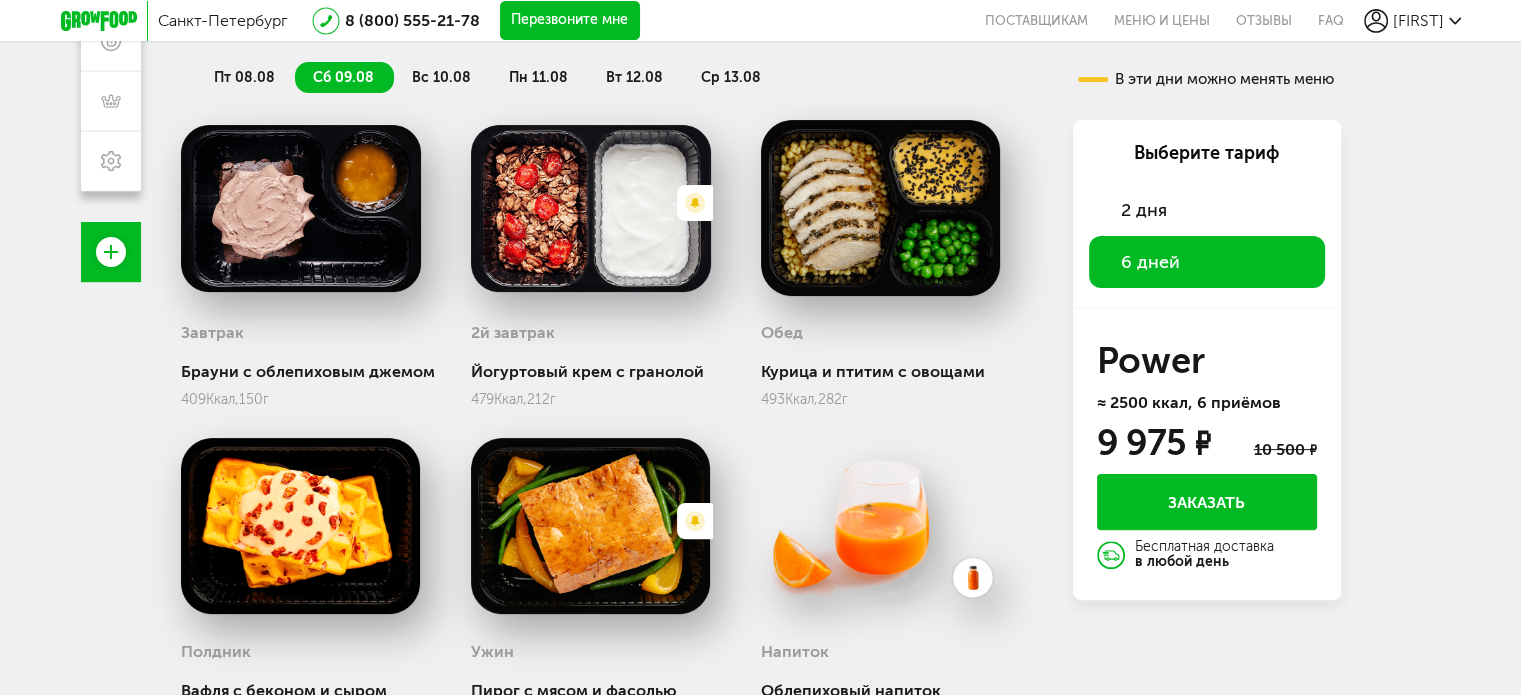 click on "вс 10.08" at bounding box center [441, 77] 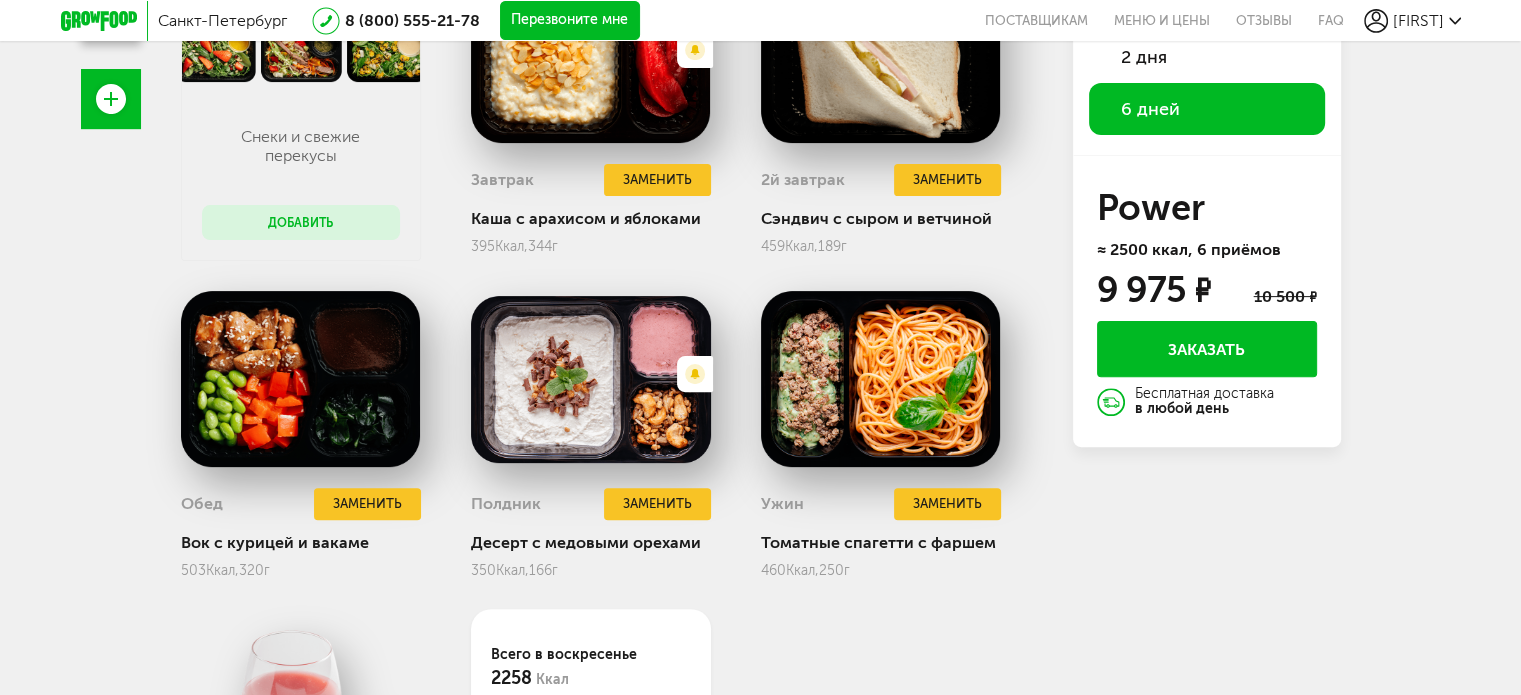 scroll, scrollTop: 825, scrollLeft: 0, axis: vertical 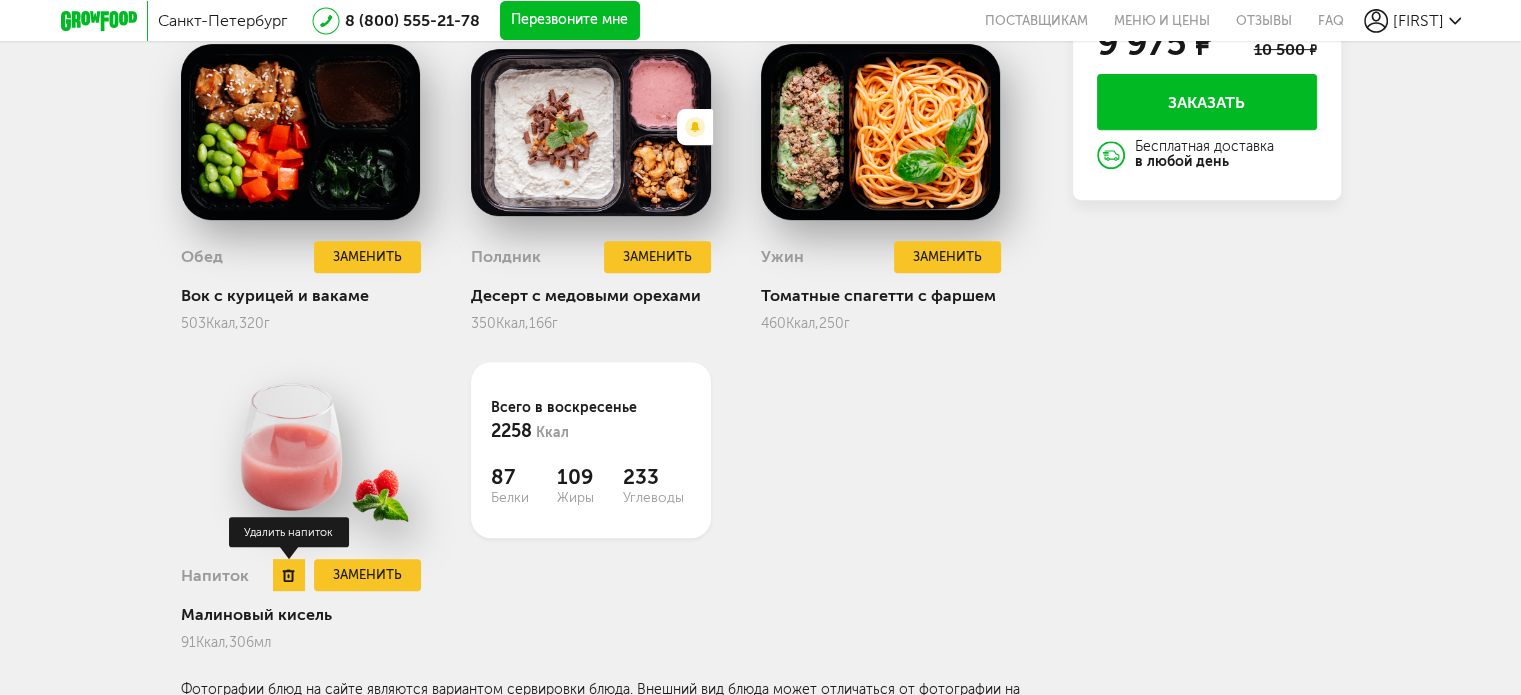 click at bounding box center (289, 575) 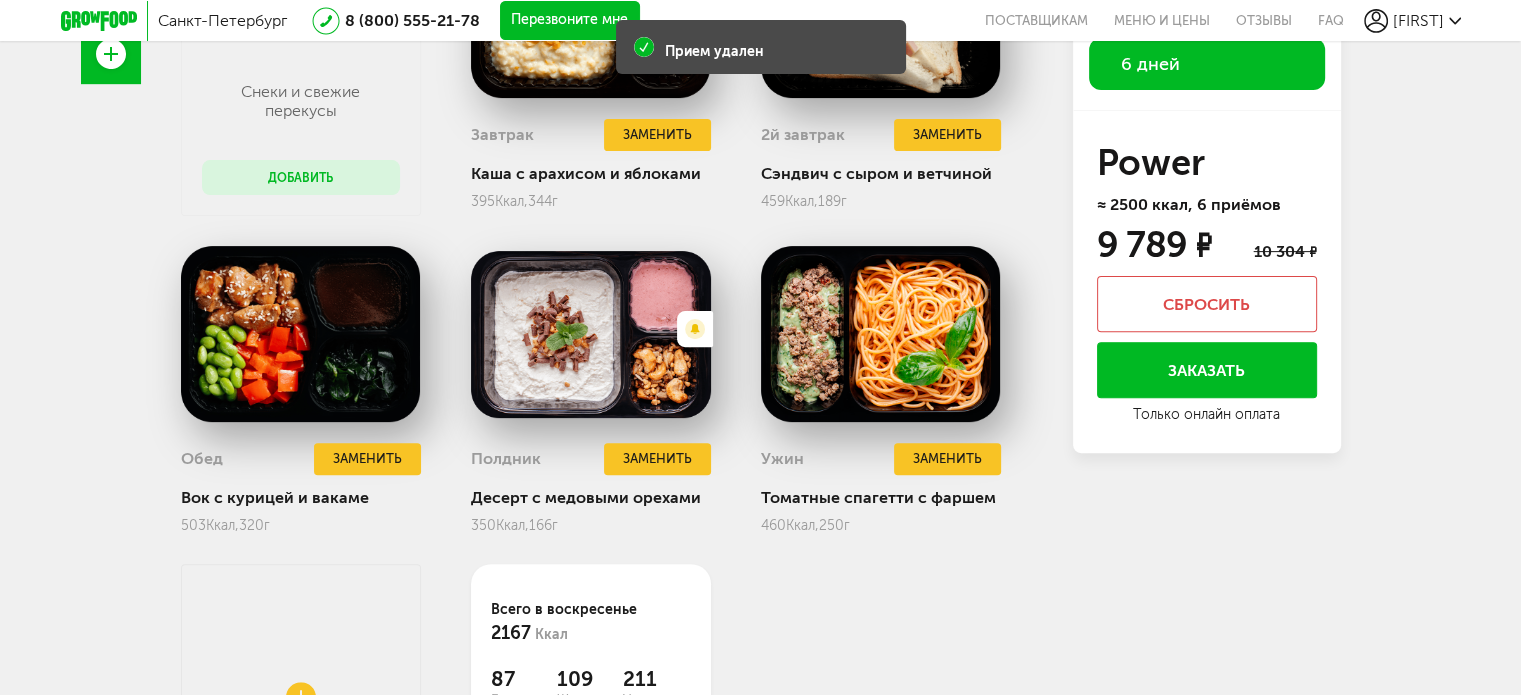 scroll, scrollTop: 325, scrollLeft: 0, axis: vertical 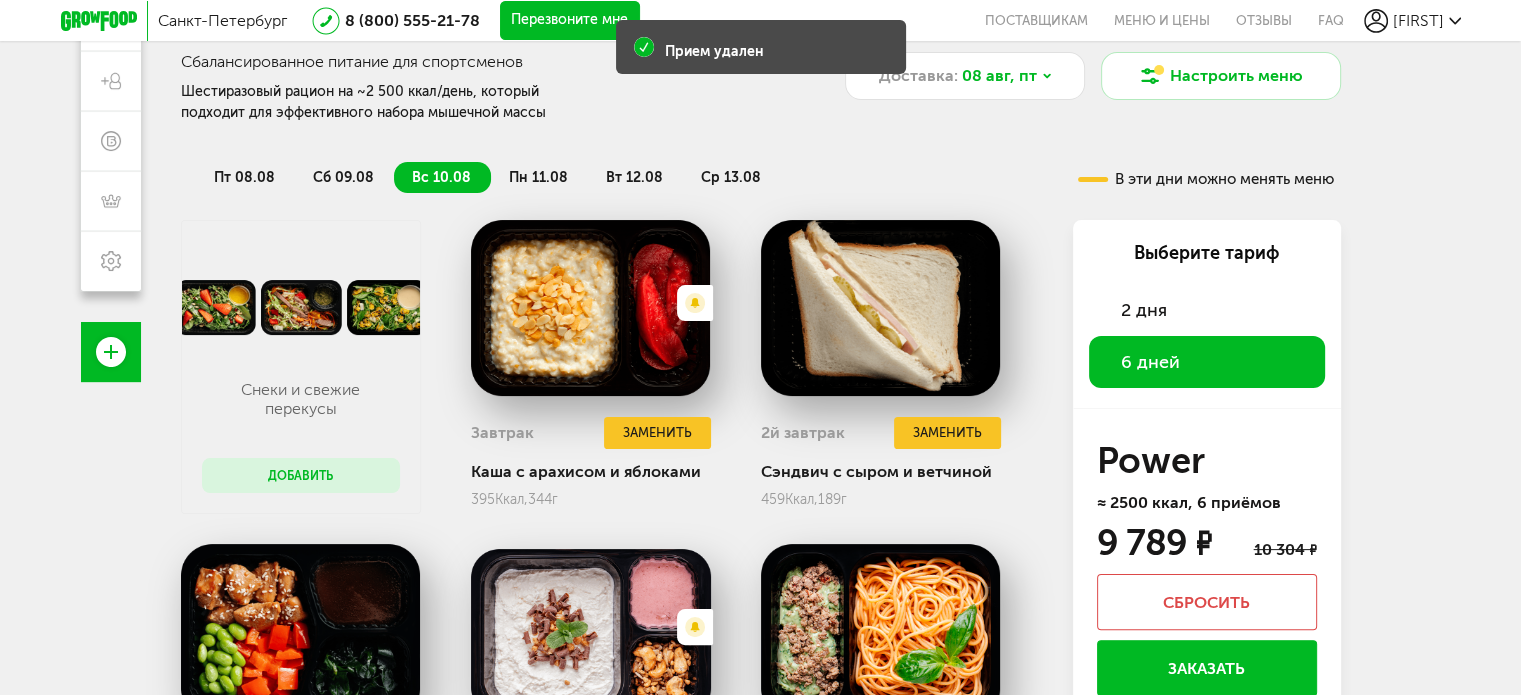 click on "пн 11.08" at bounding box center (539, 177) 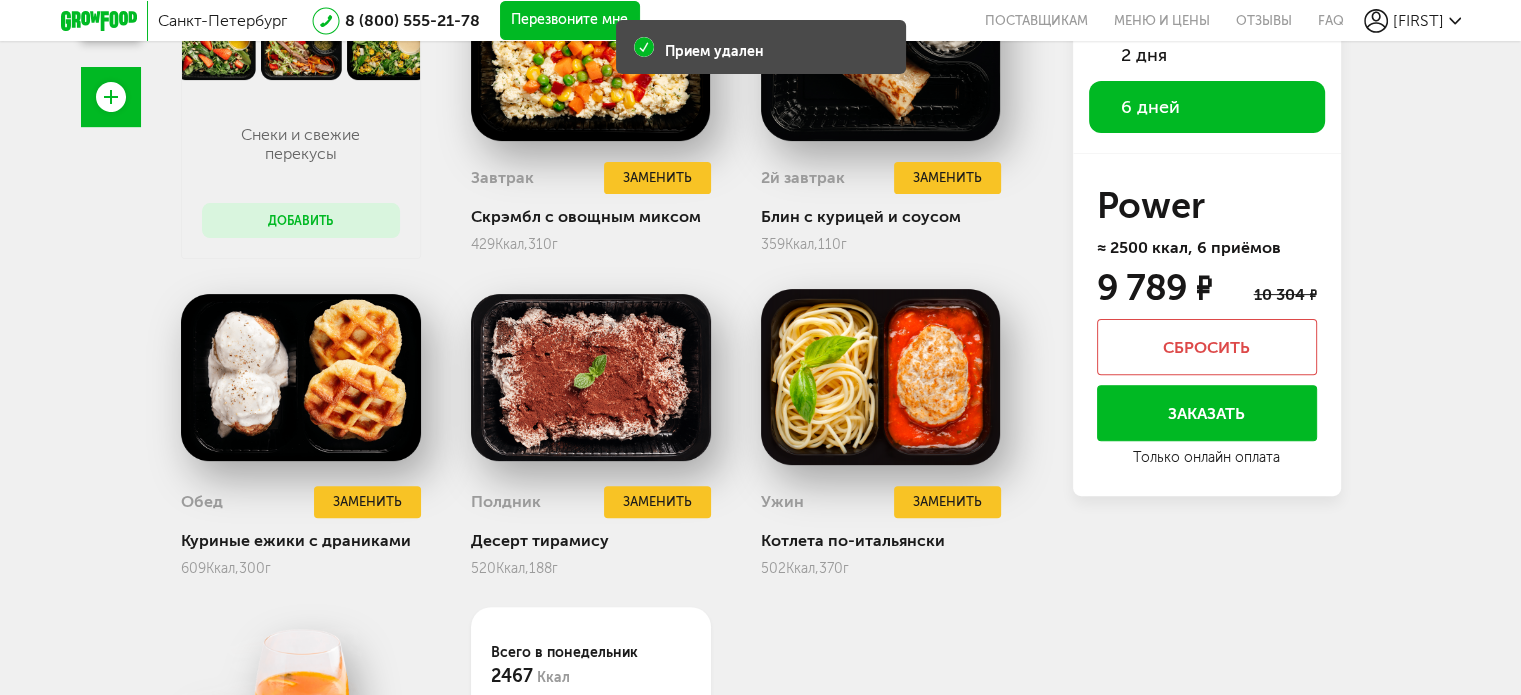 scroll, scrollTop: 725, scrollLeft: 0, axis: vertical 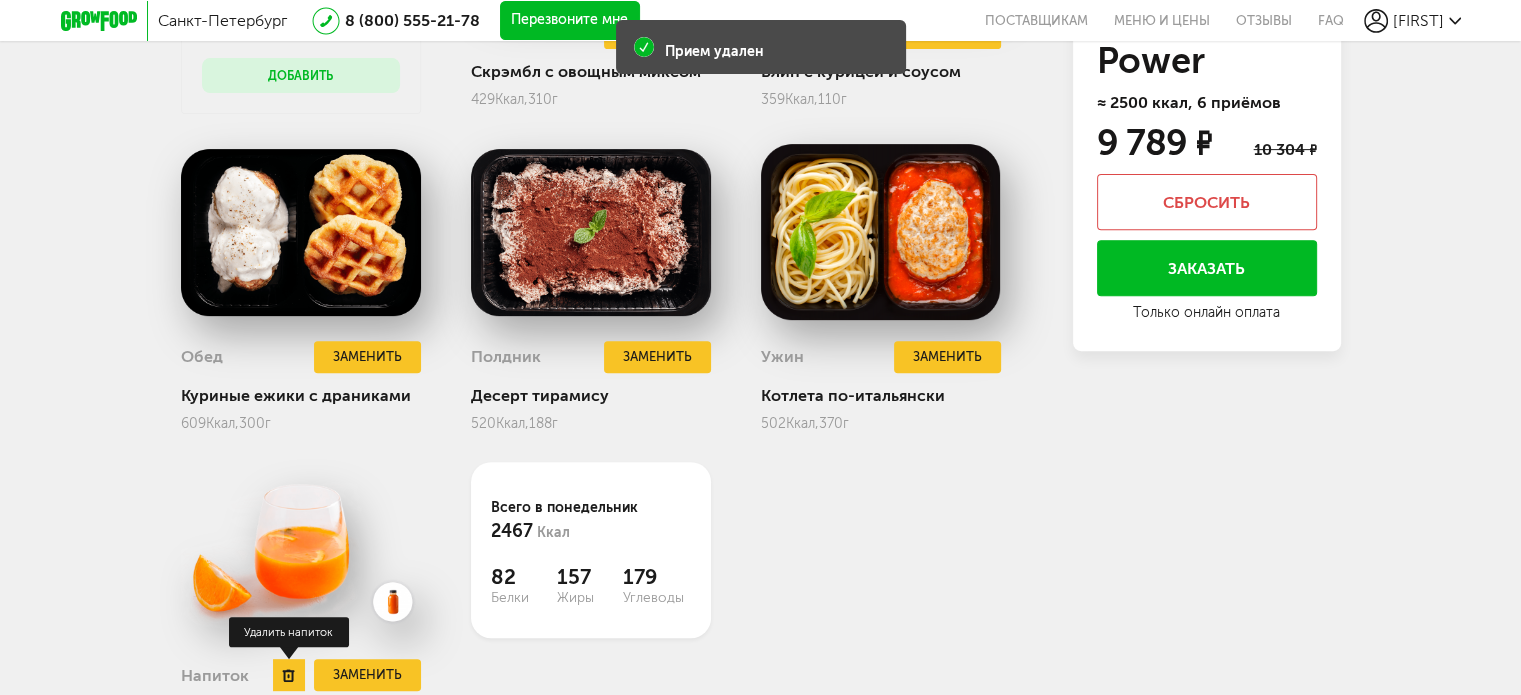 click at bounding box center (289, 675) 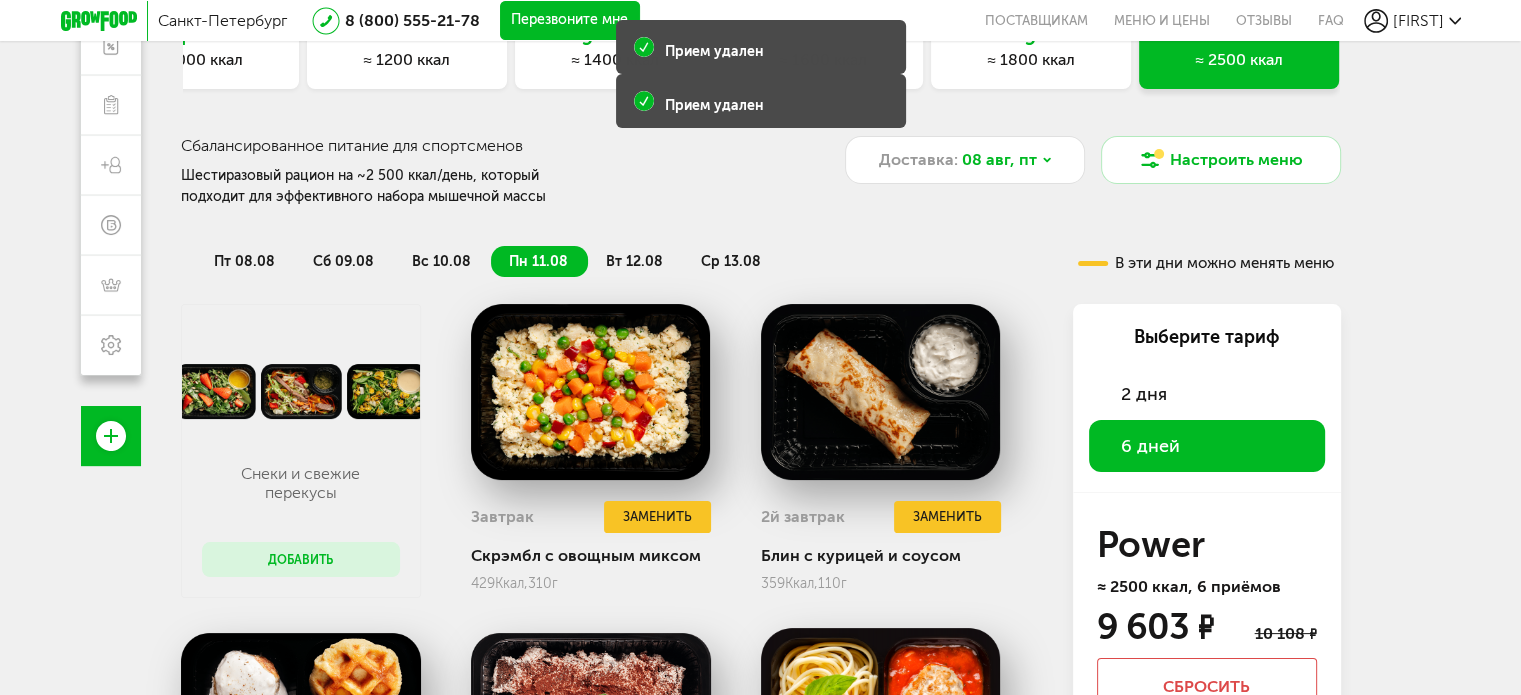 scroll, scrollTop: 225, scrollLeft: 0, axis: vertical 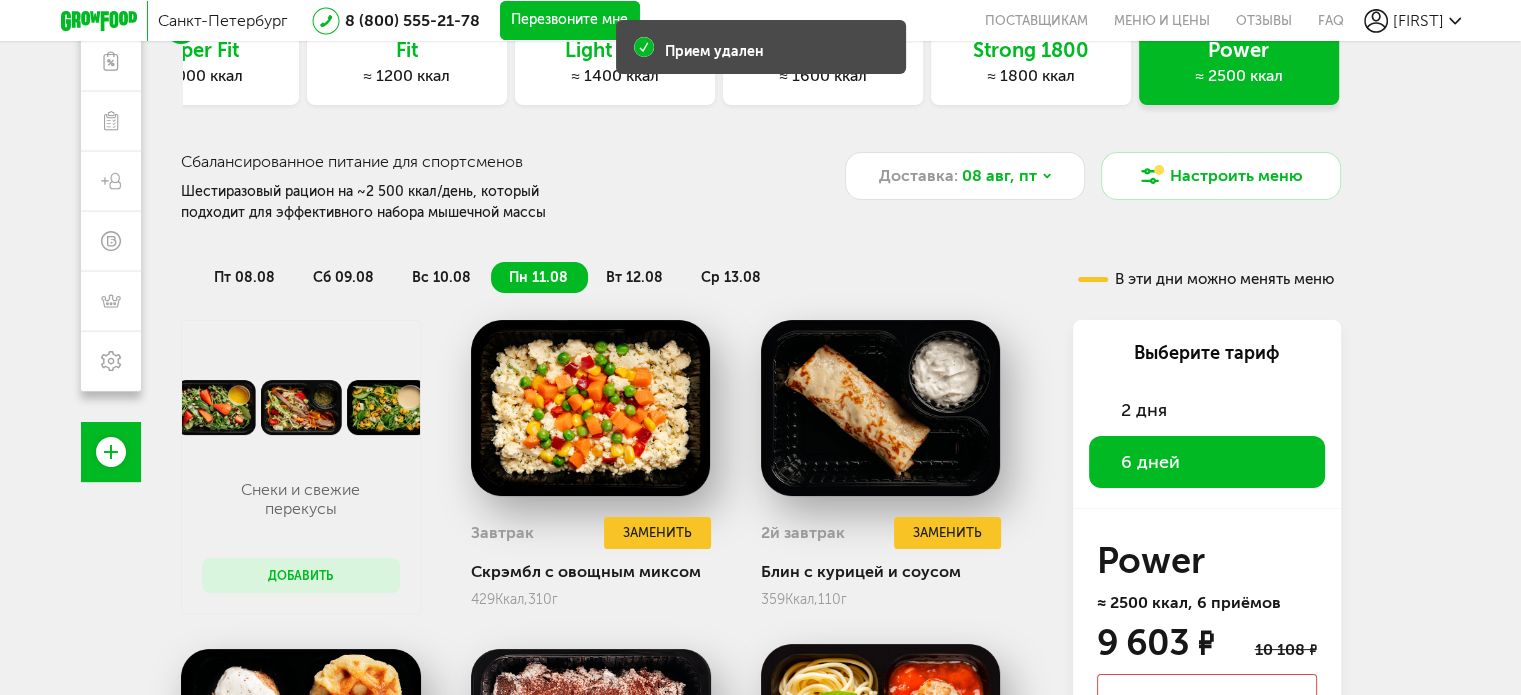 click on "вт 12.08" at bounding box center [635, 277] 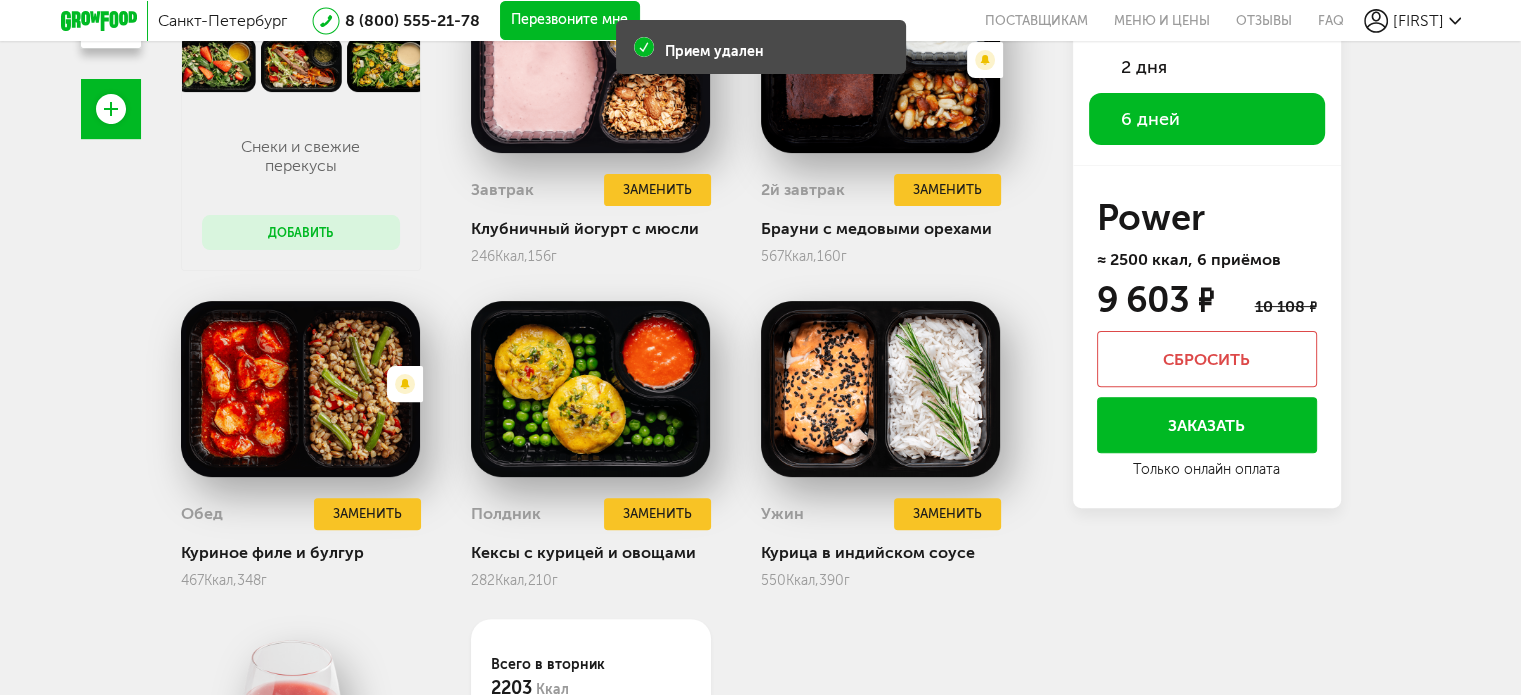 scroll, scrollTop: 844, scrollLeft: 0, axis: vertical 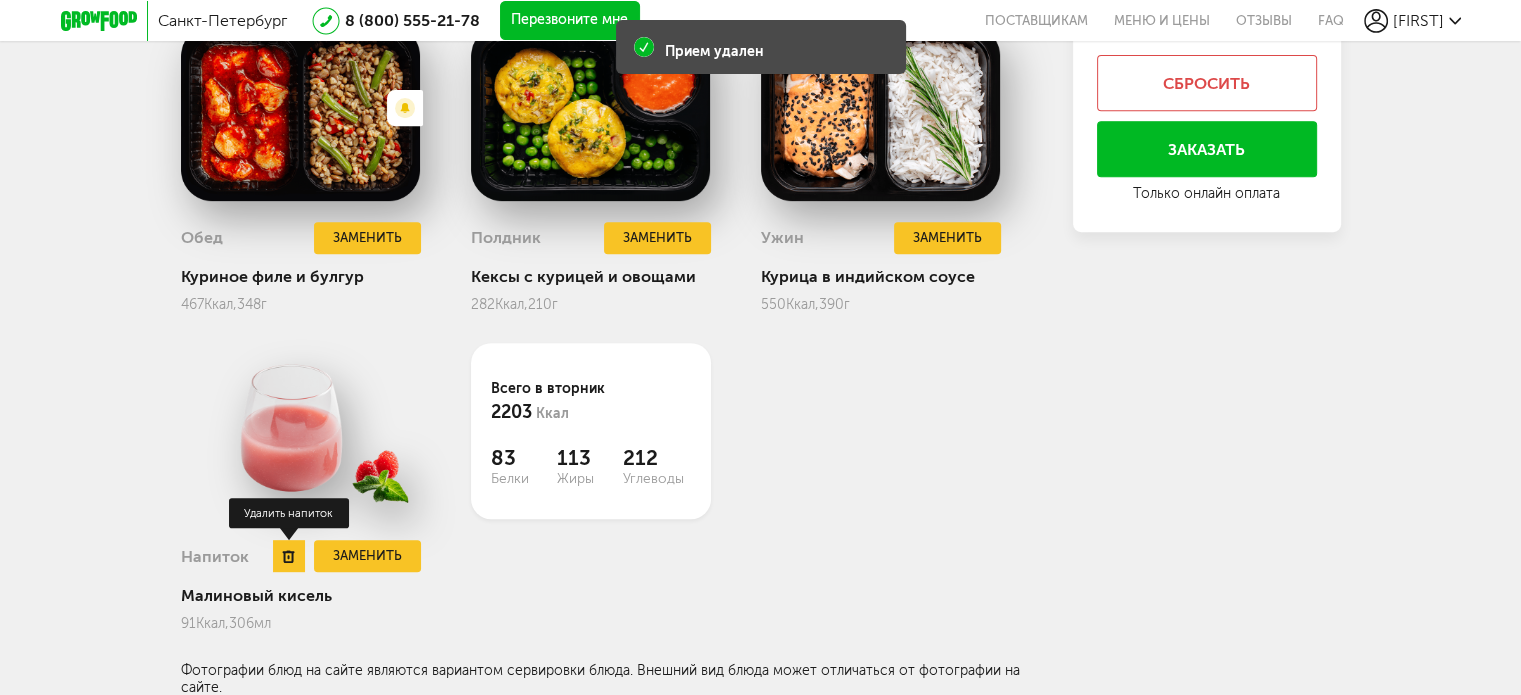 click at bounding box center (289, 556) 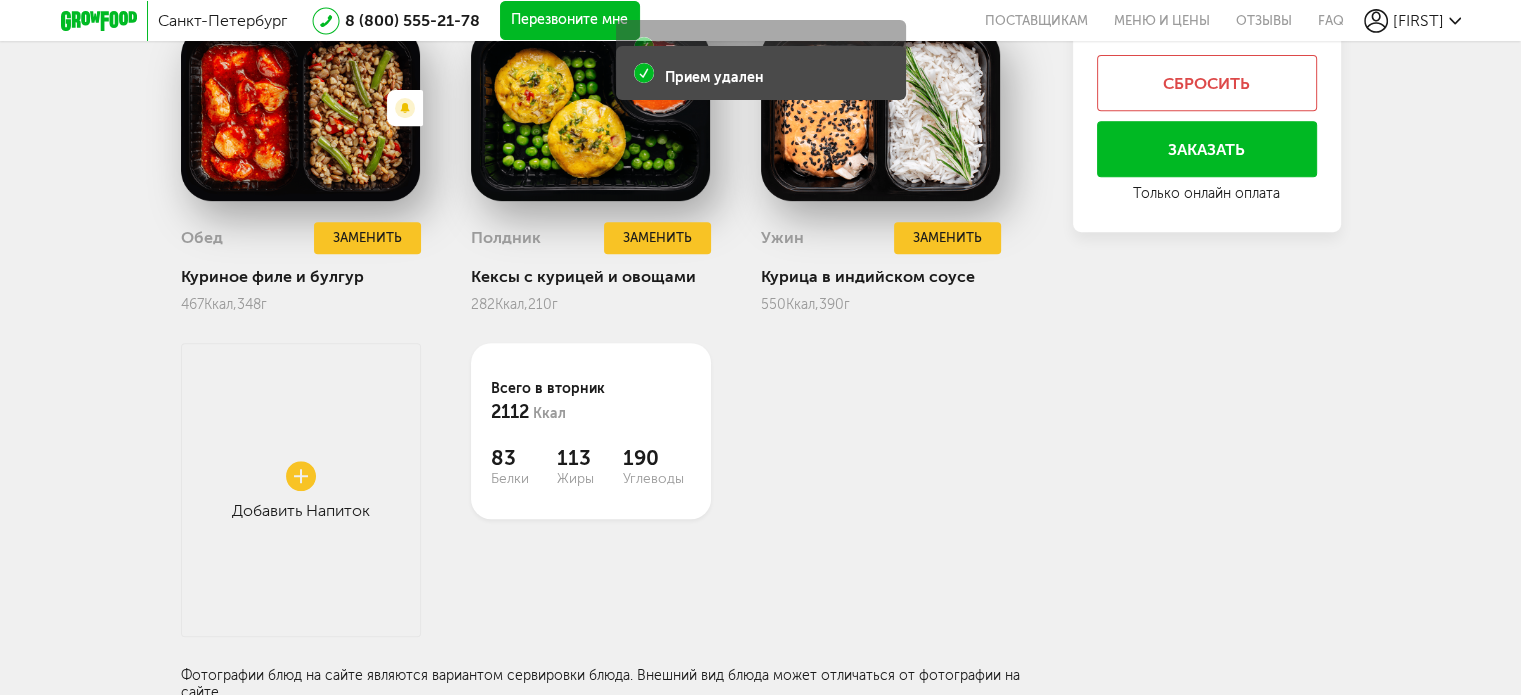 scroll, scrollTop: 244, scrollLeft: 0, axis: vertical 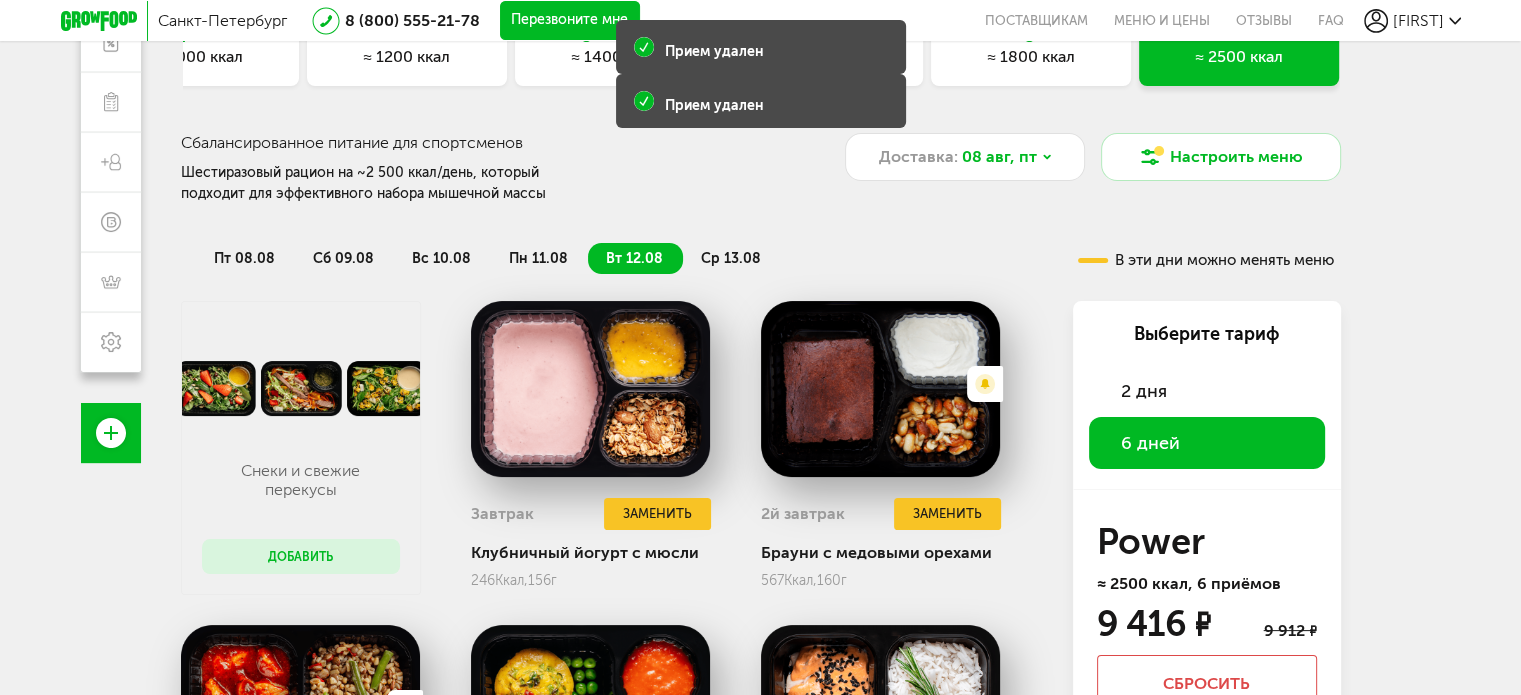 click on "ср 13.08" at bounding box center (732, 258) 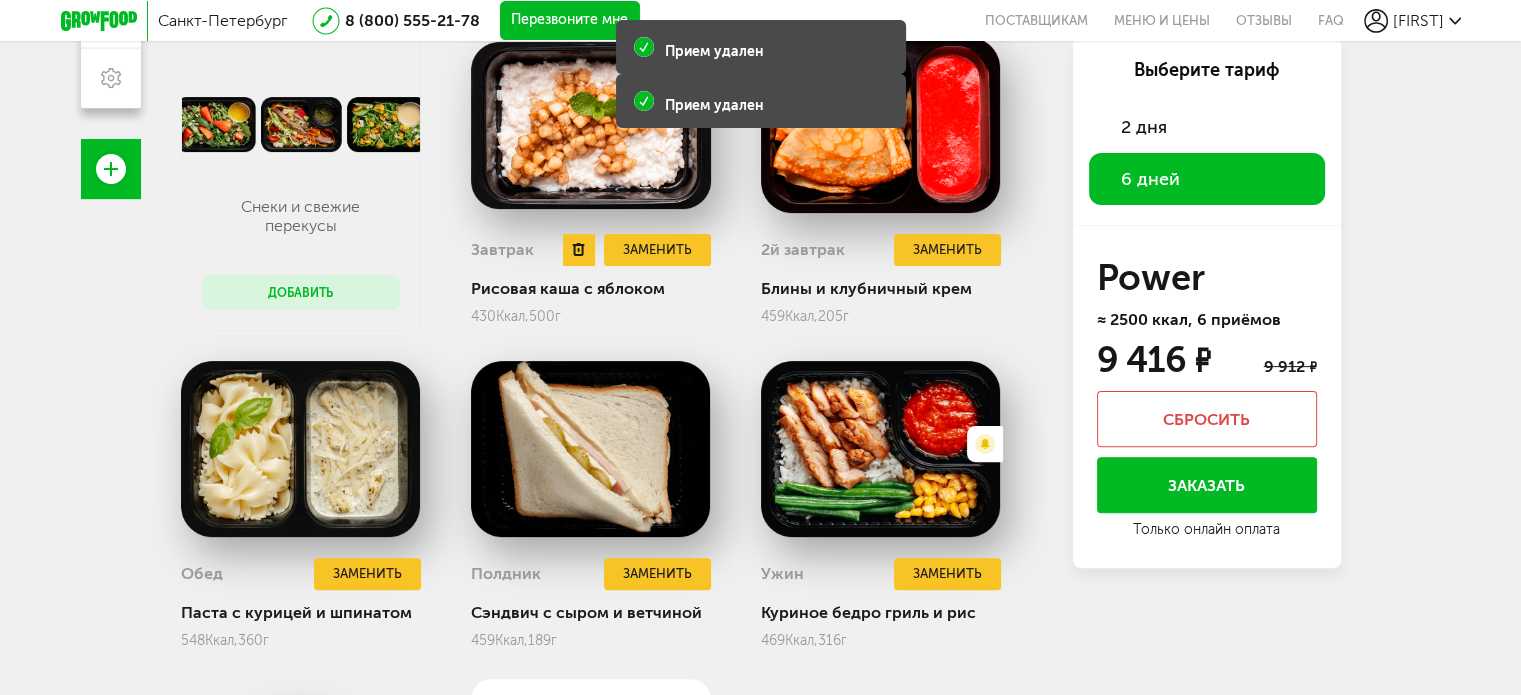 scroll, scrollTop: 844, scrollLeft: 0, axis: vertical 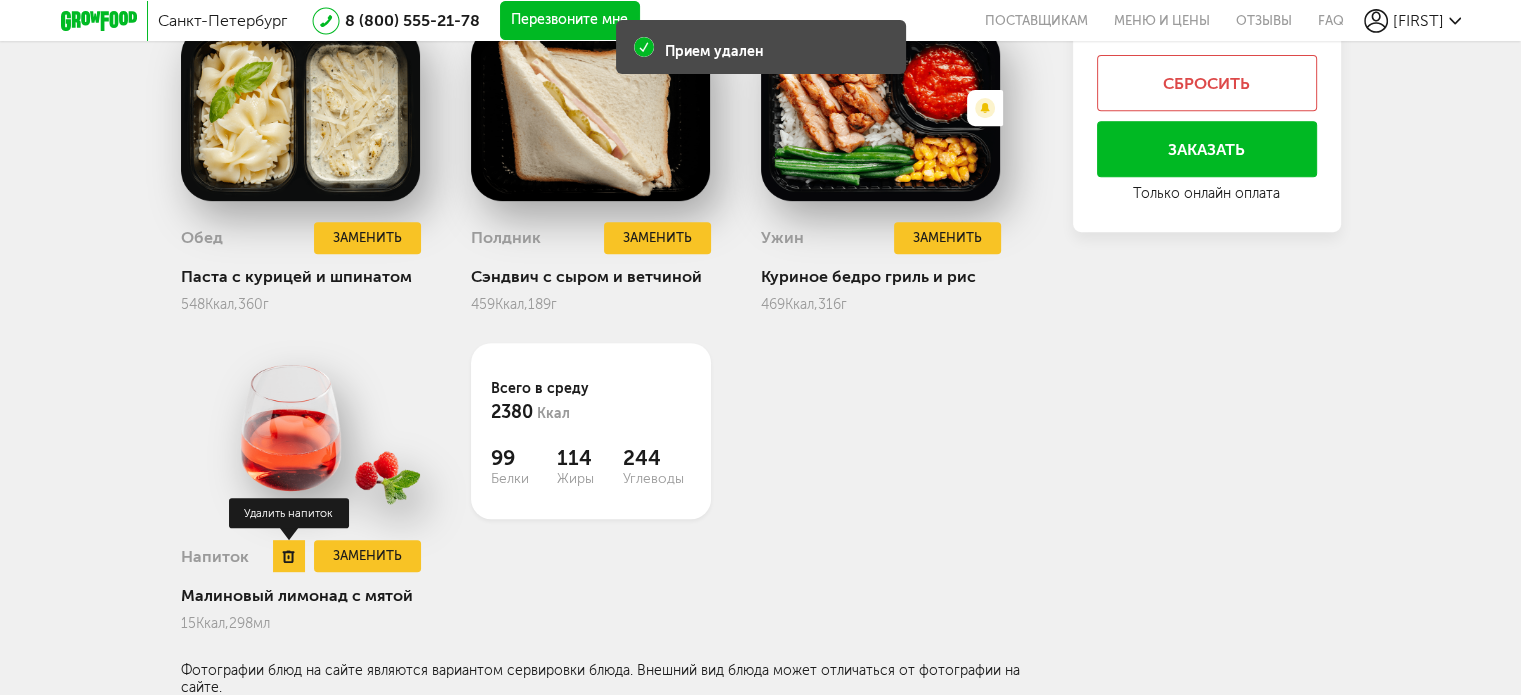 click 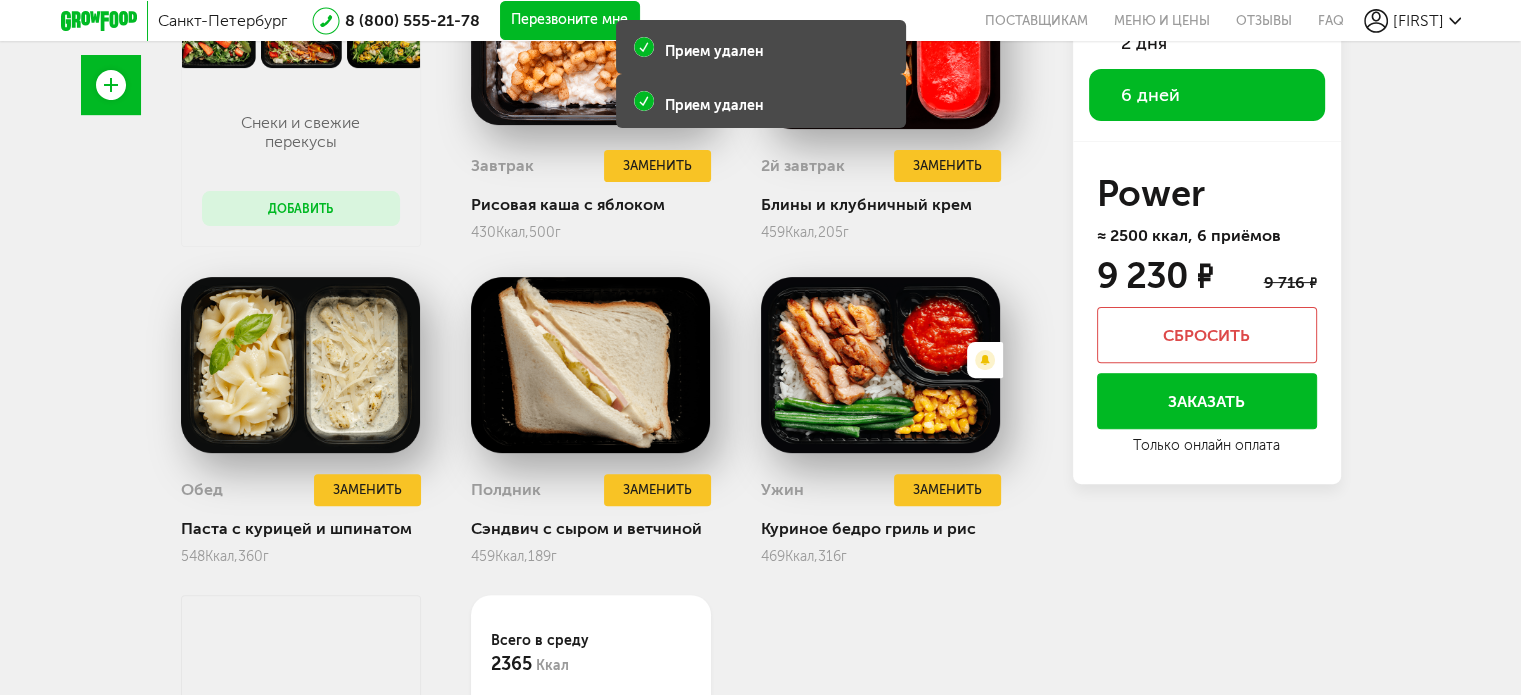 scroll, scrollTop: 344, scrollLeft: 0, axis: vertical 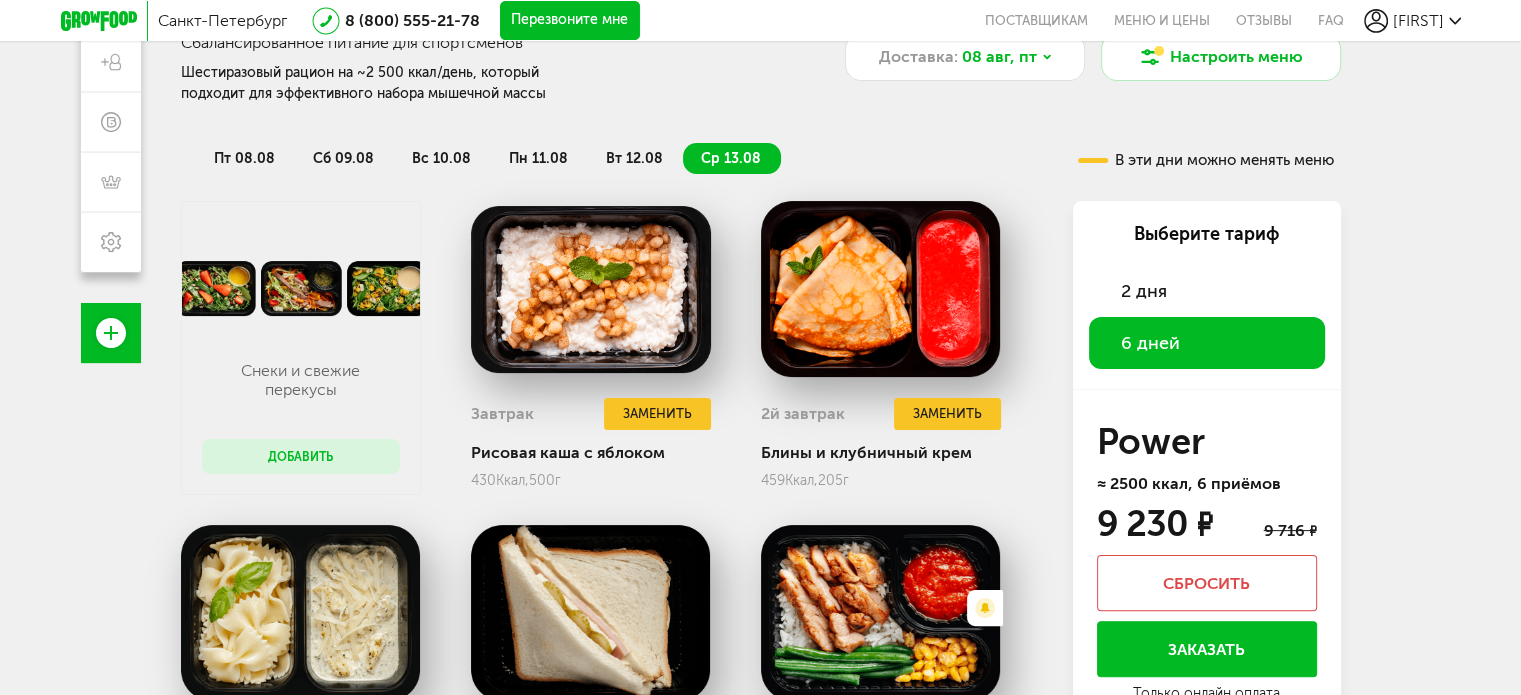 click on "вт 12.08" at bounding box center (634, 158) 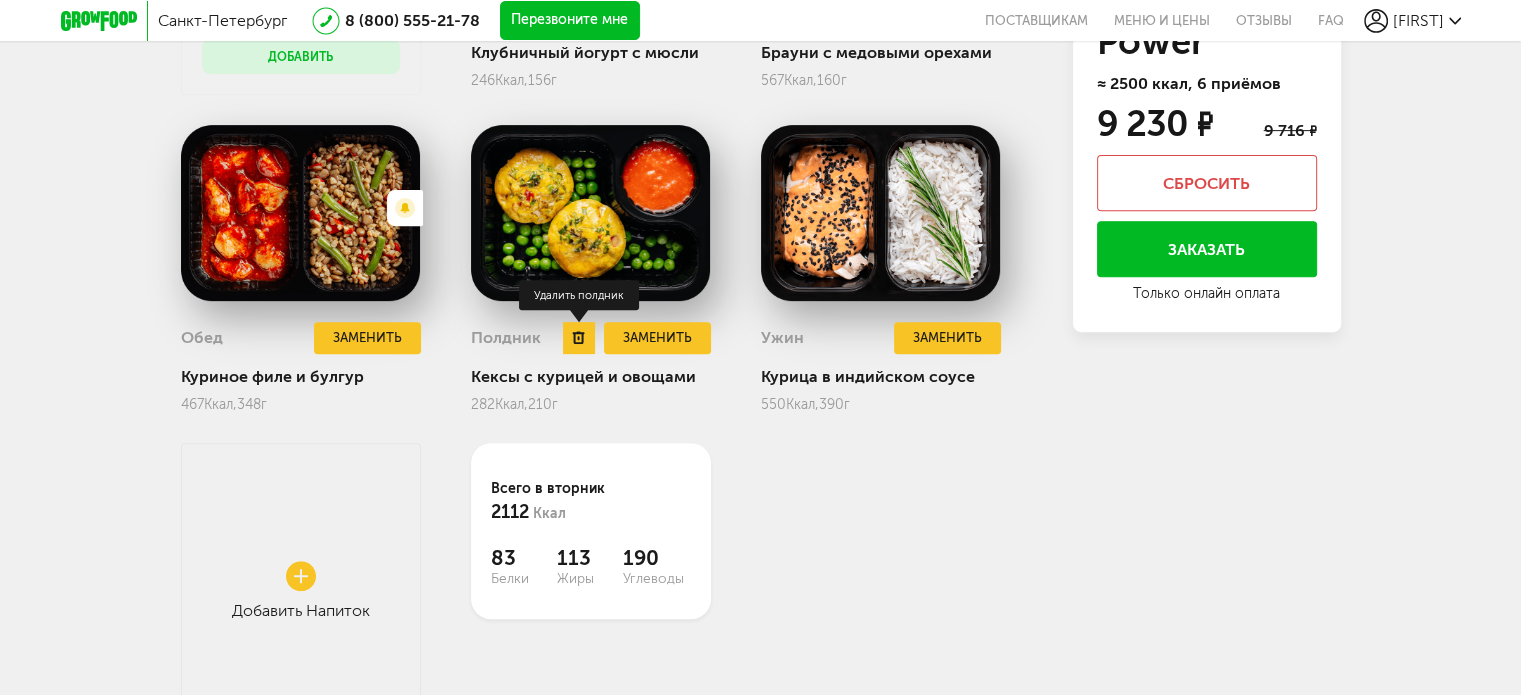 scroll, scrollTop: 244, scrollLeft: 0, axis: vertical 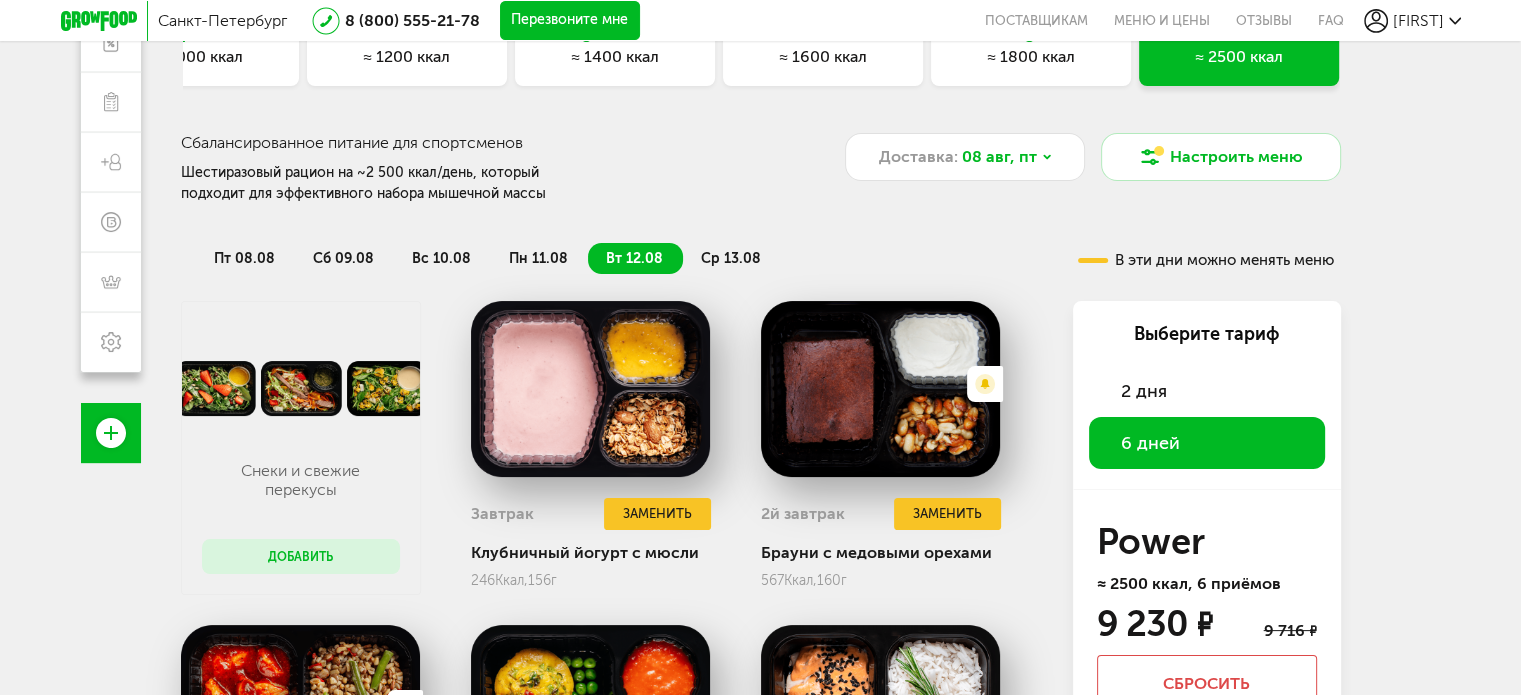 click on "пн 11.08" at bounding box center [538, 258] 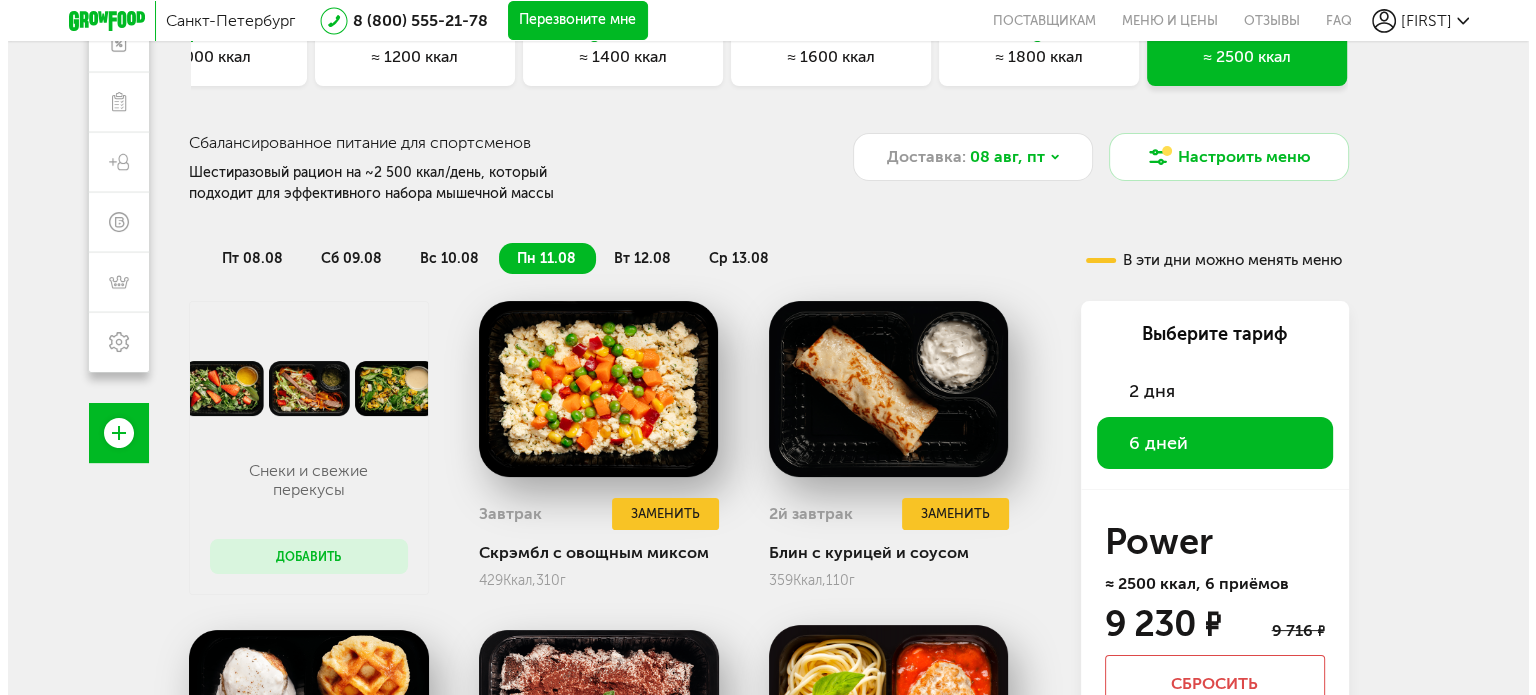 scroll, scrollTop: 744, scrollLeft: 0, axis: vertical 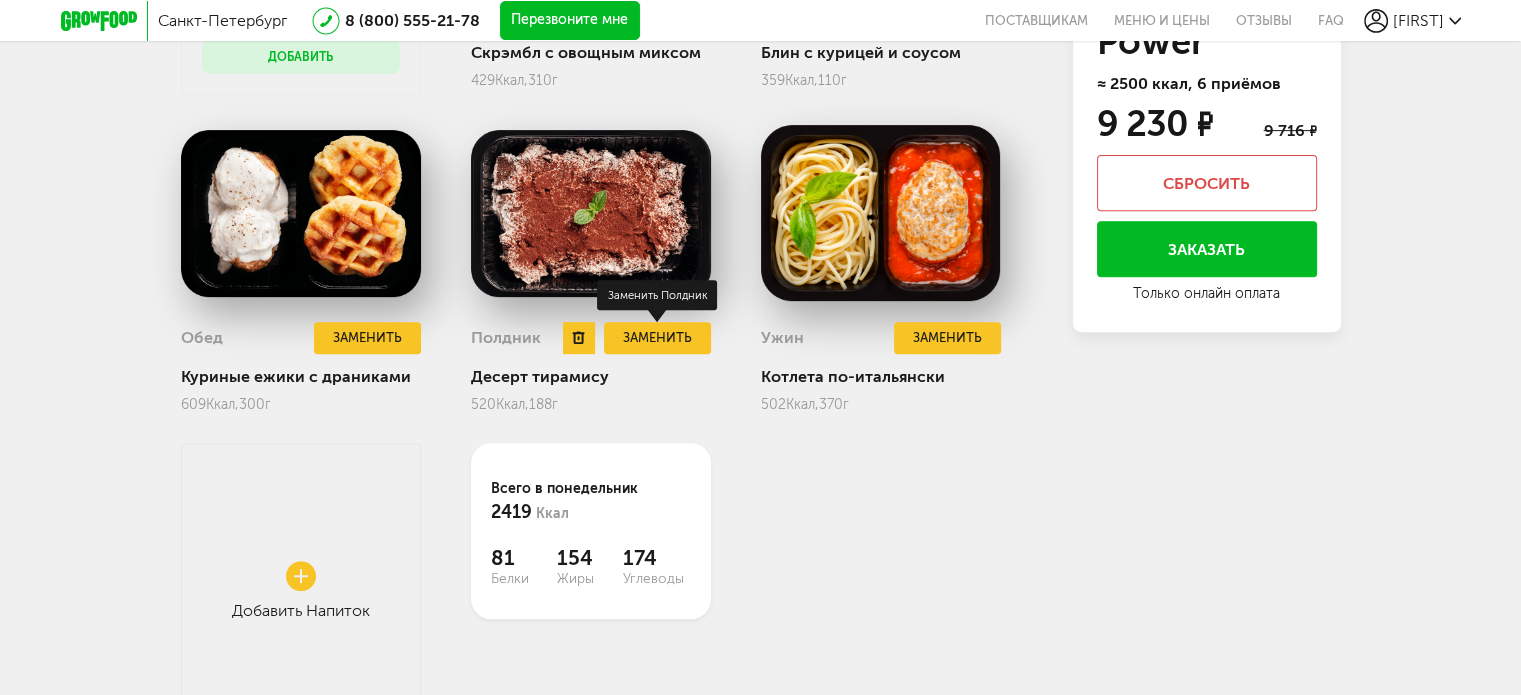click on "Заменить" at bounding box center [657, 338] 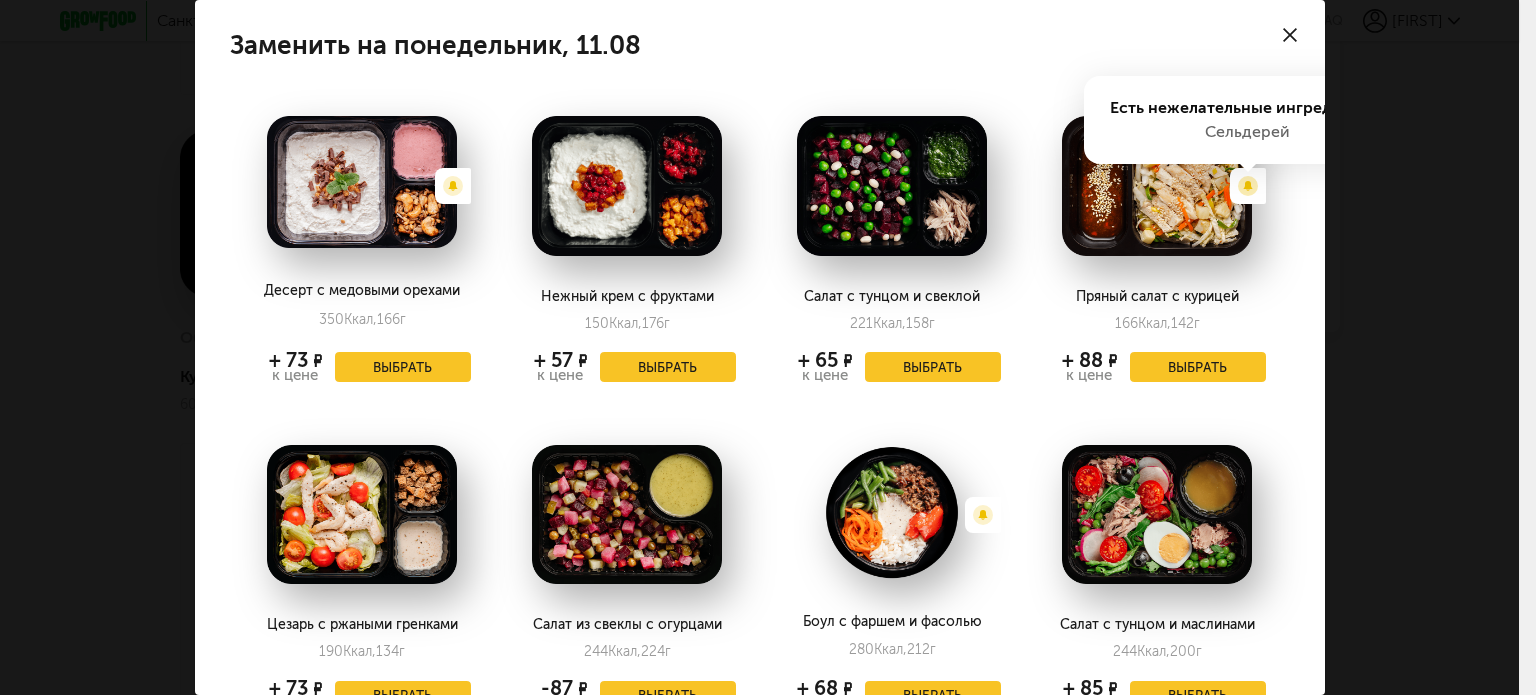 click 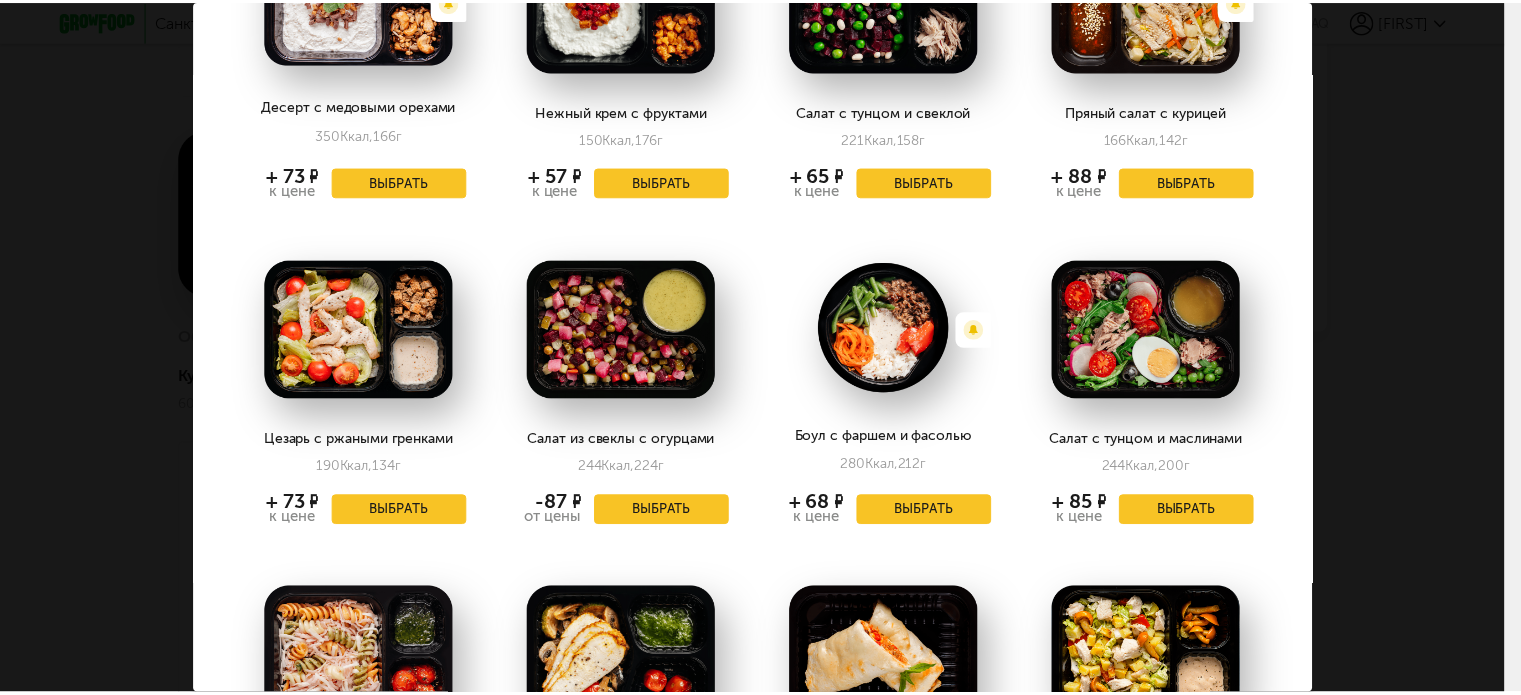 scroll, scrollTop: 400, scrollLeft: 0, axis: vertical 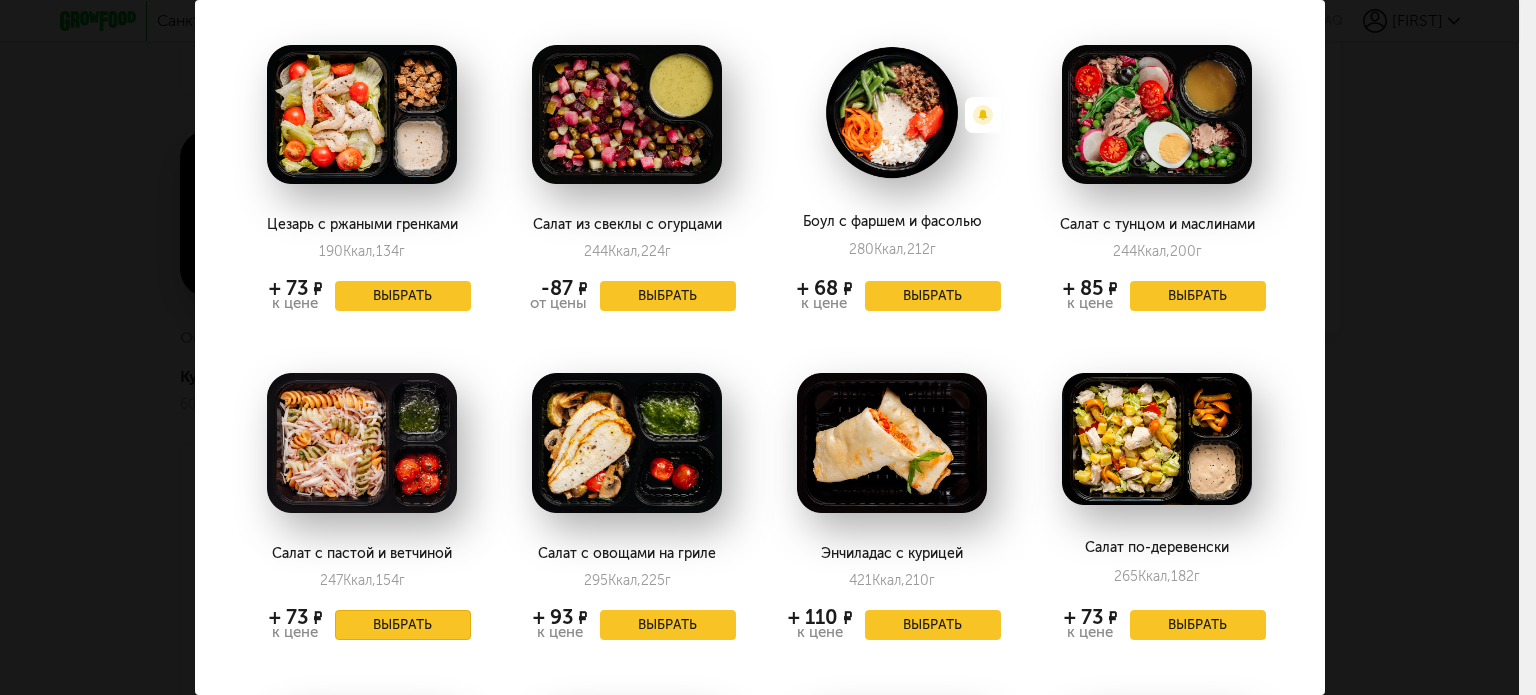 click on "Выбрать" at bounding box center (403, 625) 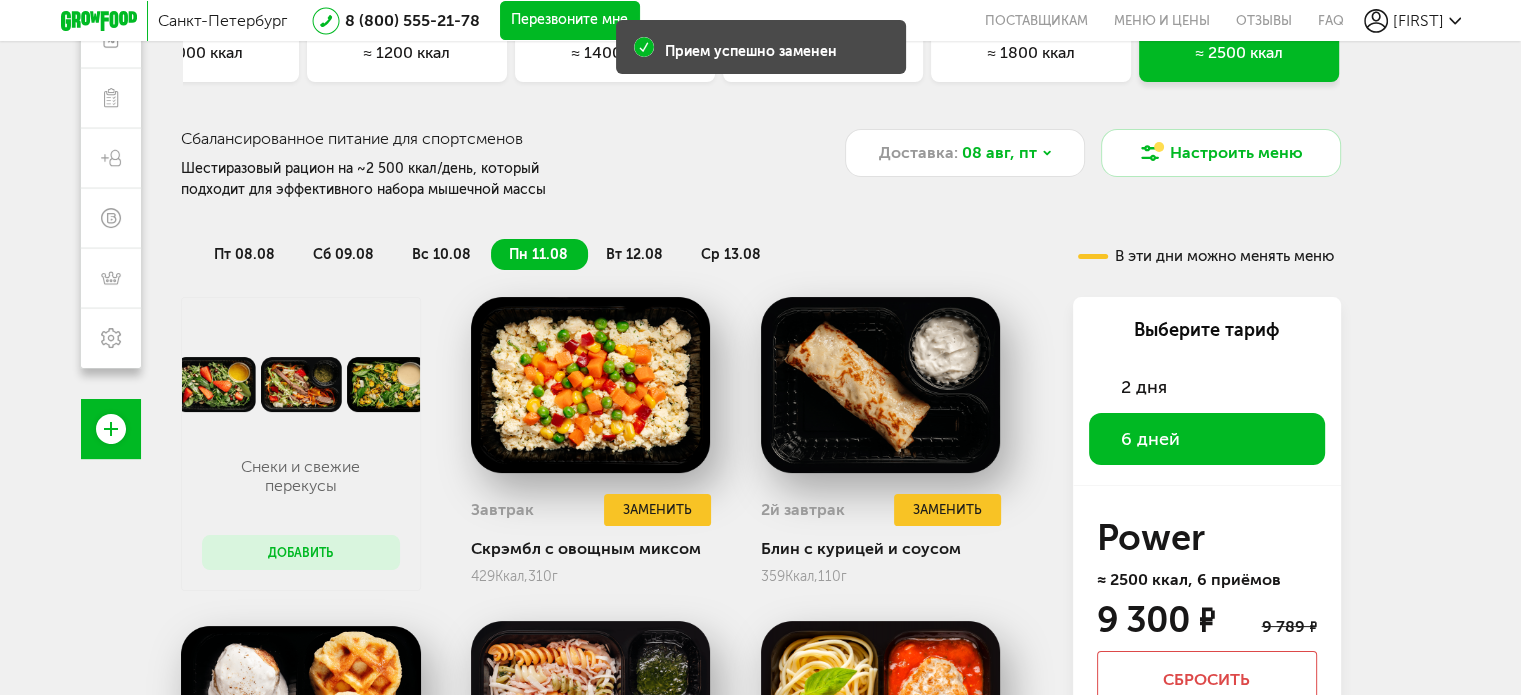 scroll, scrollTop: 244, scrollLeft: 0, axis: vertical 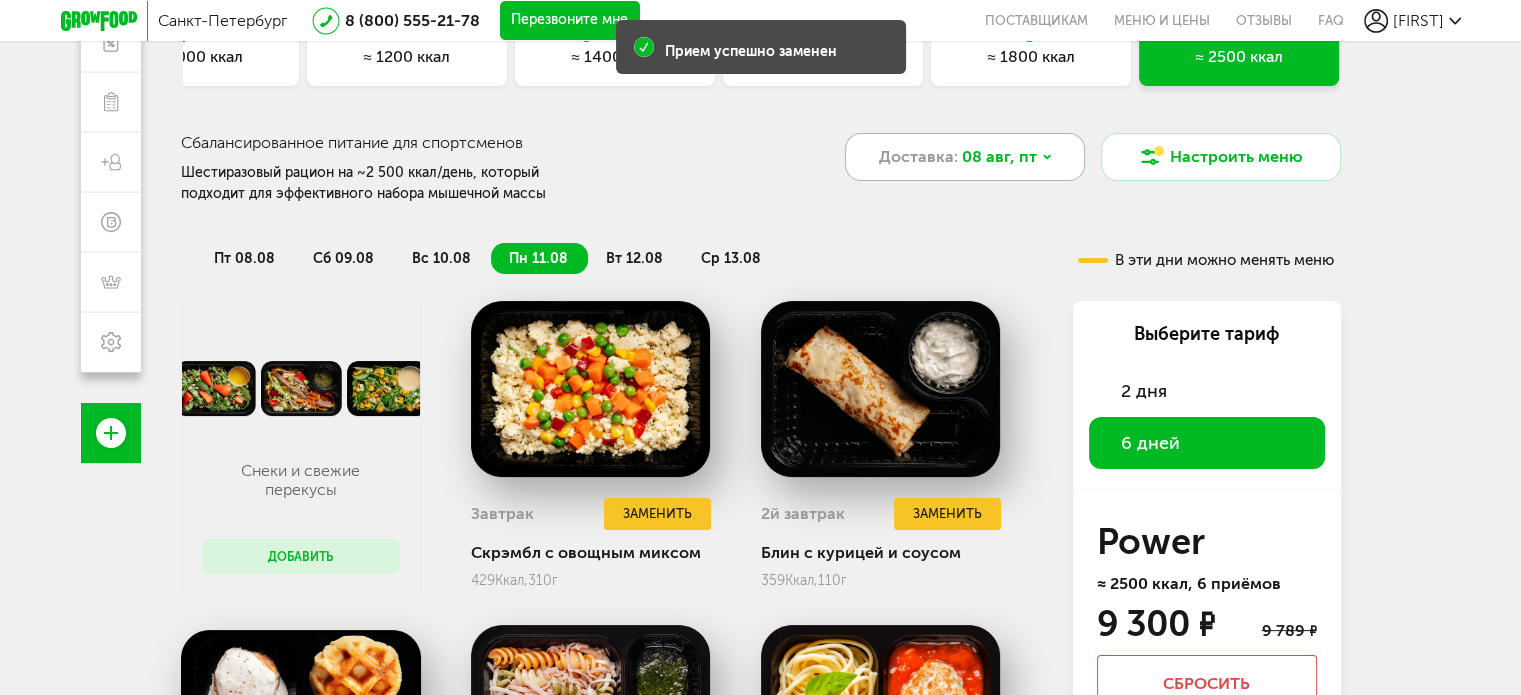 click on "08 авг, пт" at bounding box center [999, 157] 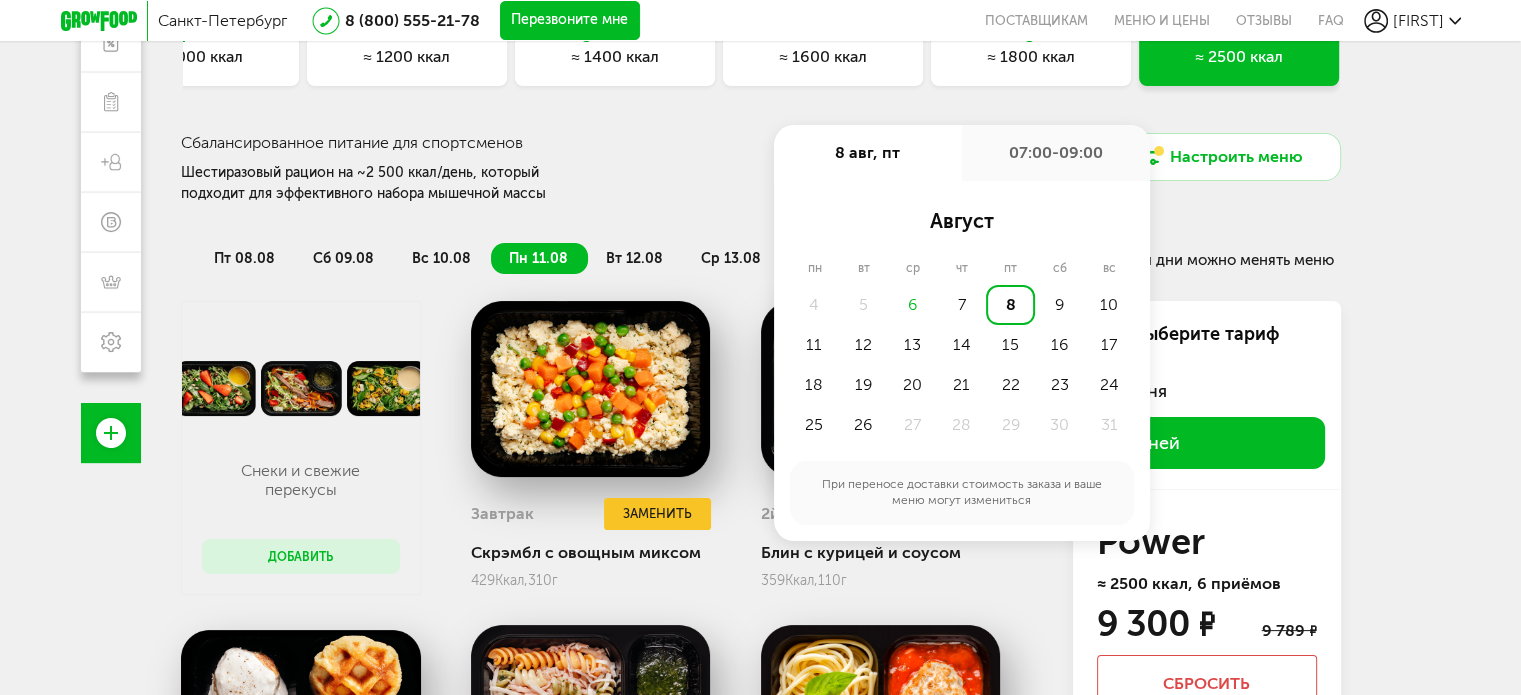 click on "07:00-09:00" at bounding box center (1056, 153) 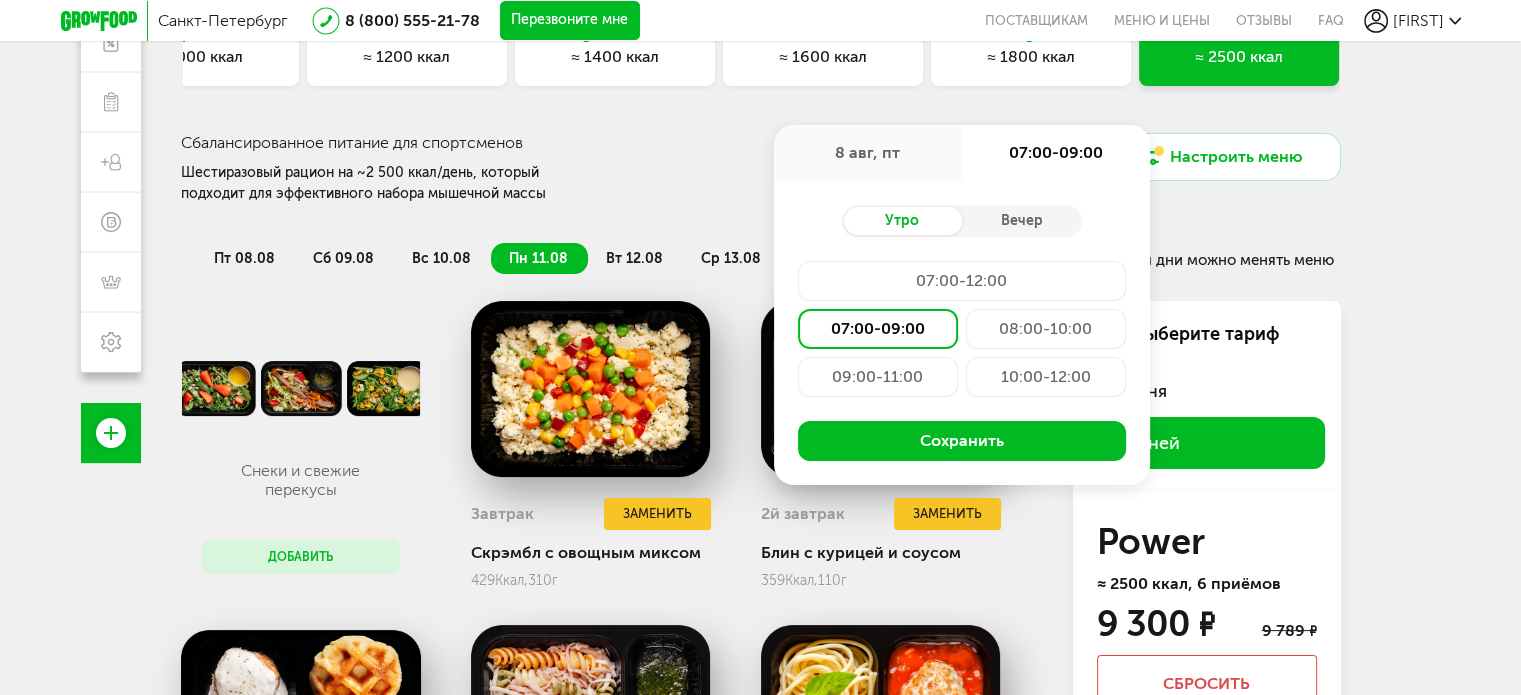click on "Санкт-Петербург
8 (800) 555-21-78   Перезвоните мне
поставщикам
Меню и цены
Отзывы
FAQ
Павел               Павел   8 (931) 965-79-07       Мои заказы       Подписка           Мои предпочтения     Пригласить друга     +1000 ₽       Бонусы     Программа лояльности     Настройки       Выход       Меню и цены Отзывы FAQ     8 (800) 555-21-78   Перезвоните мне     По любым вопросам пишите сюда:       Подписывайтесь в соцсетях:       Присоединяйся к нашей команде:   Карьера в GF   Читайте статьи:   Блог GrowFood   Ты блогер?   Оставляй заявку   Поставщикам:   Написать   Новый заказ         Павел Воробьев" at bounding box center [760, 191] 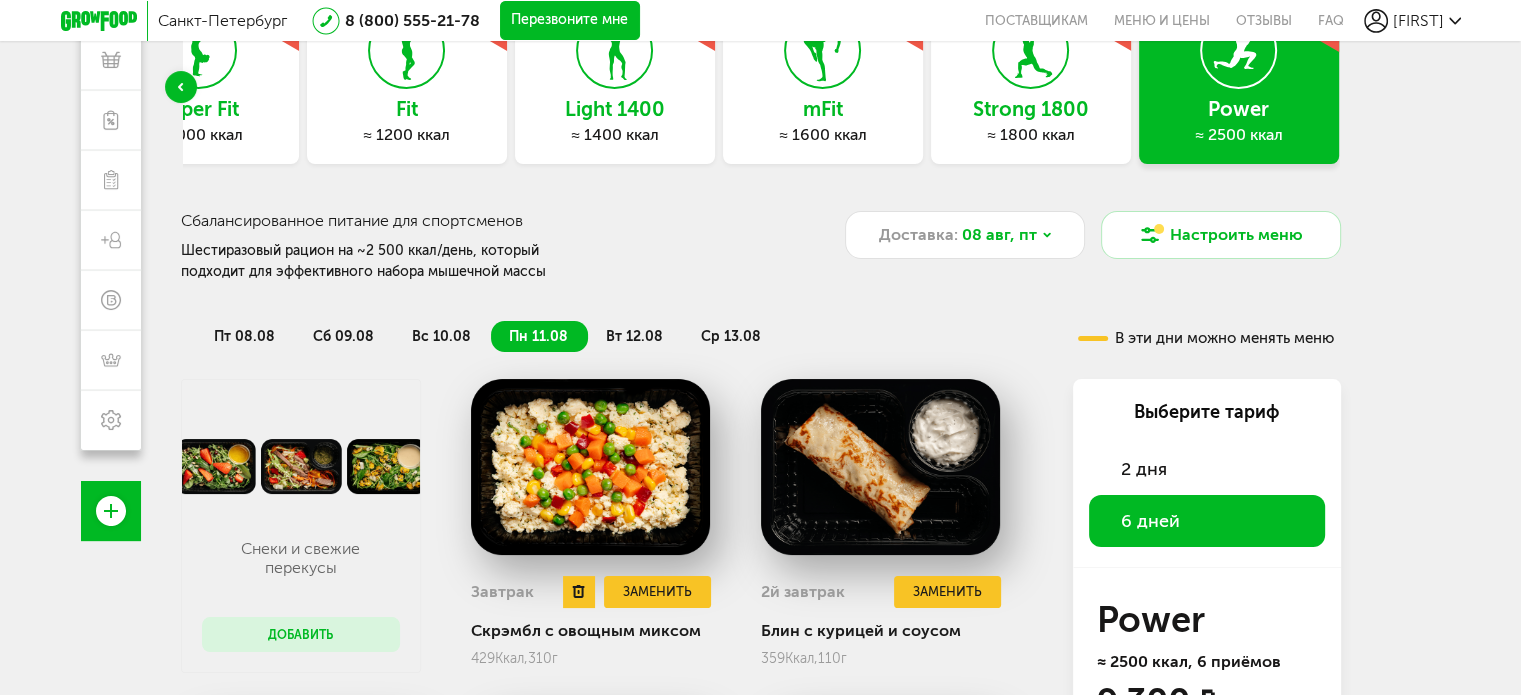 scroll, scrollTop: 0, scrollLeft: 0, axis: both 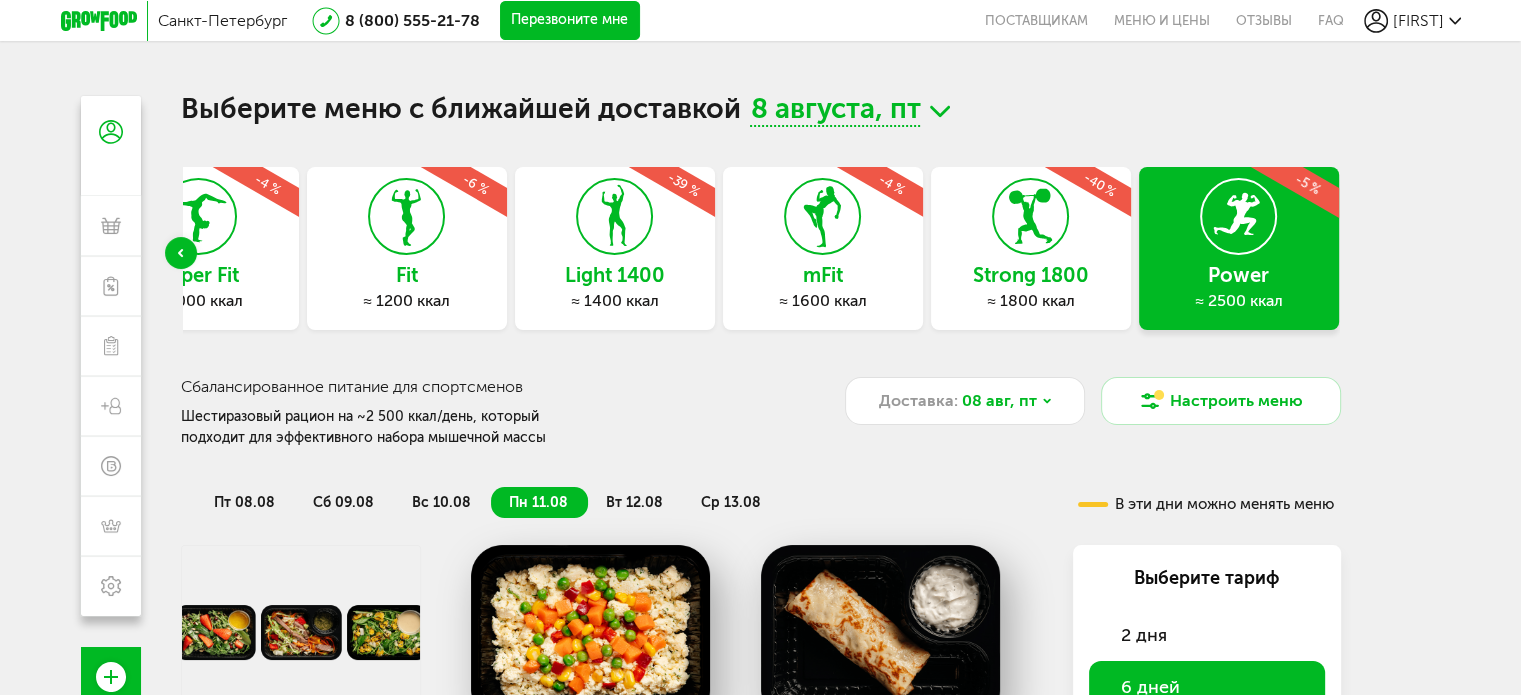 click on "Strong 1800   ≈ 1800 ккал   -40 %" at bounding box center [1031, 248] 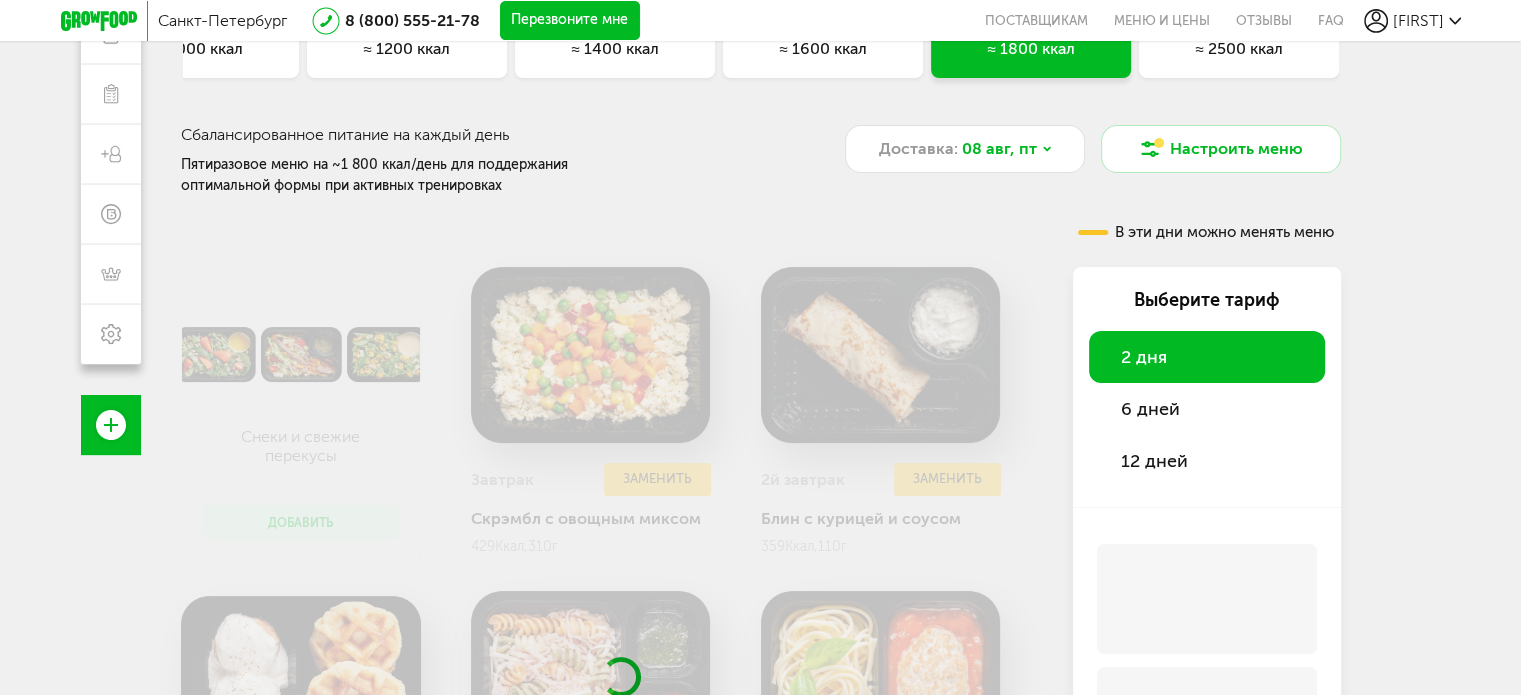 scroll, scrollTop: 300, scrollLeft: 0, axis: vertical 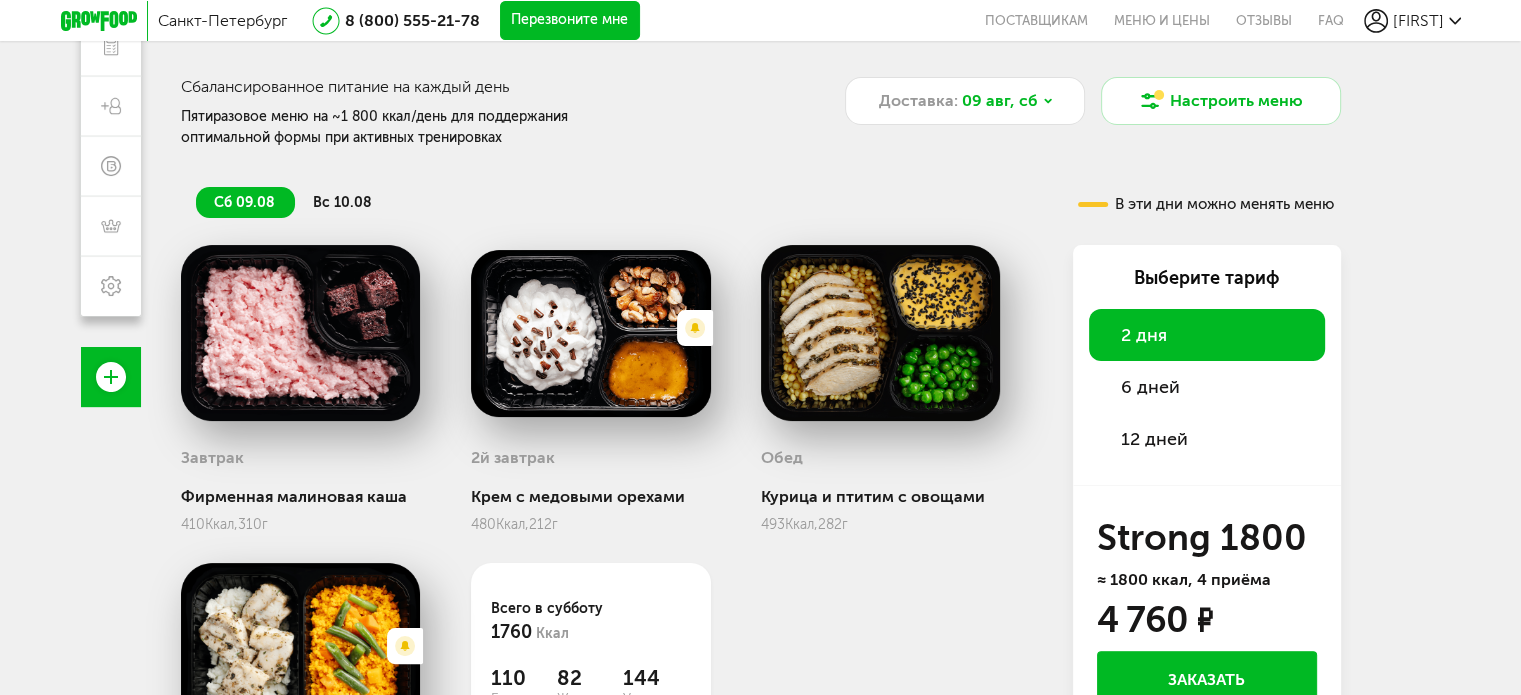 click on "6 дней" at bounding box center [1207, 387] 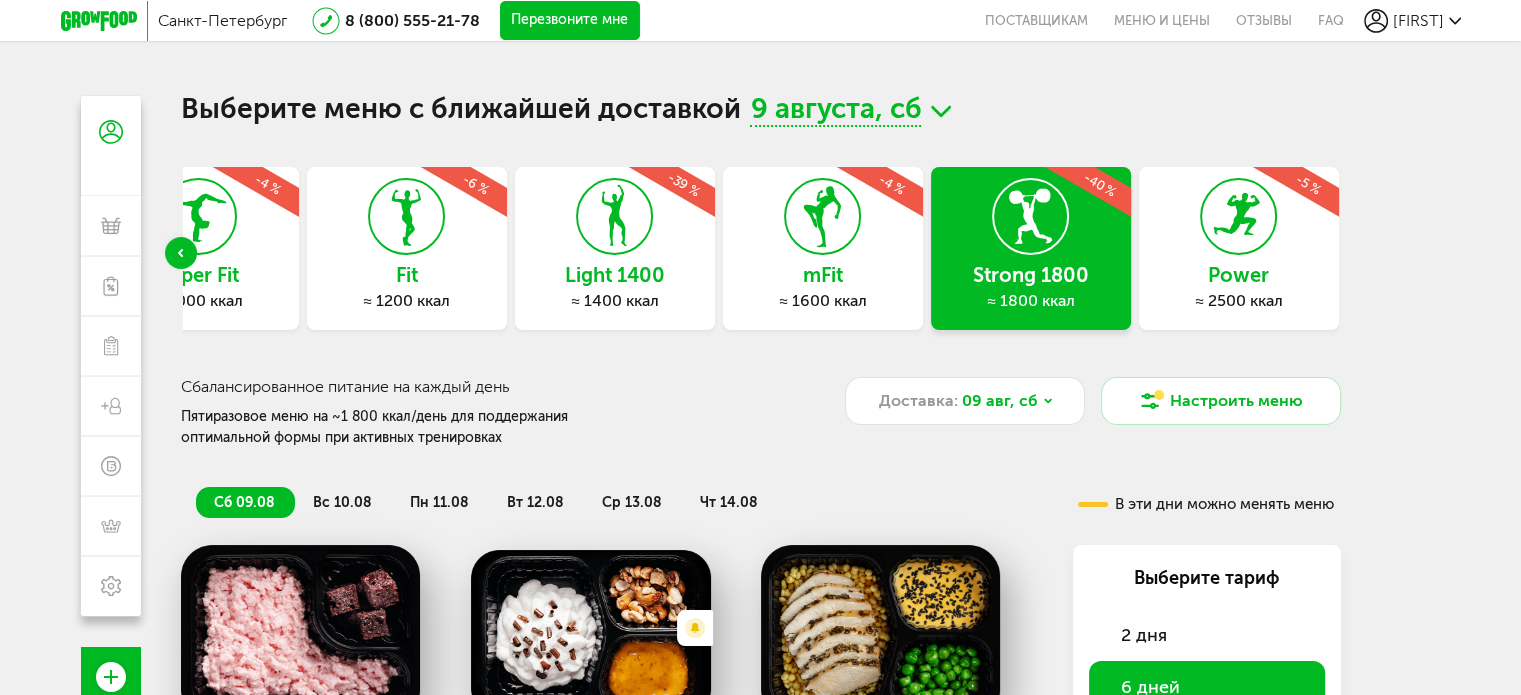 scroll, scrollTop: 400, scrollLeft: 0, axis: vertical 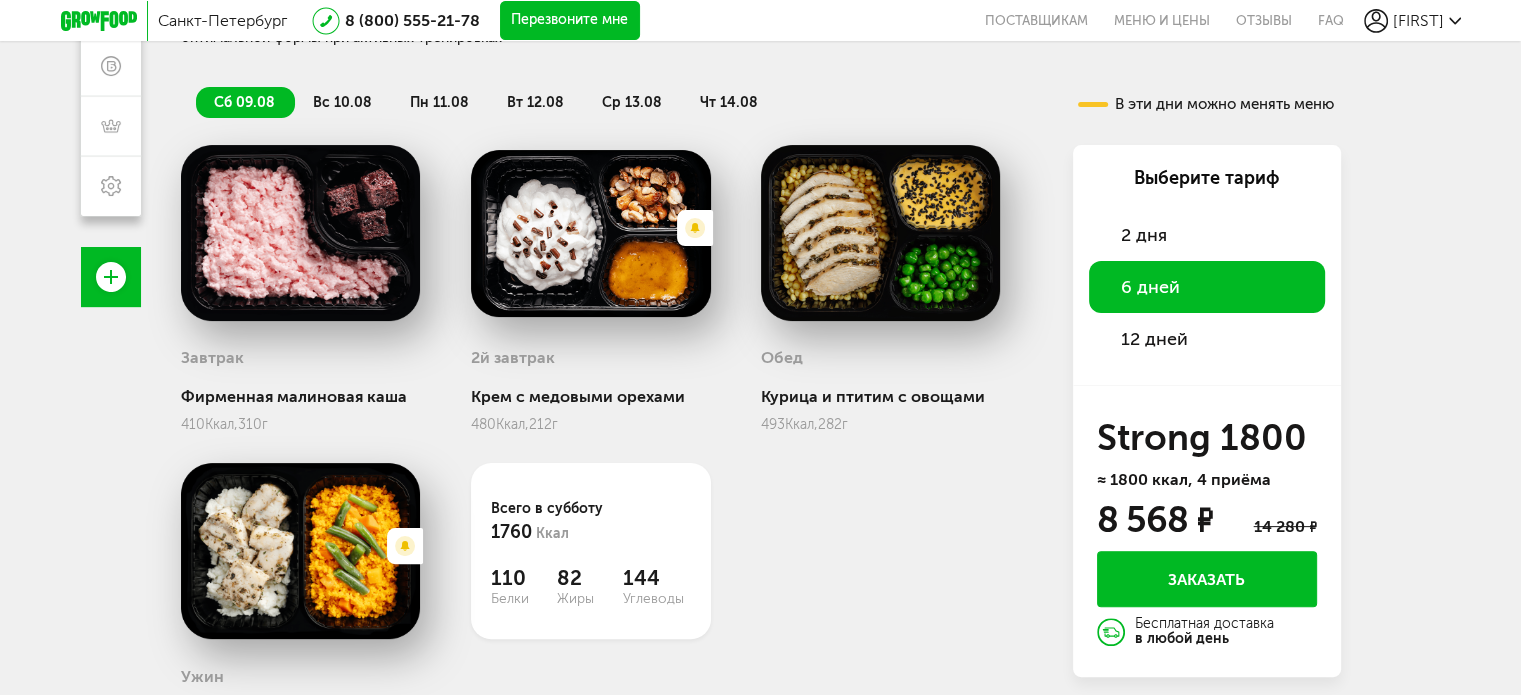 click on "12 дней" at bounding box center (1207, 339) 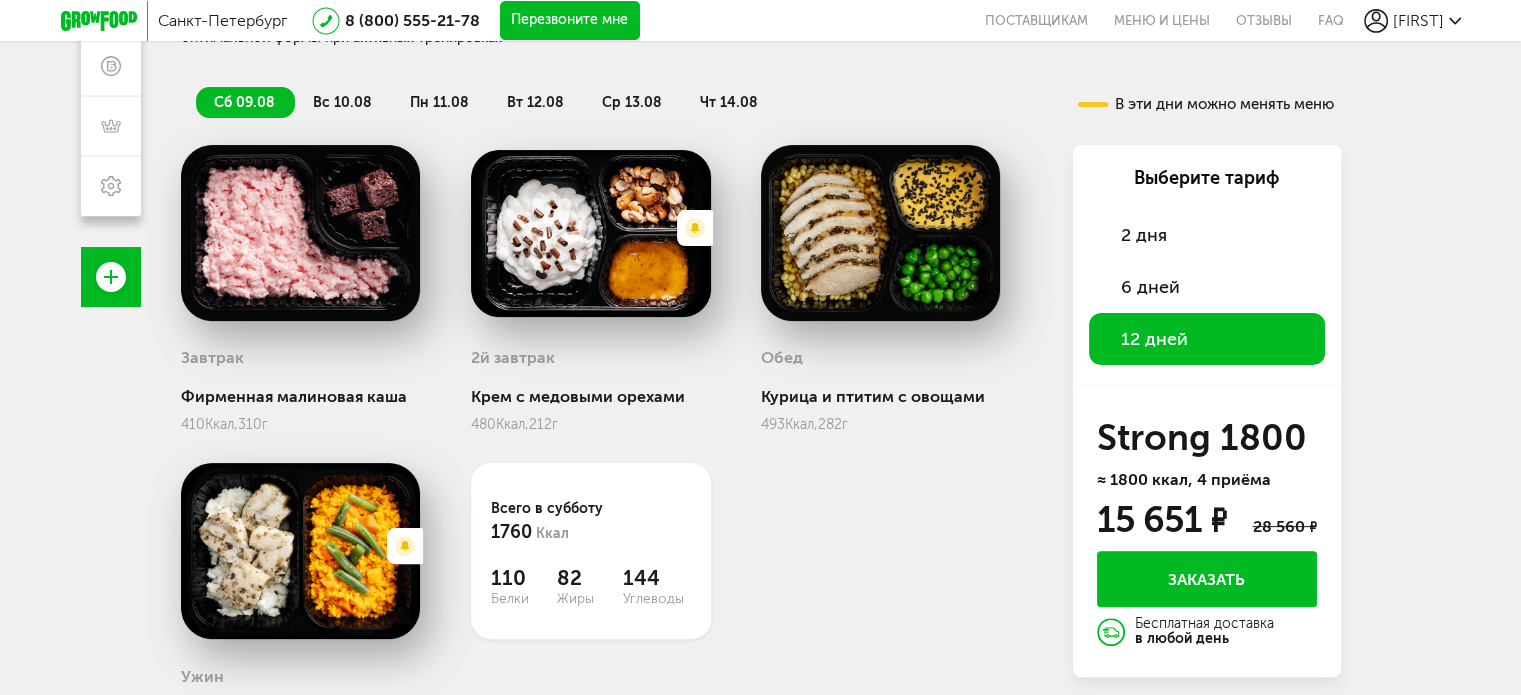 click on "6 дней" at bounding box center (1207, 287) 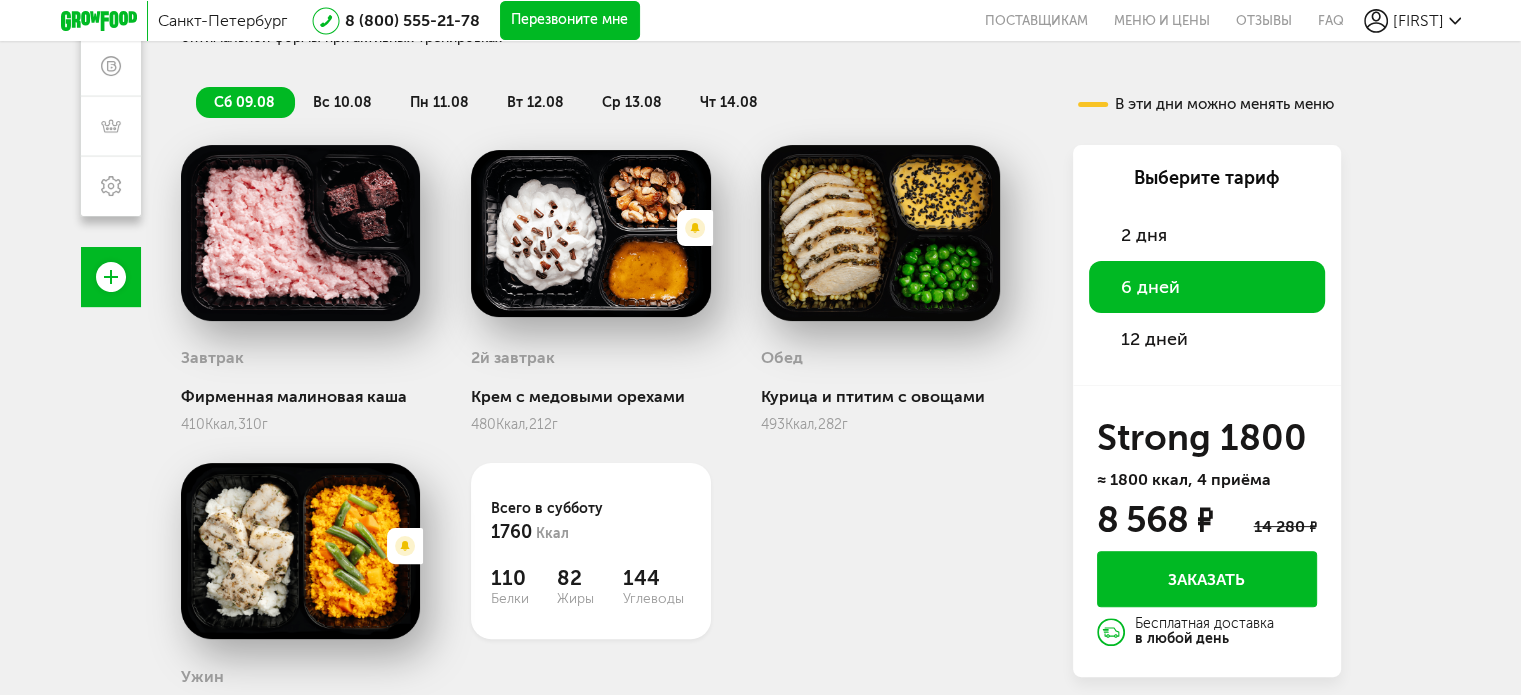 click on "12 дней" at bounding box center (1154, 339) 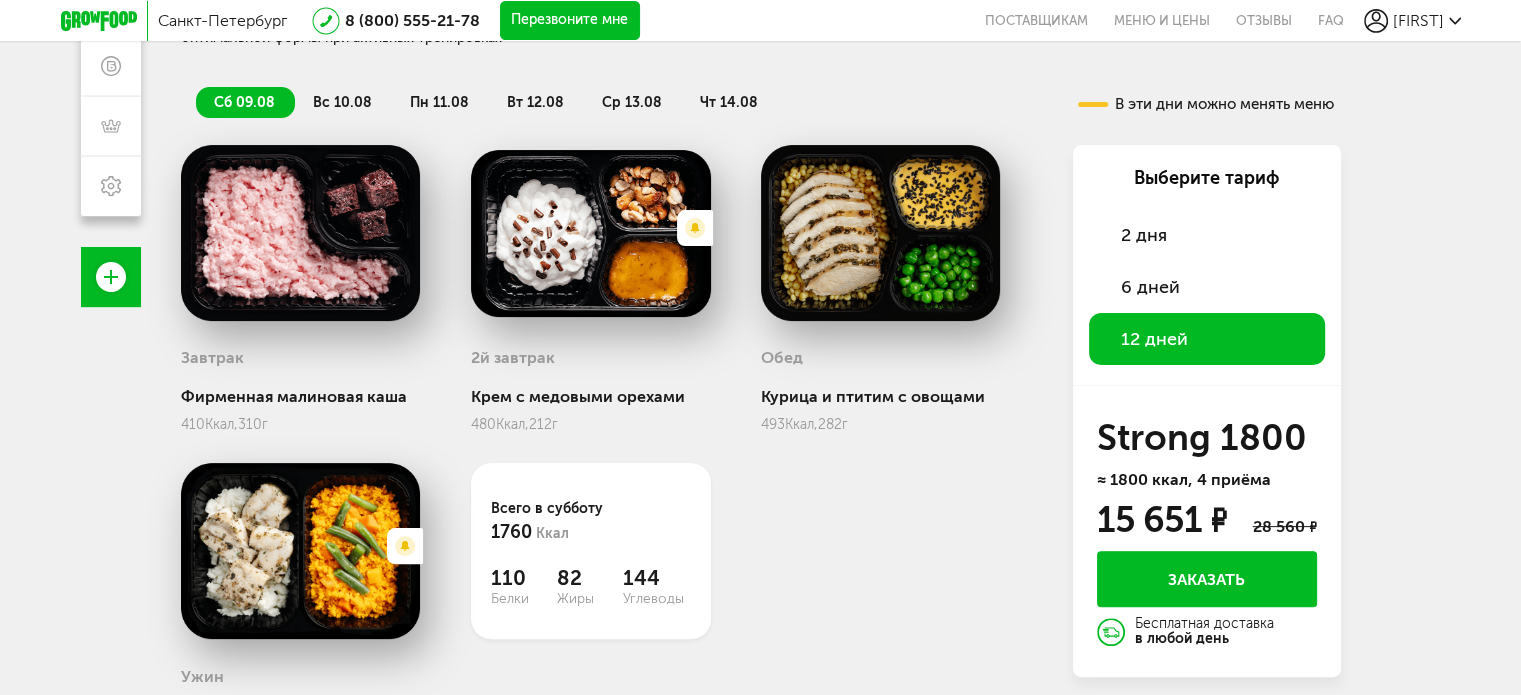 scroll, scrollTop: 0, scrollLeft: 0, axis: both 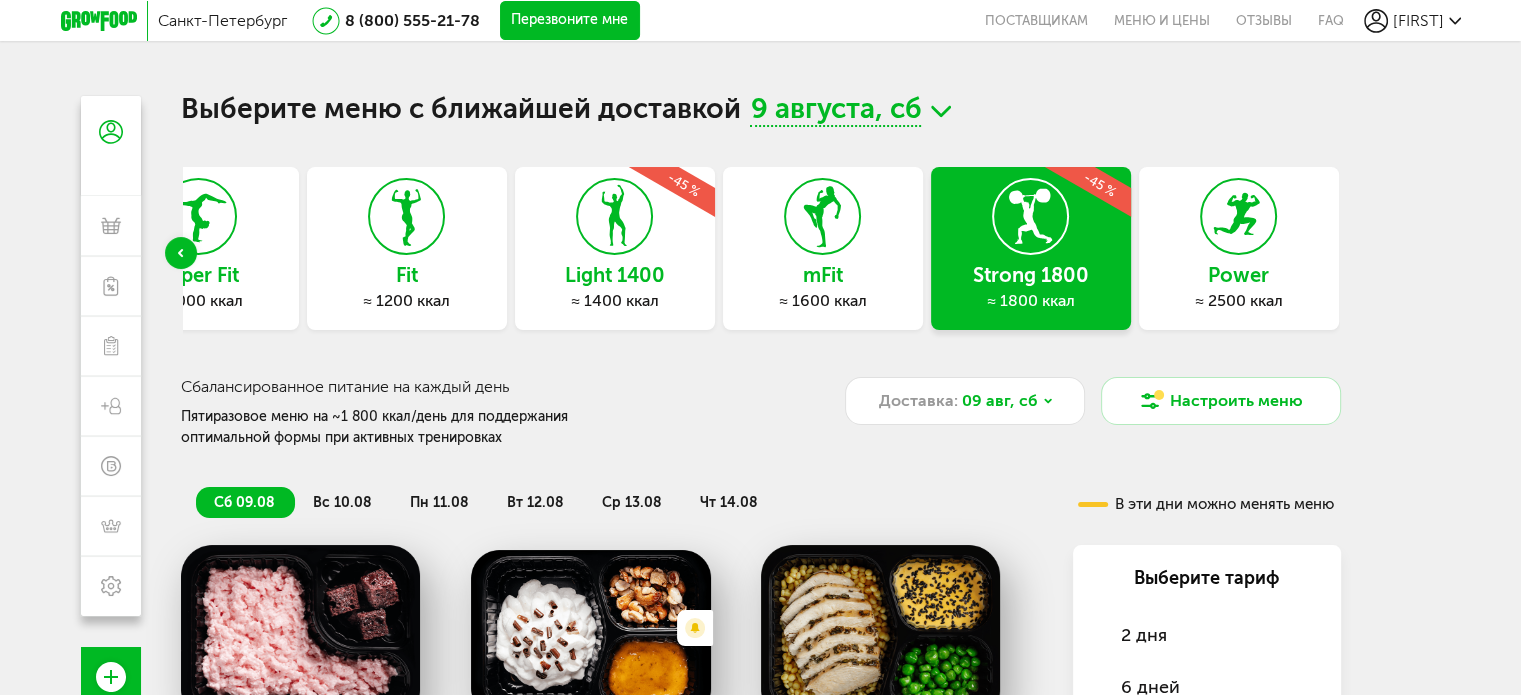 click on "≈ 2500 ккал" at bounding box center (1239, 301) 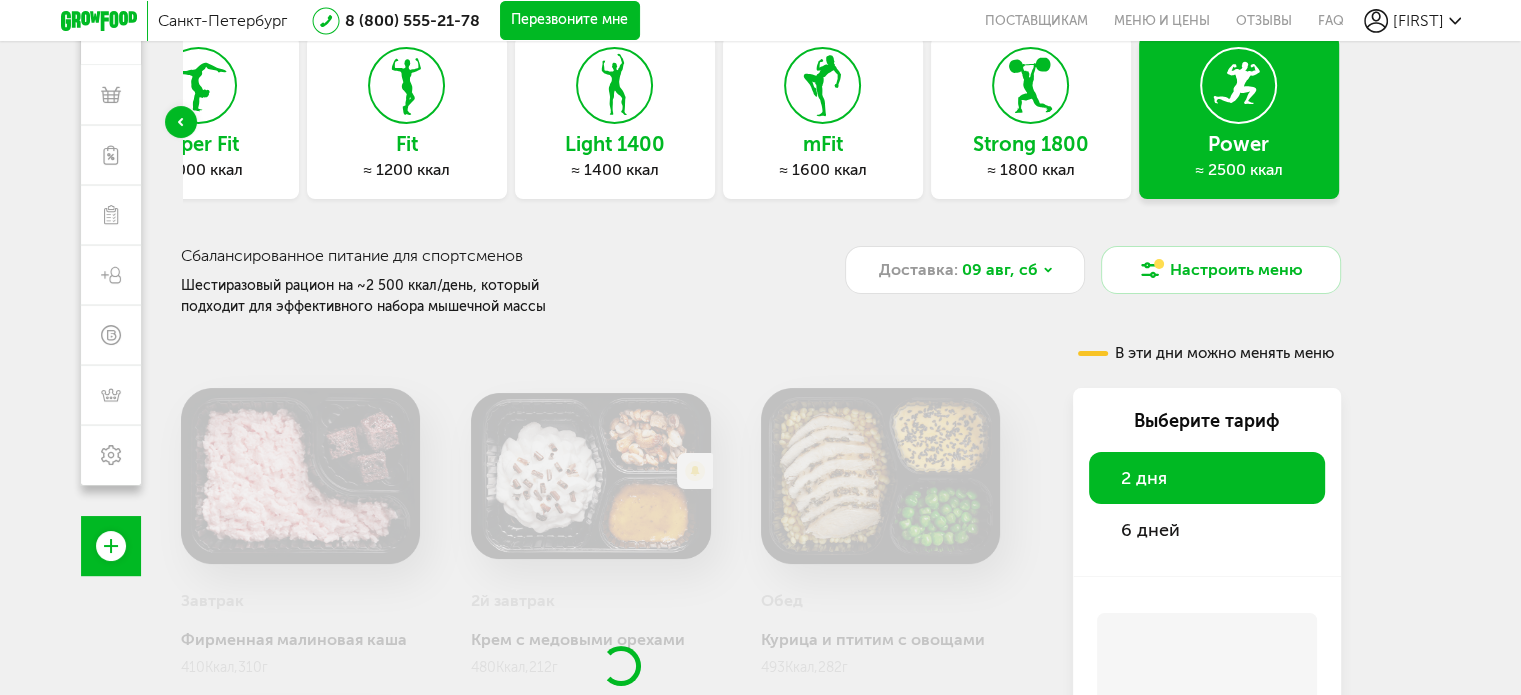 scroll, scrollTop: 400, scrollLeft: 0, axis: vertical 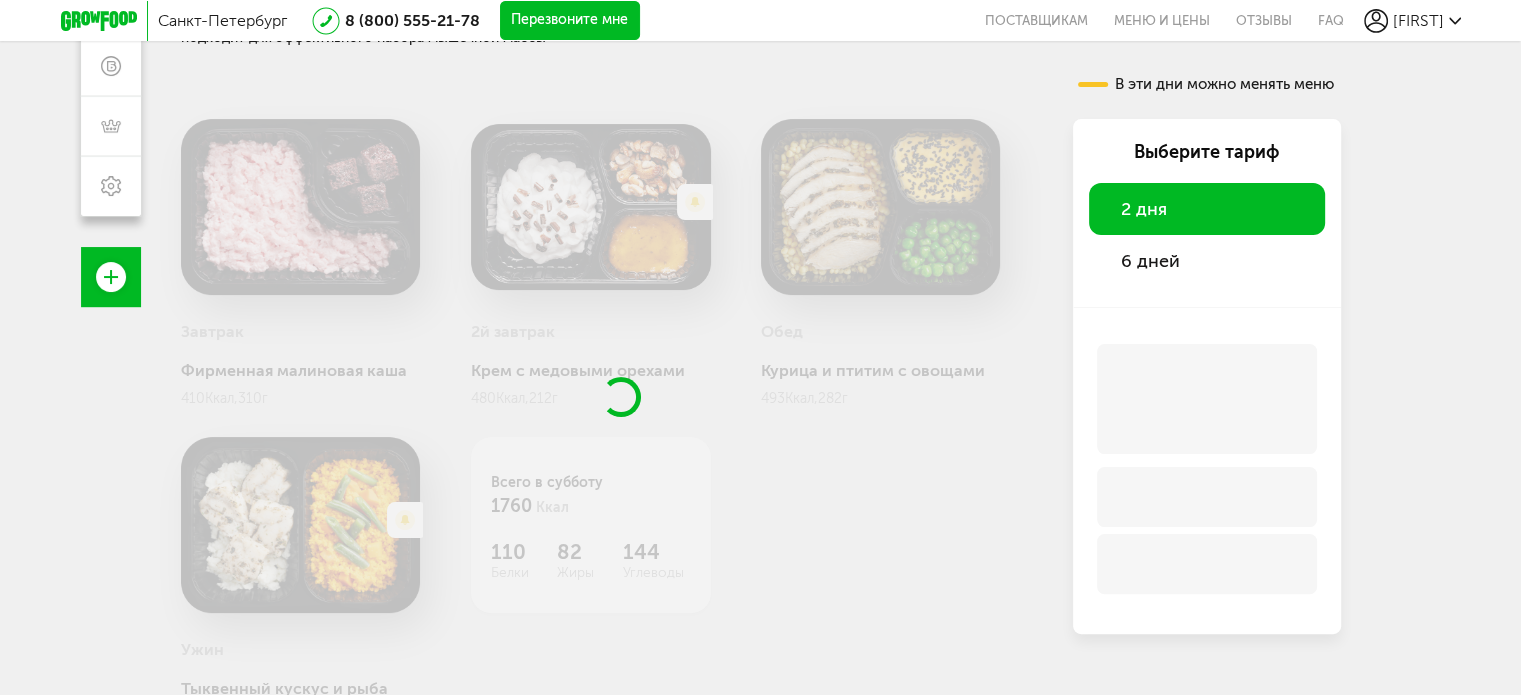 click on "6 дней" at bounding box center [1150, 261] 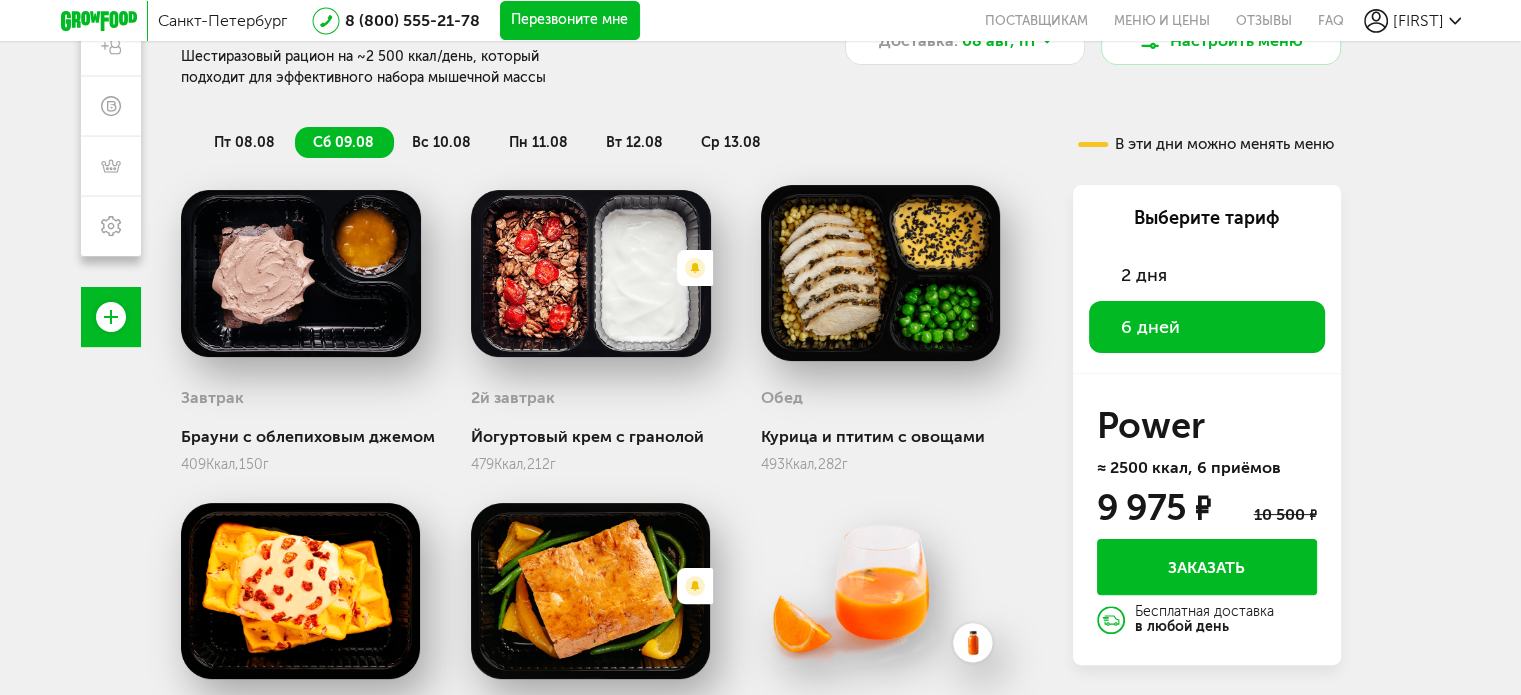 scroll, scrollTop: 200, scrollLeft: 0, axis: vertical 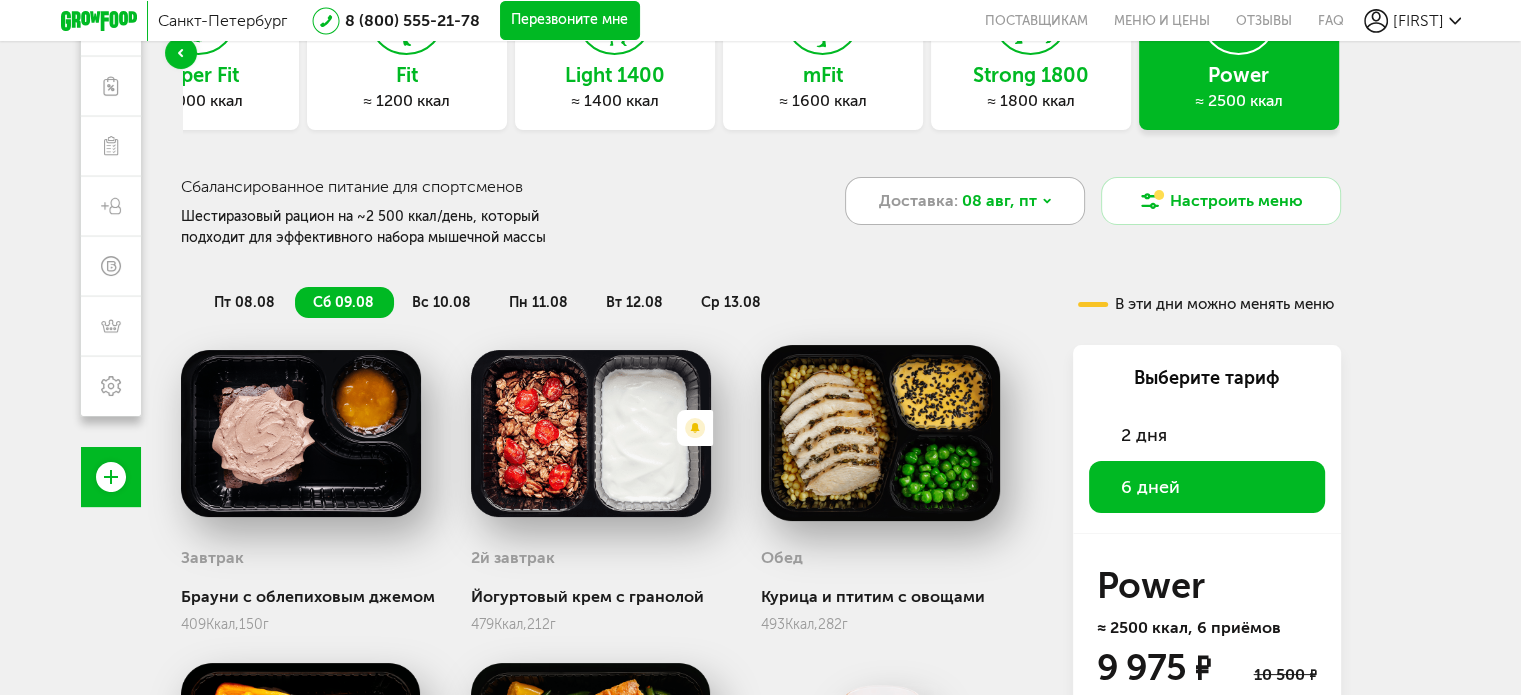 click on "08 авг, пт" at bounding box center (999, 201) 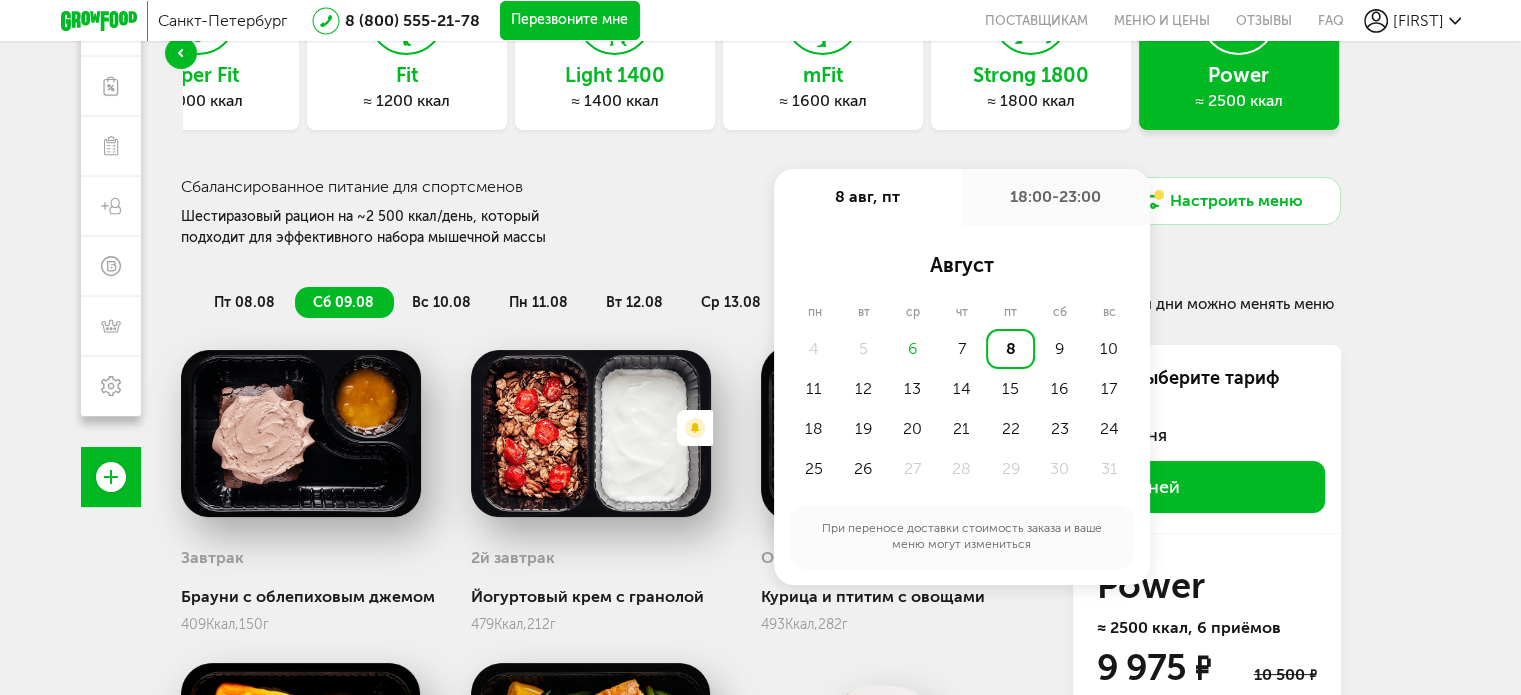 click on "18:00-23:00" at bounding box center (1056, 197) 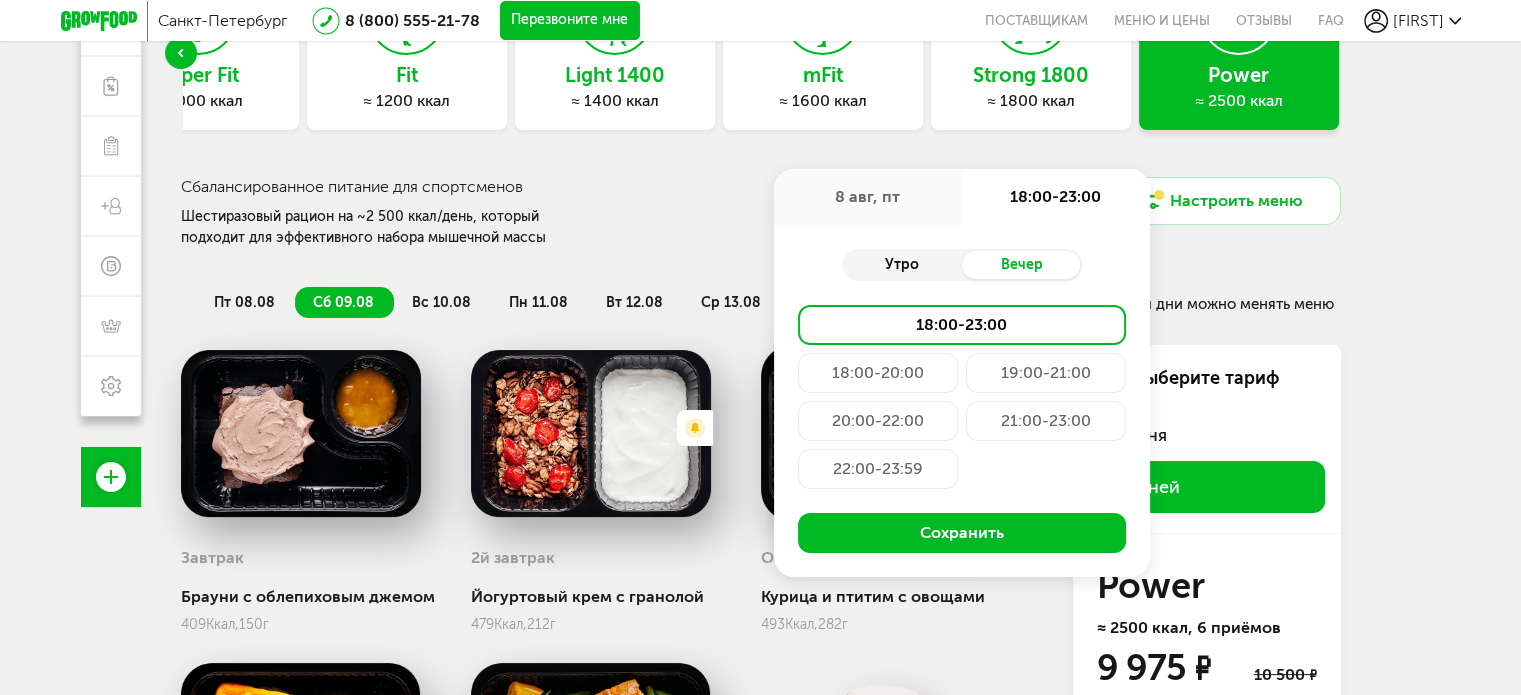 click on "Утро" at bounding box center (902, 265) 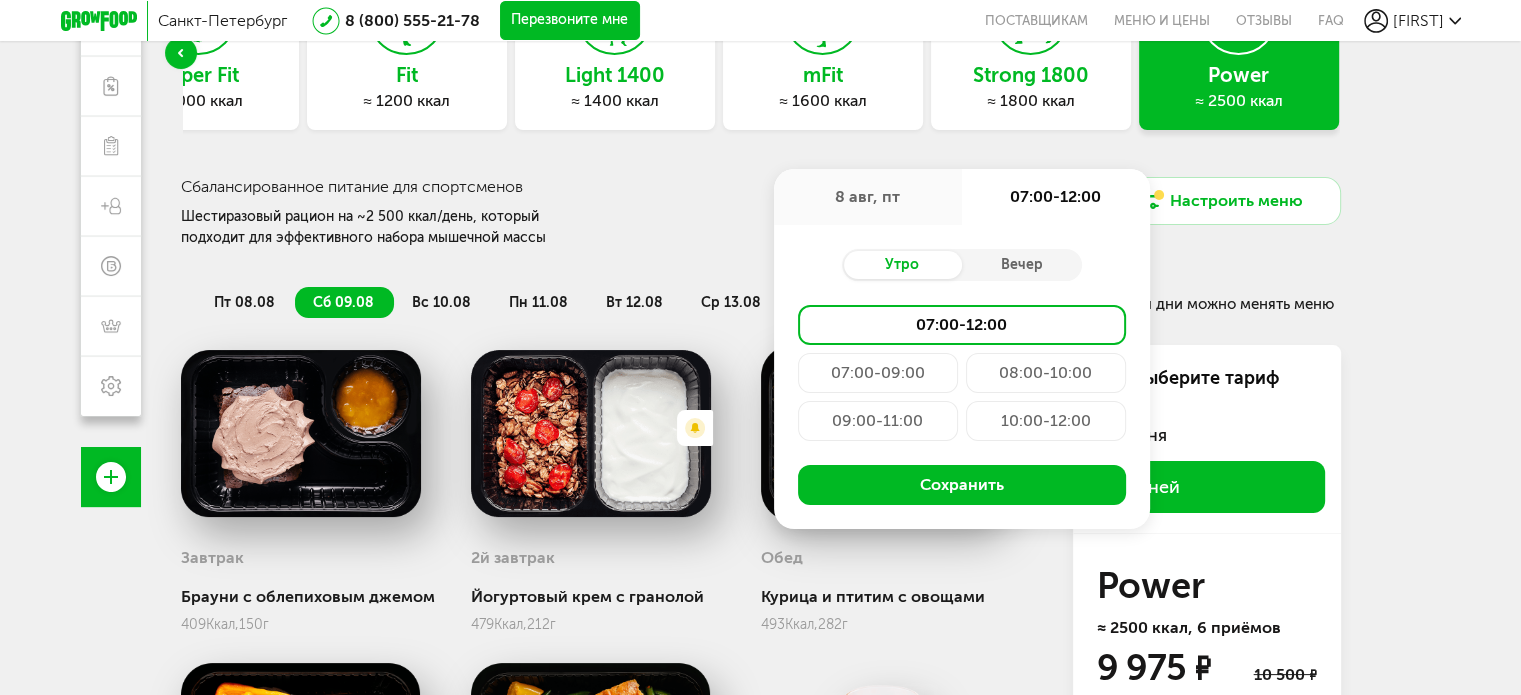 click on "08:00-10:00" at bounding box center [1046, 373] 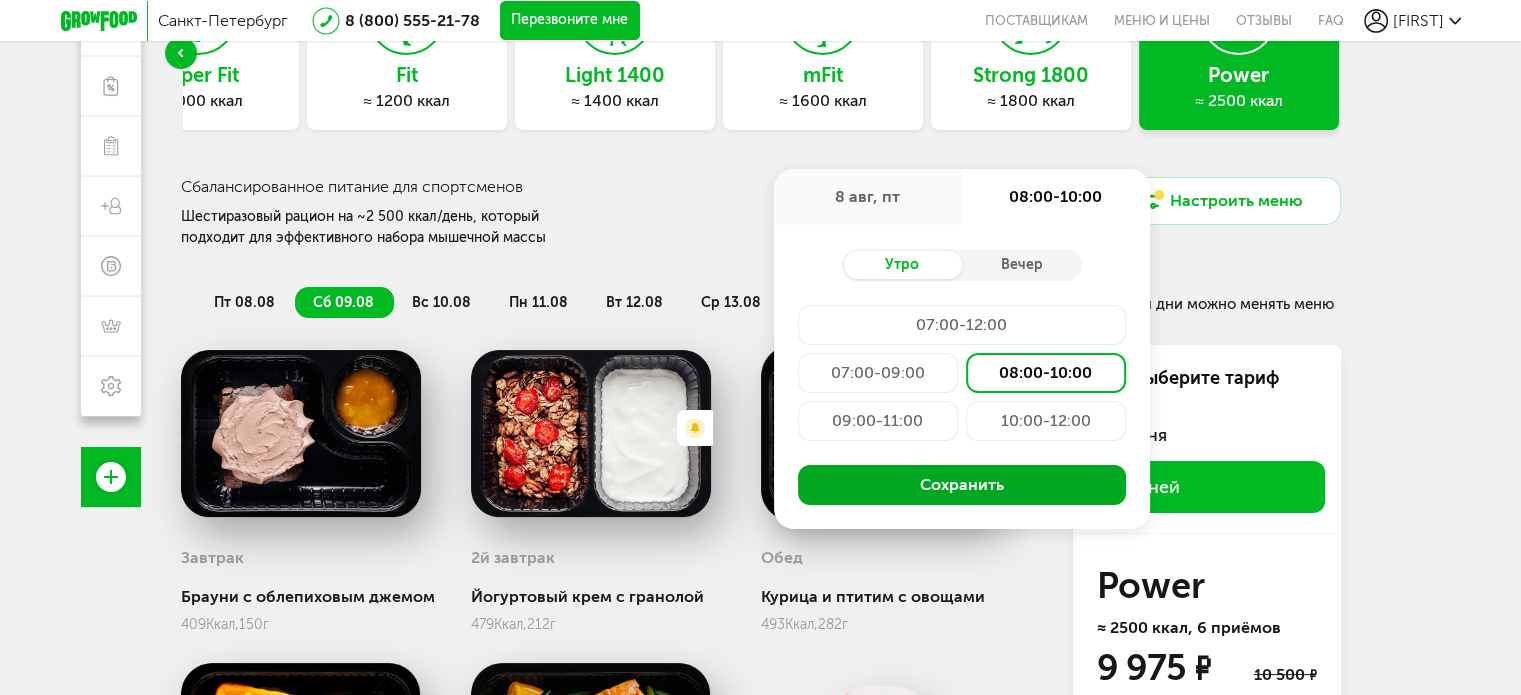 click on "Сохранить" at bounding box center (962, 485) 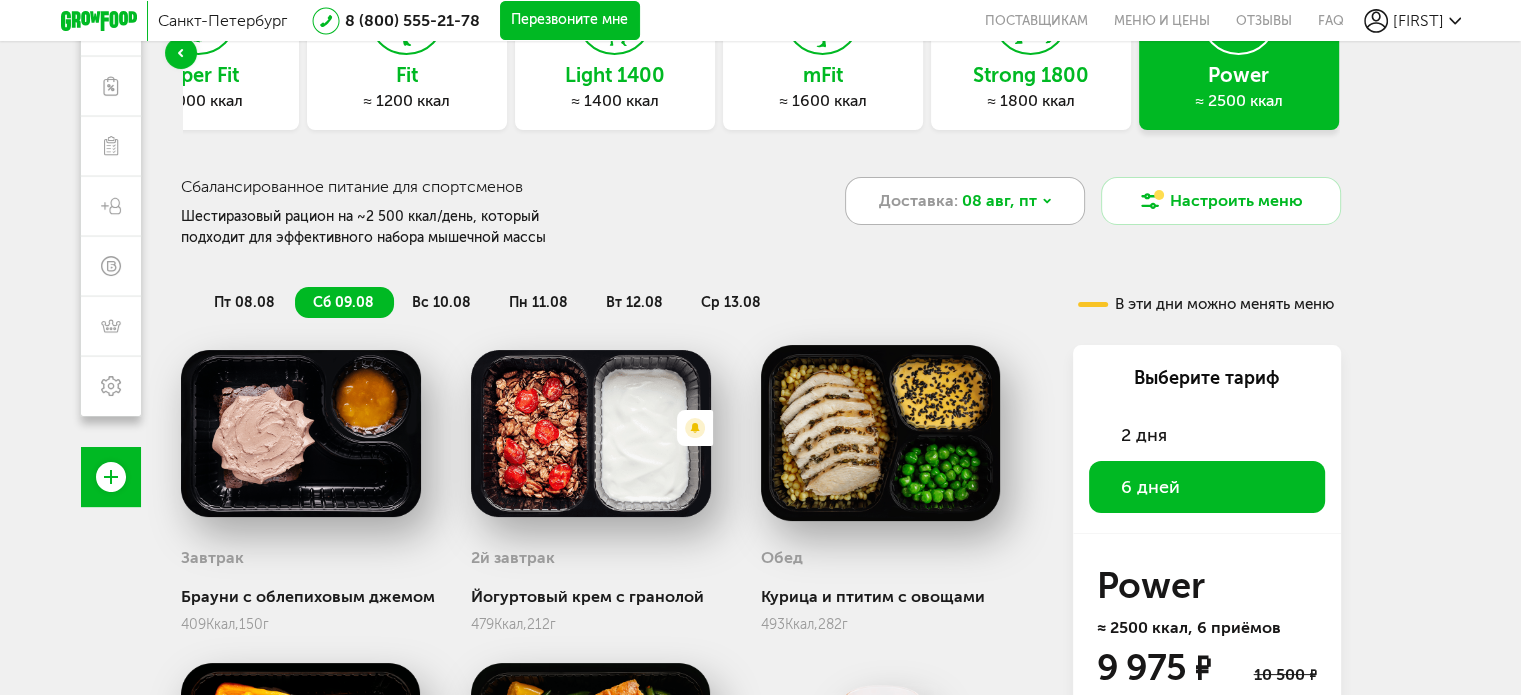 click on "Доставка:" at bounding box center [918, 201] 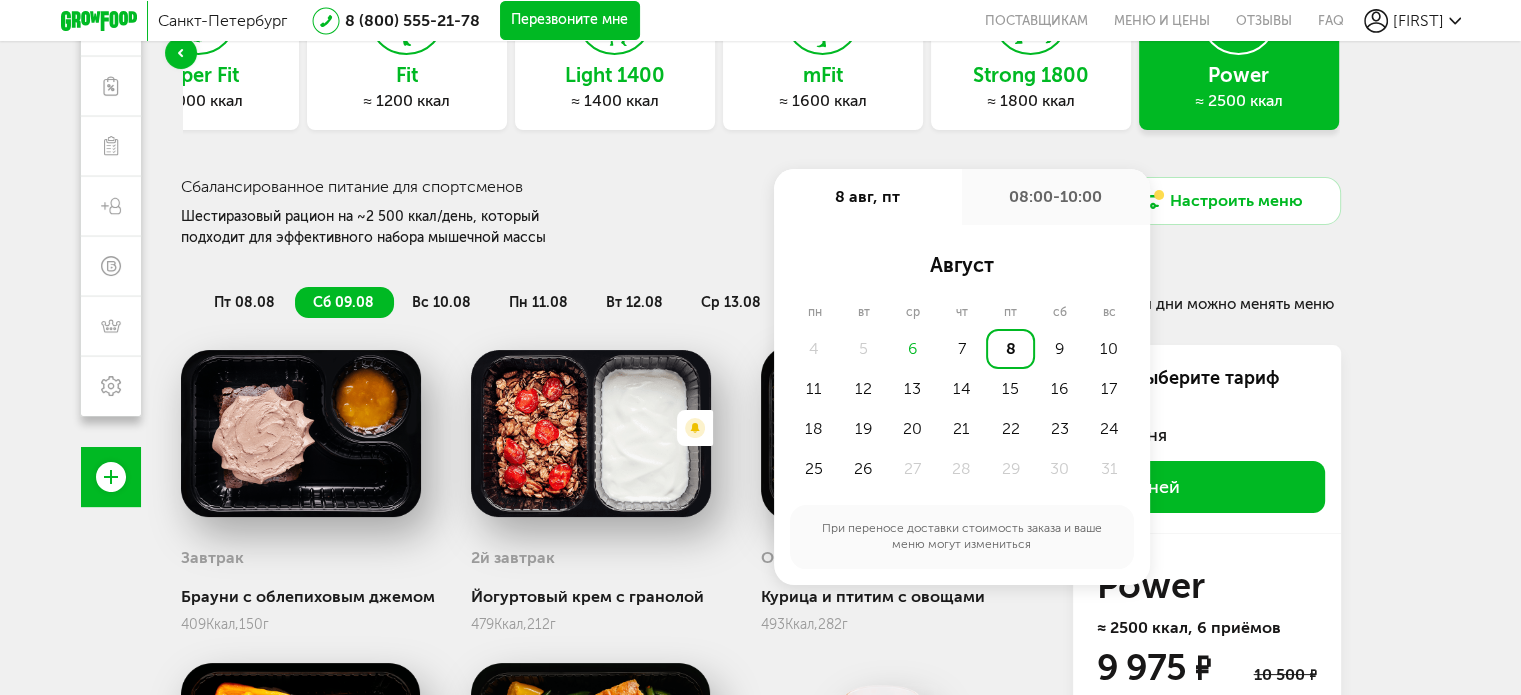click on "08:00-10:00" at bounding box center (1056, 197) 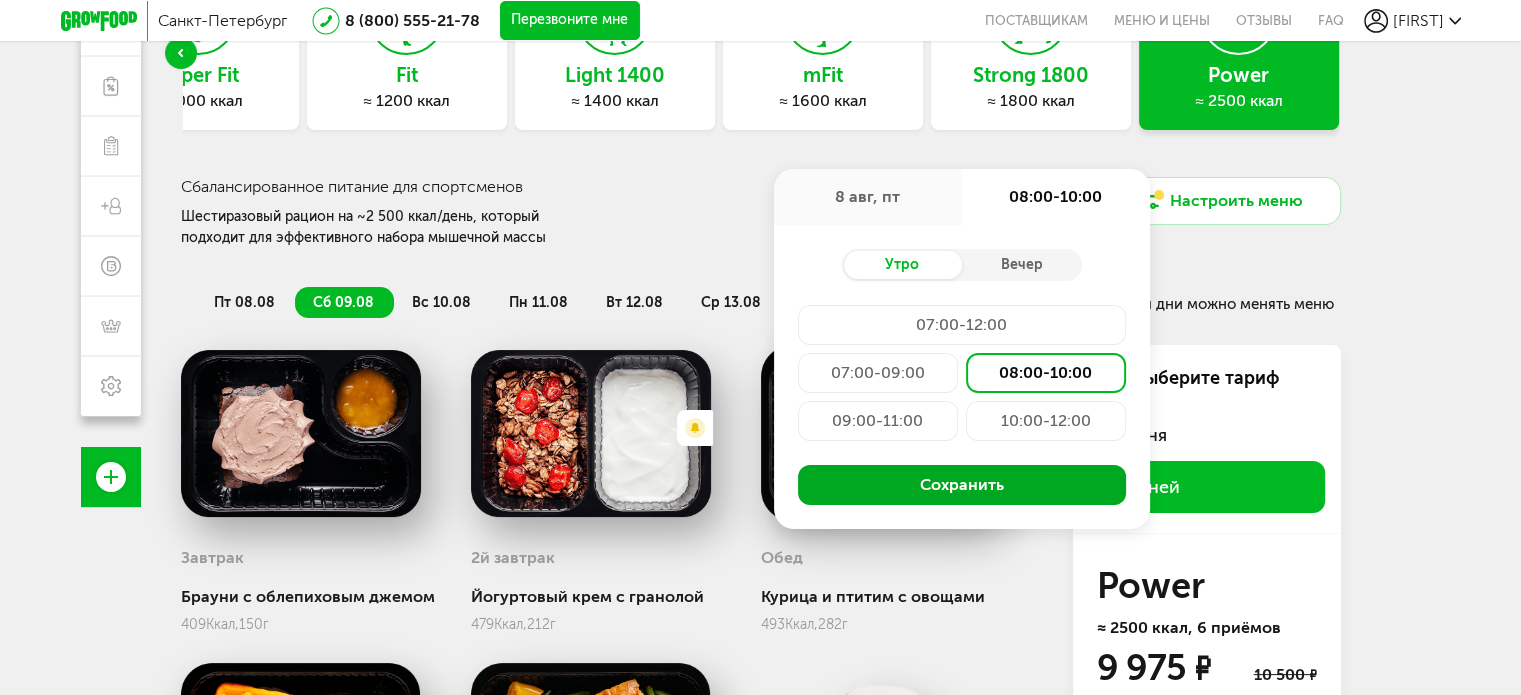 click on "Сохранить" at bounding box center (962, 485) 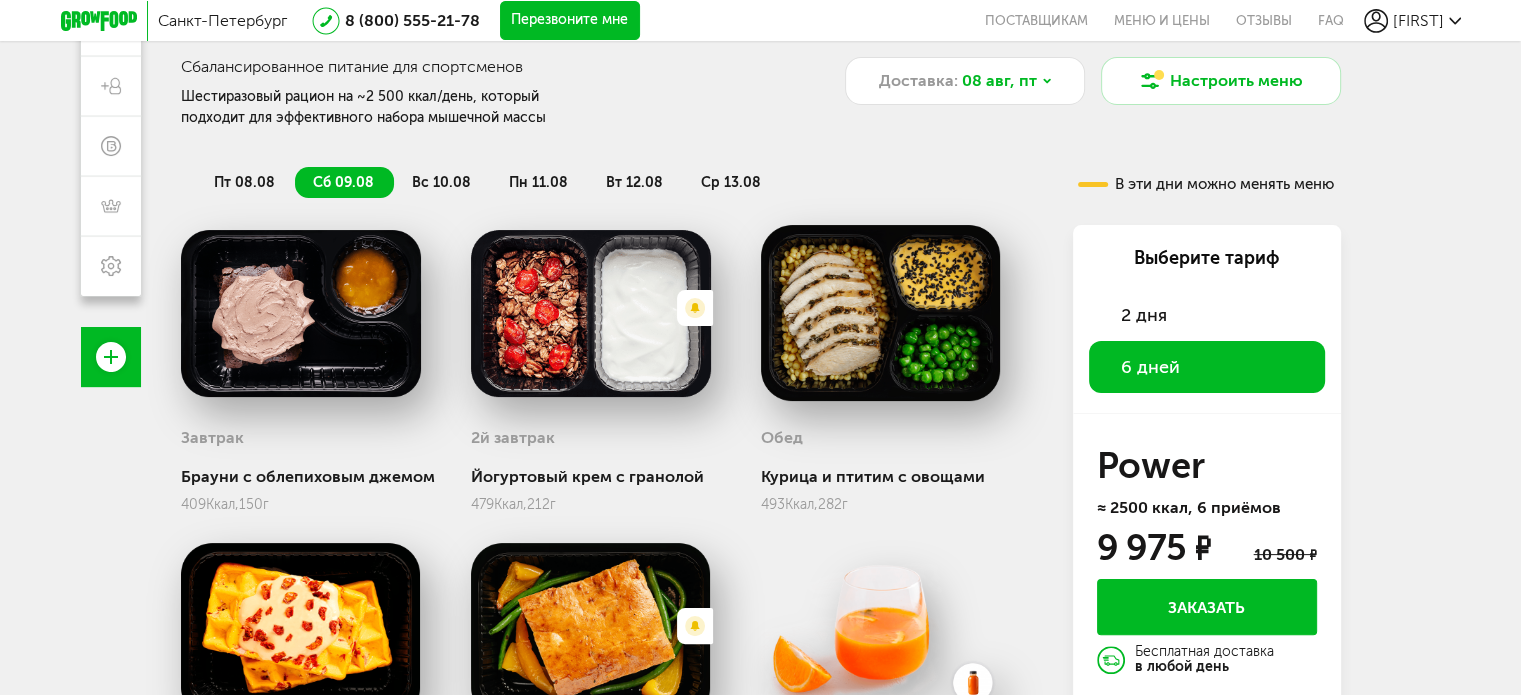 scroll, scrollTop: 300, scrollLeft: 0, axis: vertical 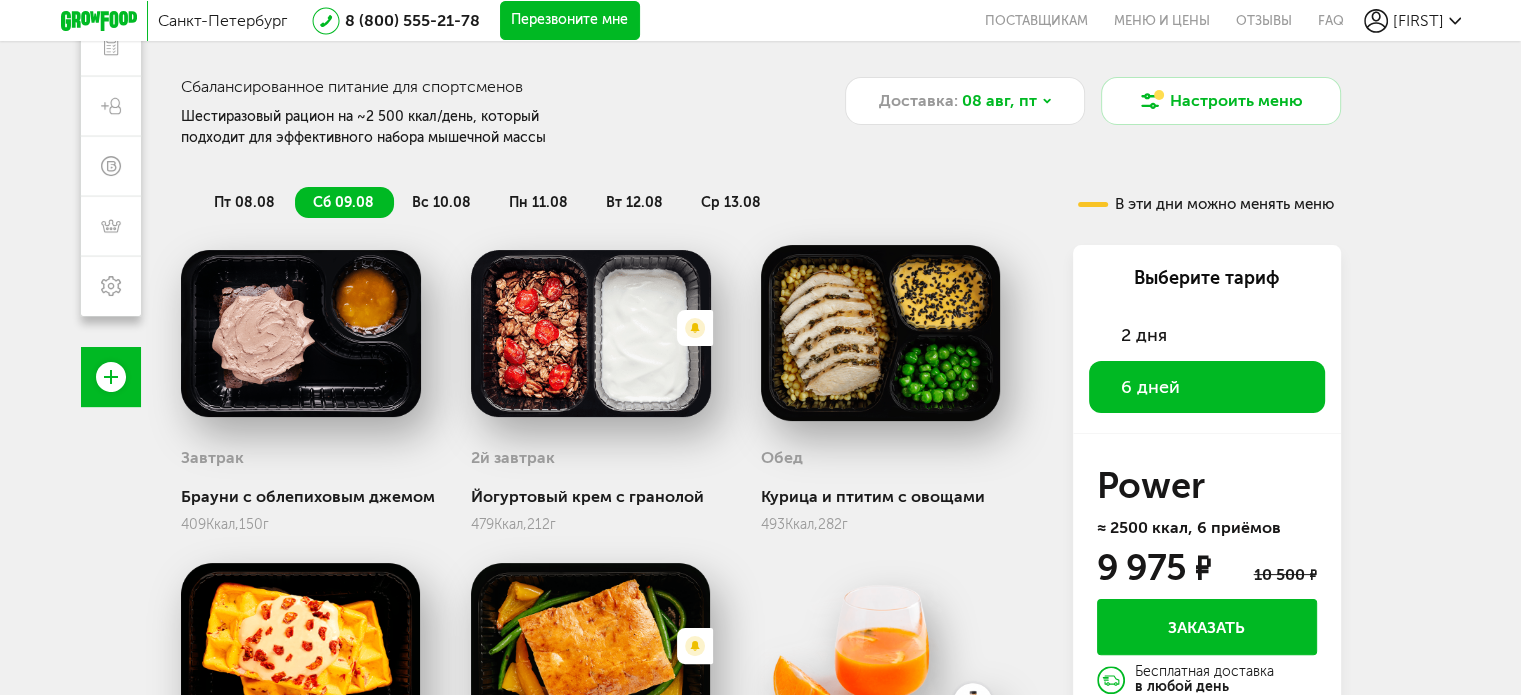 drag, startPoint x: 433, startPoint y: 226, endPoint x: 435, endPoint y: 208, distance: 18.110771 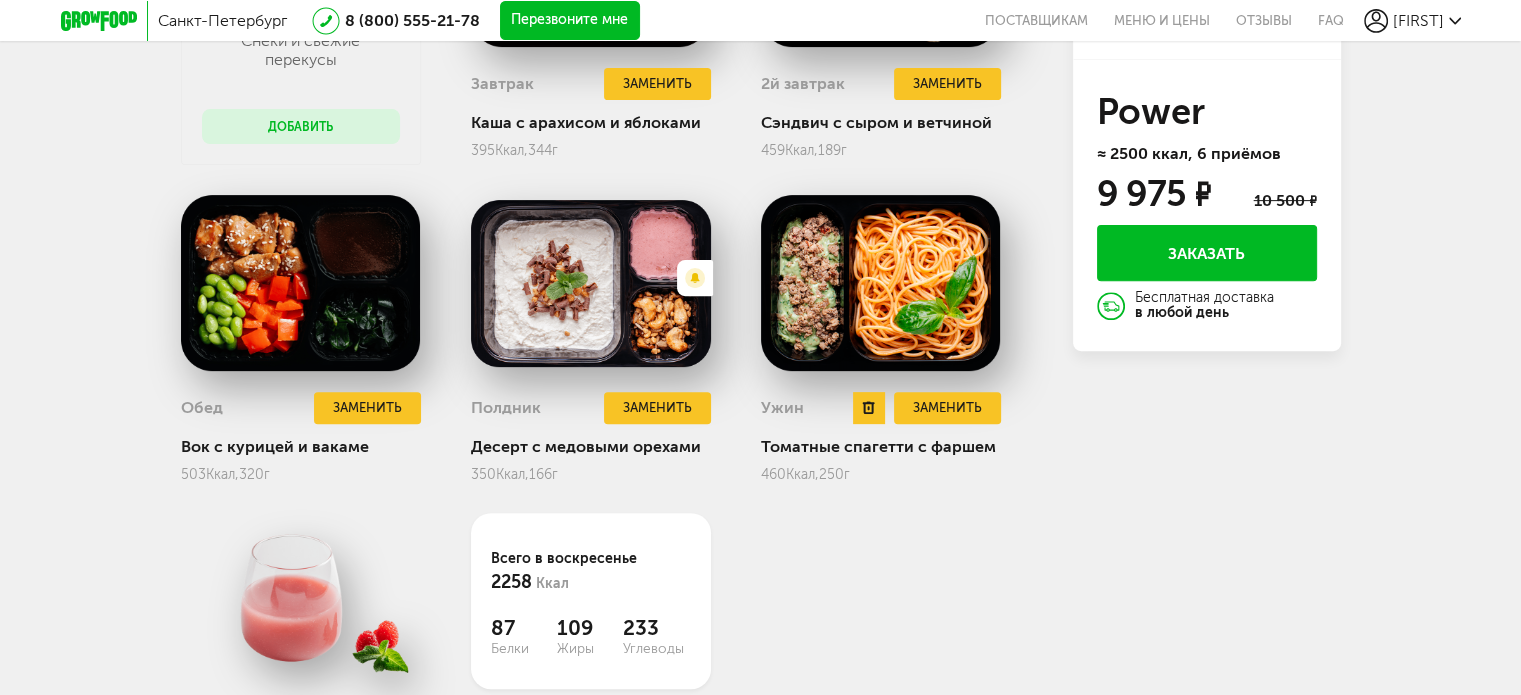 scroll, scrollTop: 700, scrollLeft: 0, axis: vertical 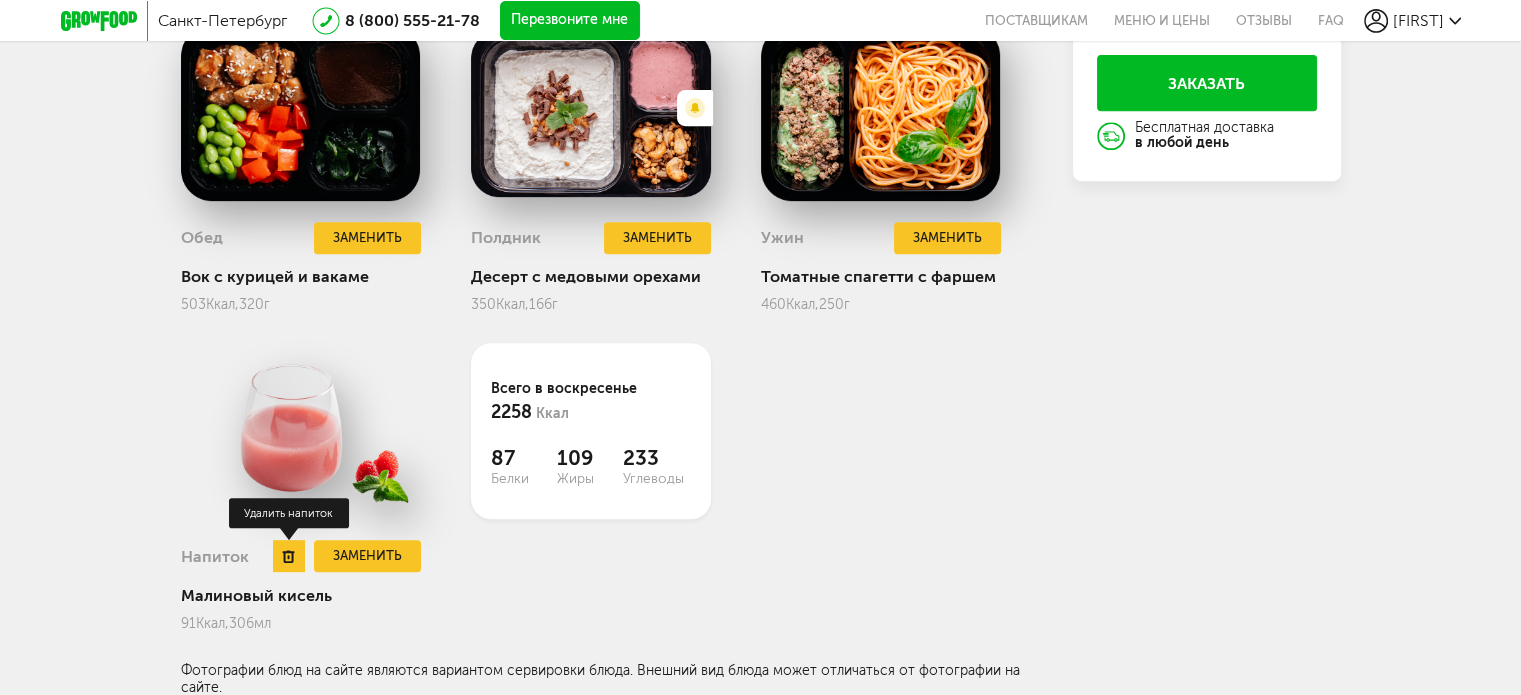 click at bounding box center [289, 556] 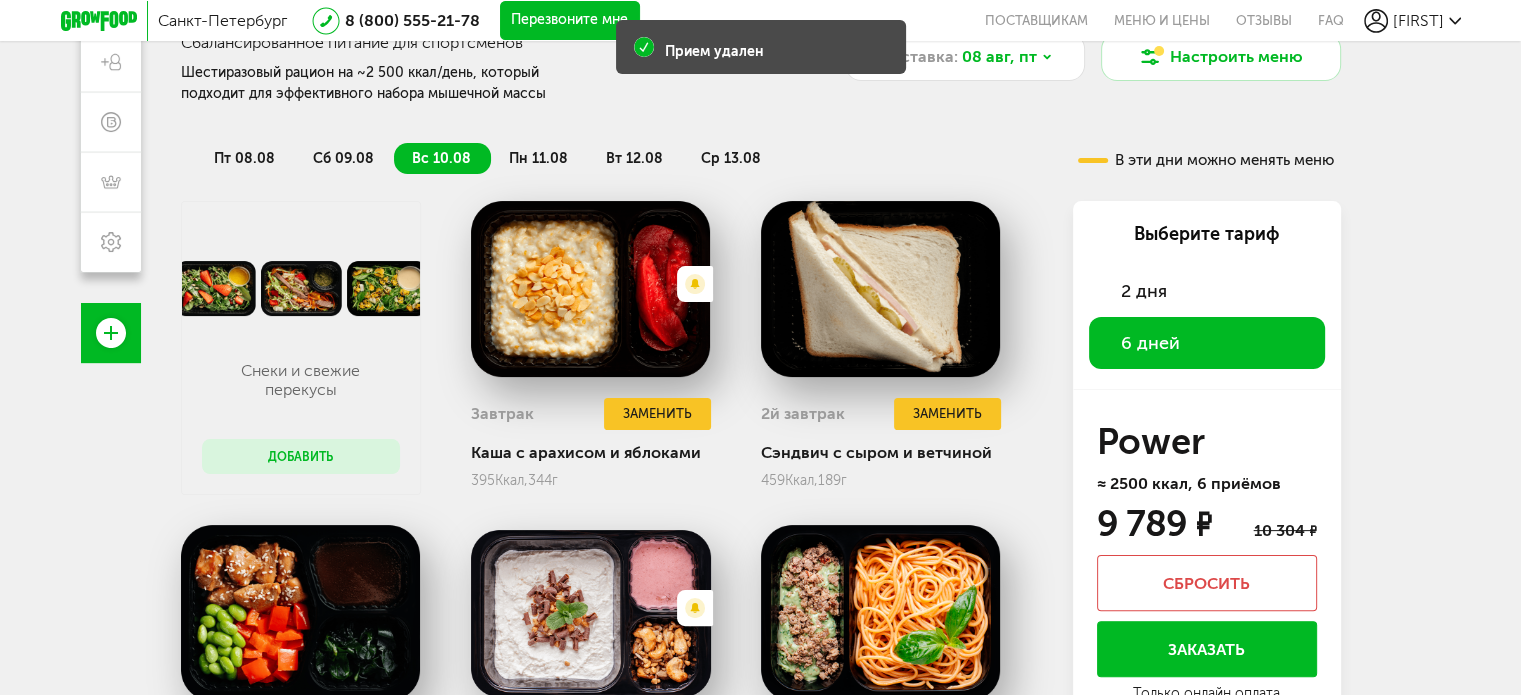 click on "пн 11.08" at bounding box center [539, 158] 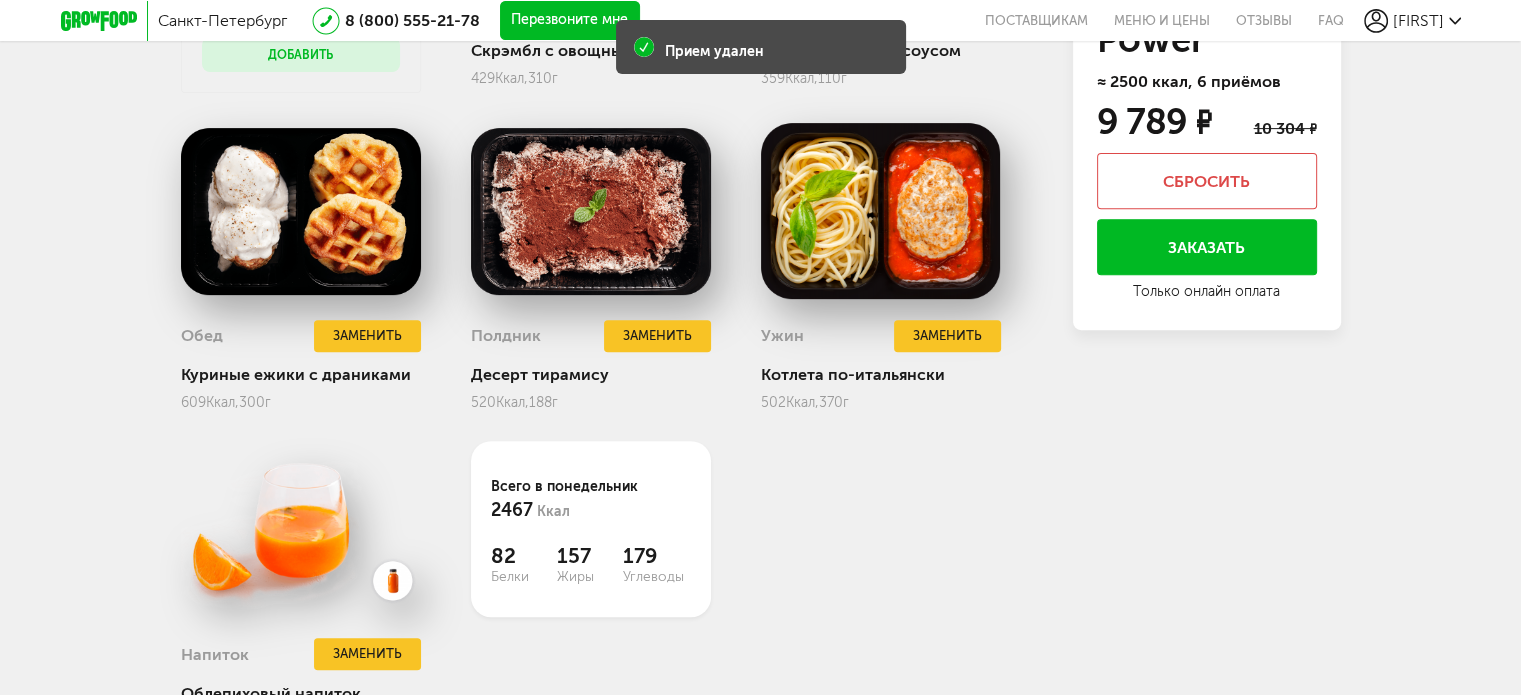 scroll, scrollTop: 844, scrollLeft: 0, axis: vertical 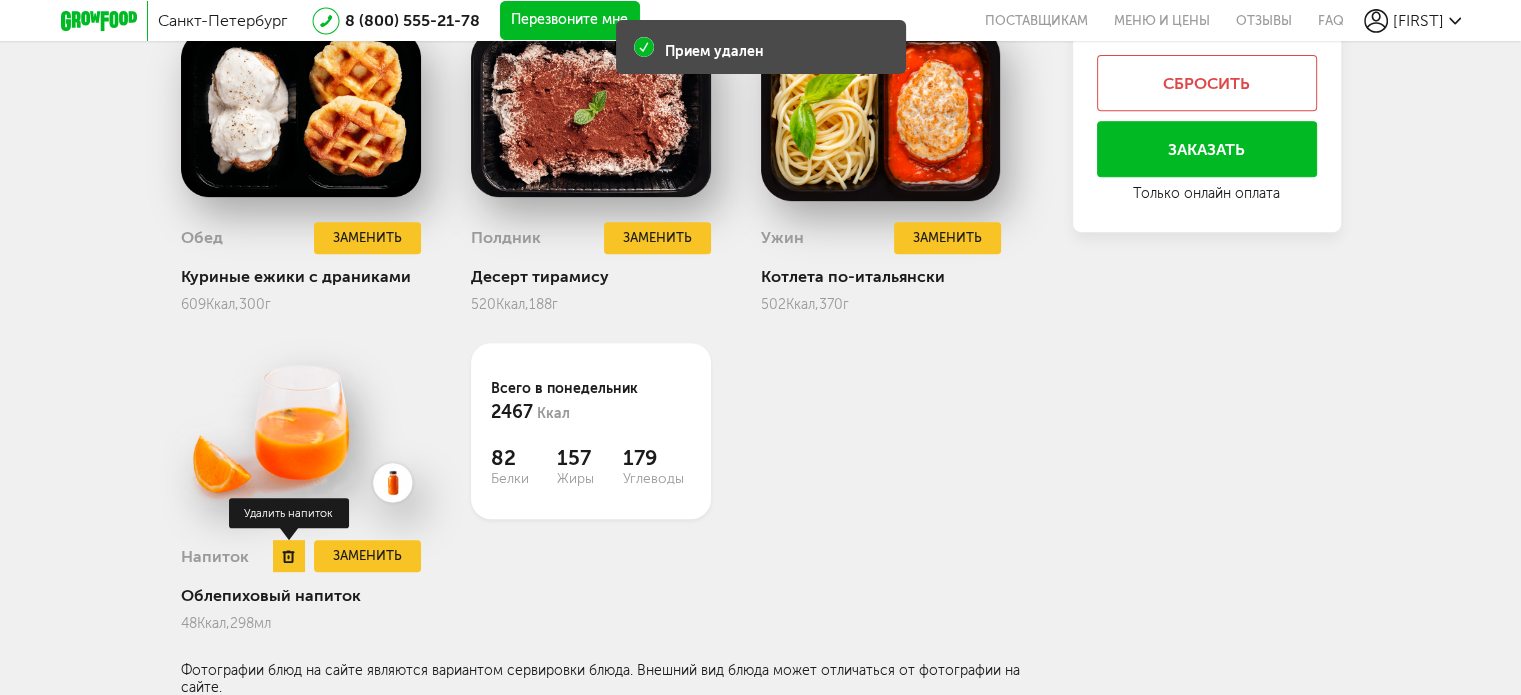 click at bounding box center [289, 556] 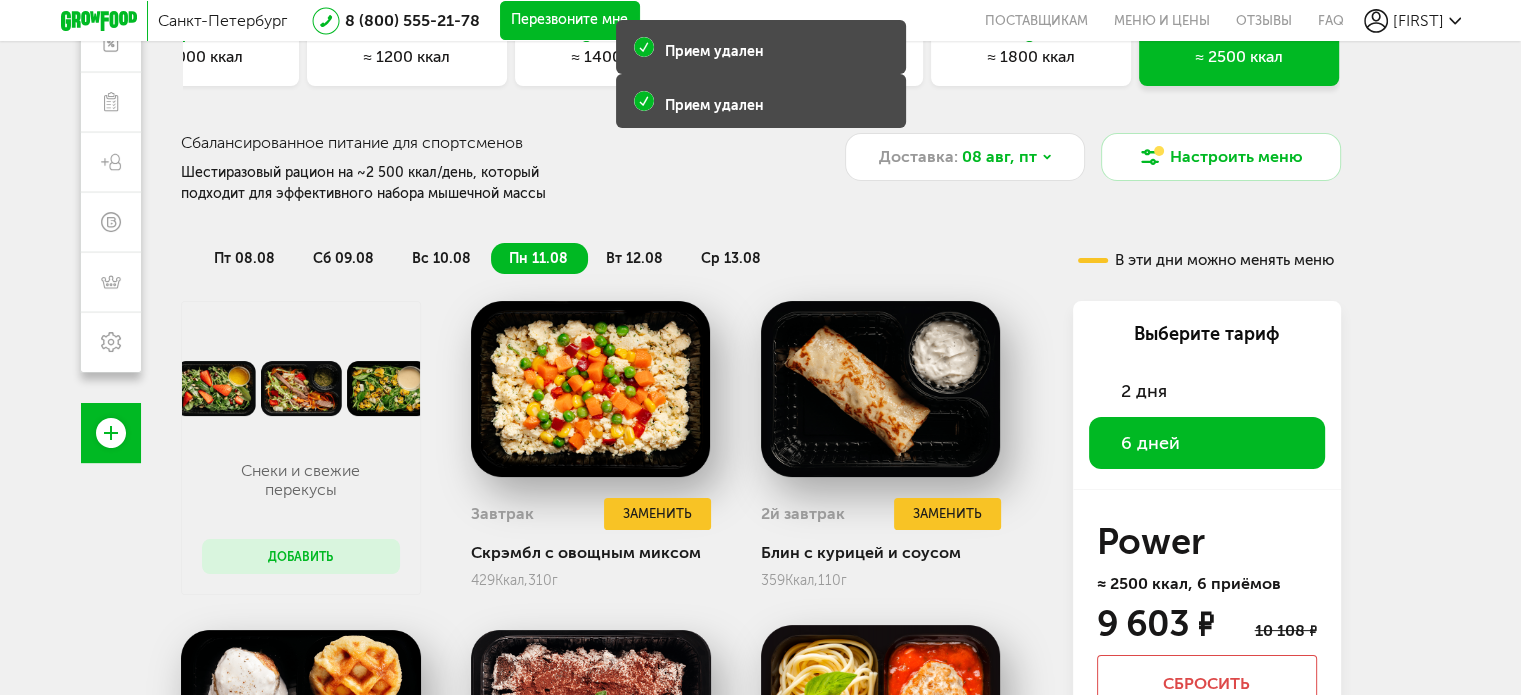 click on "вт 12.08" at bounding box center [635, 258] 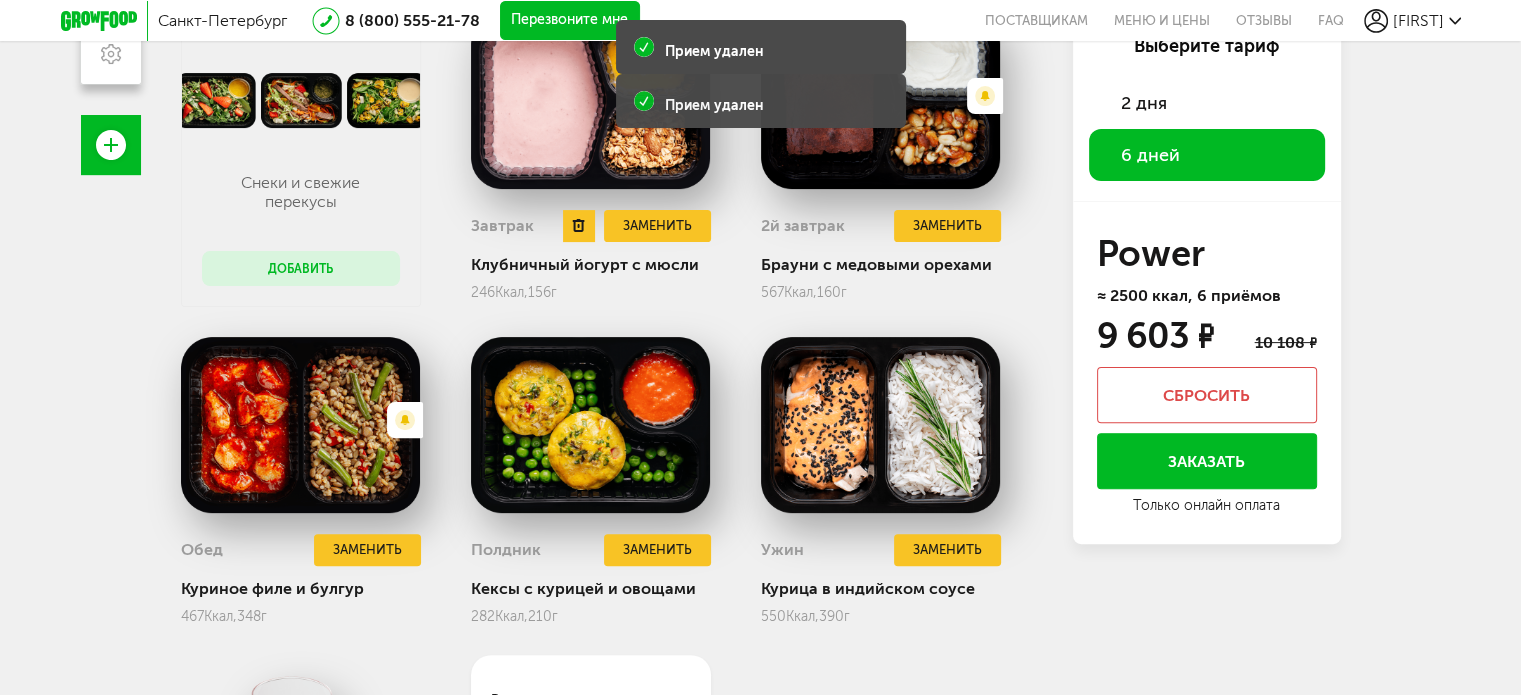 scroll, scrollTop: 744, scrollLeft: 0, axis: vertical 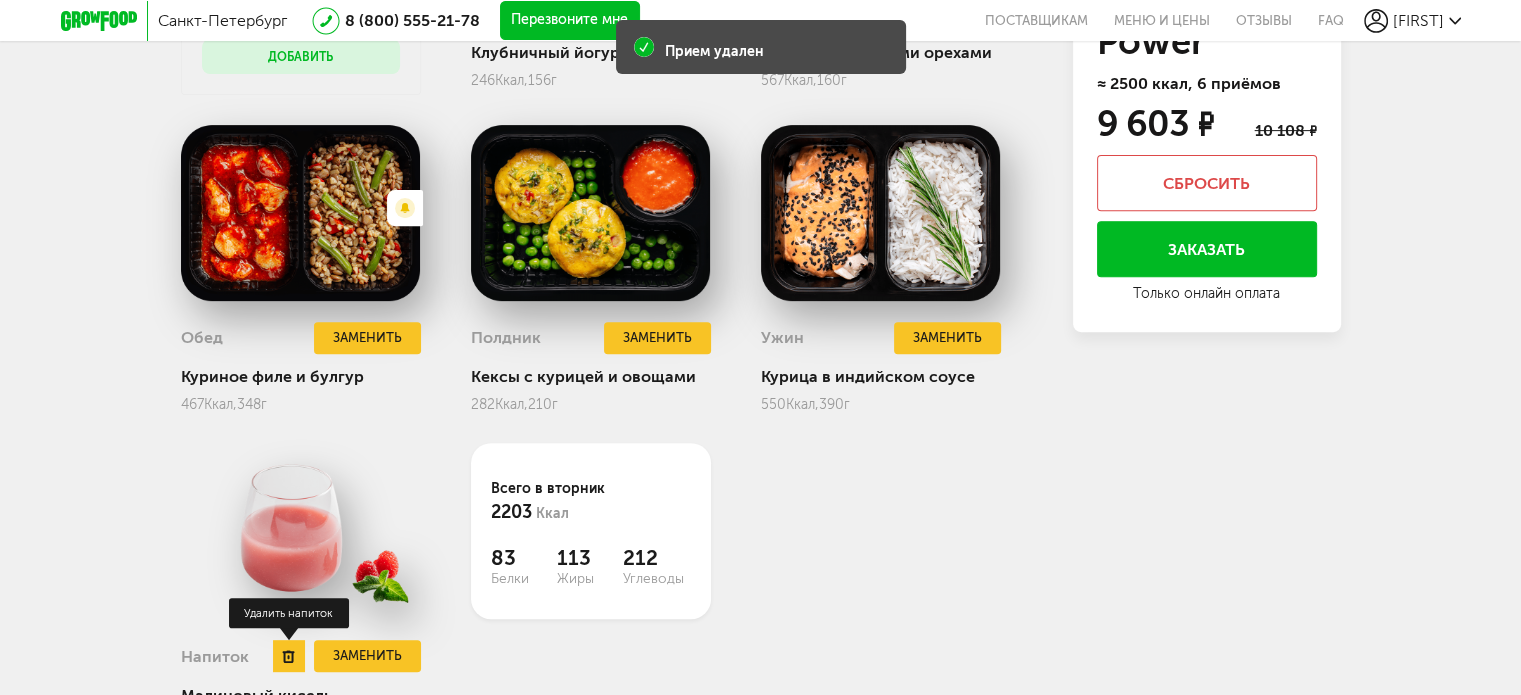 click 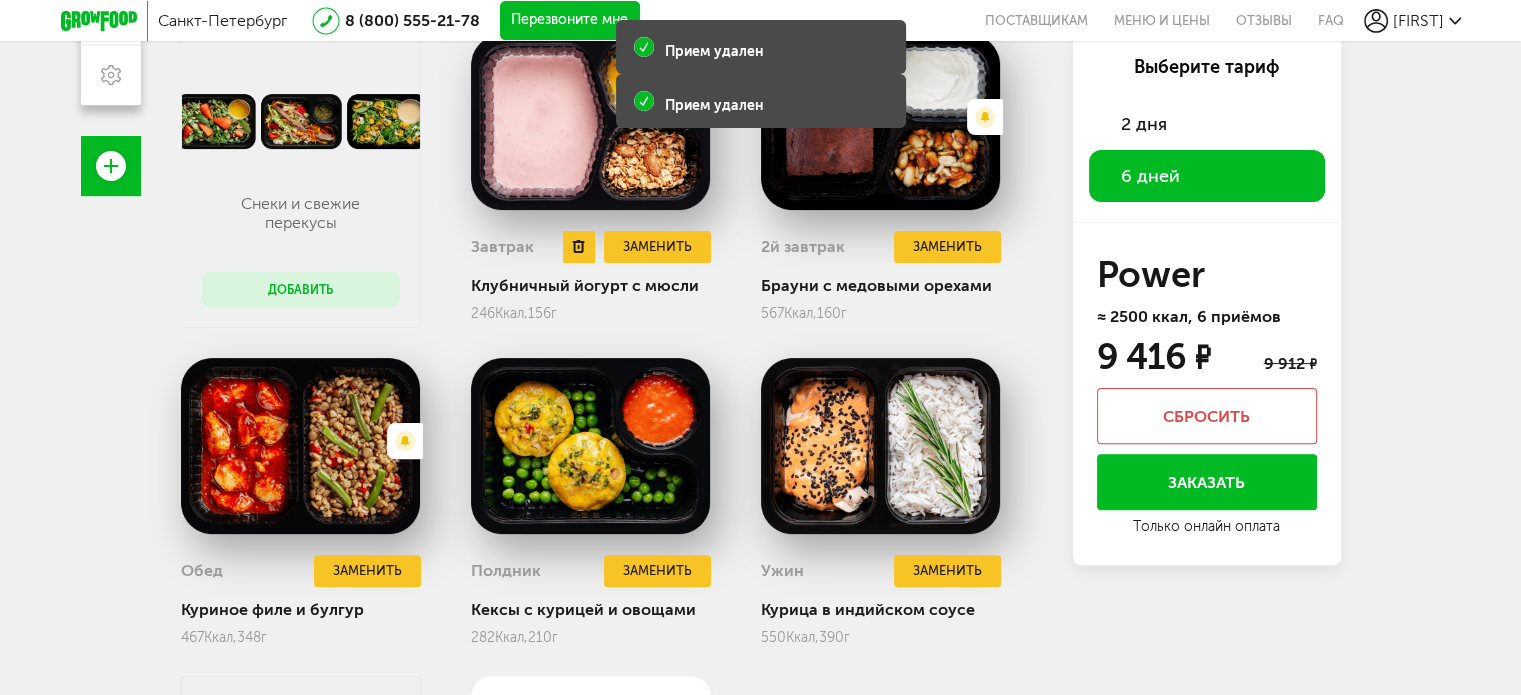 scroll, scrollTop: 244, scrollLeft: 0, axis: vertical 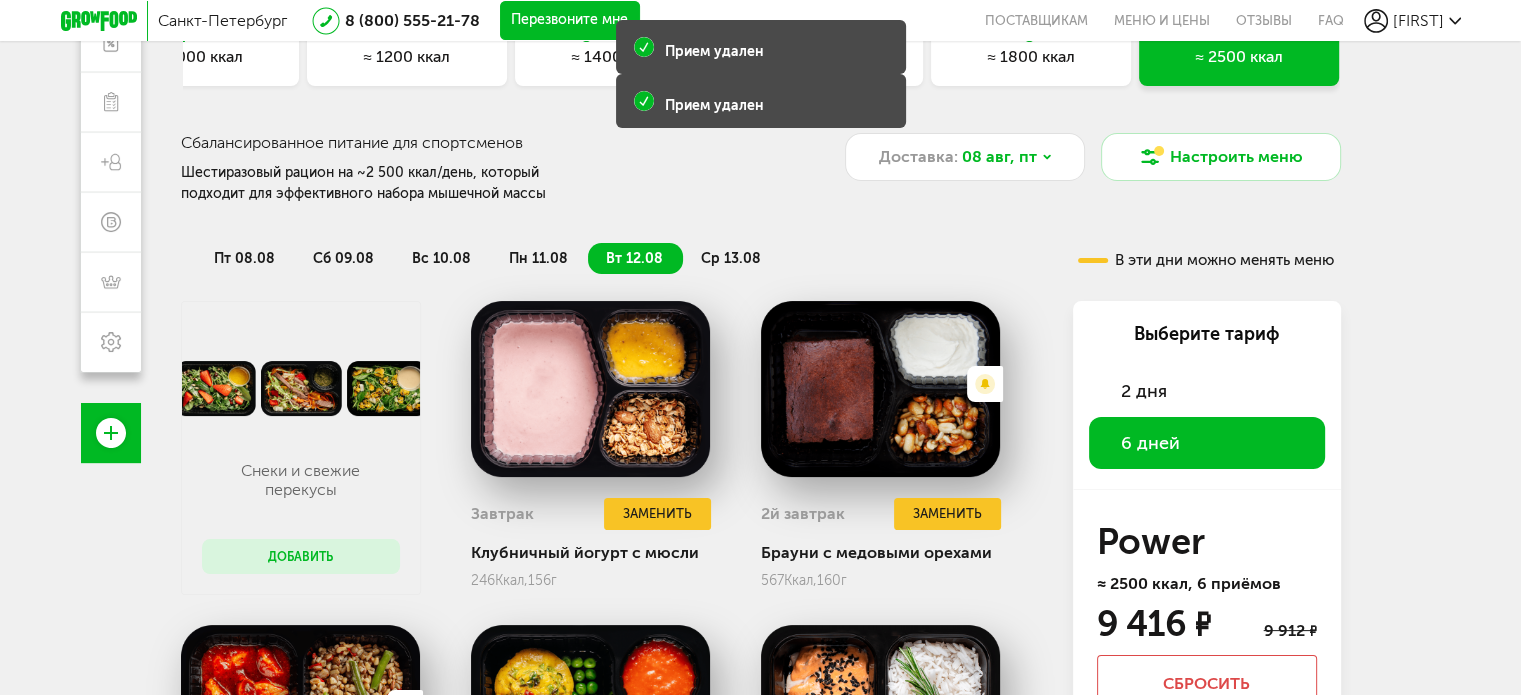 click on "пт 08.08 сб 09.08 вс 10.08 пн 11.08 вт 12.08 ср 13.08" at bounding box center [596, 249] 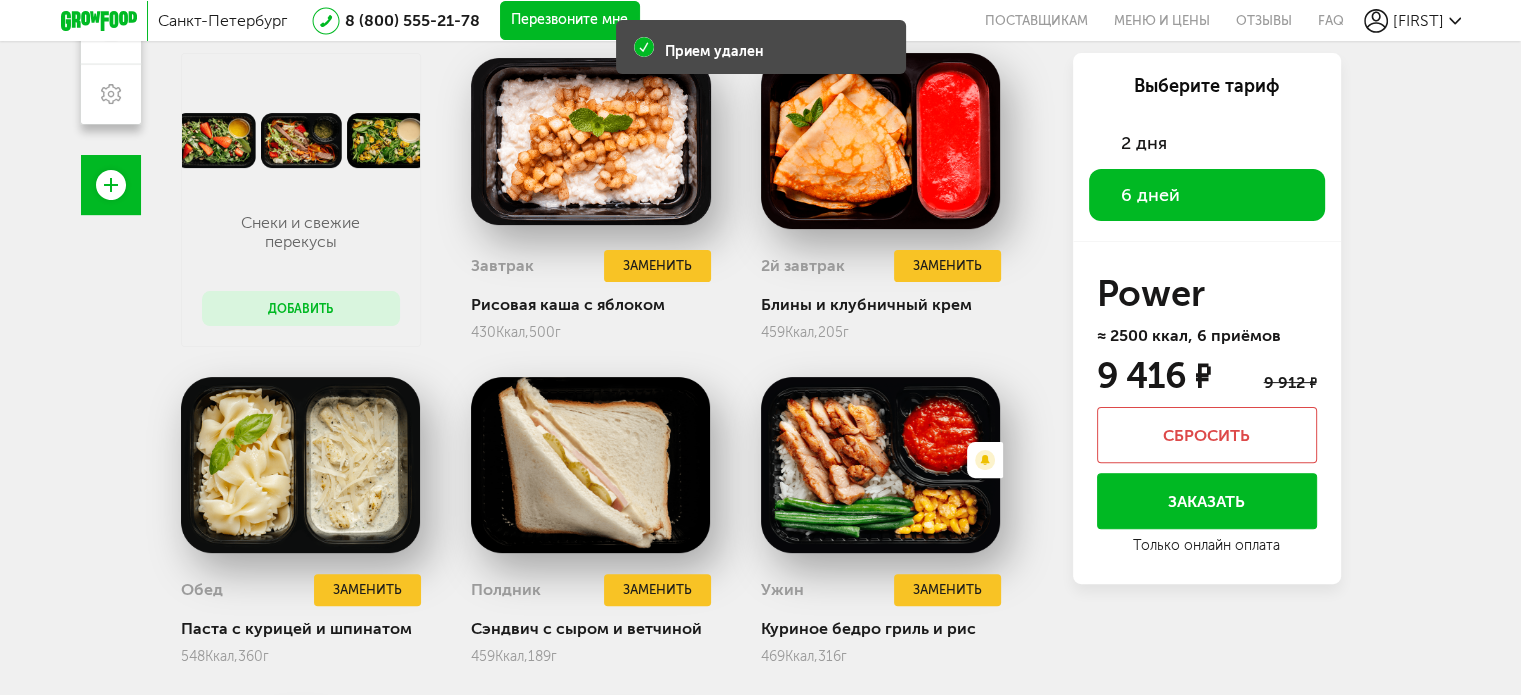 scroll, scrollTop: 844, scrollLeft: 0, axis: vertical 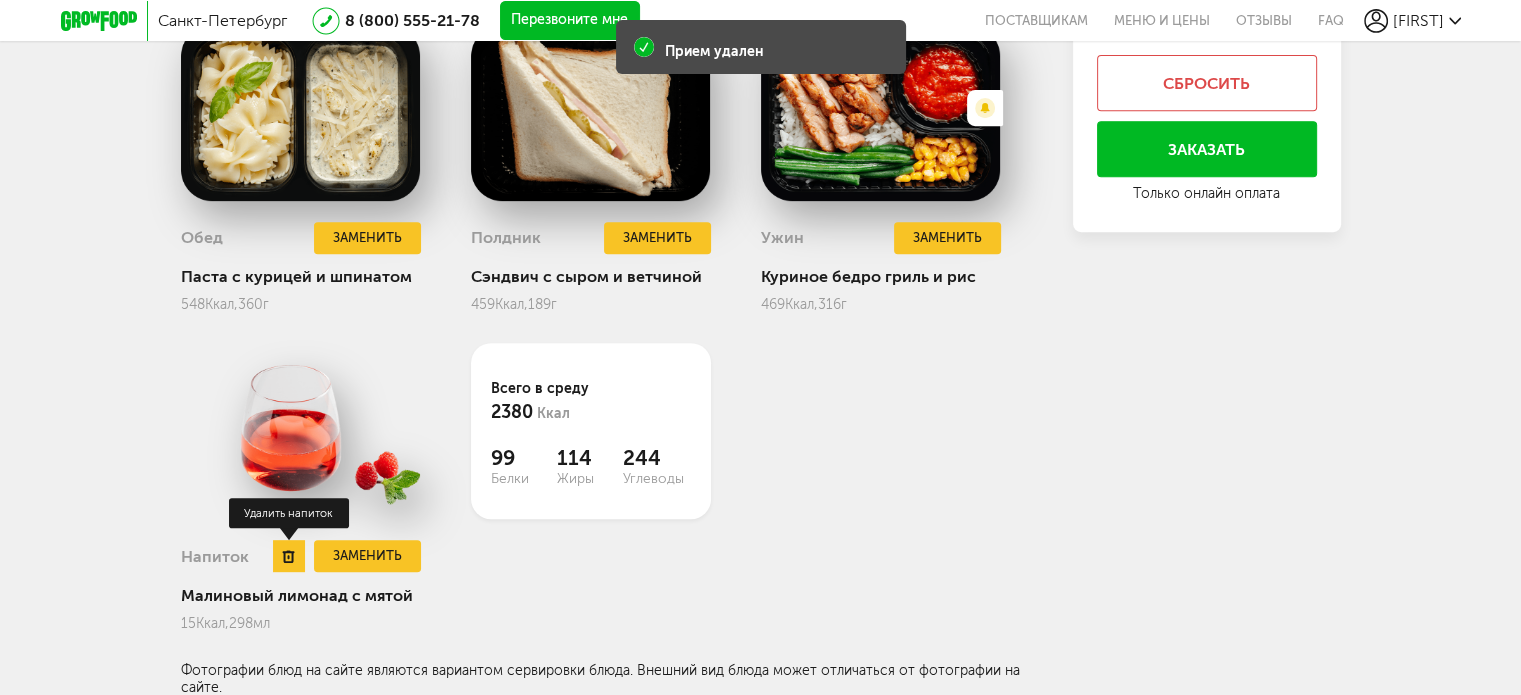 click 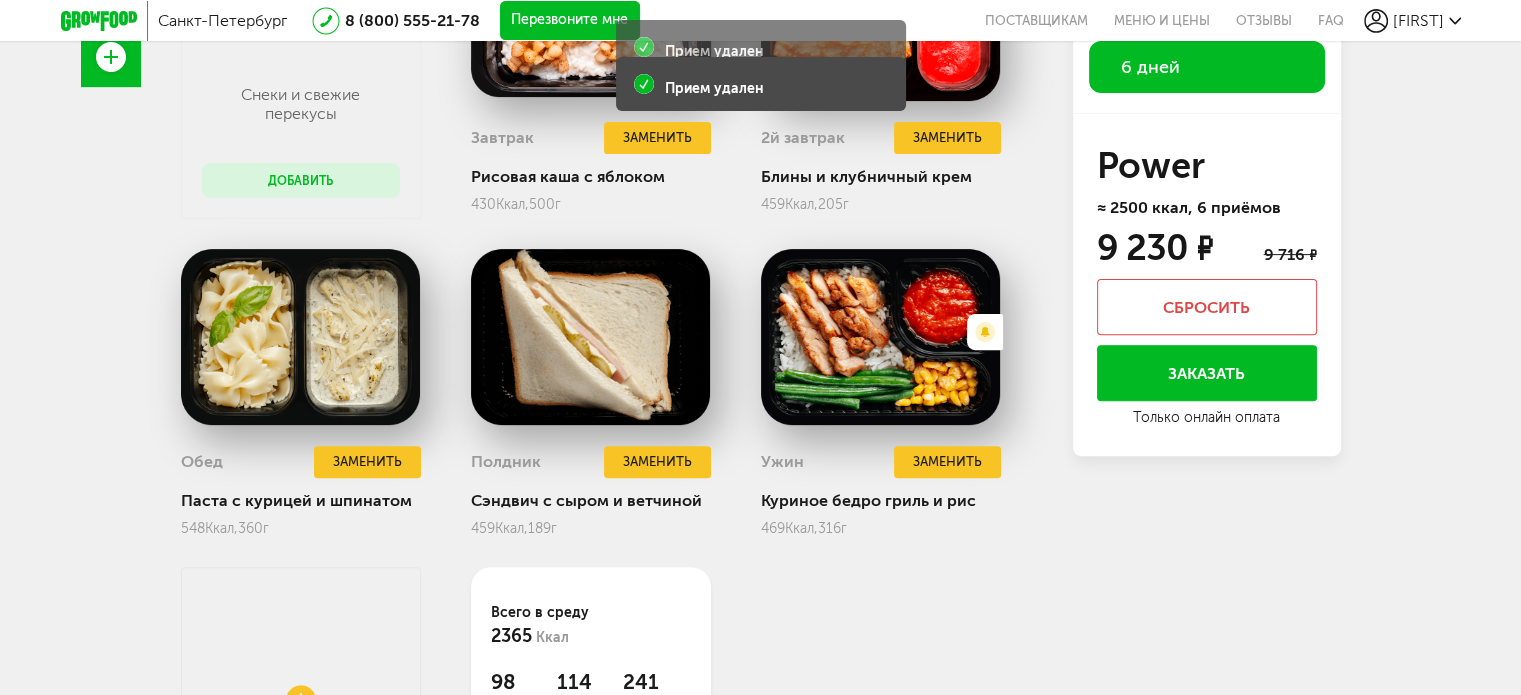 scroll, scrollTop: 344, scrollLeft: 0, axis: vertical 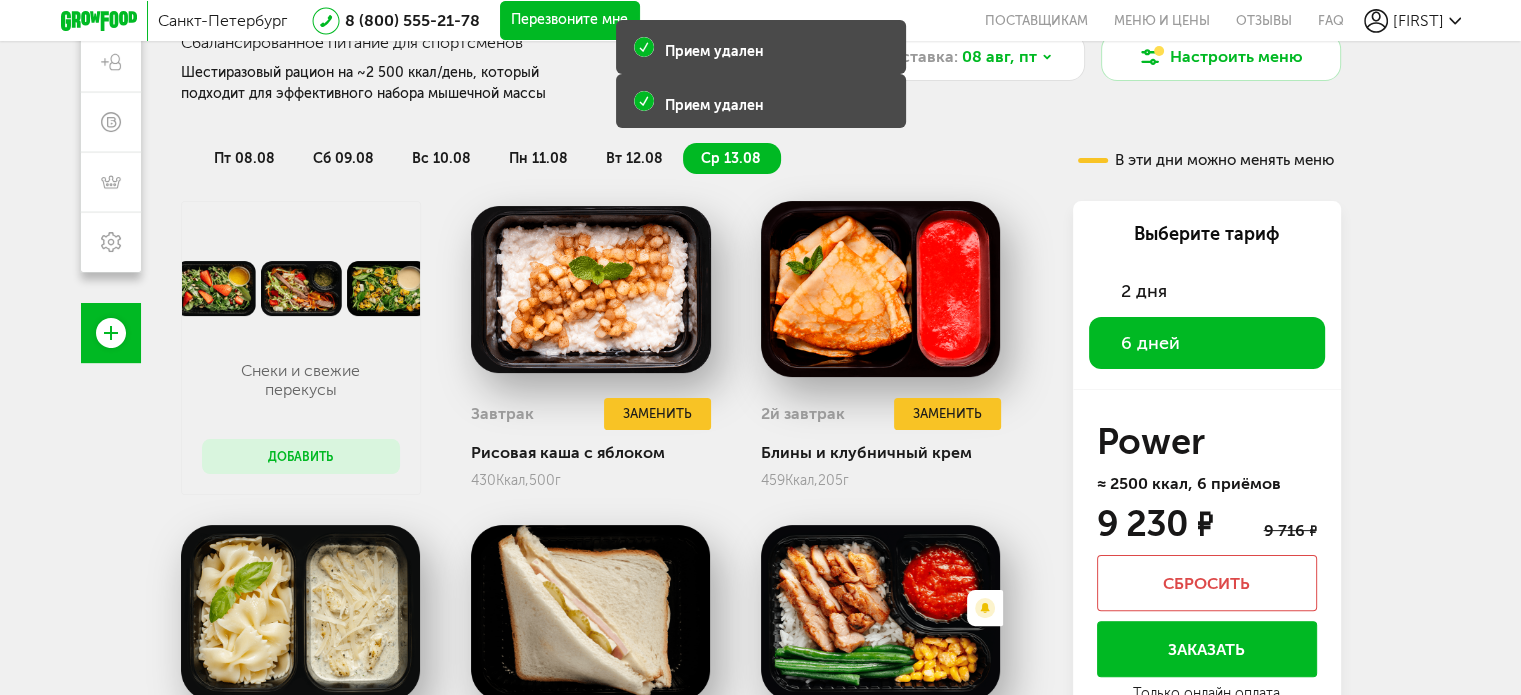 click on "вт 12.08" at bounding box center [635, 158] 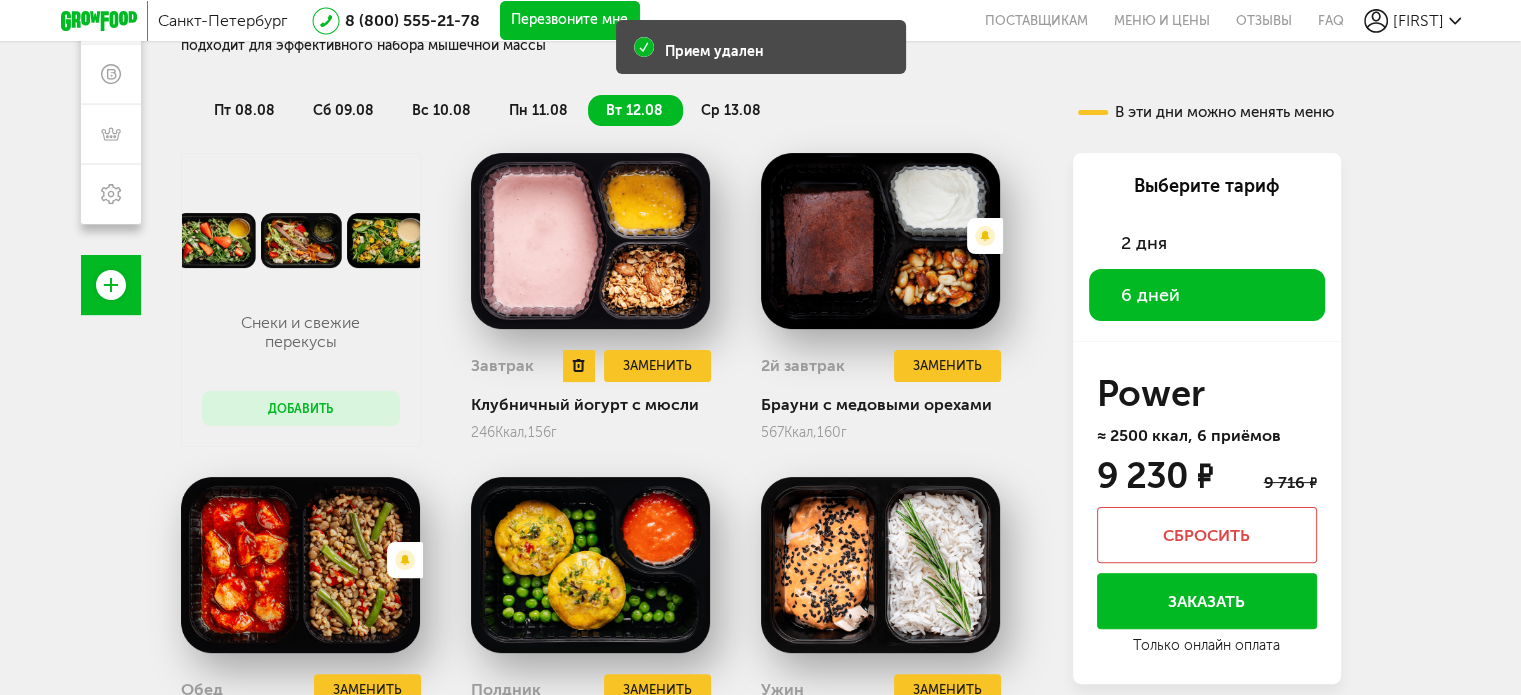 scroll, scrollTop: 244, scrollLeft: 0, axis: vertical 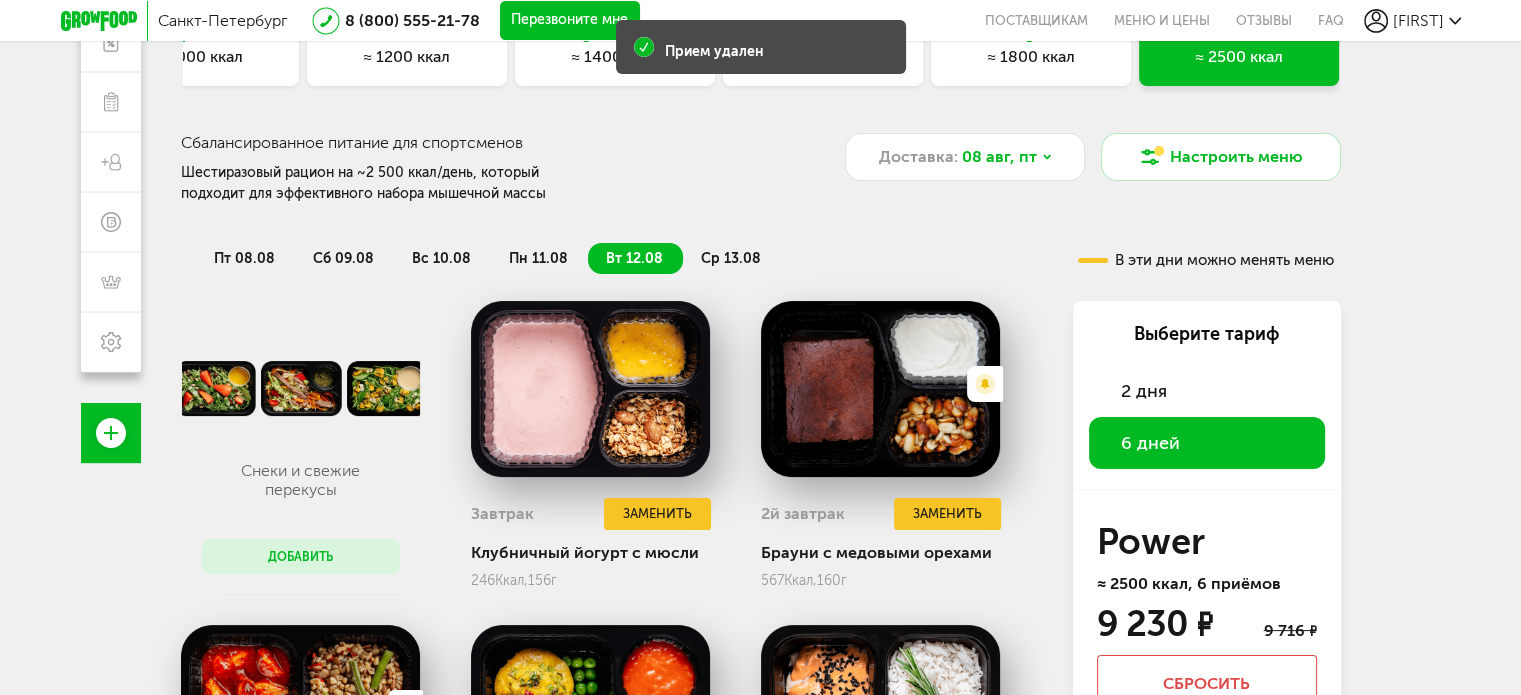 drag, startPoint x: 567, startPoint y: 262, endPoint x: 556, endPoint y: 257, distance: 12.083046 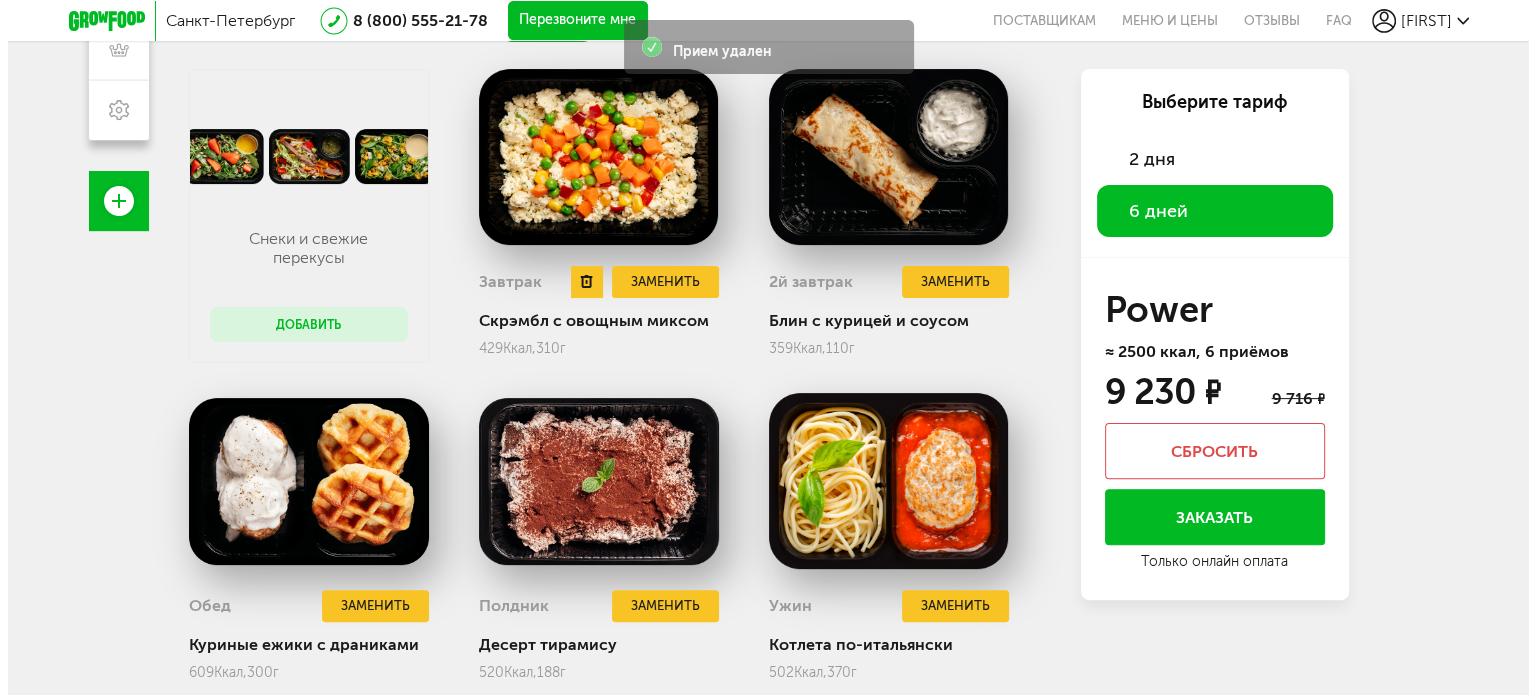 scroll, scrollTop: 644, scrollLeft: 0, axis: vertical 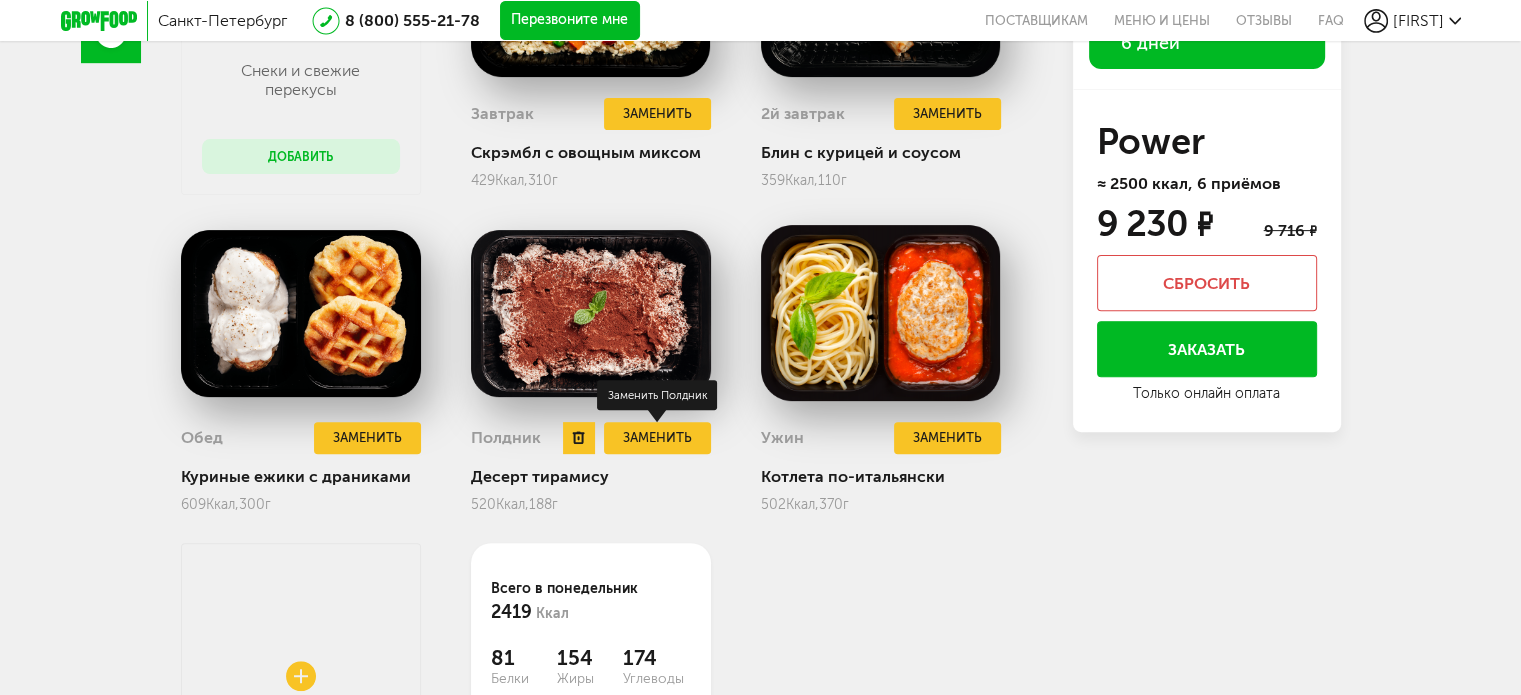 click on "Заменить" at bounding box center [657, 438] 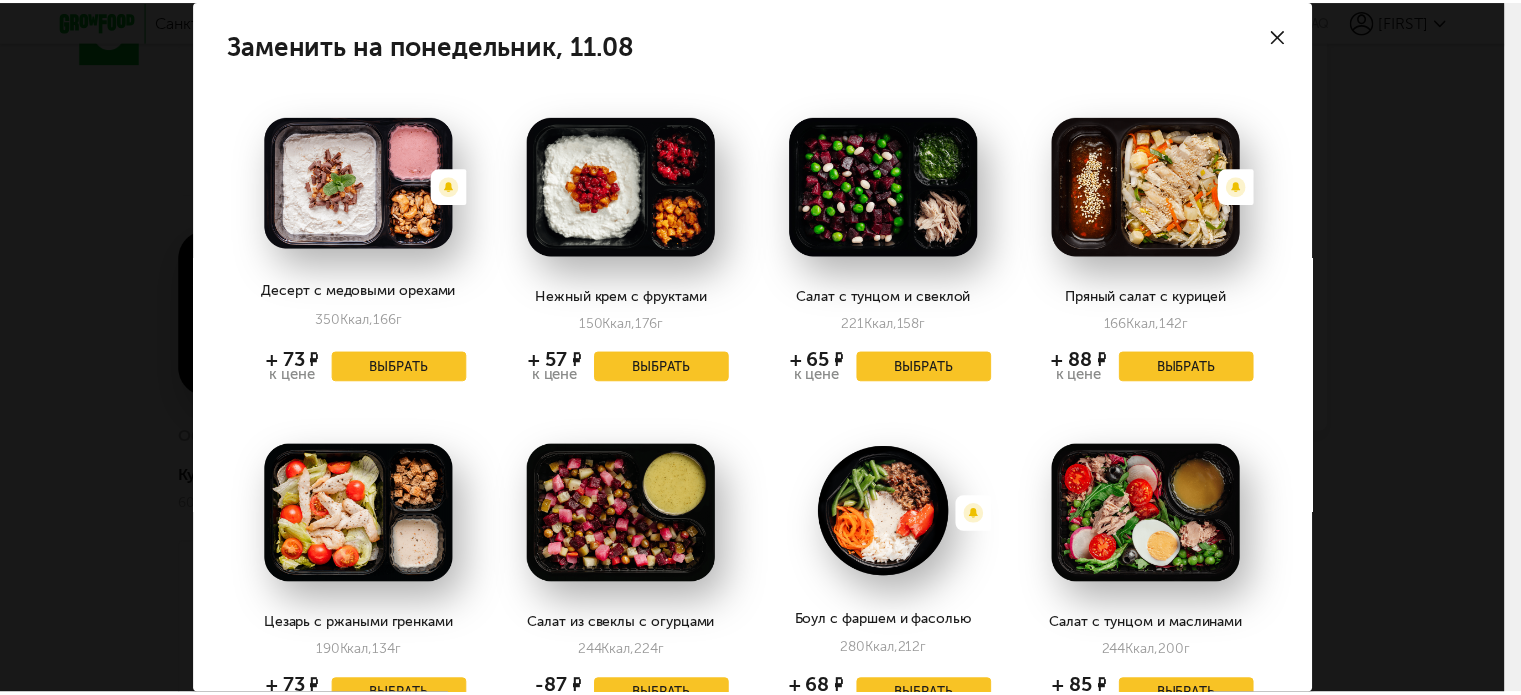 scroll, scrollTop: 400, scrollLeft: 0, axis: vertical 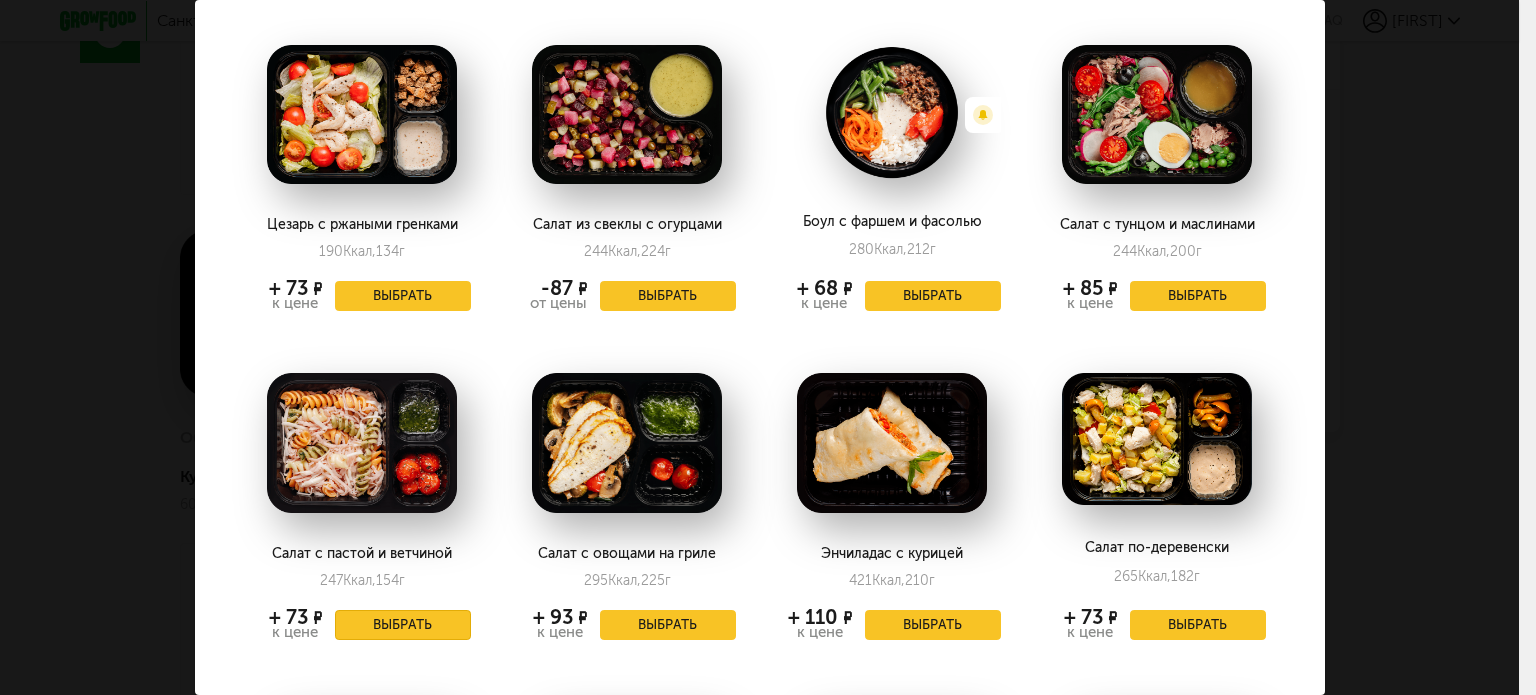 click on "Выбрать" at bounding box center (403, 625) 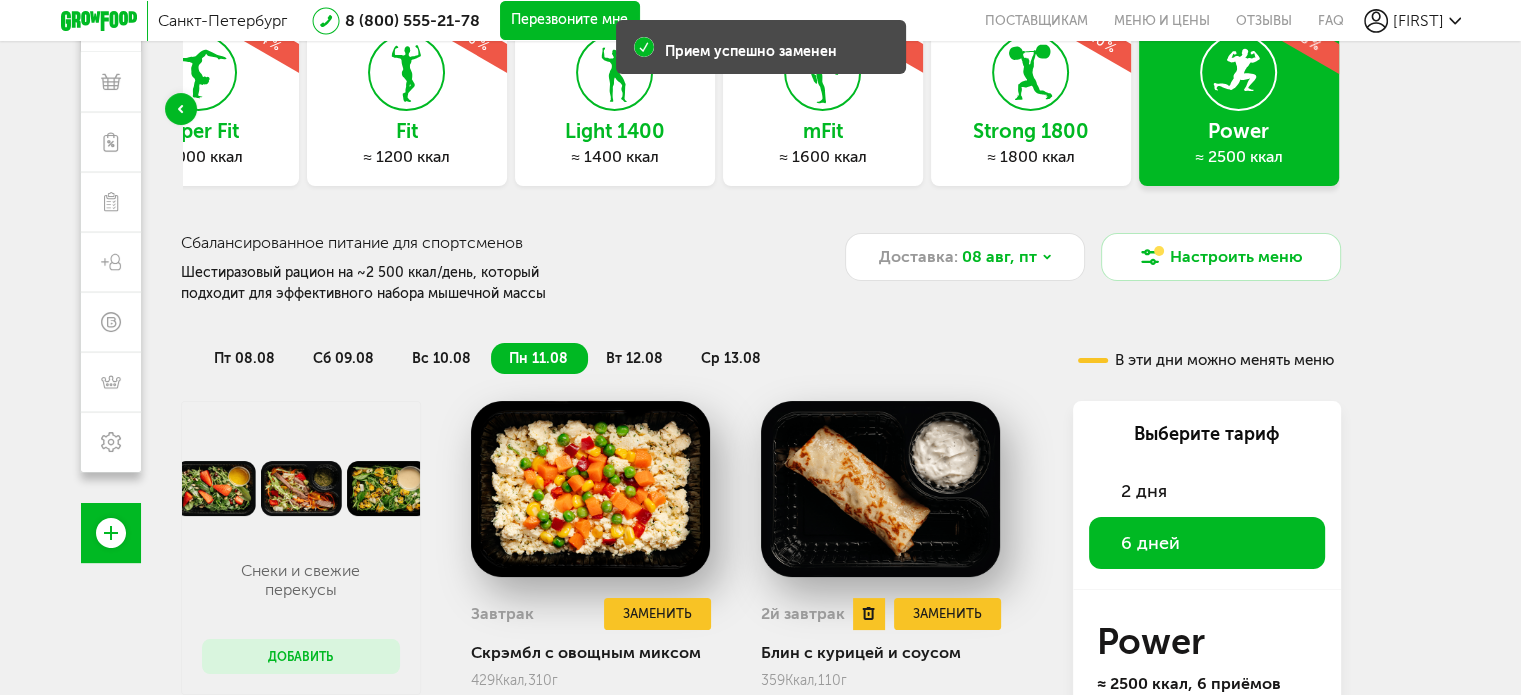 scroll, scrollTop: 544, scrollLeft: 0, axis: vertical 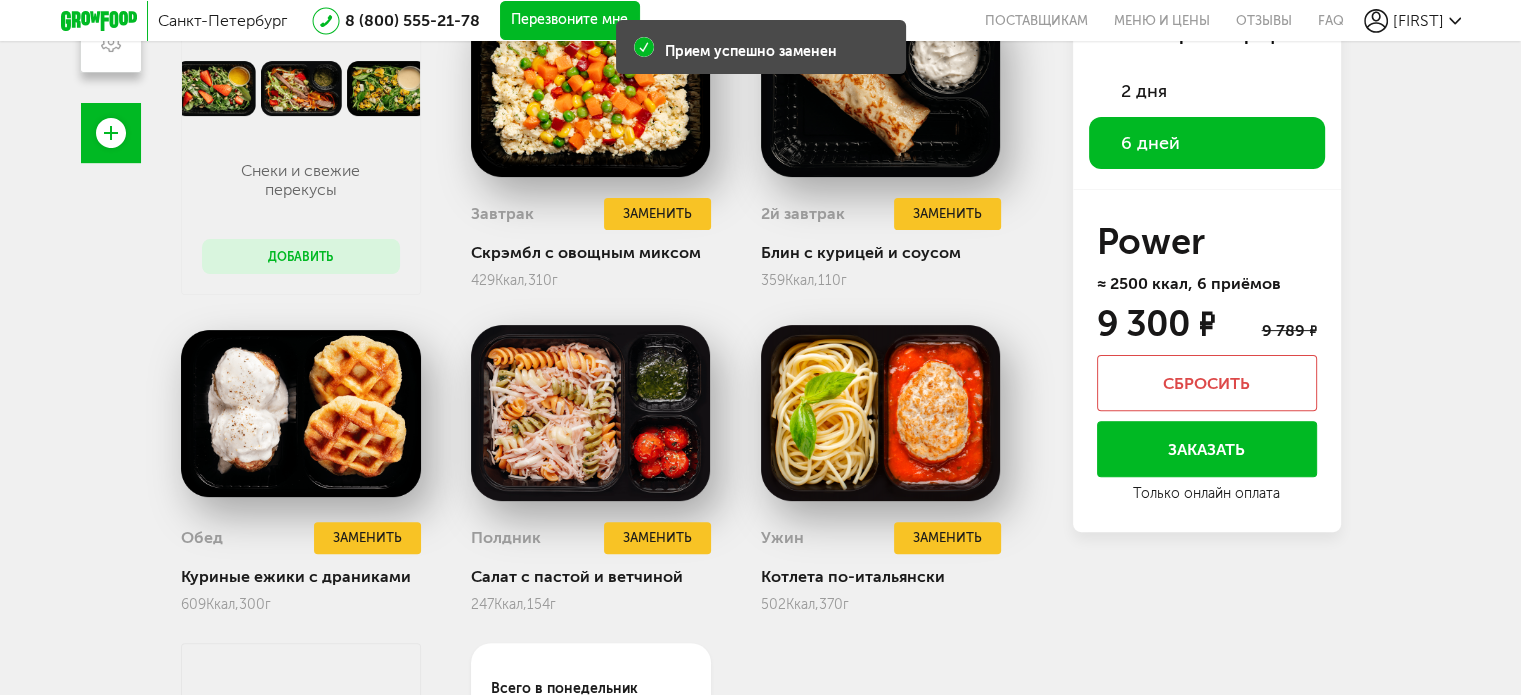 click on "Заказать" at bounding box center [1207, 449] 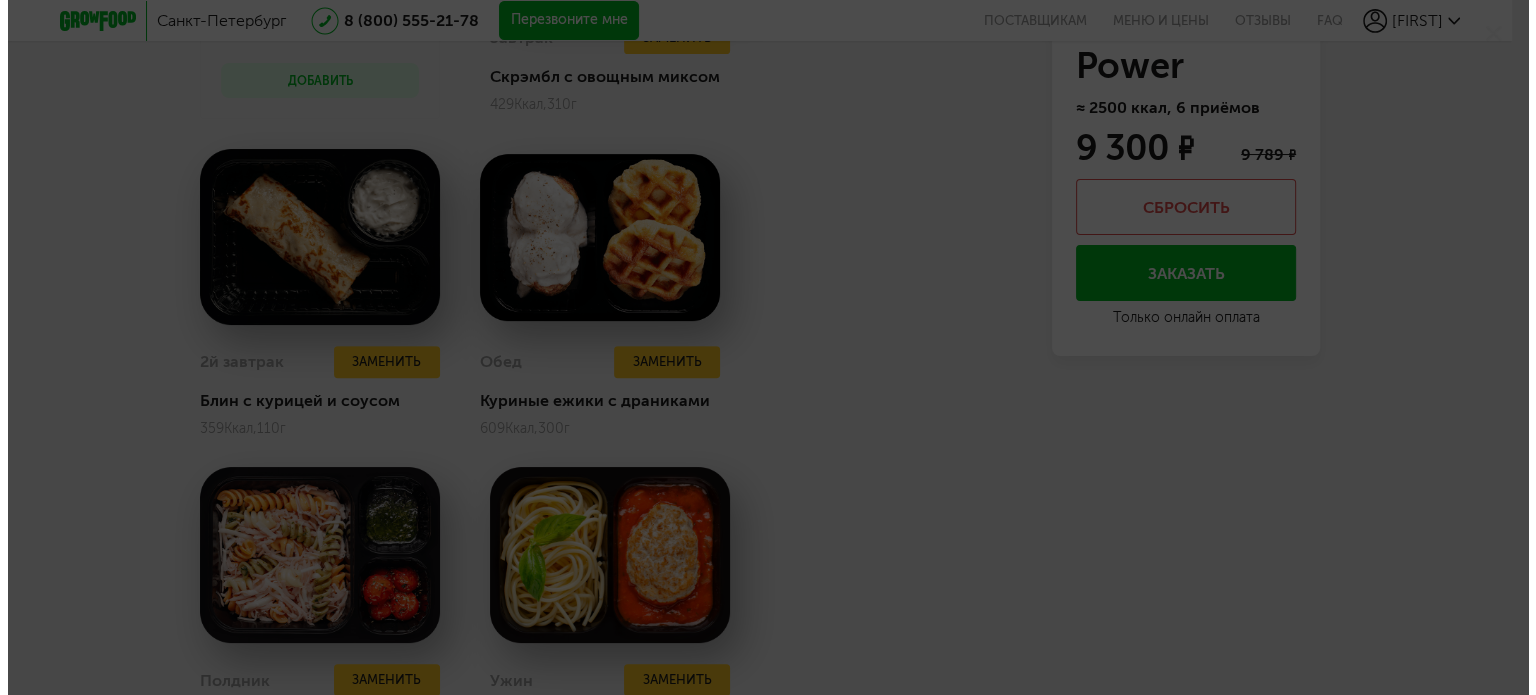 scroll, scrollTop: 176, scrollLeft: 0, axis: vertical 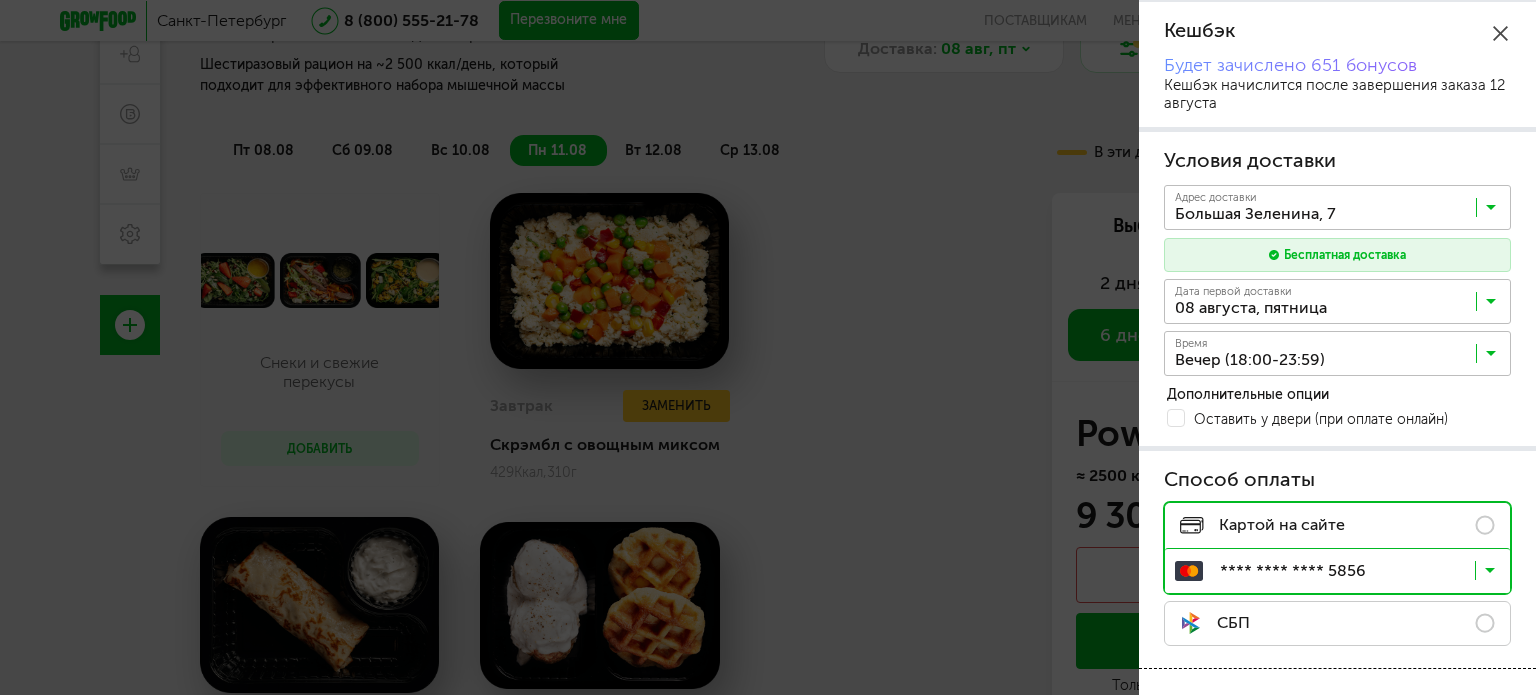 click at bounding box center [1342, 212] 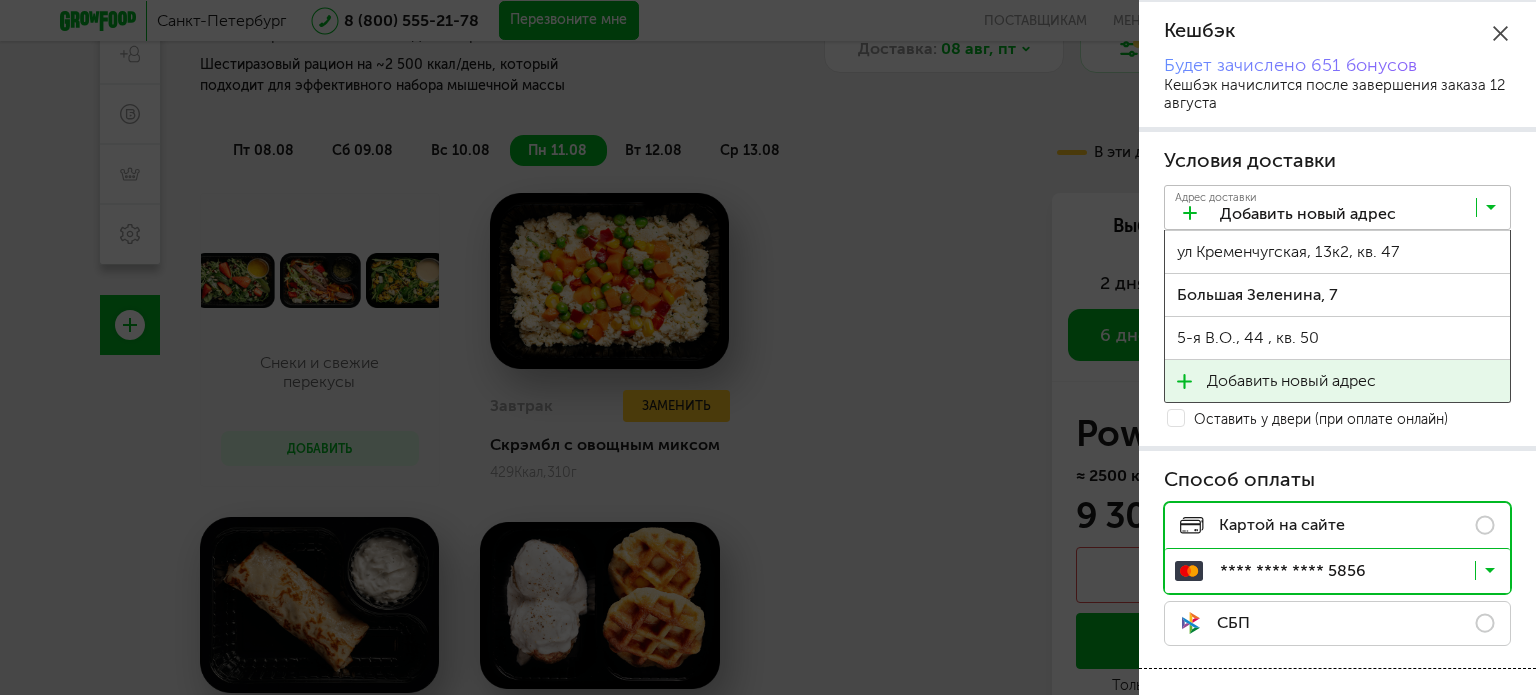 click on "Добавить новый адрес" at bounding box center [1291, 381] 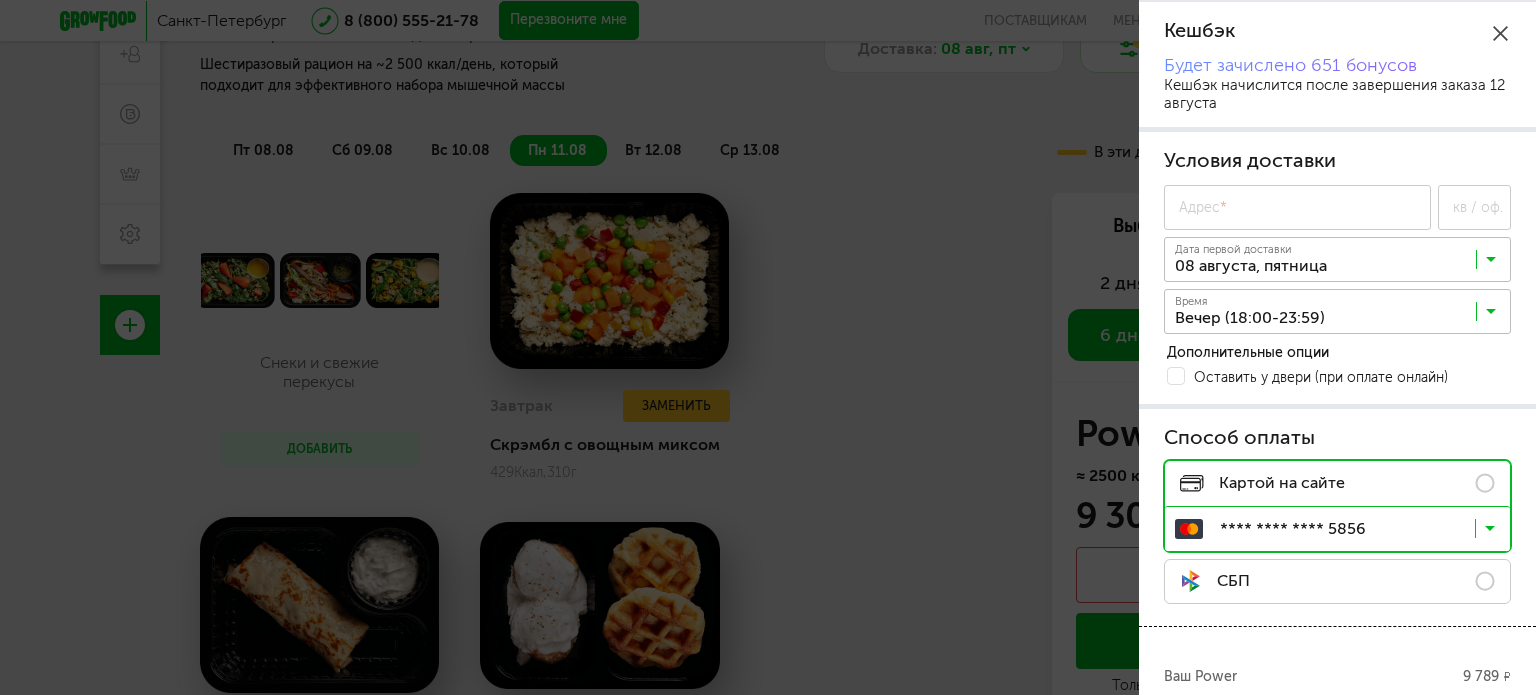 click on "*" at bounding box center (1223, 207) 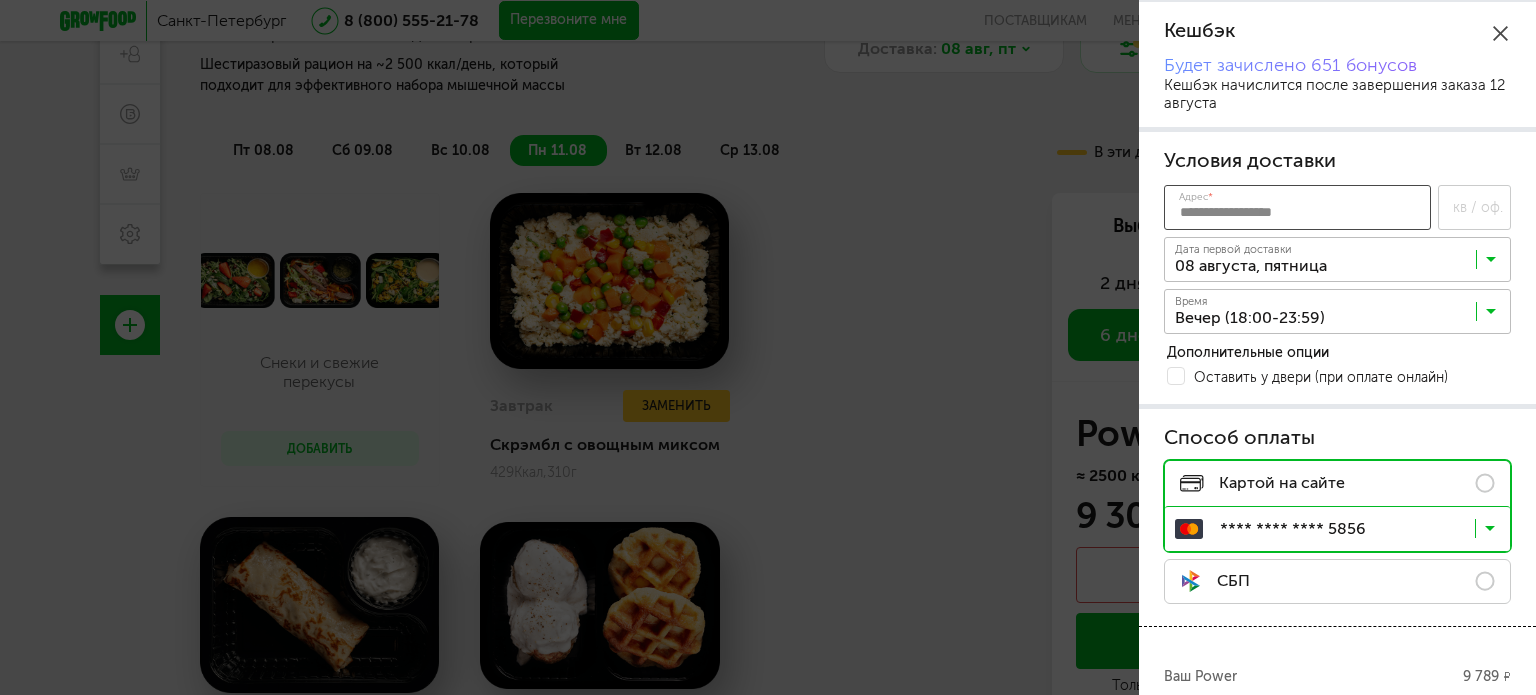 click on "Адрес
*" at bounding box center (1297, 207) 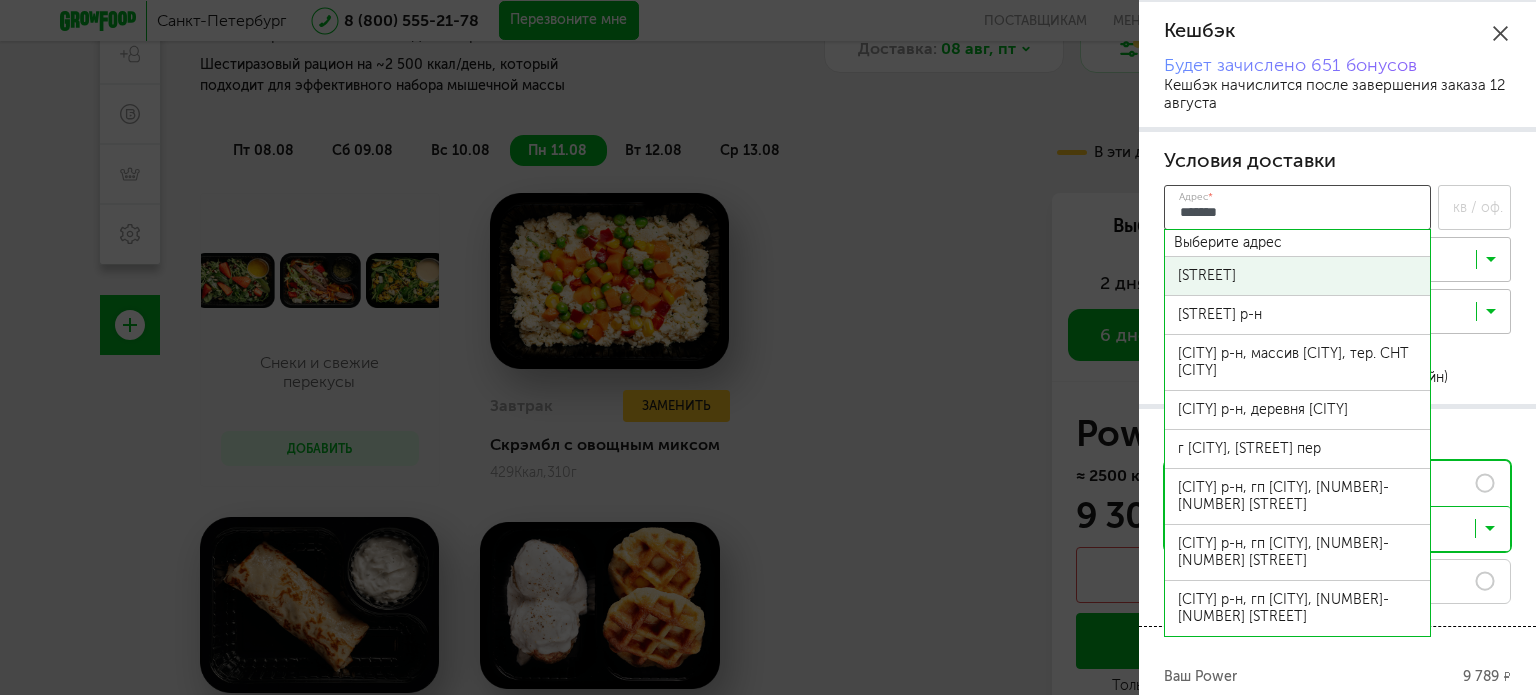 click on "Невский пр-кт" at bounding box center [1297, 275] 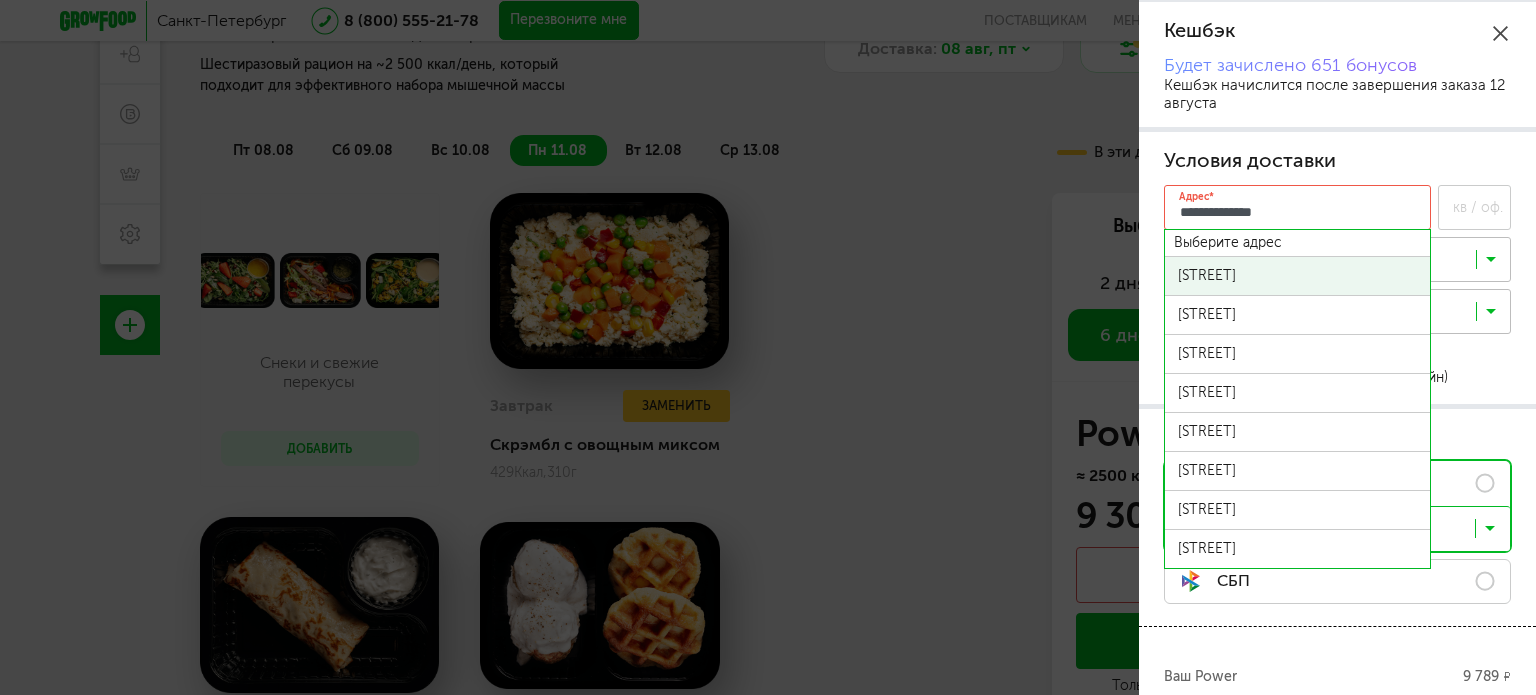 click on "Невский пр-кт" at bounding box center [1297, 275] 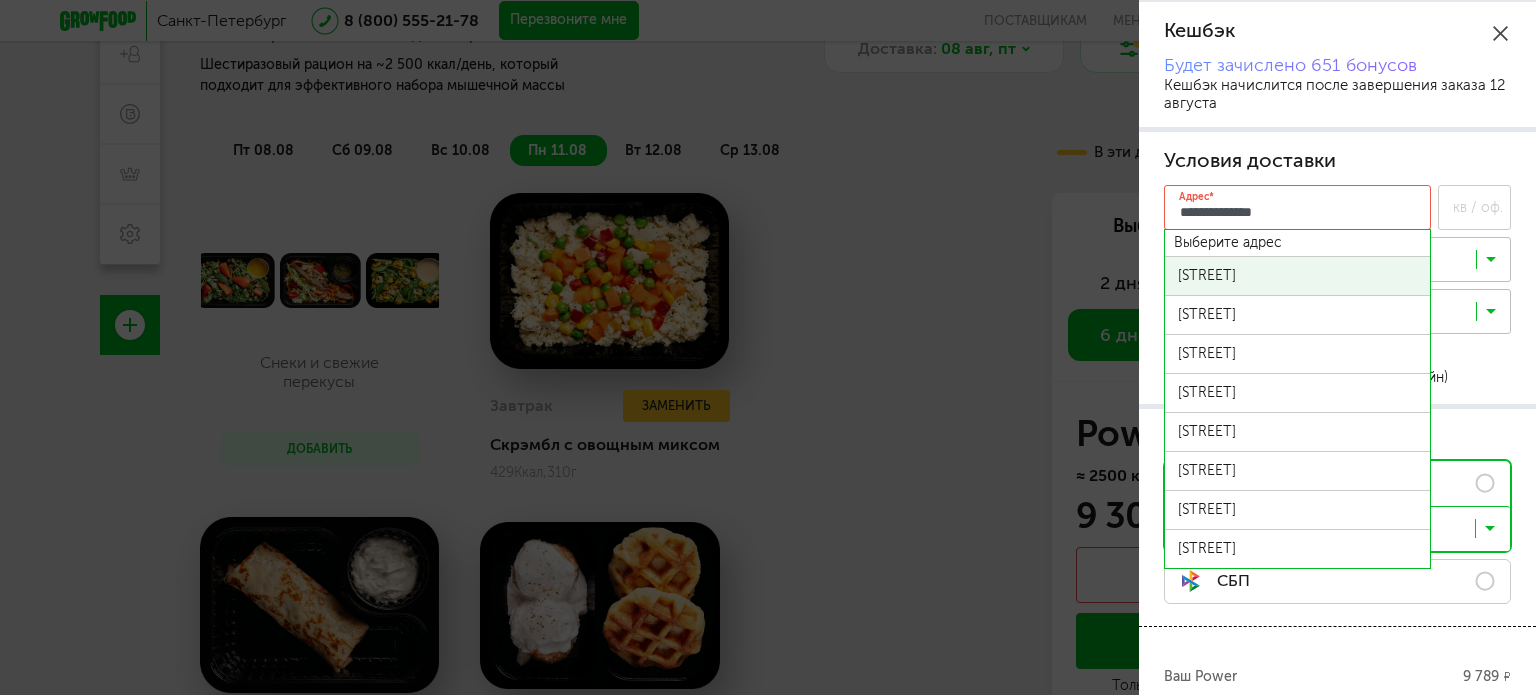 click on "Невский пр-кт" at bounding box center (1297, 276) 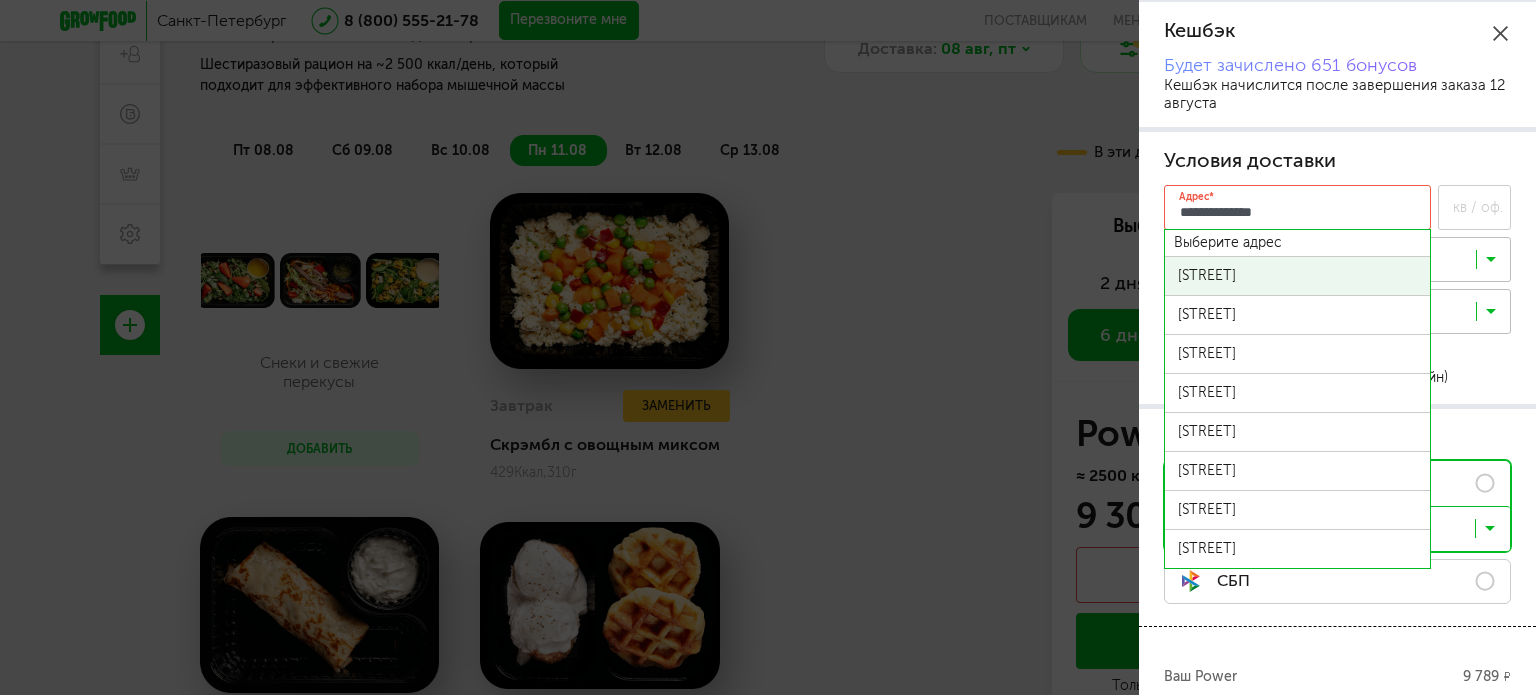 click on "Невский пр-кт" at bounding box center (1297, 275) 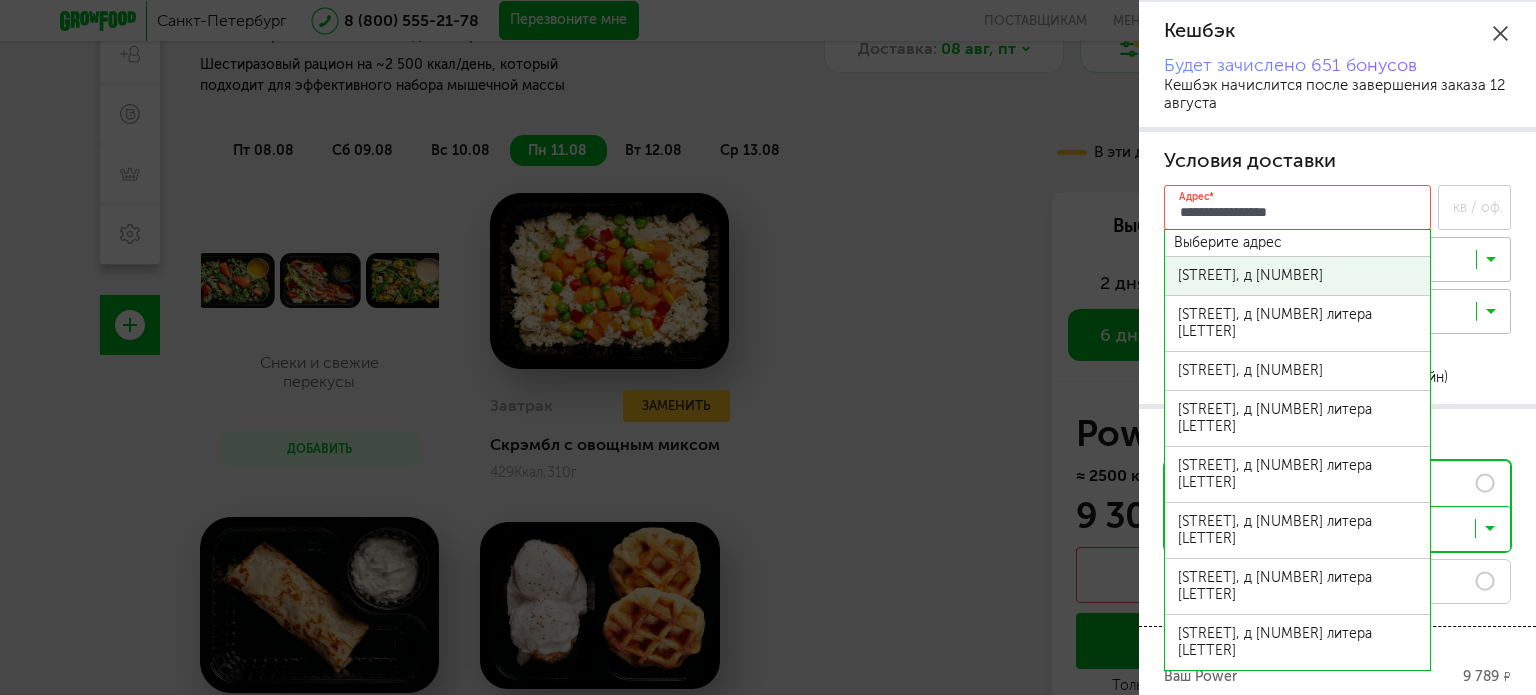 click on "[STREET], д [NUMBER]" at bounding box center (1297, 275) 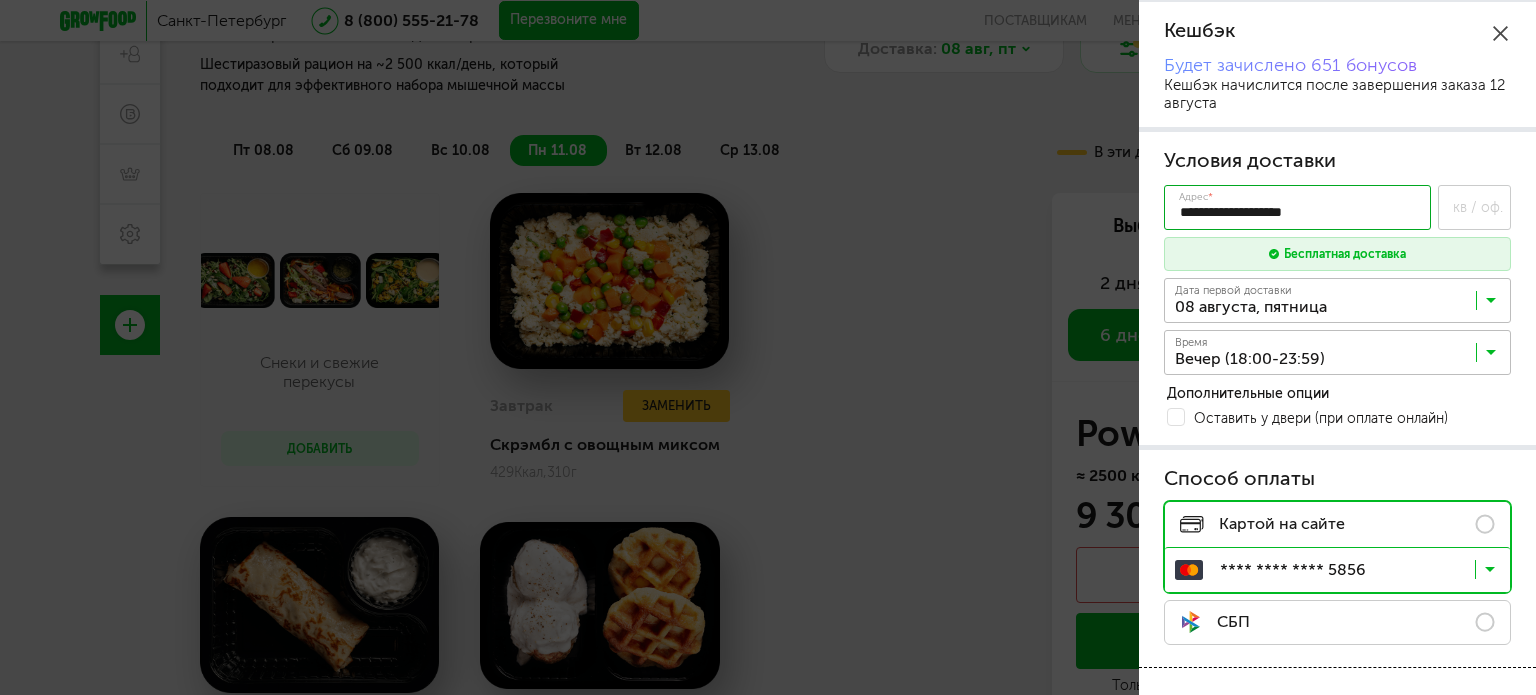 click at bounding box center (1342, 357) 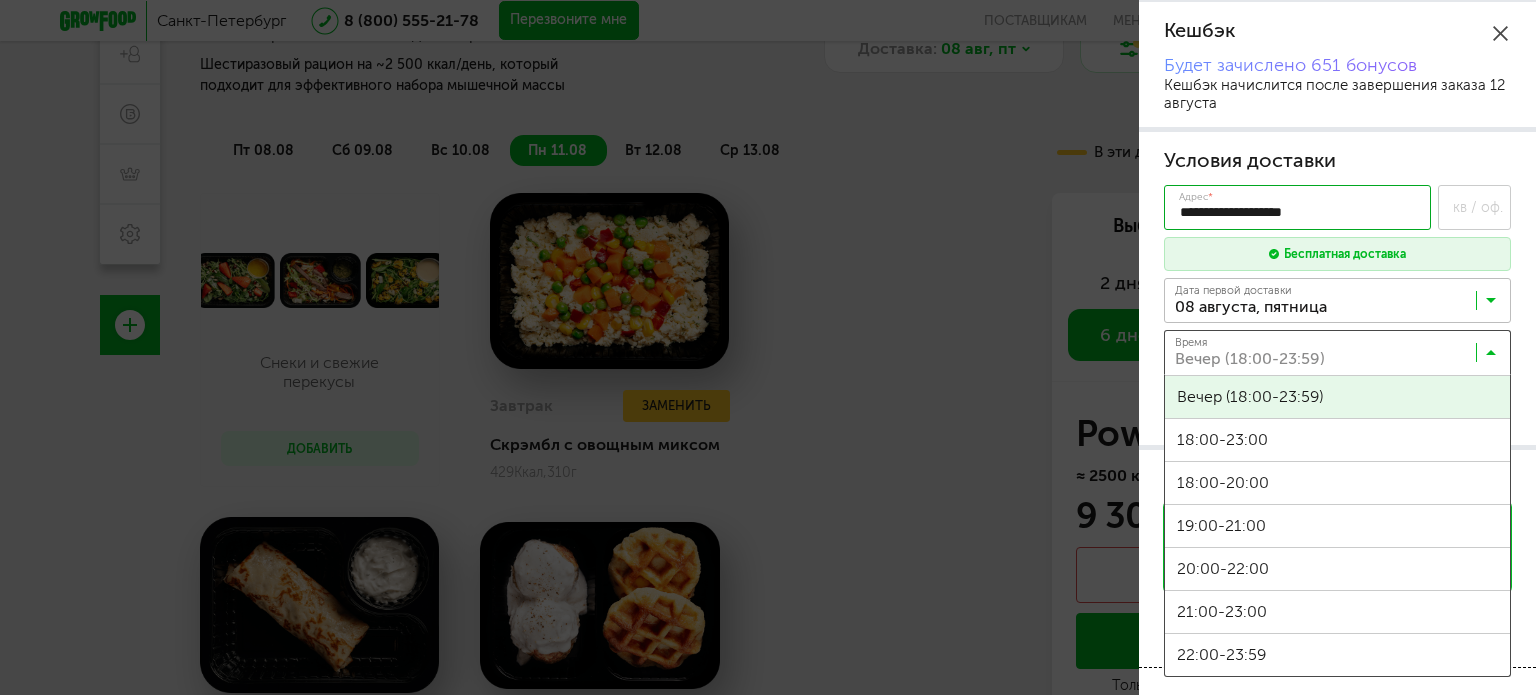 click at bounding box center [1342, 357] 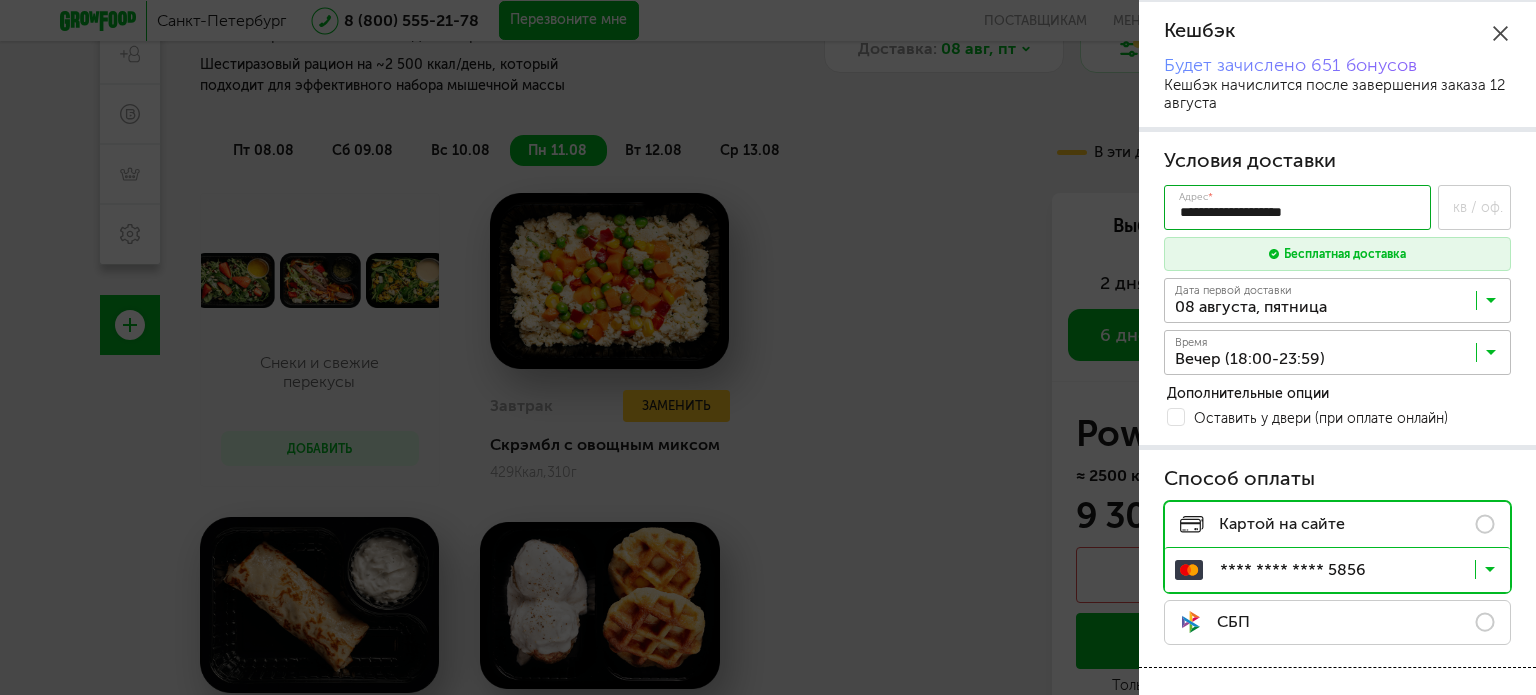 click at bounding box center (1342, 357) 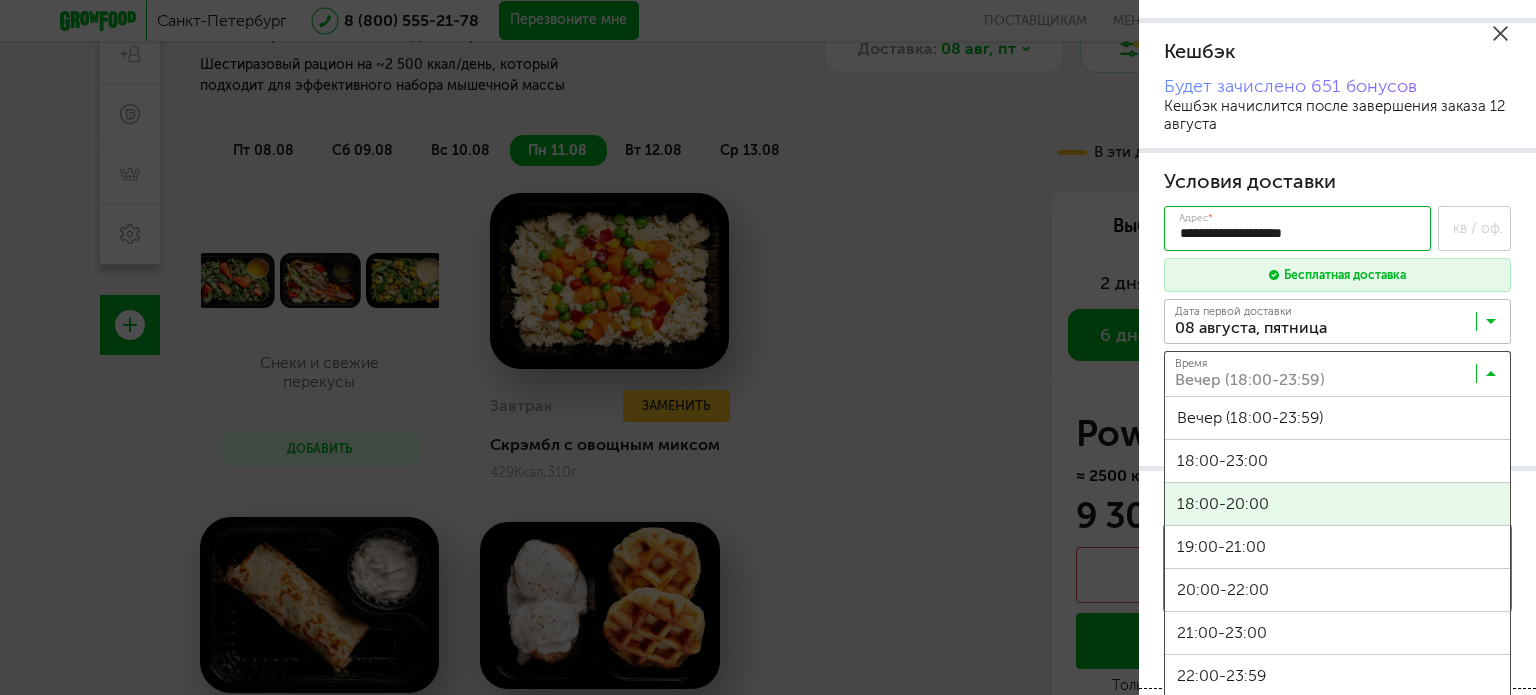scroll, scrollTop: 147, scrollLeft: 0, axis: vertical 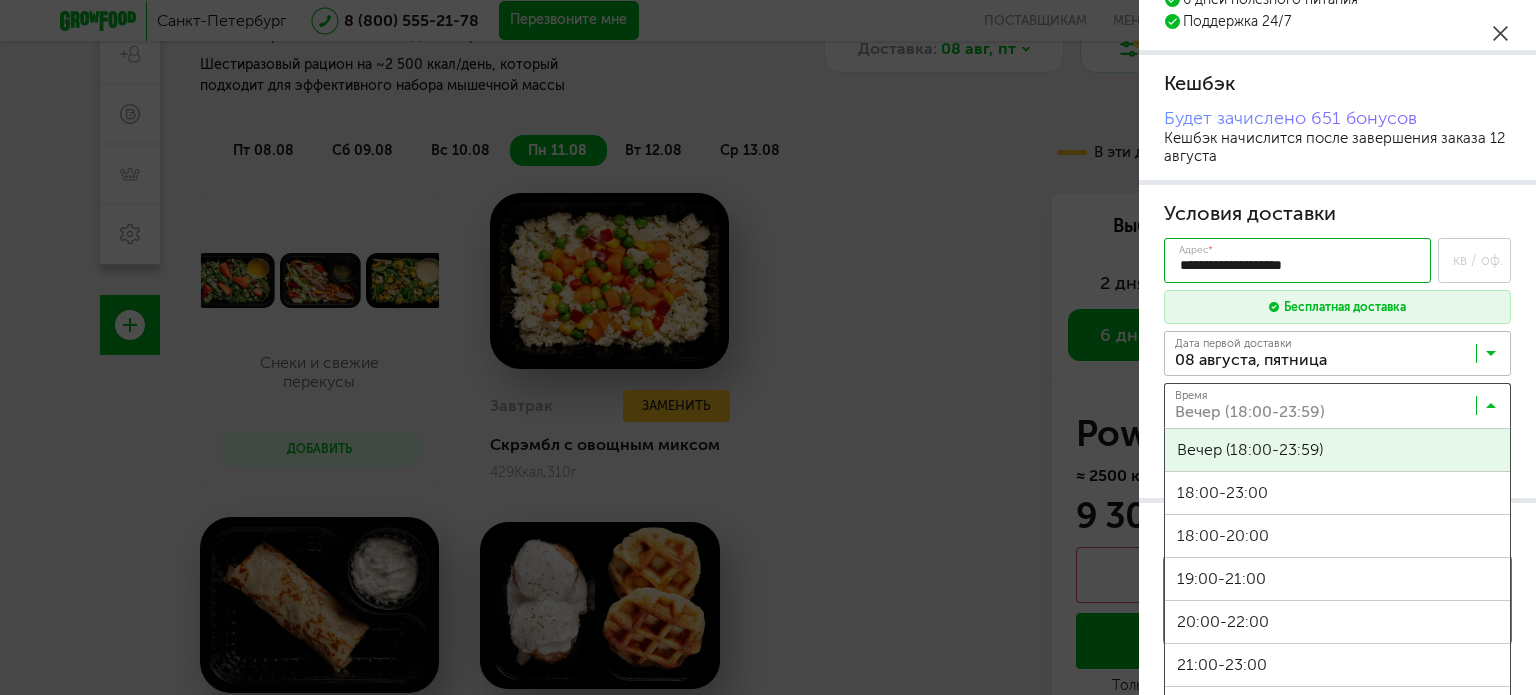 click at bounding box center (1342, 358) 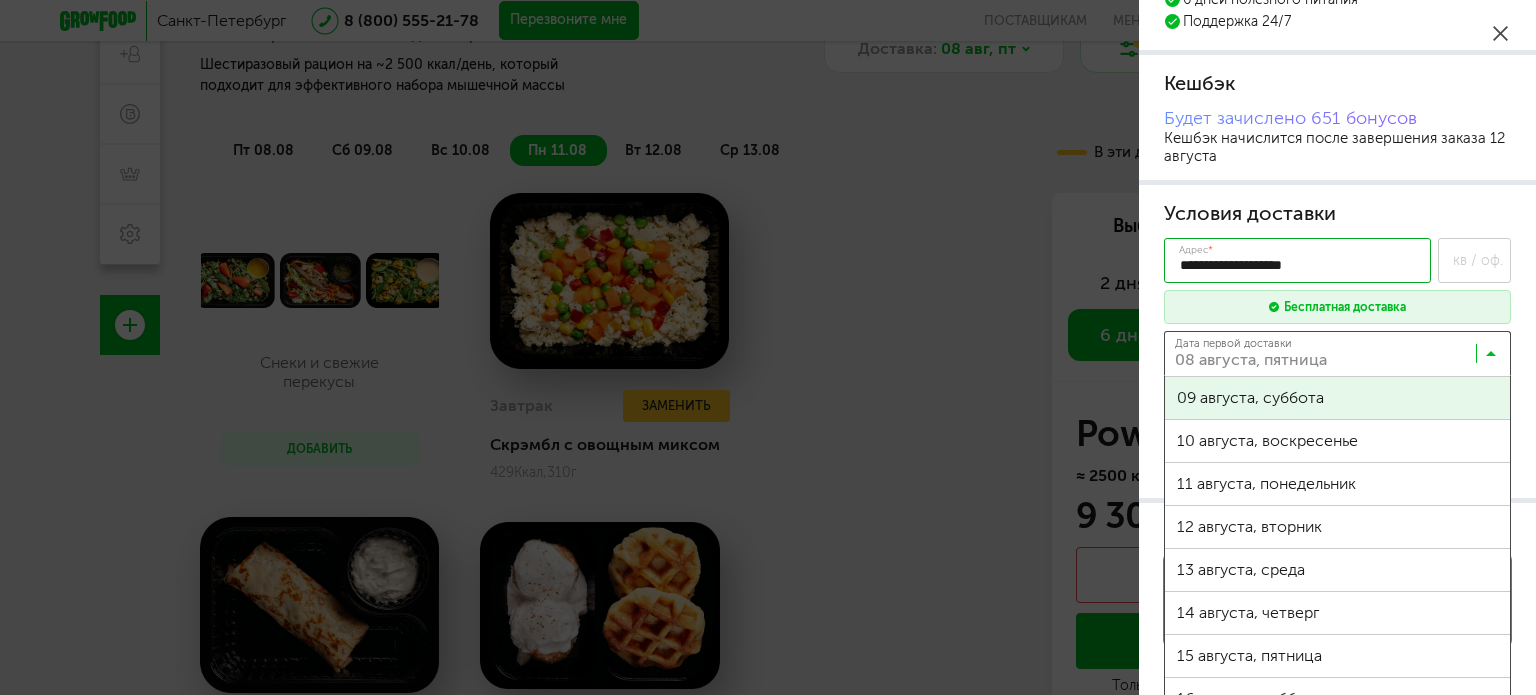click on "Санкт-Петербург
8 (800) 555-21-78   Перезвоните мне
поставщикам
Меню и цены
Отзывы
FAQ
Павел               Павел   8 (931) 965-79-07       Мои заказы       Подписка           Мои предпочтения     Пригласить друга     +1000 ₽       Бонусы     Программа лояльности     Настройки       Выход       Меню и цены Отзывы FAQ     8 (800) 555-21-78   Перезвоните мне     По любым вопросам пишите сюда:       Подписывайтесь в соцсетях:       Присоединяйся к нашей команде:   Карьера в GF   Читайте статьи:   Блог GrowFood   Ты блогер?   Оставляй заявку   Поставщикам:   Написать   Новый заказ         Павел" at bounding box center (768, 259) 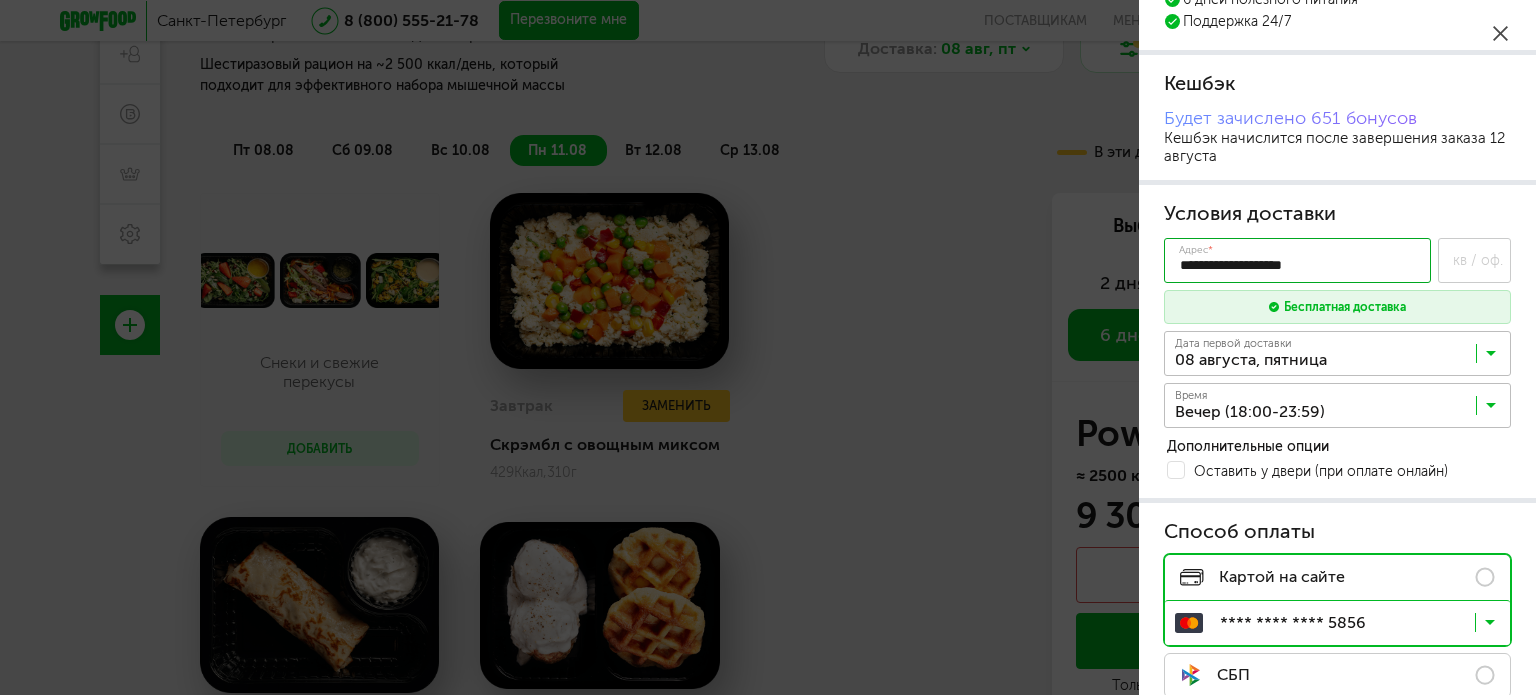 click at bounding box center [1342, 358] 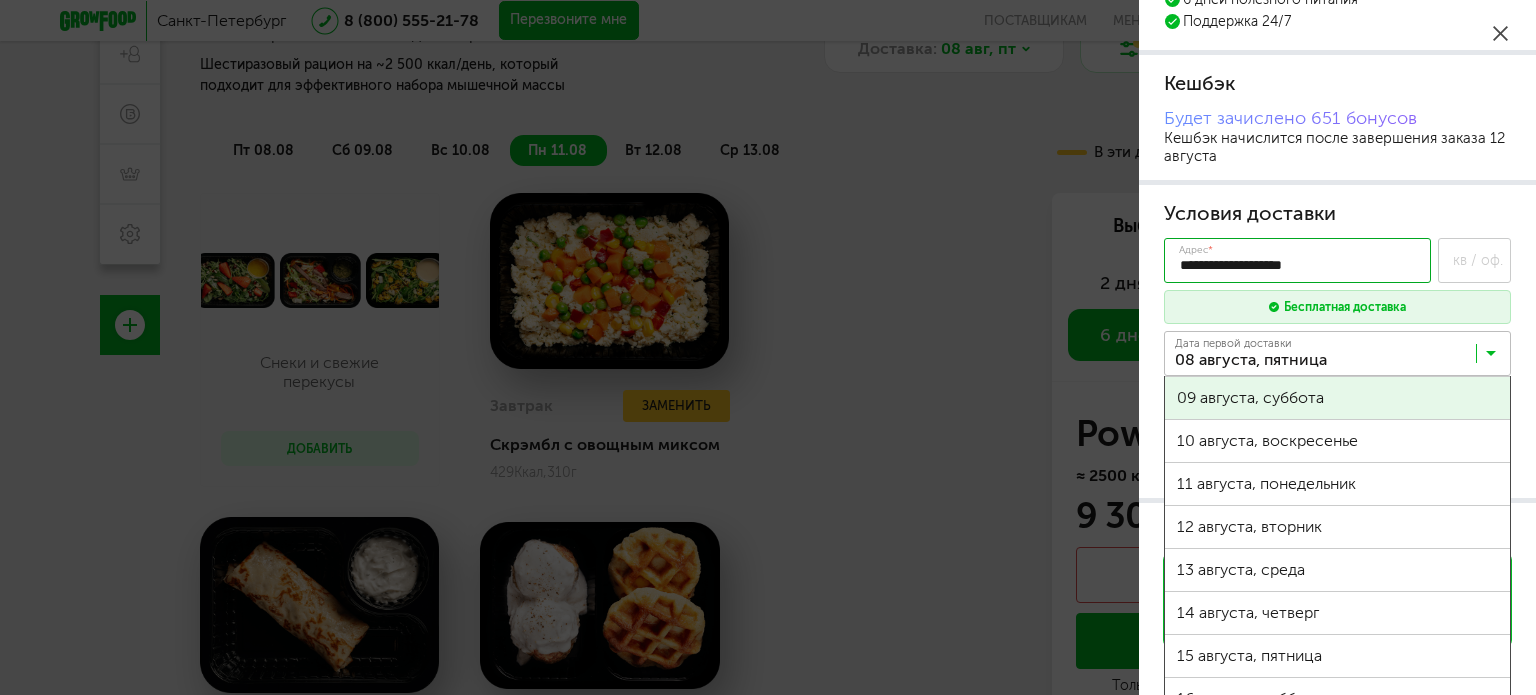 click at bounding box center [1342, 358] 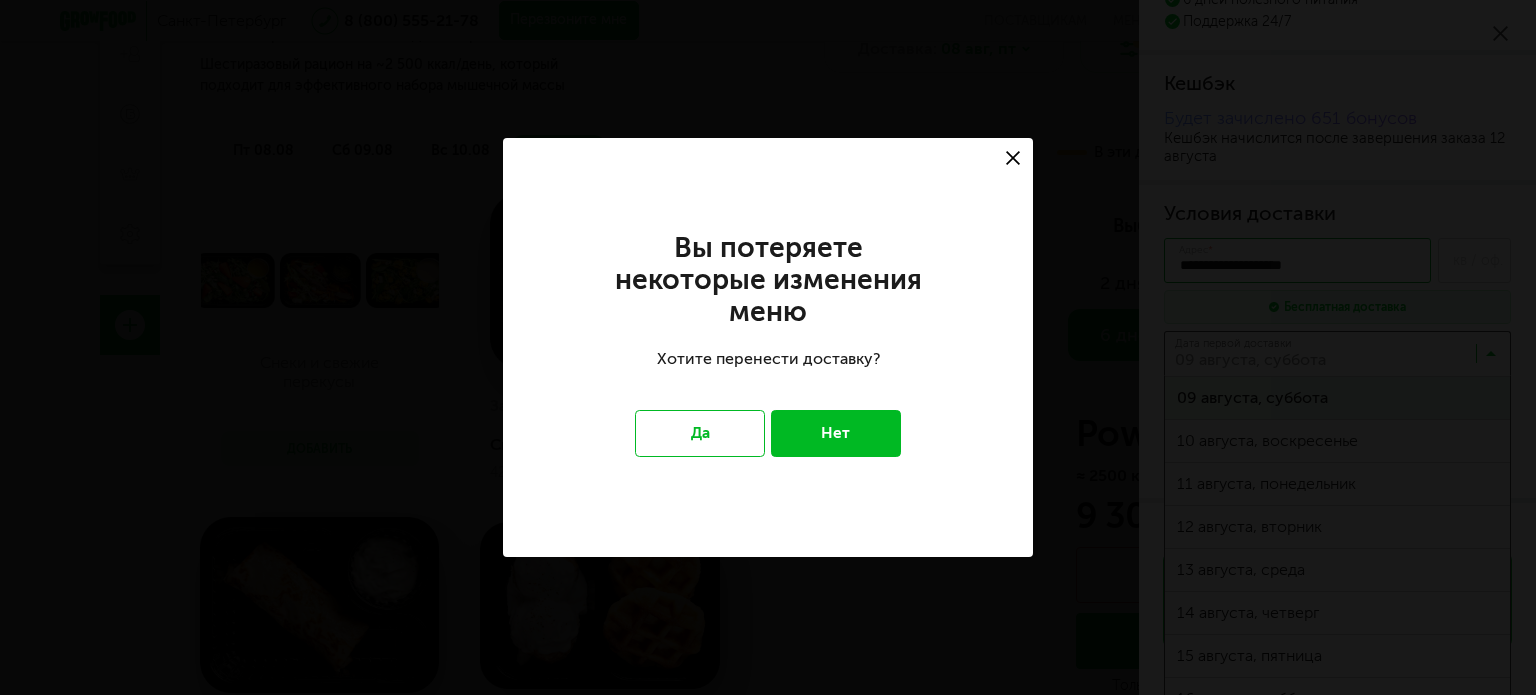 click on "Вы потеряете некоторые изменения меню   Хотите перенести доставку?   Да   Нет" at bounding box center (768, 347) 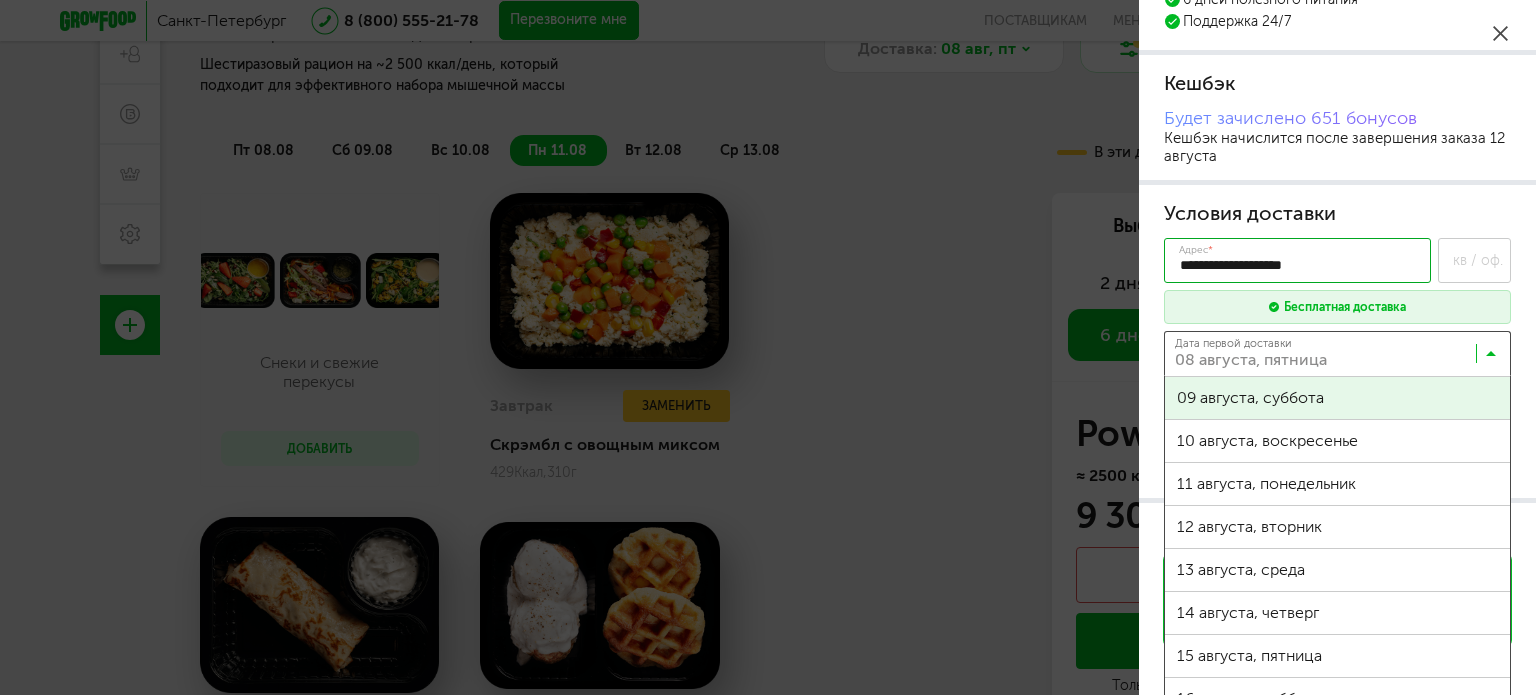 click on "Санкт-Петербург
8 (800) 555-21-78   Перезвоните мне
поставщикам
Меню и цены
Отзывы
FAQ
Павел               Павел   8 (931) 965-79-07       Мои заказы       Подписка           Мои предпочтения     Пригласить друга     +1000 ₽       Бонусы     Программа лояльности     Настройки       Выход       Меню и цены Отзывы FAQ     8 (800) 555-21-78   Перезвоните мне     По любым вопросам пишите сюда:       Подписывайтесь в соцсетях:       Присоединяйся к нашей команде:   Карьера в GF   Читайте статьи:   Блог GrowFood   Ты блогер?   Оставляй заявку   Поставщикам:   Написать   Новый заказ         Павел" at bounding box center (768, 259) 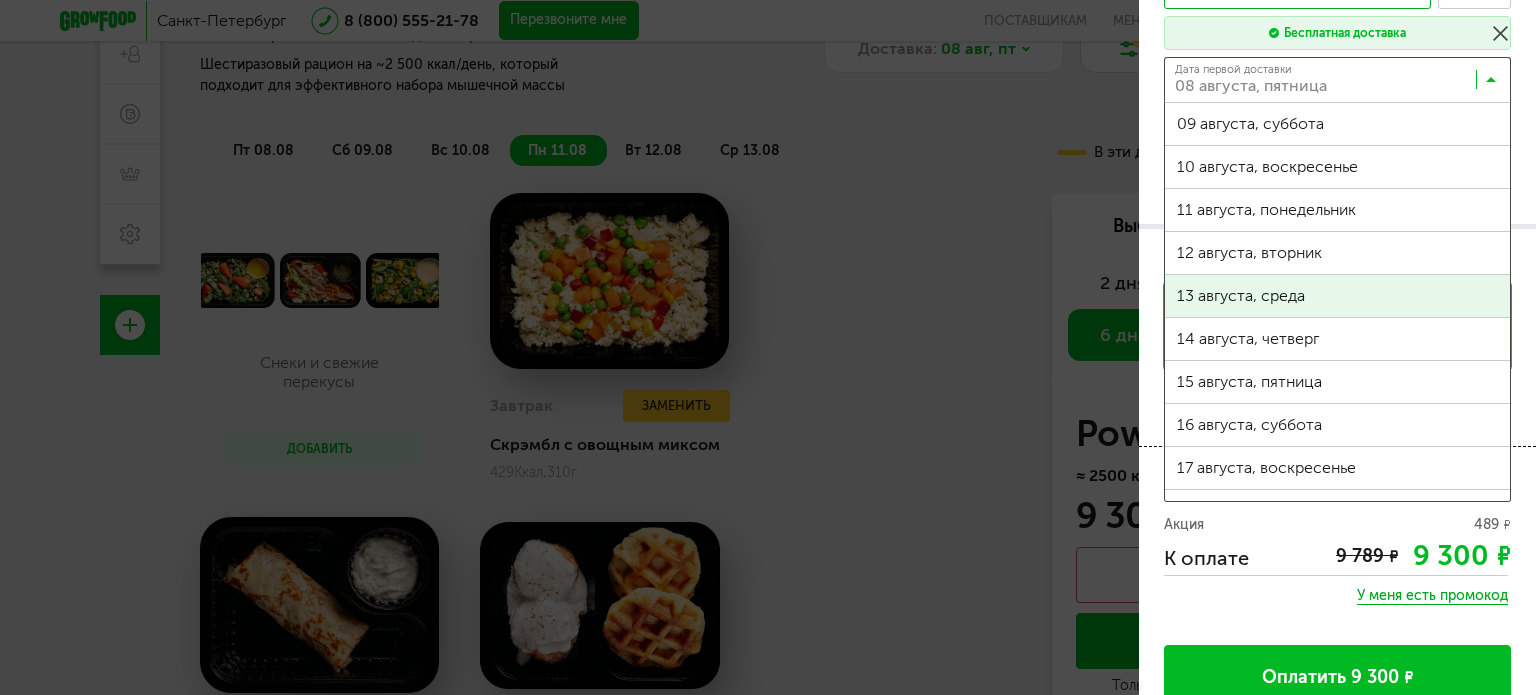 scroll, scrollTop: 447, scrollLeft: 0, axis: vertical 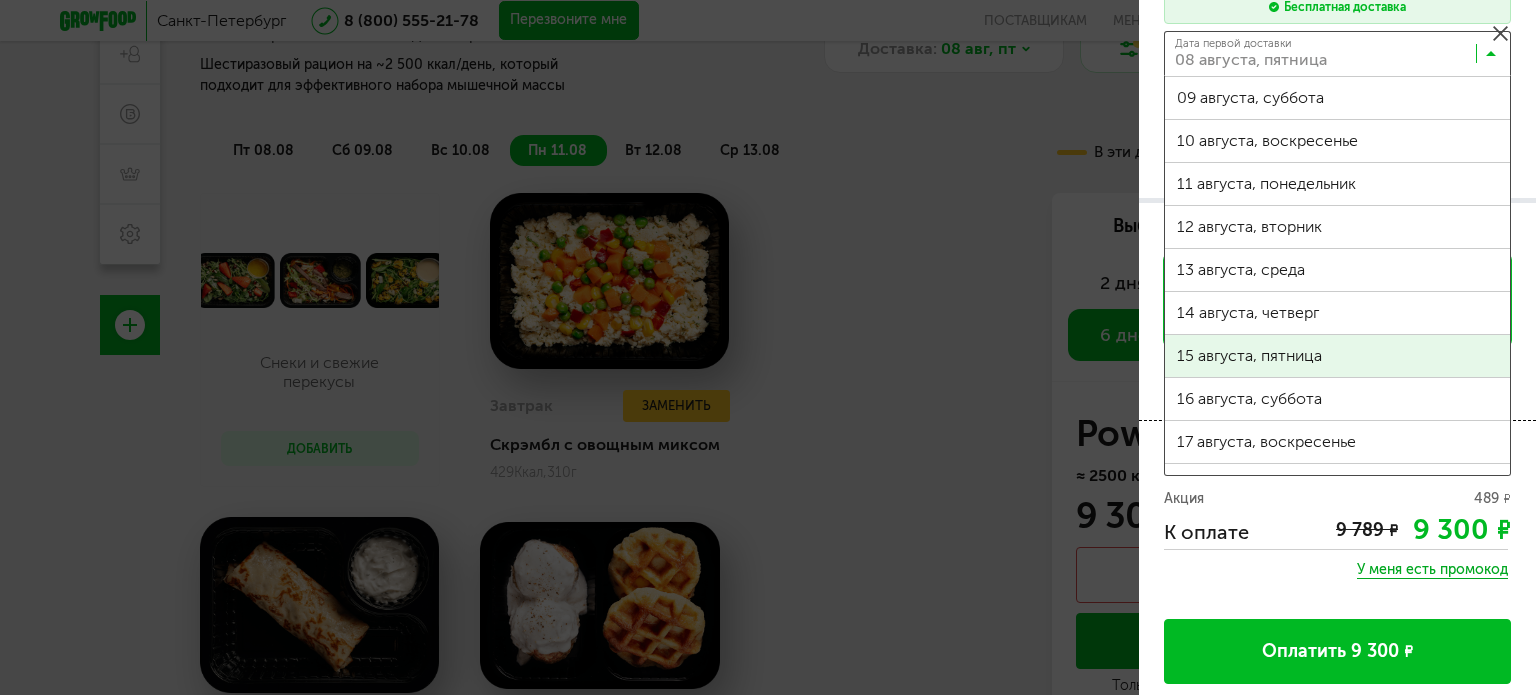 click on "К оплате
9 789 ₽
9 300 ₽" at bounding box center [1337, 529] 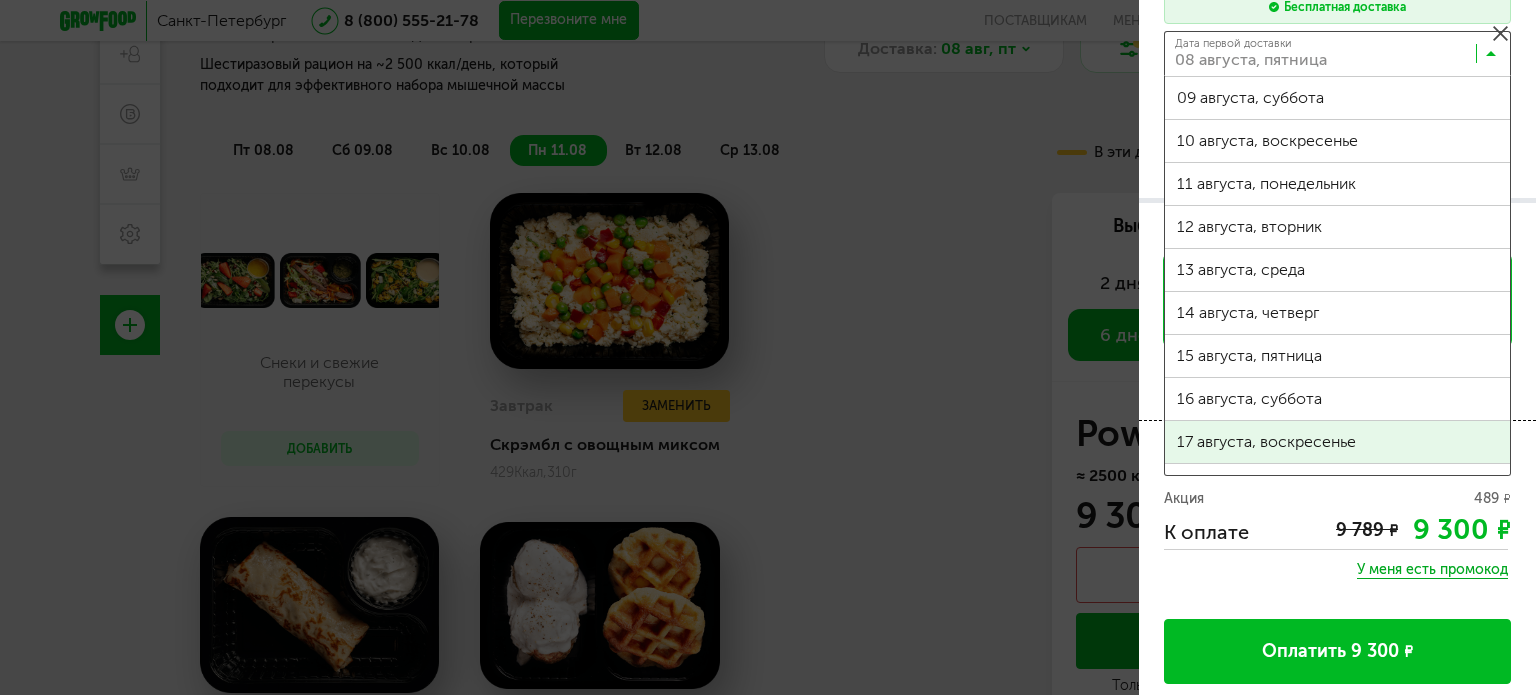 scroll, scrollTop: 86, scrollLeft: 0, axis: vertical 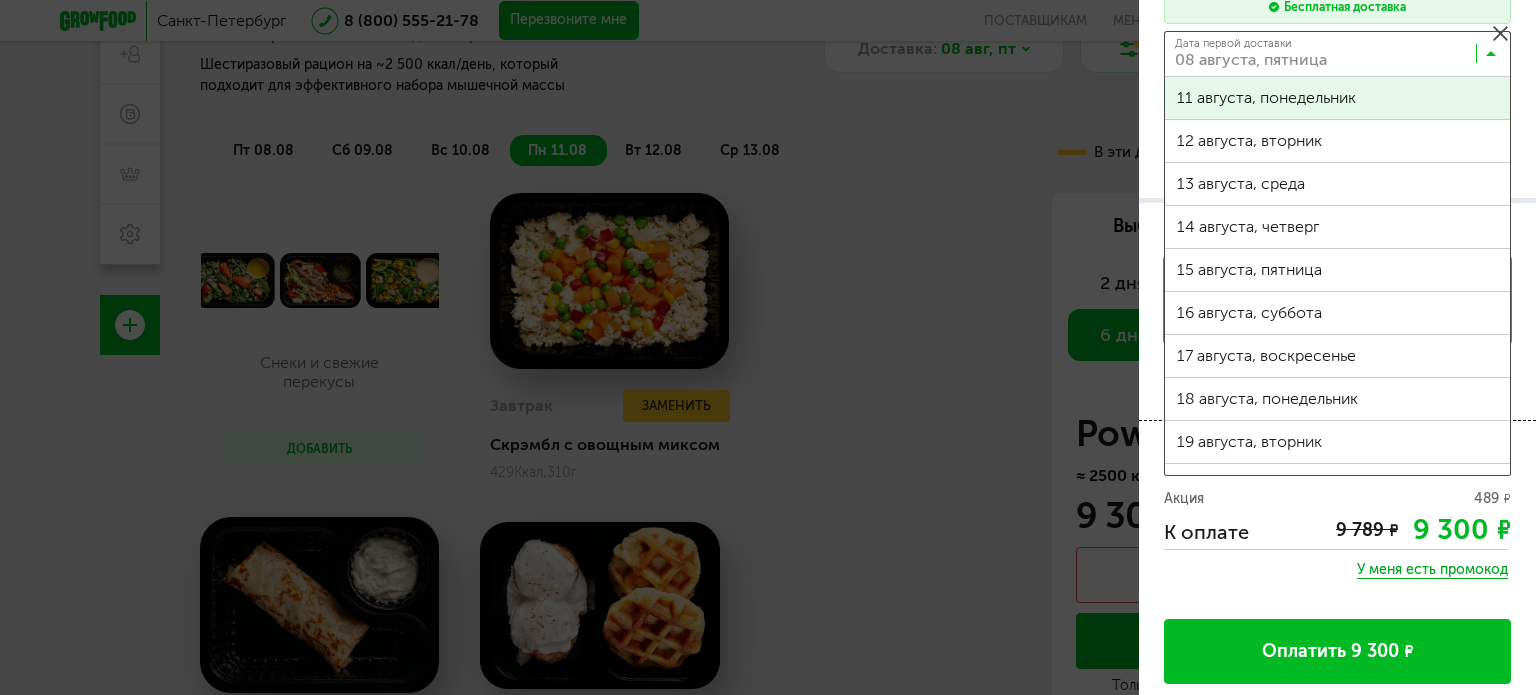 click at bounding box center (1342, 58) 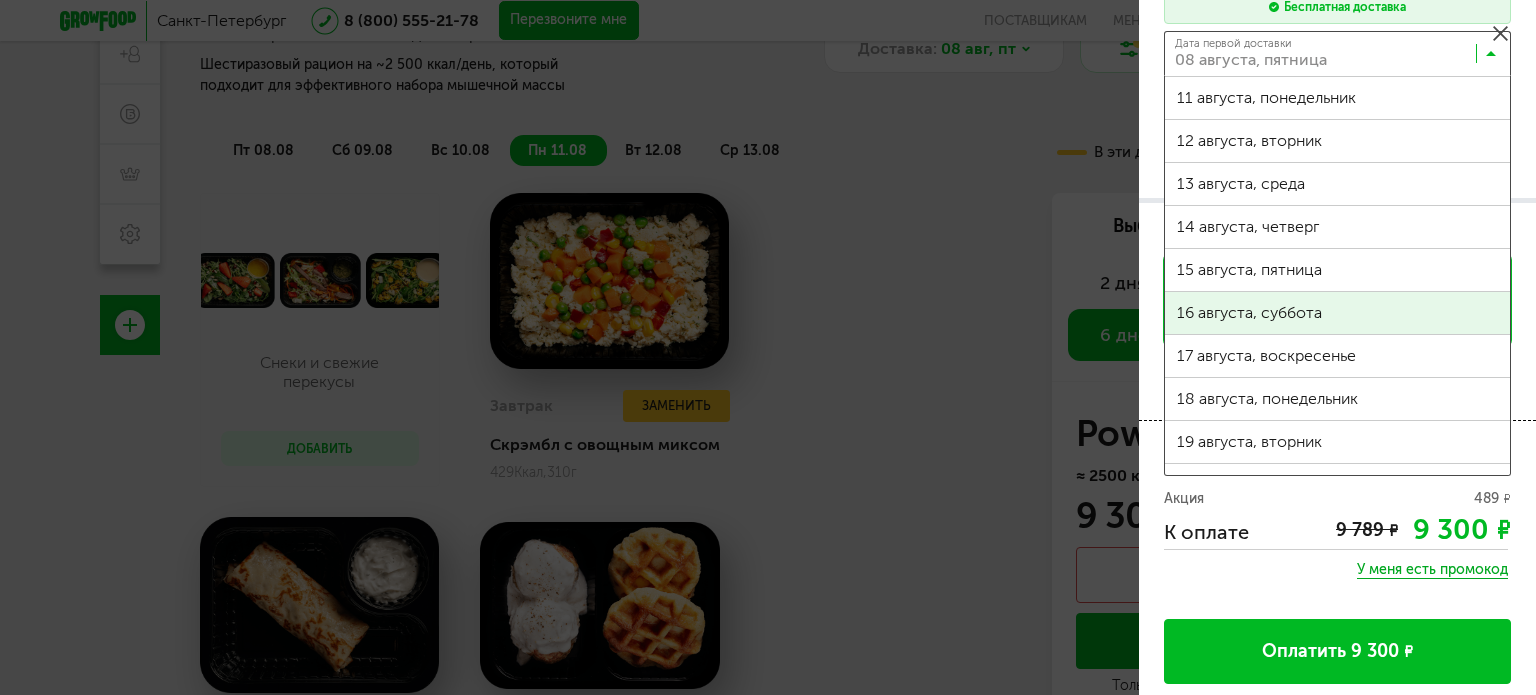 click on "Способ оплаты         Картой на сайте       **** **** **** 5856           Загрузка...
СБП" at bounding box center [1337, 311] 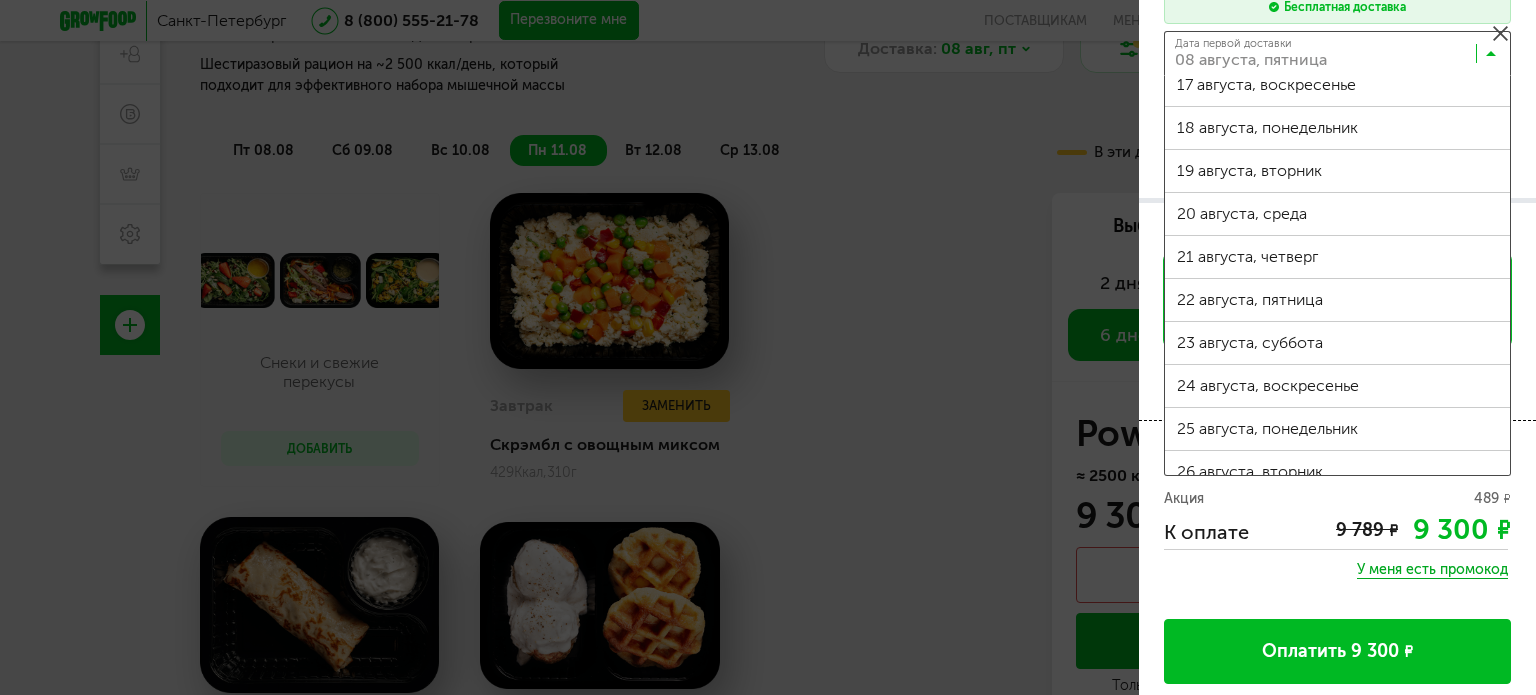 scroll, scrollTop: 713, scrollLeft: 0, axis: vertical 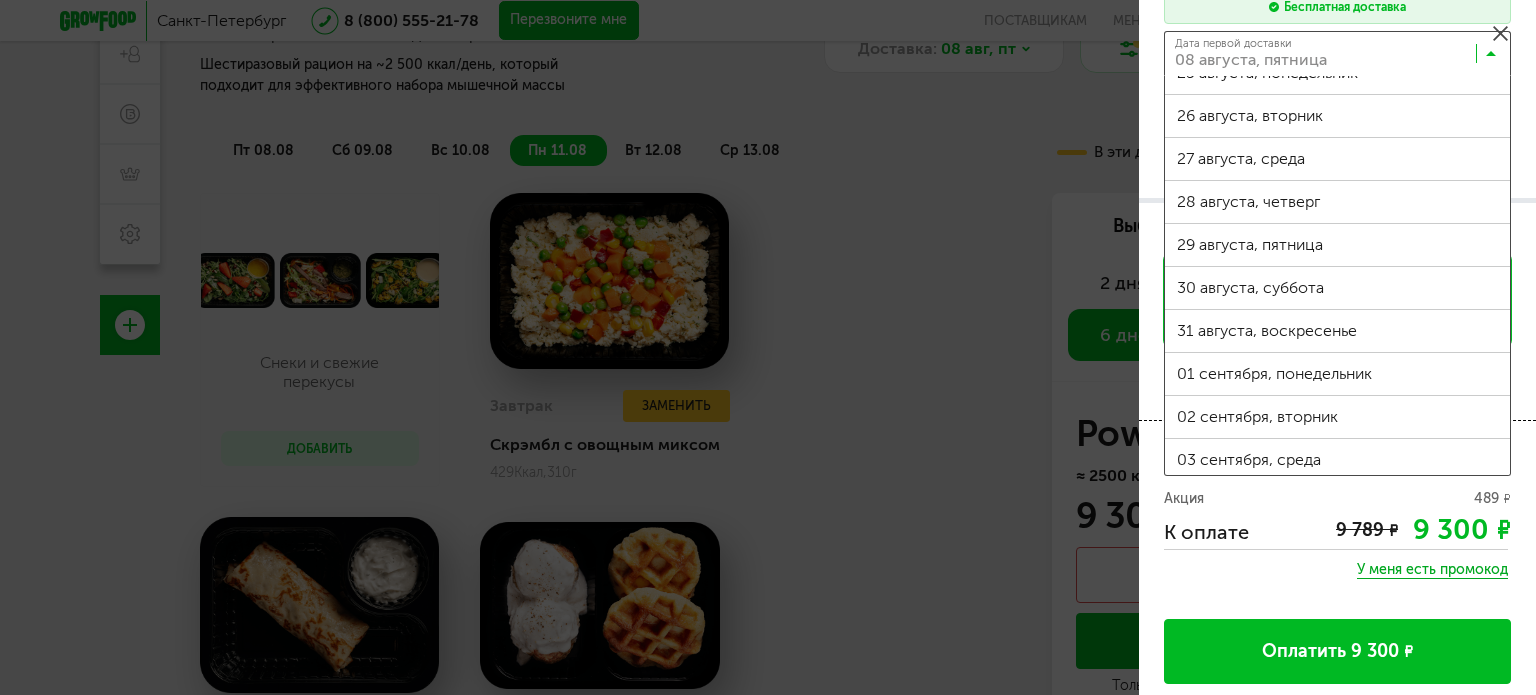 click on "Способ оплаты         Картой на сайте       **** **** **** 5856           Загрузка...
СБП" at bounding box center (1337, 311) 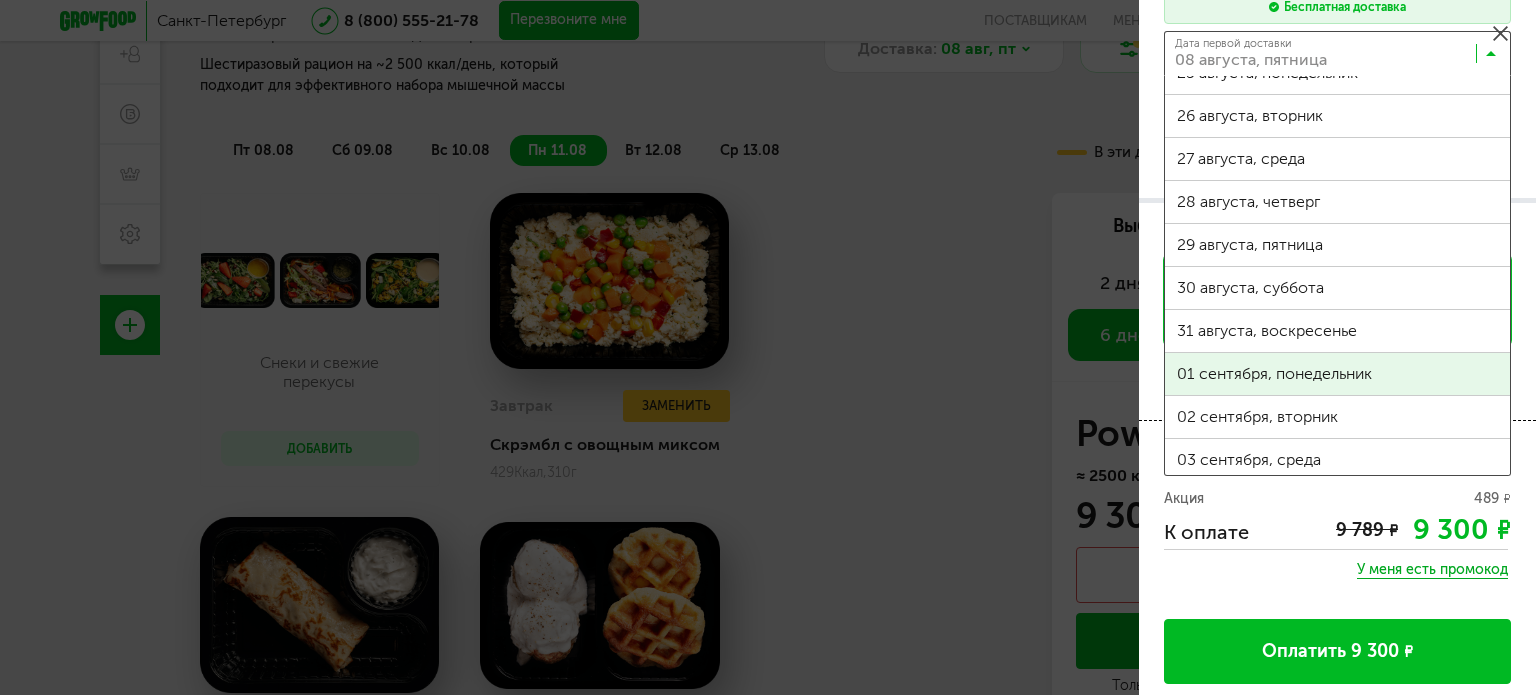click on "Санкт-Петербург
8 (800) 555-21-78   Перезвоните мне
поставщикам
Меню и цены
Отзывы
FAQ
Павел               Павел   8 (931) 965-79-07       Мои заказы       Подписка           Мои предпочтения     Пригласить друга     +1000 ₽       Бонусы     Программа лояльности     Настройки       Выход       Меню и цены Отзывы FAQ     8 (800) 555-21-78   Перезвоните мне     По любым вопросам пишите сюда:       Подписывайтесь в соцсетях:       Присоединяйся к нашей команде:   Карьера в GF   Читайте статьи:   Блог GrowFood   Ты блогер?   Оставляй заявку   Поставщикам:   Написать   Новый заказ         Павел" at bounding box center [768, 259] 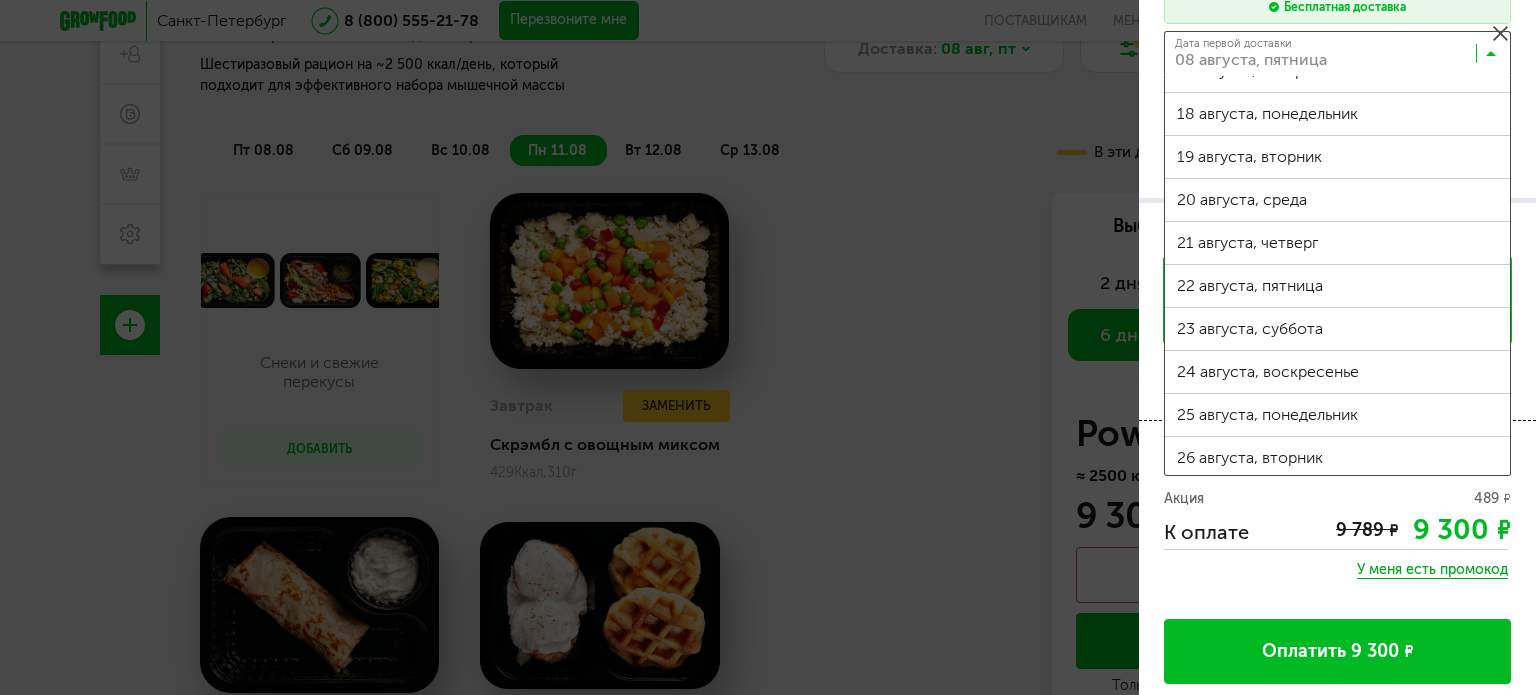 scroll, scrollTop: 87, scrollLeft: 0, axis: vertical 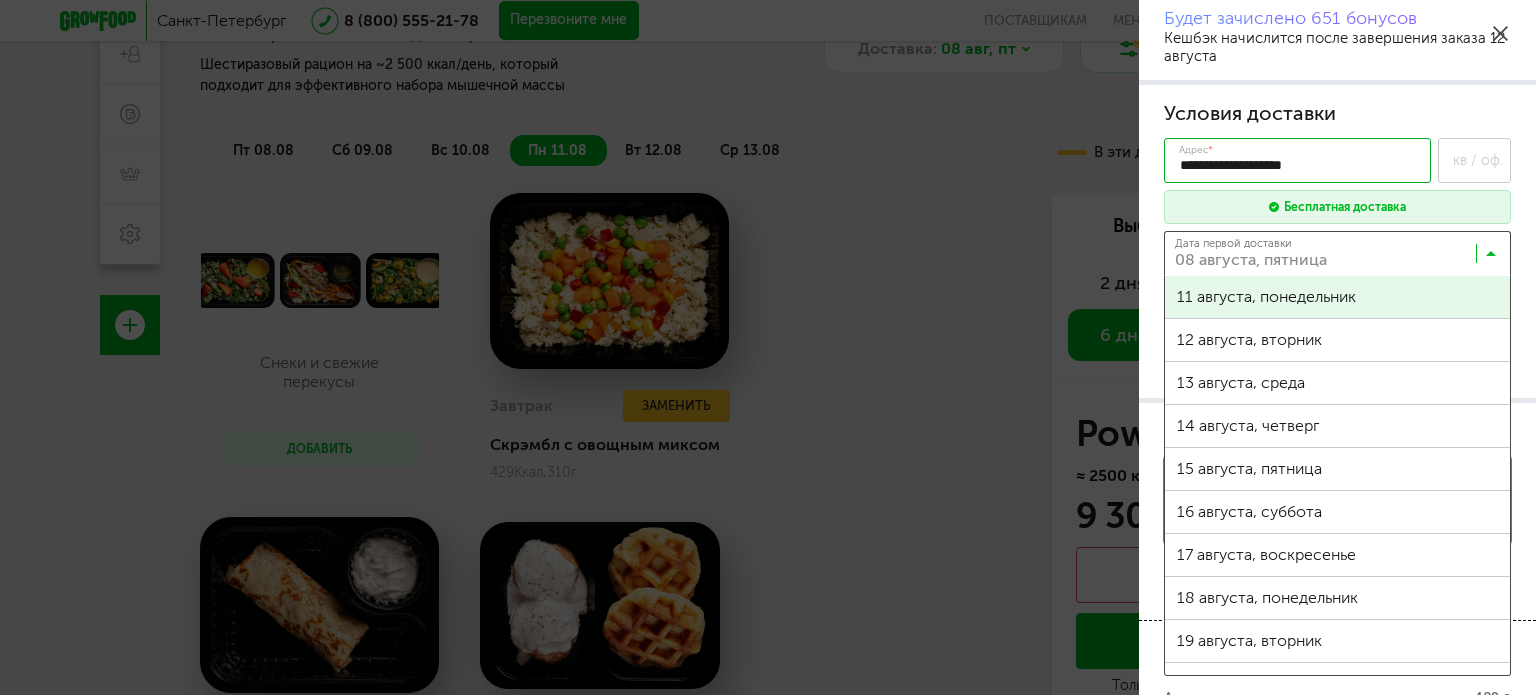 click at bounding box center [1491, 258] 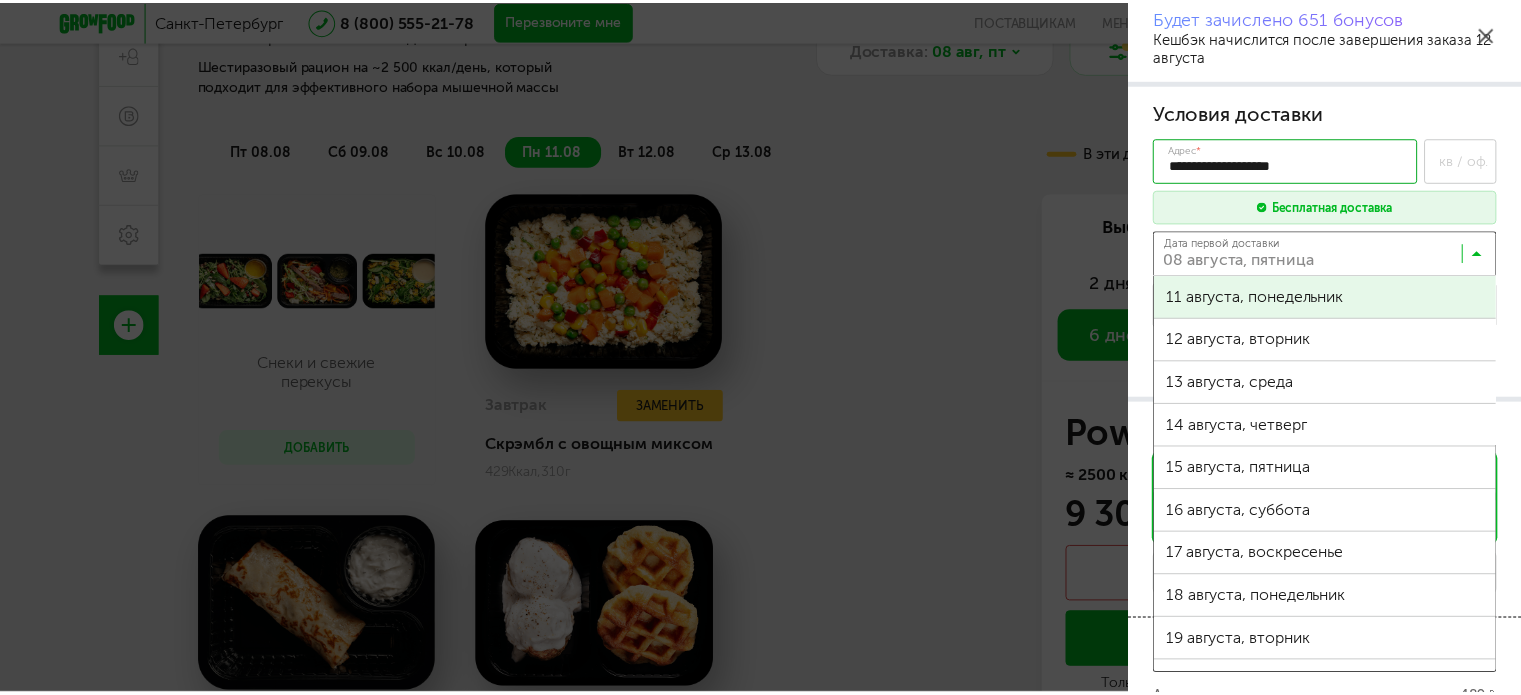 scroll, scrollTop: 0, scrollLeft: 0, axis: both 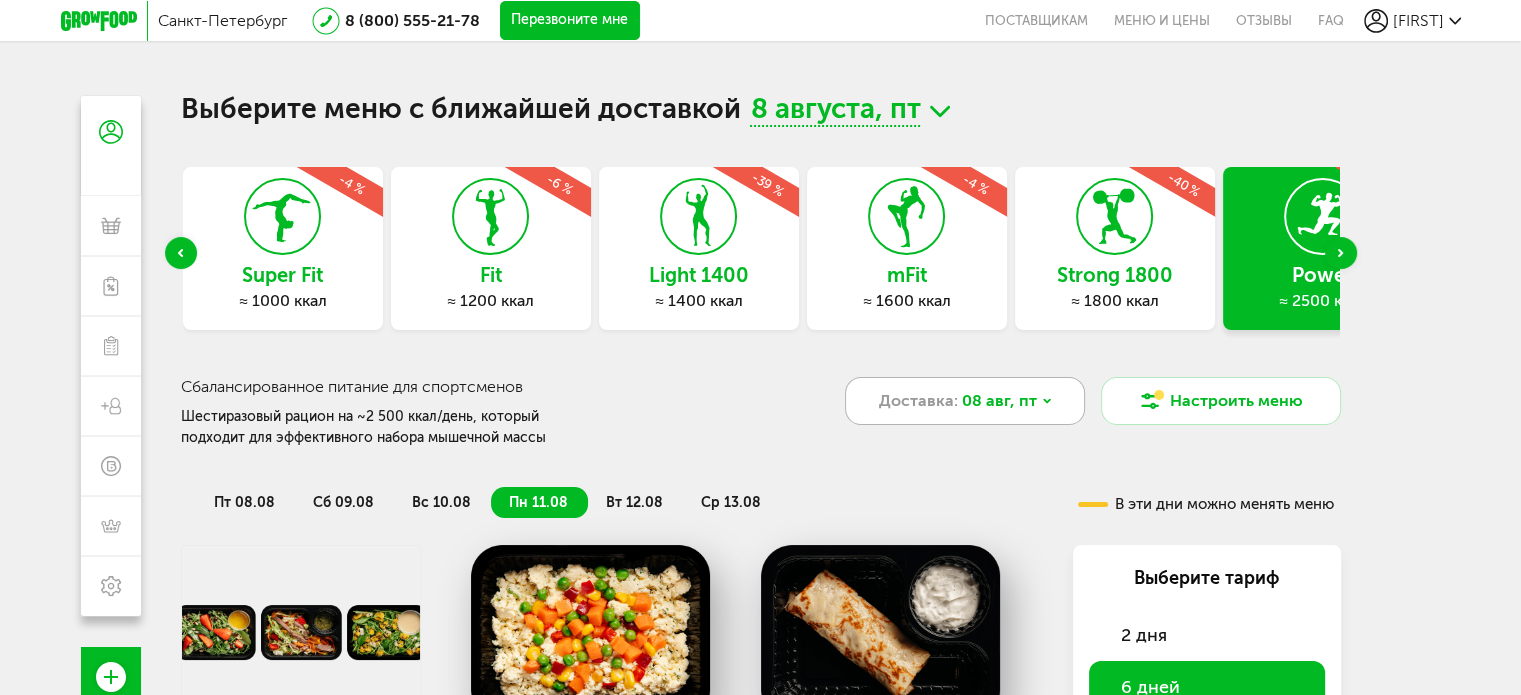 click on "Доставка:" at bounding box center (918, 401) 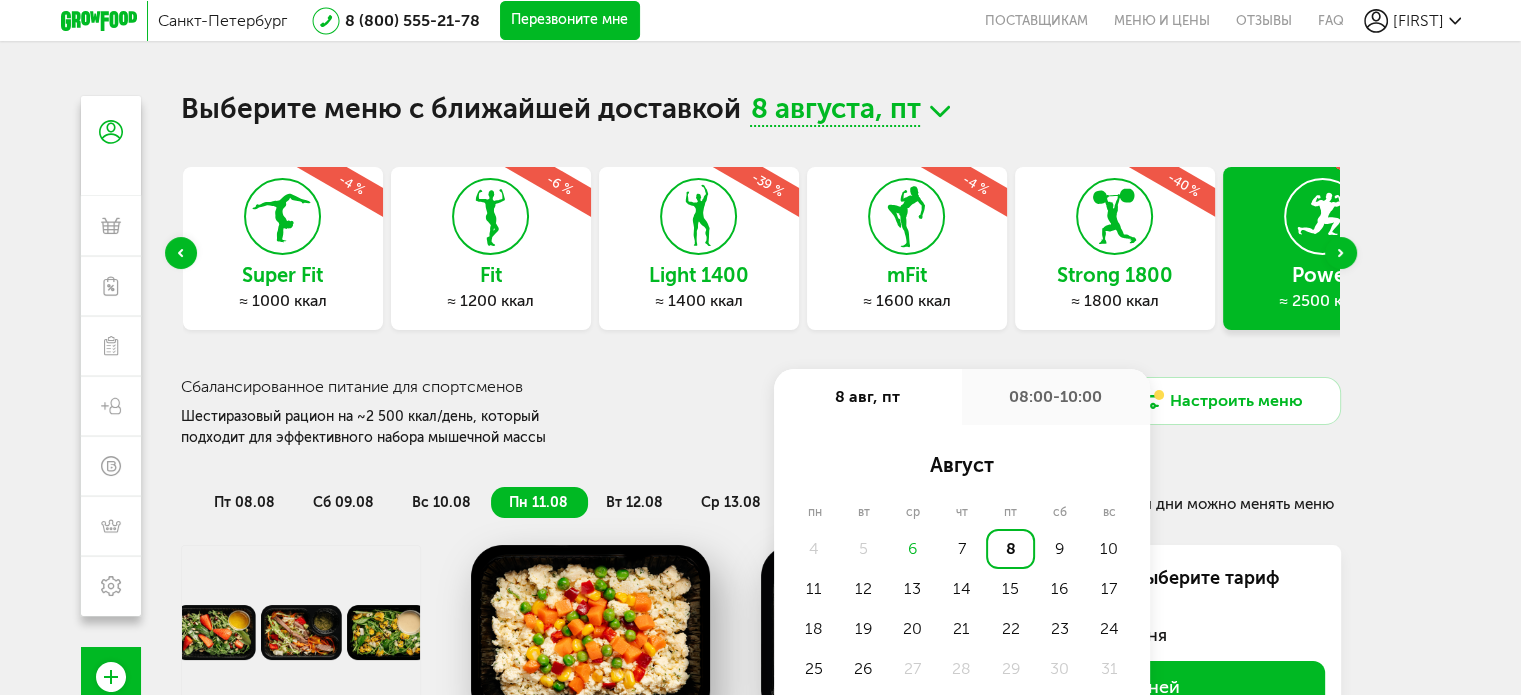 click on "08:00-10:00" at bounding box center (1056, 397) 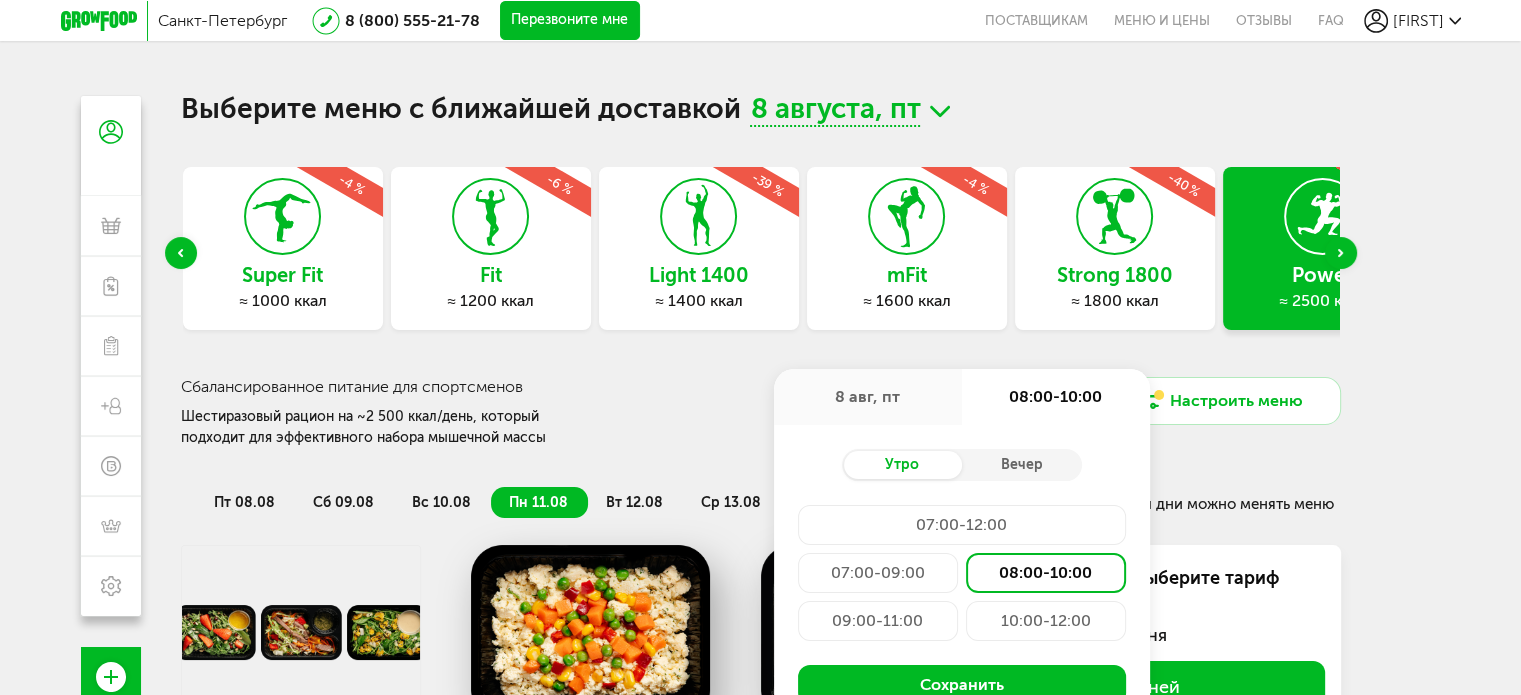 click on "пт 08.08 сб 09.08 вс 10.08 пн 11.08 вт 12.08 ср 13.08        В эти дни можно менять меню" at bounding box center (761, 493) 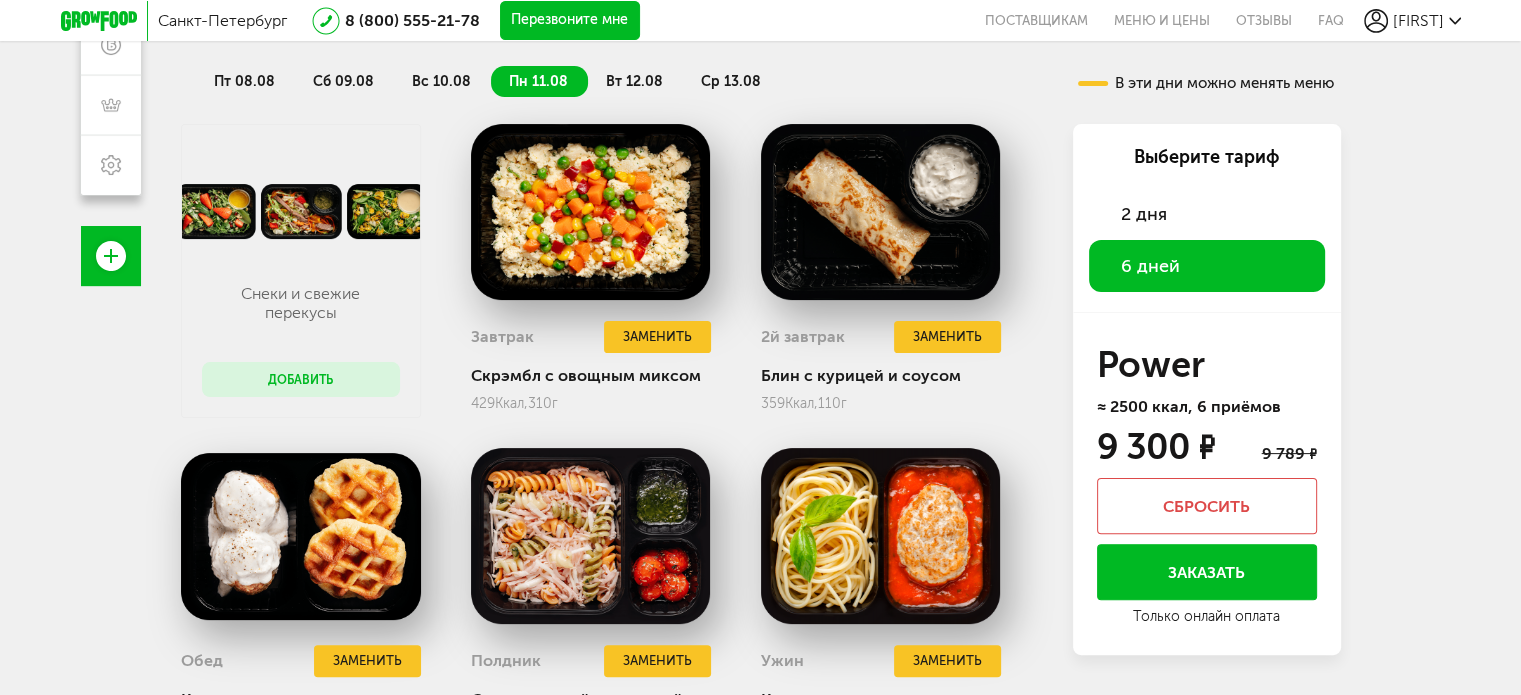 scroll, scrollTop: 600, scrollLeft: 0, axis: vertical 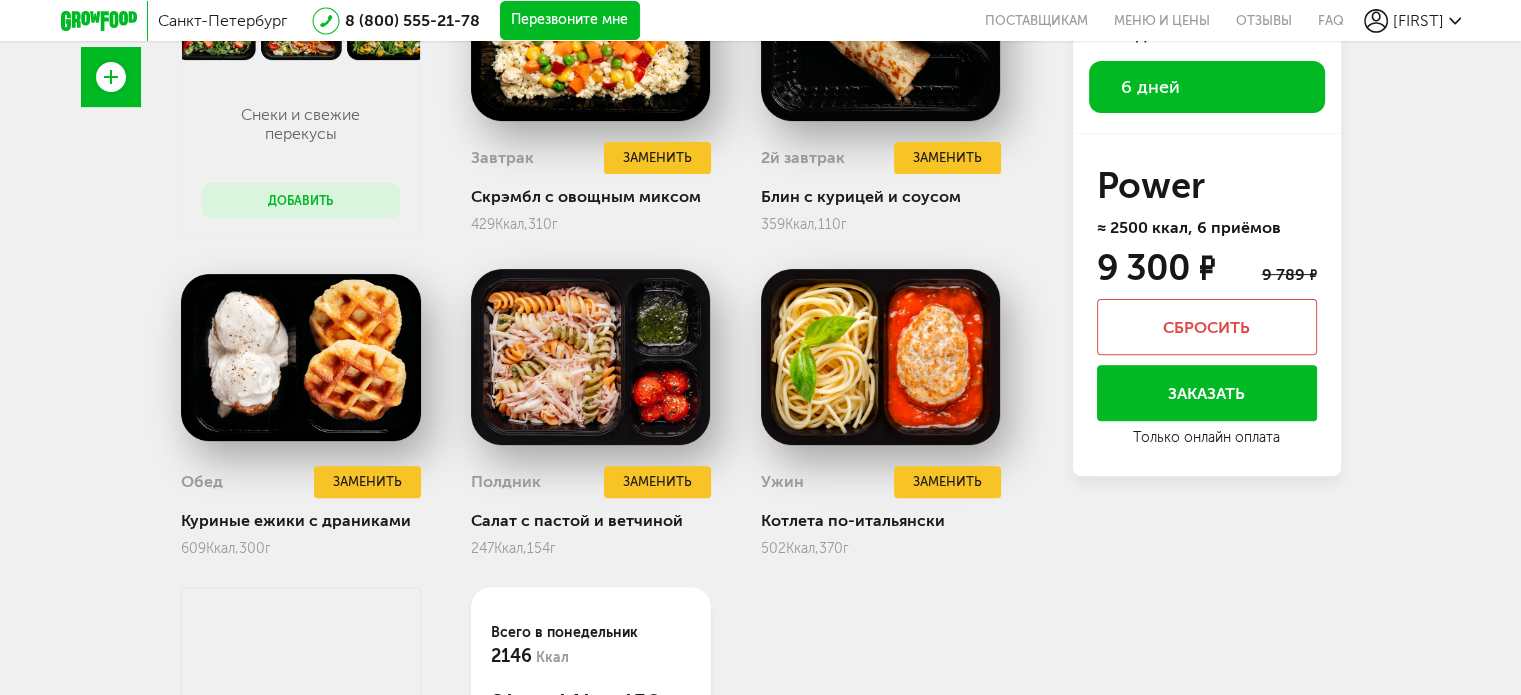 click on "Заказать" at bounding box center [1207, 393] 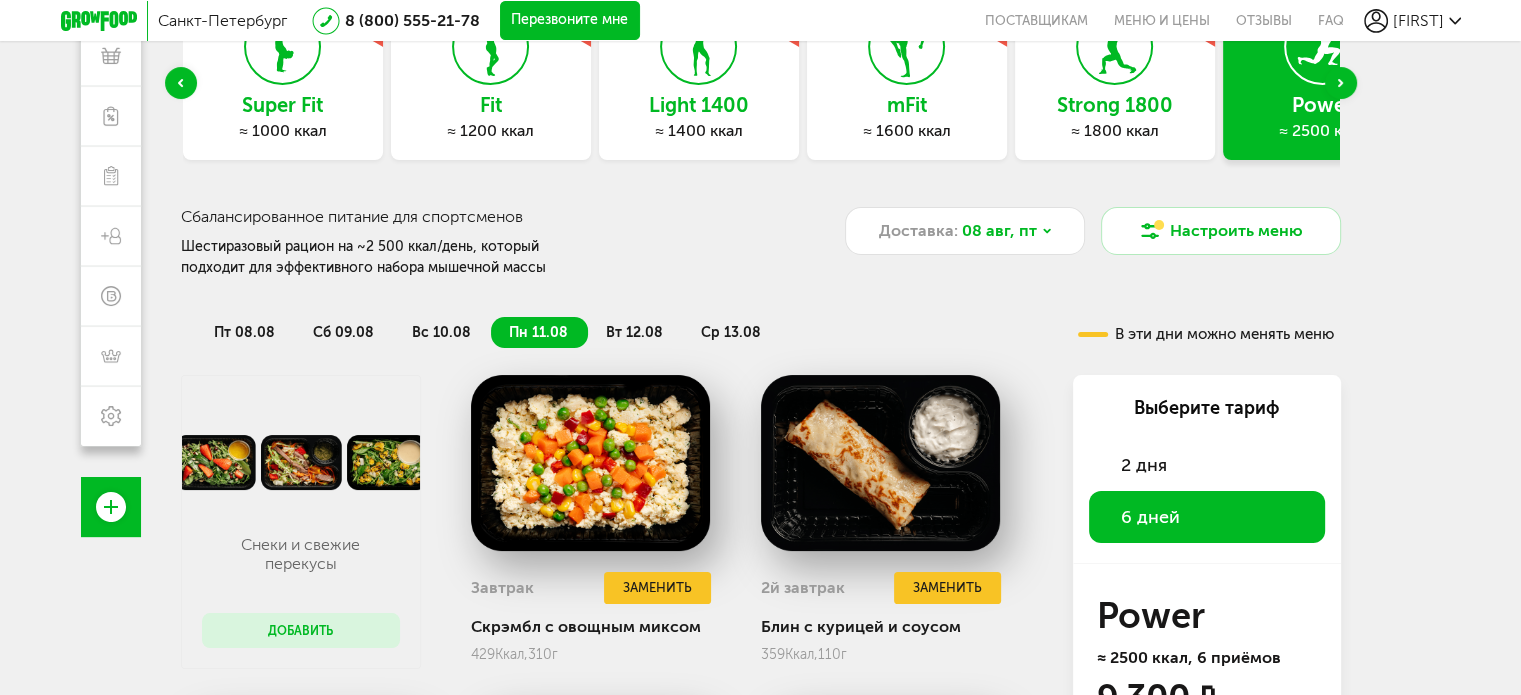 scroll, scrollTop: 300, scrollLeft: 0, axis: vertical 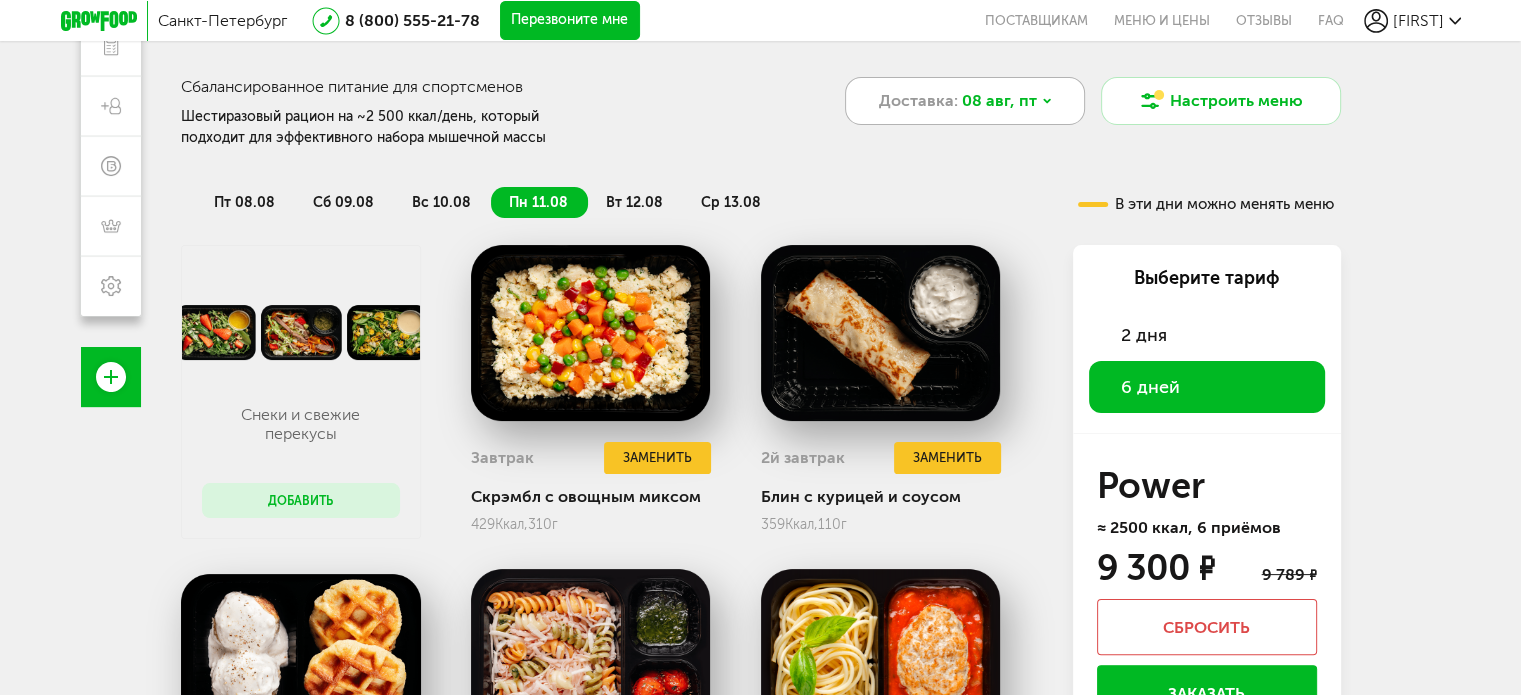 click on "08 авг, пт" at bounding box center (999, 101) 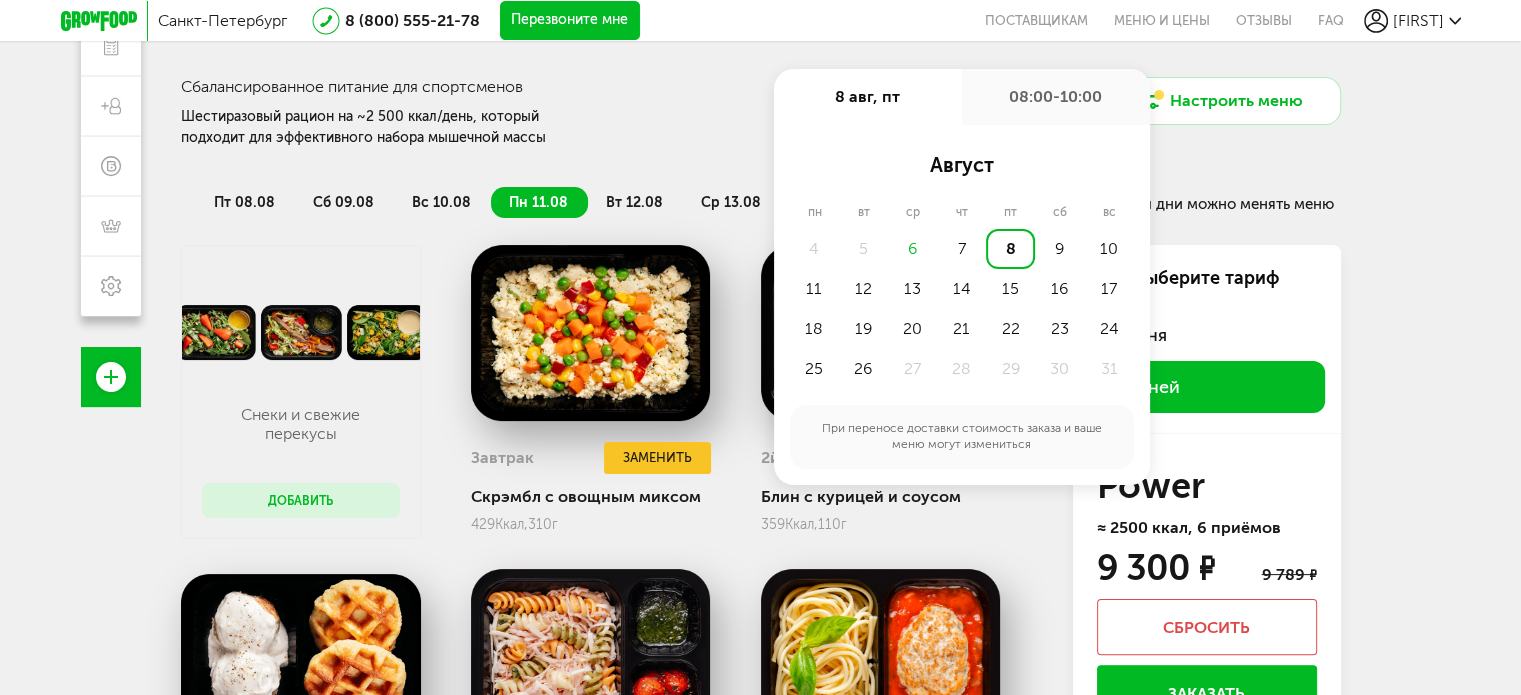 click on "8" at bounding box center (1010, 249) 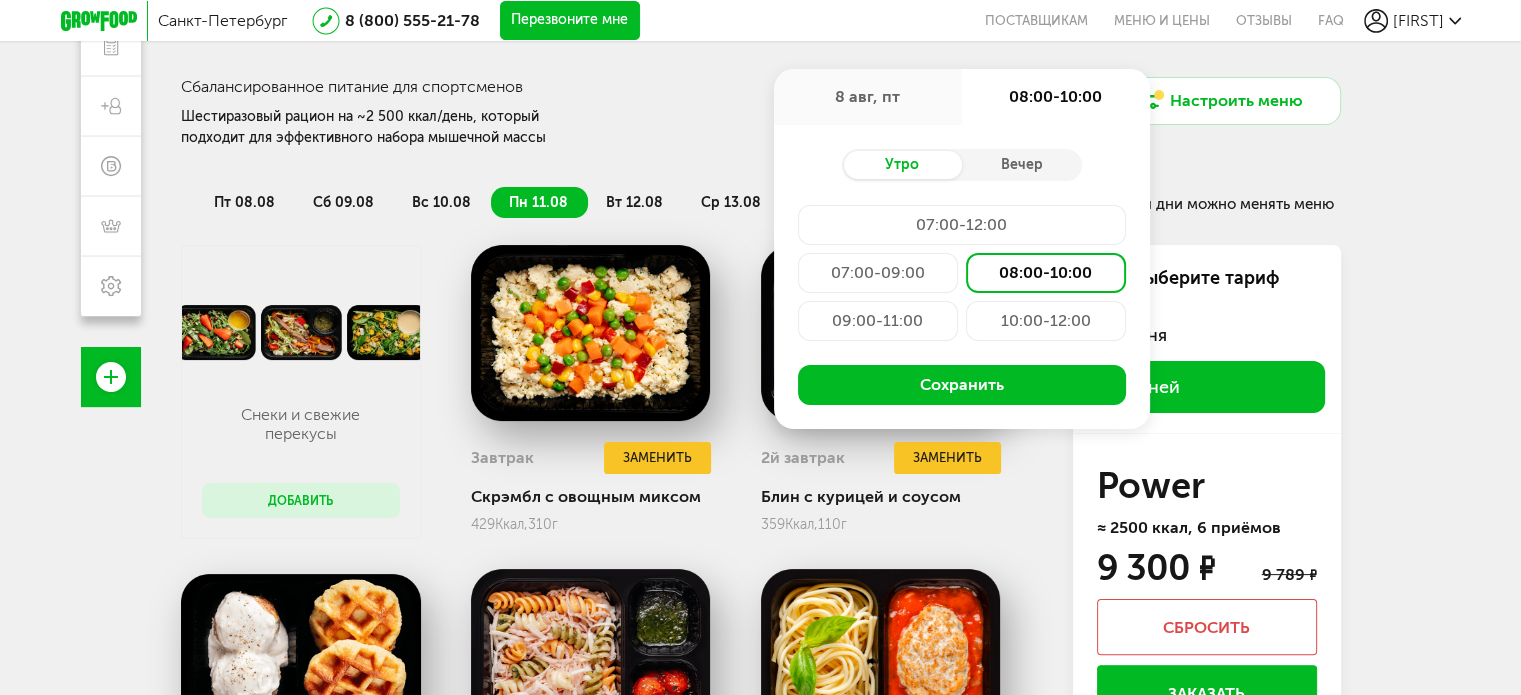 click on "08:00-10:00" at bounding box center [1046, 273] 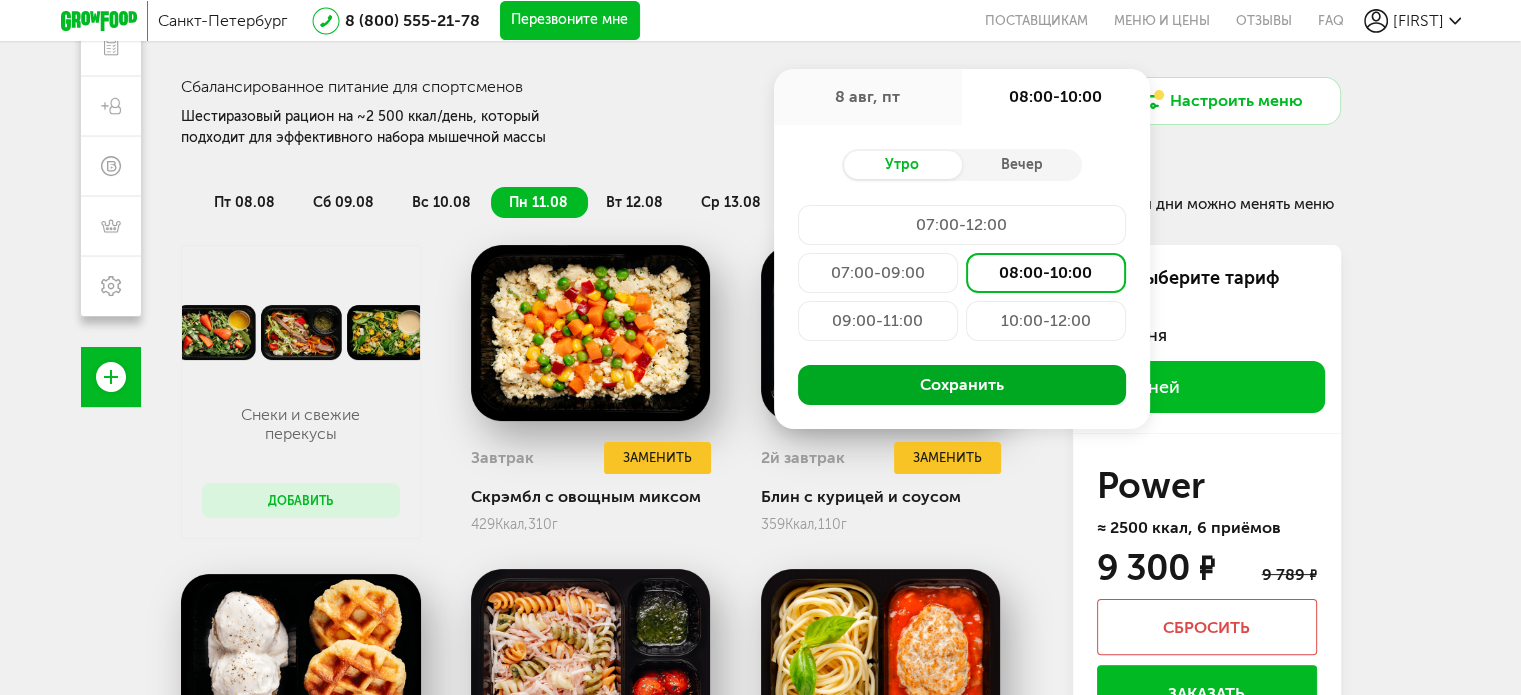 click on "Сохранить" at bounding box center [962, 385] 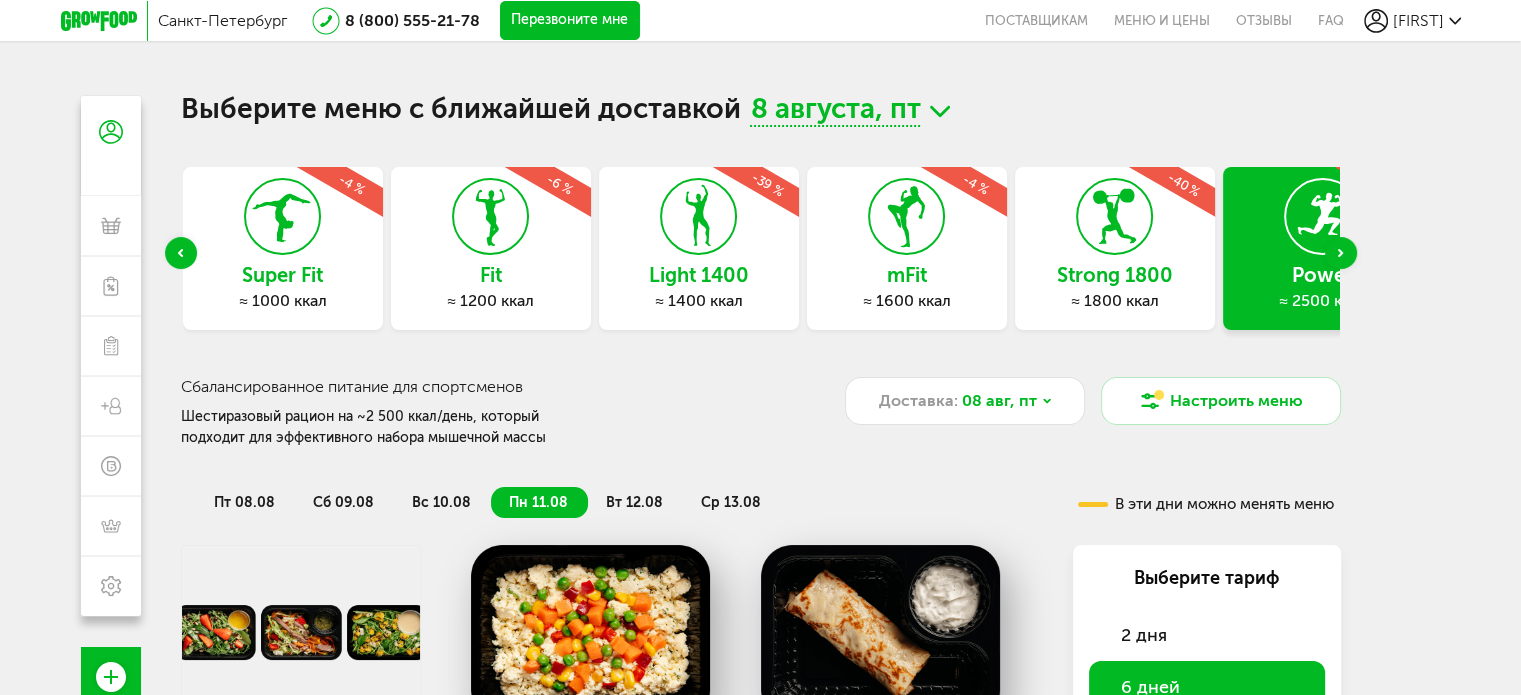 scroll, scrollTop: 500, scrollLeft: 0, axis: vertical 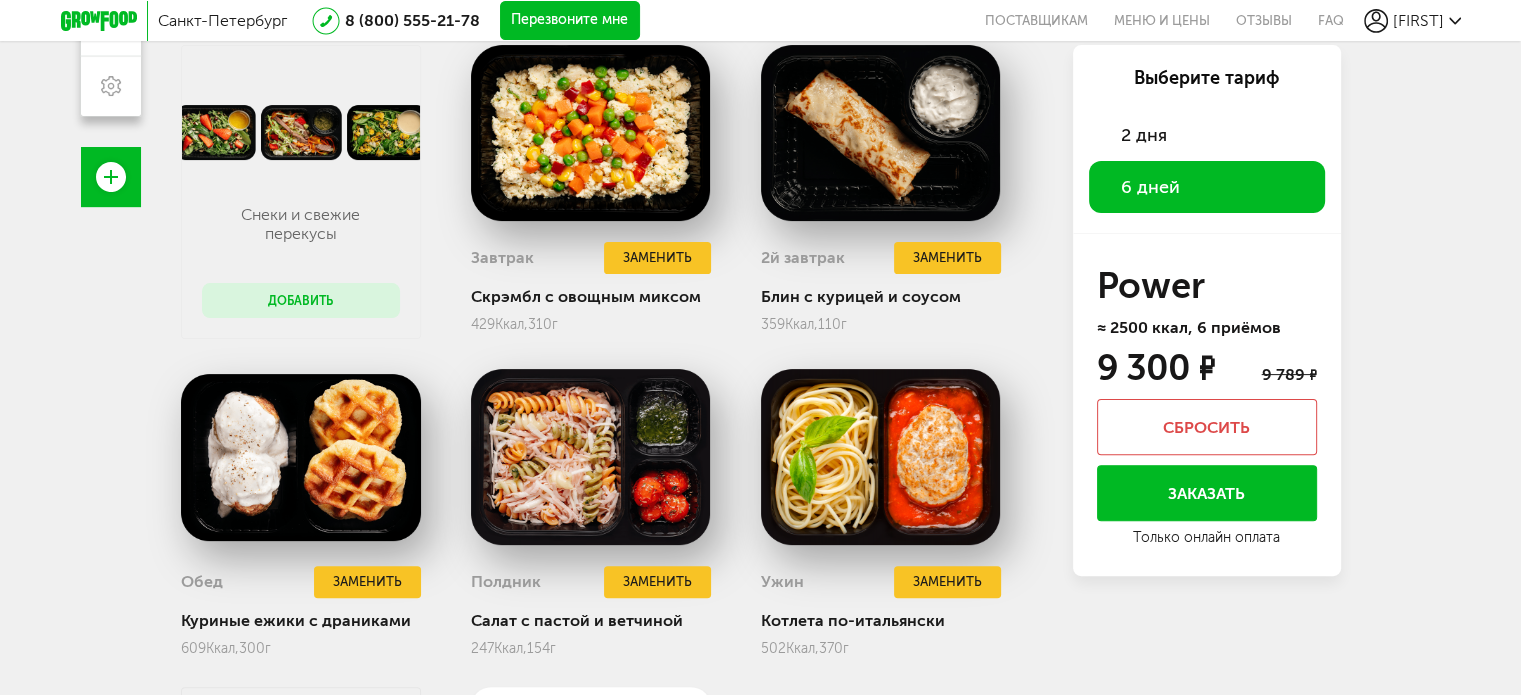 click on "Заказать" at bounding box center [1207, 493] 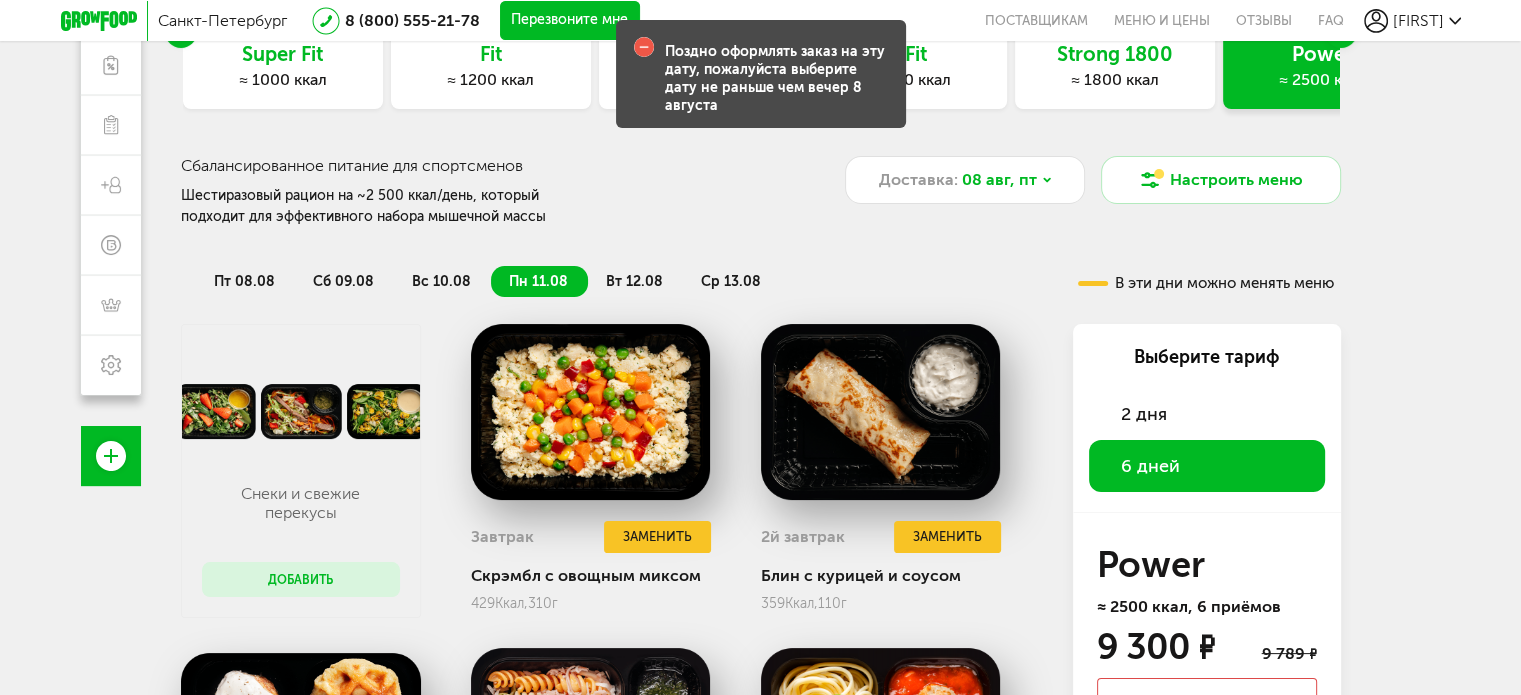 scroll, scrollTop: 0, scrollLeft: 0, axis: both 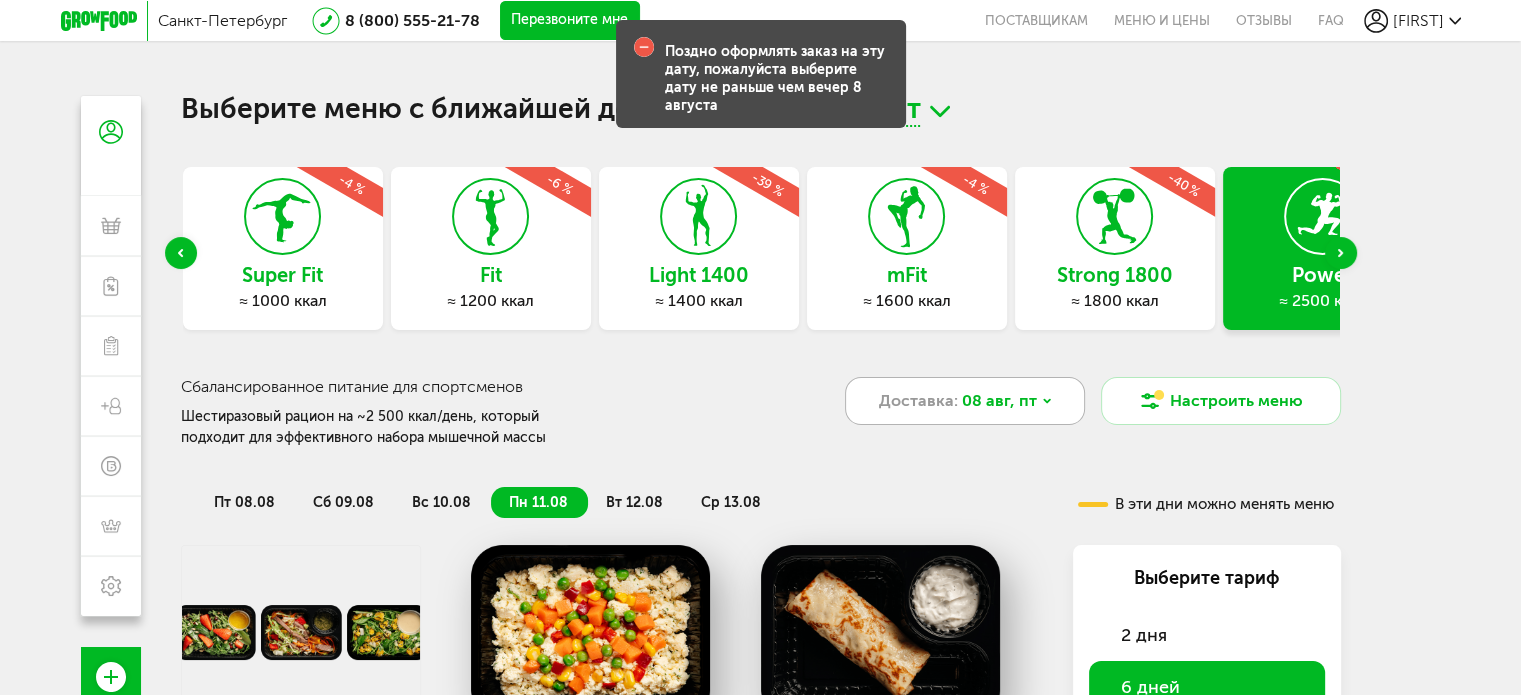 click on "Доставка:" at bounding box center [918, 401] 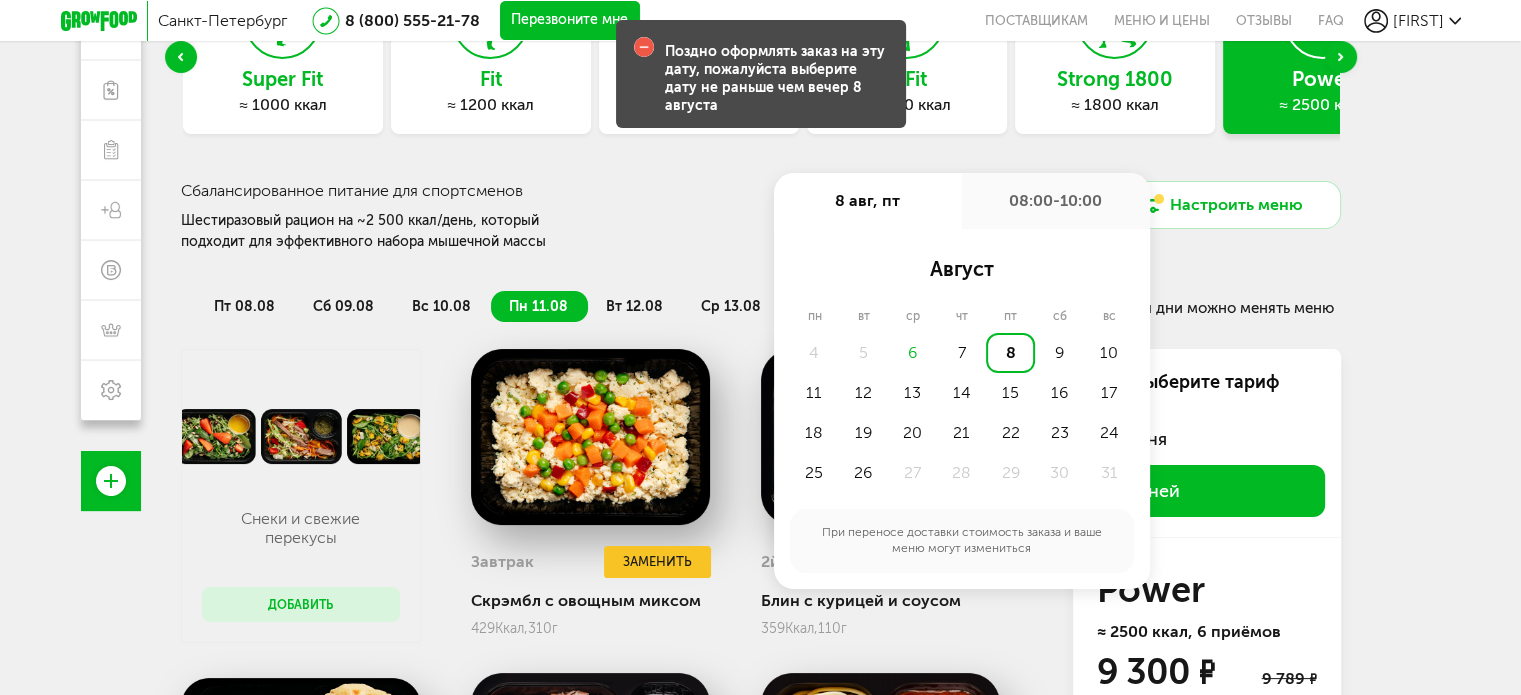 scroll, scrollTop: 200, scrollLeft: 0, axis: vertical 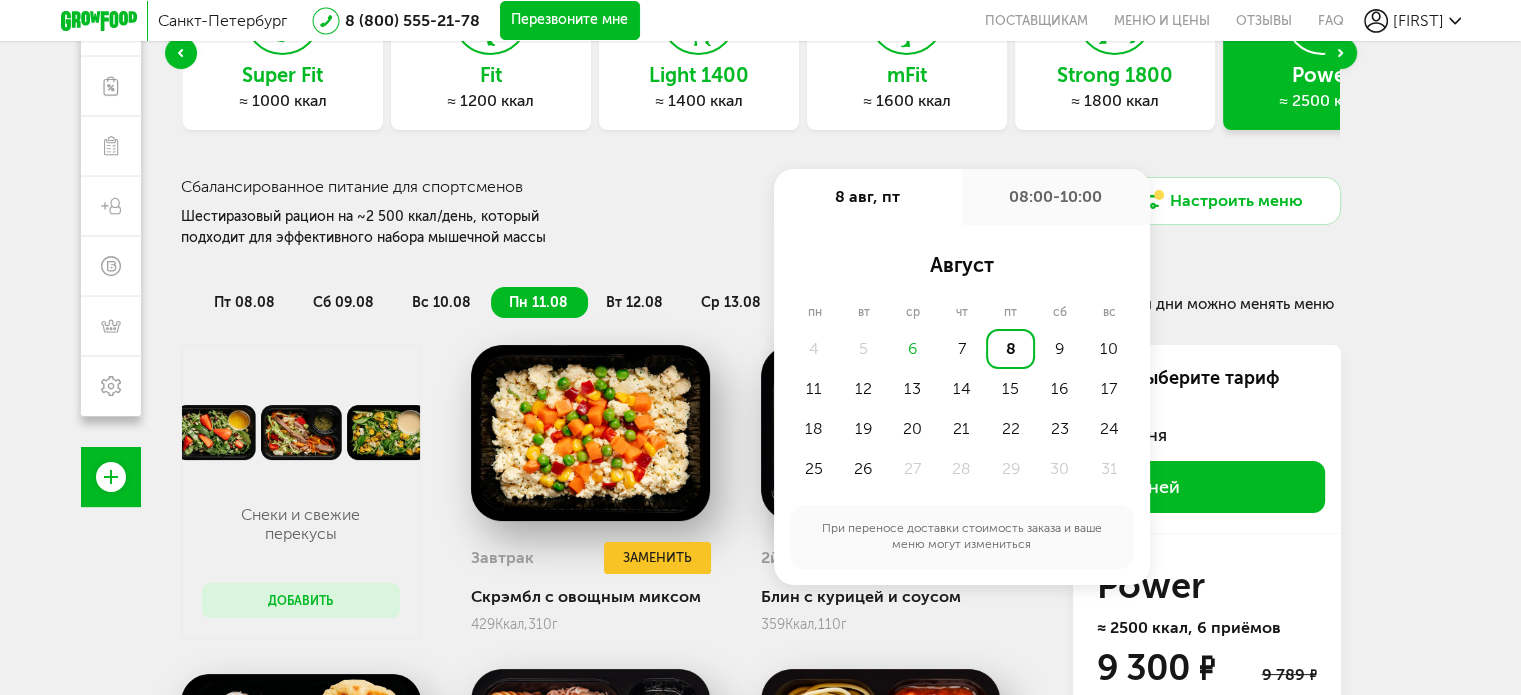 click on "8" at bounding box center [1010, 349] 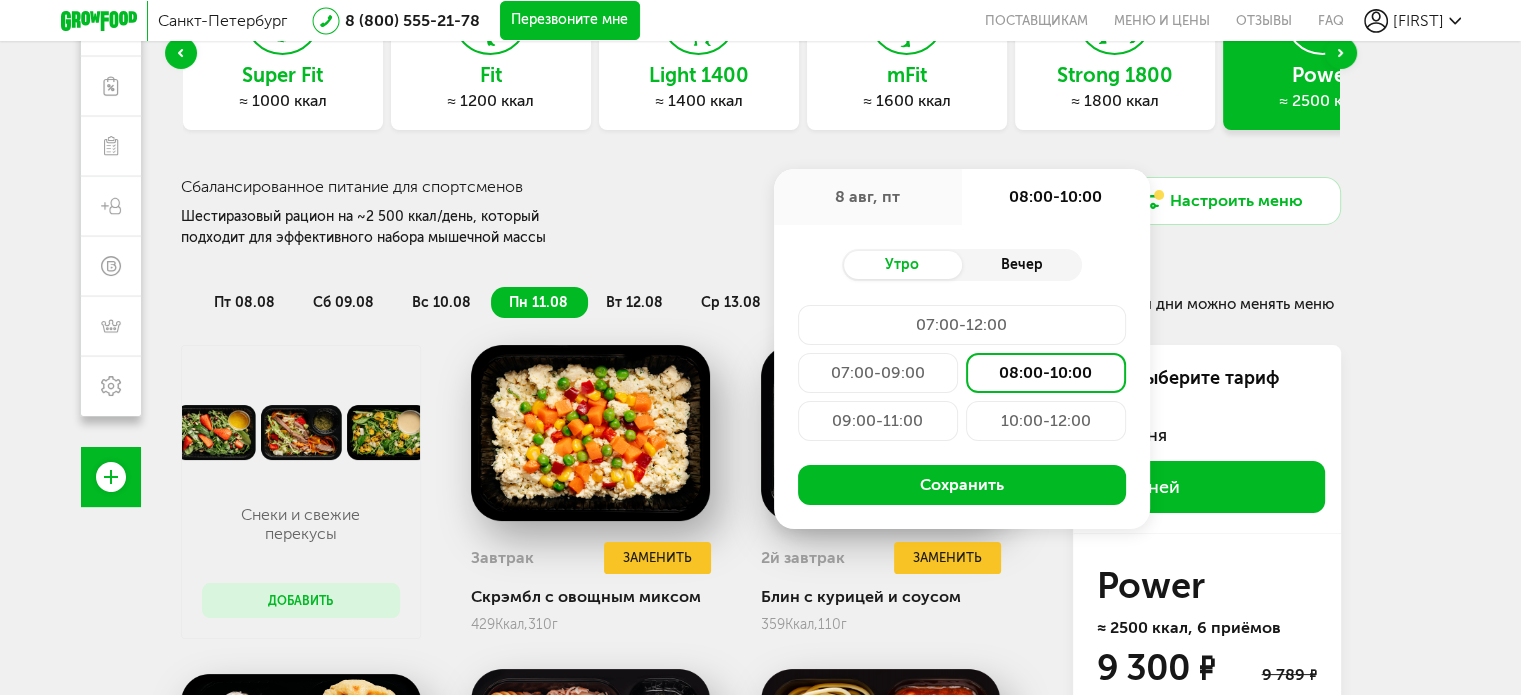 click on "Вечер" at bounding box center [1022, 265] 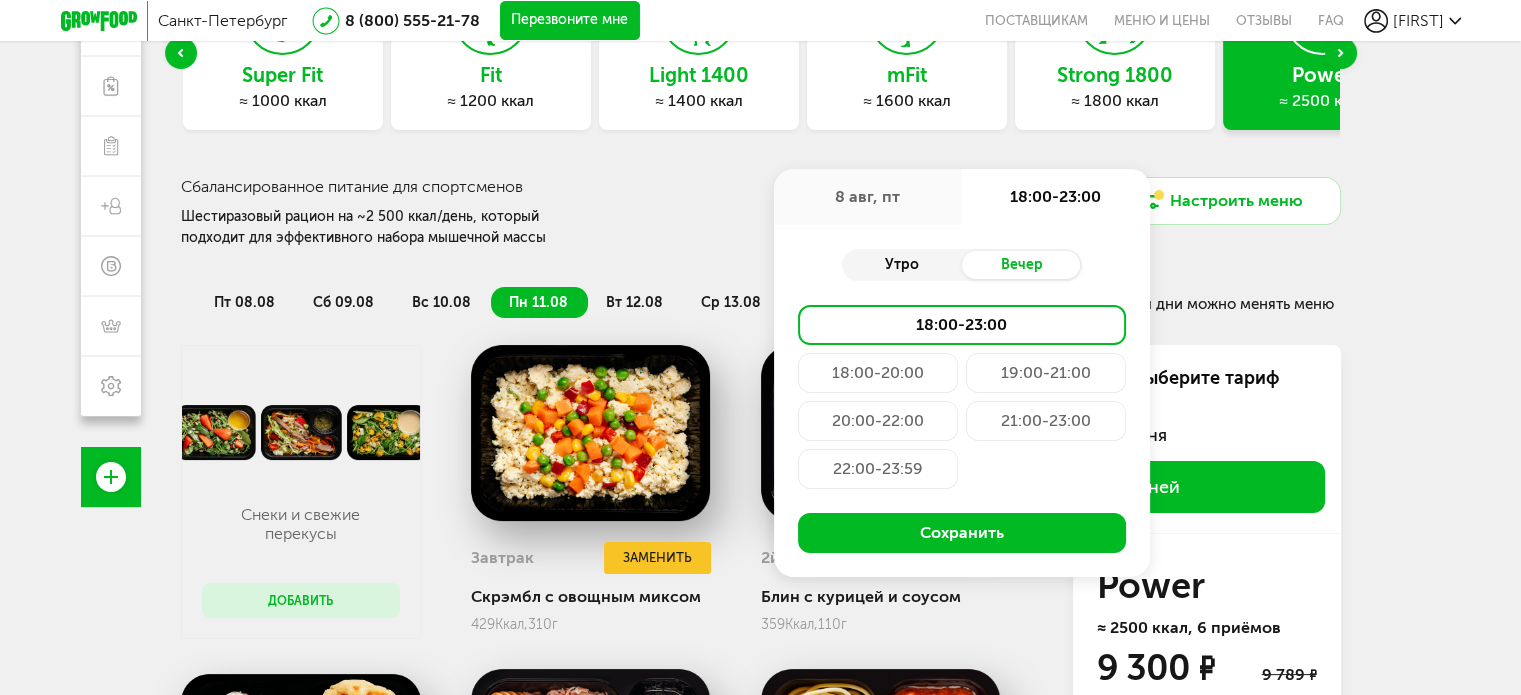 click on "Утро" at bounding box center (902, 265) 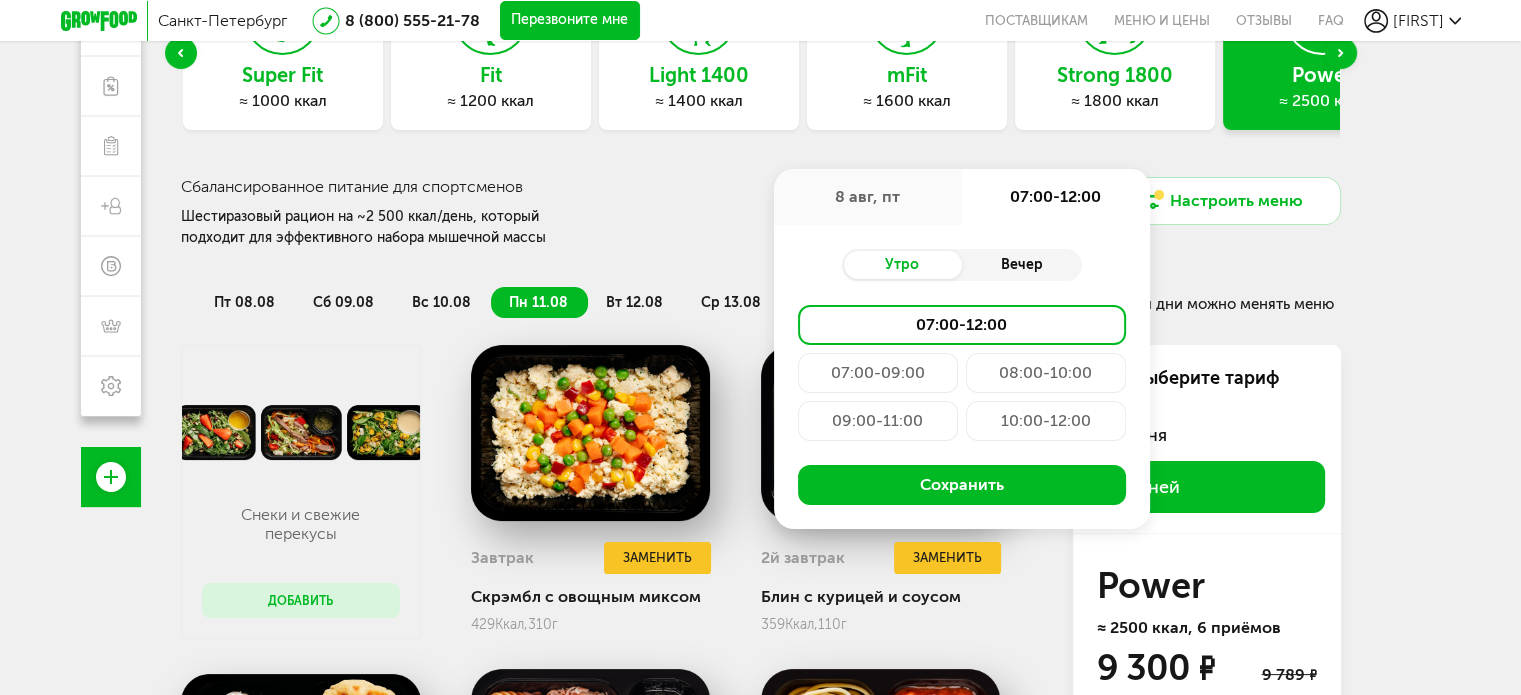 click on "Вечер" at bounding box center [1022, 265] 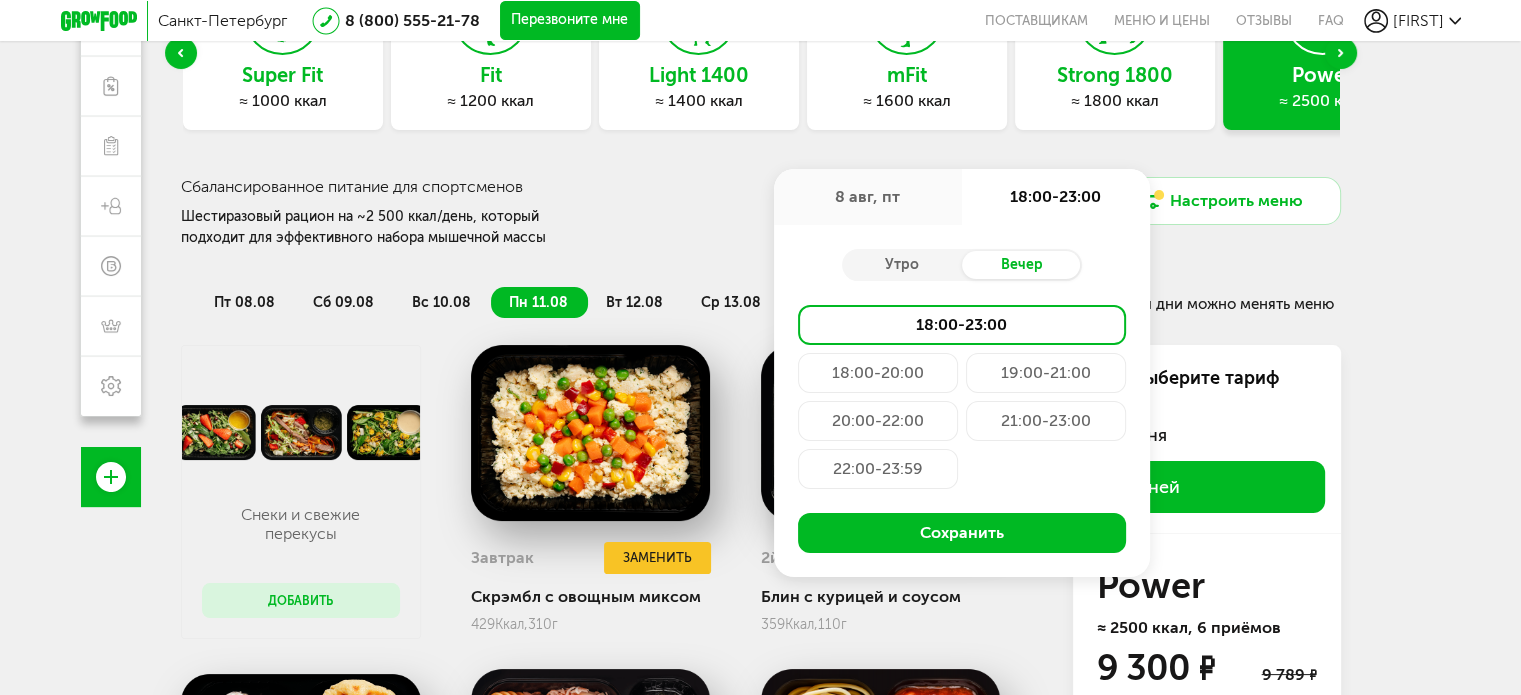 click on "mFit   ≈ 1600 ккал   -4 %" at bounding box center (907, 48) 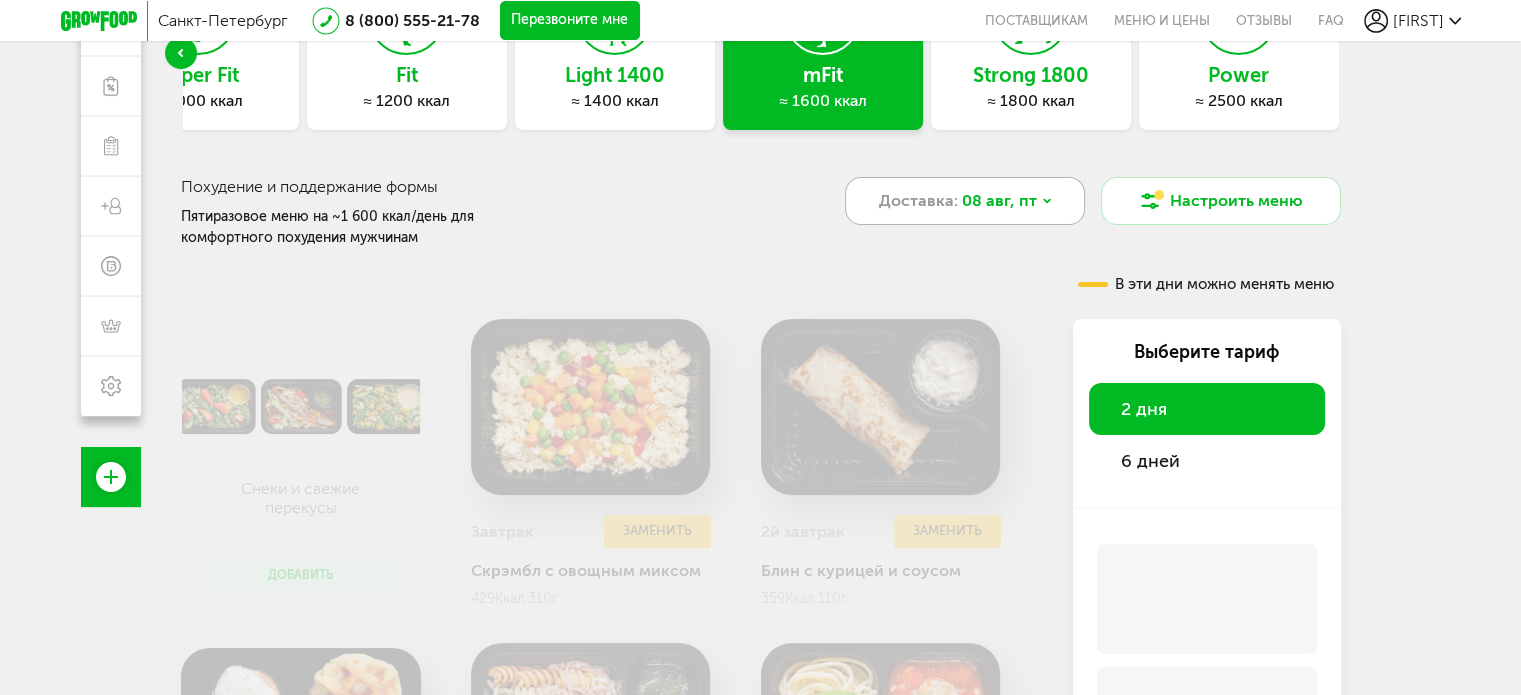 click on "Доставка:  08 авг, пт" at bounding box center [965, 201] 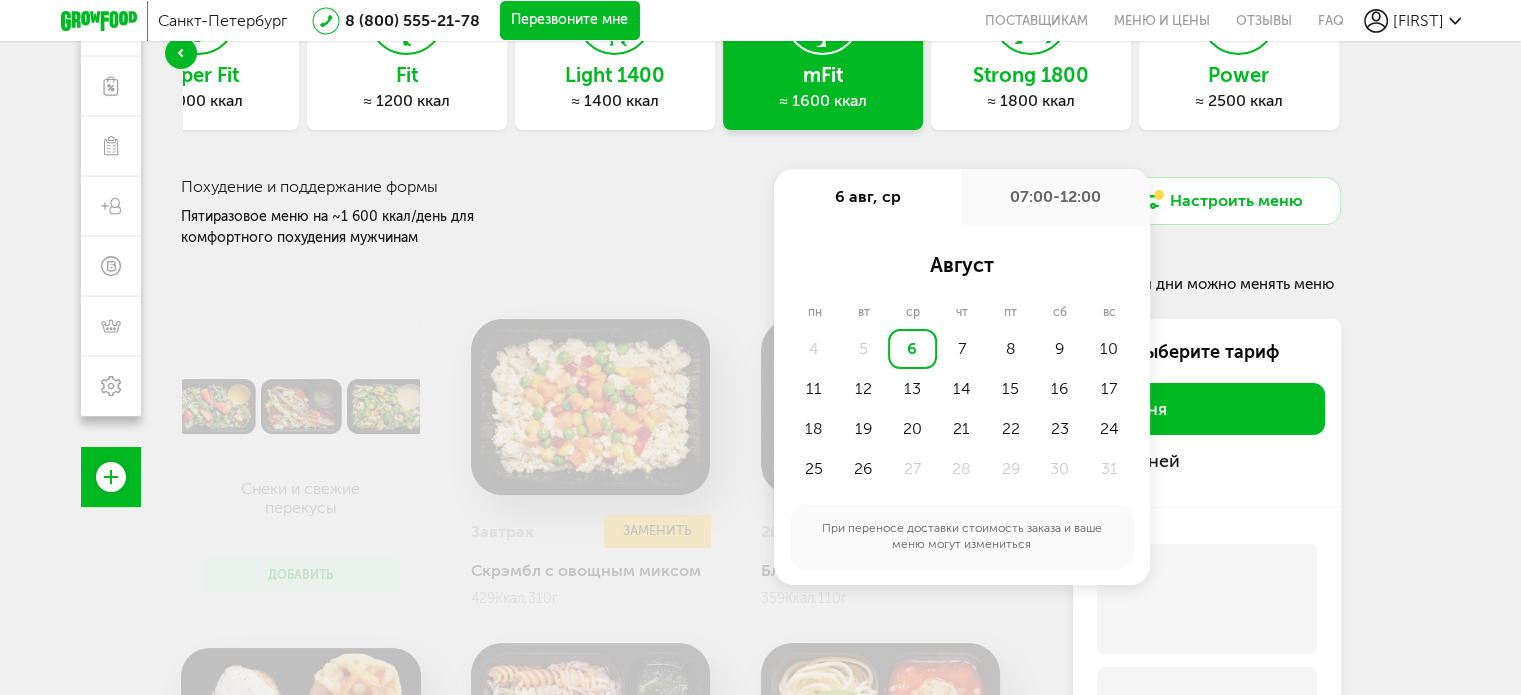 click on "Express Fit   ≈ 800 ккал     Super Fit   ≈ 1000 ккал     Fit   ≈ 1200 ккал     Light 1400   ≈ 1400 ккал     mFit   ≈ 1600 ккал     Strong 1800   ≈ 1800 ккал     Power   ≈ 2500 ккал" at bounding box center (761, 53) 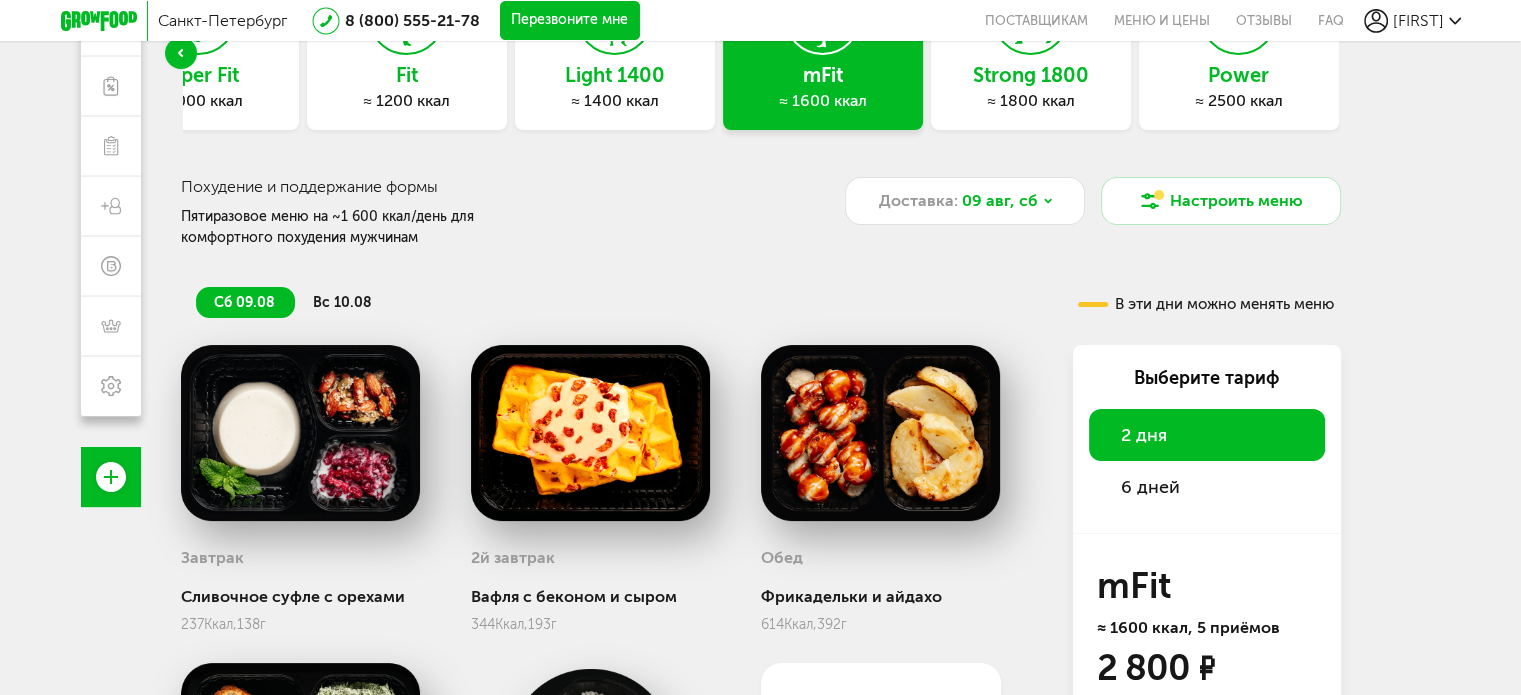 click on "Power" at bounding box center [1239, 75] 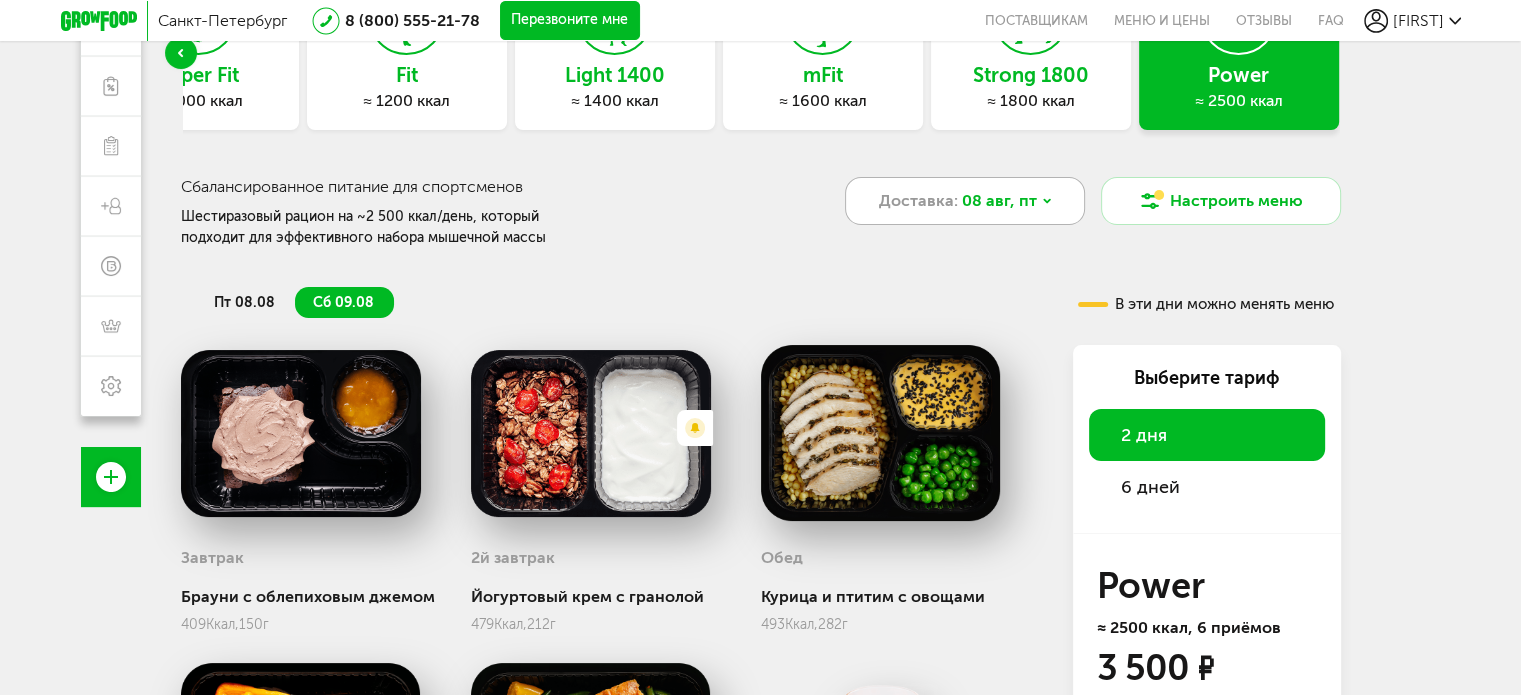 click on "08 авг, пт" at bounding box center (999, 201) 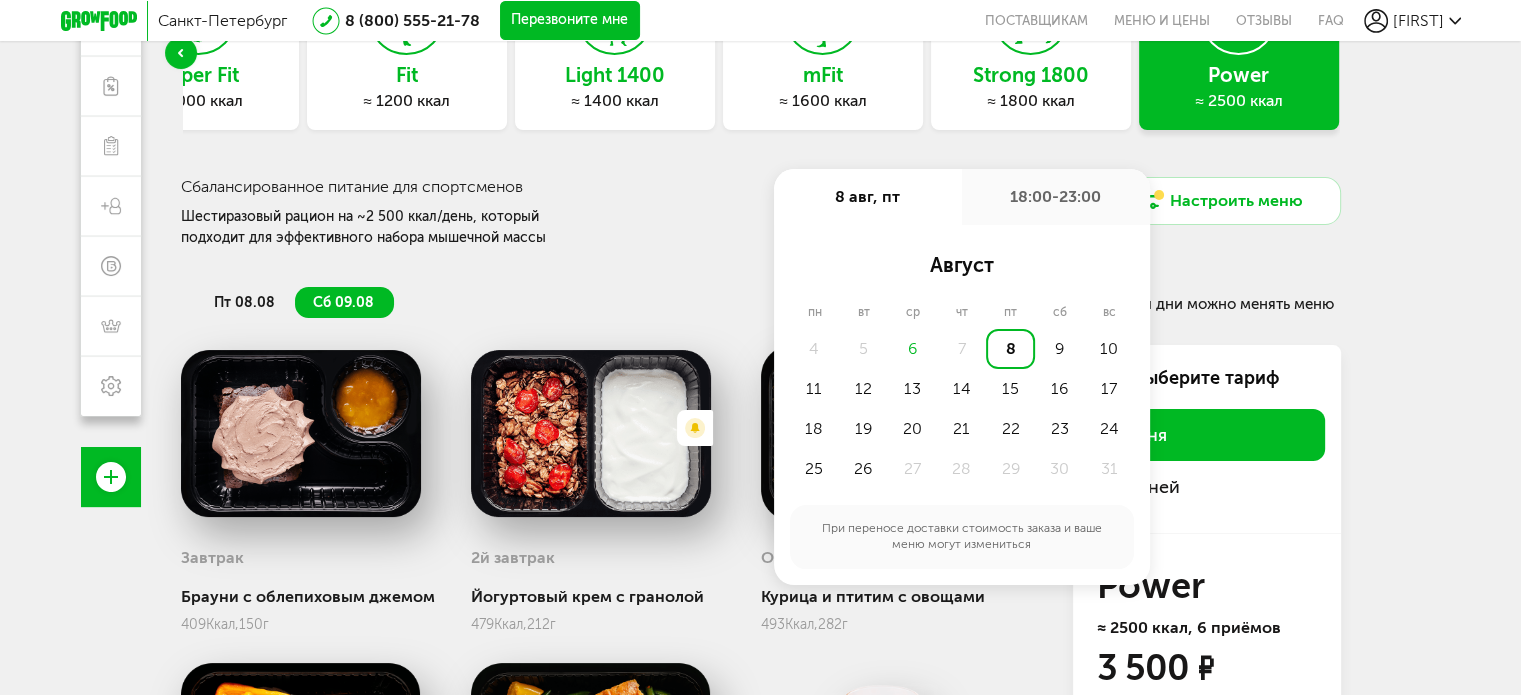 click on "7" at bounding box center [961, 349] 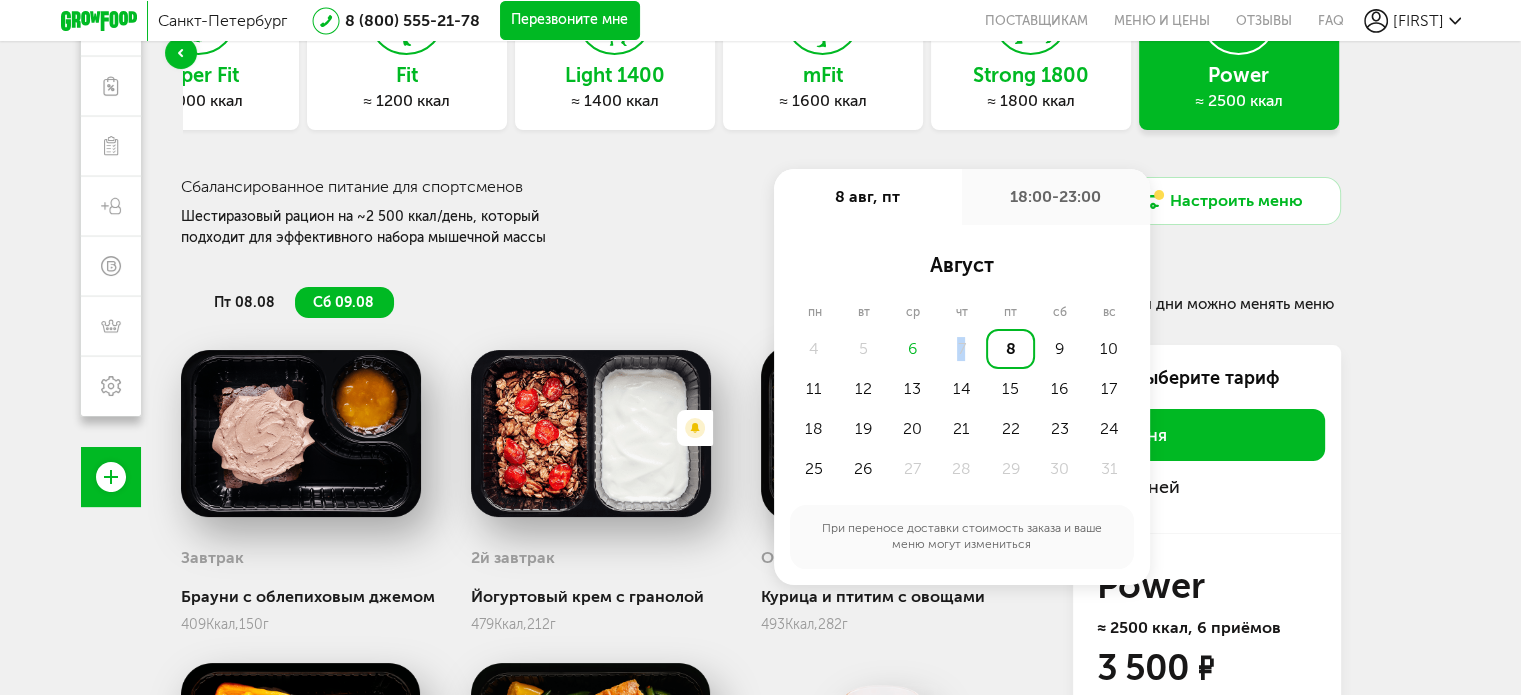 click on "7" at bounding box center (961, 349) 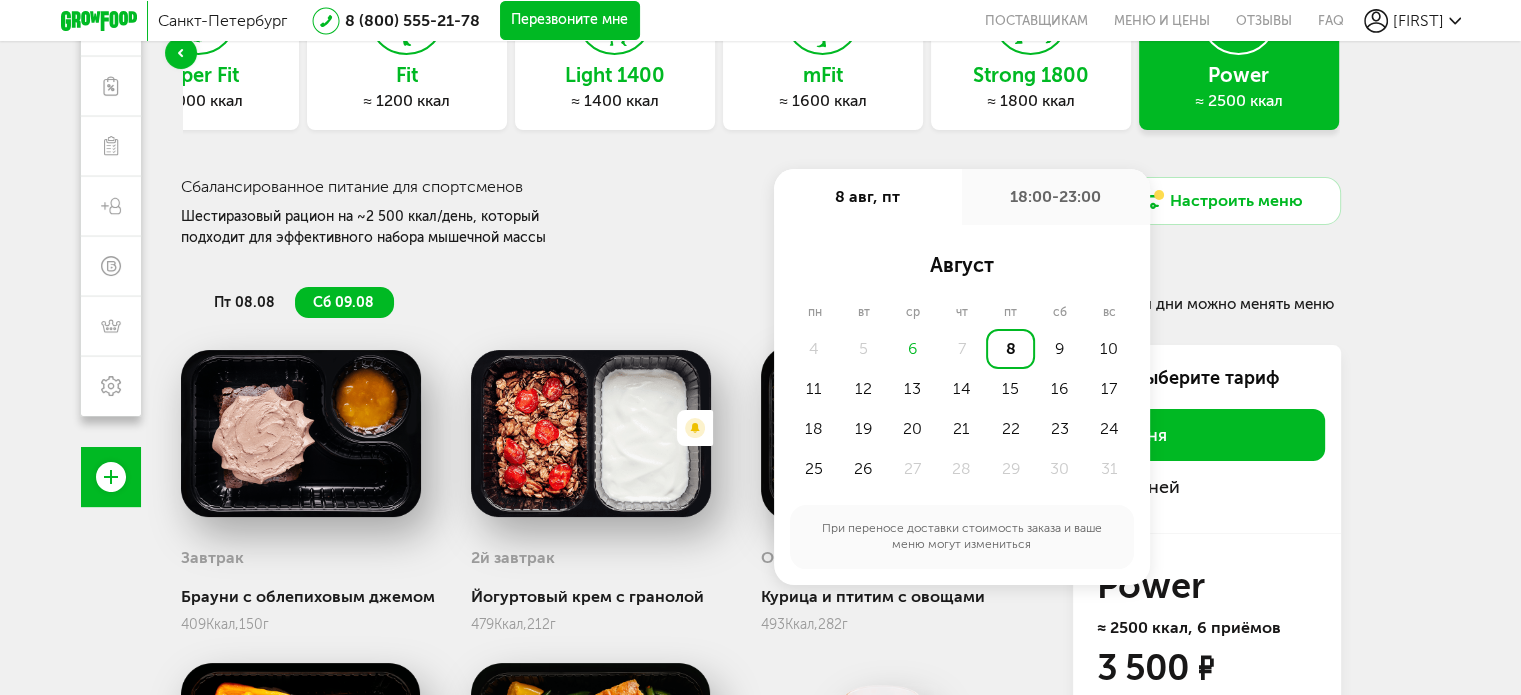 click on "18:00-23:00" at bounding box center [1056, 197] 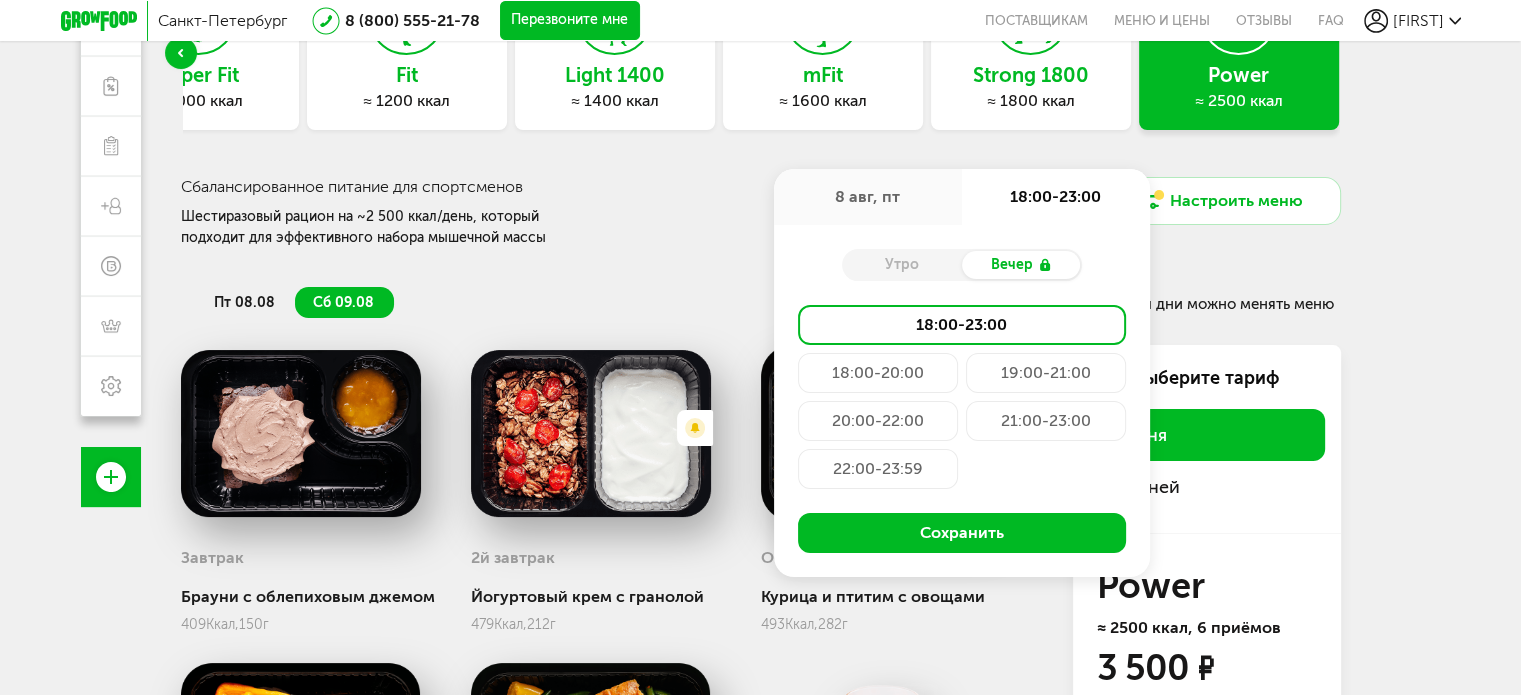 click on "Утро" at bounding box center (902, 265) 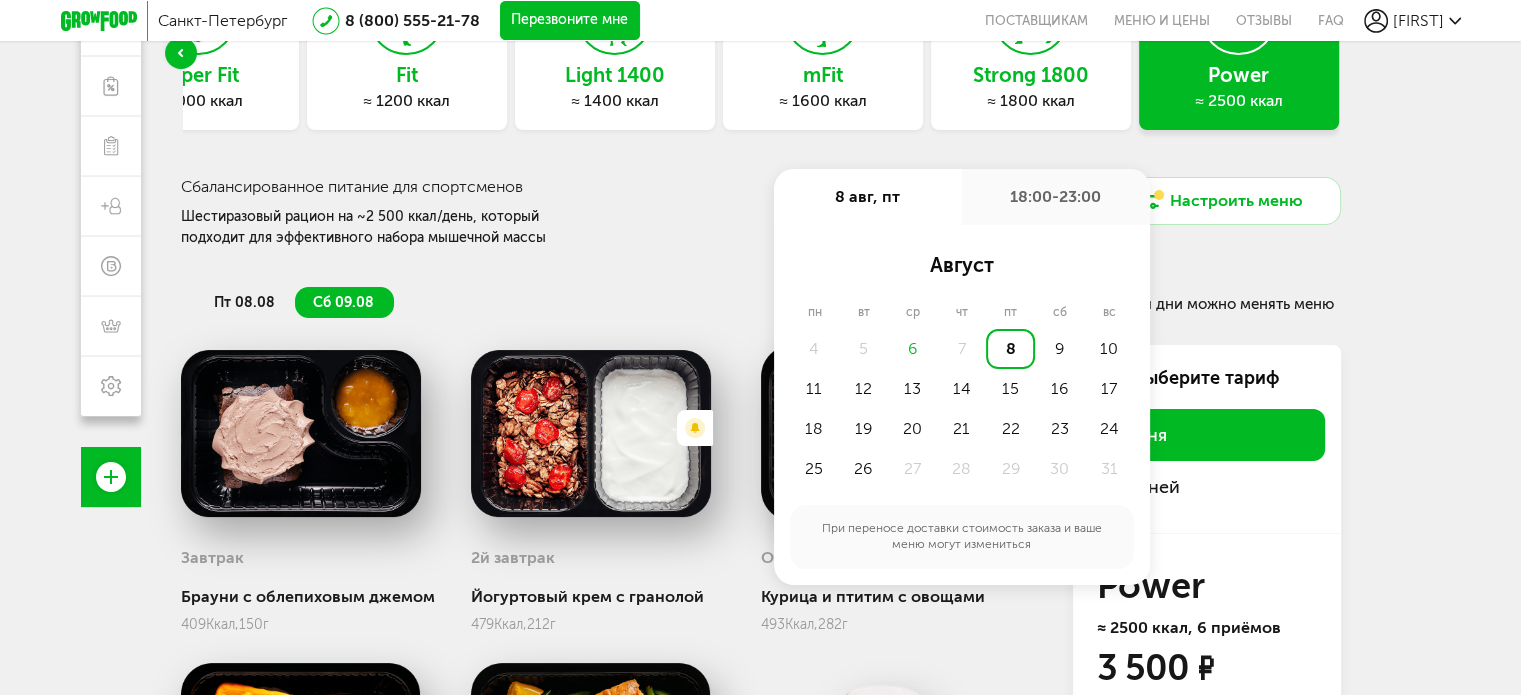 click on "7" at bounding box center [961, 349] 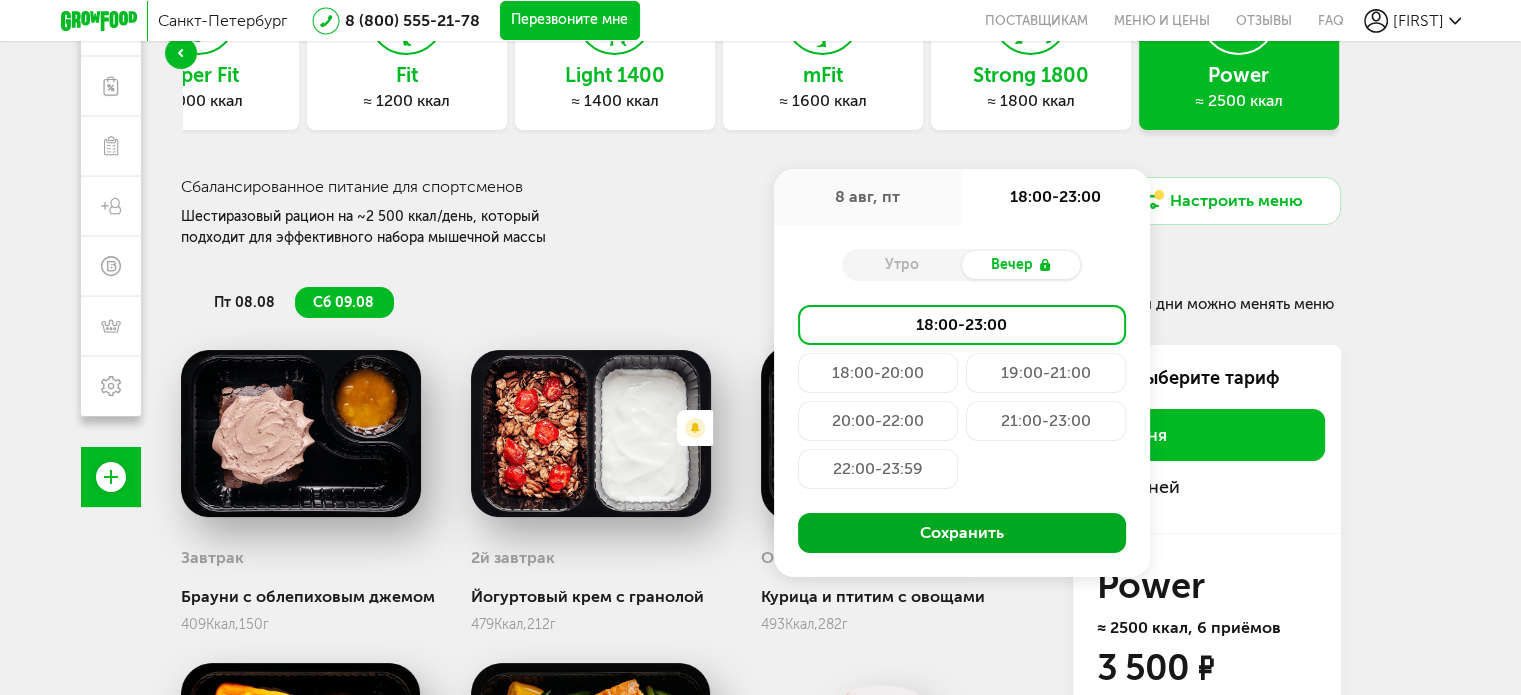 click on "Сохранить" at bounding box center [962, 533] 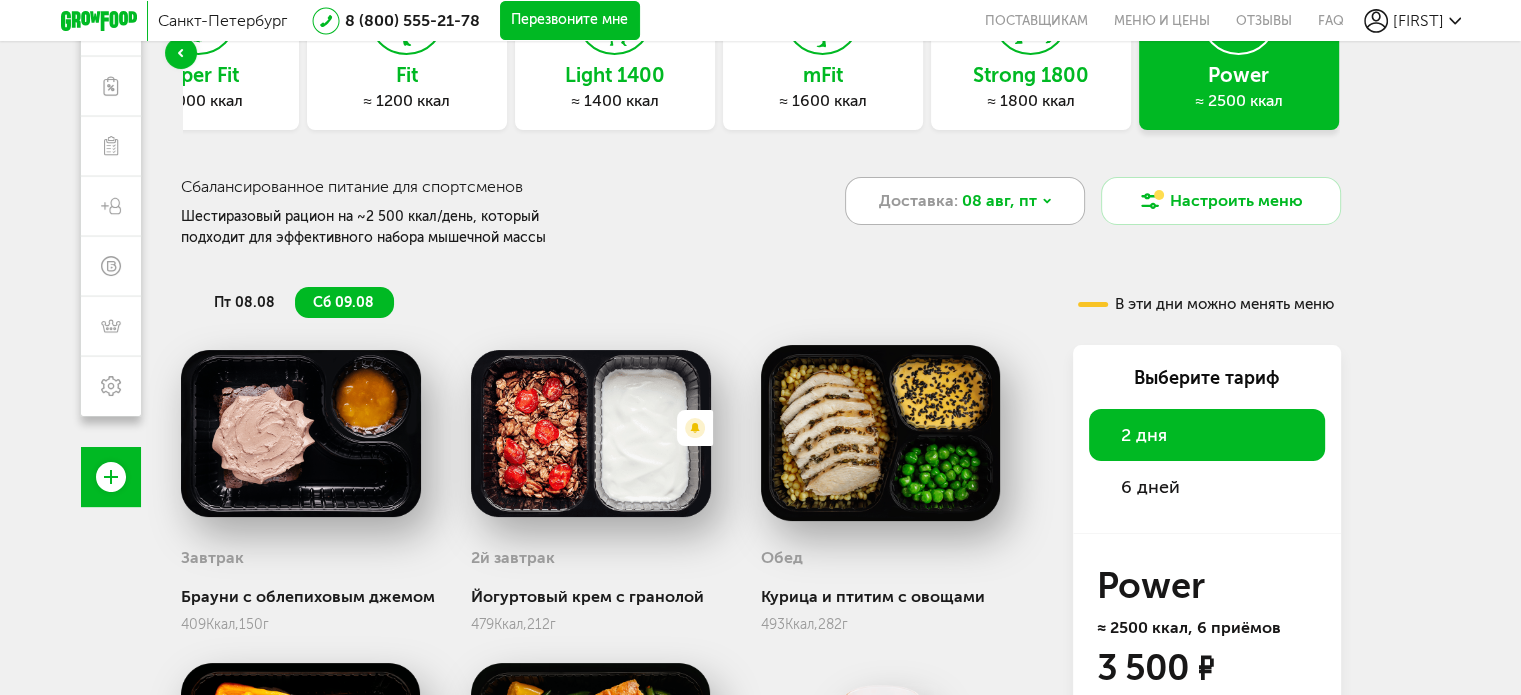 click on "08 авг, пт" at bounding box center (999, 201) 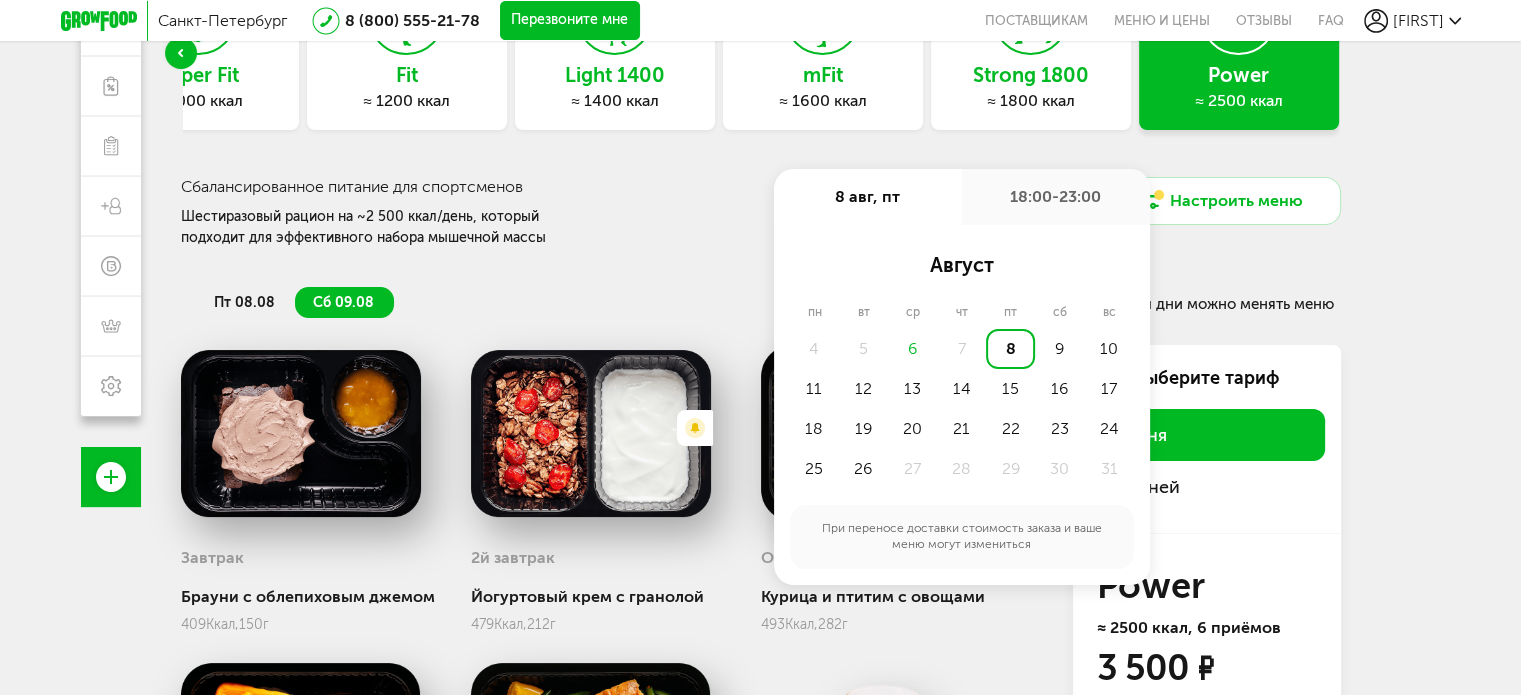 click on "8" at bounding box center (1010, 349) 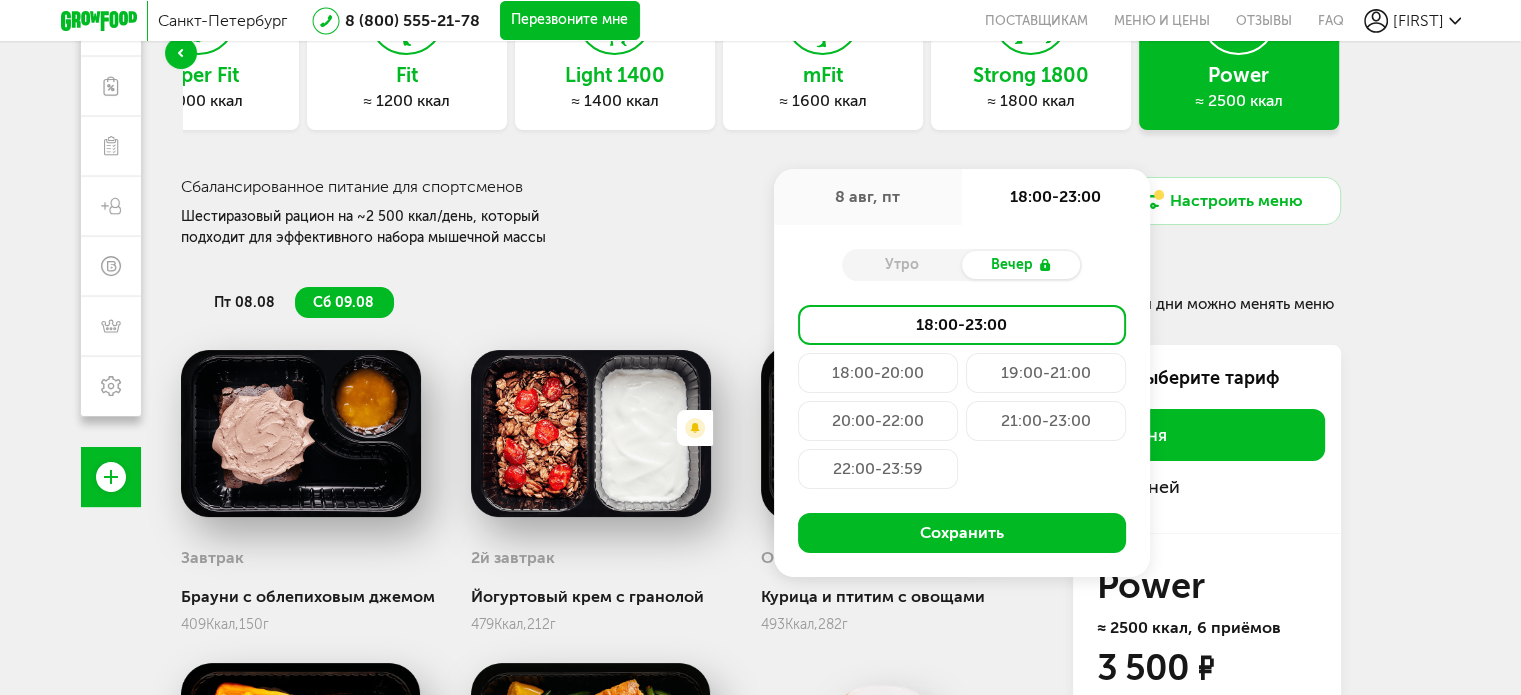 click on "Утро" at bounding box center [902, 265] 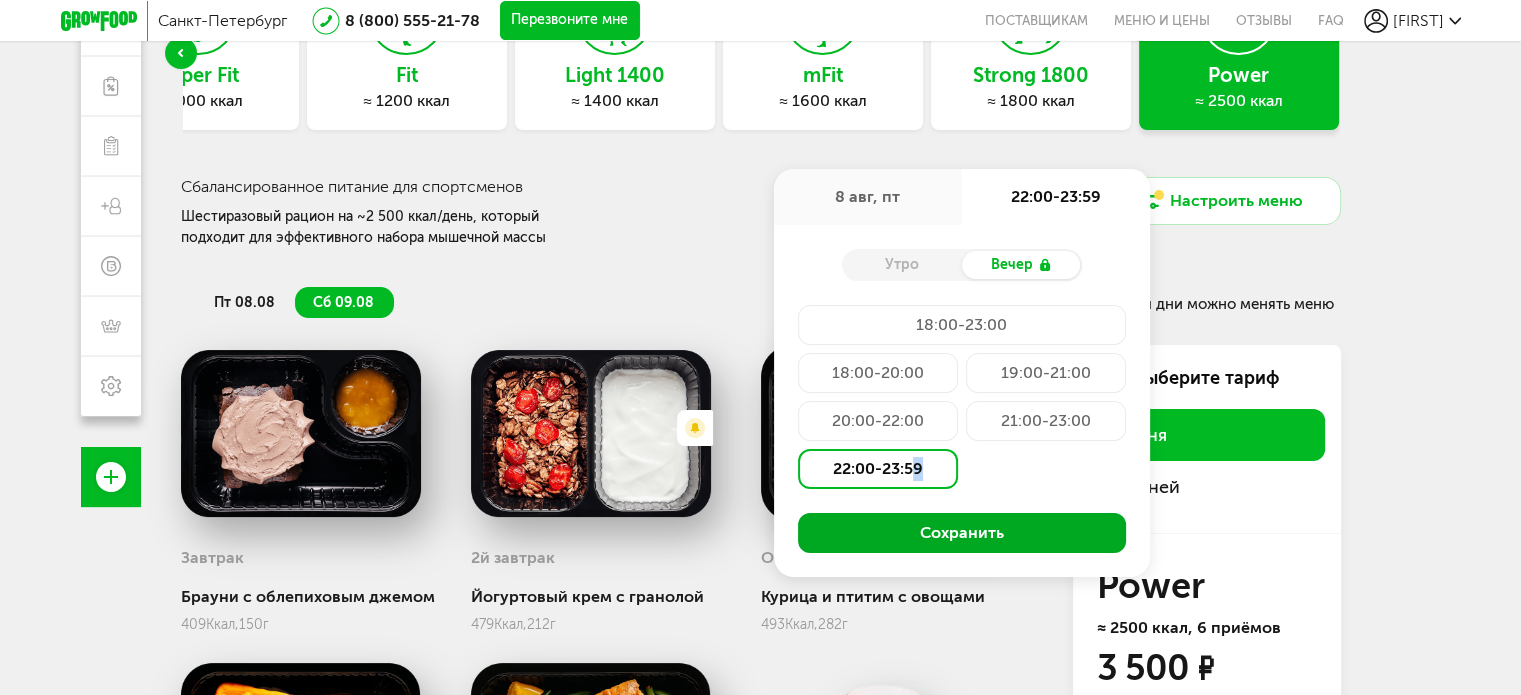 click on "Сохранить" at bounding box center (962, 533) 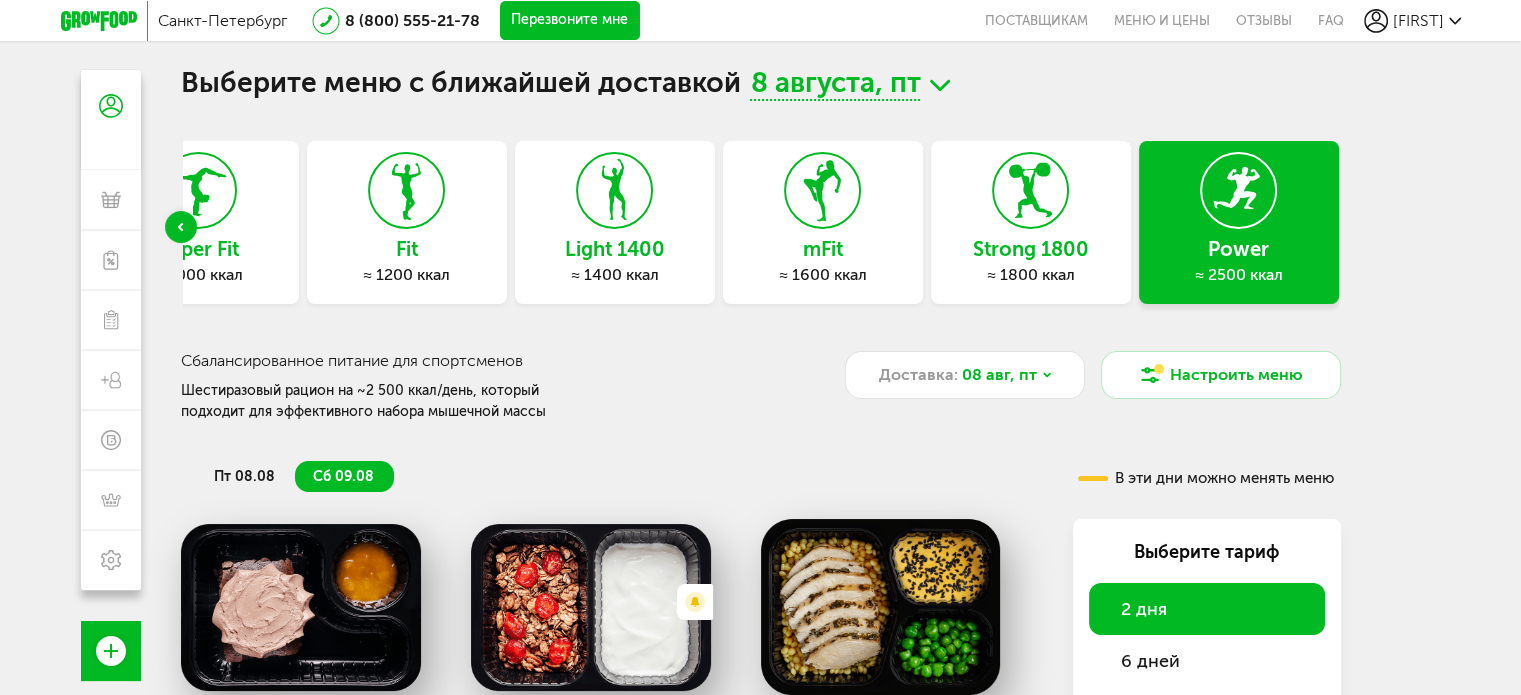 scroll, scrollTop: 0, scrollLeft: 0, axis: both 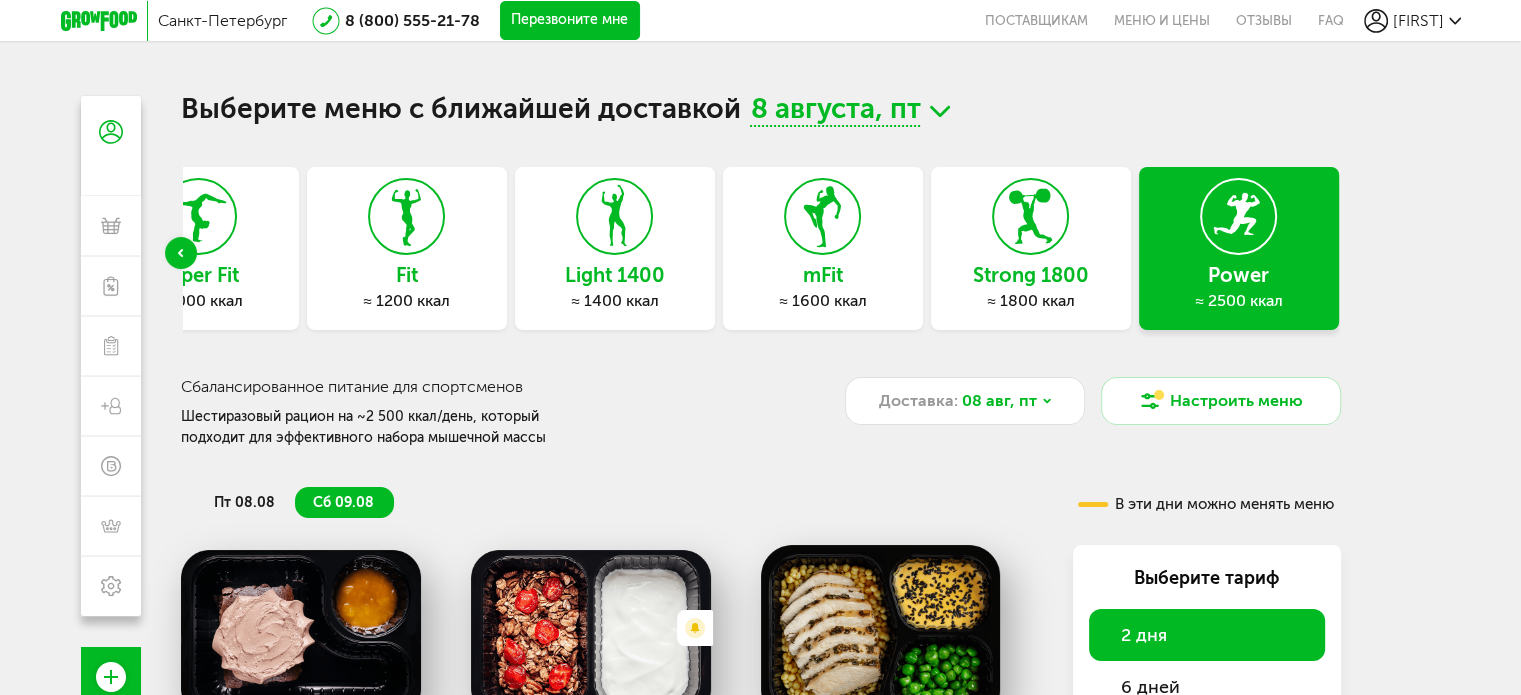 click on "Power" at bounding box center [1239, 275] 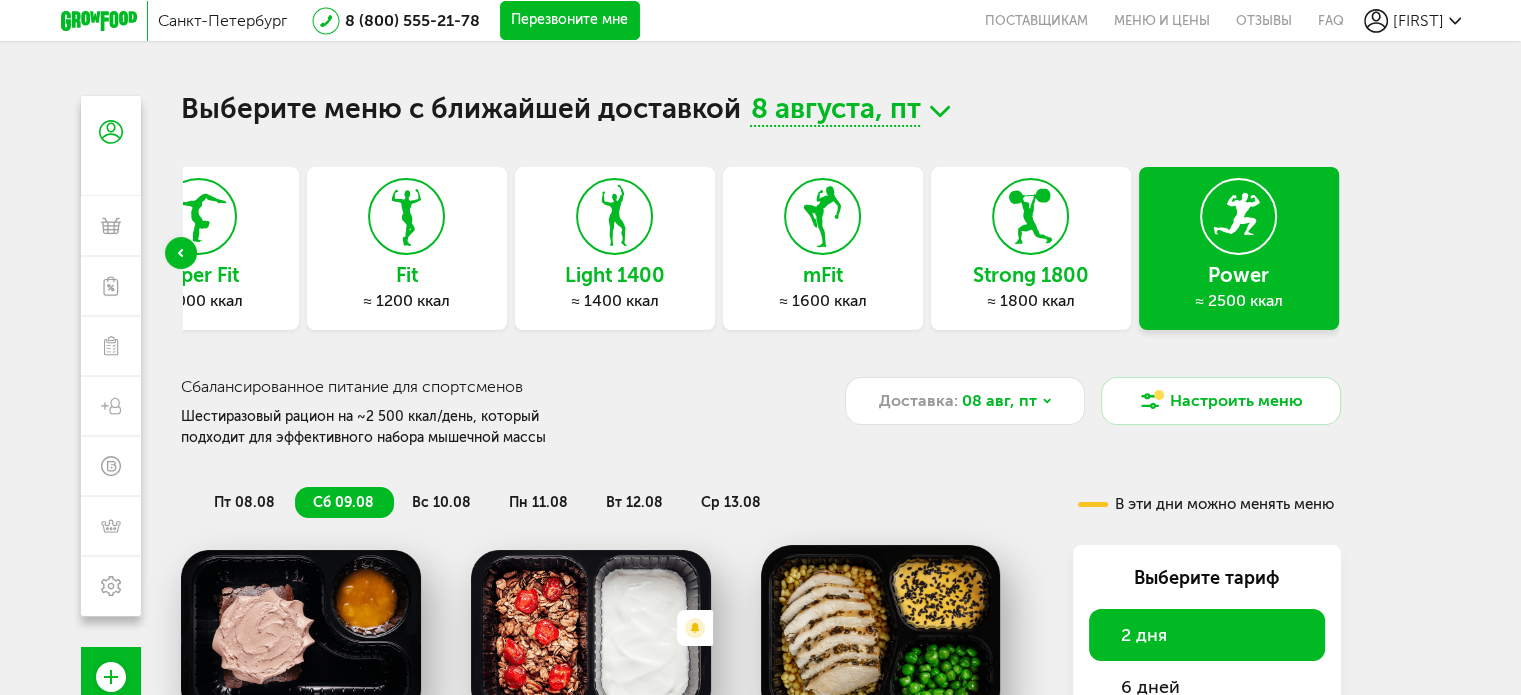 click on "вс 10.08" at bounding box center (441, 502) 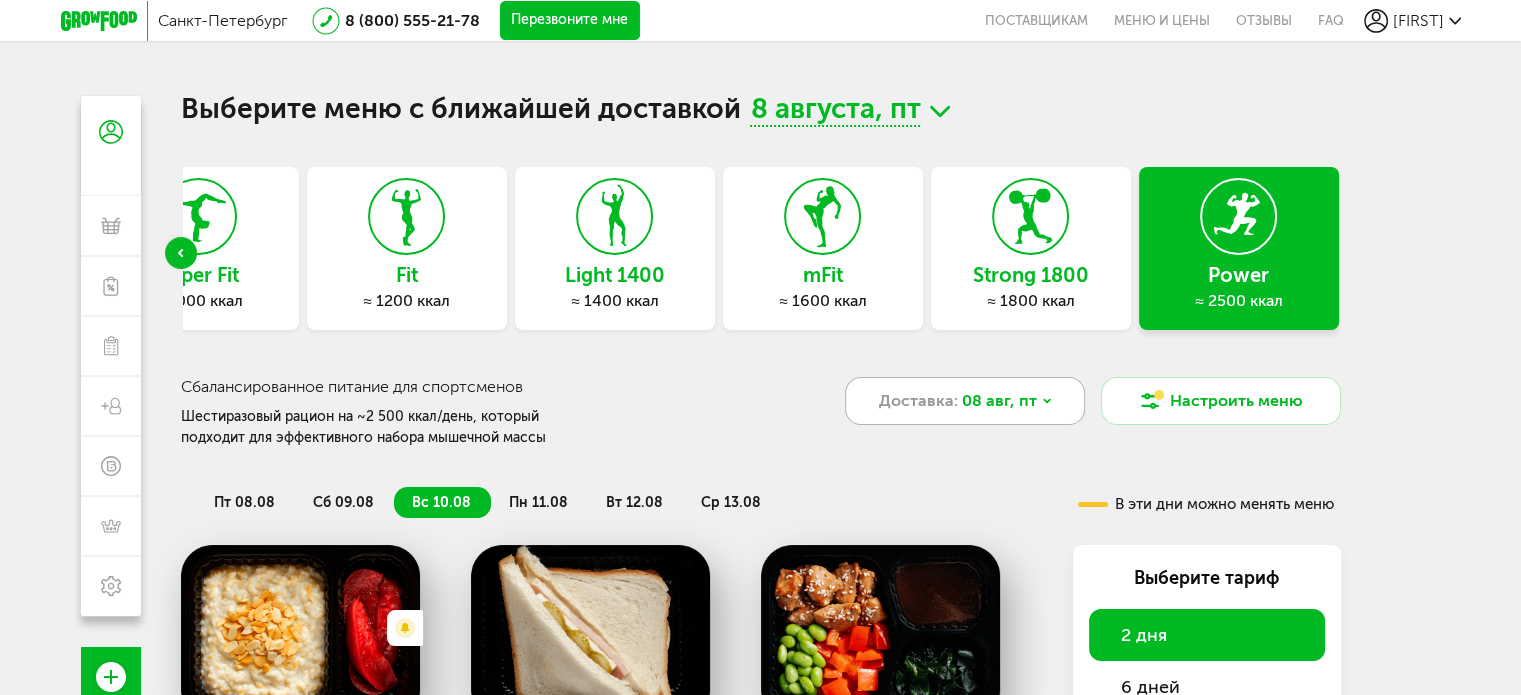 click on "Доставка:" at bounding box center [918, 401] 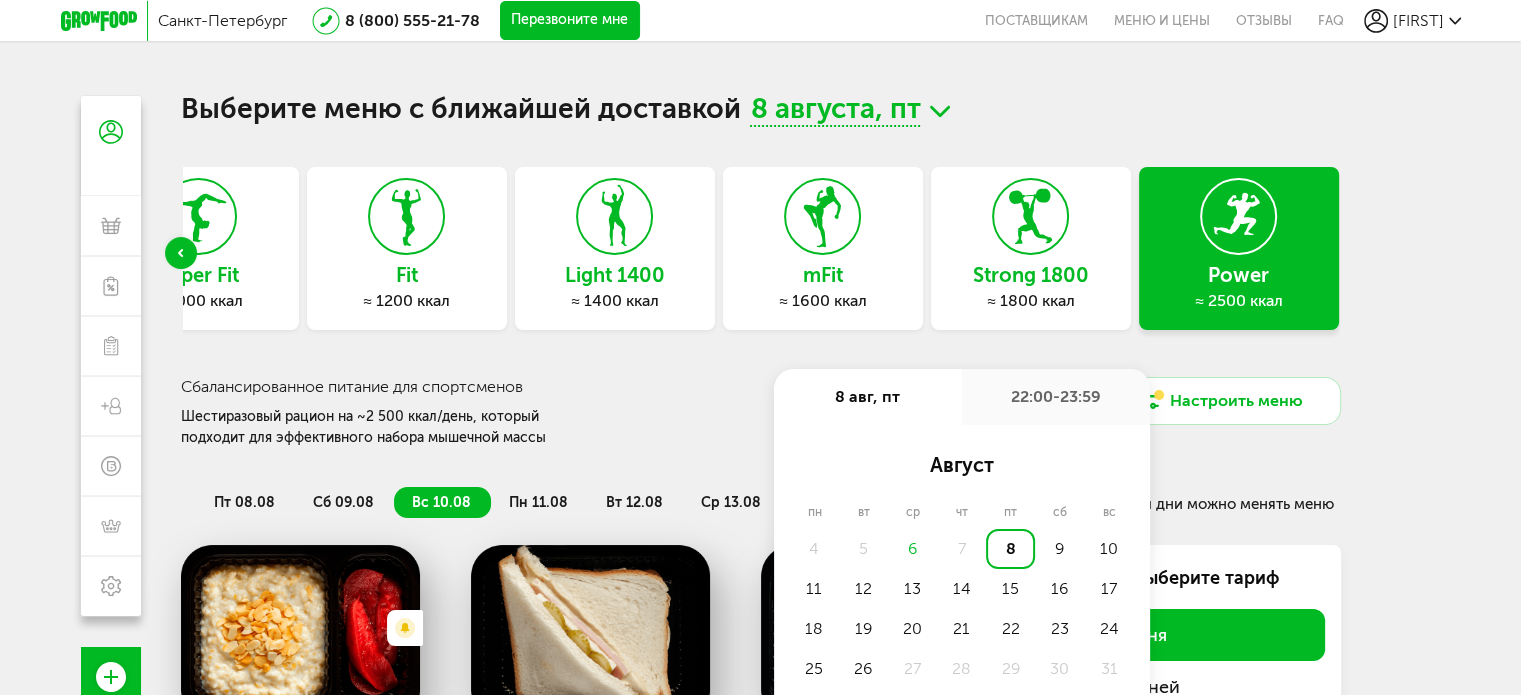 click on "8" at bounding box center [1010, 549] 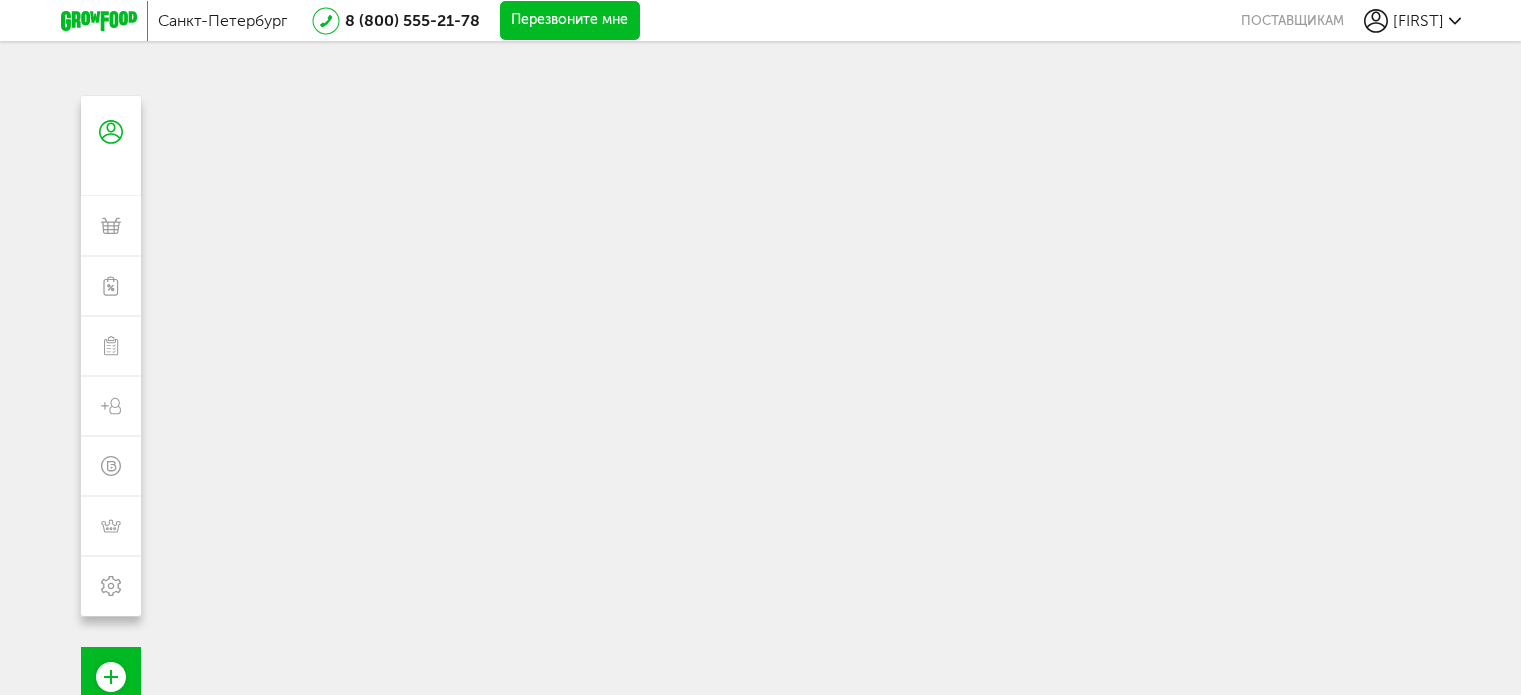 scroll, scrollTop: 0, scrollLeft: 0, axis: both 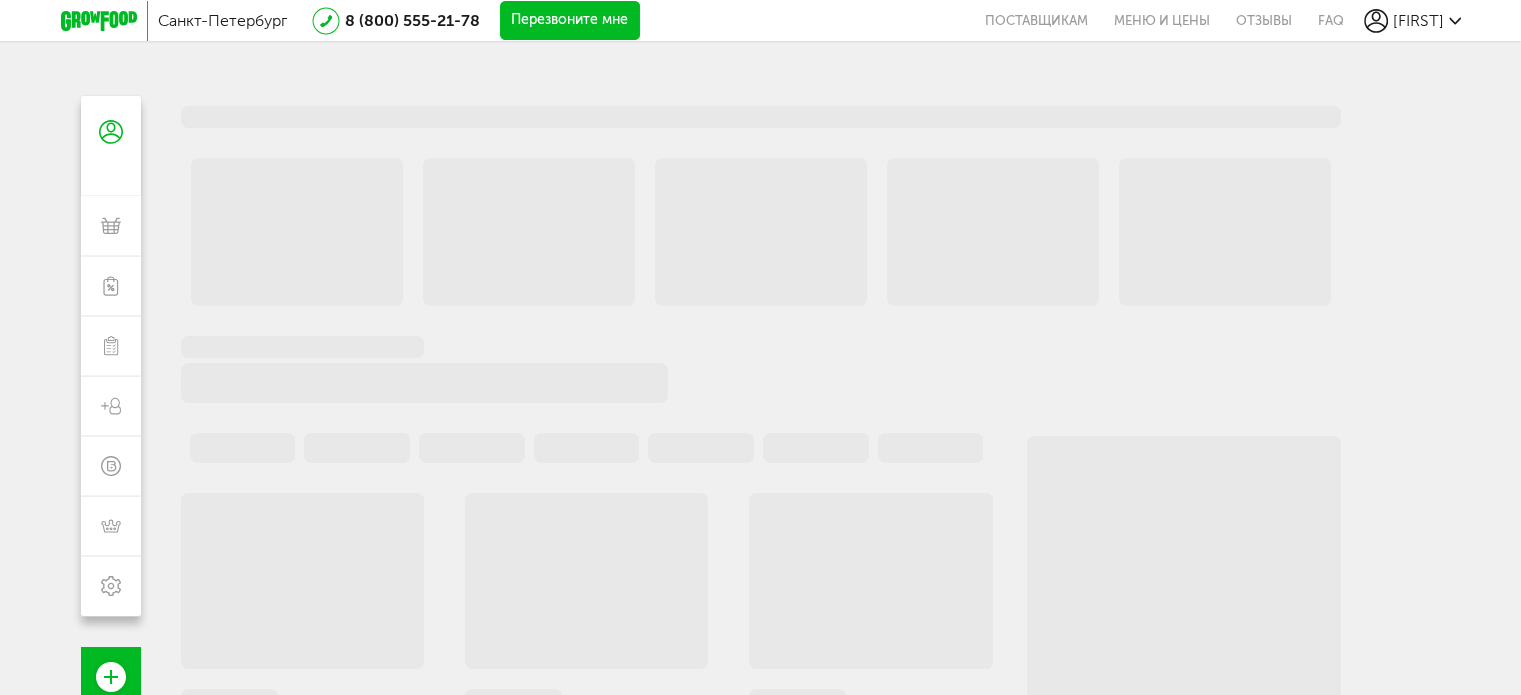 click on "Перезвоните мне" at bounding box center [570, 21] 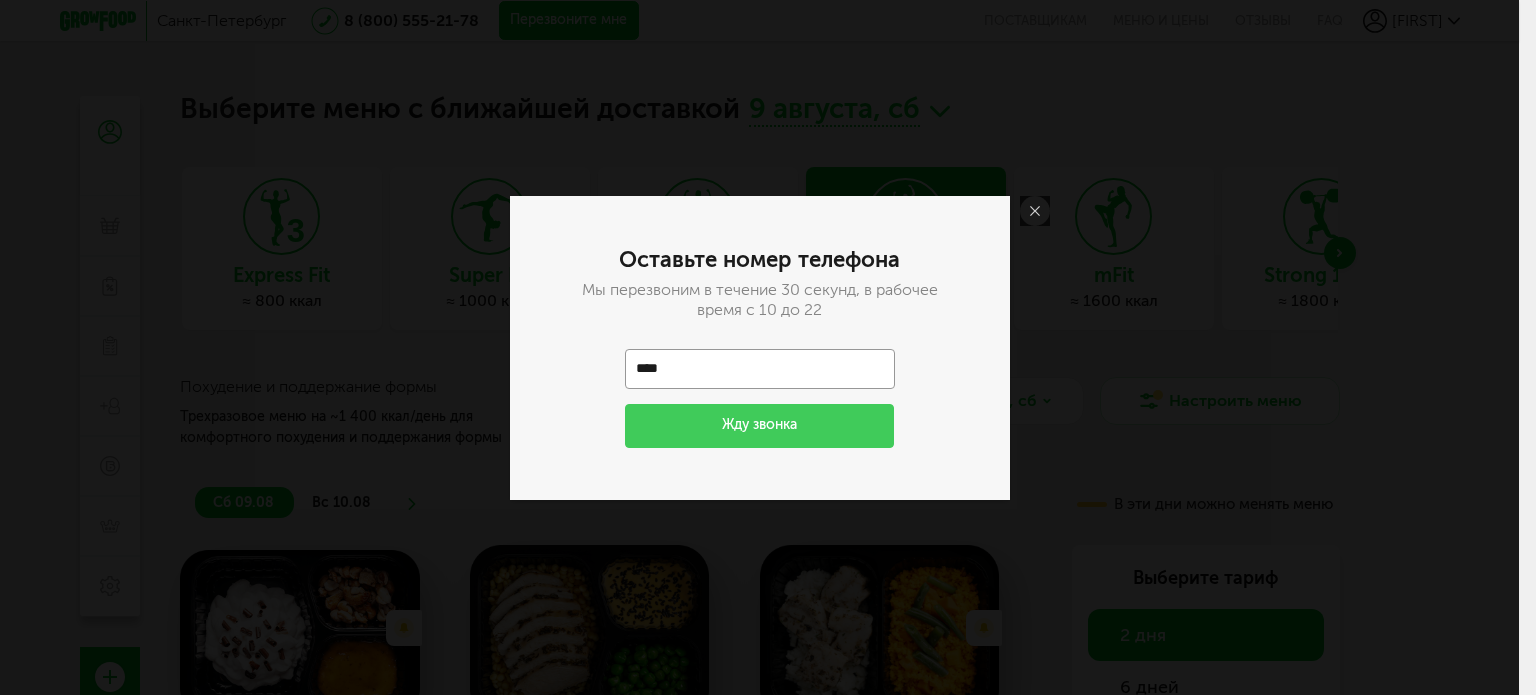 click 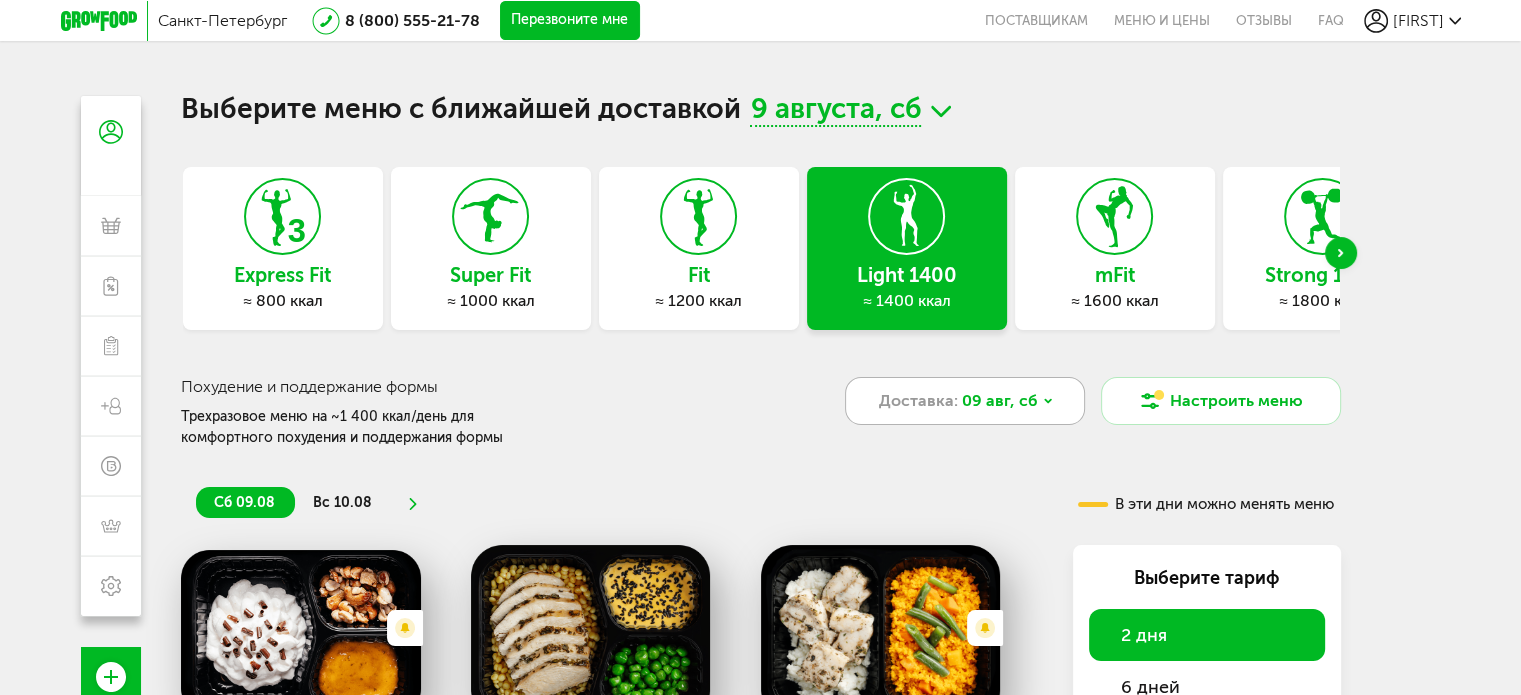 click on "Доставка:  09 авг, сб" at bounding box center [965, 401] 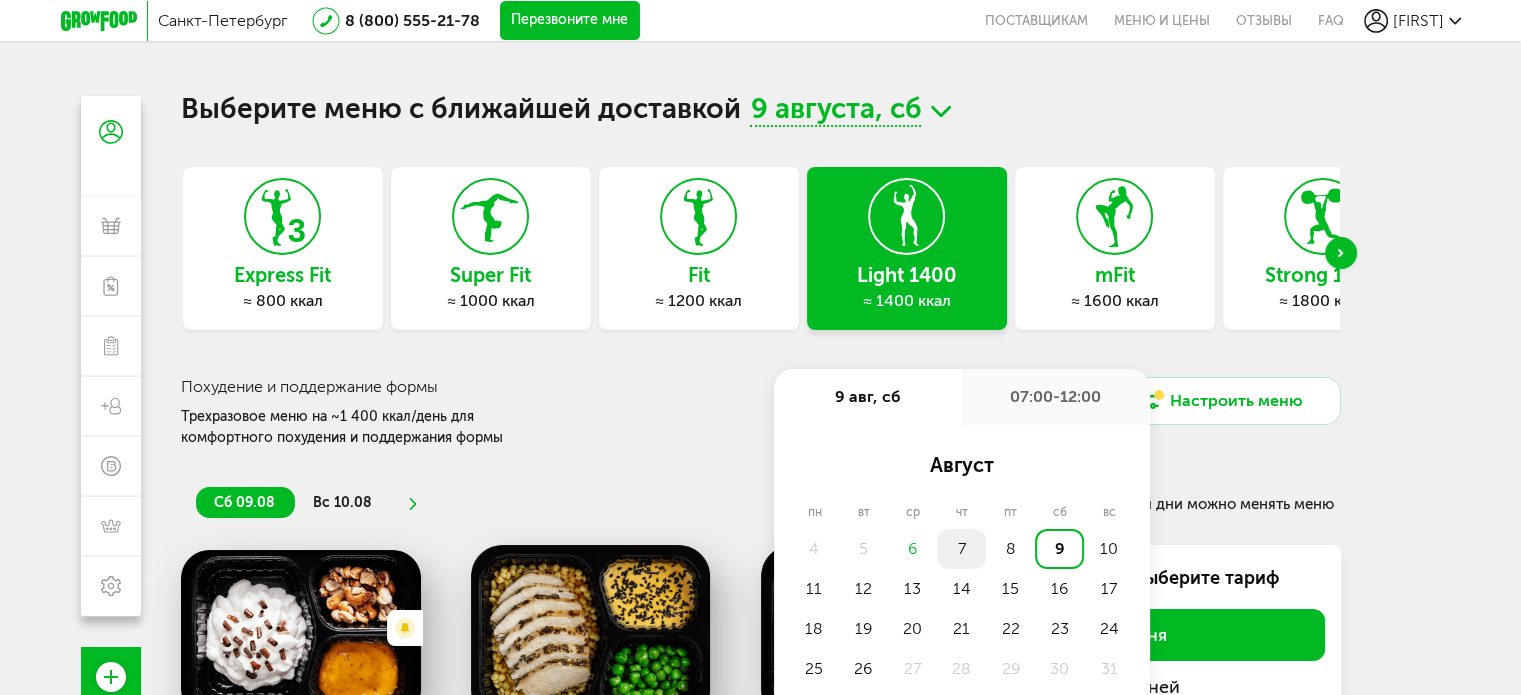 click on "7" at bounding box center [961, 549] 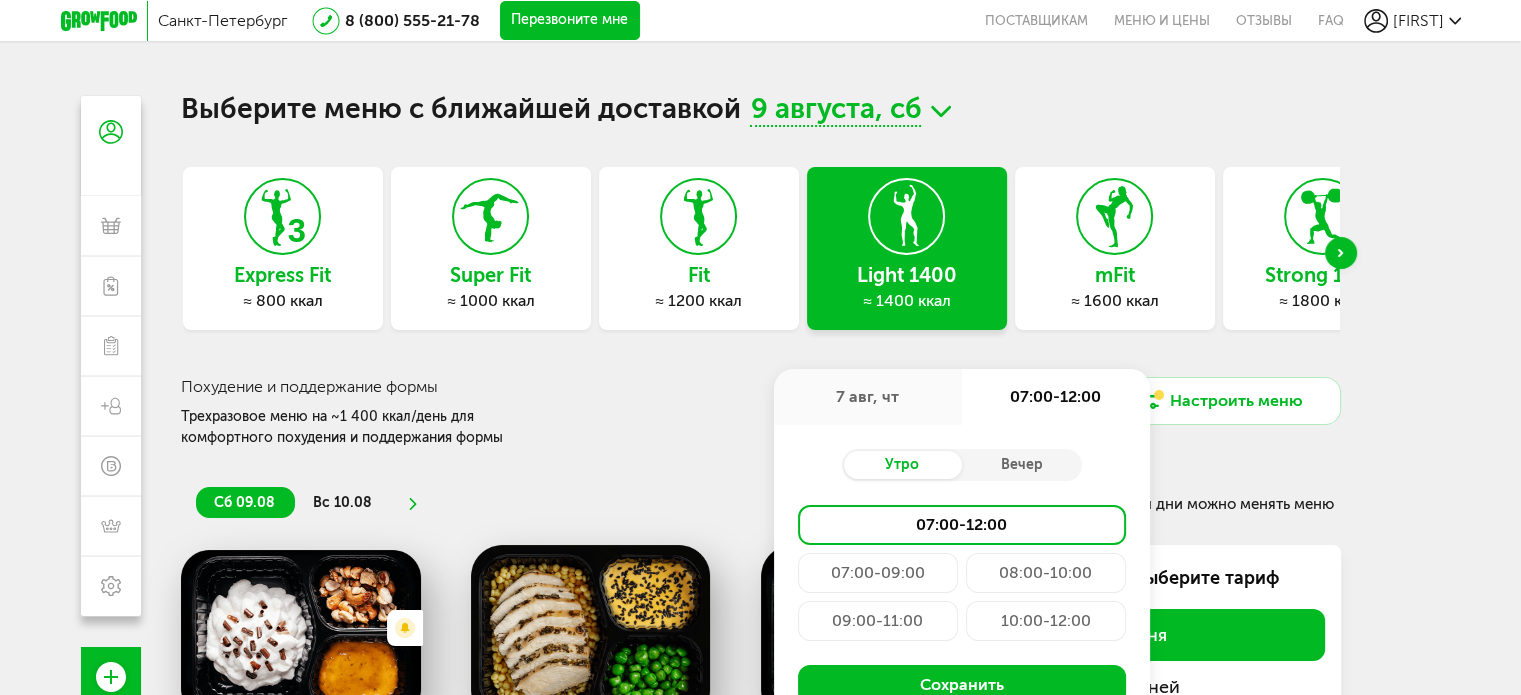 click on "Strong 1800" at bounding box center [1323, 275] 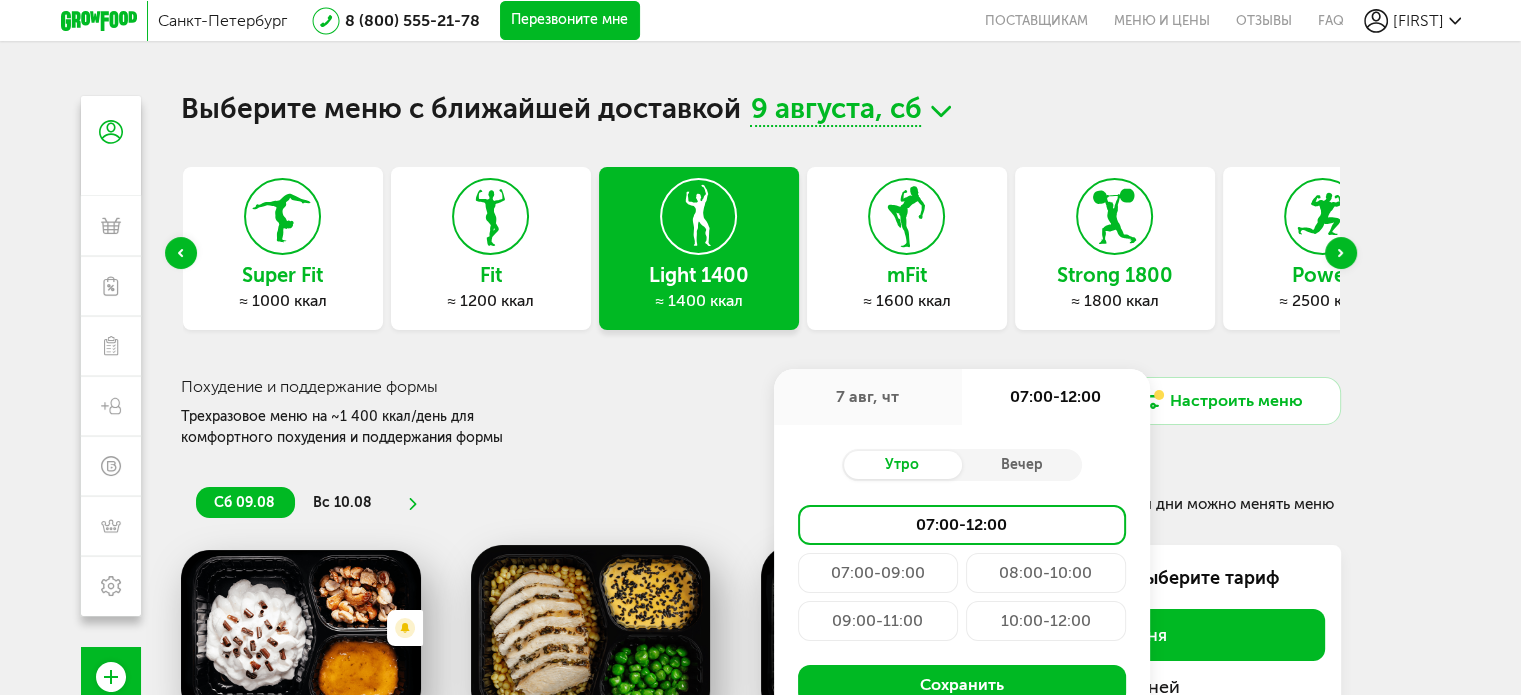 click on "Power" at bounding box center (1323, 275) 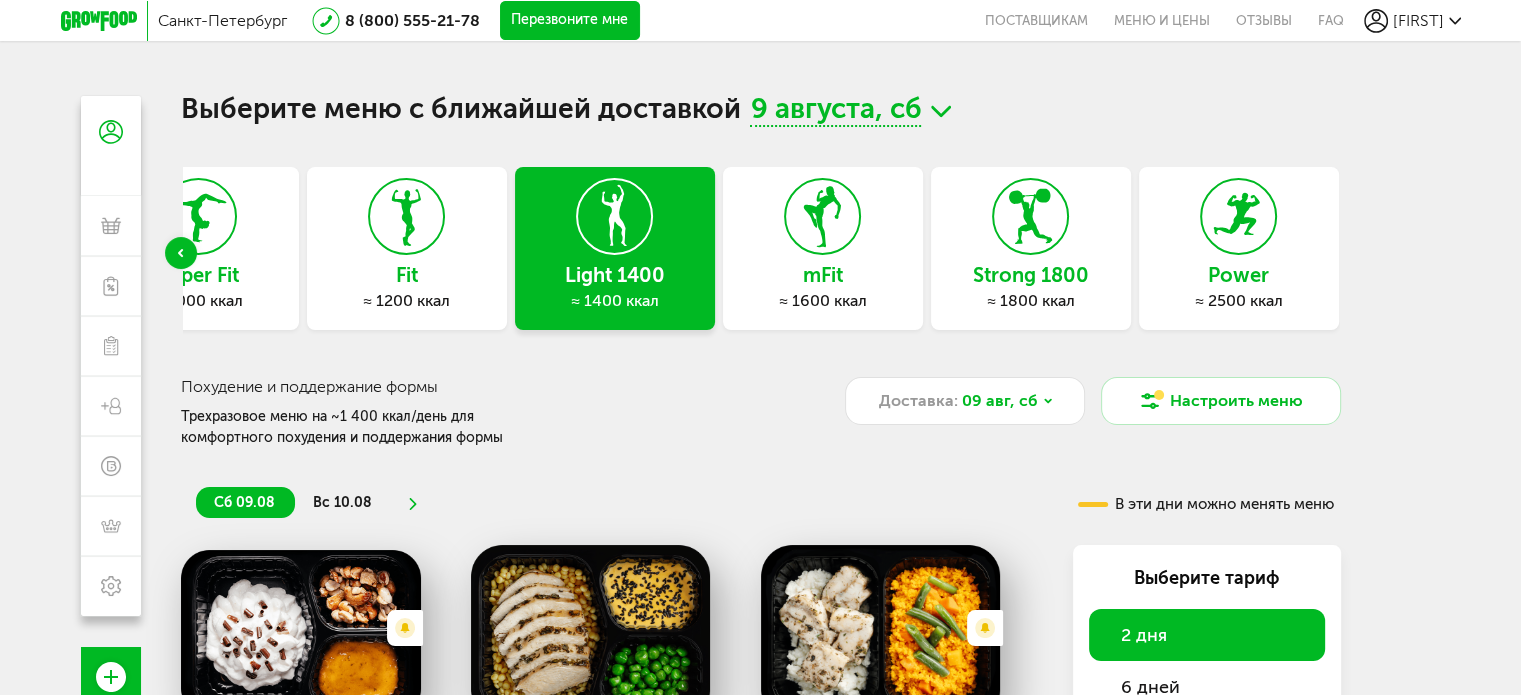 click on "Power" at bounding box center [1239, 275] 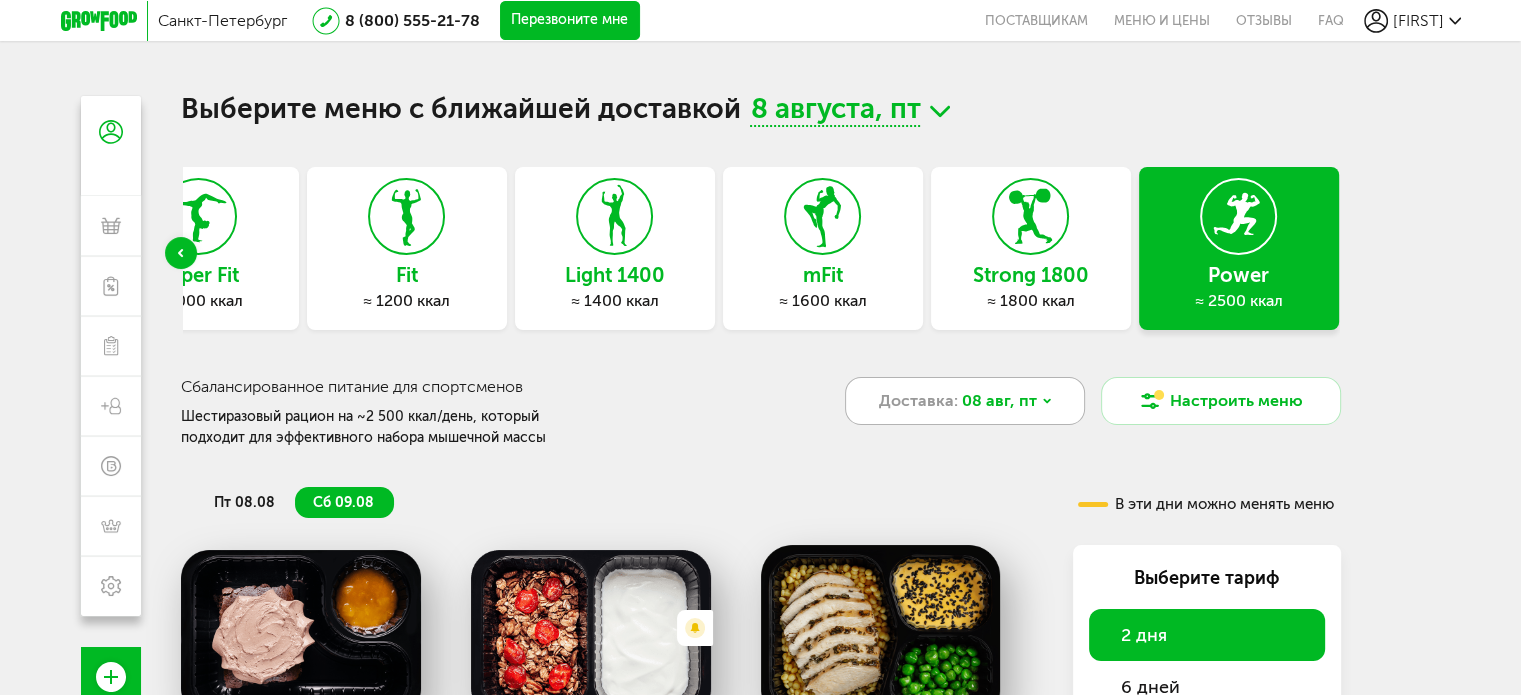 click on "Доставка:  08 авг, пт" at bounding box center [965, 401] 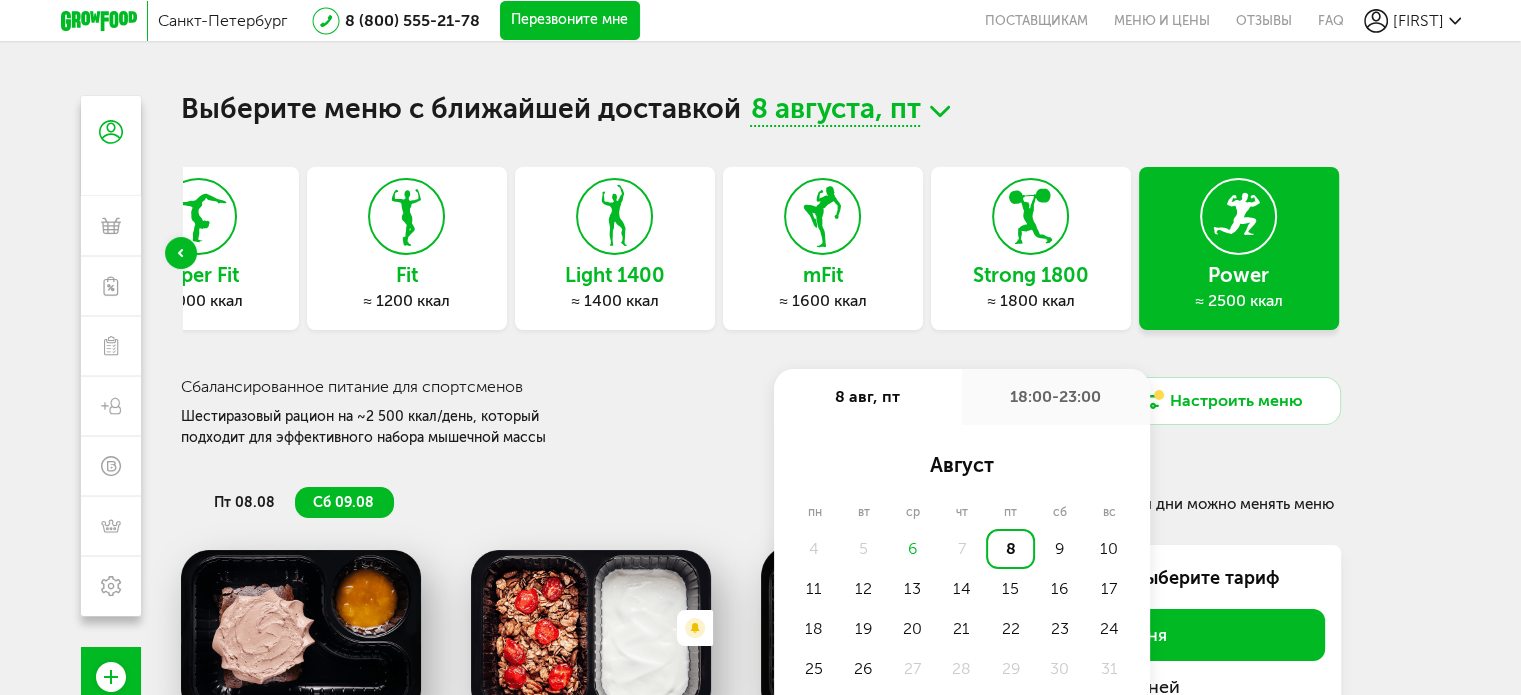click on "8" at bounding box center [1010, 549] 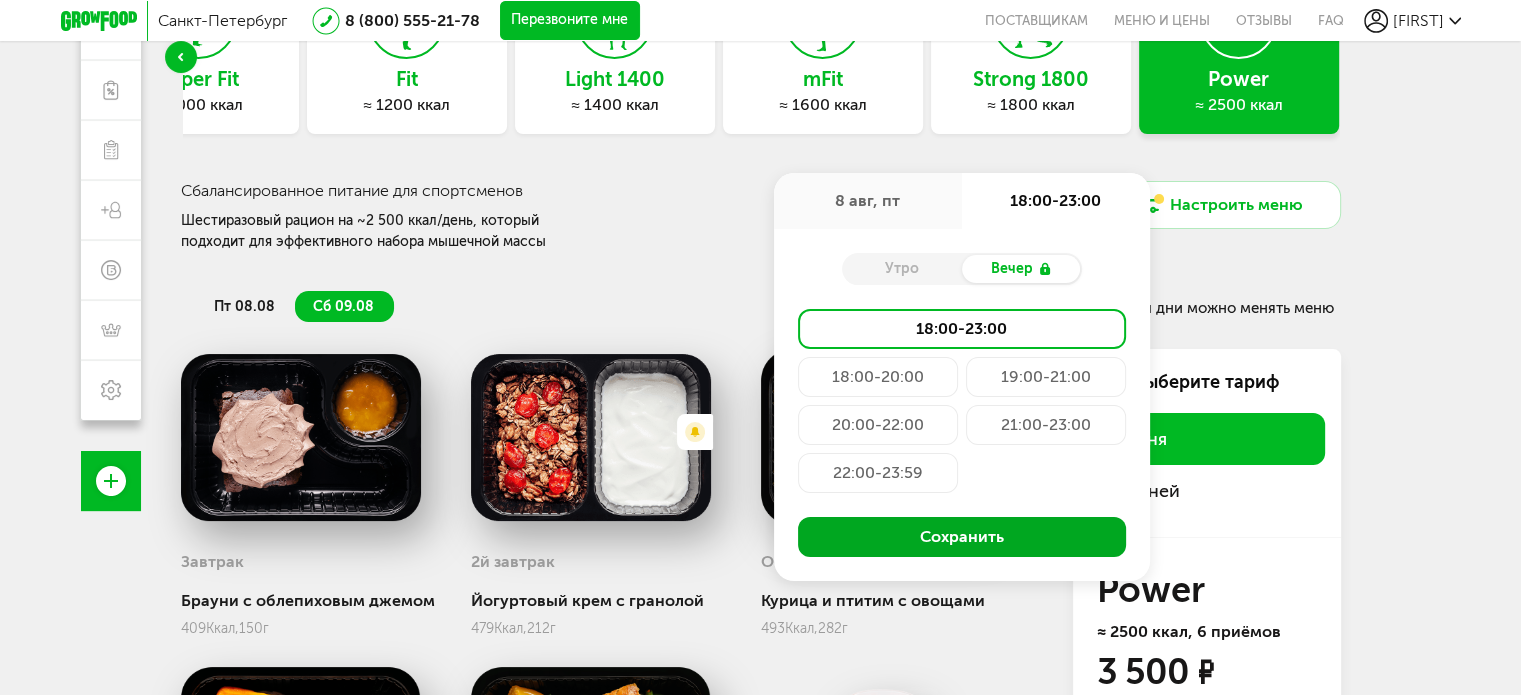 scroll, scrollTop: 200, scrollLeft: 0, axis: vertical 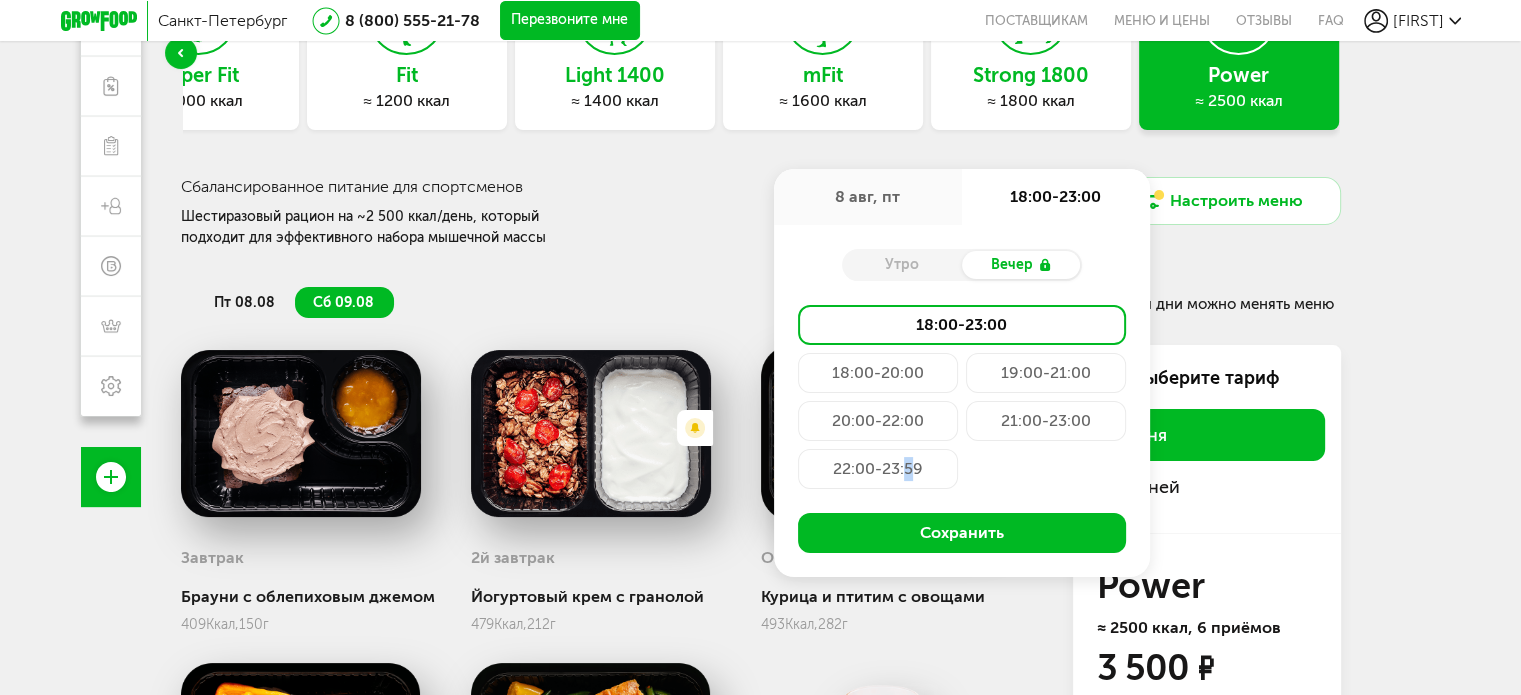 click on "22:00-23:59" at bounding box center (878, 469) 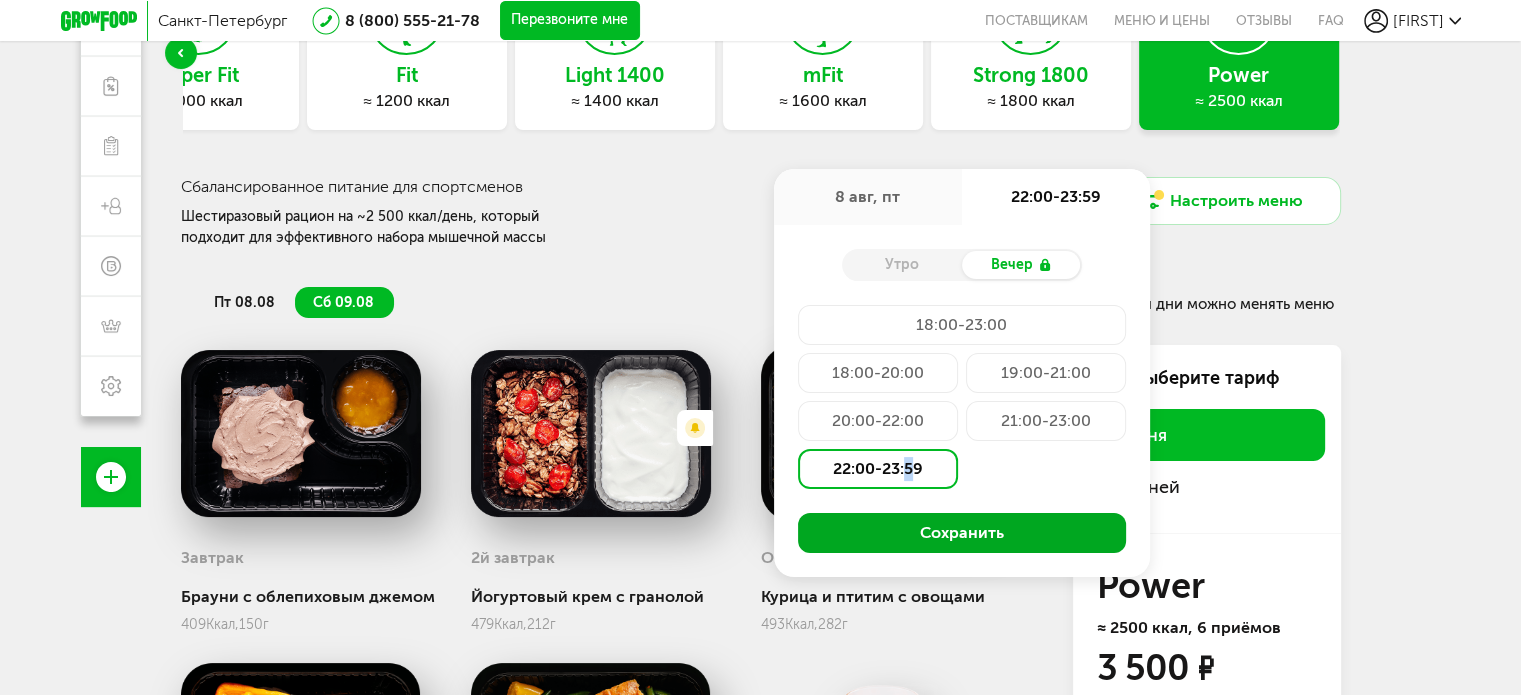click on "Сохранить" at bounding box center (962, 533) 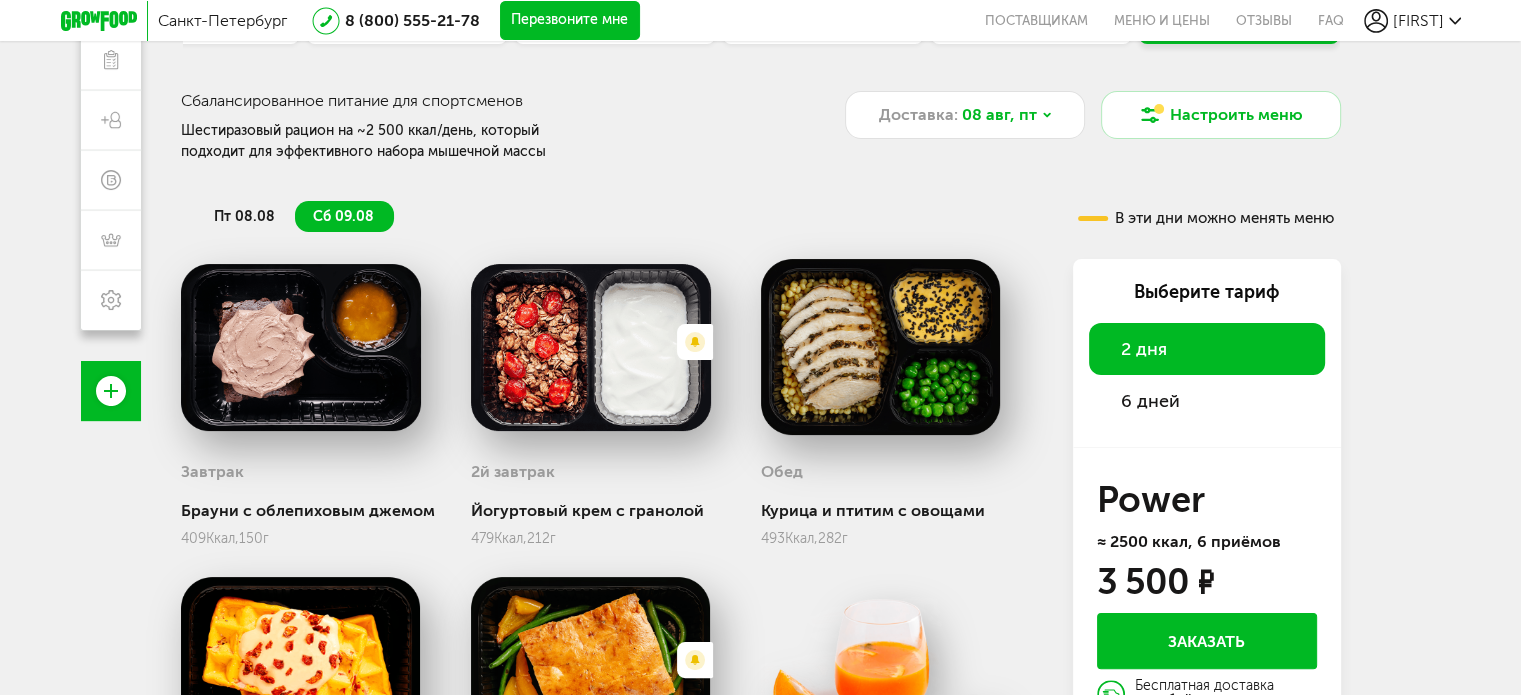 scroll, scrollTop: 0, scrollLeft: 0, axis: both 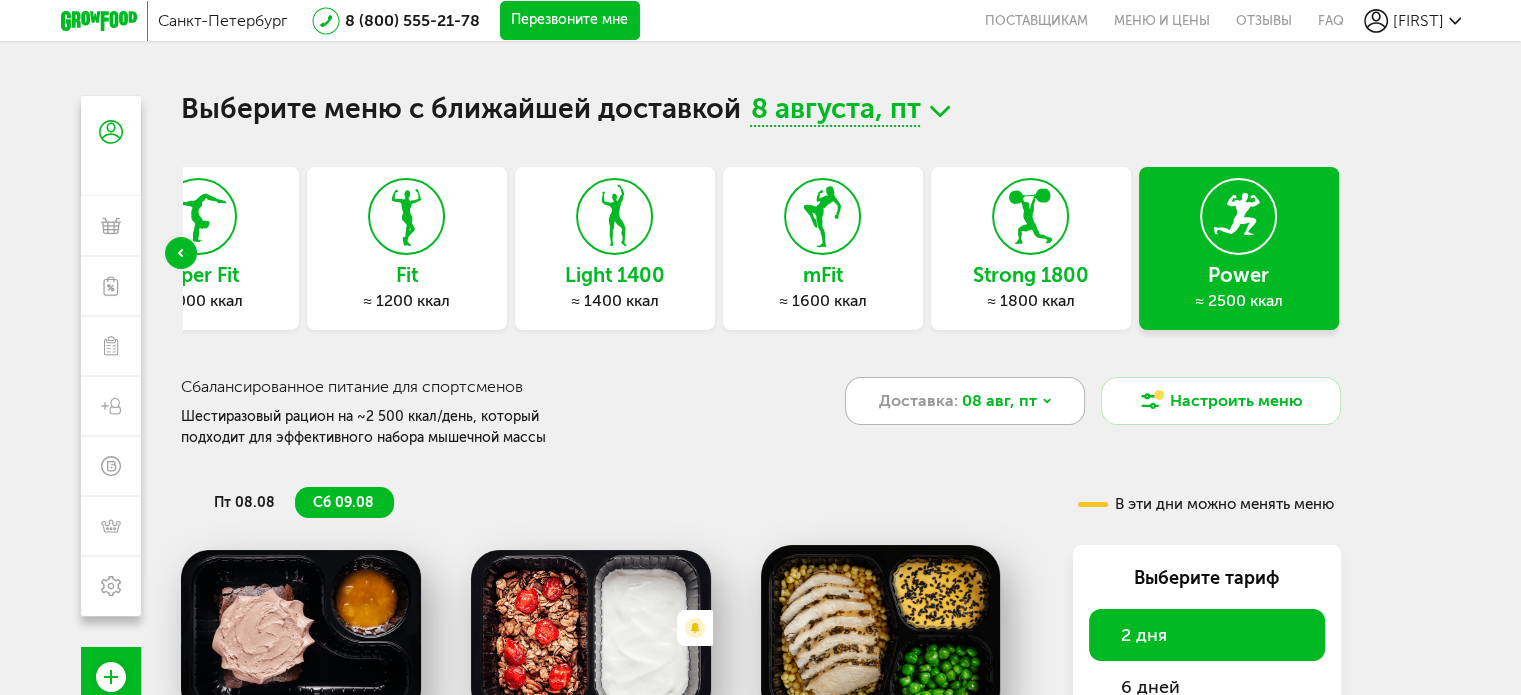 click on "Доставка:" at bounding box center (918, 401) 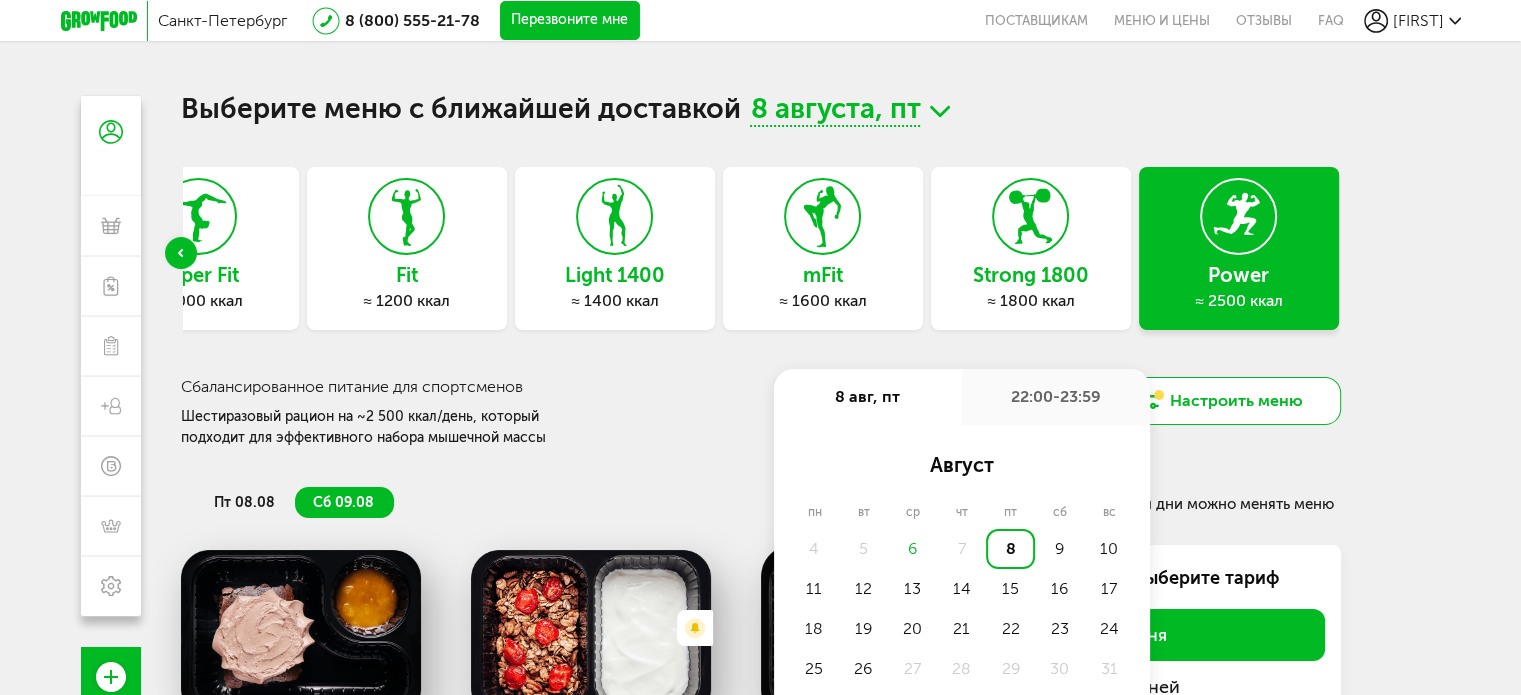 click on "Настроить меню" at bounding box center [1221, 401] 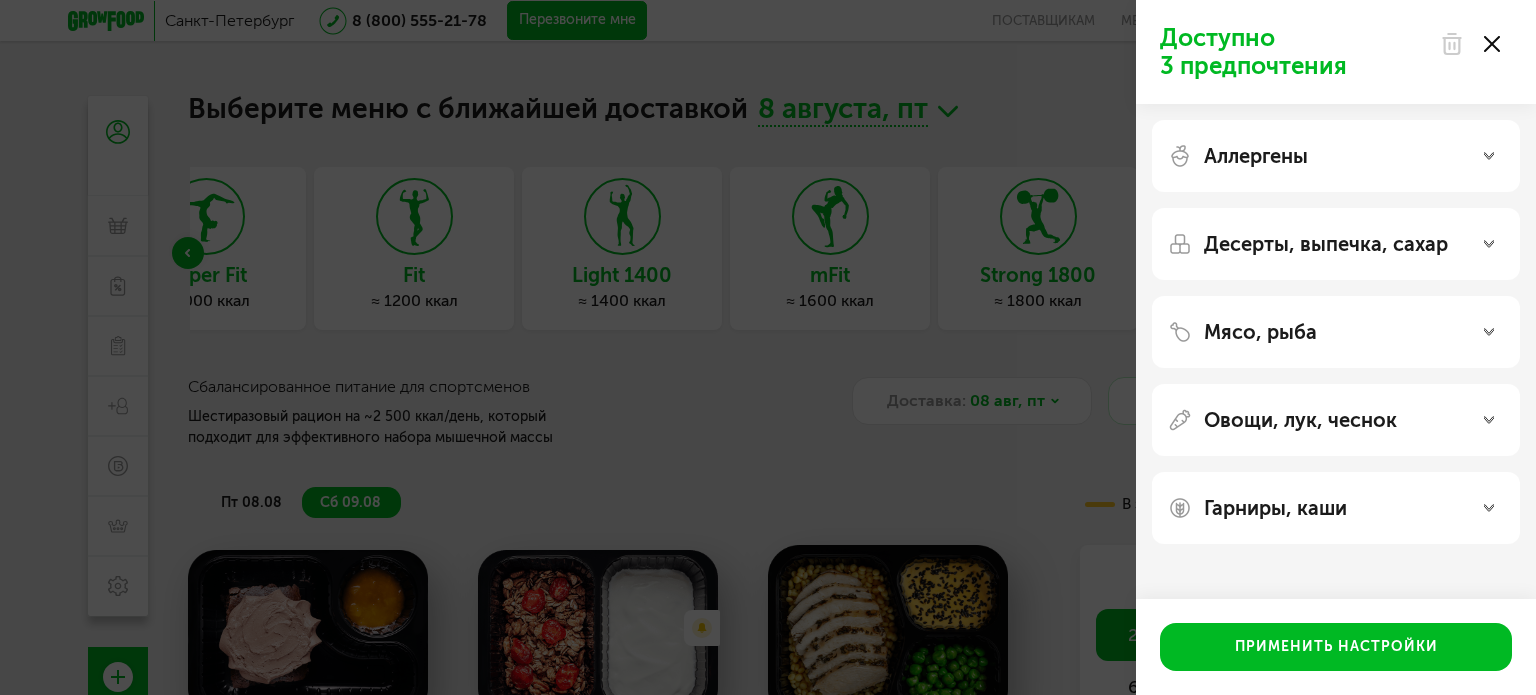 click on "Доступно 3 предпочтения
Аллергены
Десерты, выпечка, сахар
Мясо, рыба
Овощи, лук, чеснок
Гарниры, каши
Применить настройки" at bounding box center [768, 347] 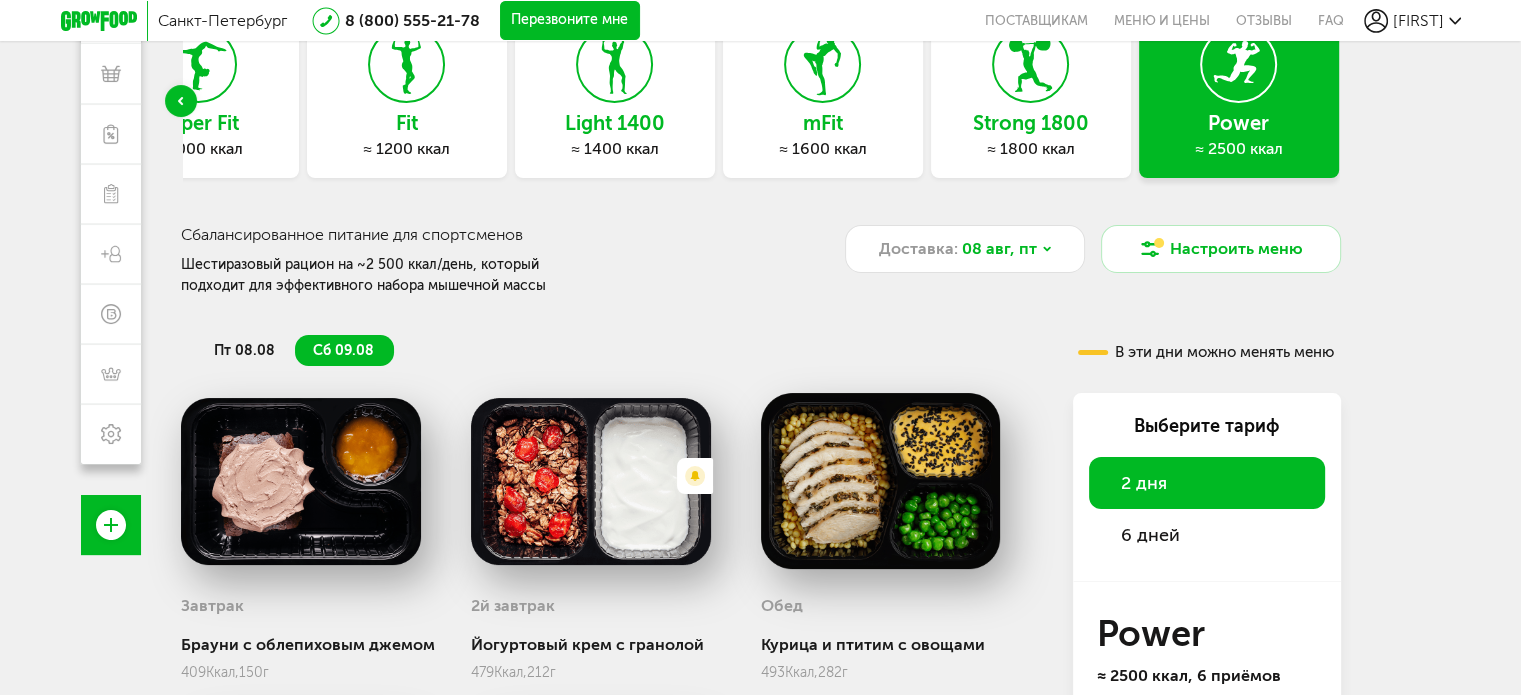 scroll, scrollTop: 25, scrollLeft: 0, axis: vertical 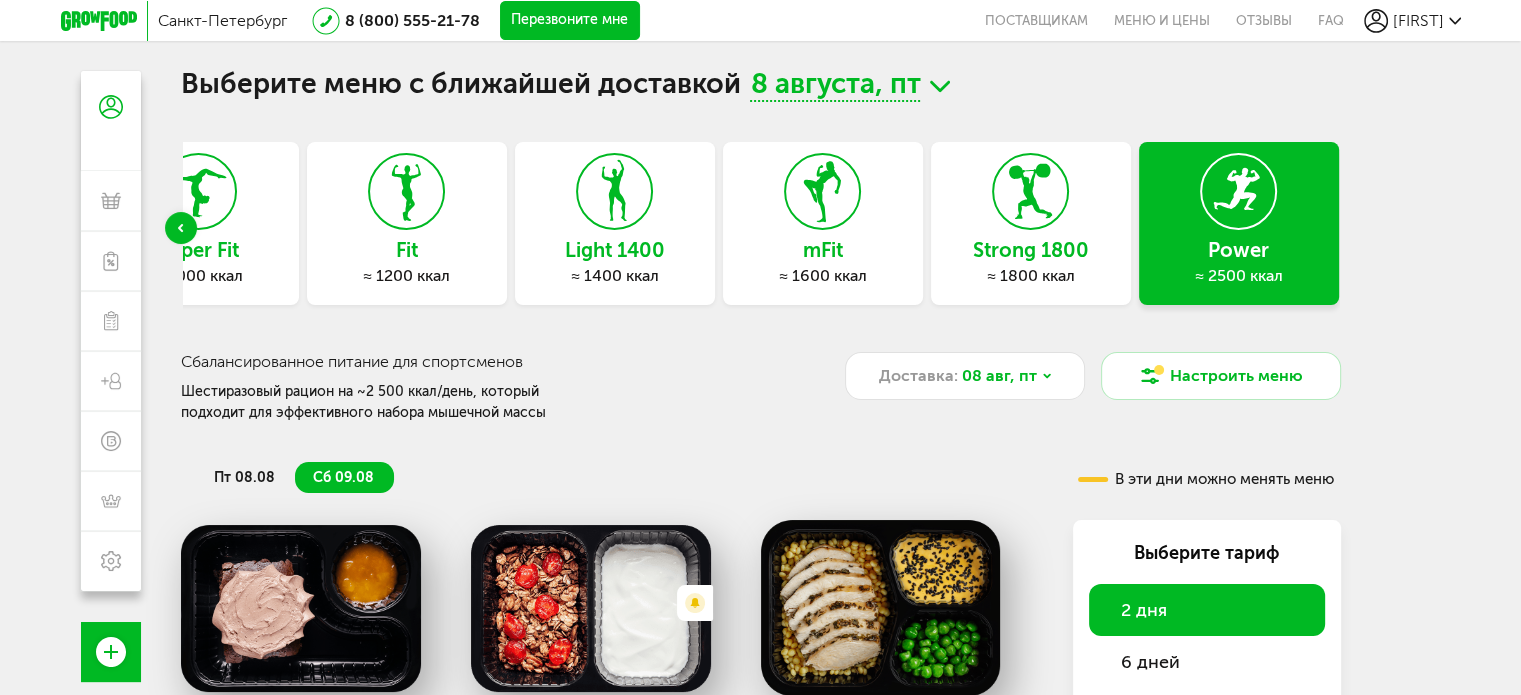 click on "Power   ≈ 2500 ккал" at bounding box center [1239, 223] 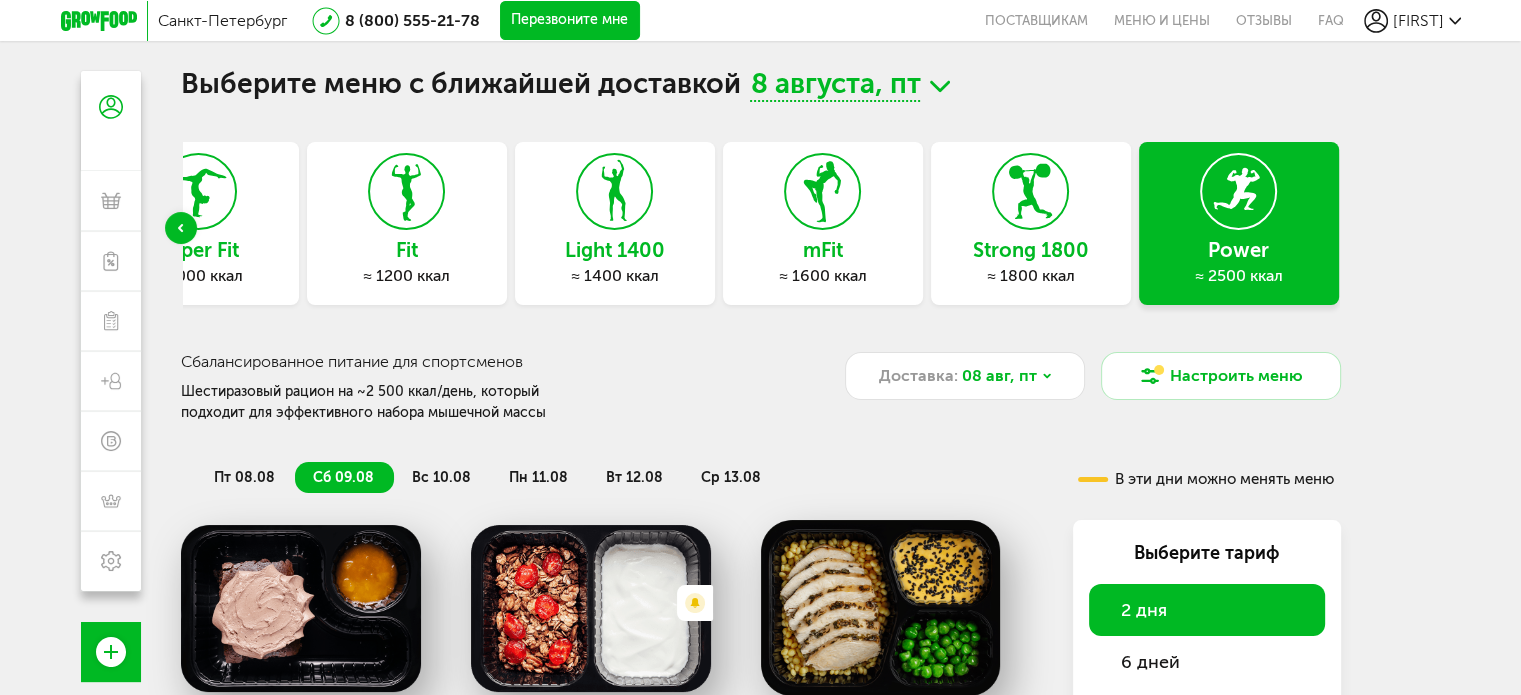 drag, startPoint x: 448, startPoint y: 478, endPoint x: 459, endPoint y: 475, distance: 11.401754 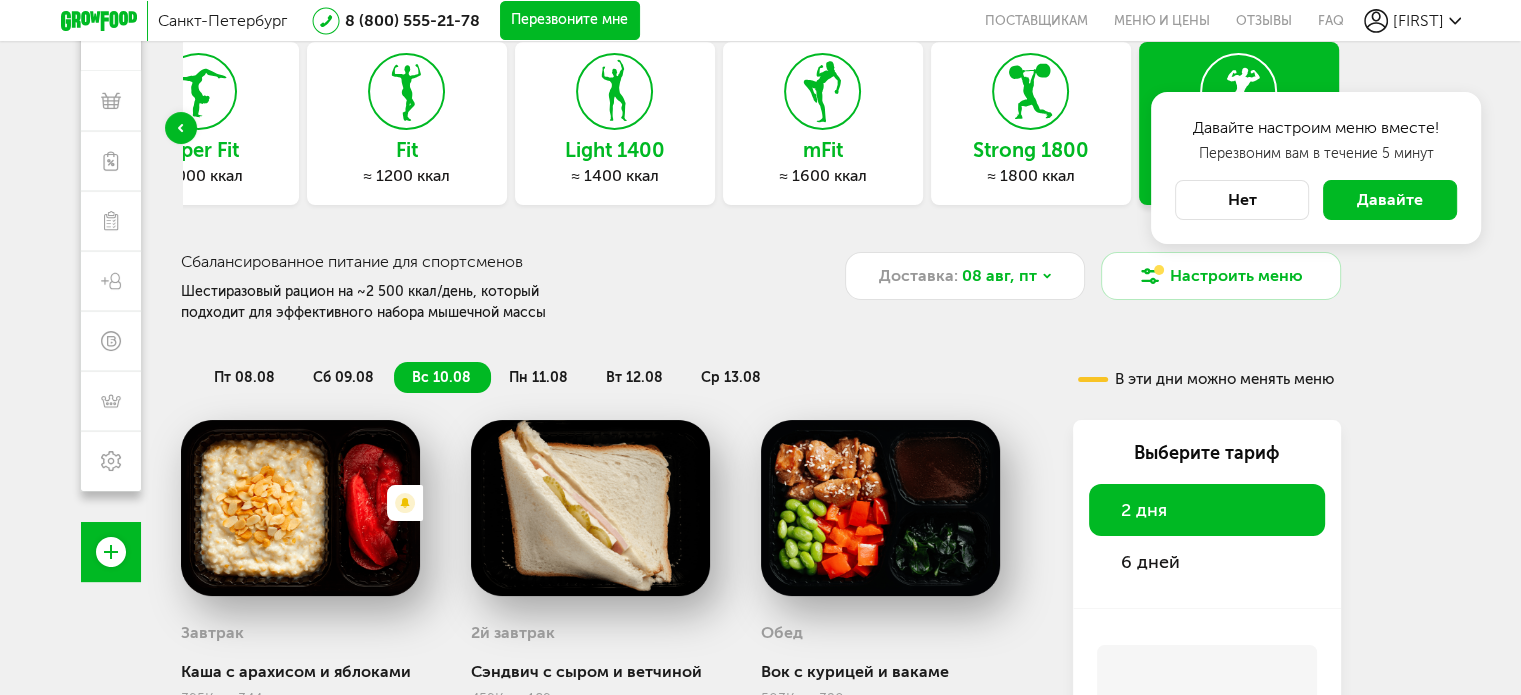 click on "пн 11.08" at bounding box center (539, 377) 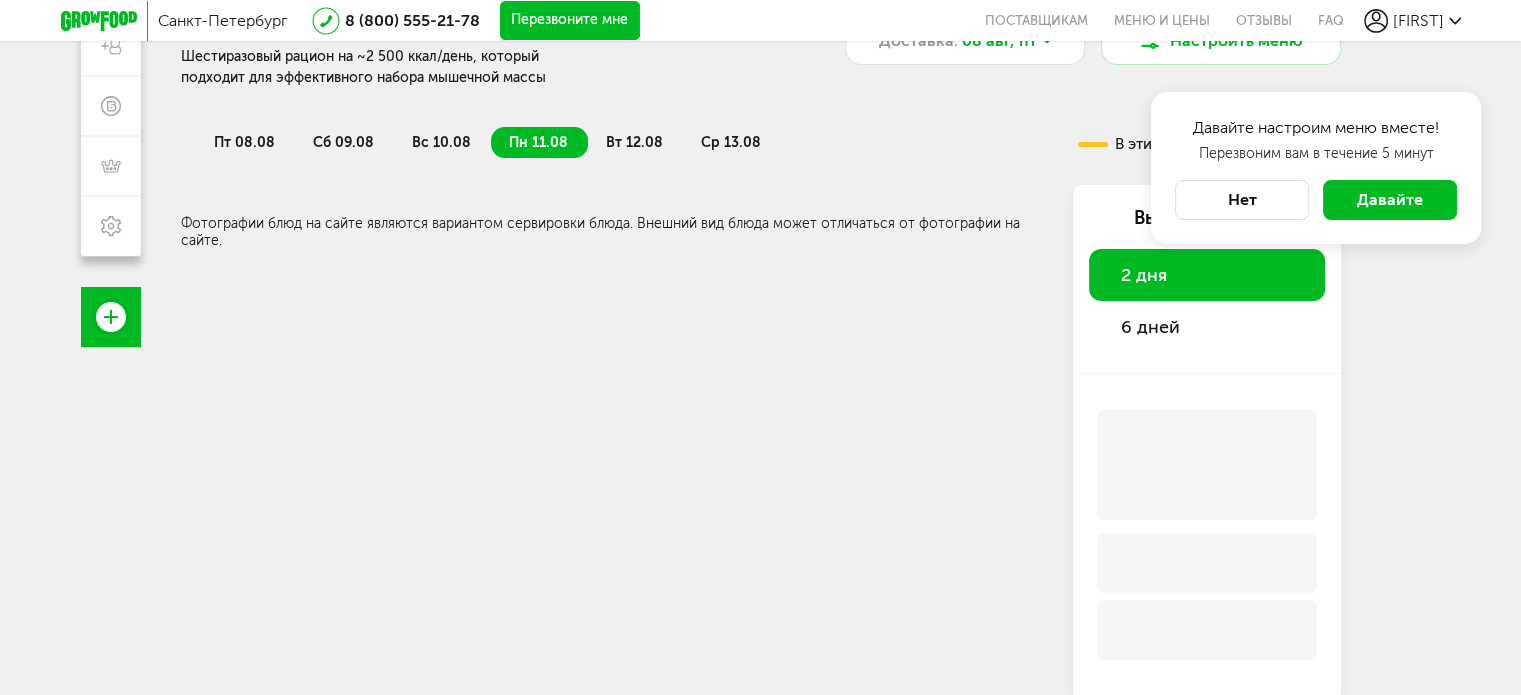 scroll, scrollTop: 364, scrollLeft: 0, axis: vertical 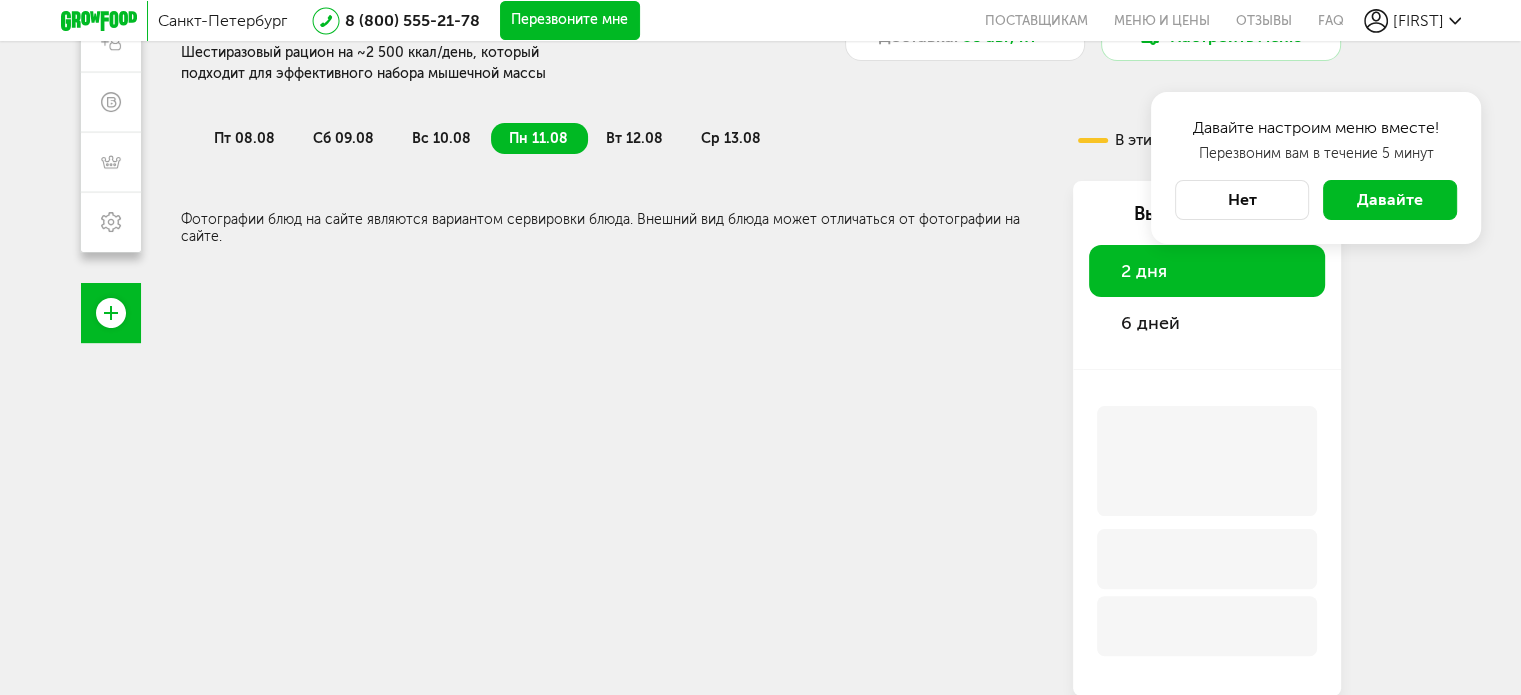 click on "вт 12.08" at bounding box center [634, 138] 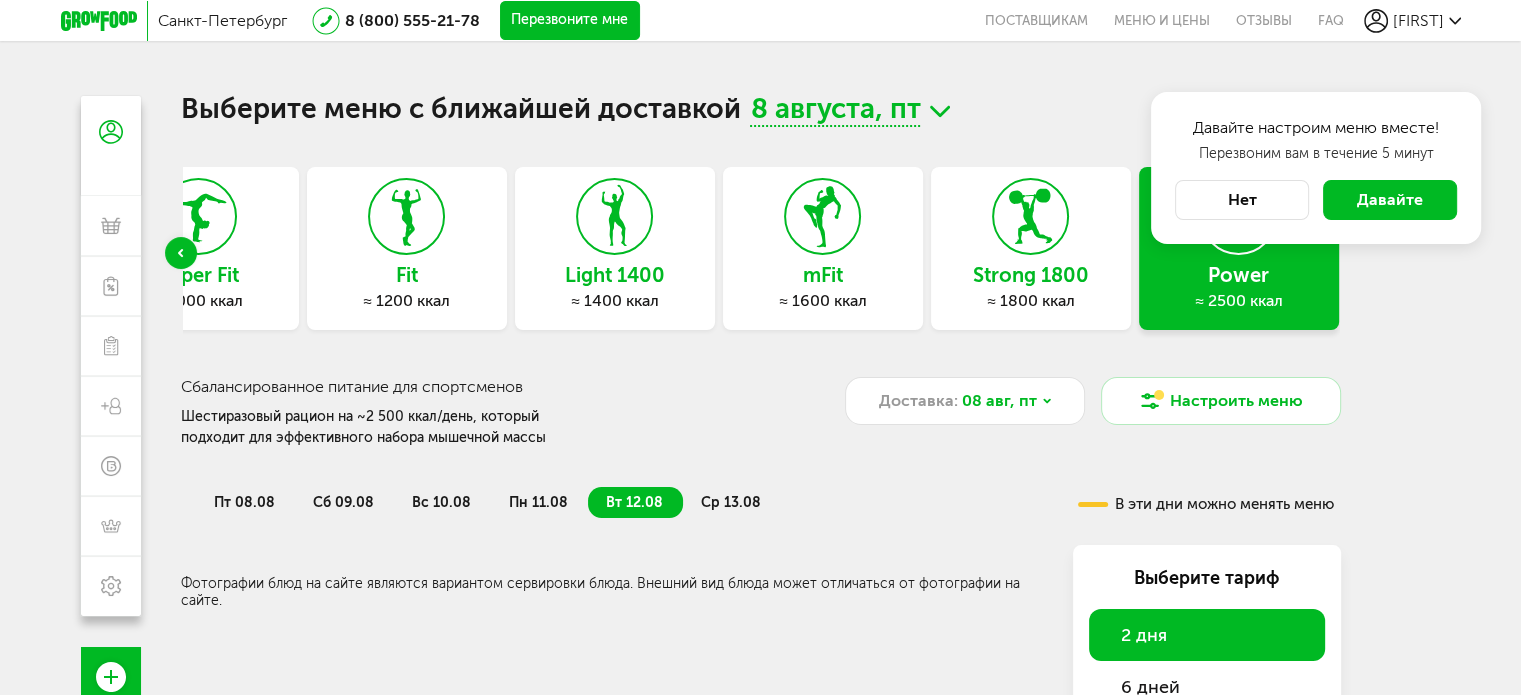 scroll, scrollTop: 0, scrollLeft: 0, axis: both 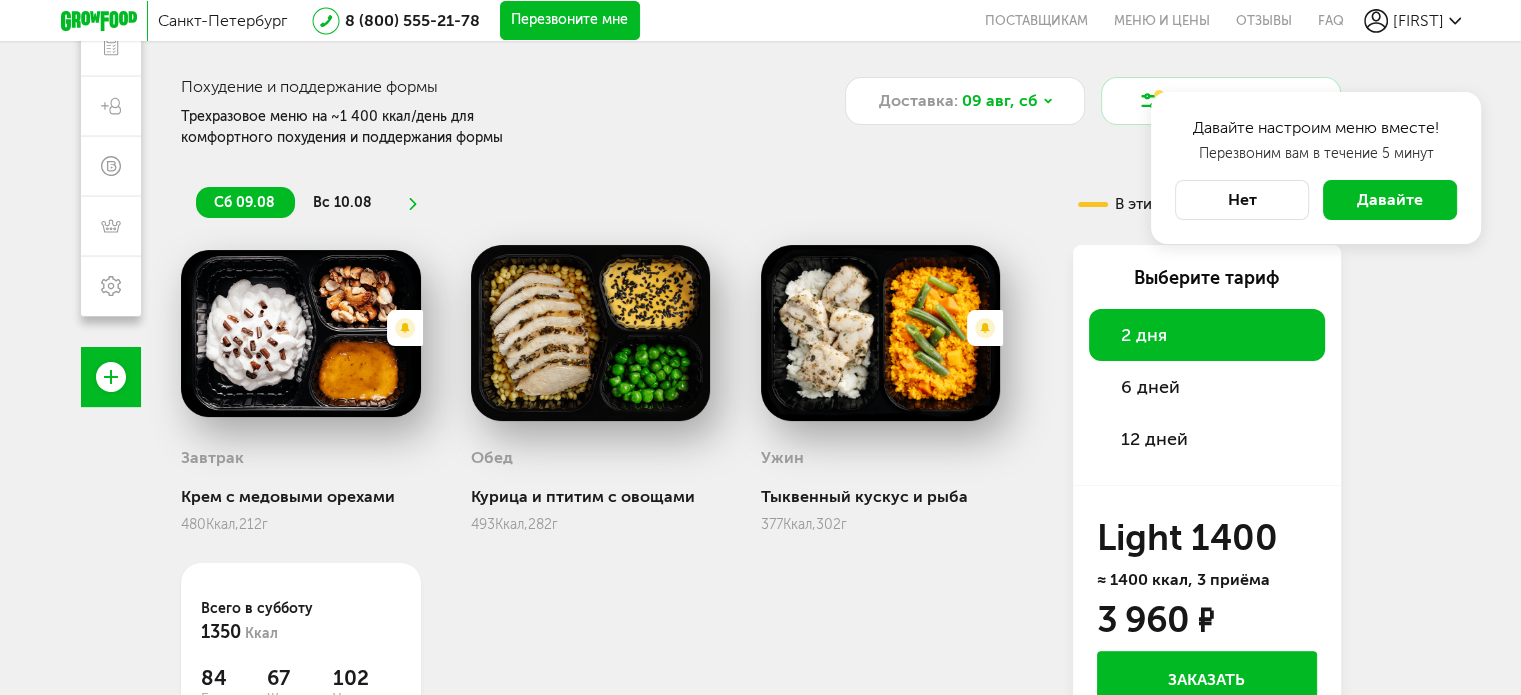 click on "6 дней" at bounding box center [1207, 387] 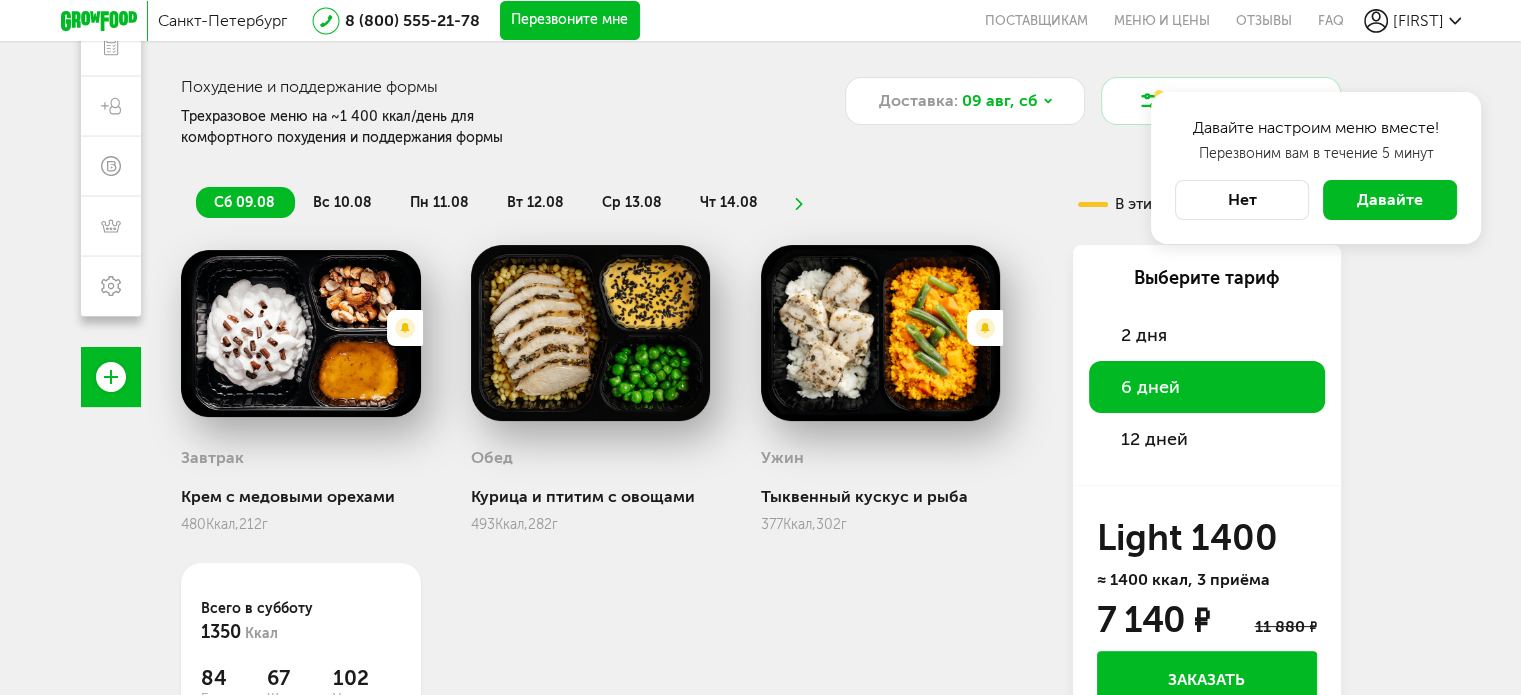 click on "Нет" at bounding box center (1242, 200) 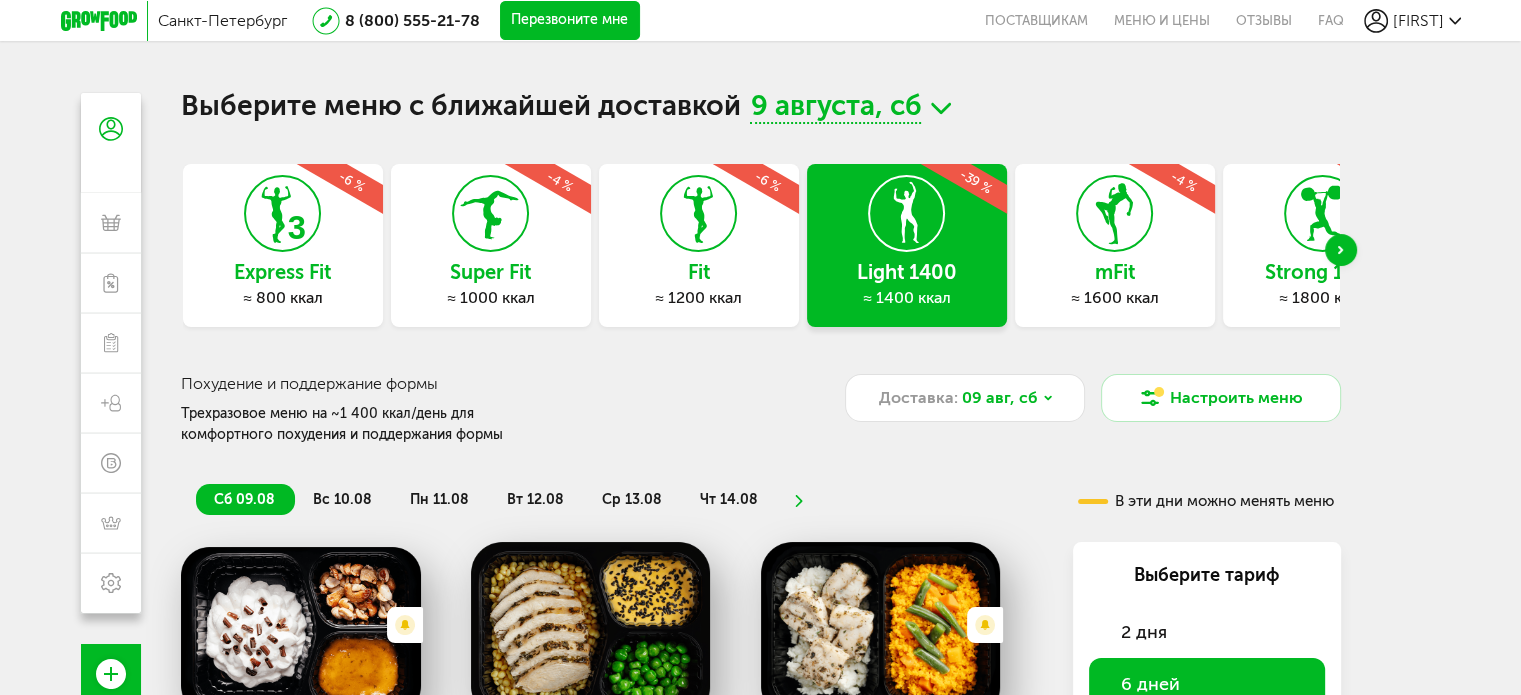 scroll, scrollTop: 0, scrollLeft: 0, axis: both 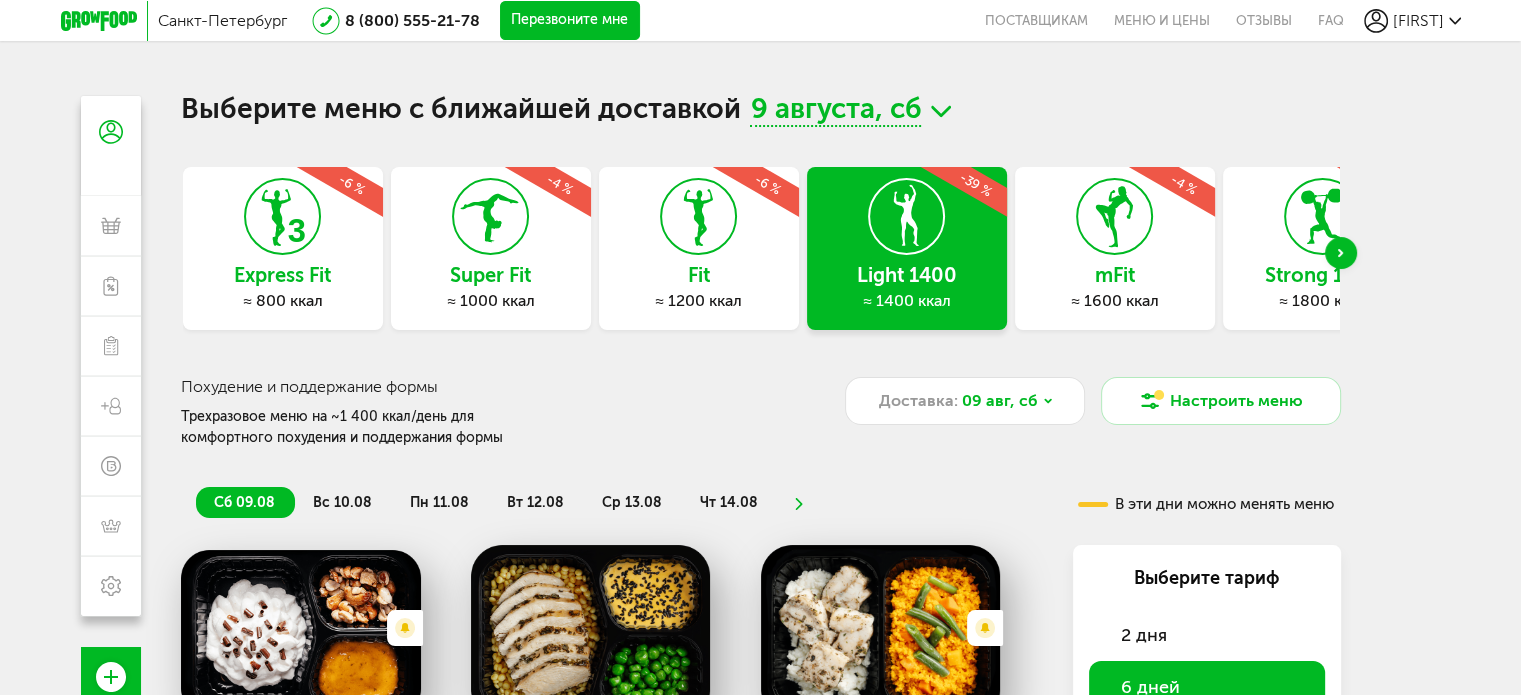 click at bounding box center (1341, 253) 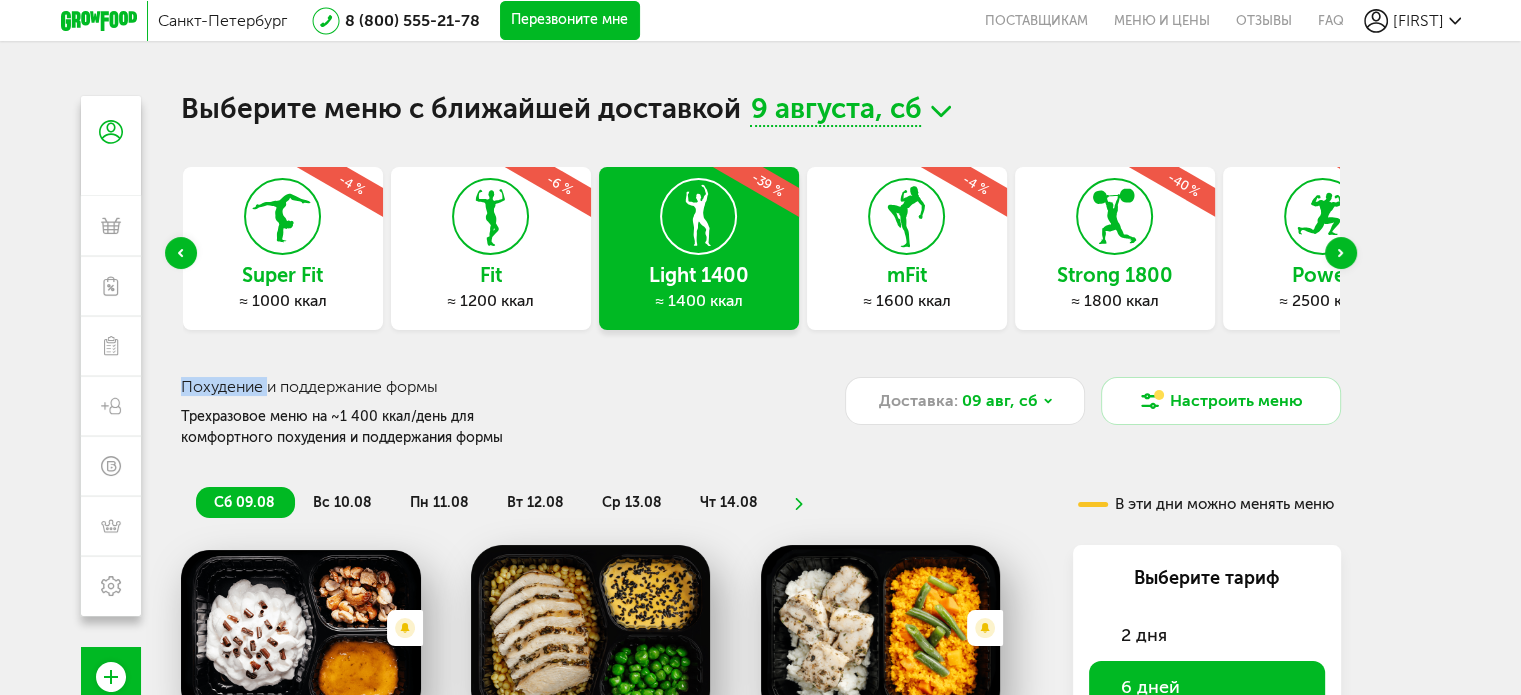 click at bounding box center [1341, 253] 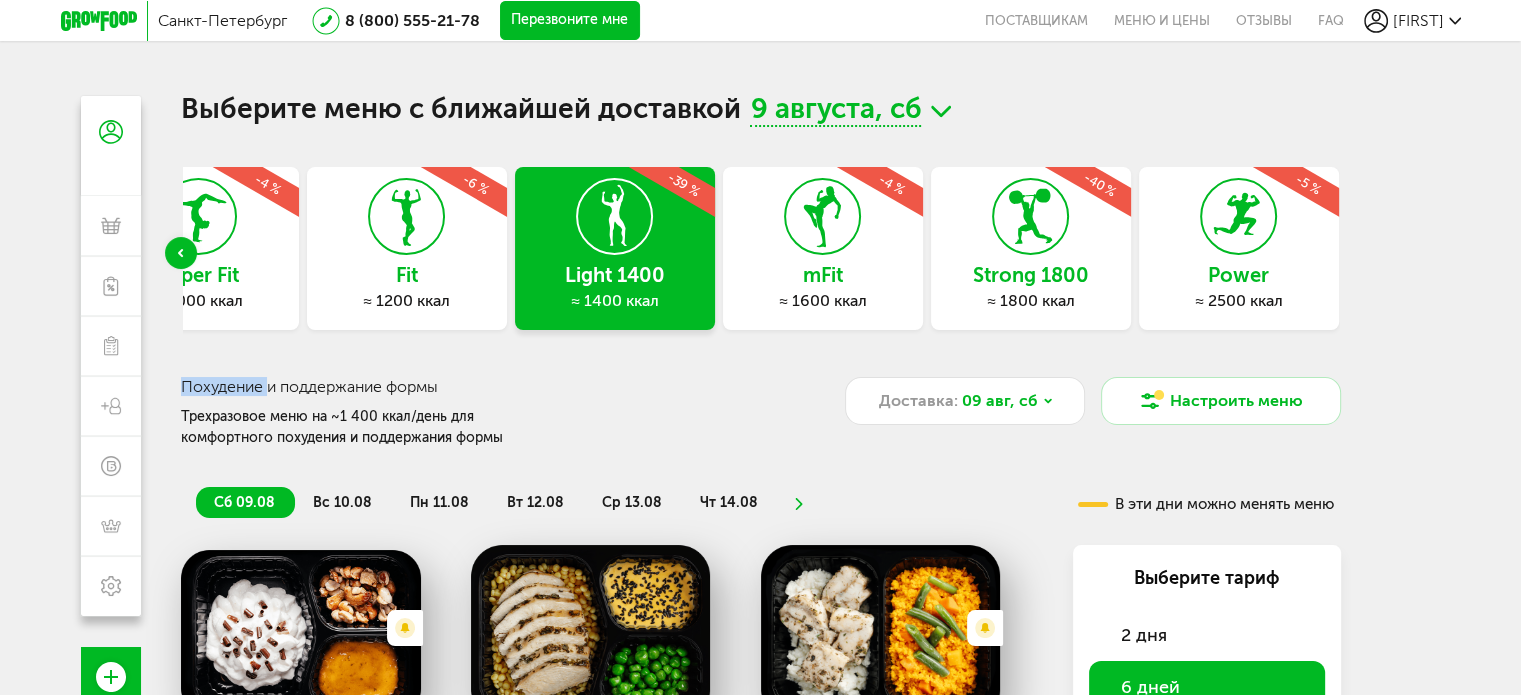 click on "Power   ≈ 2500 ккал   -5 %" at bounding box center [1239, 248] 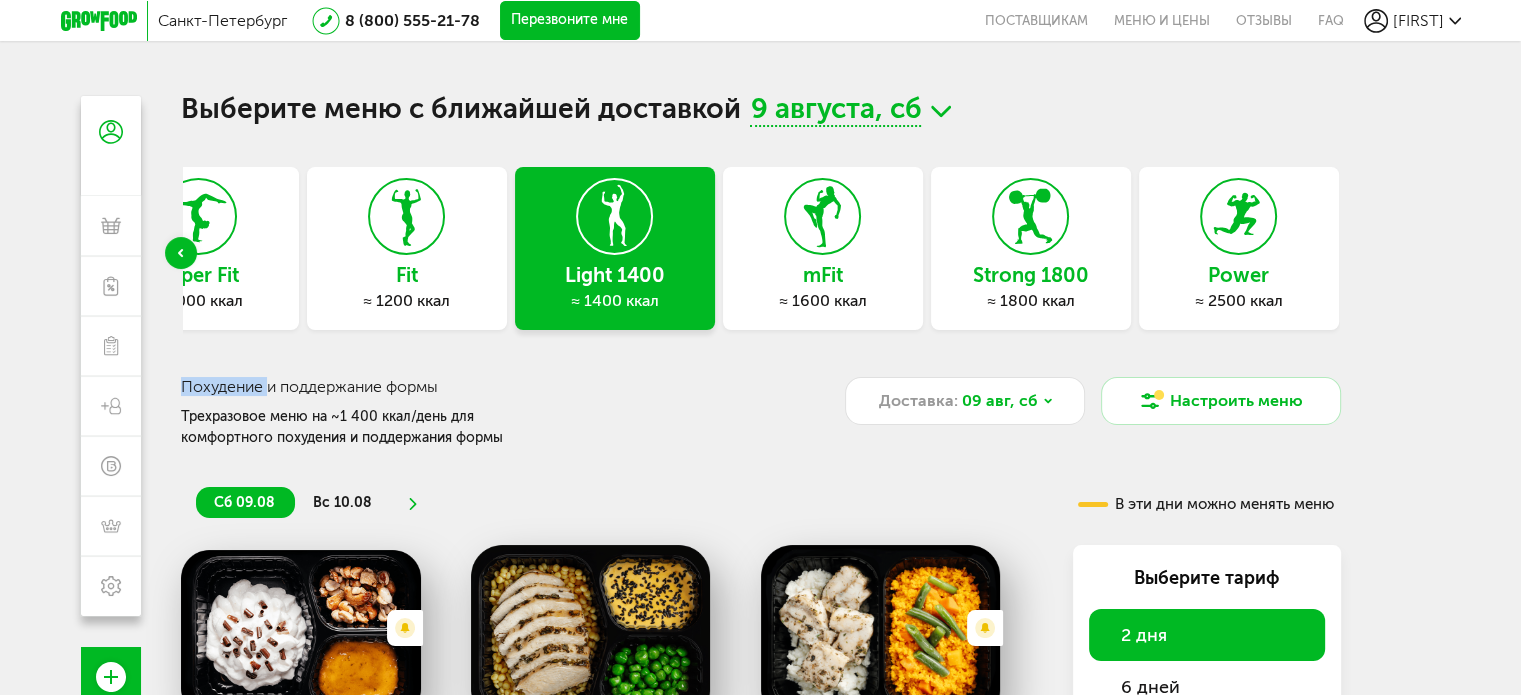 click on "Power" at bounding box center [1239, 275] 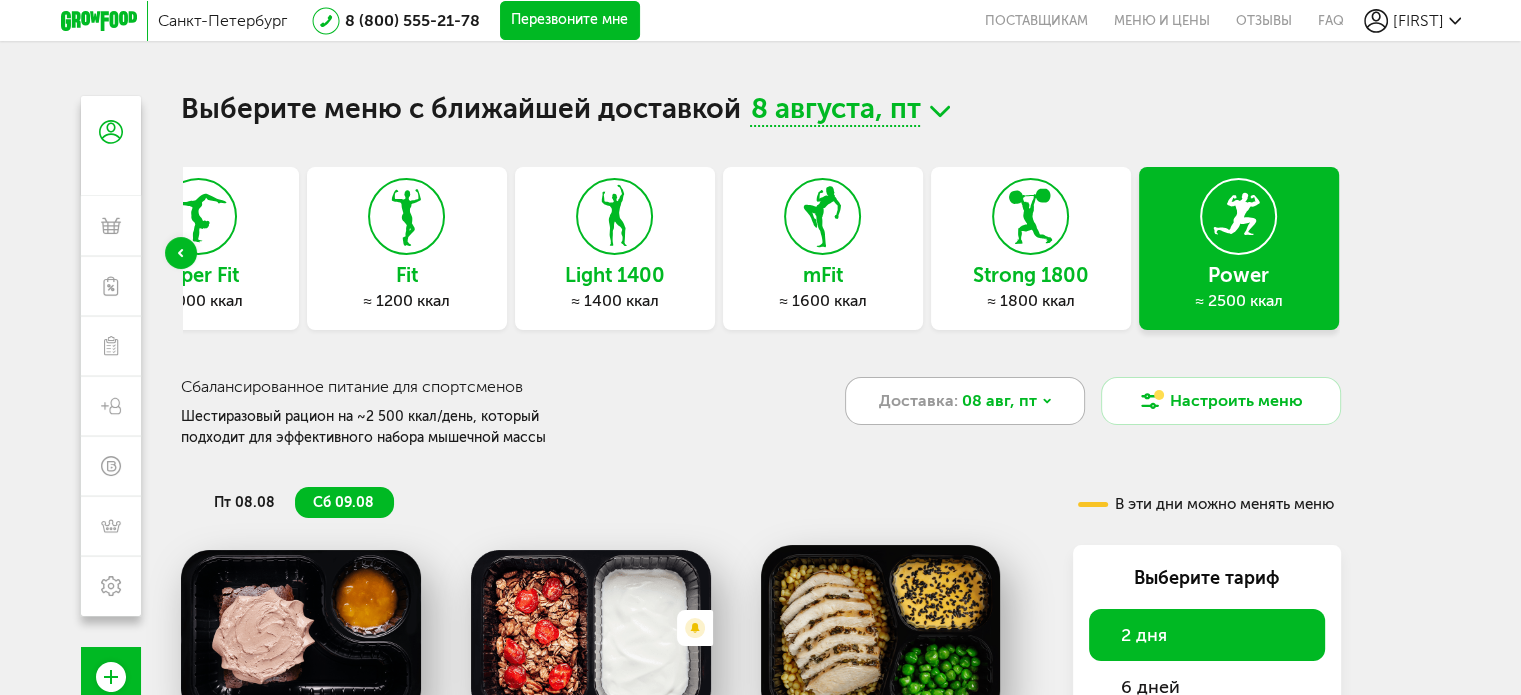 click on "08 авг, пт" at bounding box center (999, 401) 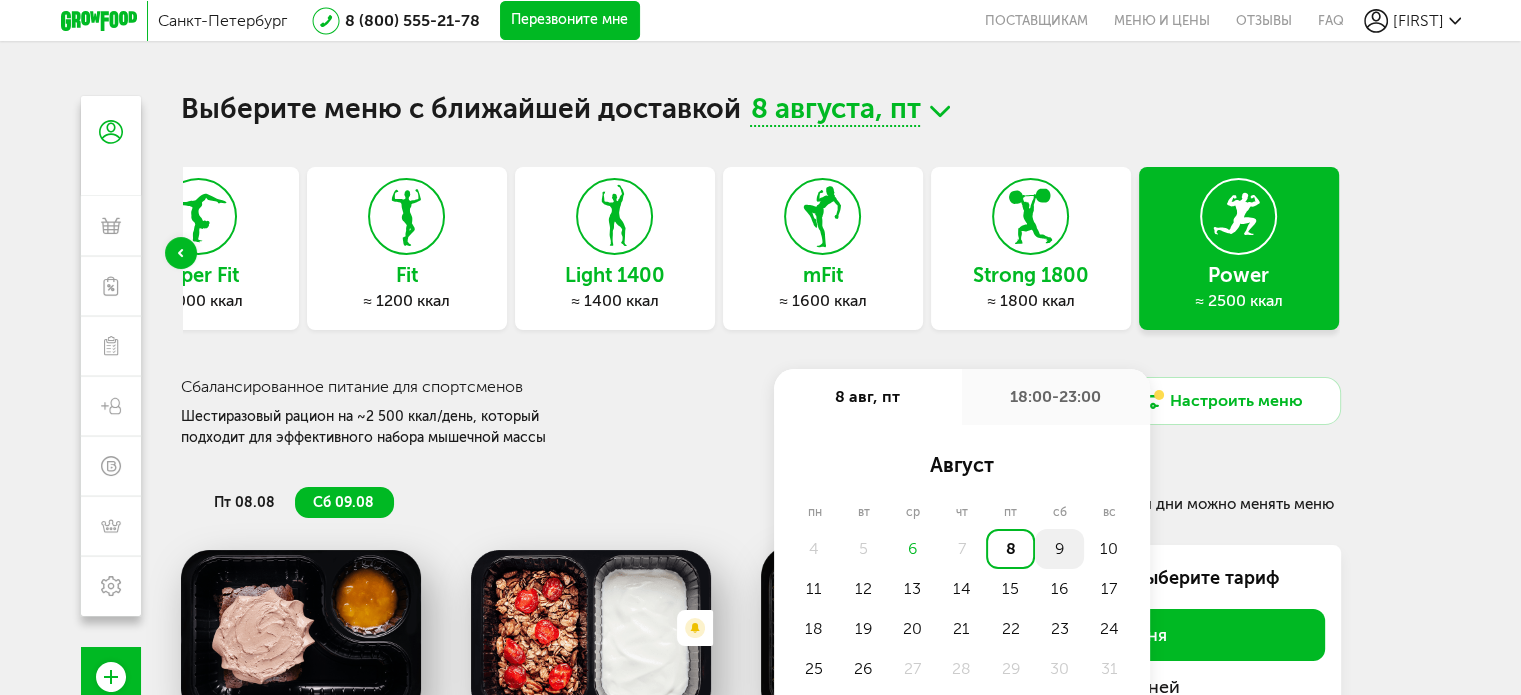 click on "9" at bounding box center [1059, 549] 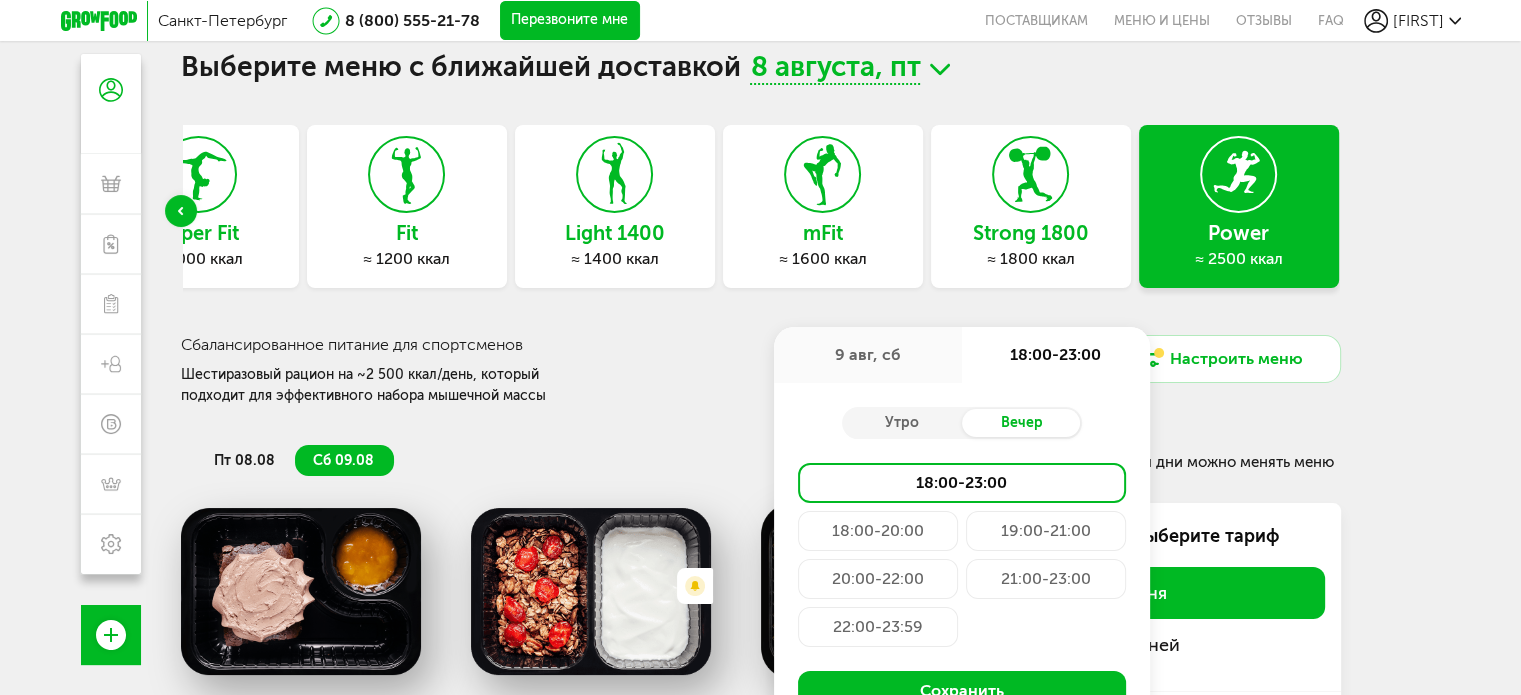 scroll, scrollTop: 100, scrollLeft: 0, axis: vertical 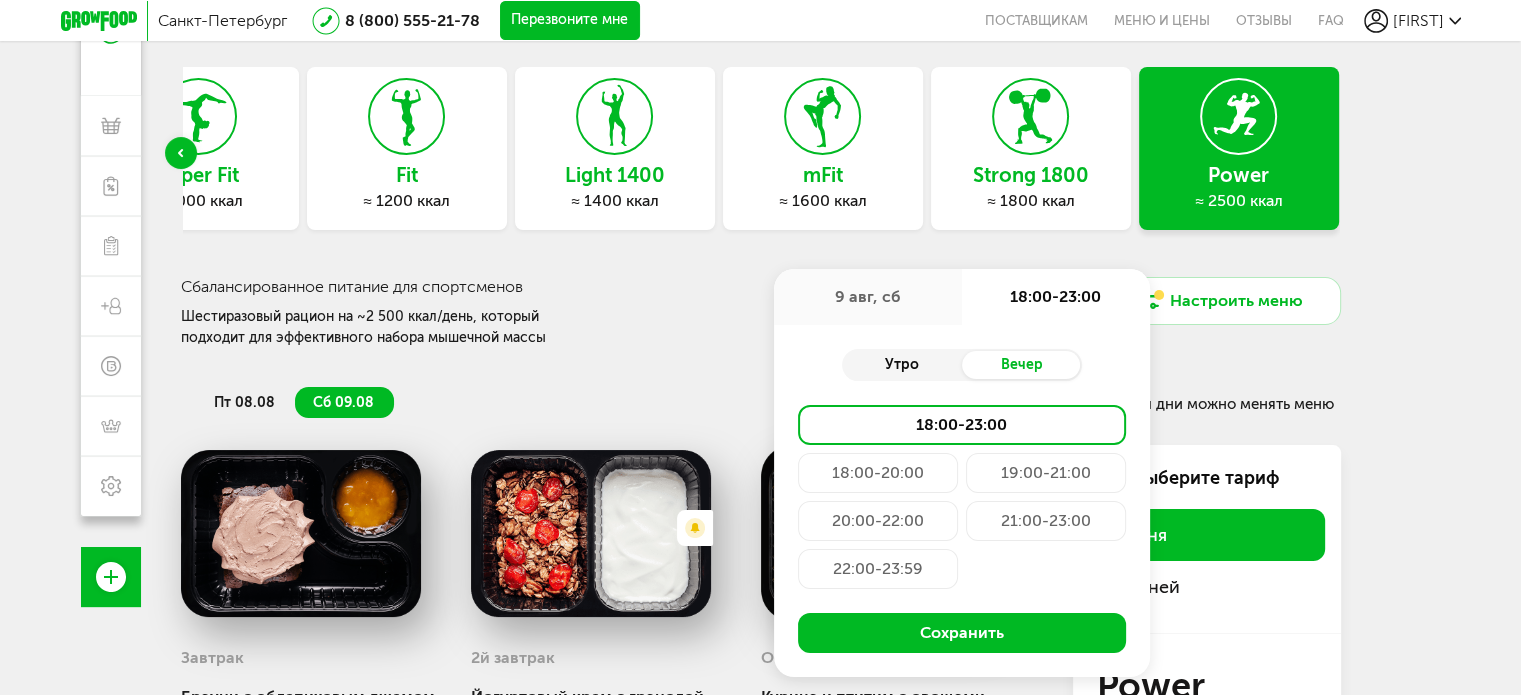 click on "Утро" at bounding box center [902, 365] 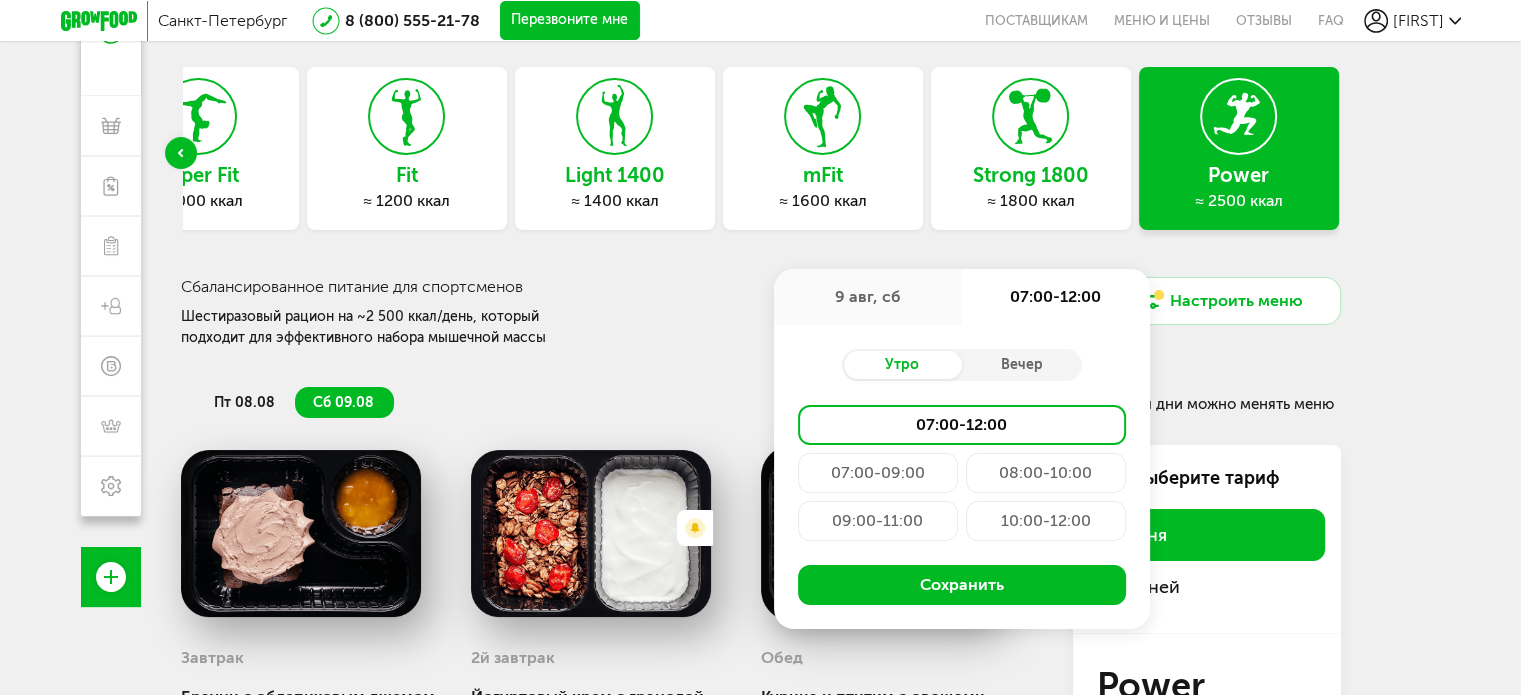 click on "09:00-11:00" at bounding box center [878, 521] 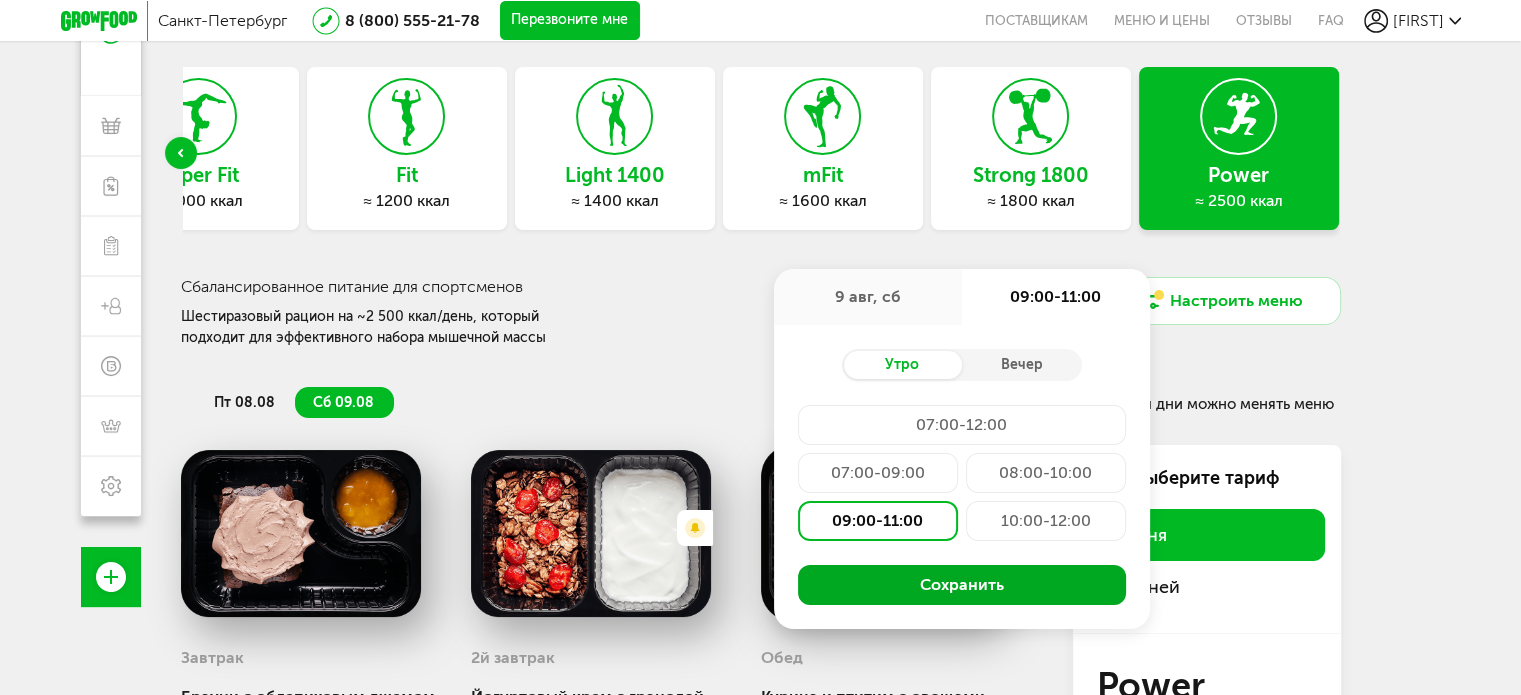 click on "Сохранить" at bounding box center [962, 585] 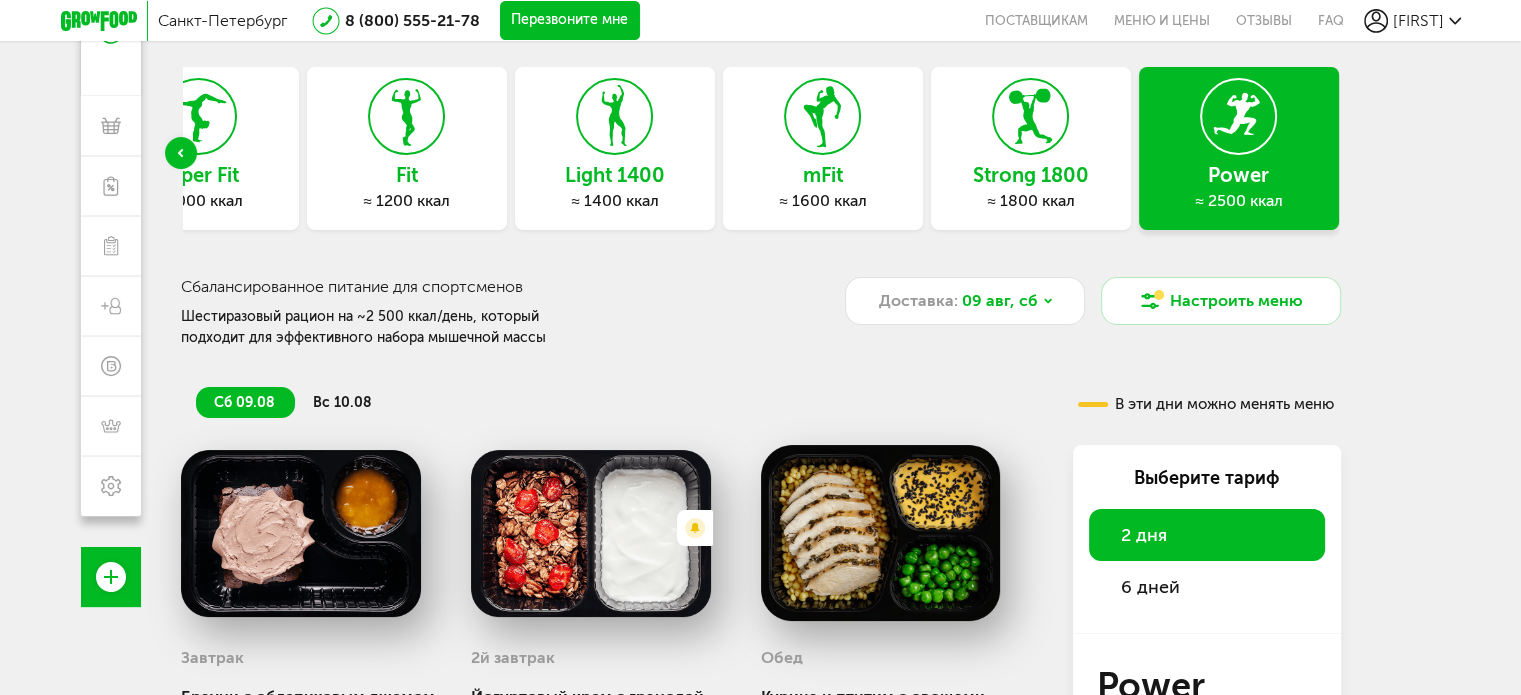 click on "Доставка:  09 авг, сб" at bounding box center [965, 313] 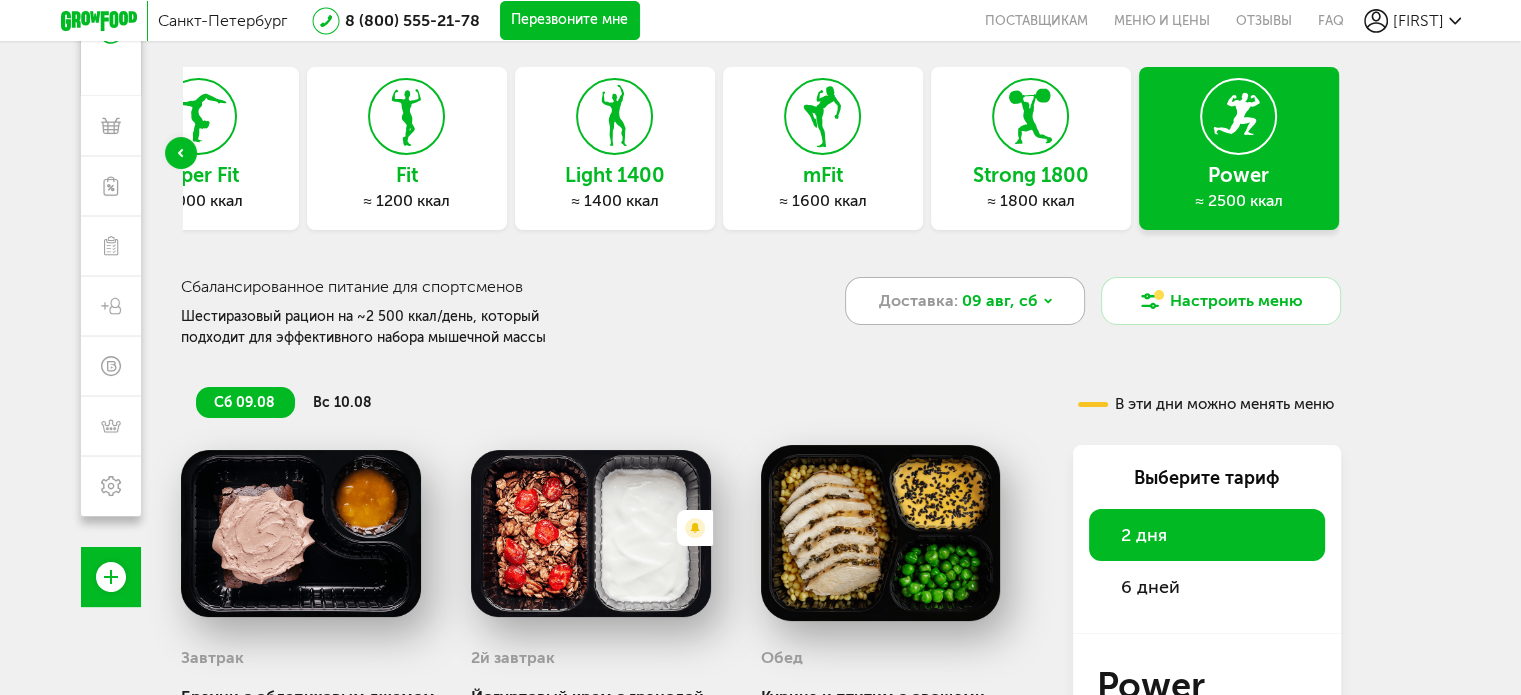 click on "Доставка:" at bounding box center (918, 301) 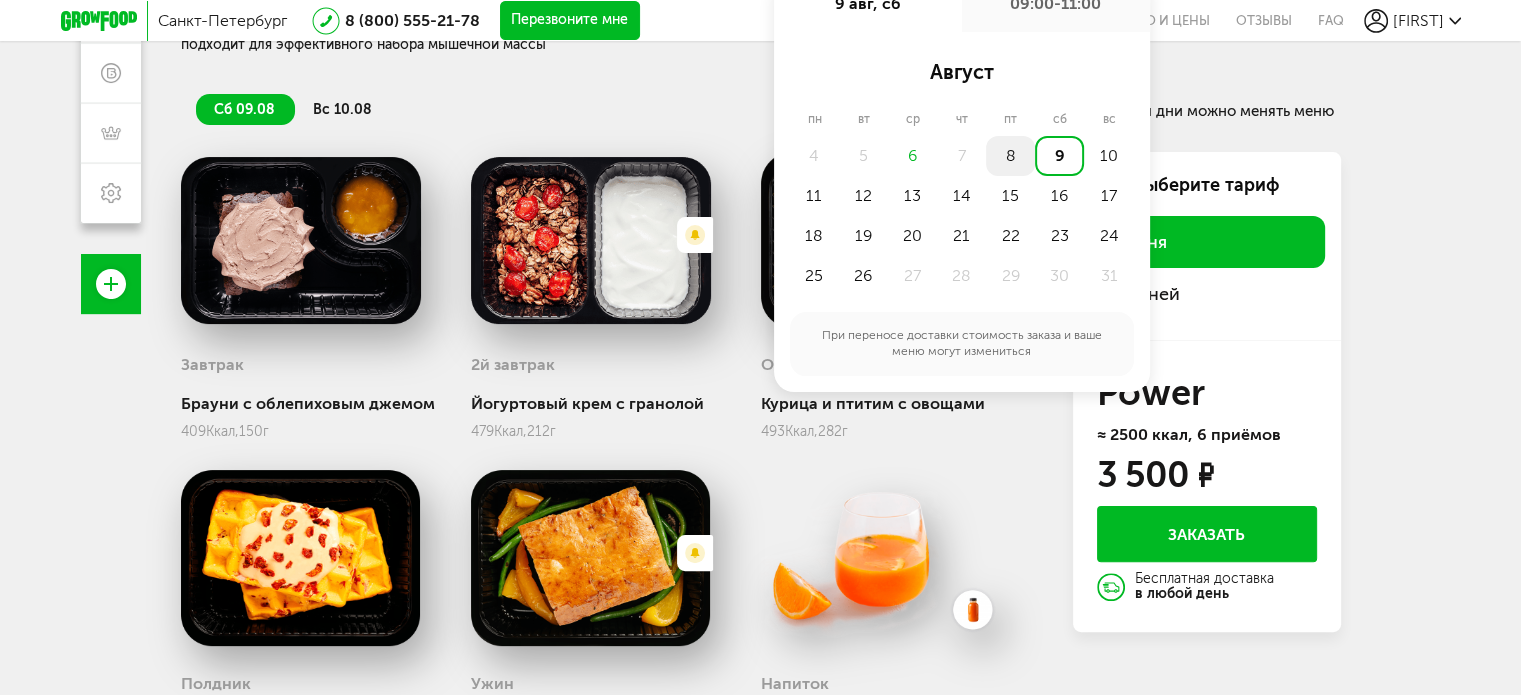 scroll, scrollTop: 400, scrollLeft: 0, axis: vertical 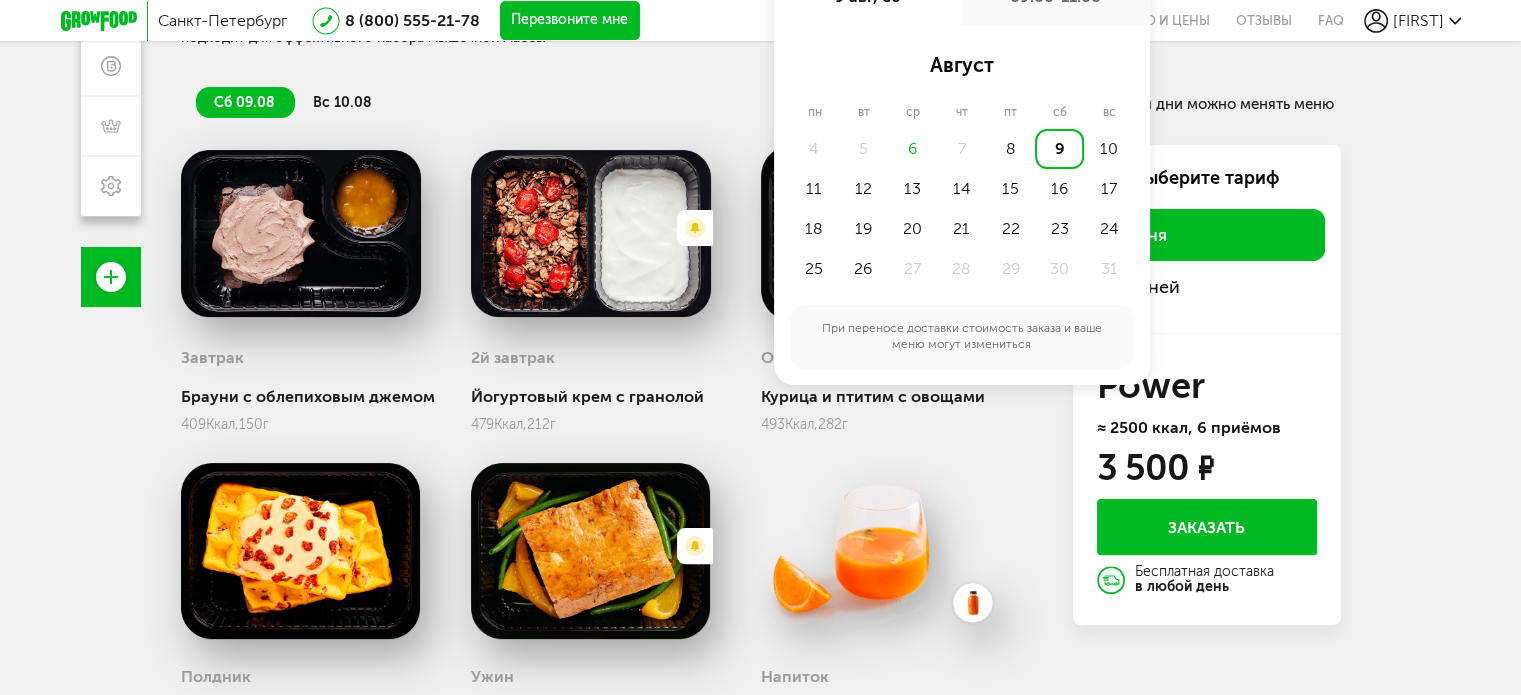 click on "9" at bounding box center (1059, 149) 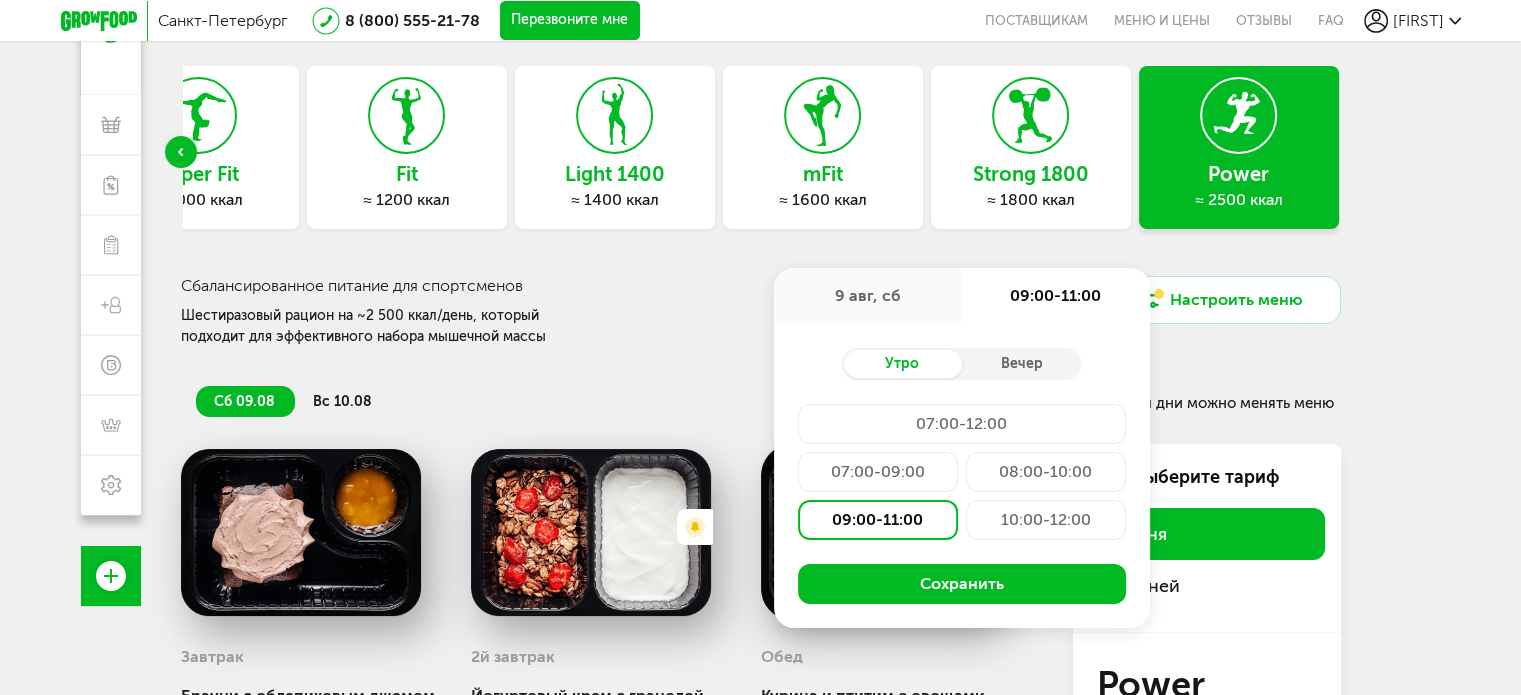 scroll, scrollTop: 100, scrollLeft: 0, axis: vertical 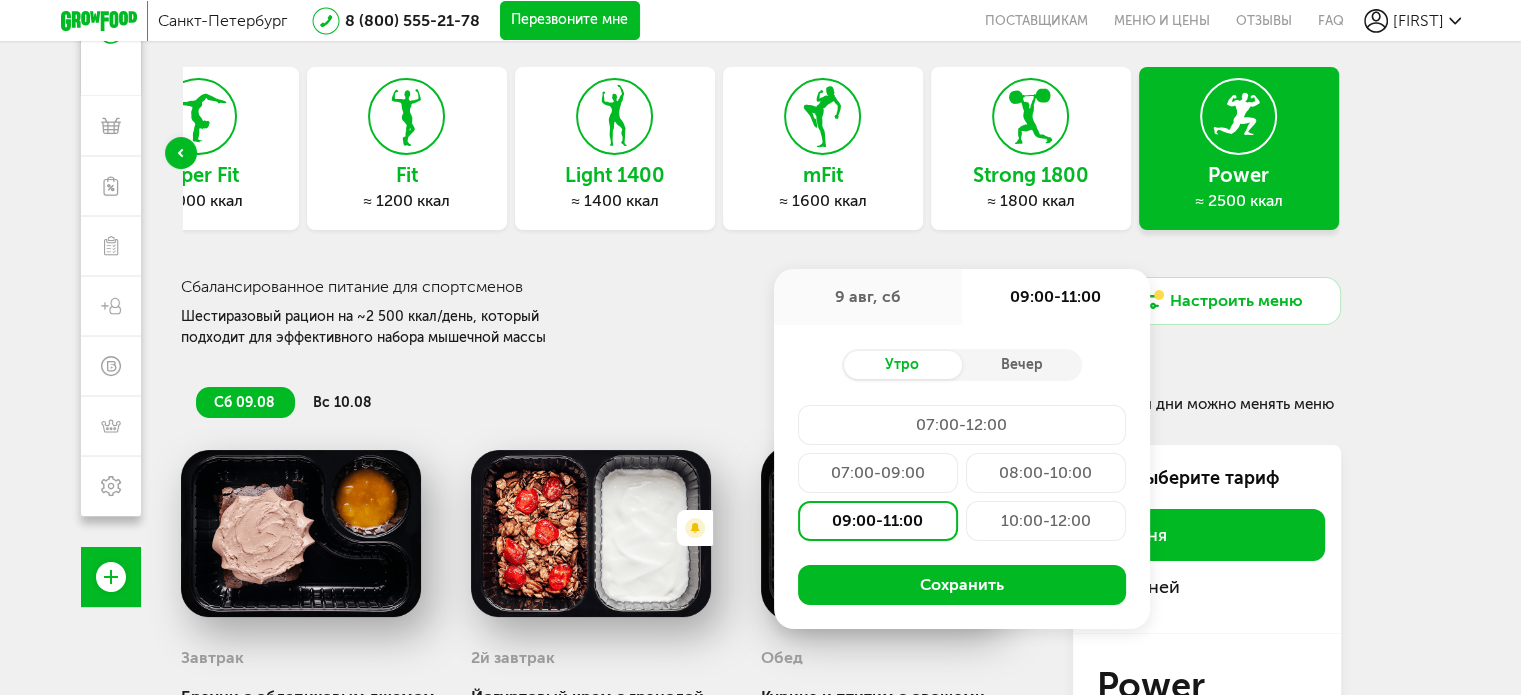 click on "Санкт-Петербург
8 (800) 555-21-78   Перезвоните мне
поставщикам
Меню и цены
Отзывы
FAQ
Павел               Павел   8 (931) 965-79-07       Мои заказы       Подписка           Мои предпочтения     Пригласить друга     +1000 ₽       Бонусы     Программа лояльности     Настройки       Выход       Меню и цены Отзывы FAQ     8 (800) 555-21-78   Перезвоните мне     По любым вопросам пишите сюда:       Подписывайтесь в соцсетях:       Присоединяйся к нашей команде:   Карьера в GF   Читайте статьи:   Блог GrowFood   Ты блогер?   Оставляй заявку   Поставщикам:   Написать   Новый заказ         Павел Воробьев" at bounding box center (760, 335) 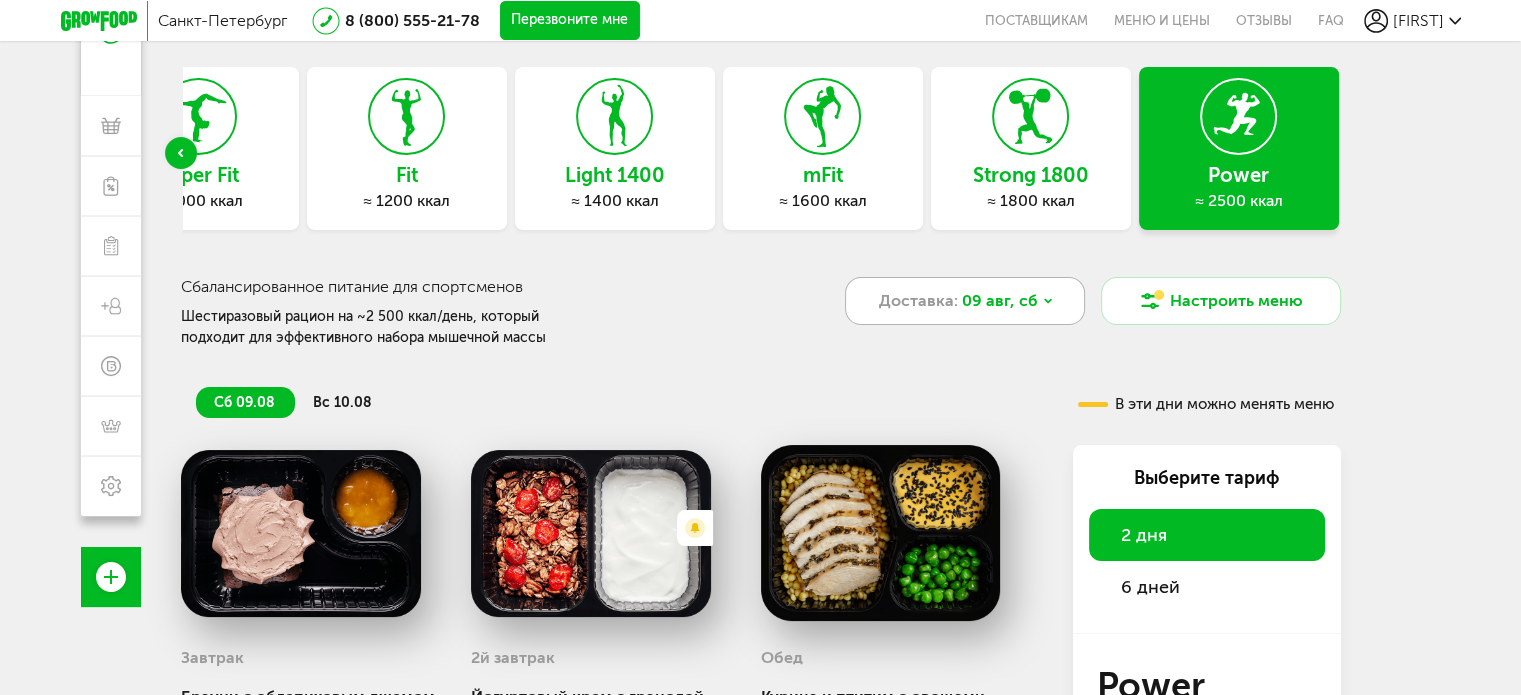 click on "Доставка:  09 авг, сб" at bounding box center (965, 301) 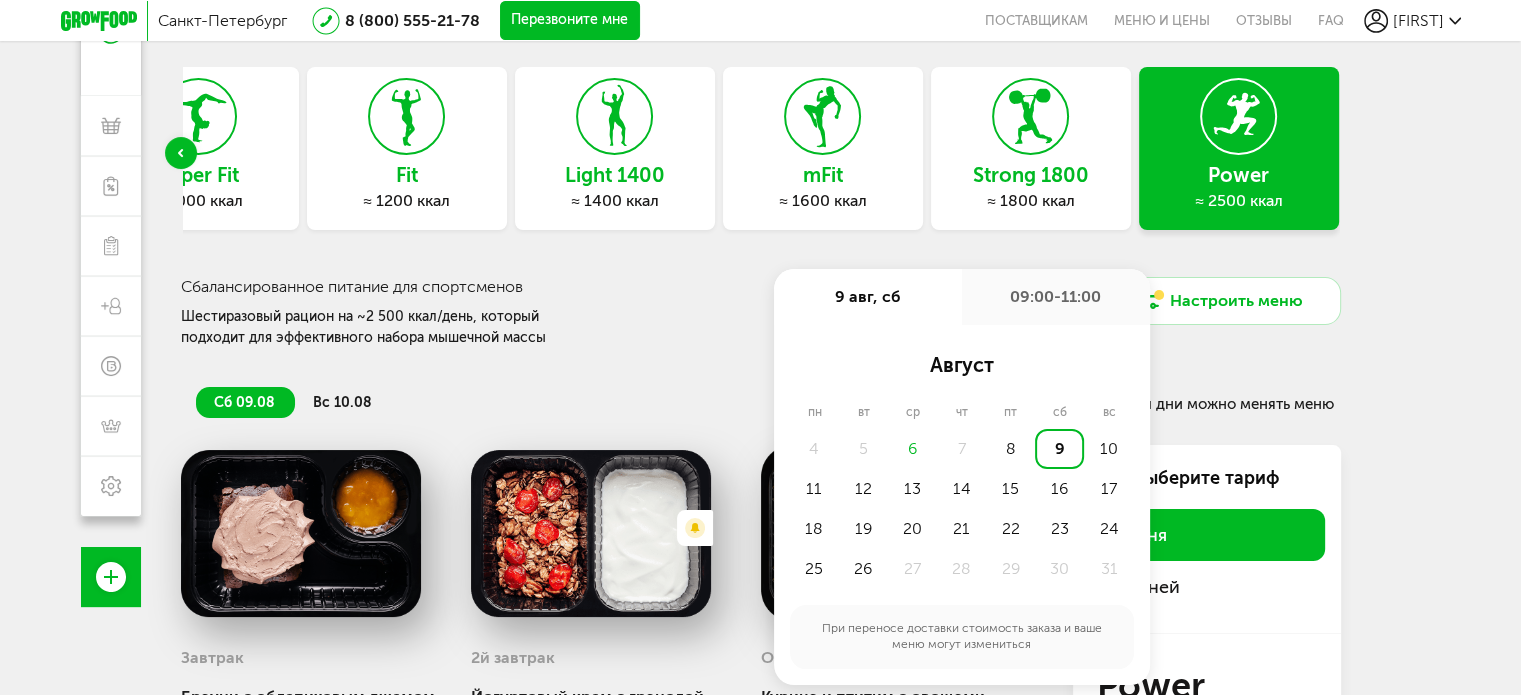click on "9" at bounding box center (1059, 449) 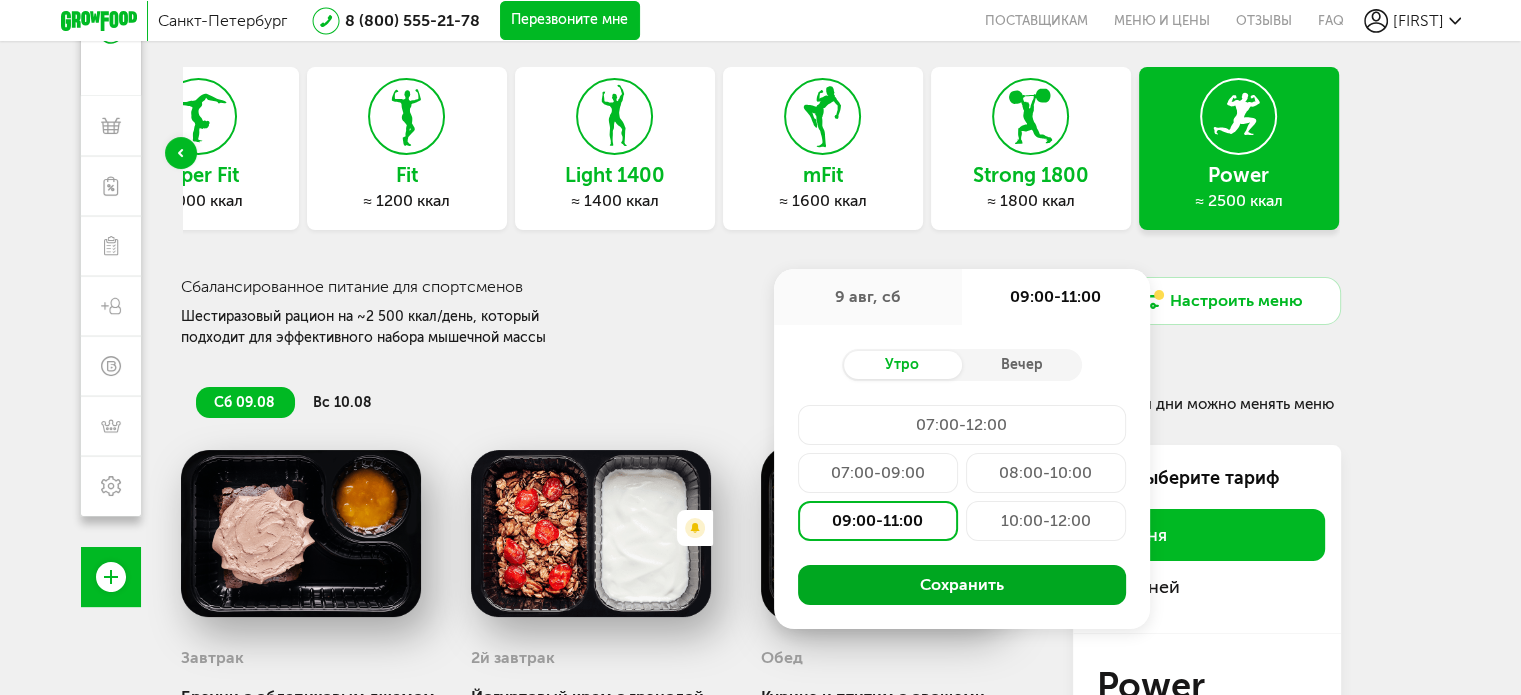 click on "Сохранить" at bounding box center (962, 585) 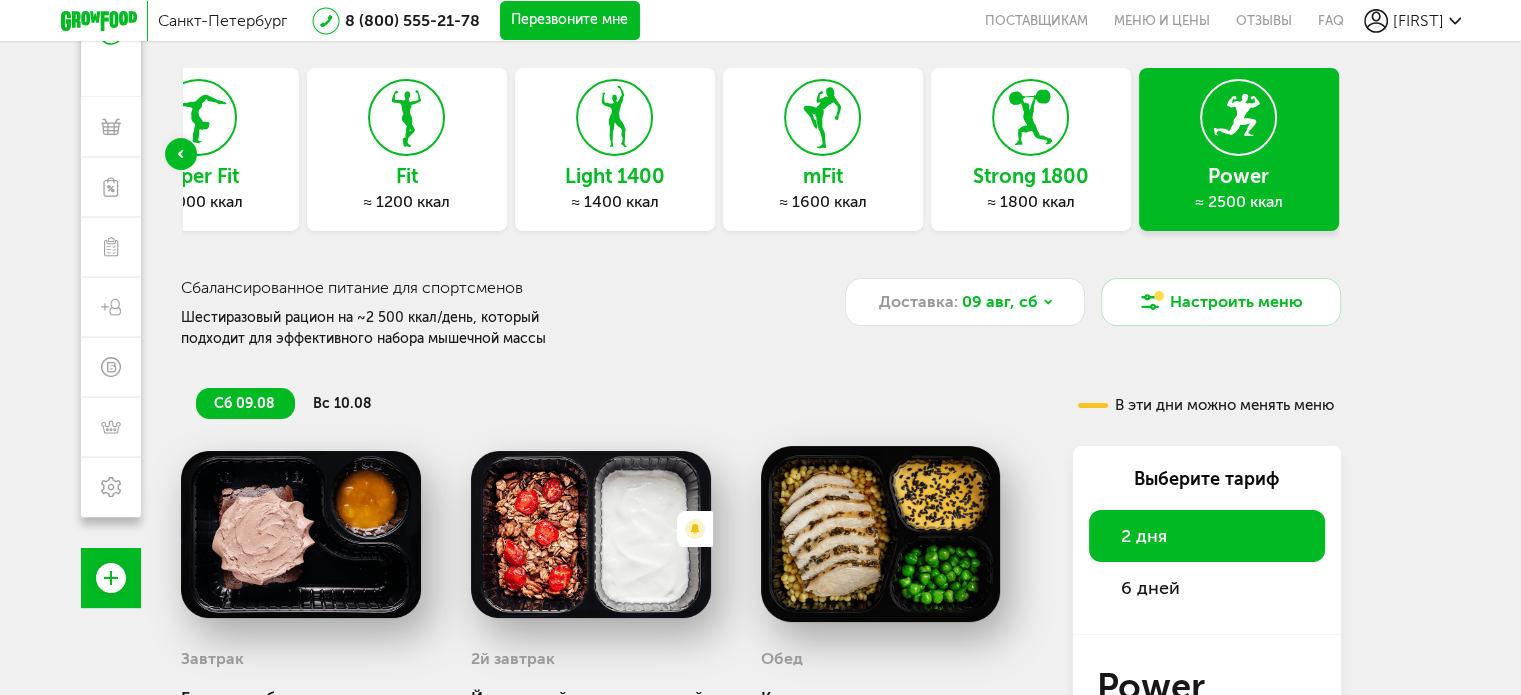 scroll, scrollTop: 100, scrollLeft: 0, axis: vertical 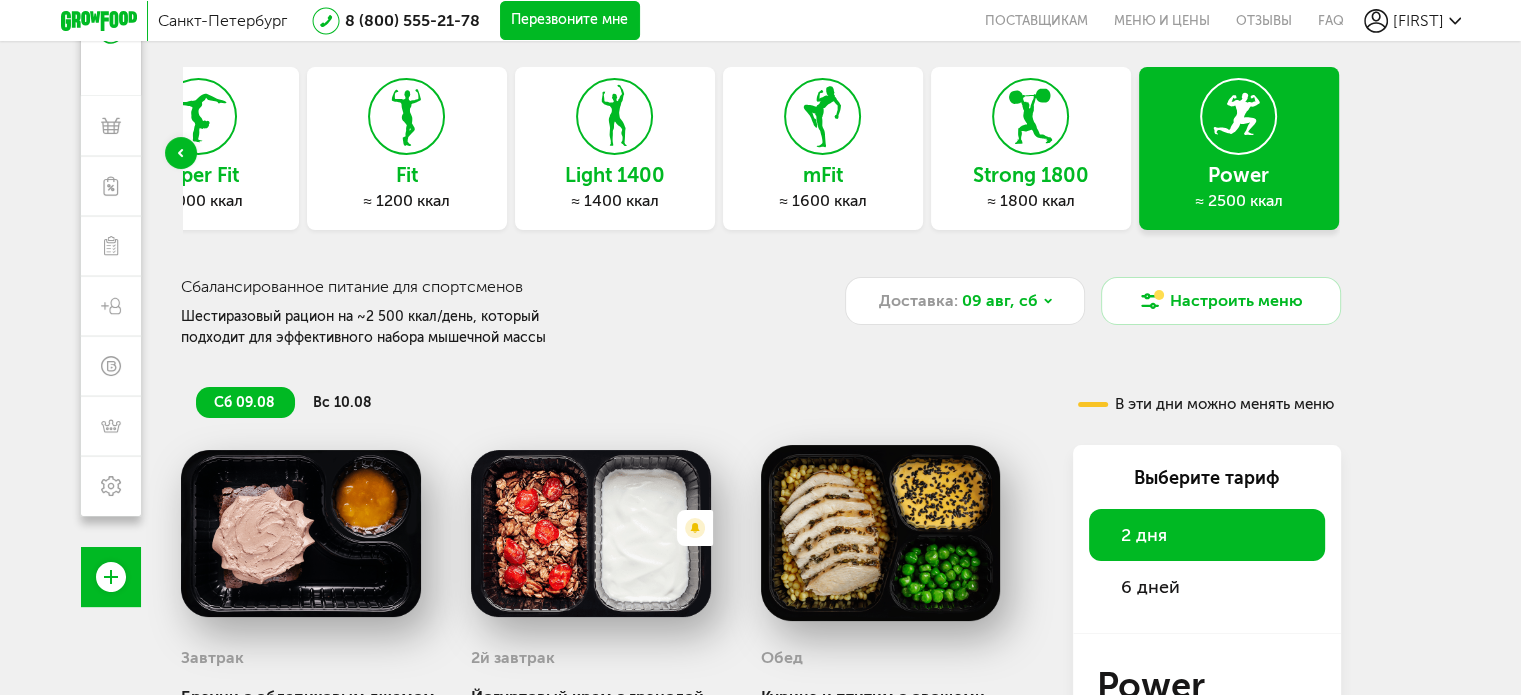 click on "сб 09.08 вс 10.08" at bounding box center (596, 402) 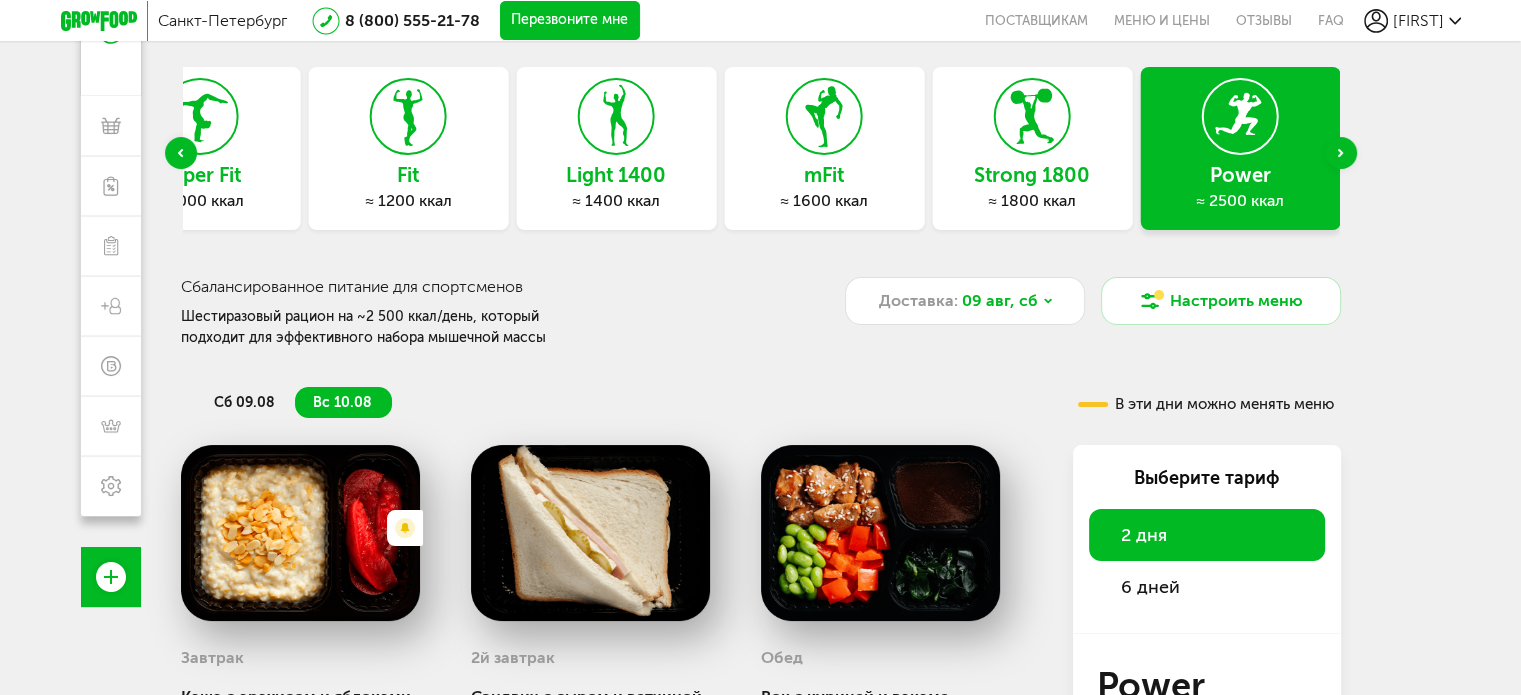 click on "Power   ≈ 2500 ккал" at bounding box center [1240, 148] 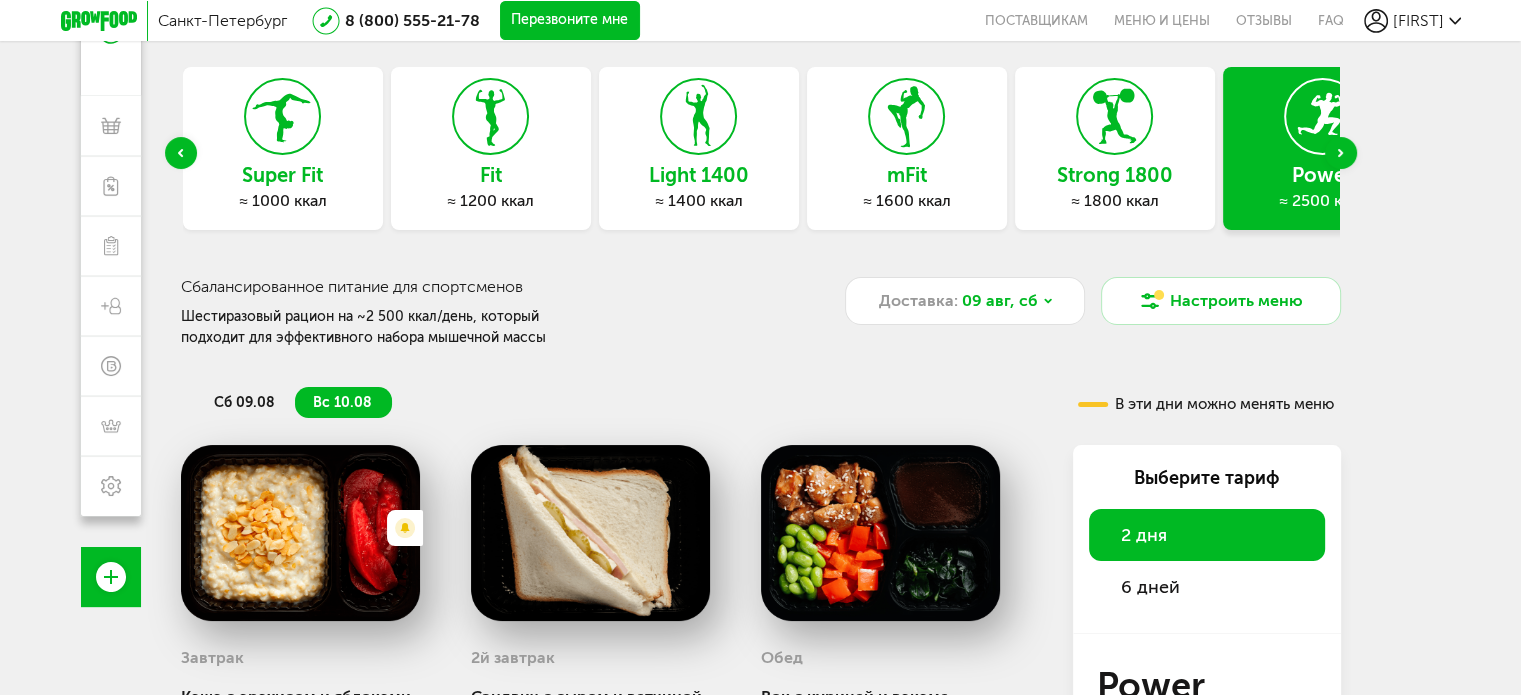 click on "Power   ≈ 2500 ккал" at bounding box center (1323, 148) 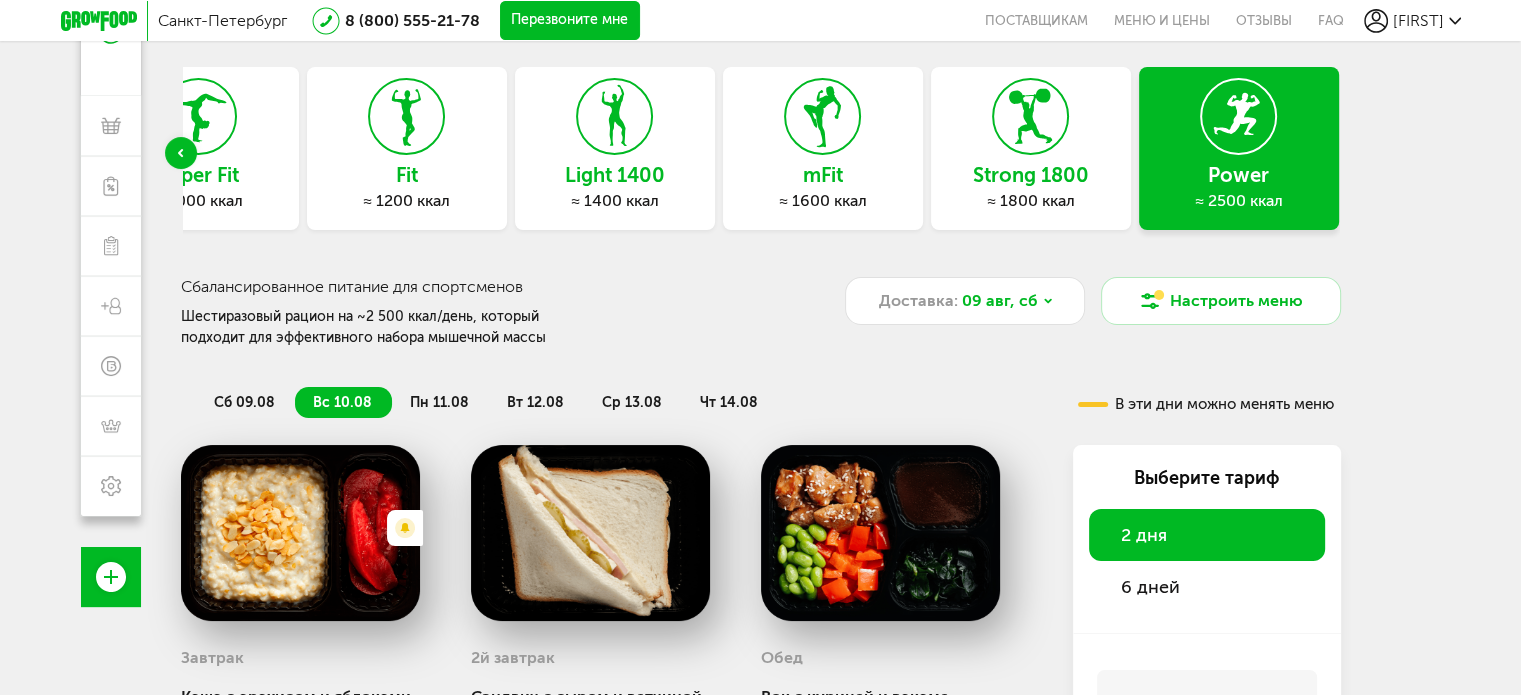 click on "пн 11.08" at bounding box center (440, 402) 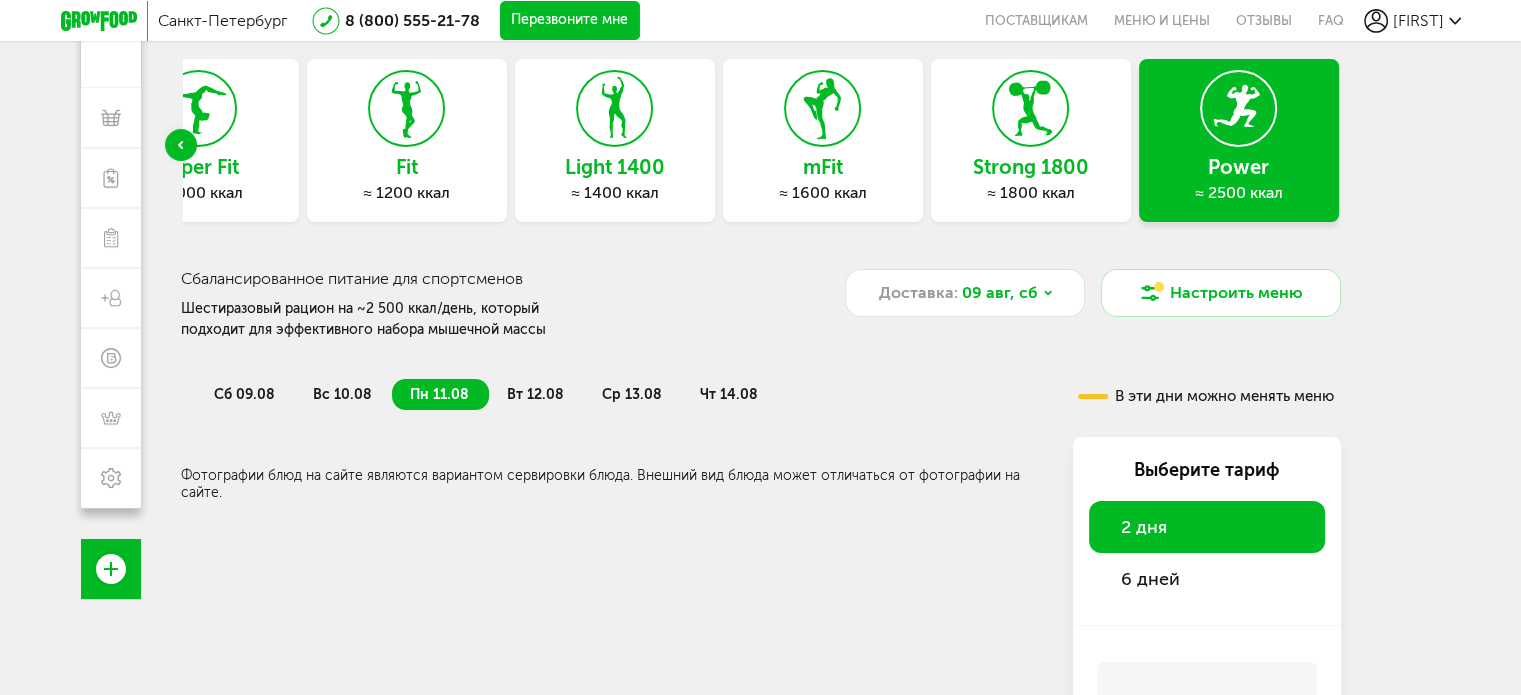 scroll, scrollTop: 64, scrollLeft: 0, axis: vertical 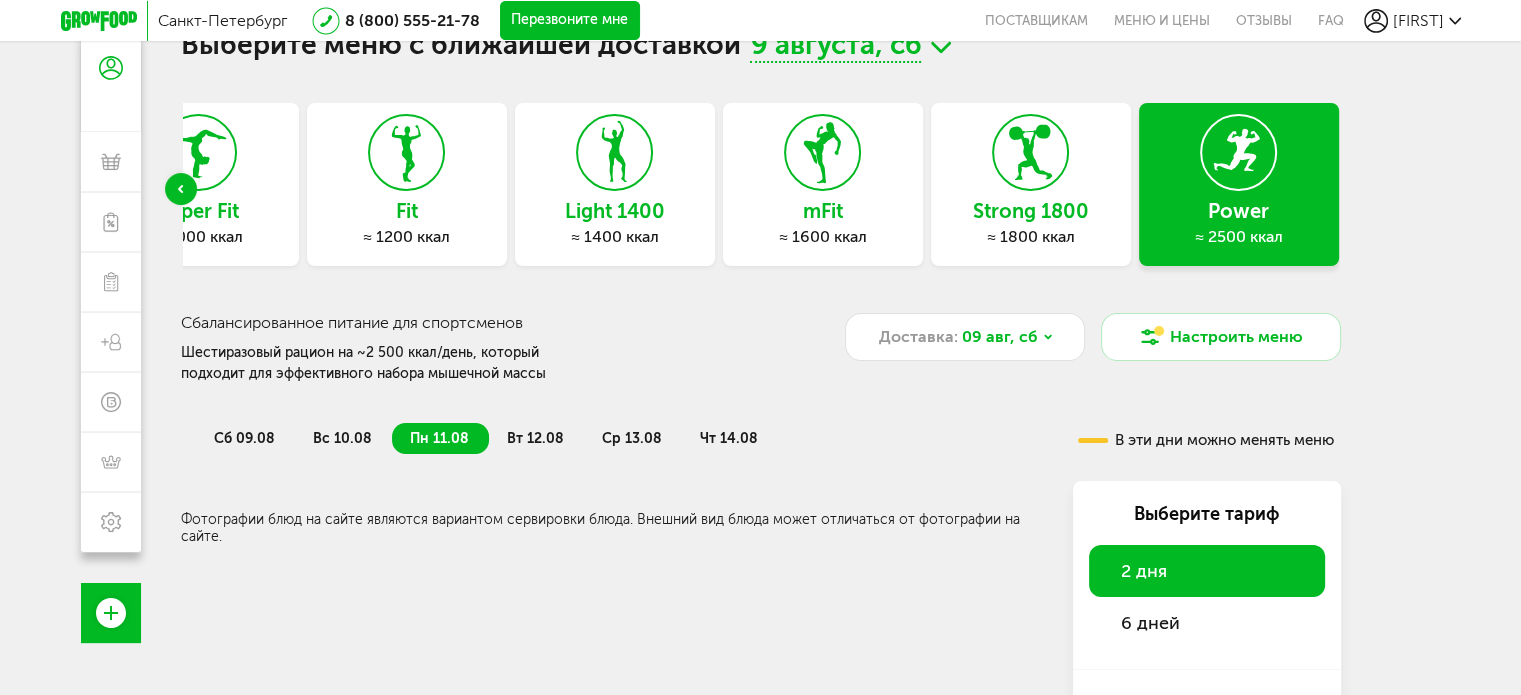 click on "сб 09.08 вс 10.08 пн 11.08 вт 12.08 ср 13.08 чт 14.08" at bounding box center (596, 429) 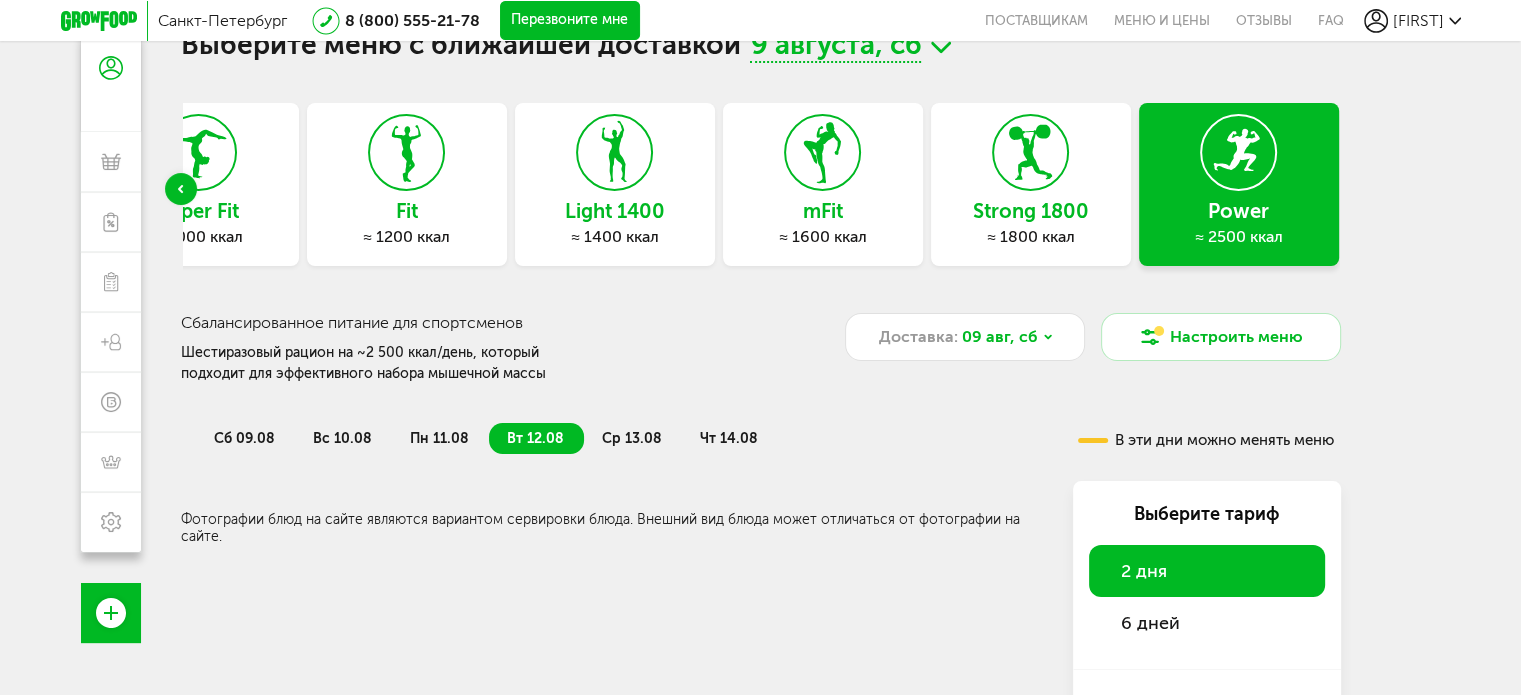 click on "ср 13.08" at bounding box center [632, 438] 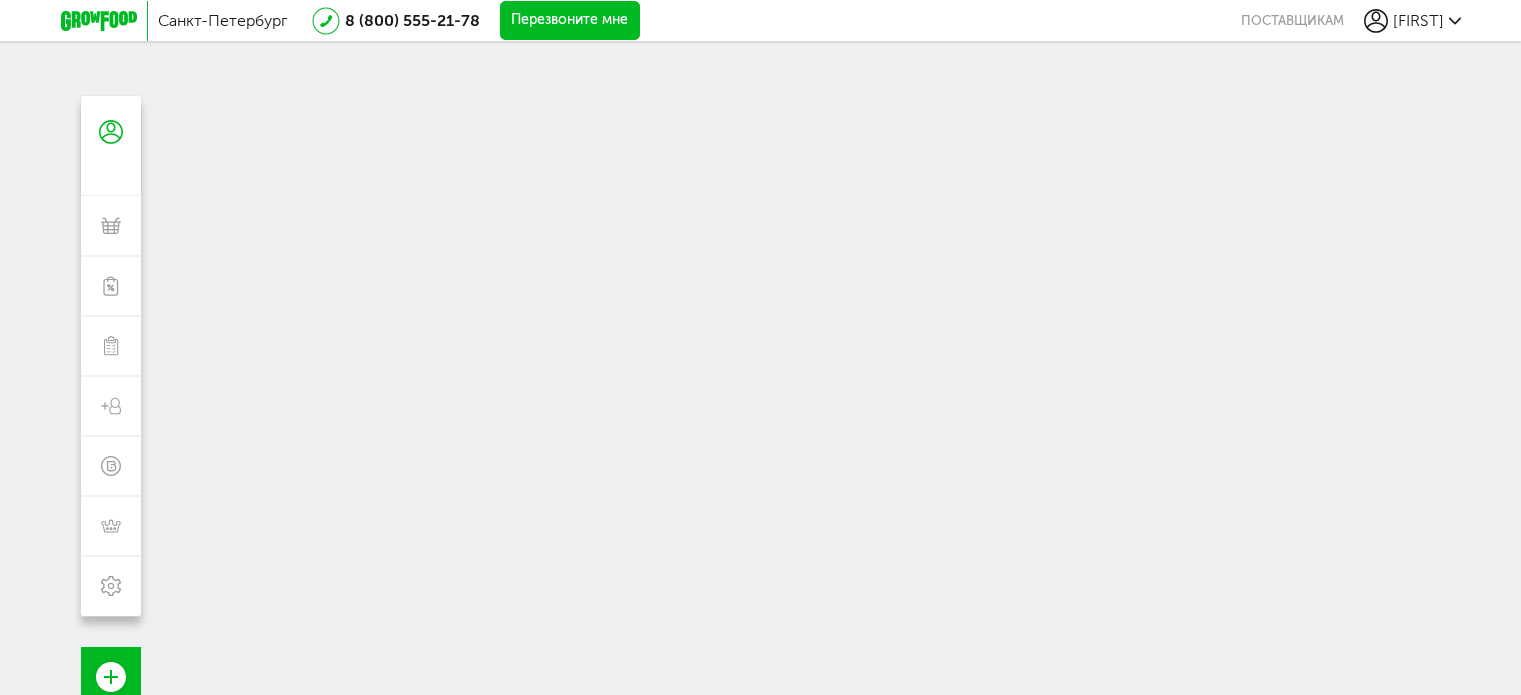 scroll, scrollTop: 64, scrollLeft: 0, axis: vertical 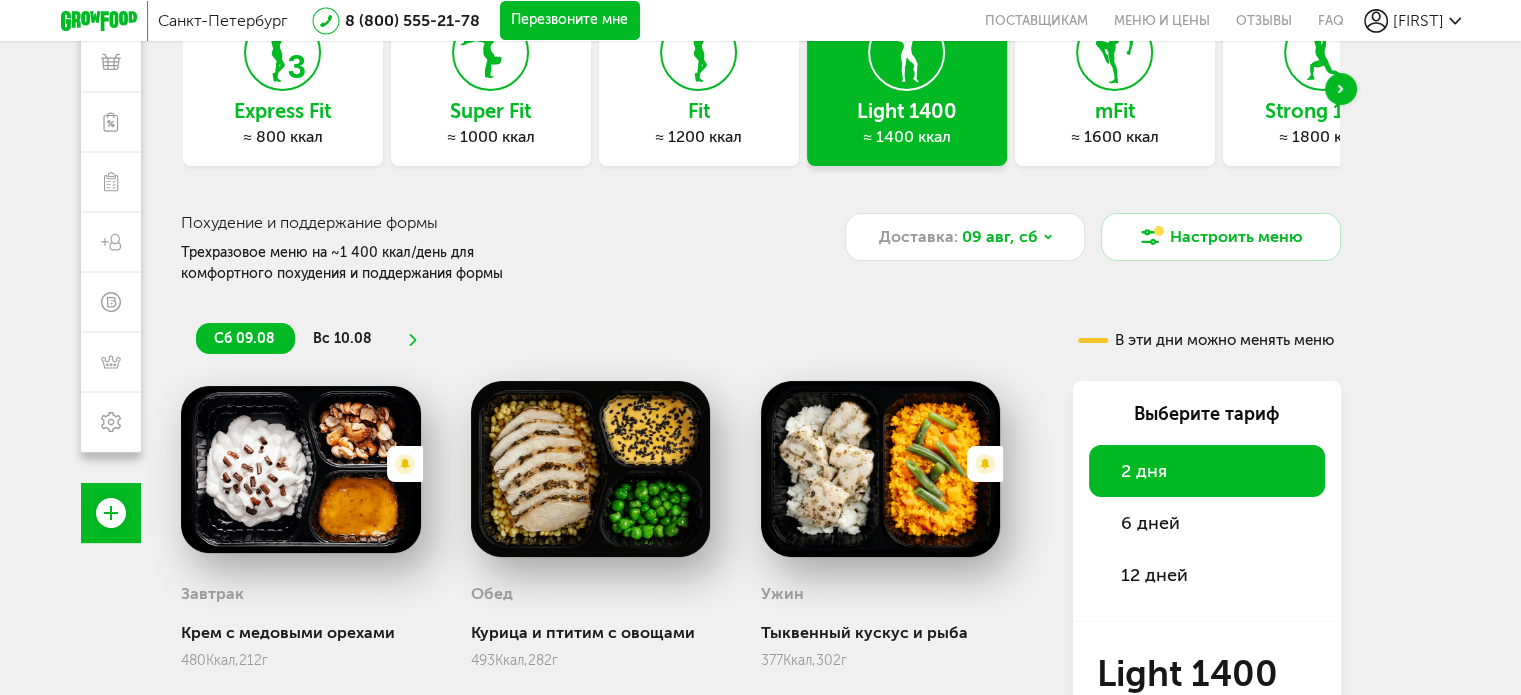 click on "Strong 1800" at bounding box center [1323, 111] 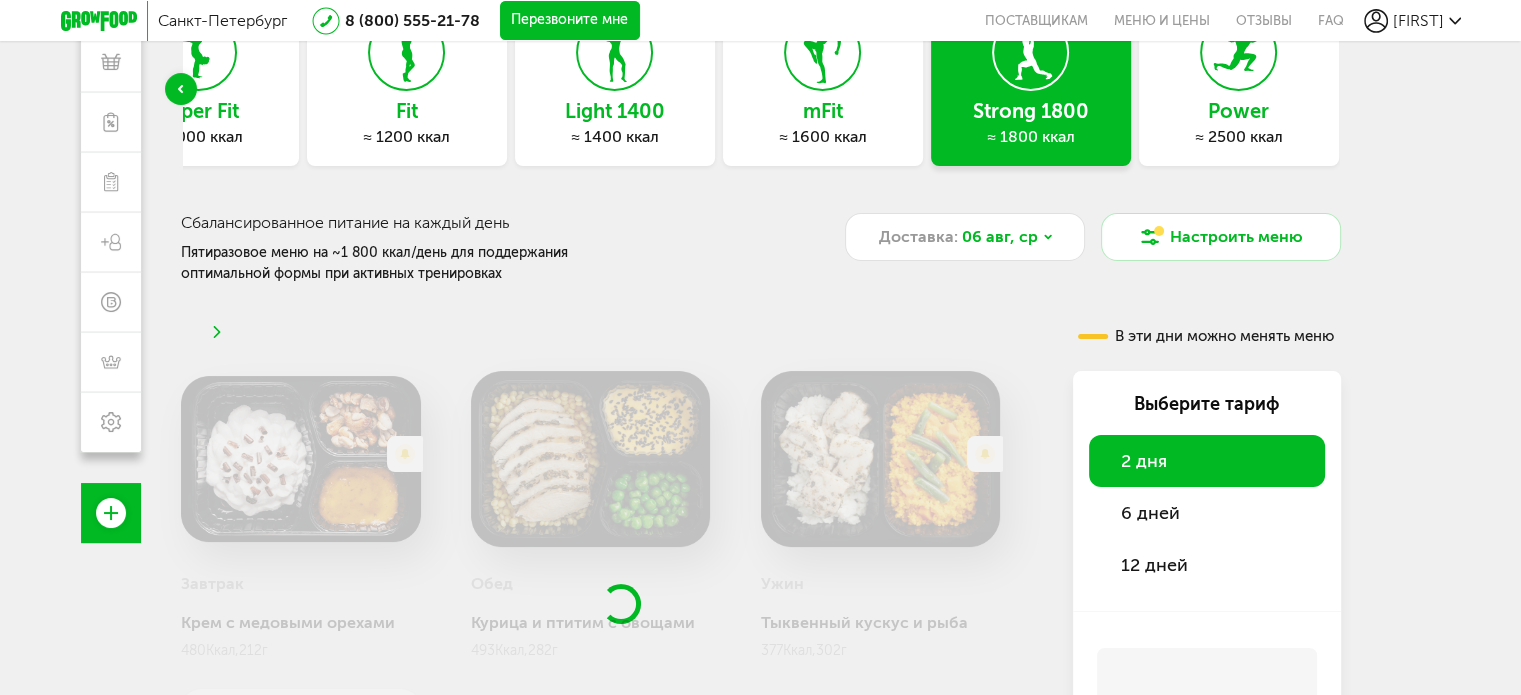 click on "Express Fit   ≈ 800 ккал     Super Fit   ≈ 1000 ккал     Fit   ≈ 1200 ккал     Light 1400   ≈ 1400 ккал     mFit   ≈ 1600 ккал     Strong 1800   ≈ 1800 ккал     Power   ≈ 2500 ккал" at bounding box center [761, 89] 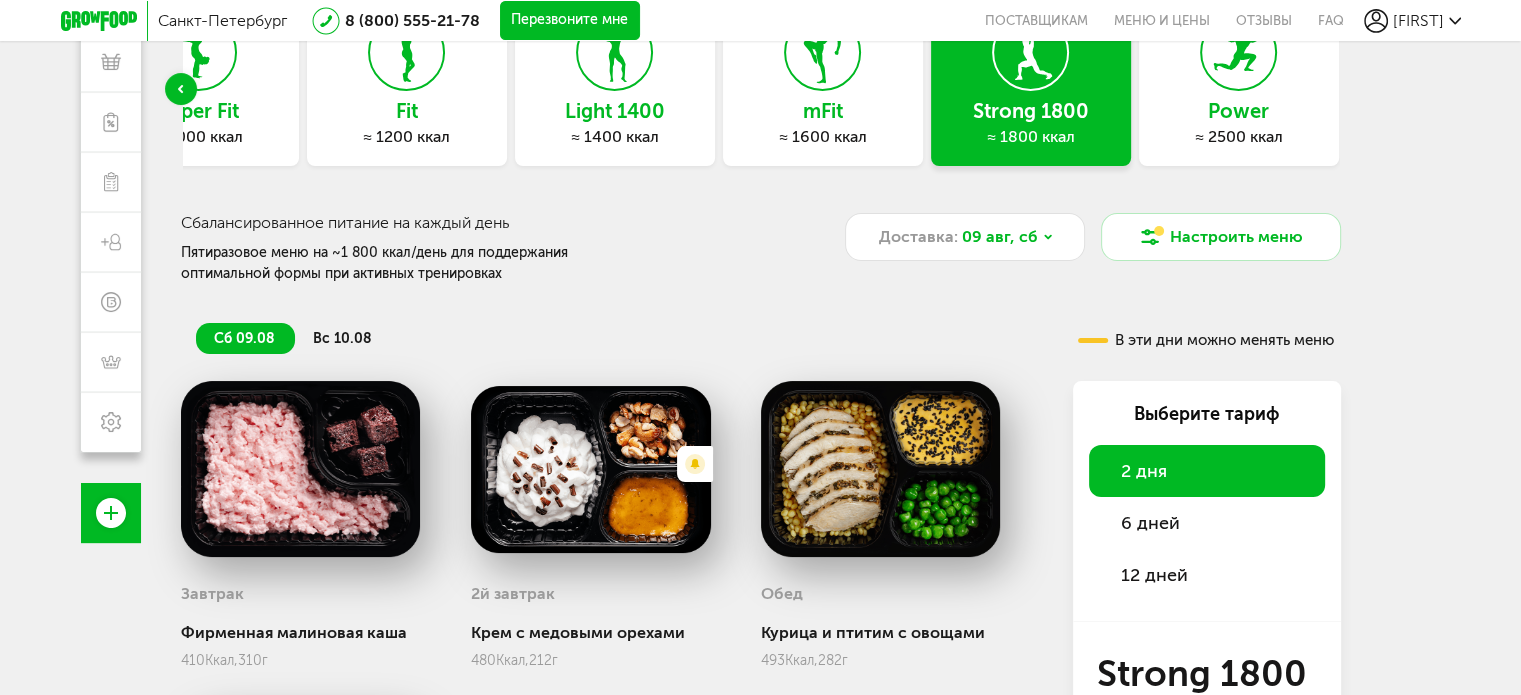 click on "Power" at bounding box center [1239, 111] 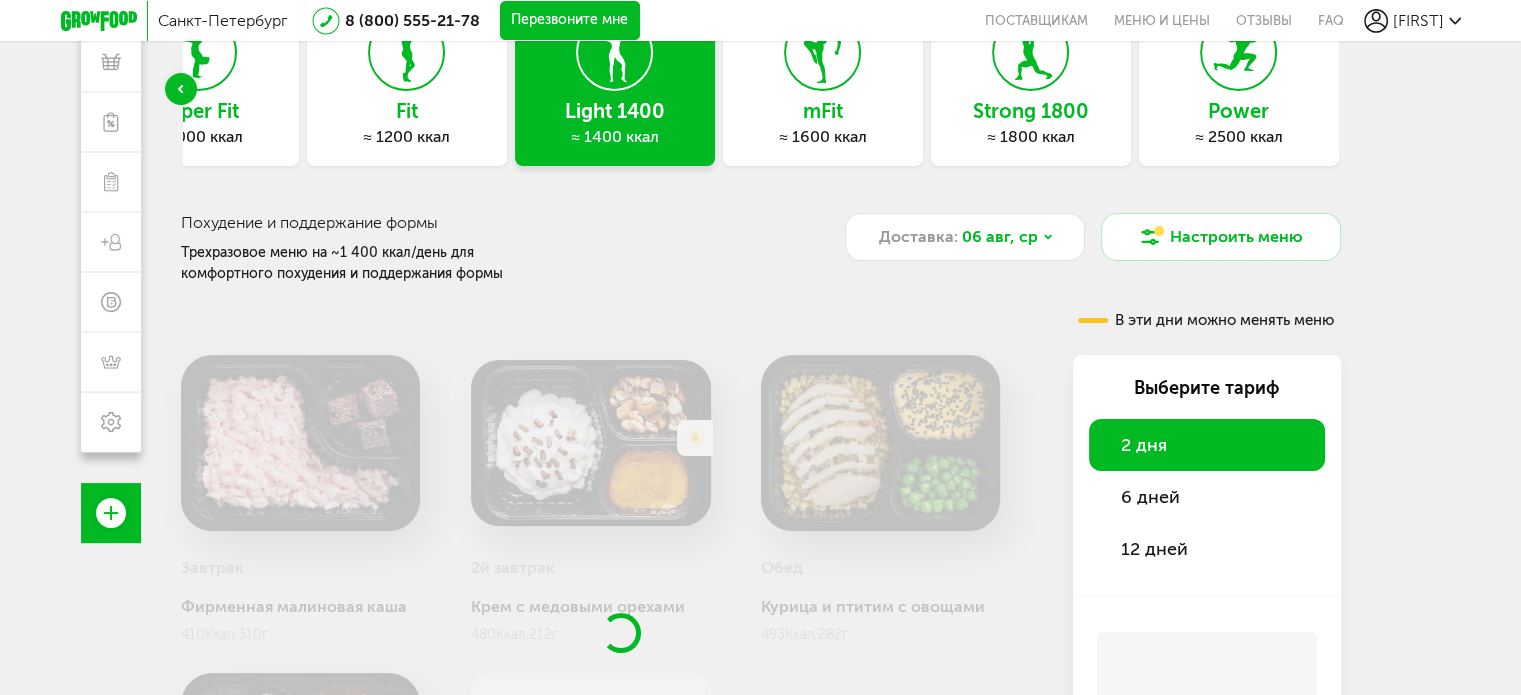 click on "Express Fit   ≈ 800 ккал     Super Fit   ≈ 1000 ккал     Fit   ≈ 1200 ккал     Light 1400   ≈ 1400 ккал     mFit   ≈ 1600 ккал     Strong 1800   ≈ 1800 ккал     Power   ≈ 2500 ккал" at bounding box center (761, 89) 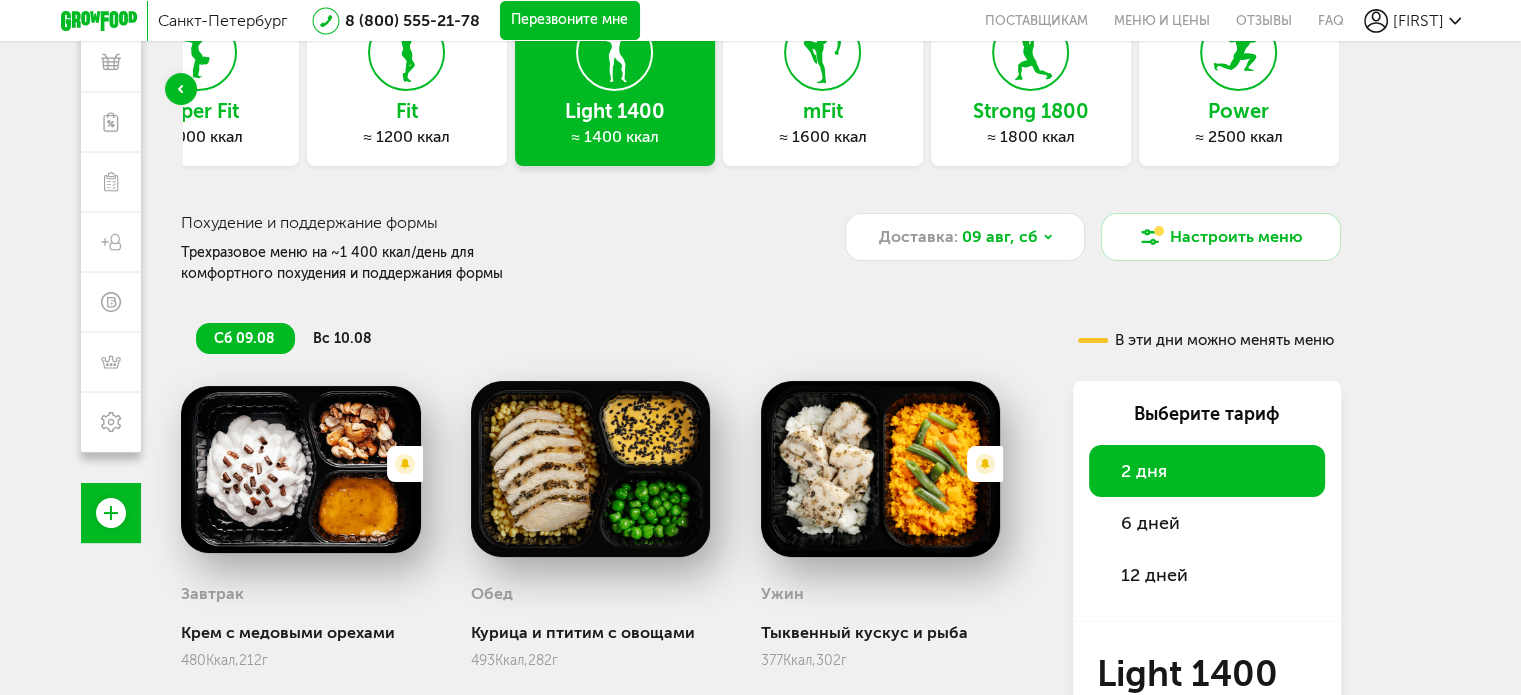 click on "≈ 2500 ккал" at bounding box center (1239, 137) 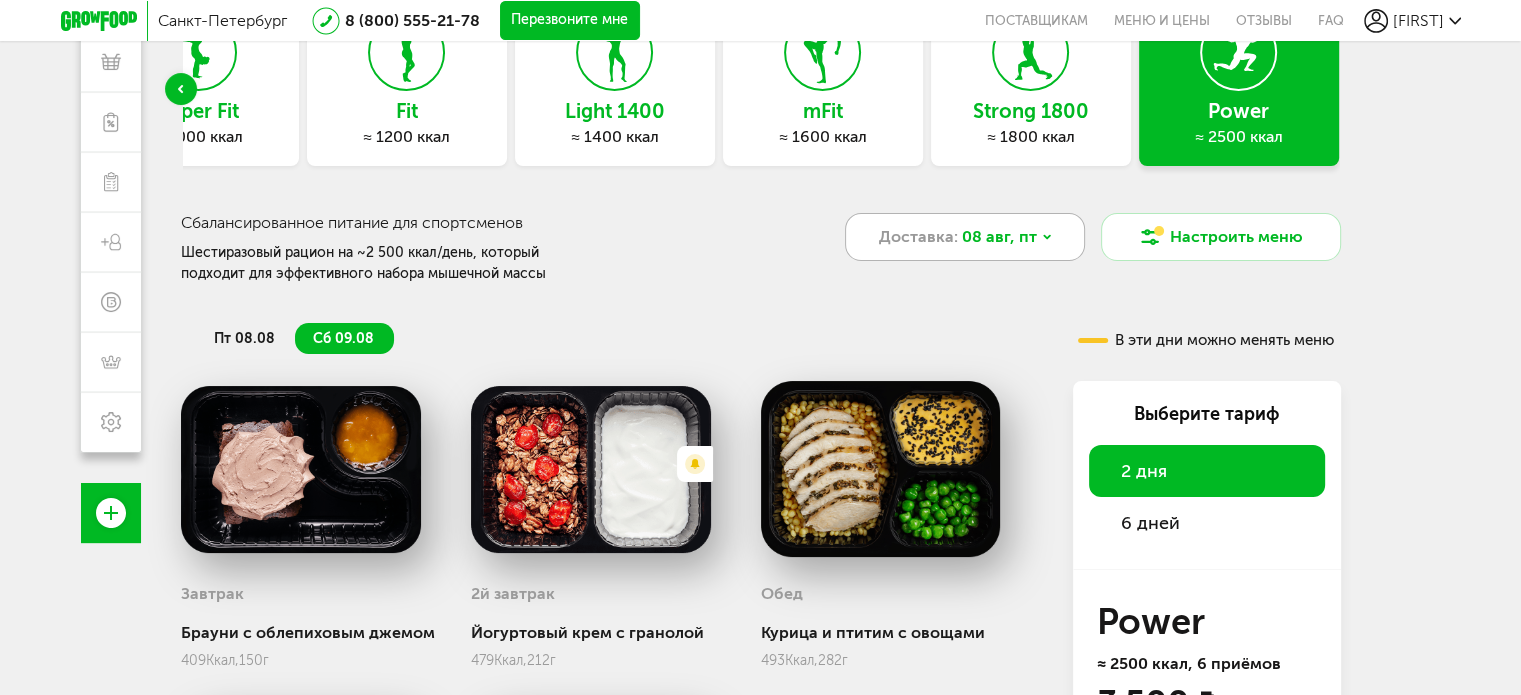 click 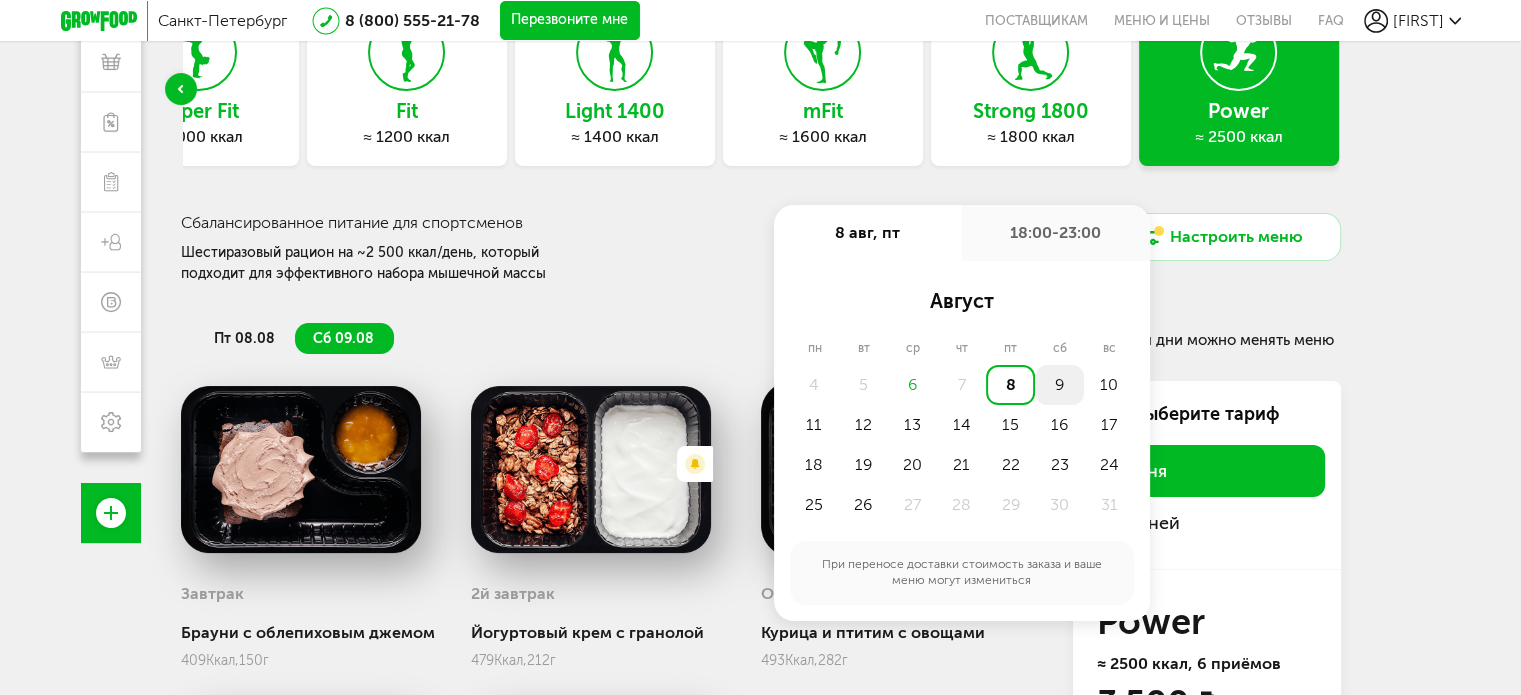 click on "9" at bounding box center (1059, 385) 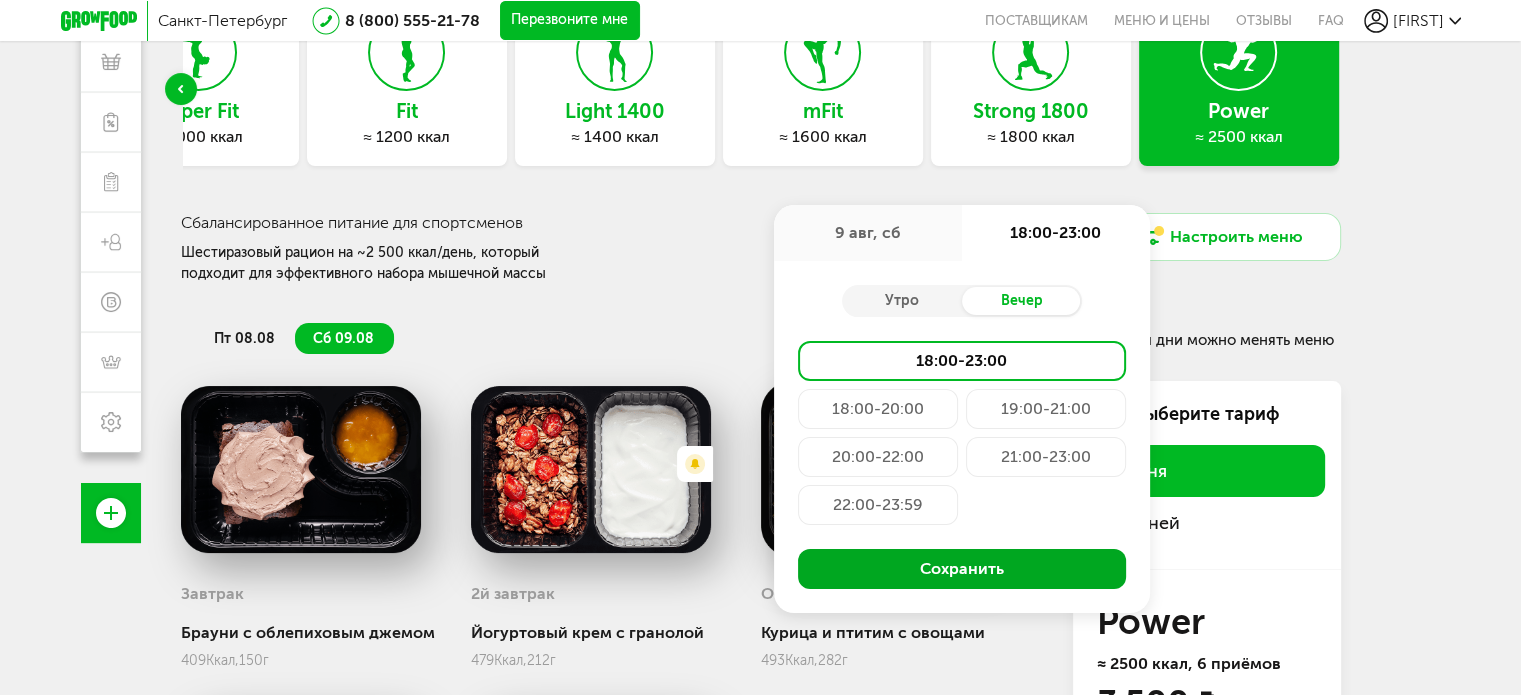 click on "Сохранить" at bounding box center (962, 569) 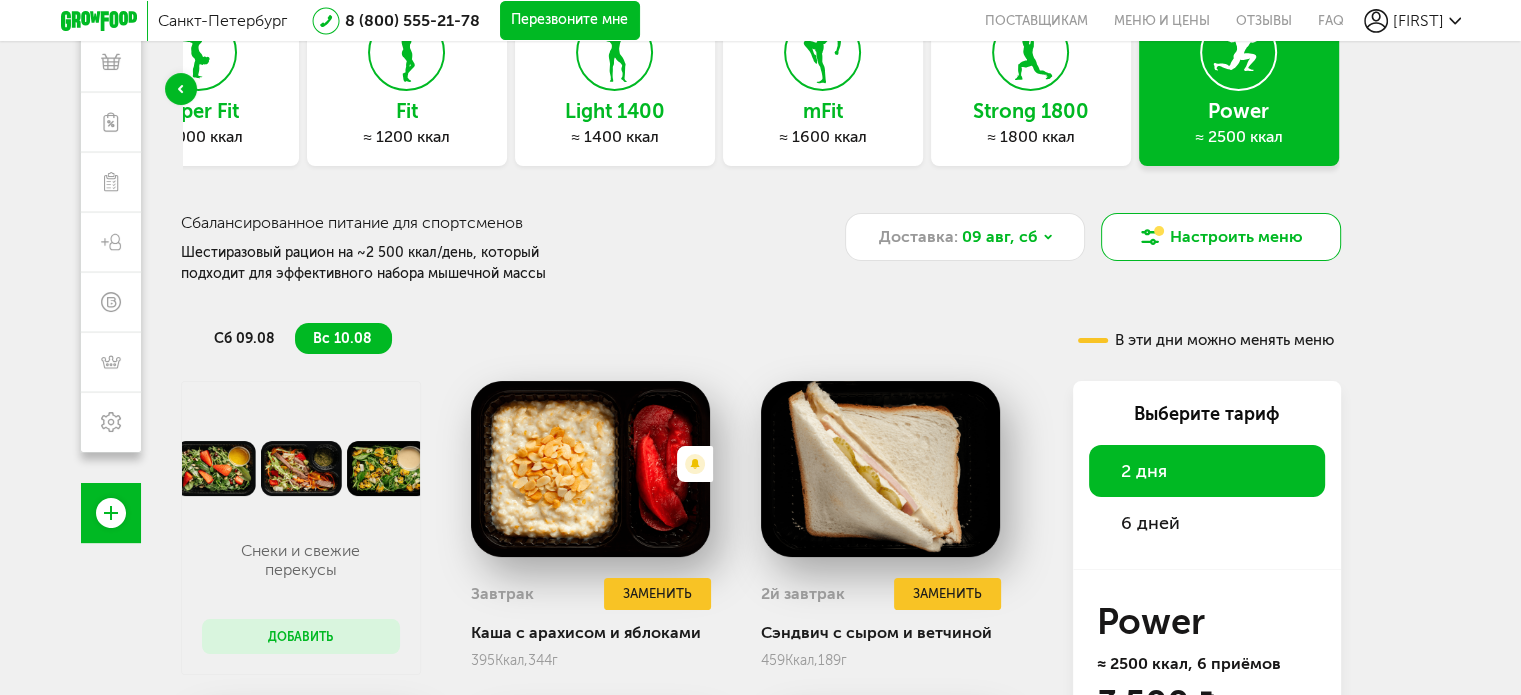 click on "Настроить меню" at bounding box center (1221, 237) 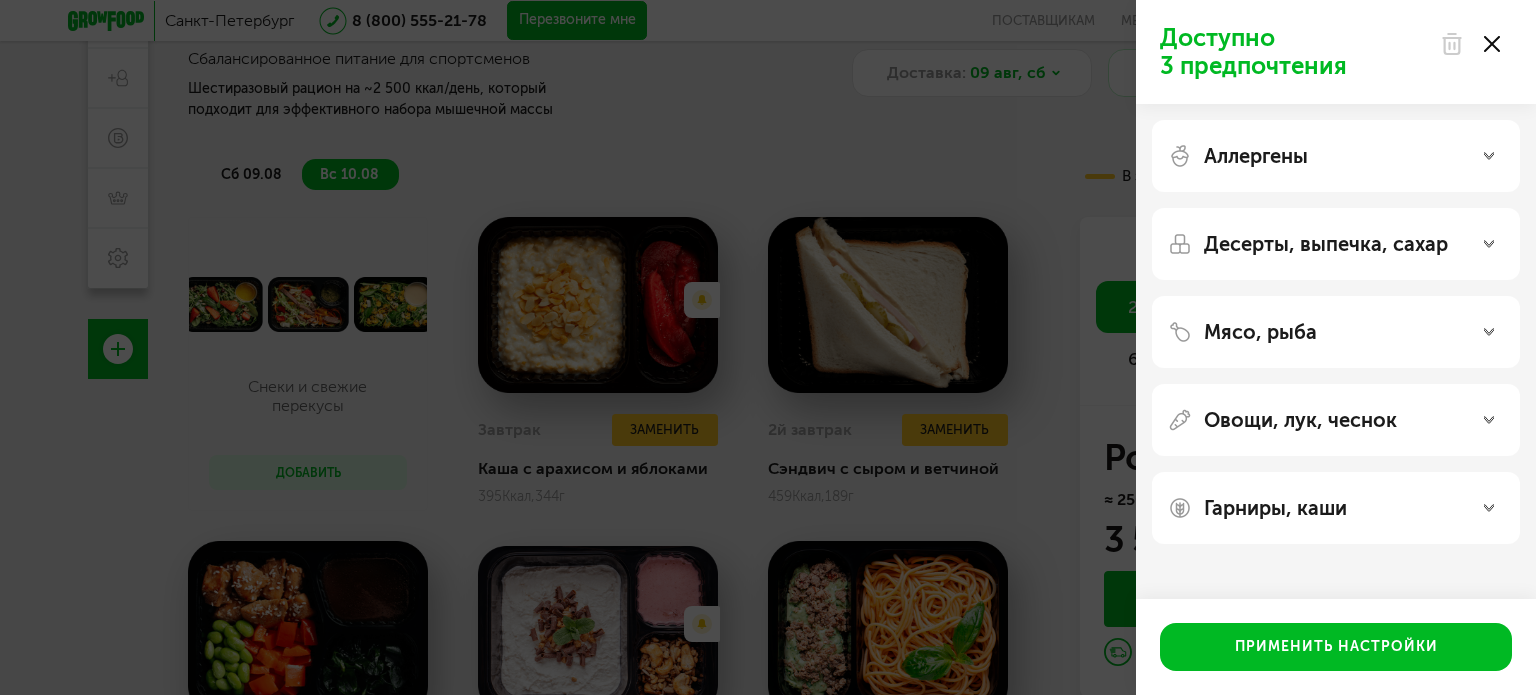click on "Доступно 3 предпочтения
Аллергены
Десерты, выпечка, сахар
Мясо, рыба
Овощи, лук, чеснок
Гарниры, каши
Применить настройки" at bounding box center [768, 347] 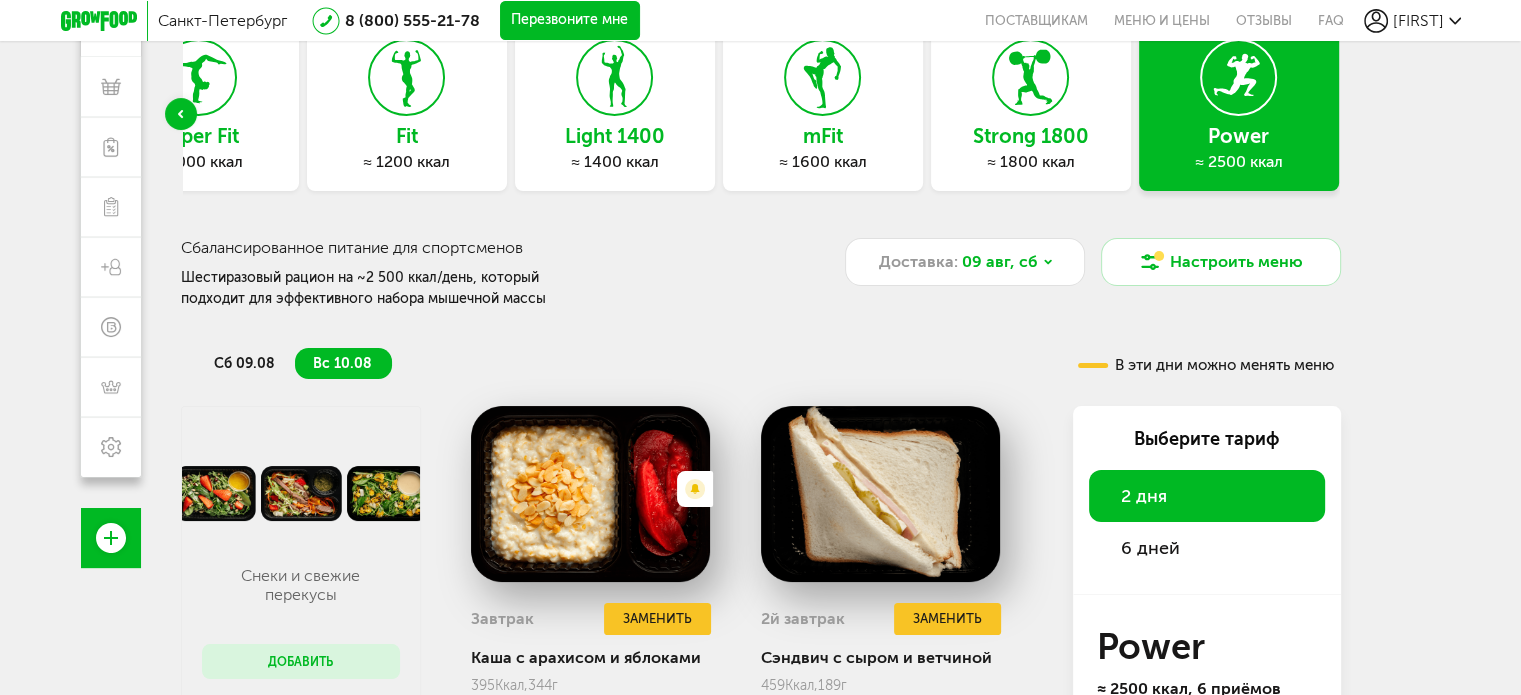 scroll, scrollTop: 0, scrollLeft: 0, axis: both 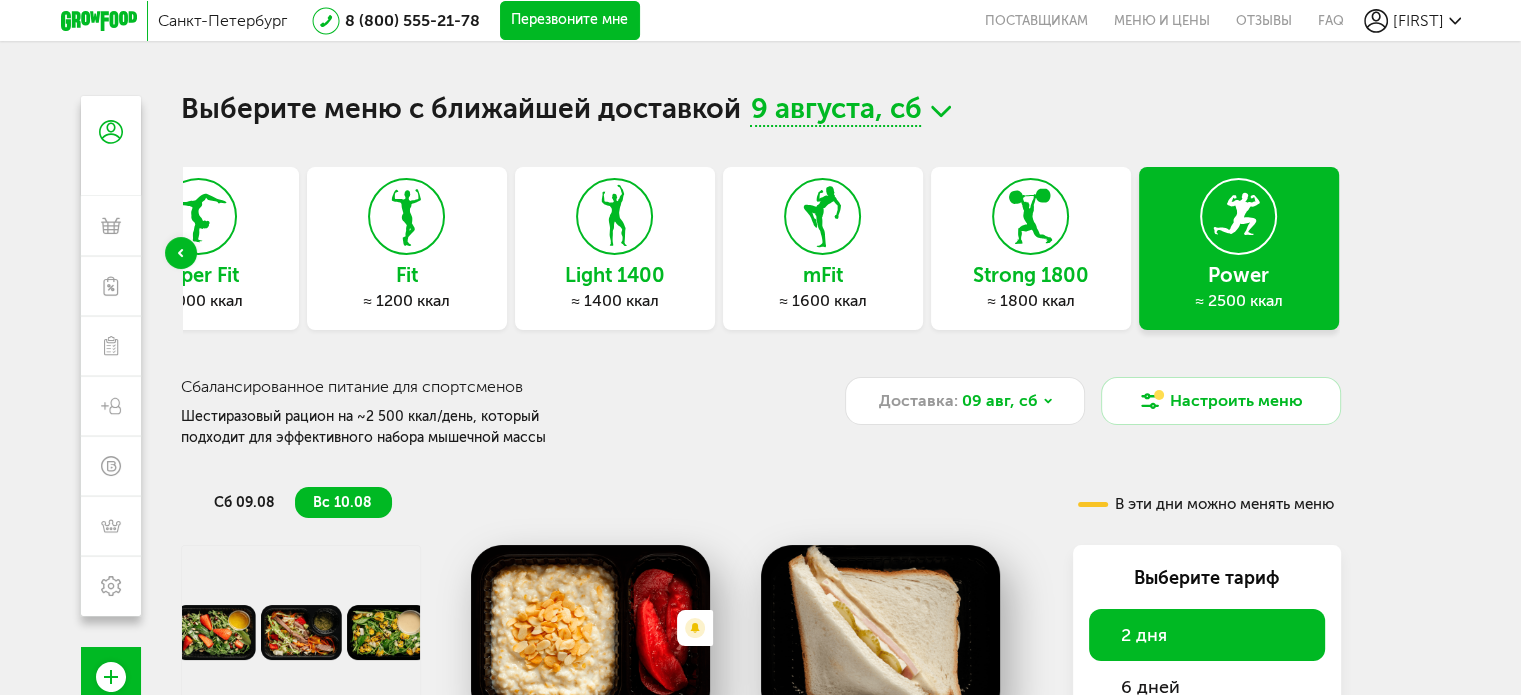 click 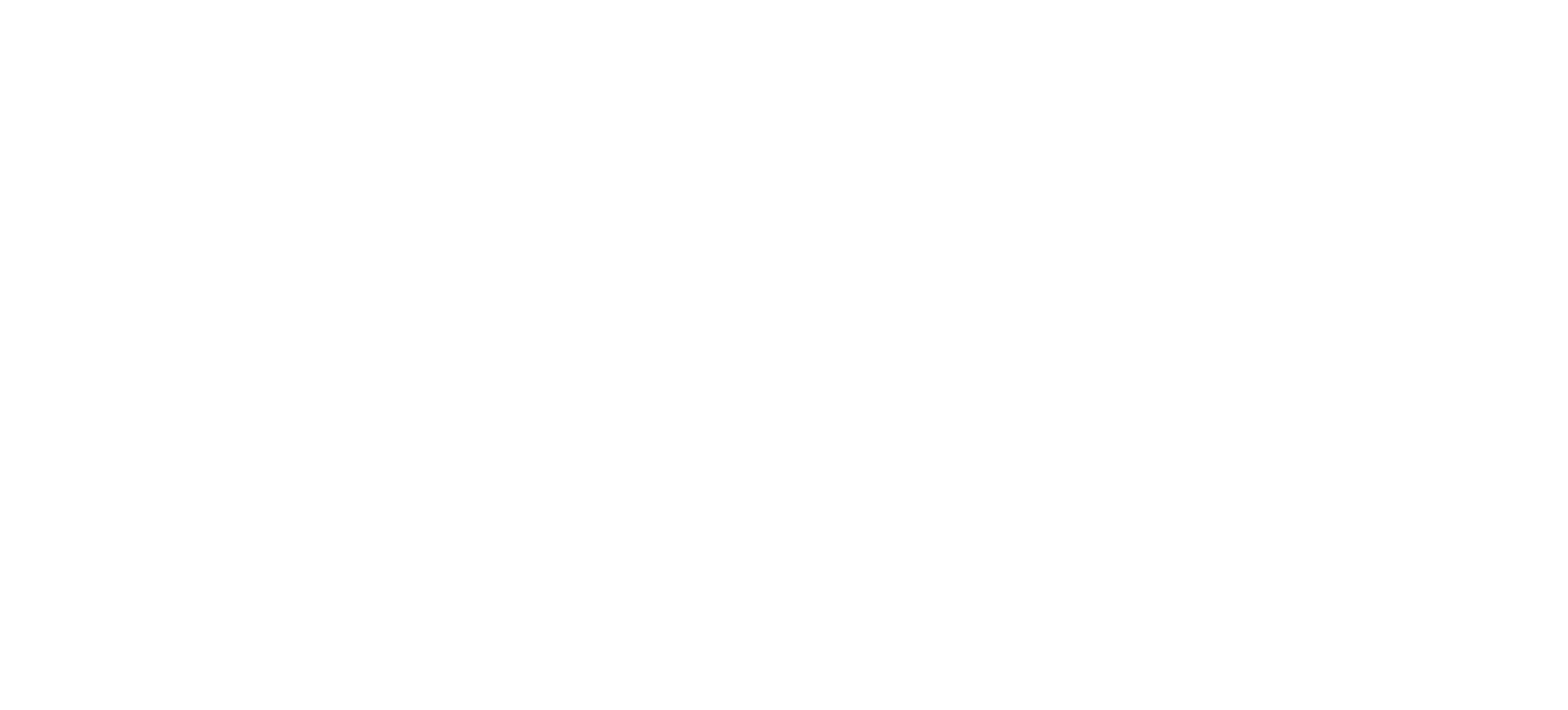 scroll, scrollTop: 0, scrollLeft: 0, axis: both 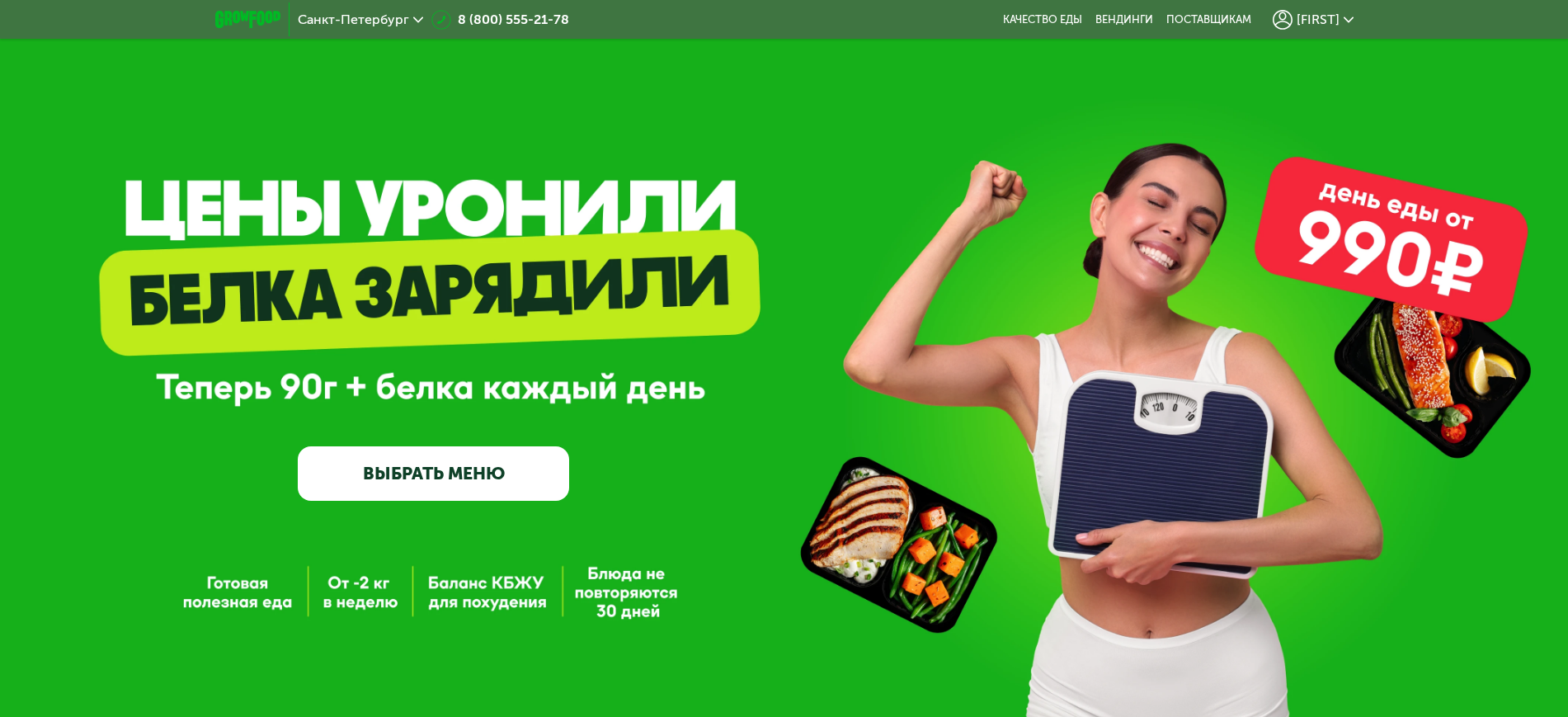 click on "[FIRST]" at bounding box center (1313, 20) 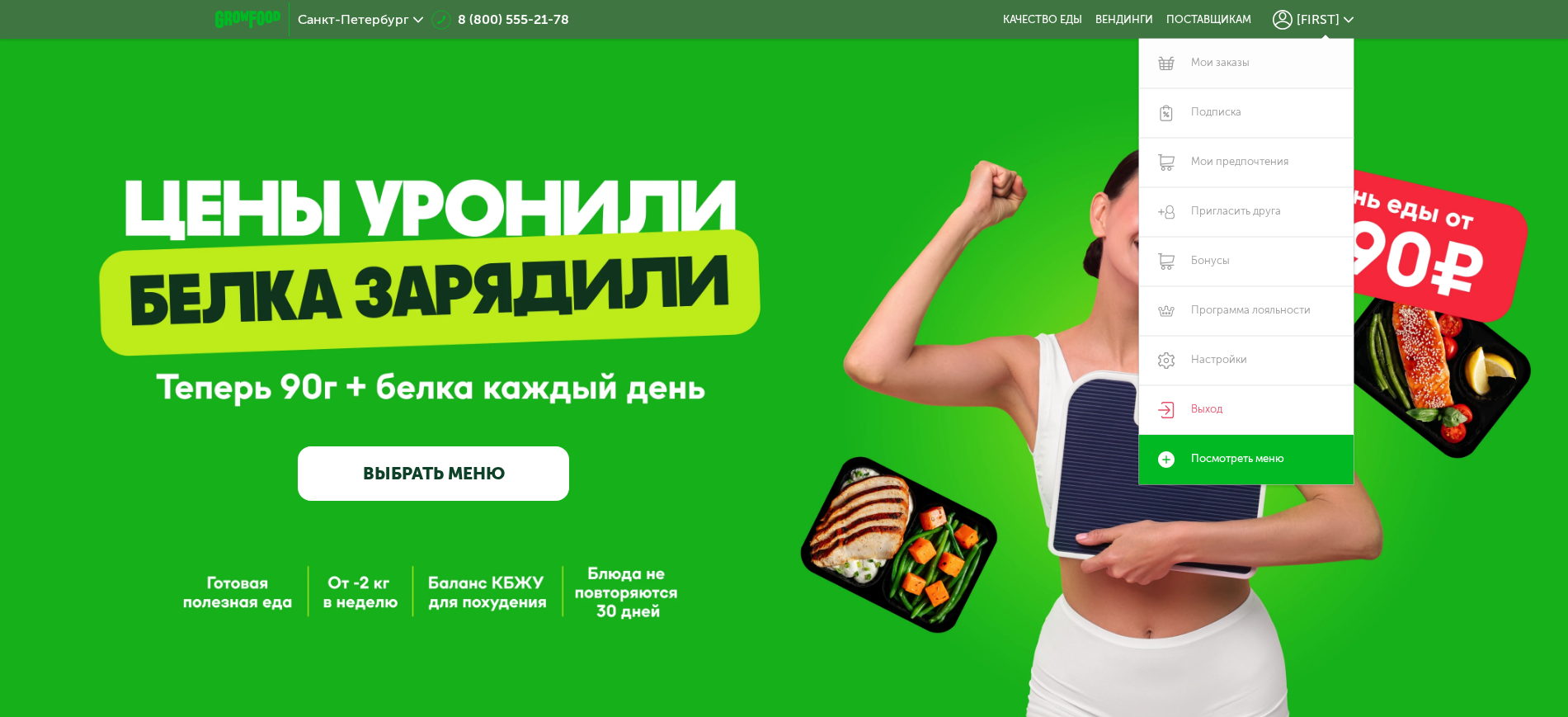 click on "Мои заказы" at bounding box center [1246, 64] 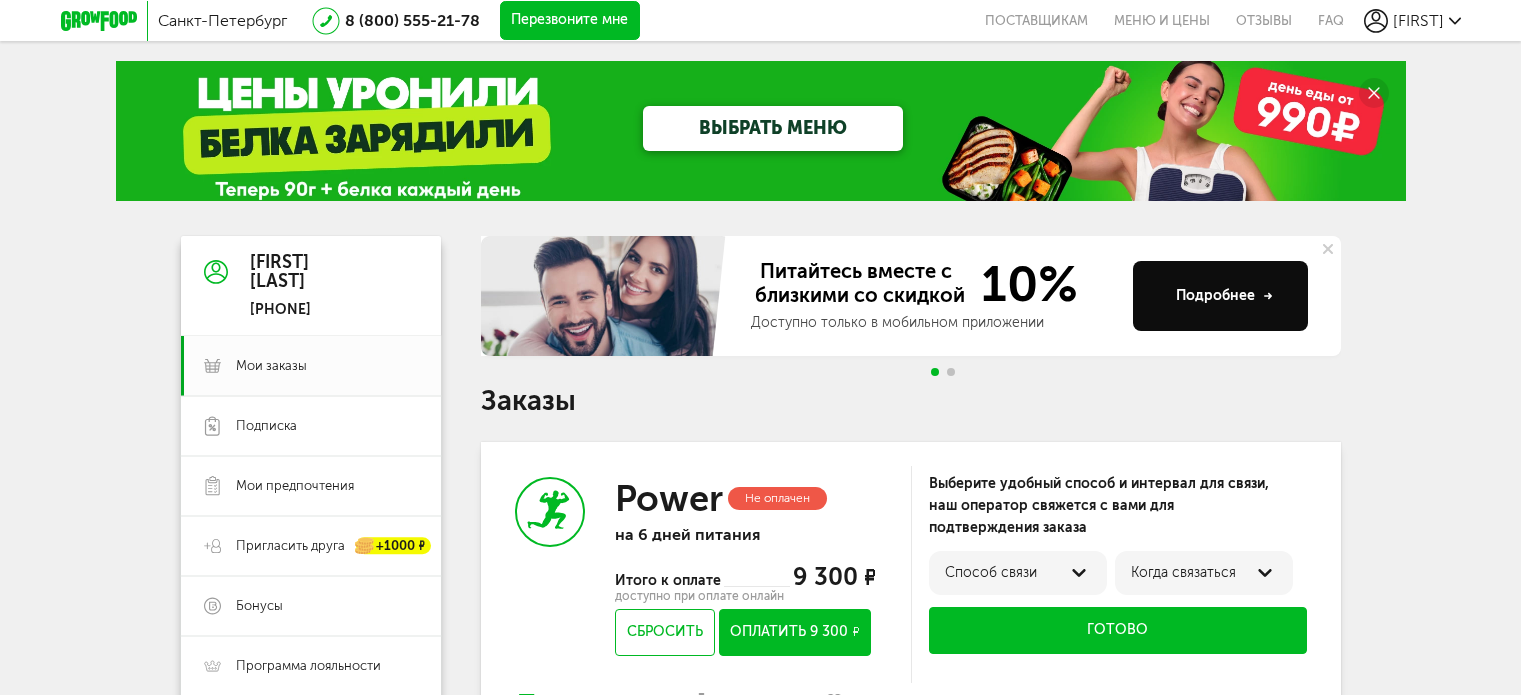 scroll, scrollTop: 100, scrollLeft: 0, axis: vertical 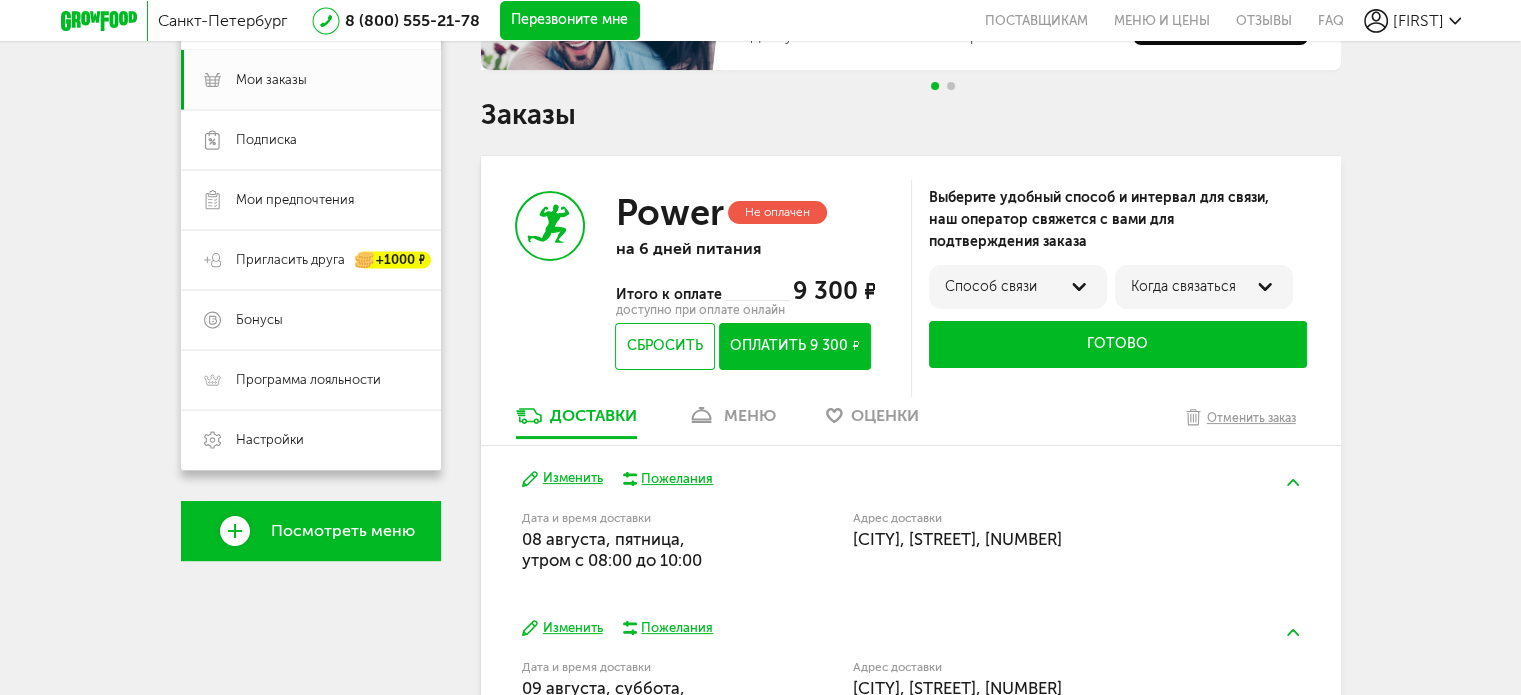 click on "Способ связи" at bounding box center [1018, 287] 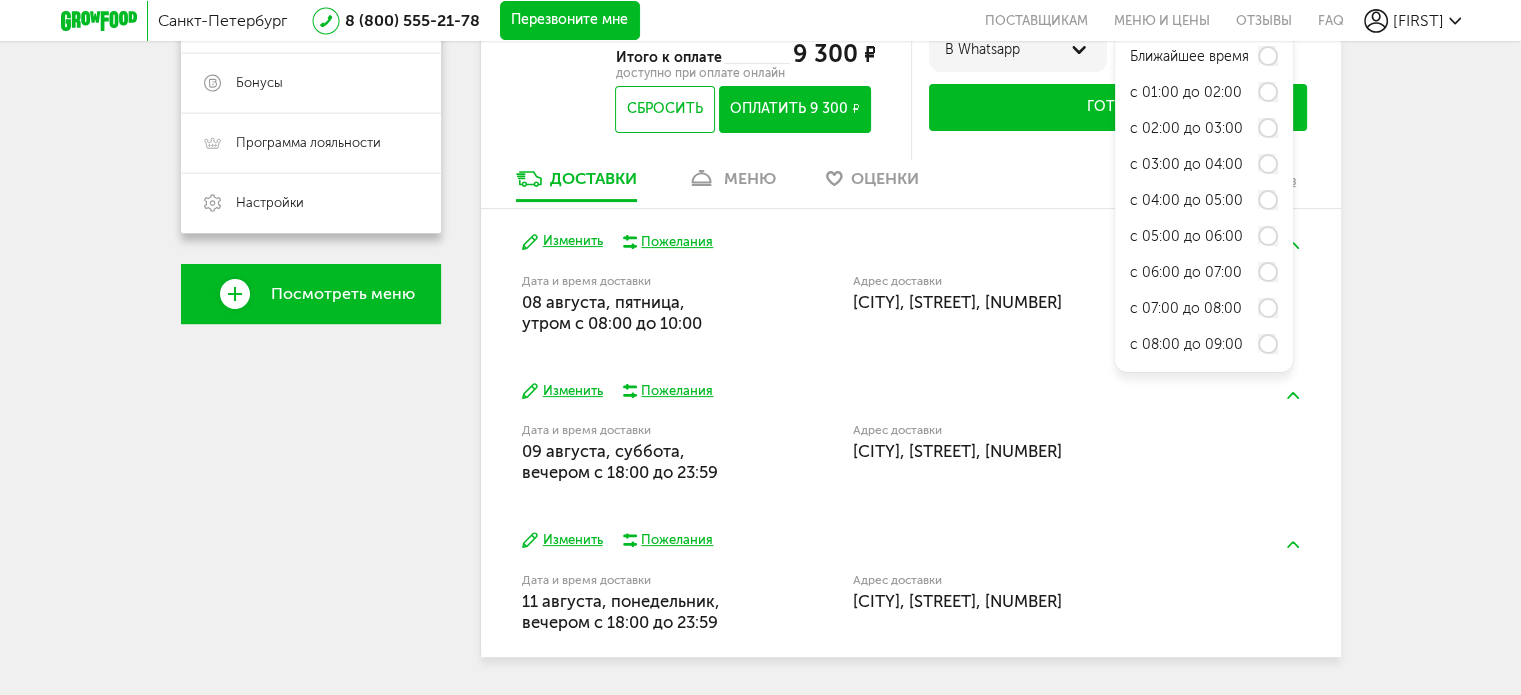scroll, scrollTop: 386, scrollLeft: 0, axis: vertical 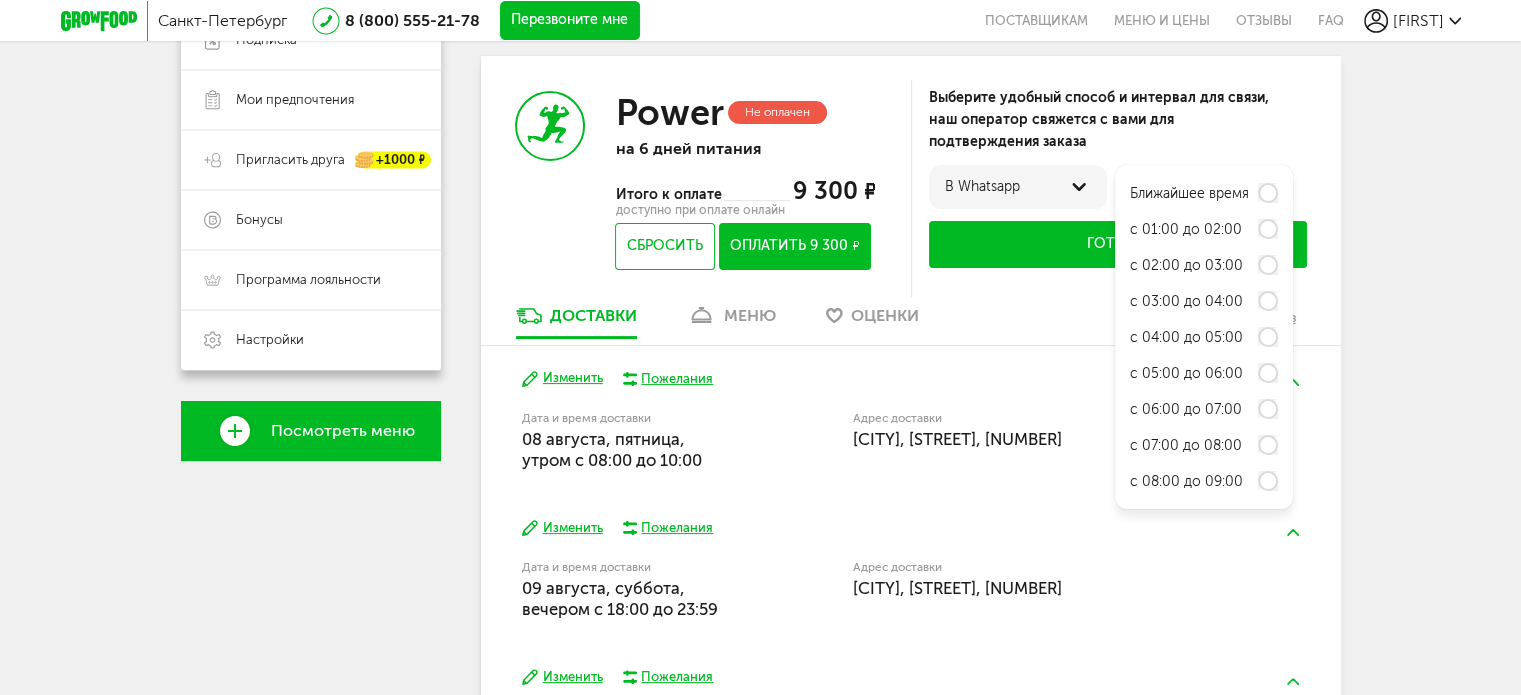 click on "с 08:00 до 09:00" at bounding box center (1204, 481) 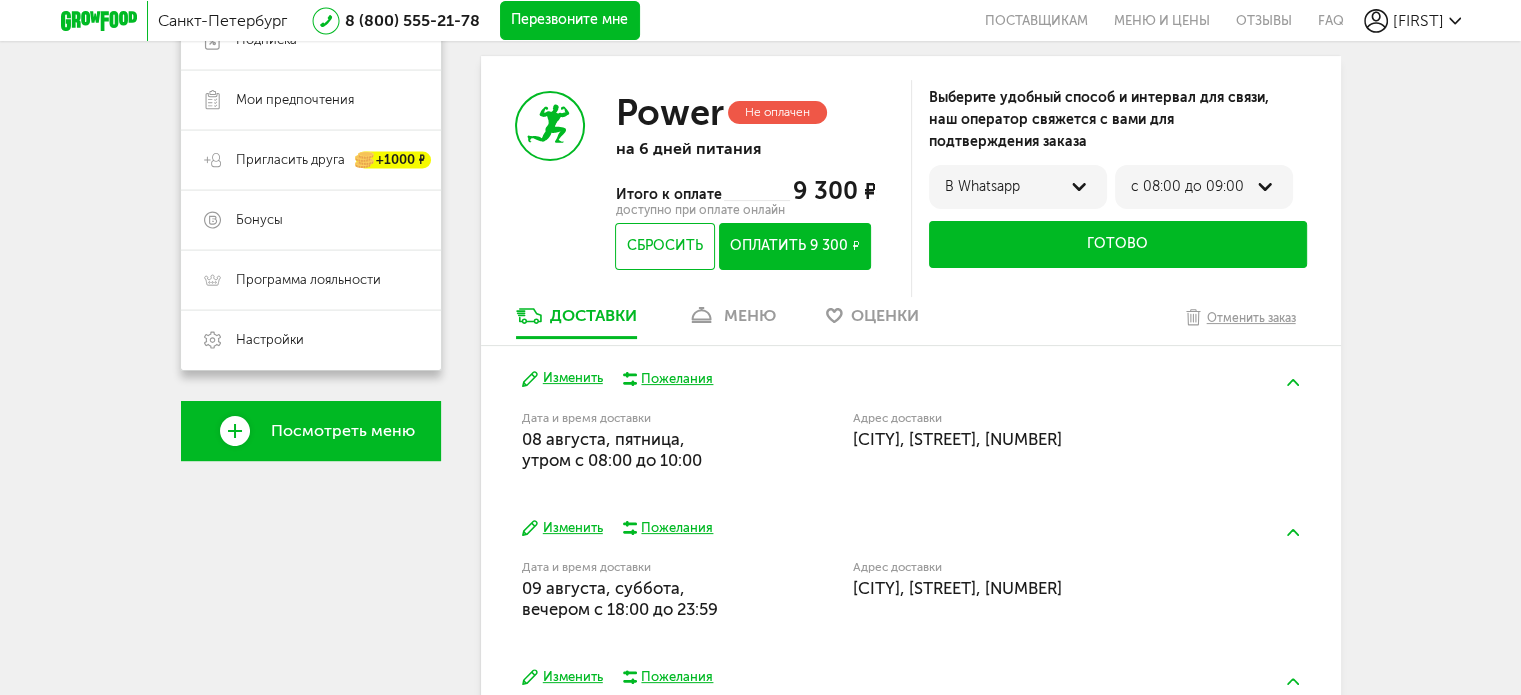 click on "с 08:00 до 09:00" at bounding box center (1204, 187) 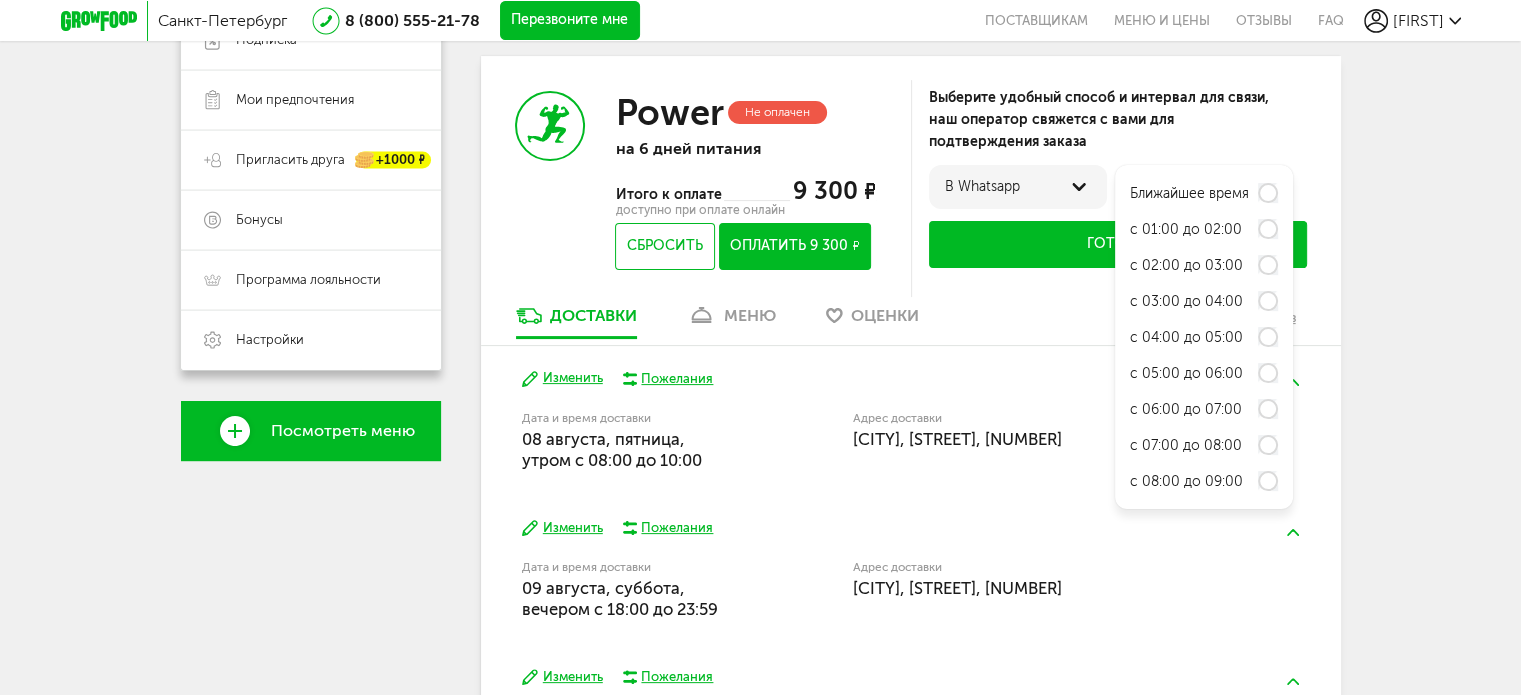 click on "с 01:00 до 02:00" at bounding box center (1204, 229) 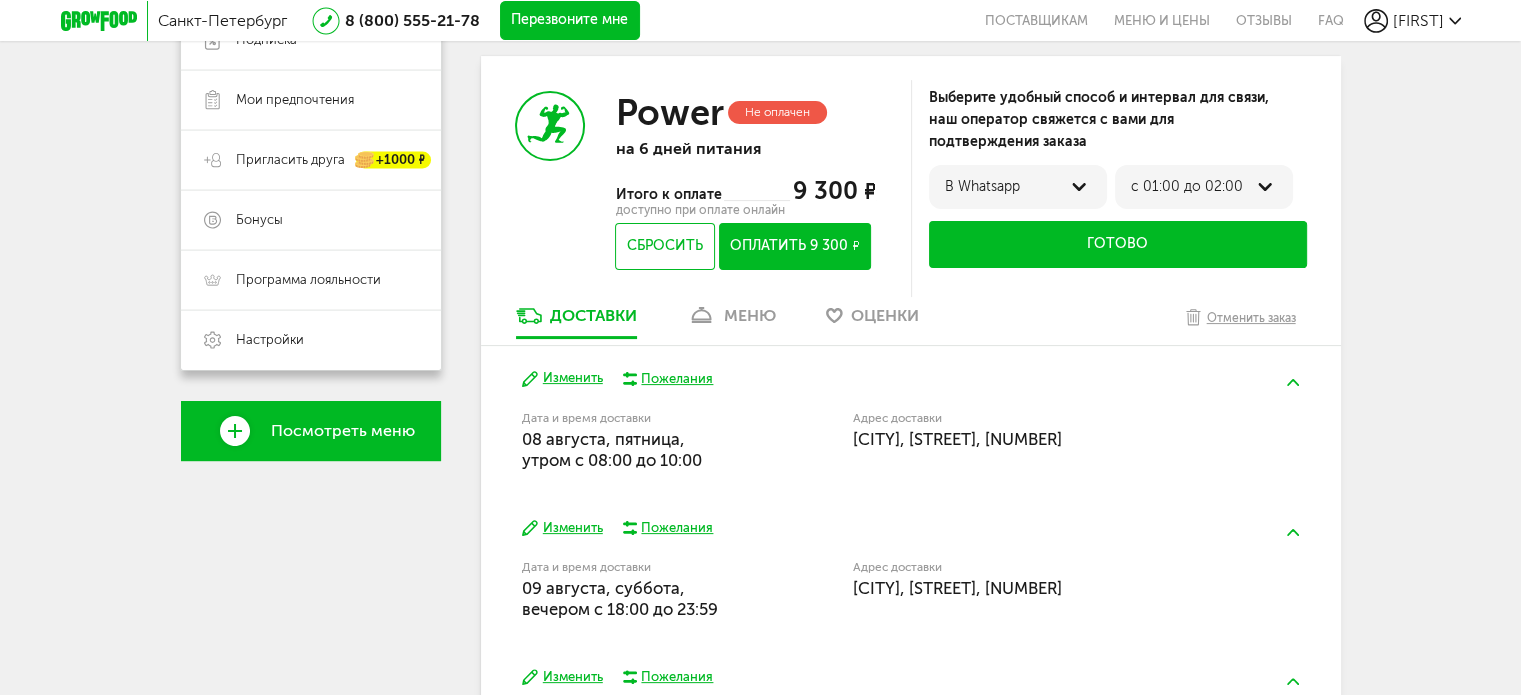 click on "с 01:00 до 02:00" at bounding box center [1204, 187] 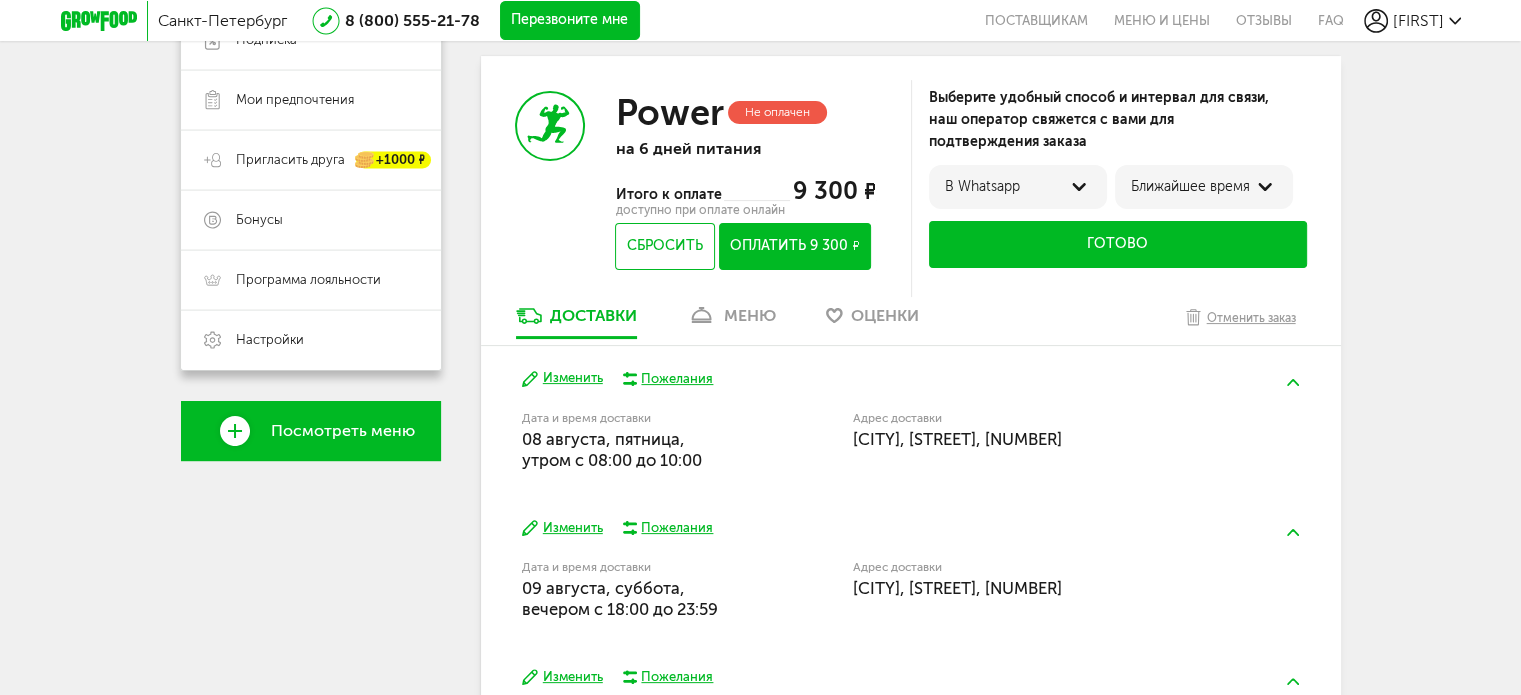drag, startPoint x: 979, startPoint y: 167, endPoint x: 999, endPoint y: 186, distance: 27.58623 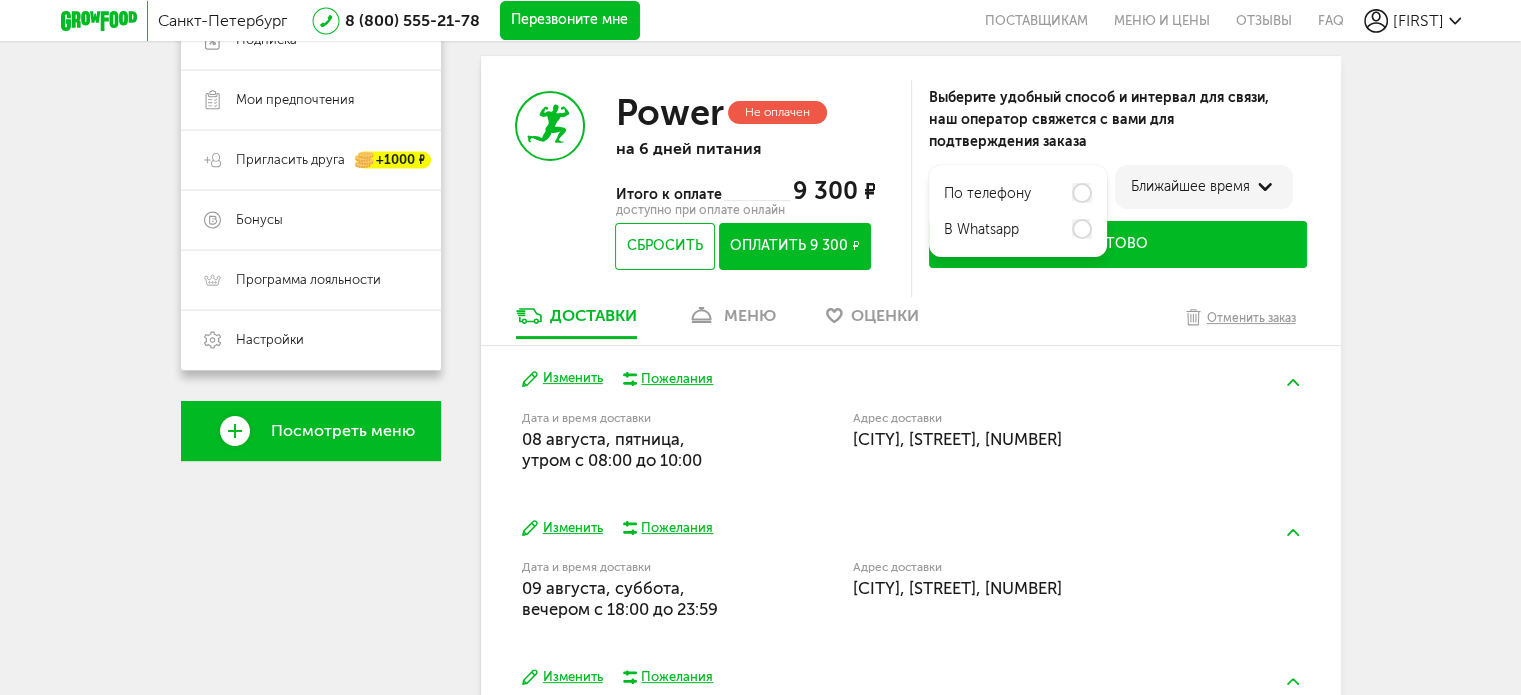 click on "по телефону" at bounding box center (987, 194) 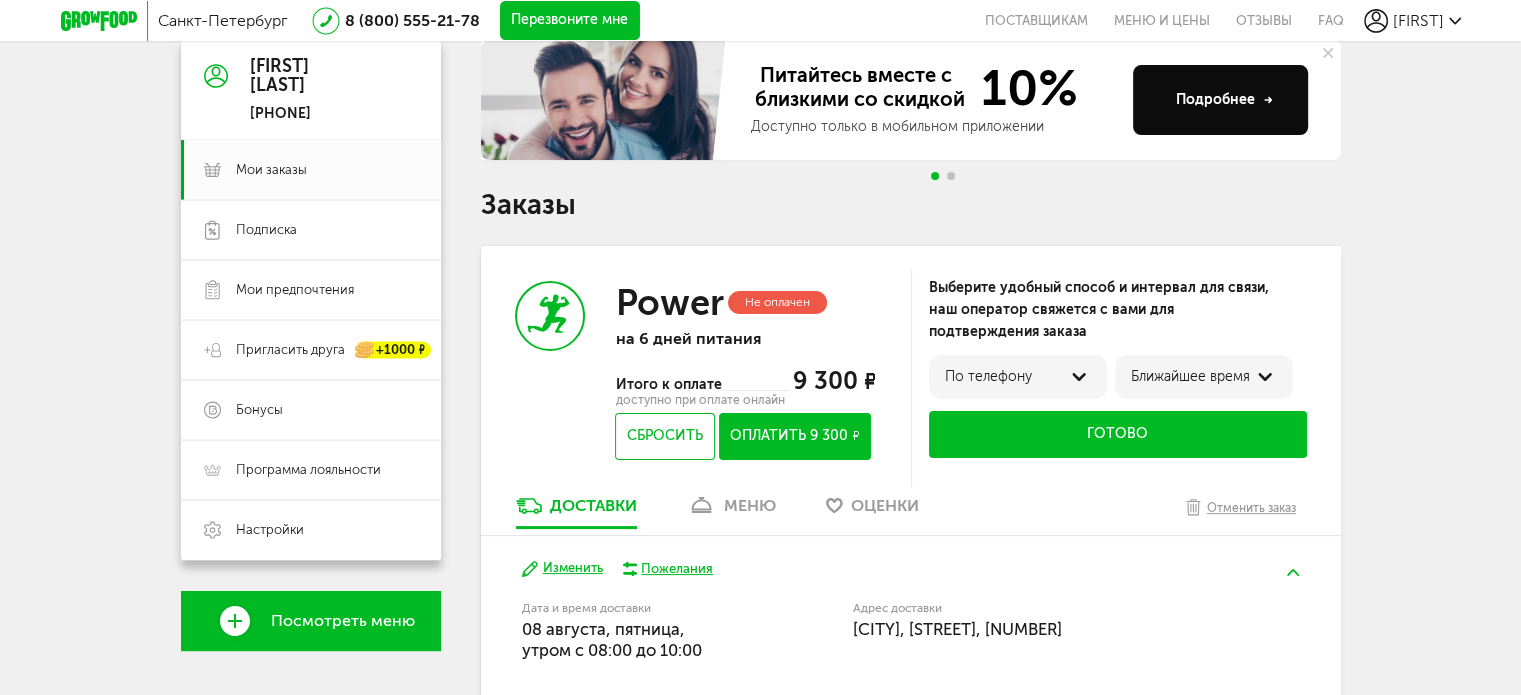 scroll, scrollTop: 186, scrollLeft: 0, axis: vertical 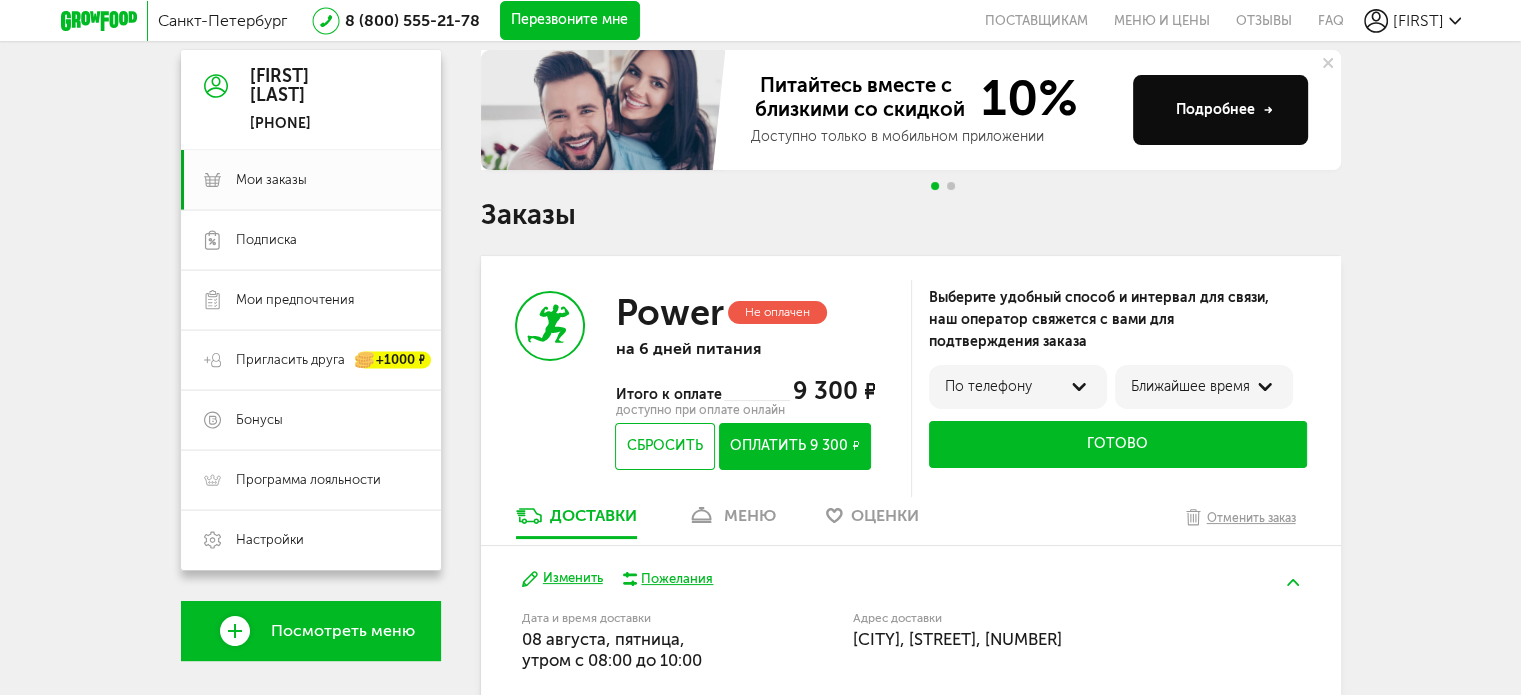 click on "Ближайшее время" at bounding box center [1204, 387] 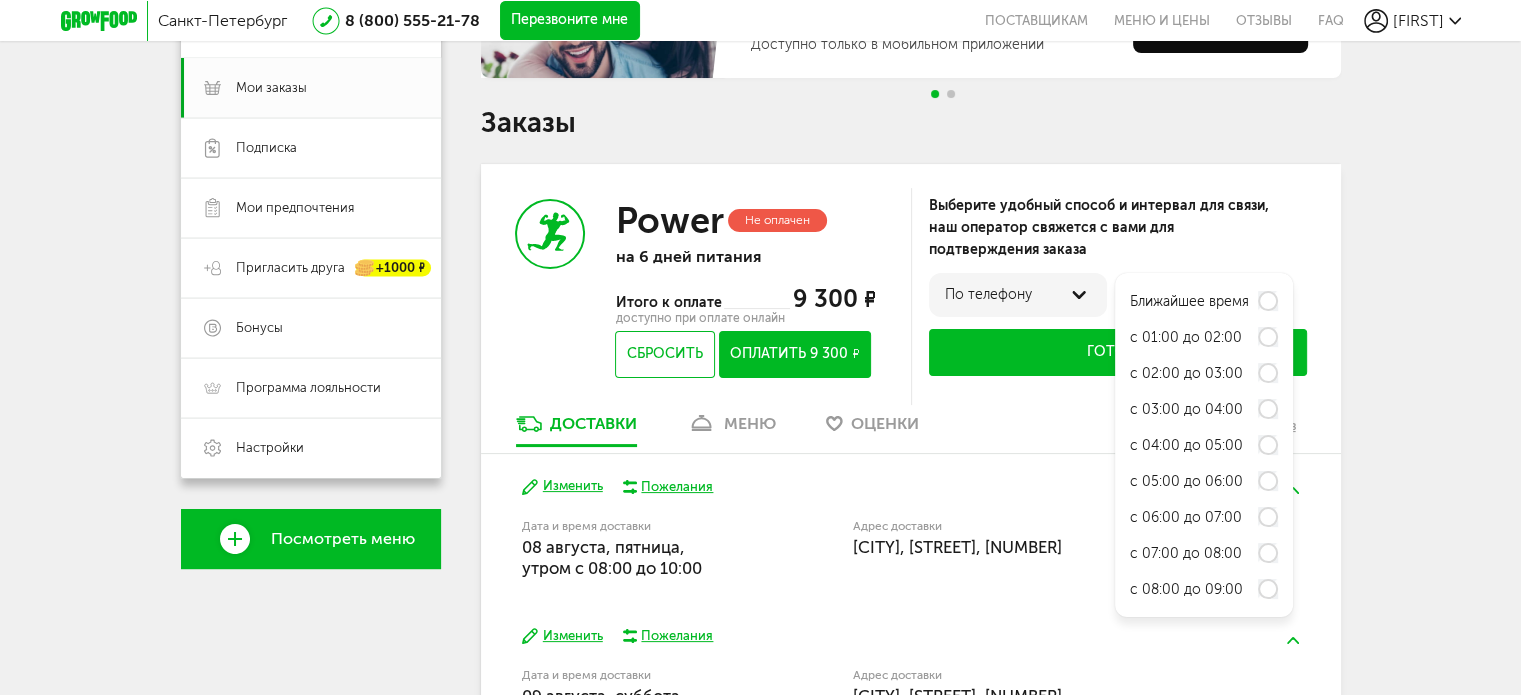 scroll, scrollTop: 286, scrollLeft: 0, axis: vertical 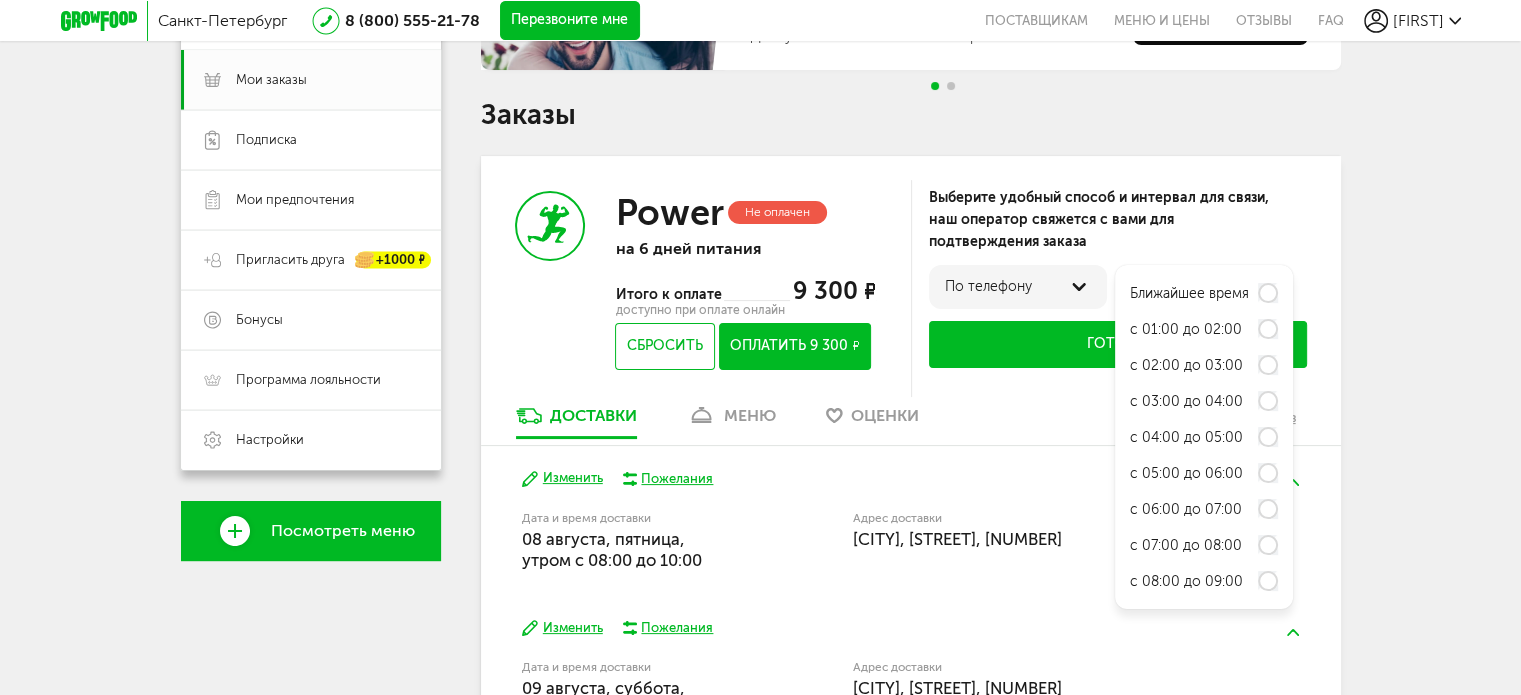 click on "с 01:00 до 02:00" at bounding box center (1186, 330) 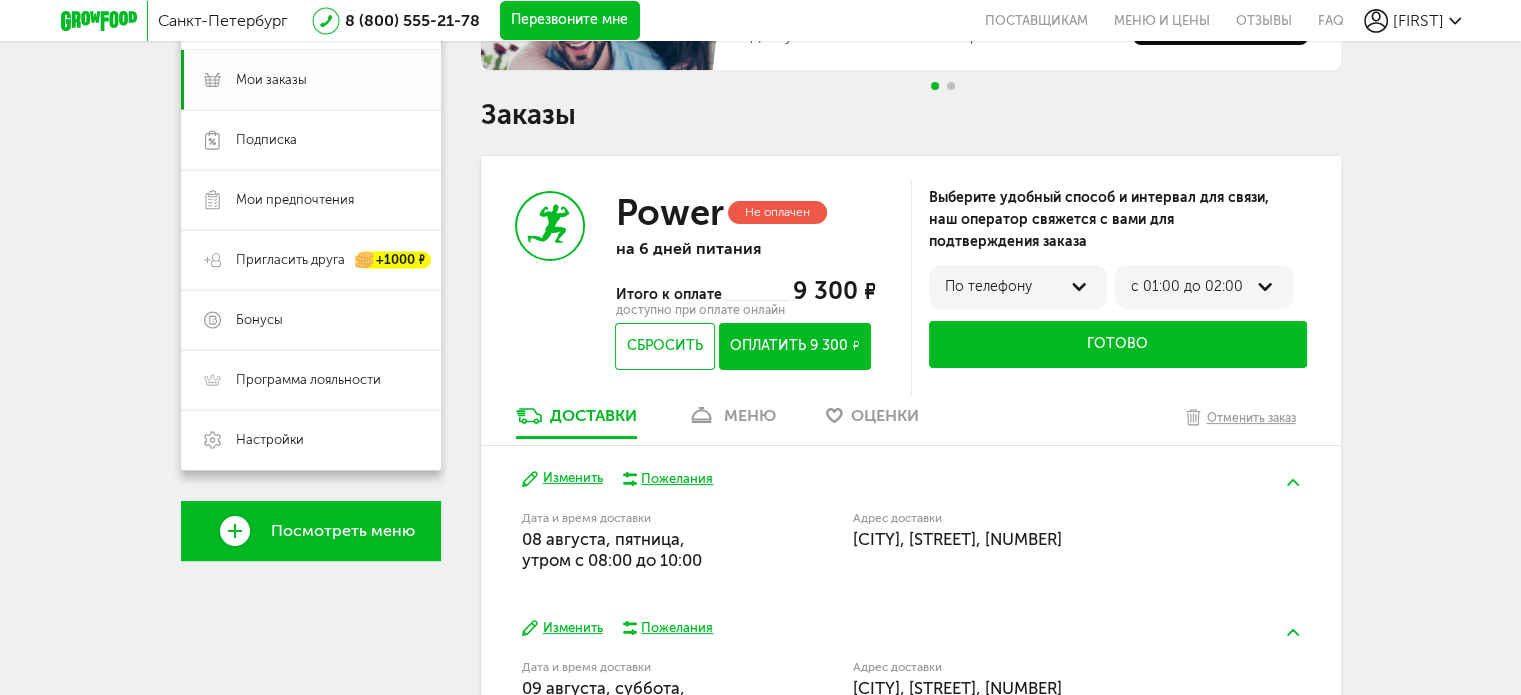 click on "меню" at bounding box center (750, 415) 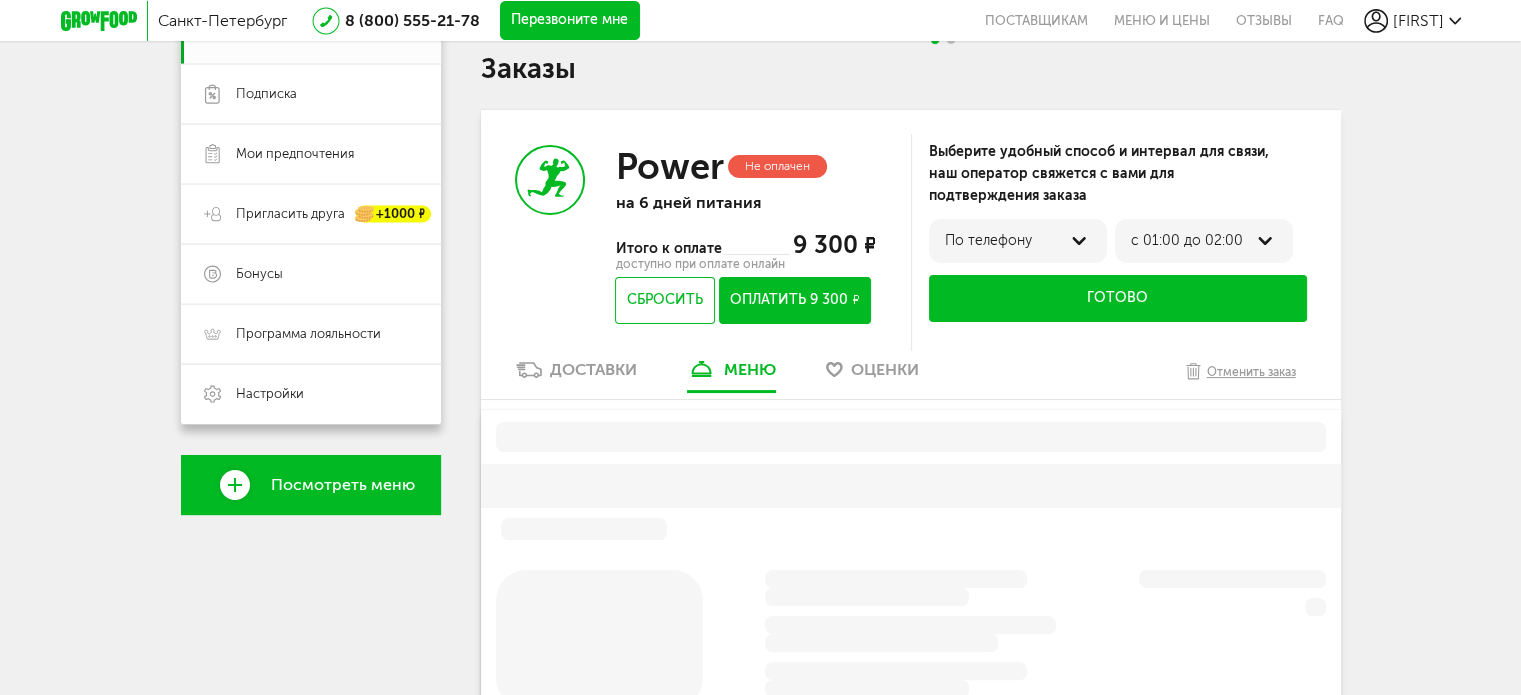 scroll, scrollTop: 392, scrollLeft: 0, axis: vertical 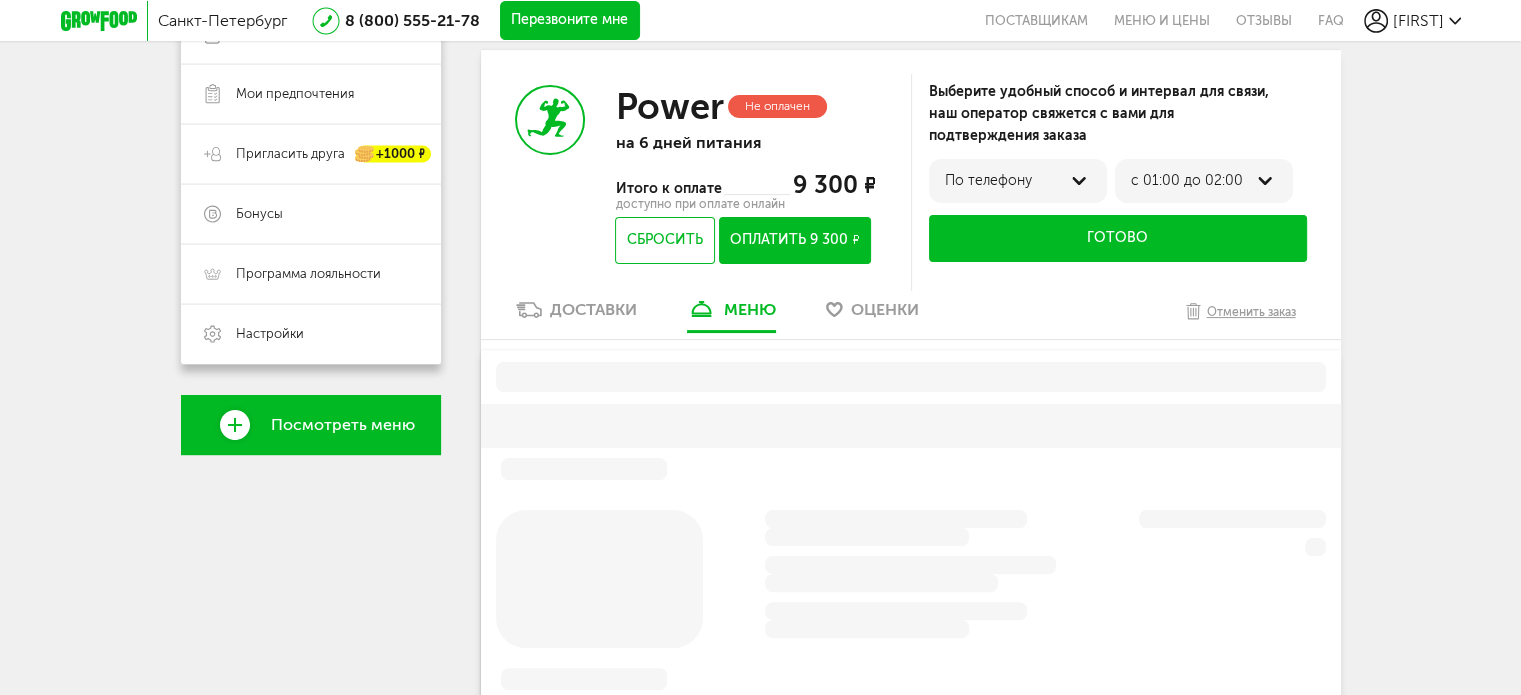 click on "Доставки" at bounding box center [593, 309] 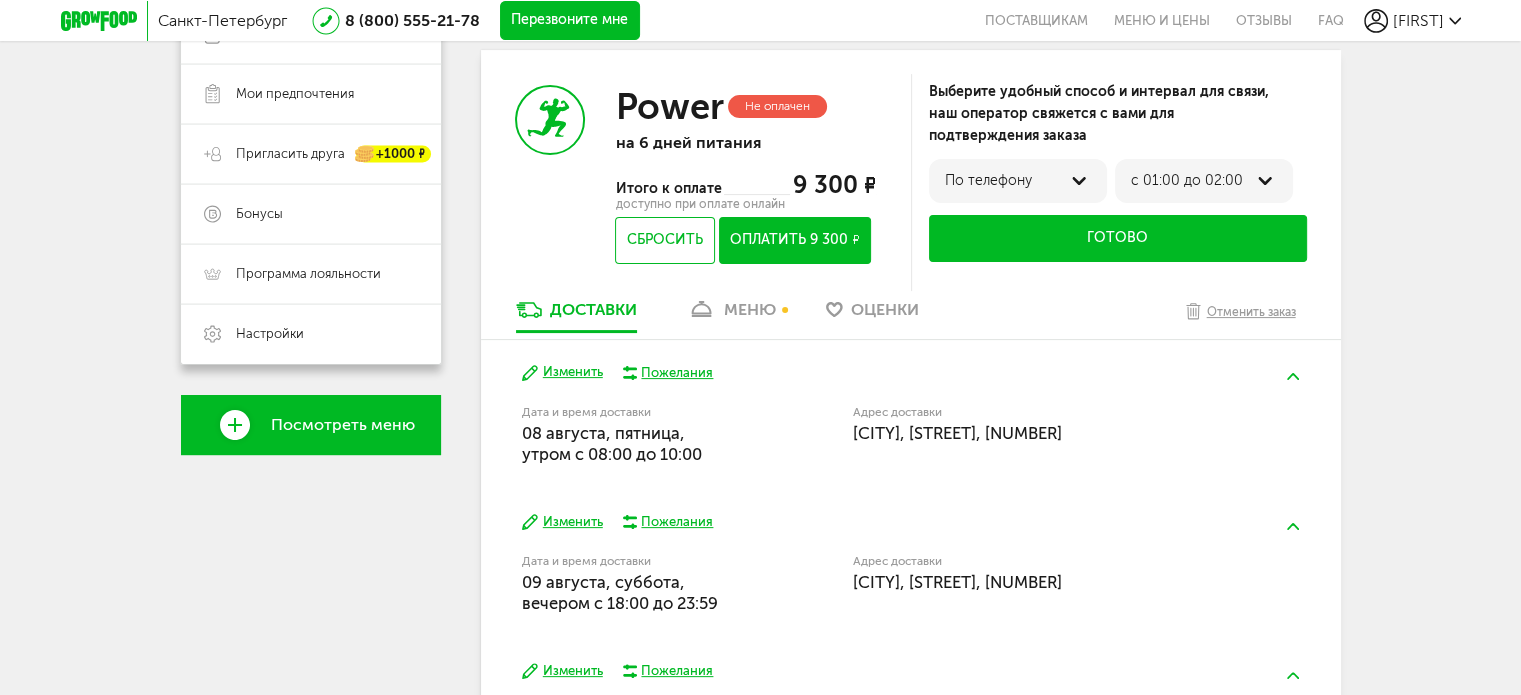 click on "меню" at bounding box center (750, 309) 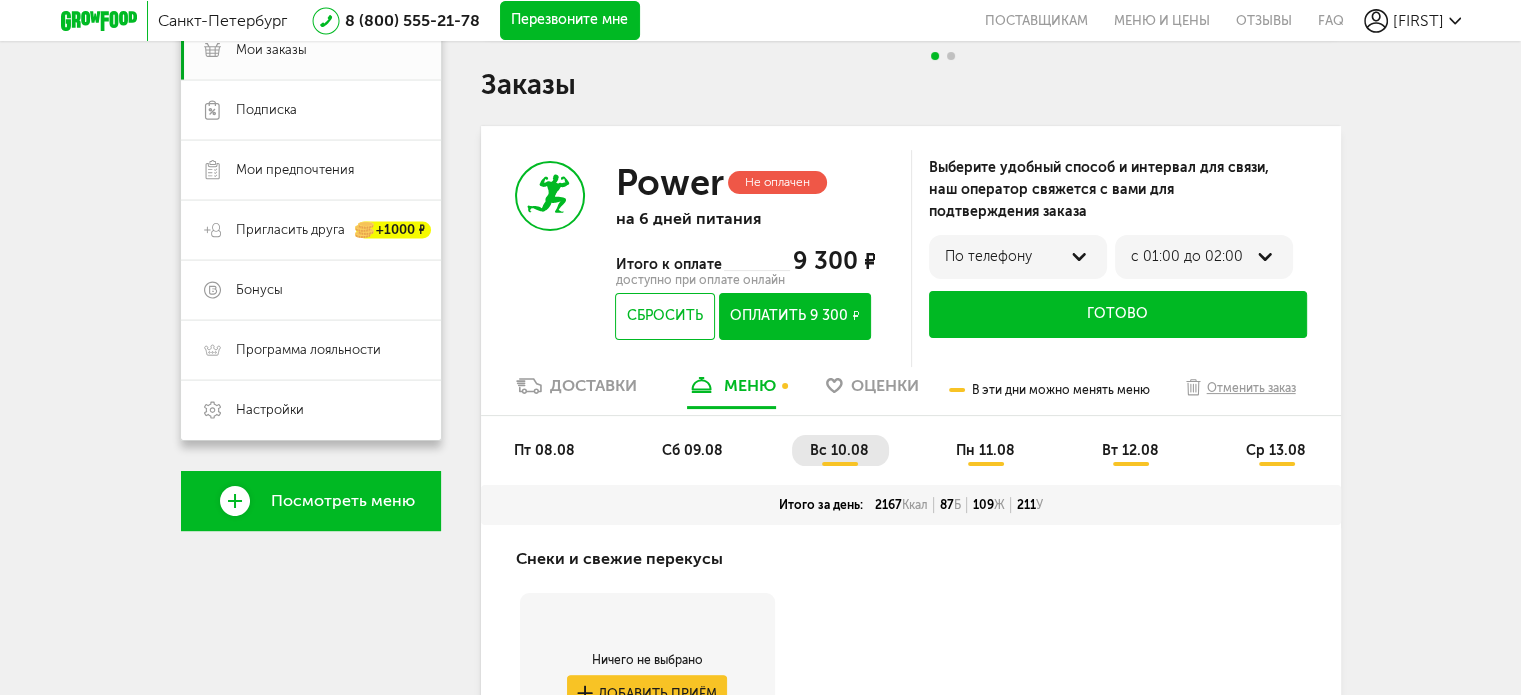 scroll, scrollTop: 292, scrollLeft: 0, axis: vertical 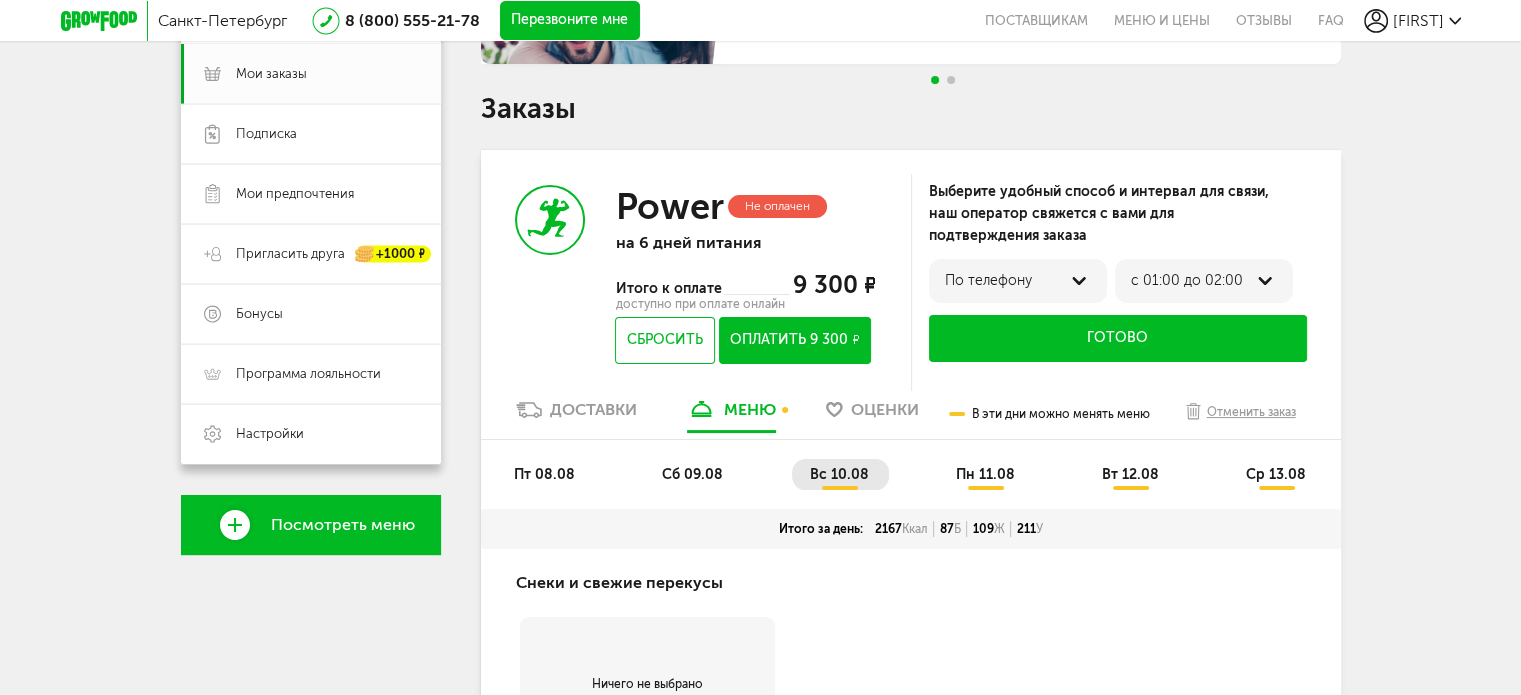 click on "вс 10.08" at bounding box center [839, 474] 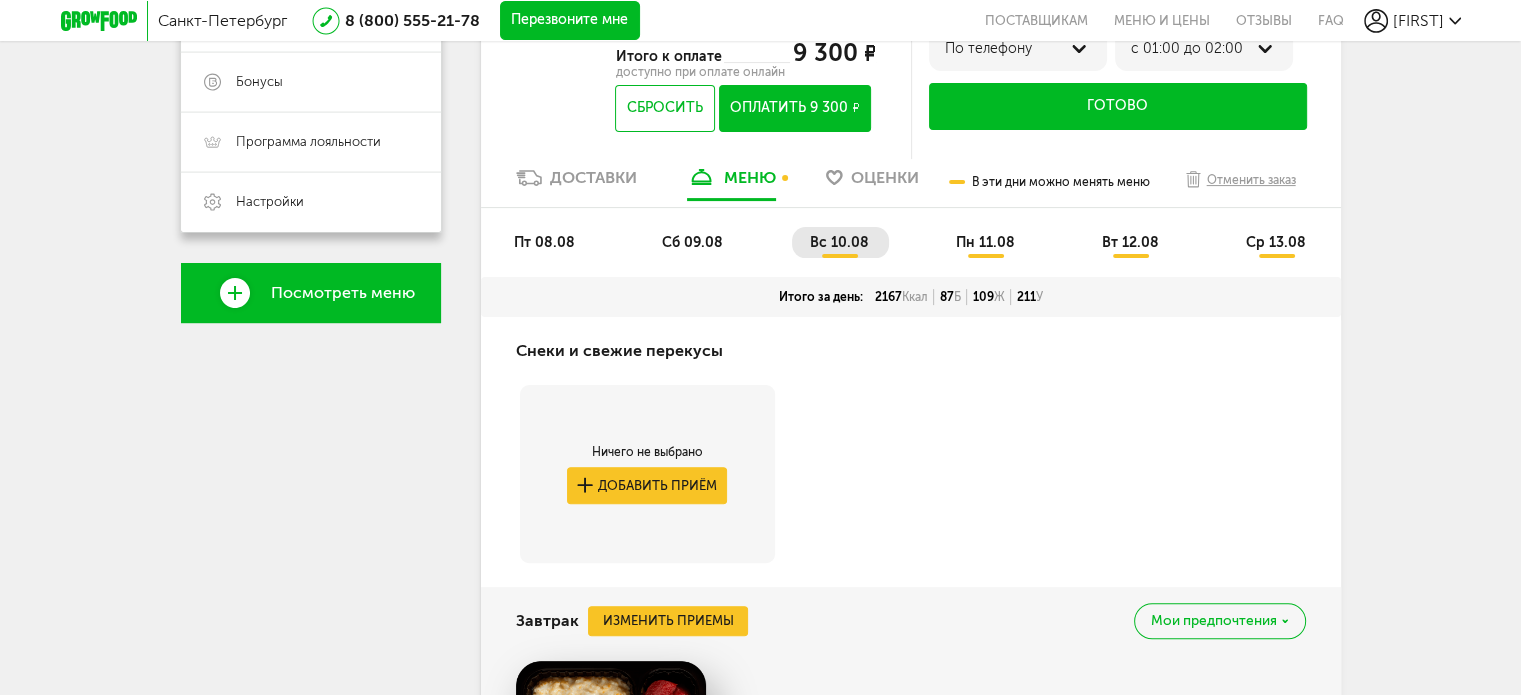 click on "пн 11.08" at bounding box center [986, 242] 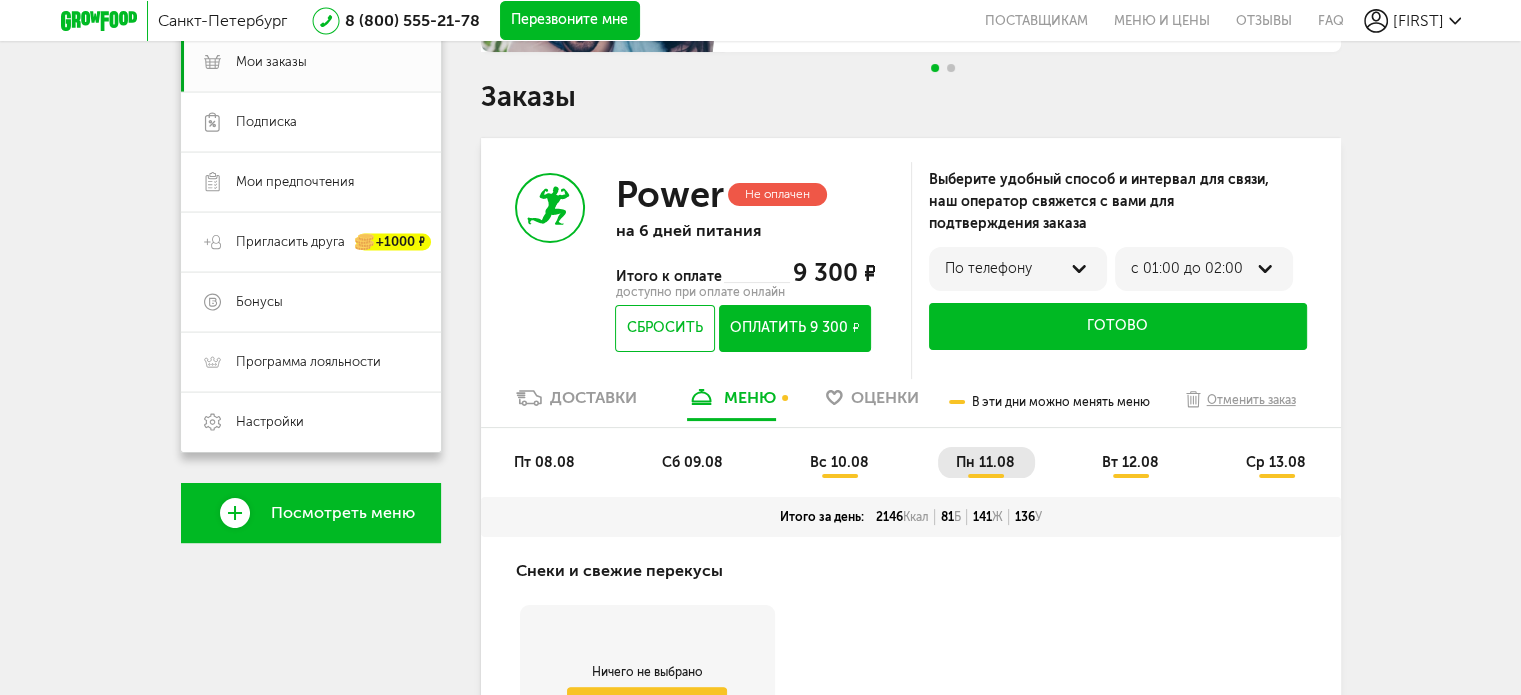 scroll, scrollTop: 300, scrollLeft: 0, axis: vertical 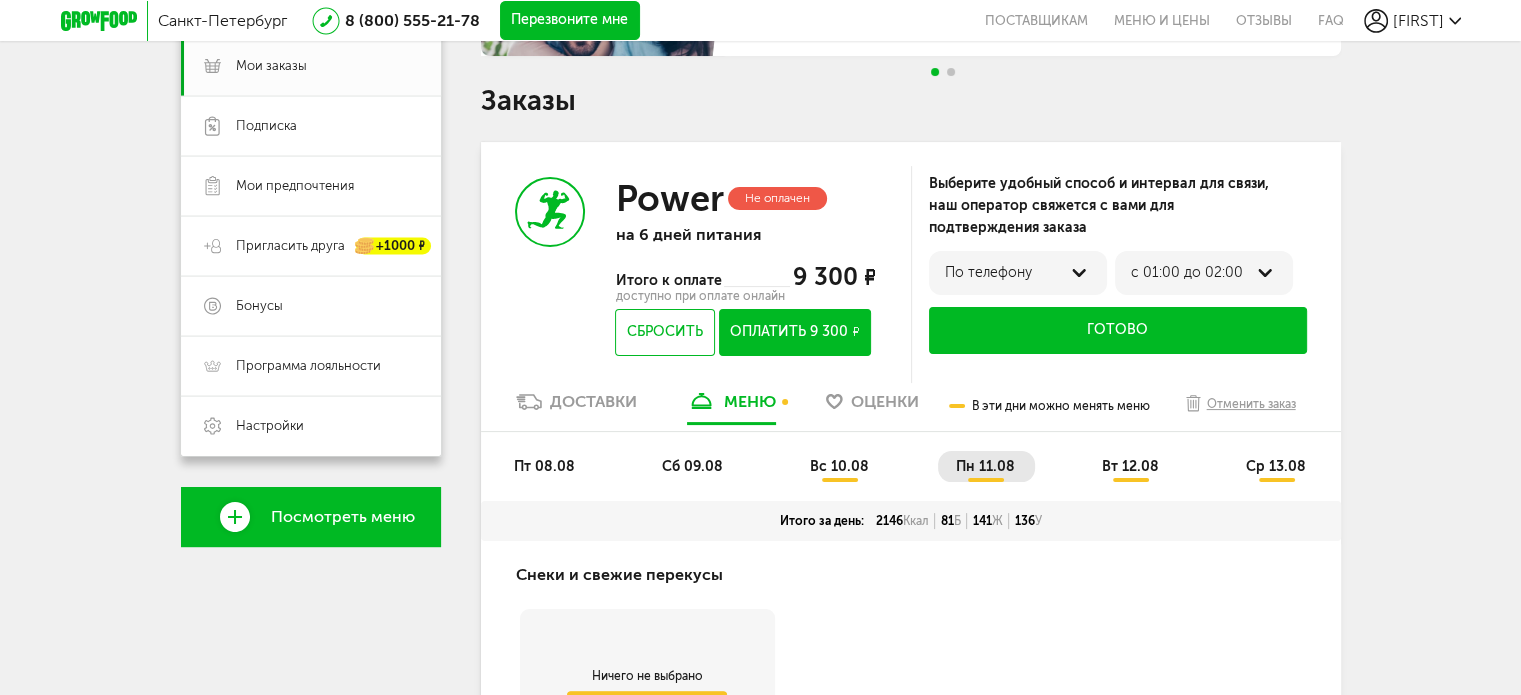 click on "Доставки" at bounding box center (593, 401) 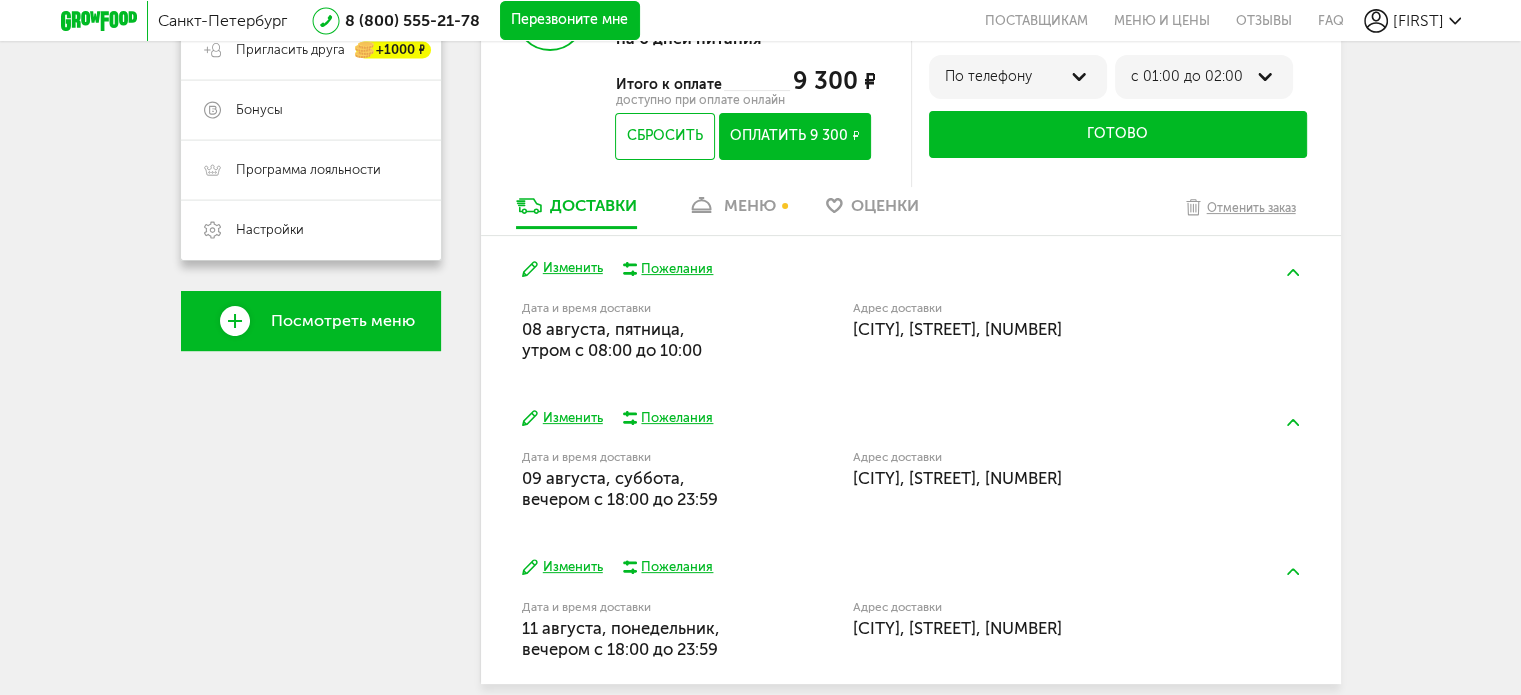 scroll, scrollTop: 500, scrollLeft: 0, axis: vertical 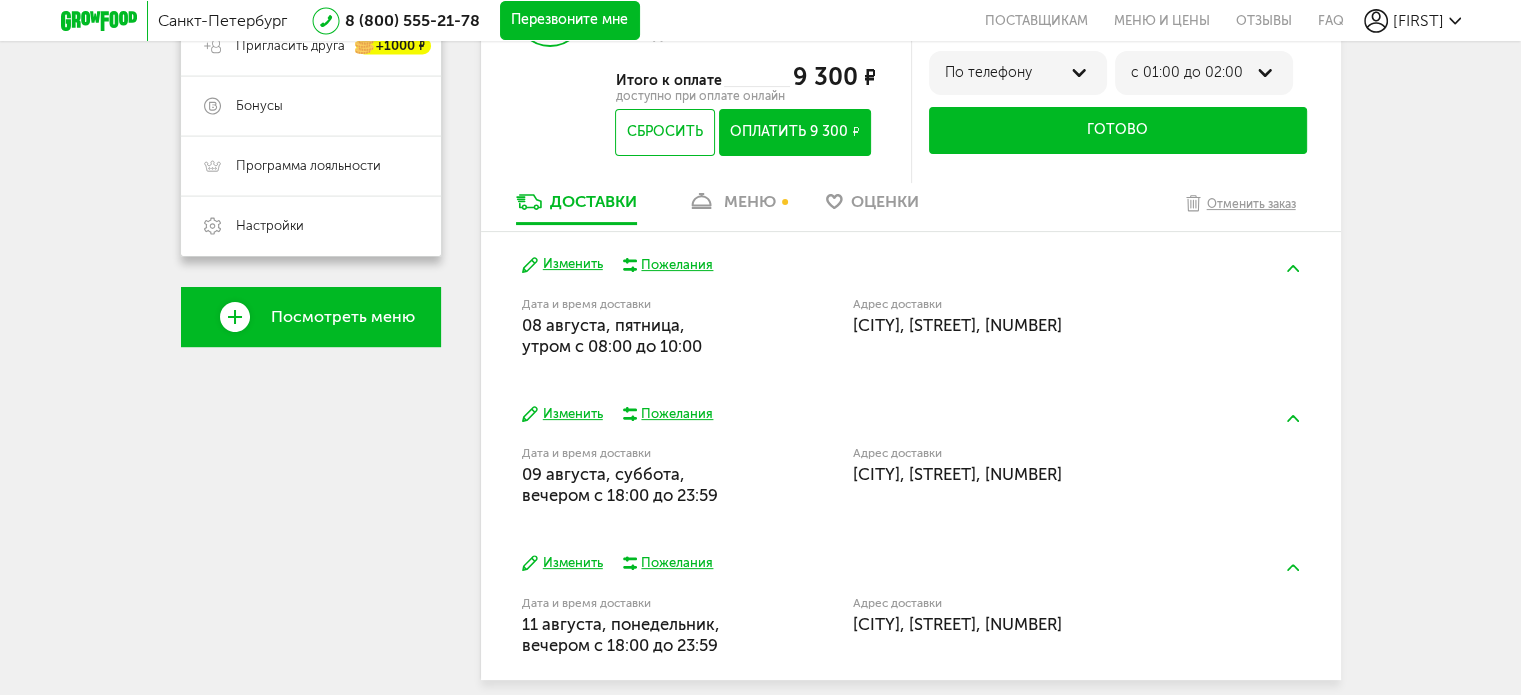 click on "[CITY], [STREET], [NUMBER]" at bounding box center (957, 325) 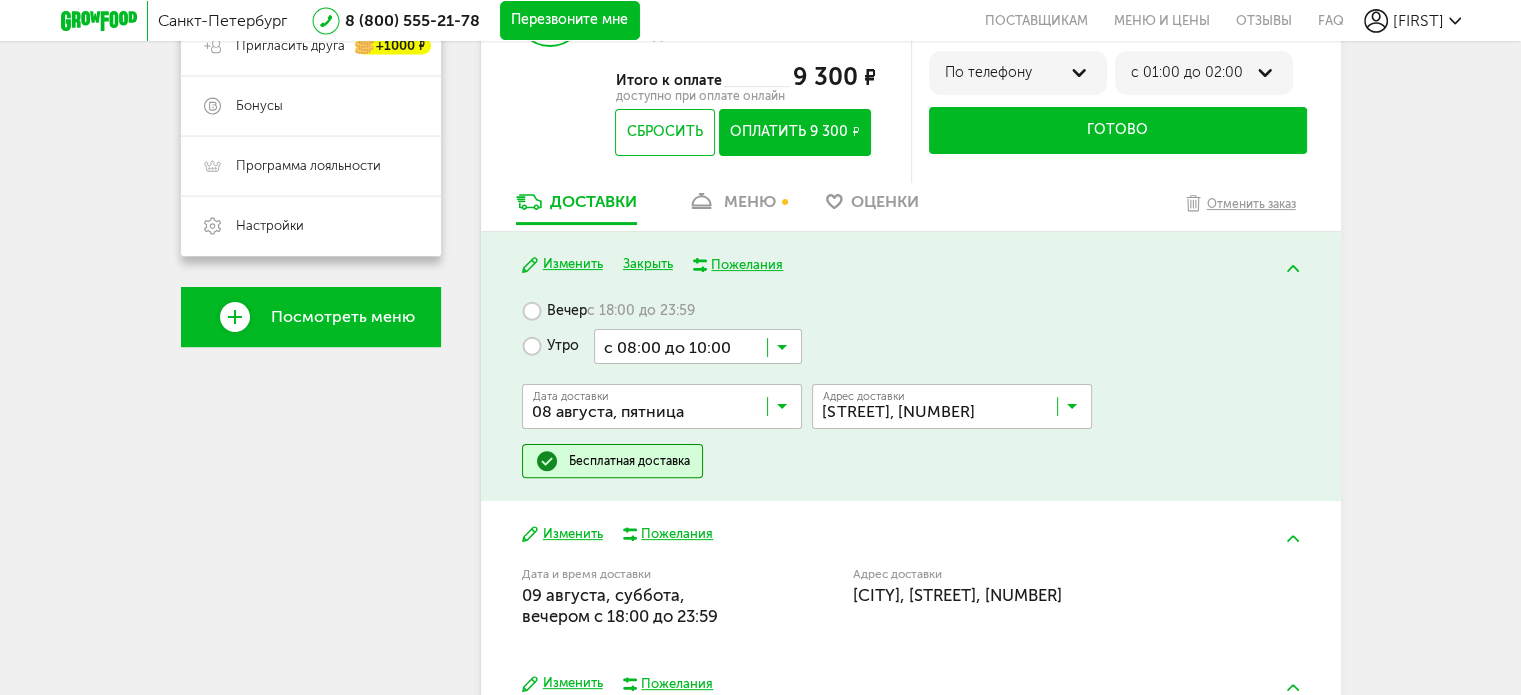 click at bounding box center [957, 411] 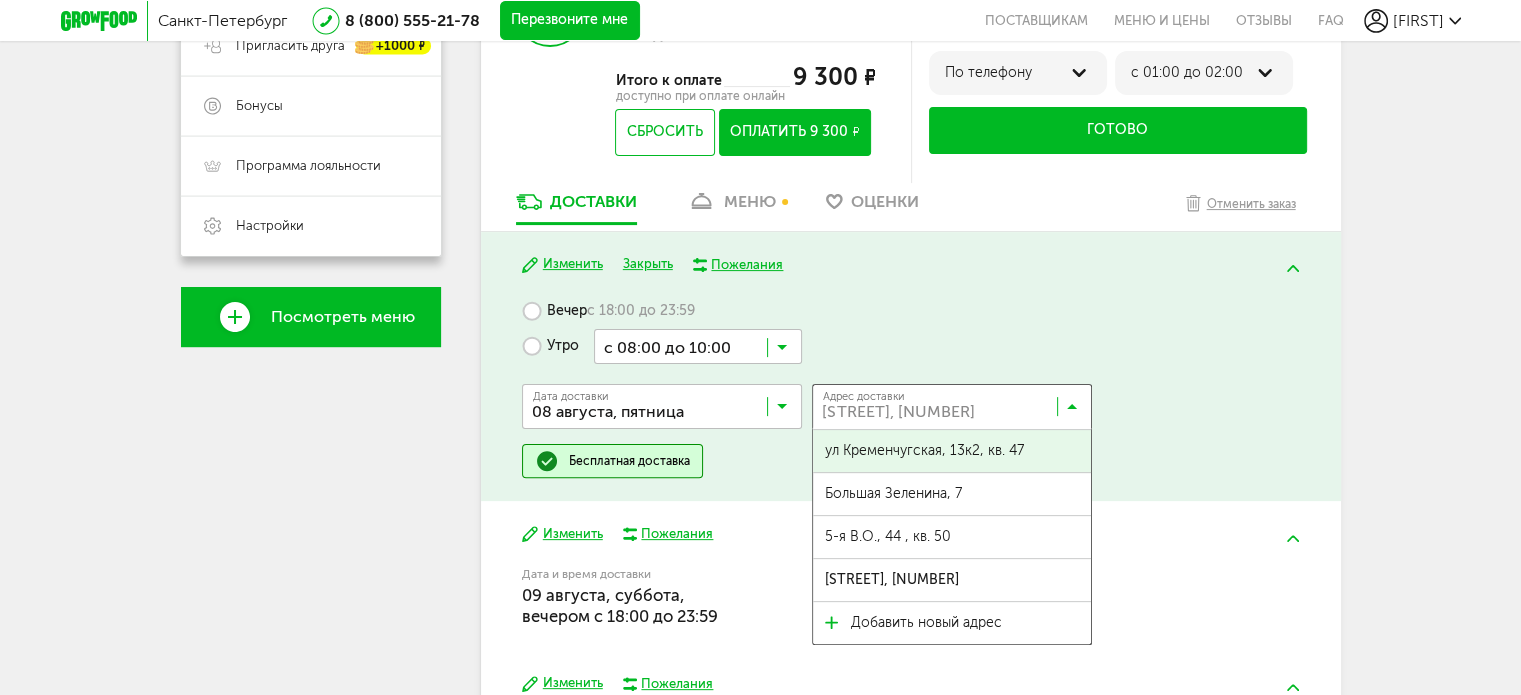 click on "ул Кременчугская, 13к2, кв. 47" at bounding box center [924, 451] 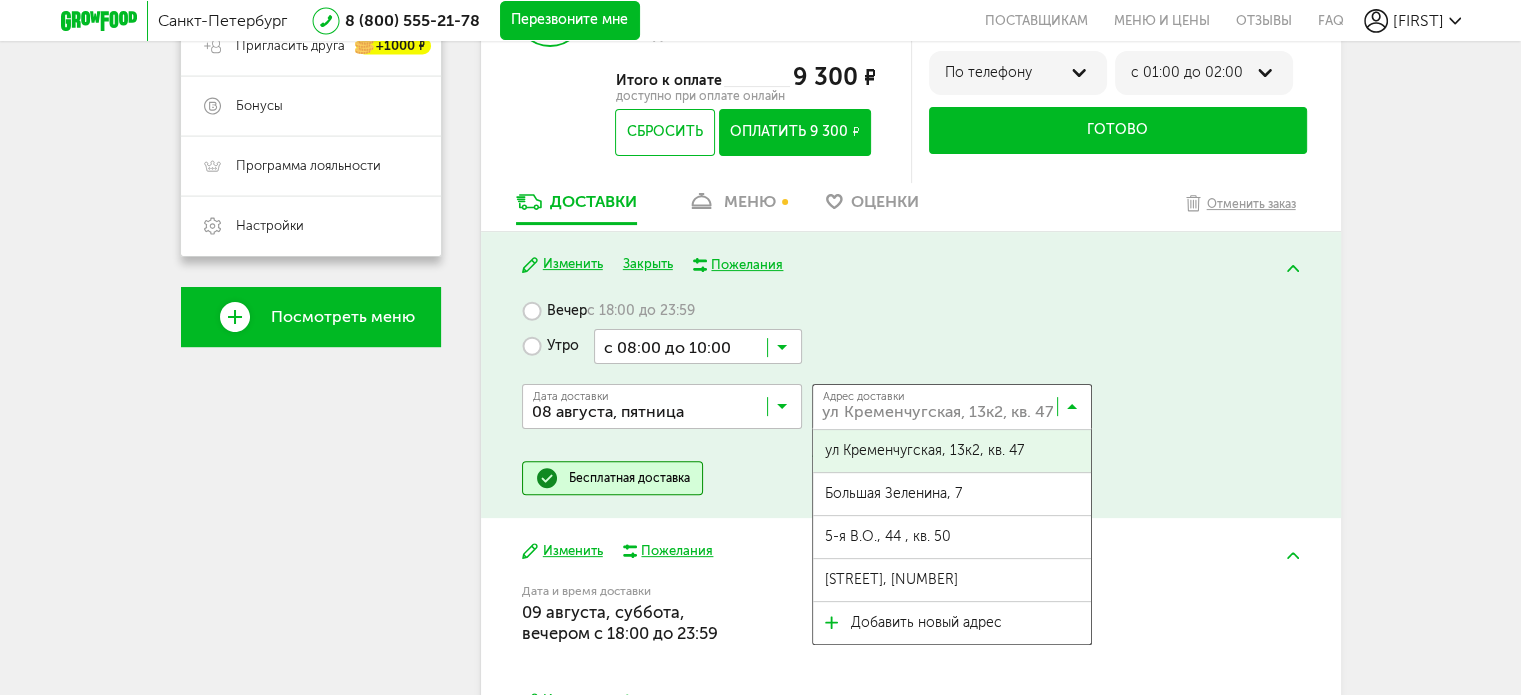 click at bounding box center (957, 411) 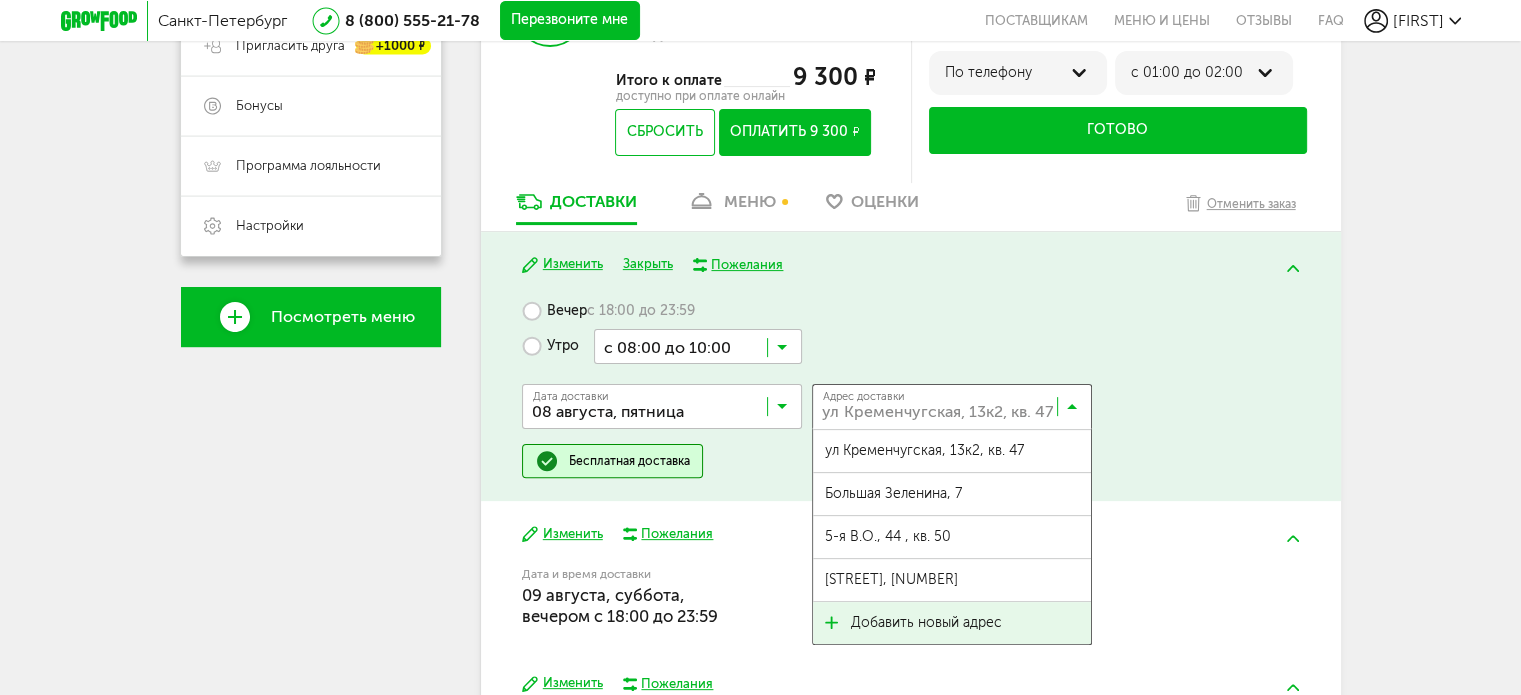 click on "Добавить новый адрес" at bounding box center (926, 623) 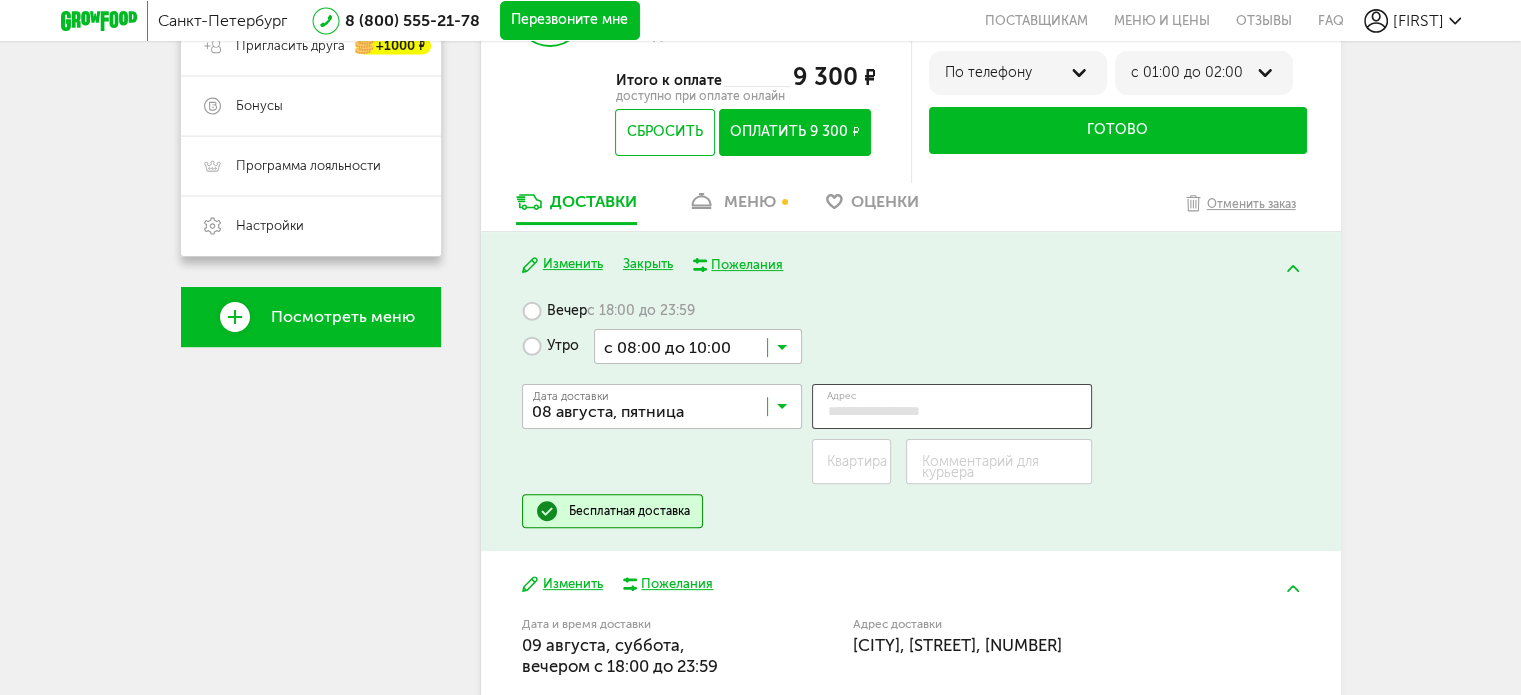 click on "Адрес" at bounding box center [952, 406] 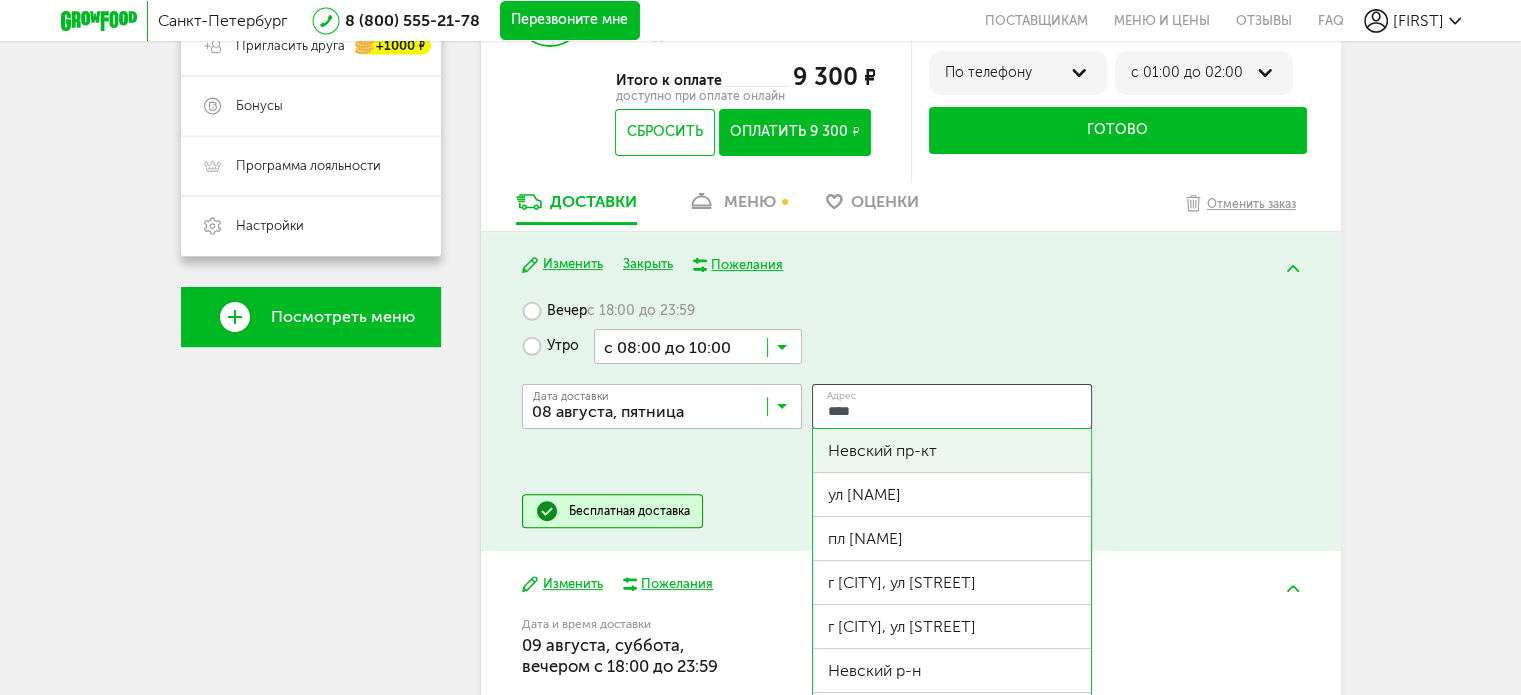click on "Невский пр-кт" at bounding box center (952, 450) 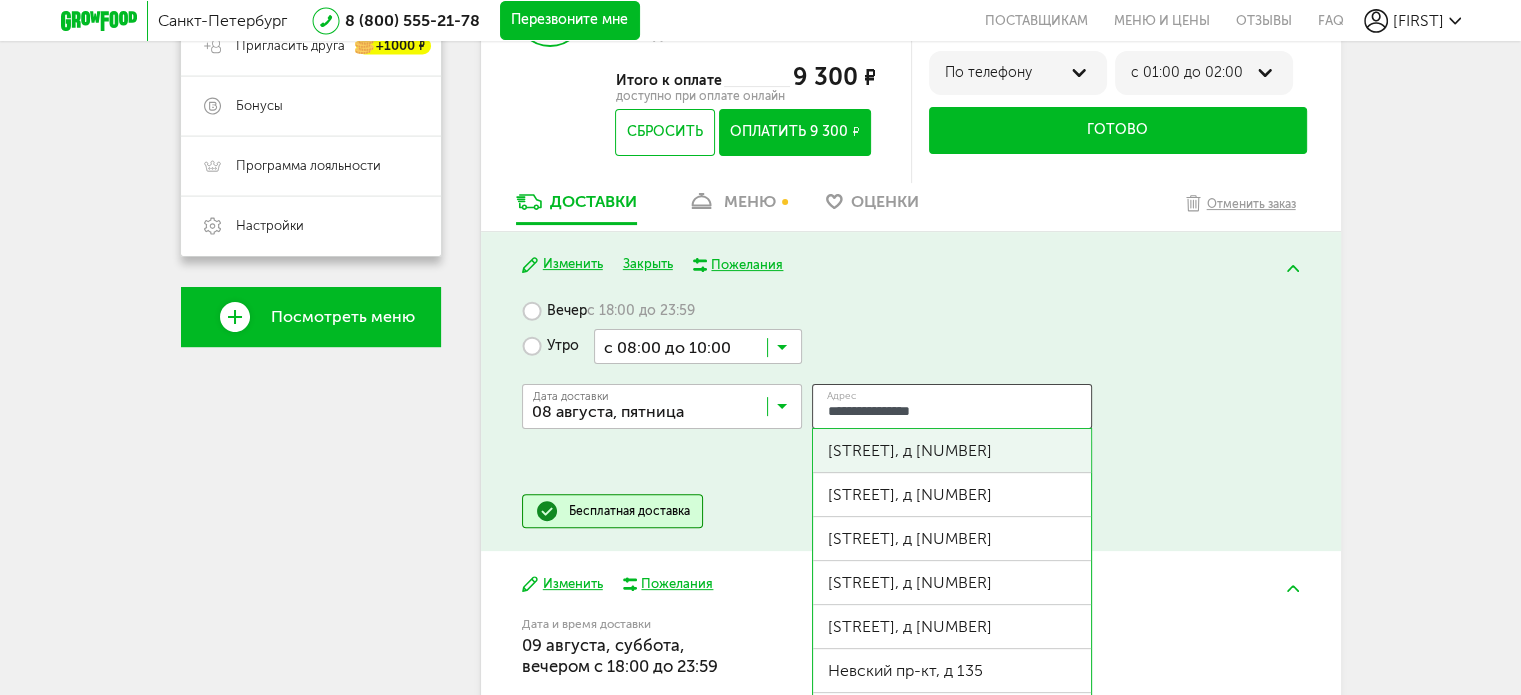 click on "[STREET], д [NUMBER]" at bounding box center [952, 450] 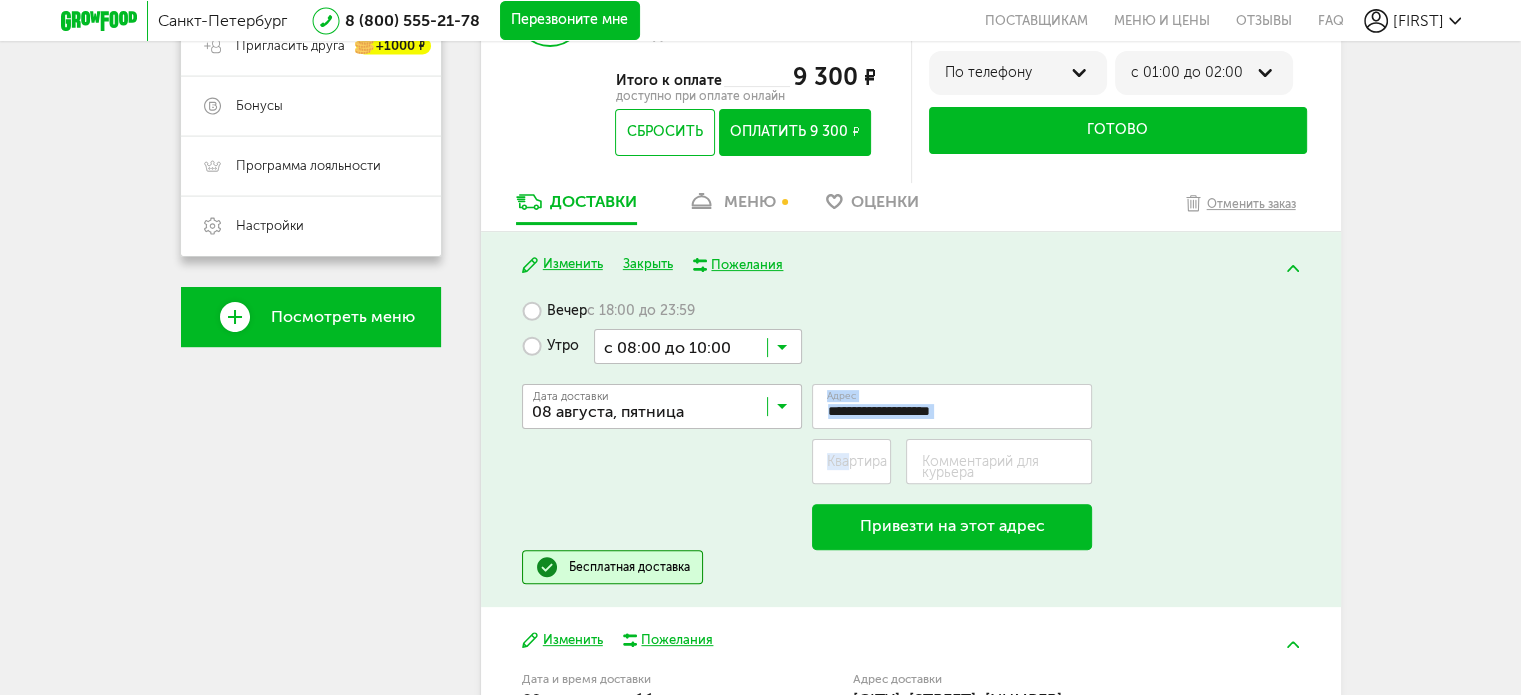 drag, startPoint x: 842, startPoint y: 450, endPoint x: 771, endPoint y: 460, distance: 71.70077 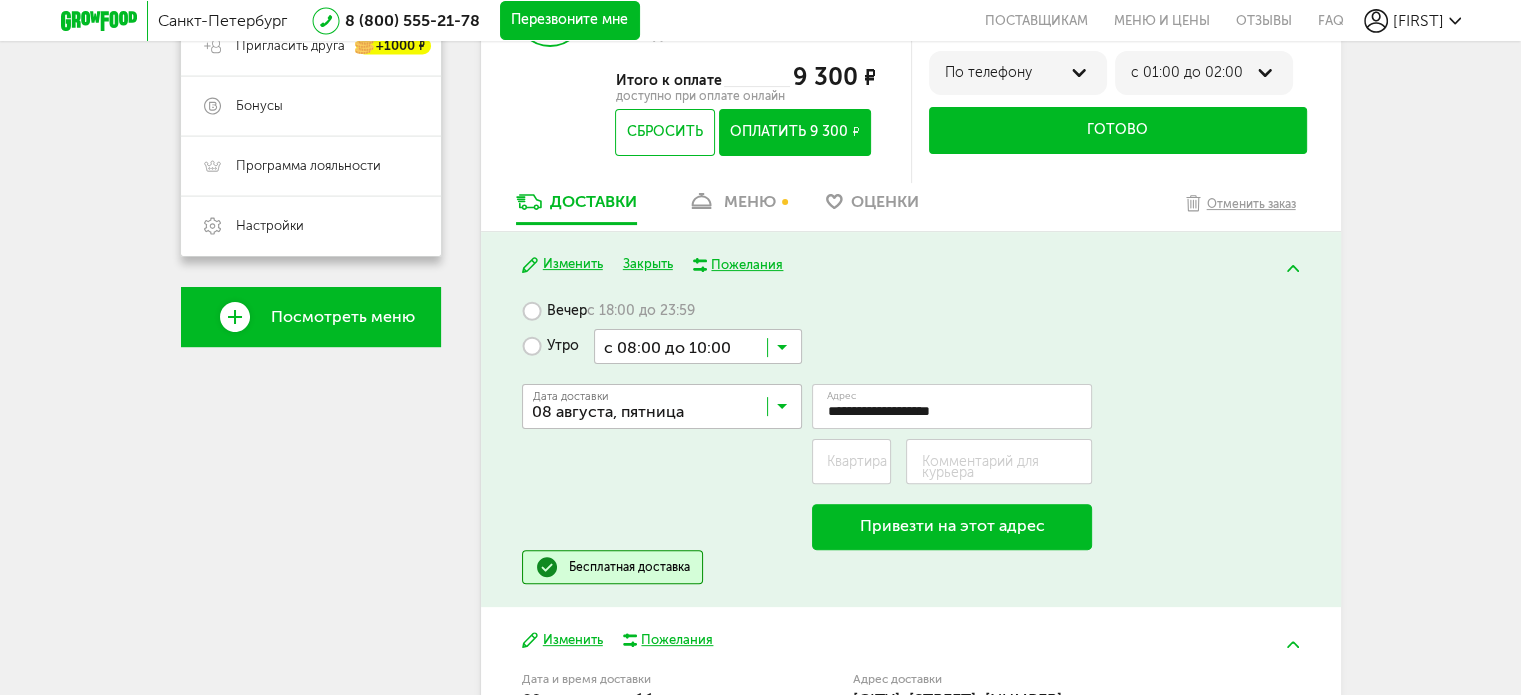 click on "Квартира" at bounding box center (857, 461) 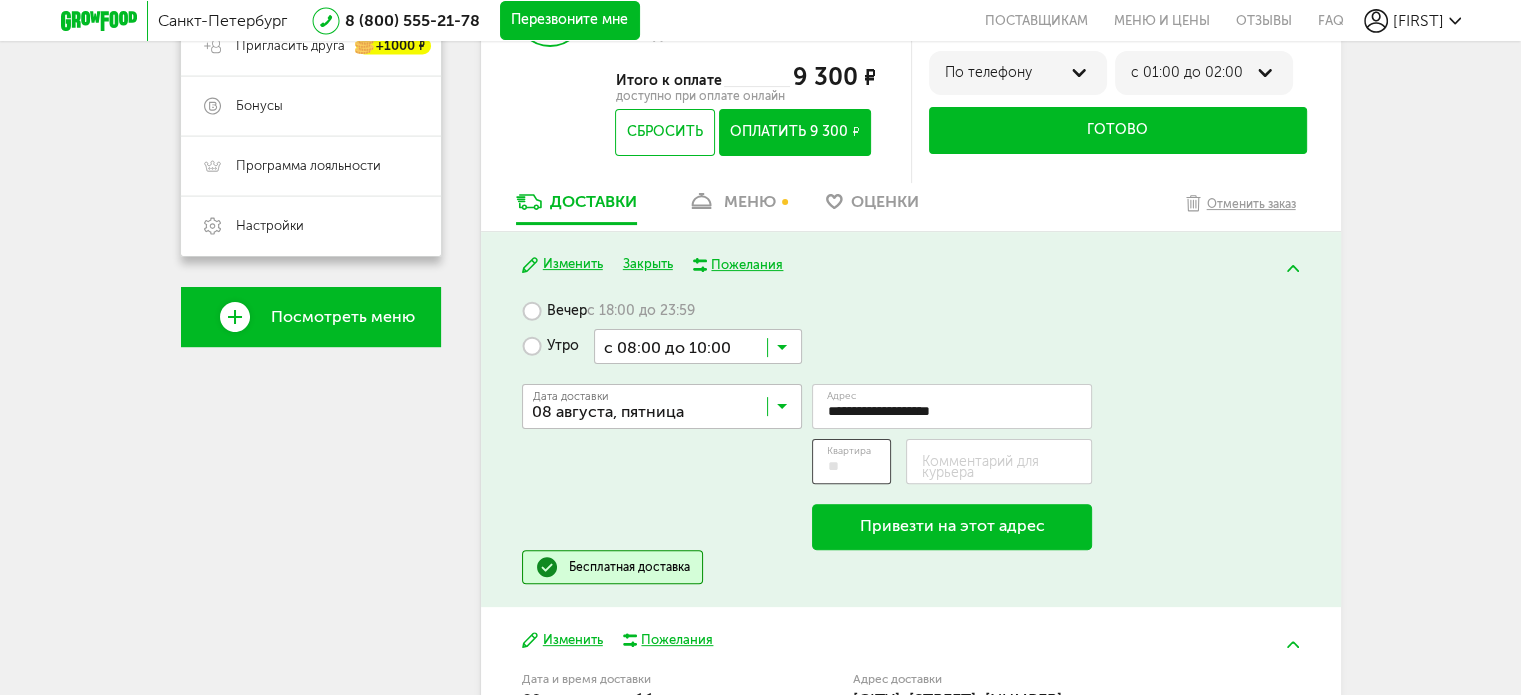 click on "Квартира" at bounding box center [852, 461] 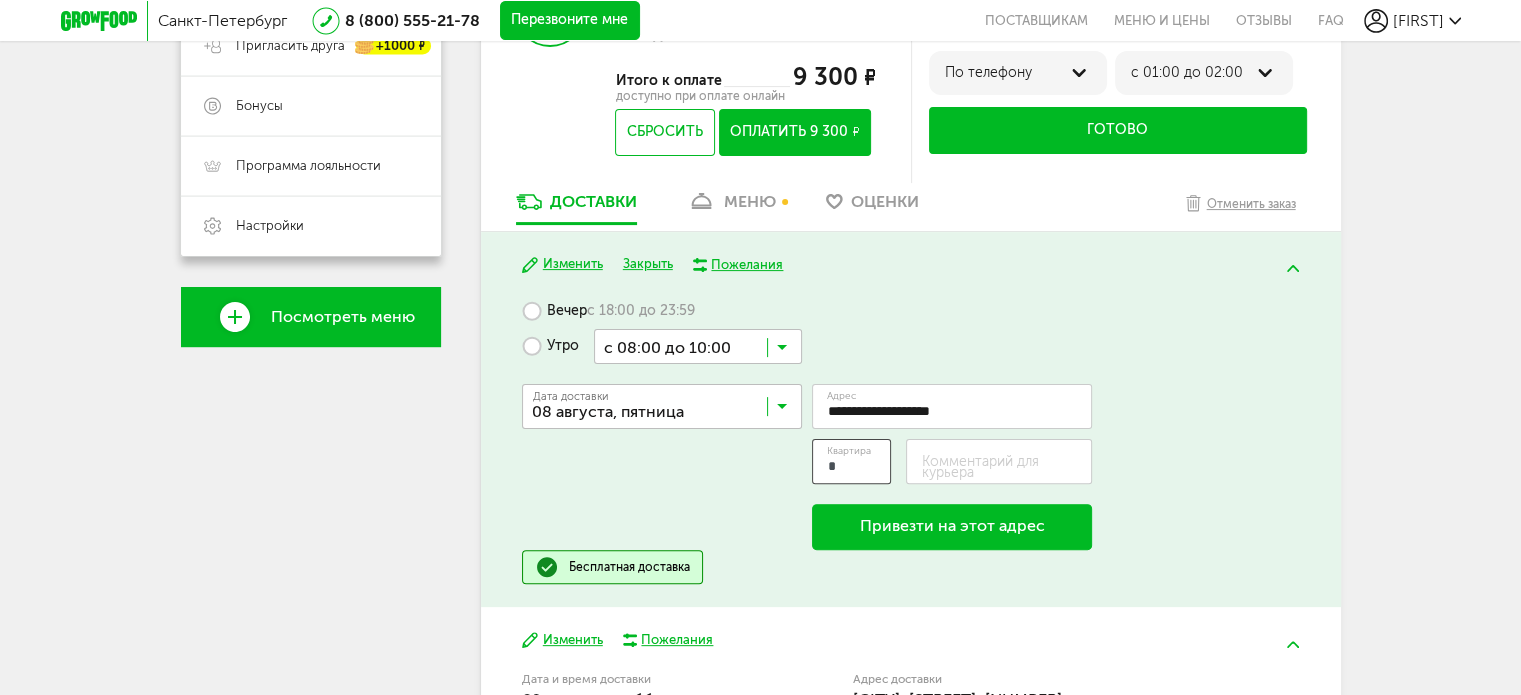 type on "*" 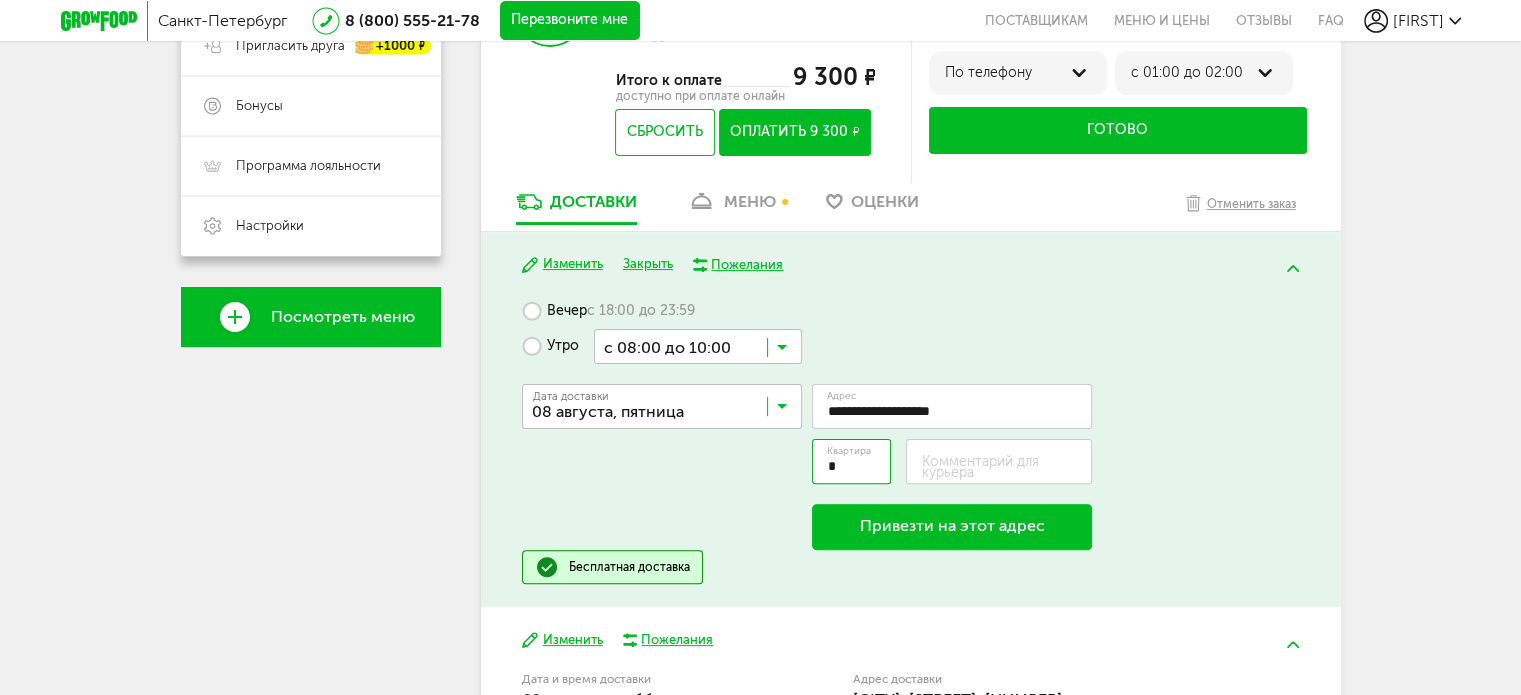 click on "Комментарий для курьера" at bounding box center [1006, 467] 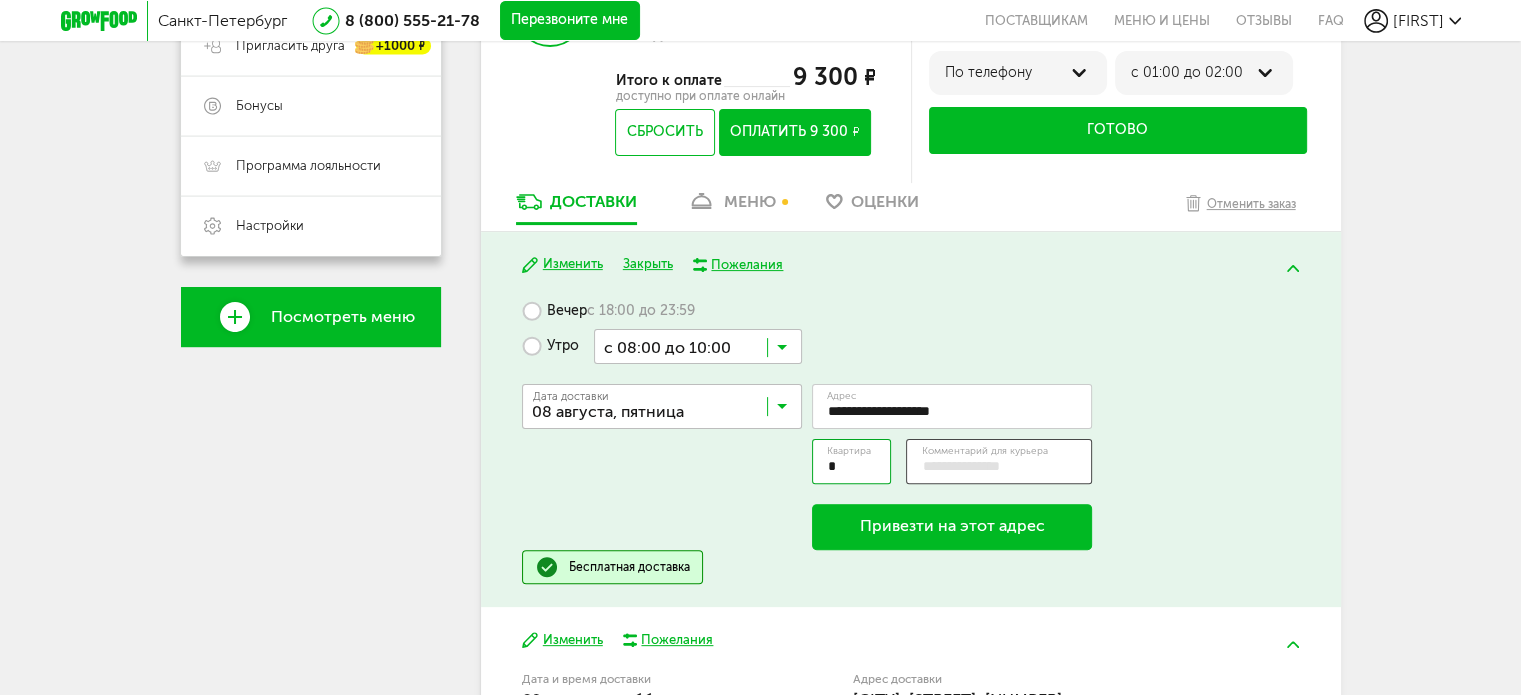 click on "Комментарий для курьера" at bounding box center [999, 461] 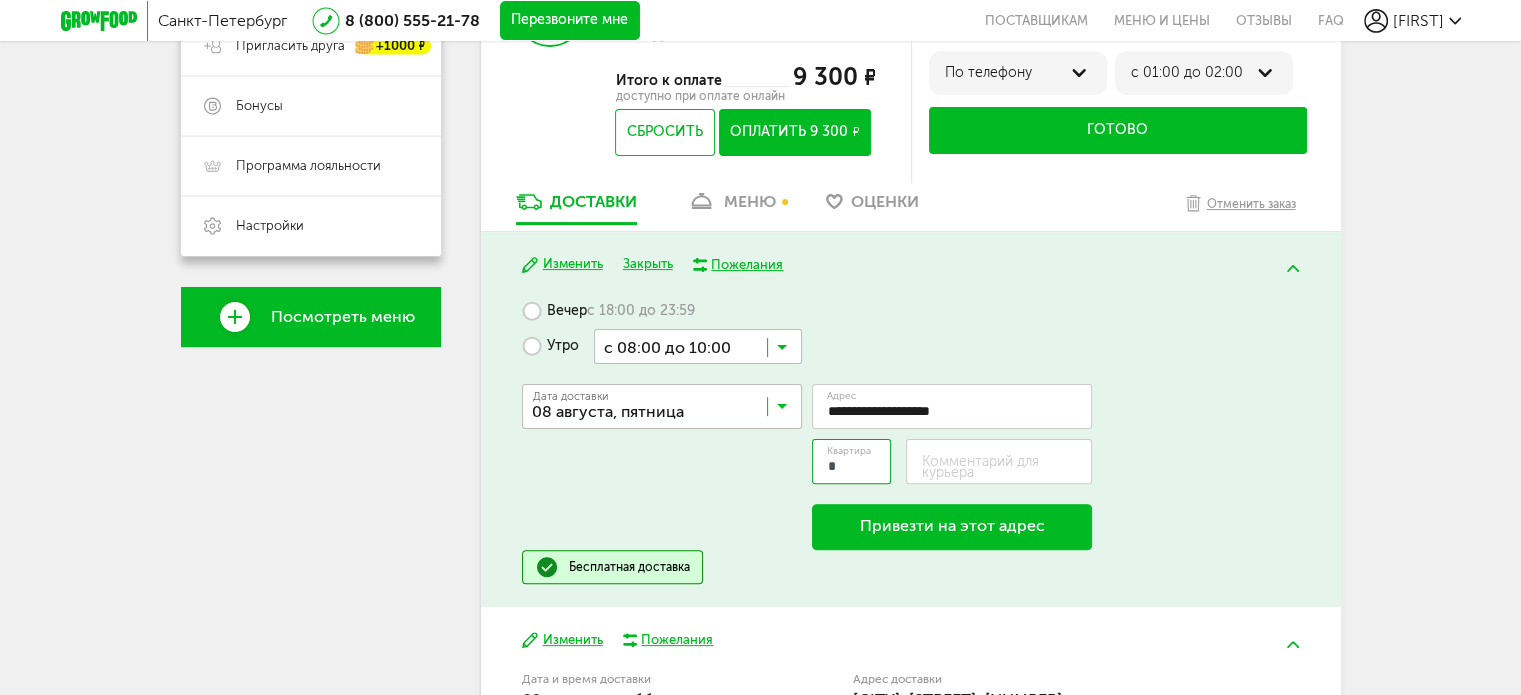 click on "*" at bounding box center (852, 461) 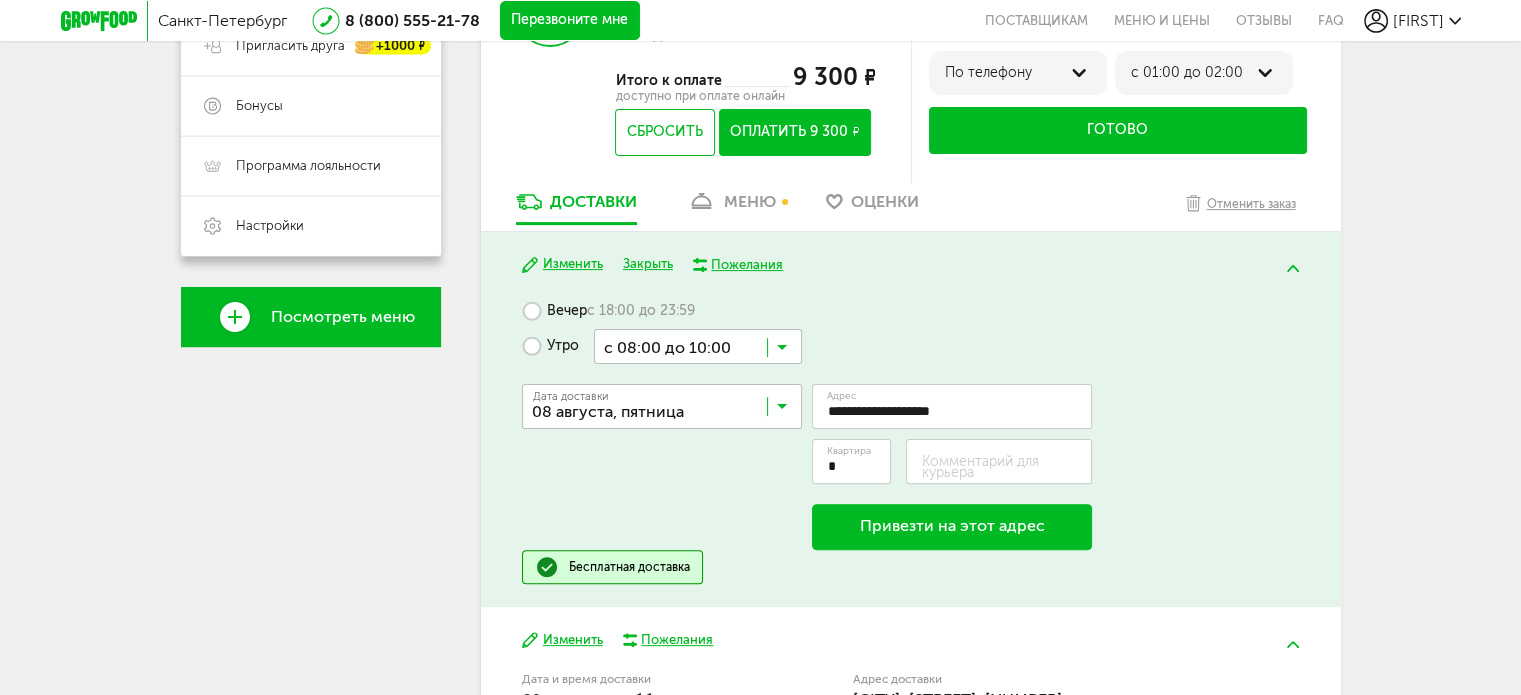 click on "Комментарий для курьера" at bounding box center (1006, 467) 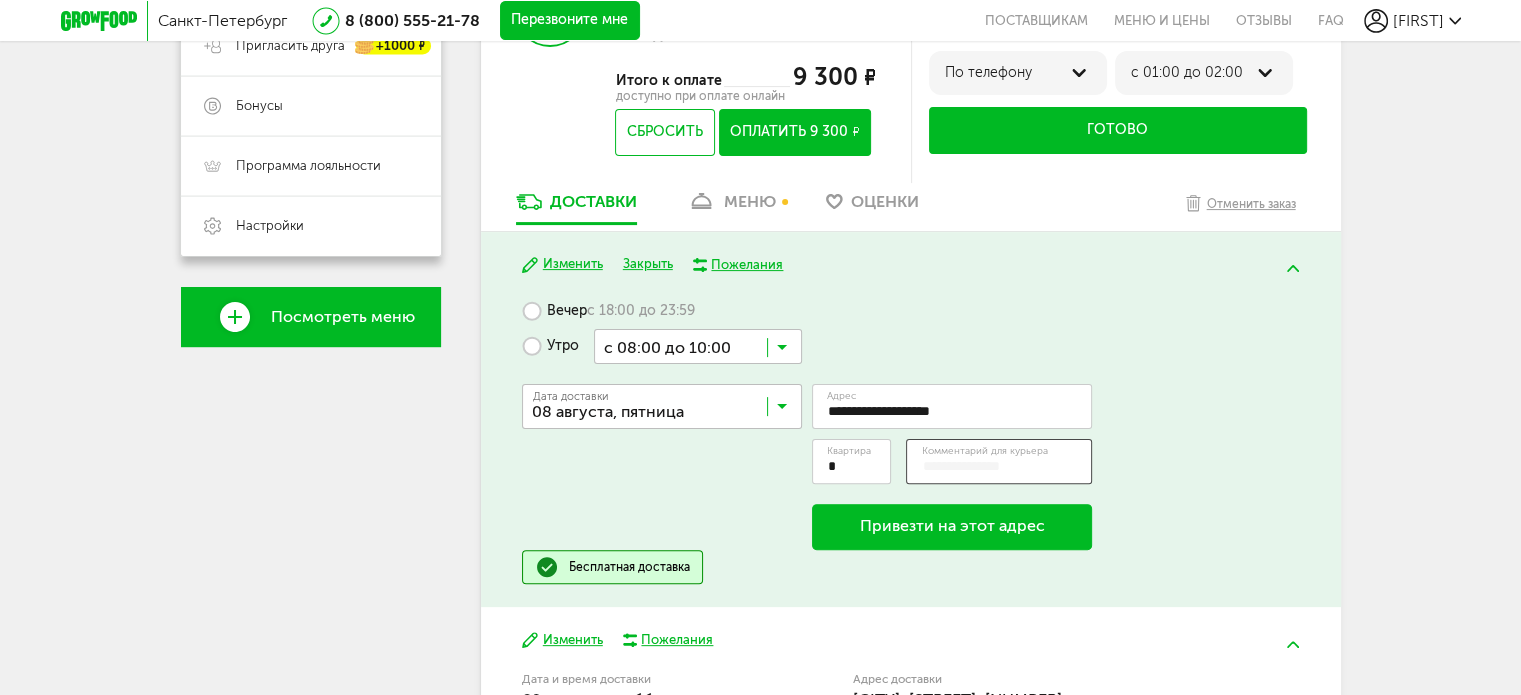 click on "Комментарий для курьера" at bounding box center (999, 461) 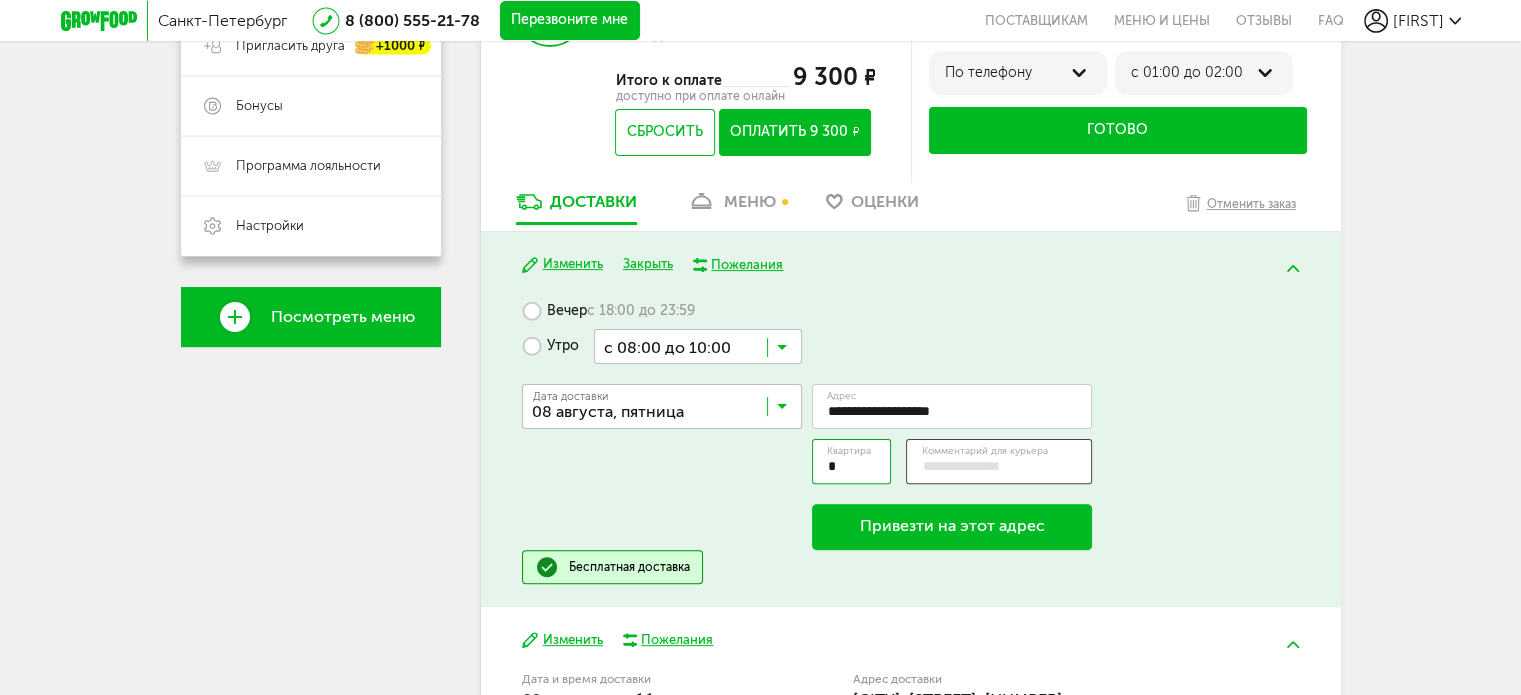 paste on "**********" 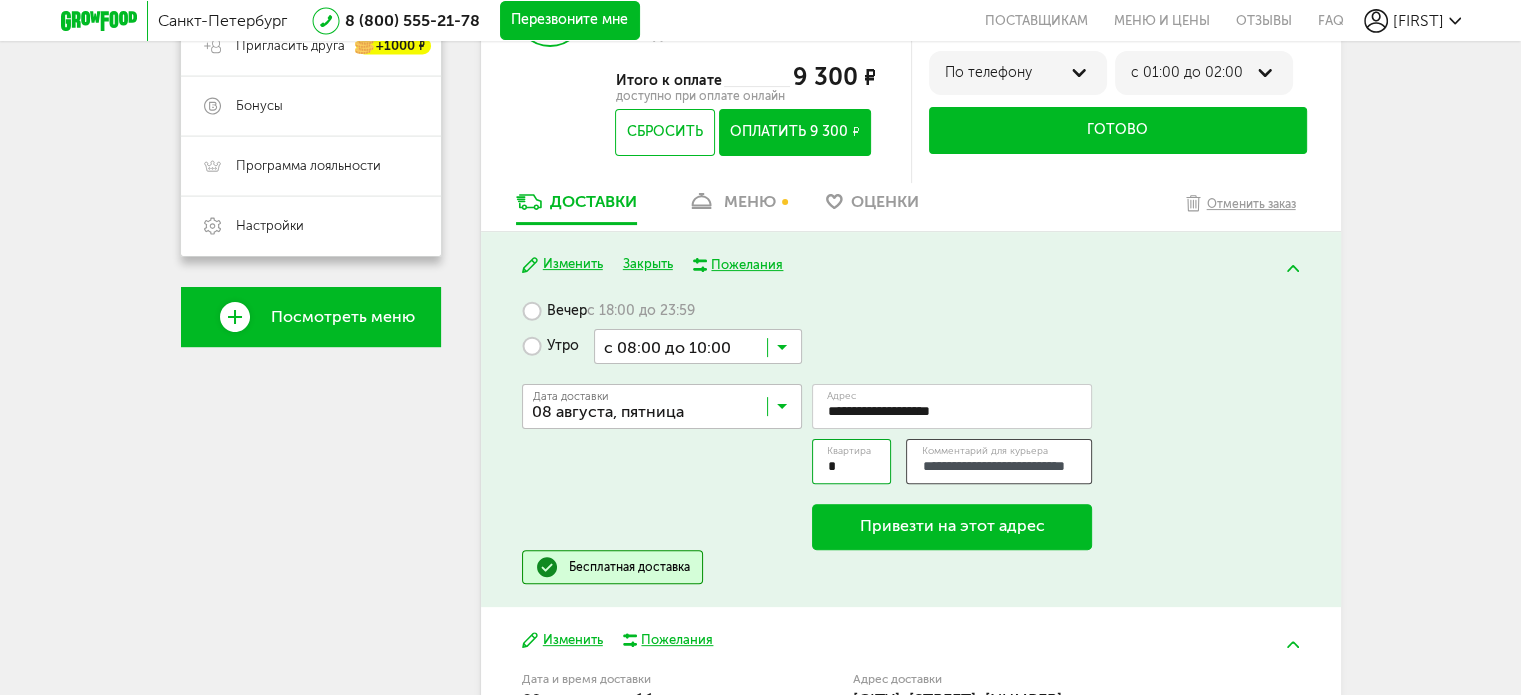 scroll, scrollTop: 0, scrollLeft: 0, axis: both 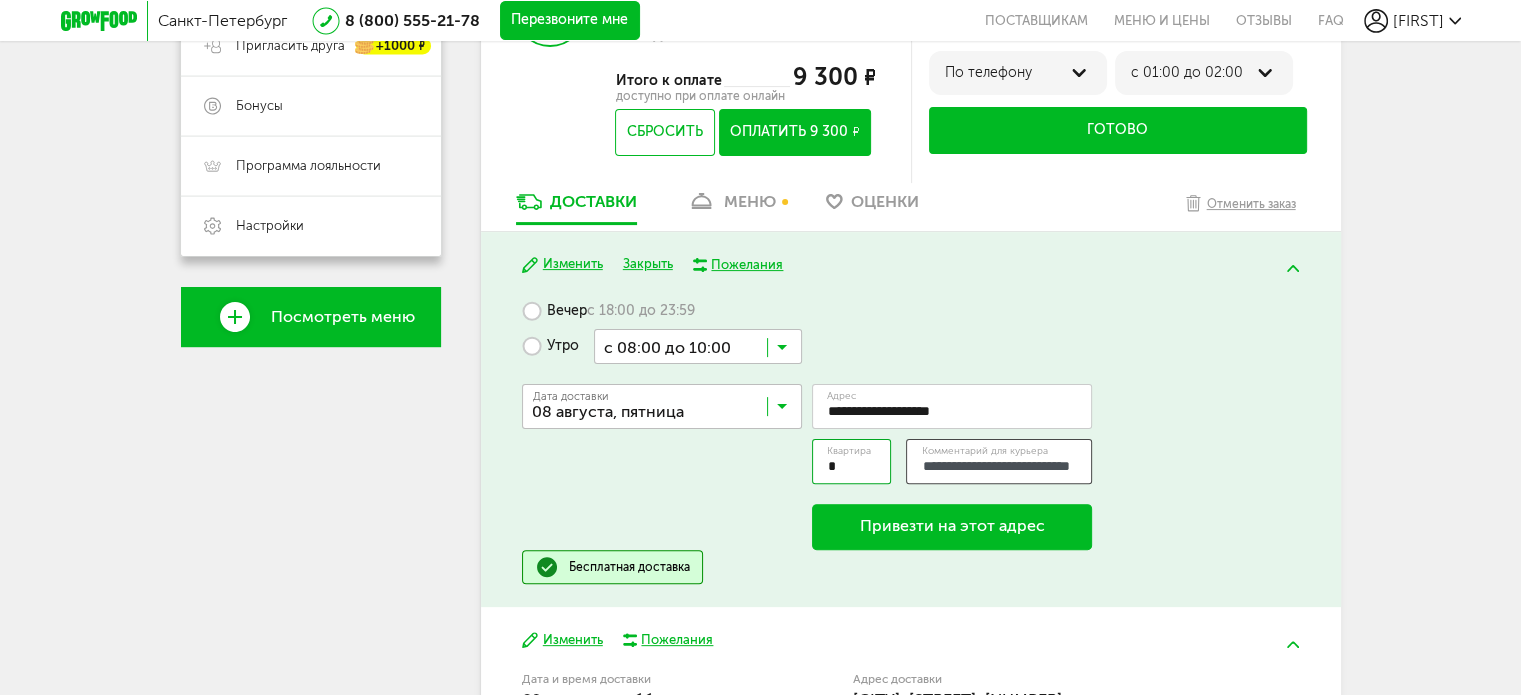 paste on "**********" 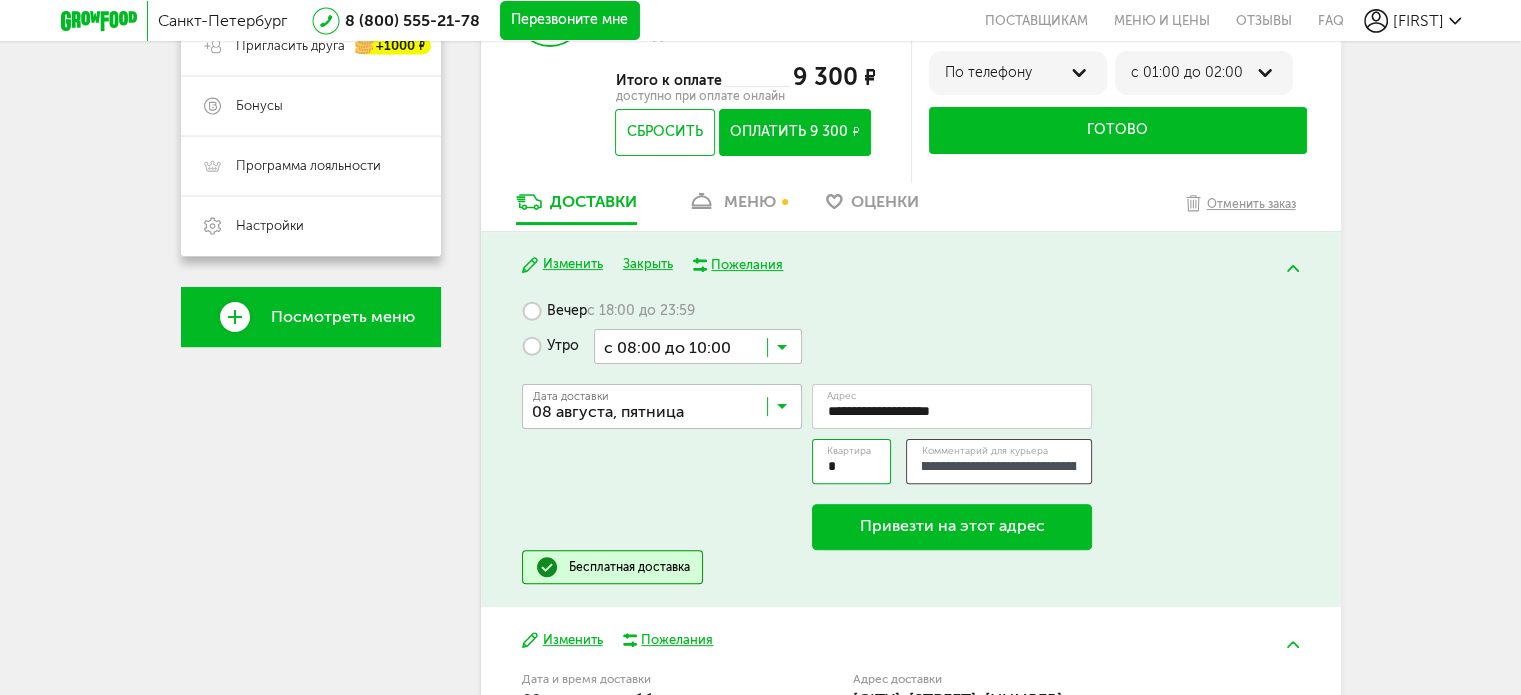 scroll, scrollTop: 0, scrollLeft: 0, axis: both 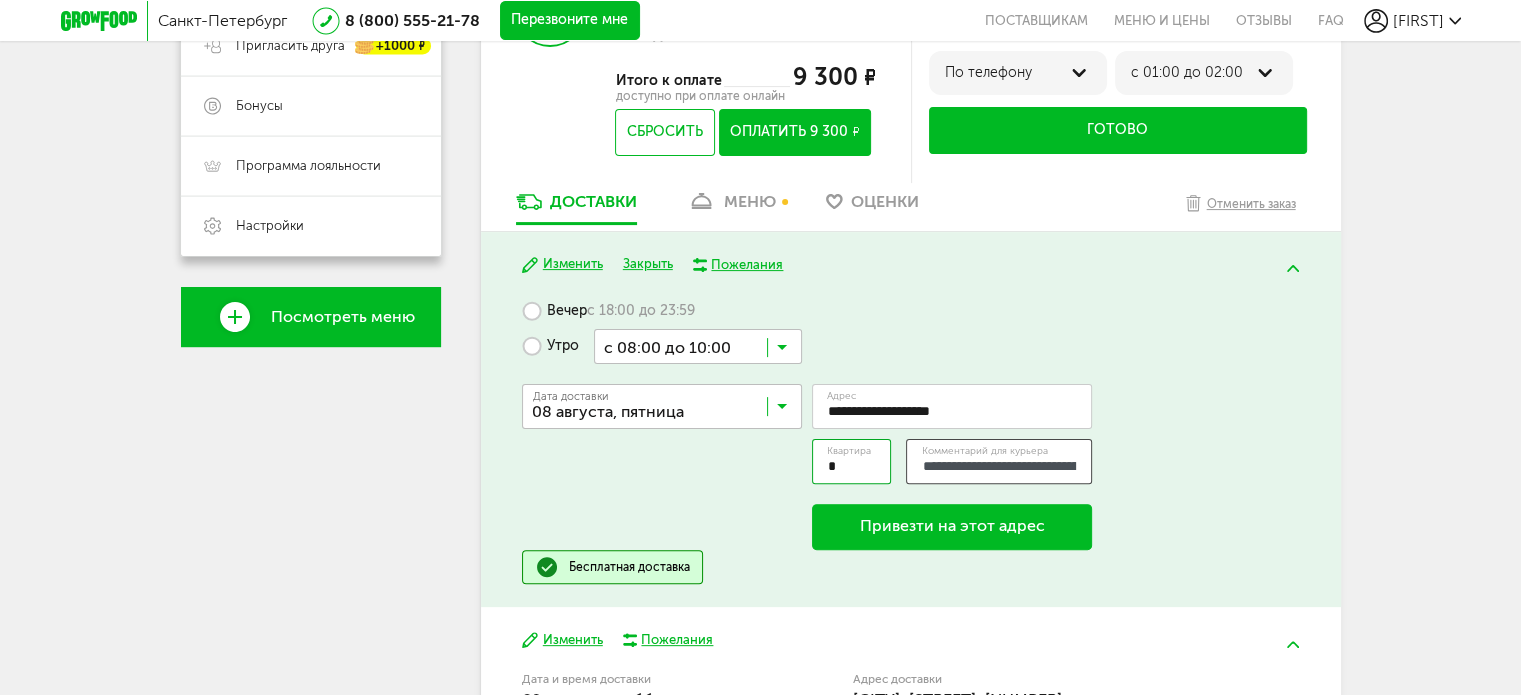 drag, startPoint x: 955, startPoint y: 461, endPoint x: 966, endPoint y: 451, distance: 14.866069 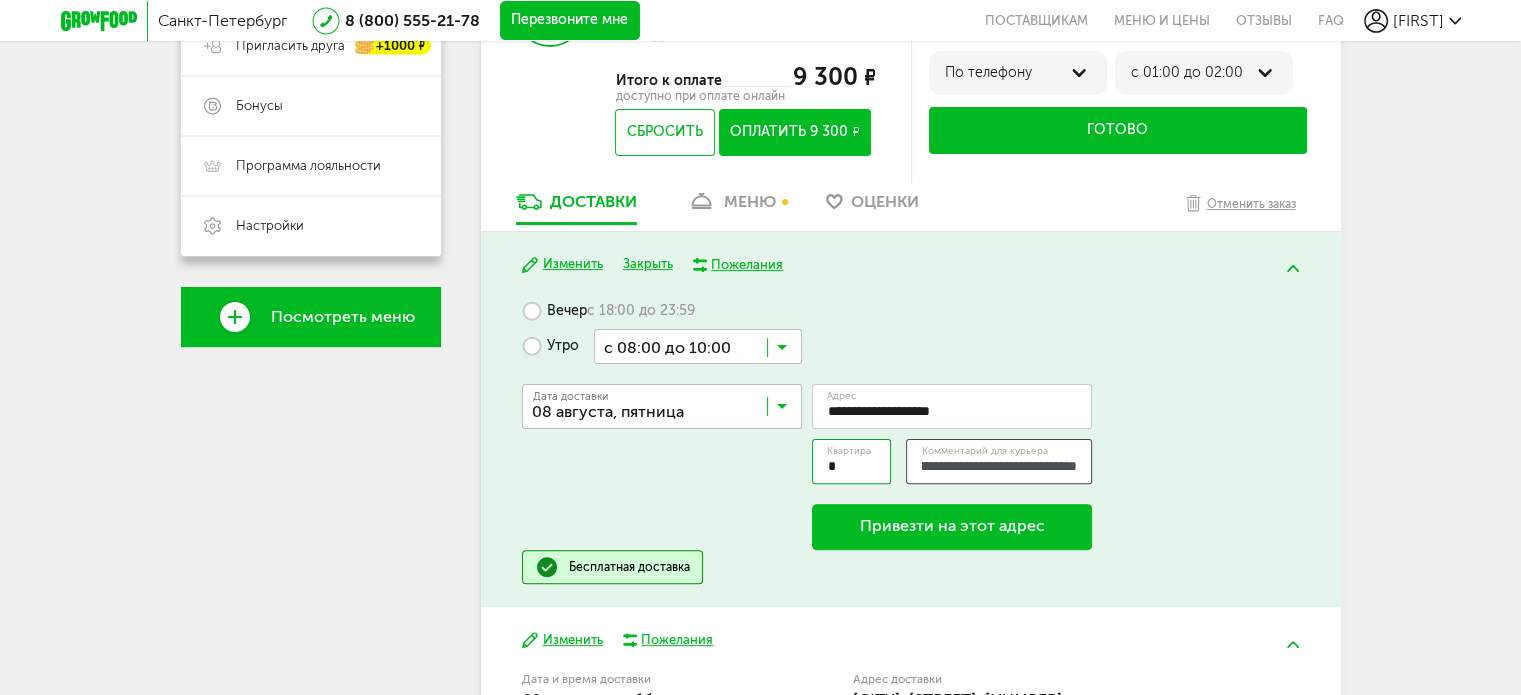 scroll, scrollTop: 0, scrollLeft: 340, axis: horizontal 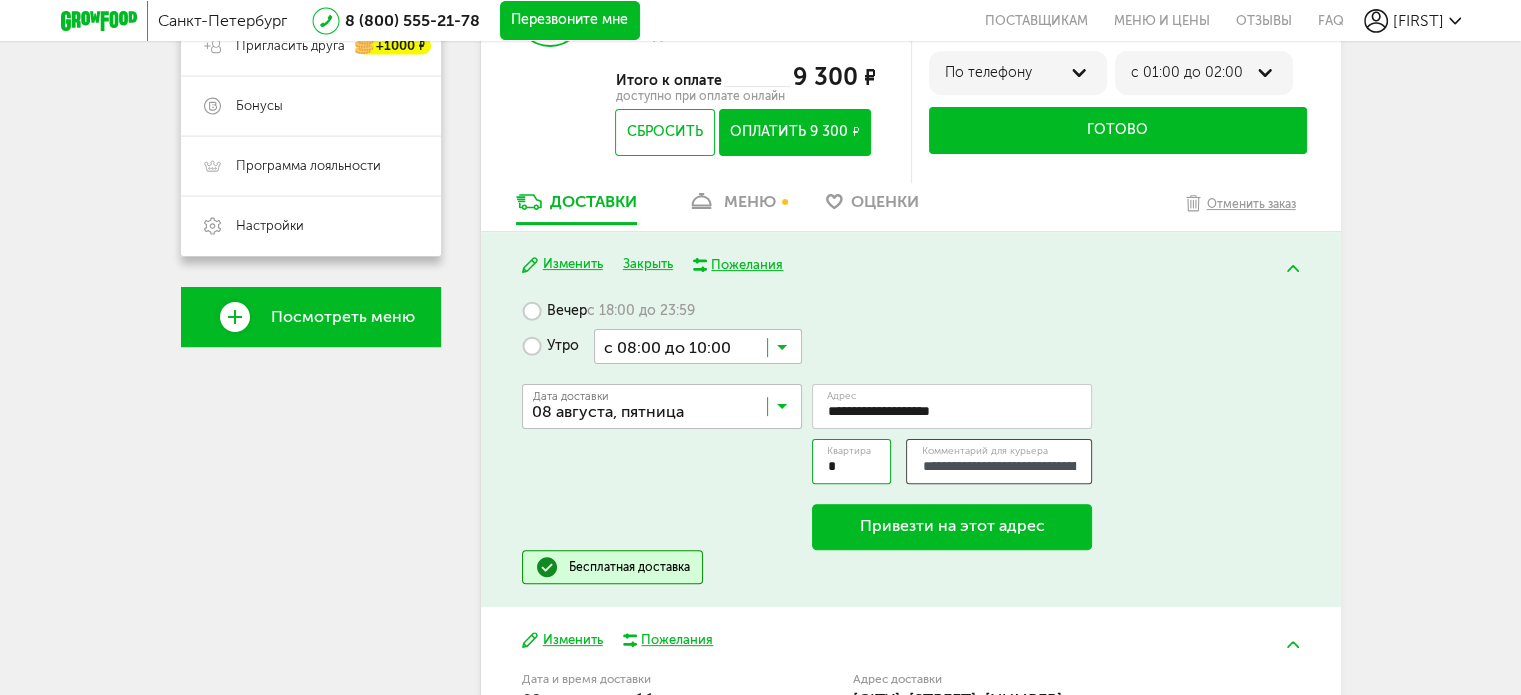 paste on "**********" 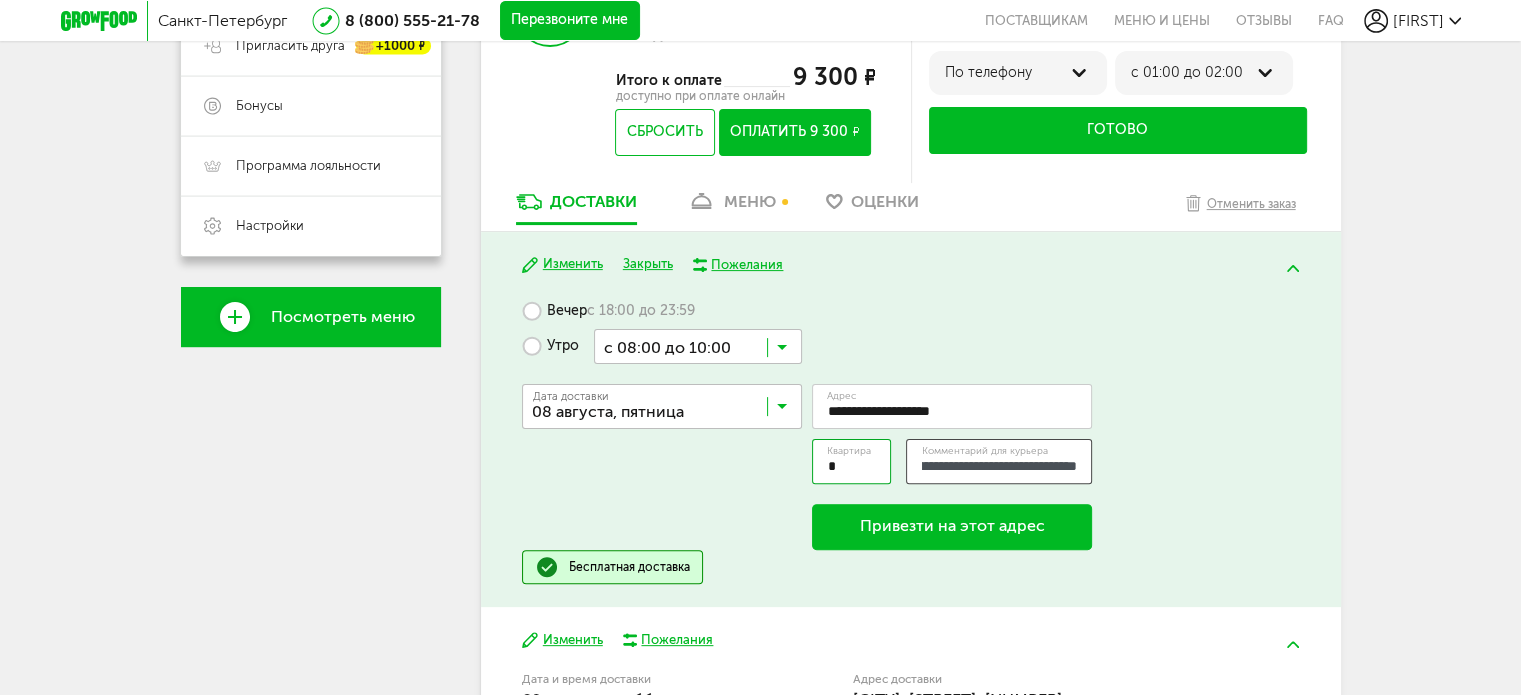 type on "**********" 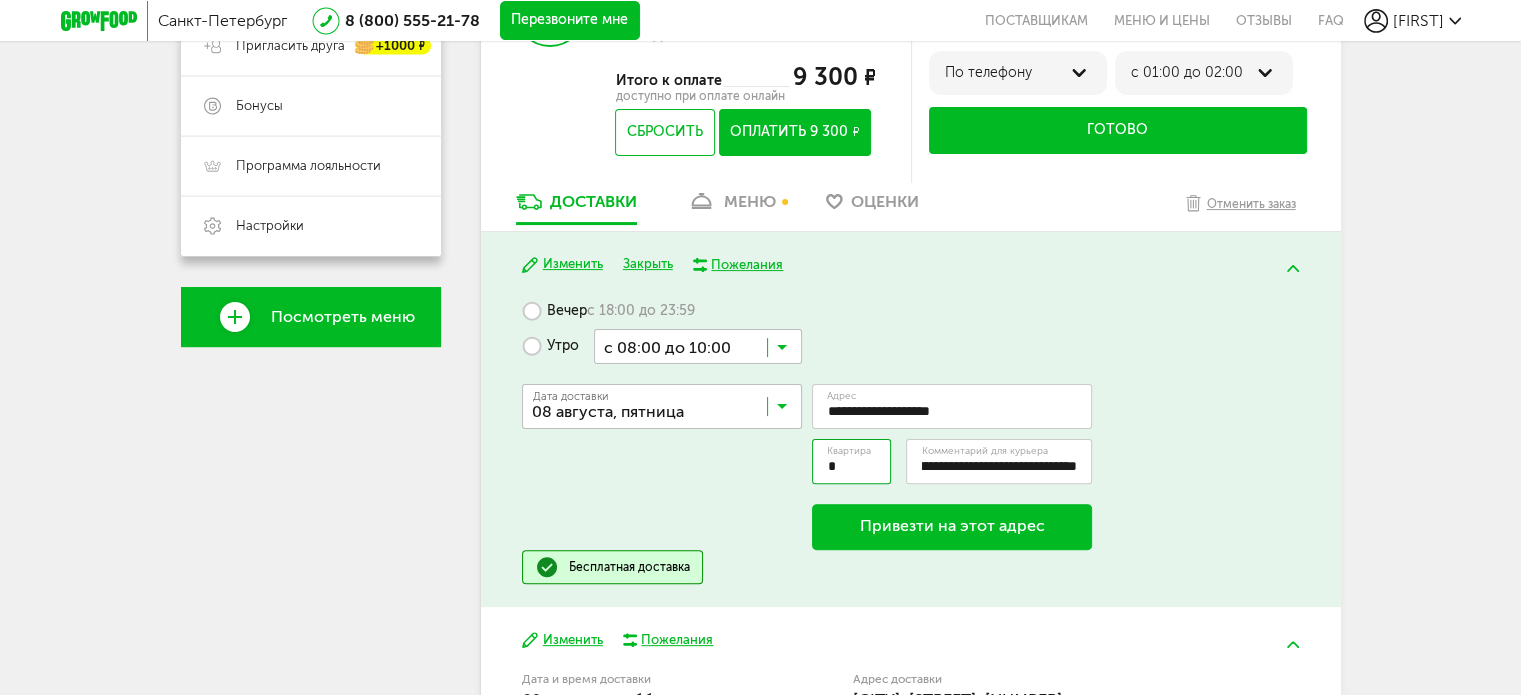 scroll, scrollTop: 0, scrollLeft: 0, axis: both 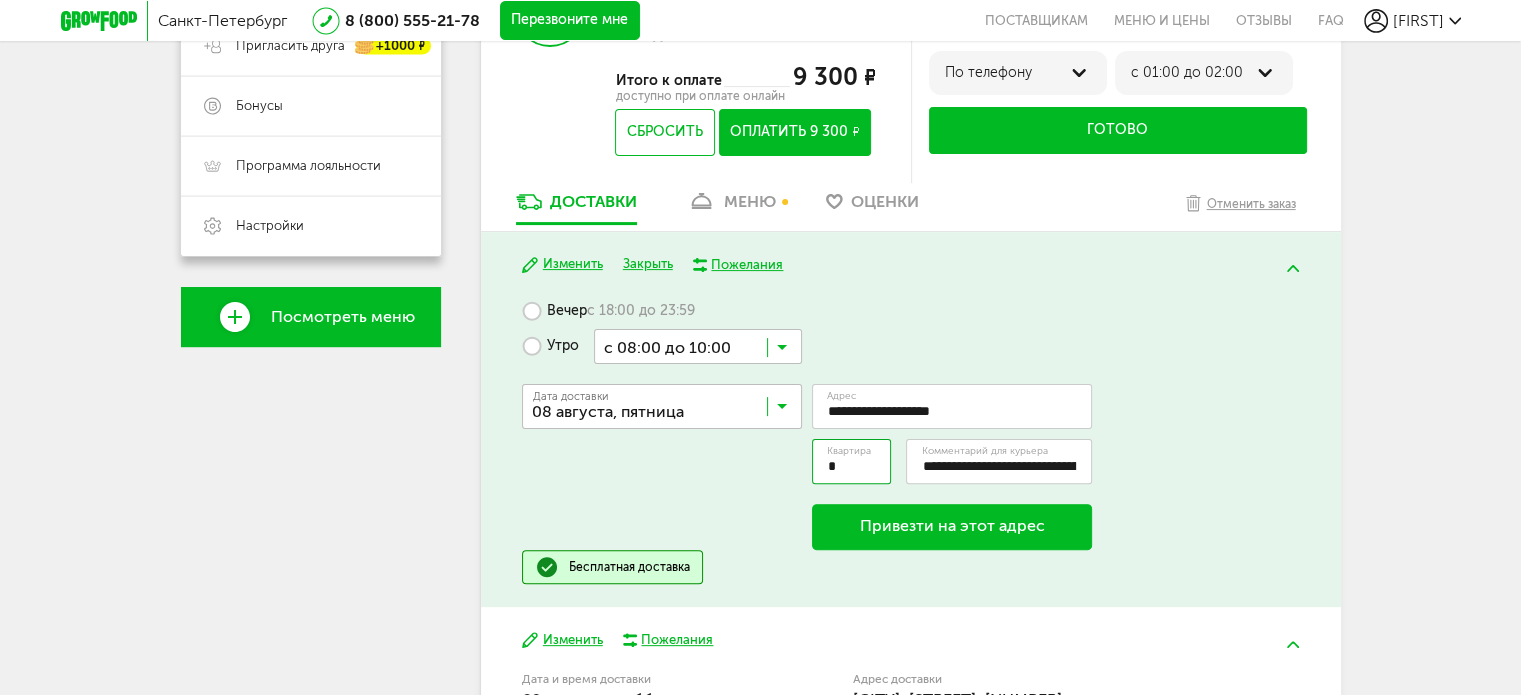 click on "Привезти на этот адрес" at bounding box center [952, 527] 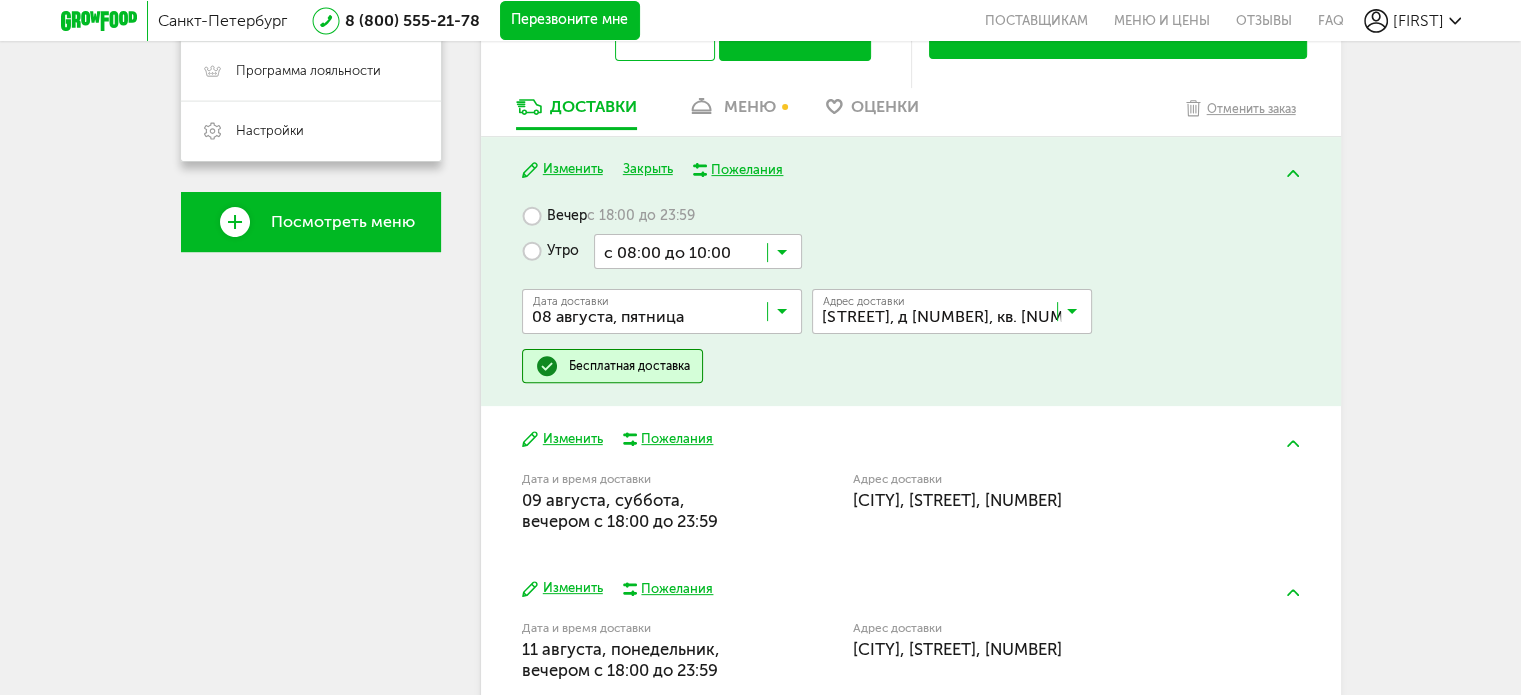 scroll, scrollTop: 600, scrollLeft: 0, axis: vertical 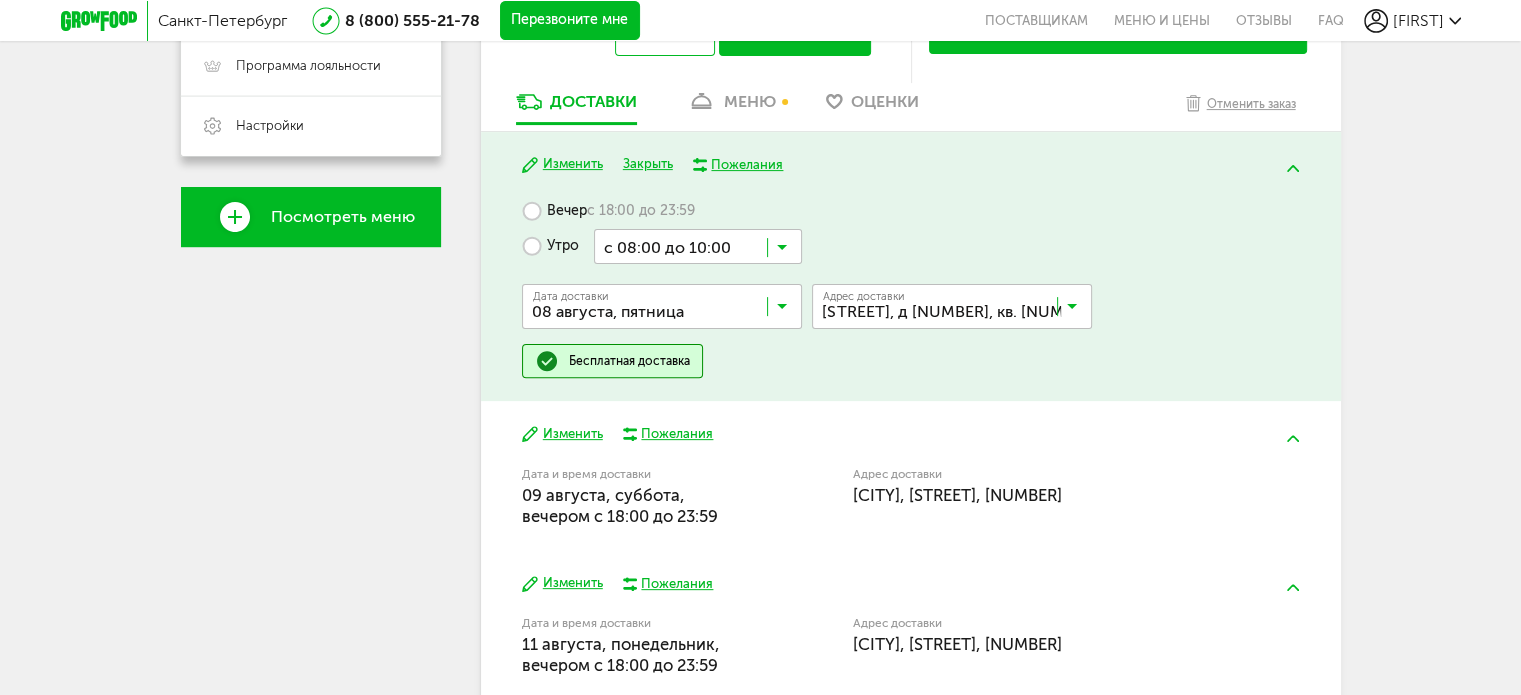 click on "[CITY], [STREET], [NUMBER]" at bounding box center [957, 495] 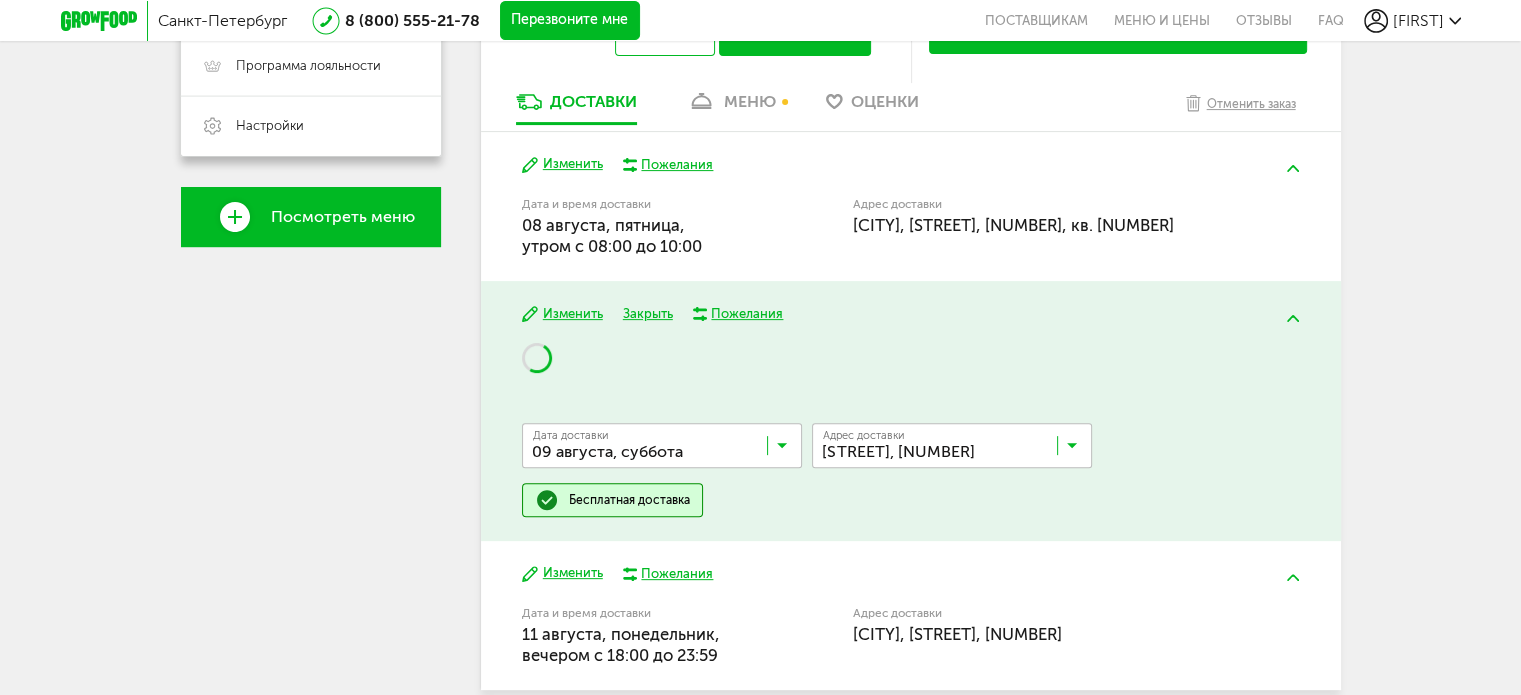 click on "Адрес           Квартира     Комментарий для курьера         Адрес доставки     [STREET], [NUMBER]           Загрузка..." at bounding box center [952, 453] 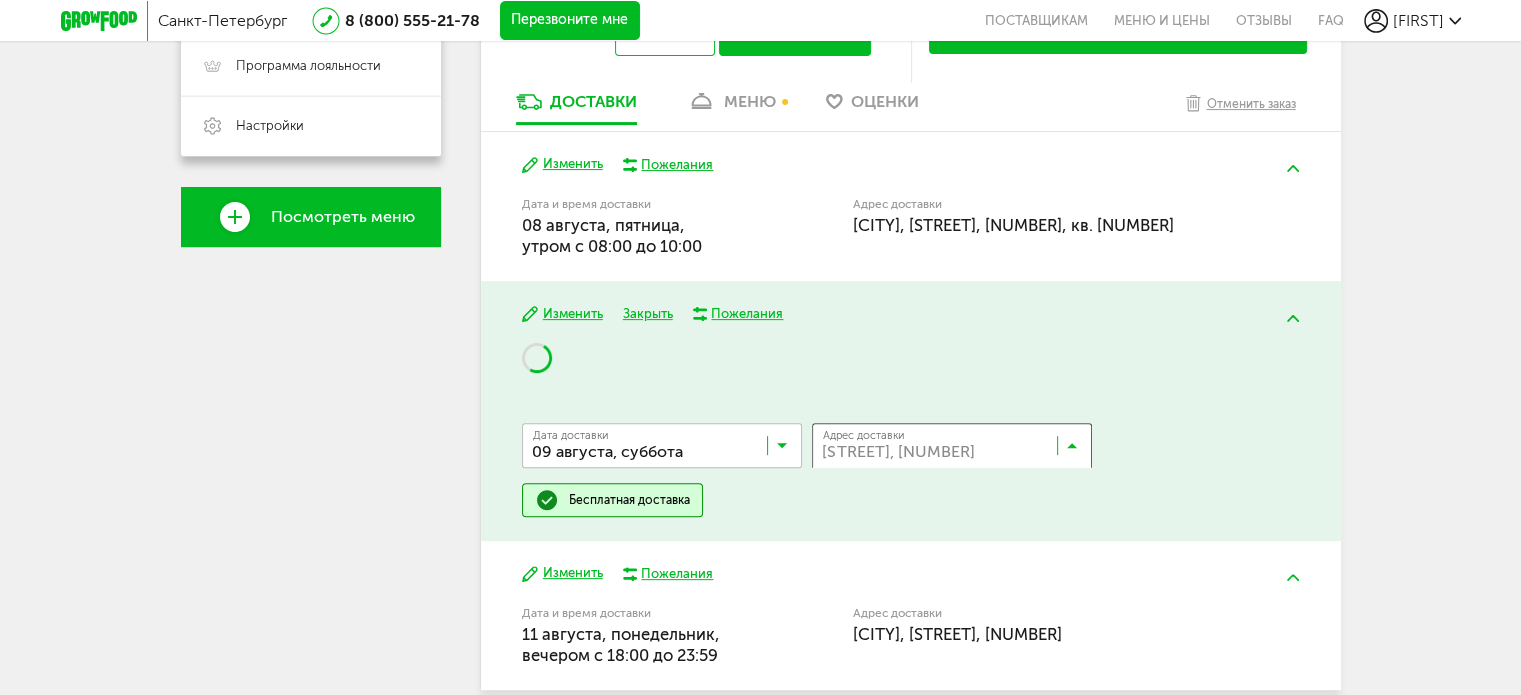 click at bounding box center [957, 450] 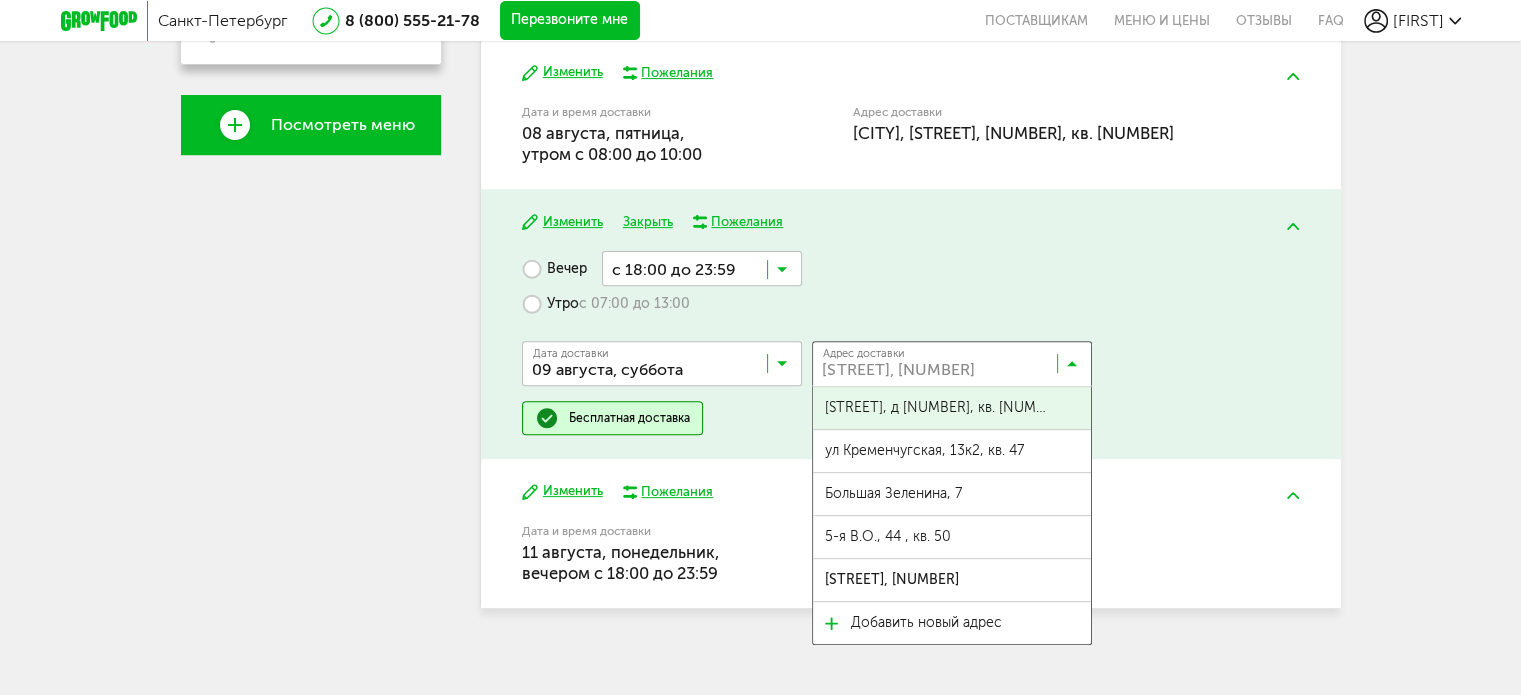 scroll, scrollTop: 706, scrollLeft: 0, axis: vertical 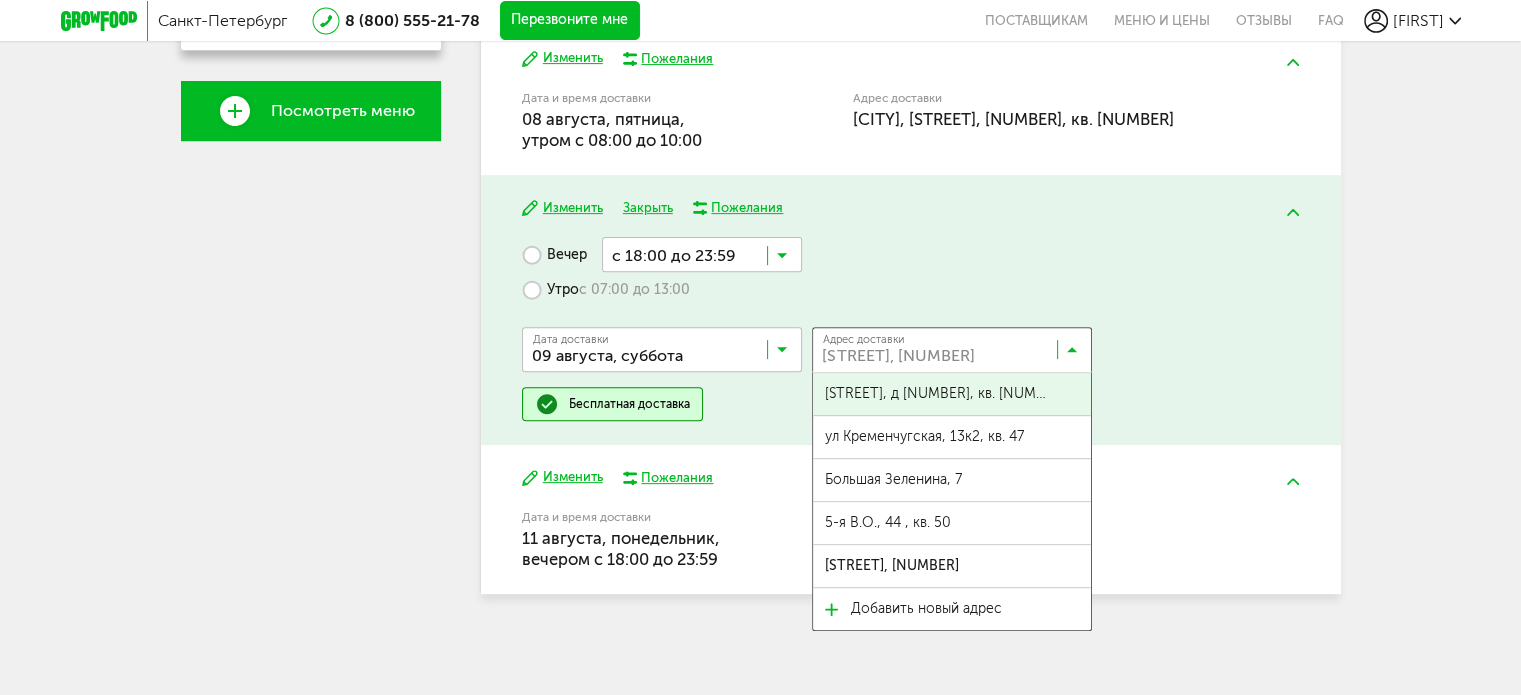 click on "[STREET], д [NUMBER], кв. [NUMBER]" at bounding box center [938, 394] 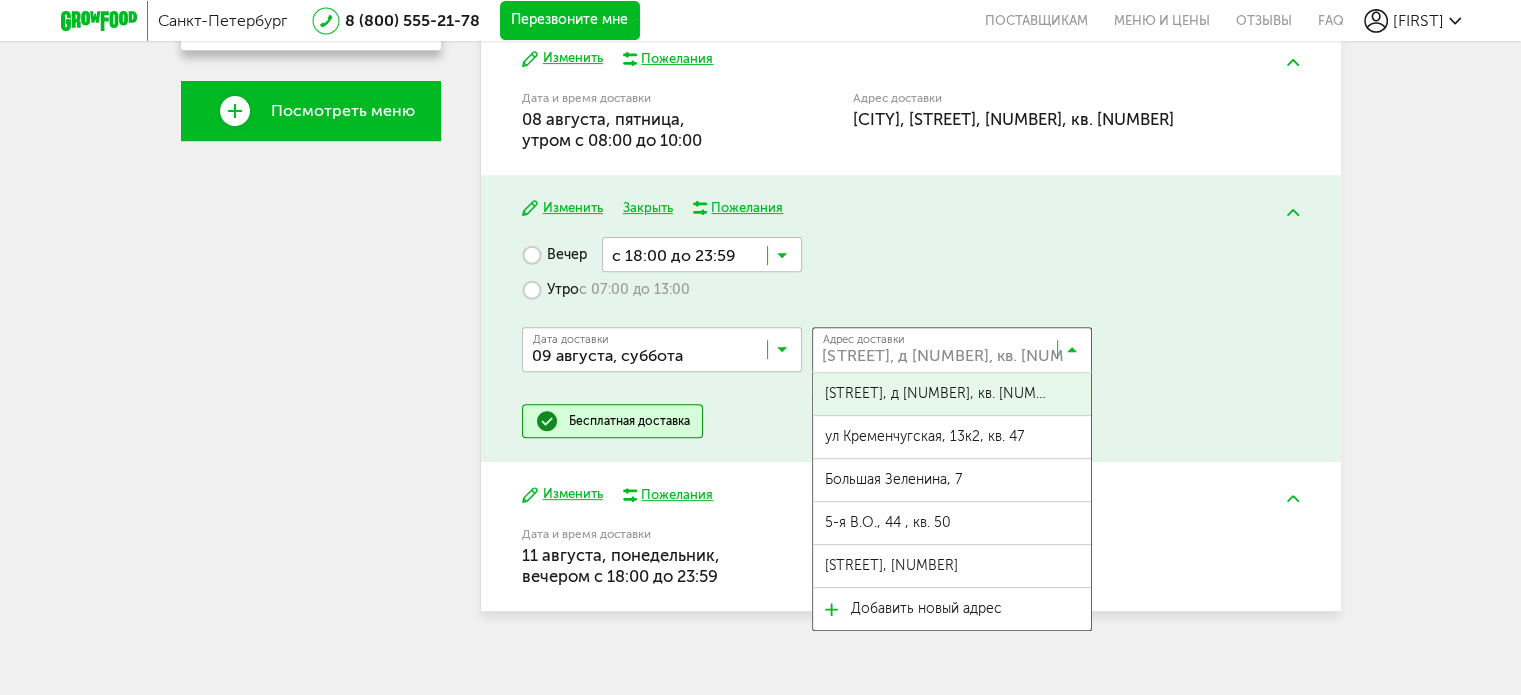 click at bounding box center (1072, 354) 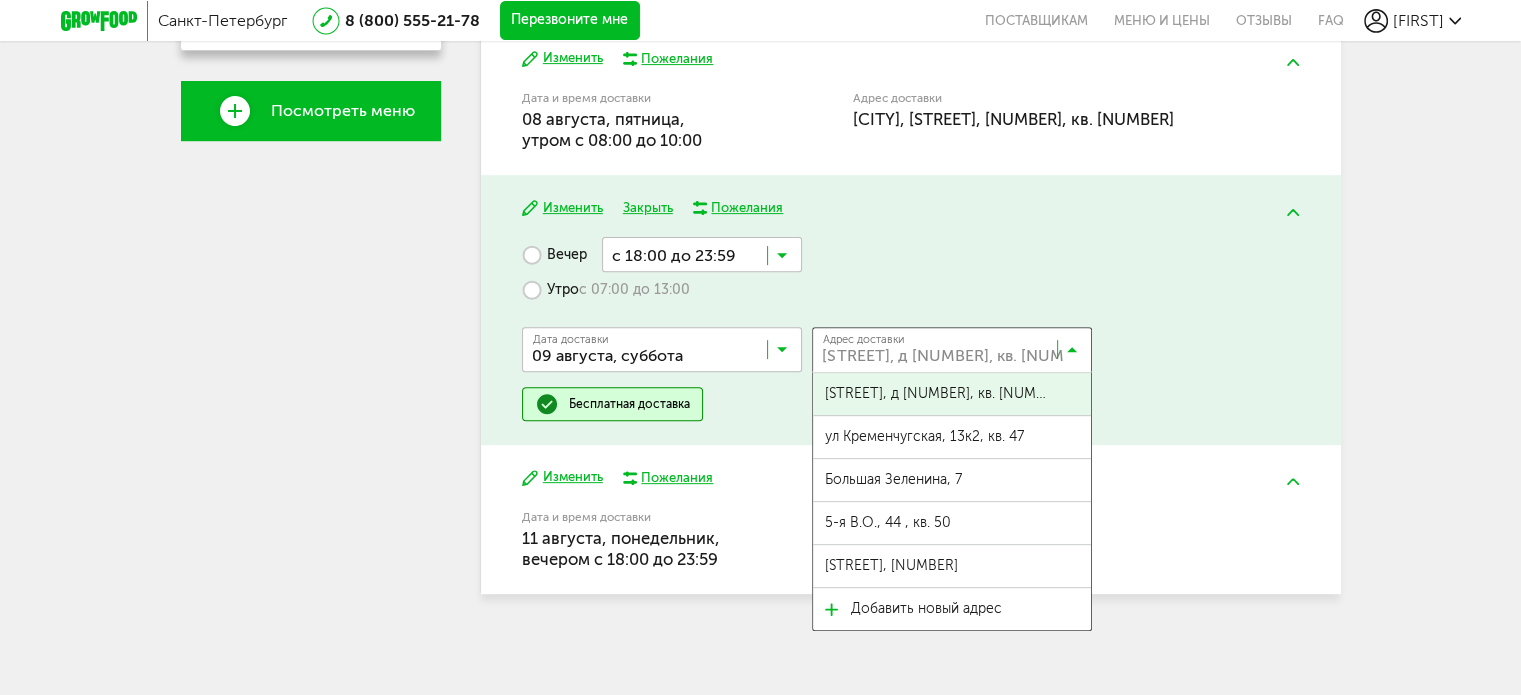 click at bounding box center (1072, 354) 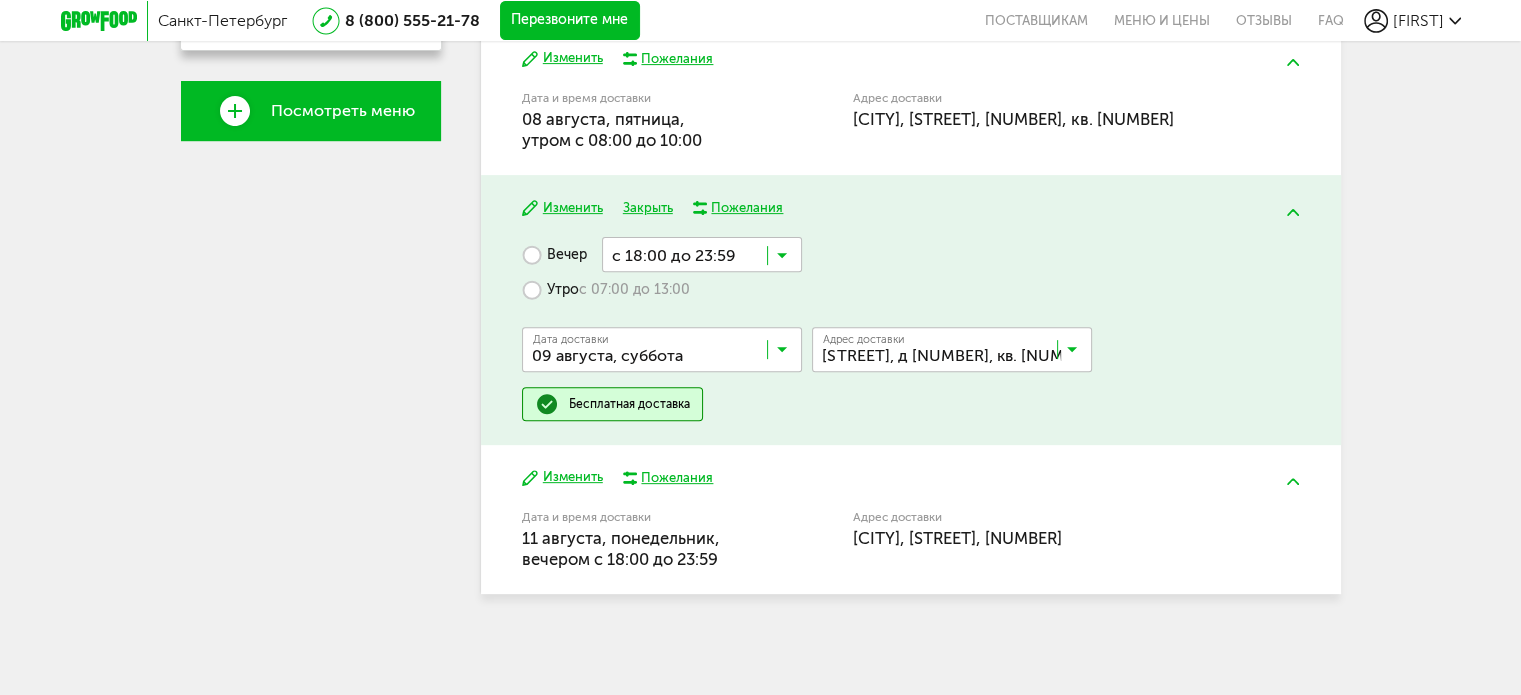 scroll, scrollTop: 606, scrollLeft: 0, axis: vertical 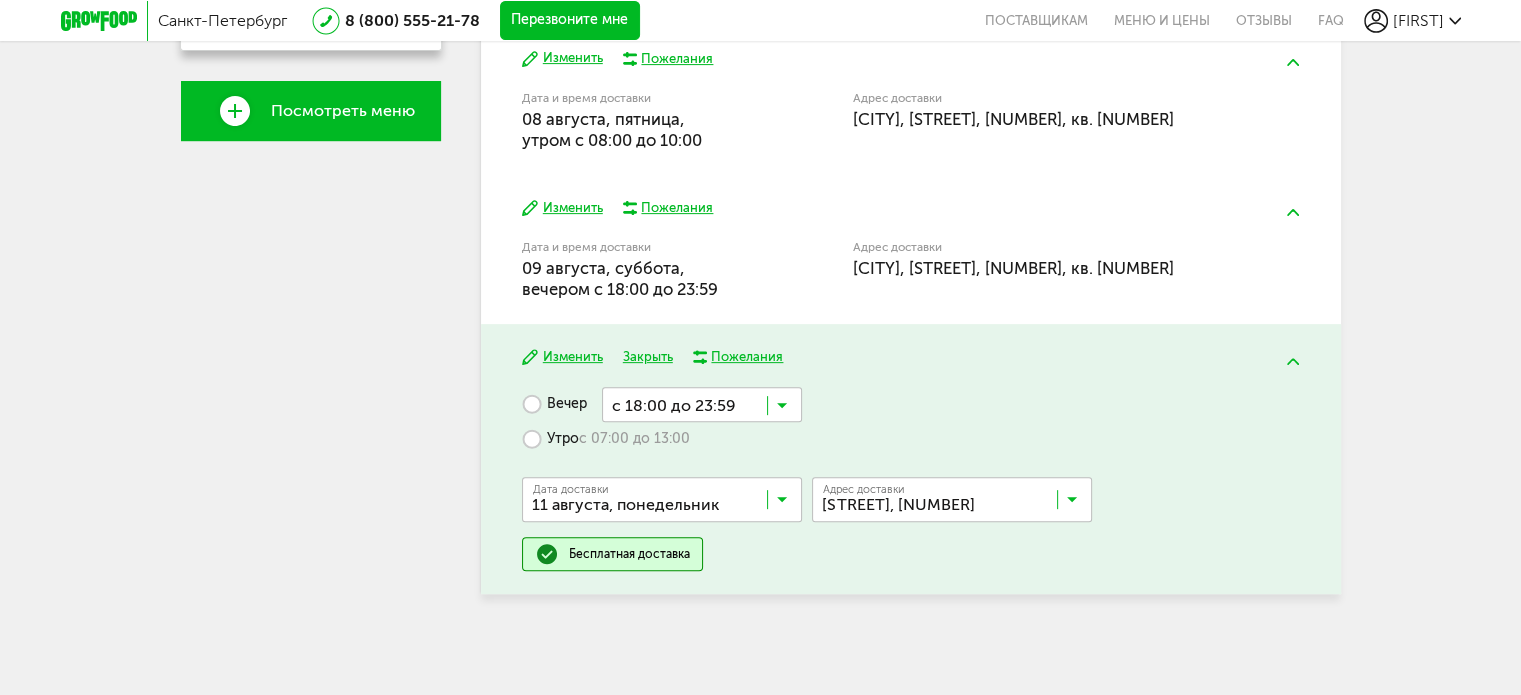 click at bounding box center (957, 504) 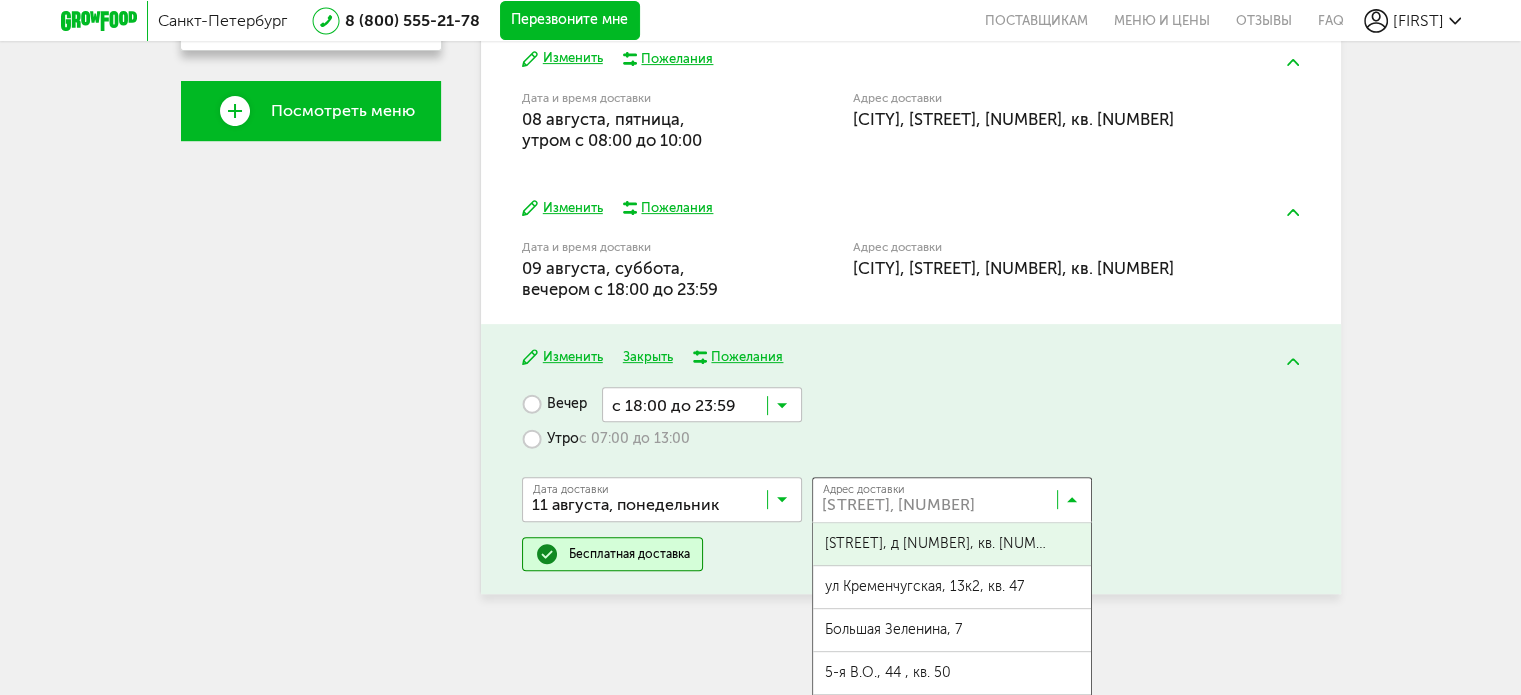 click on "[STREET], д [NUMBER], кв. [NUMBER]" at bounding box center [952, 544] 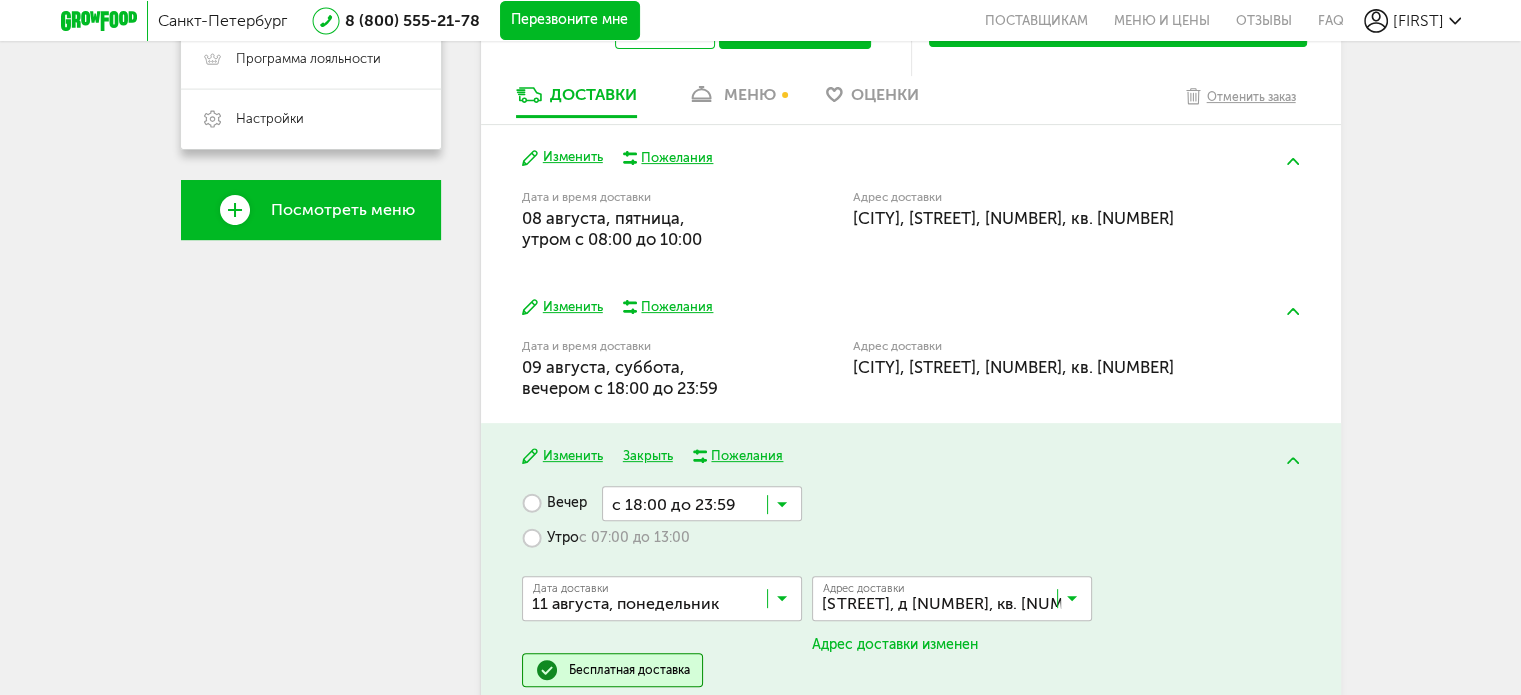 scroll, scrollTop: 606, scrollLeft: 0, axis: vertical 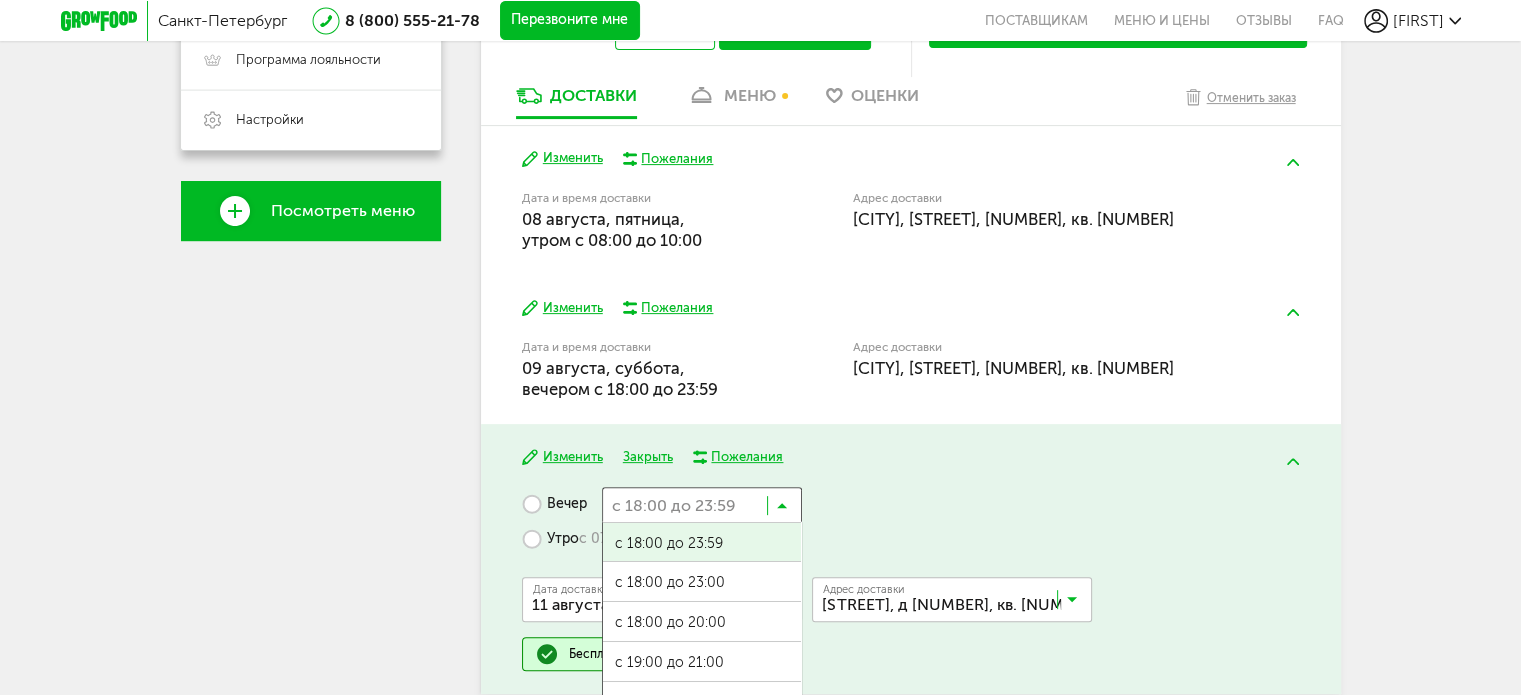 click at bounding box center (702, 504) 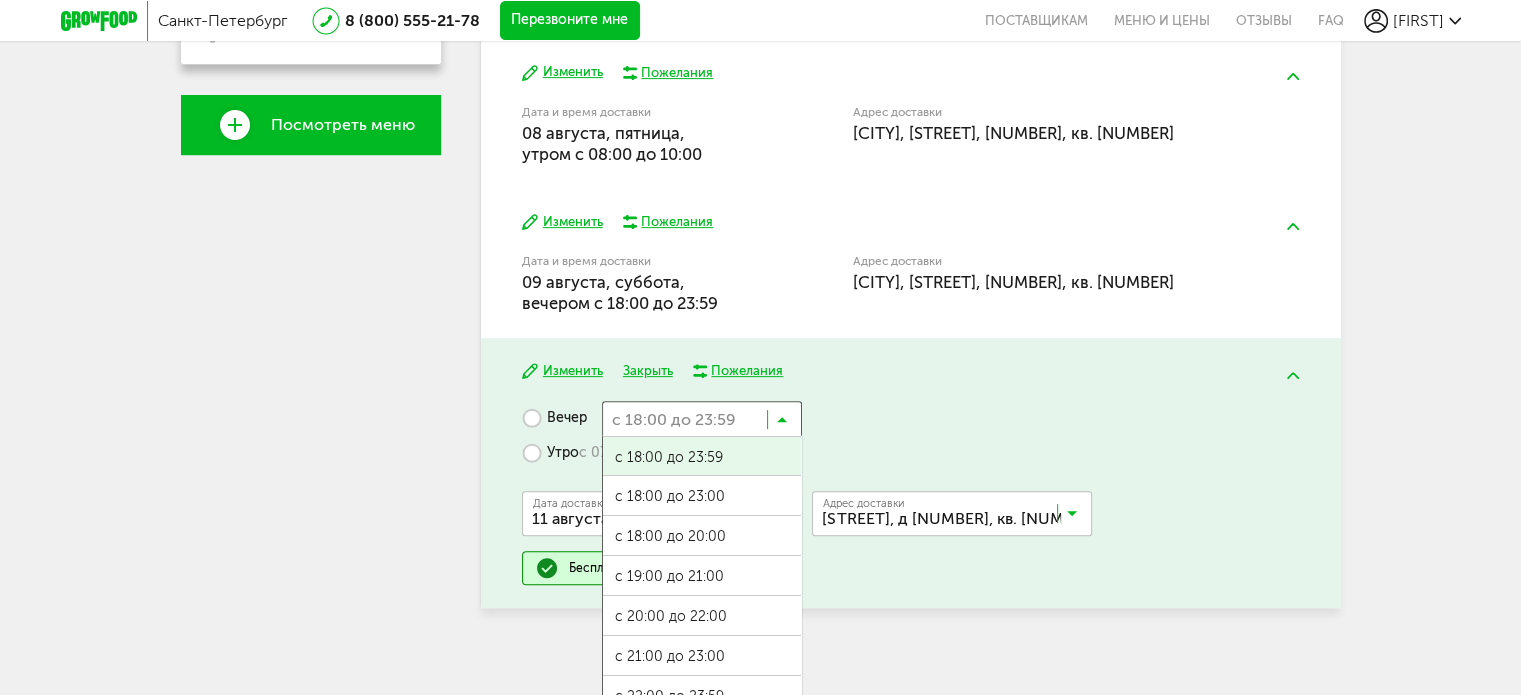 scroll, scrollTop: 713, scrollLeft: 0, axis: vertical 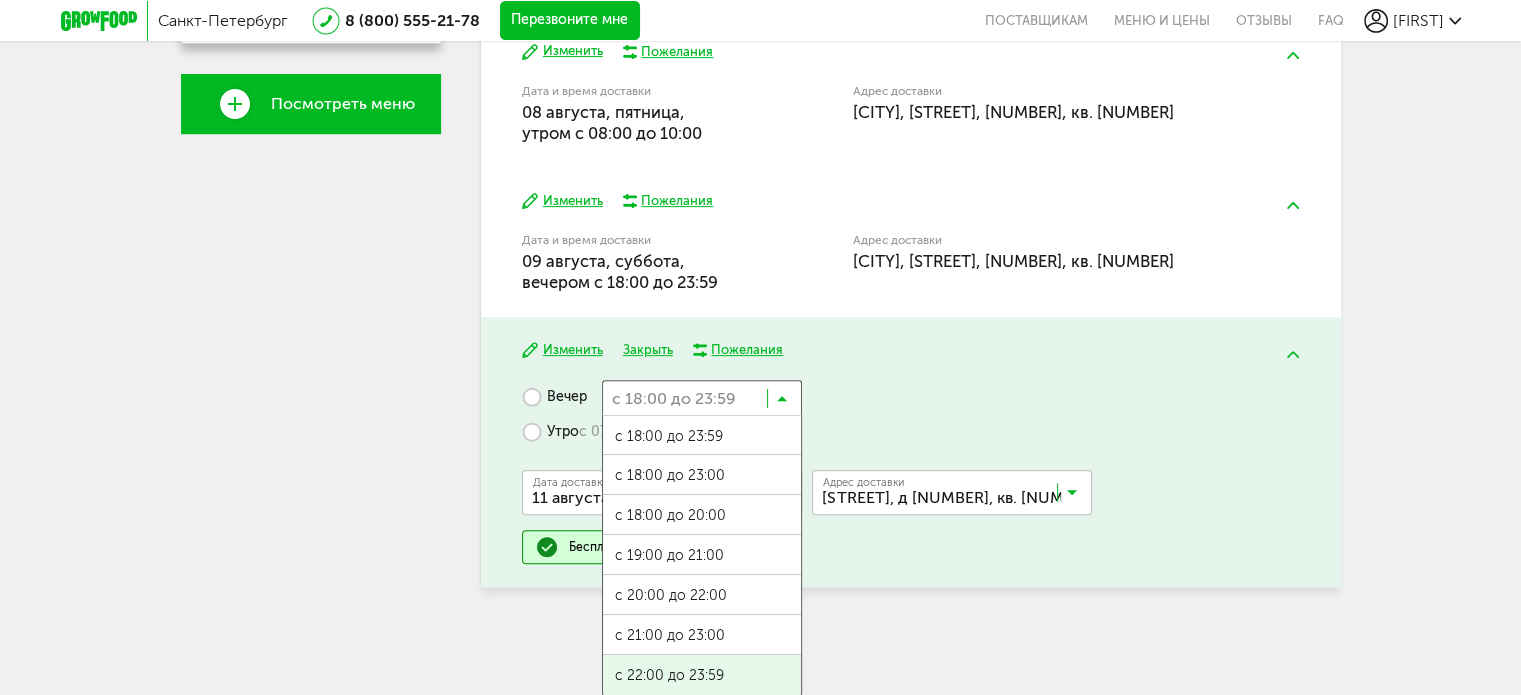 click on "с 22:00 до 23:59" at bounding box center [702, 676] 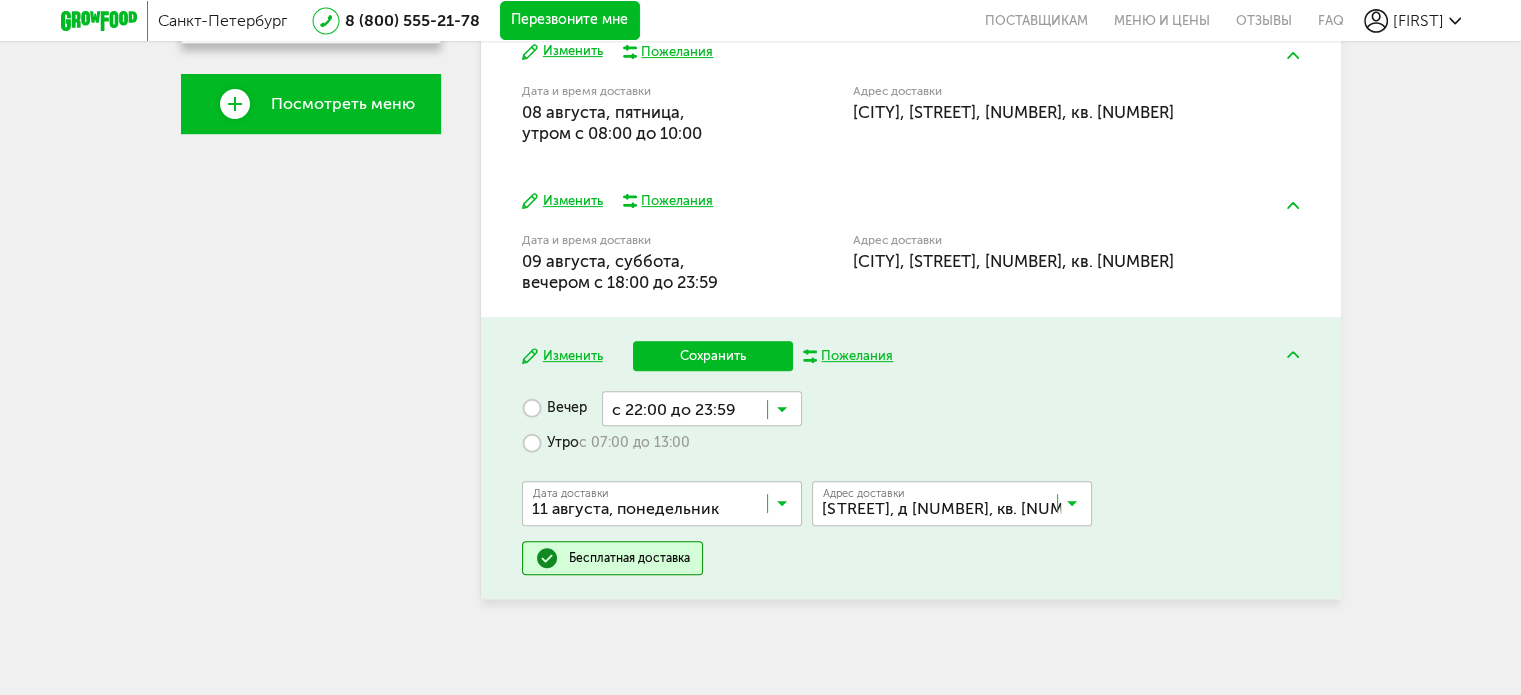click on "Сохранить" at bounding box center (713, 356) 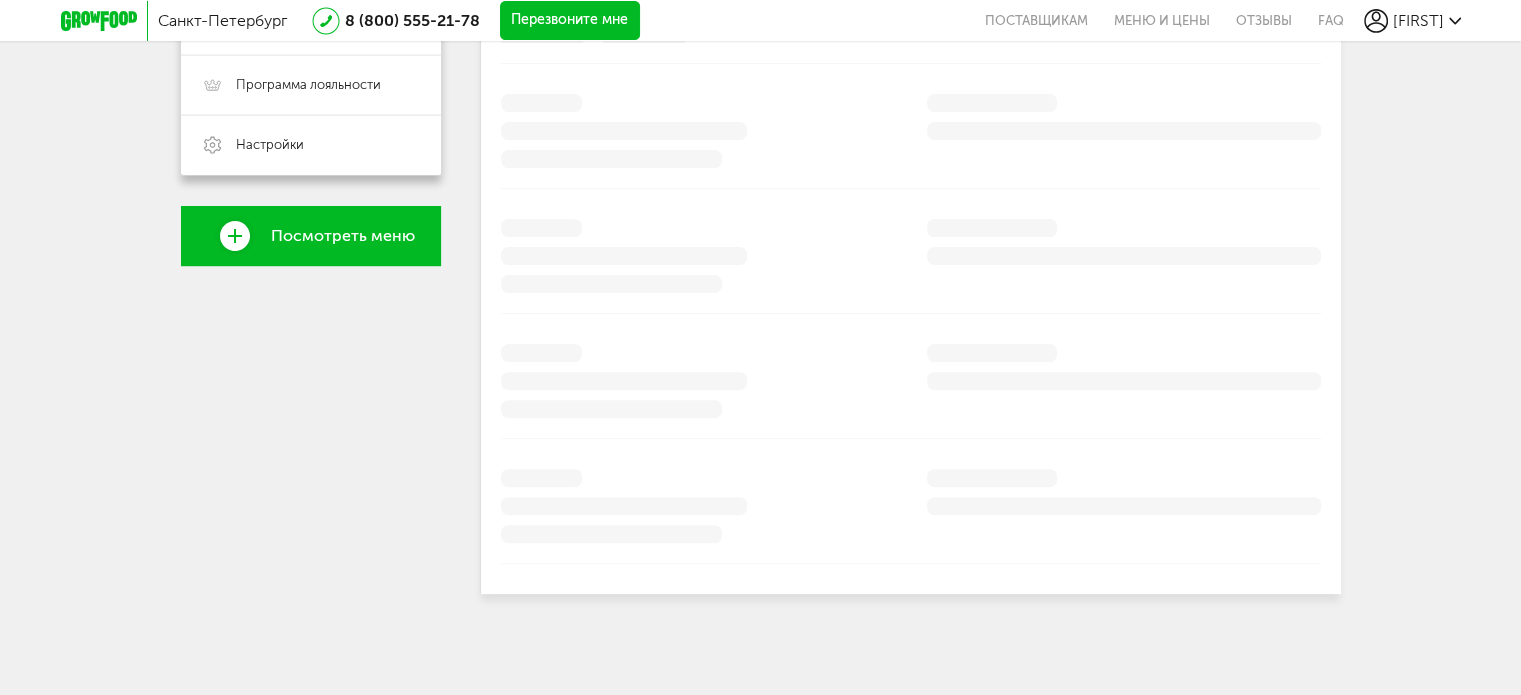 scroll, scrollTop: 586, scrollLeft: 0, axis: vertical 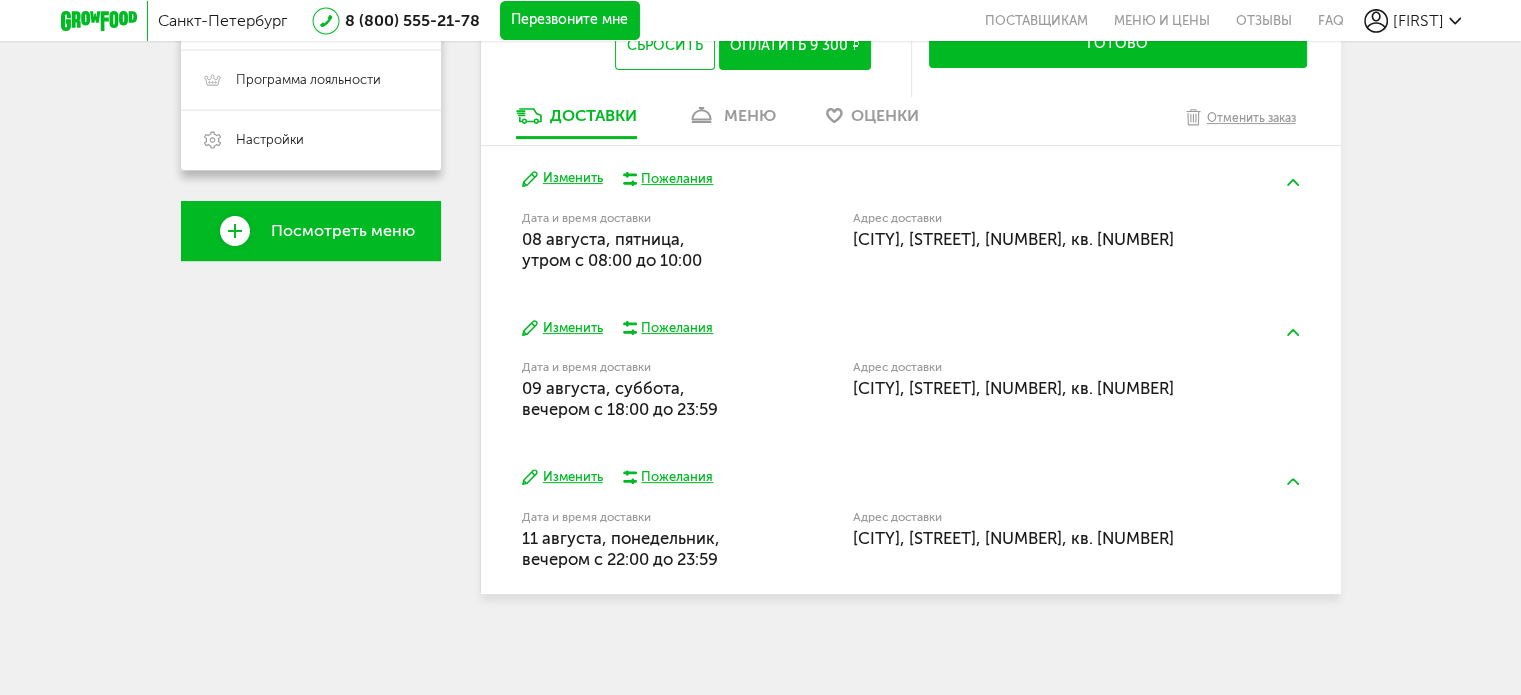 click on "Изменить" at bounding box center [562, 328] 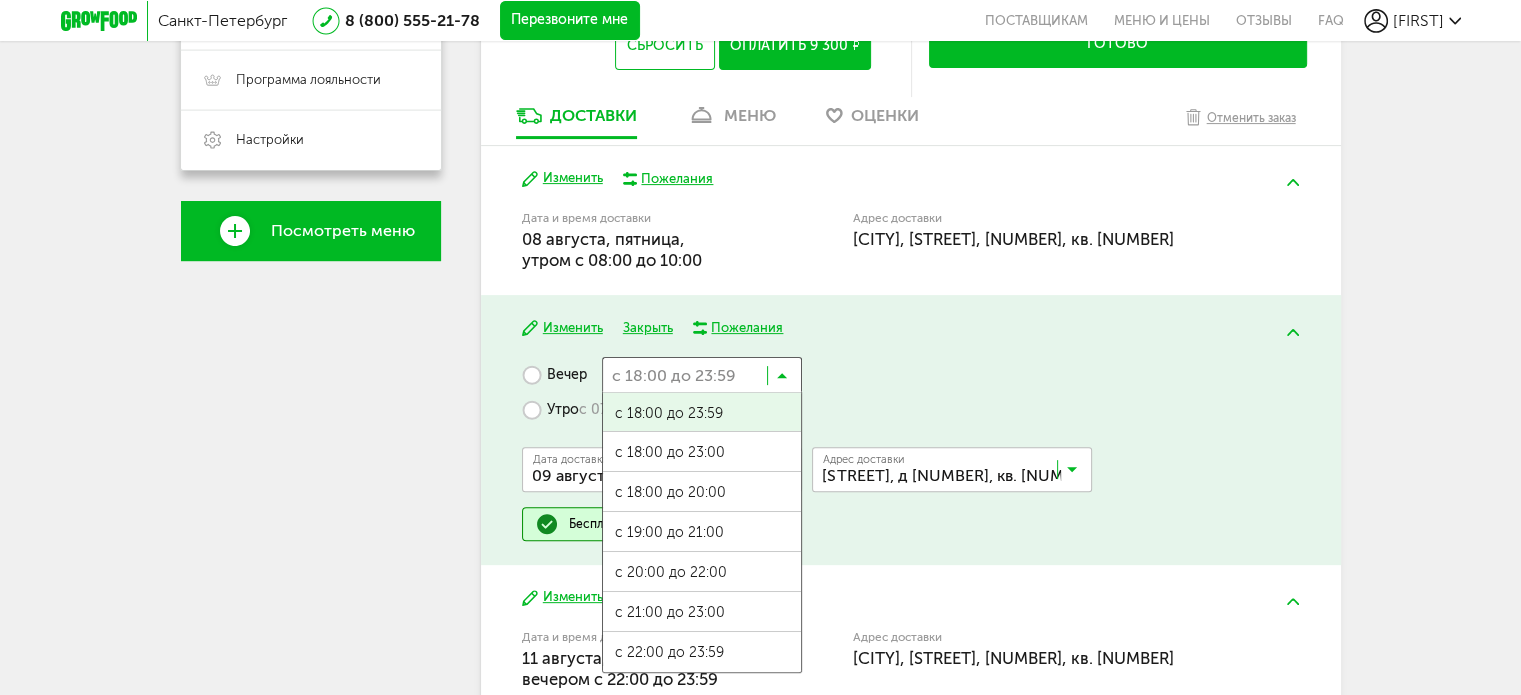 click at bounding box center [702, 374] 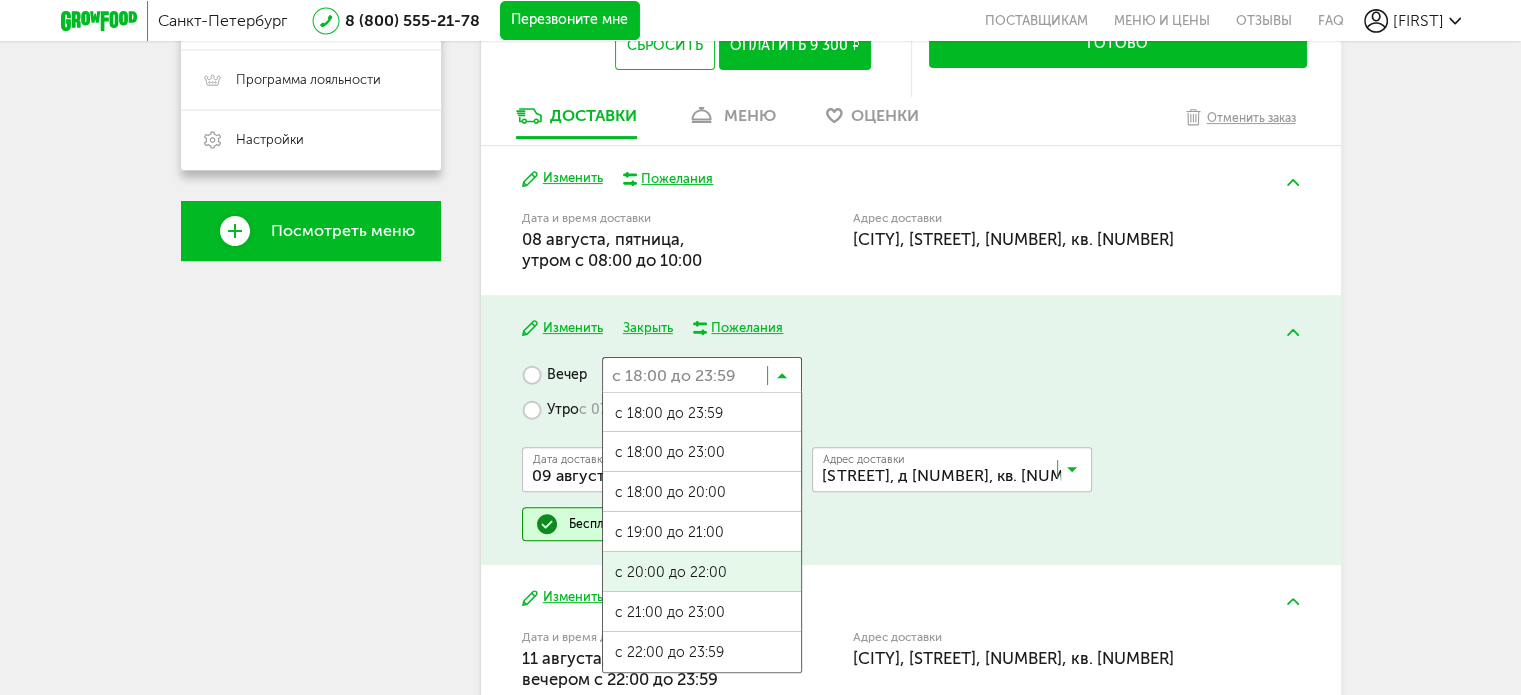 scroll, scrollTop: 1, scrollLeft: 0, axis: vertical 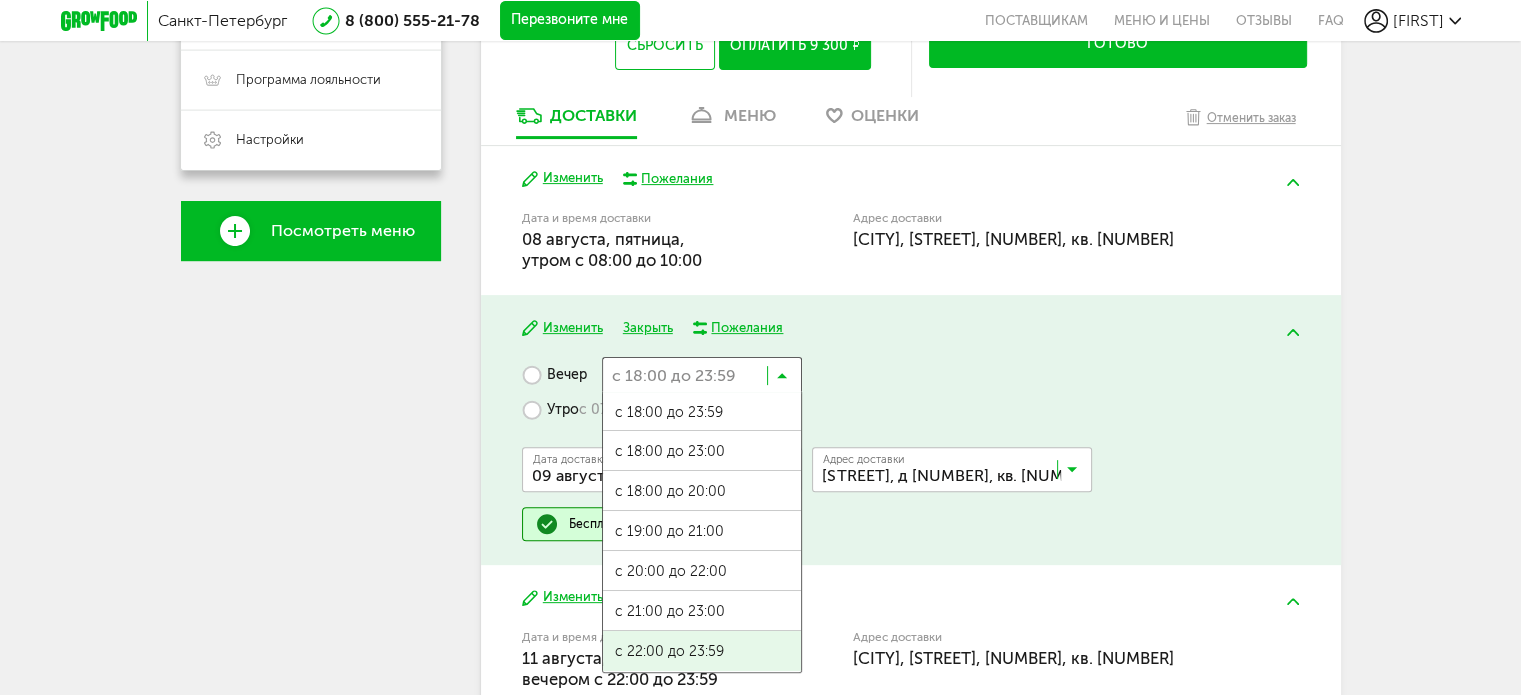 click on "с 18:00 до 23:59 с 18:00 до 23:00 с 18:00 до 20:00 с 19:00 до 21:00 с 20:00 до 22:00 с 21:00 до 23:00 с 22:00 до 23:59" at bounding box center (702, 532) 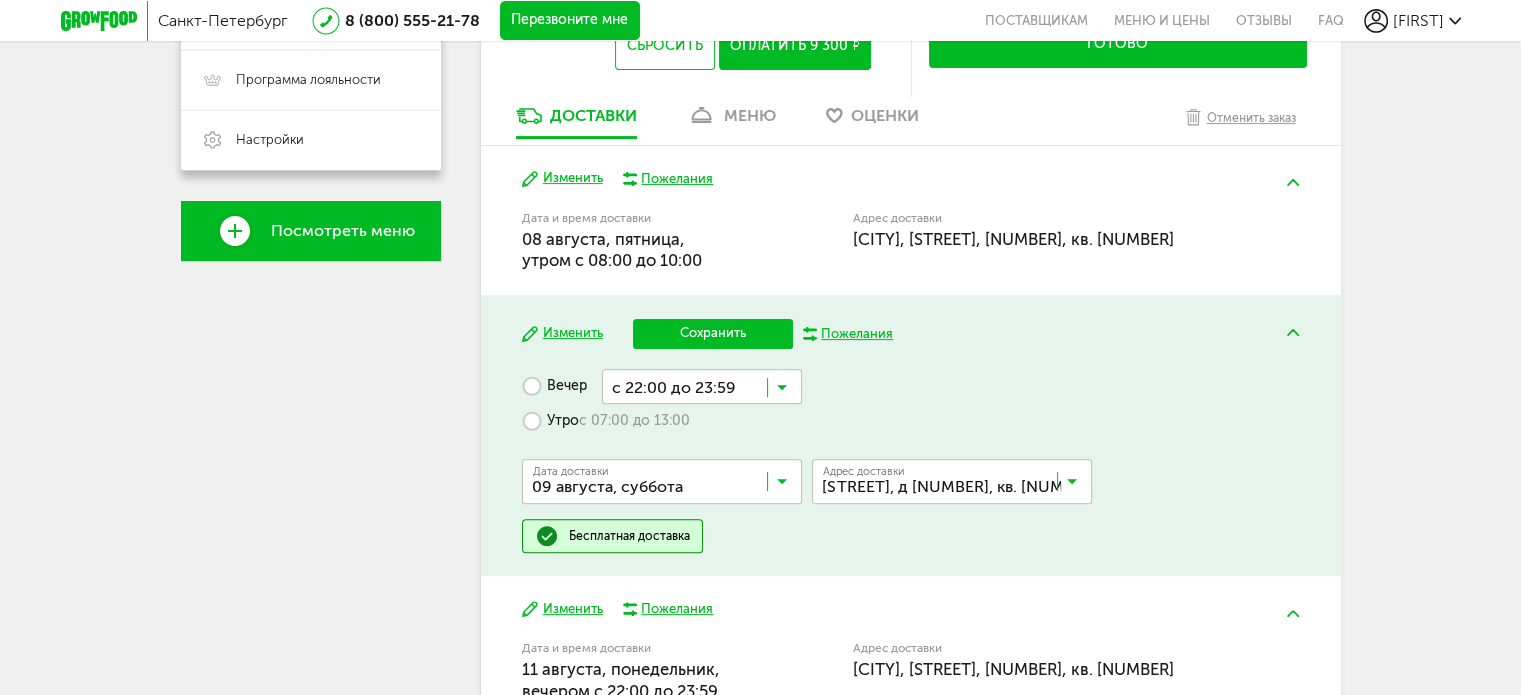 click on "Сохранить" at bounding box center [713, 334] 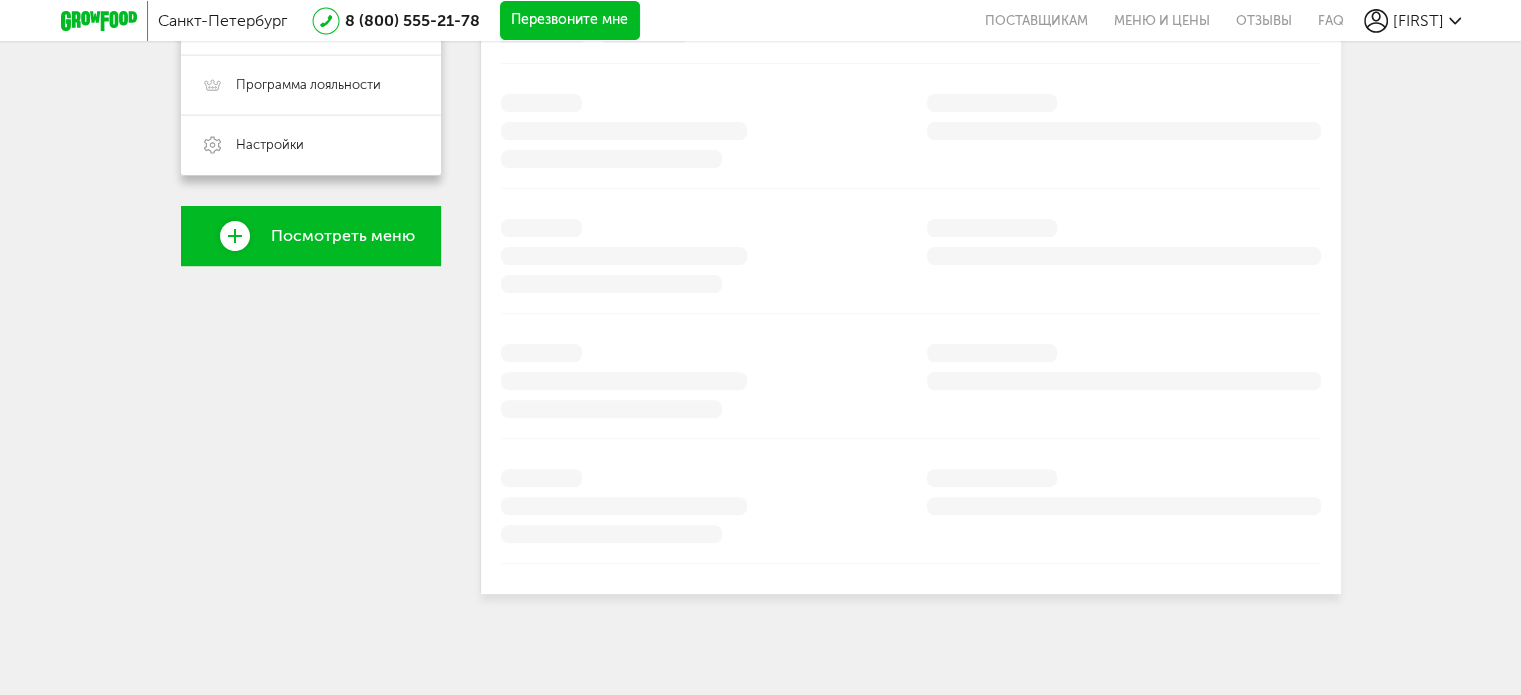 scroll, scrollTop: 586, scrollLeft: 0, axis: vertical 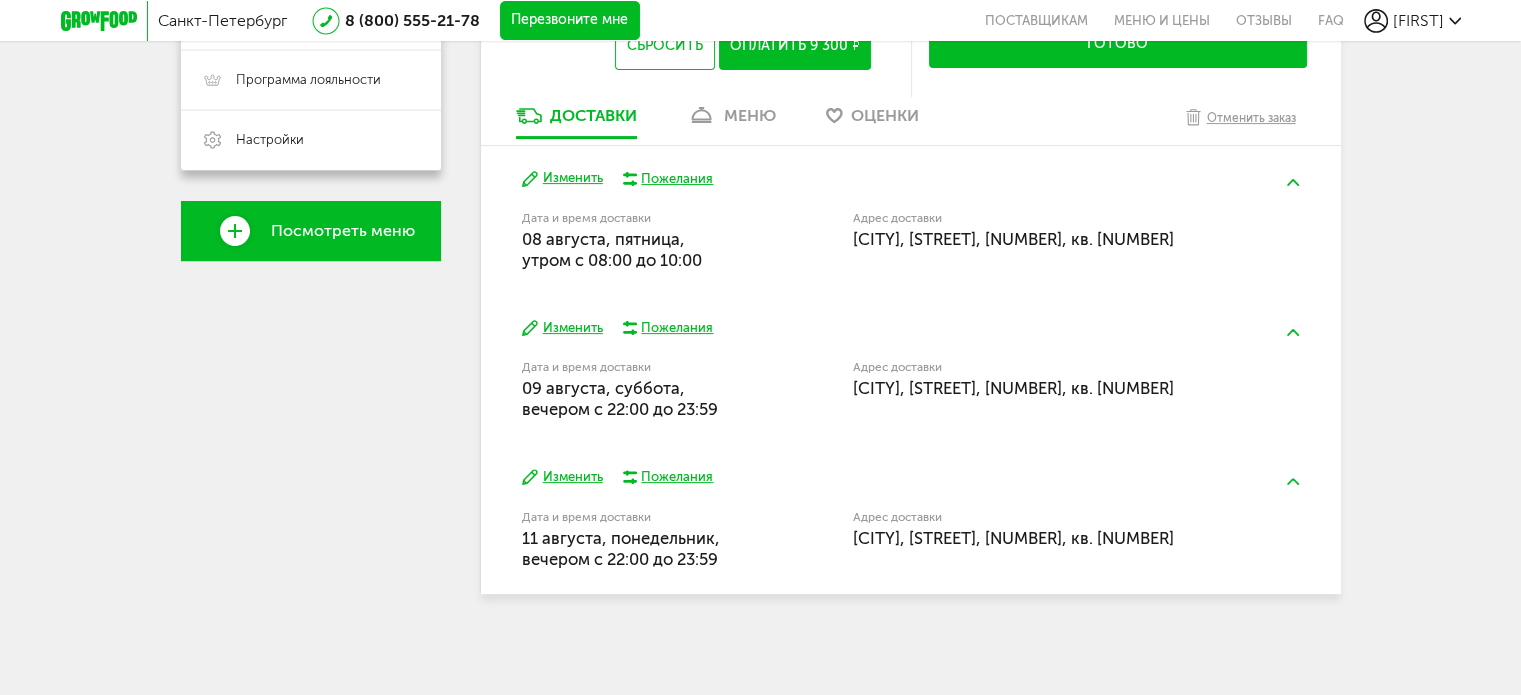 click on "Изменить" at bounding box center (562, 328) 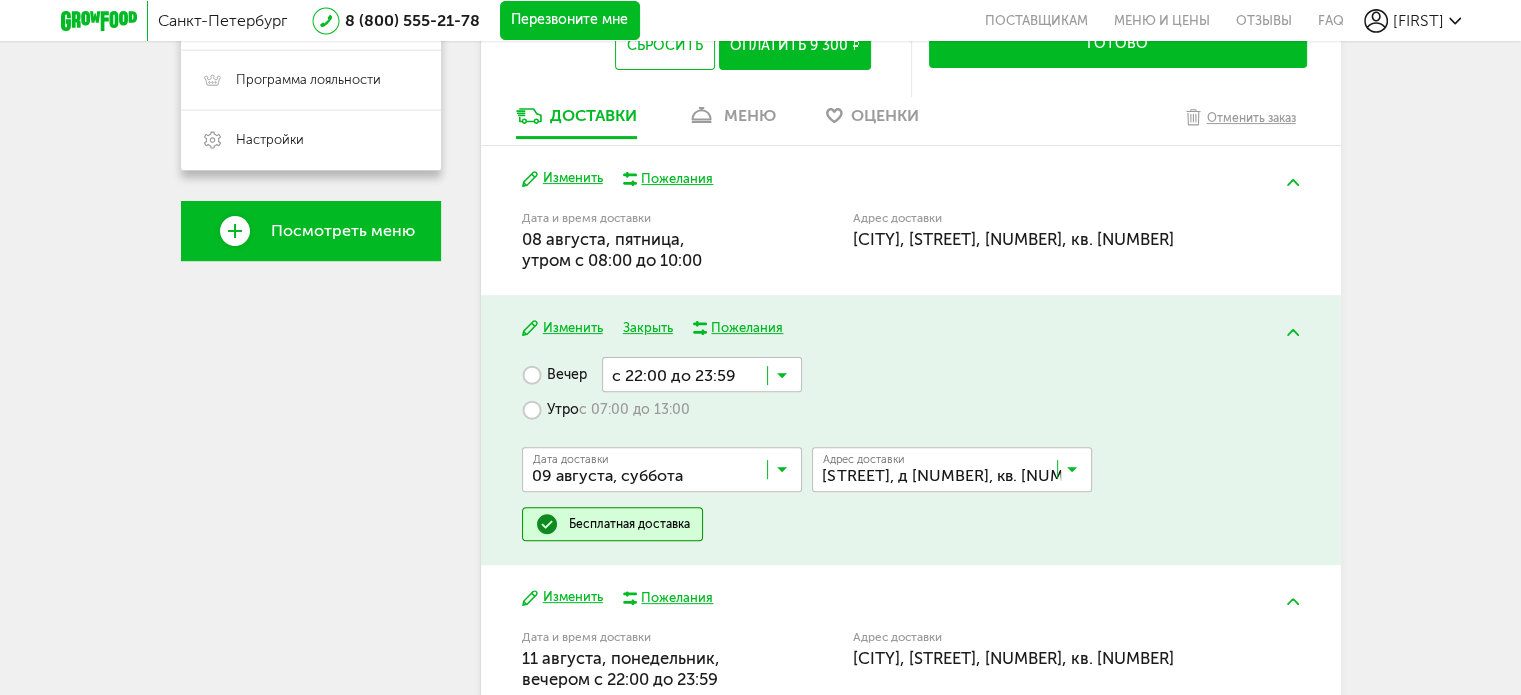 click on "с 07:00 до 13:00" at bounding box center [634, 410] 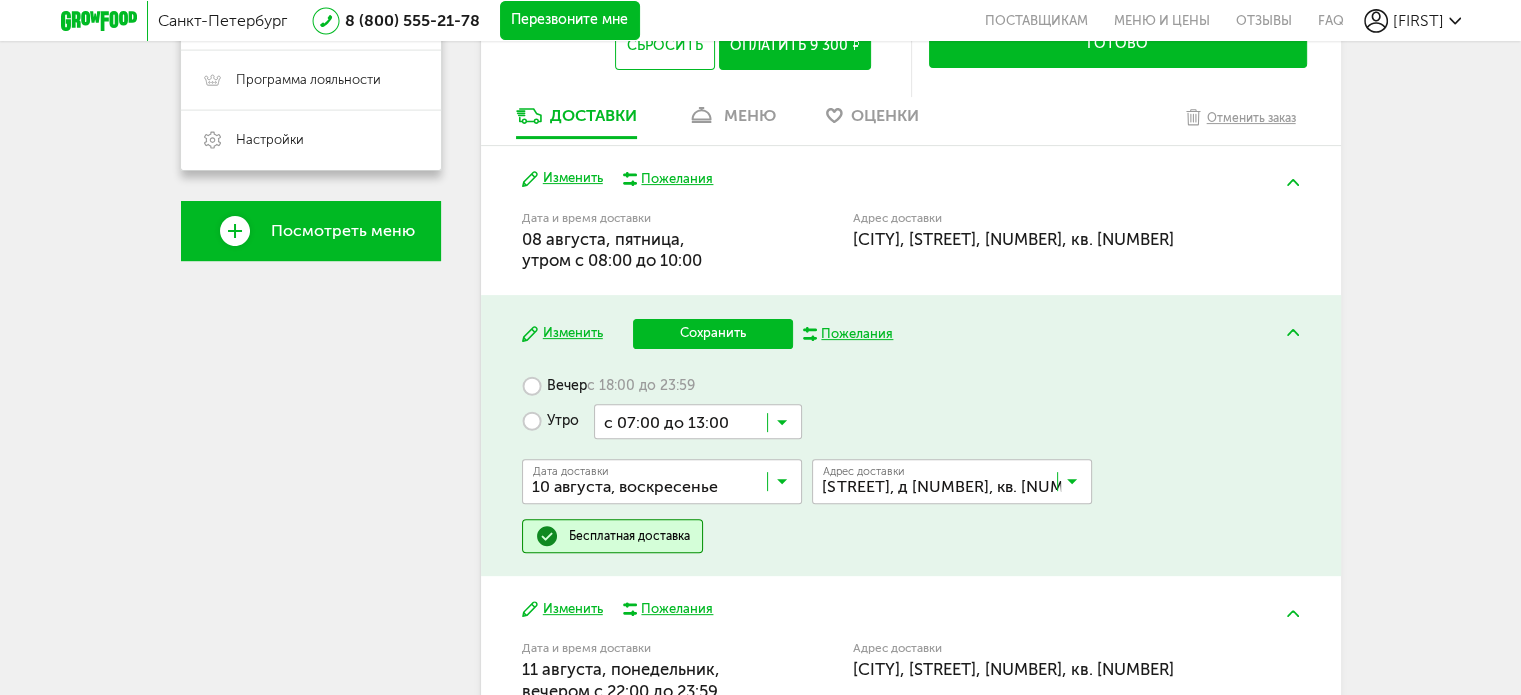 click at bounding box center (698, 421) 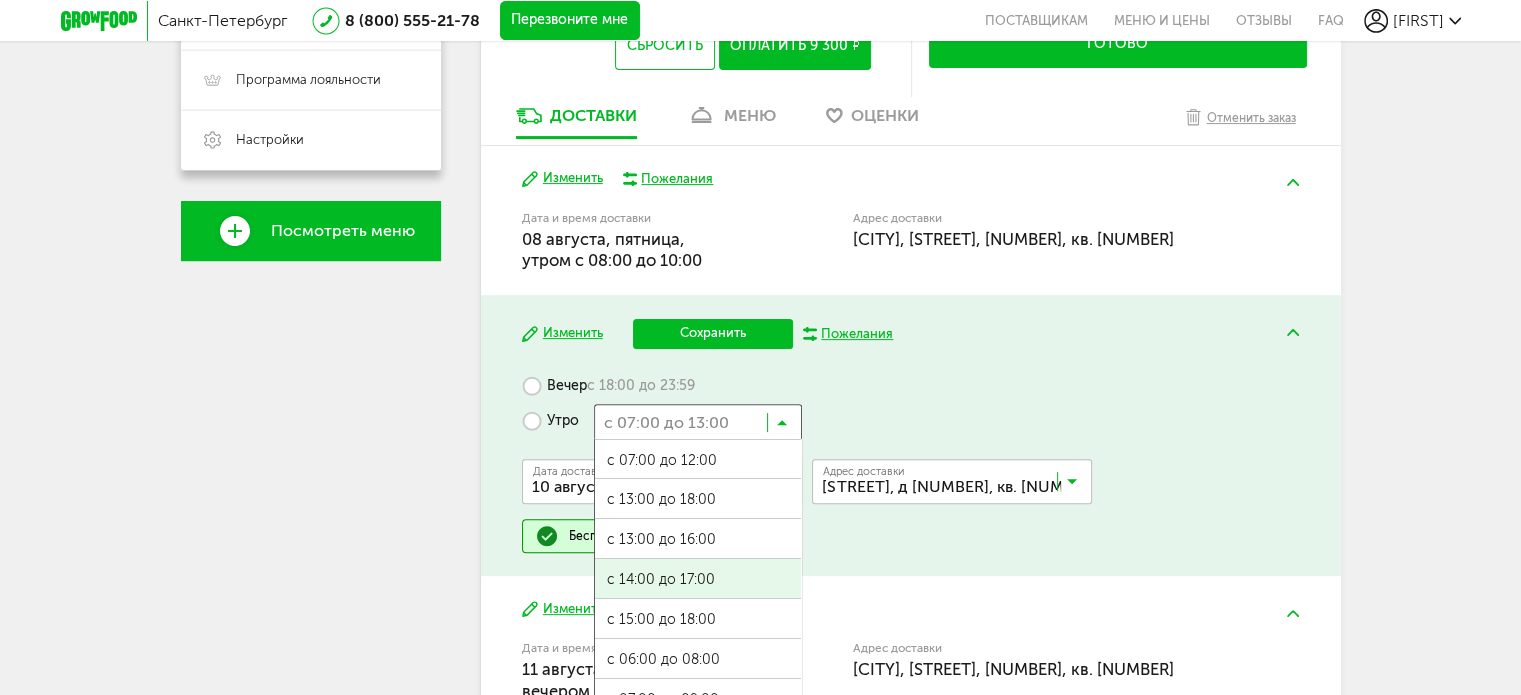 scroll, scrollTop: 42, scrollLeft: 0, axis: vertical 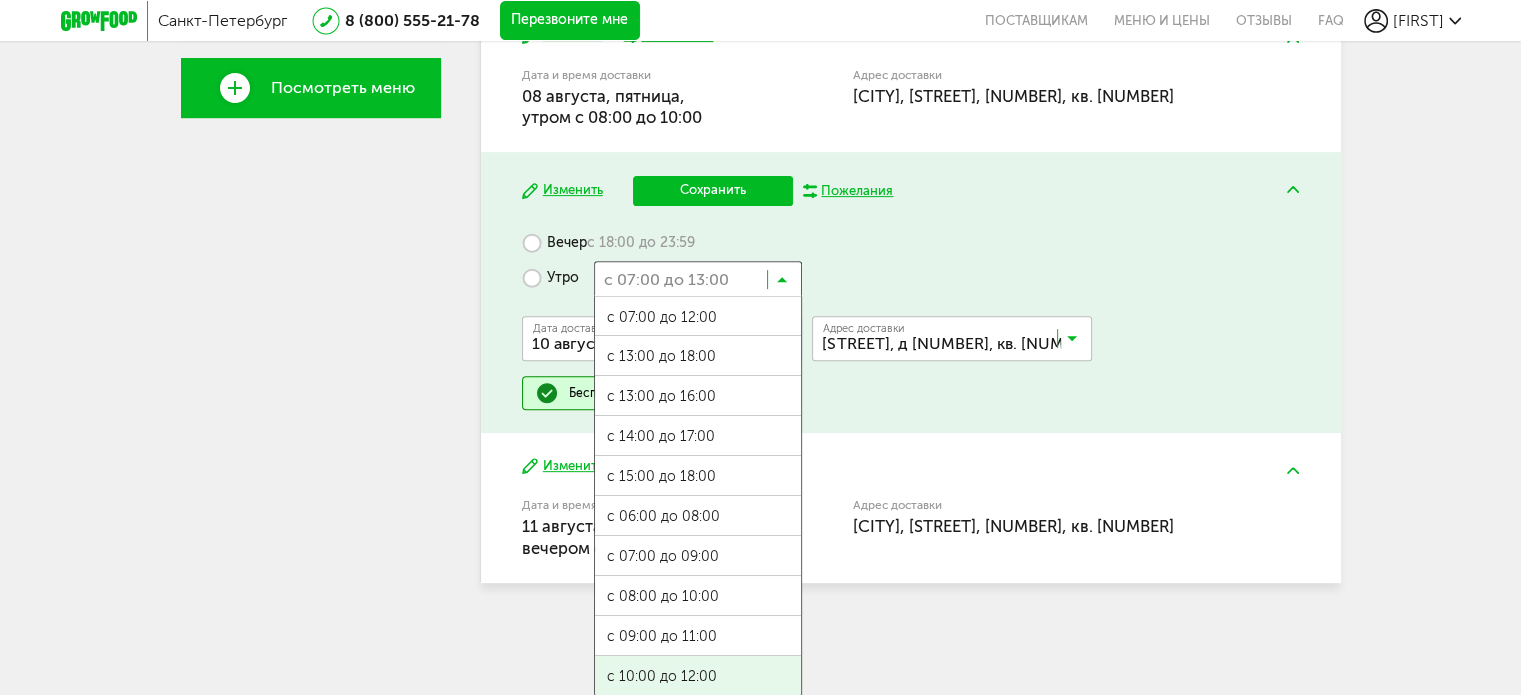 click on "с 07:00 до 12:00 с 13:00 до 18:00 с 13:00 до 16:00 с 14:00 до 17:00 с 15:00 до 18:00 с 06:00 до 08:00 с 07:00 до 09:00 с 08:00 до 10:00 с 09:00 до 11:00 с 10:00 до 12:00 с 11:00 до 13:00" at bounding box center (698, 496) 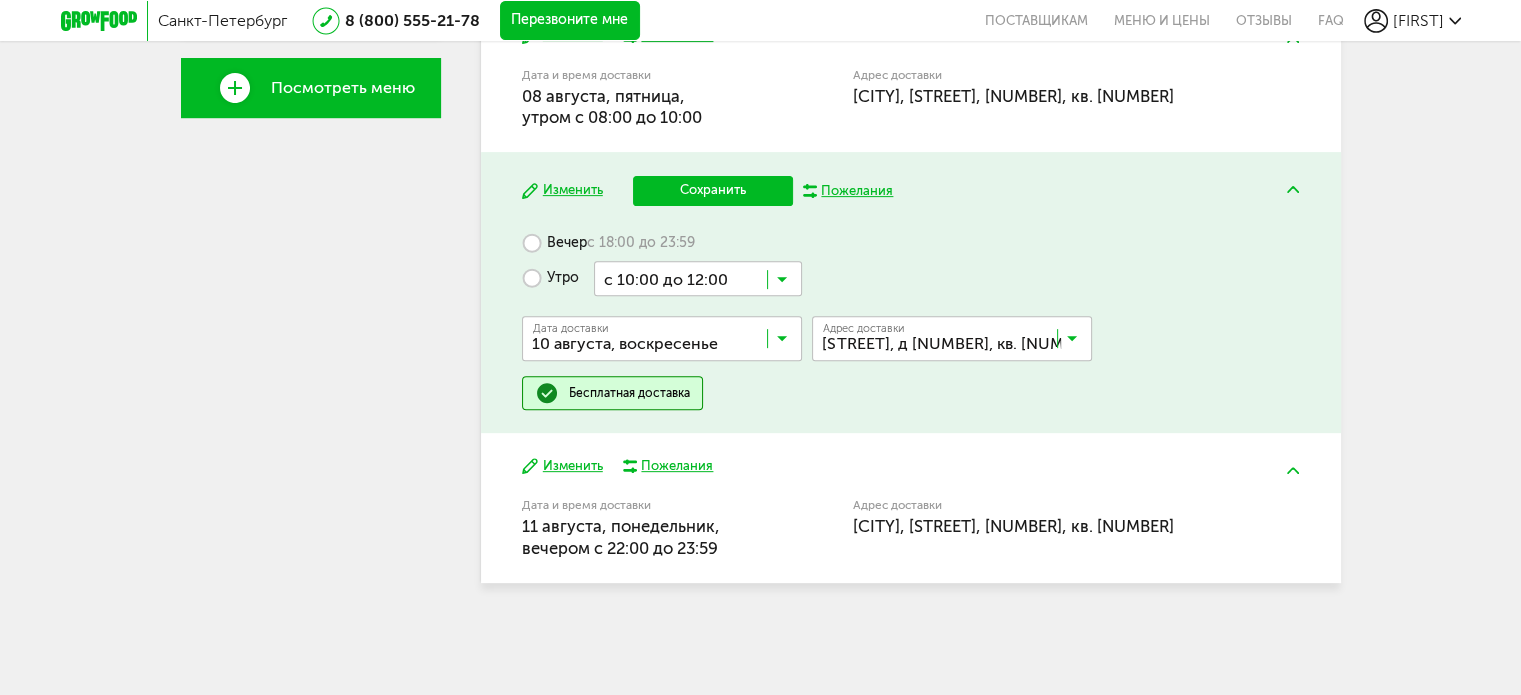 scroll, scrollTop: 717, scrollLeft: 0, axis: vertical 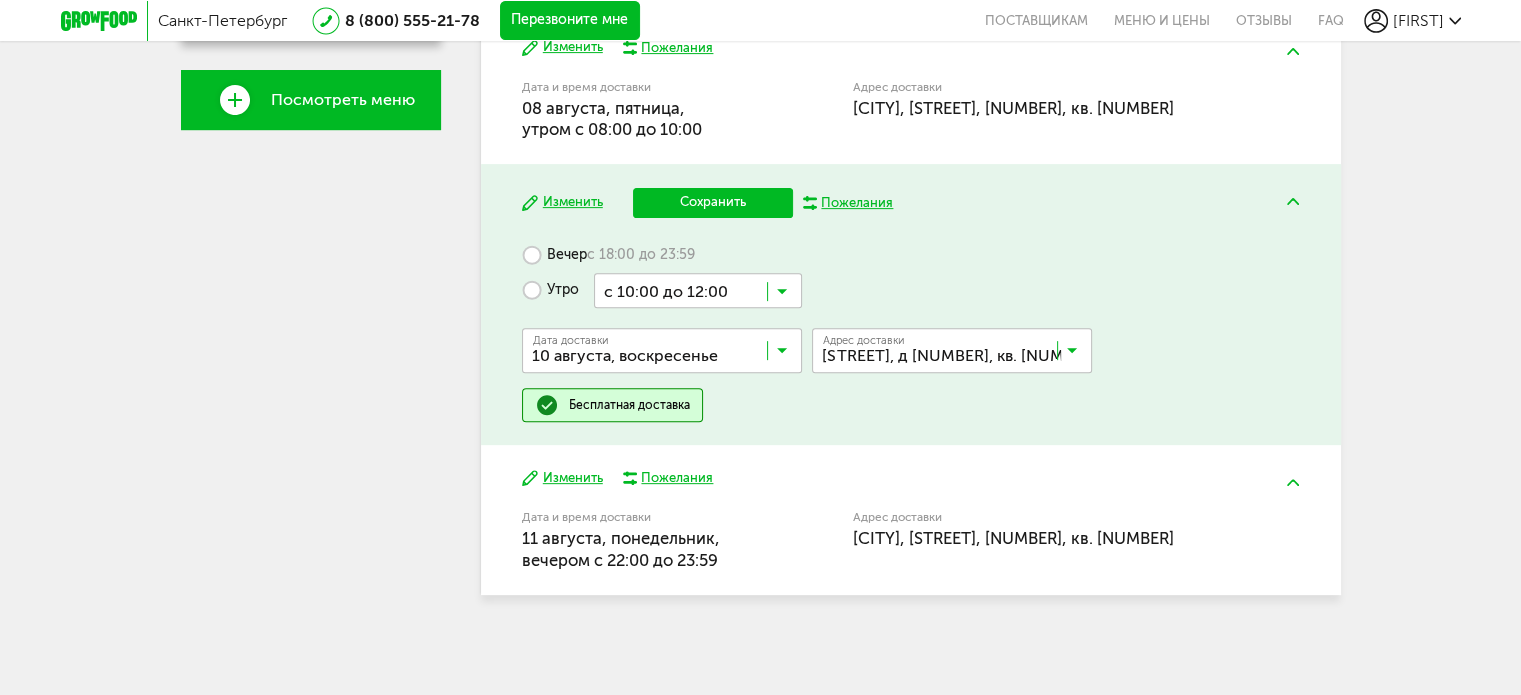 click on "Сохранить" at bounding box center [713, 203] 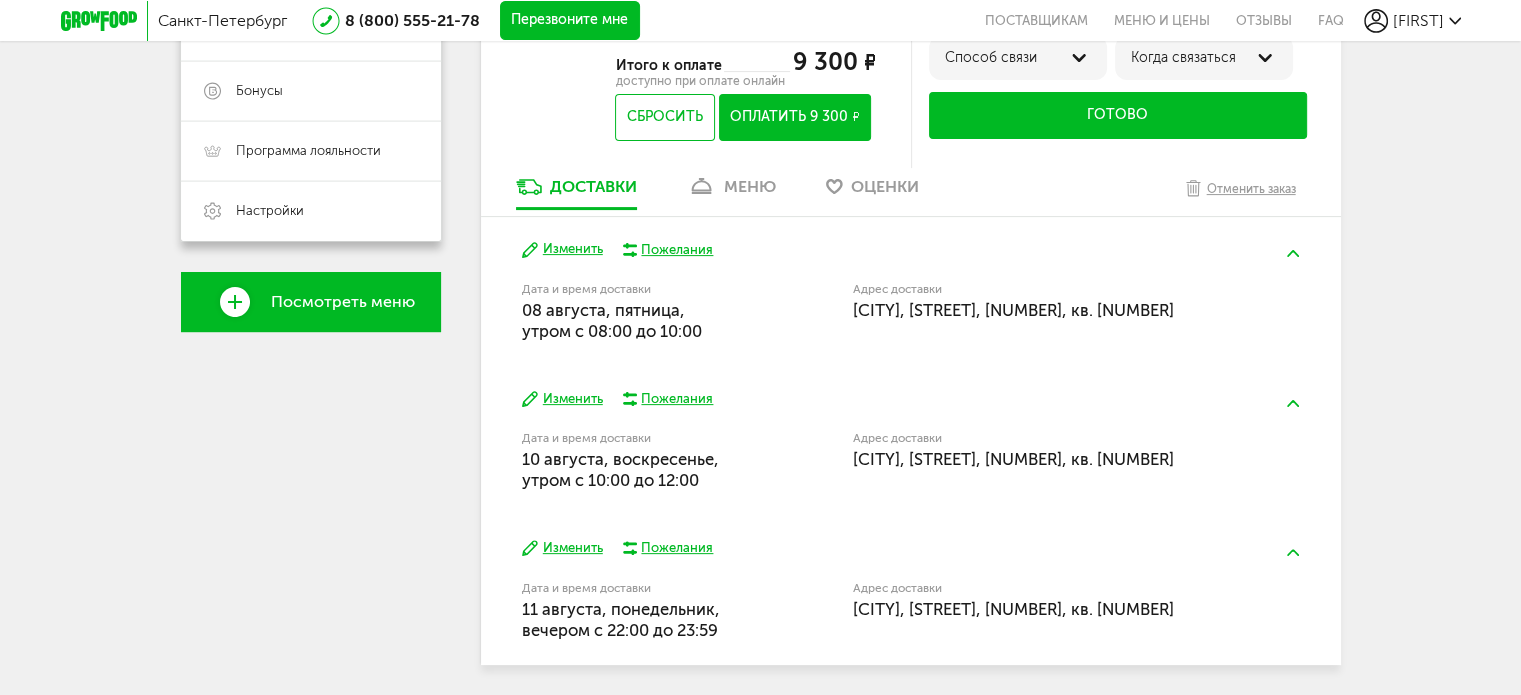 scroll, scrollTop: 286, scrollLeft: 0, axis: vertical 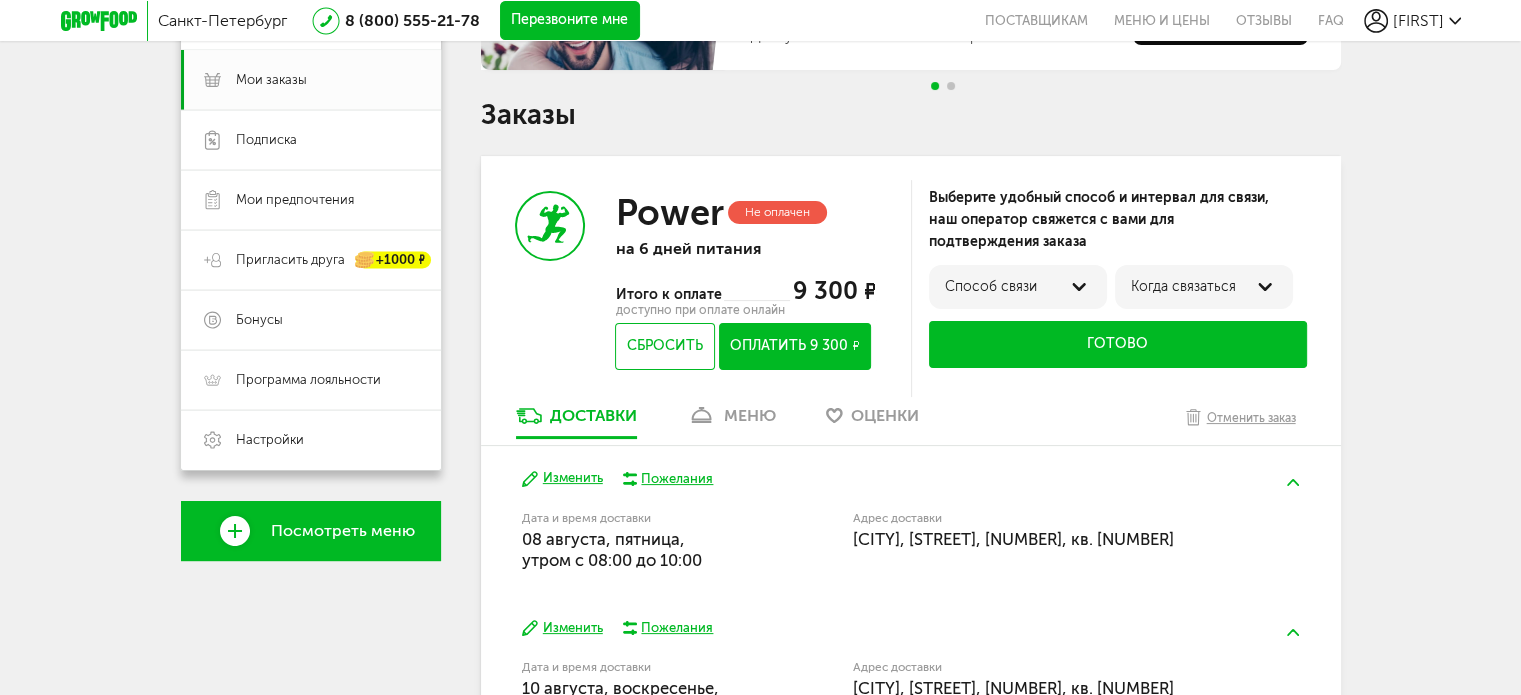 click on "Способ связи" at bounding box center [1018, 287] 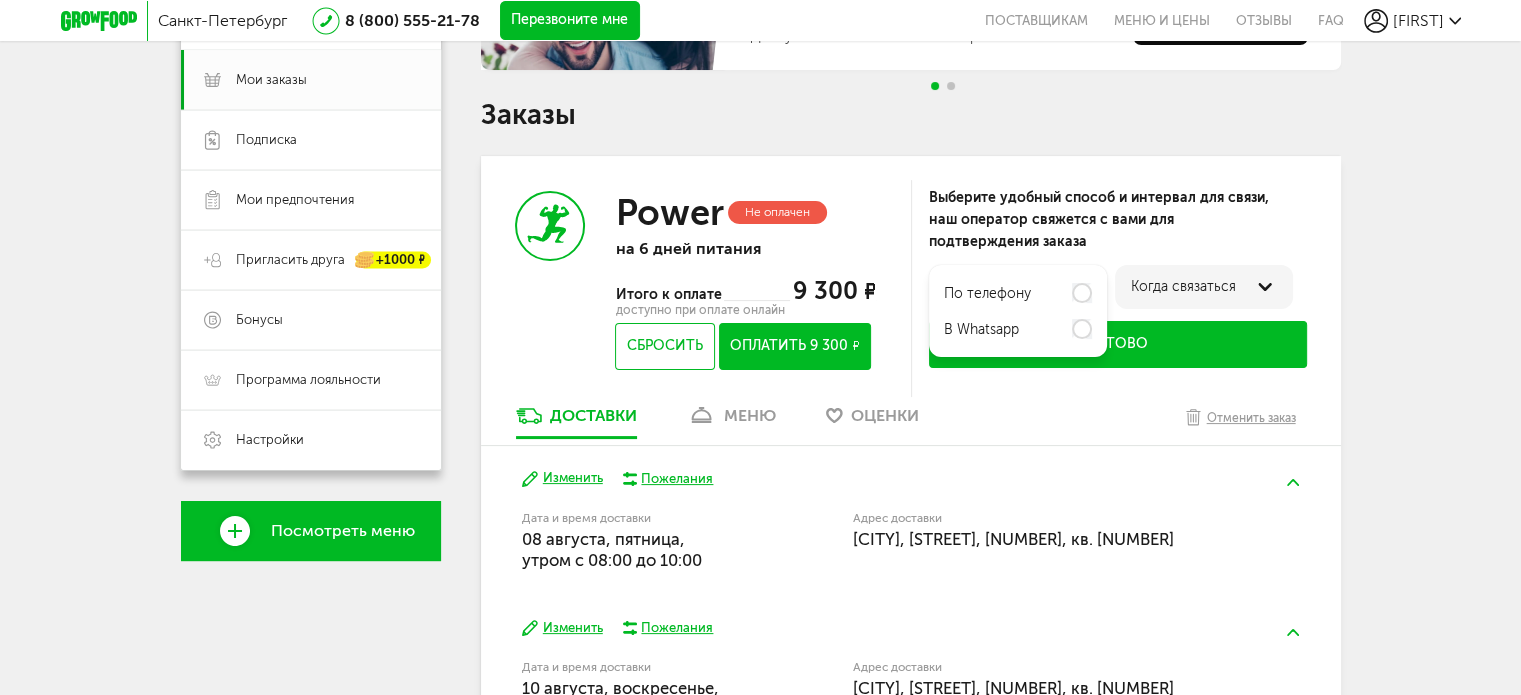click on "по телефону" at bounding box center (1018, 293) 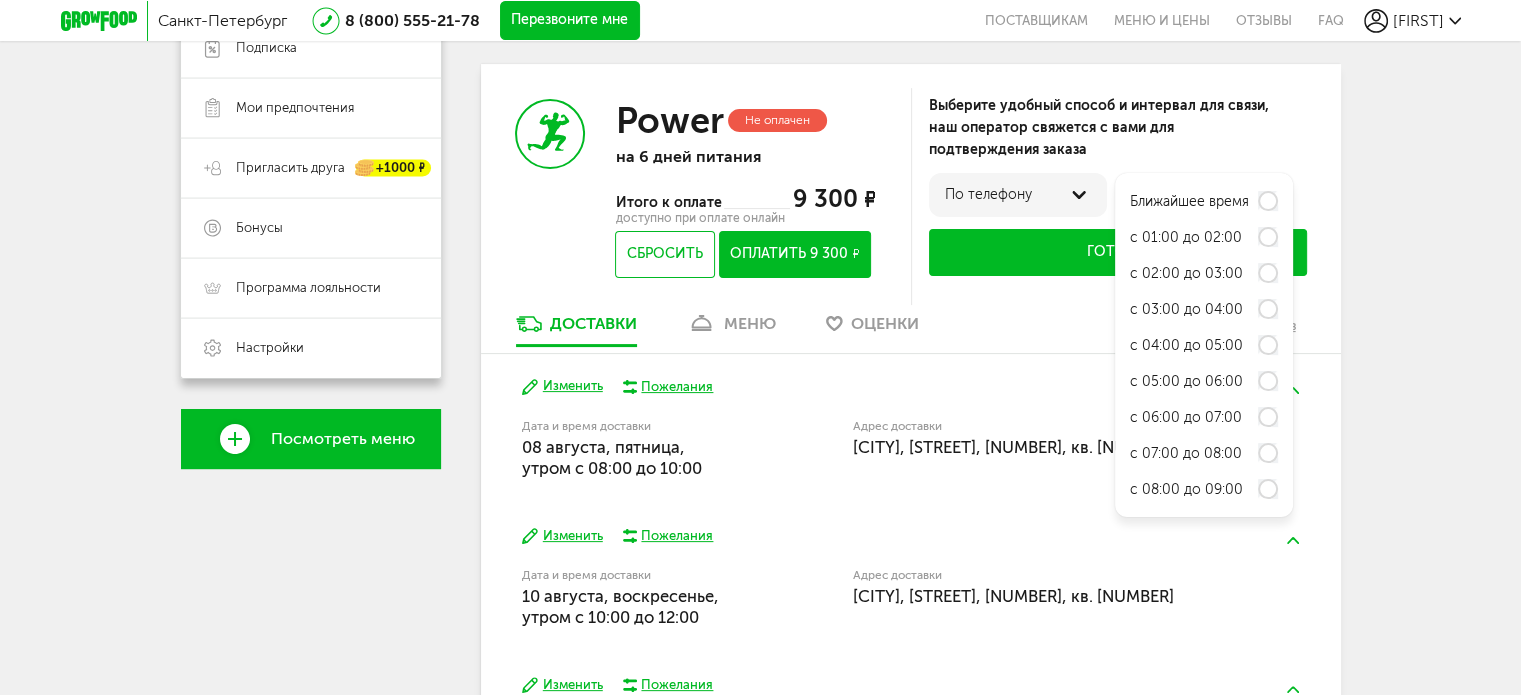 scroll, scrollTop: 386, scrollLeft: 0, axis: vertical 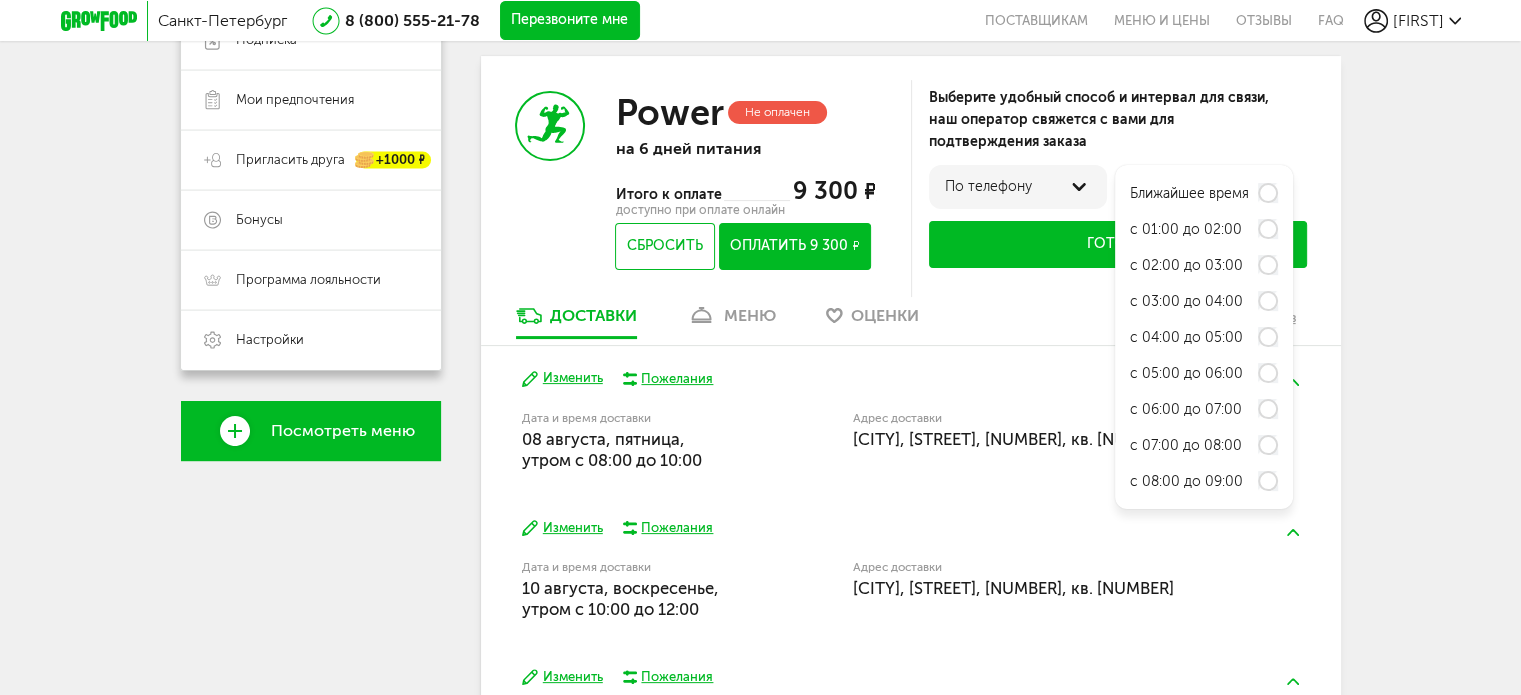 click on "[CITY]
[PHONE]   Перезвоните мне
поставщикам
Меню и цены
Отзывы
FAQ
[FIRST]               [FIRST]   [PHONE]       Мои заказы       Подписка           Мои предпочтения     Пригласить друга     +1000 ₽       Бонусы     Программа лояльности     Настройки       Выход       Меню и цены Отзывы FAQ     [PHONE]   Перезвоните мне     По любым вопросам пишите сюда:       Подписывайтесь в соцсетях:       Присоединяйся к нашей команде:   Карьера в GF   Читайте статьи:   Блог GrowFood   Ты блогер?   Оставляй заявку   Поставщикам:   Написать   Новый заказ           ВЫБРАТЬ МЕНЮ" at bounding box center [760, 254] 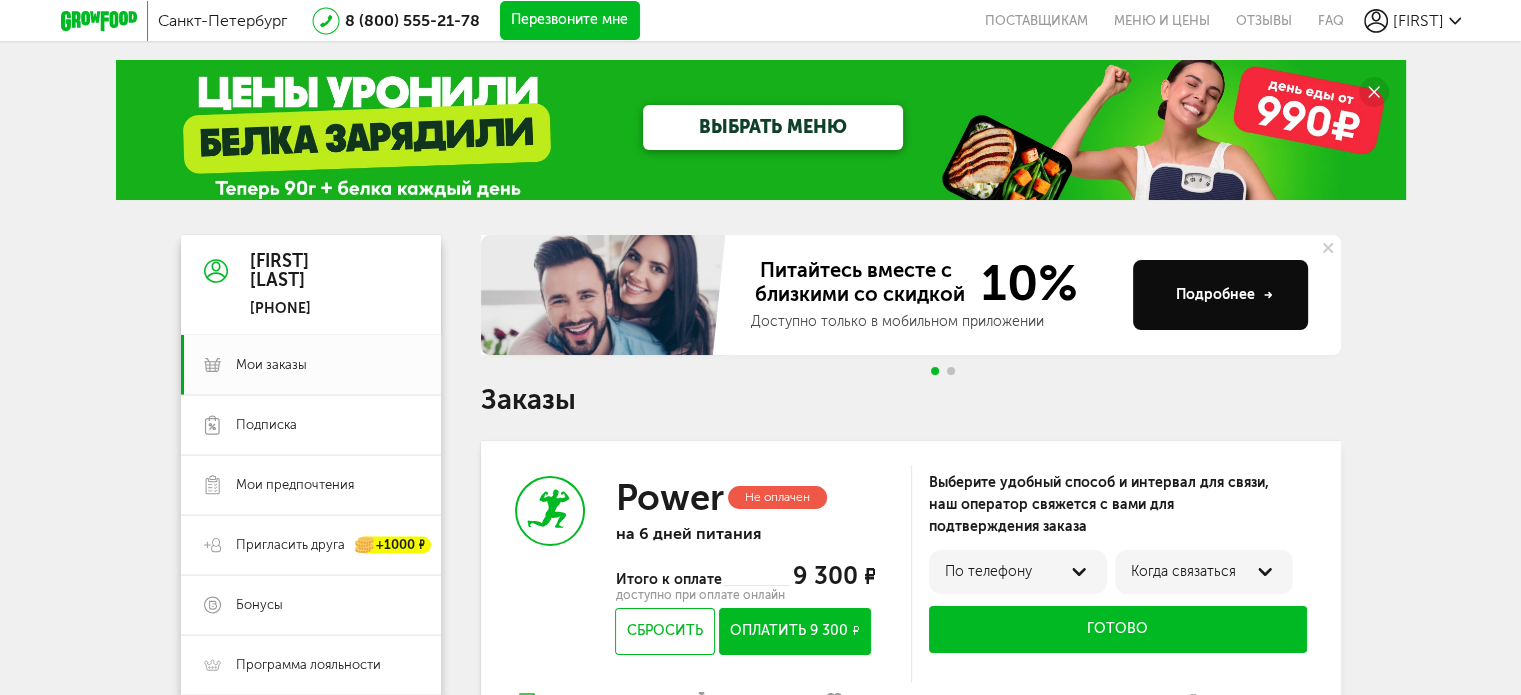 scroll, scrollTop: 0, scrollLeft: 0, axis: both 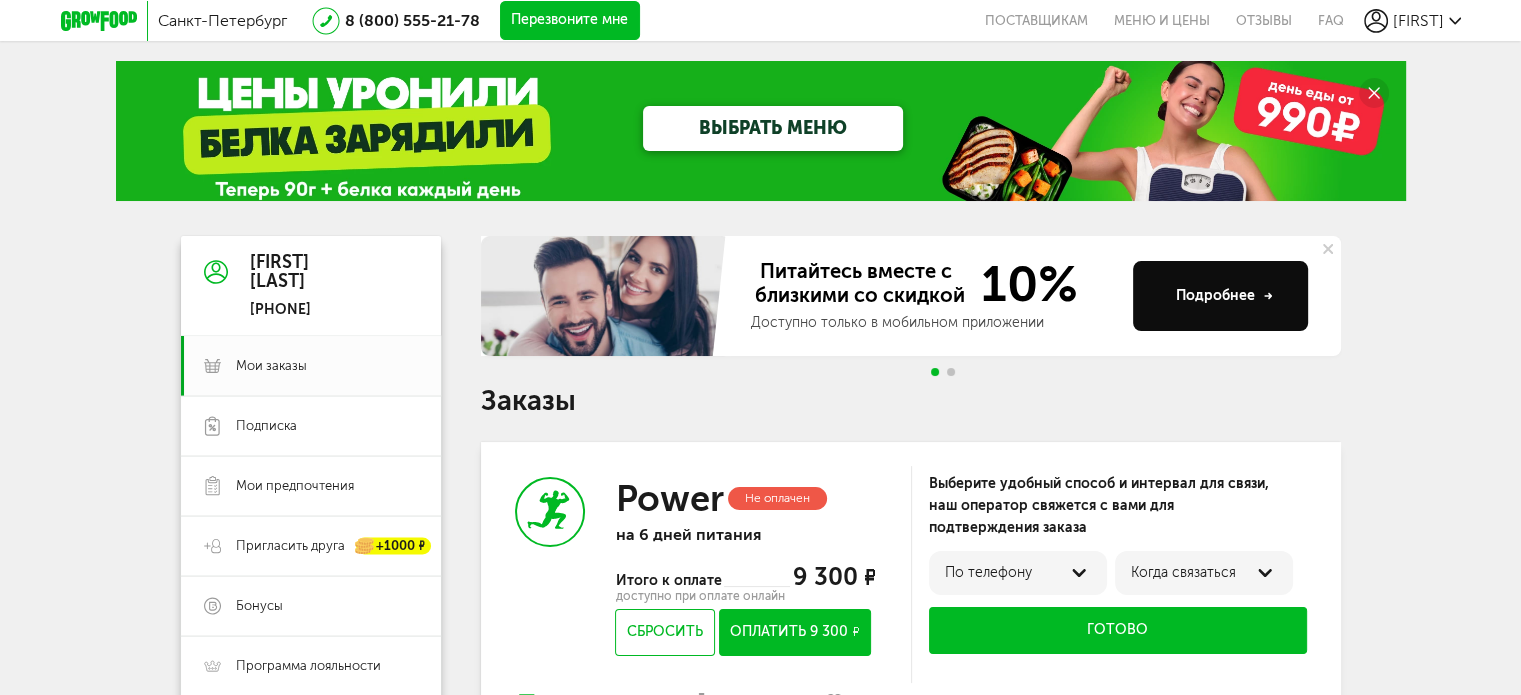click at bounding box center (951, 372) 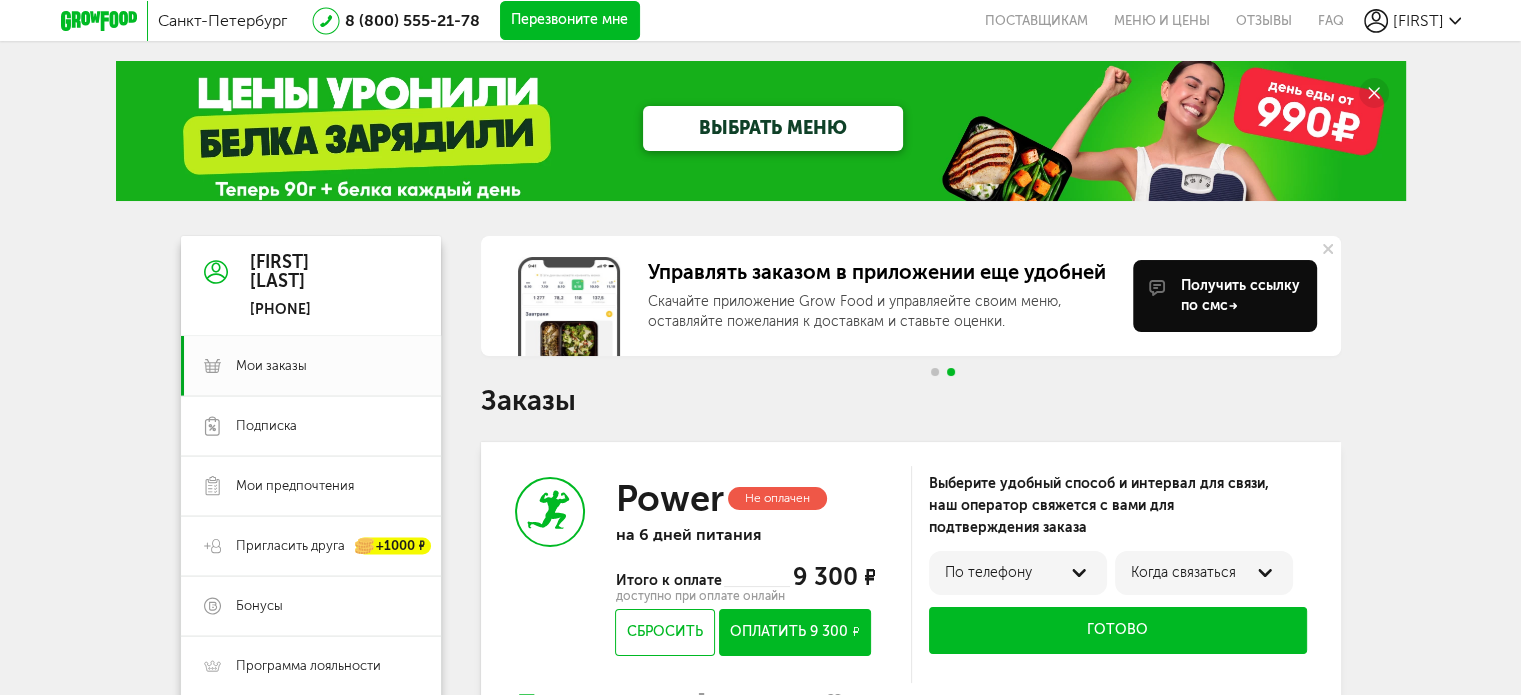 click at bounding box center (935, 372) 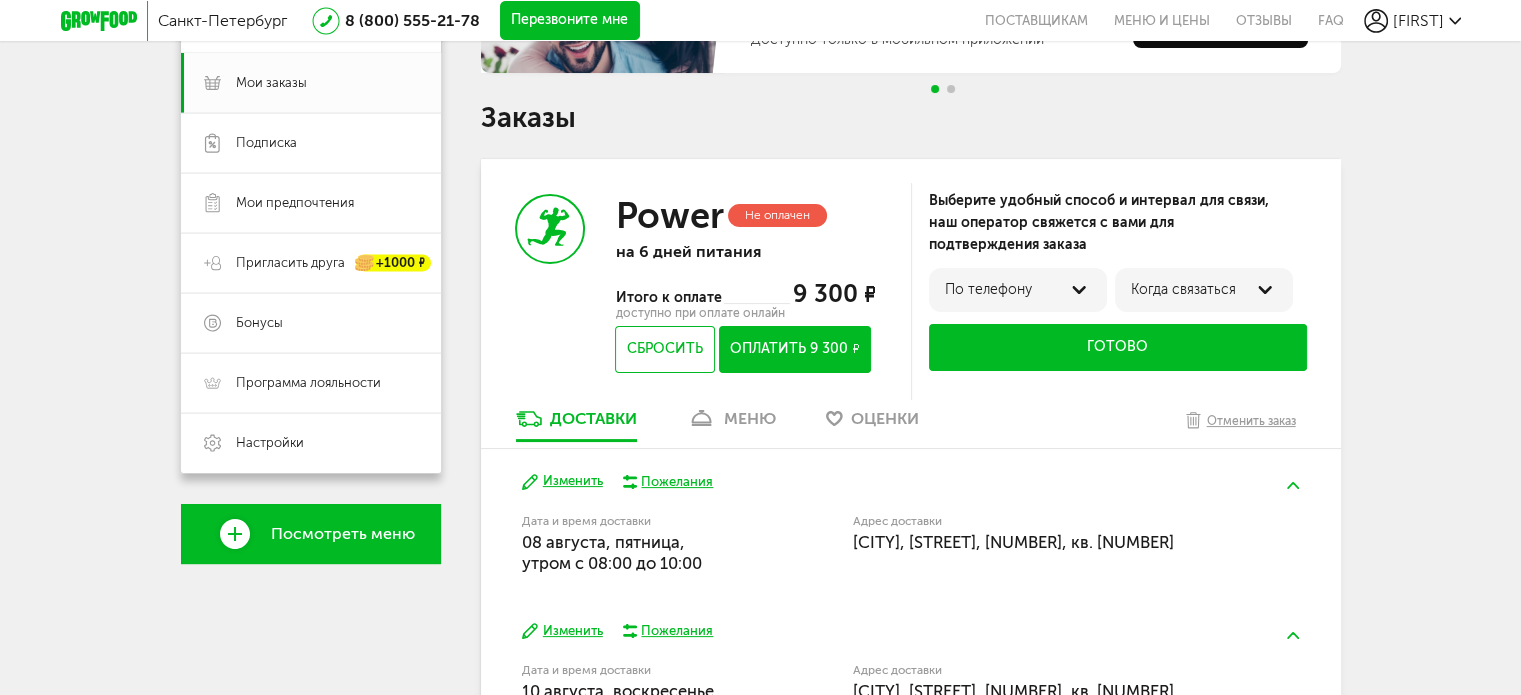 scroll, scrollTop: 300, scrollLeft: 0, axis: vertical 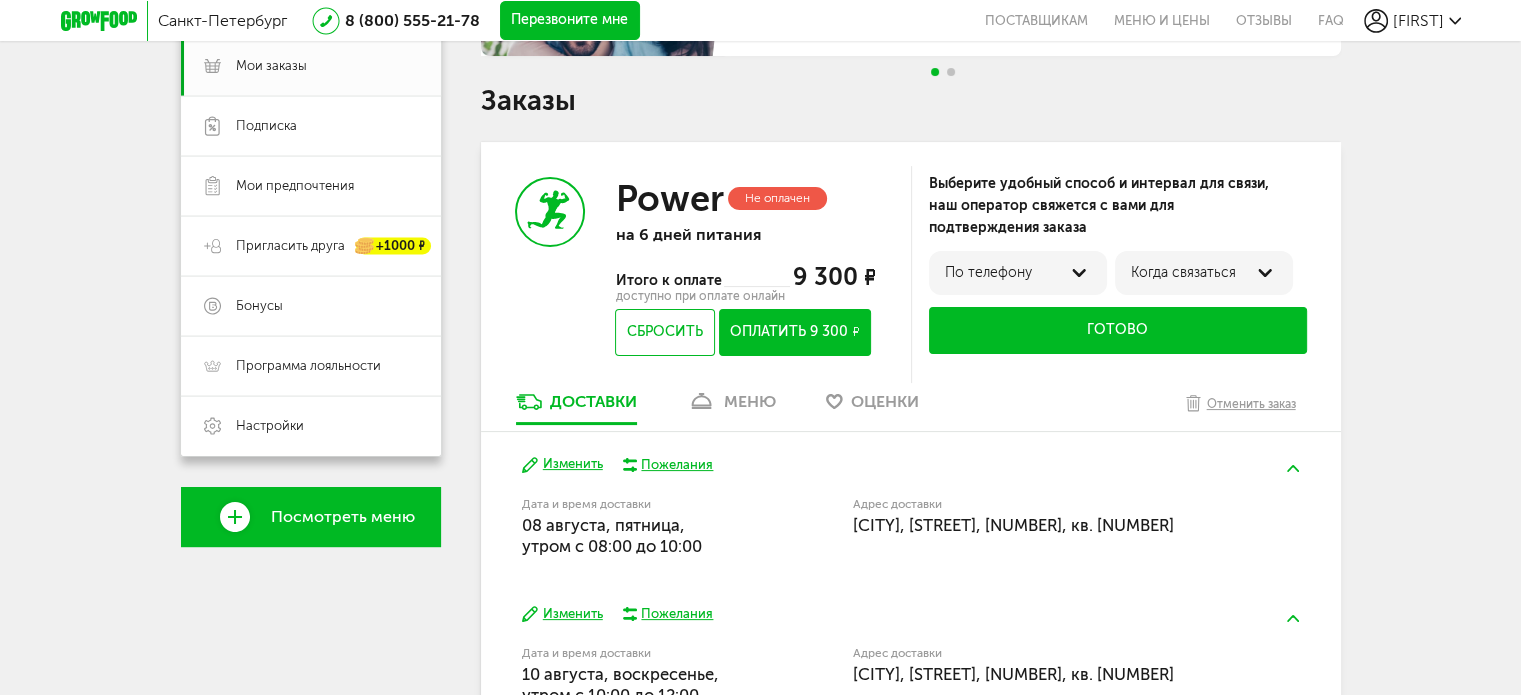 click on "Когда связаться" at bounding box center [1204, 273] 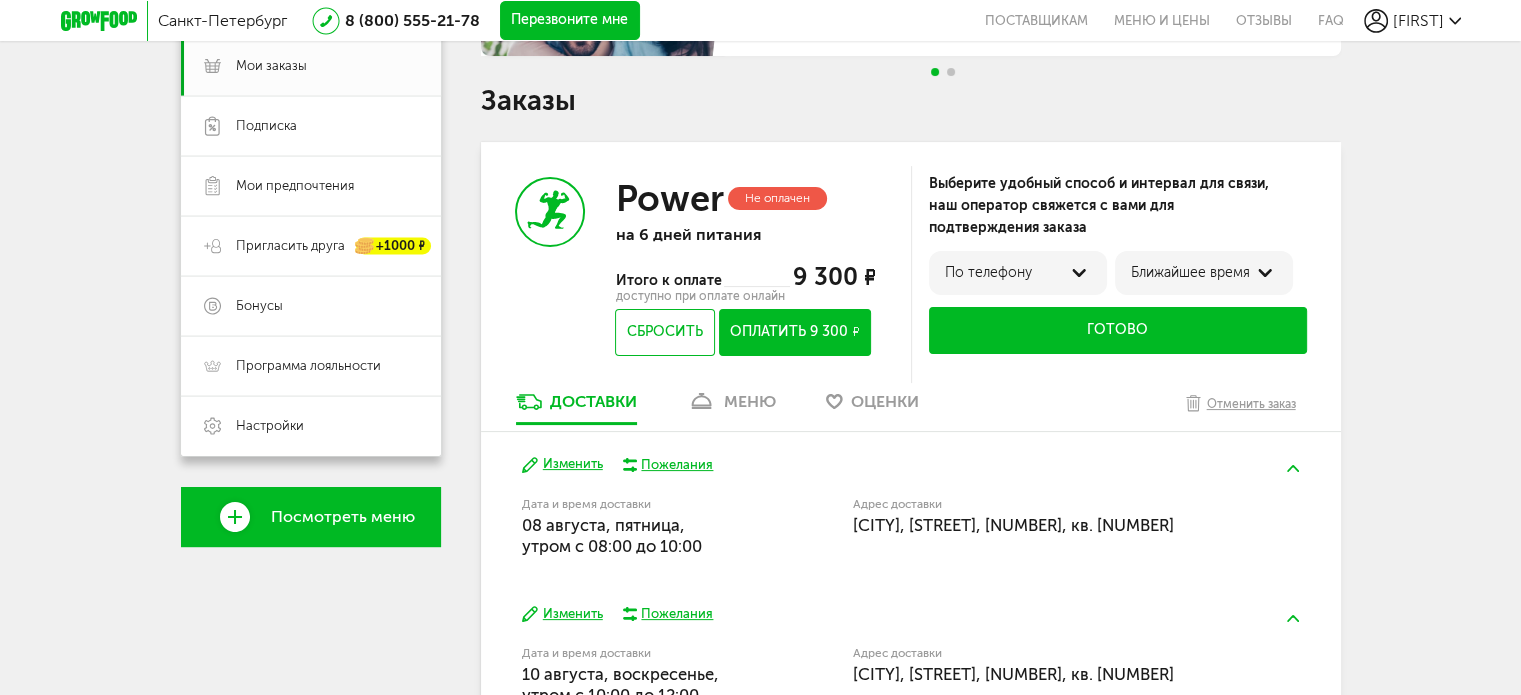click on "Оплатить 9 300 ₽" at bounding box center [794, 332] 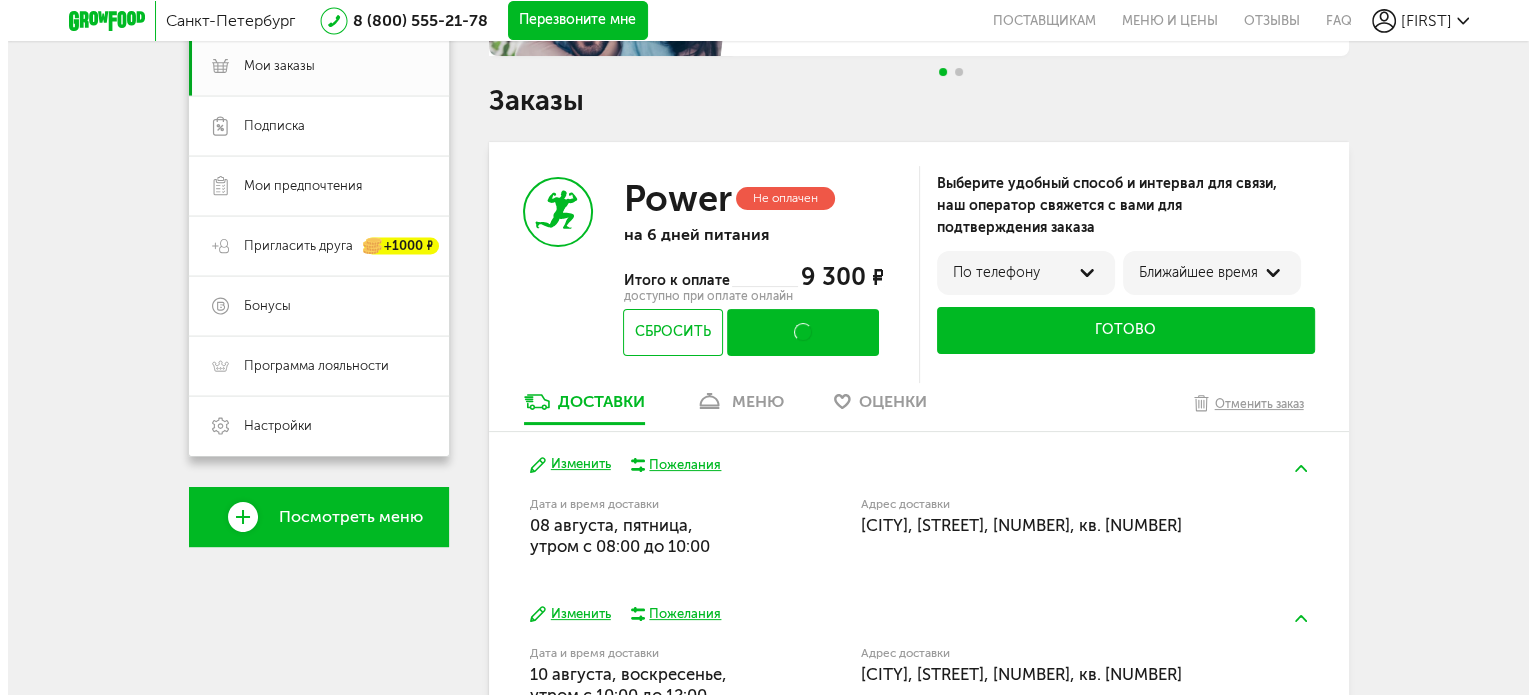 scroll, scrollTop: 232, scrollLeft: 0, axis: vertical 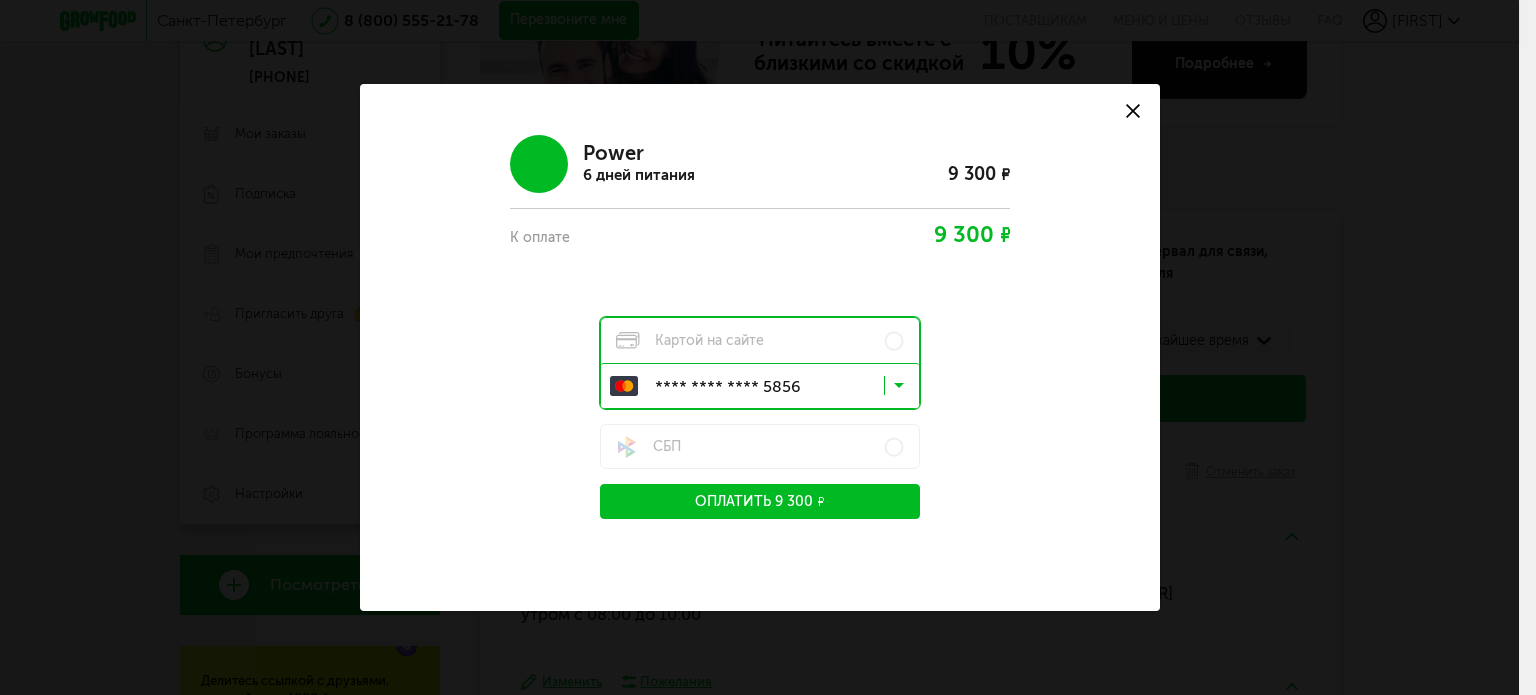 click on "Оплатить 9 300 ₽" at bounding box center (760, 501) 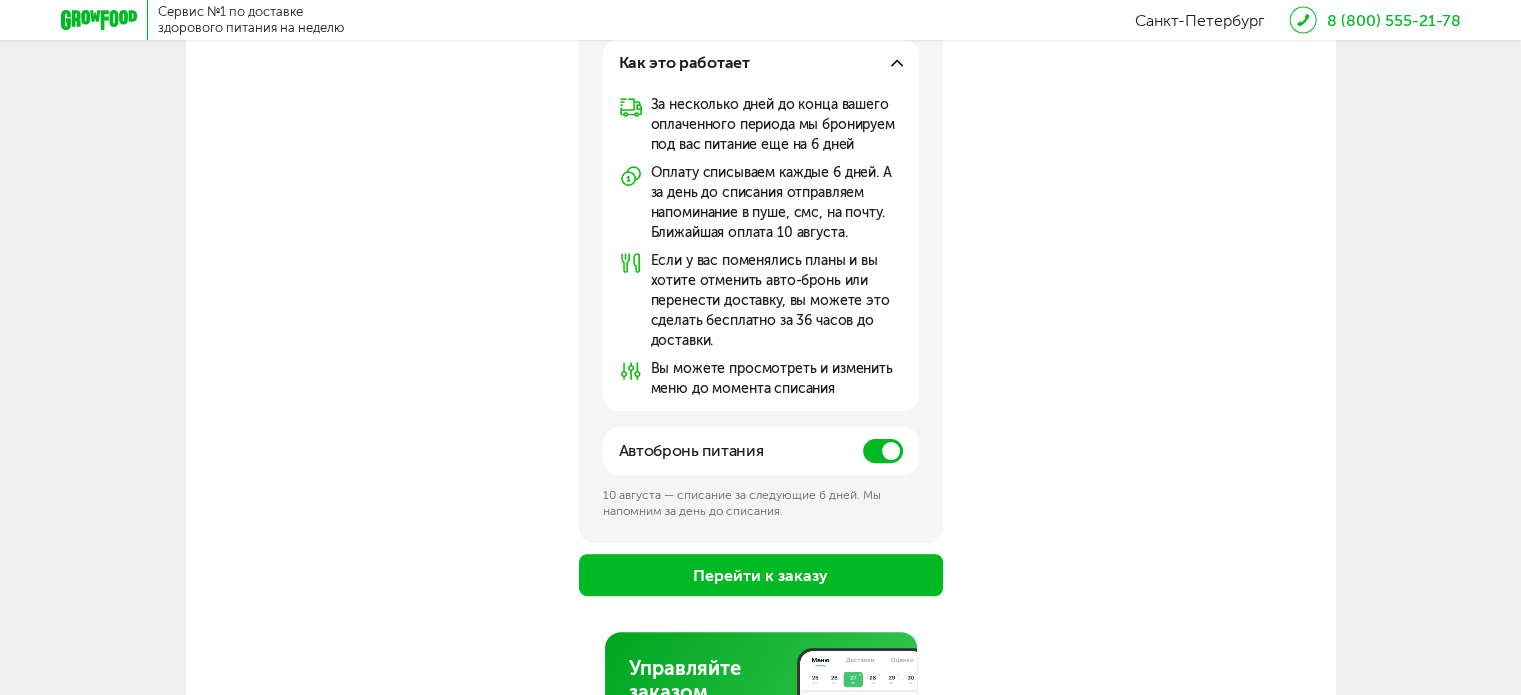 scroll, scrollTop: 500, scrollLeft: 0, axis: vertical 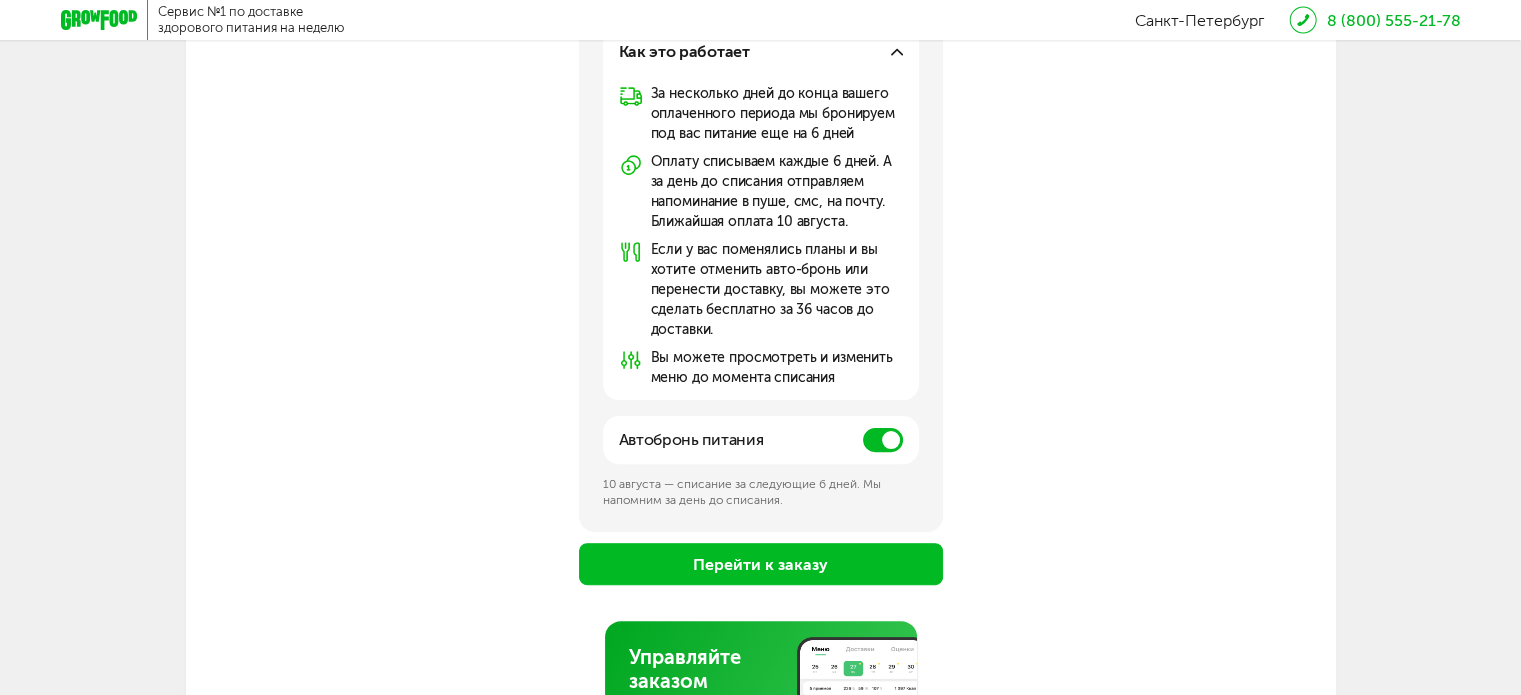 click at bounding box center [883, 440] 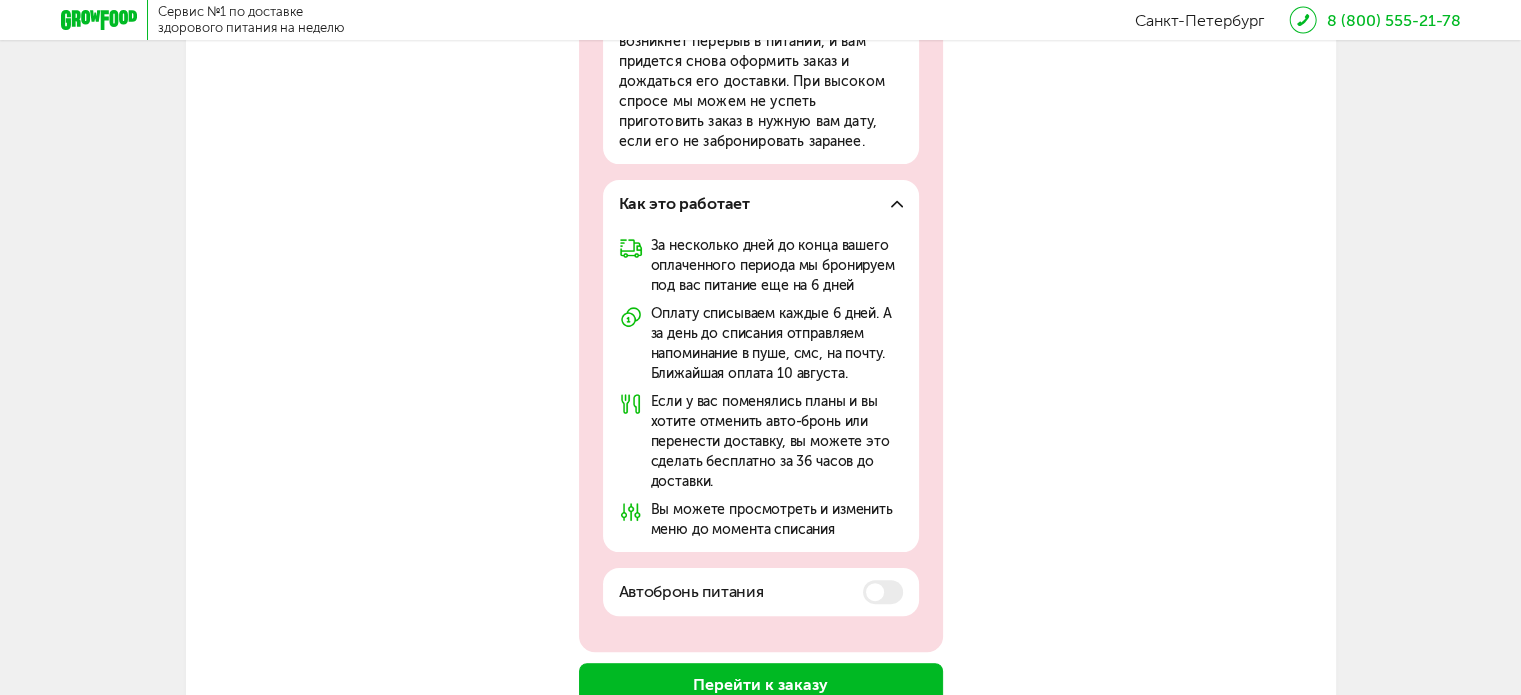 scroll, scrollTop: 671, scrollLeft: 0, axis: vertical 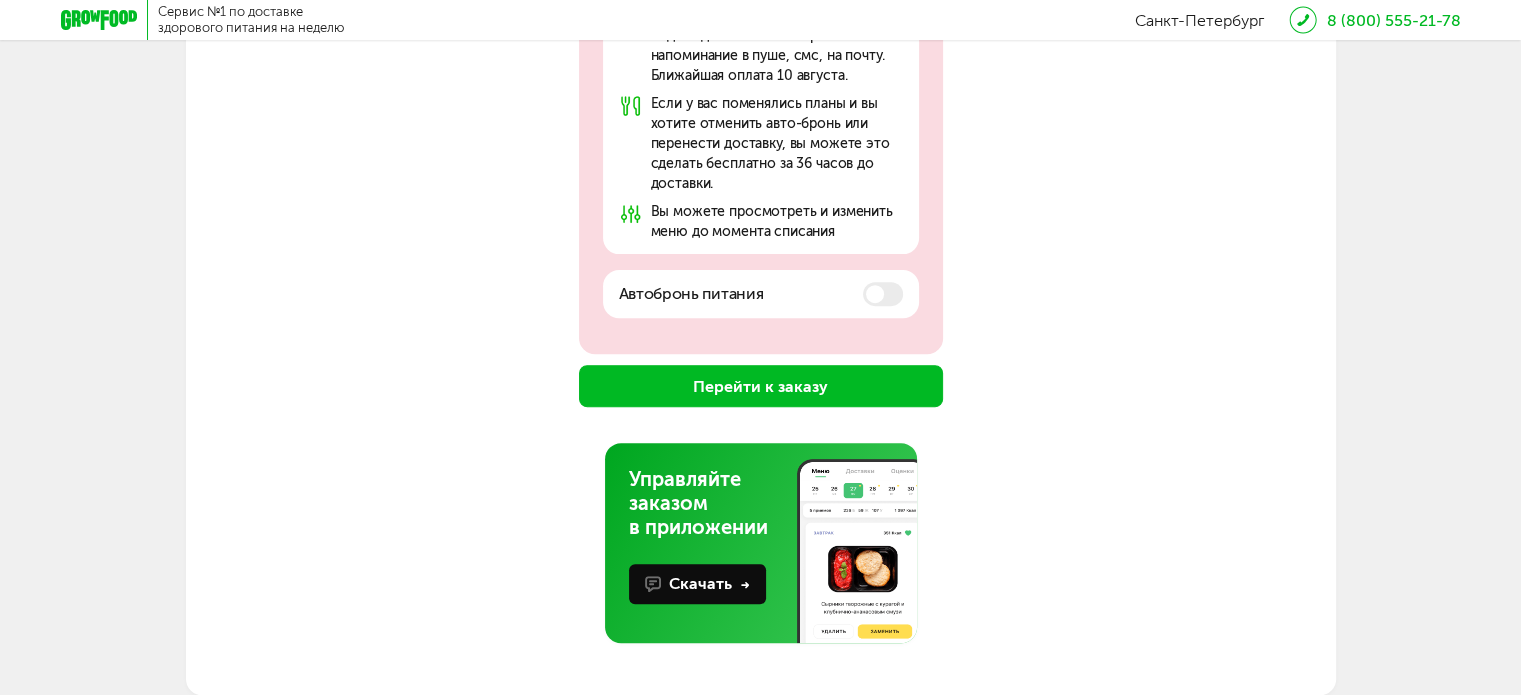 click on "Перейти к заказу" at bounding box center [761, 386] 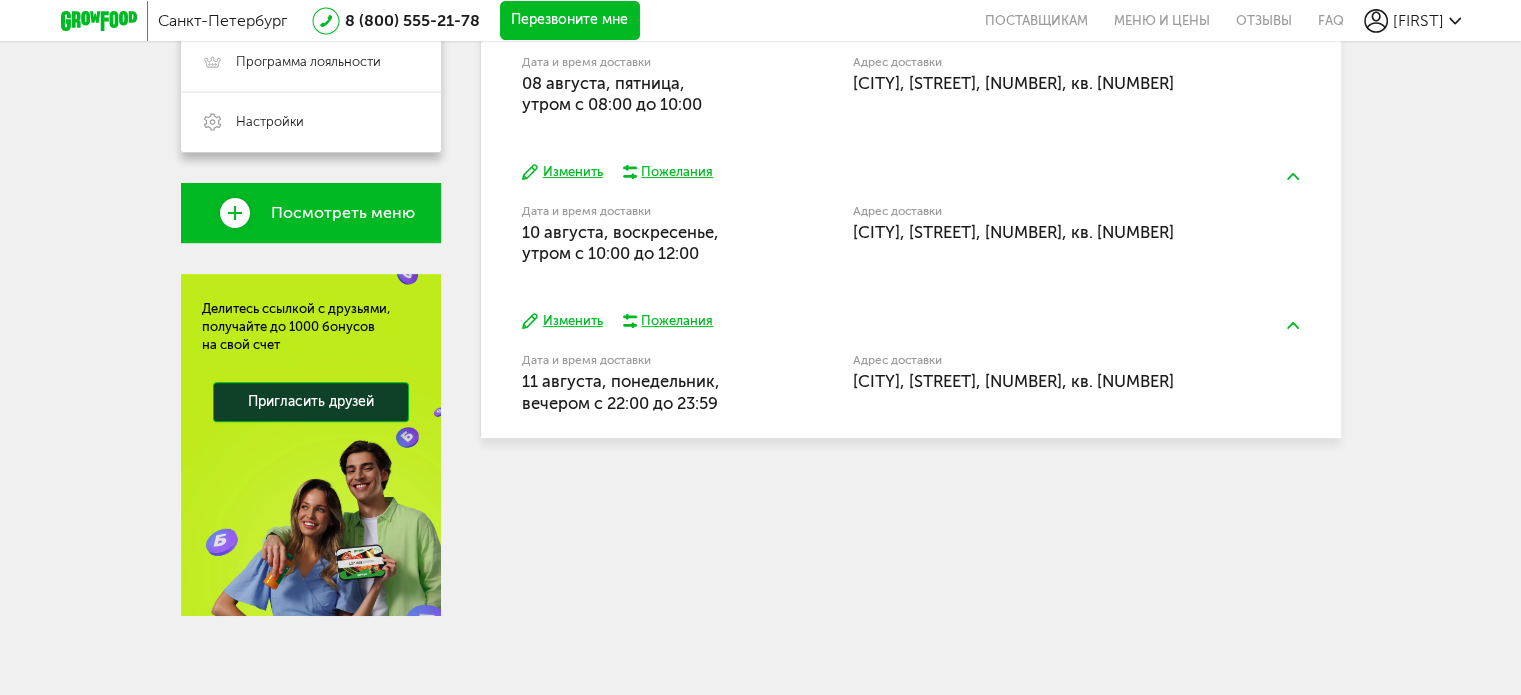 scroll, scrollTop: 104, scrollLeft: 0, axis: vertical 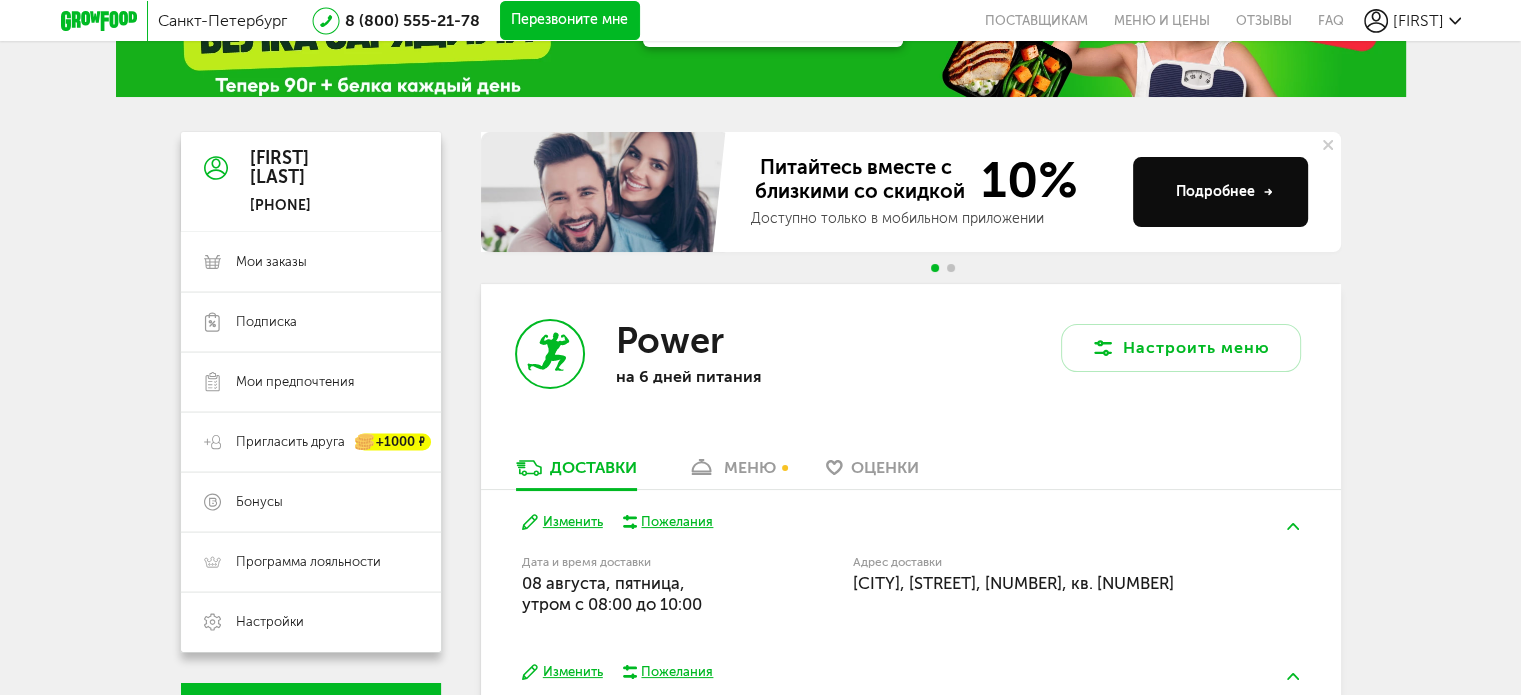 click on "меню" at bounding box center (750, 467) 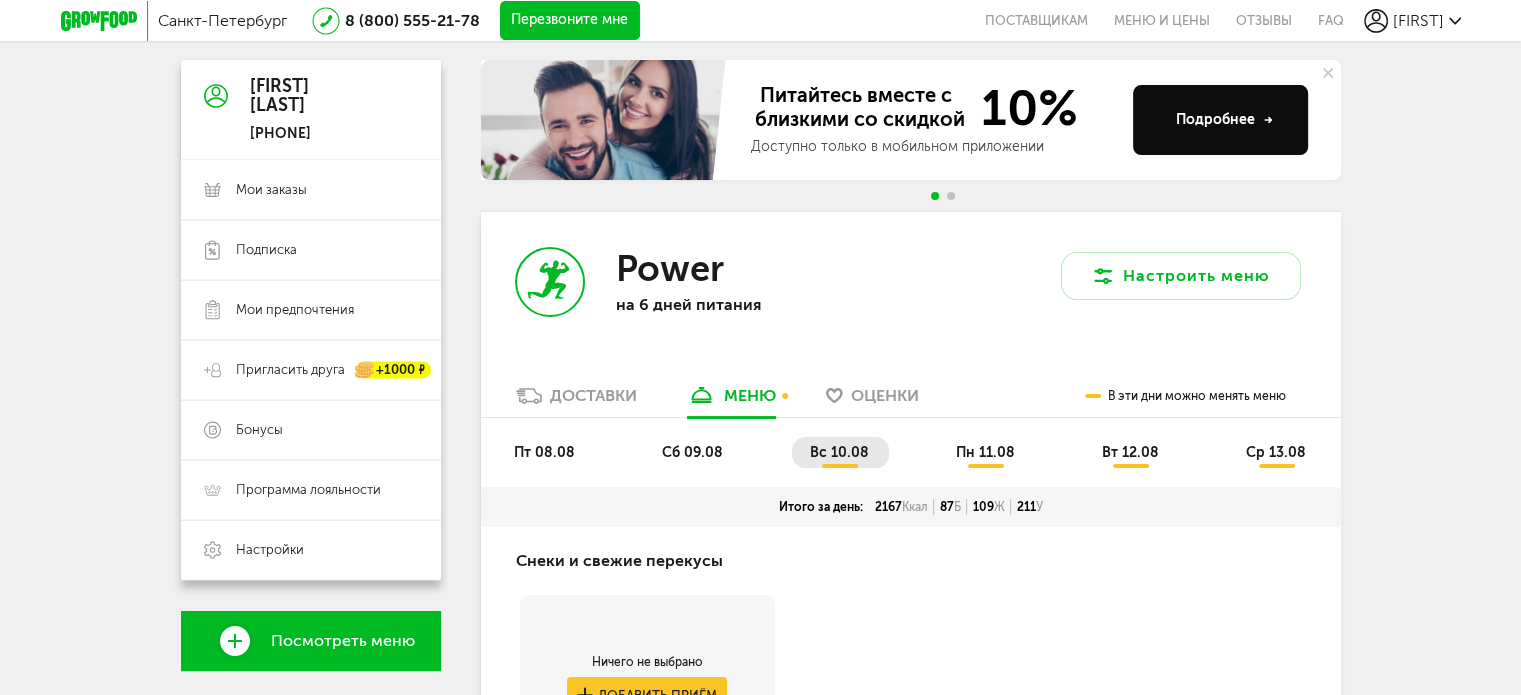 scroll, scrollTop: 100, scrollLeft: 0, axis: vertical 